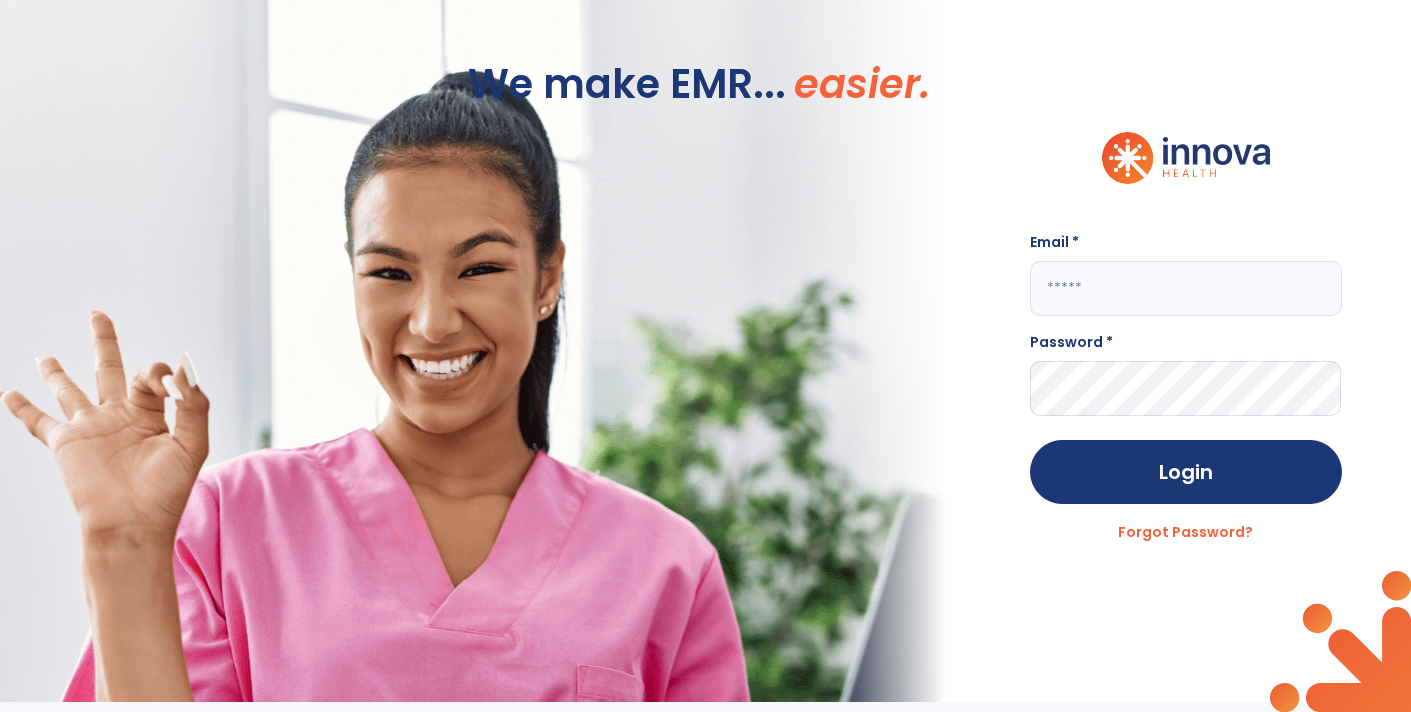 scroll, scrollTop: 0, scrollLeft: 0, axis: both 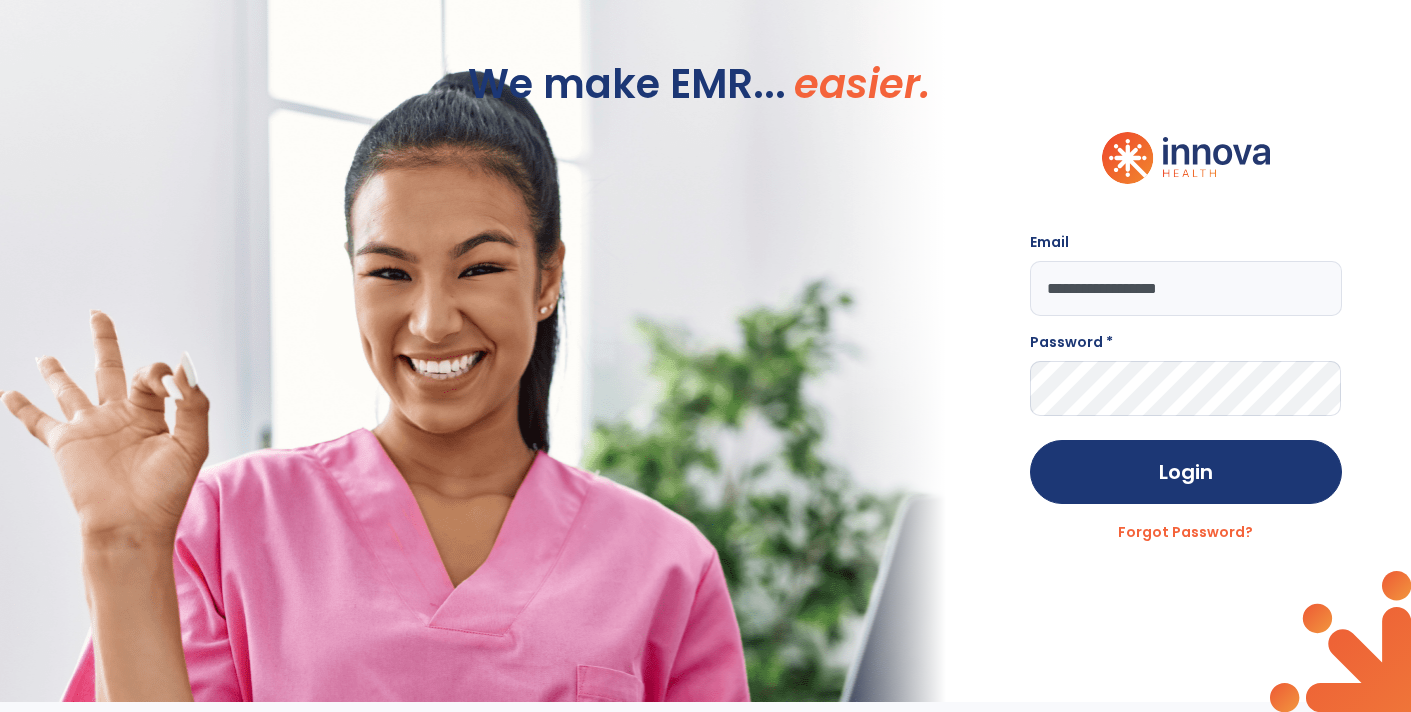 type on "**********" 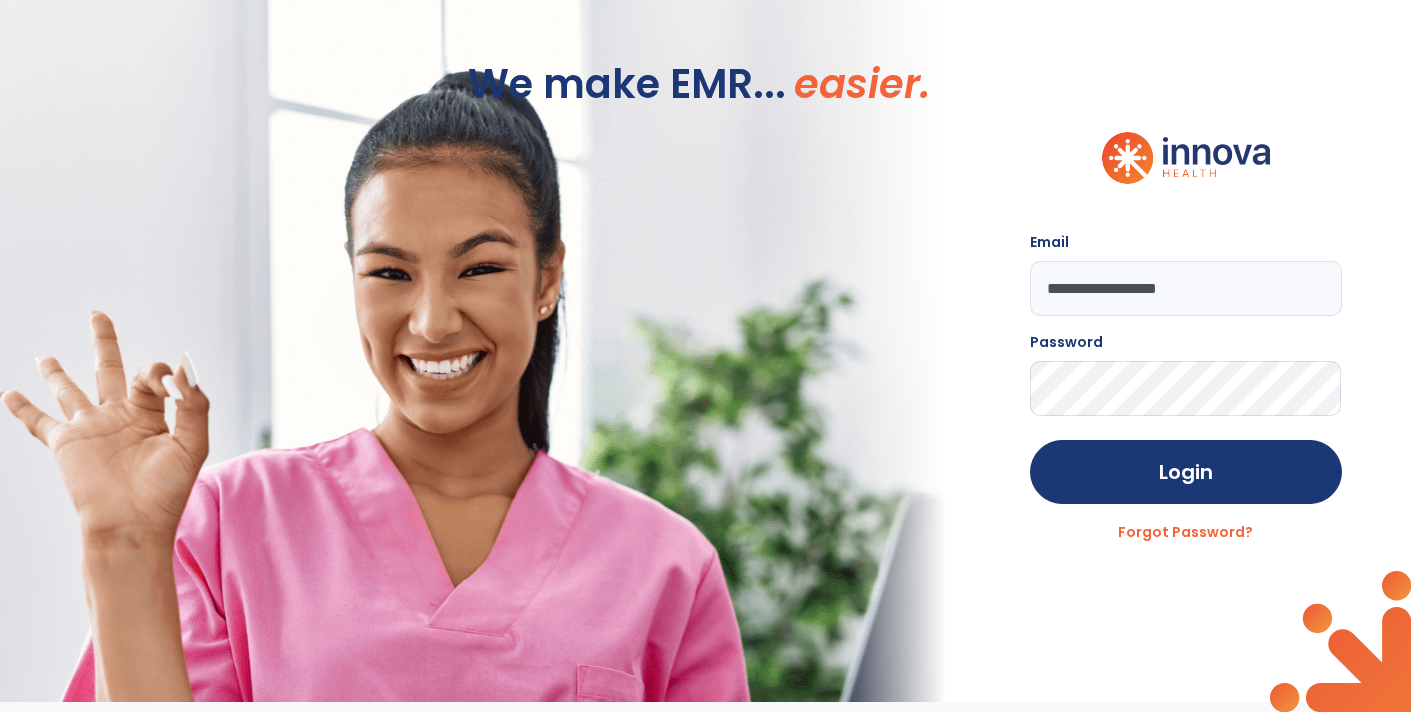 click on "Login" 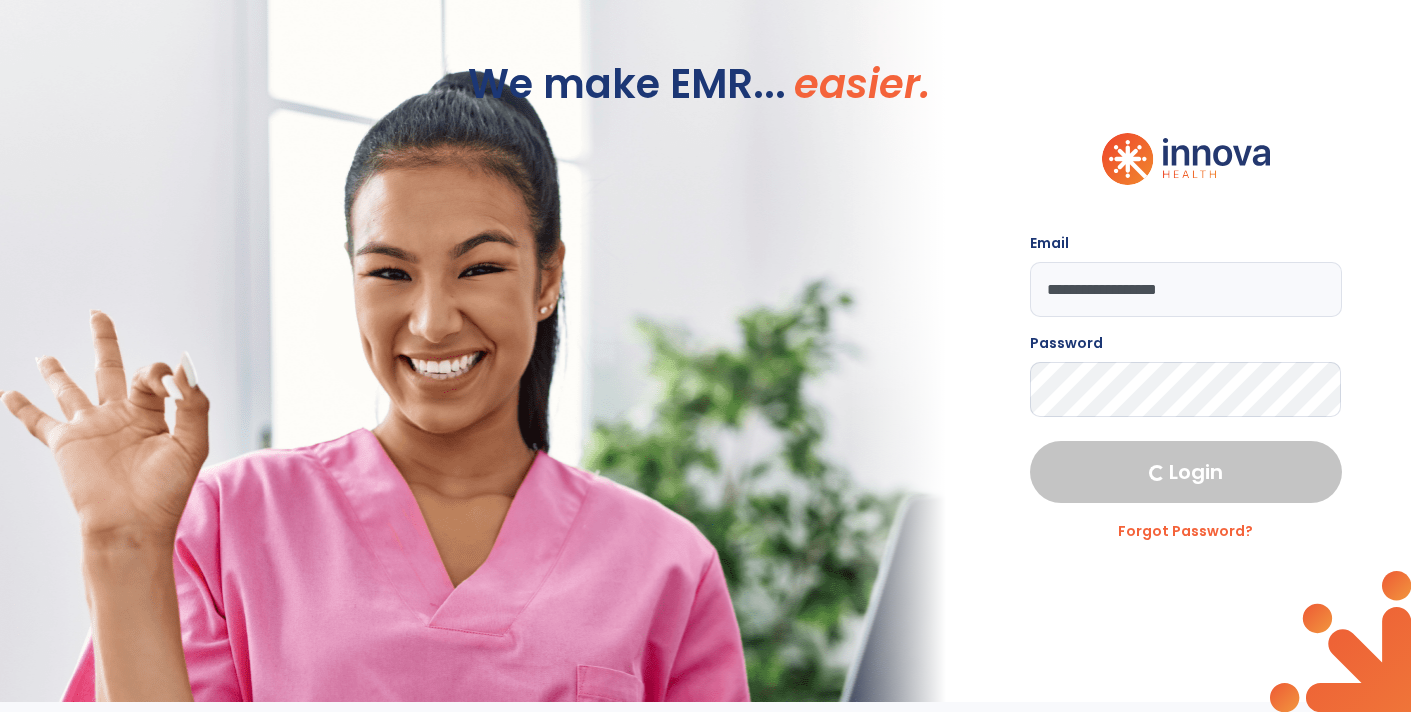 select on "****" 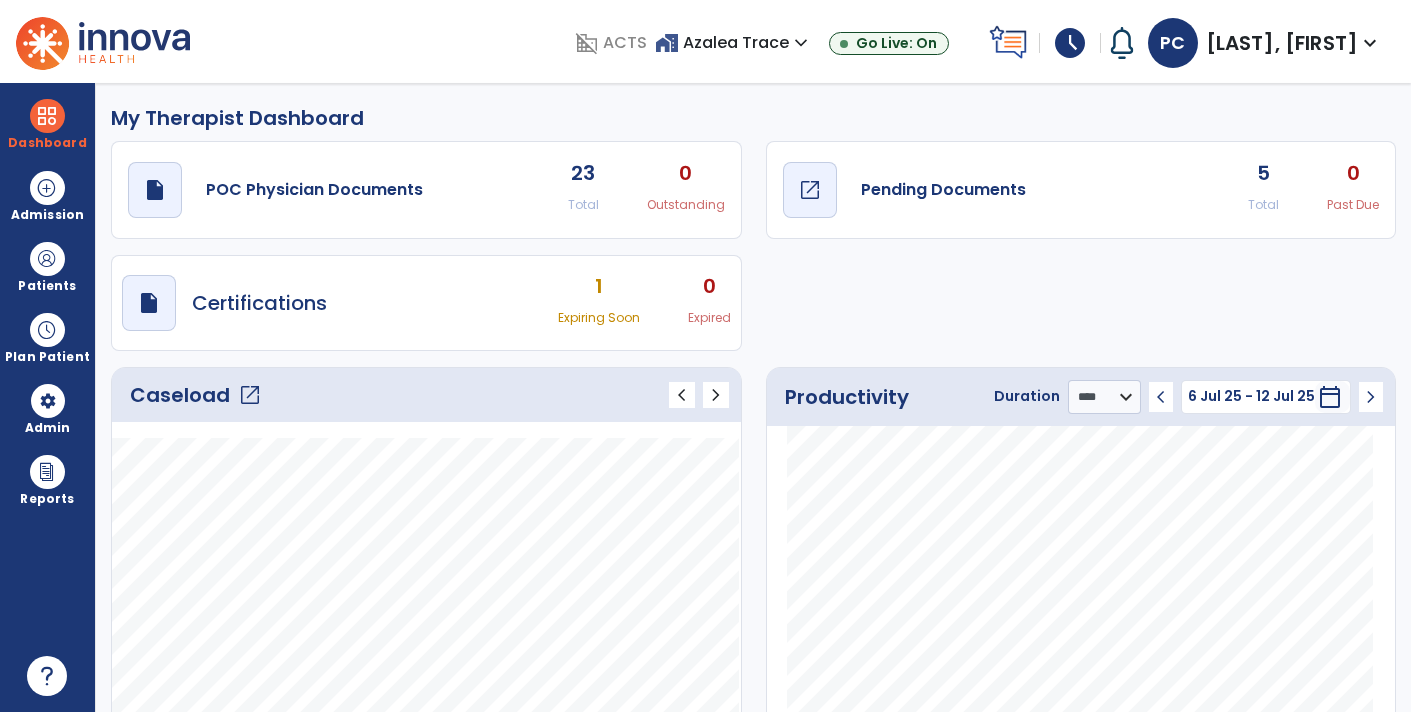 click on "Pending Documents" 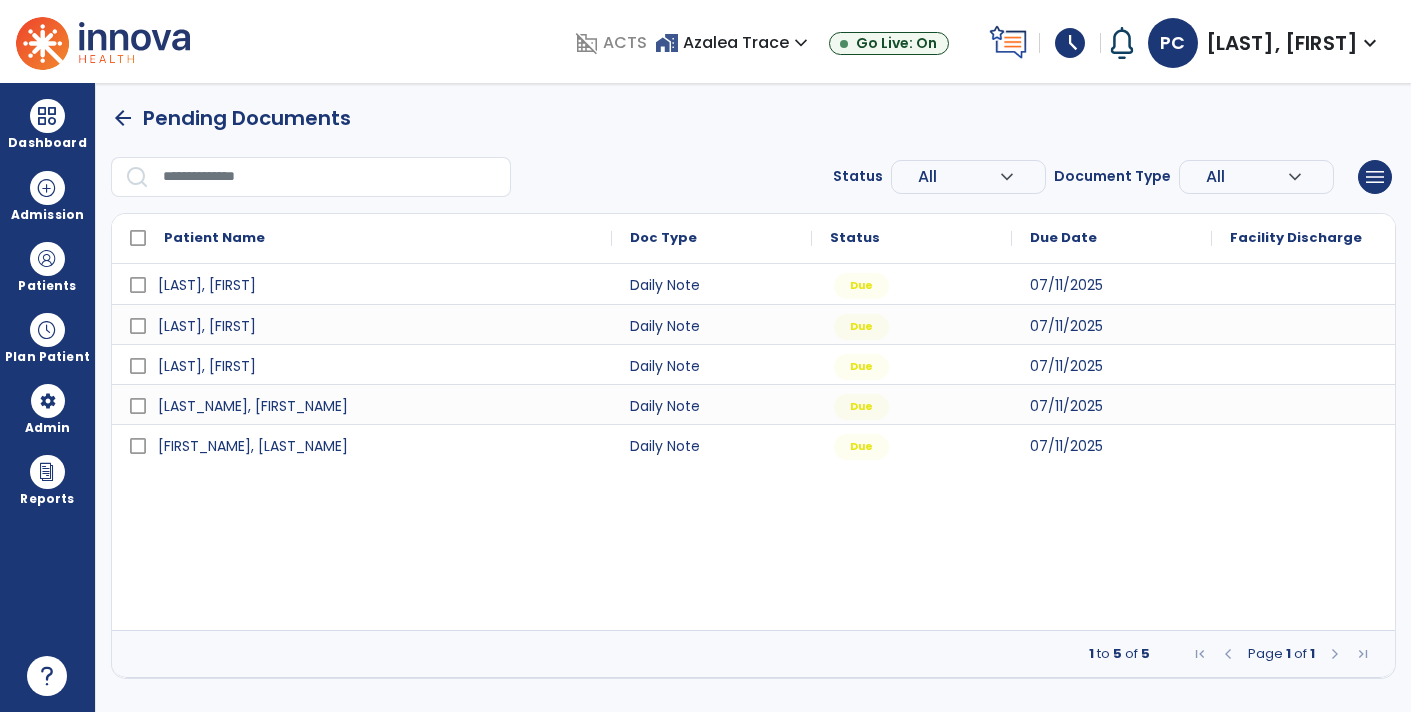 scroll, scrollTop: 0, scrollLeft: 0, axis: both 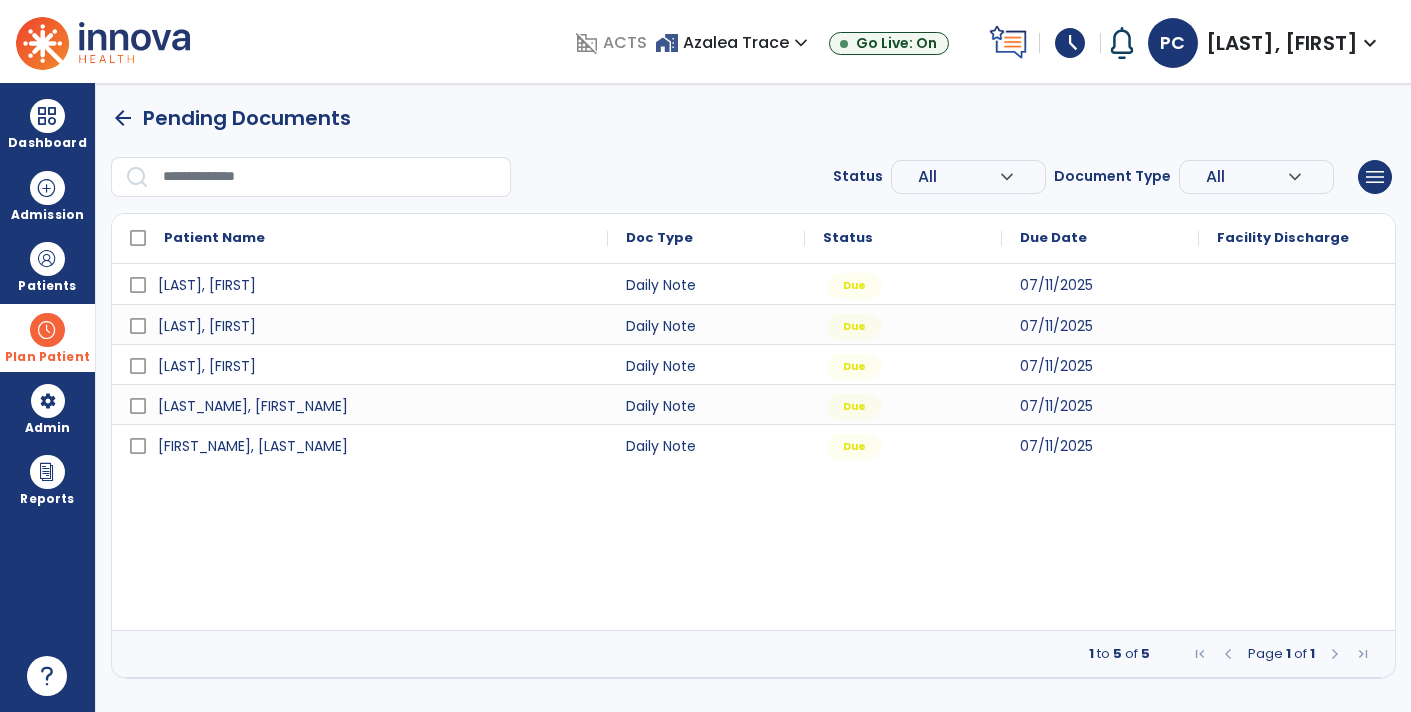 click at bounding box center (47, 330) 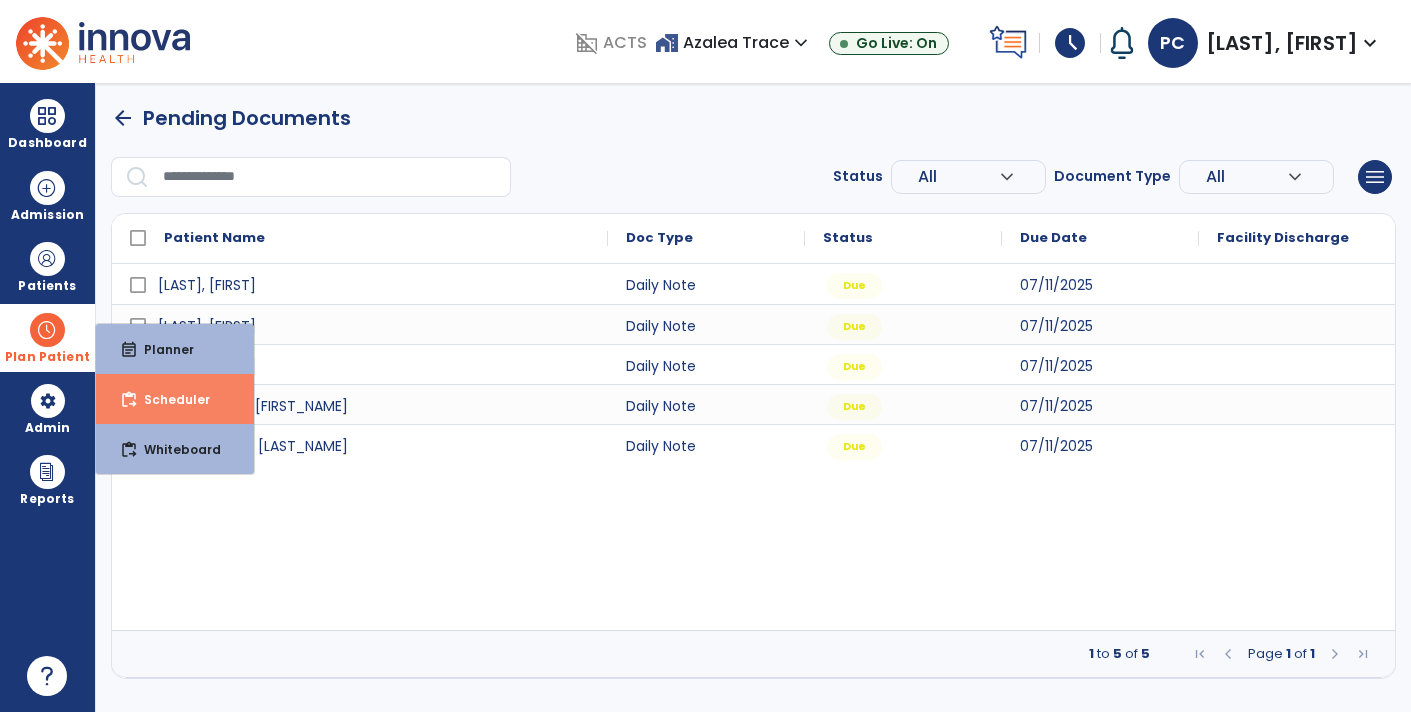 click on "content_paste_go  Scheduler" at bounding box center (175, 399) 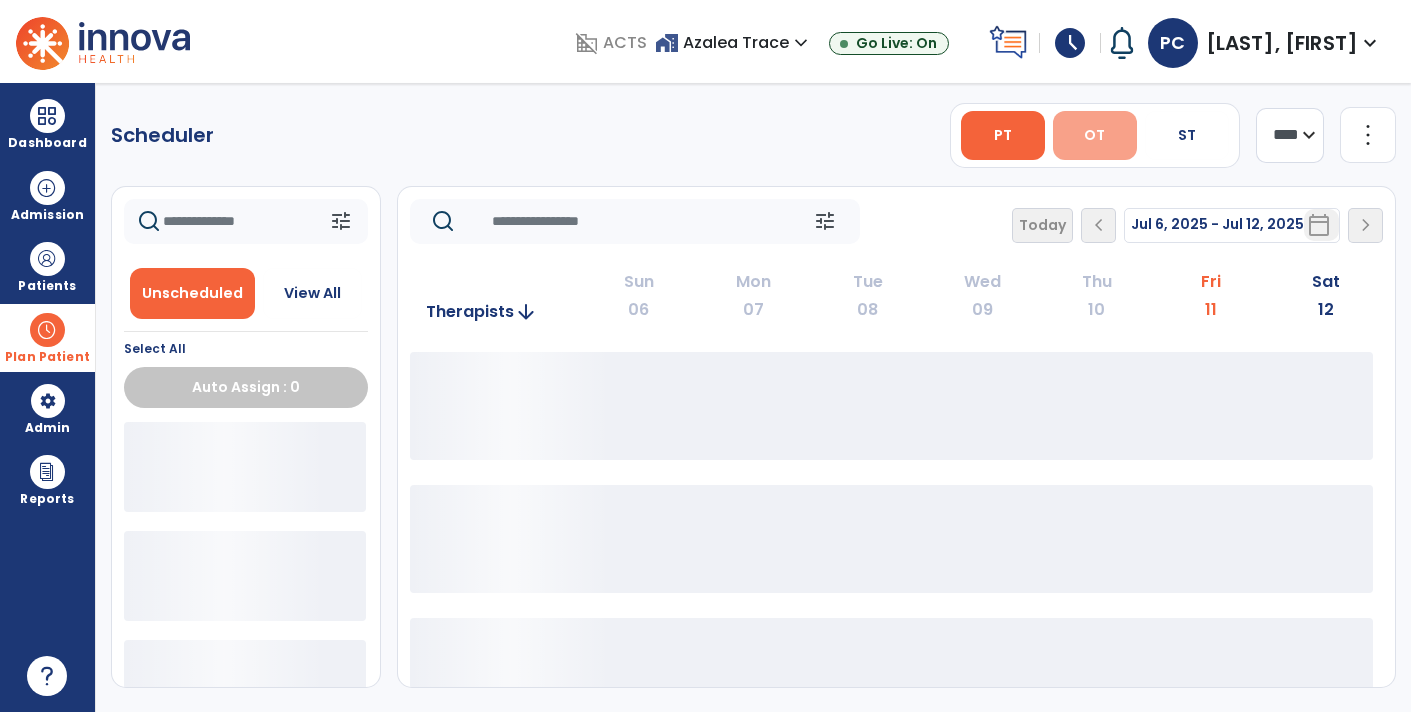 click on "OT" at bounding box center (1095, 135) 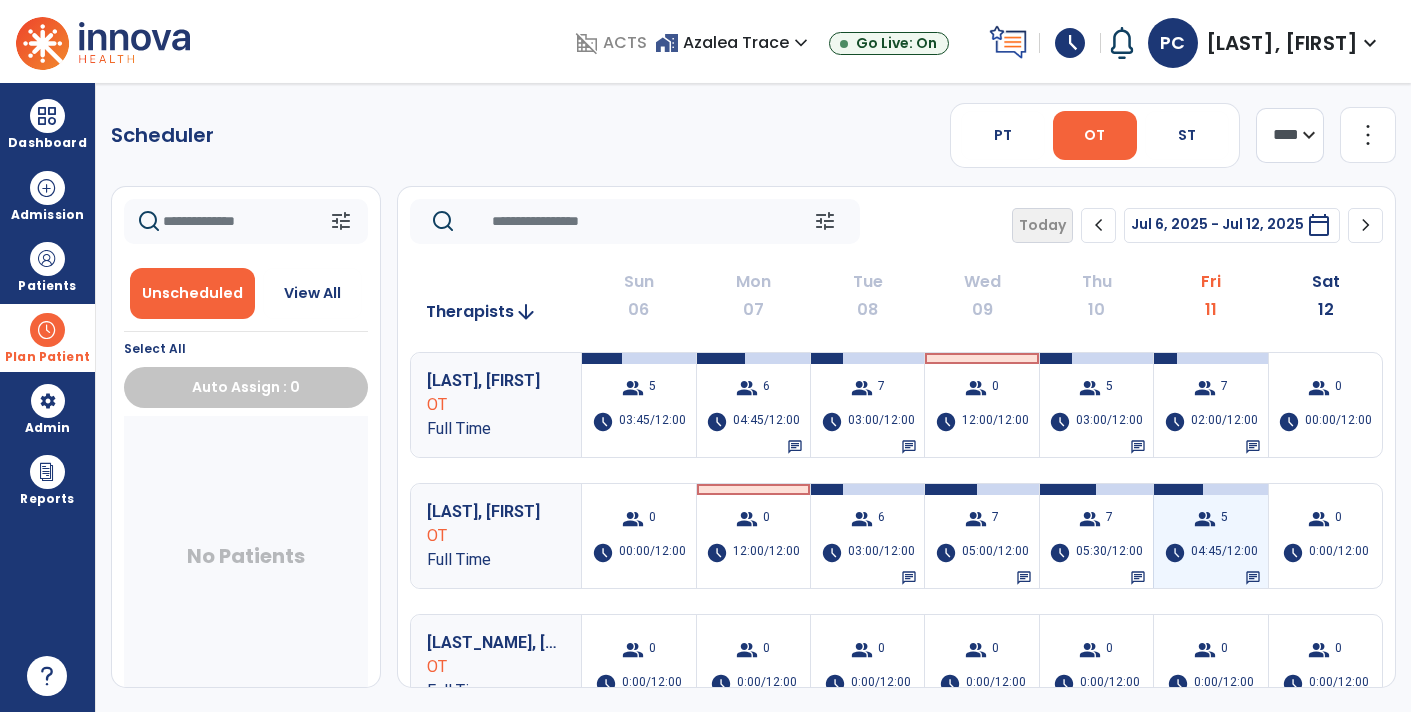 click on "04:45/12:00" at bounding box center [1224, 553] 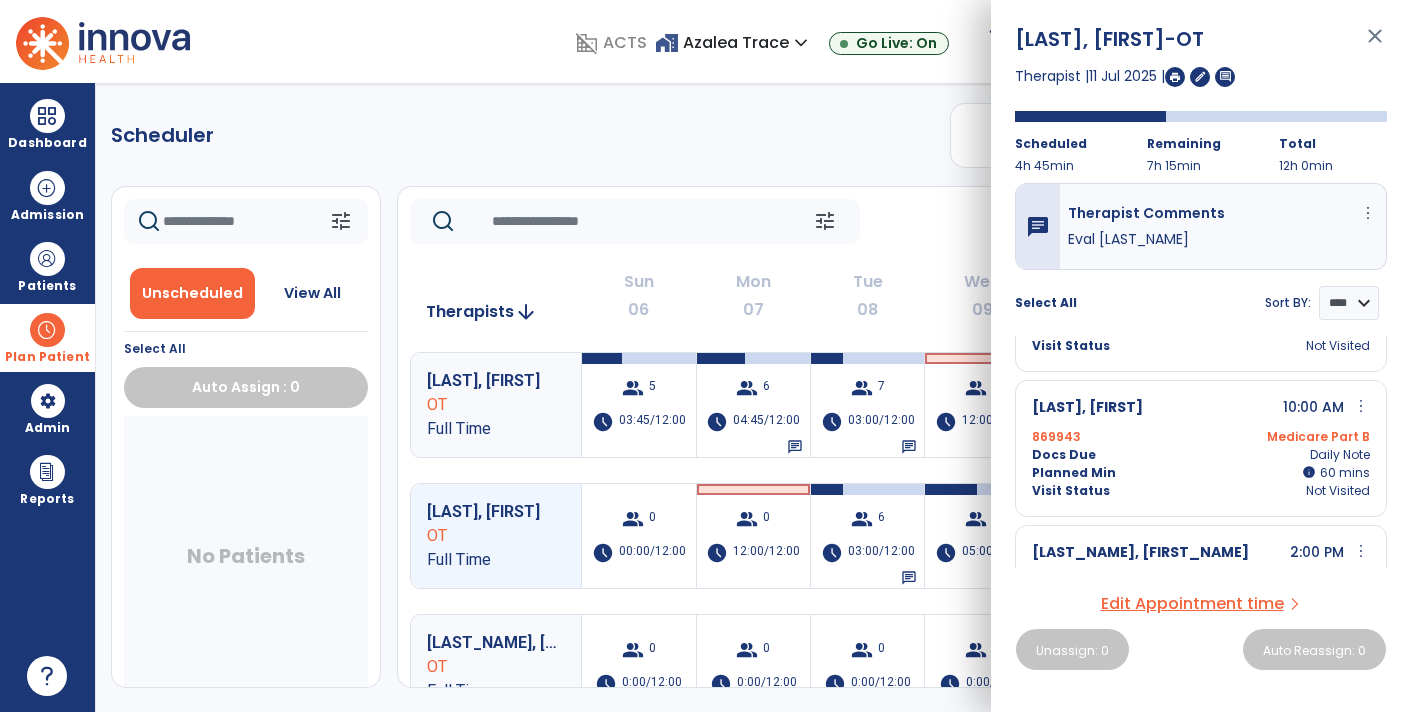 scroll, scrollTop: 487, scrollLeft: 0, axis: vertical 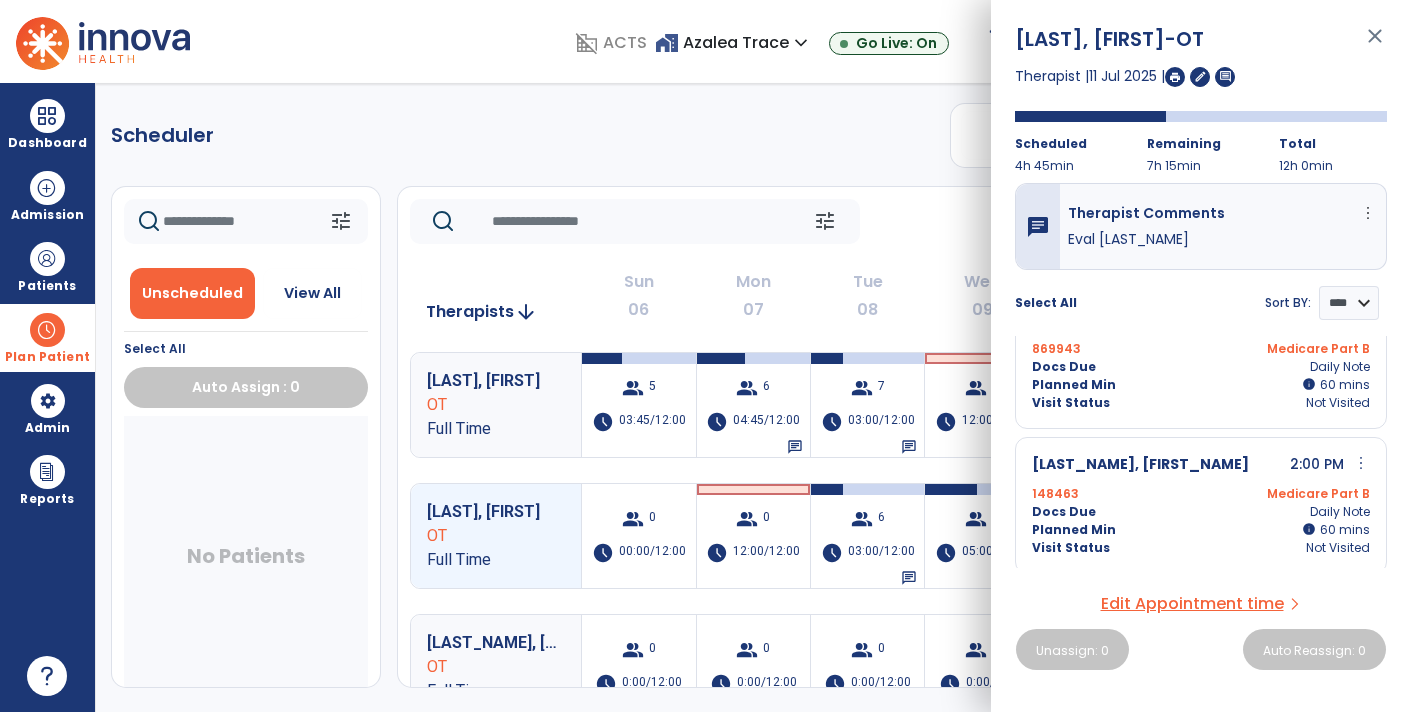 click on "Docs Due Daily Note" at bounding box center (1201, 512) 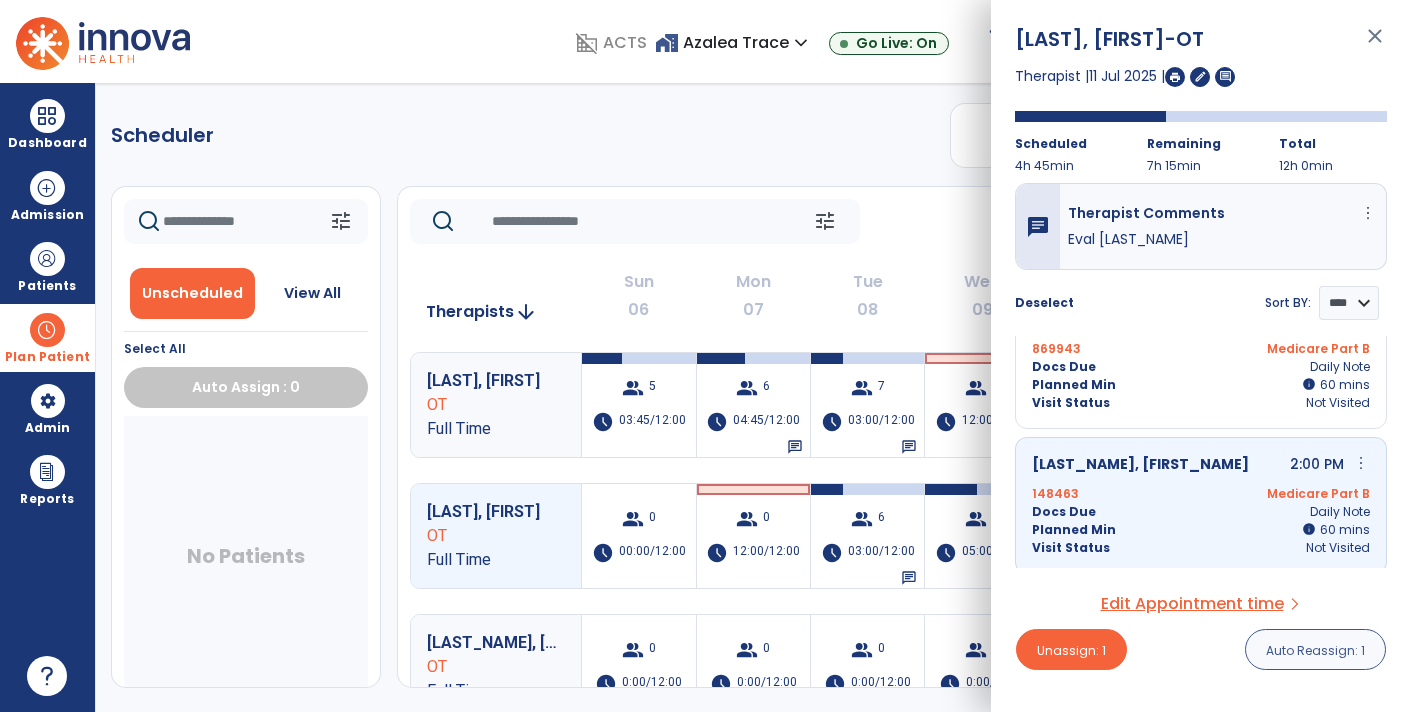click on "Auto Reassign: 1" at bounding box center (1315, 650) 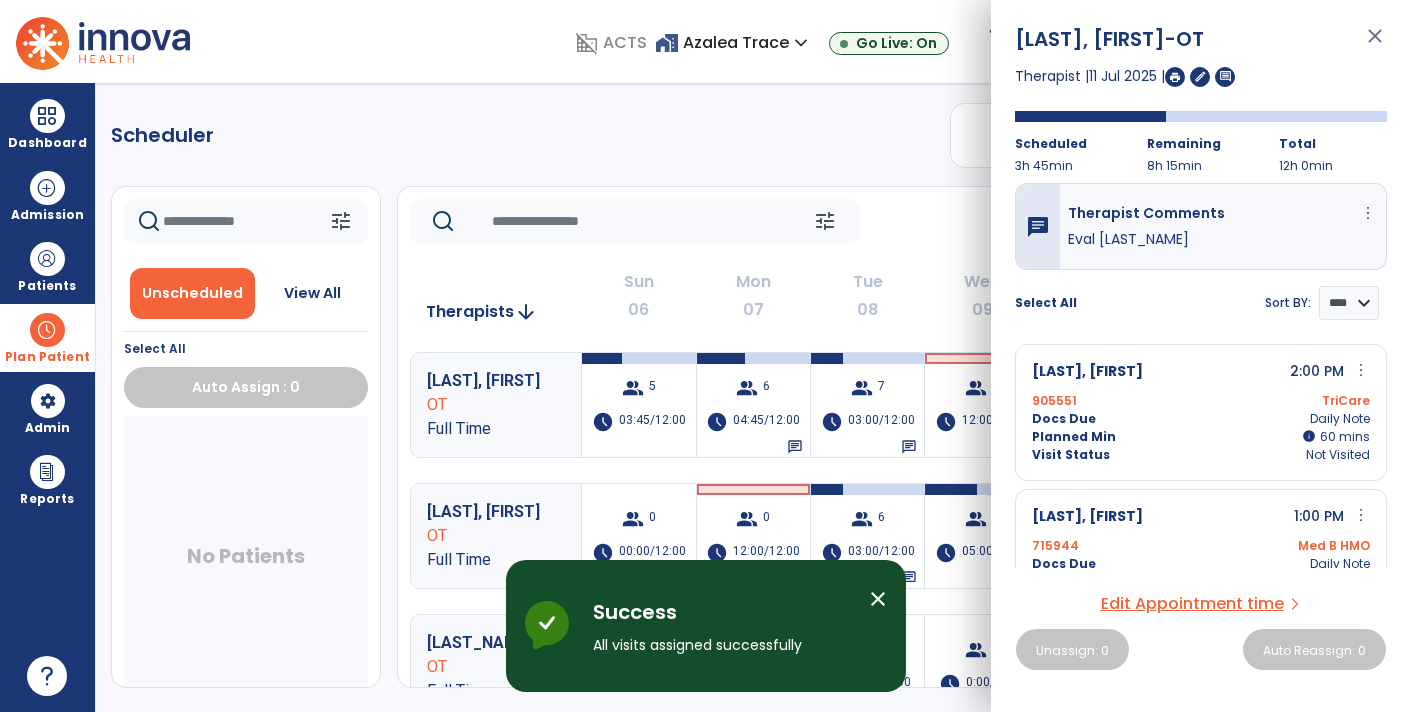 click on "close" at bounding box center [1375, 45] 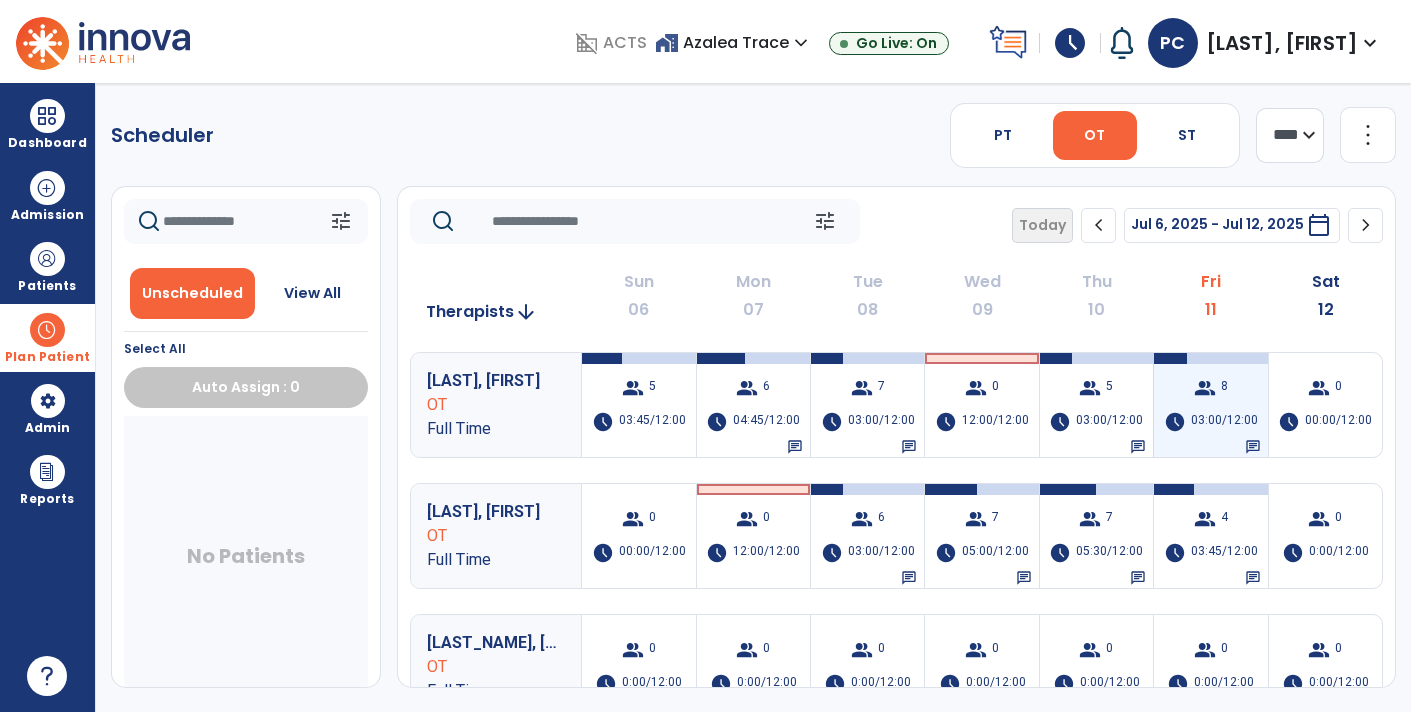 click on "03:00/12:00" at bounding box center (1224, 422) 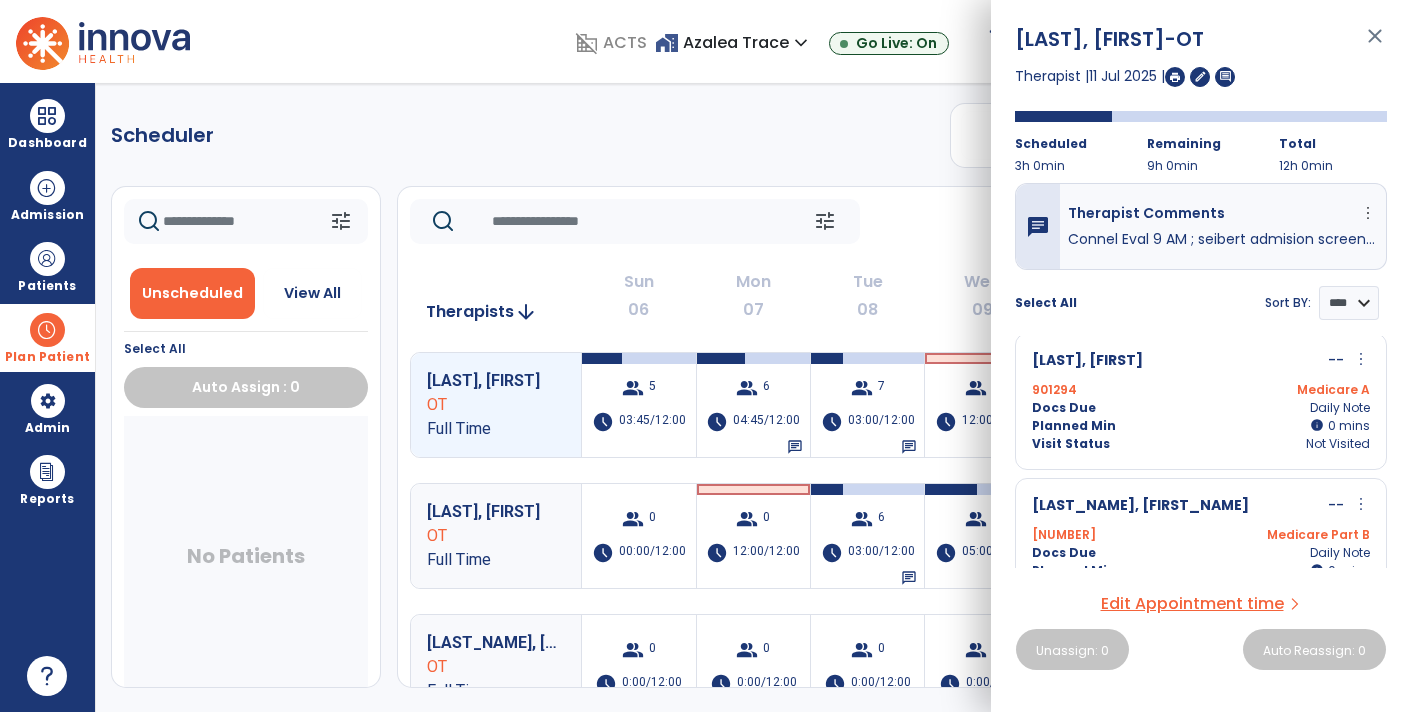 scroll, scrollTop: 576, scrollLeft: 0, axis: vertical 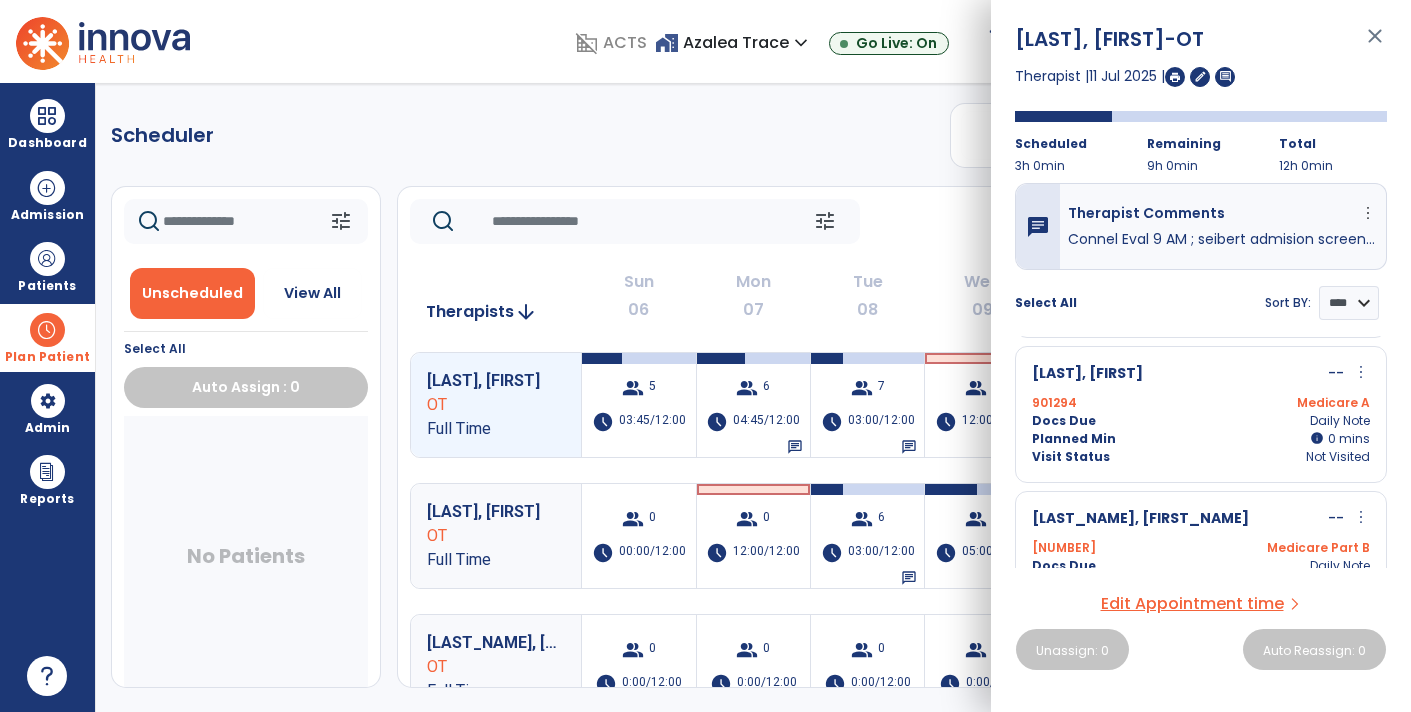 click on "Planned Min  info  0 mins" at bounding box center (1201, 439) 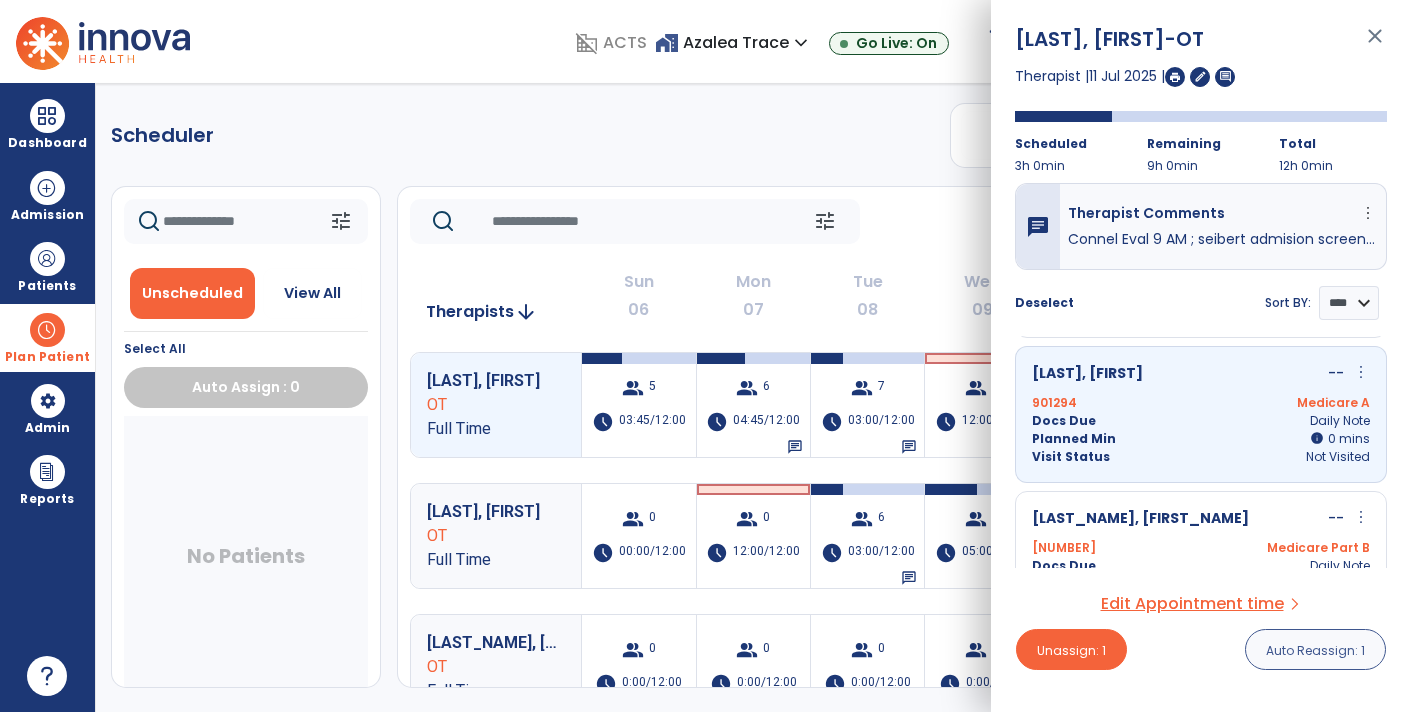 click on "Auto Reassign: 1" at bounding box center (1315, 650) 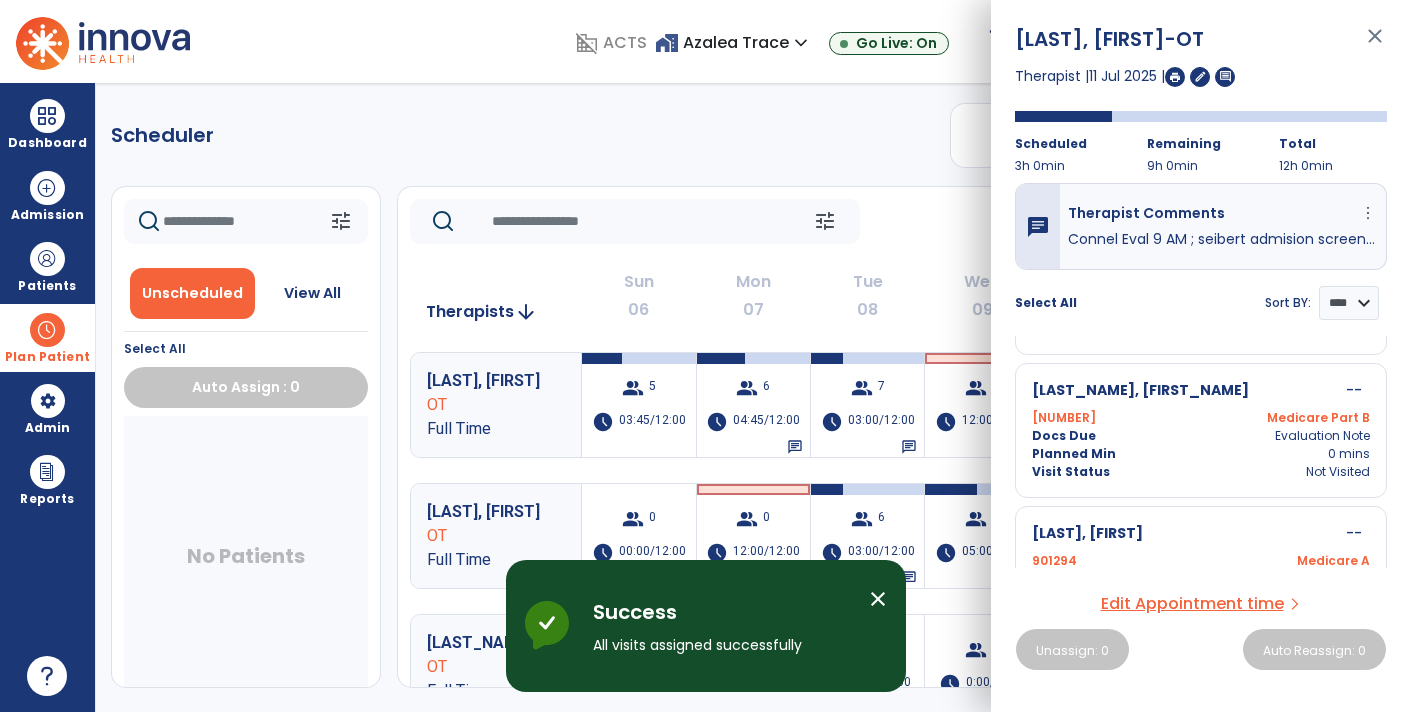 scroll, scrollTop: 770, scrollLeft: 0, axis: vertical 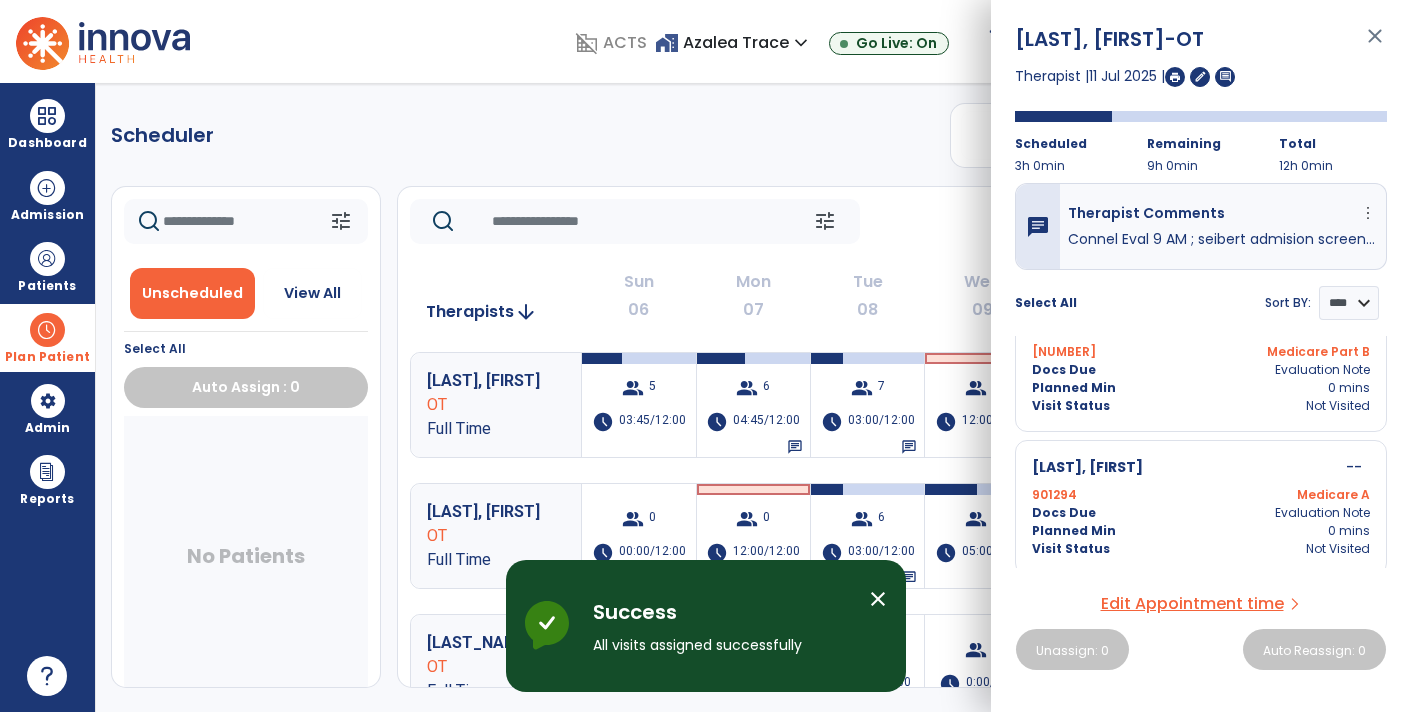 click on "Docs Due Evaluation Note" at bounding box center (1201, 513) 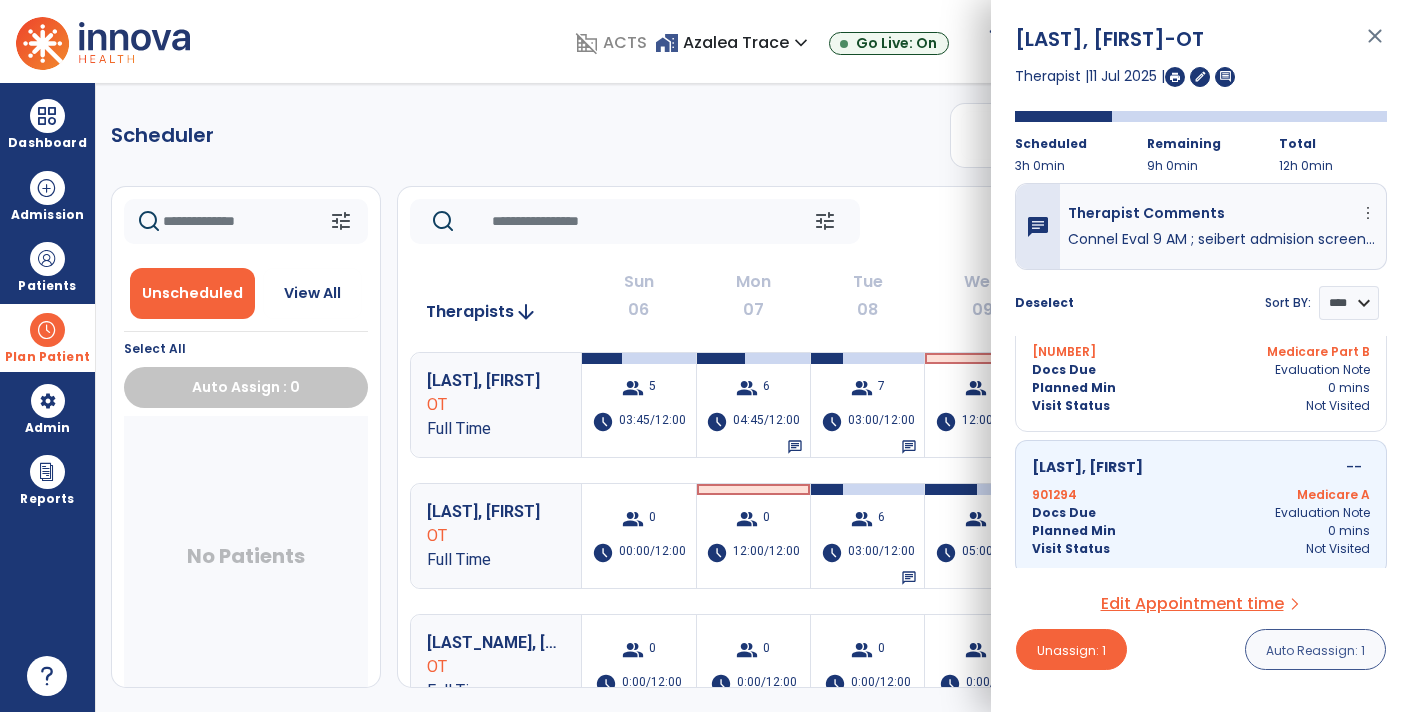click on "Auto Reassign: 1" at bounding box center (1315, 650) 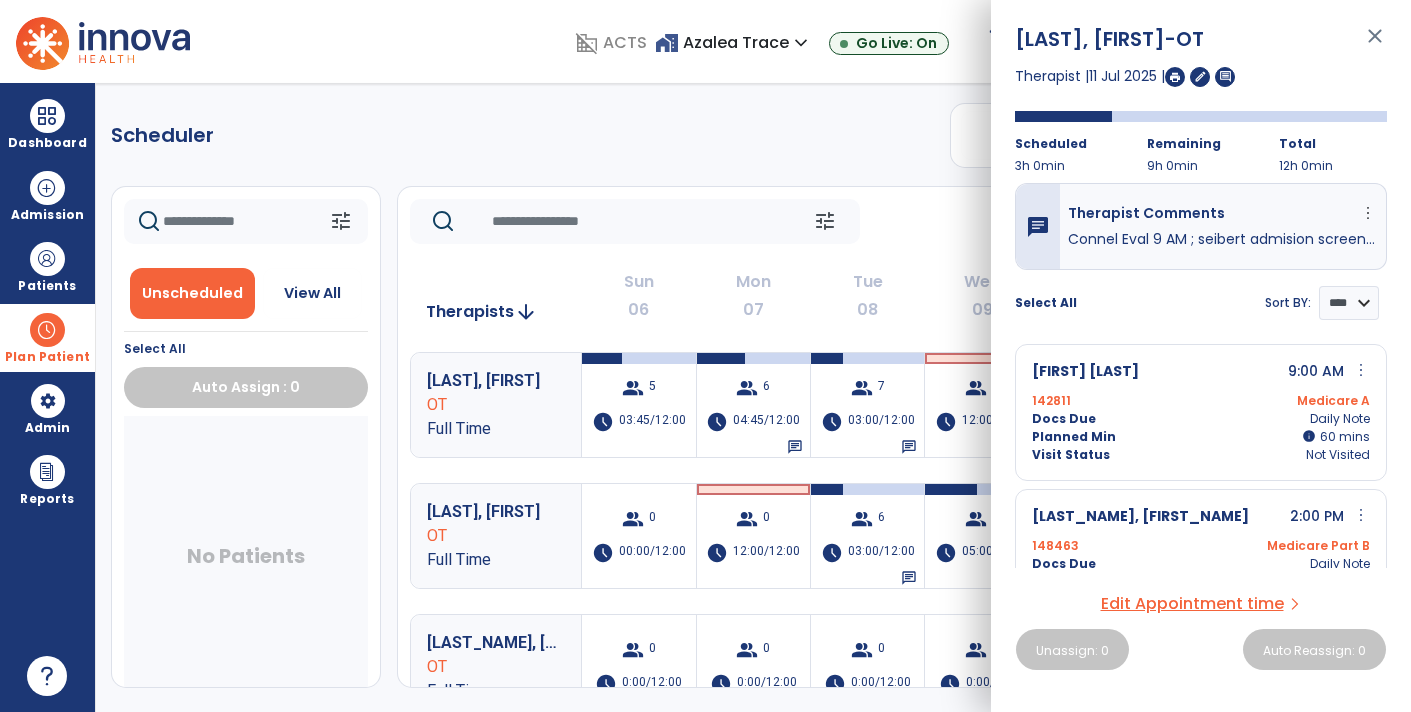 click on "close" at bounding box center (1375, 45) 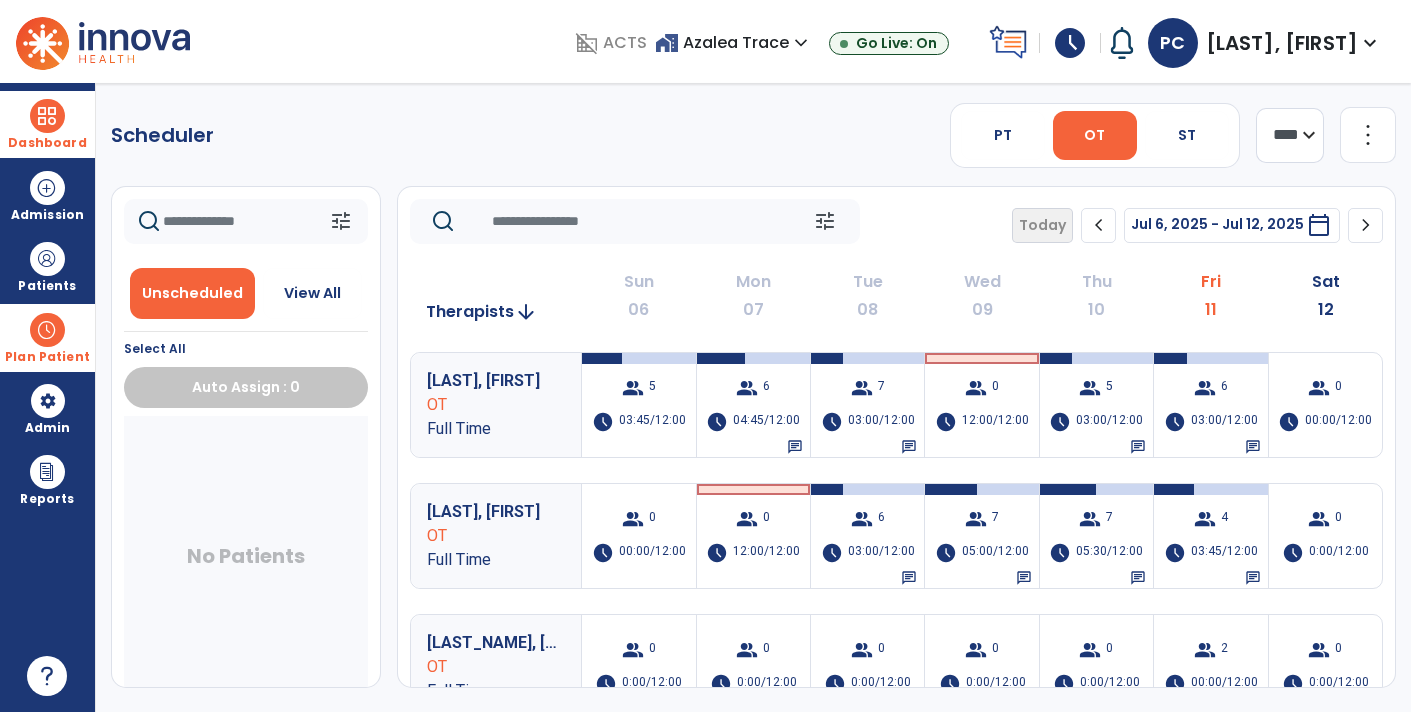 click at bounding box center (47, 116) 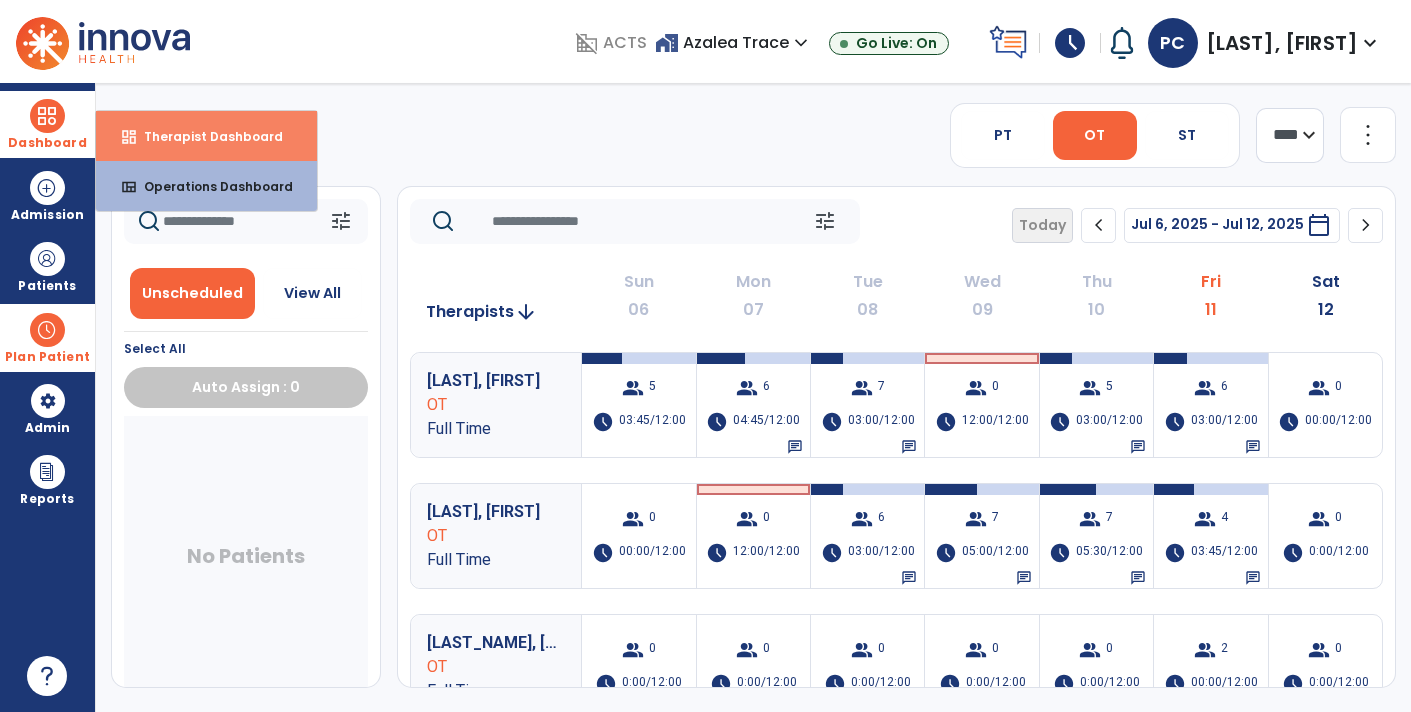click on "Therapist Dashboard" at bounding box center [205, 136] 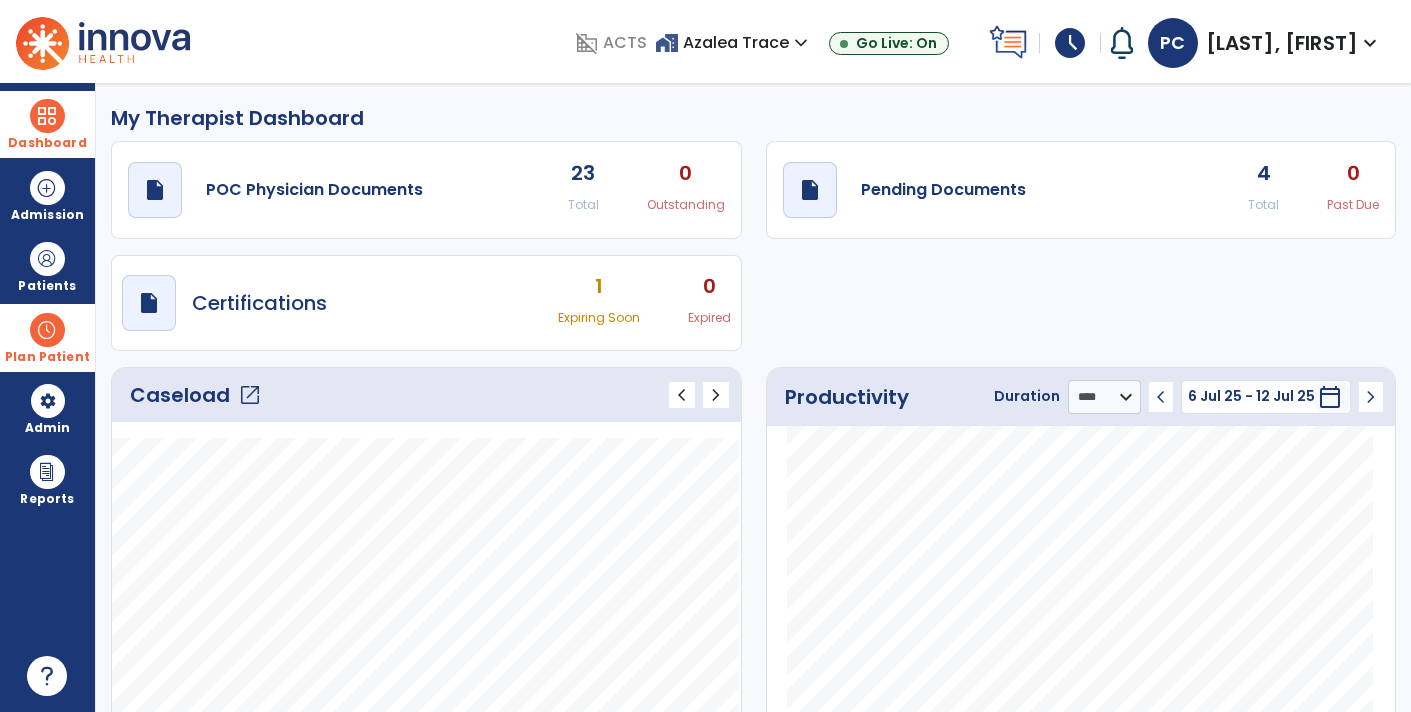 click on "draft   open_in_new  Pending Documents 4 Total 0 Past Due" 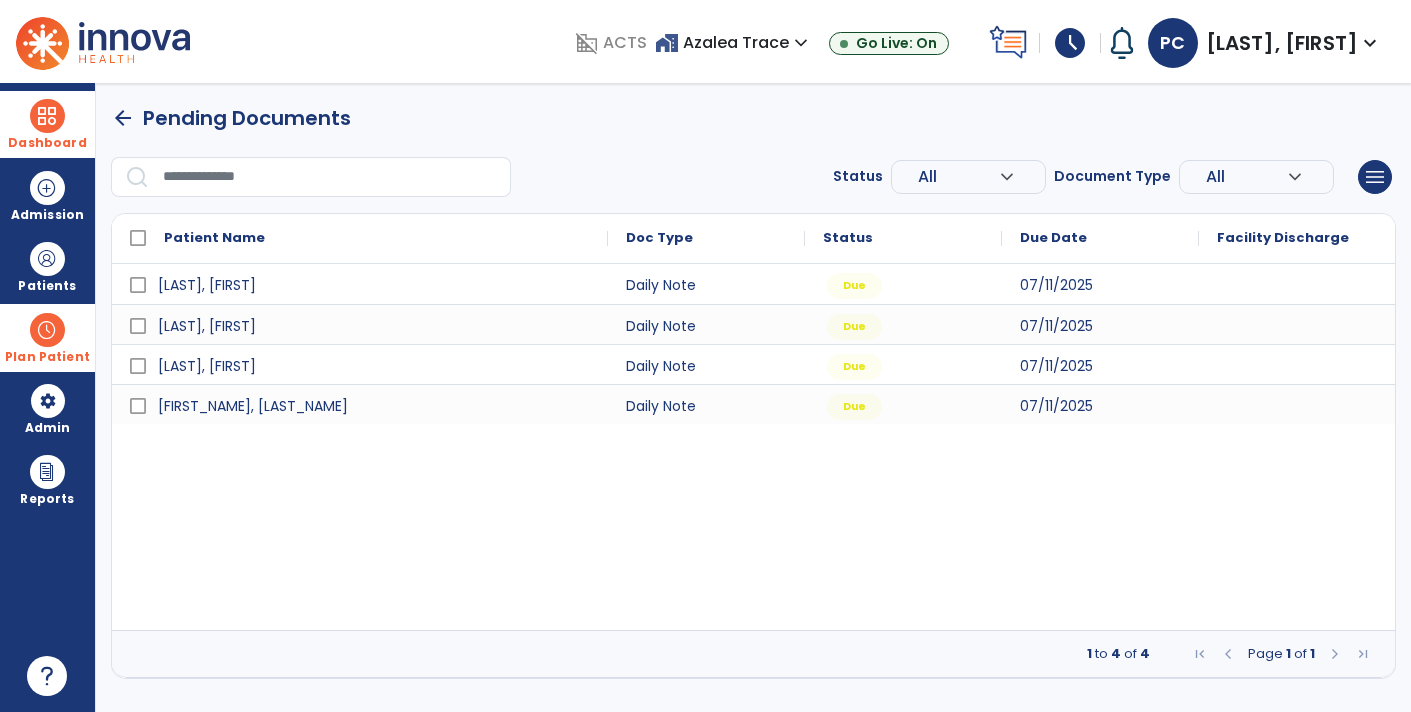 click on "Plan Patient" at bounding box center [47, 286] 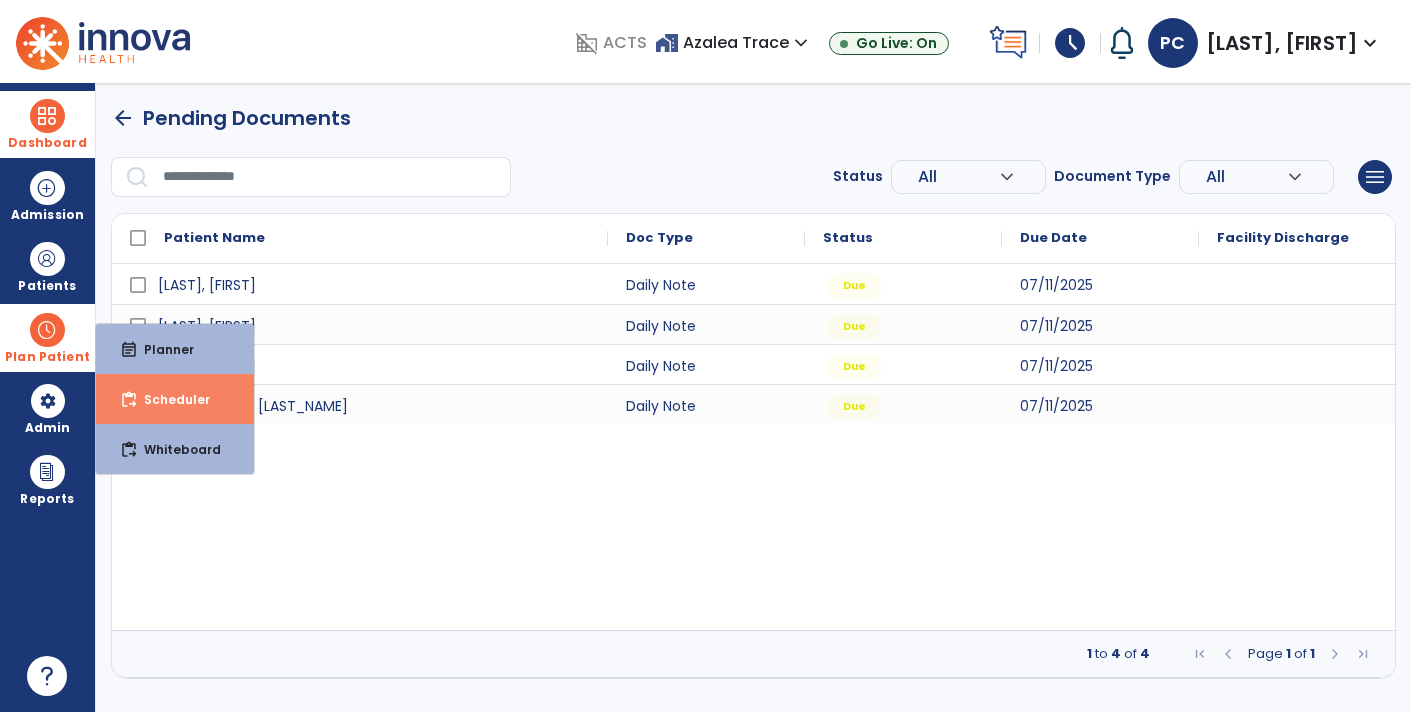 click on "Scheduler" at bounding box center [169, 399] 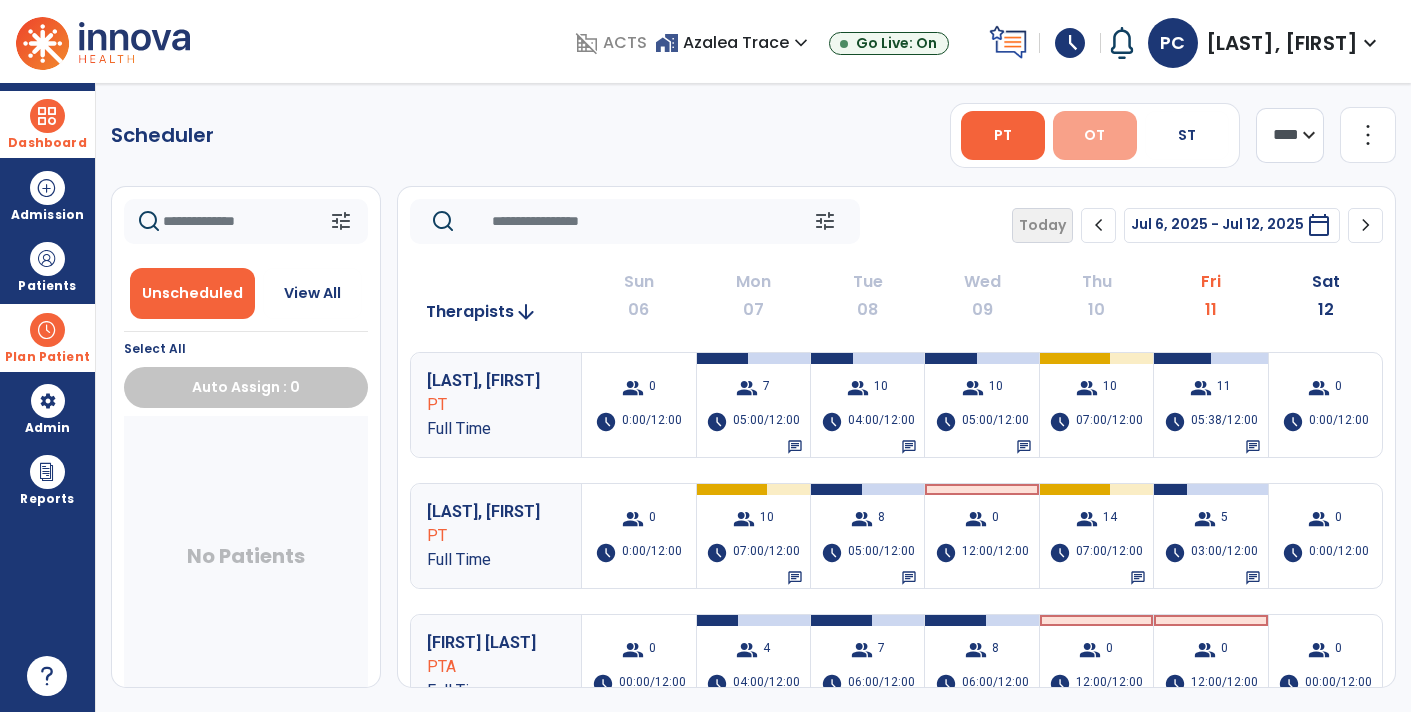 click on "OT" at bounding box center [1095, 135] 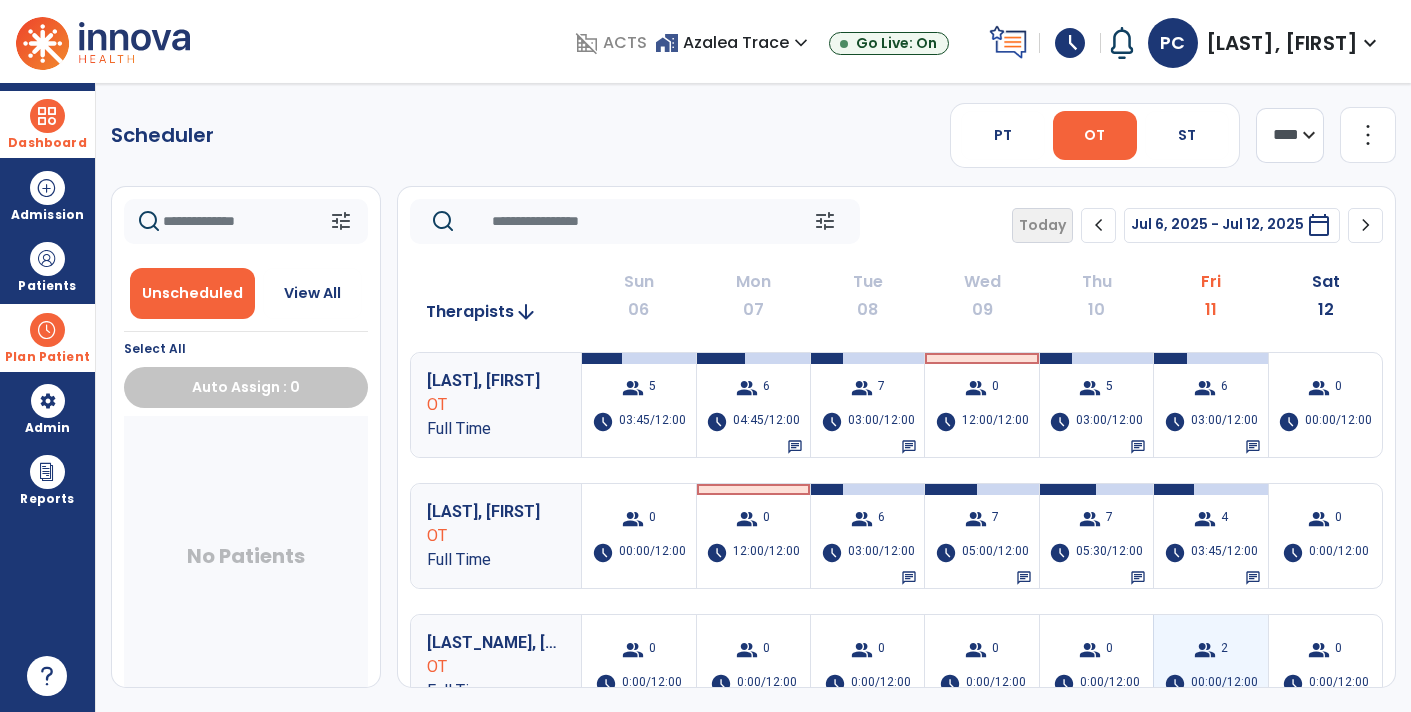 click on "2" at bounding box center [1224, 650] 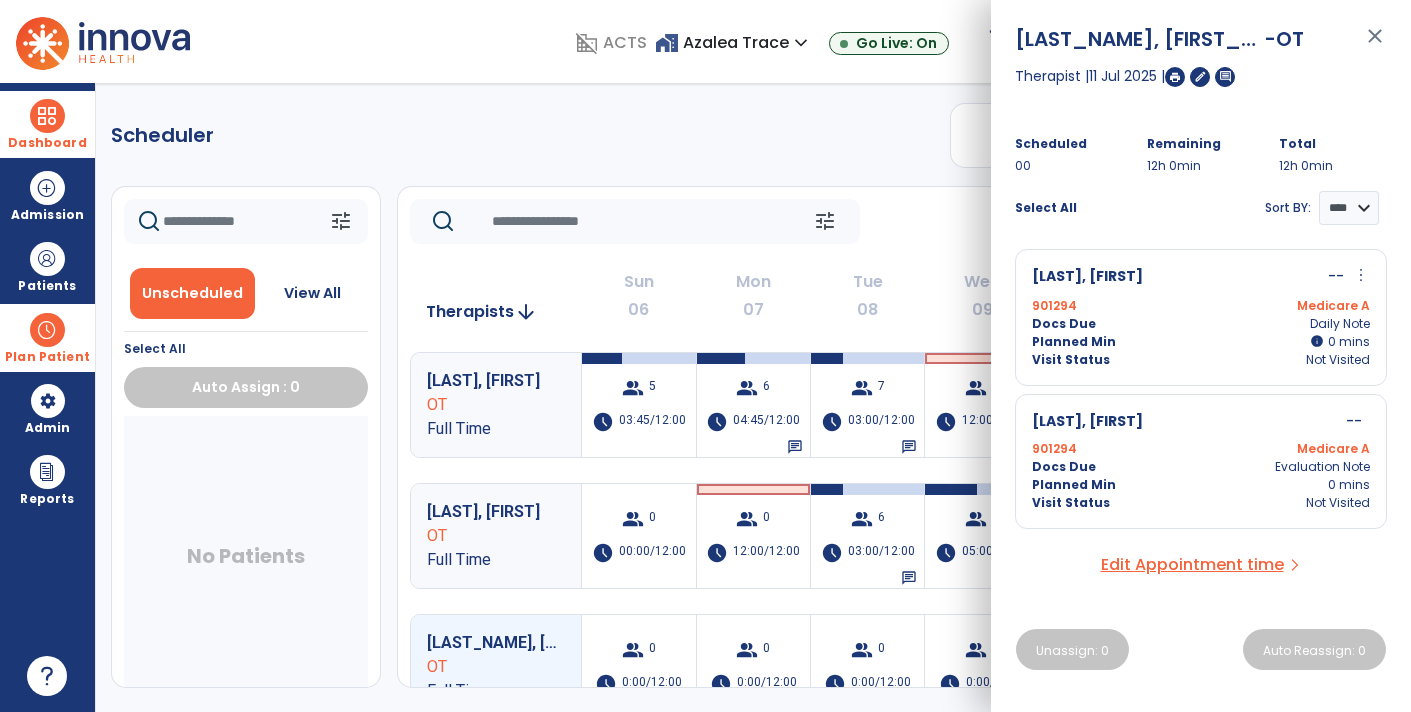 click on "Medicare A" at bounding box center (1285, 306) 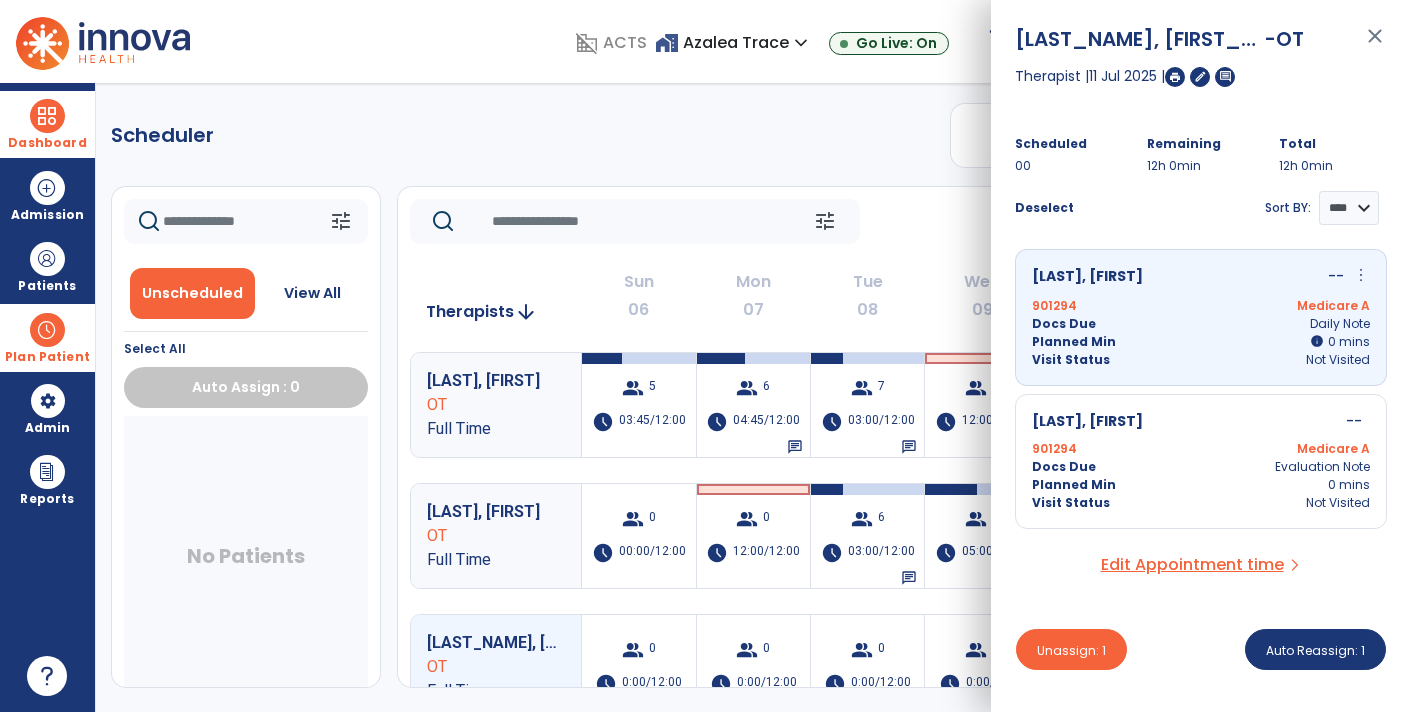 click on "Planned Min 0 mins" at bounding box center [1201, 485] 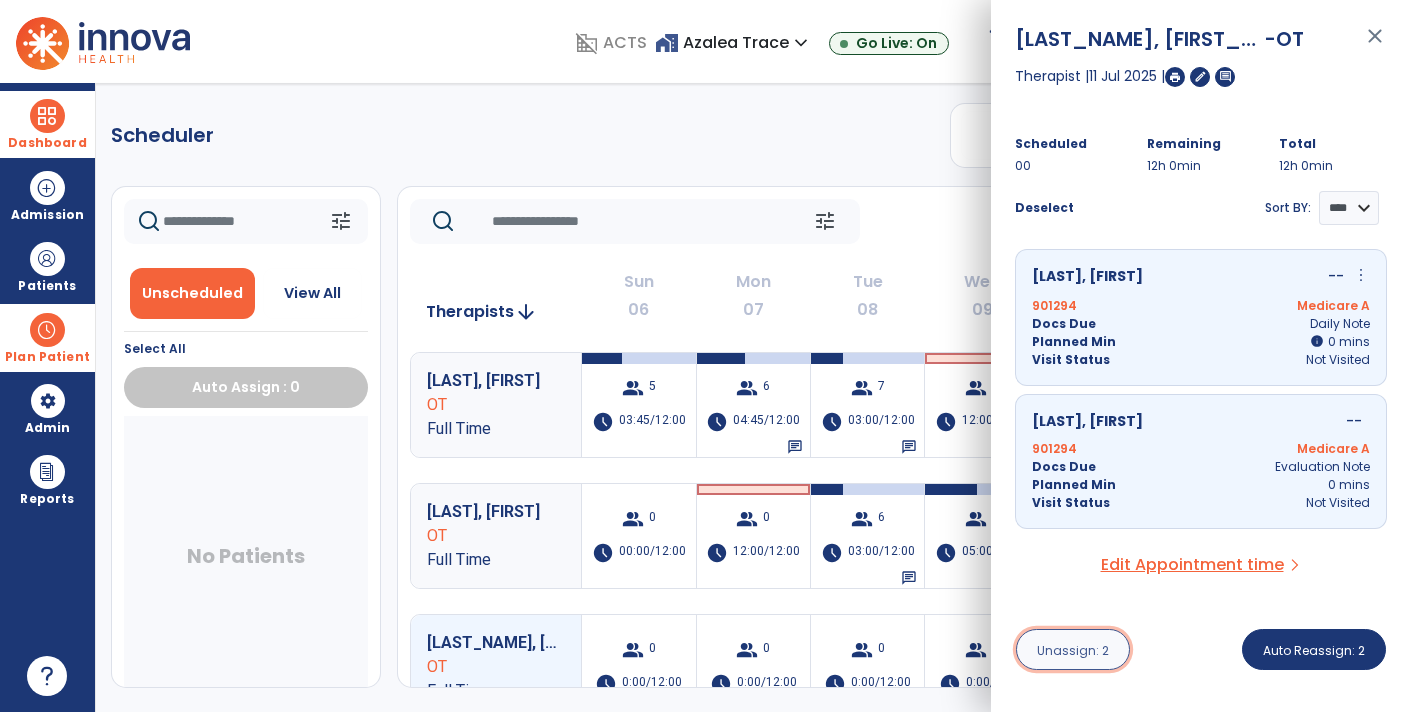 click on "Unassign: 2" at bounding box center (1073, 649) 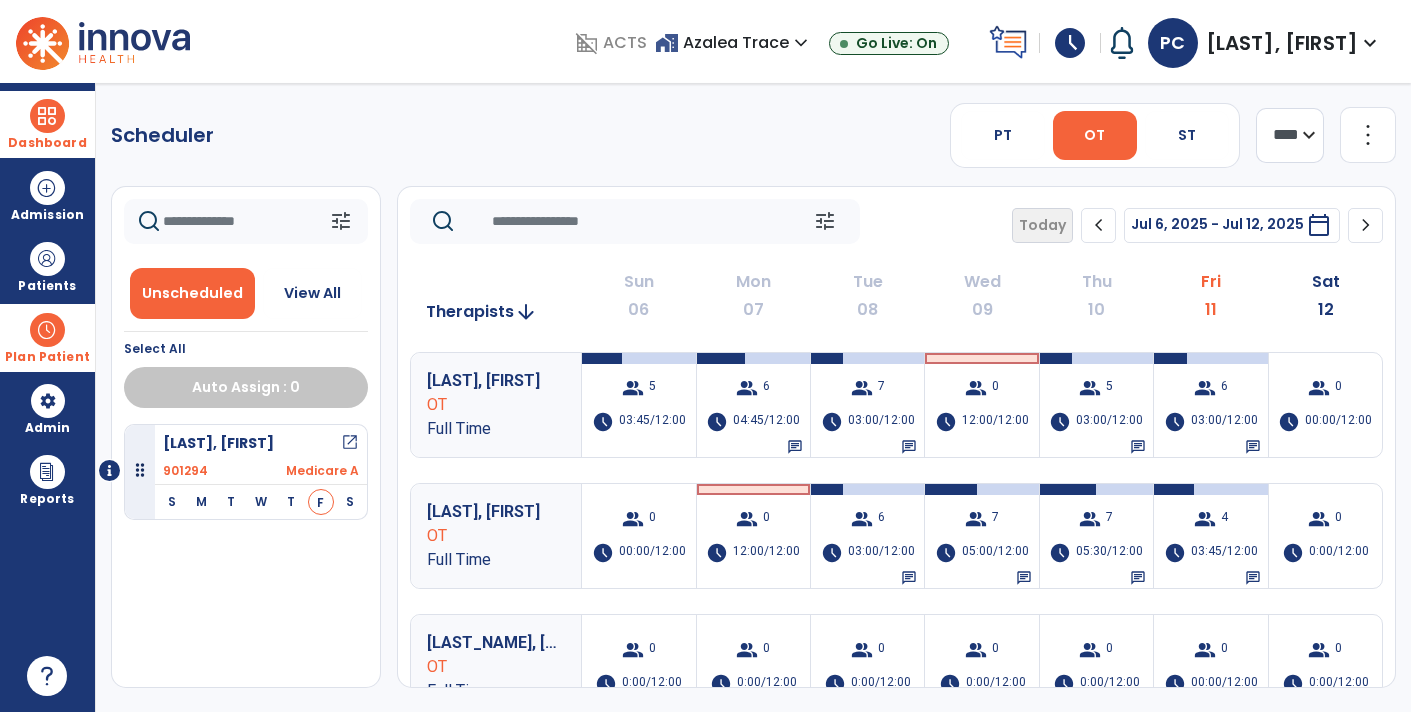 click on "[LAST], [FIRST]" at bounding box center (218, 443) 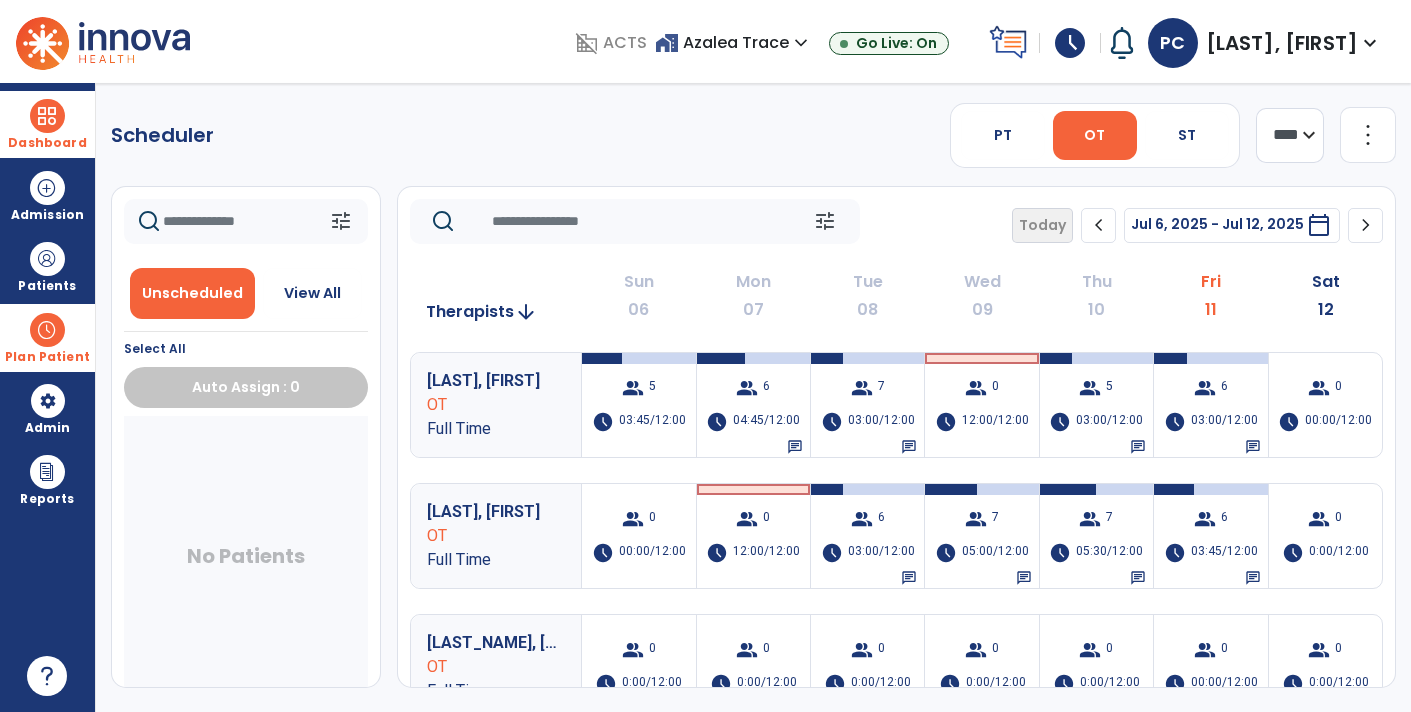 click at bounding box center (47, 116) 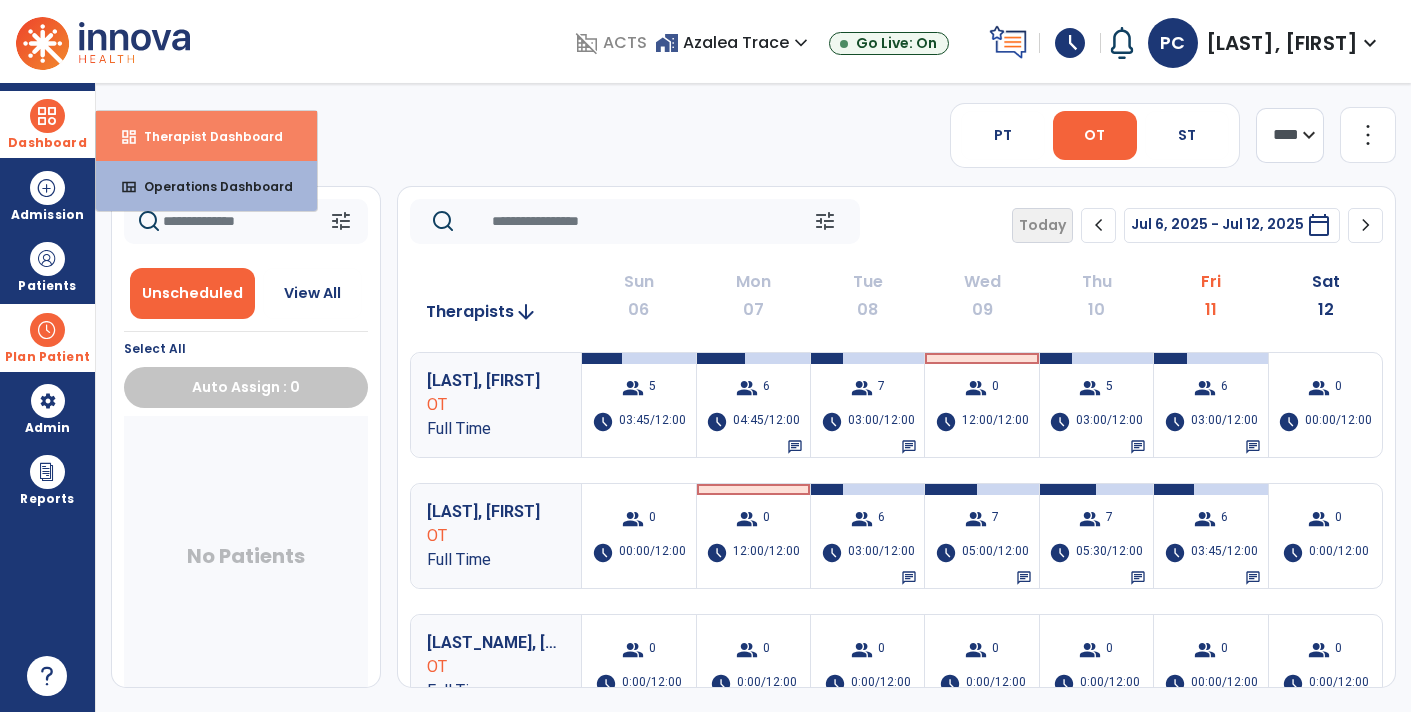 click on "Therapist Dashboard" at bounding box center [205, 136] 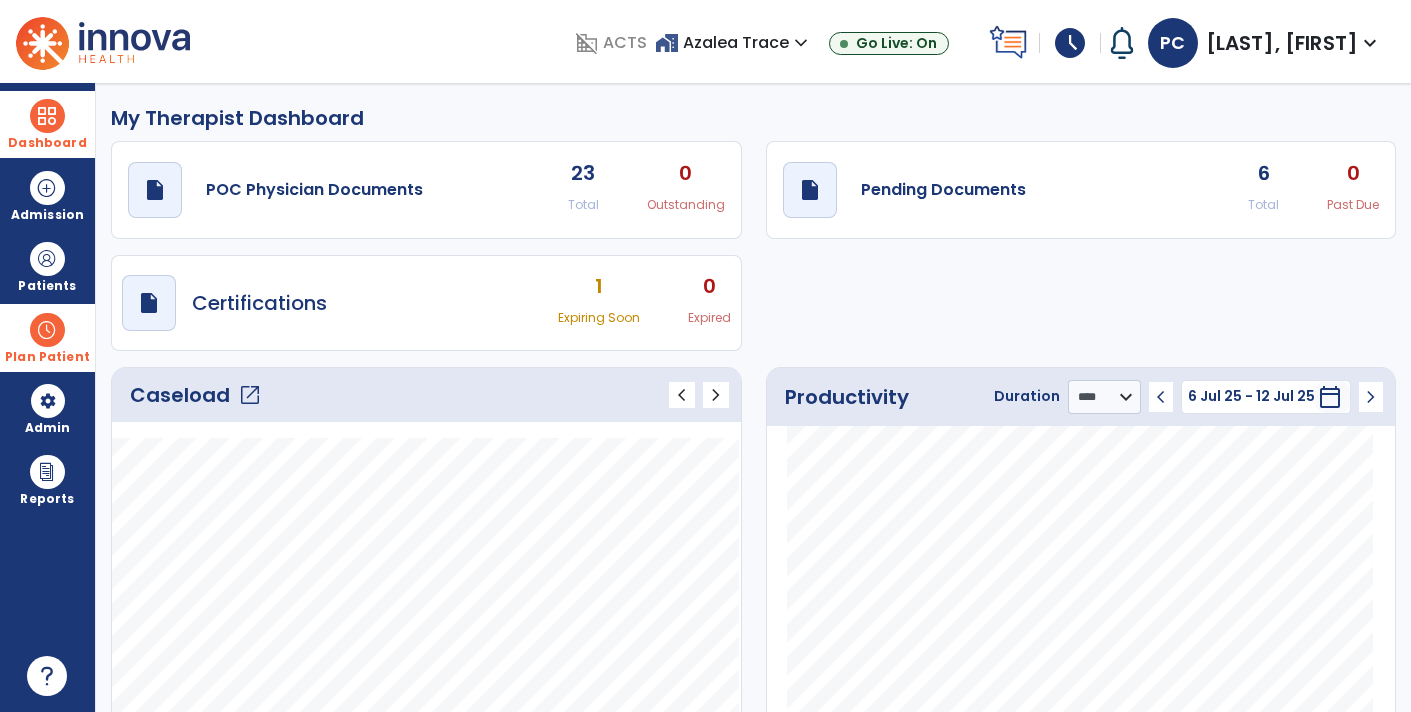 click on "draft   open_in_new  Pending Documents 6 Total 0 Past Due" 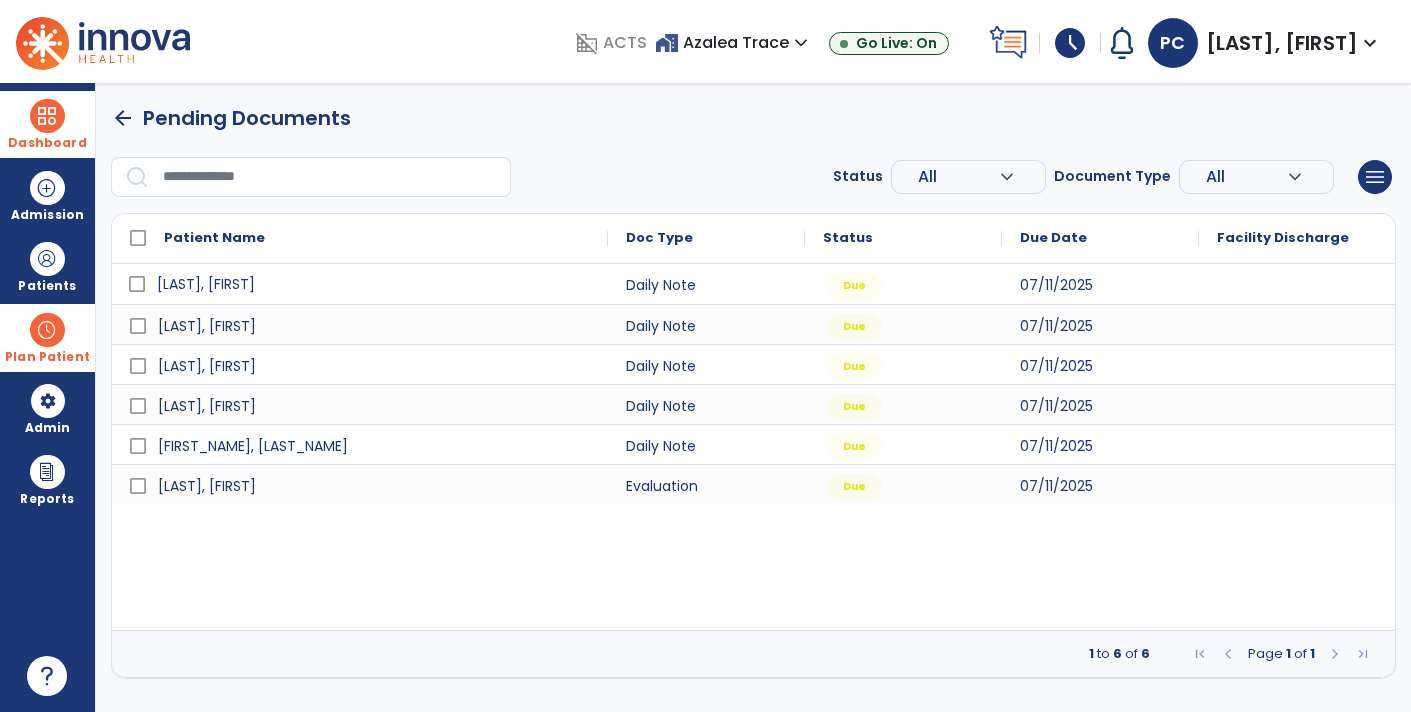 click on "[LAST], [FIRST]" at bounding box center (206, 284) 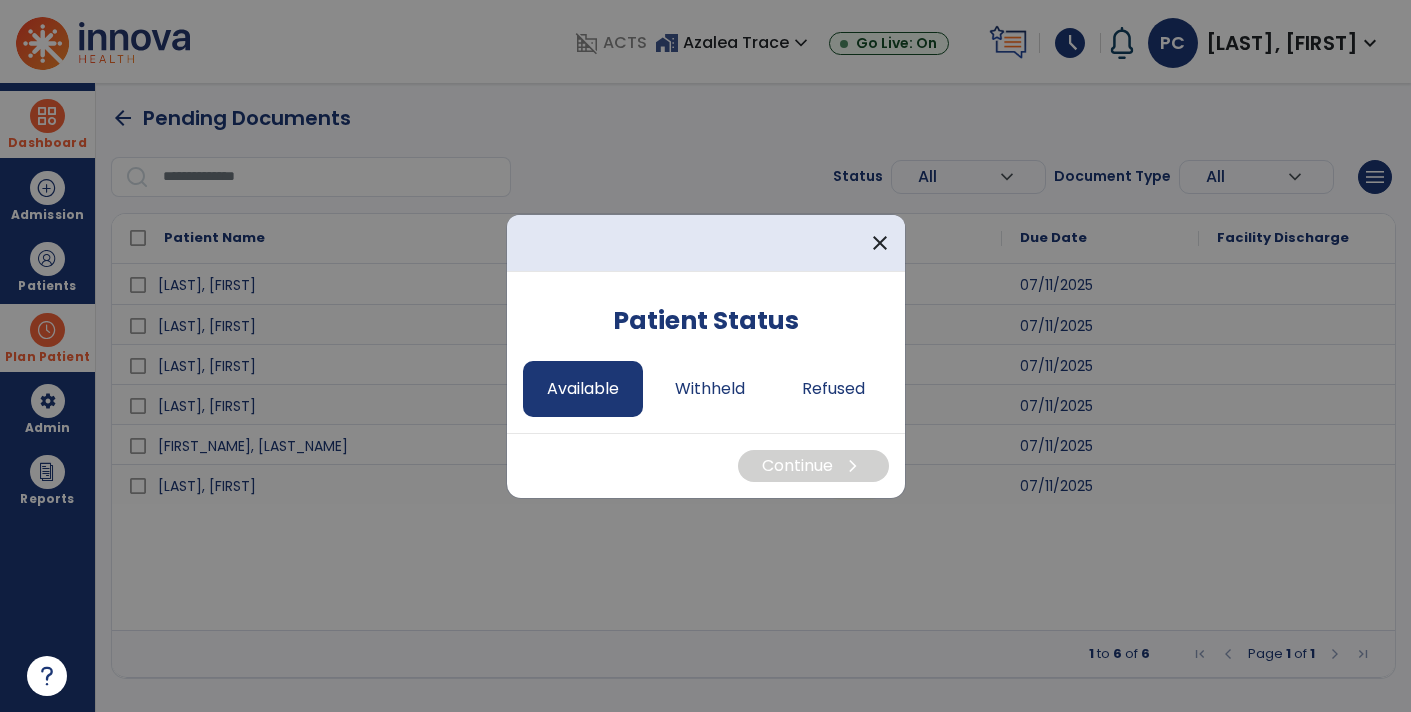 click on "Available" at bounding box center [583, 389] 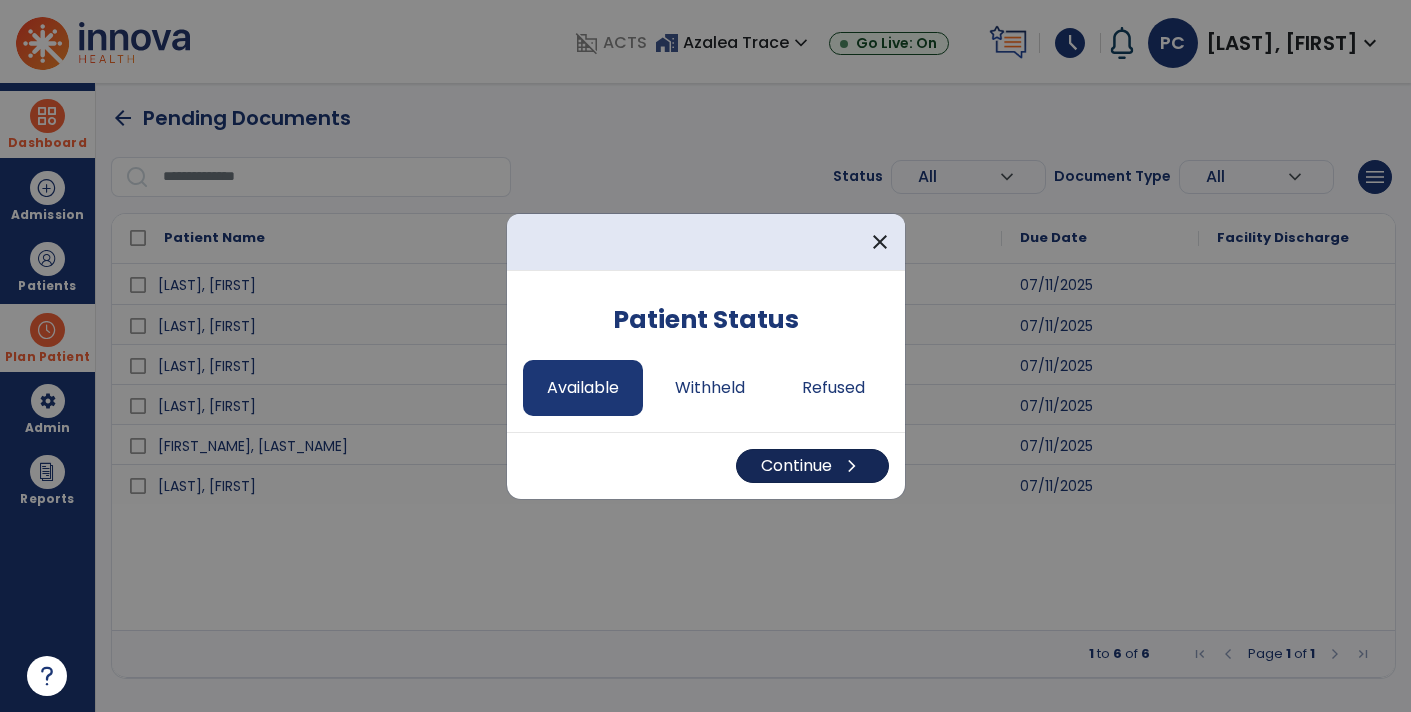 click on "Continue   chevron_right" at bounding box center [812, 466] 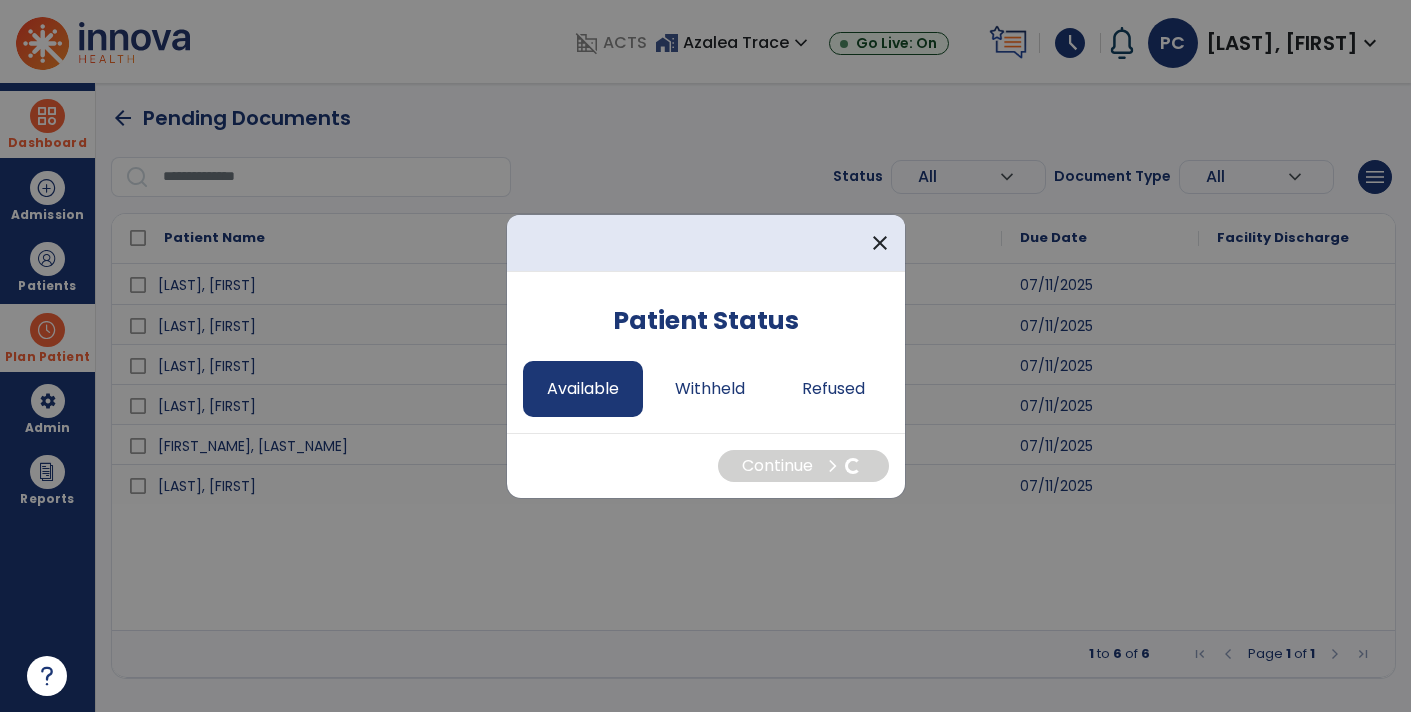 select on "*" 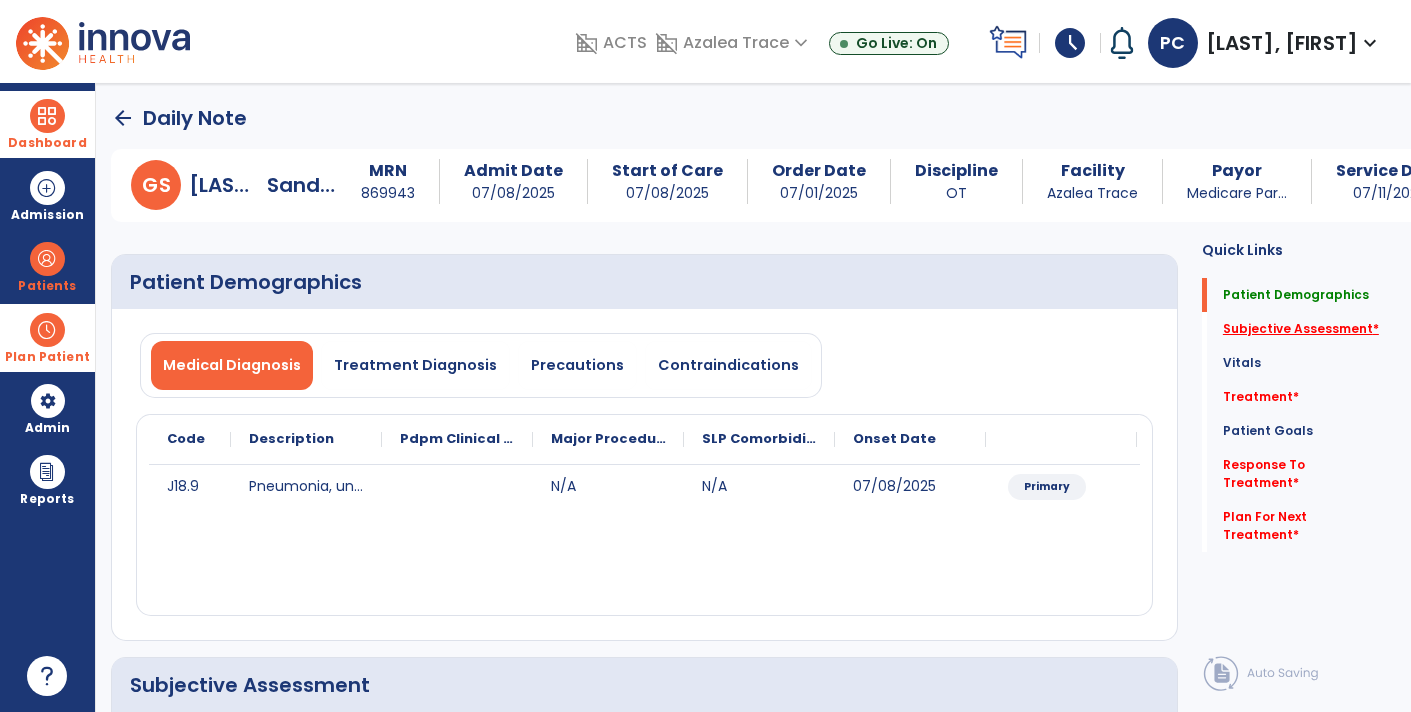click on "Subjective Assessment   *" 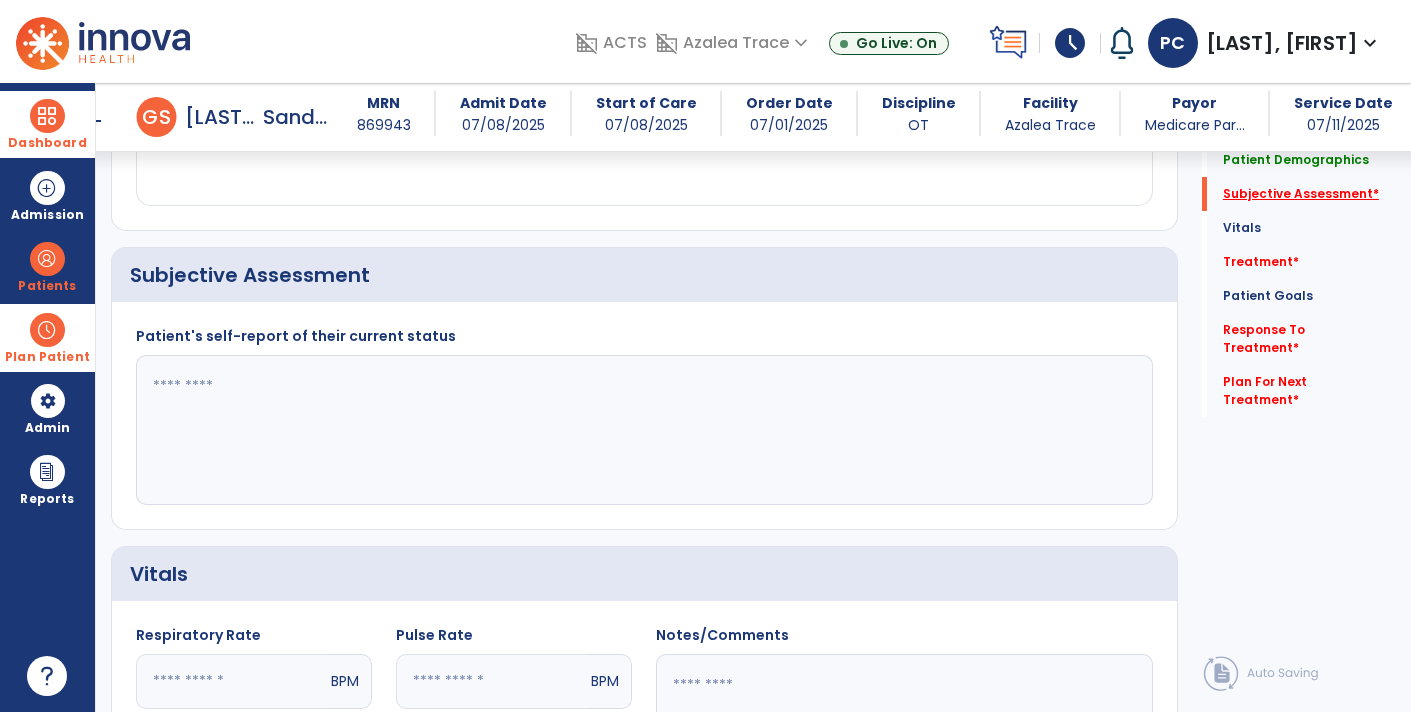 scroll, scrollTop: 399, scrollLeft: 0, axis: vertical 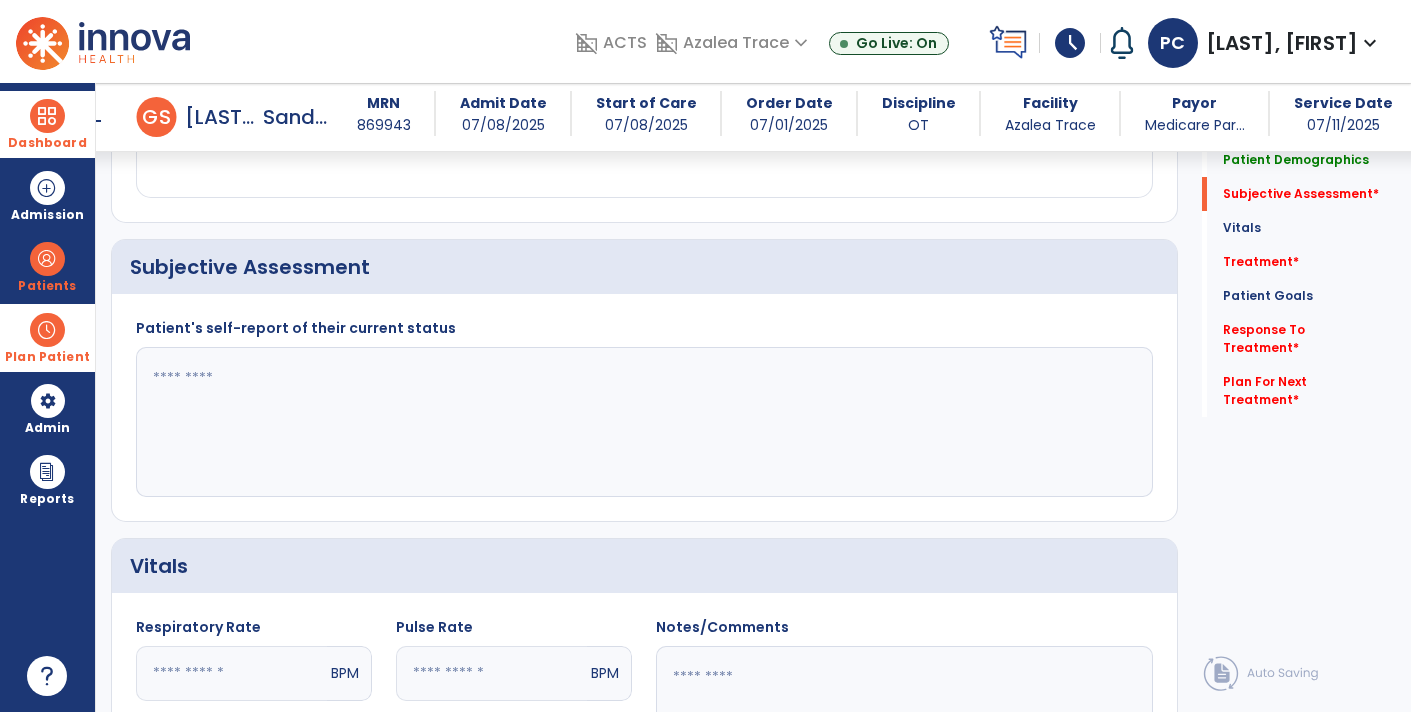 click 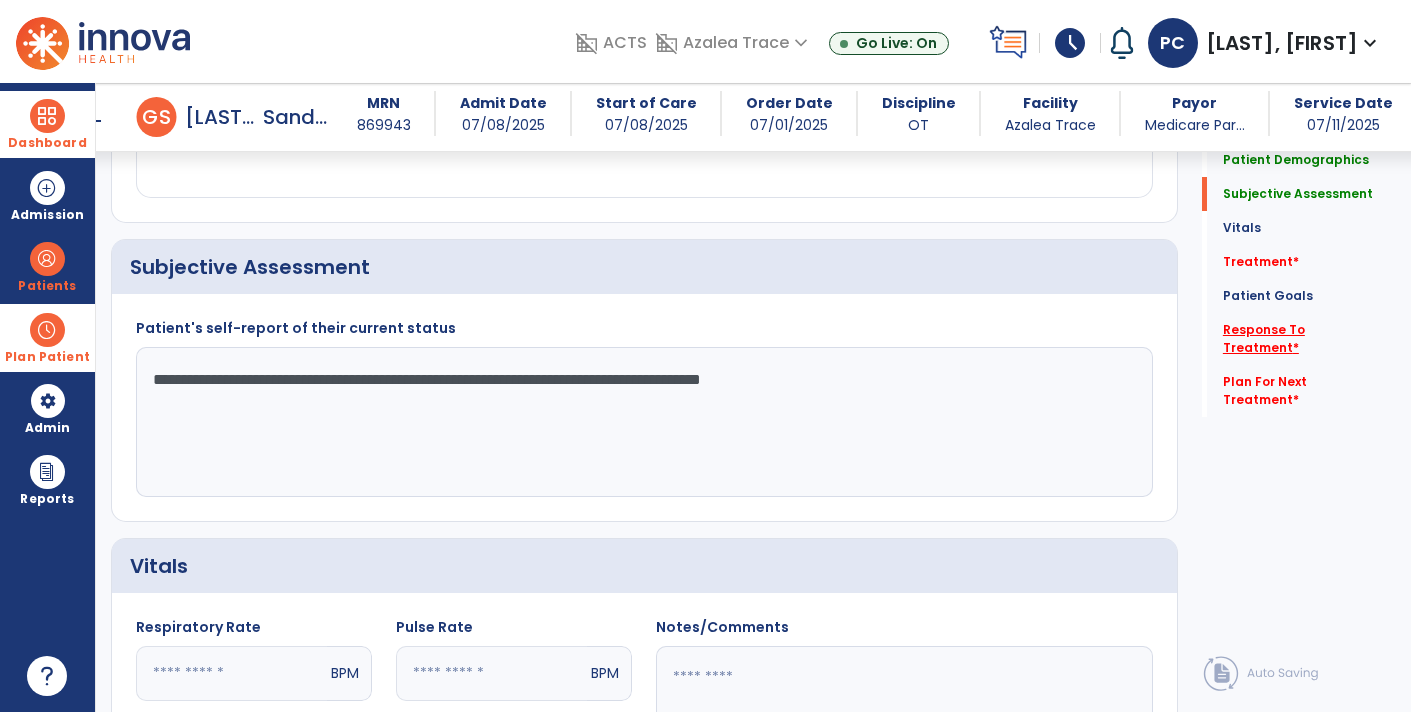 type on "**********" 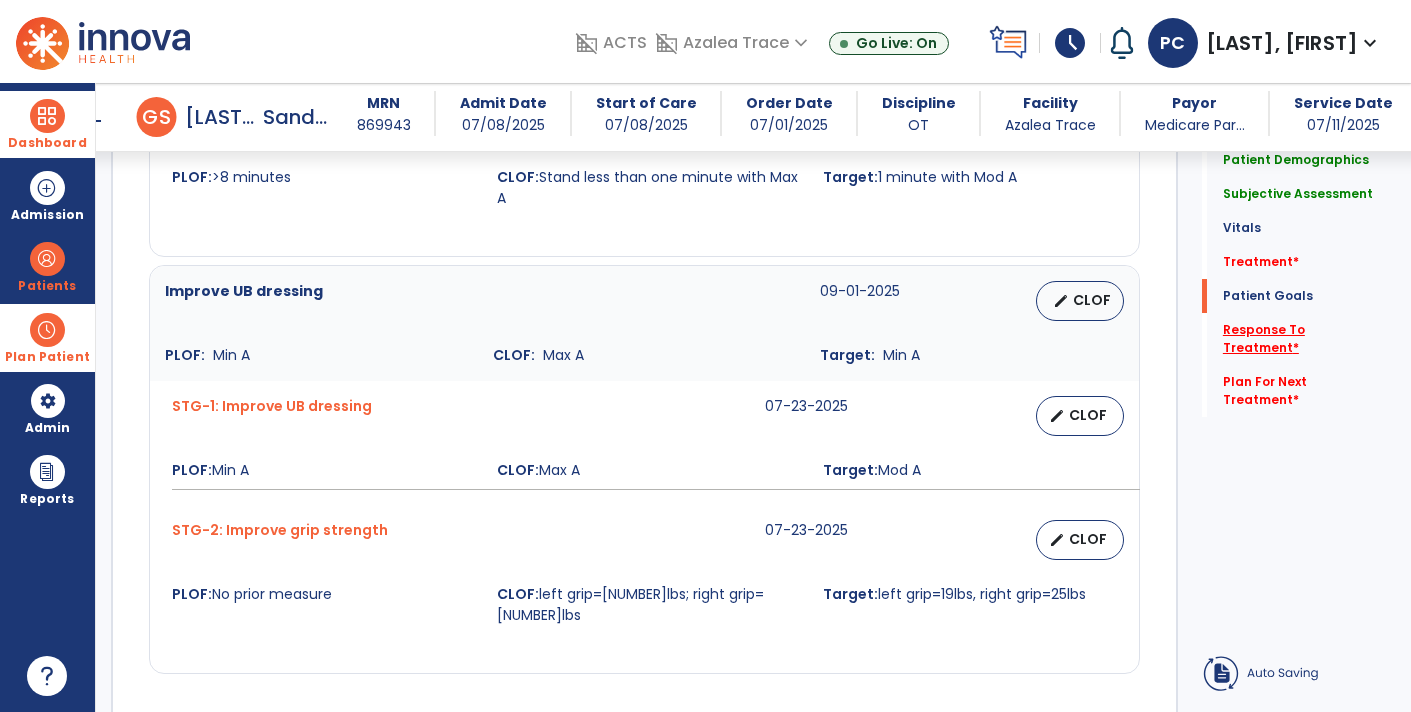 scroll, scrollTop: 2336, scrollLeft: 0, axis: vertical 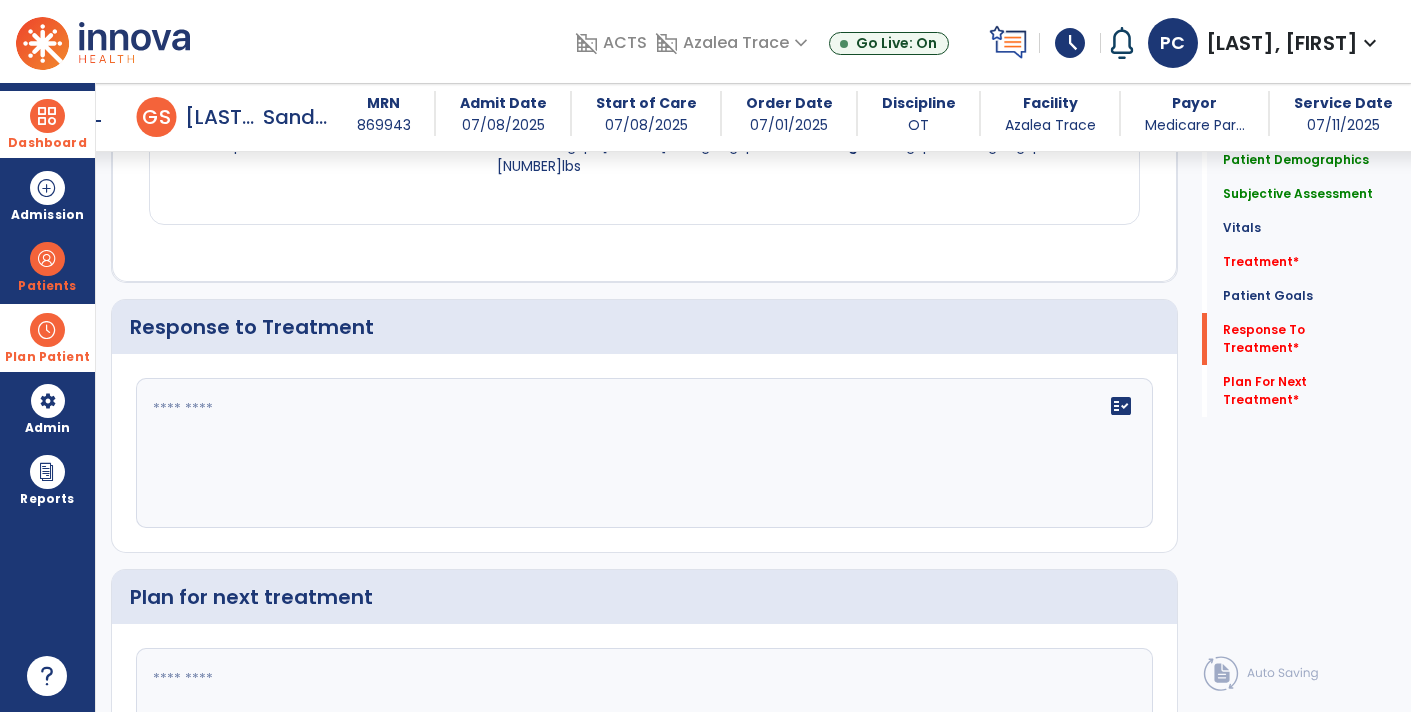 click on "fact_check" 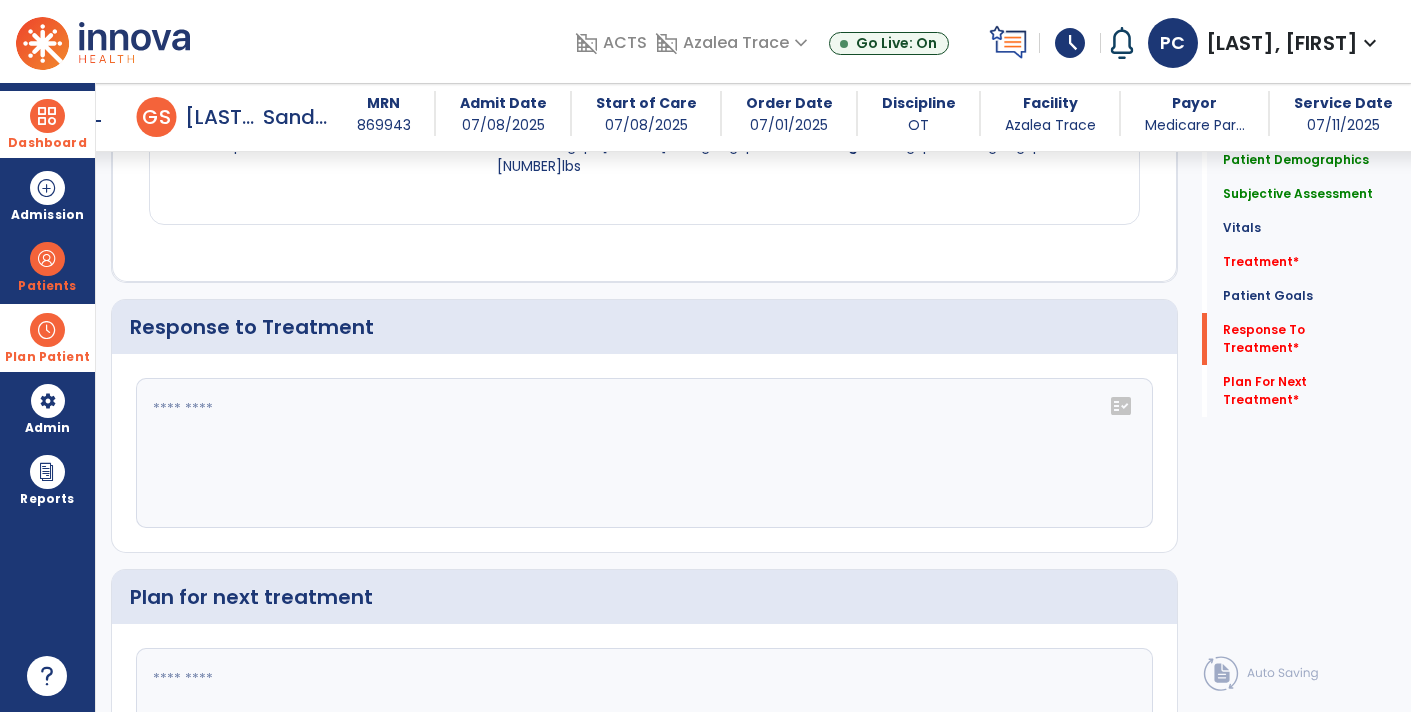 click 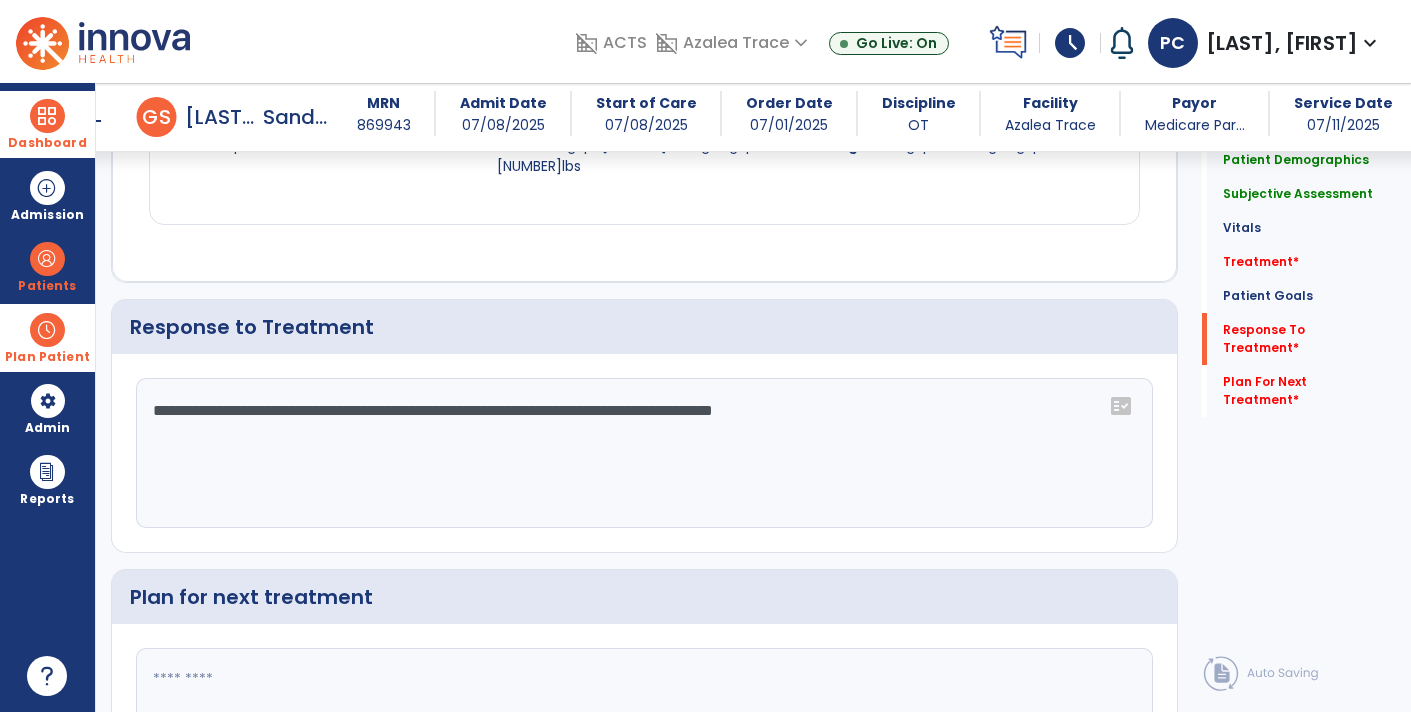 click 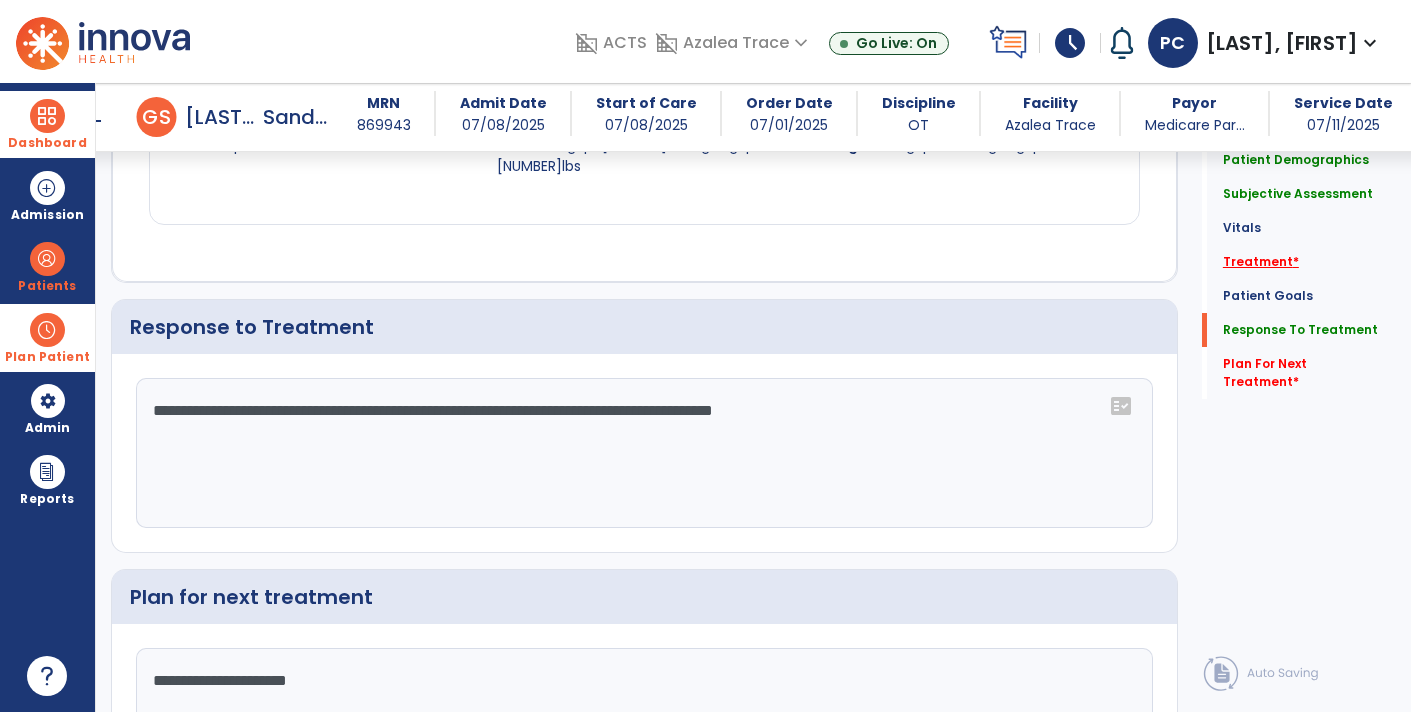 type on "**********" 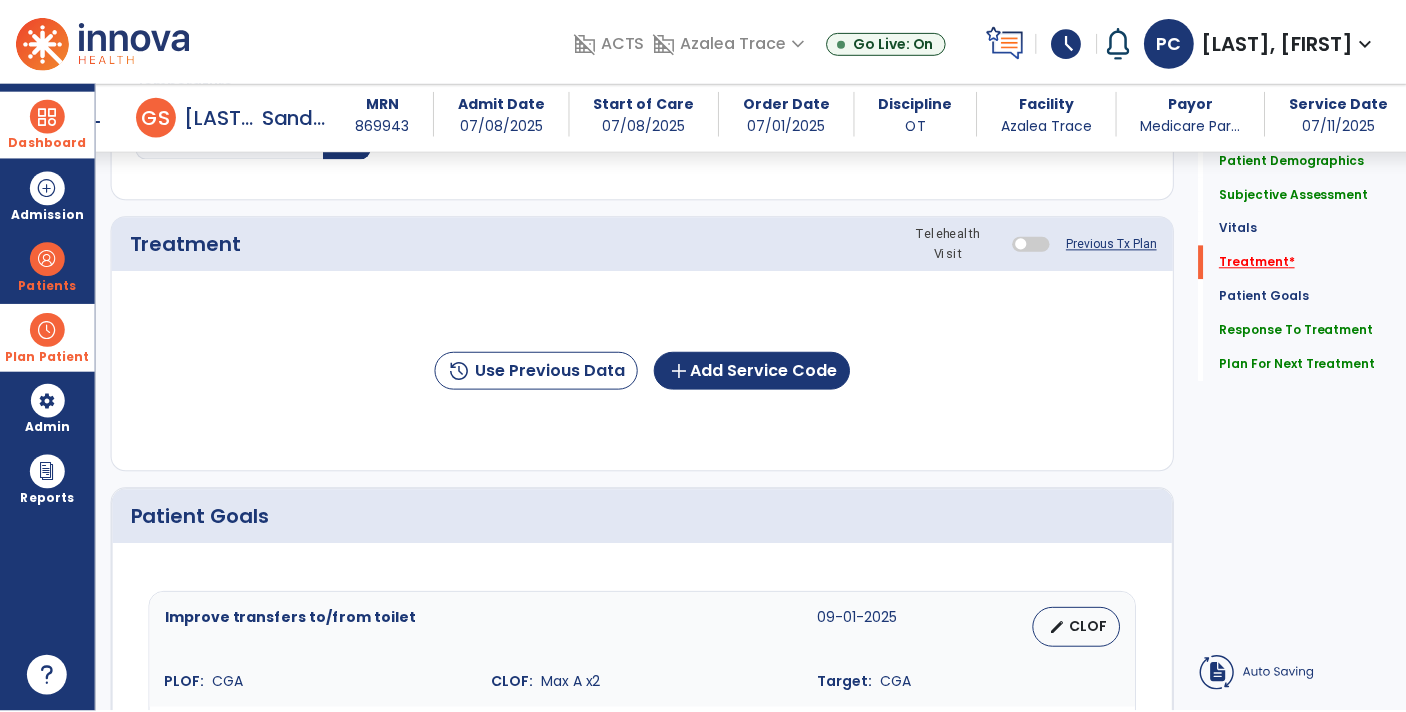 scroll, scrollTop: 1085, scrollLeft: 0, axis: vertical 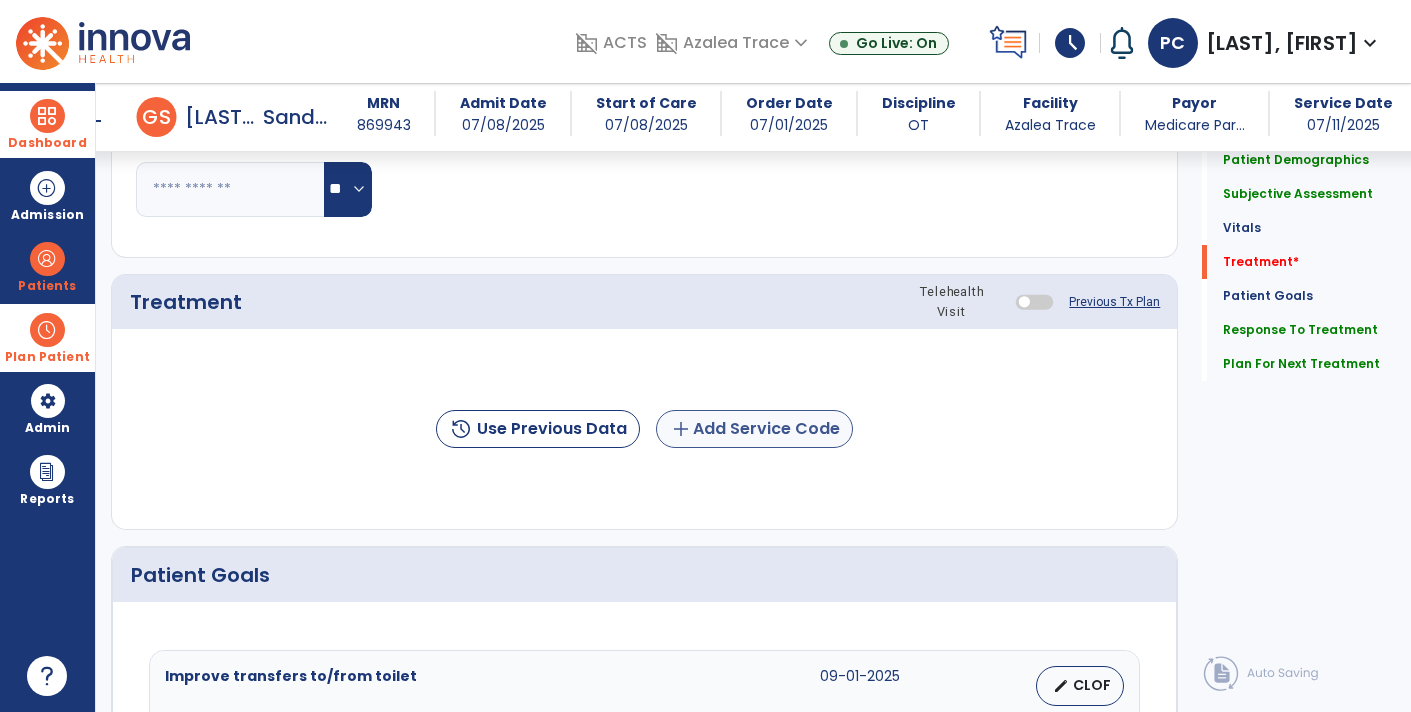 click on "add  Add Service Code" 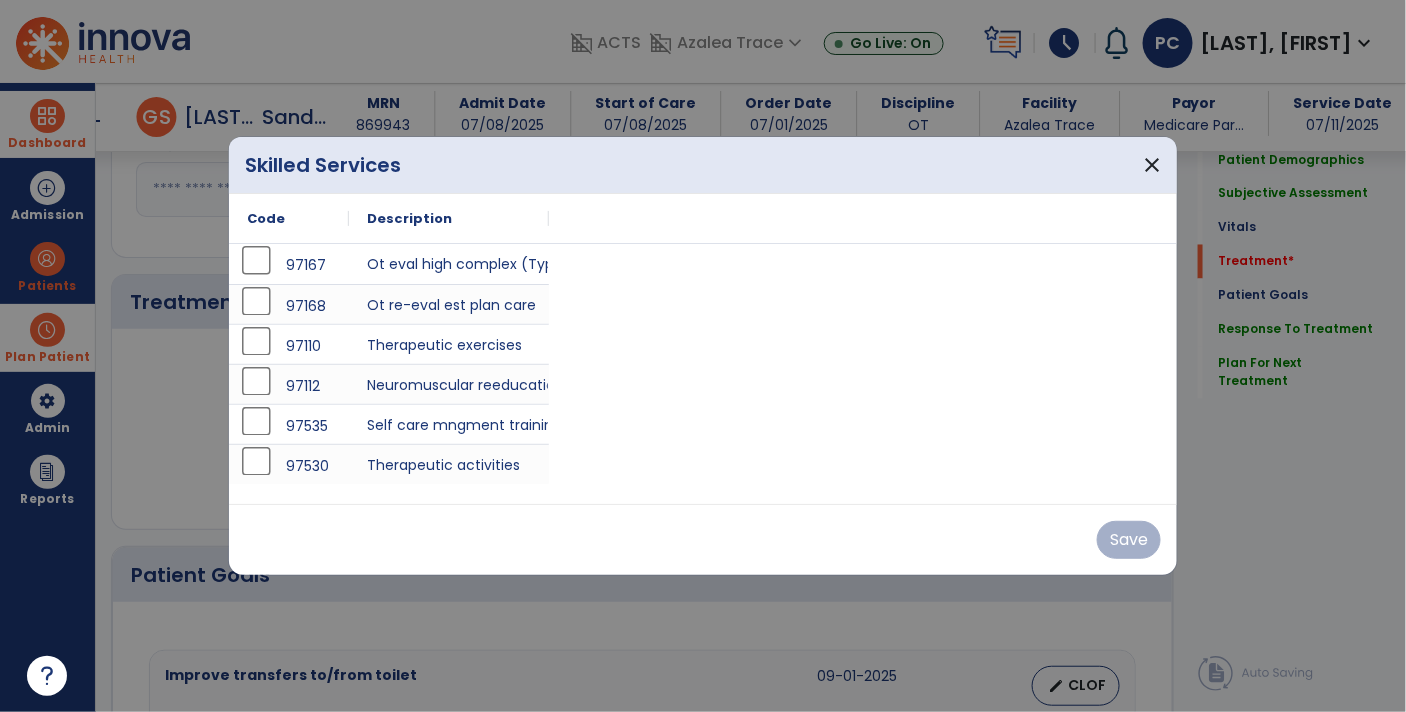 scroll, scrollTop: 1085, scrollLeft: 0, axis: vertical 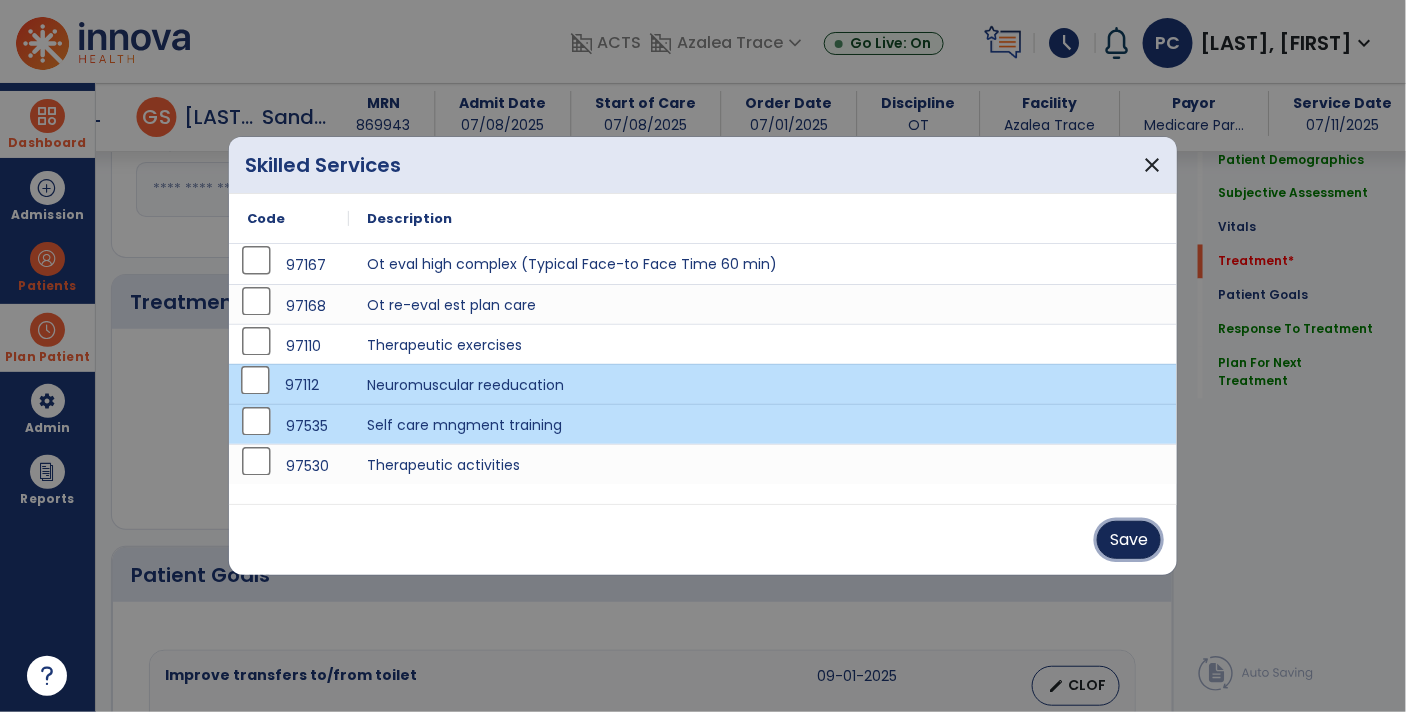 click on "Save" at bounding box center (1129, 540) 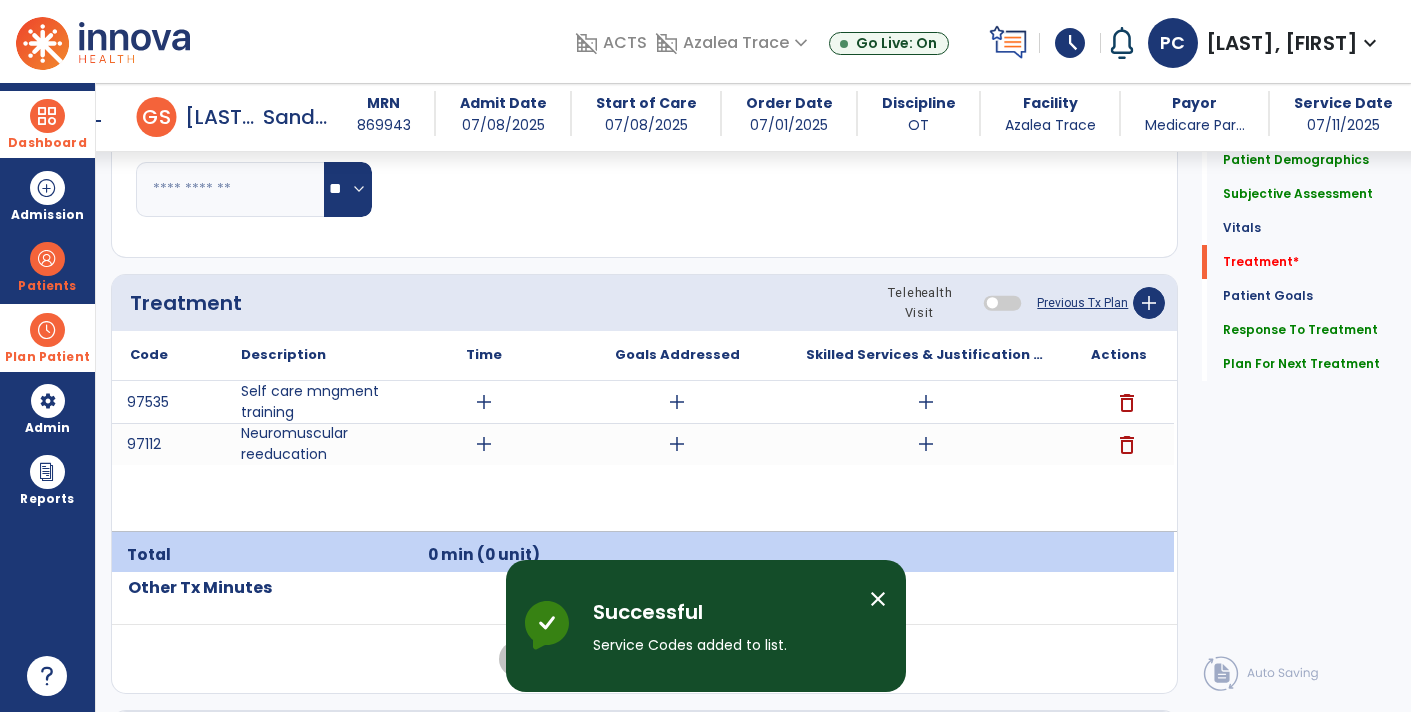 click on "add" at bounding box center [484, 444] 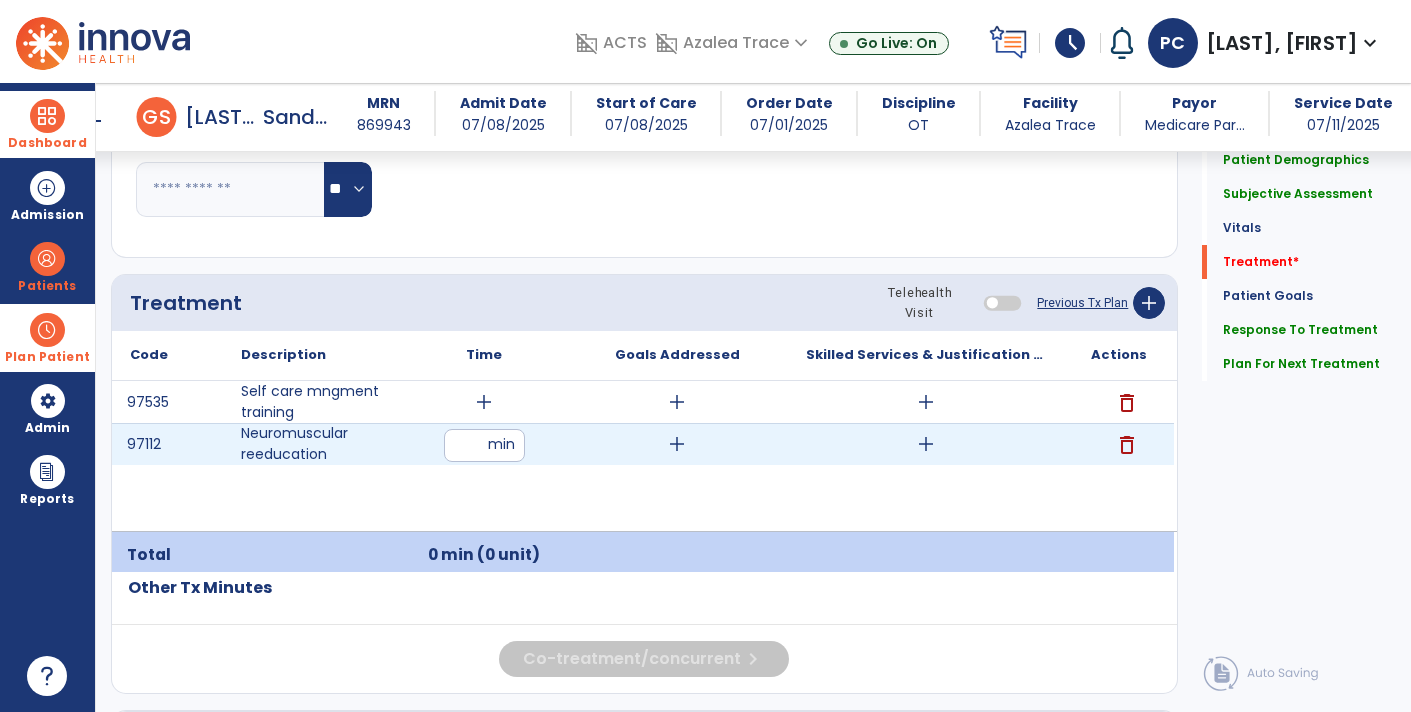 type on "**" 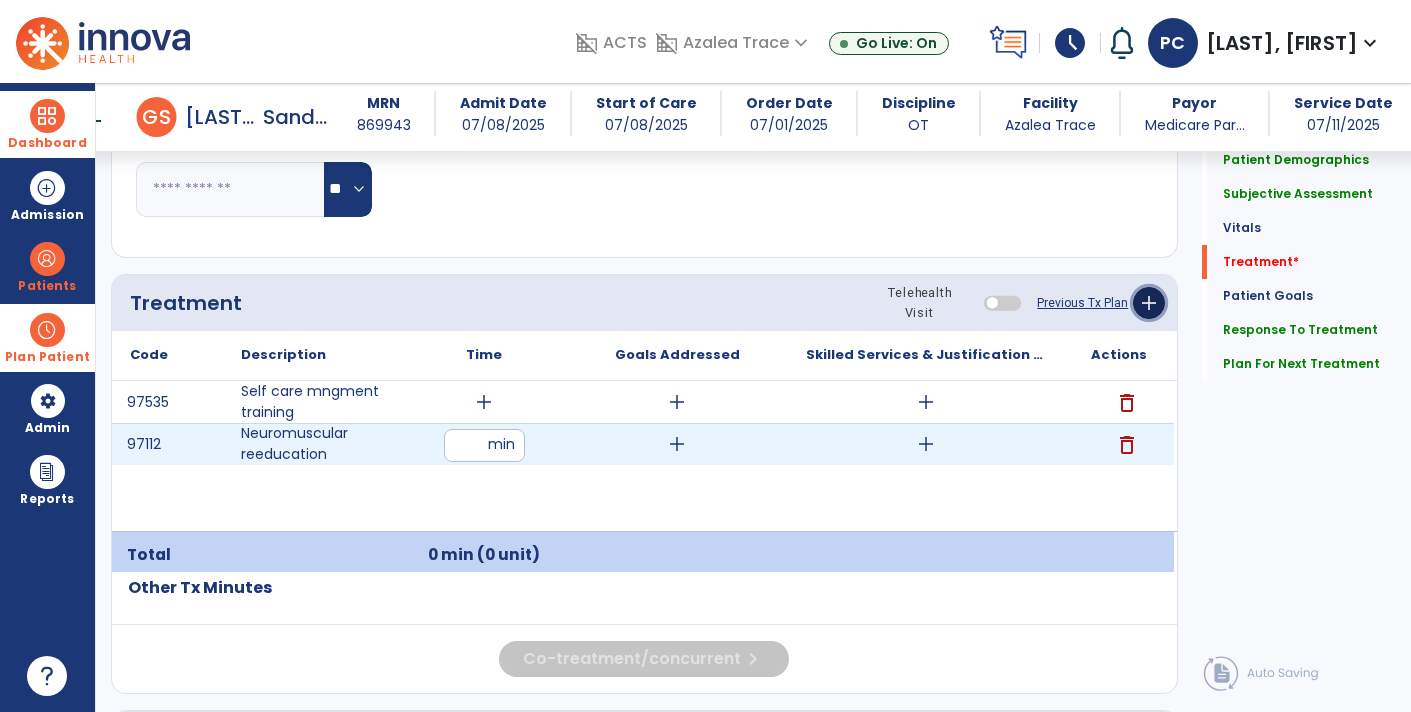 click on "add" 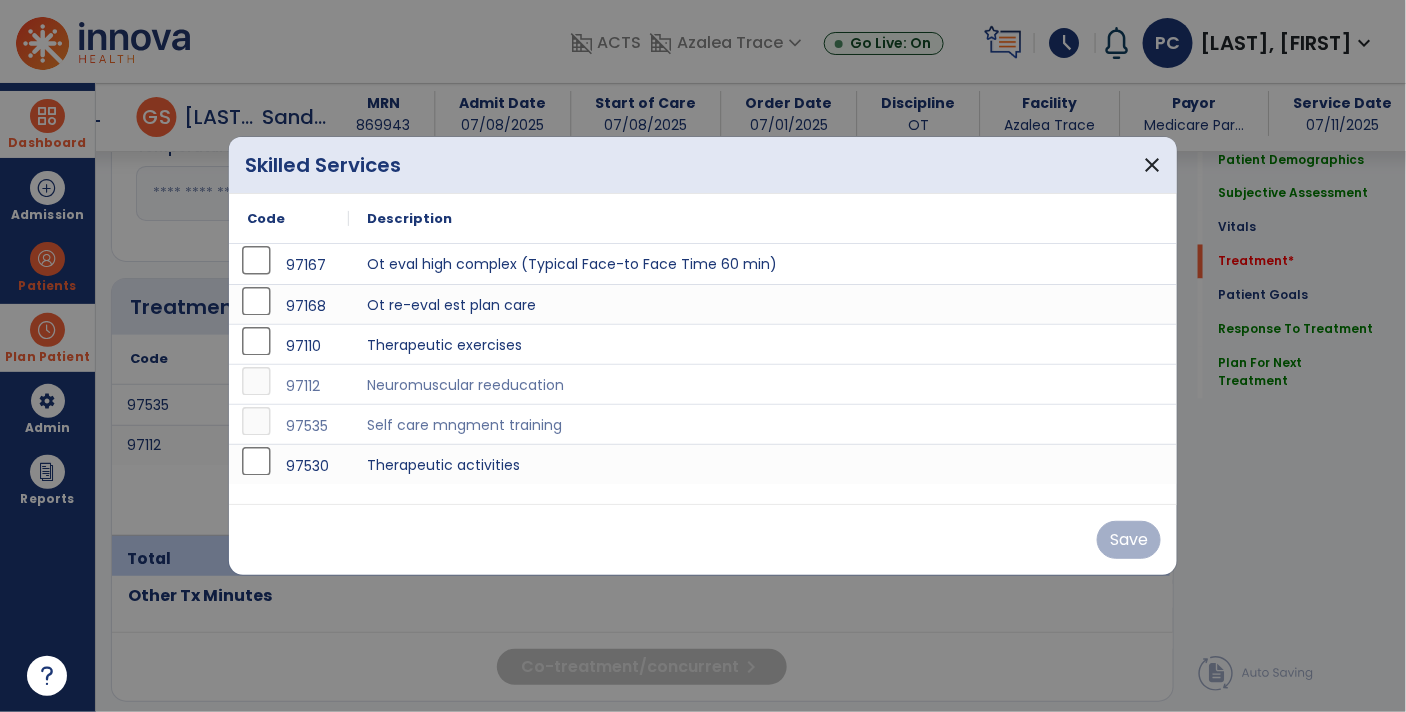 scroll, scrollTop: 1085, scrollLeft: 0, axis: vertical 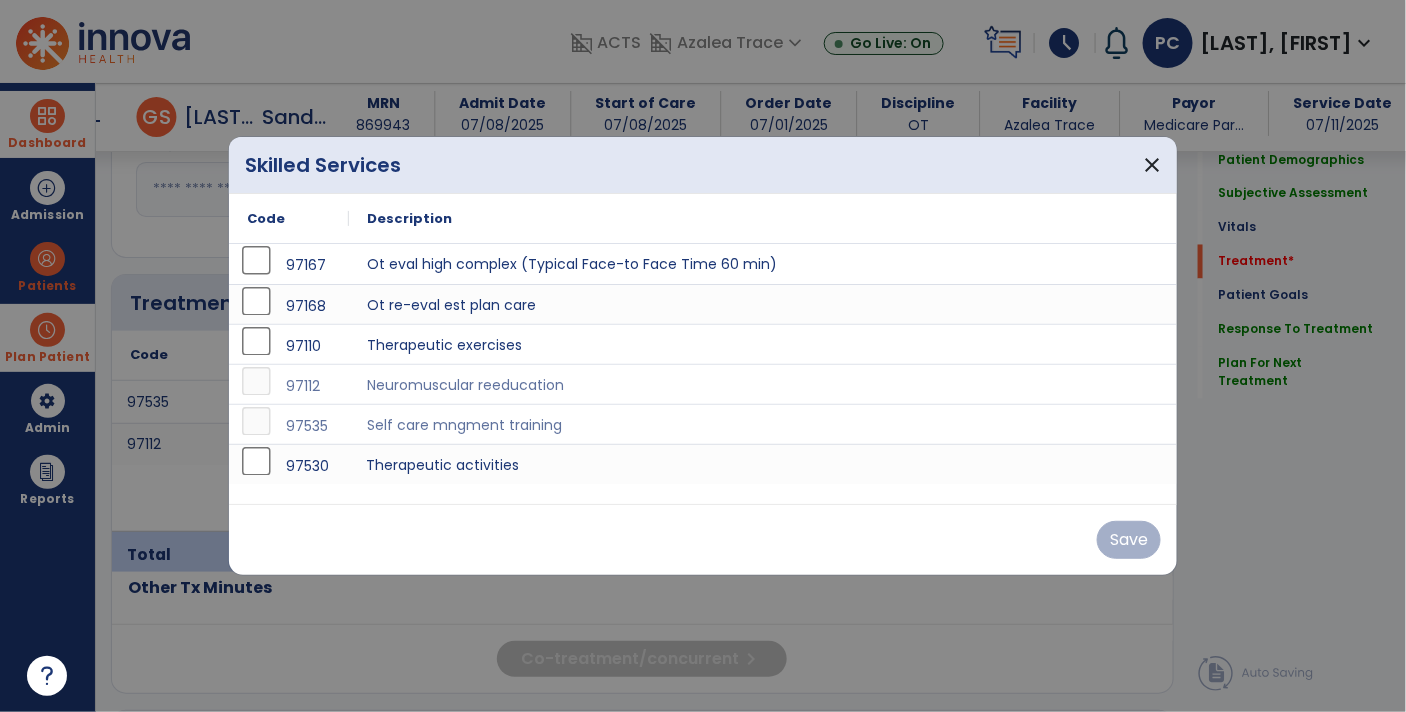 click on "Therapeutic activities" at bounding box center [763, 464] 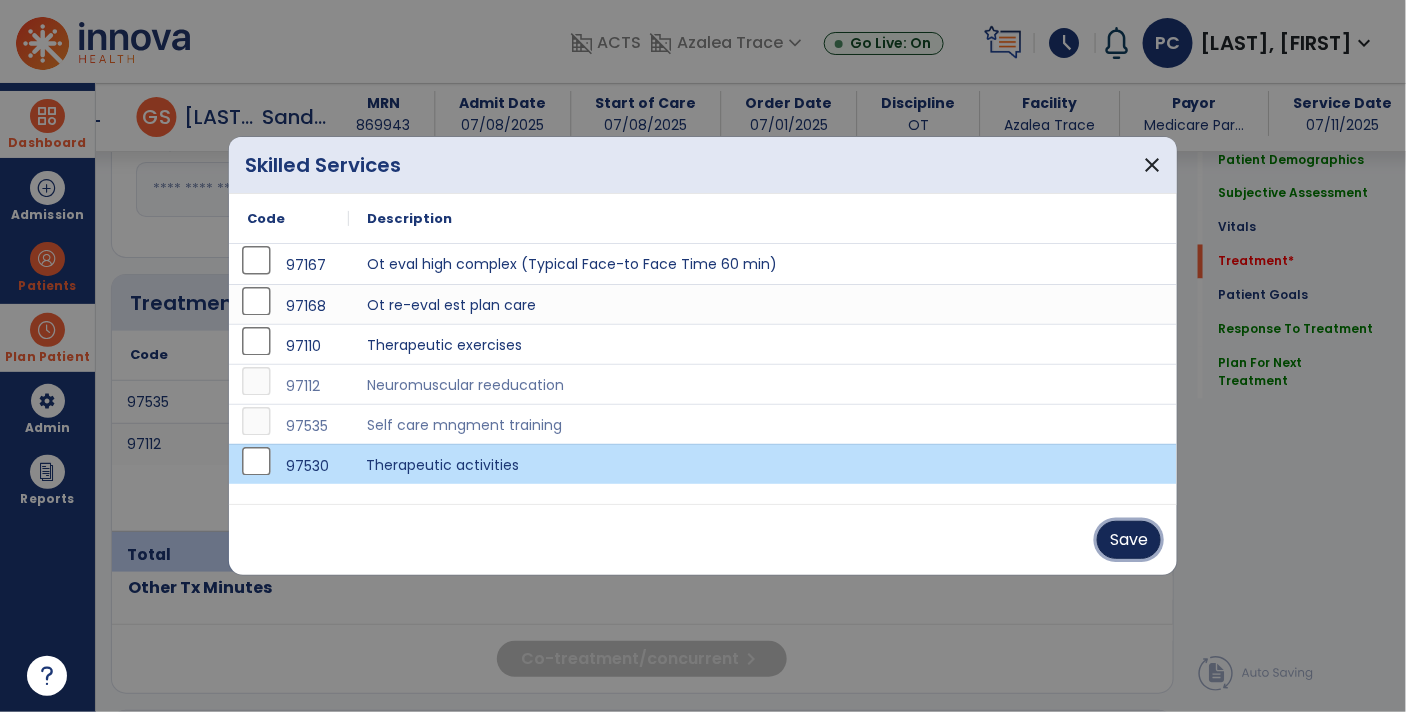 click on "Save" at bounding box center [1129, 540] 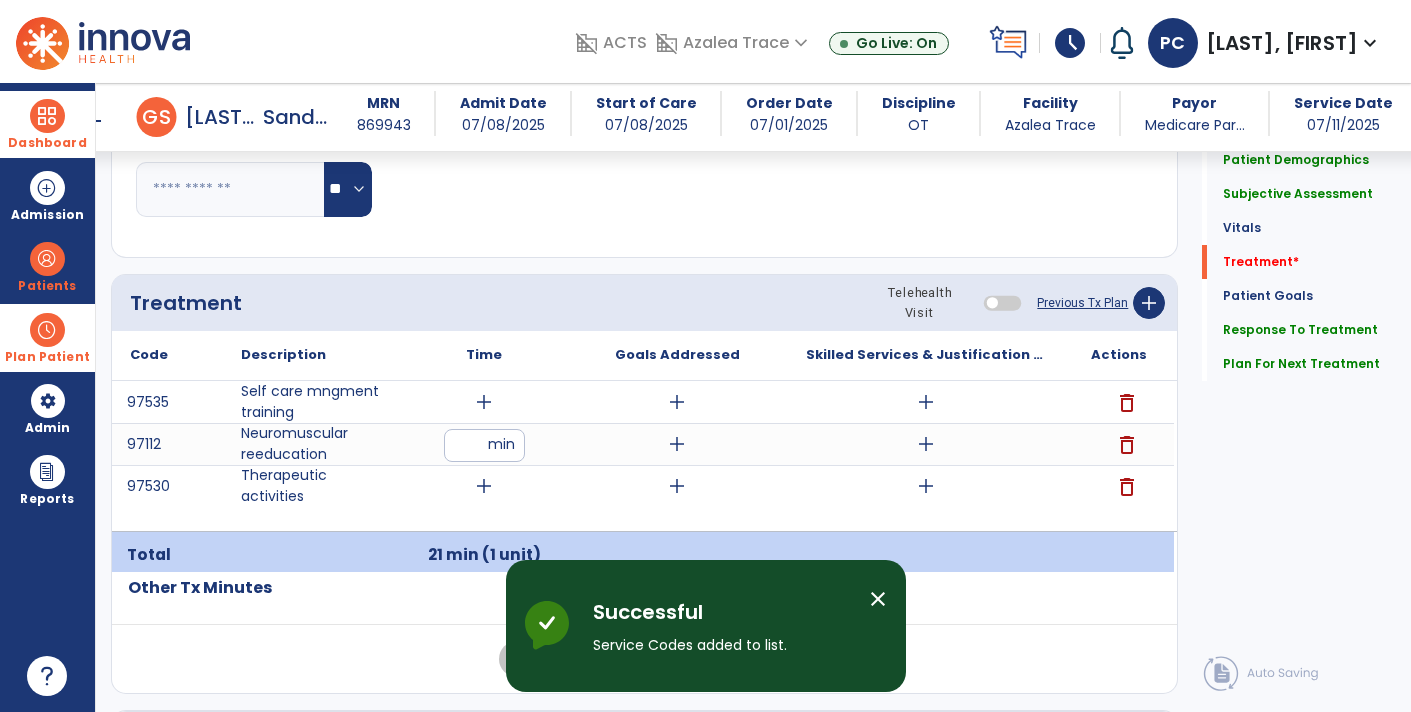 click on "add" at bounding box center [484, 486] 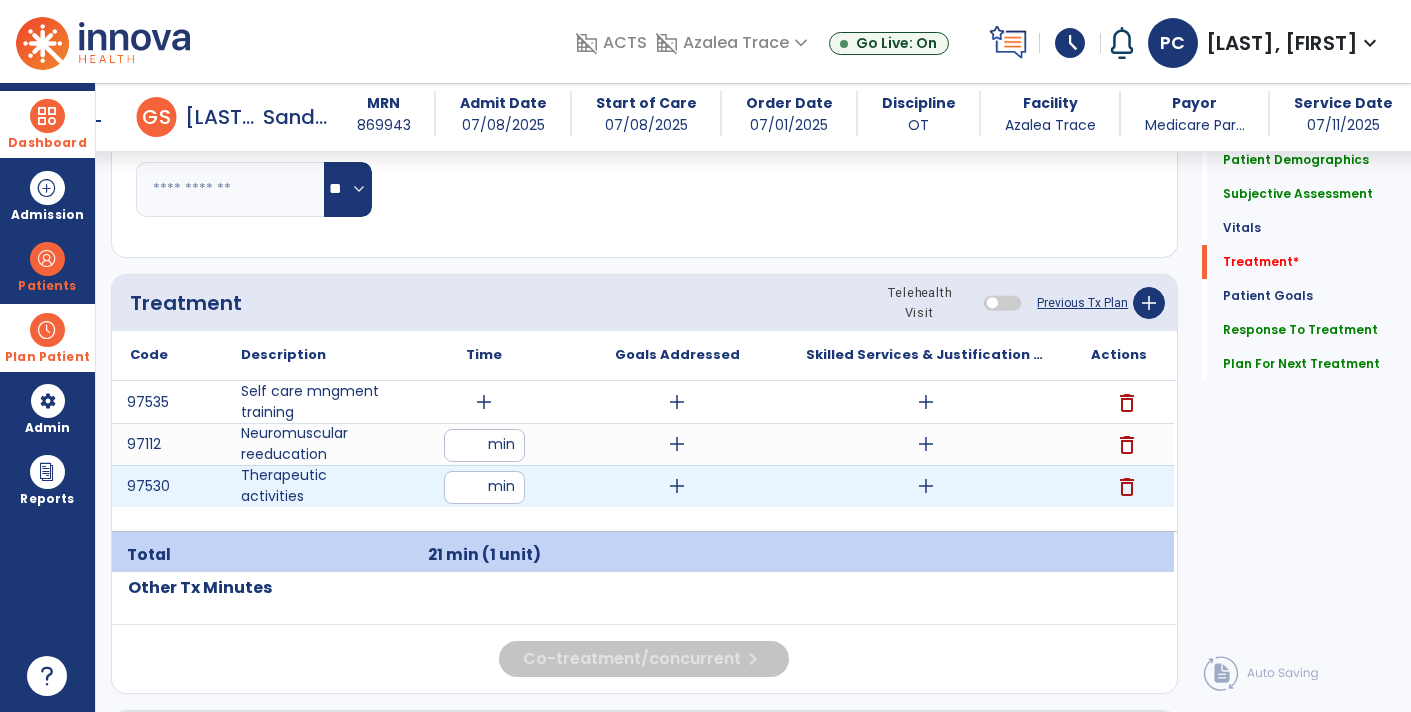 type on "**" 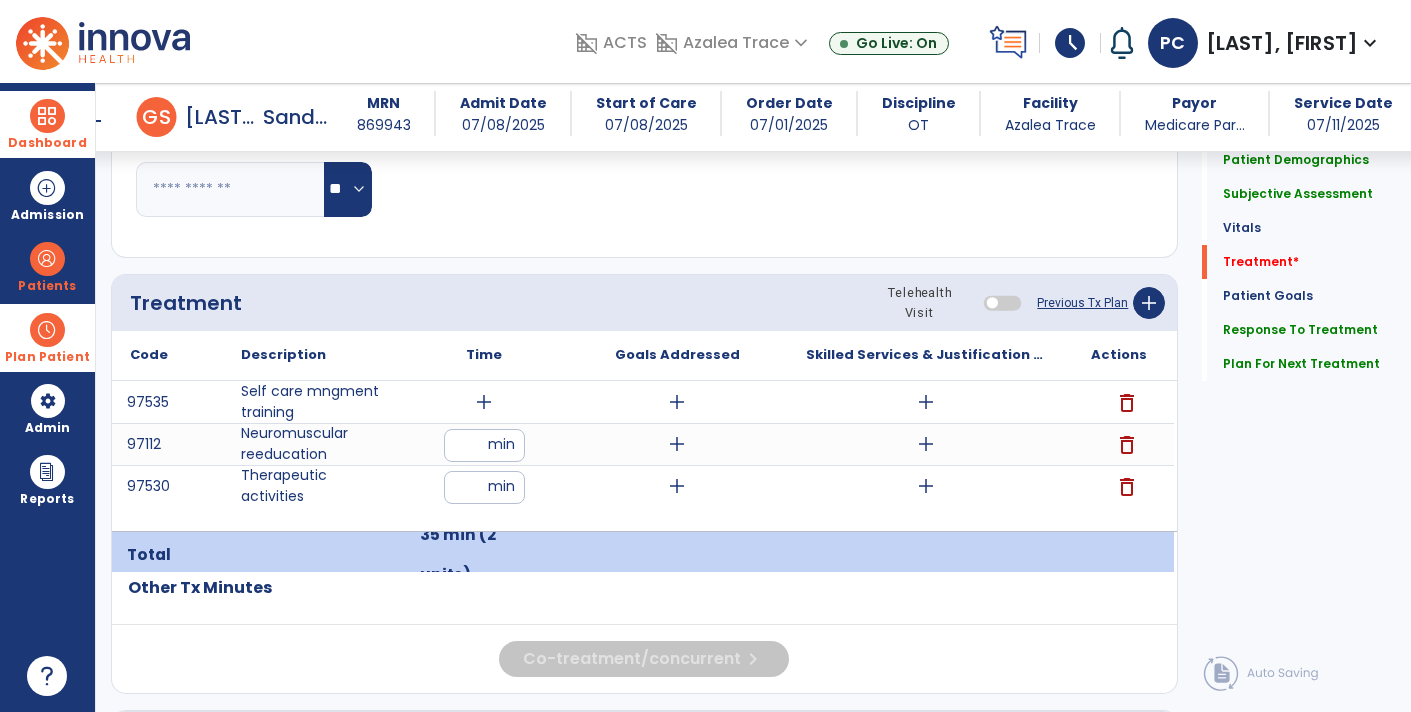 click on "**" at bounding box center [484, 445] 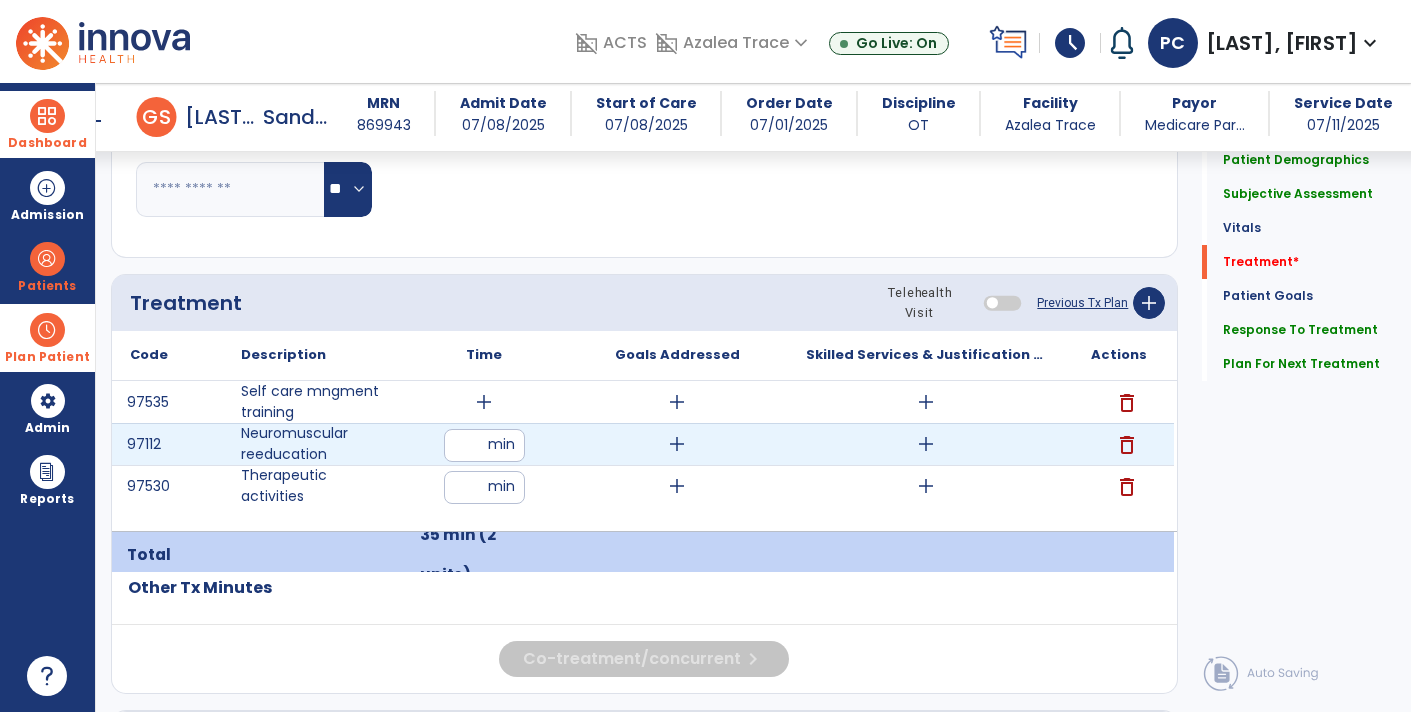 type on "*" 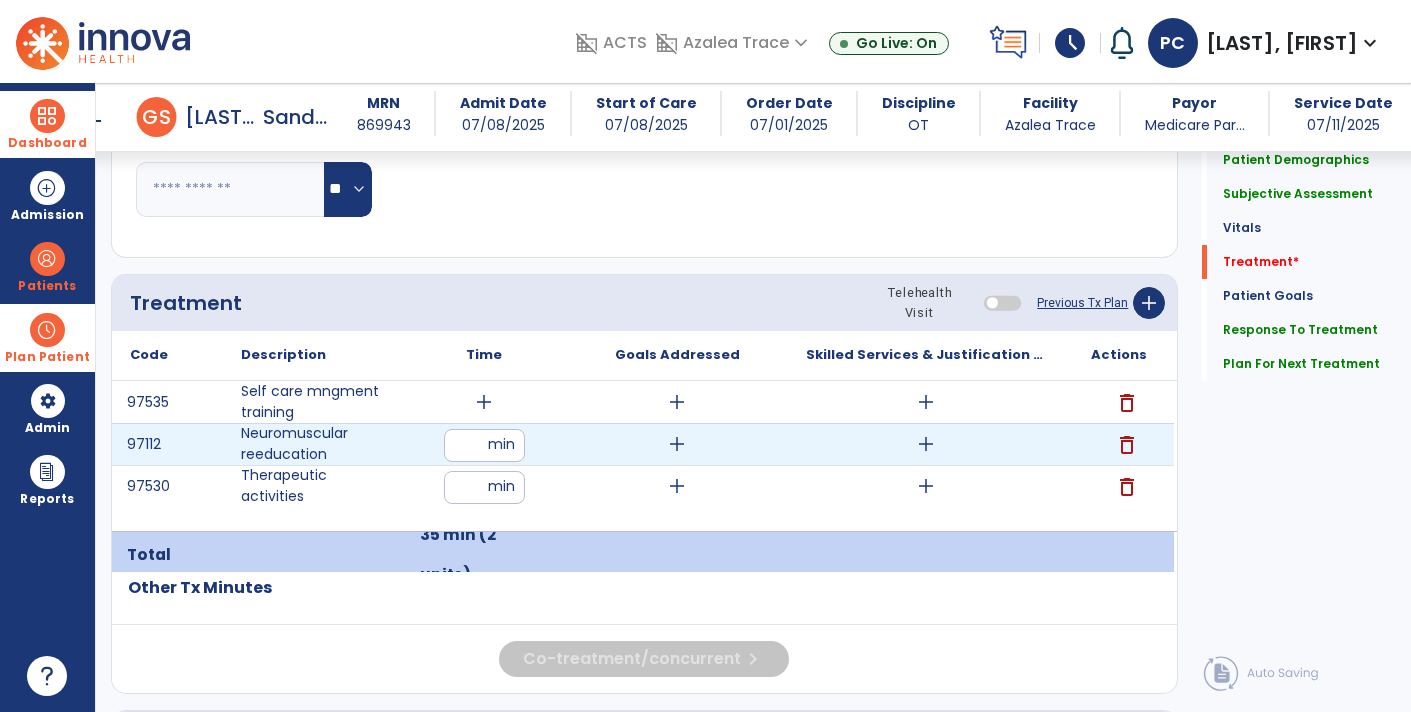 type on "**" 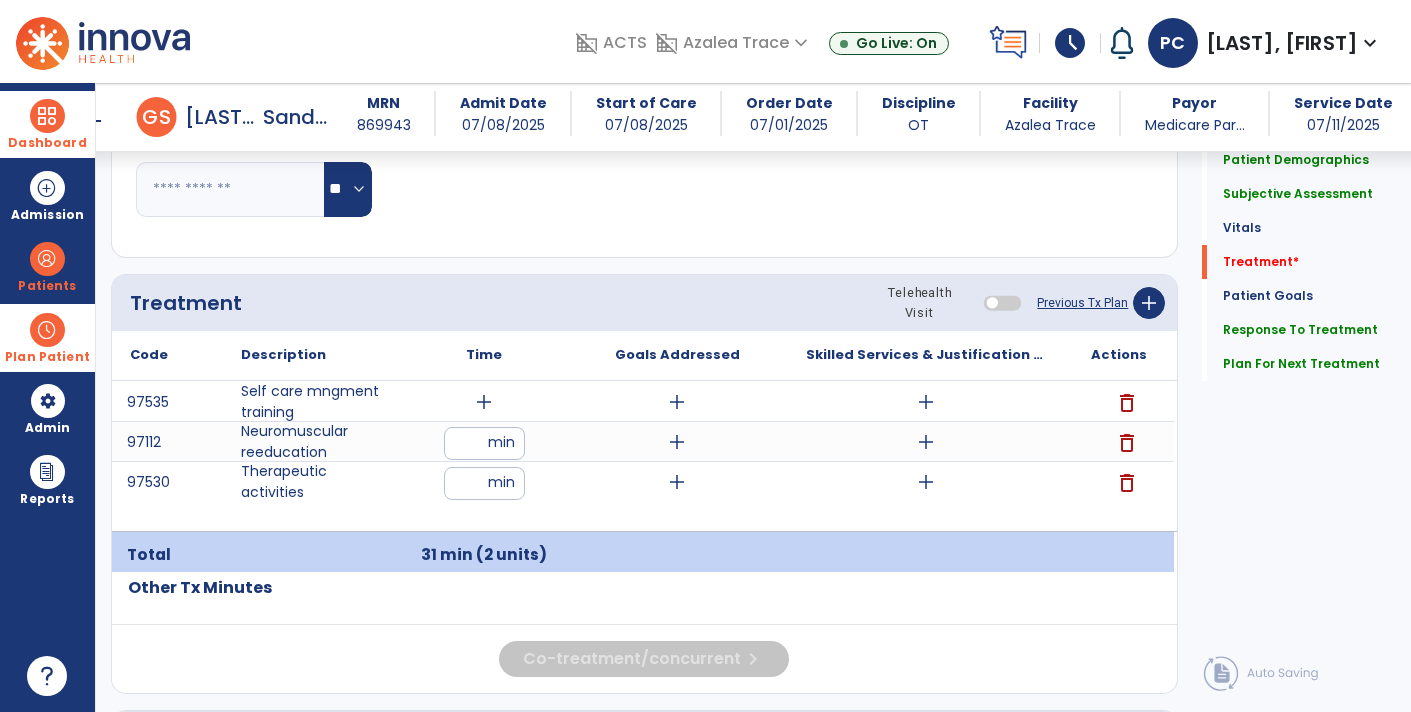 click on "add" at bounding box center (484, 402) 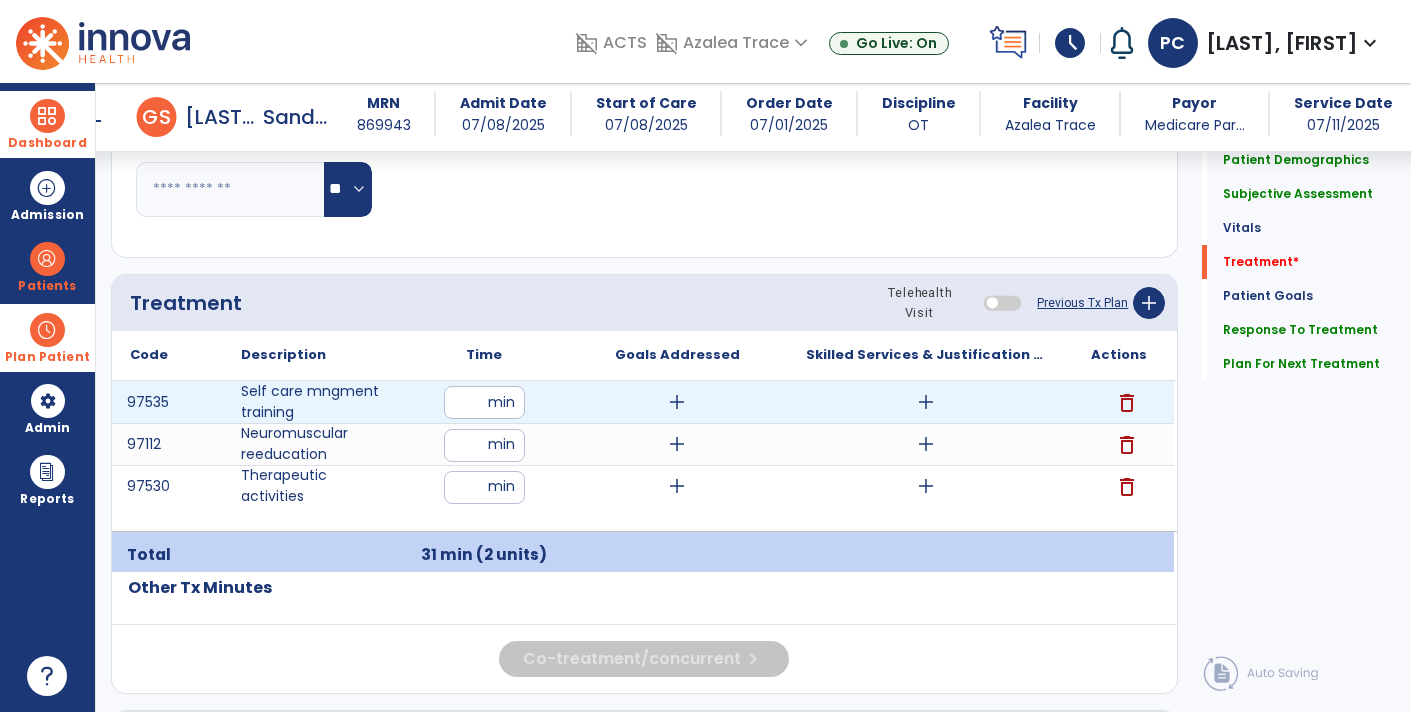 type on "**" 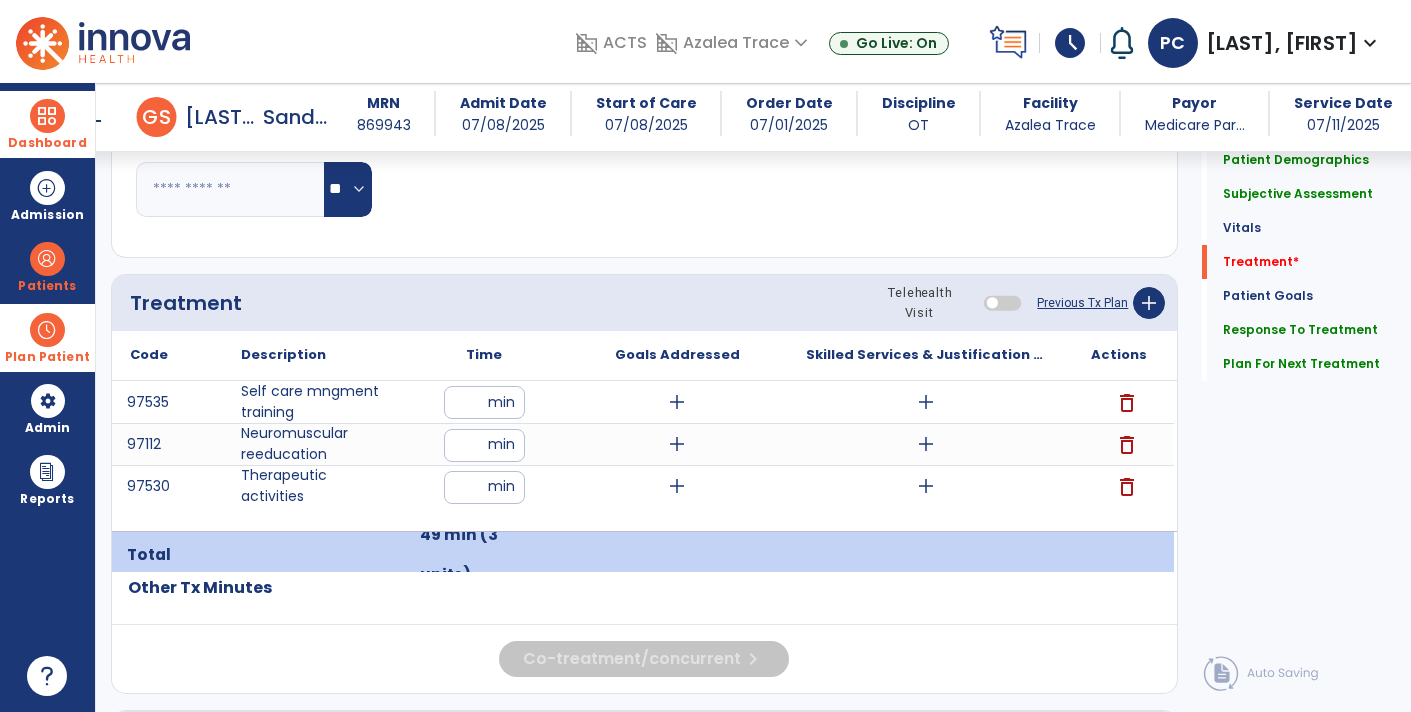 click on "add" at bounding box center [677, 402] 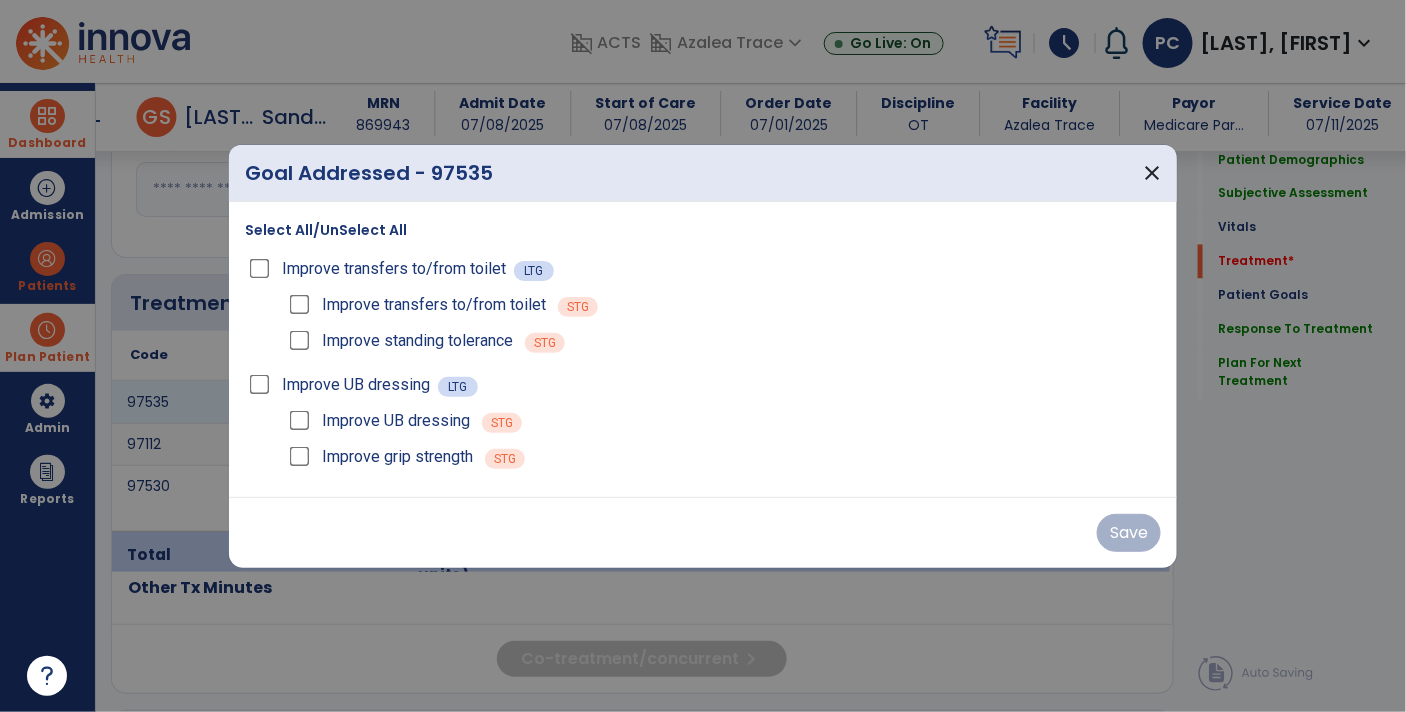 scroll, scrollTop: 1085, scrollLeft: 0, axis: vertical 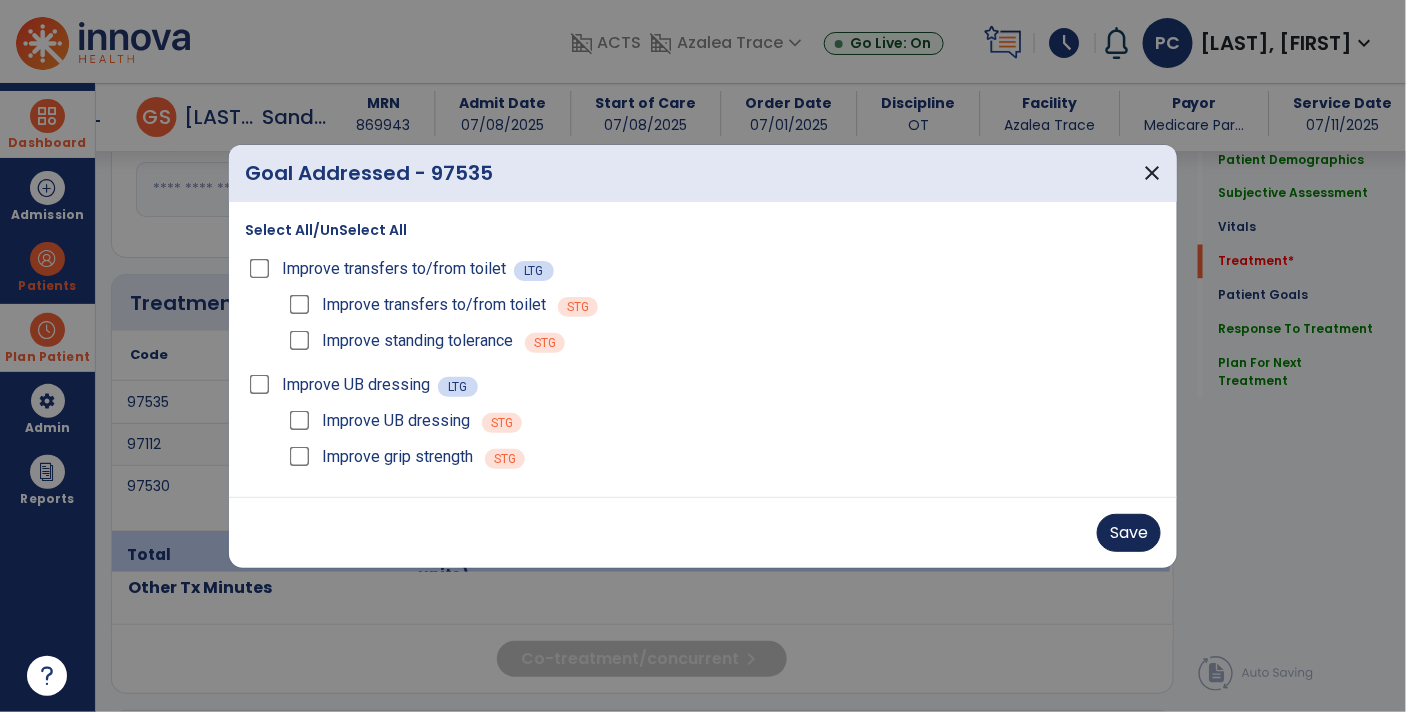 click on "Save" at bounding box center (1129, 533) 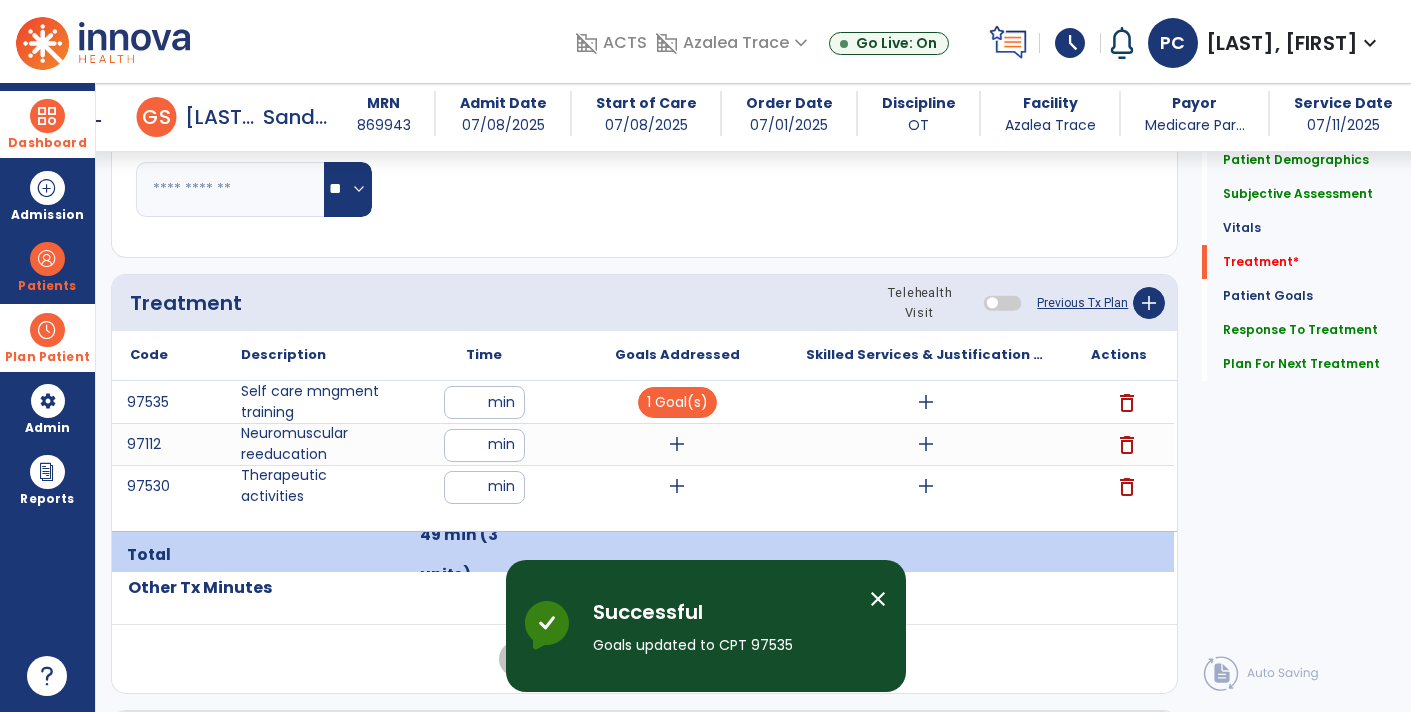 click on "add" at bounding box center [677, 444] 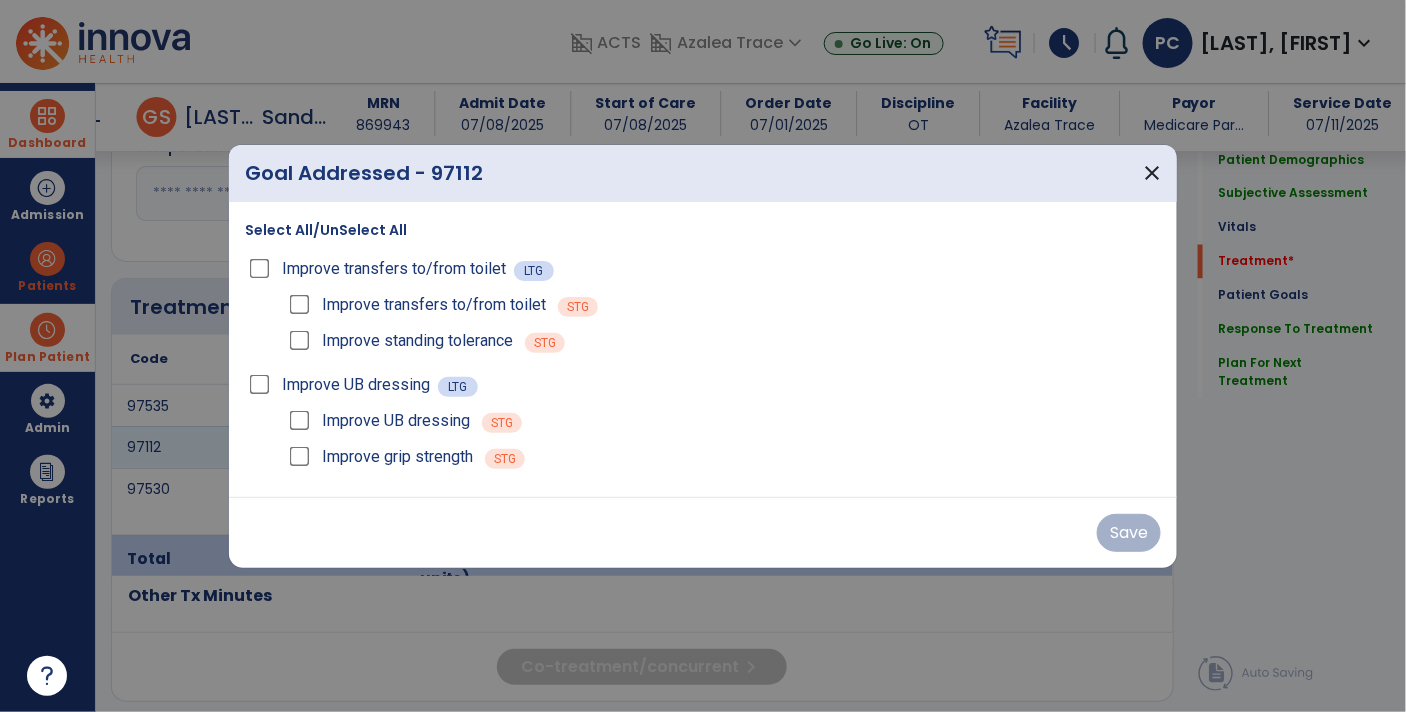 scroll, scrollTop: 1085, scrollLeft: 0, axis: vertical 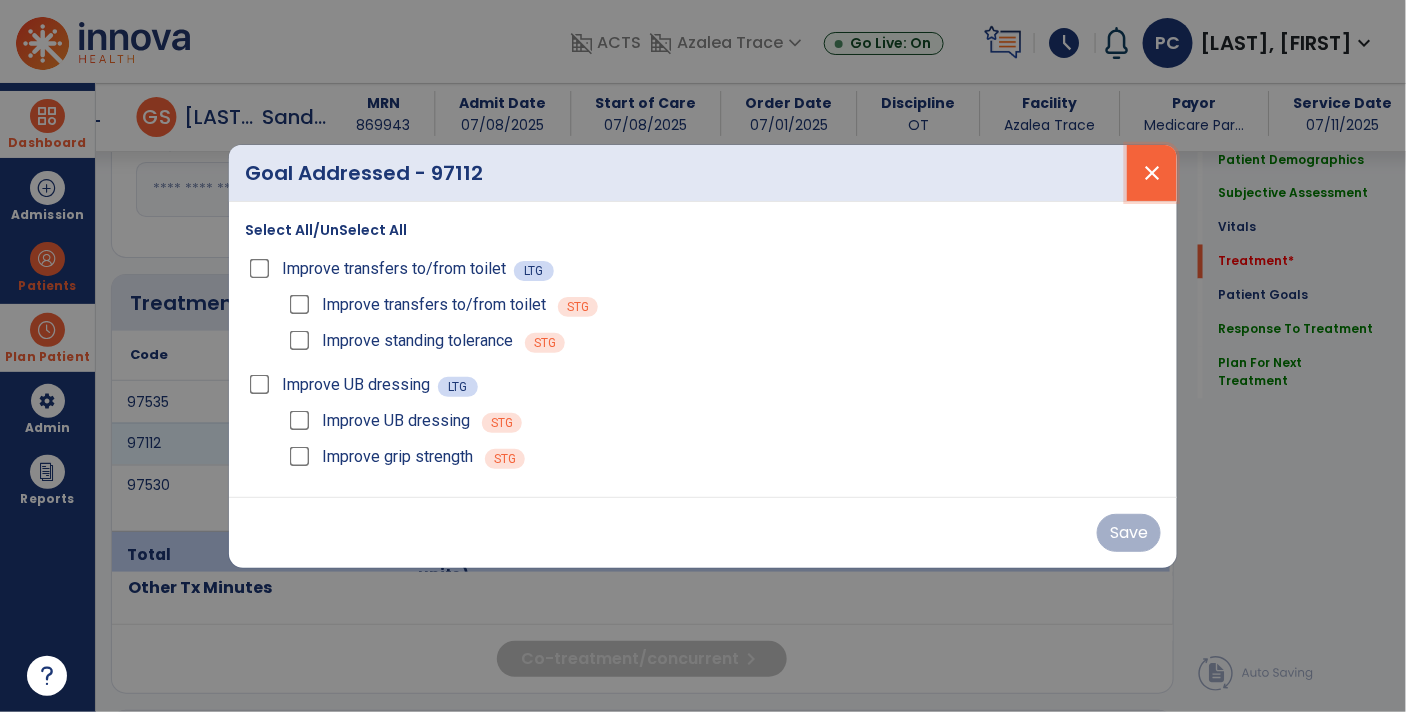 click on "close" at bounding box center (1152, 173) 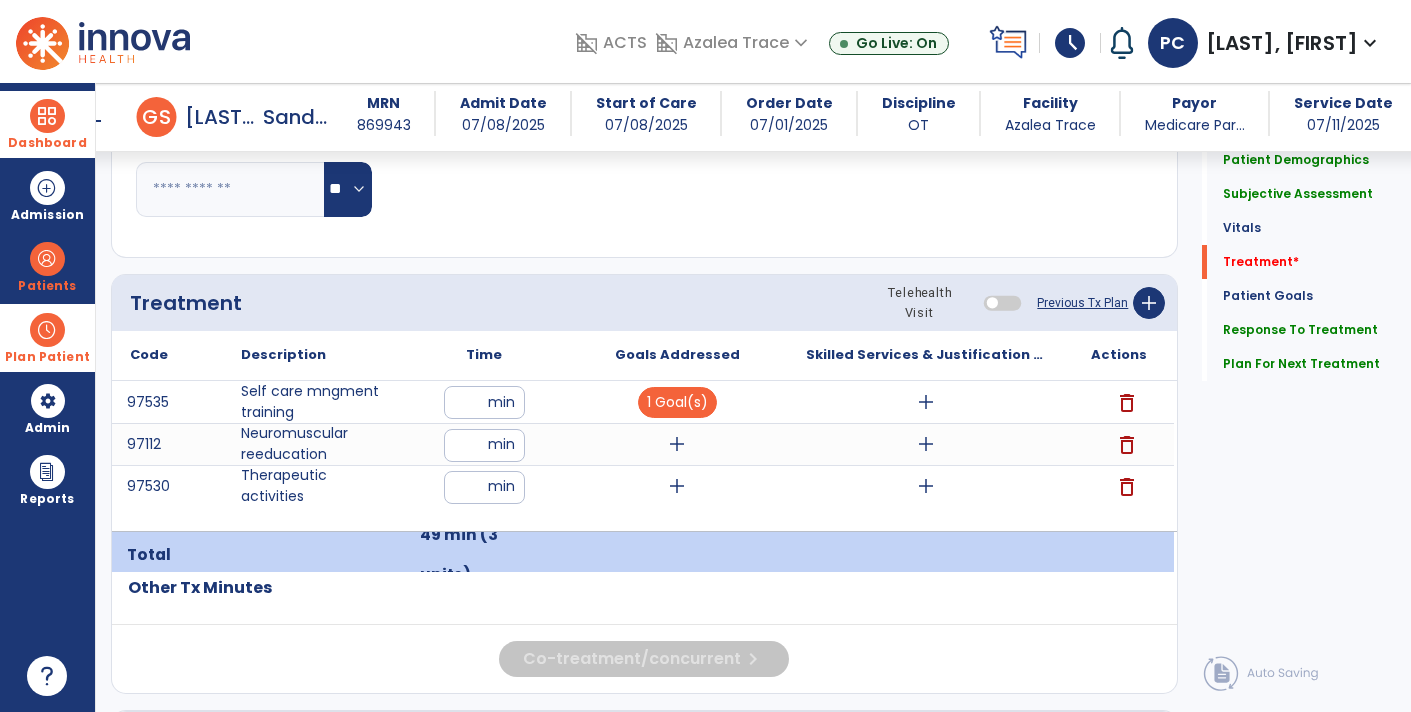 click on "add" at bounding box center [926, 402] 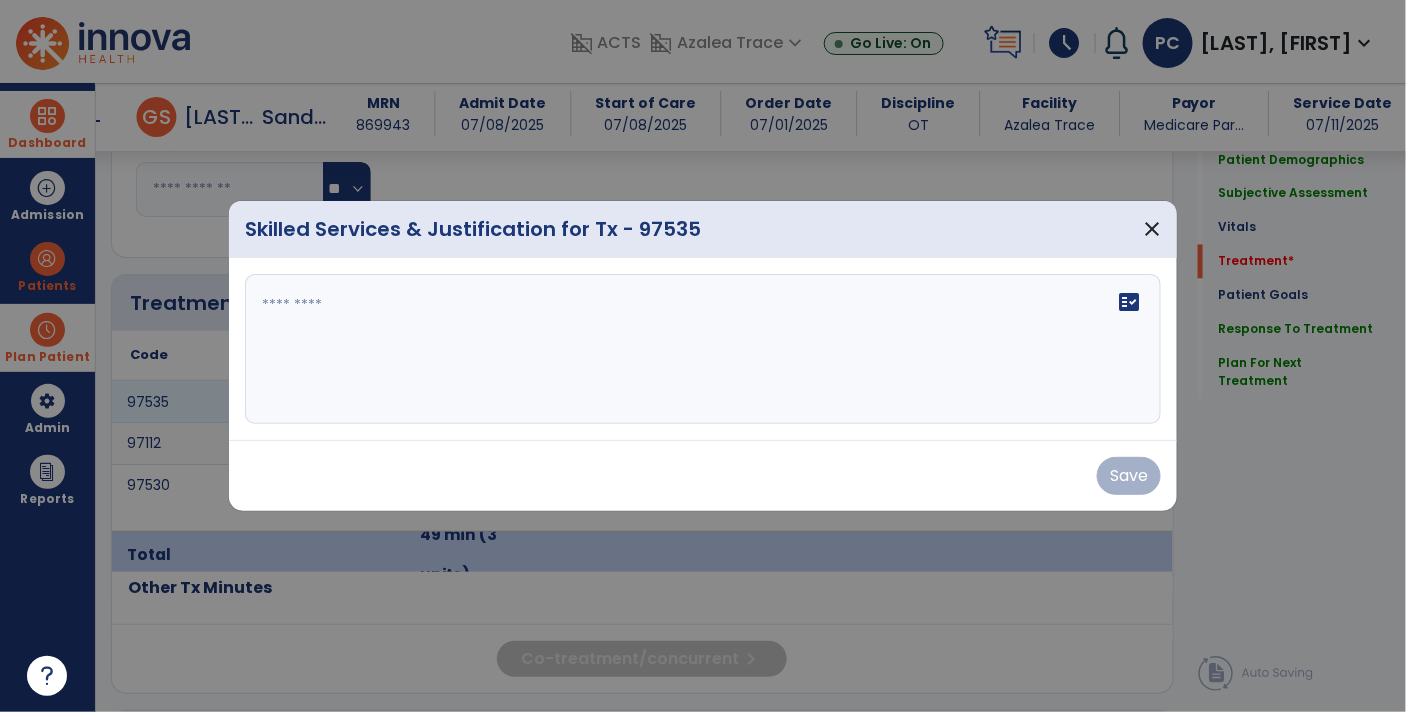 scroll, scrollTop: 1085, scrollLeft: 0, axis: vertical 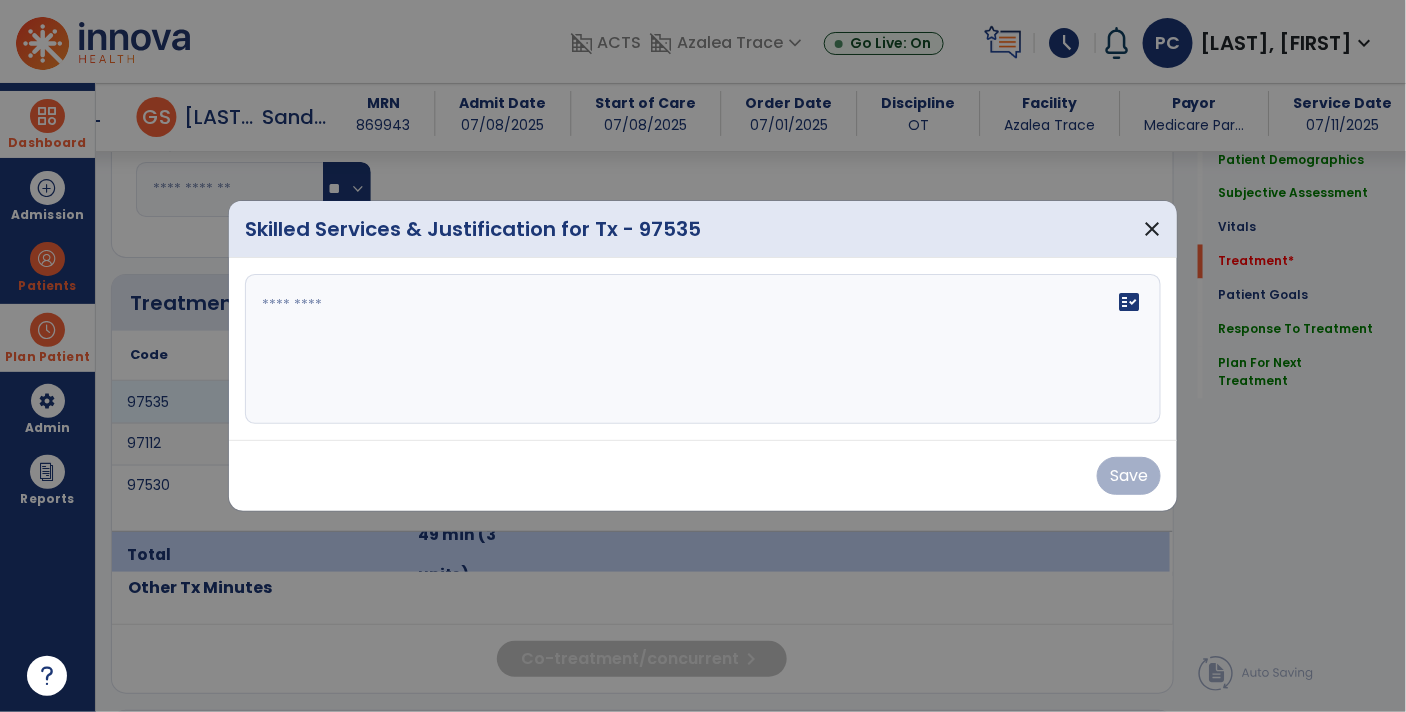 click at bounding box center [703, 349] 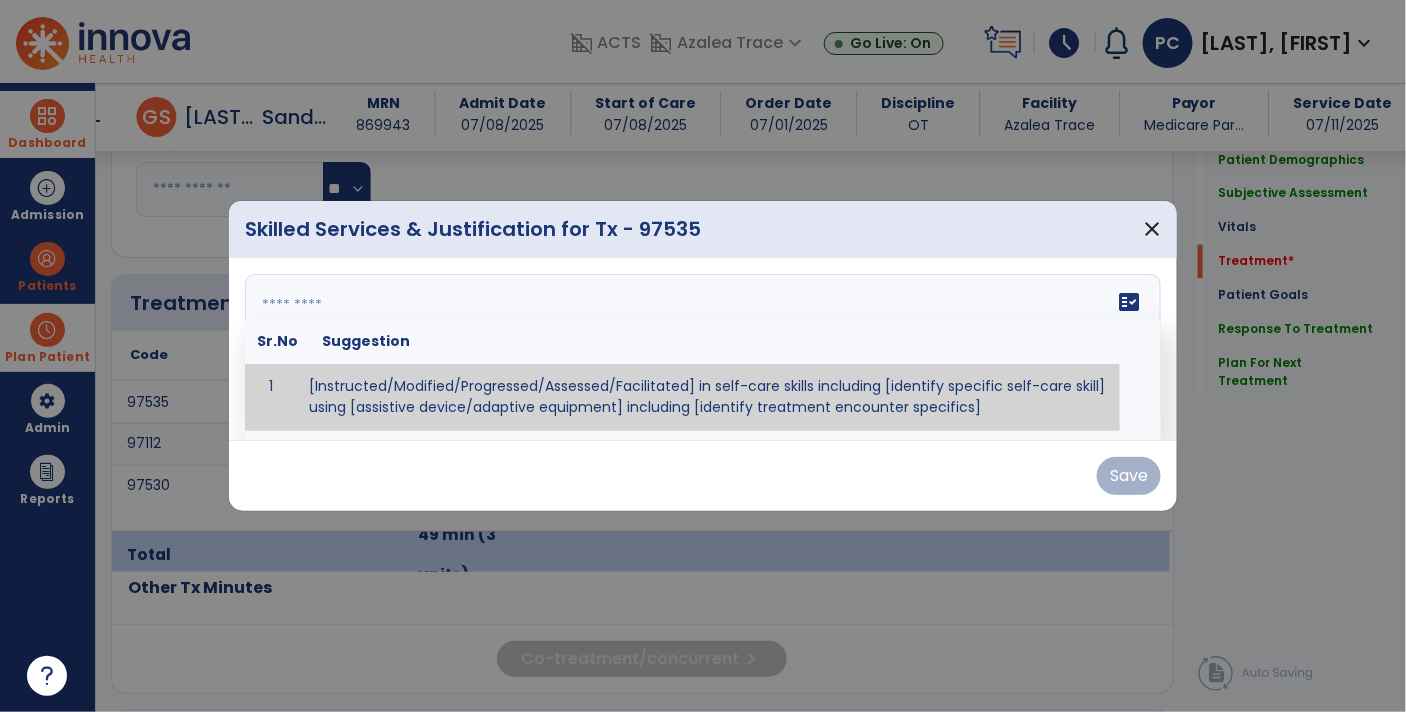 click on "fact_check" at bounding box center [1129, 302] 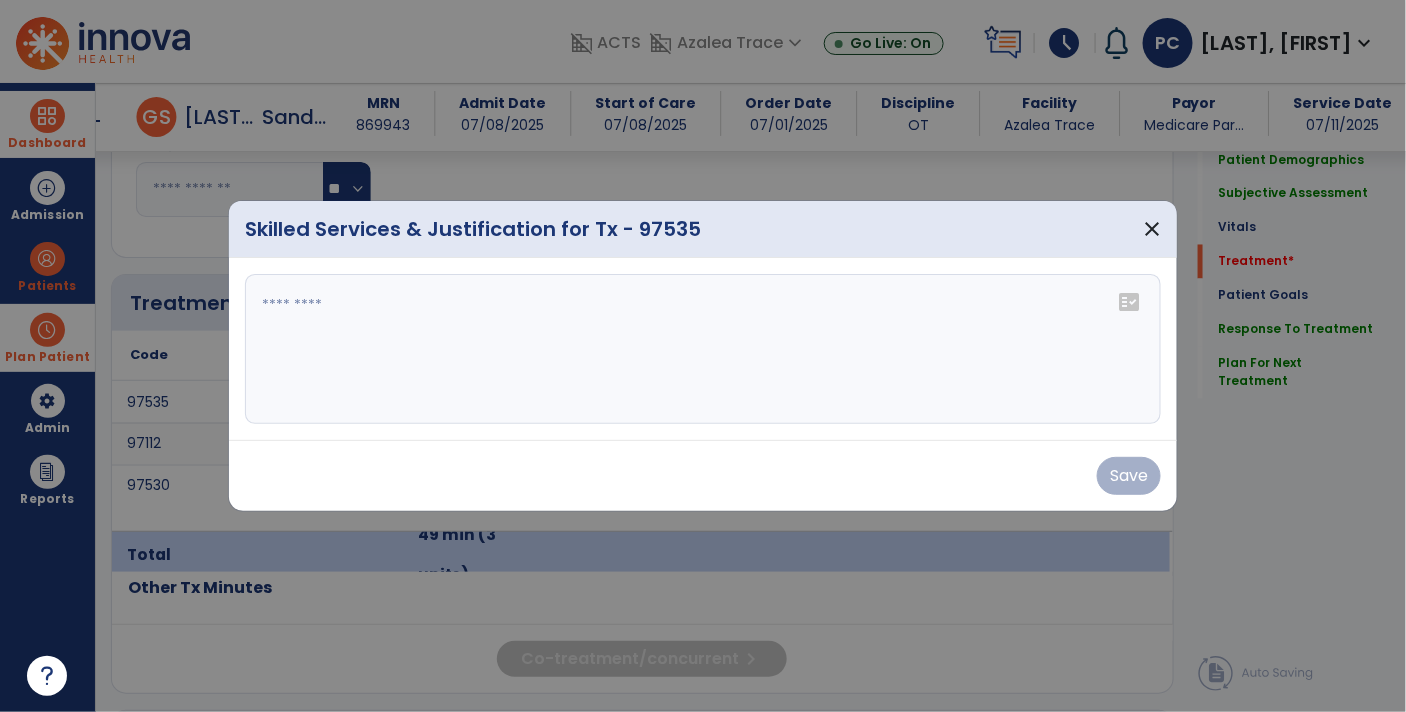 click at bounding box center [703, 349] 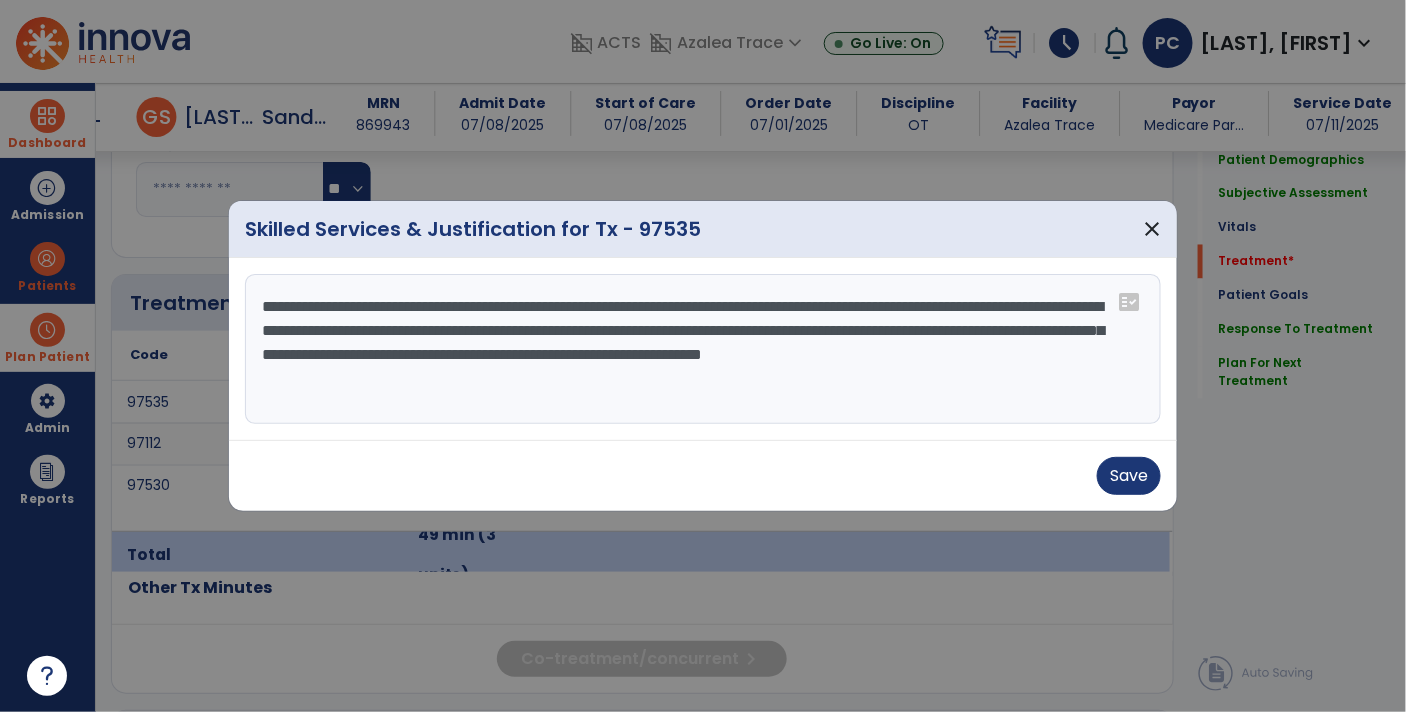 type on "**********" 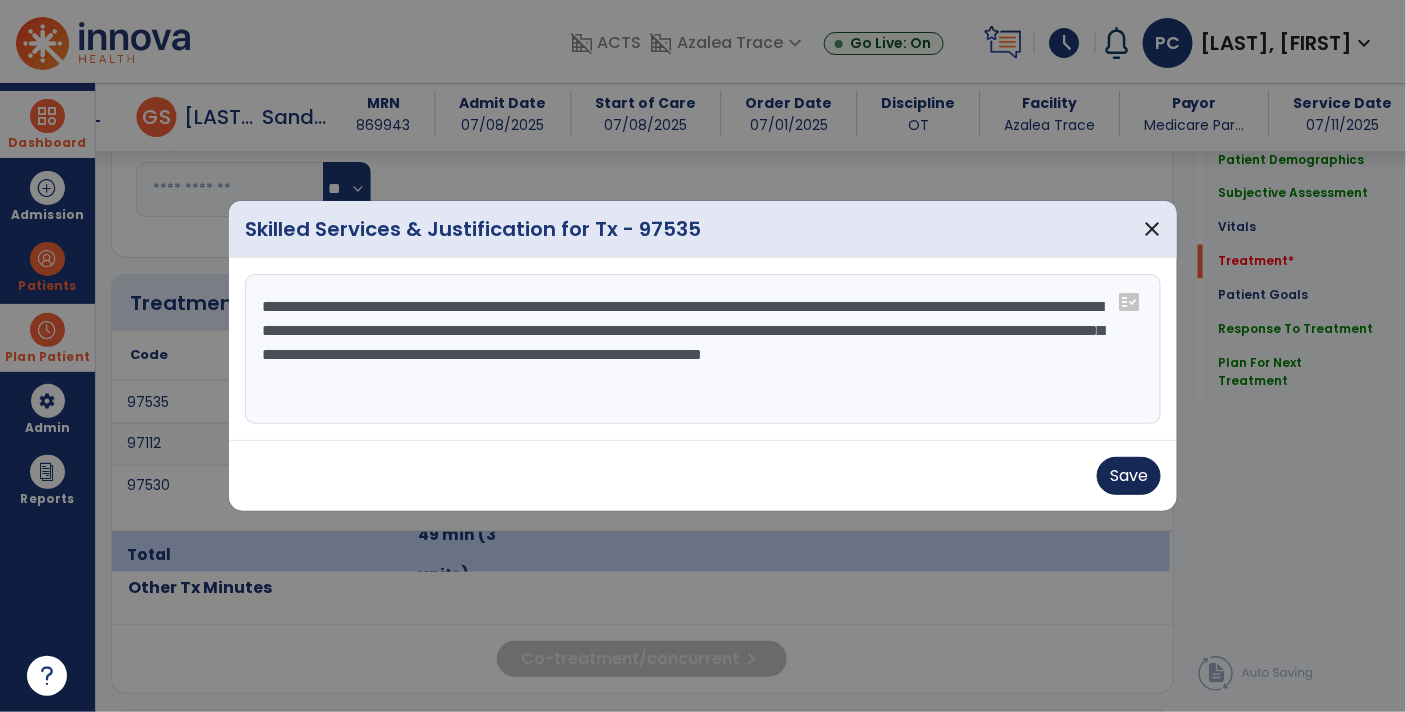 click on "Save" at bounding box center (1129, 476) 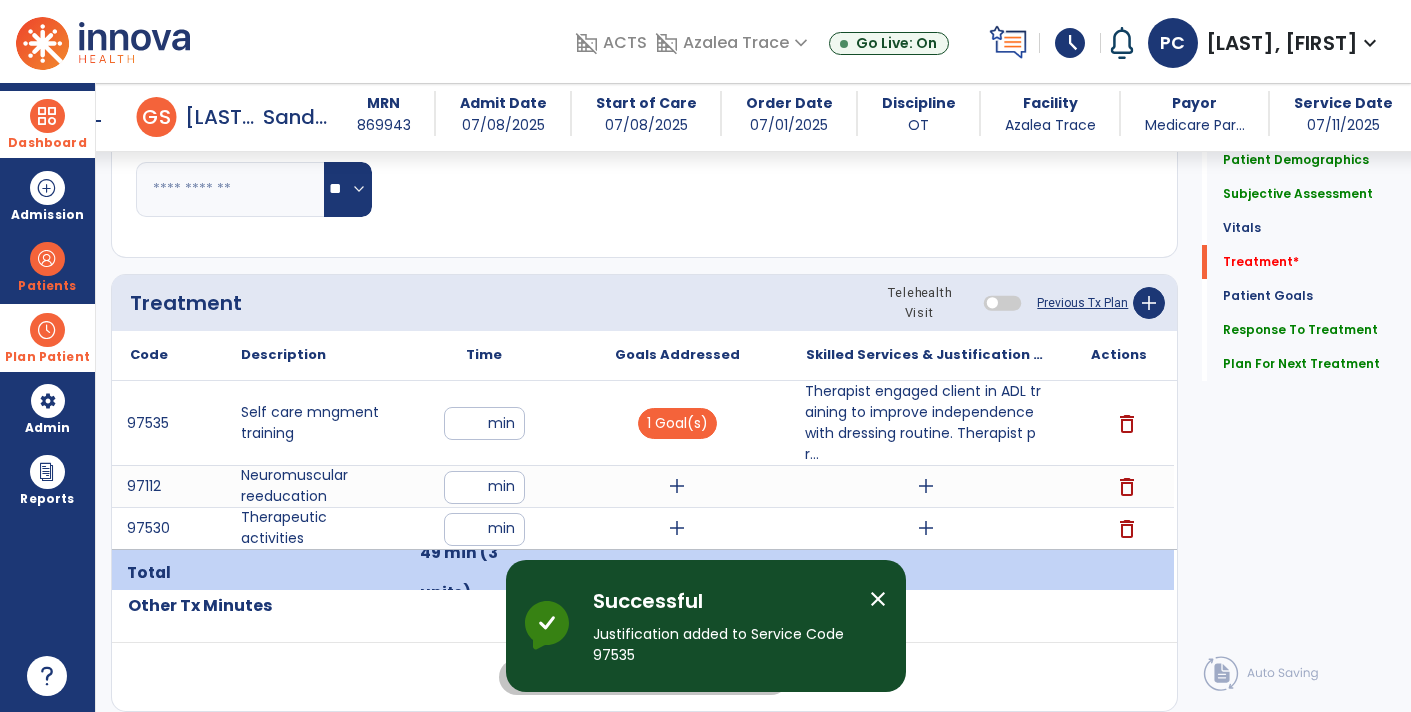 click on "add" at bounding box center (926, 486) 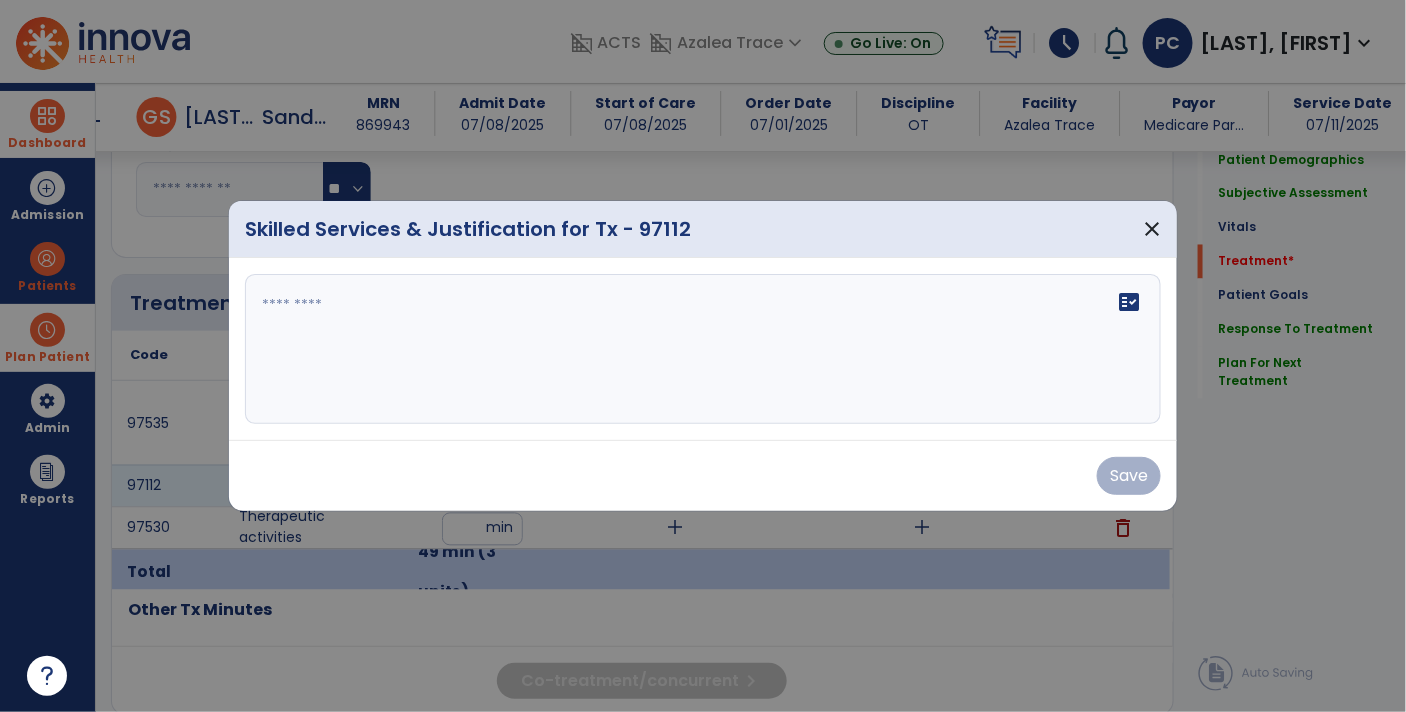 scroll, scrollTop: 1085, scrollLeft: 0, axis: vertical 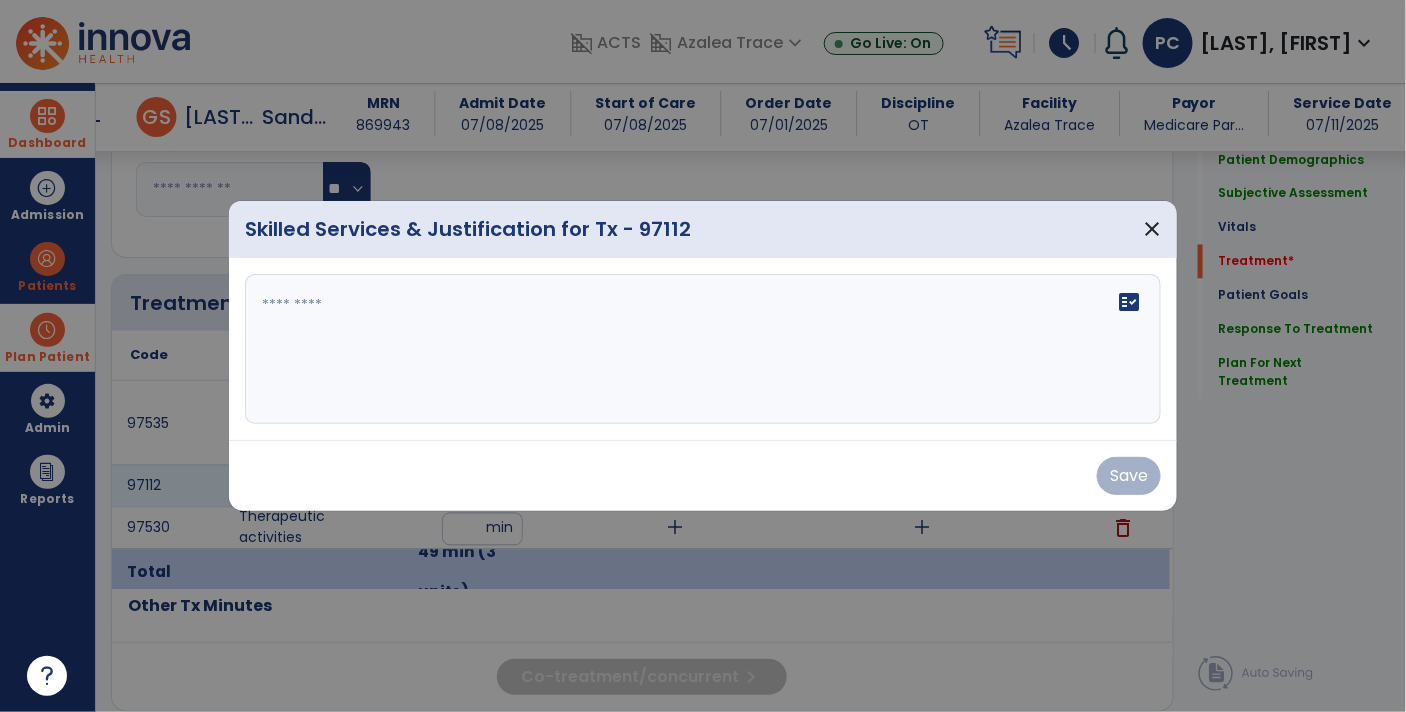 click on "fact_check" at bounding box center (1129, 302) 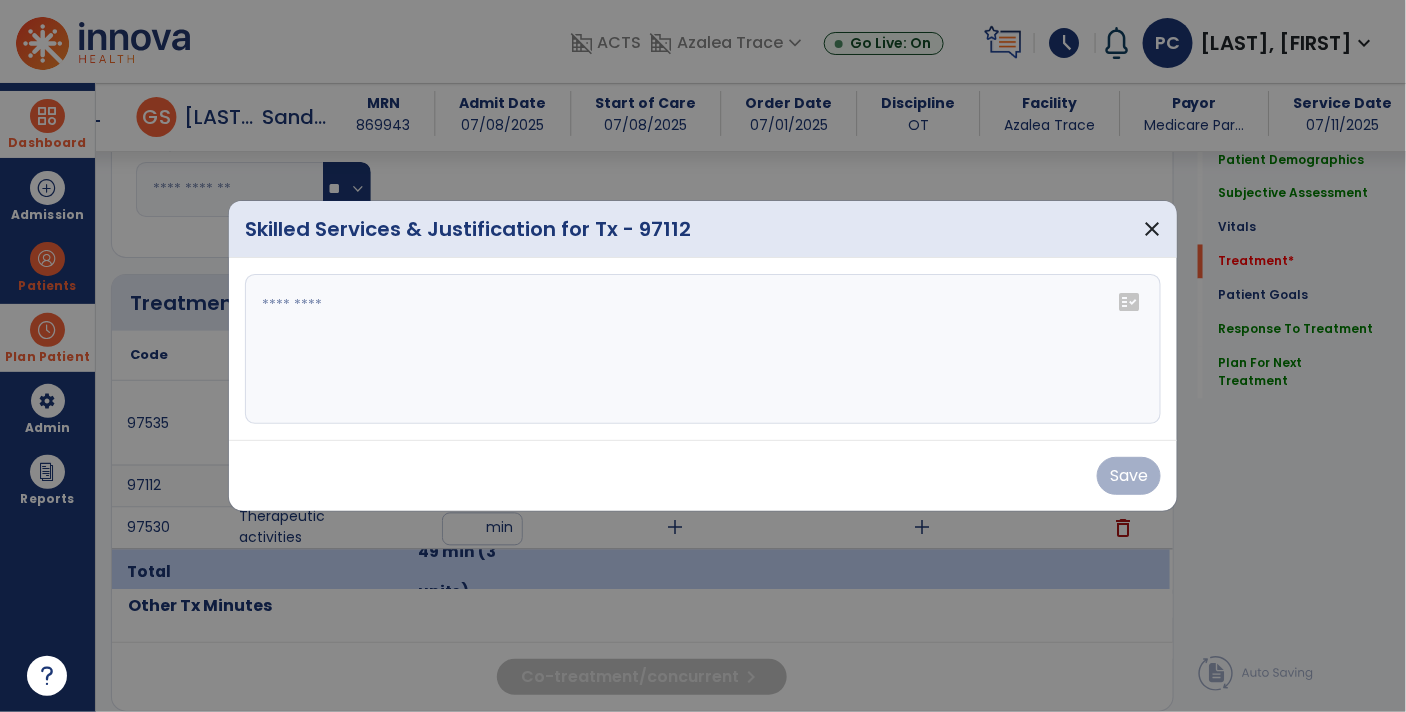 click at bounding box center (703, 349) 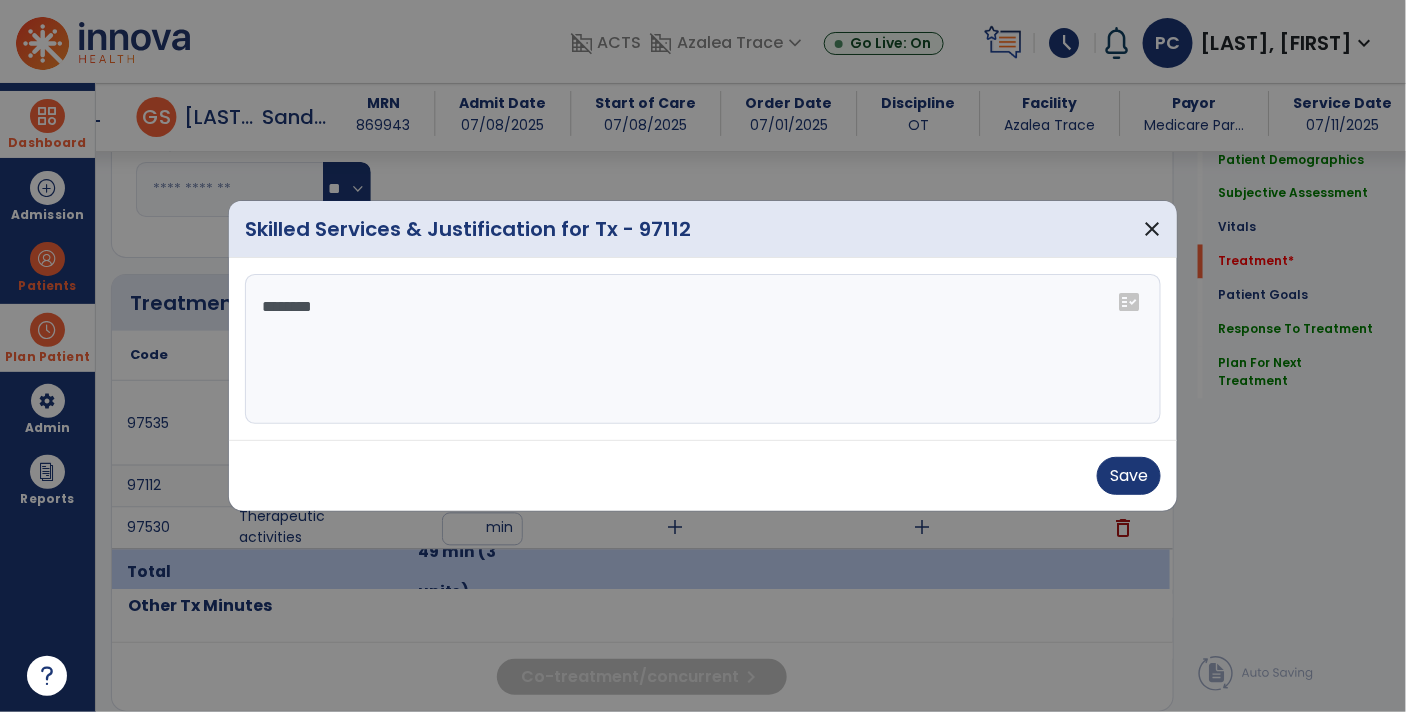 type on "*********" 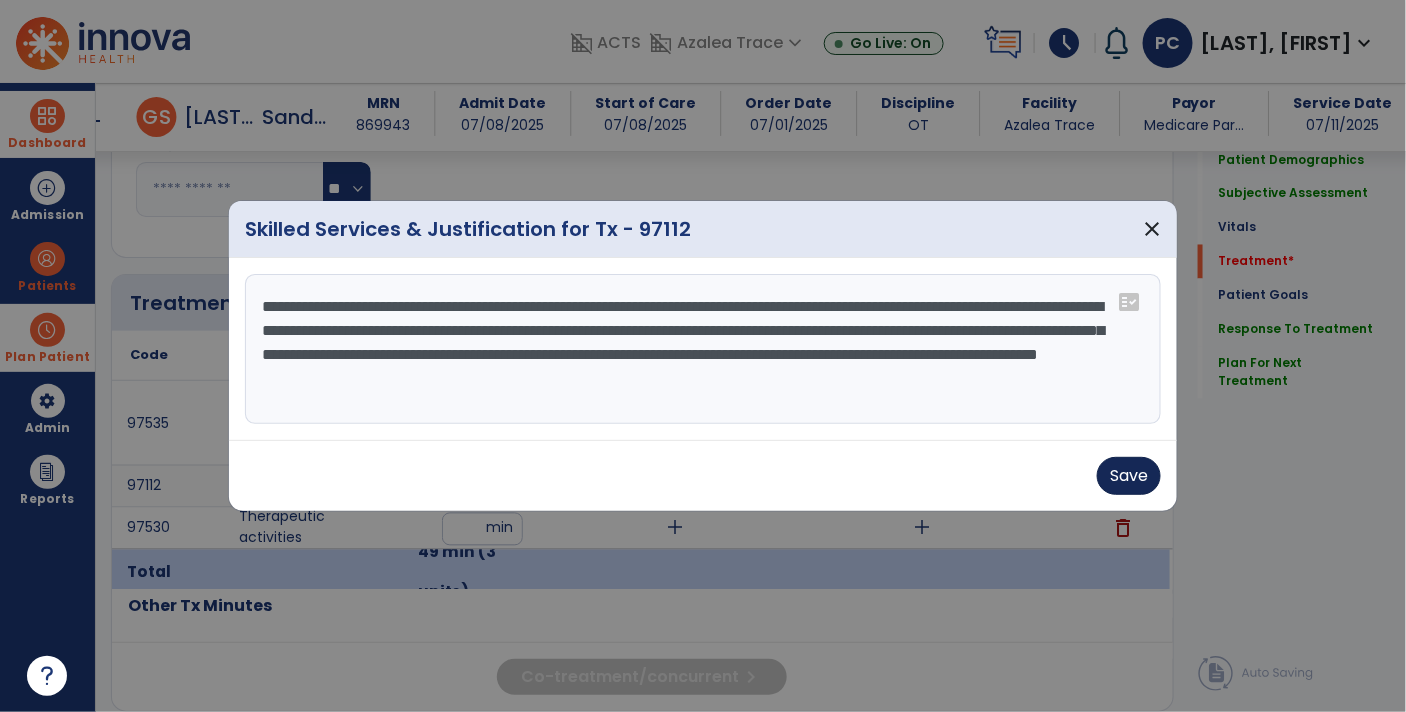 type on "**********" 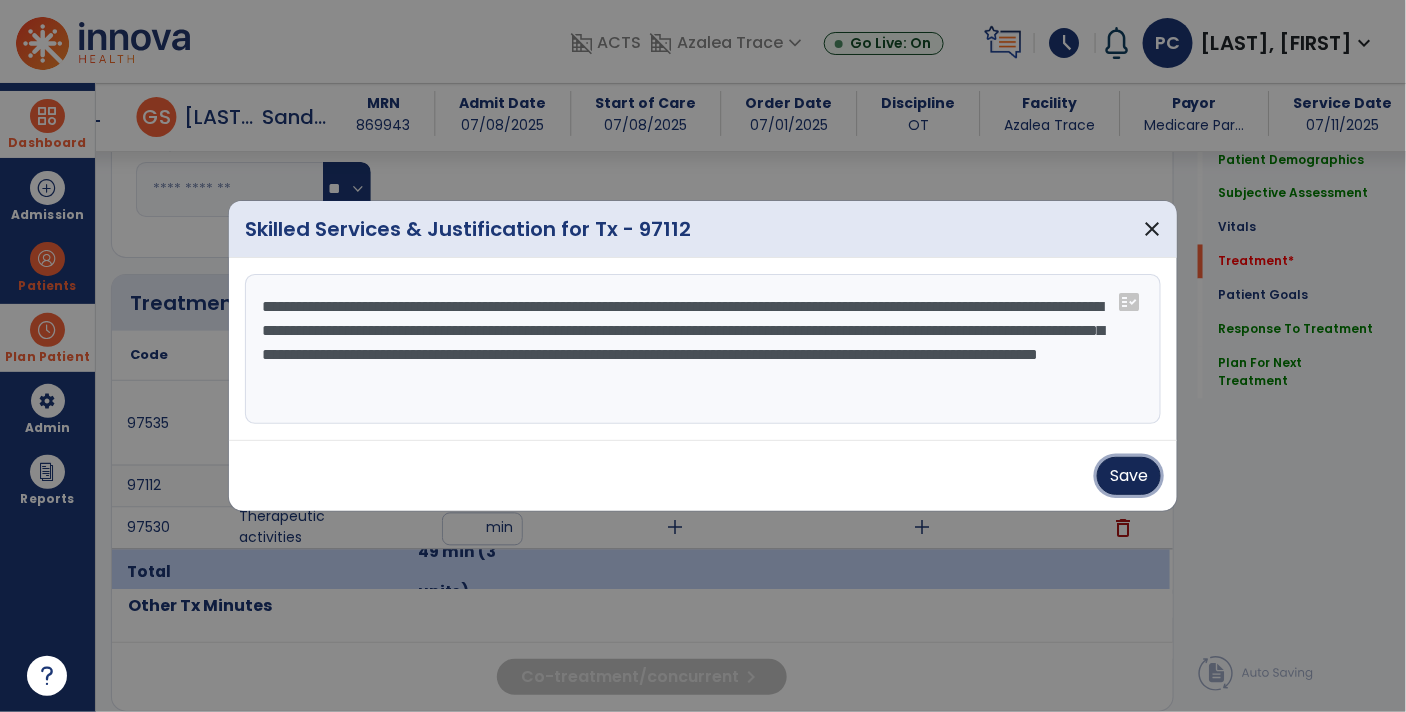 click on "Save" at bounding box center [1129, 476] 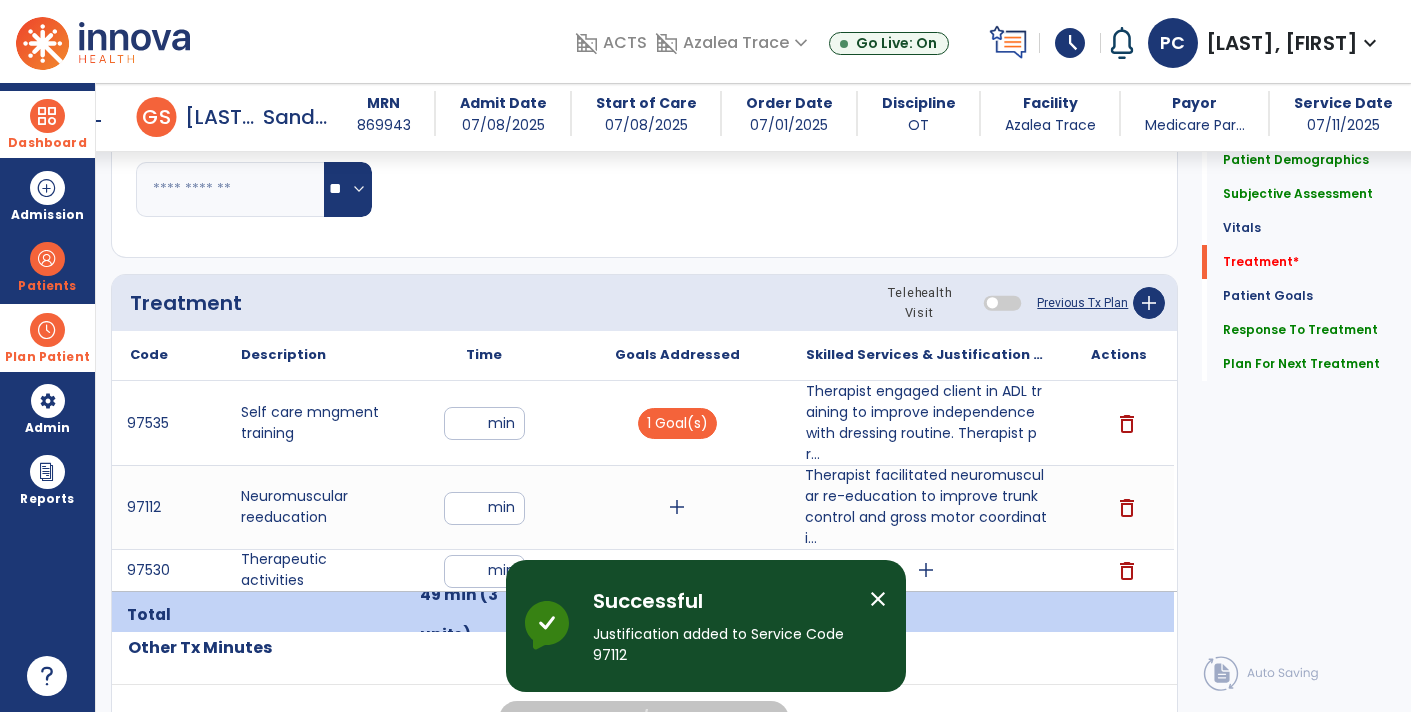 click on "add" at bounding box center (926, 570) 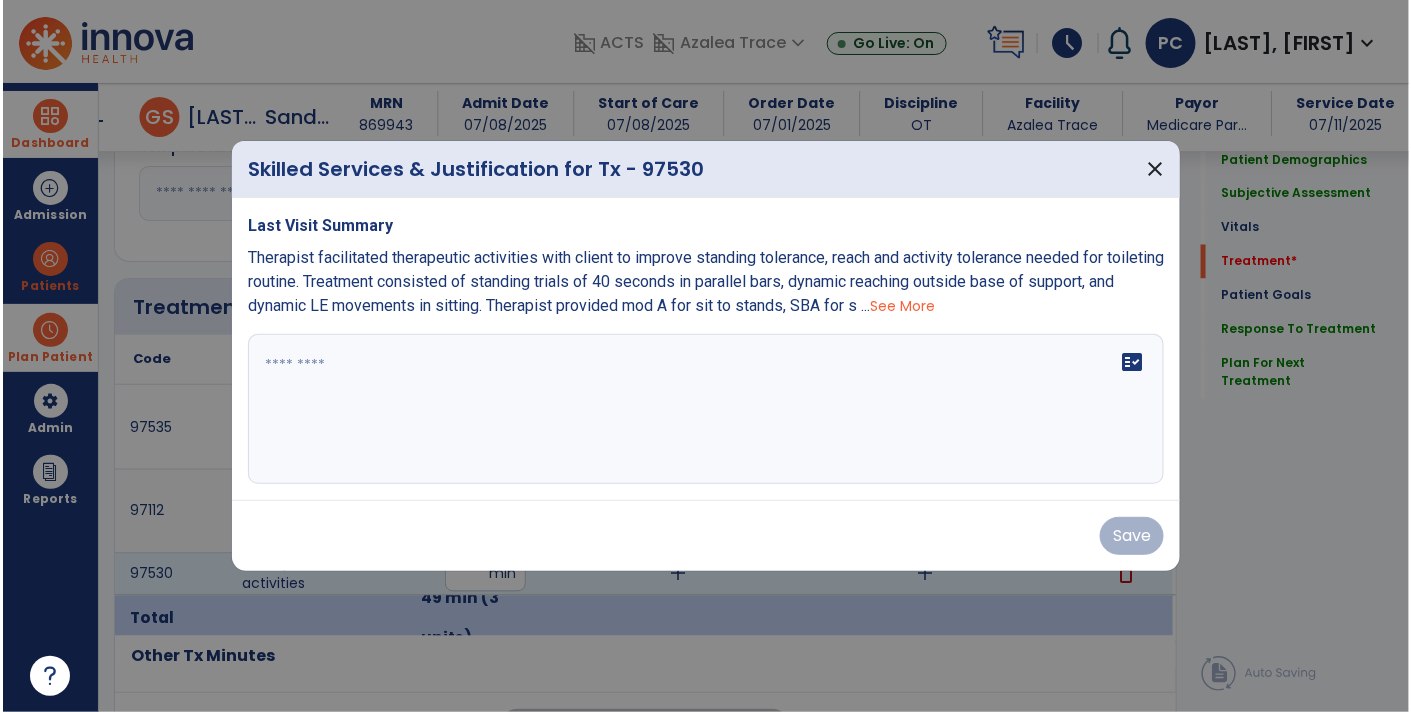 scroll, scrollTop: 1085, scrollLeft: 0, axis: vertical 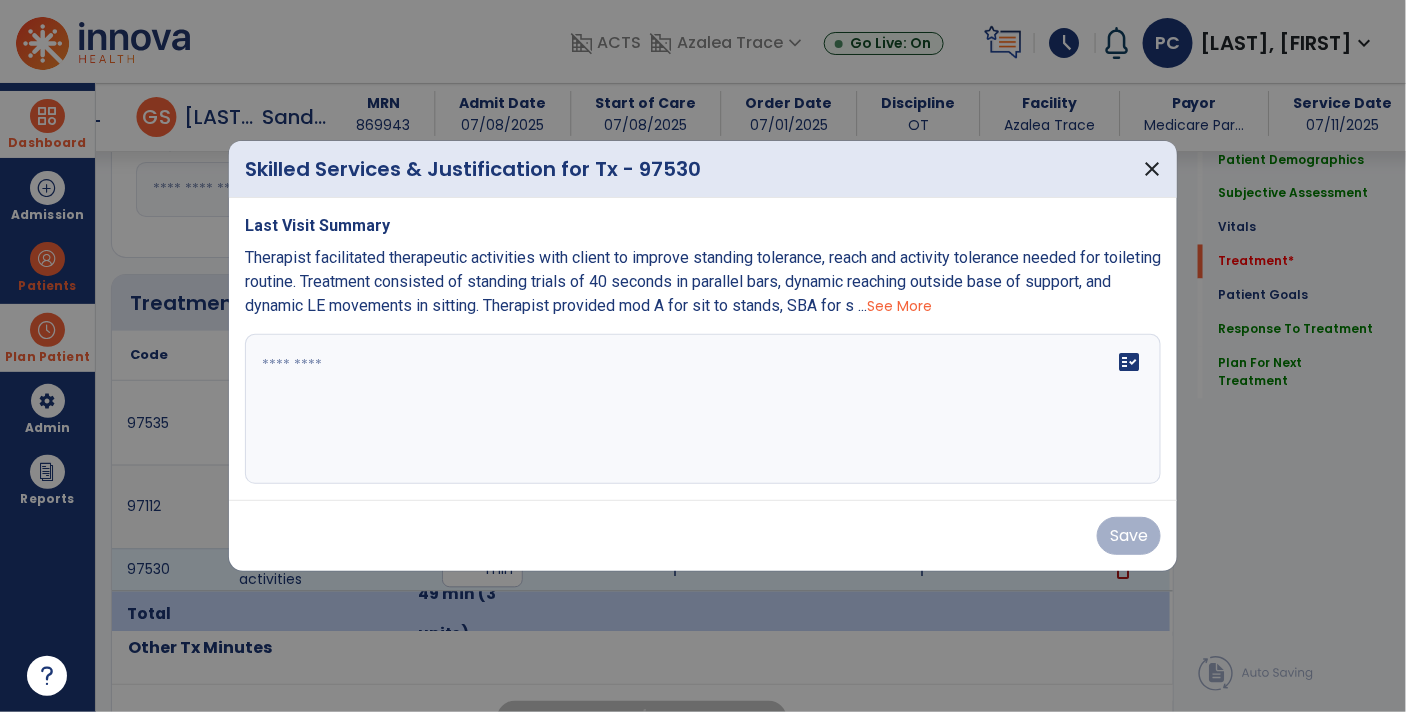 click at bounding box center [703, 409] 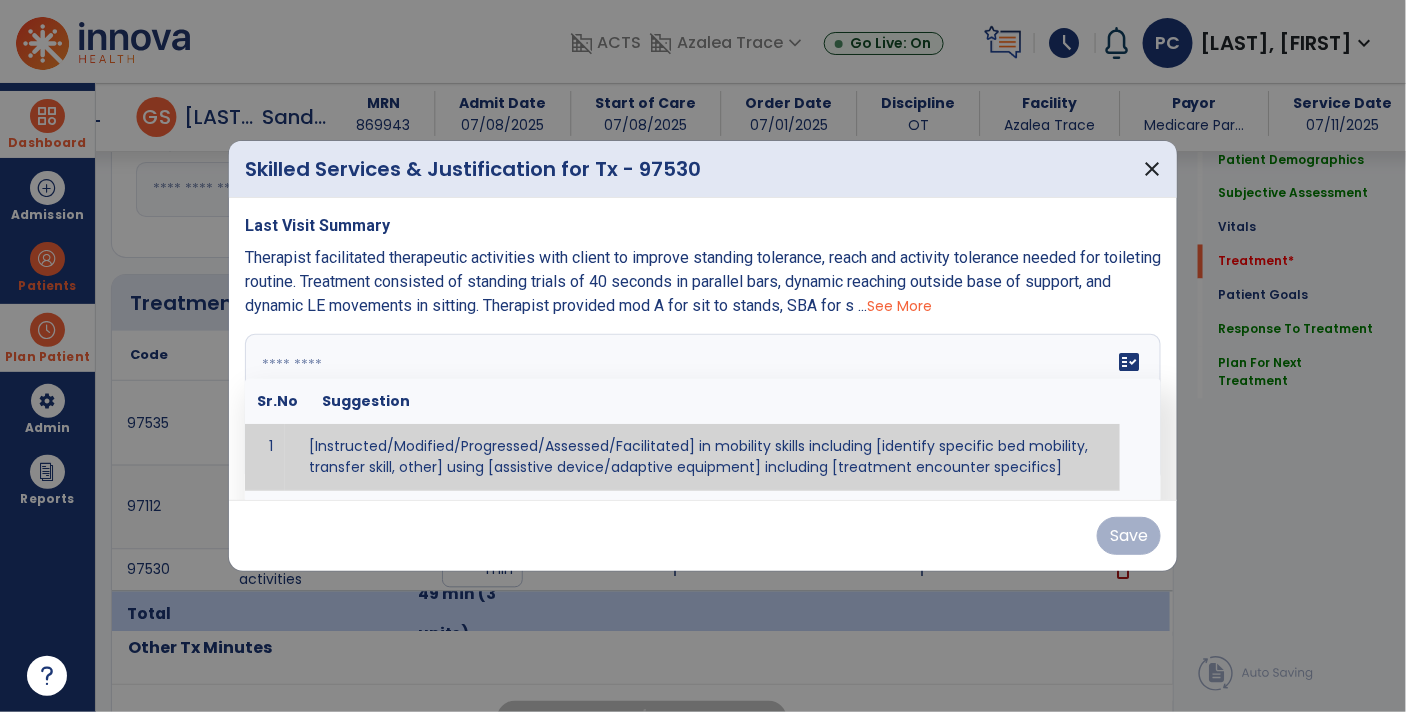 click on "fact_check" at bounding box center [1129, 362] 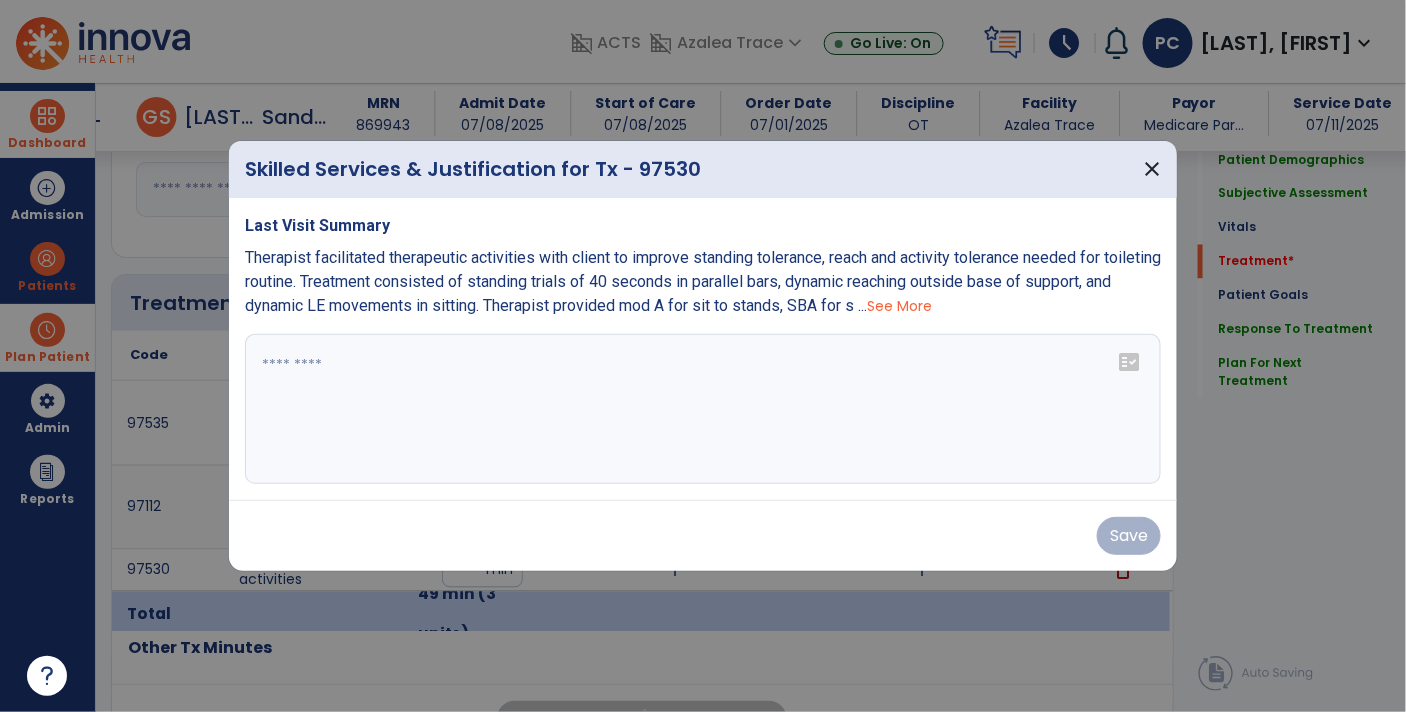 click at bounding box center (703, 409) 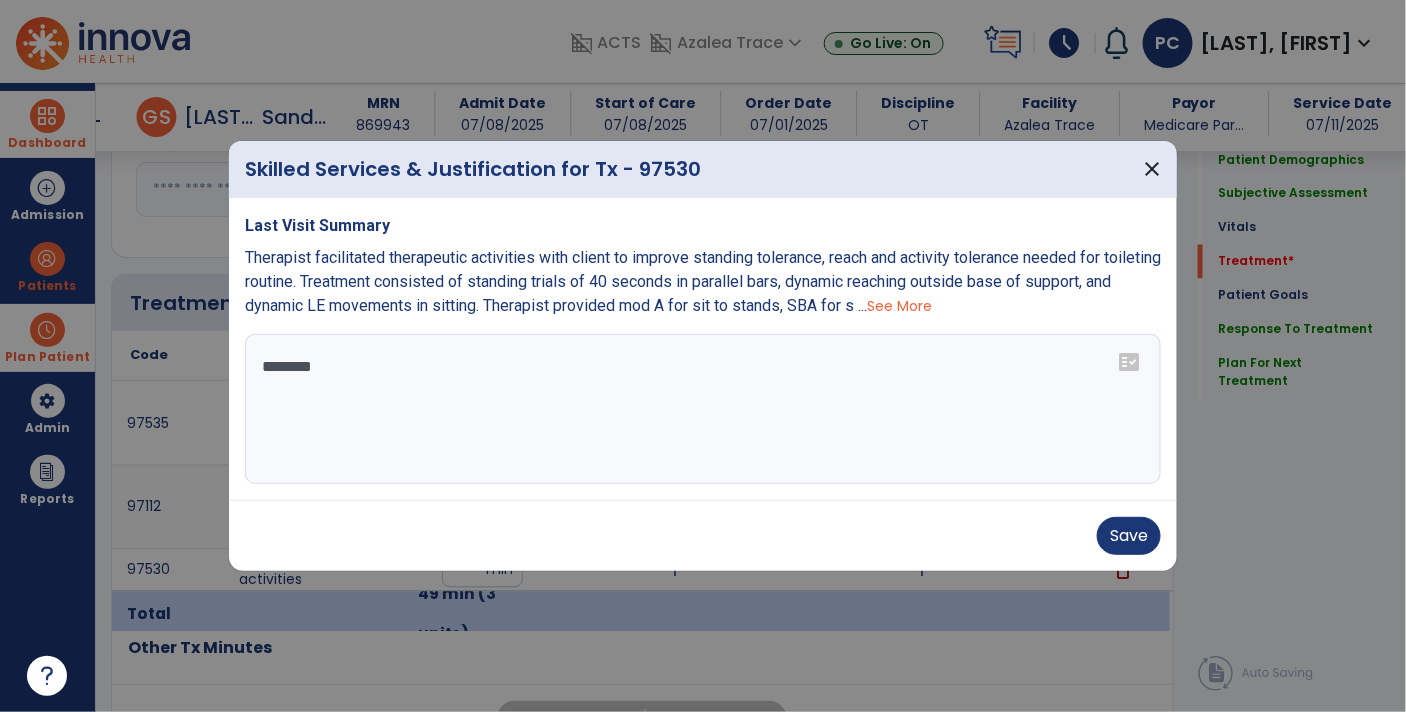 type on "*********" 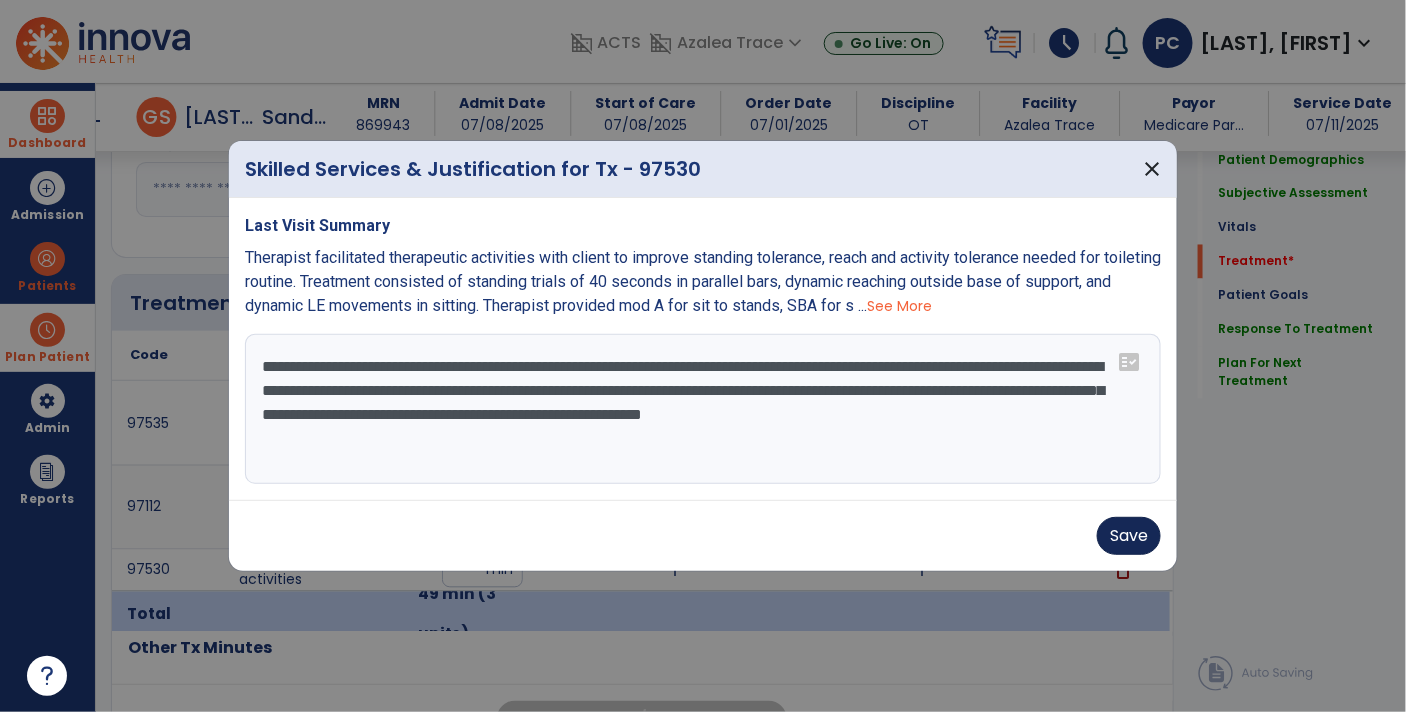 type on "**********" 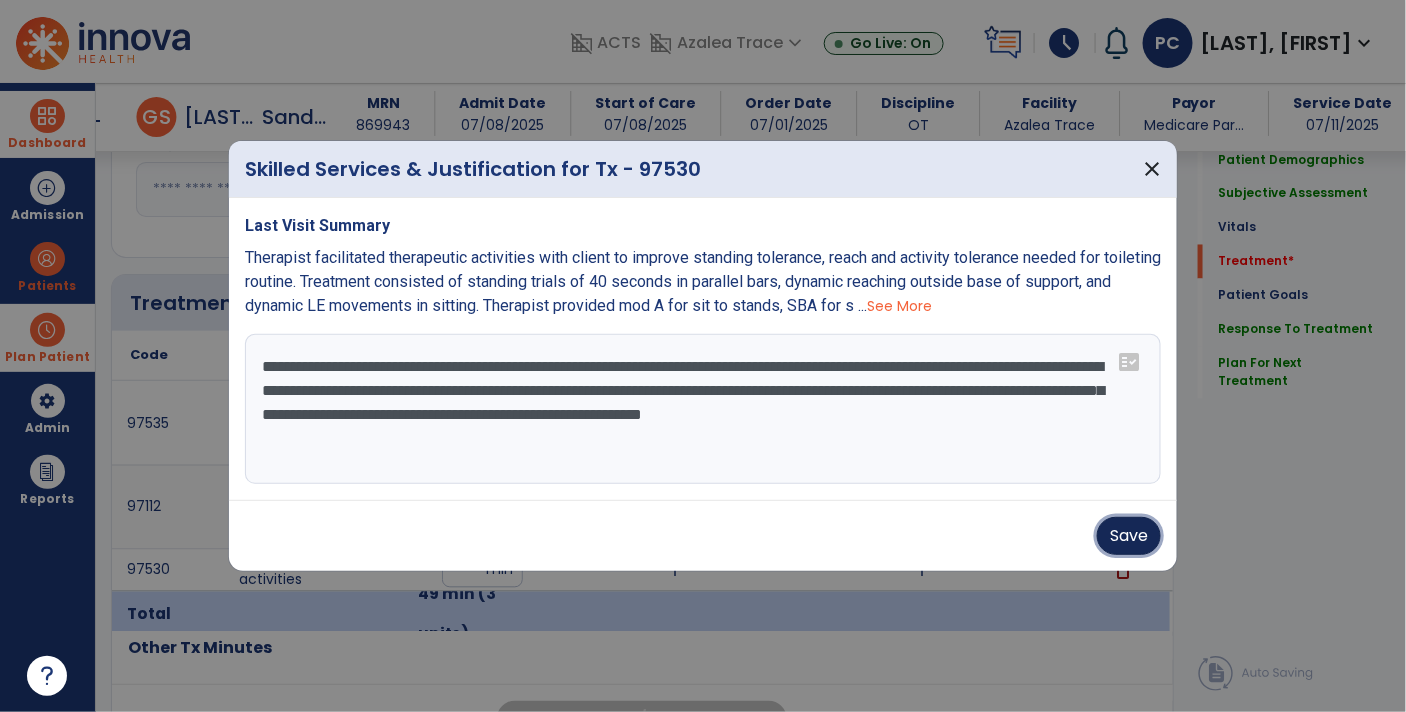 click on "Save" at bounding box center (1129, 536) 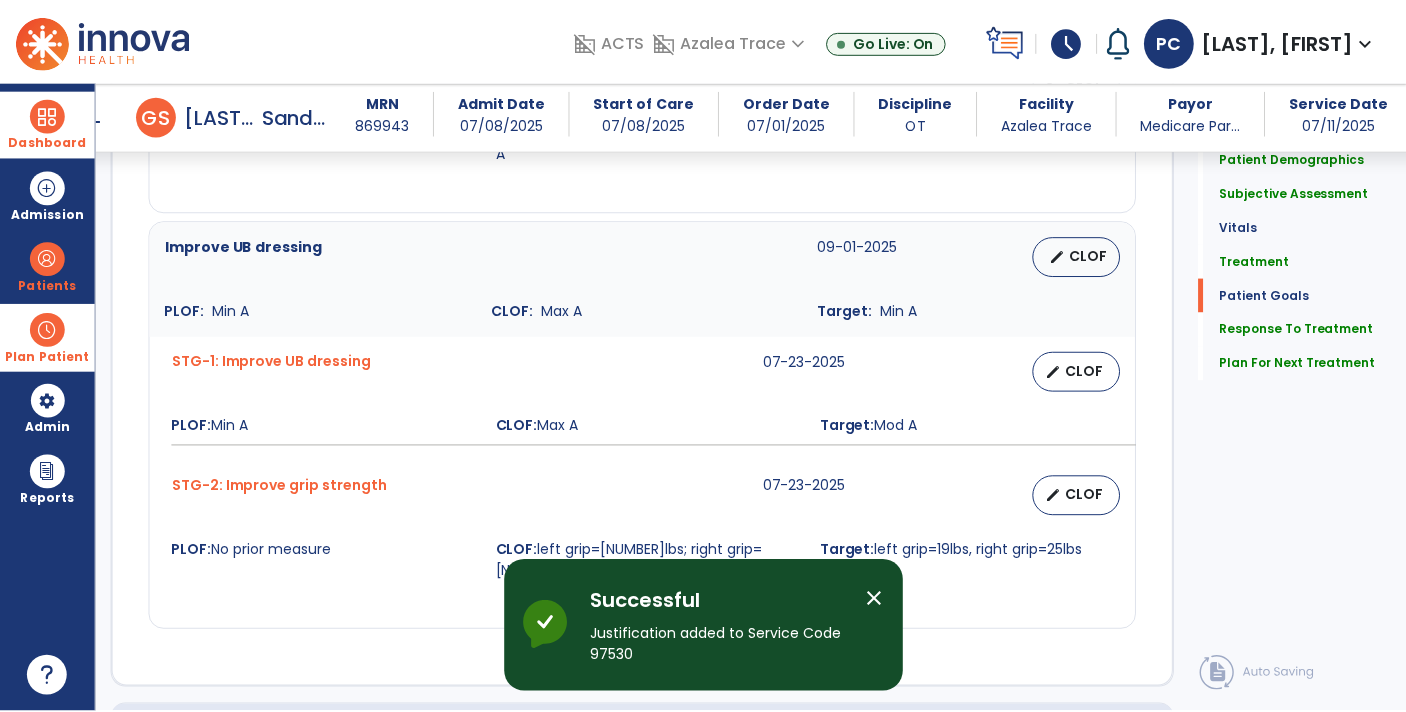 scroll, scrollTop: 2727, scrollLeft: 0, axis: vertical 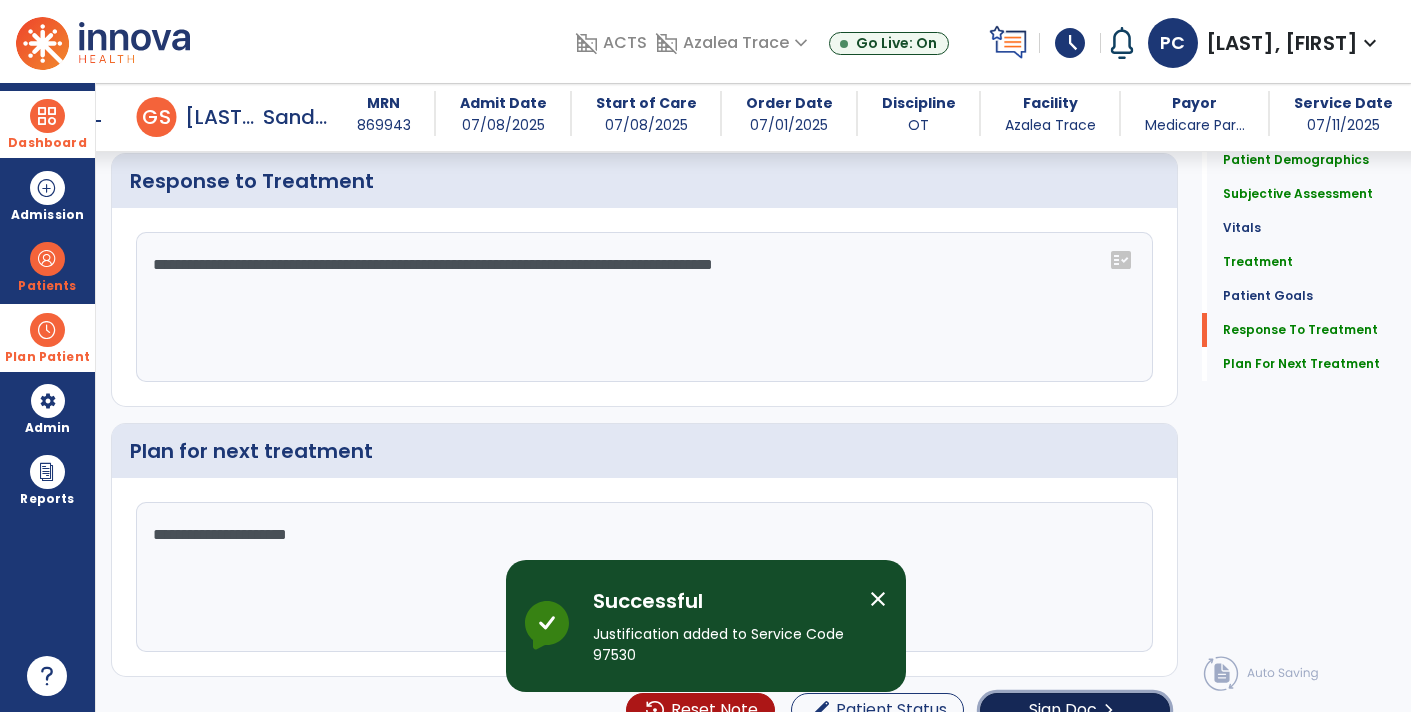 click on "chevron_right" 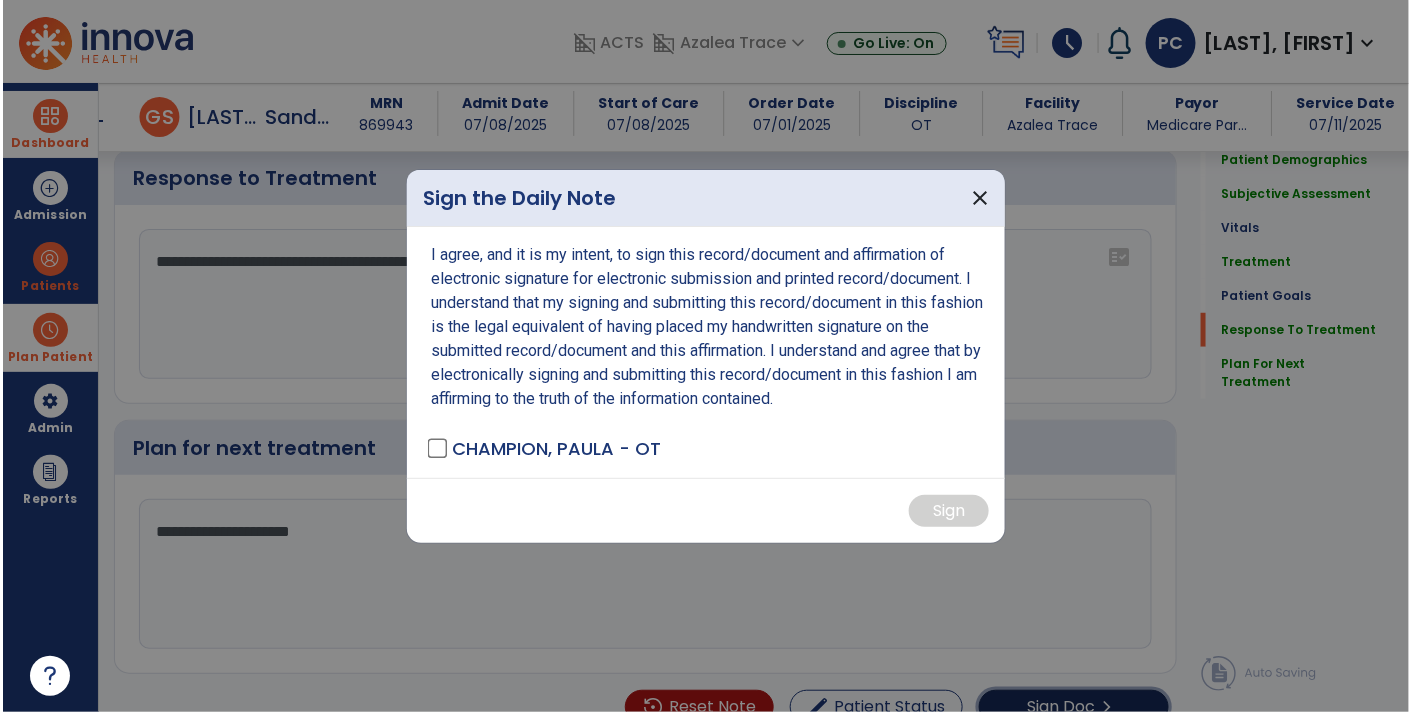 scroll, scrollTop: 2727, scrollLeft: 0, axis: vertical 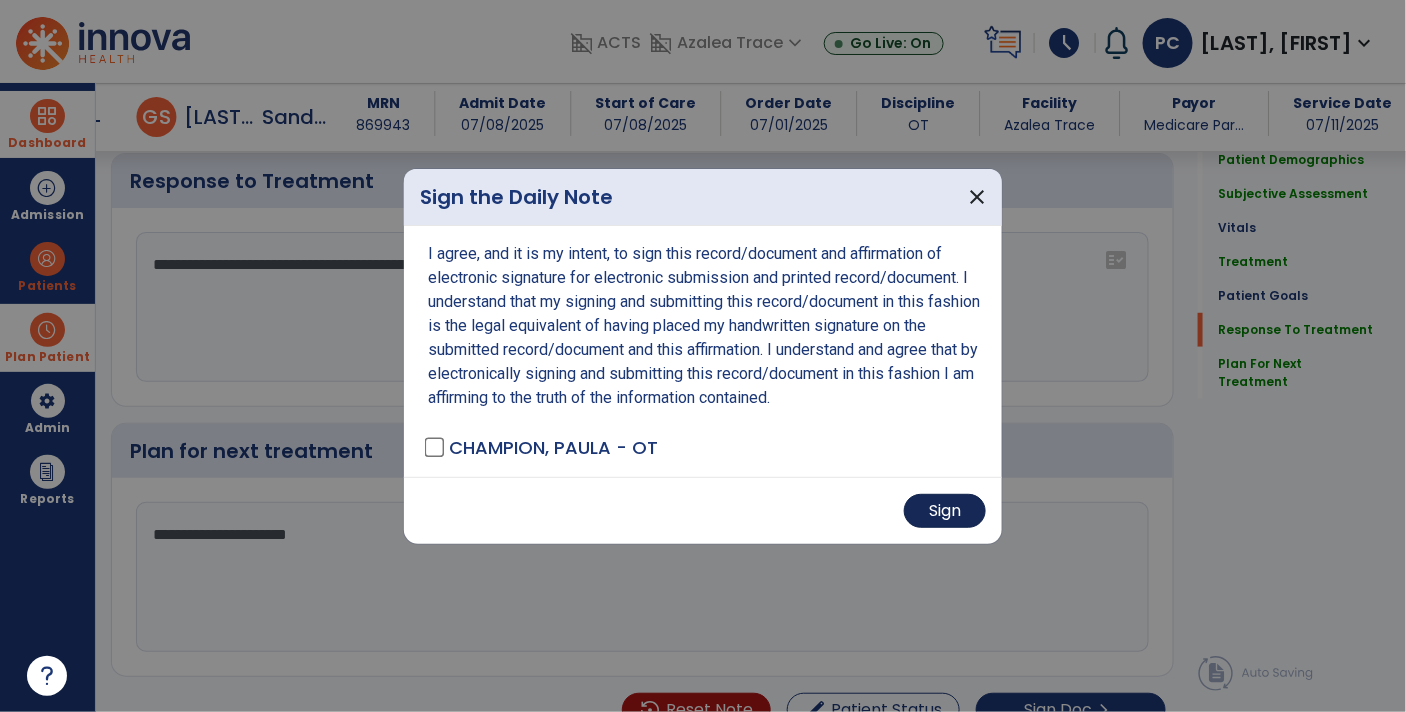 click on "Sign" at bounding box center [945, 511] 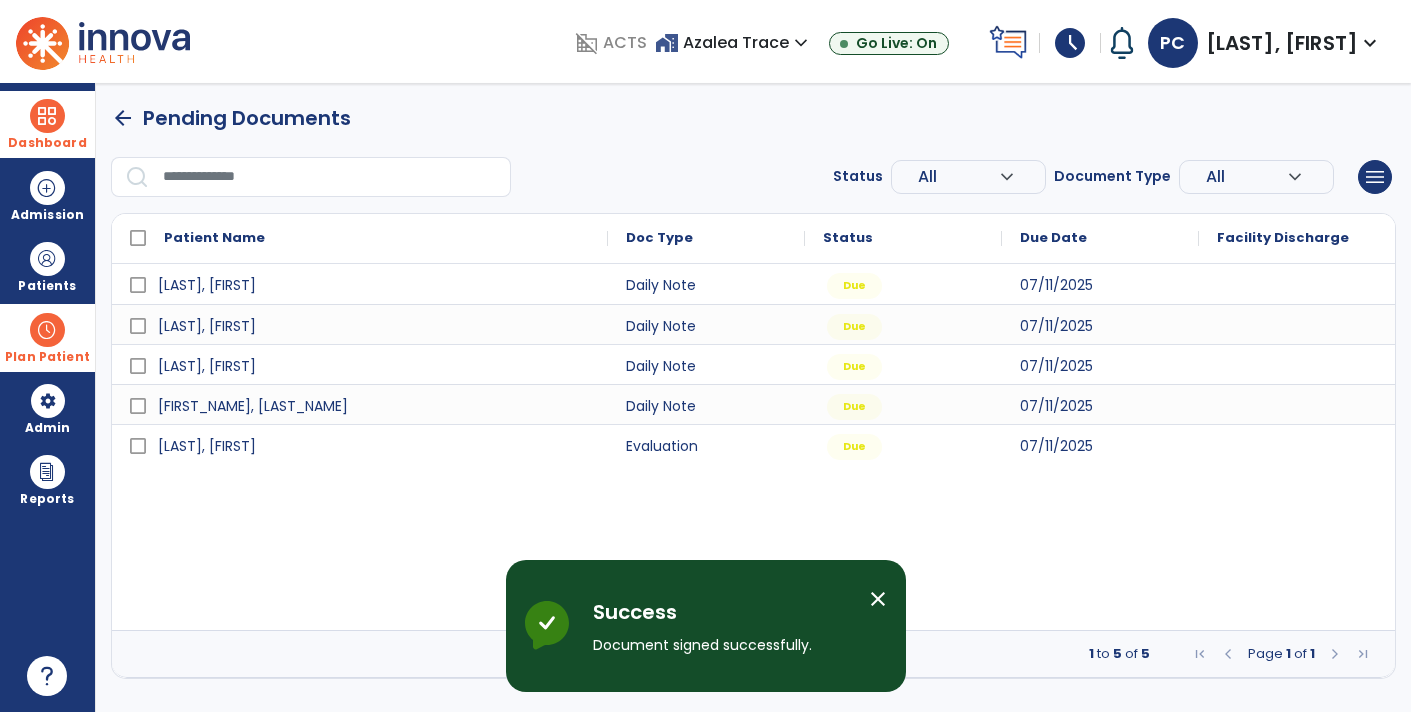 scroll, scrollTop: 0, scrollLeft: 0, axis: both 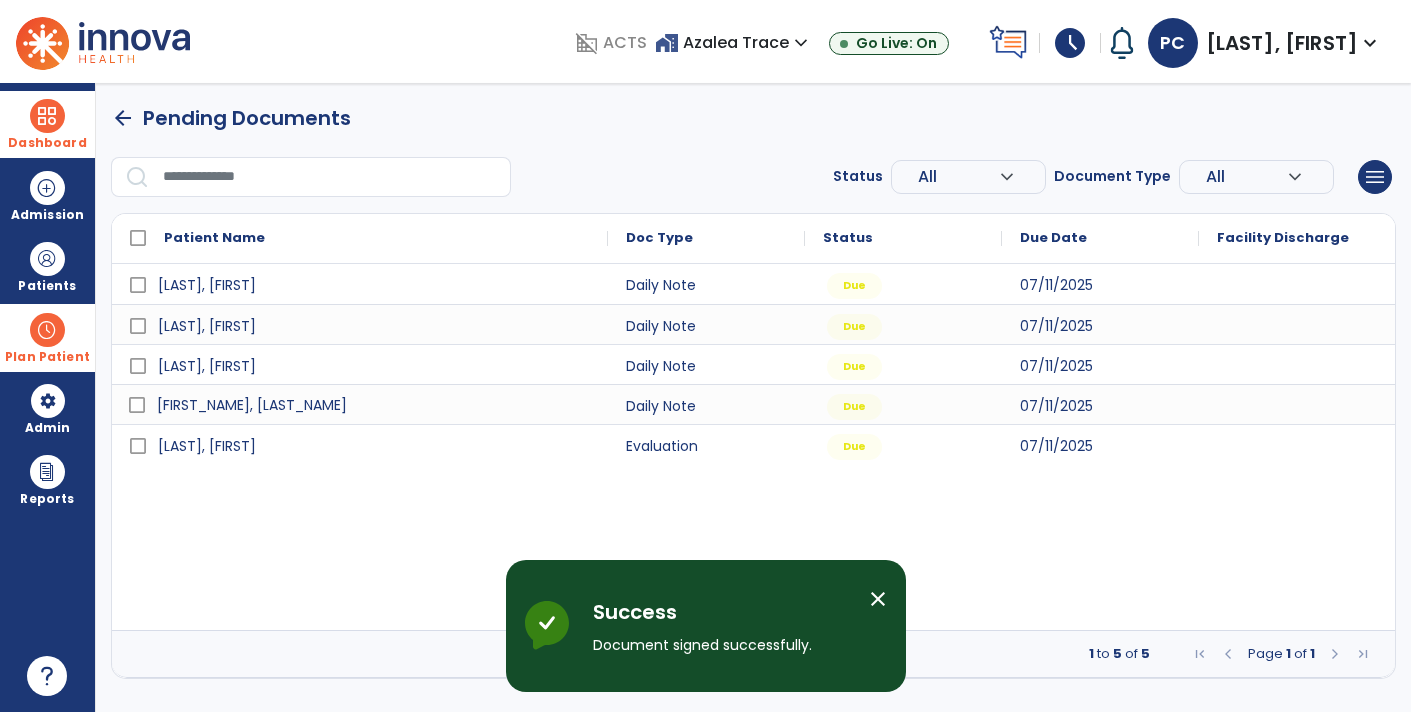 click on "[FIRST_NAME], [LAST_NAME]" at bounding box center (374, 405) 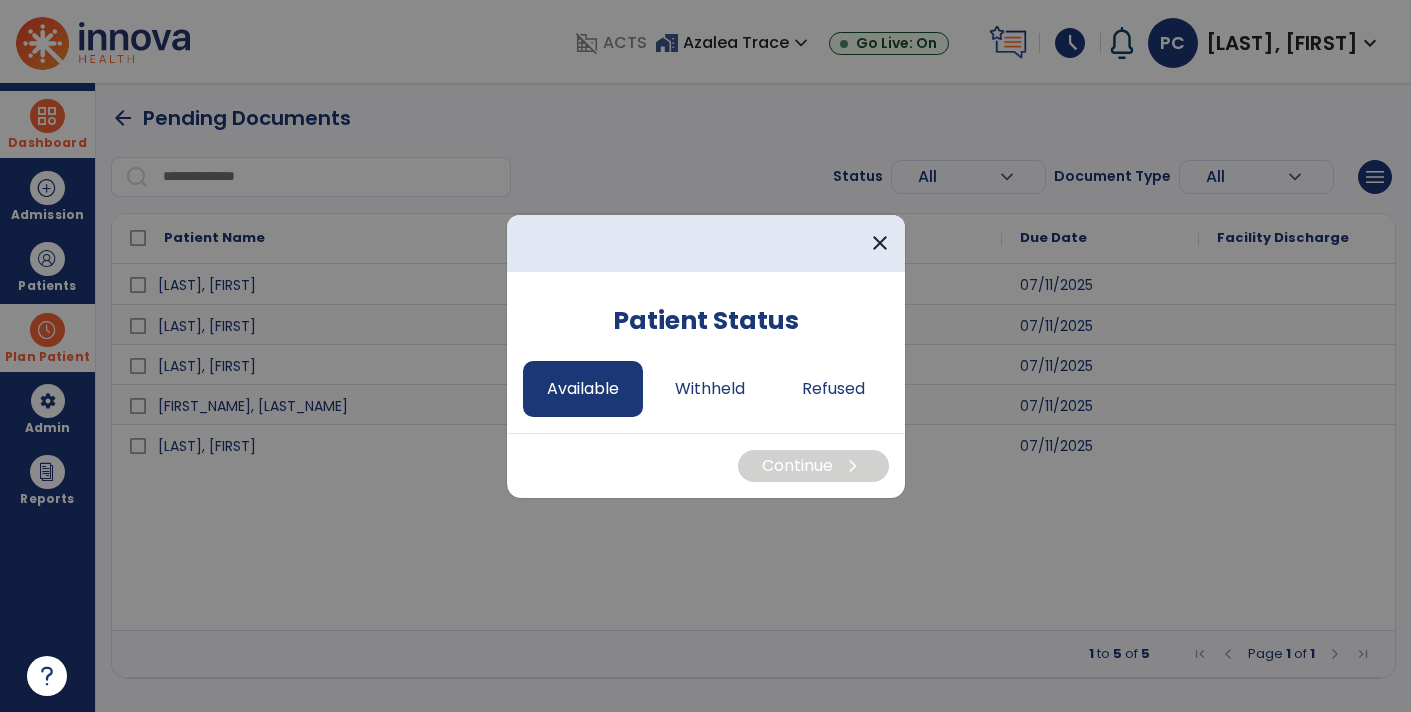 click on "Available" at bounding box center [583, 389] 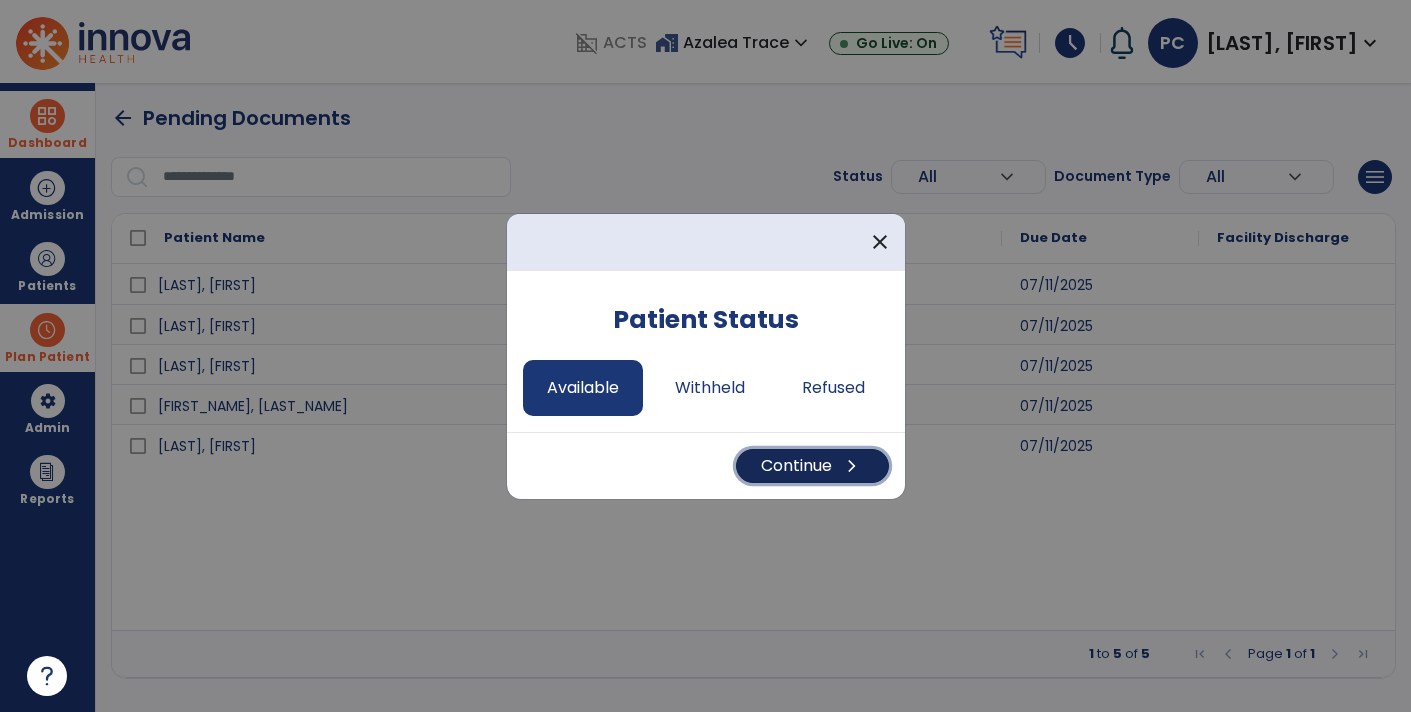 click on "Continue   chevron_right" at bounding box center [812, 466] 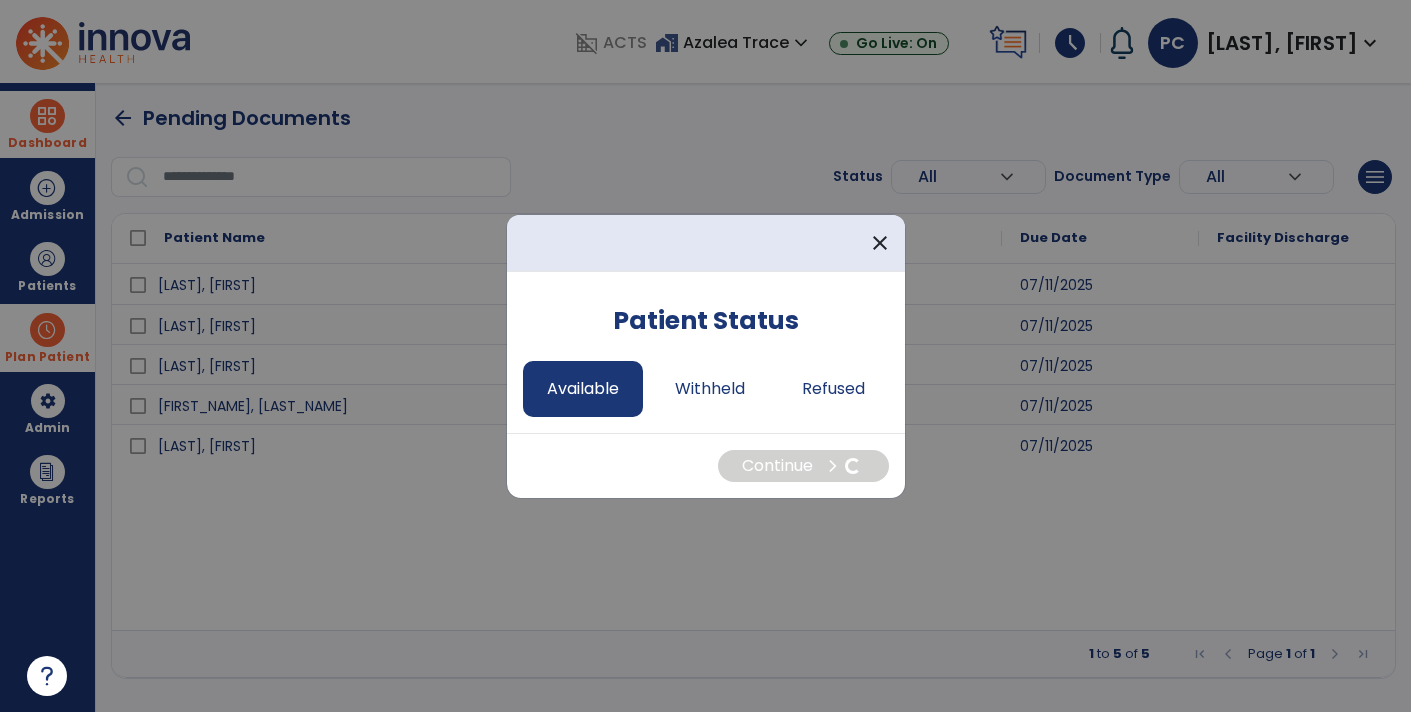 select on "*" 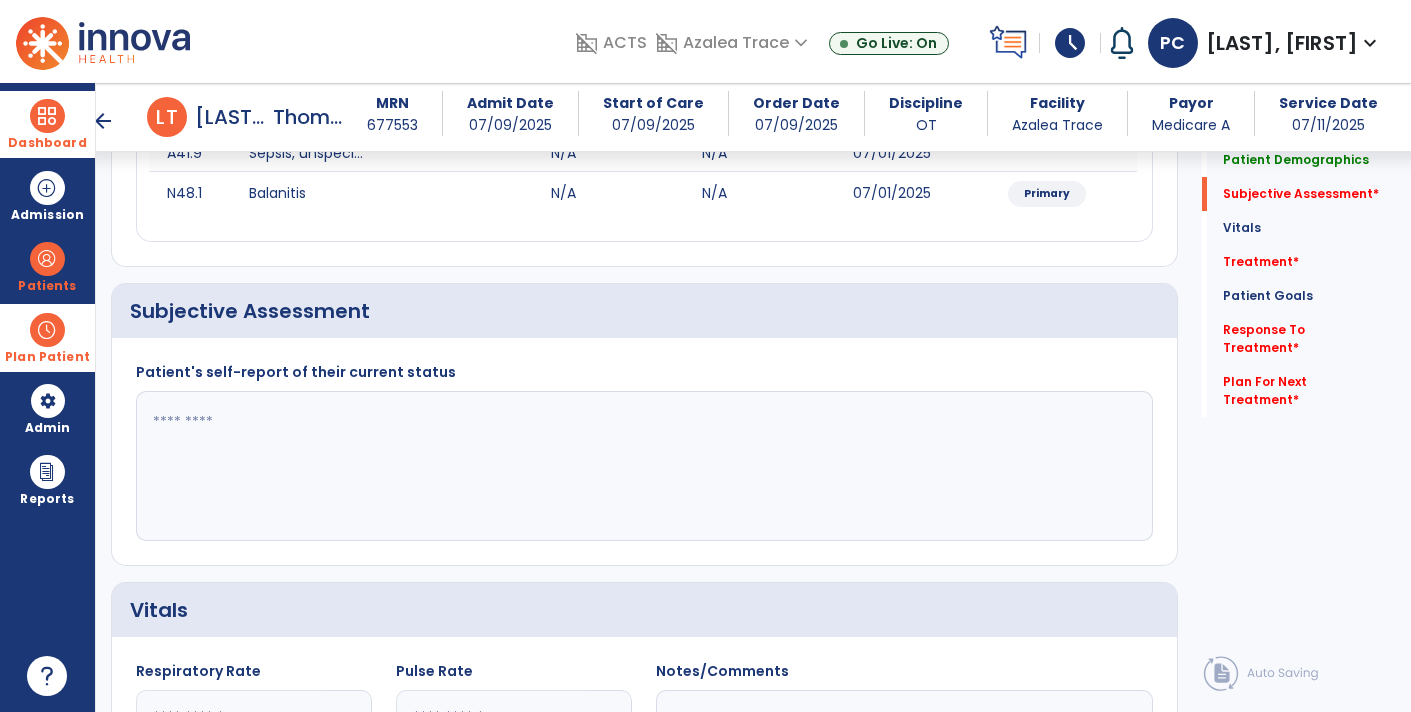 scroll, scrollTop: 356, scrollLeft: 0, axis: vertical 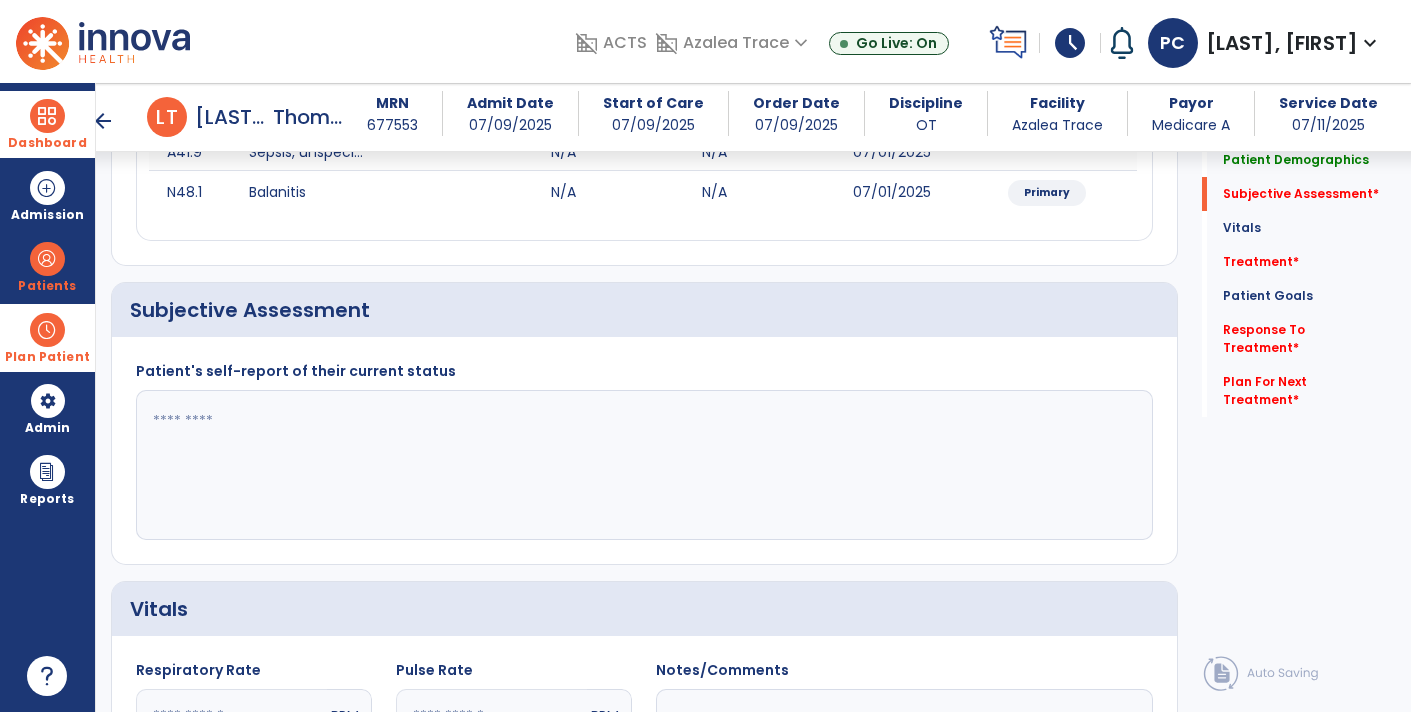 click 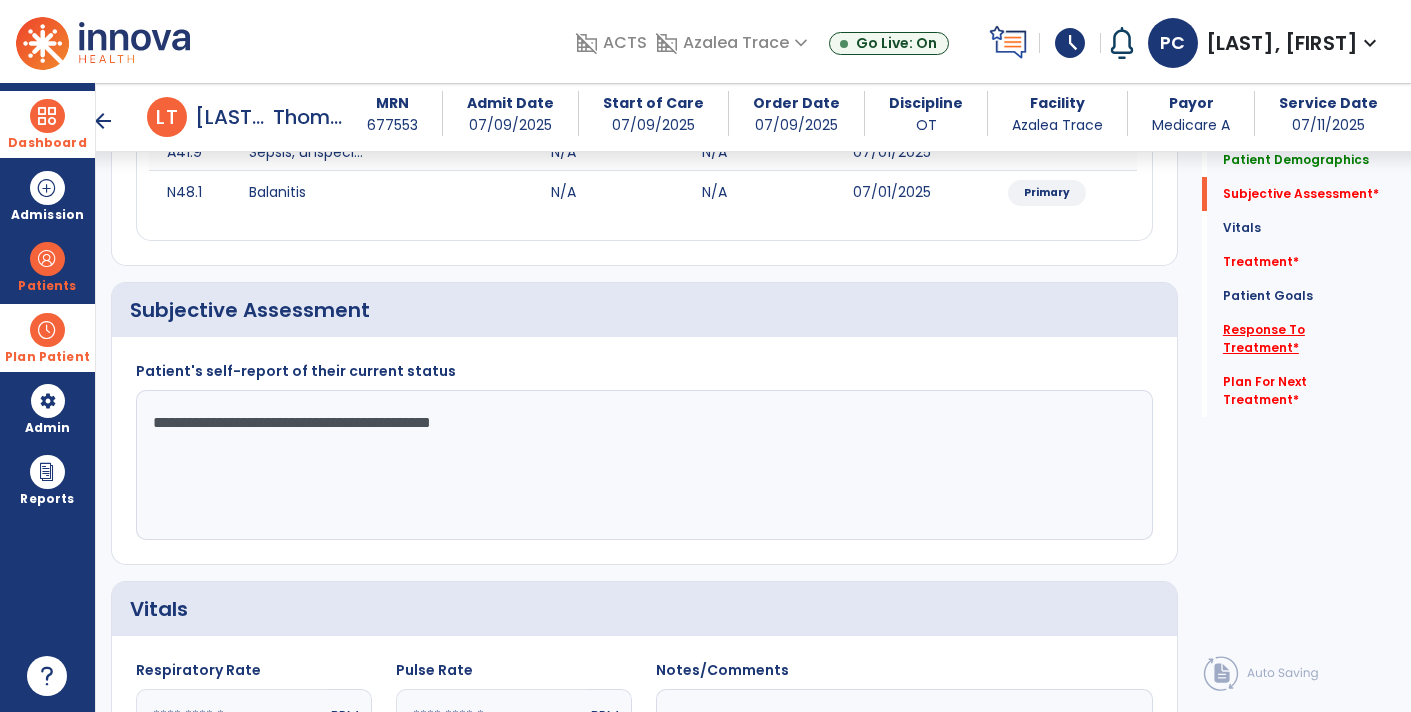 type on "**********" 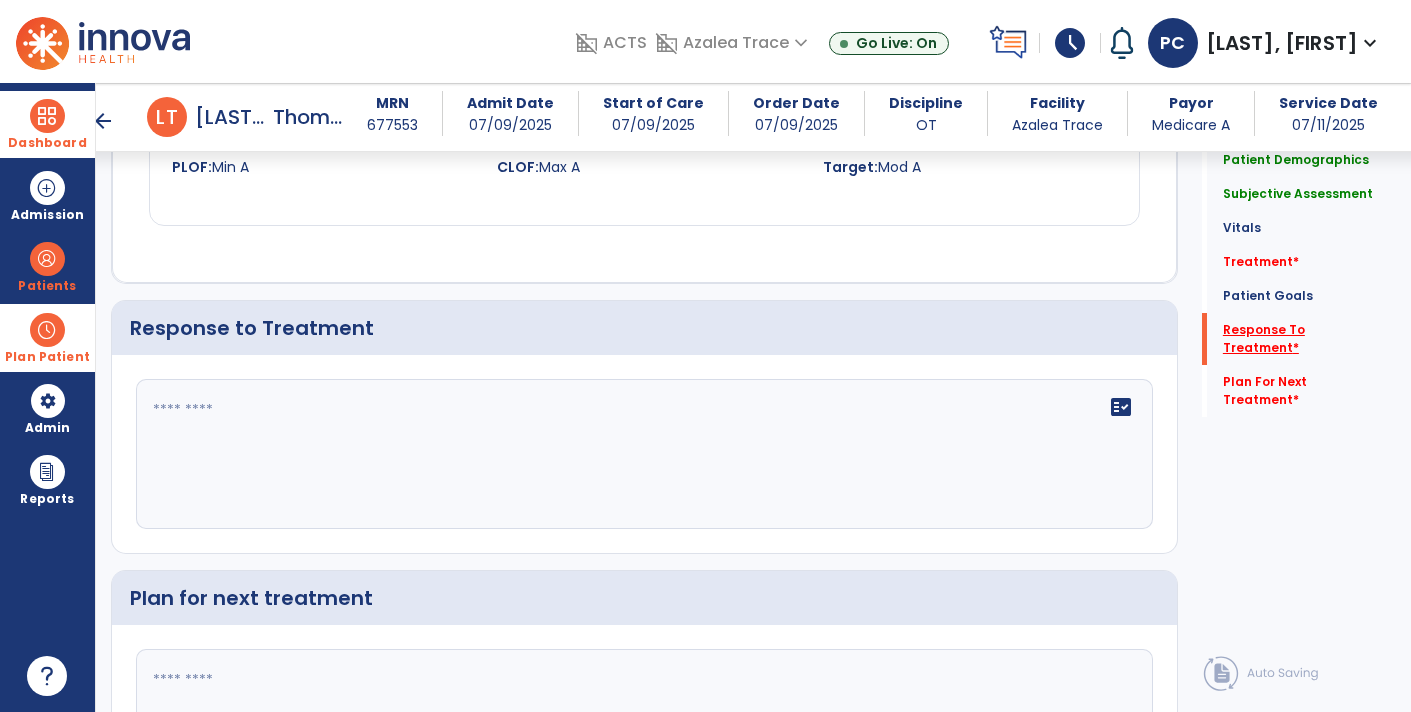 scroll, scrollTop: 2462, scrollLeft: 0, axis: vertical 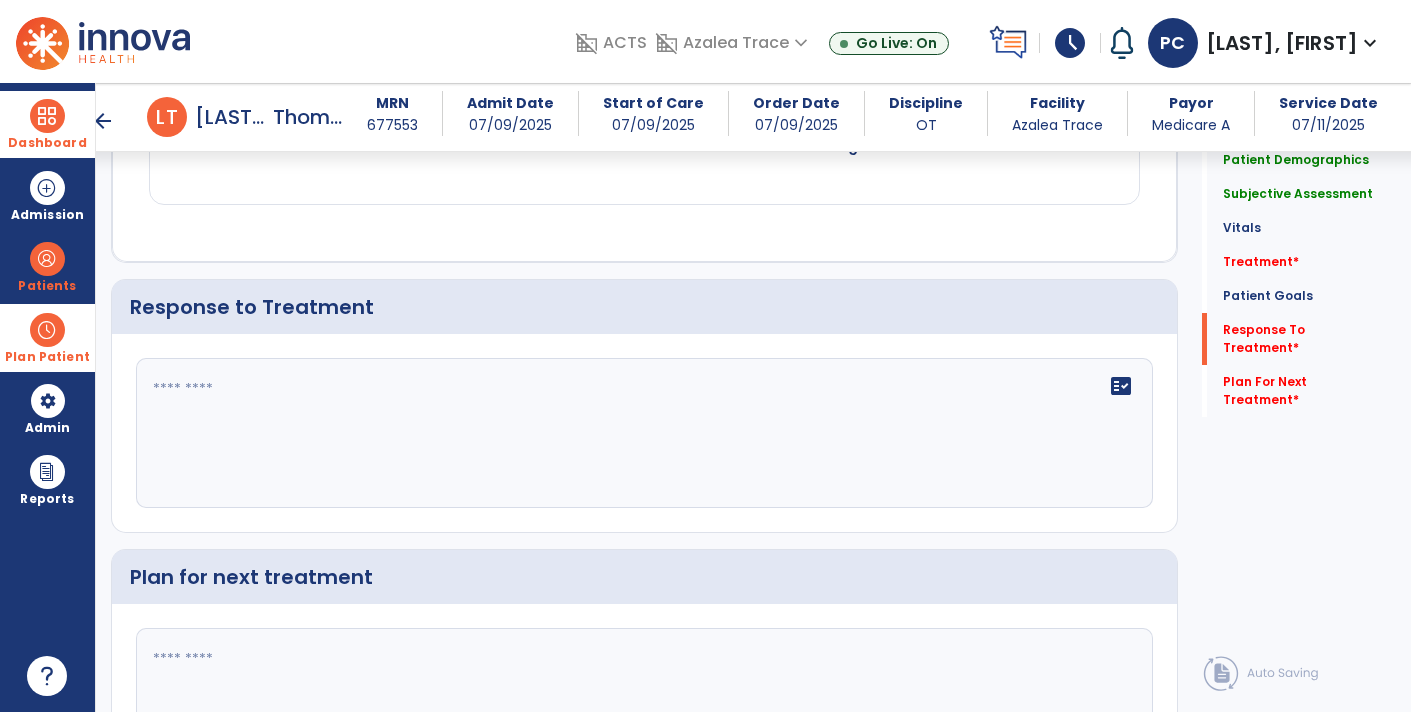 click on "fact_check" 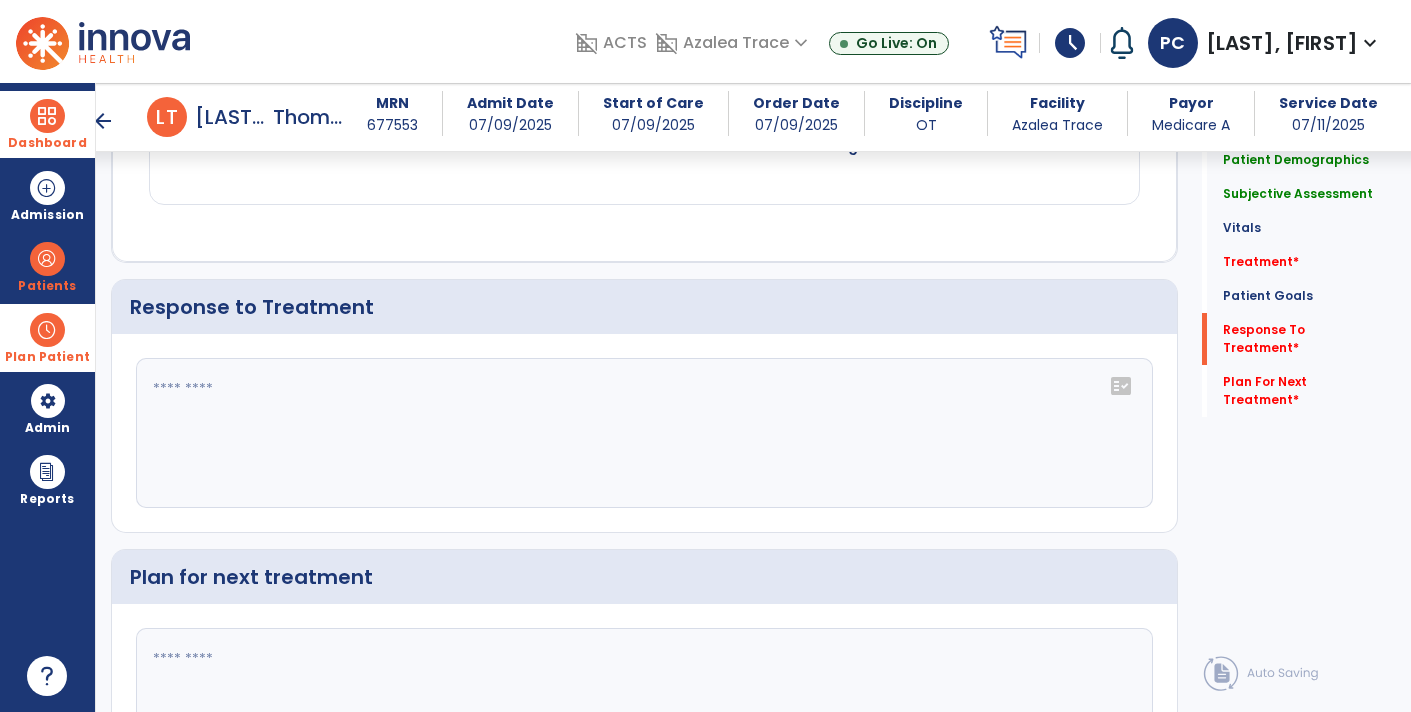 click 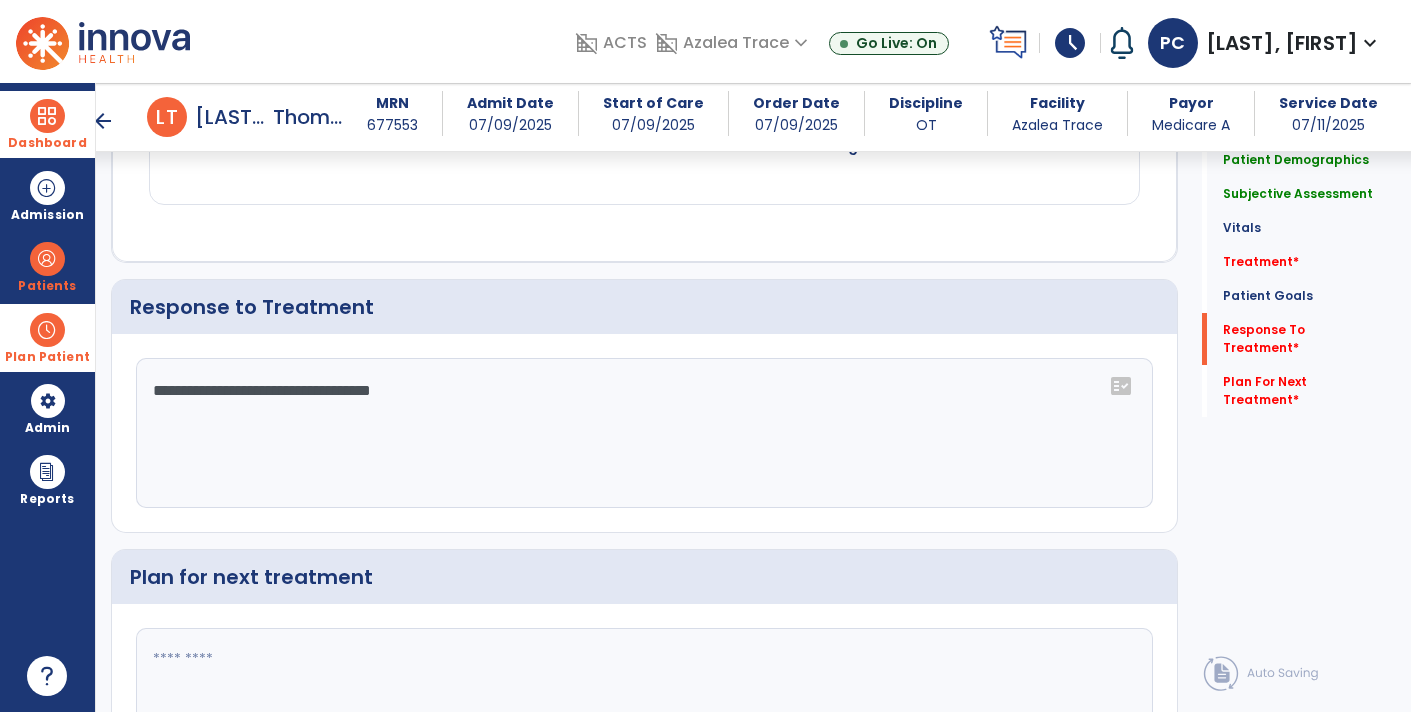 type on "**********" 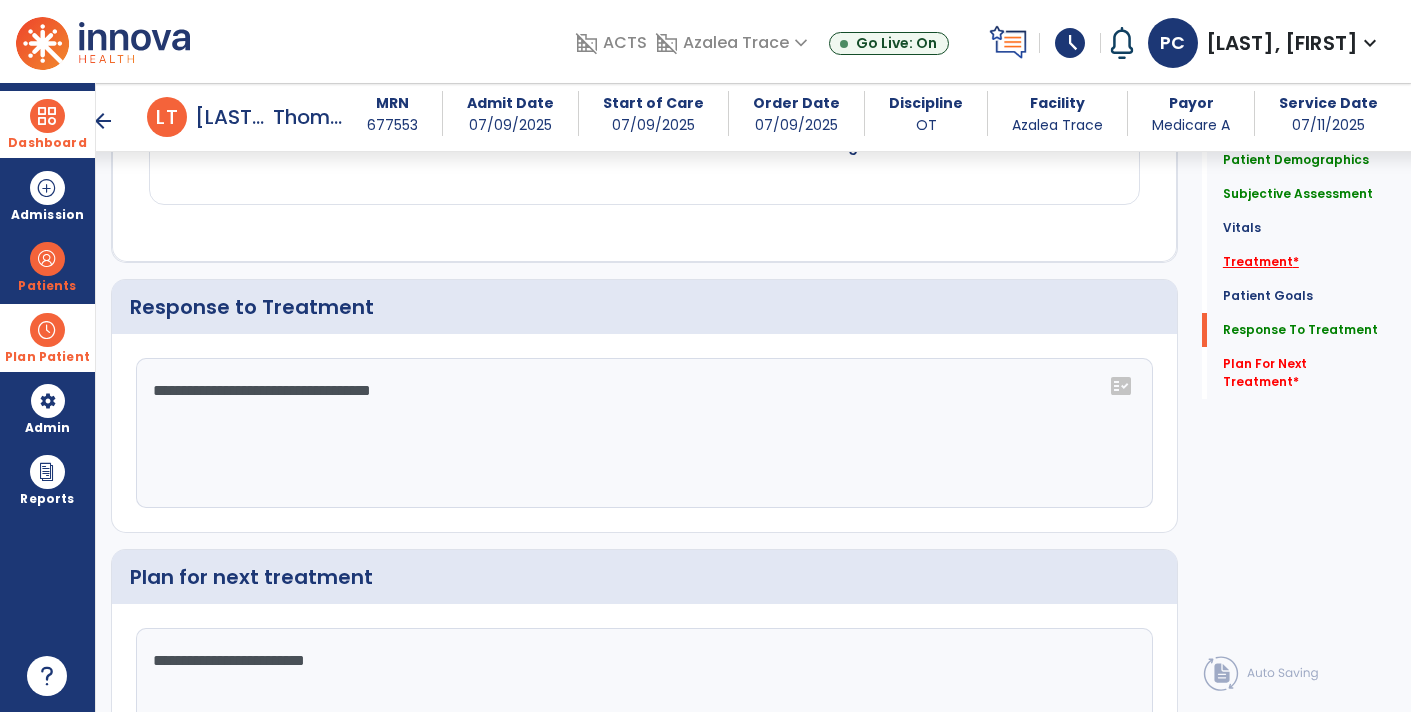 type on "**********" 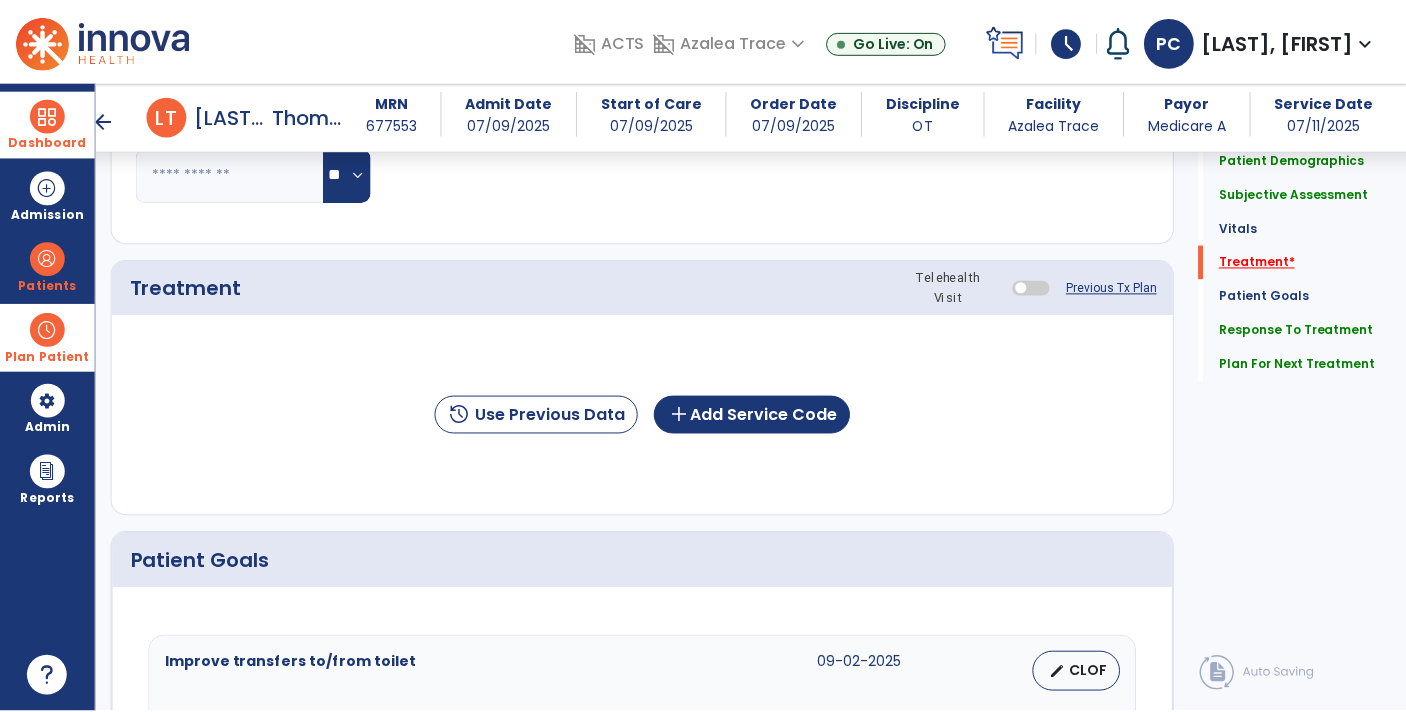scroll, scrollTop: 1085, scrollLeft: 0, axis: vertical 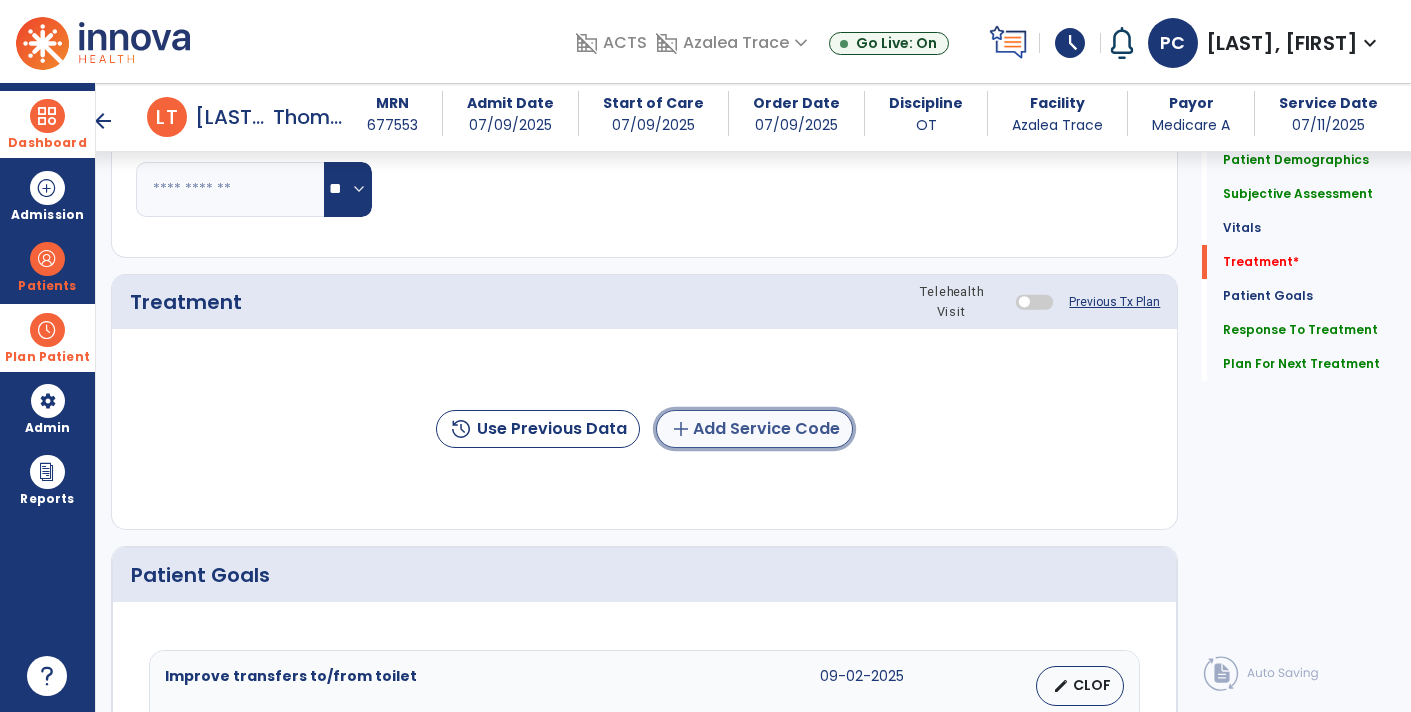 click on "add  Add Service Code" 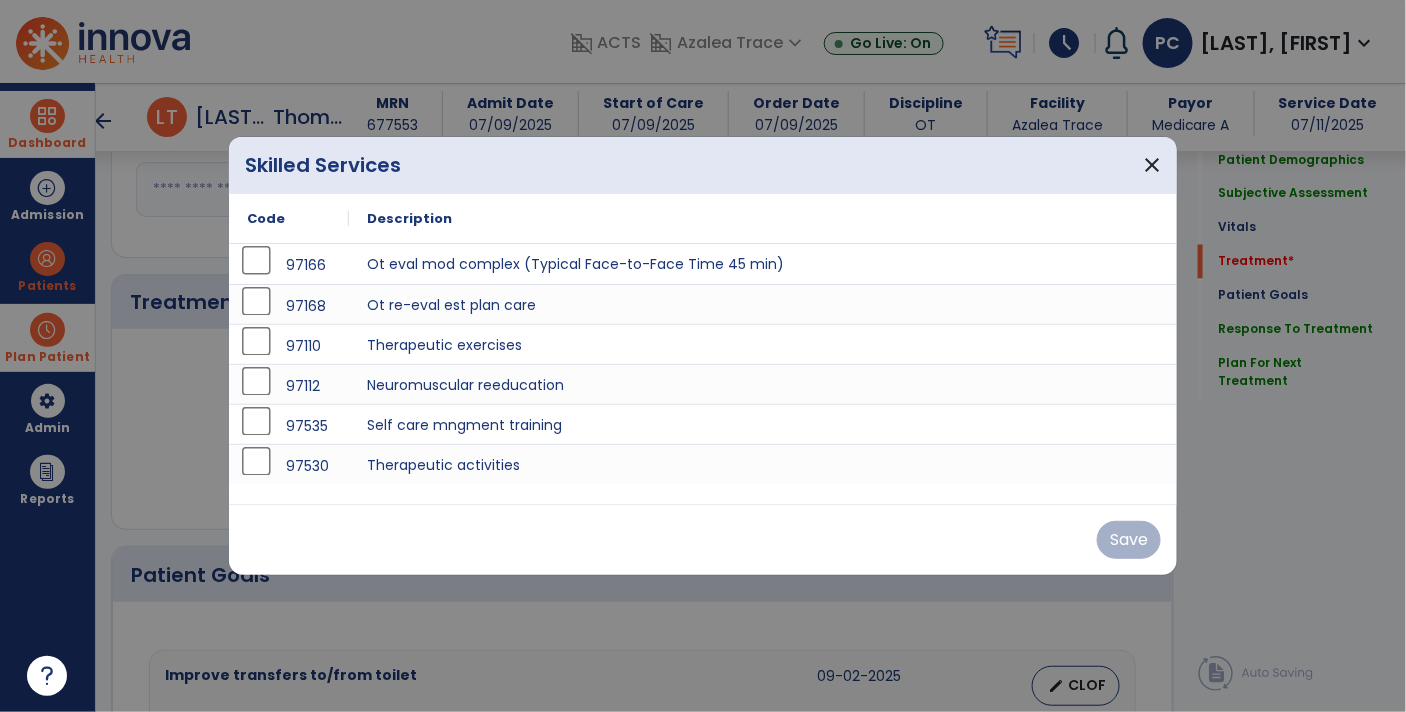scroll, scrollTop: 1085, scrollLeft: 0, axis: vertical 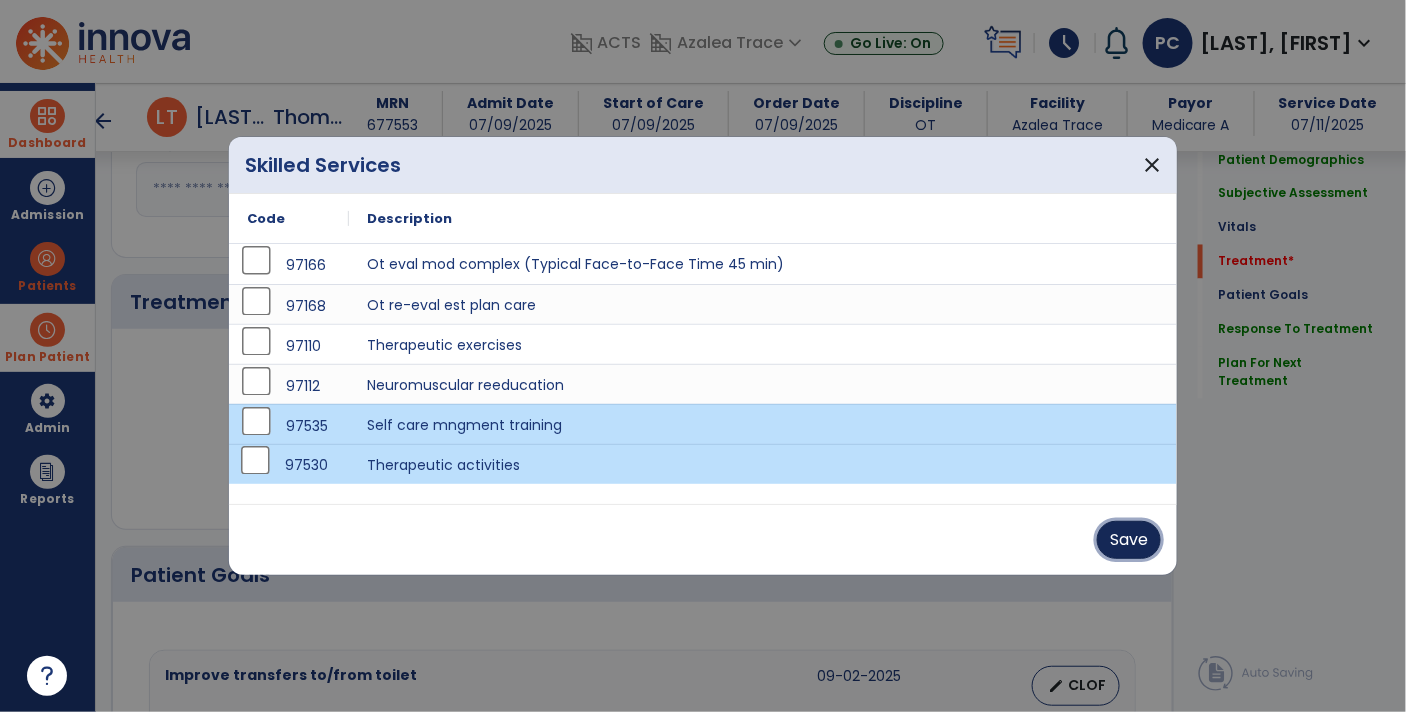 click on "Save" at bounding box center [1129, 540] 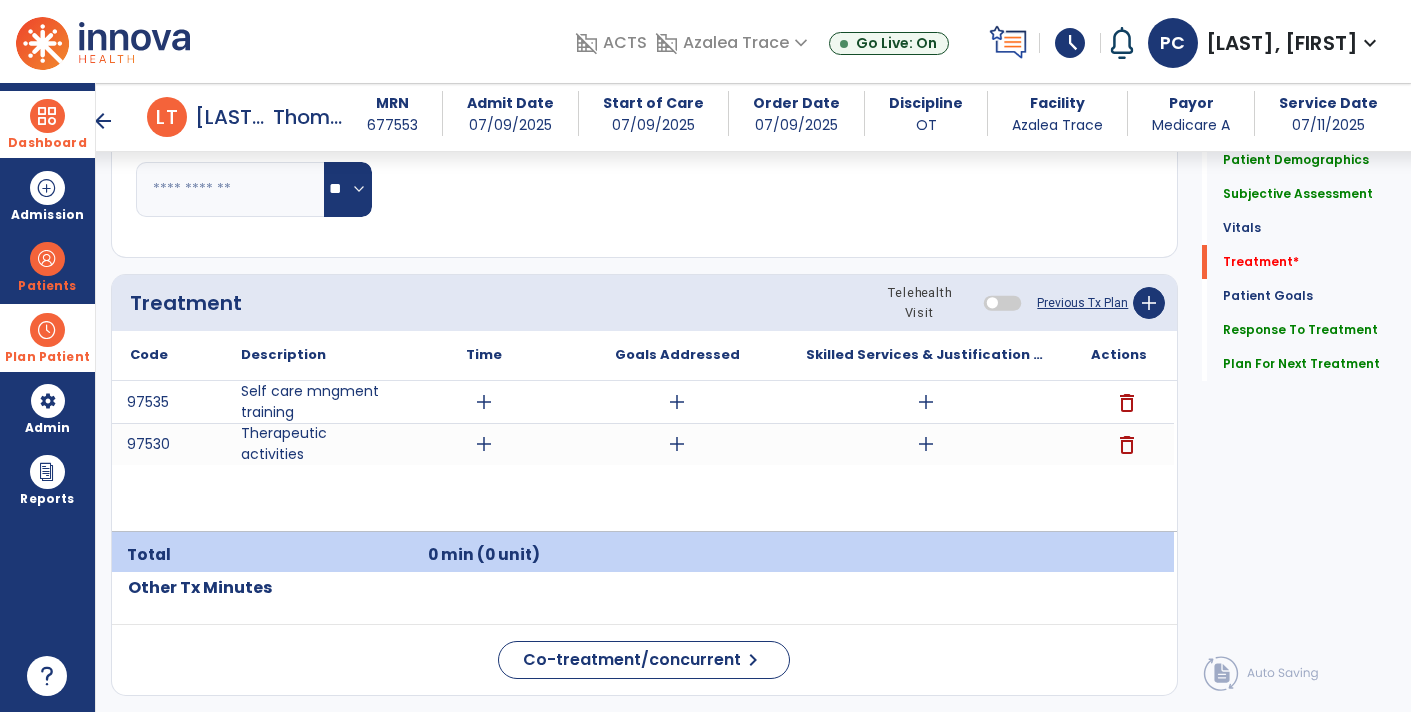 click on "add" at bounding box center (484, 402) 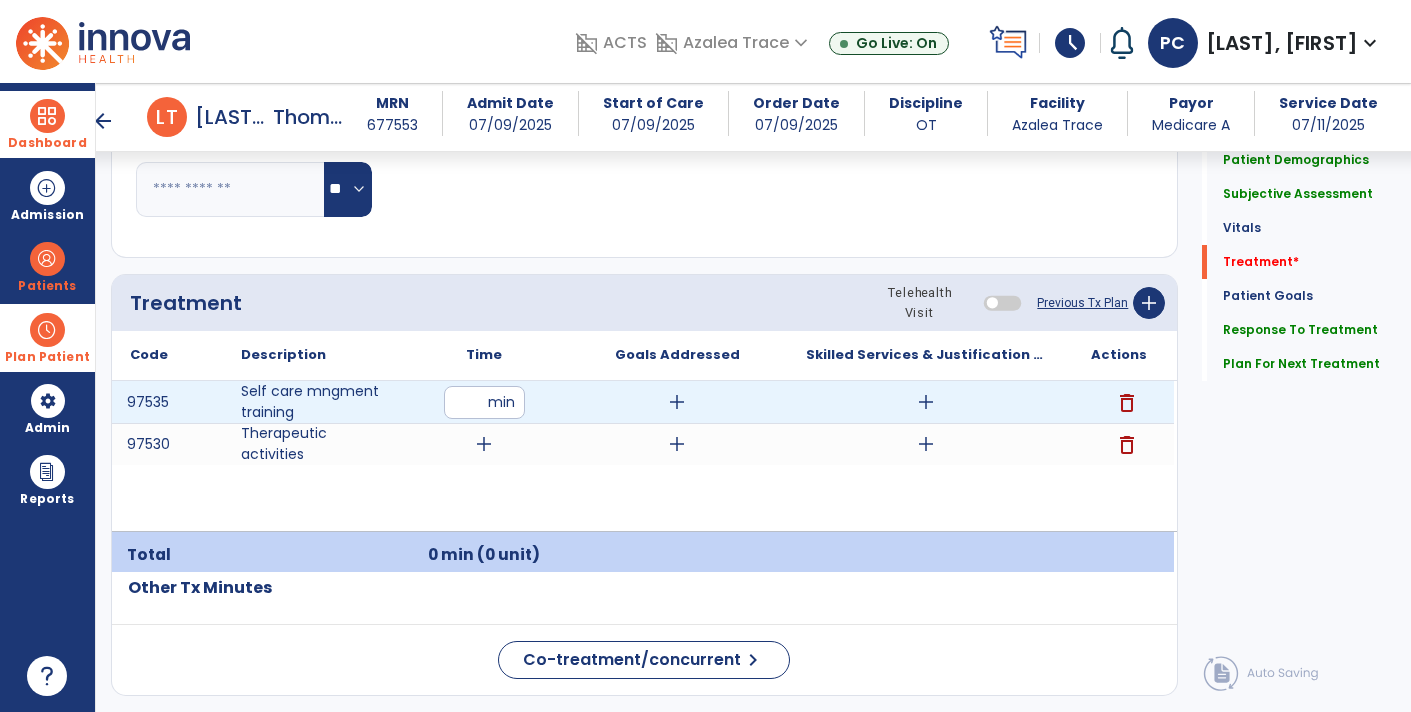 type on "**" 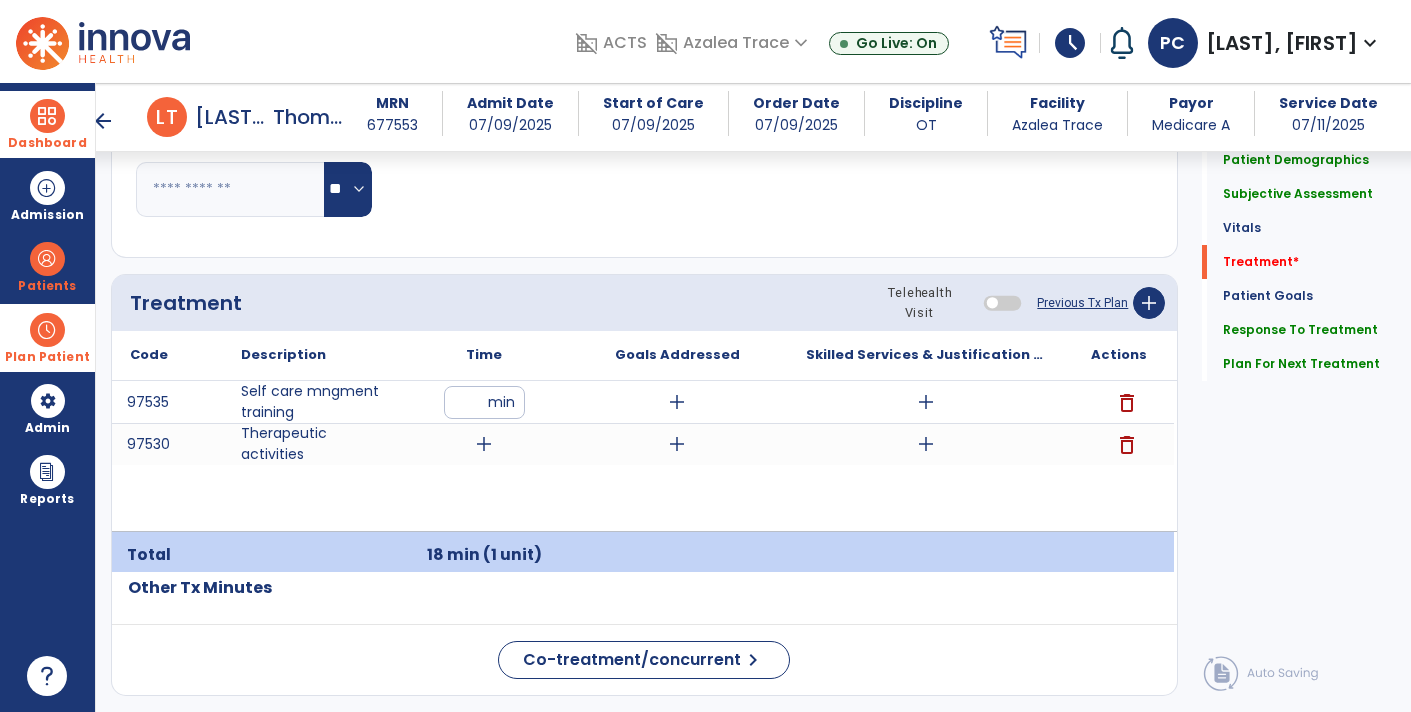 click on "add" at bounding box center (484, 444) 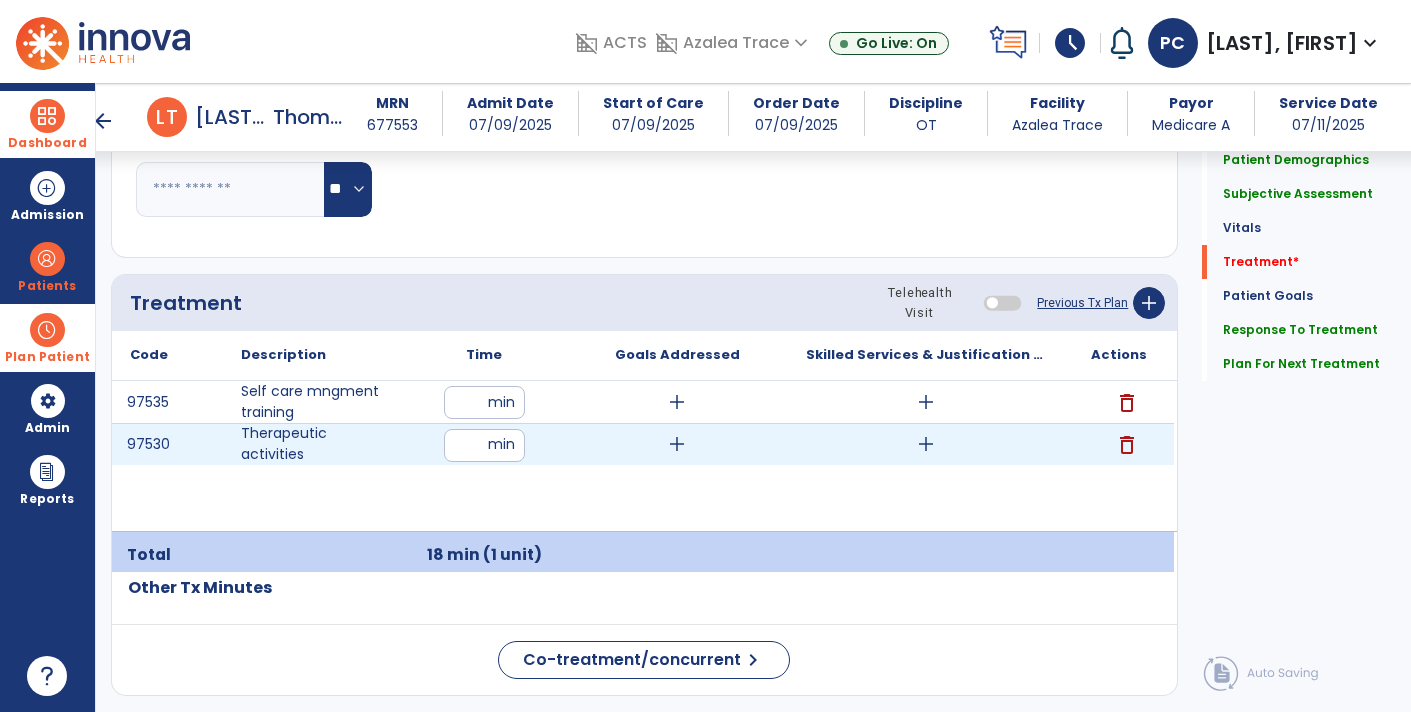 type on "**" 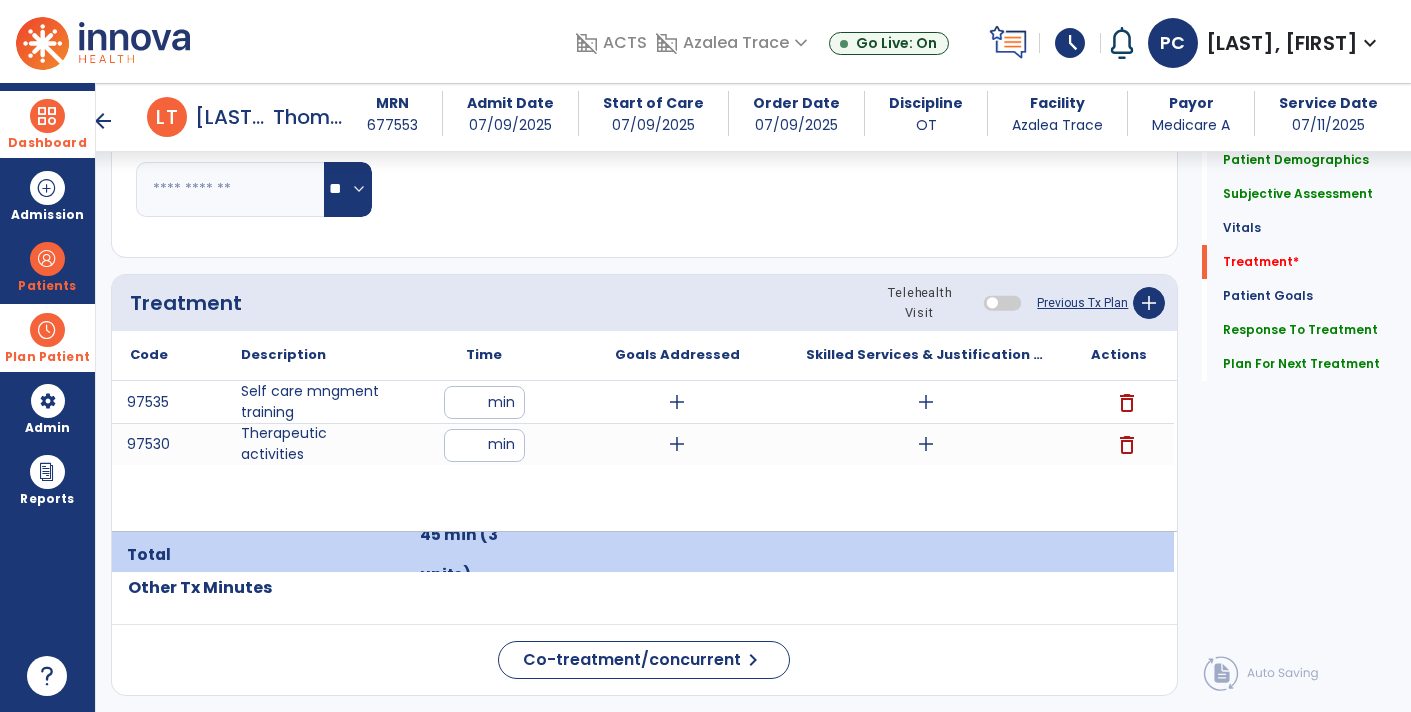 click on "add" at bounding box center [926, 402] 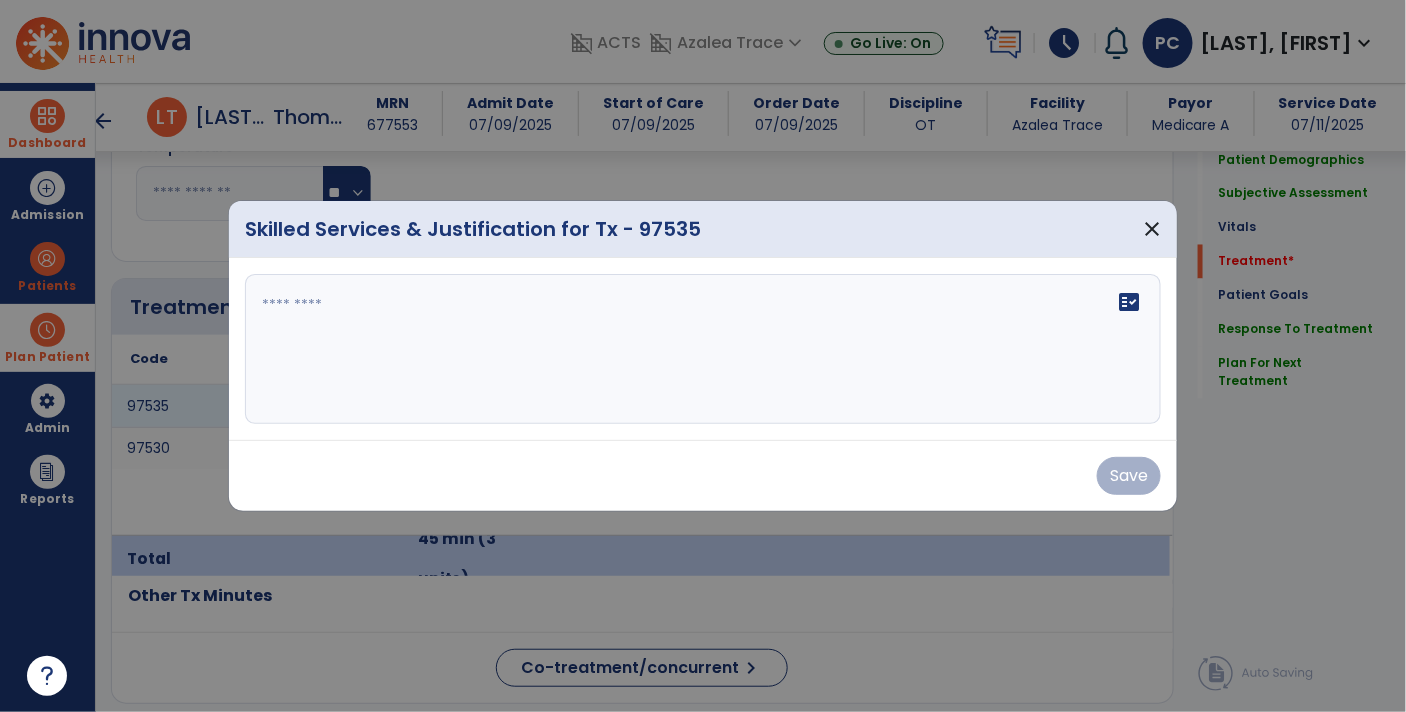 scroll, scrollTop: 1085, scrollLeft: 0, axis: vertical 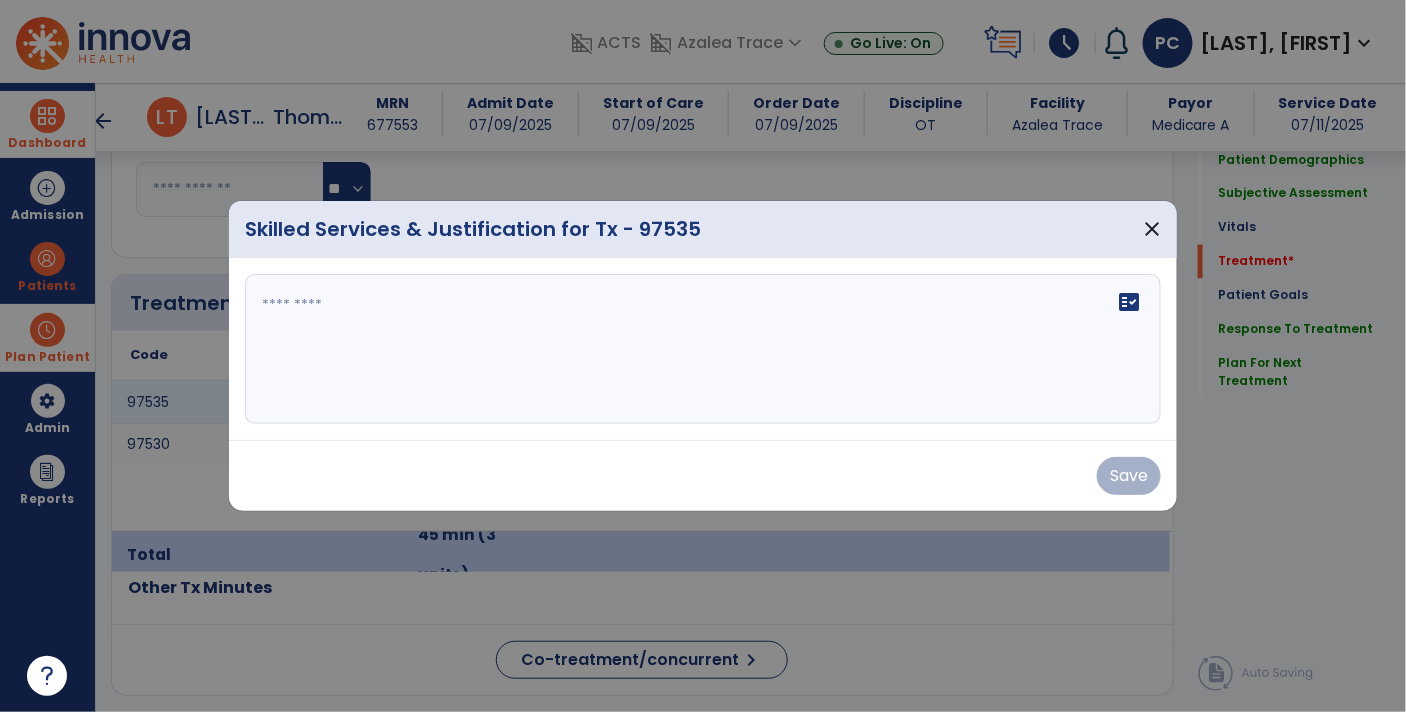 click at bounding box center (703, 349) 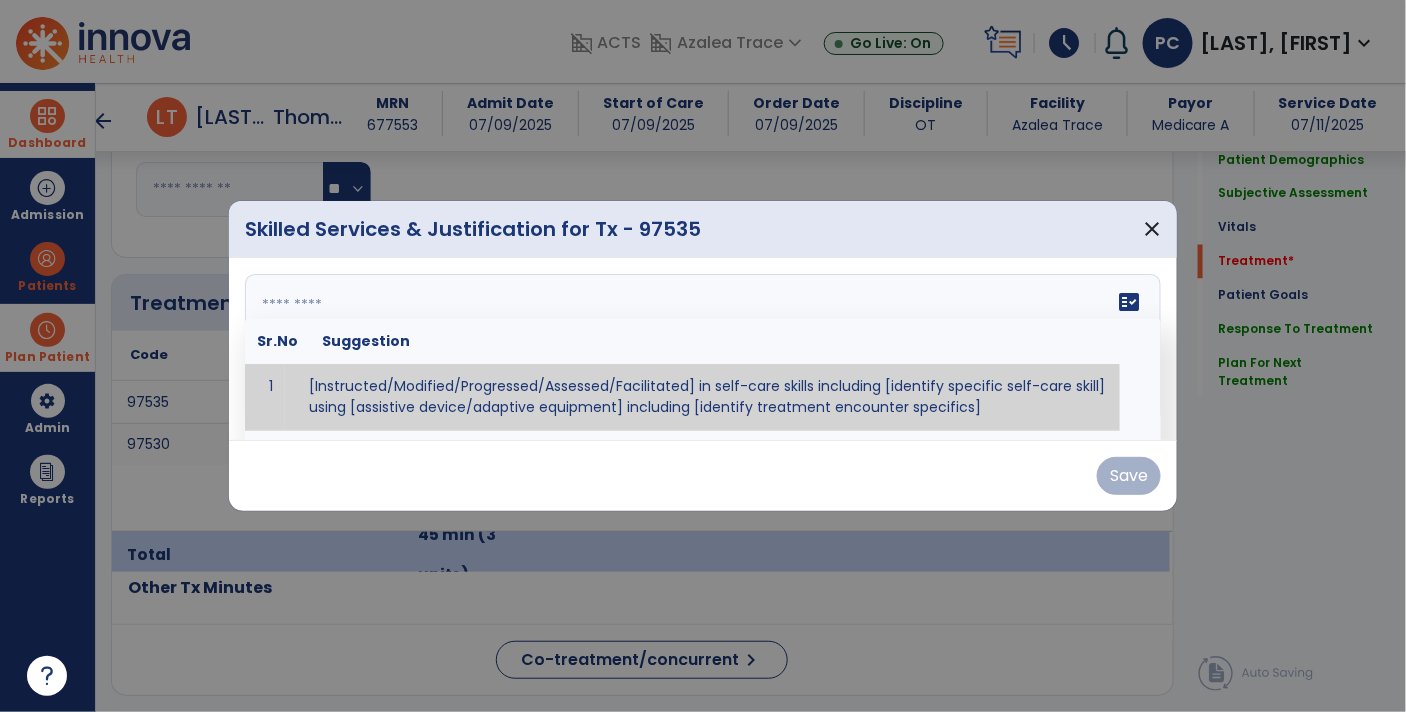 click on "fact_check" at bounding box center (1129, 302) 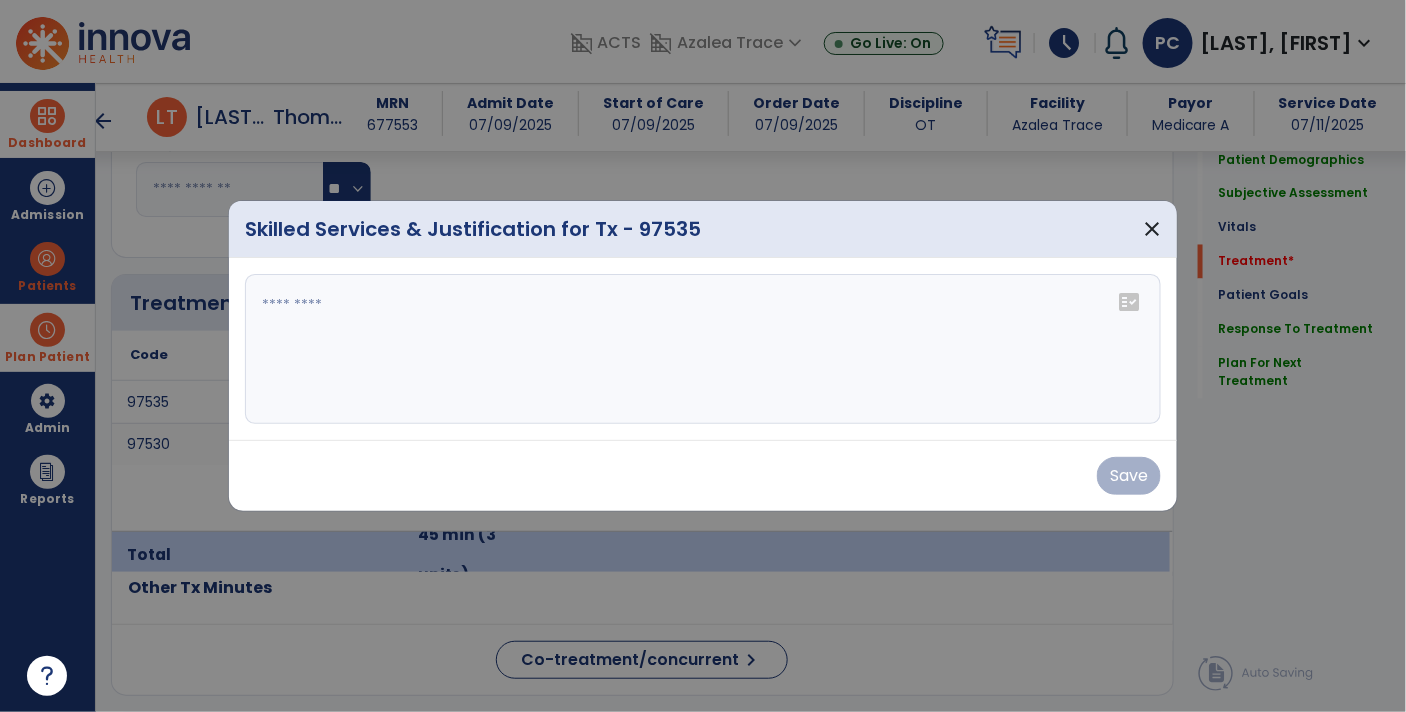 click at bounding box center (703, 349) 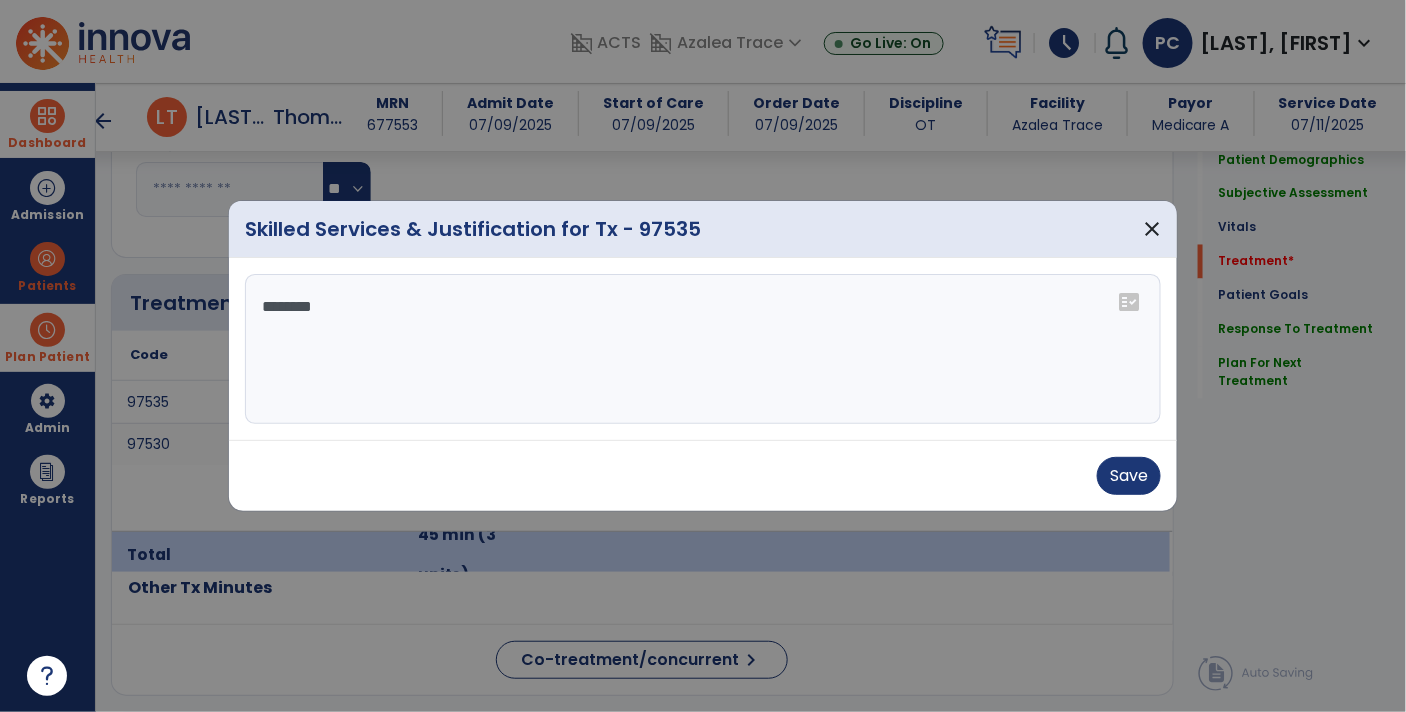 type on "*********" 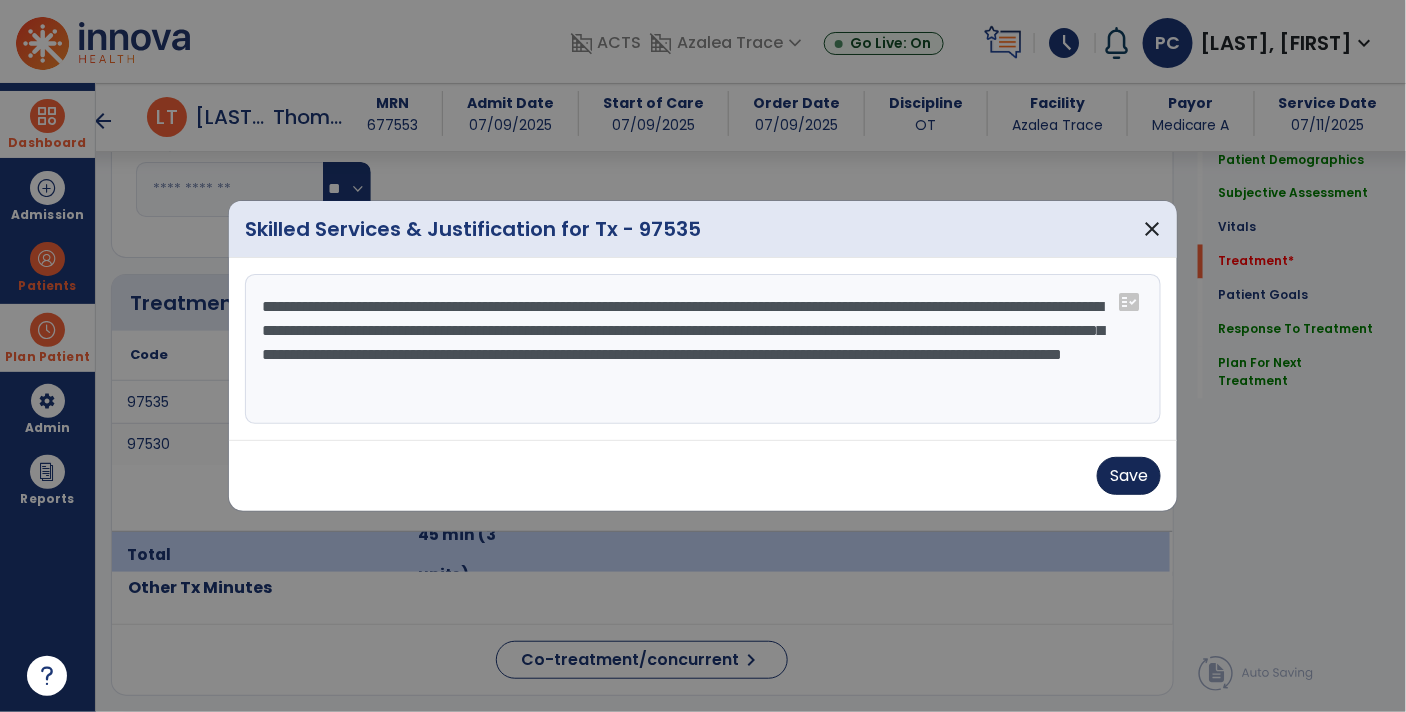 type on "**********" 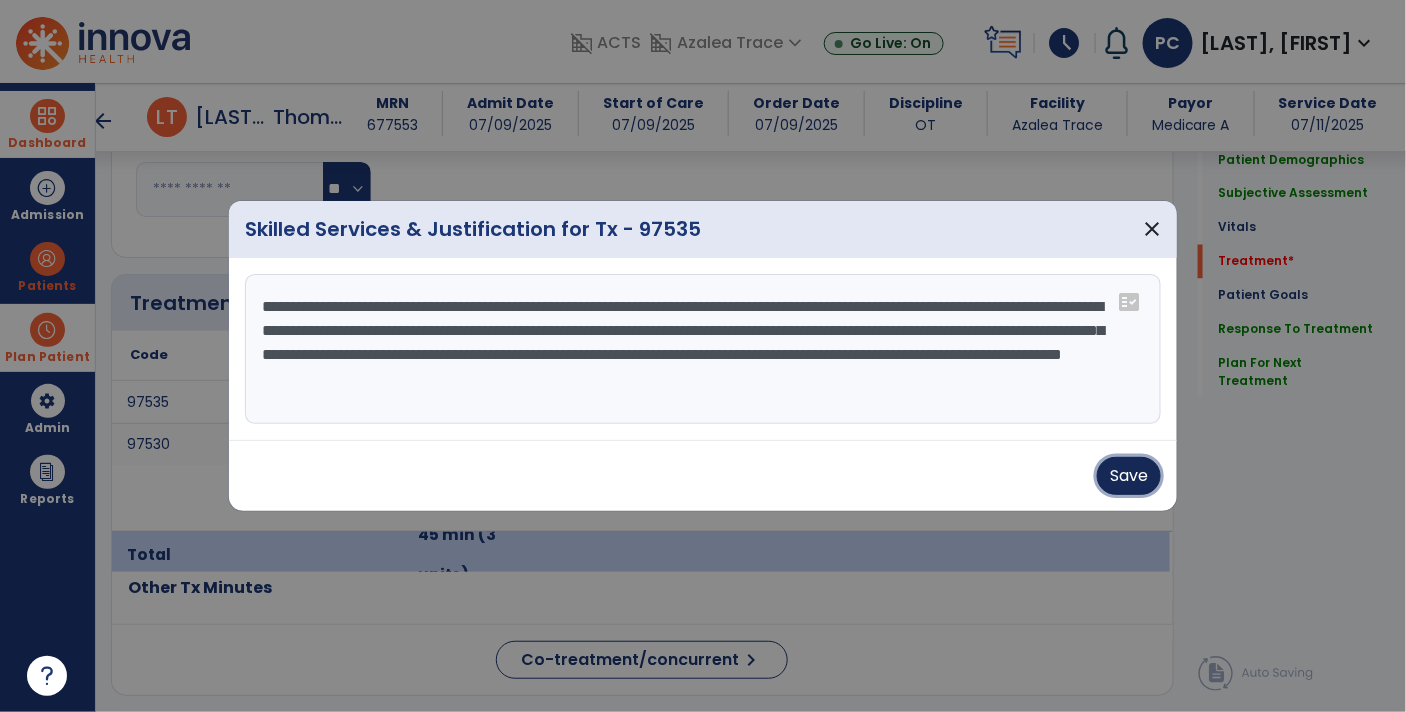 click on "Save" at bounding box center (1129, 476) 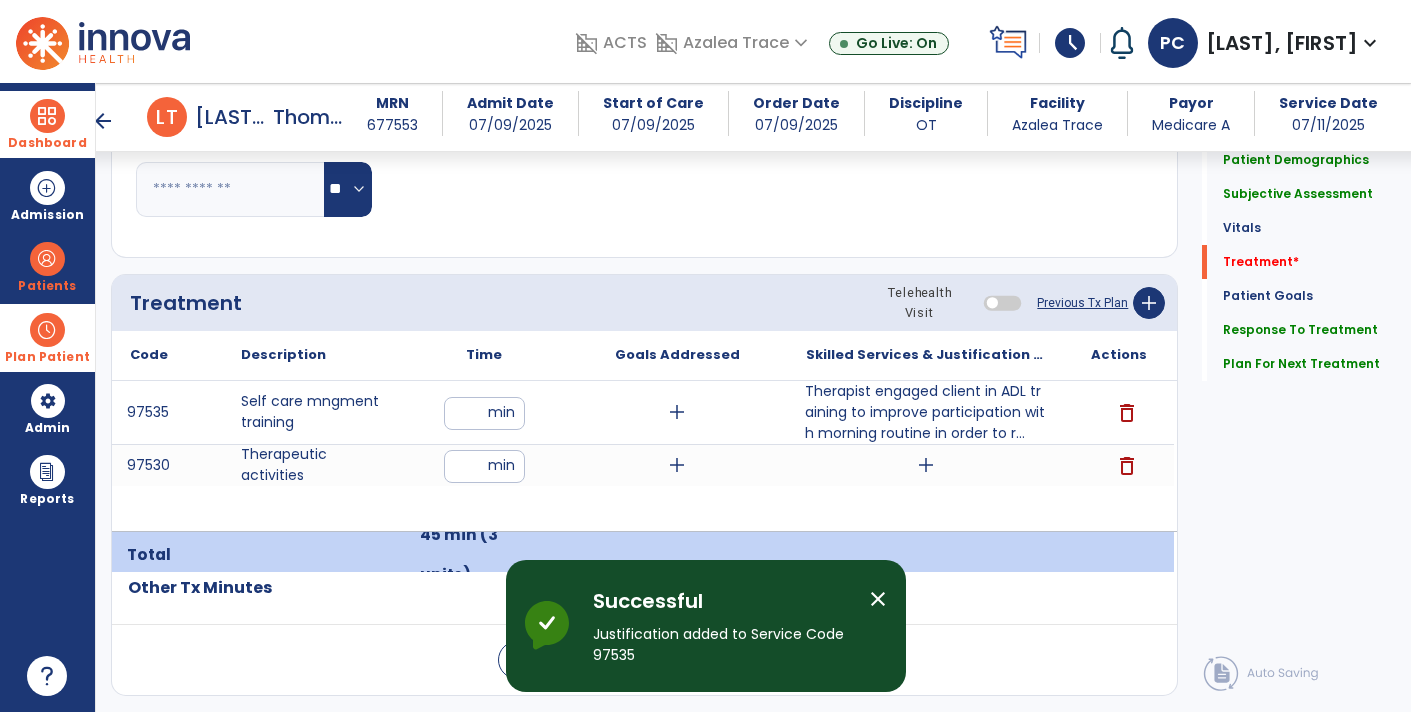 click on "add" at bounding box center (926, 465) 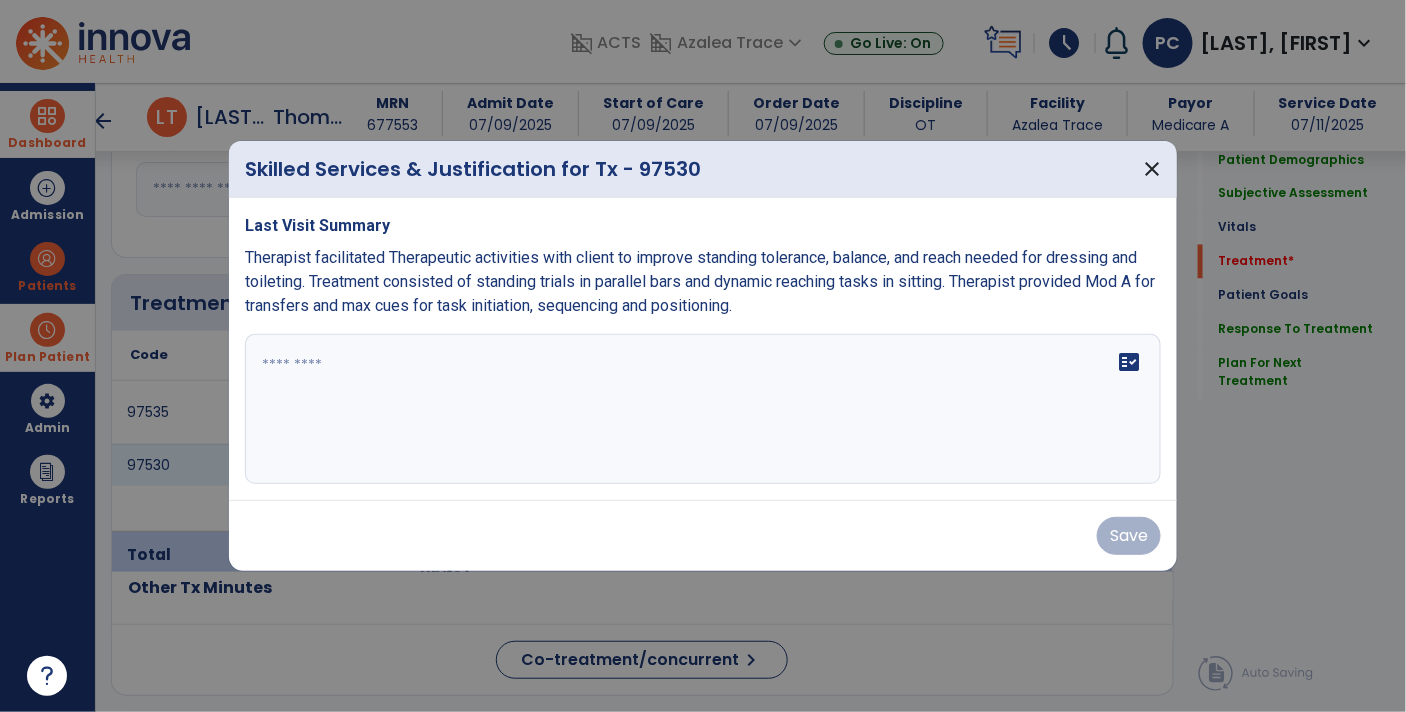 scroll, scrollTop: 1085, scrollLeft: 0, axis: vertical 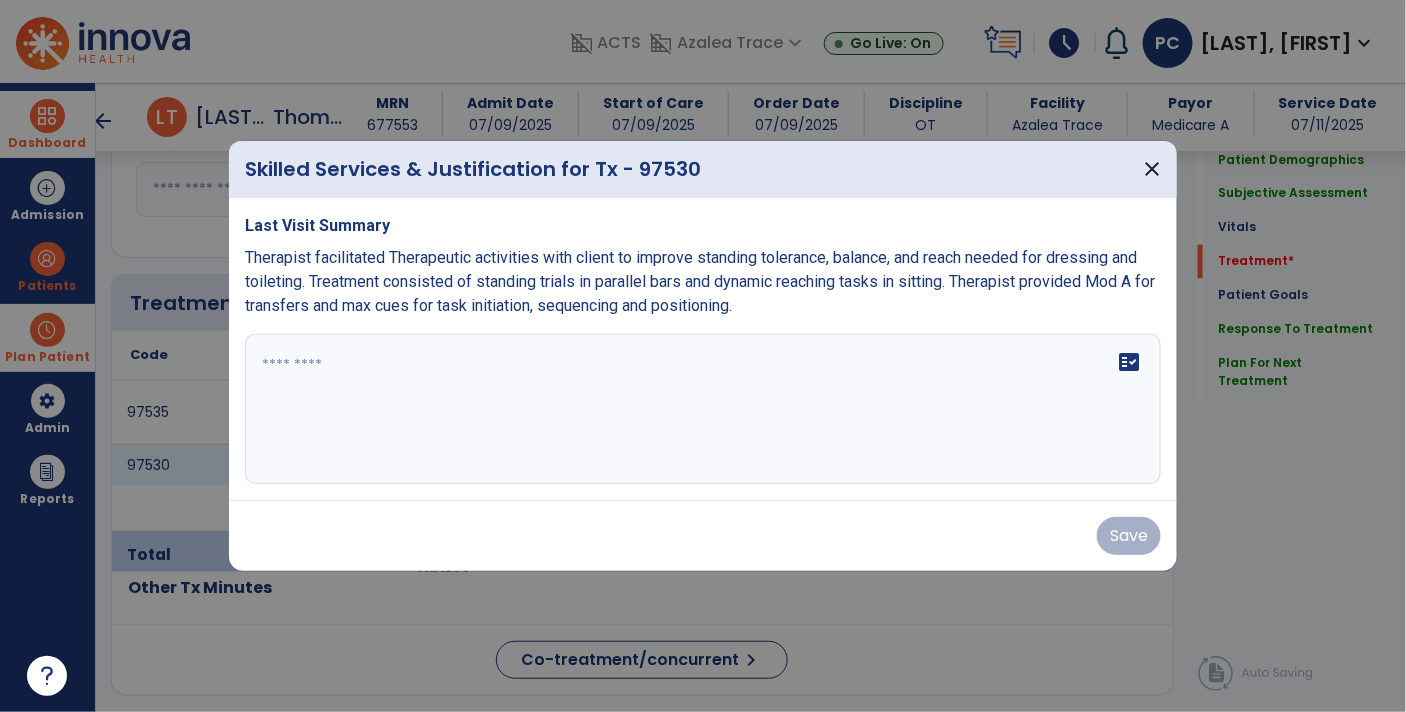 click on "fact_check" at bounding box center [1129, 362] 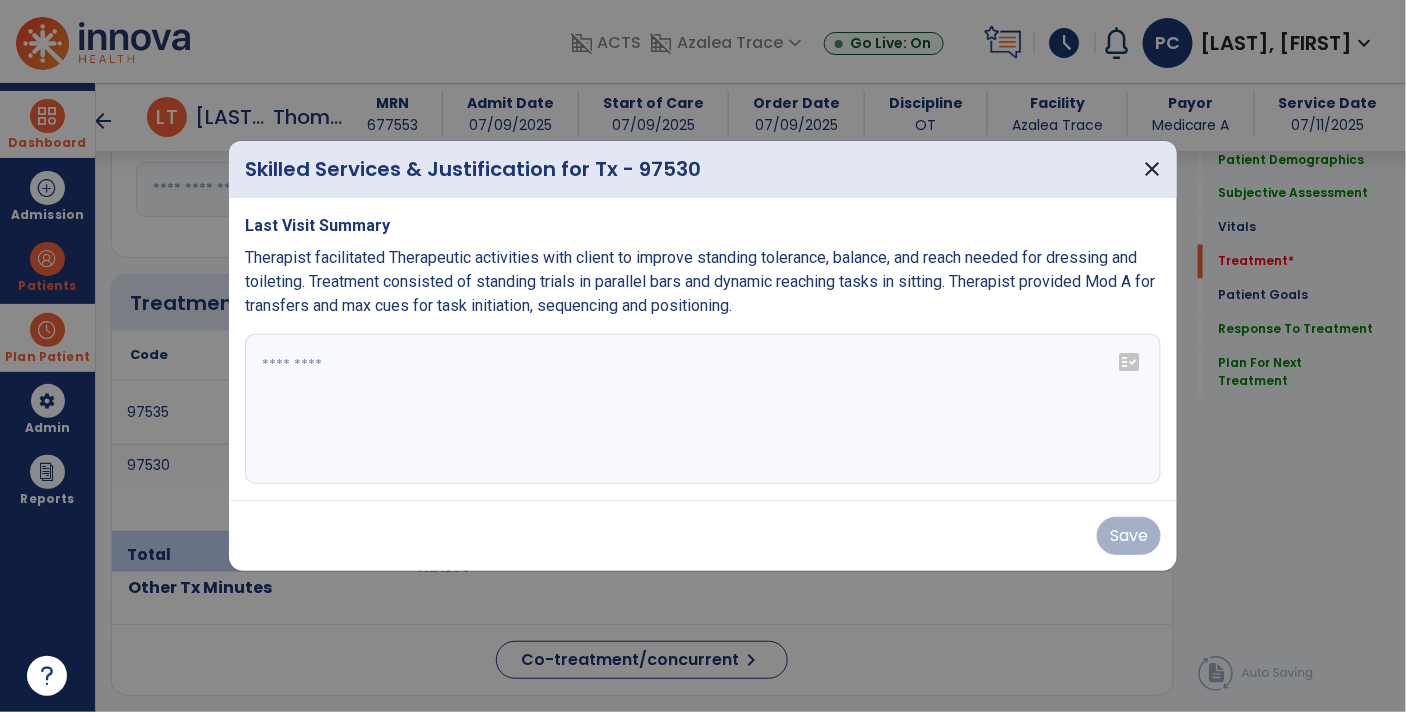 click at bounding box center (703, 409) 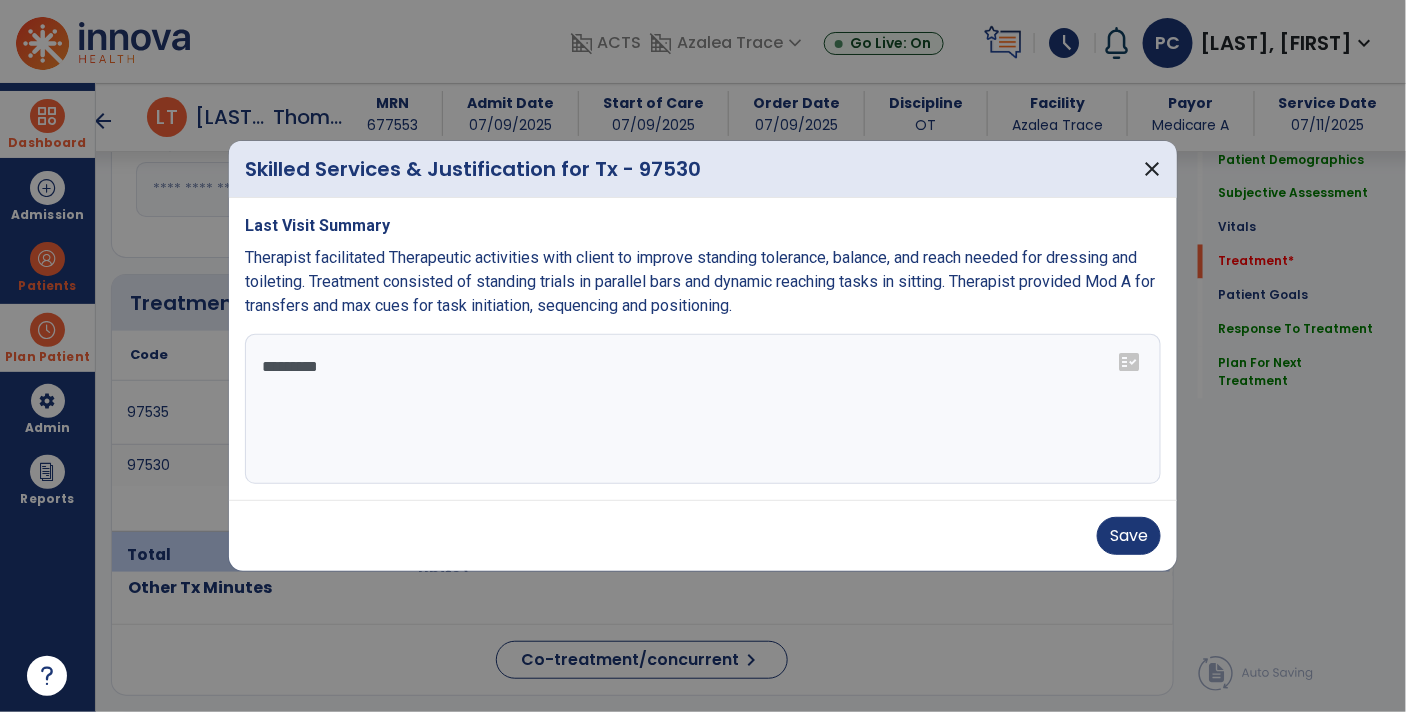 type on "**********" 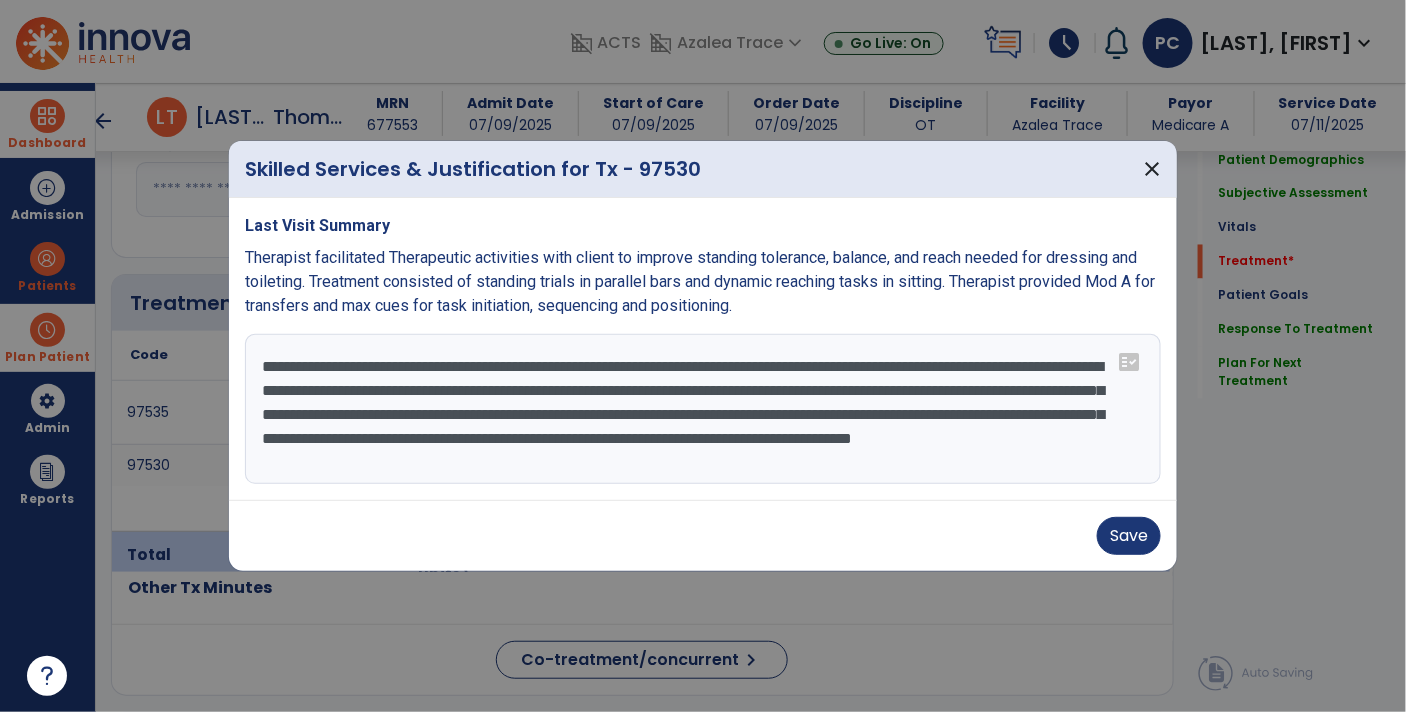 scroll, scrollTop: 14, scrollLeft: 0, axis: vertical 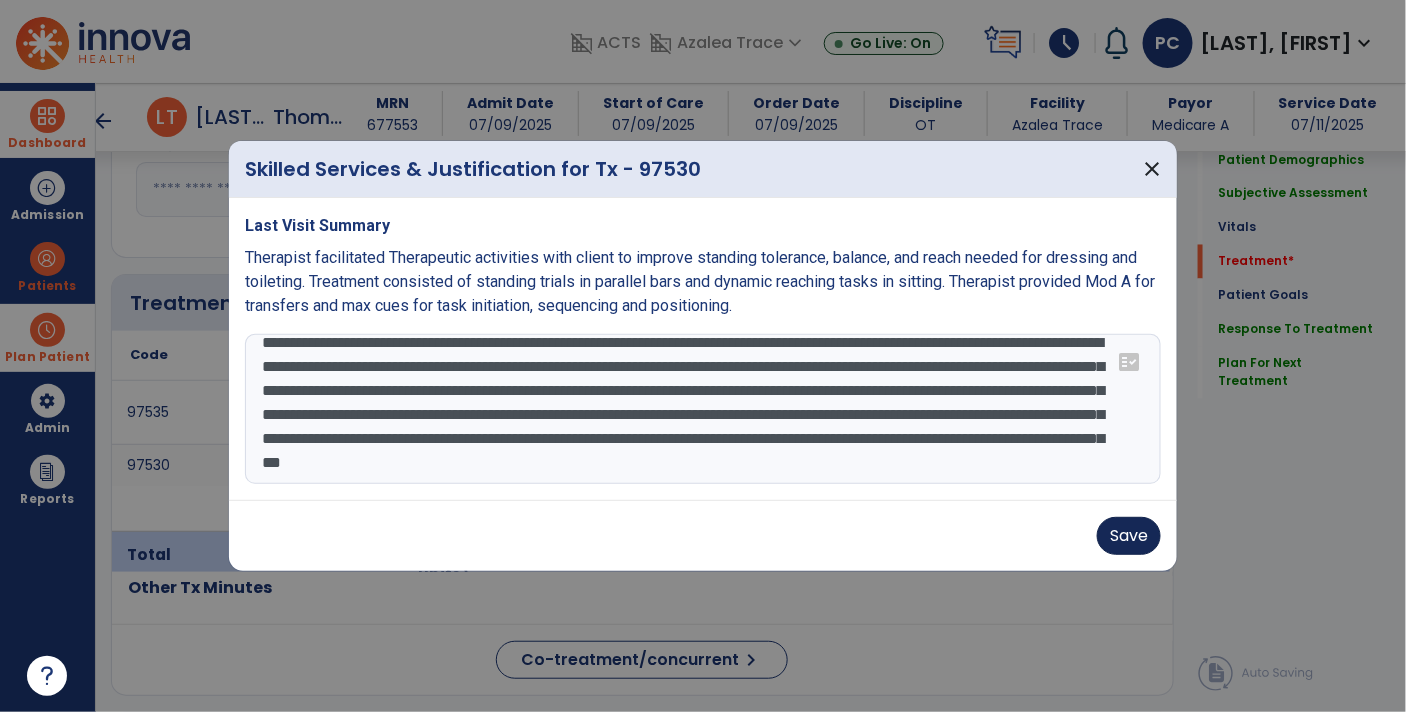 type on "**********" 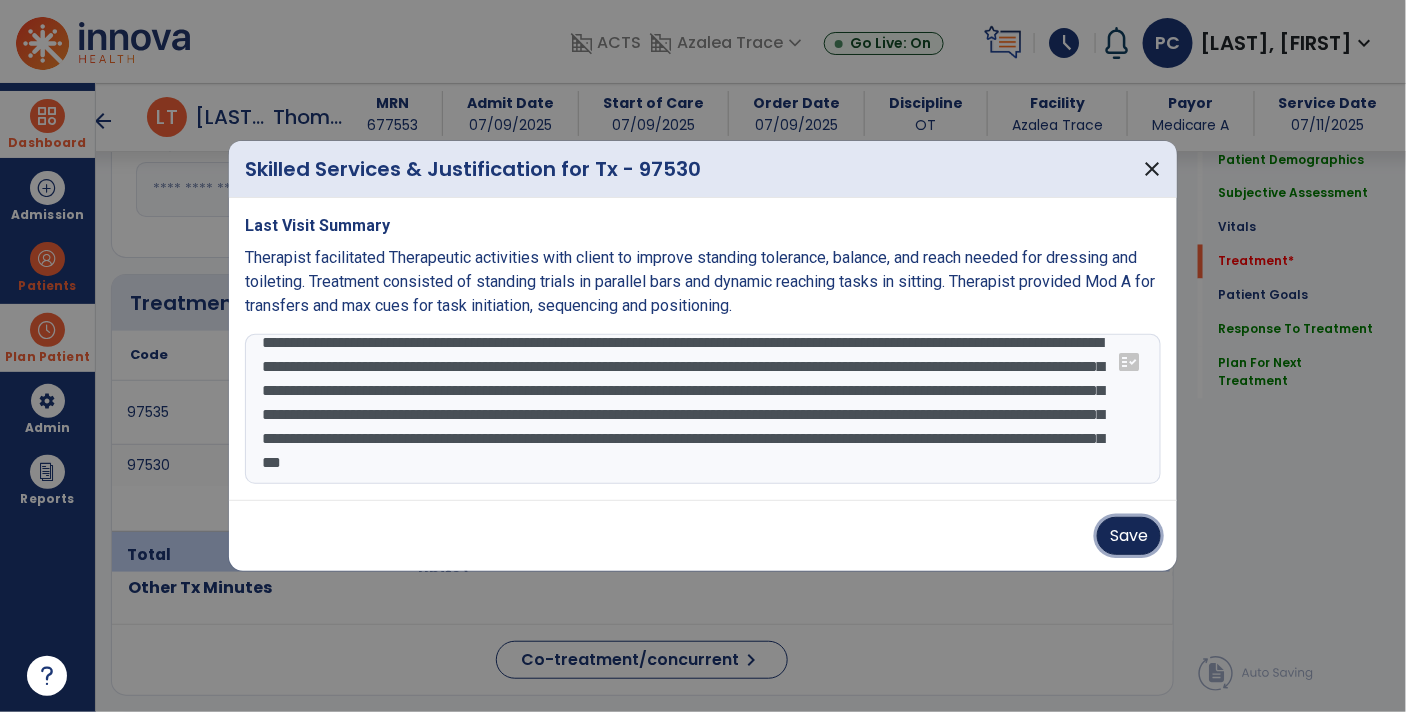 click on "Save" at bounding box center [1129, 536] 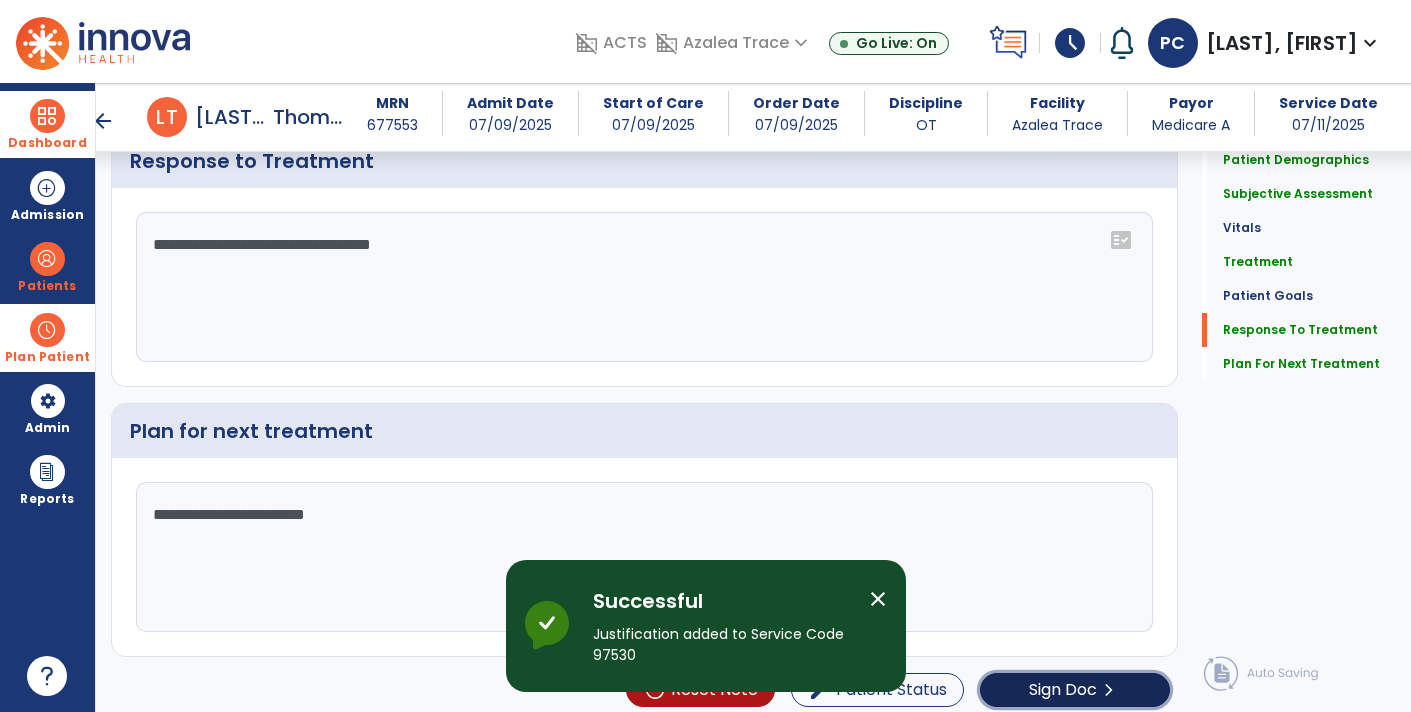 click on "Sign Doc  chevron_right" 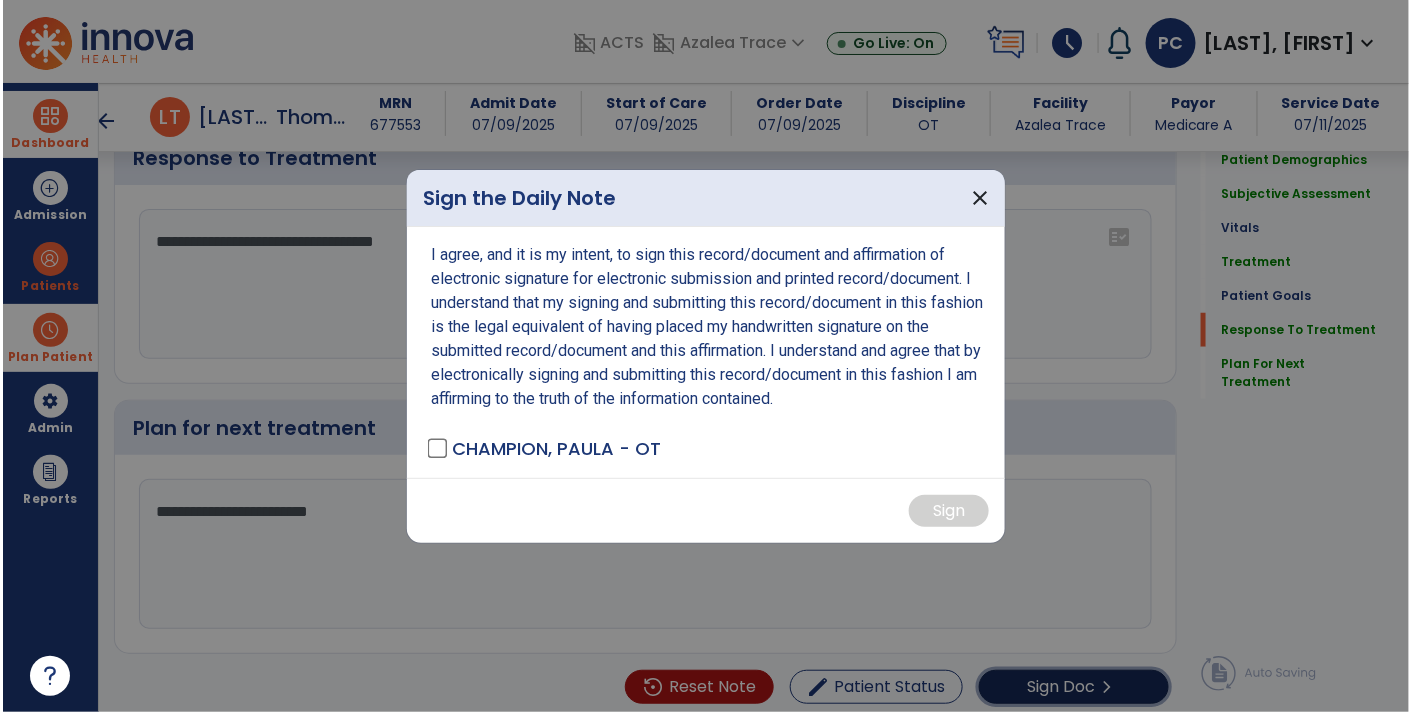 scroll, scrollTop: 2774, scrollLeft: 0, axis: vertical 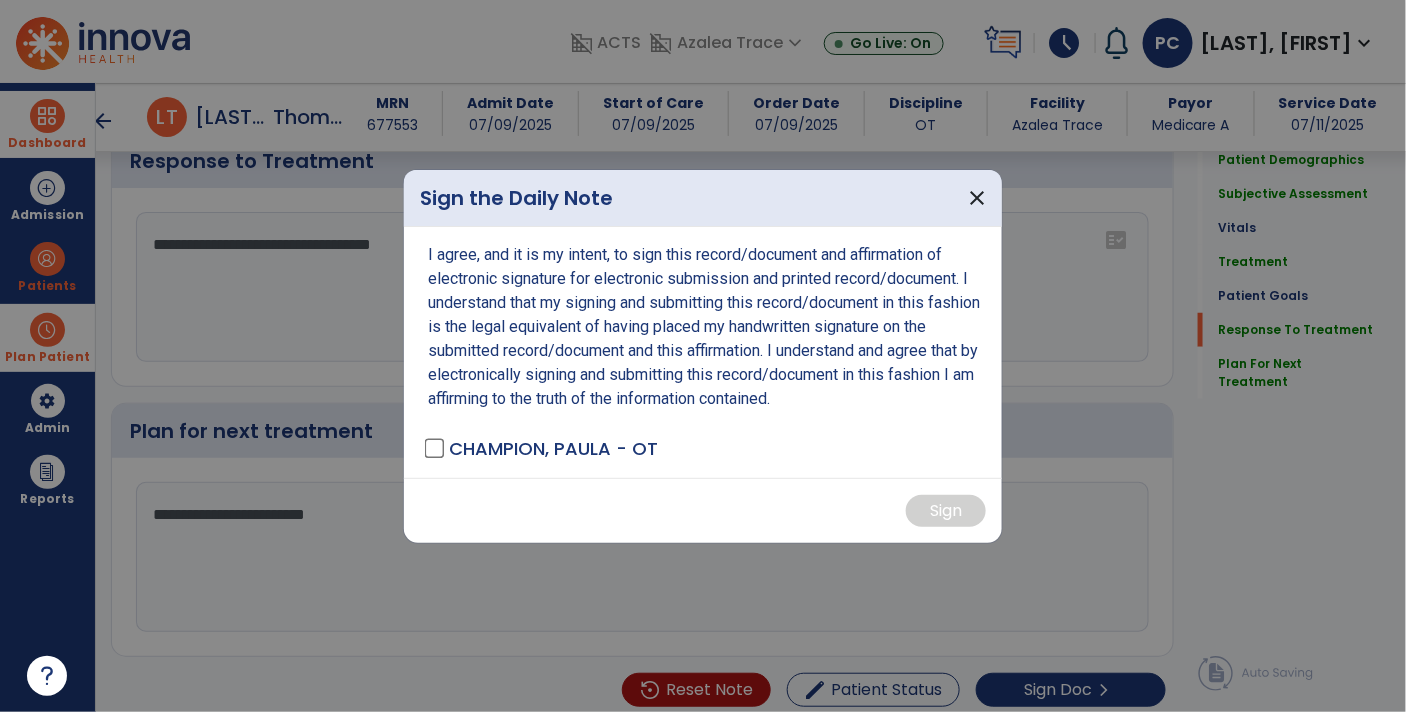 click on "I agree, and it is my intent, to sign this record/document and affirmation of electronic signature for electronic submission and printed record/document. I understand that my signing and submitting this record/document in this fashion is the legal equivalent of having placed my handwritten signature on the submitted record/document and this affirmation. I understand and agree that by electronically signing and submitting this record/document in this fashion I am affirming to the truth of the information contained. CHAMPION, PAULA - OT" at bounding box center (703, 352) 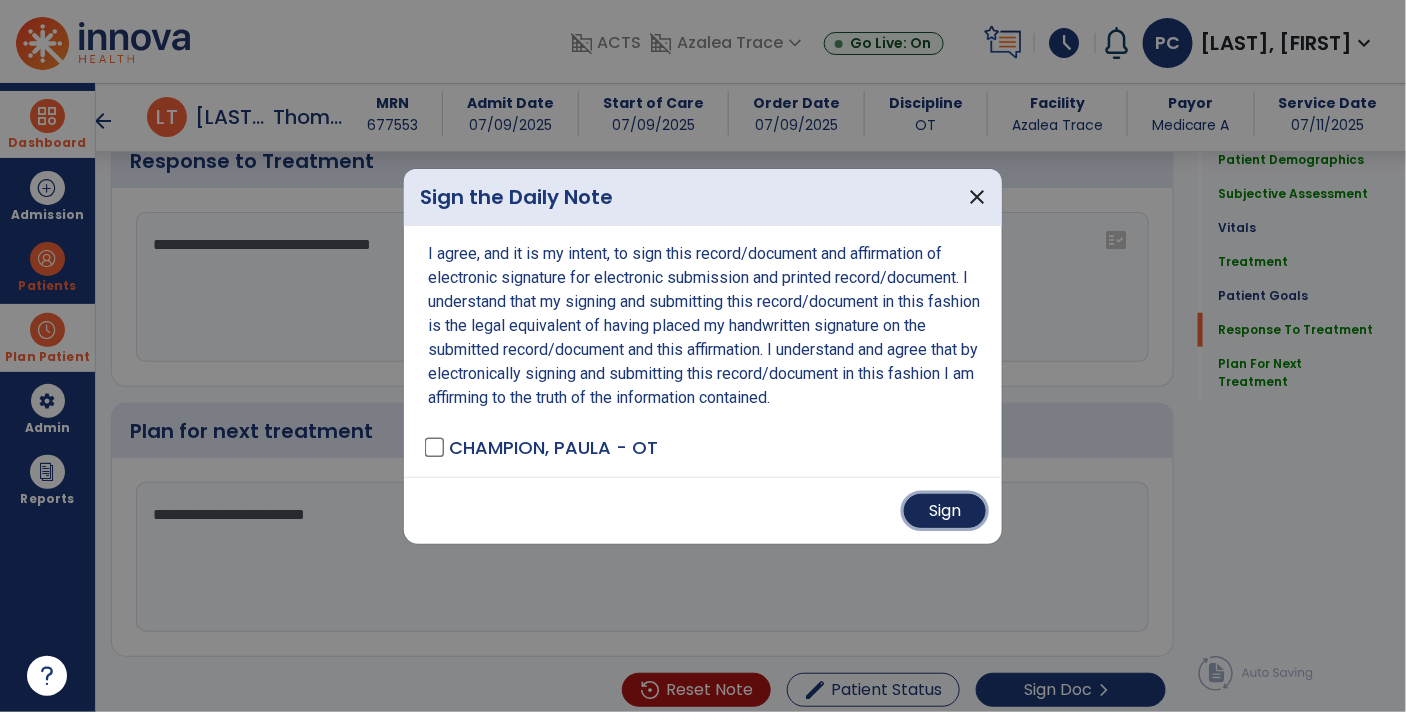 click on "Sign" at bounding box center (945, 511) 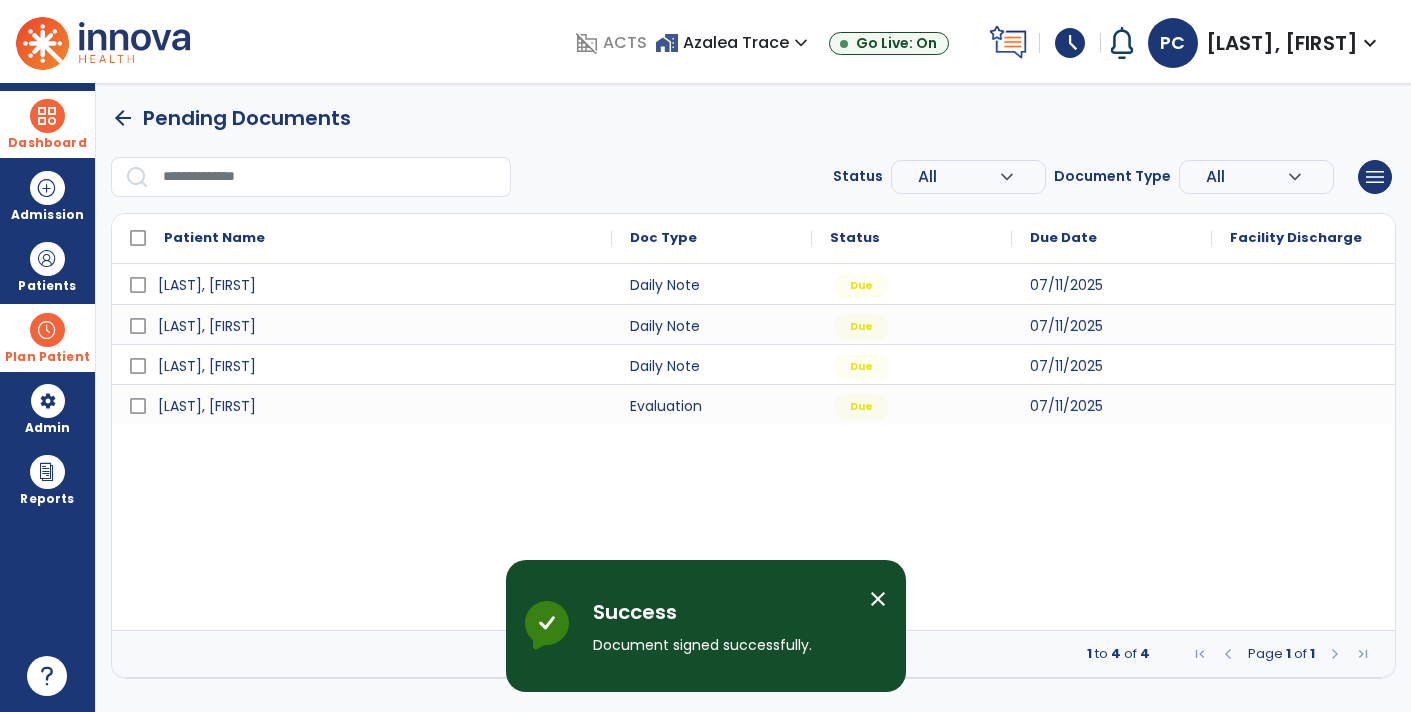 scroll, scrollTop: 0, scrollLeft: 0, axis: both 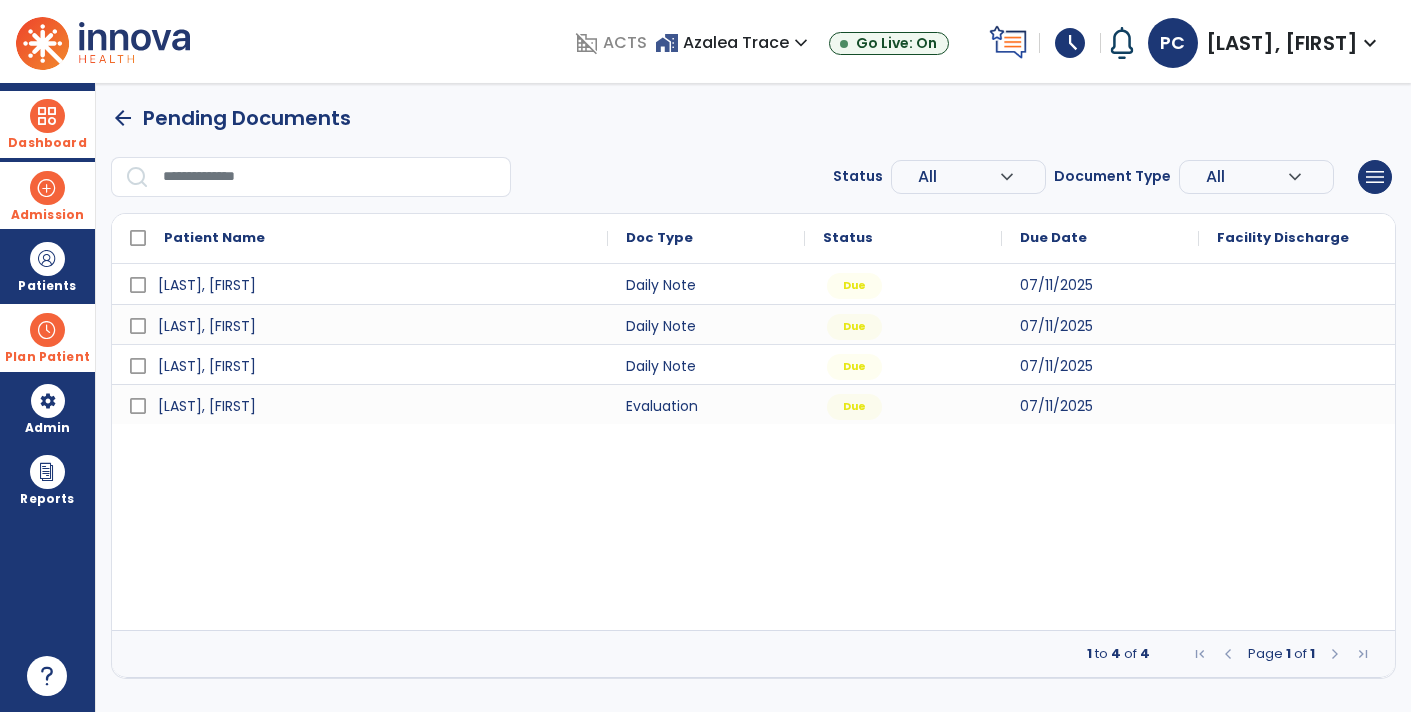 click on "Admission" at bounding box center [47, 195] 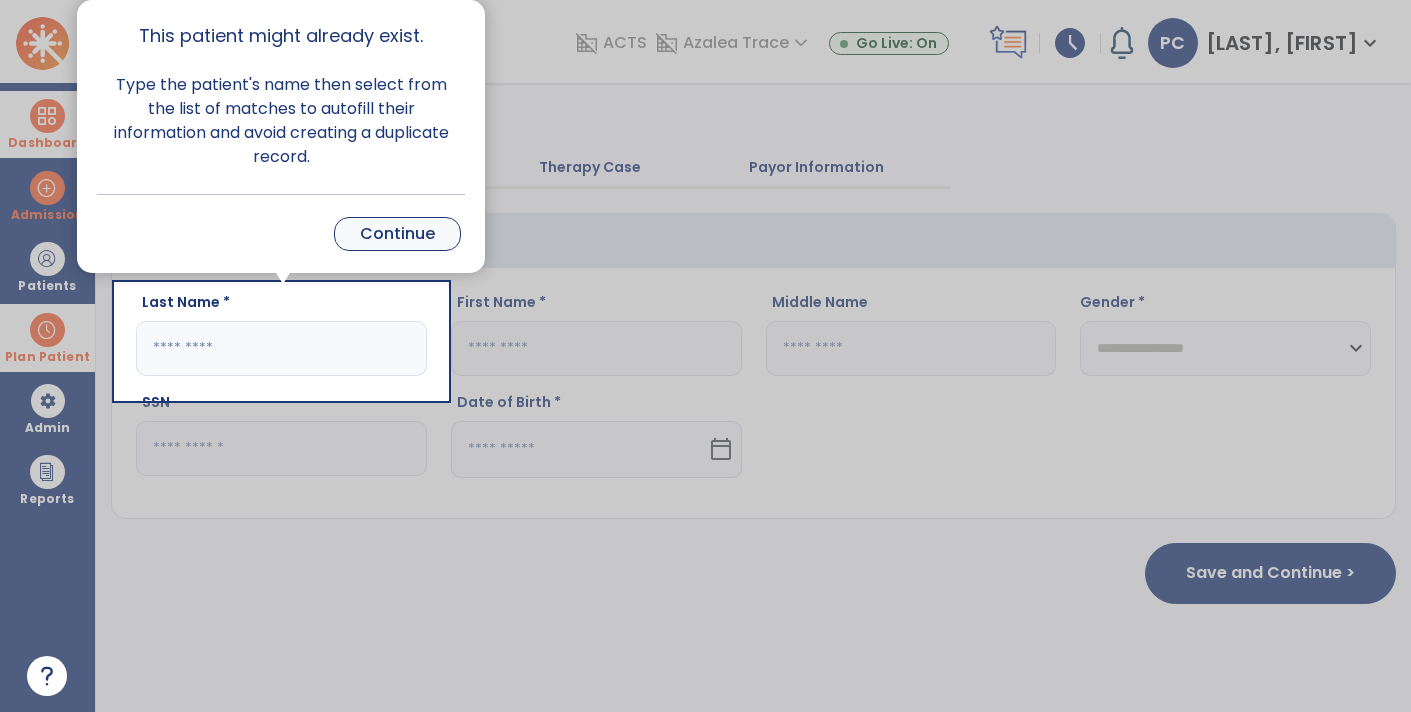 click on "Continue" at bounding box center (397, 234) 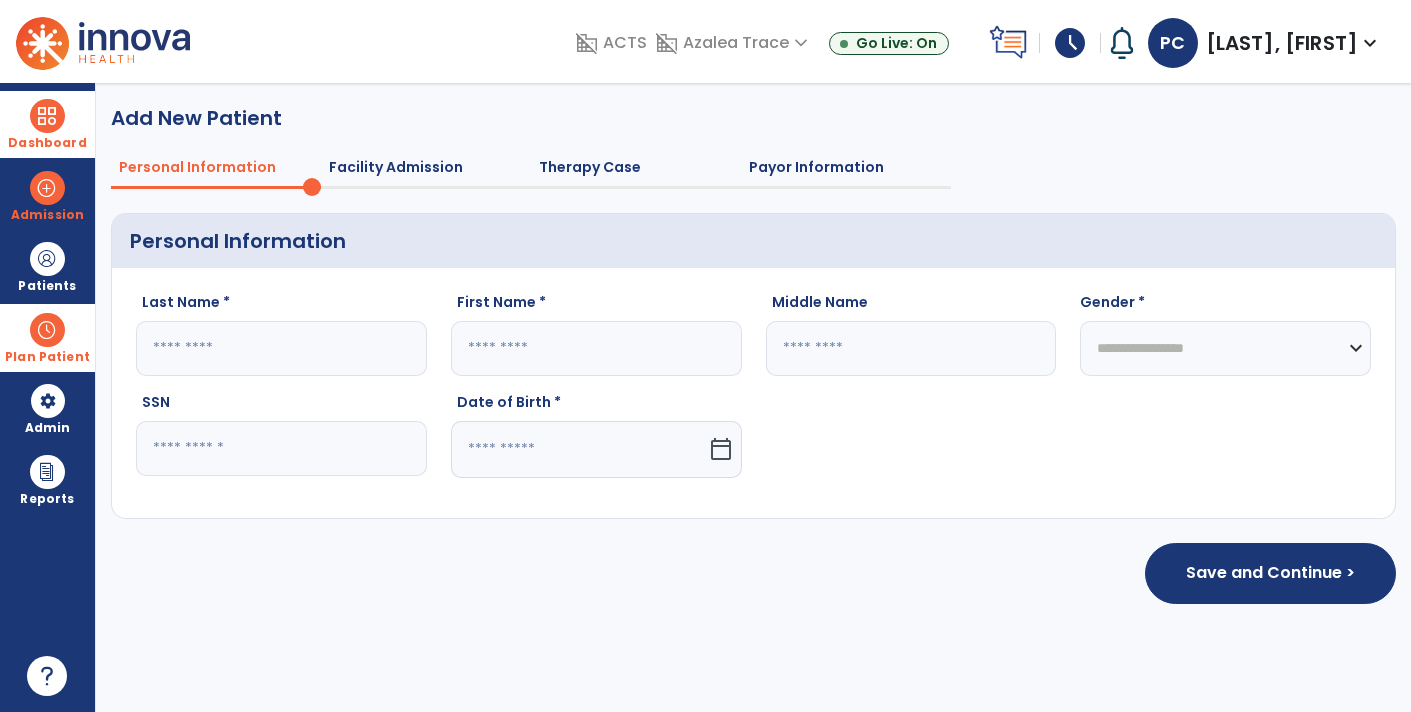 click 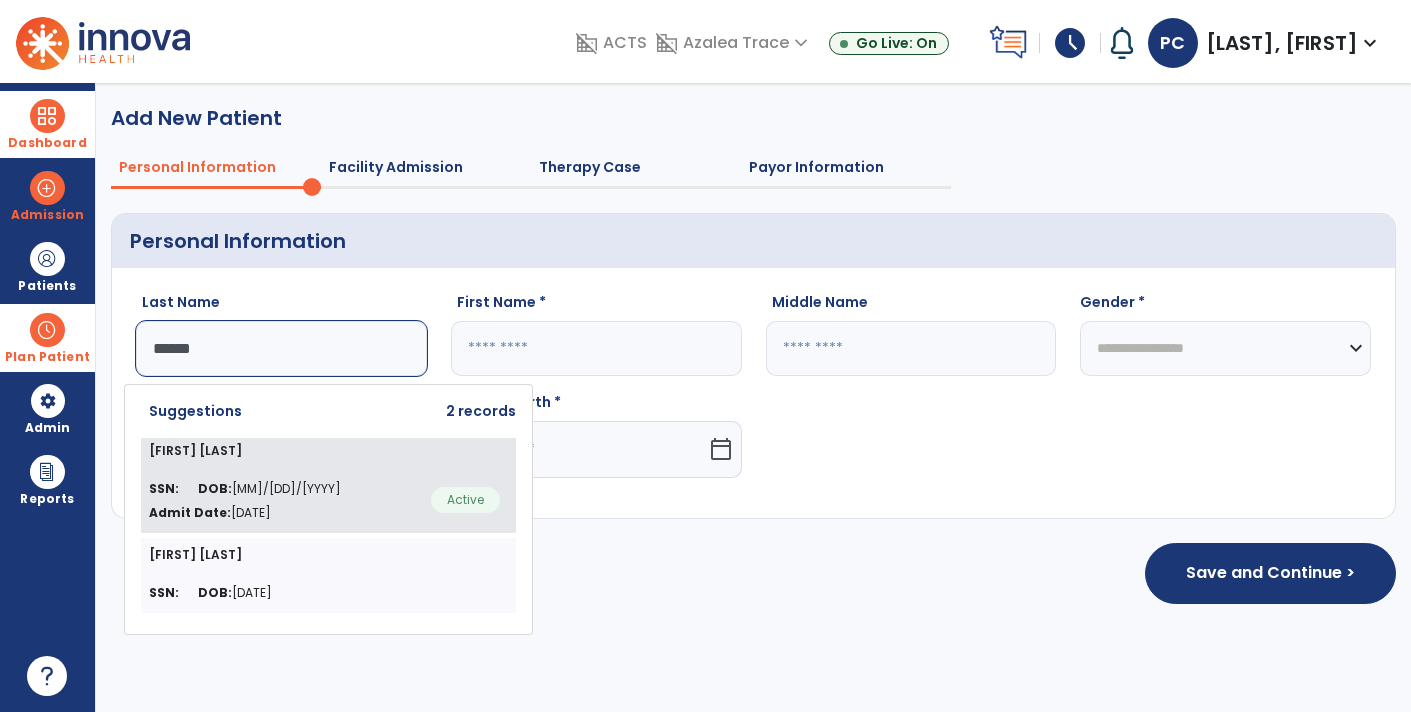 click on "SSN: DOB: 11/29/1929 Admit Date: Jun 16, 2025 Active" 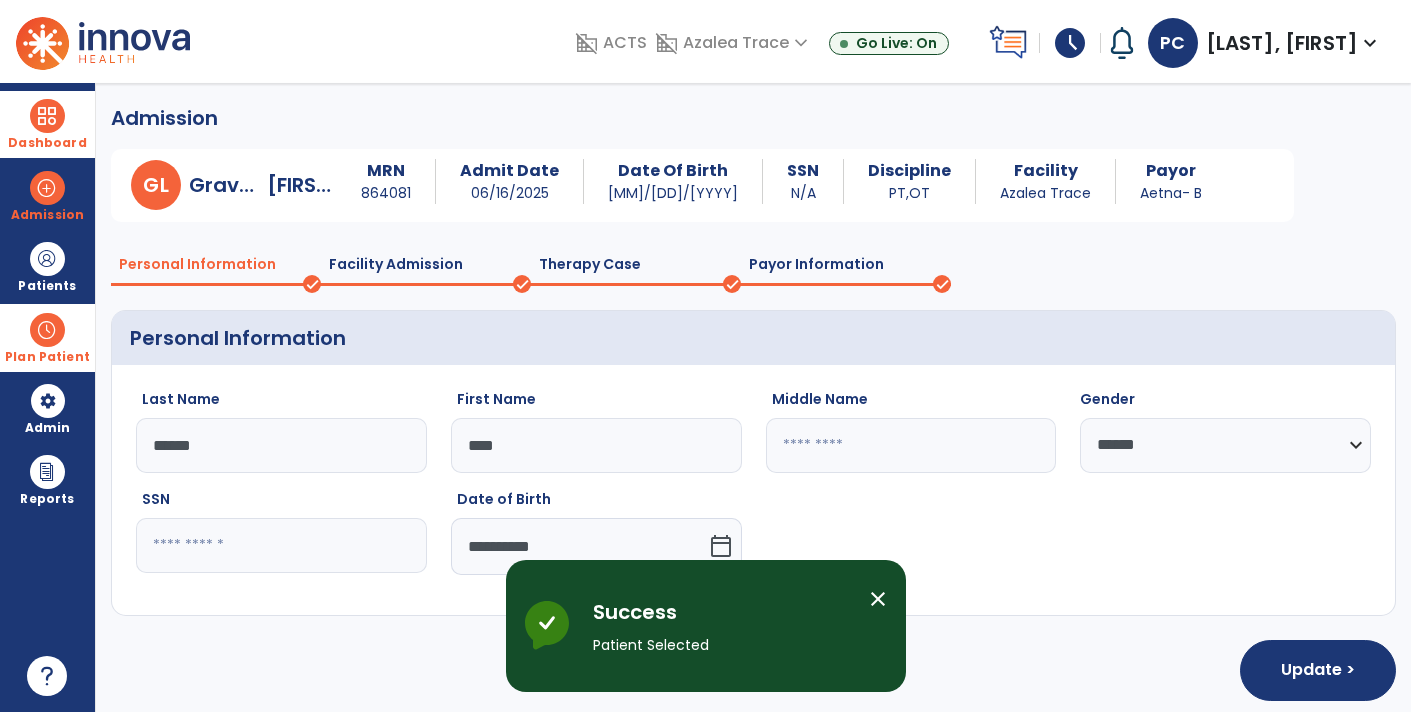 scroll, scrollTop: 11, scrollLeft: 0, axis: vertical 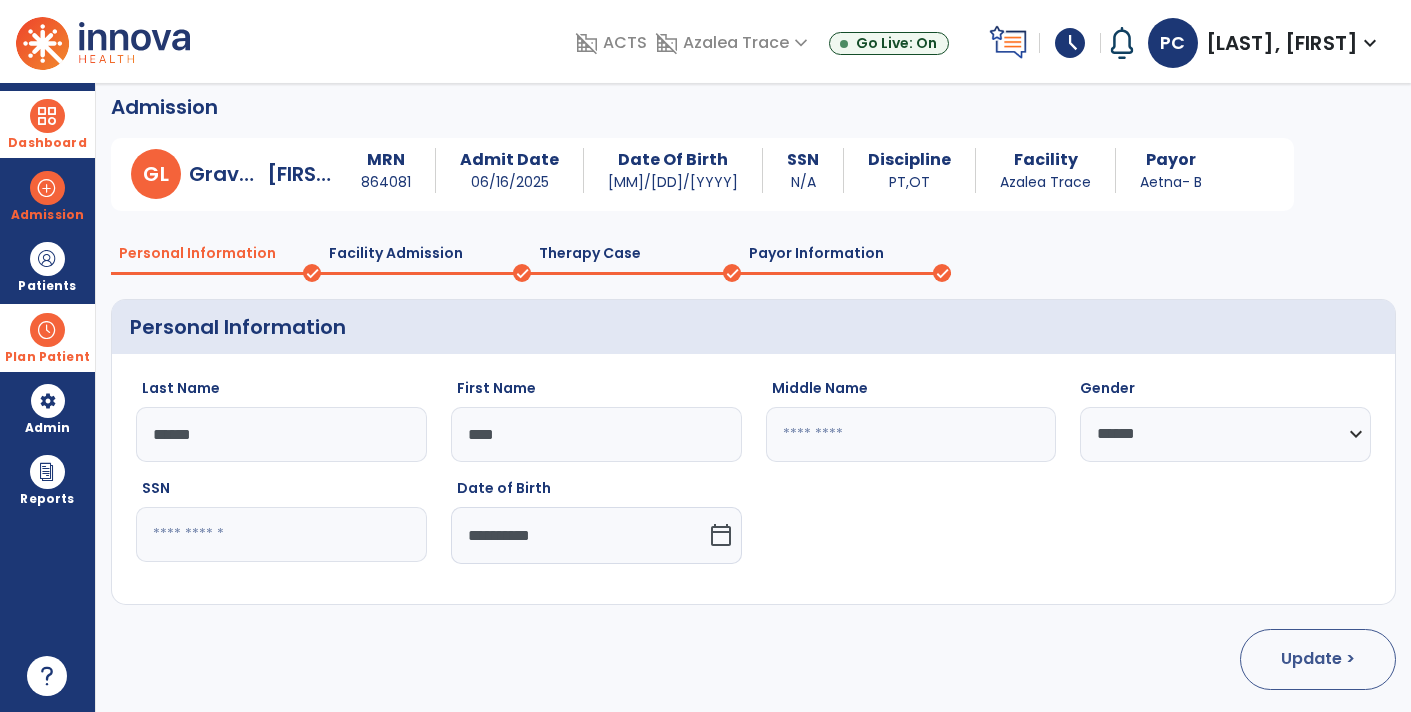 click on "Update >" 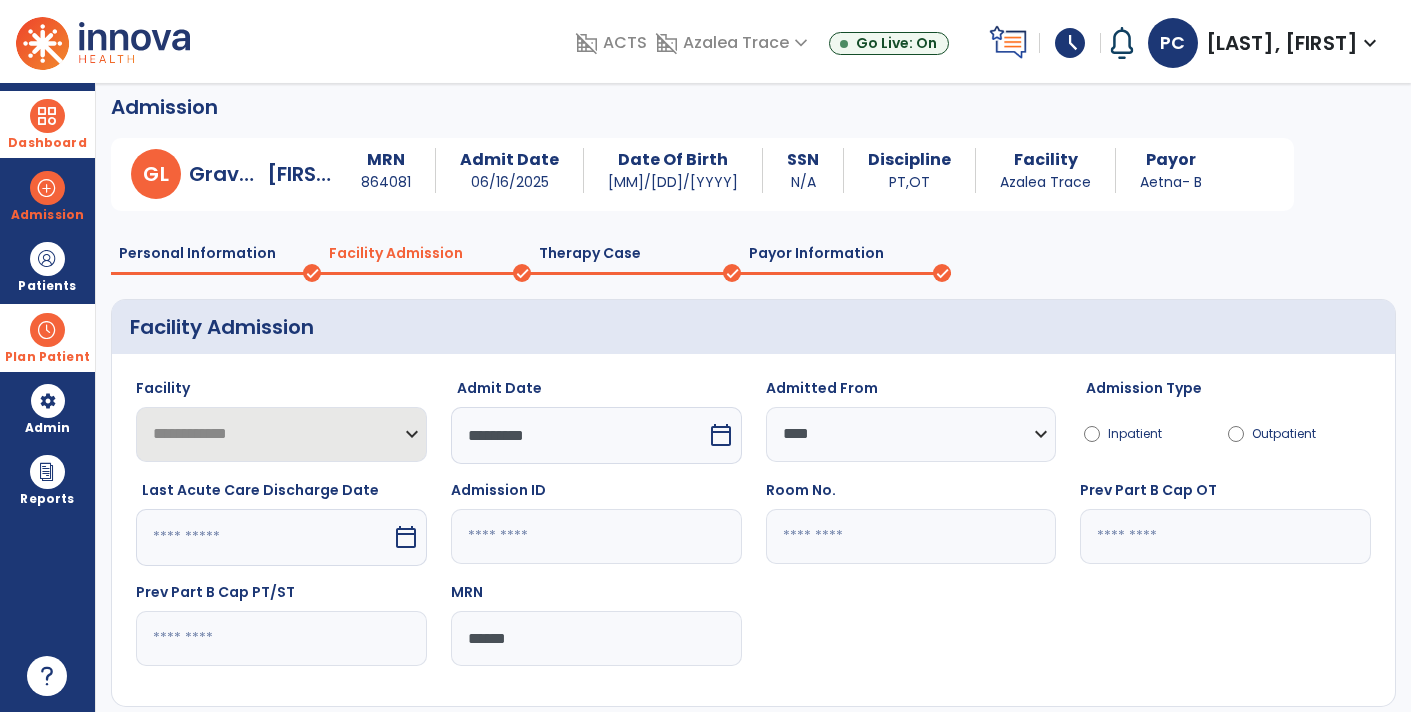 click on "calendar_today" at bounding box center [721, 435] 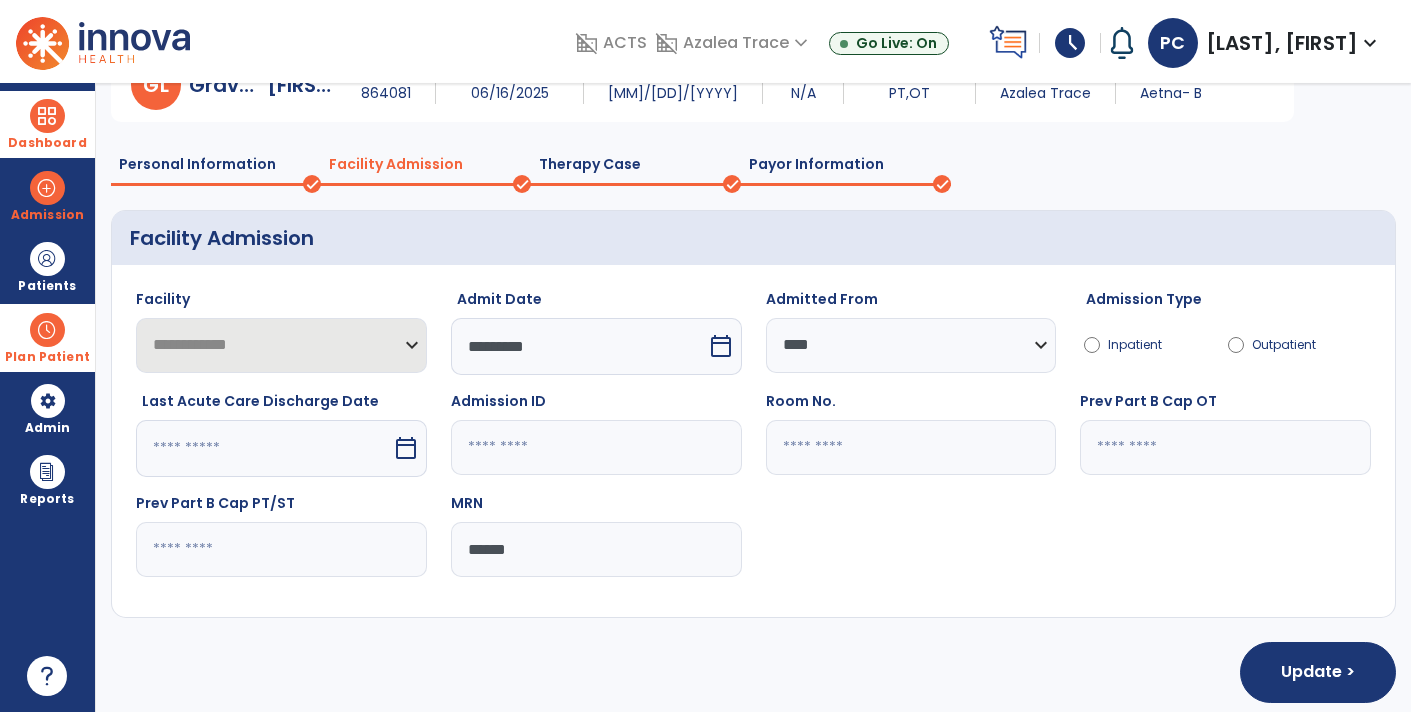 scroll, scrollTop: 113, scrollLeft: 0, axis: vertical 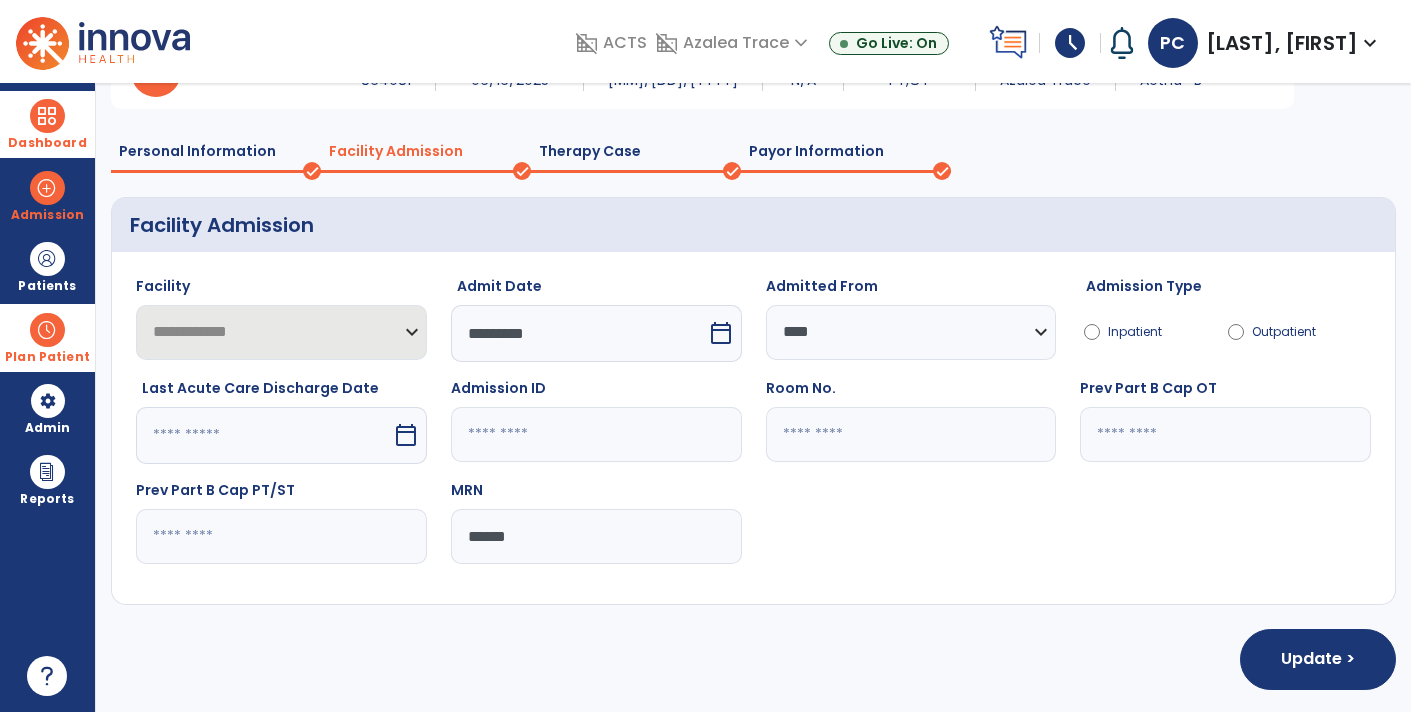 click on "done" 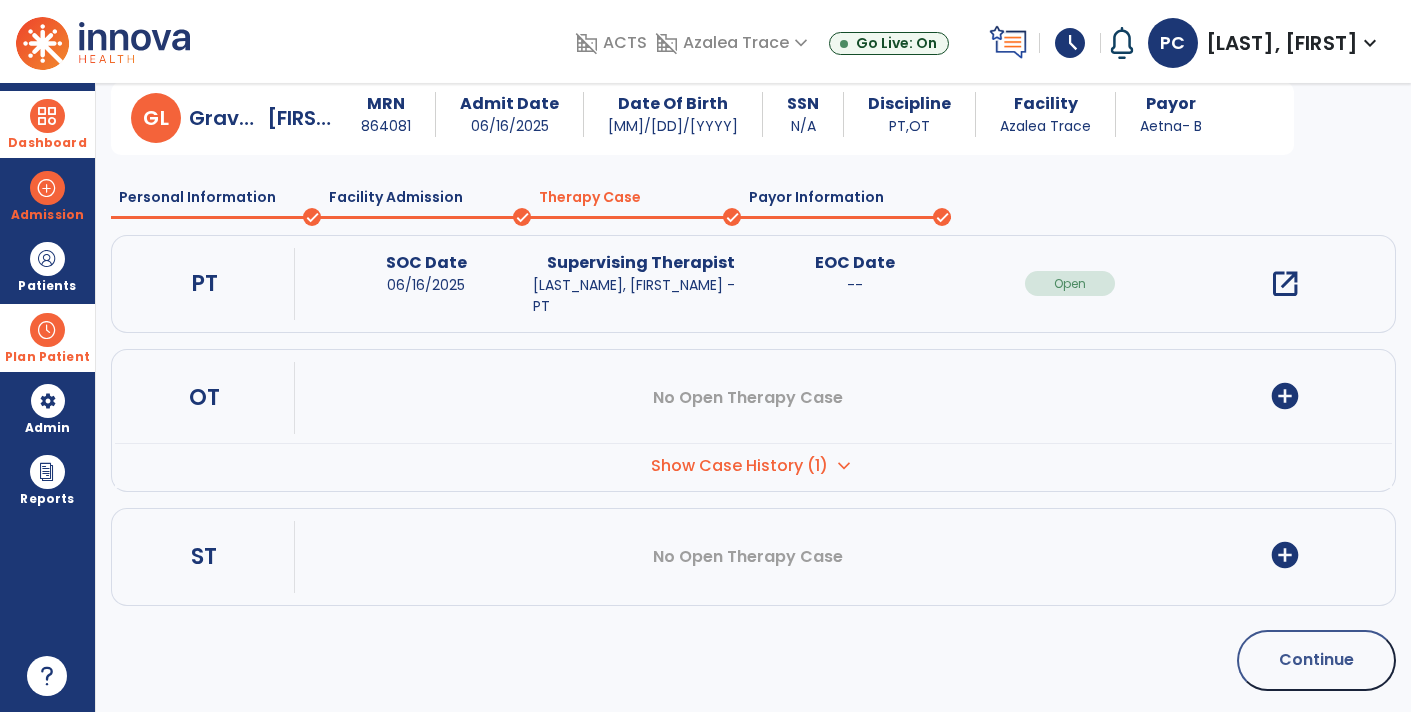 click on "add_circle" at bounding box center [1285, 396] 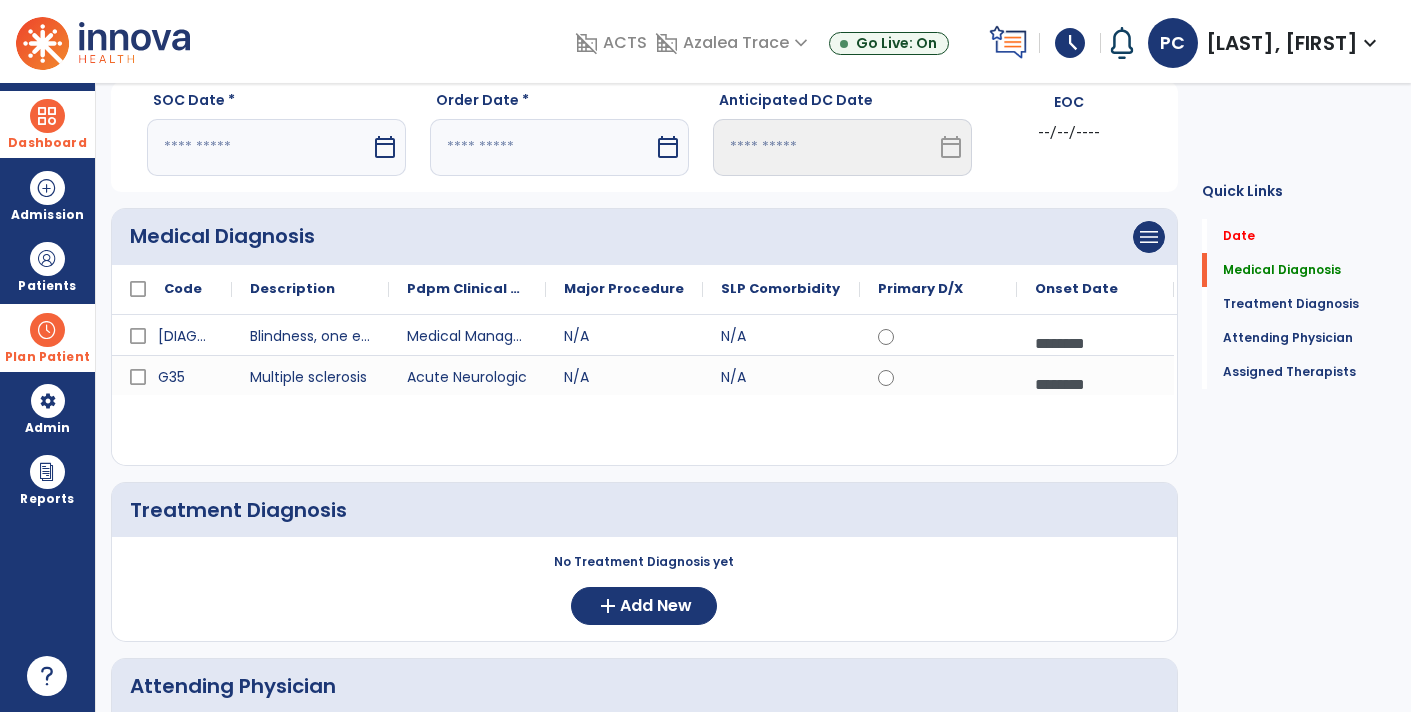 click at bounding box center (259, 147) 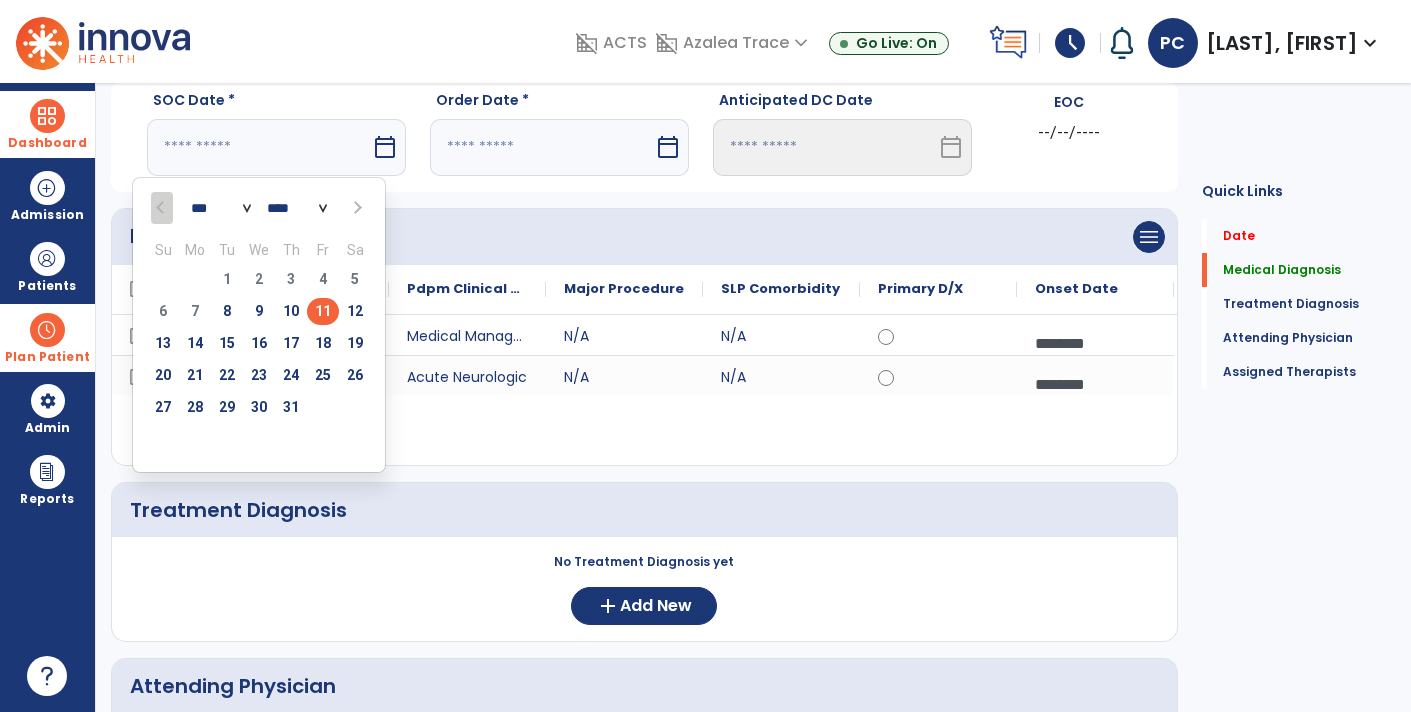 click on "11" at bounding box center [323, 311] 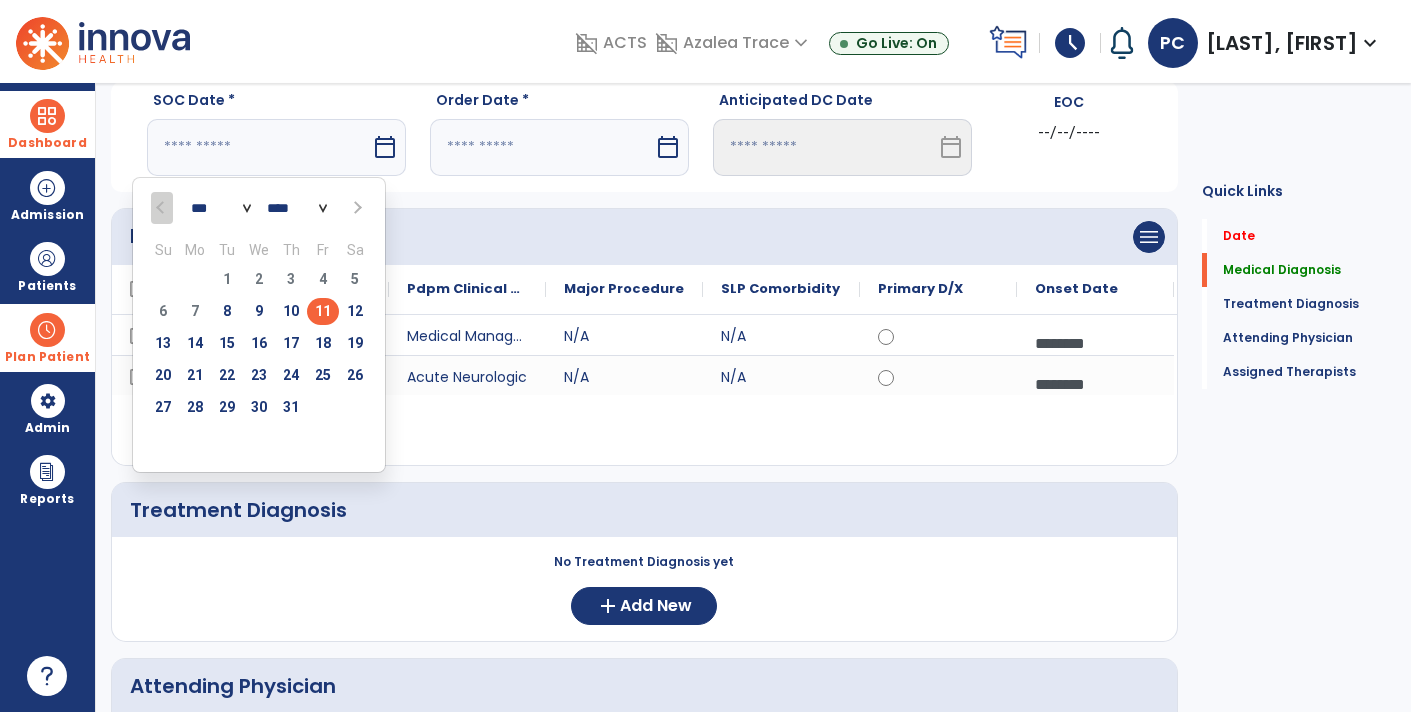 type on "*********" 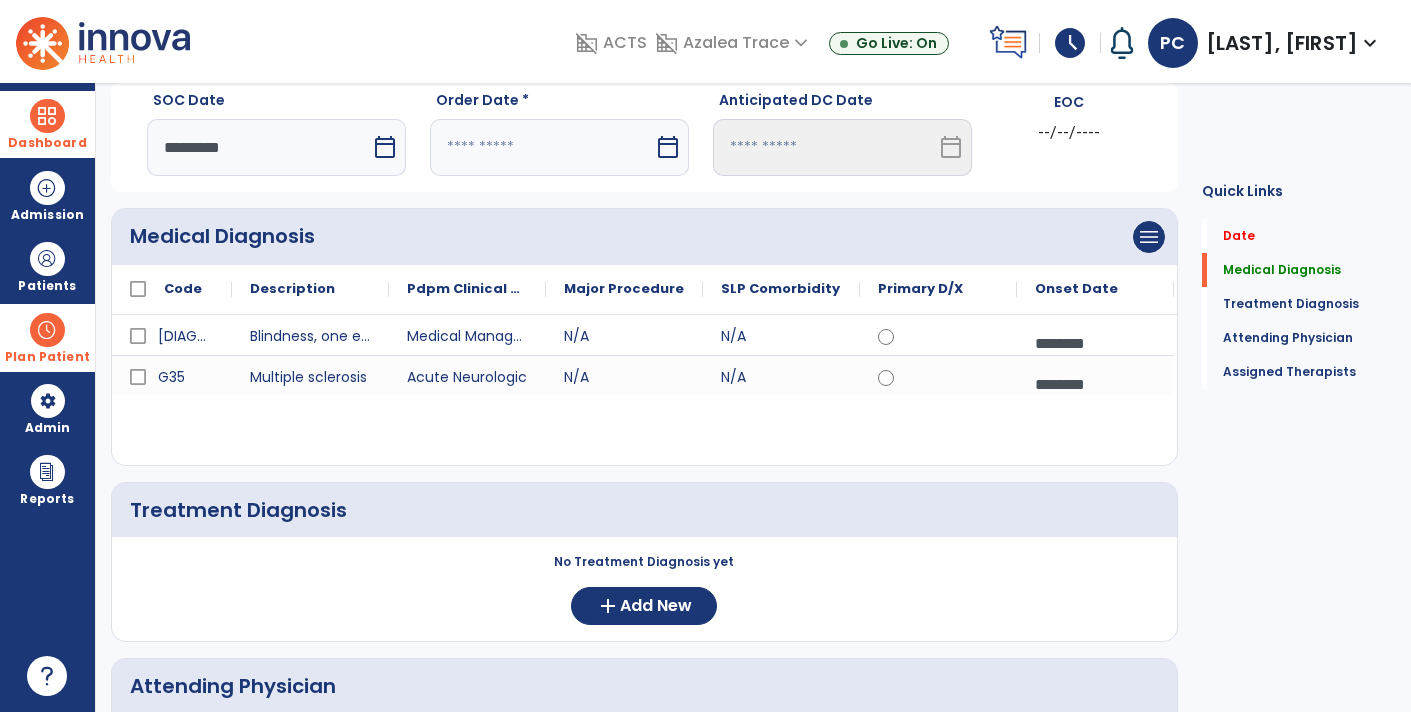 click on "calendar_today" at bounding box center [668, 147] 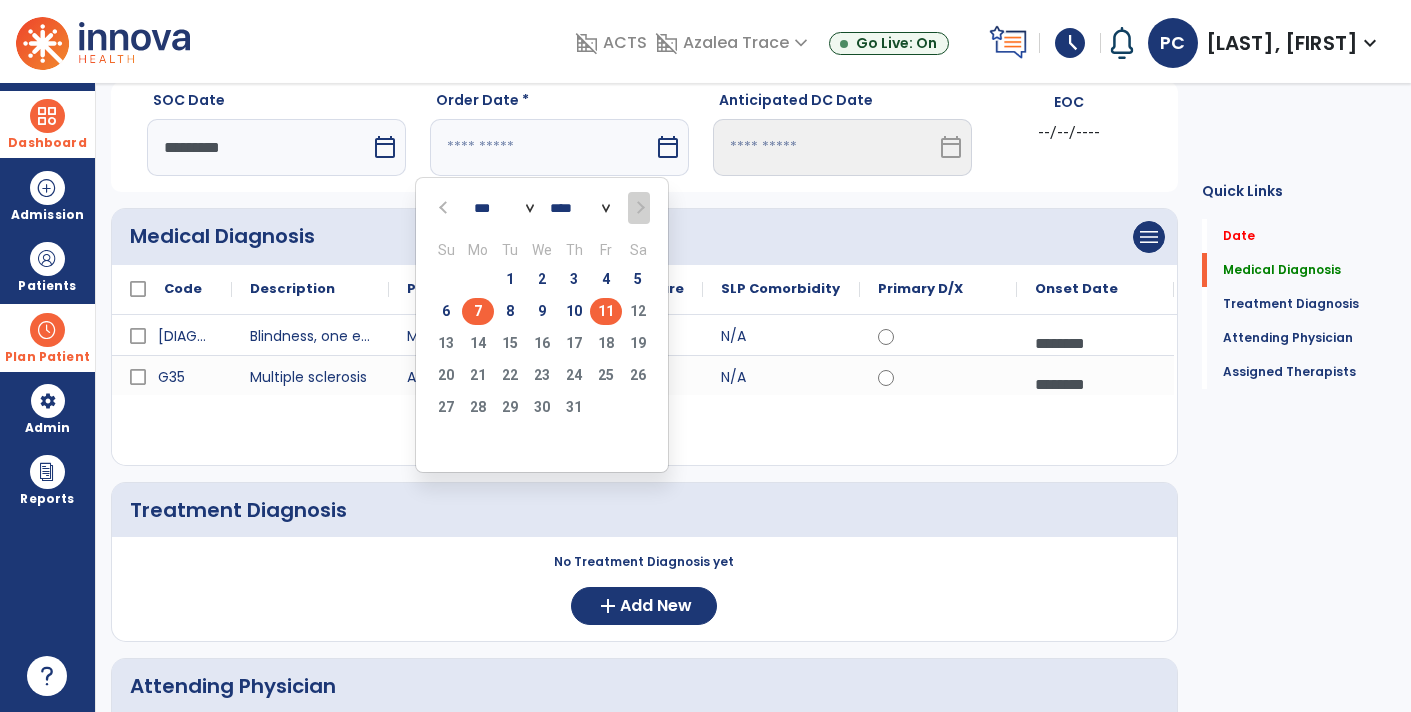 click on "7" at bounding box center (478, 311) 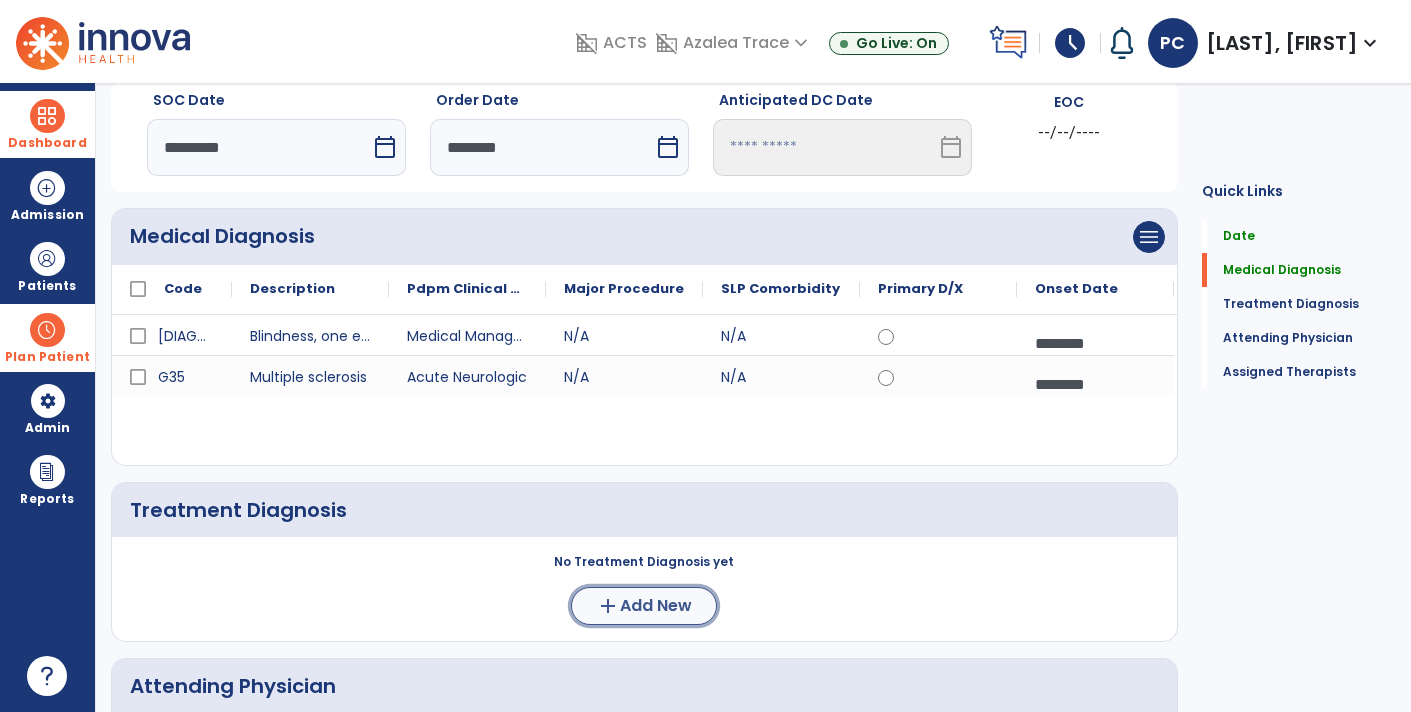 click on "add" 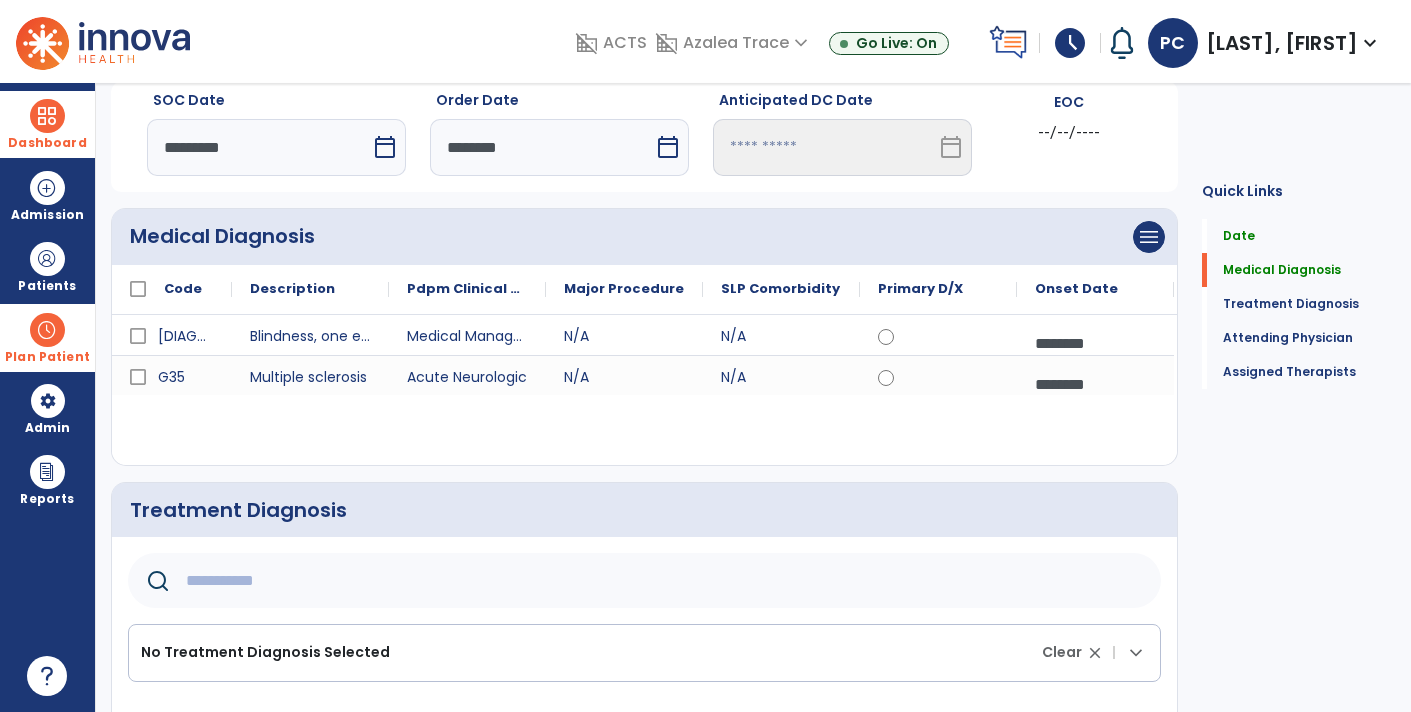 click 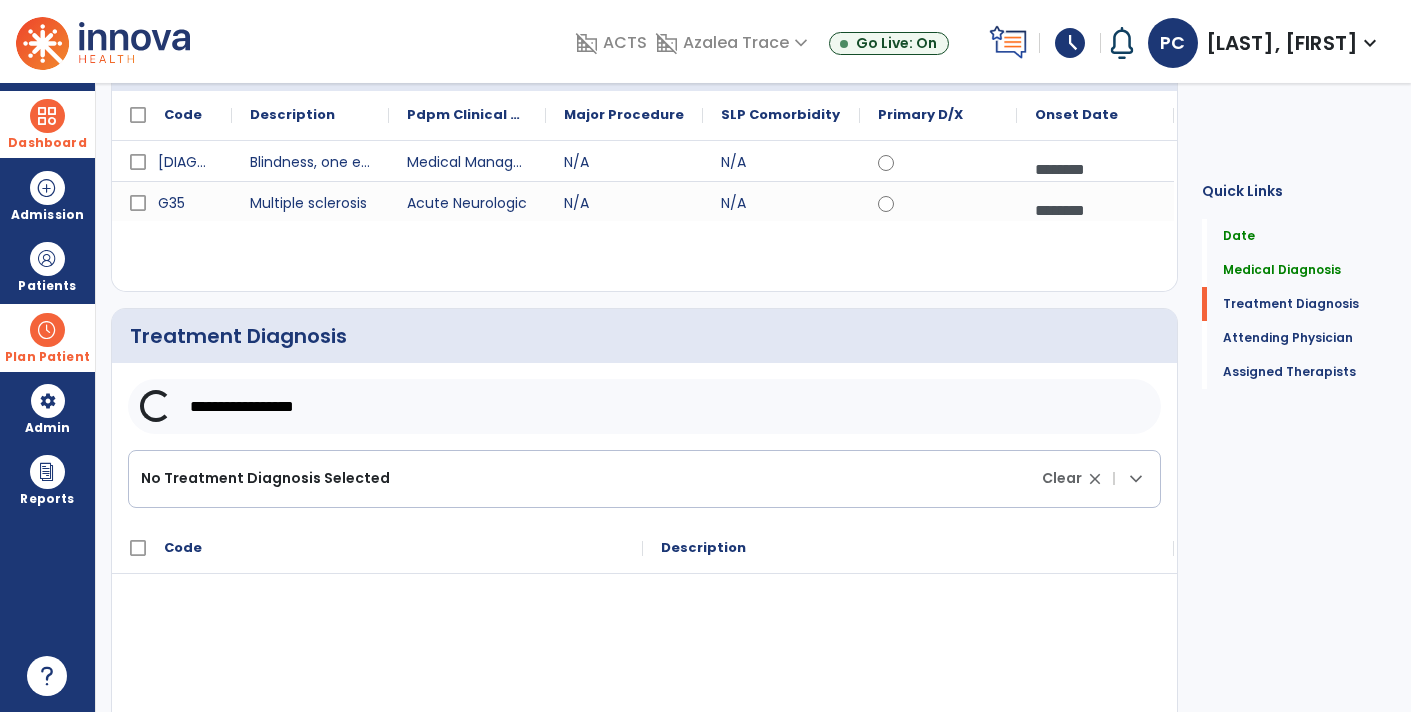scroll, scrollTop: 241, scrollLeft: 0, axis: vertical 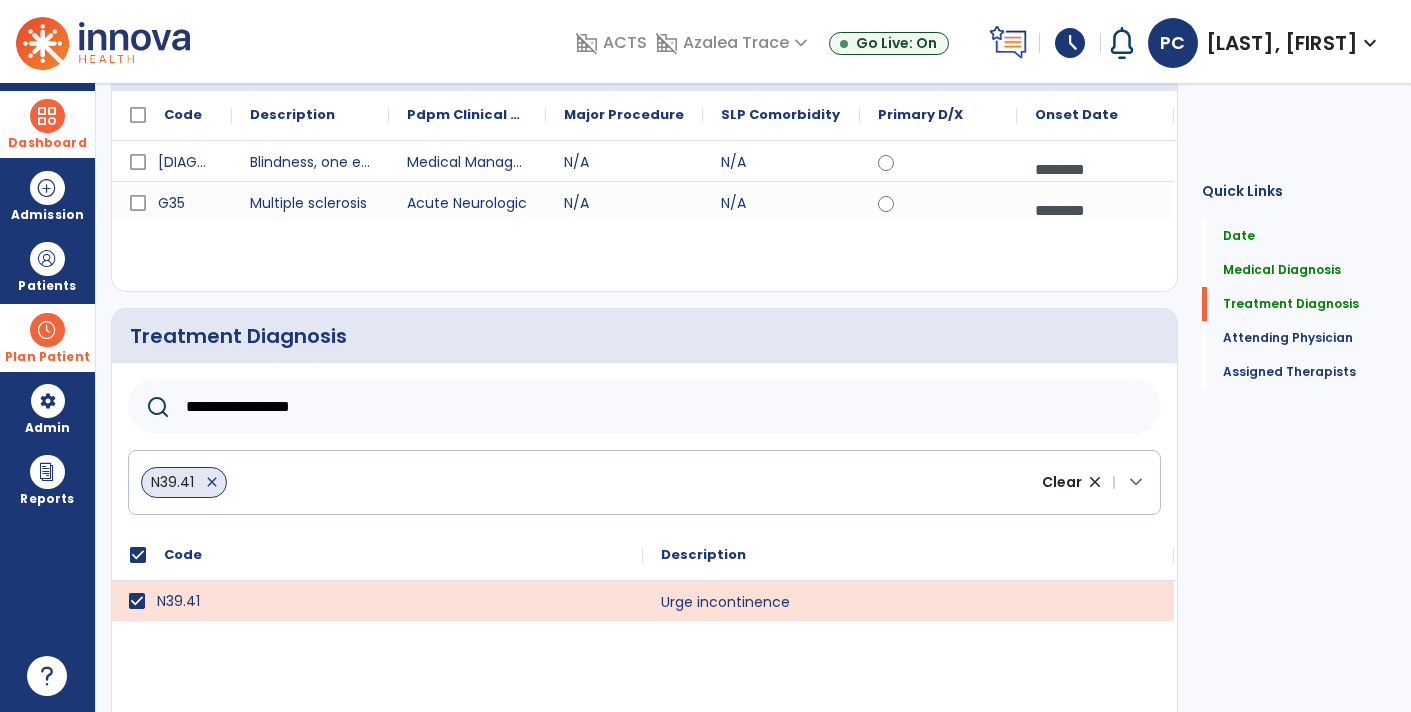 click on "**********" 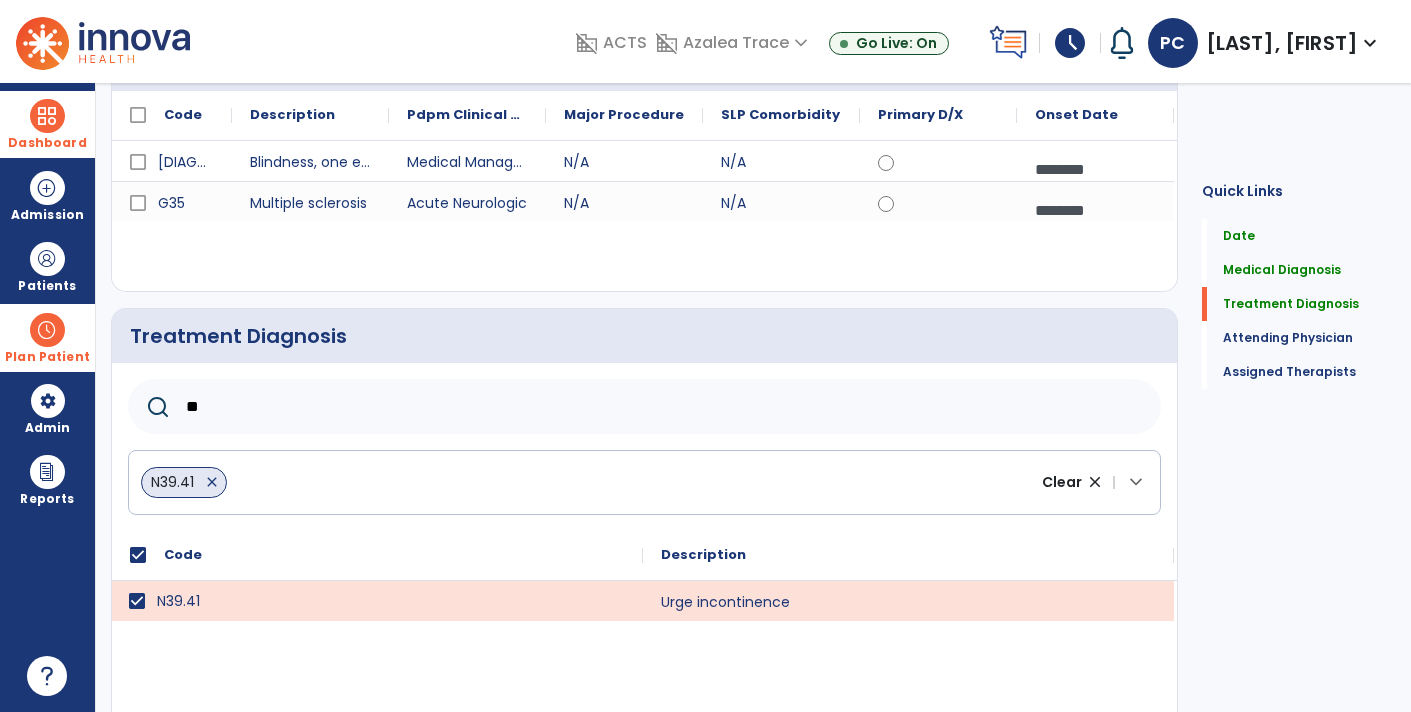 type on "*" 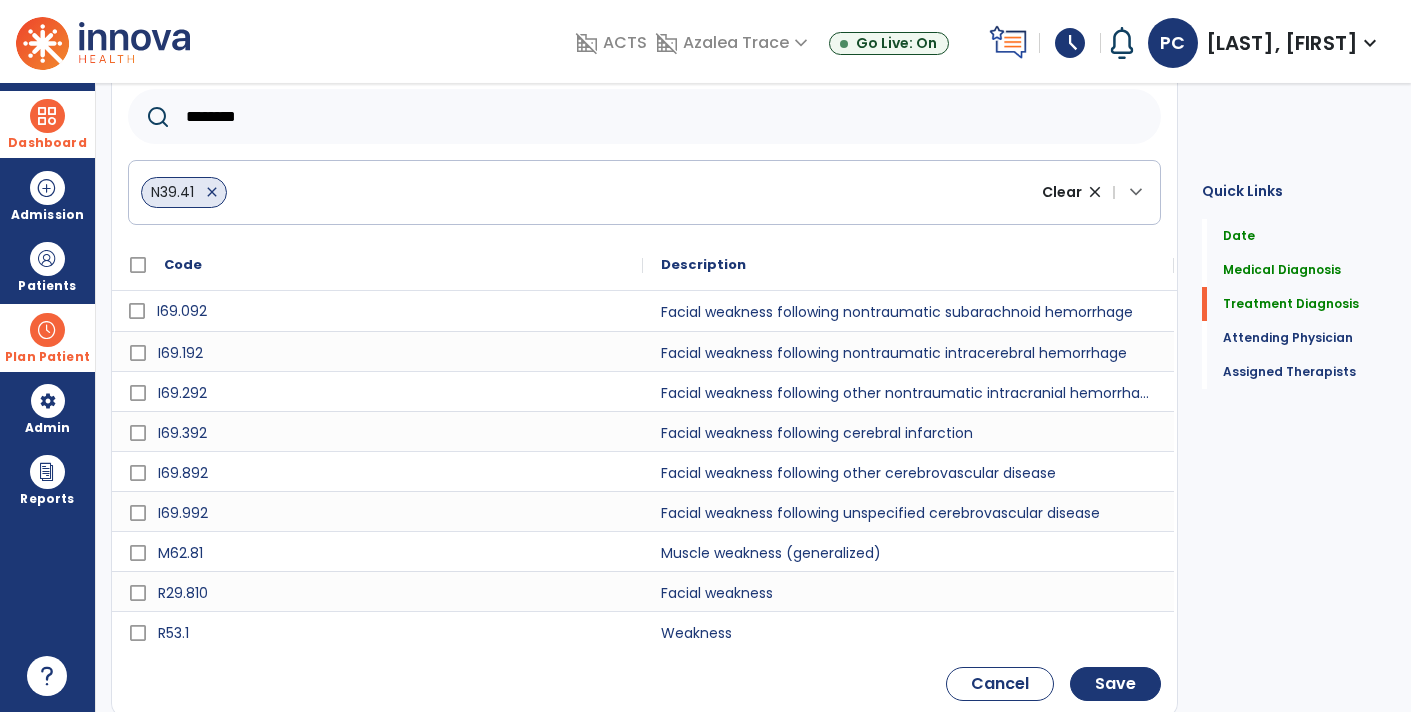 scroll, scrollTop: 532, scrollLeft: 0, axis: vertical 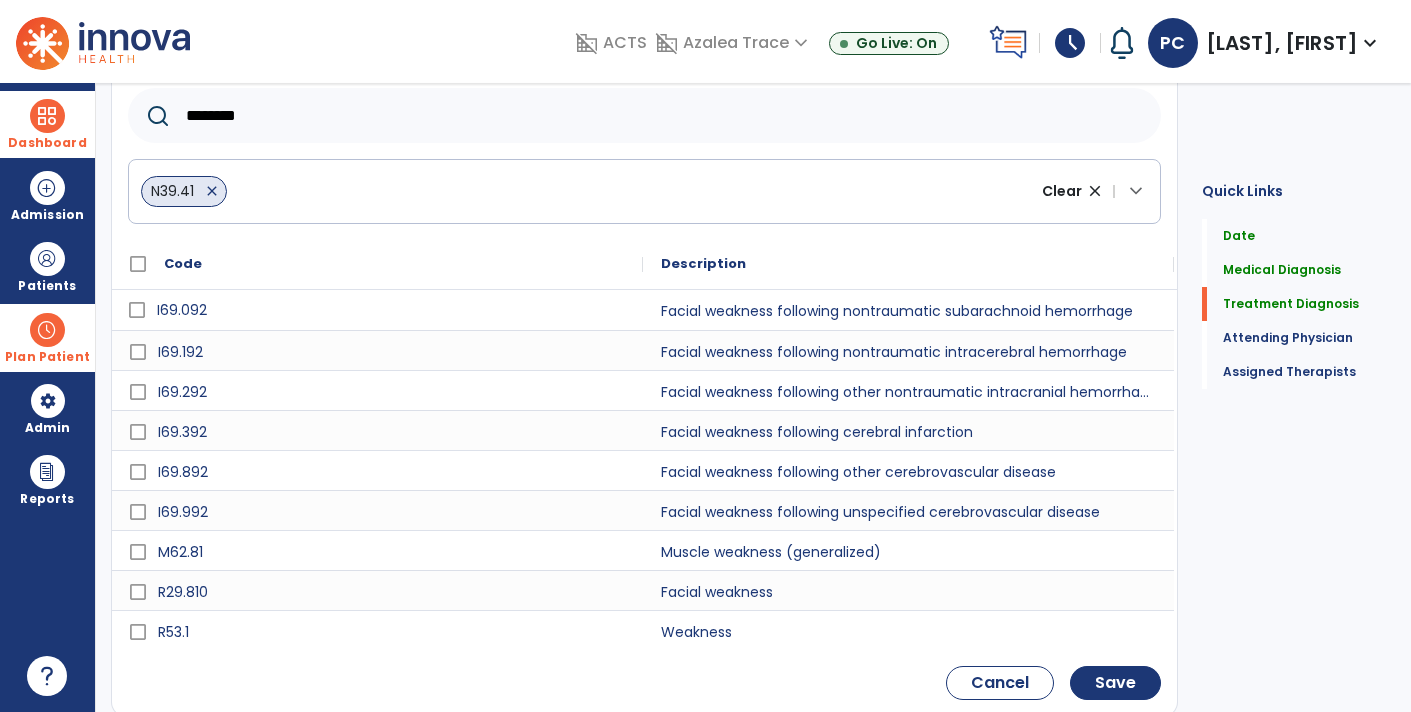 type on "********" 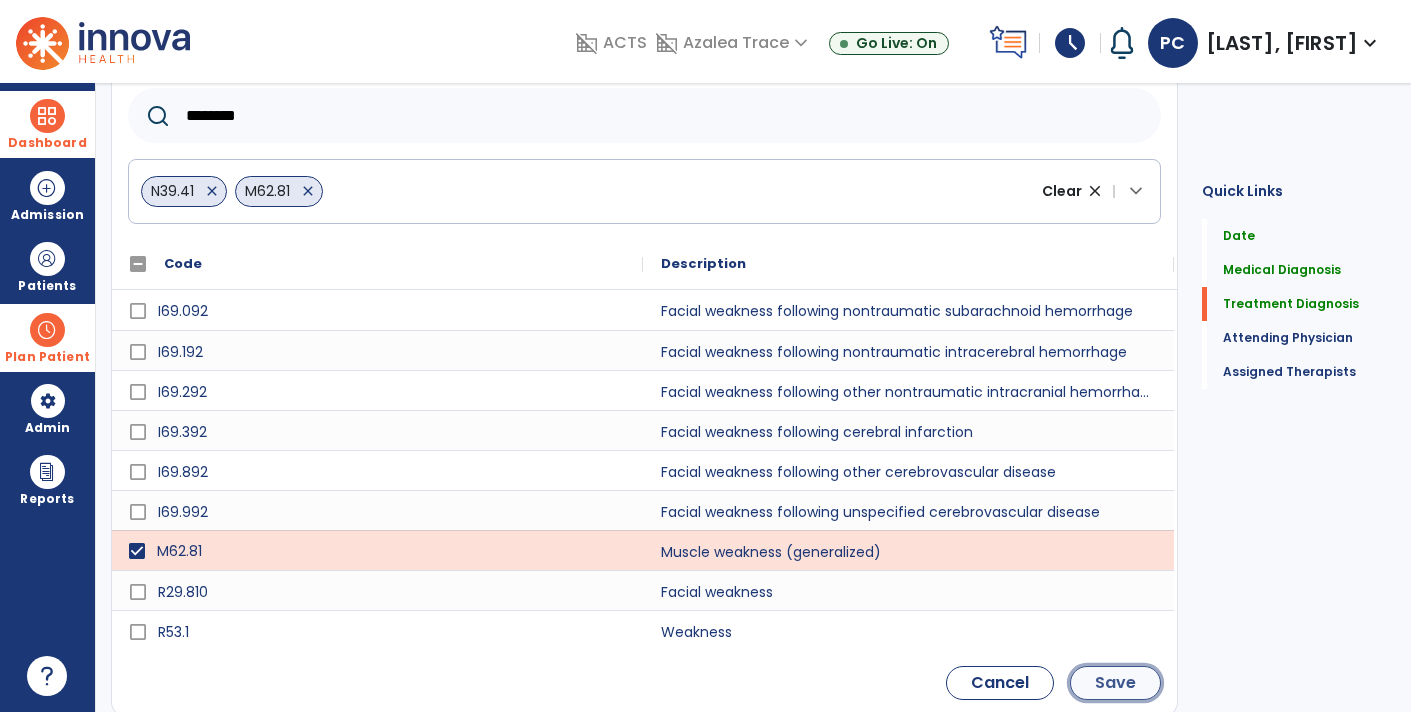 click on "Save" 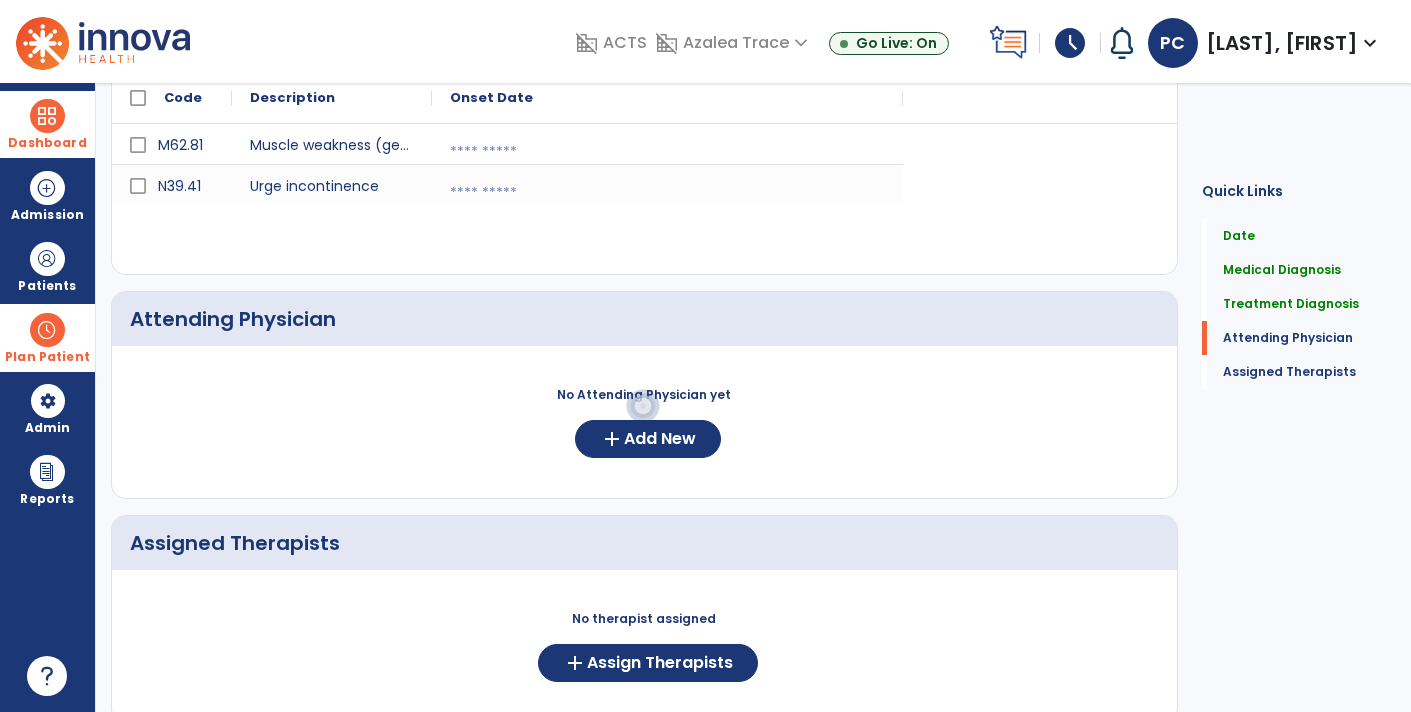 scroll, scrollTop: 518, scrollLeft: 0, axis: vertical 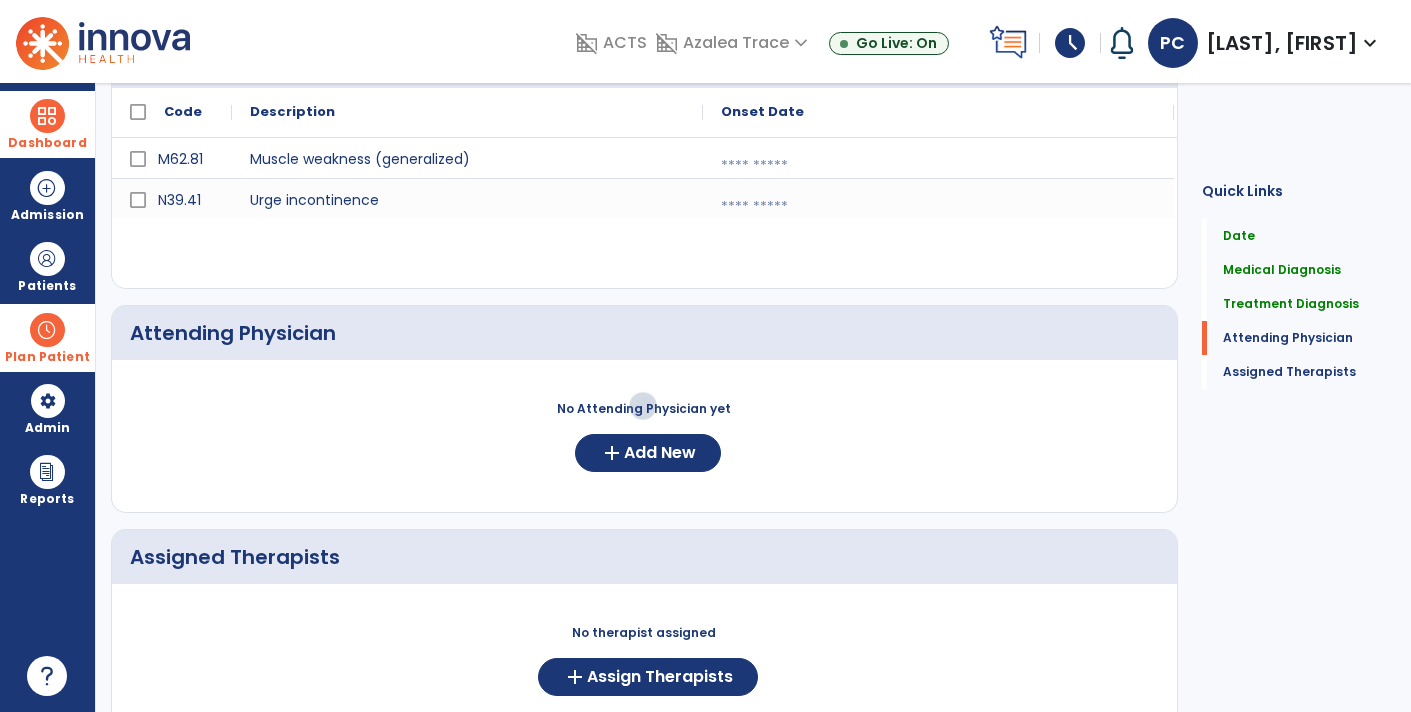 click at bounding box center (1095, -108) 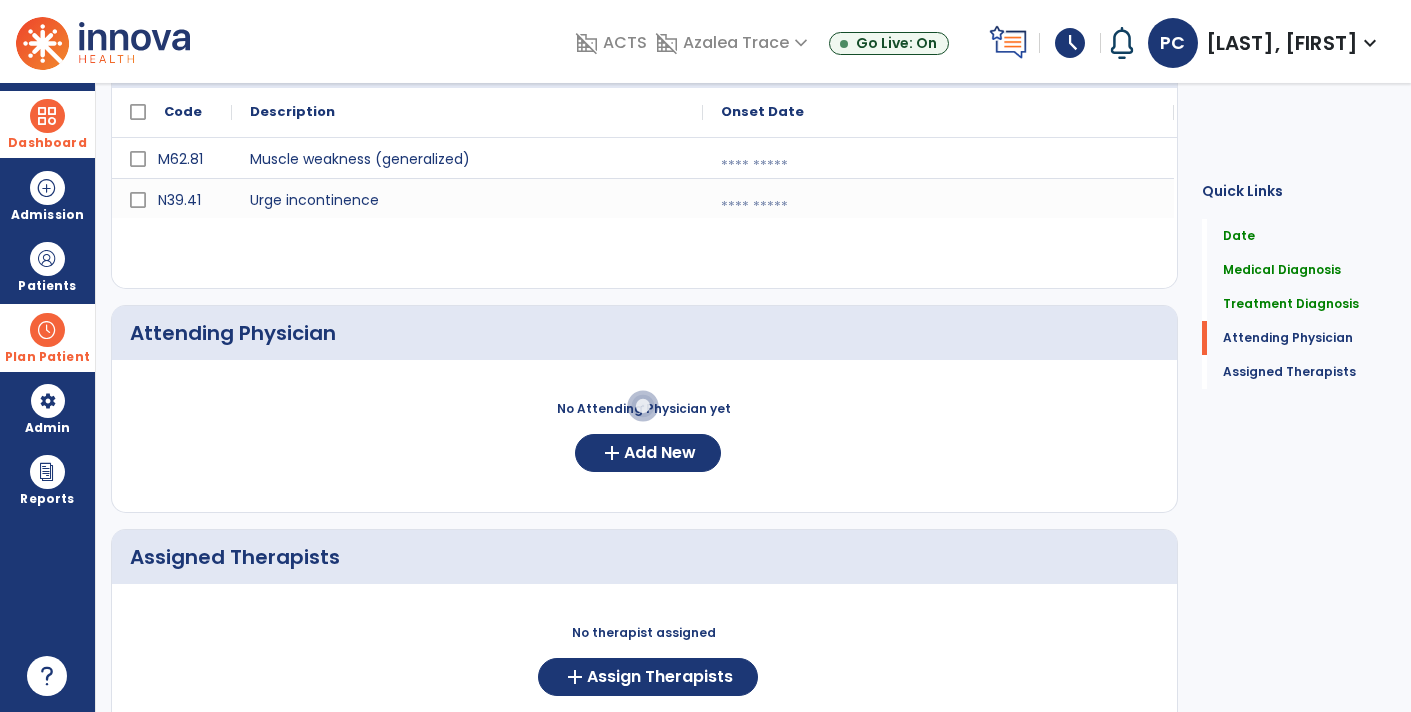 select on "*" 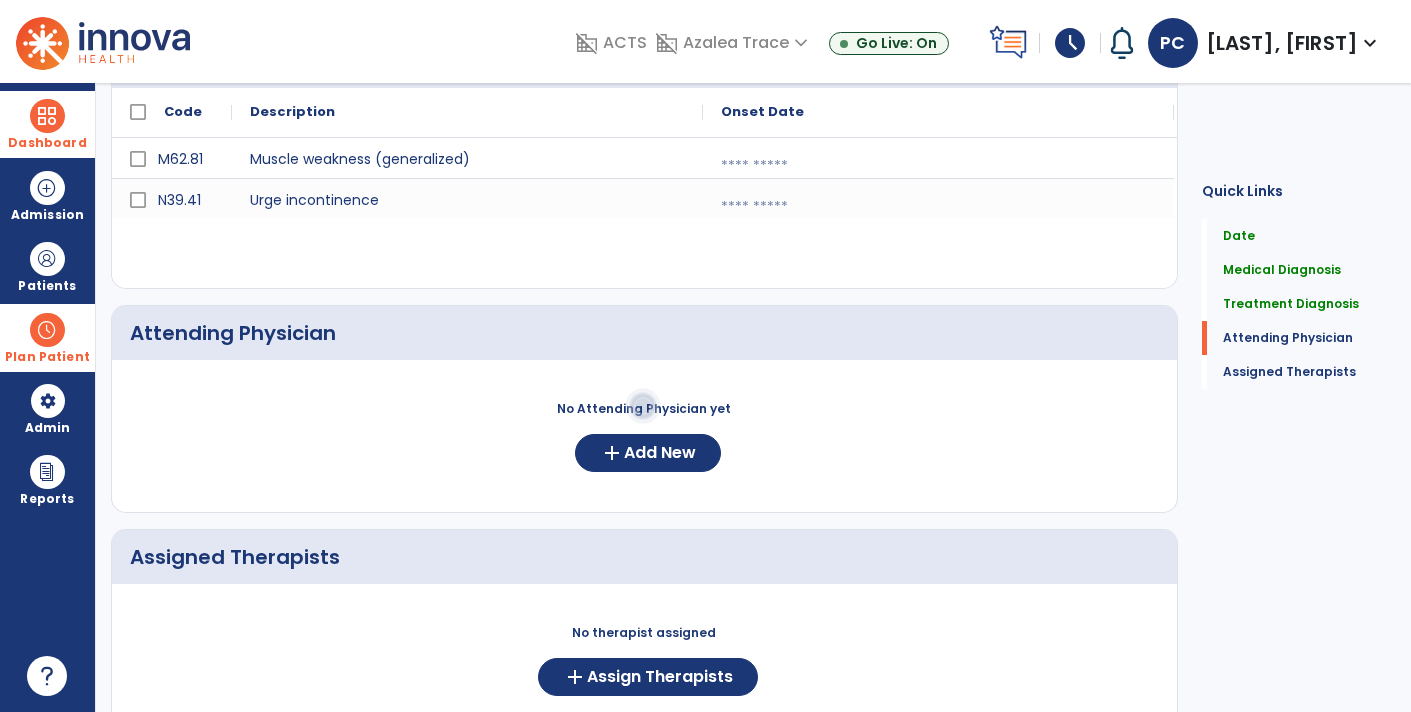 select on "****" 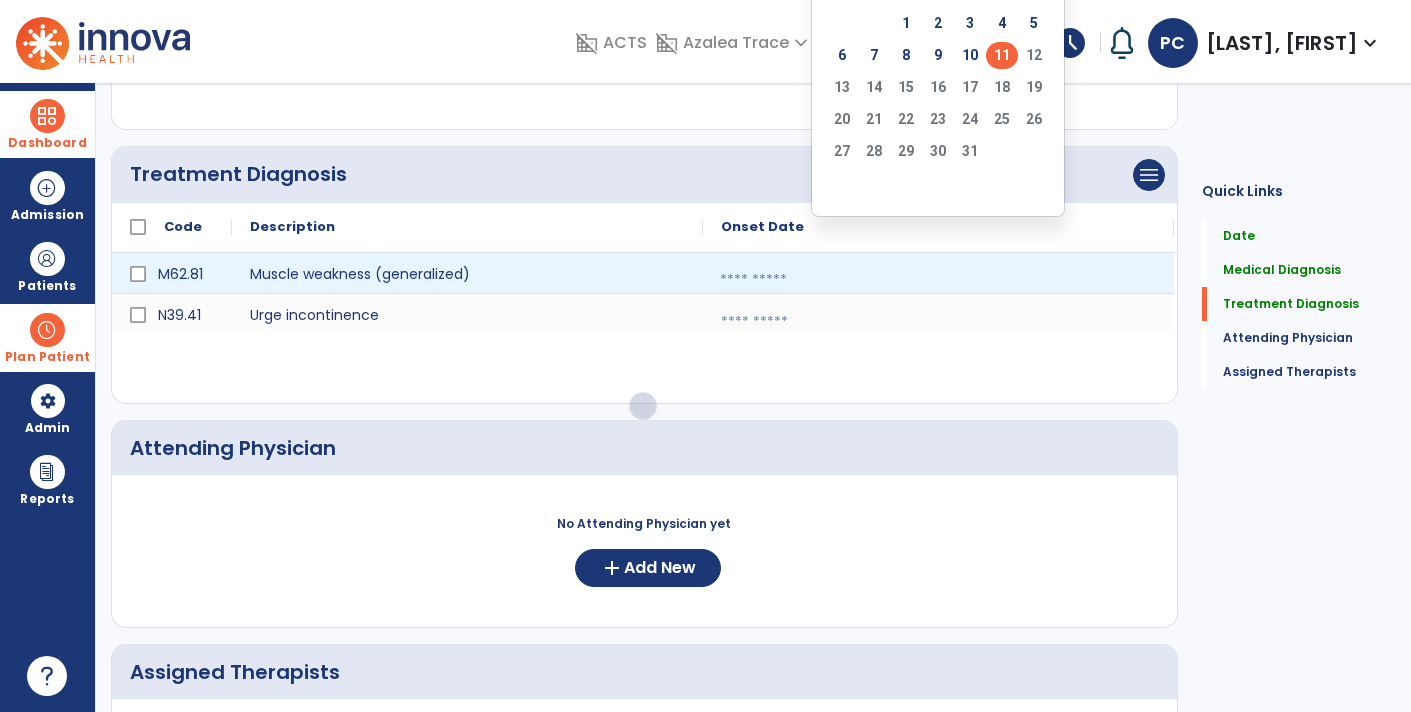 scroll, scrollTop: 358, scrollLeft: 0, axis: vertical 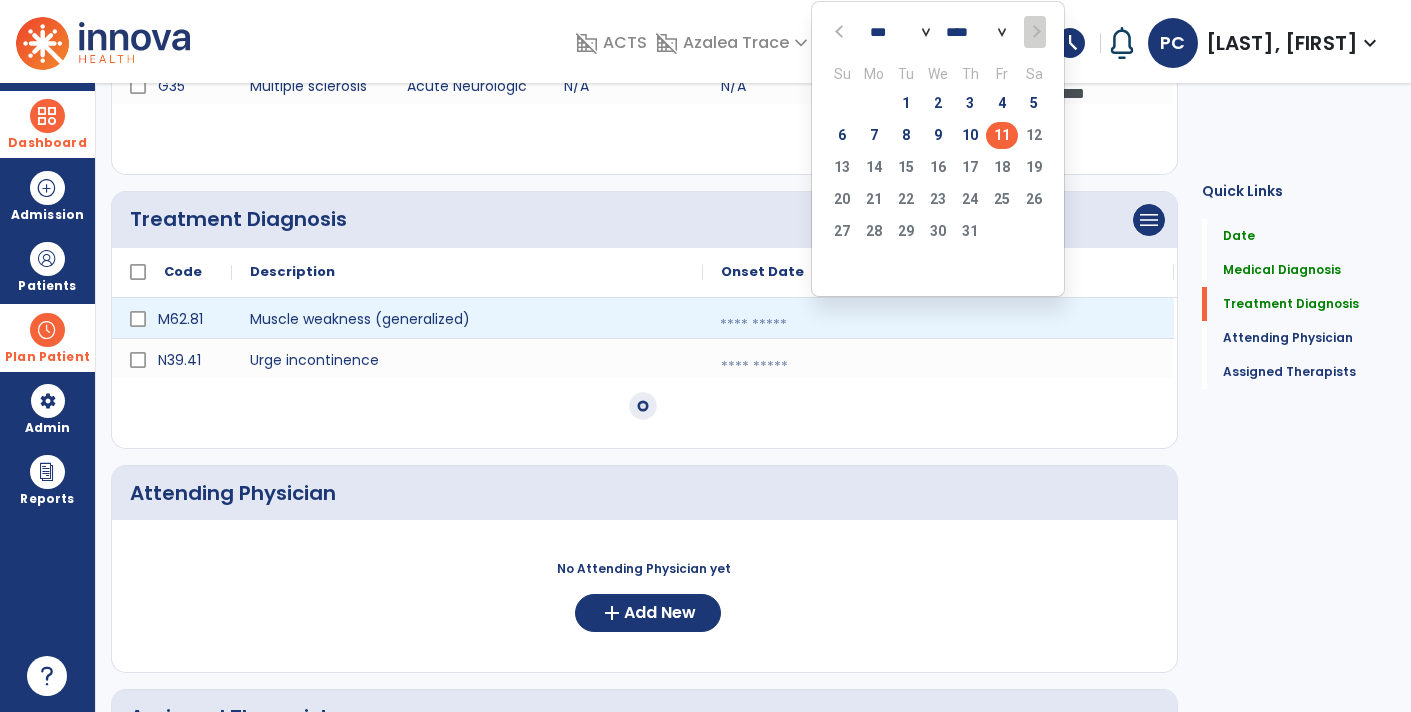 click on "11" 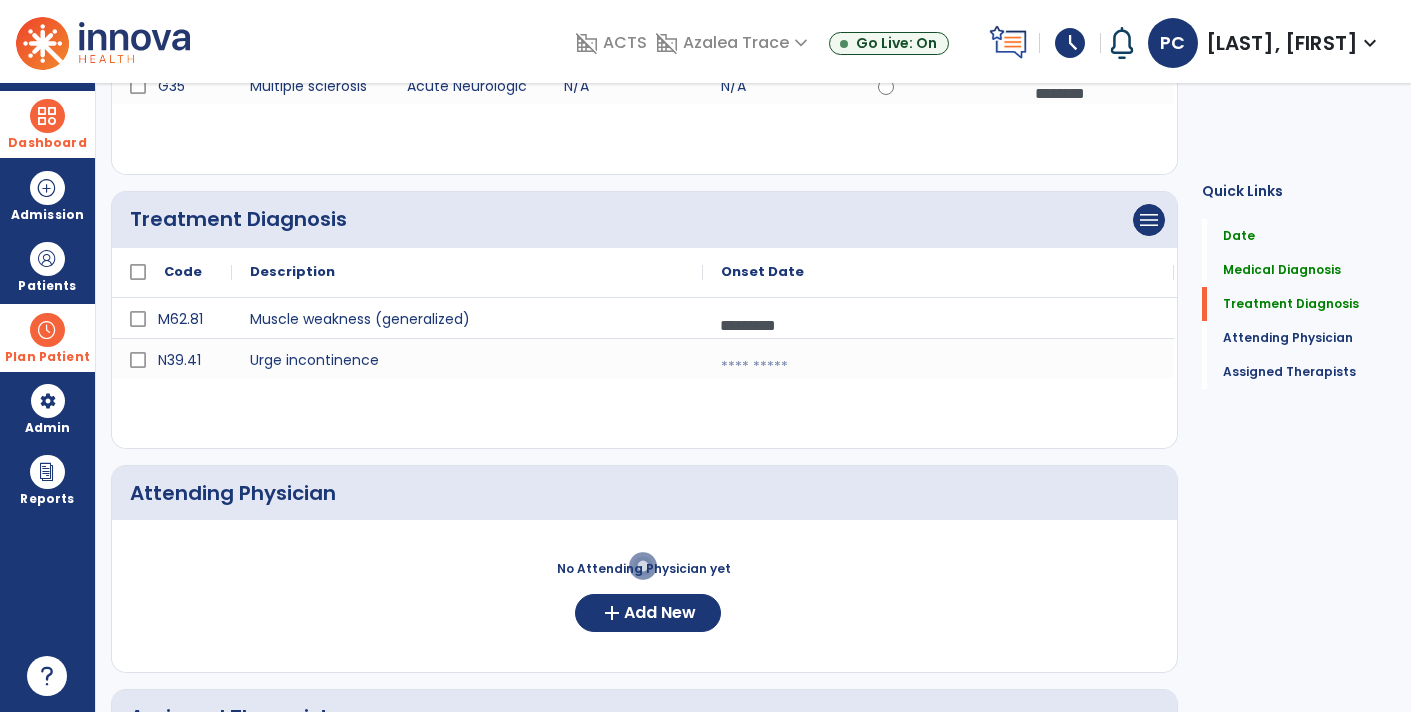 click on "M62.81 Muscle weakness (generalized) ********* [DATE]
N39.41 Urge incontinence [DATE]" 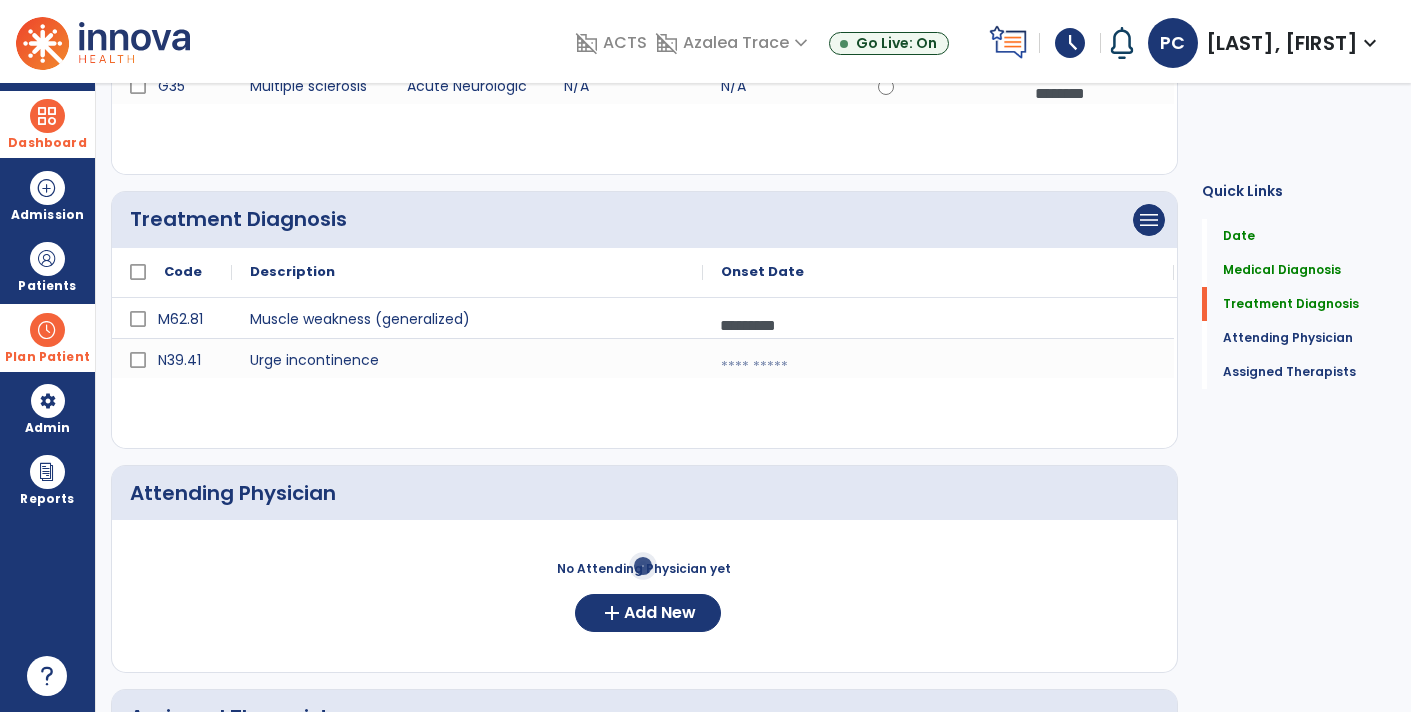 click on "M62.81 Muscle weakness (generalized) ********* [DATE]
N39.41 Urge incontinence [DATE]" 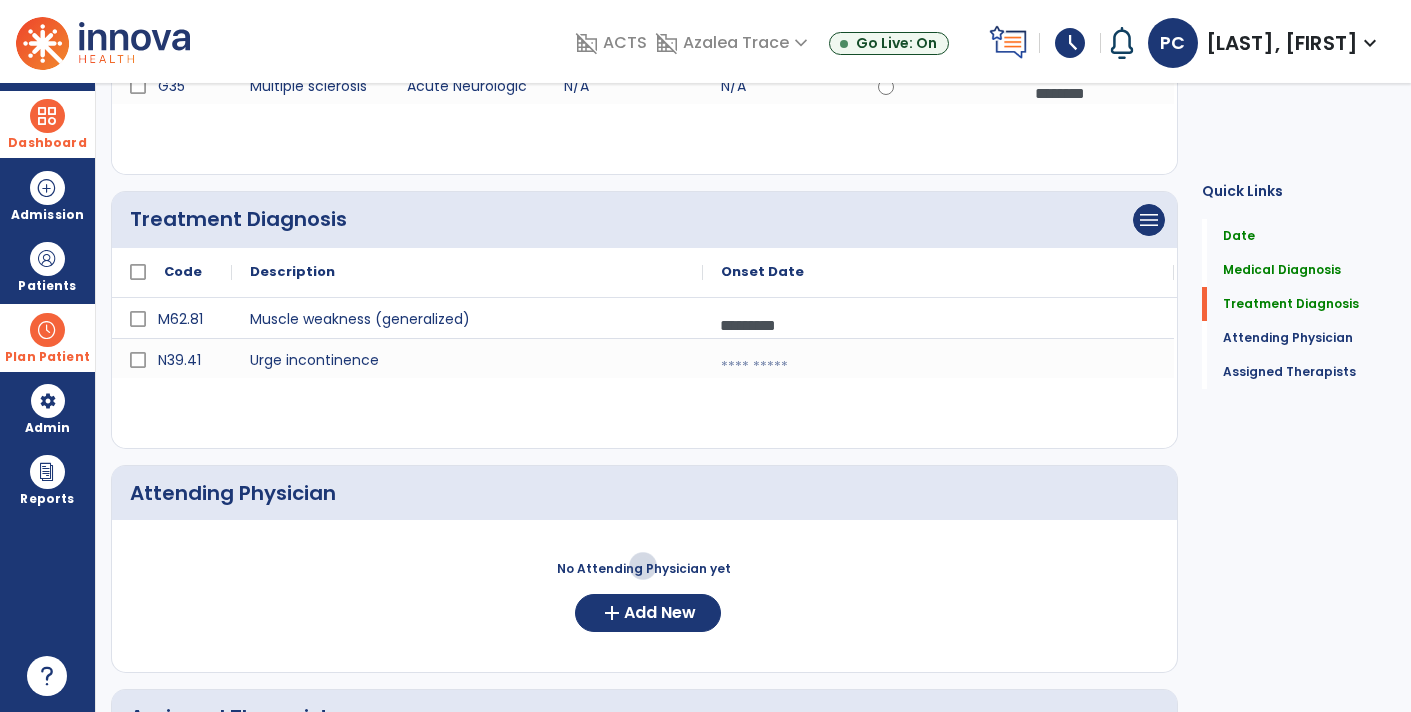 click on "M62.81 Muscle weakness (generalized) ********* [DATE]
N39.41 Urge incontinence [DATE]" 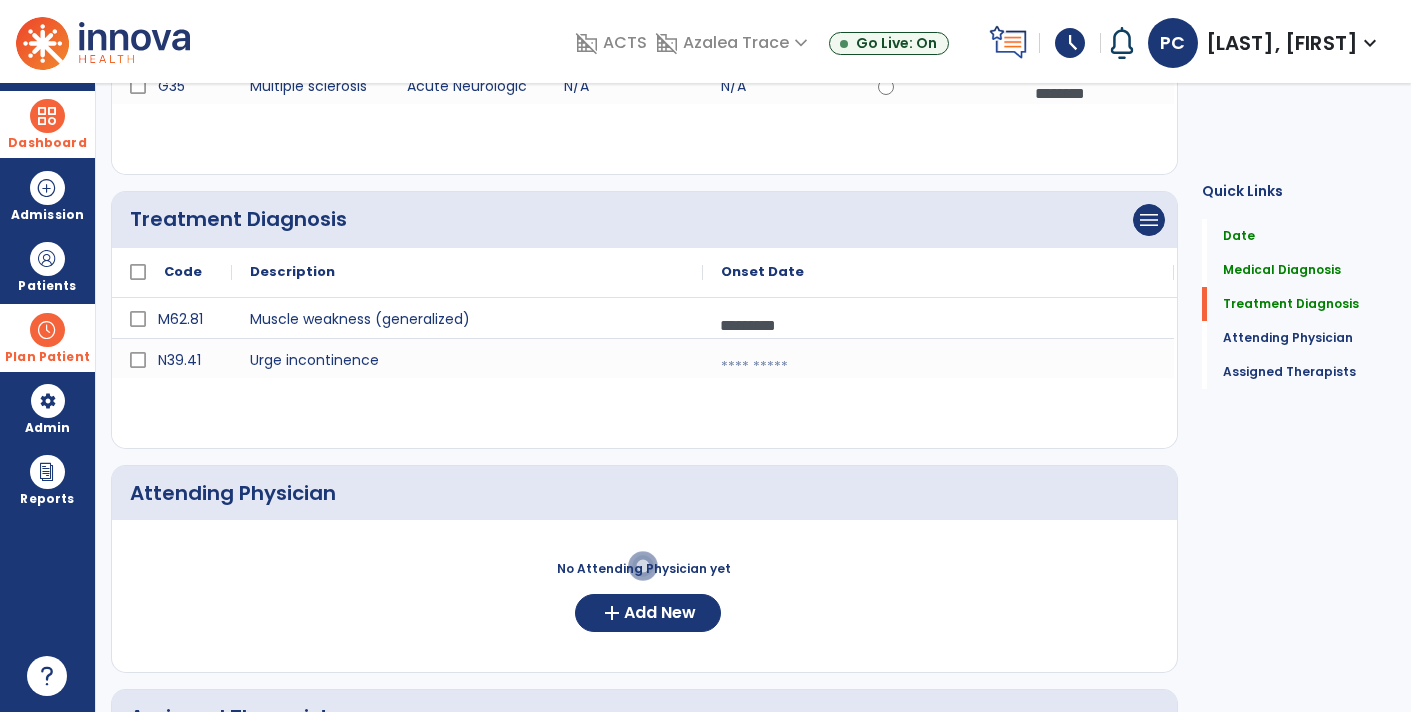 click at bounding box center [1095, 93] 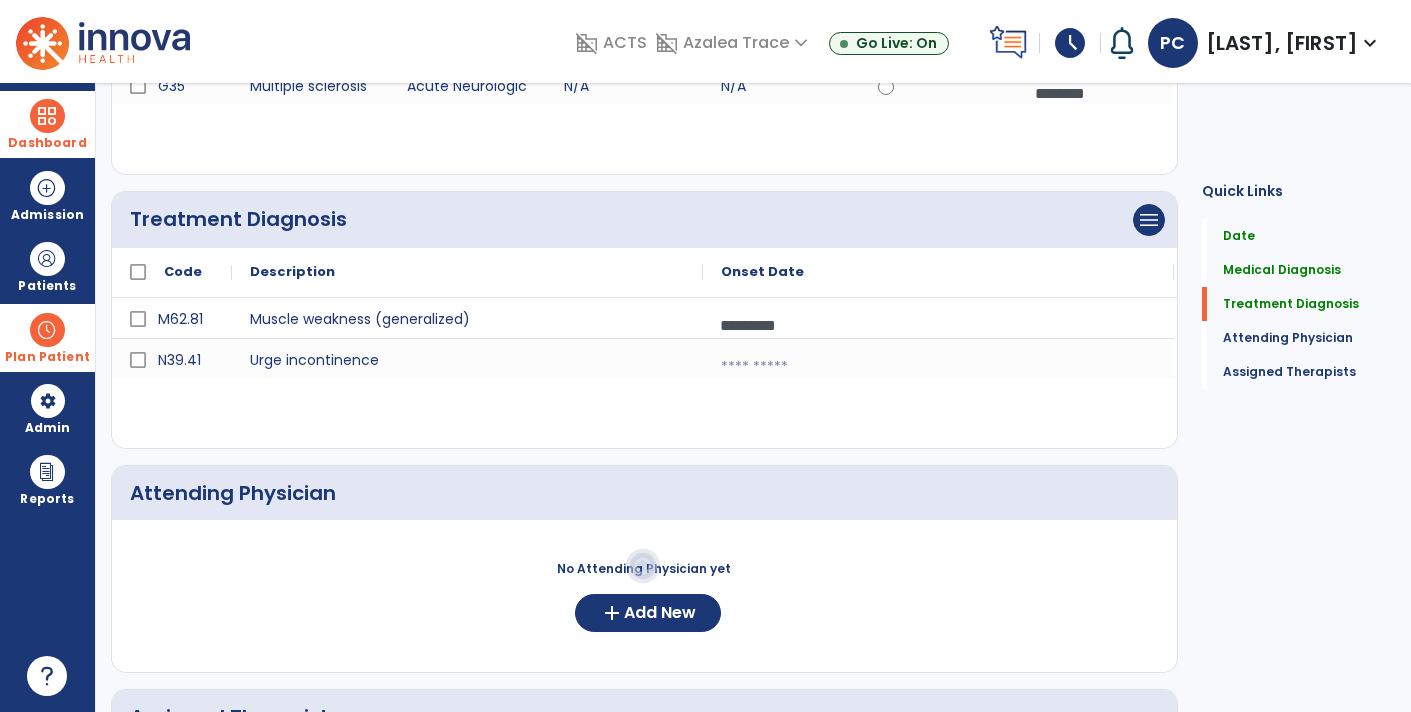 select on "*" 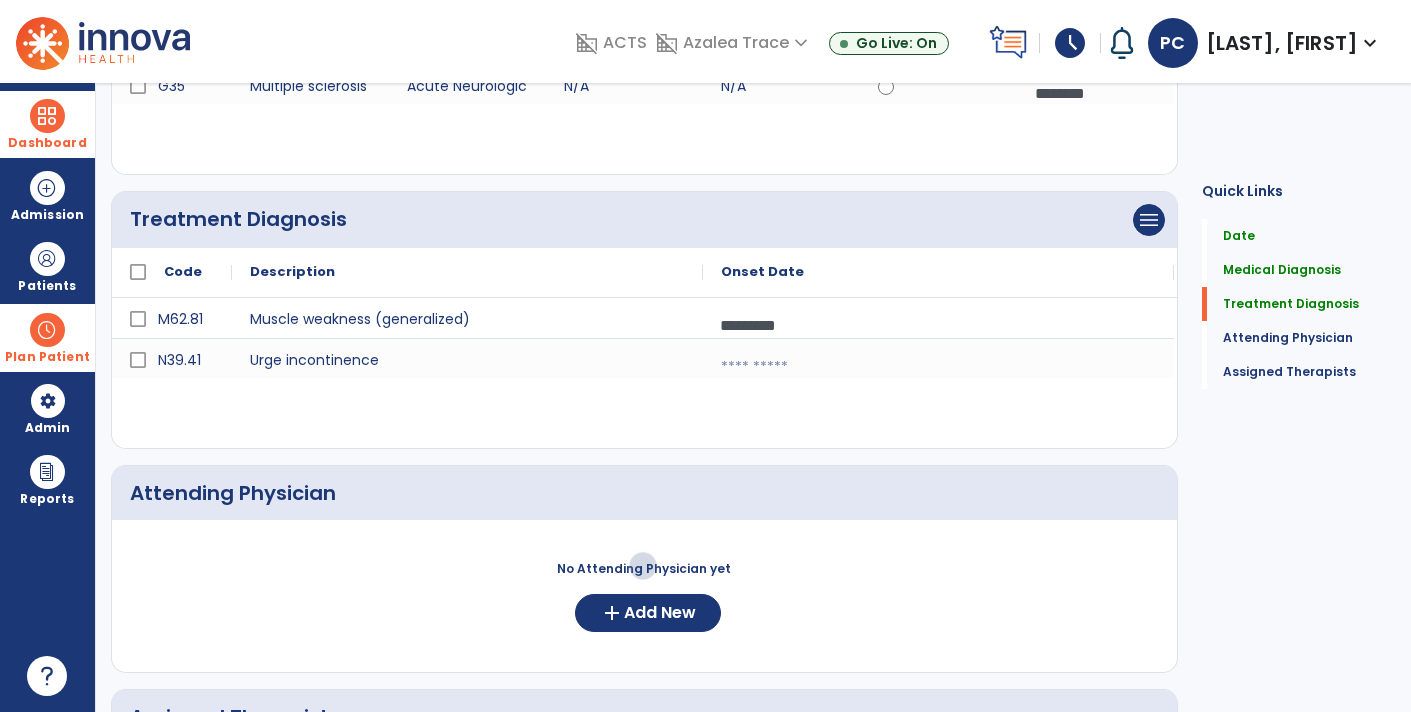 select on "****" 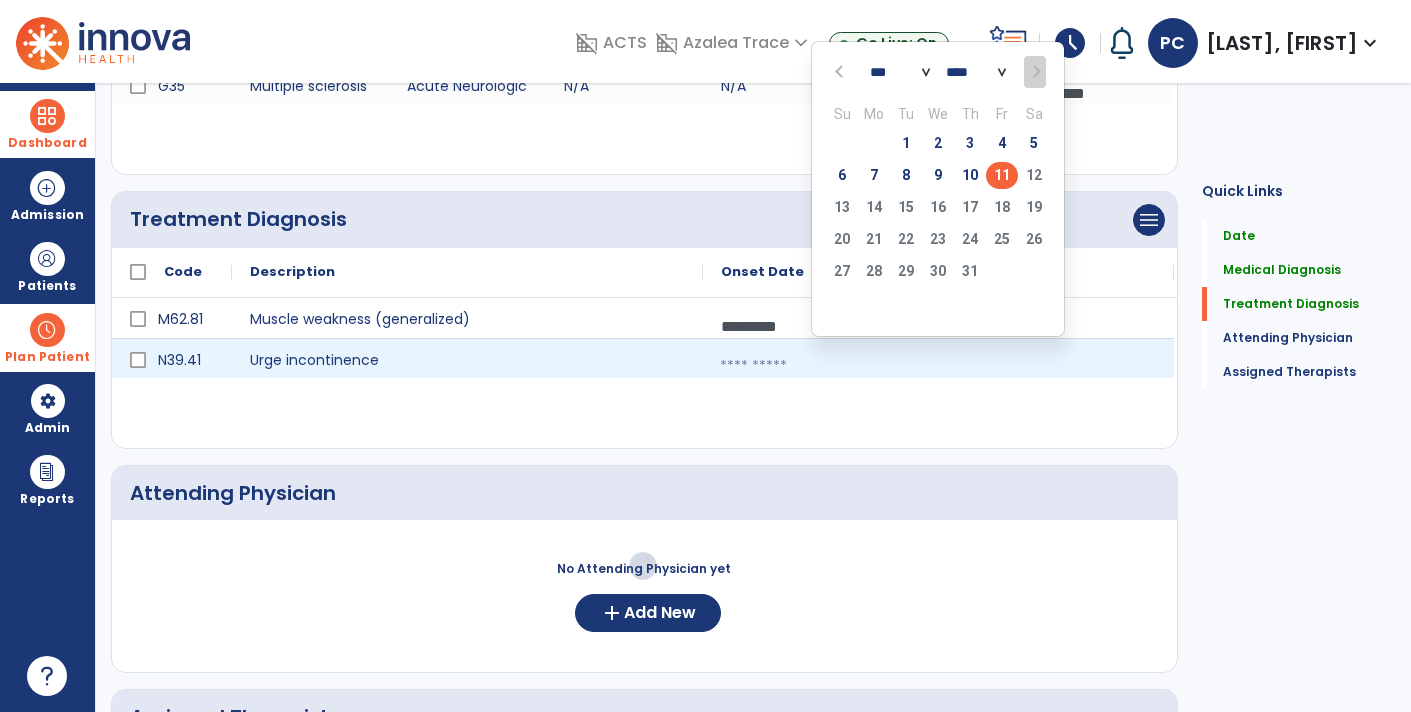 click on "11" 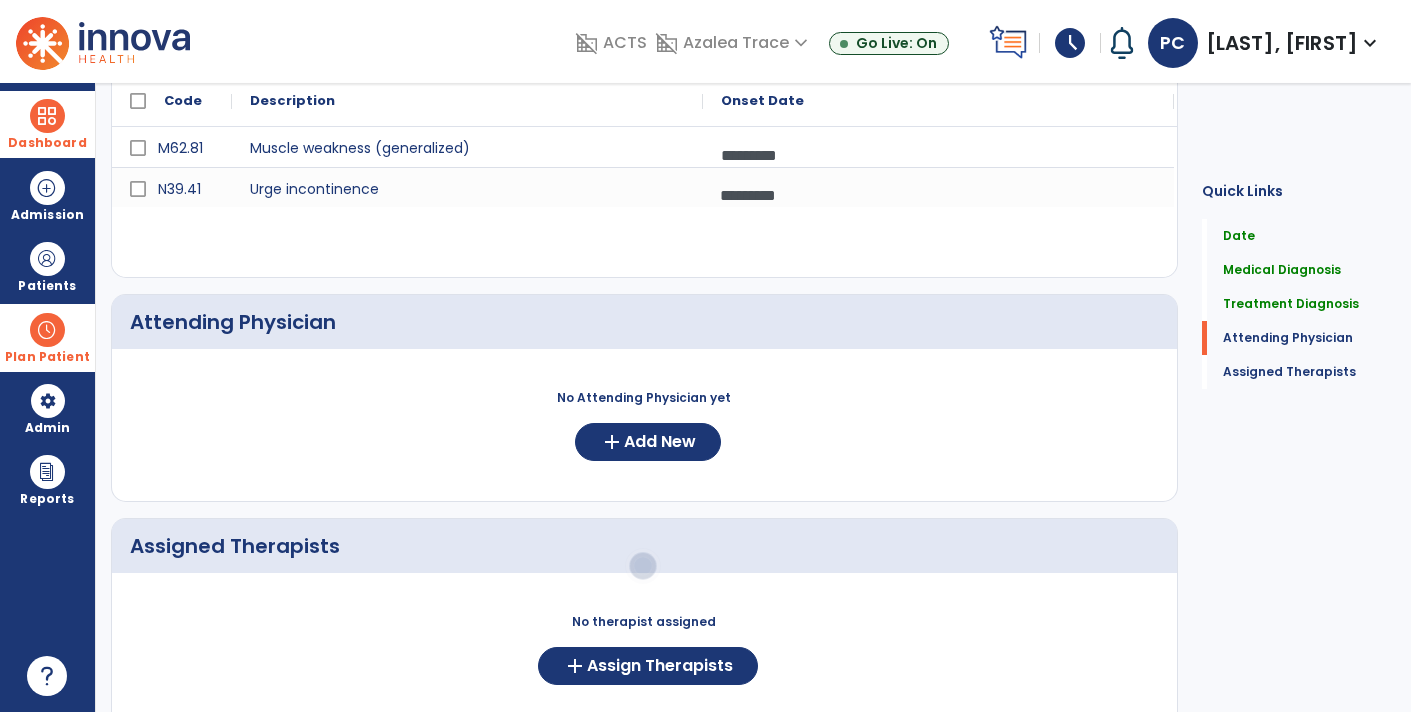 scroll, scrollTop: 542, scrollLeft: 0, axis: vertical 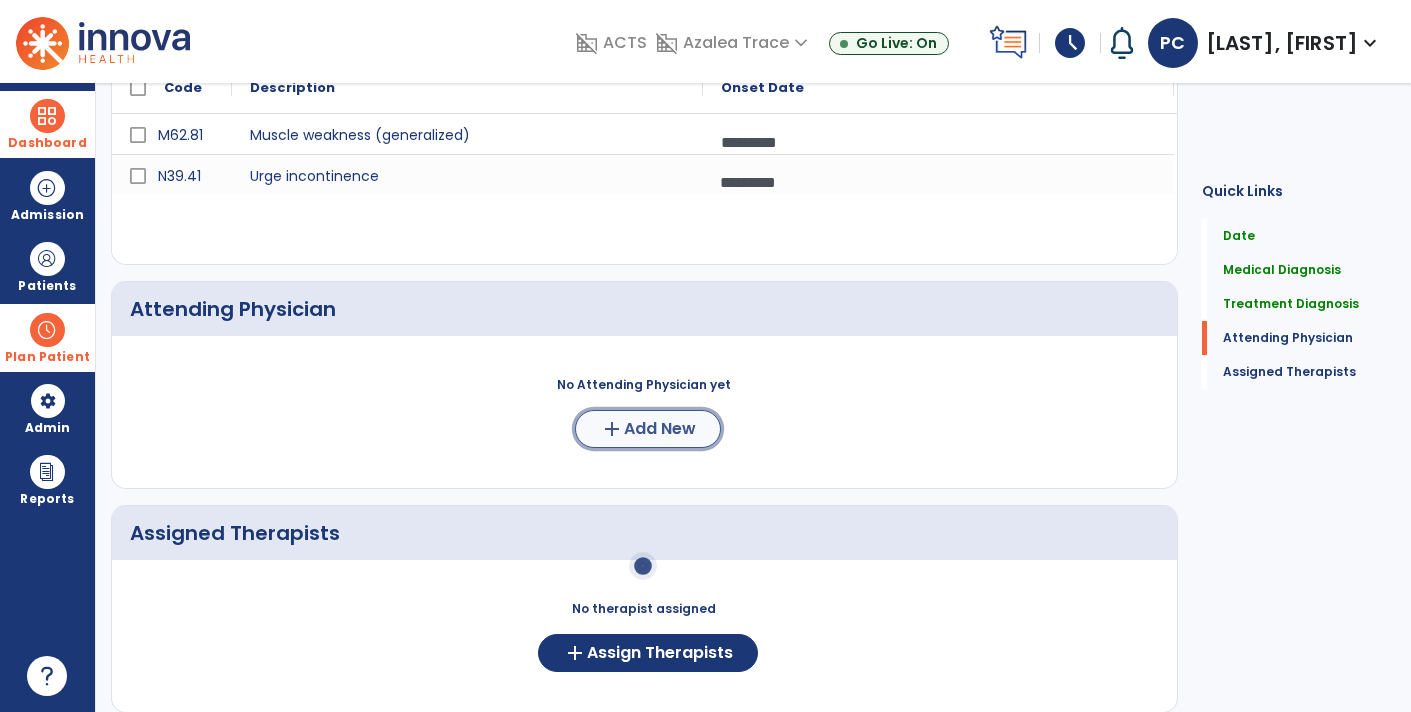 click on "Add New" 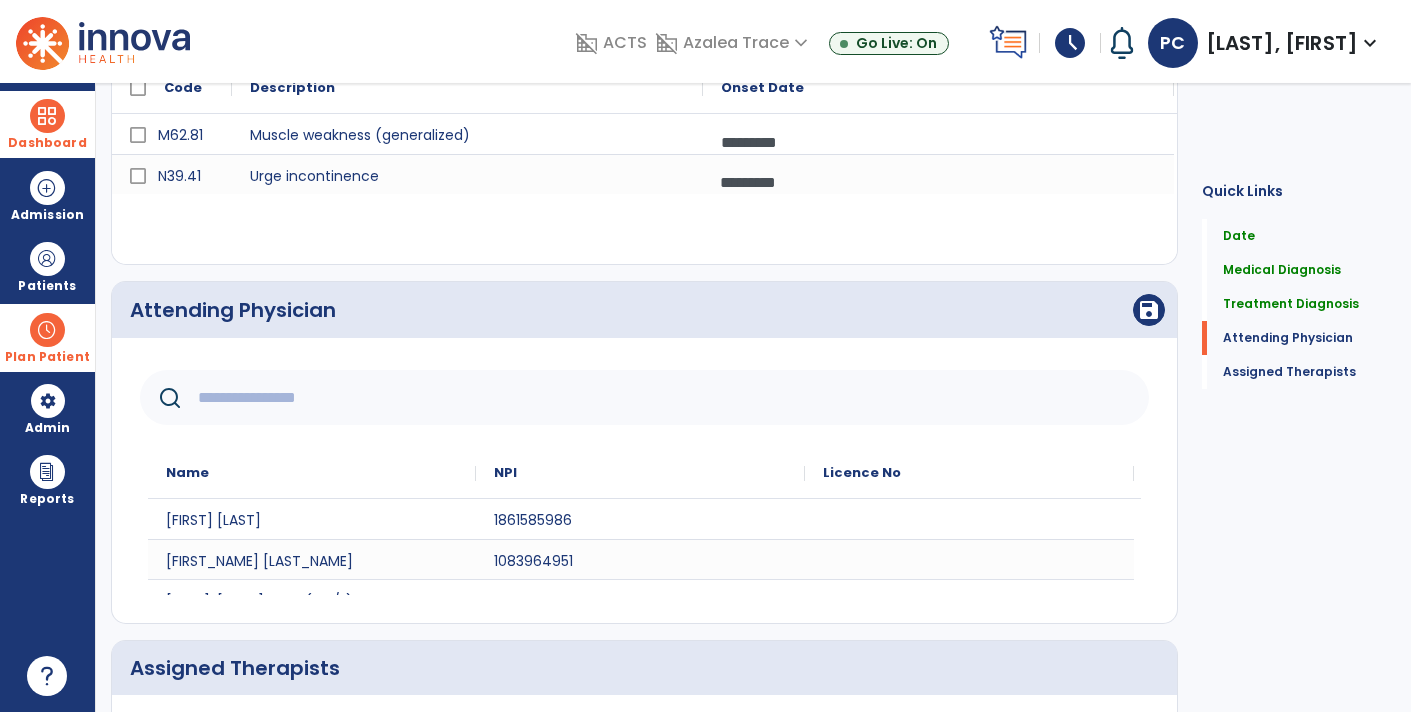 click 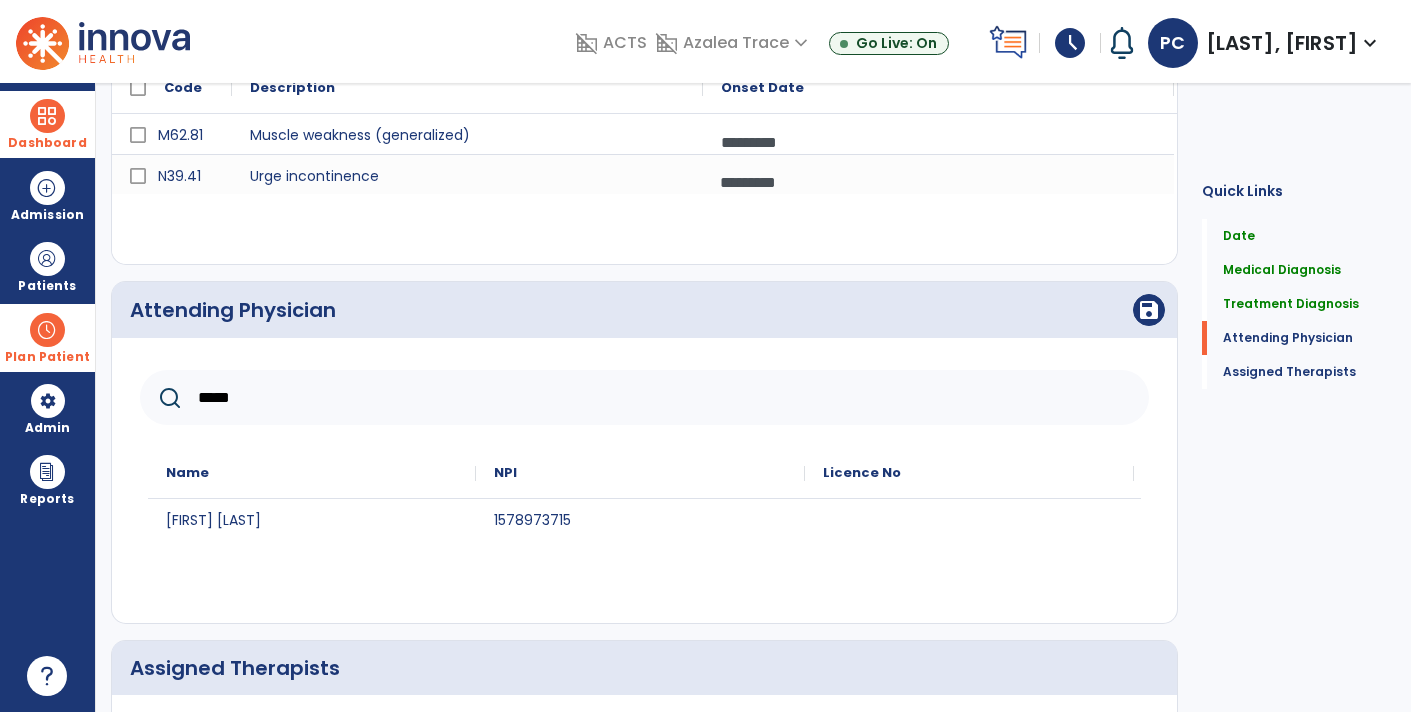 type on "*****" 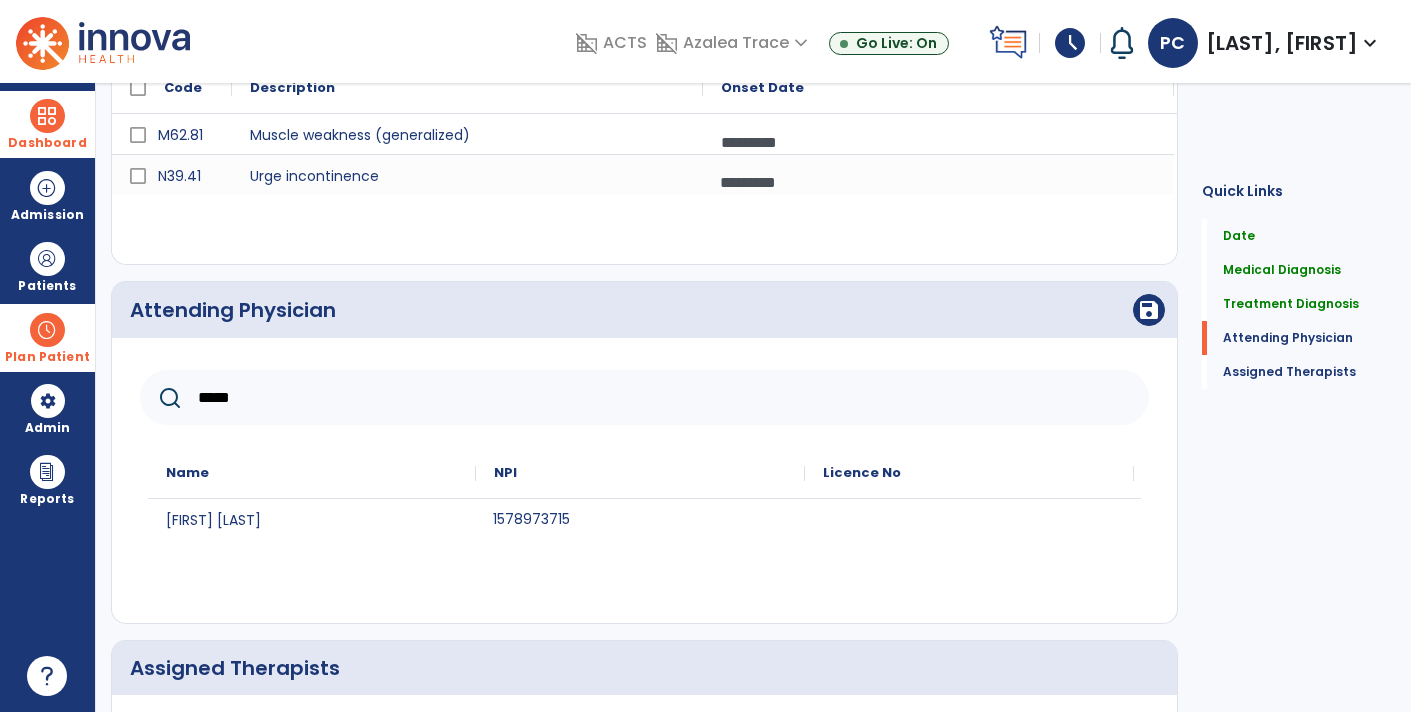 click on "1578973715" 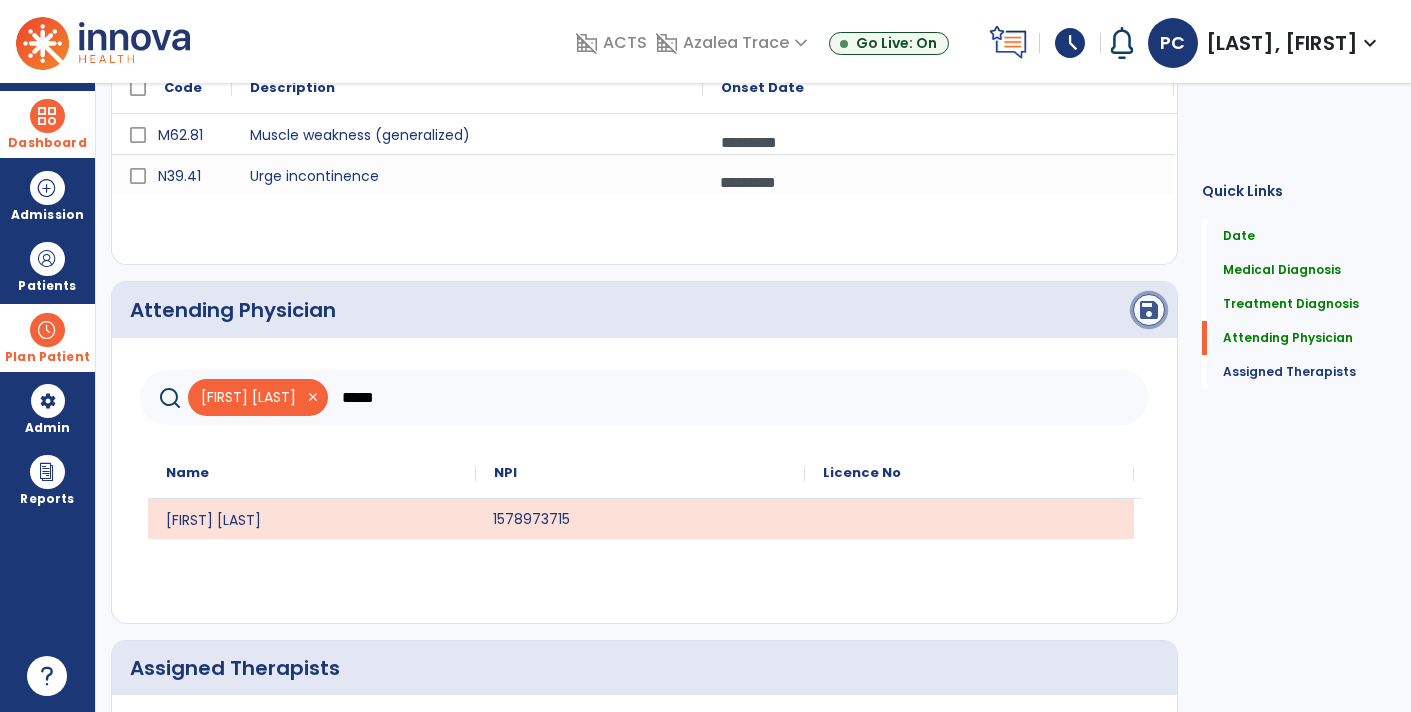 click on "save" 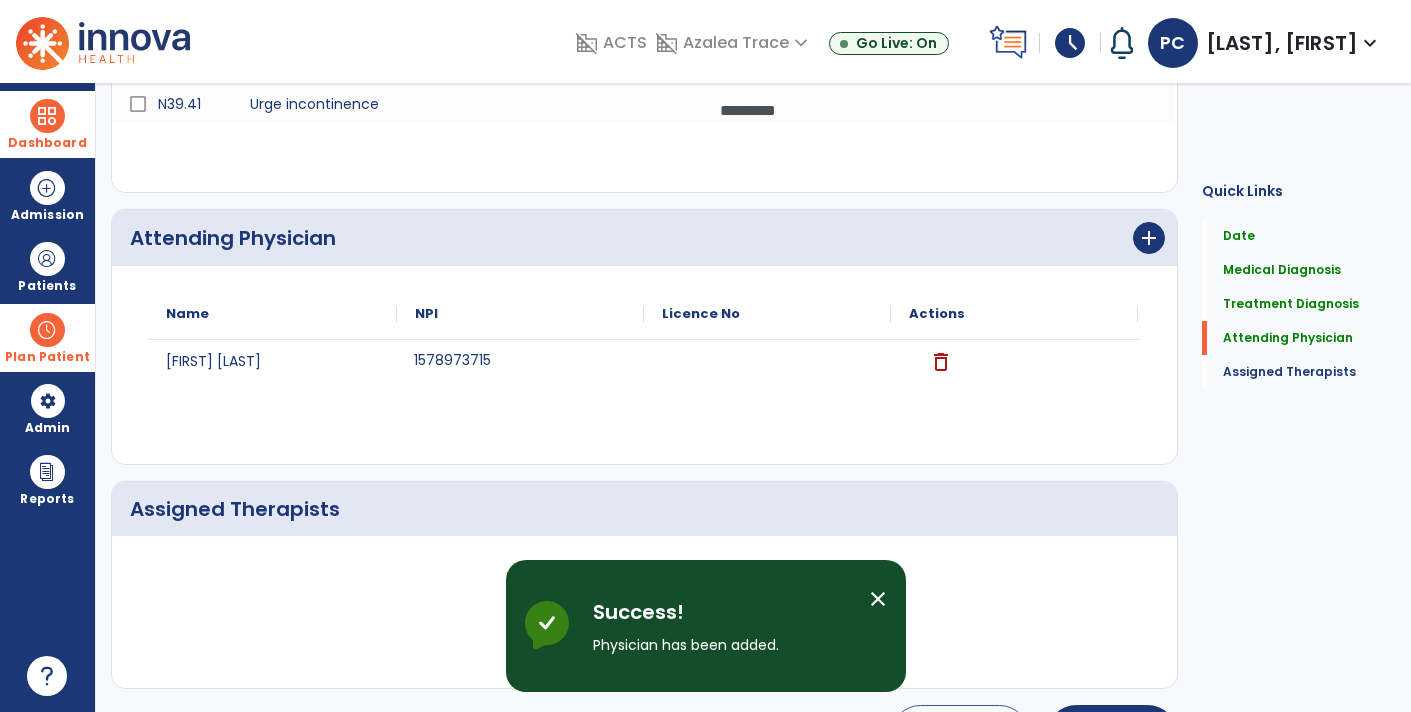 scroll, scrollTop: 680, scrollLeft: 0, axis: vertical 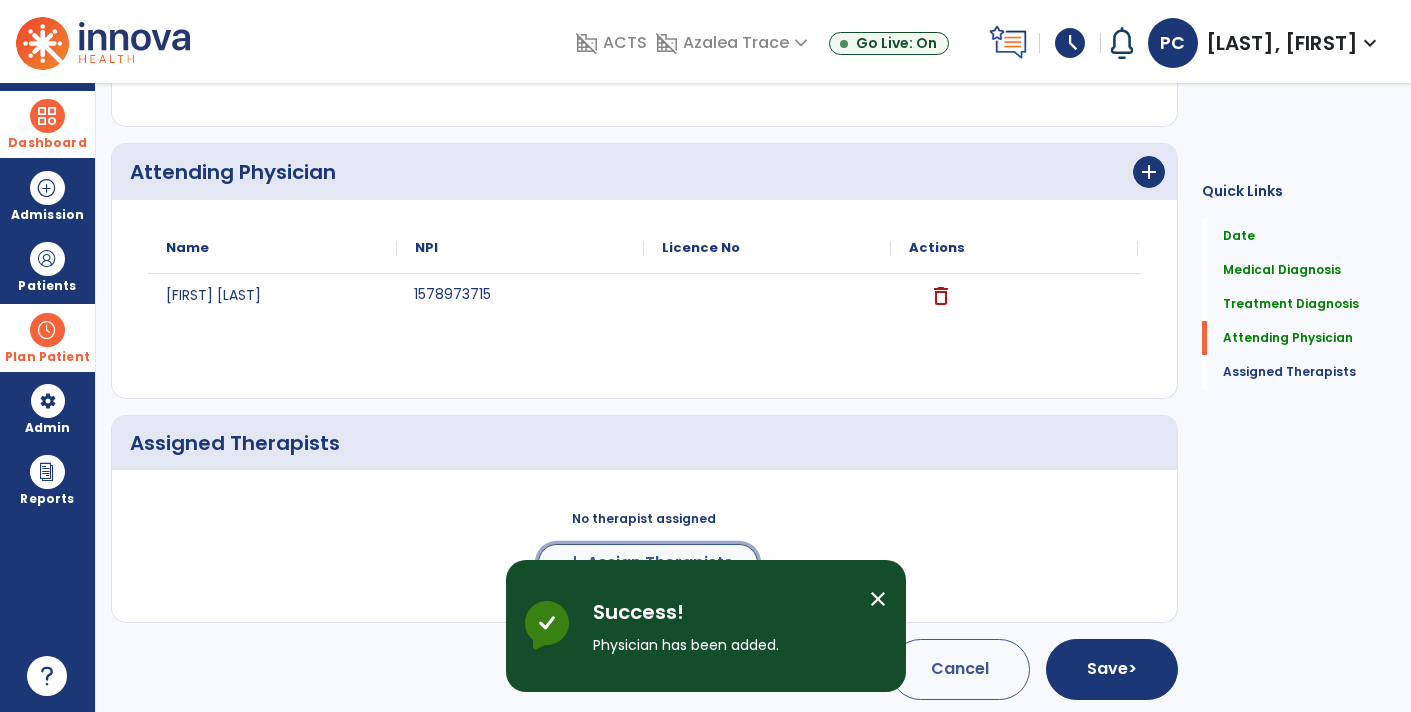 click on "add  Assign Therapists" 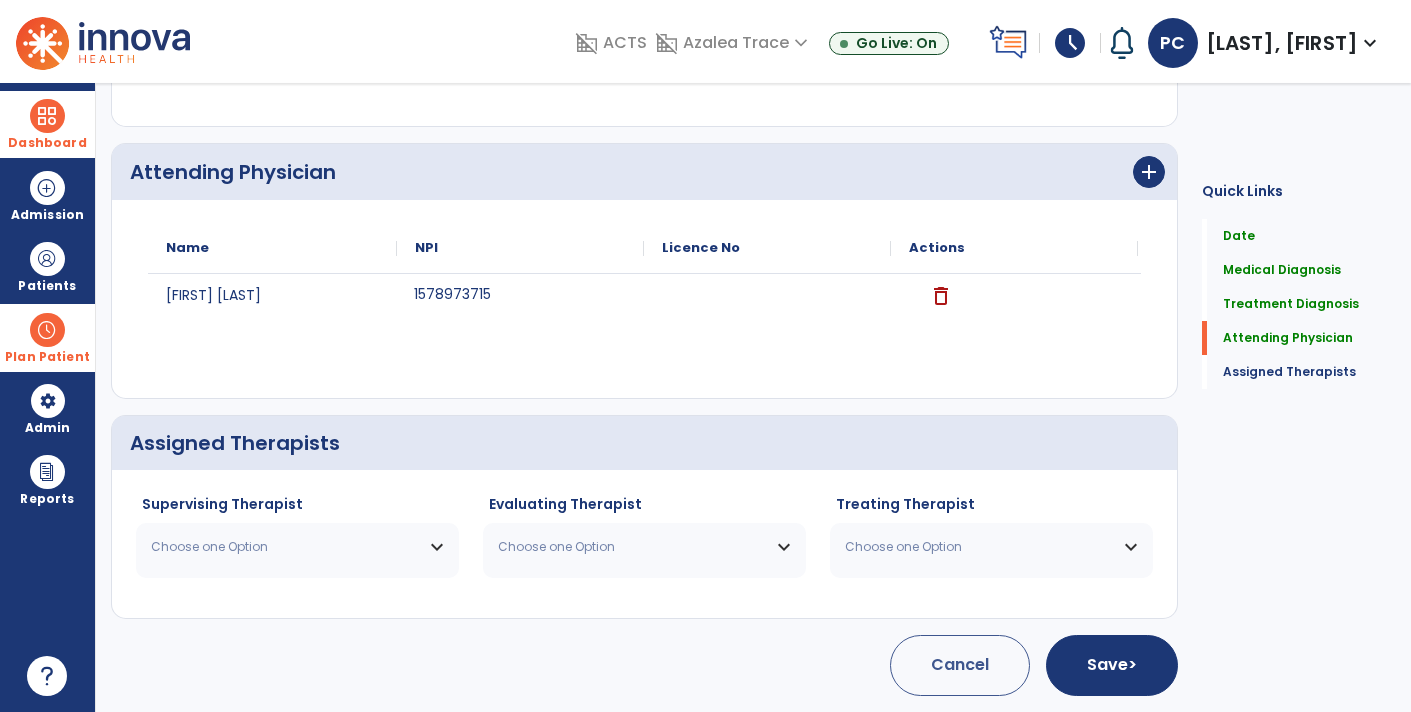 scroll, scrollTop: 676, scrollLeft: 0, axis: vertical 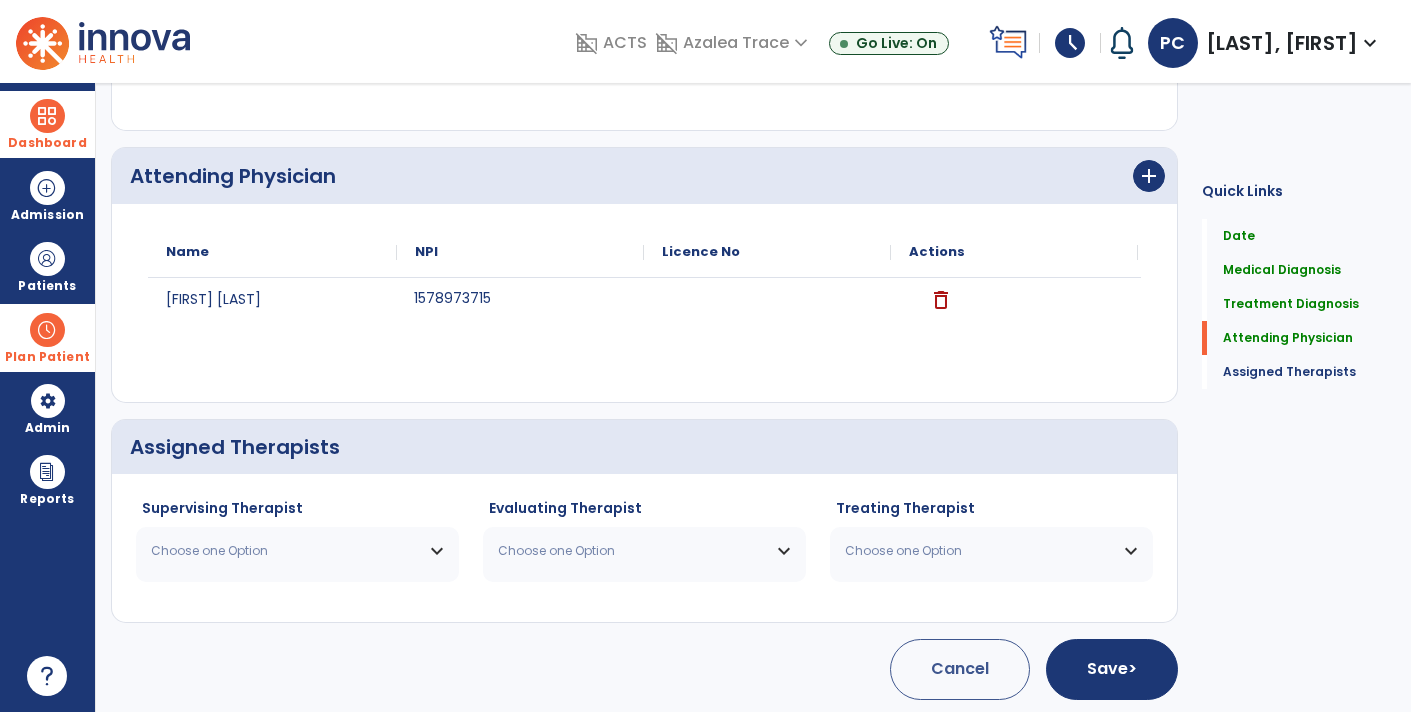 click on "Choose one Option" at bounding box center [285, 551] 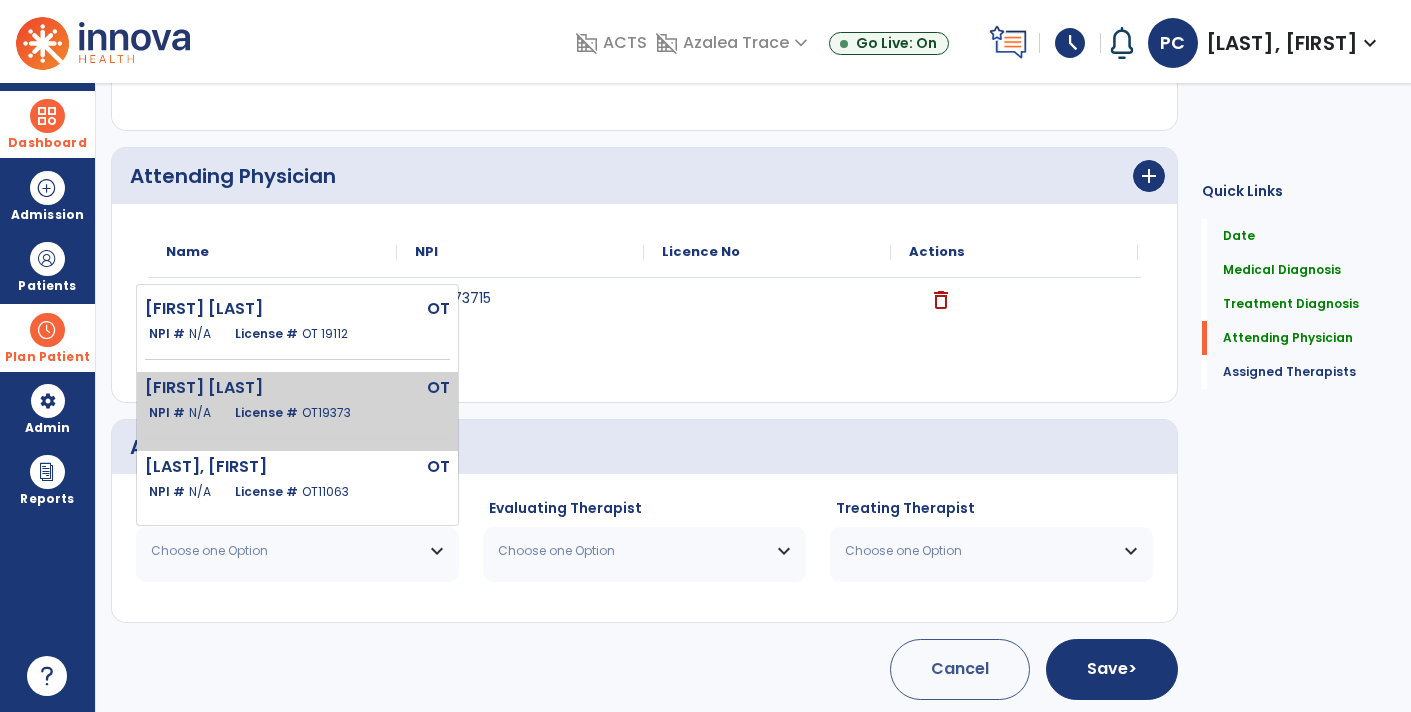 click on "OT19373" 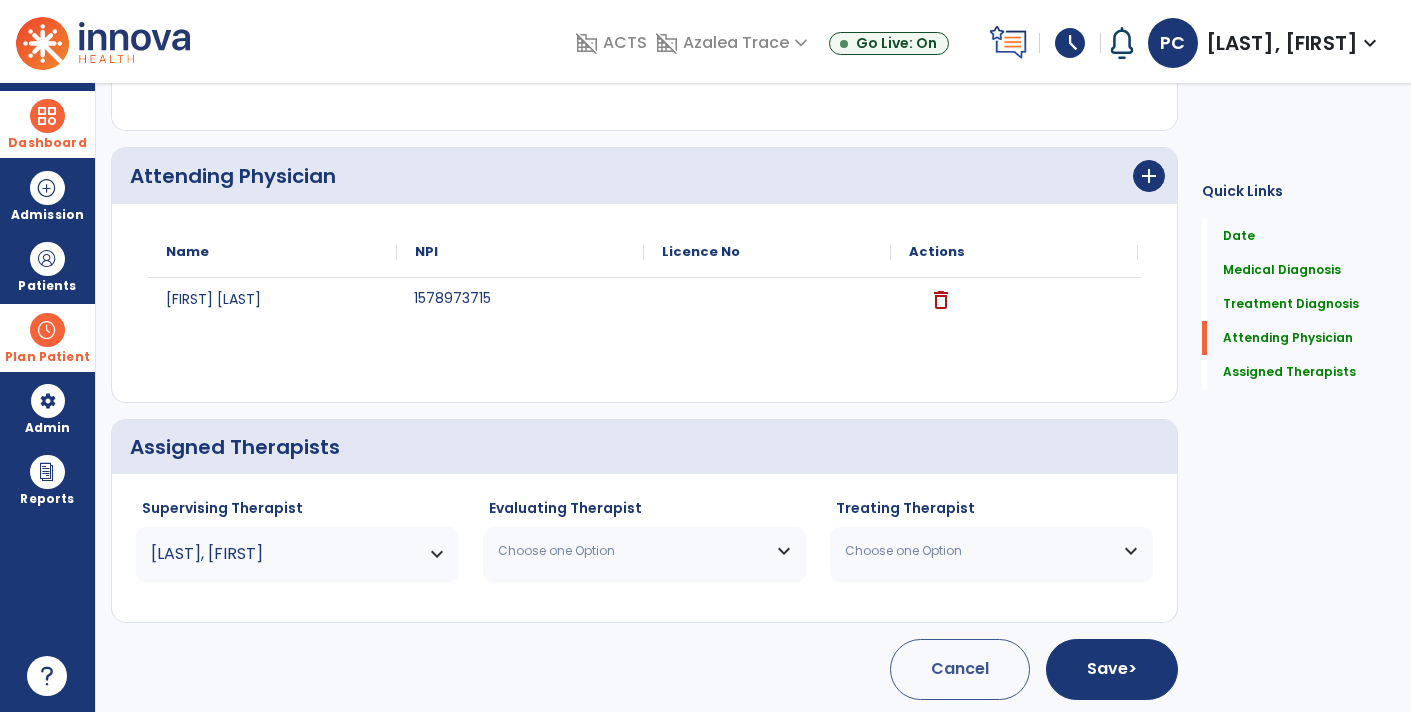 click on "Choose one Option" at bounding box center [644, 551] 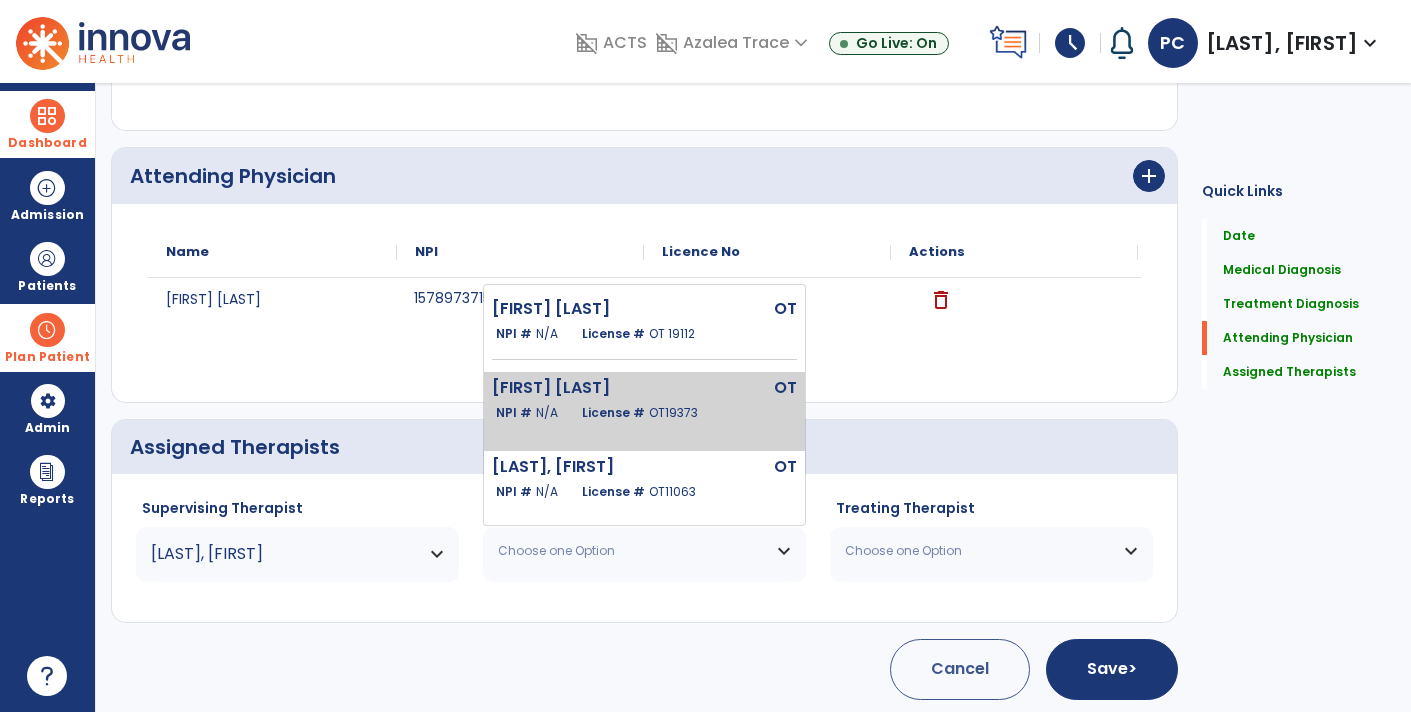 click on "[FIRST] [LAST]" 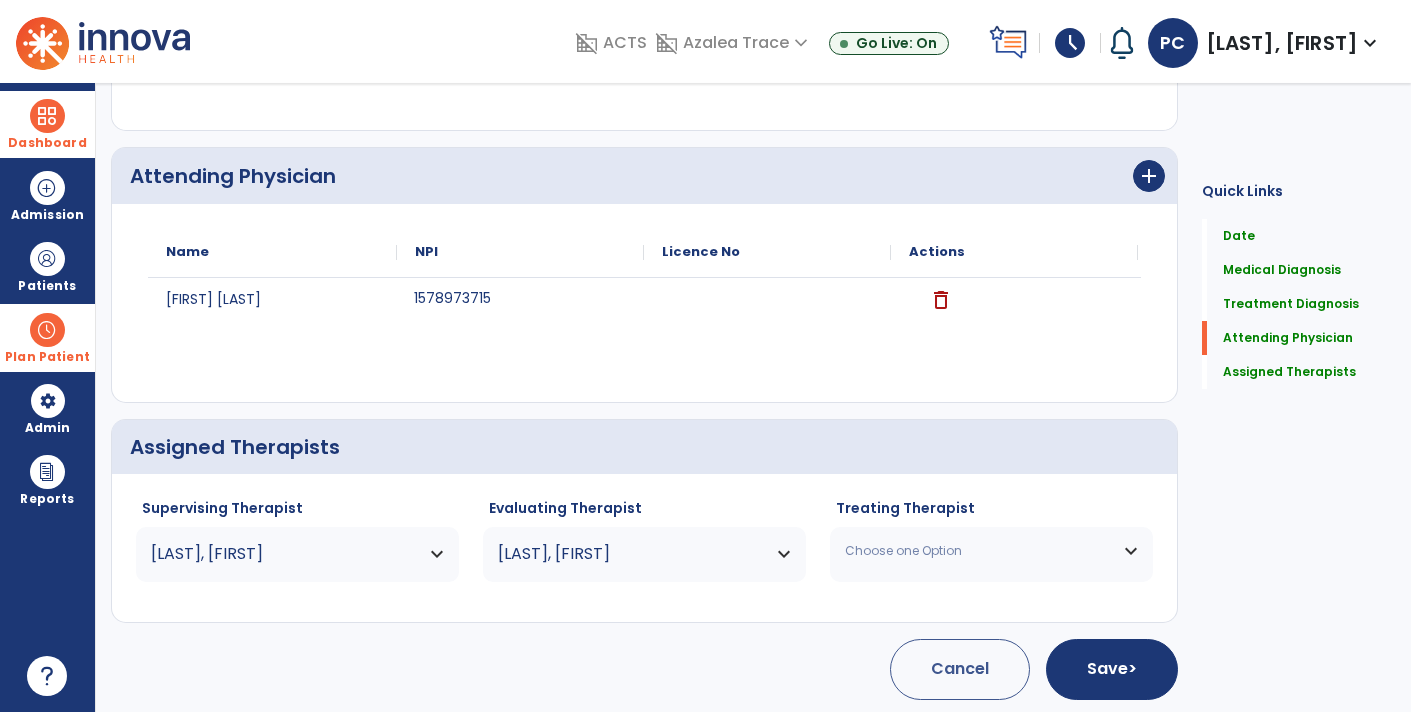 click on "Choose one Option" at bounding box center [991, 551] 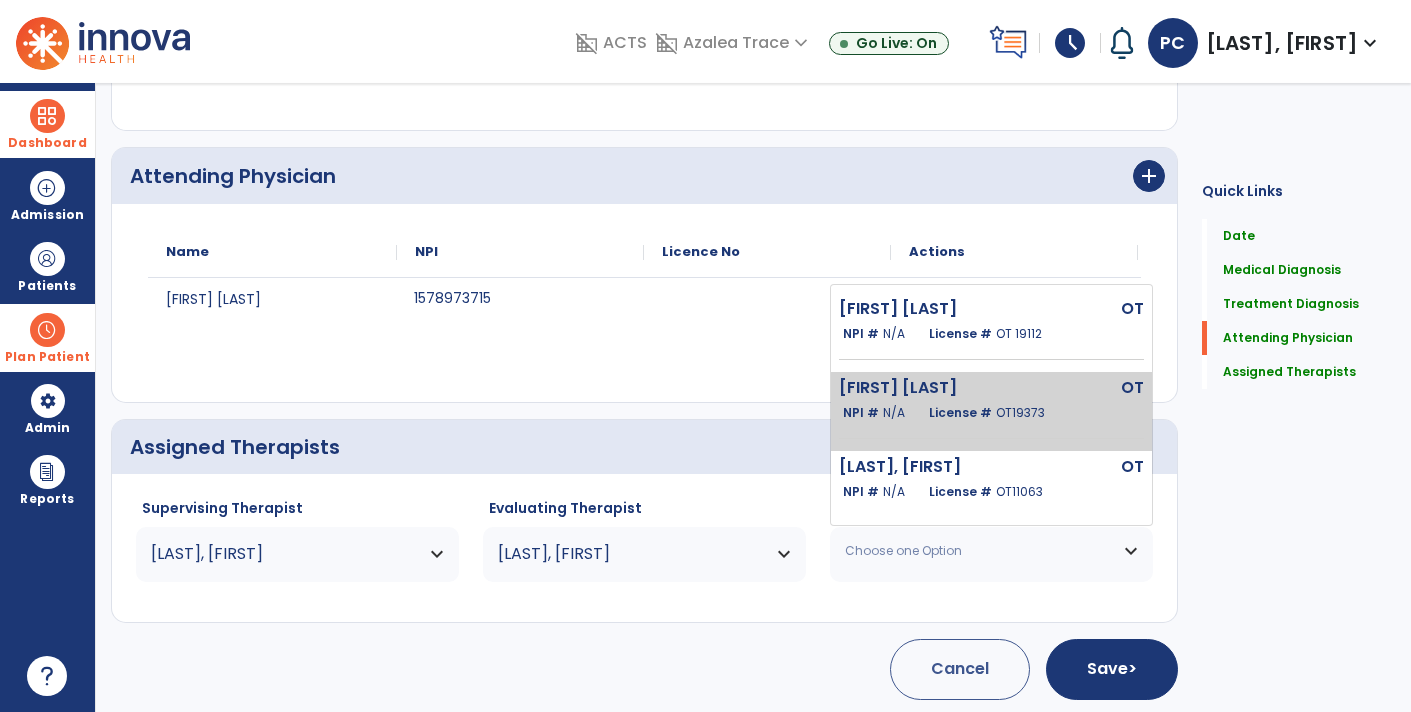 click on "License #  OT19373" 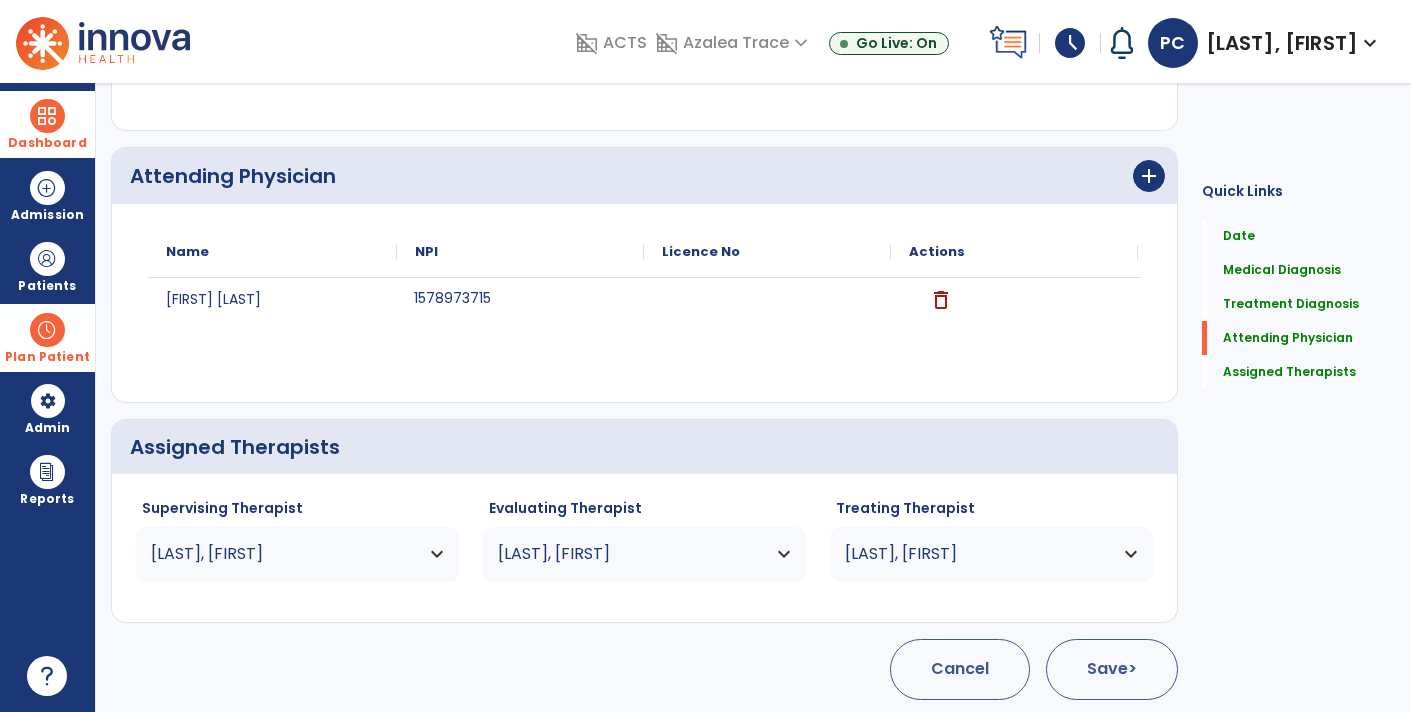 click on "Save  >" 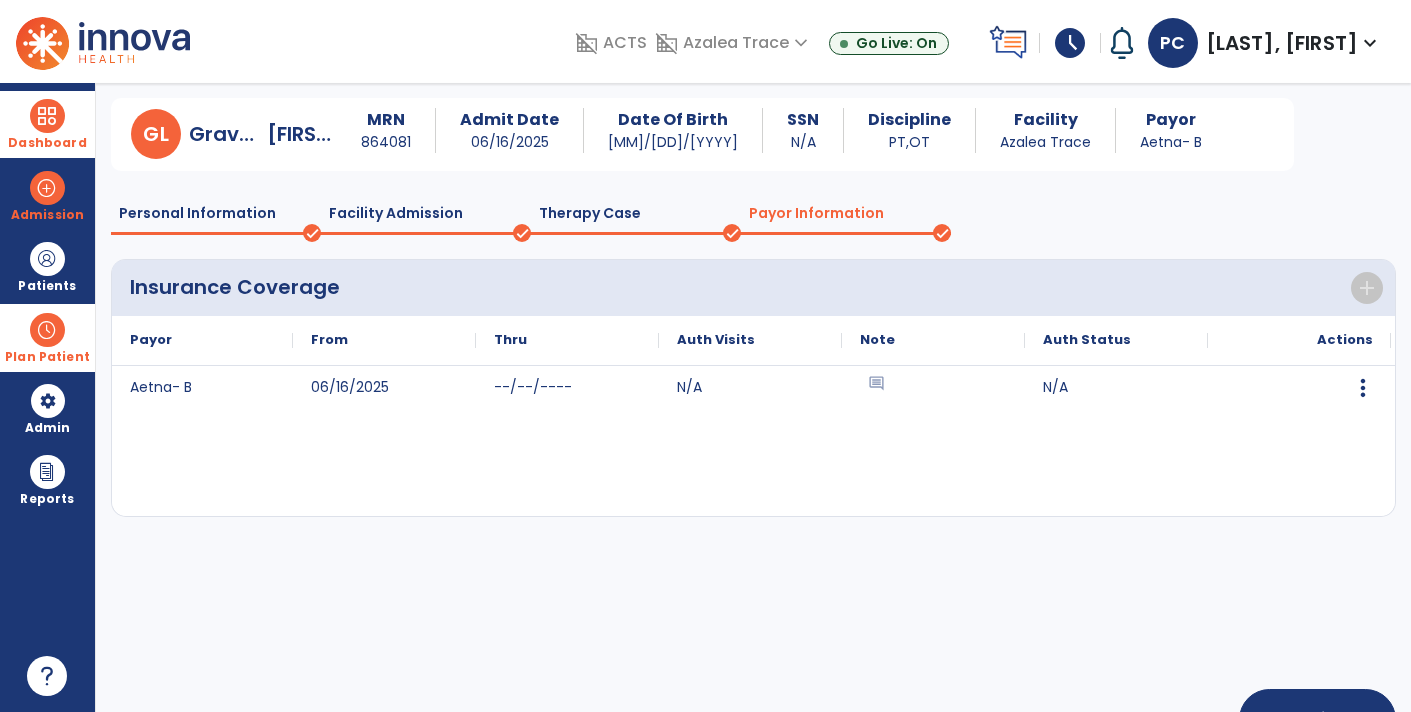 scroll, scrollTop: 112, scrollLeft: 0, axis: vertical 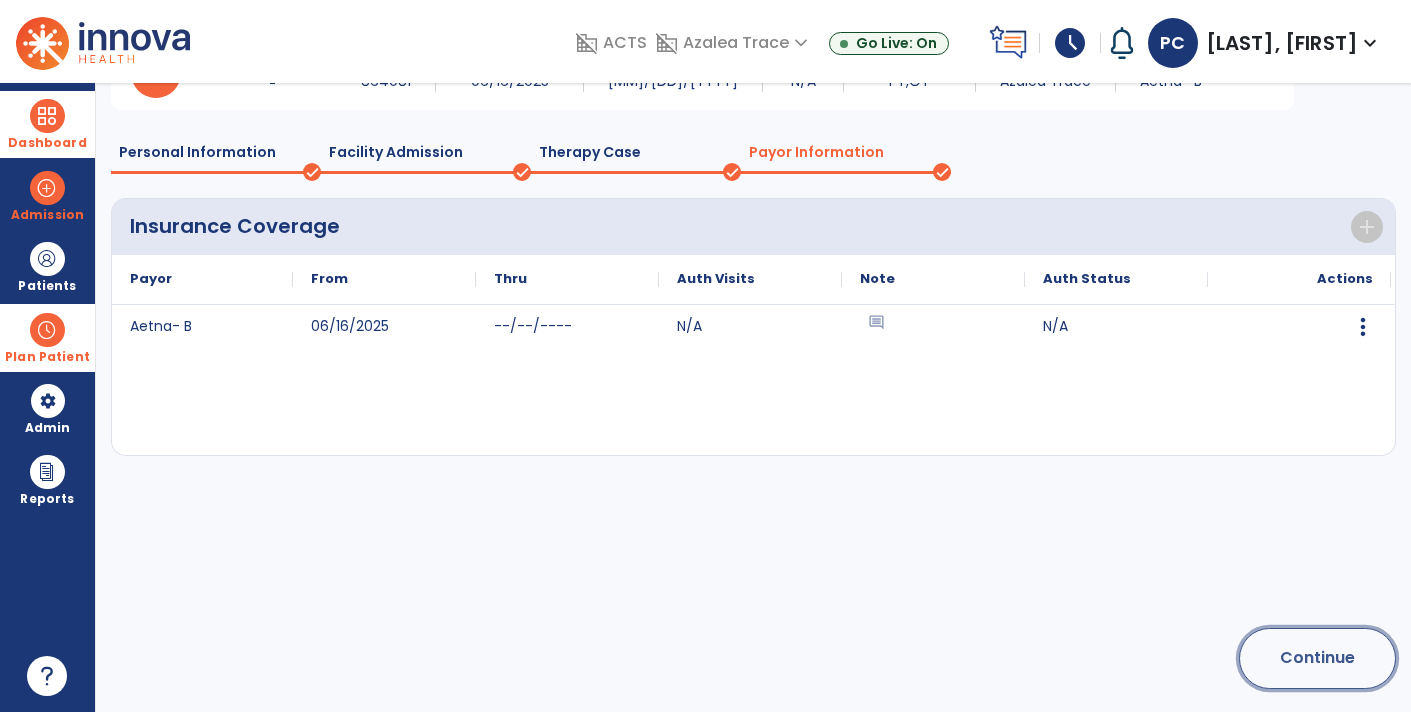 click on "Continue" 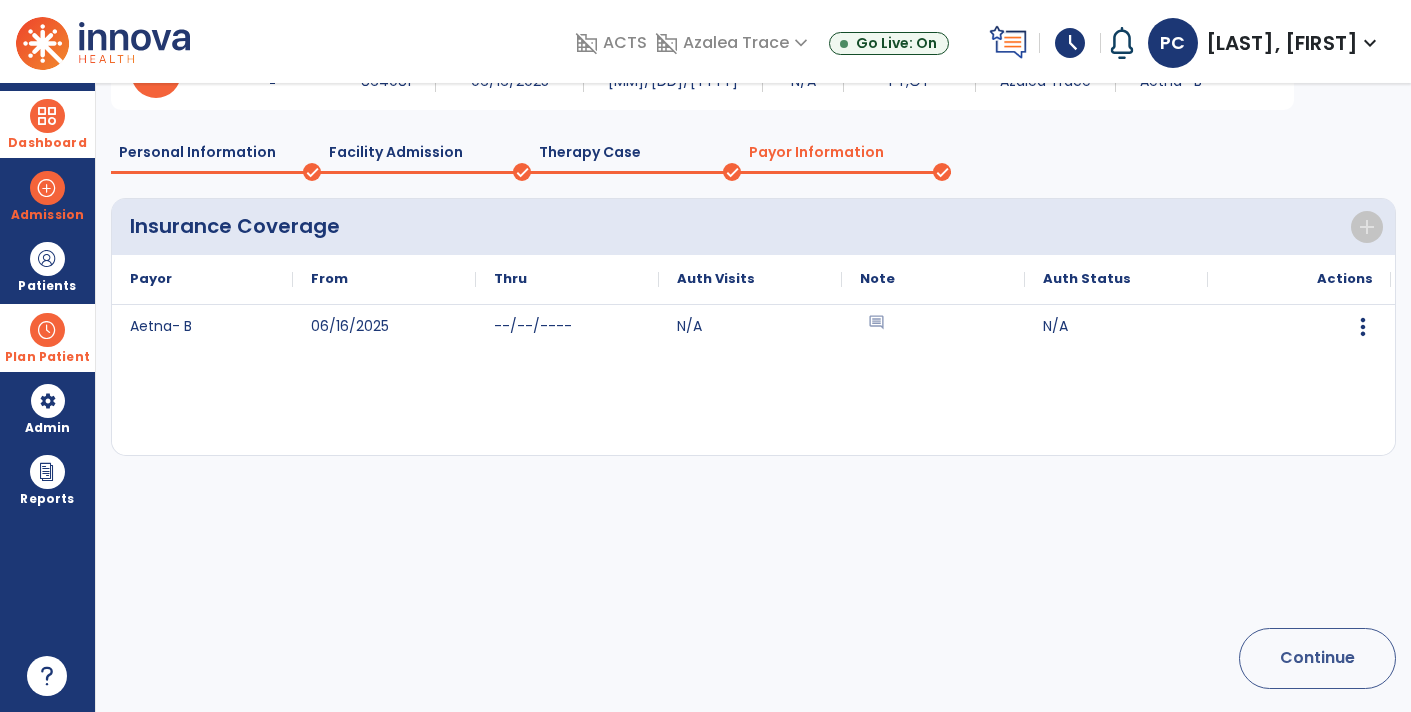 scroll, scrollTop: 90, scrollLeft: 0, axis: vertical 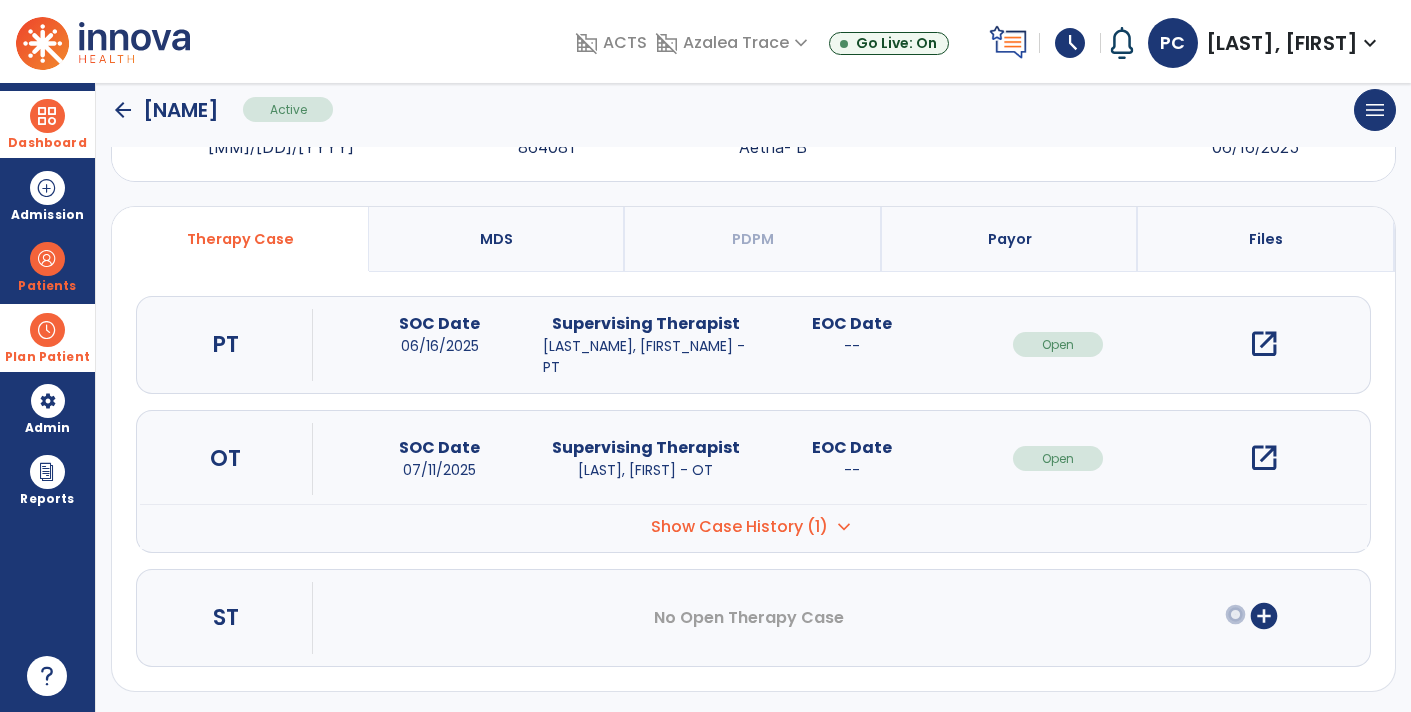 click on "open_in_new" at bounding box center [1264, 458] 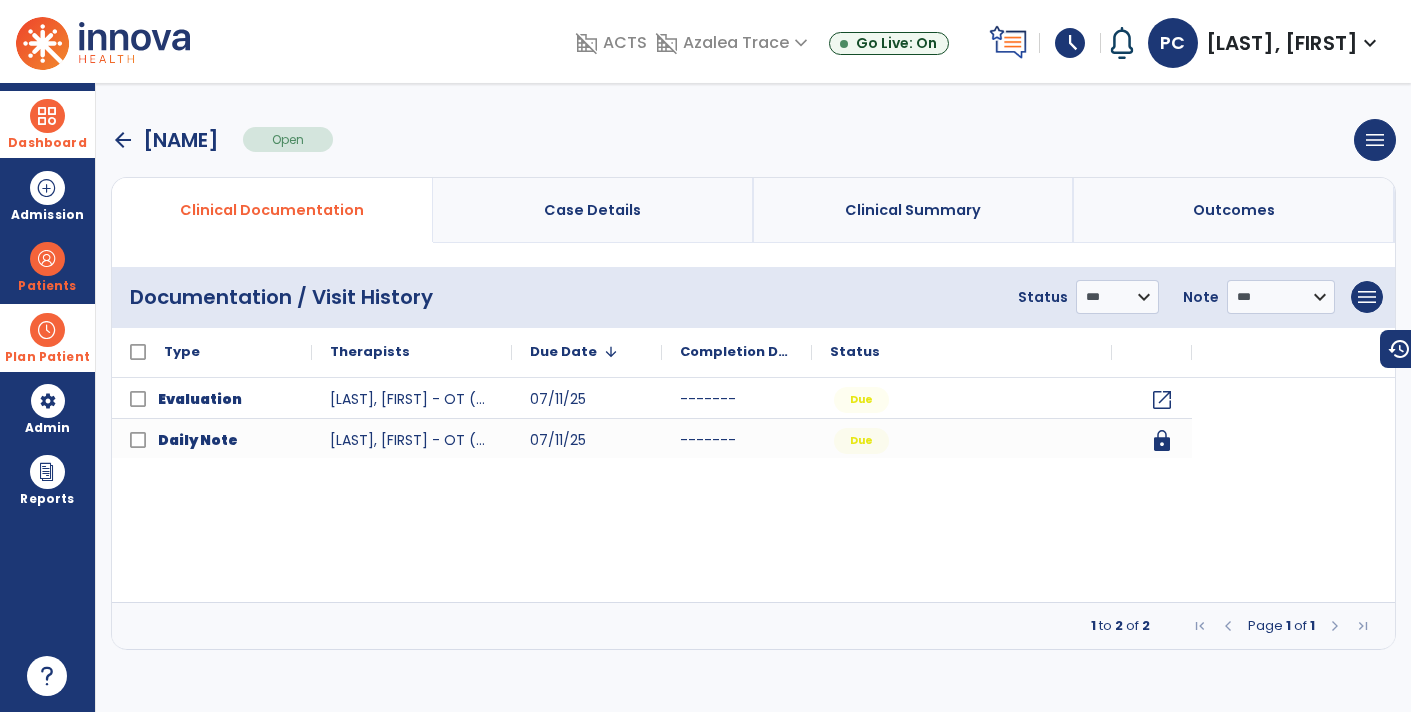 scroll, scrollTop: 0, scrollLeft: 0, axis: both 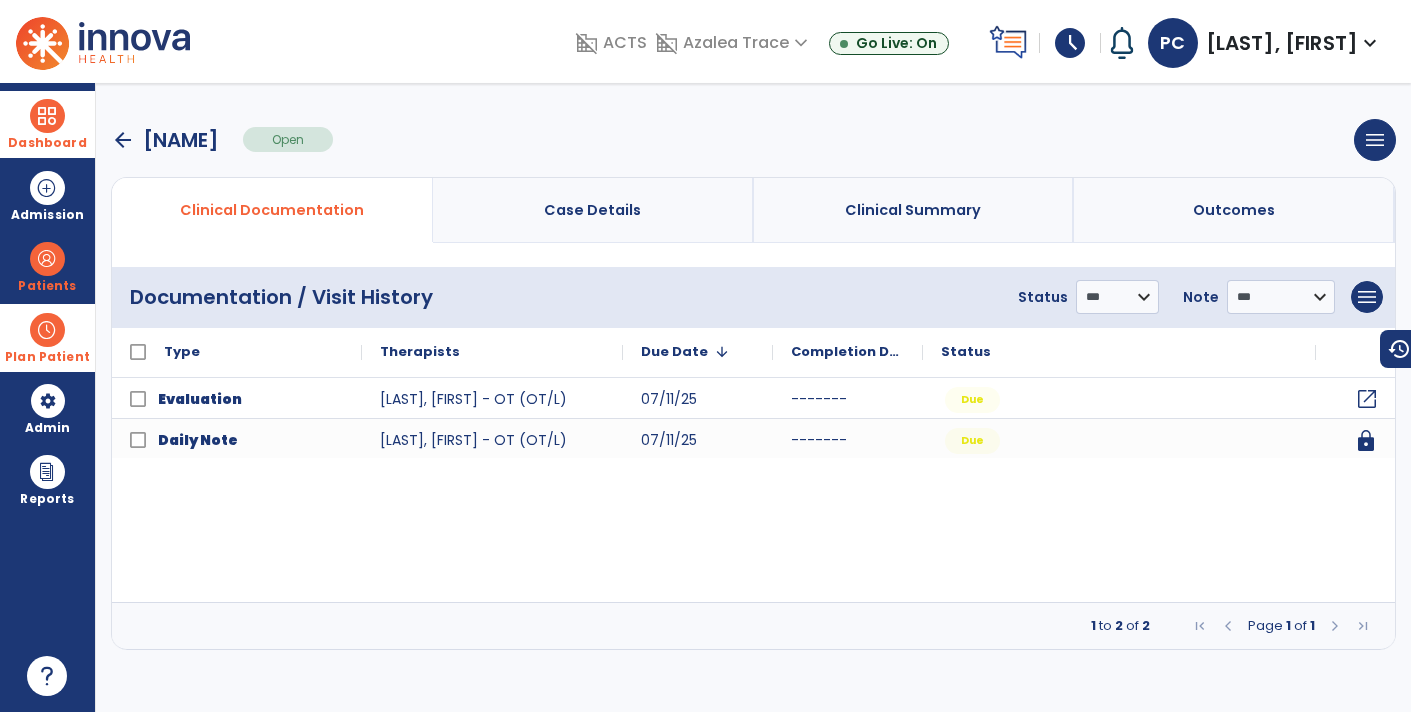 click on "open_in_new" 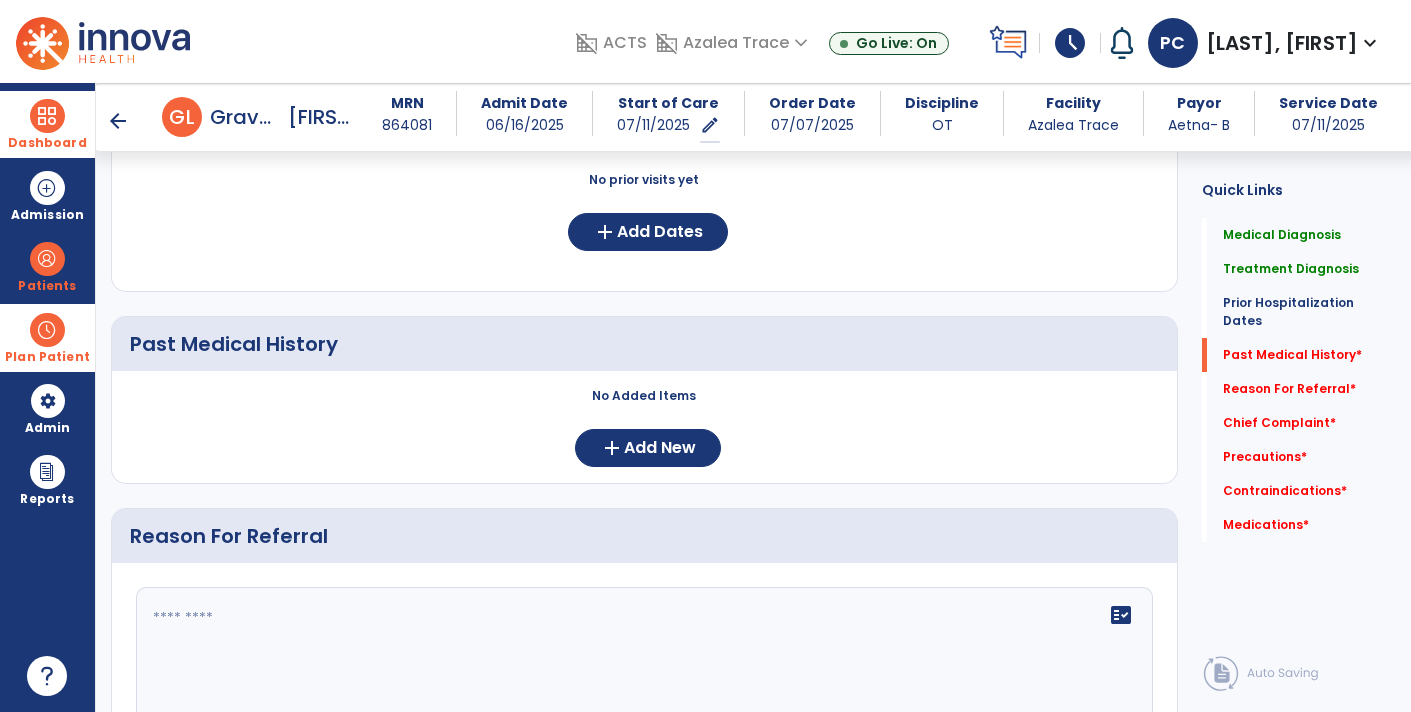scroll, scrollTop: 814, scrollLeft: 0, axis: vertical 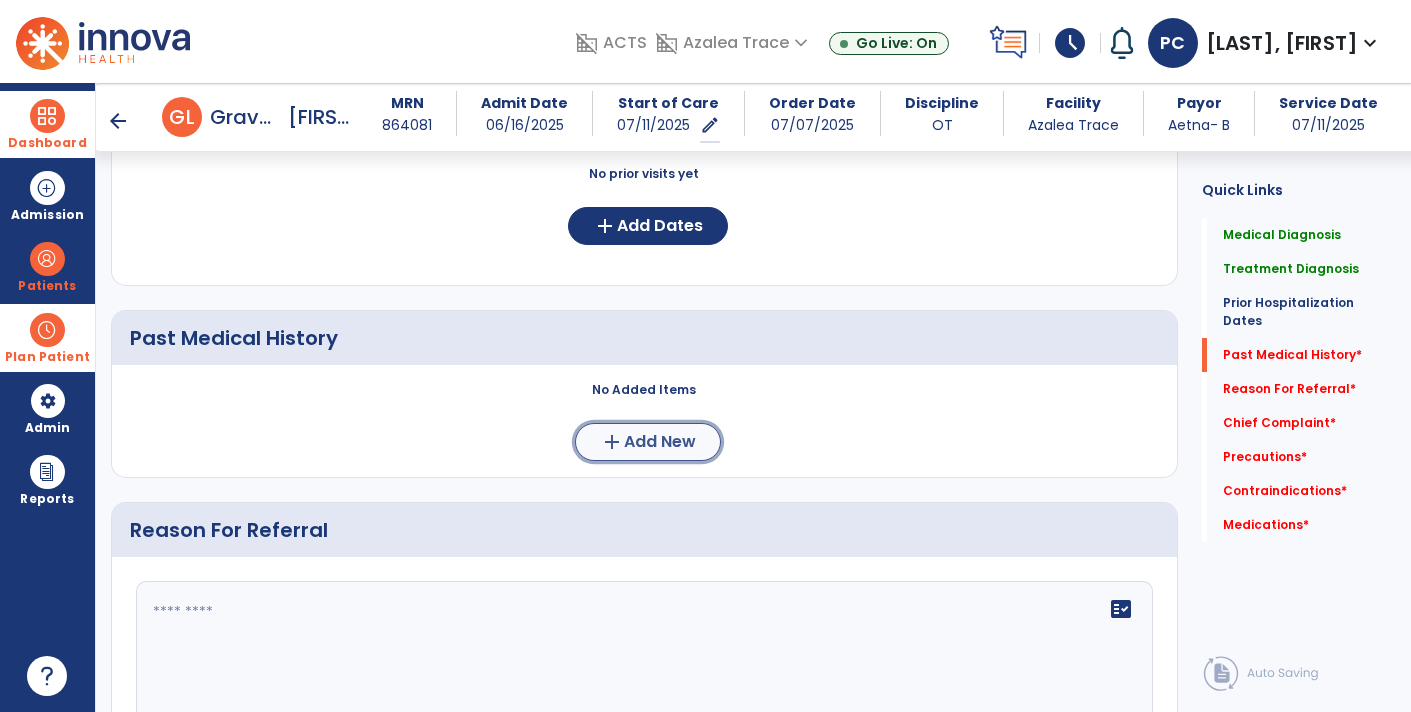 click on "add" 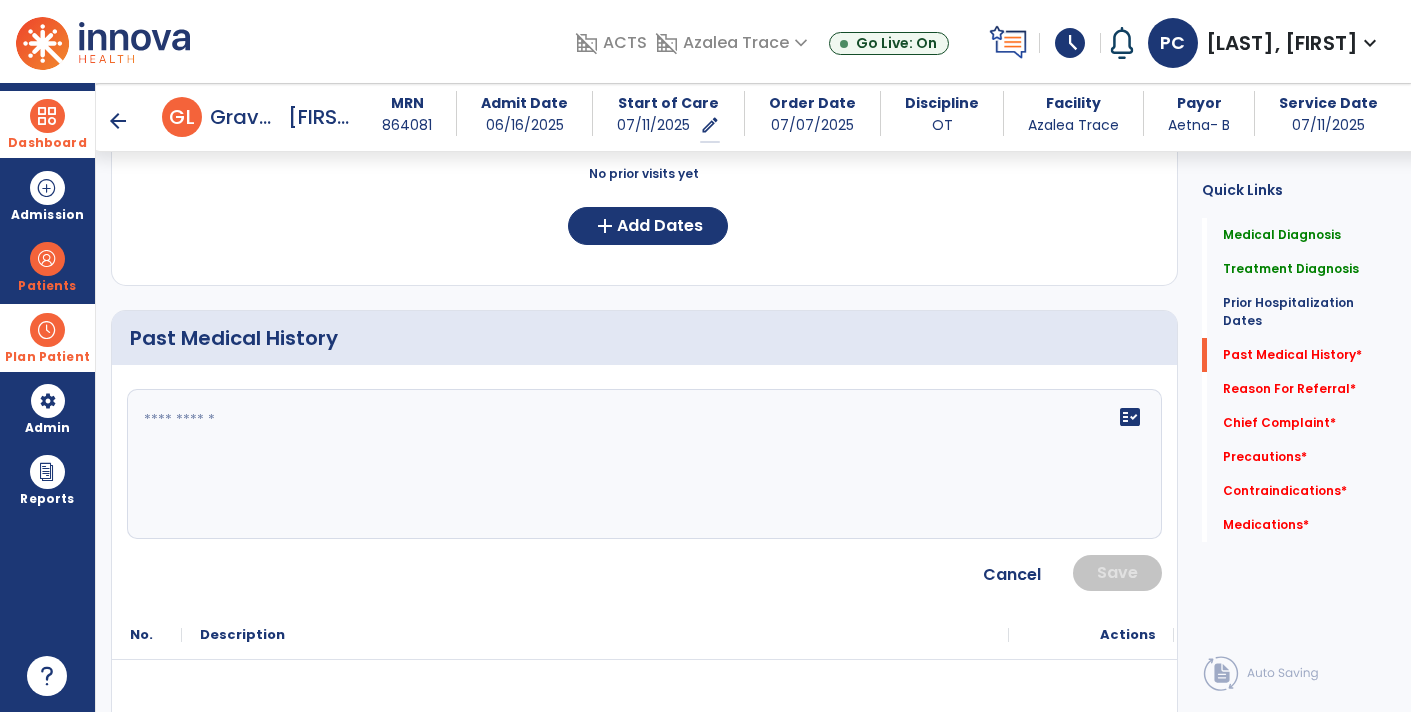 click on "fact_check" 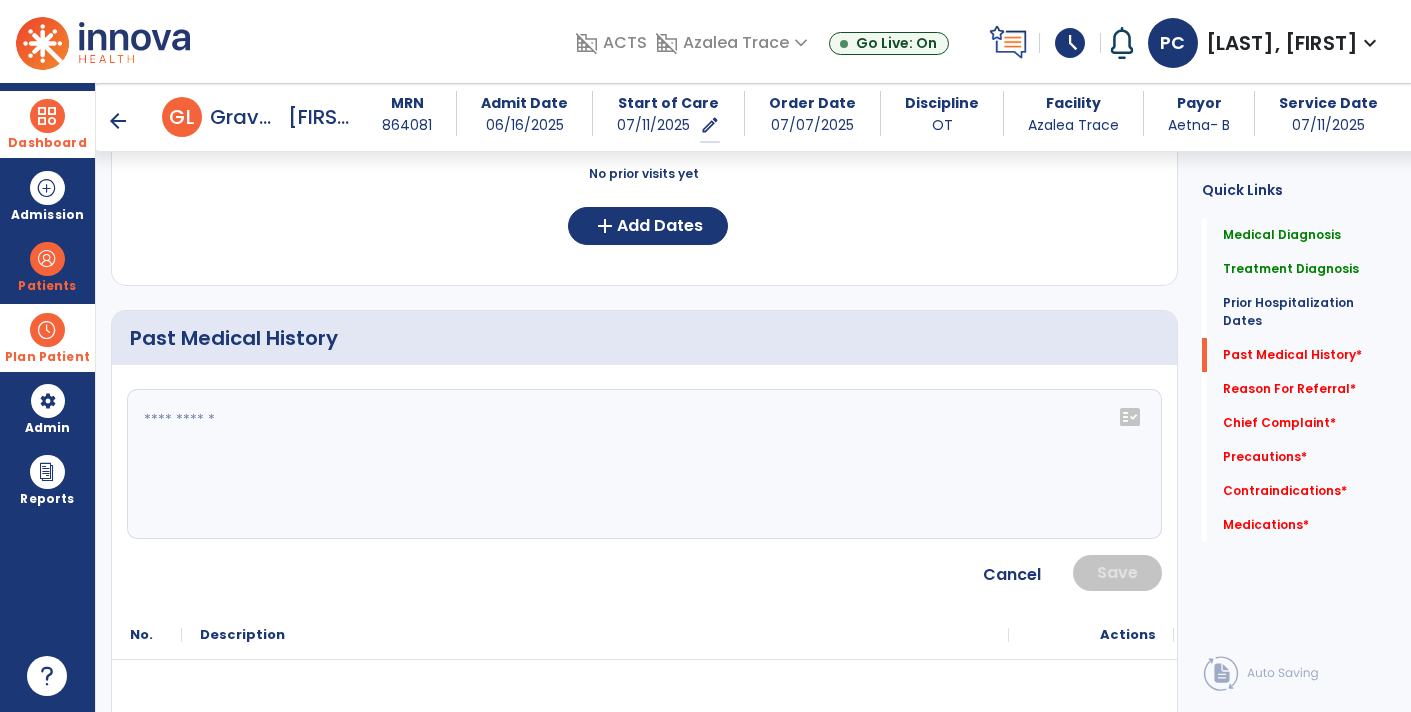 click 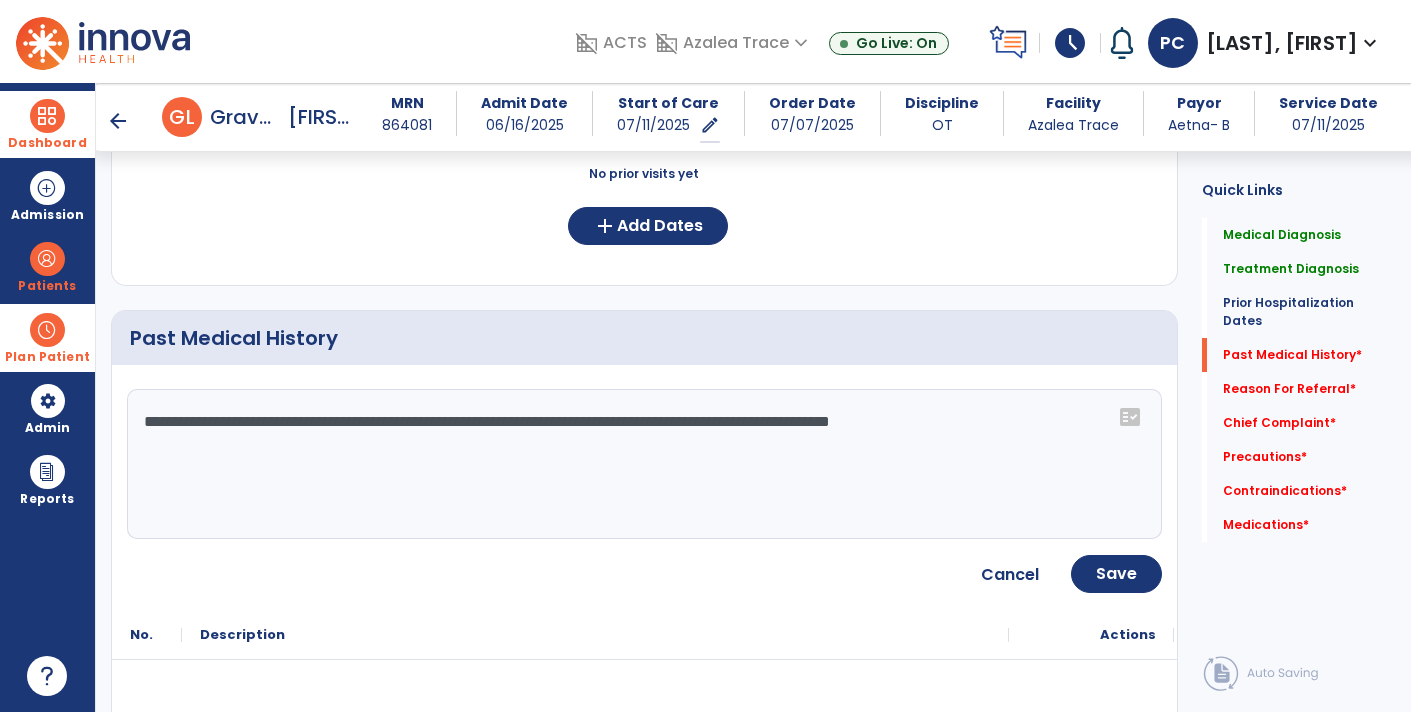 type on "**********" 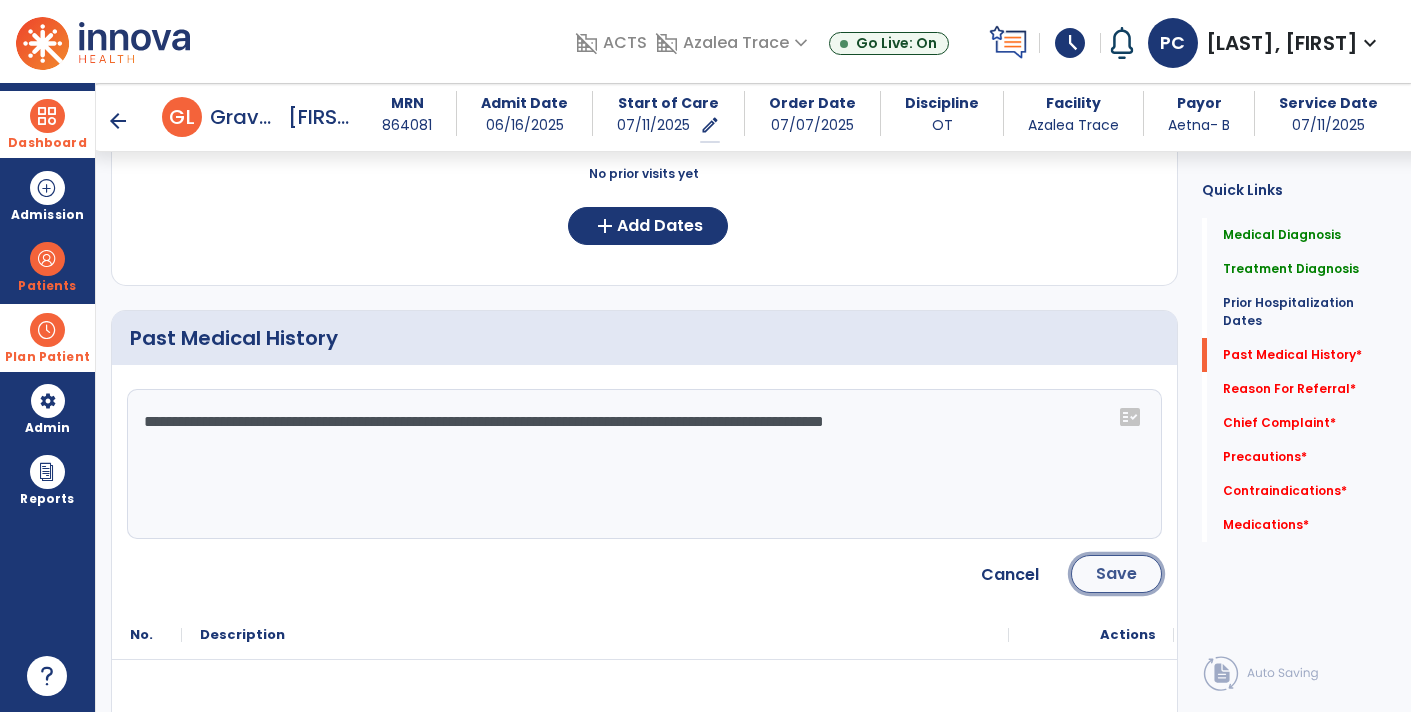 click on "Save" 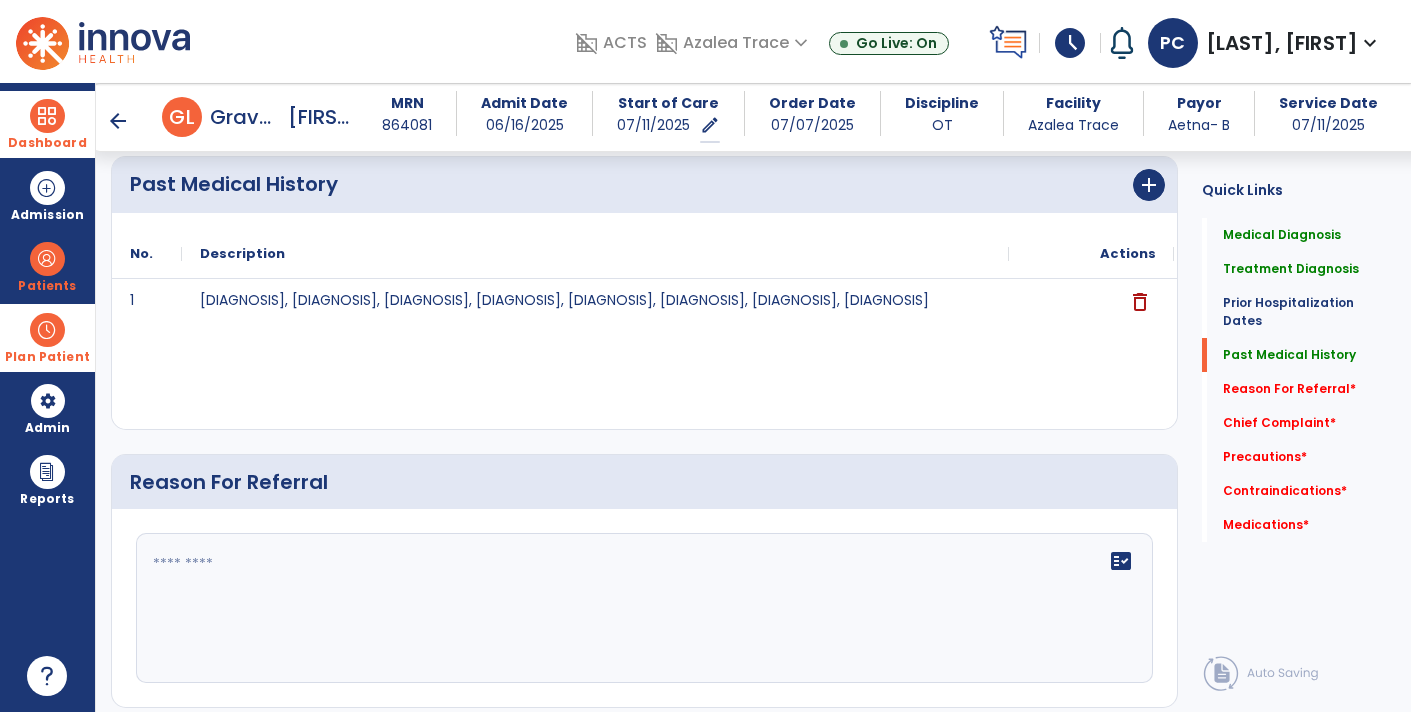 scroll, scrollTop: 970, scrollLeft: 0, axis: vertical 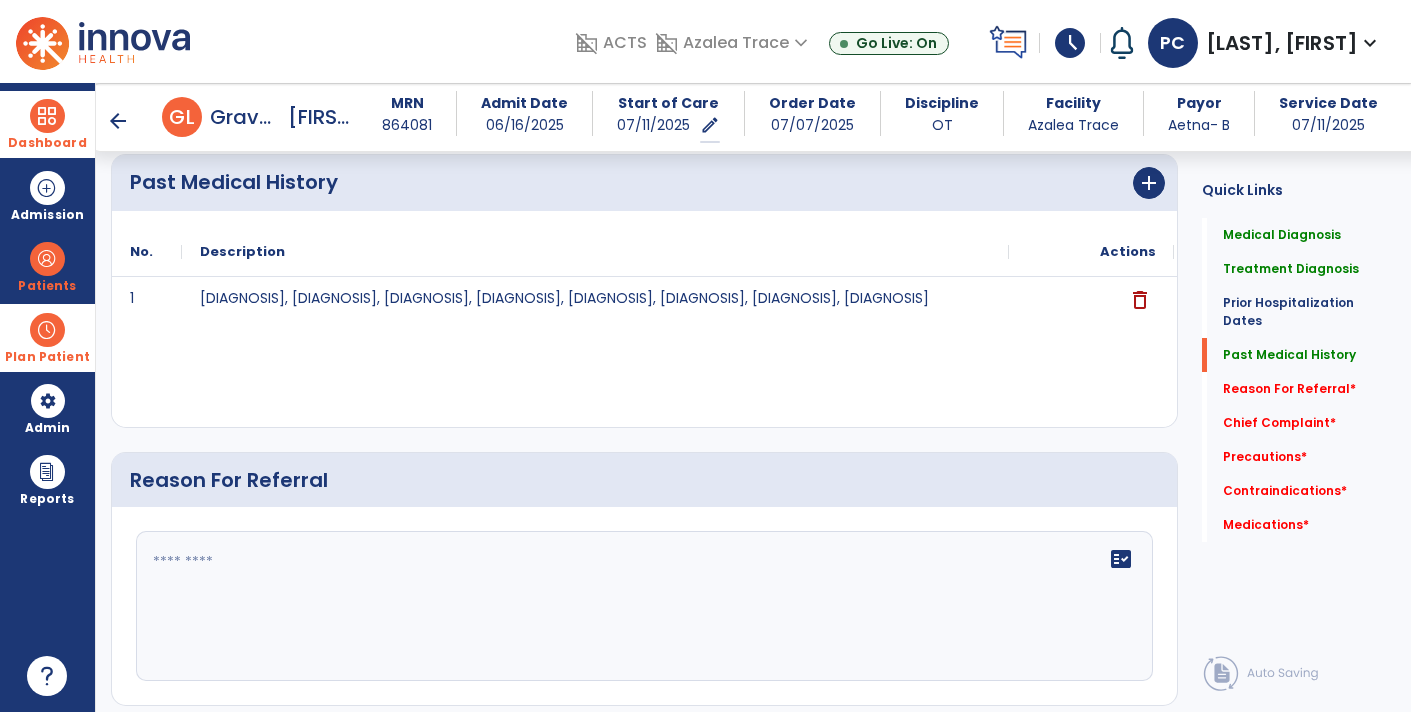 click 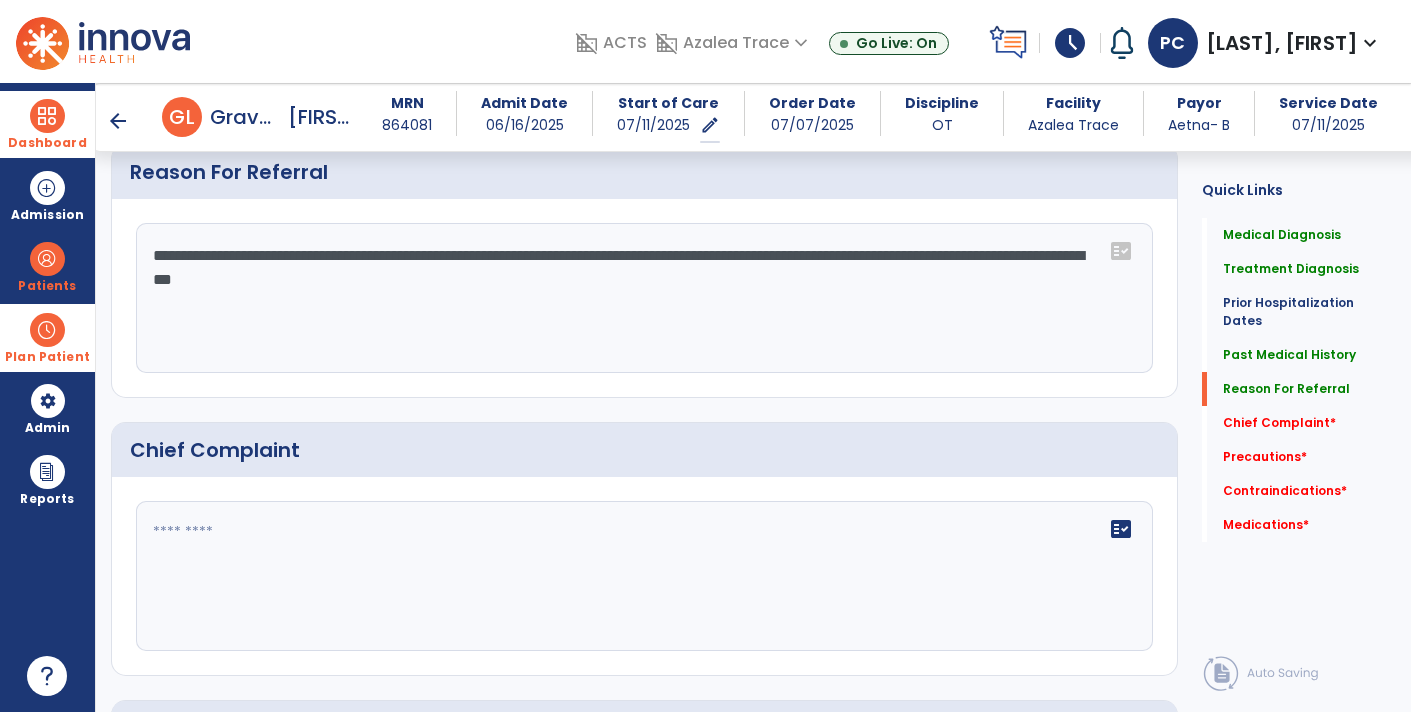 scroll, scrollTop: 1283, scrollLeft: 0, axis: vertical 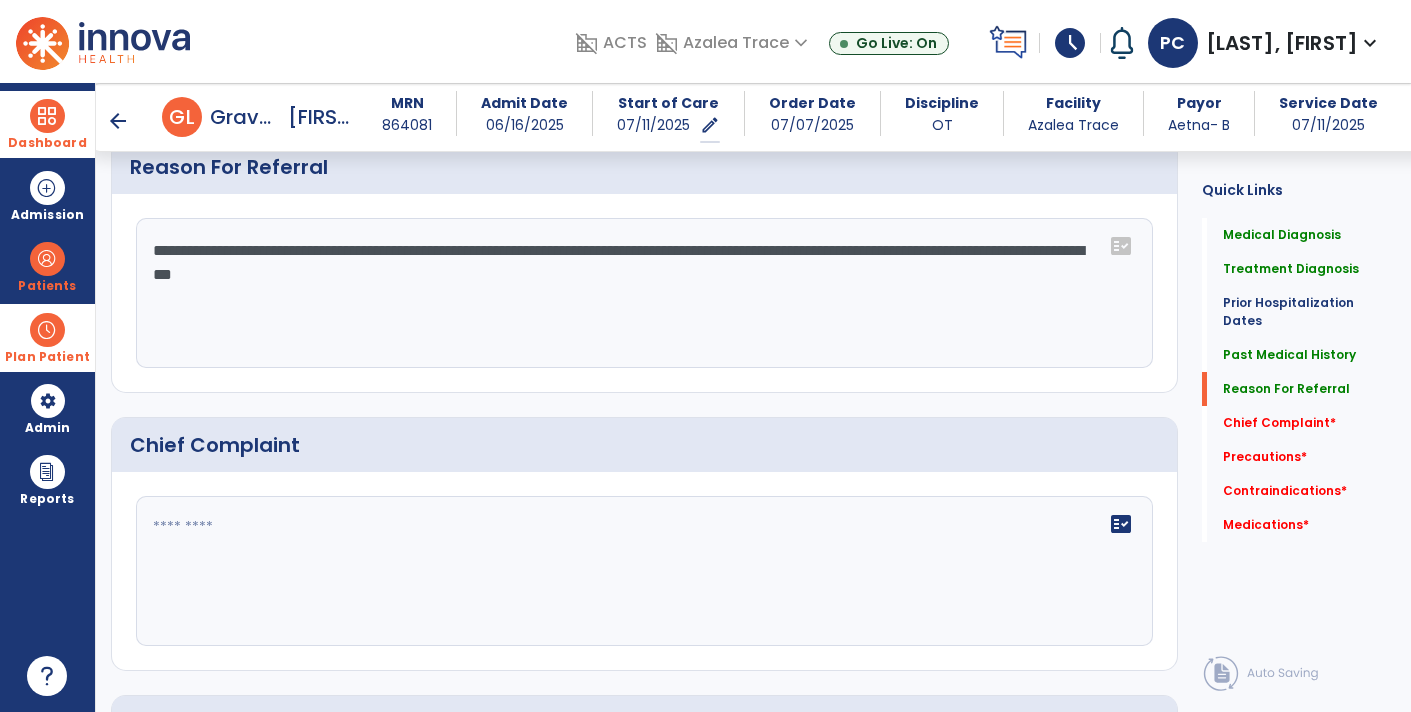 type on "**********" 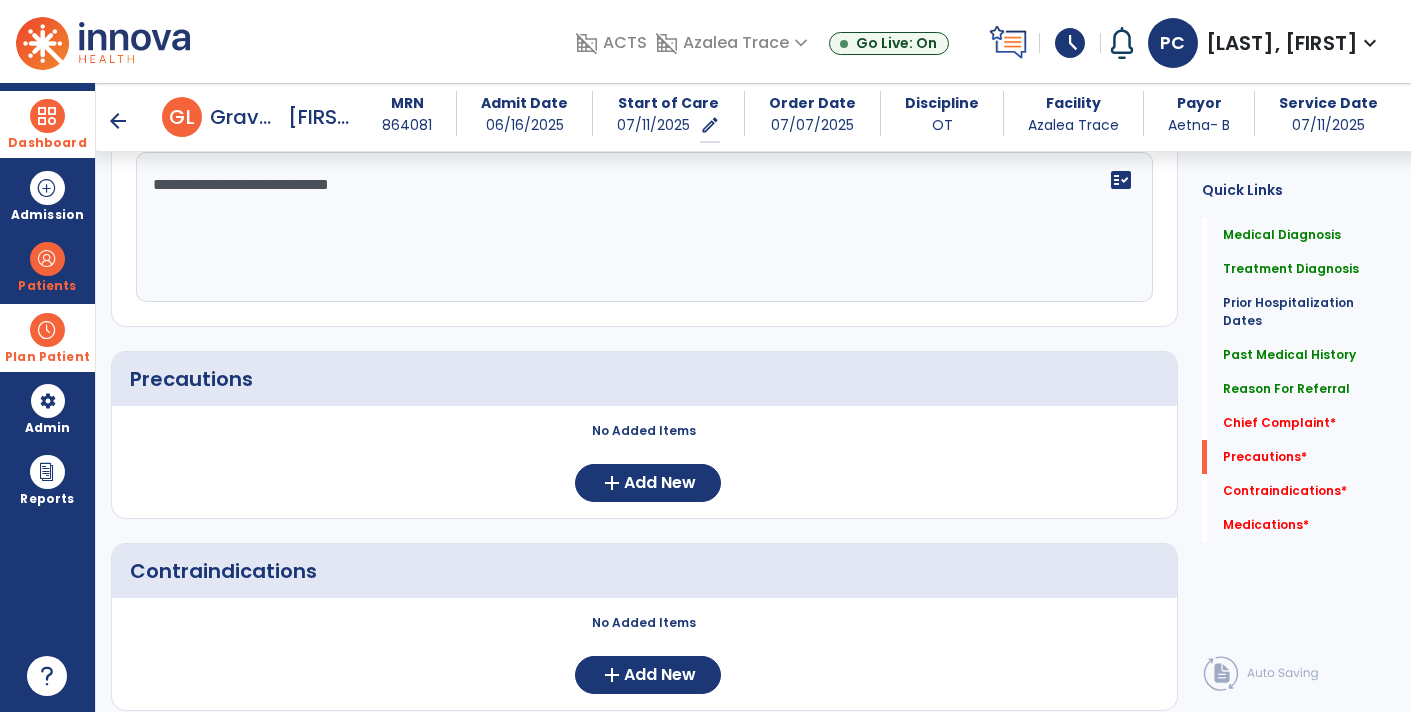 scroll, scrollTop: 1631, scrollLeft: 0, axis: vertical 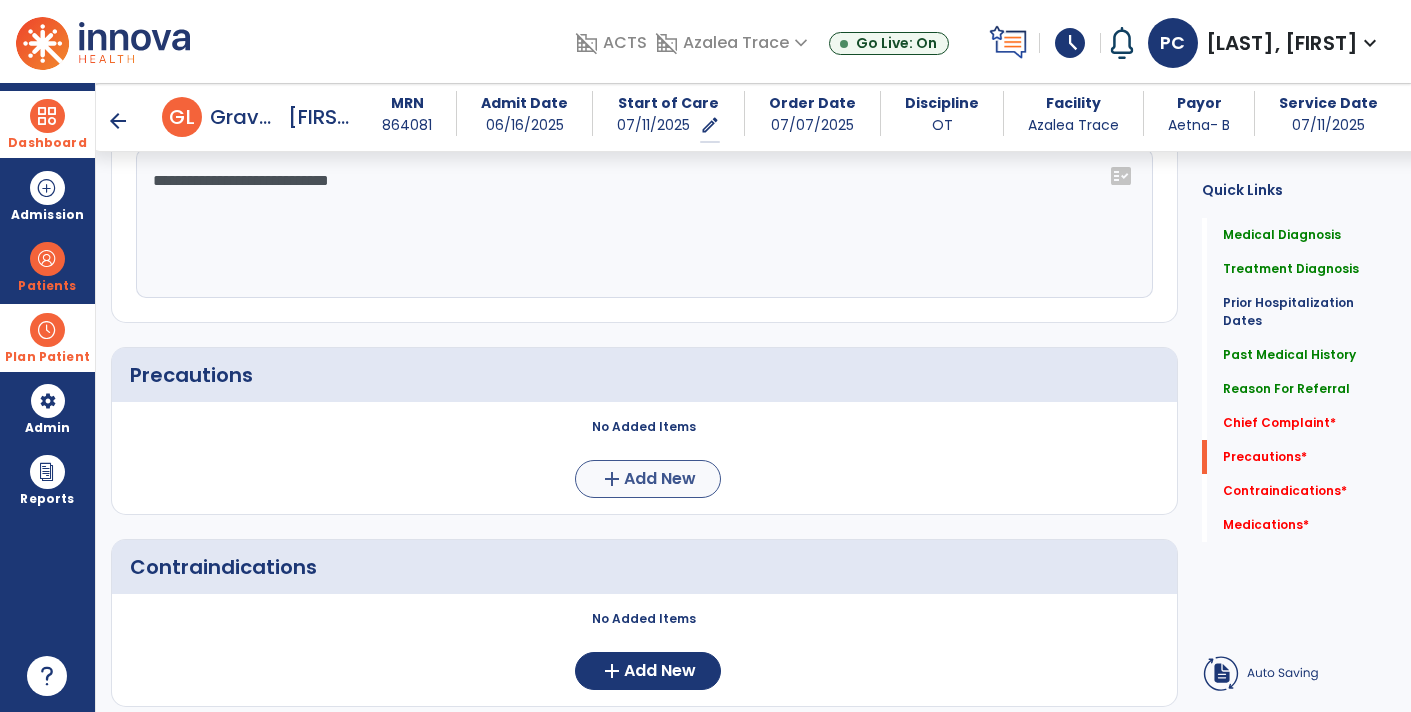 type on "**********" 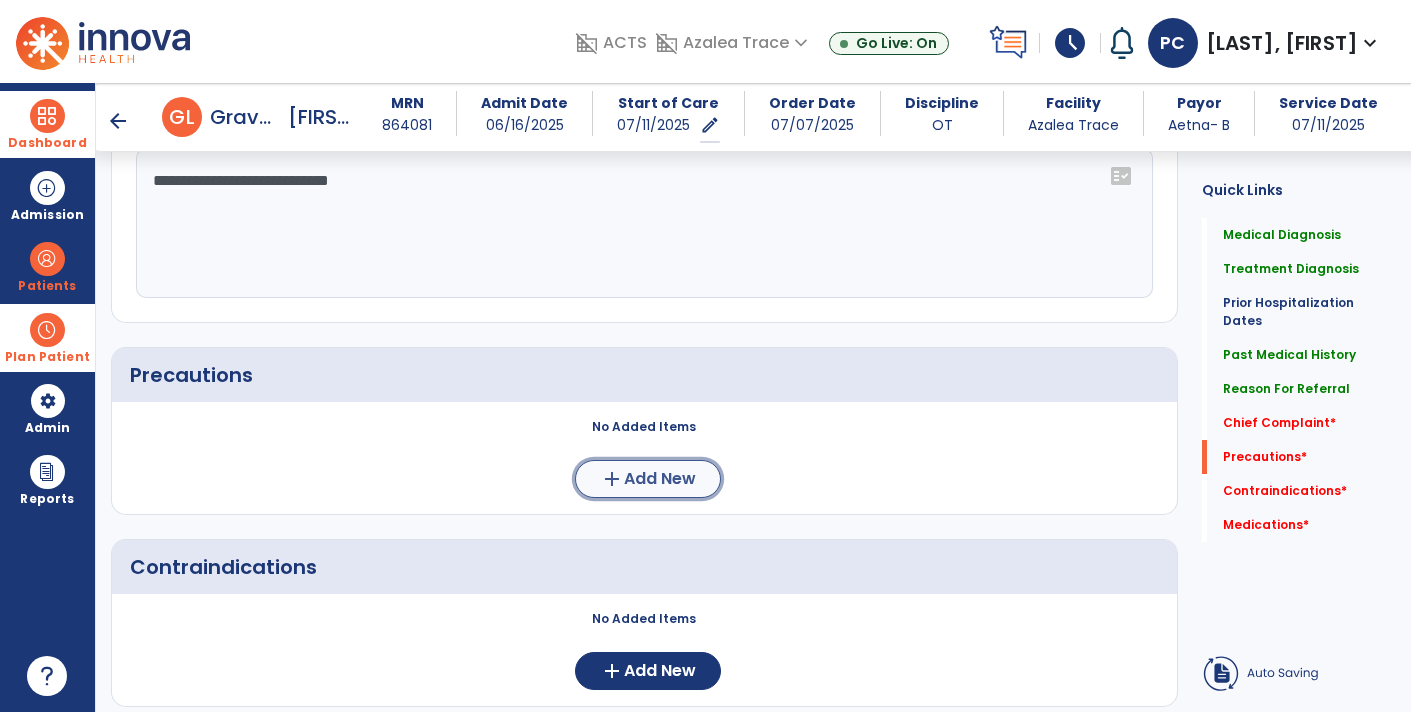 click on "add" 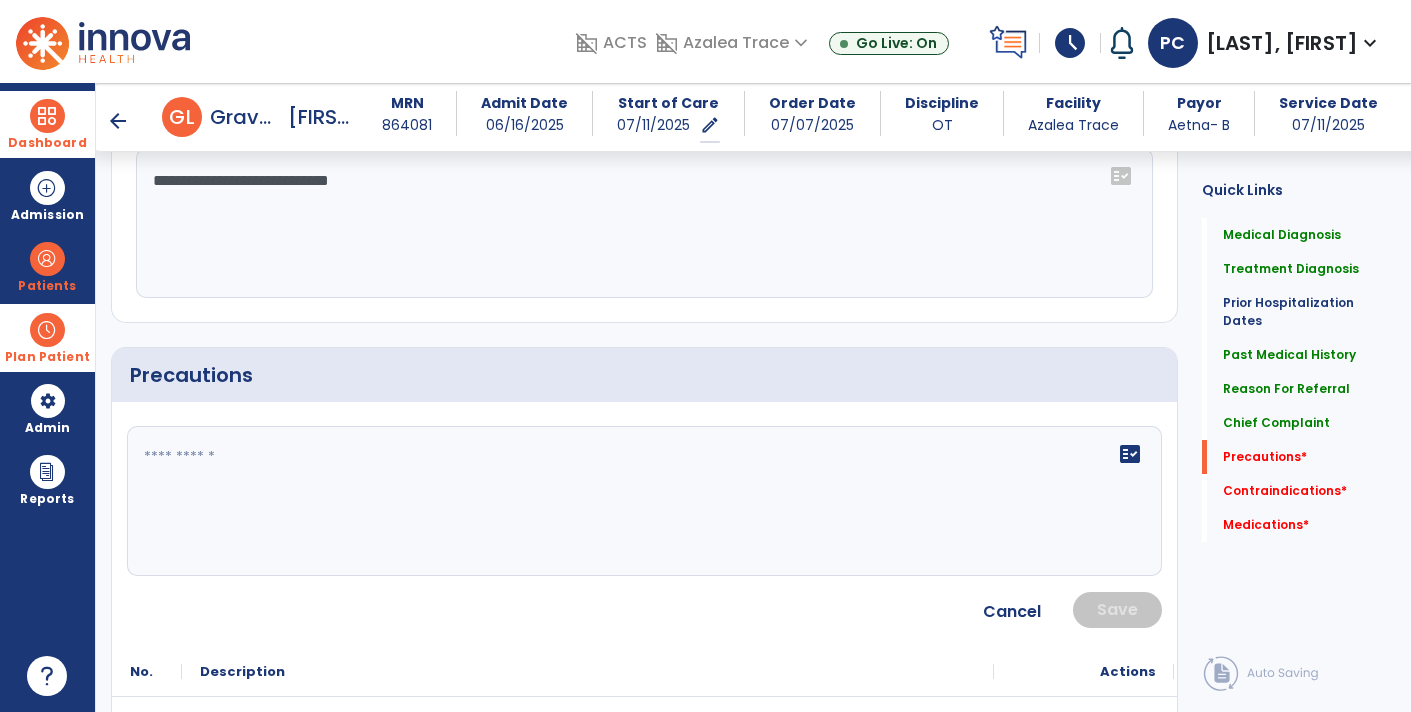 click 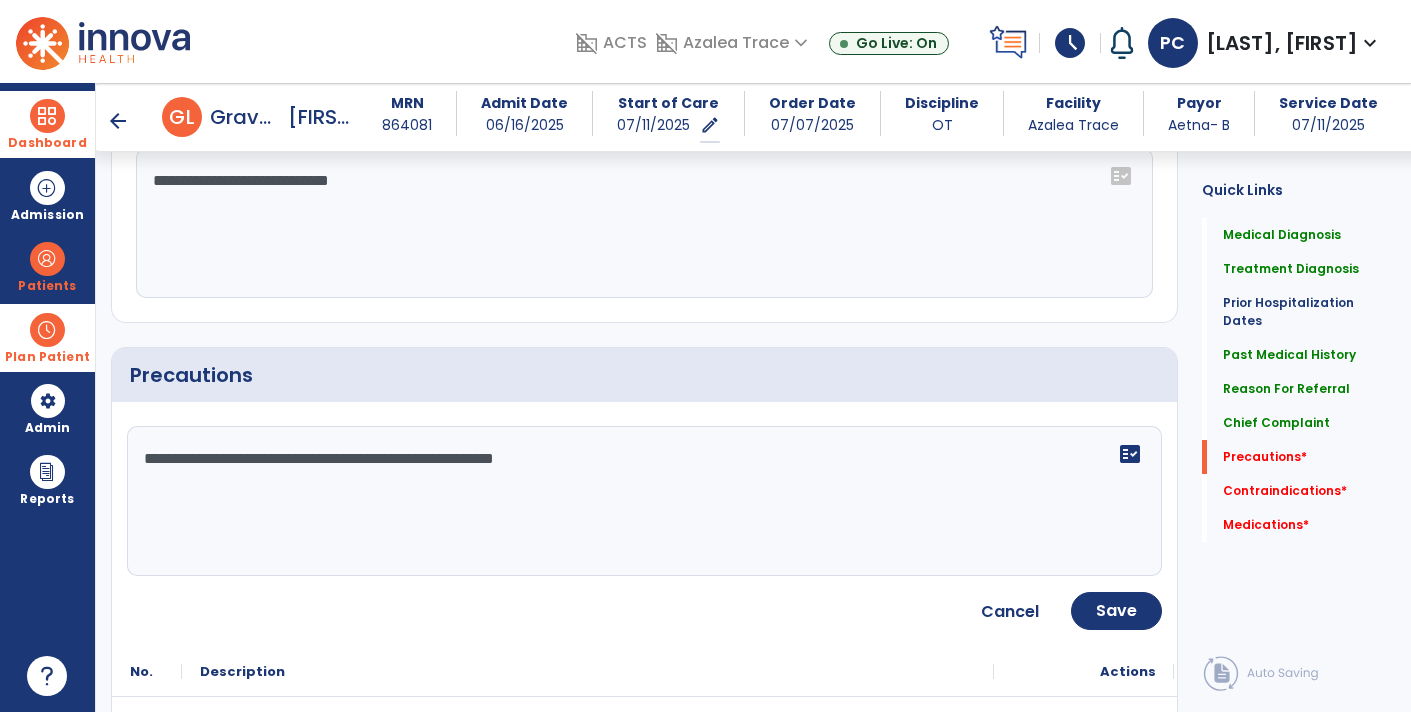 type on "**********" 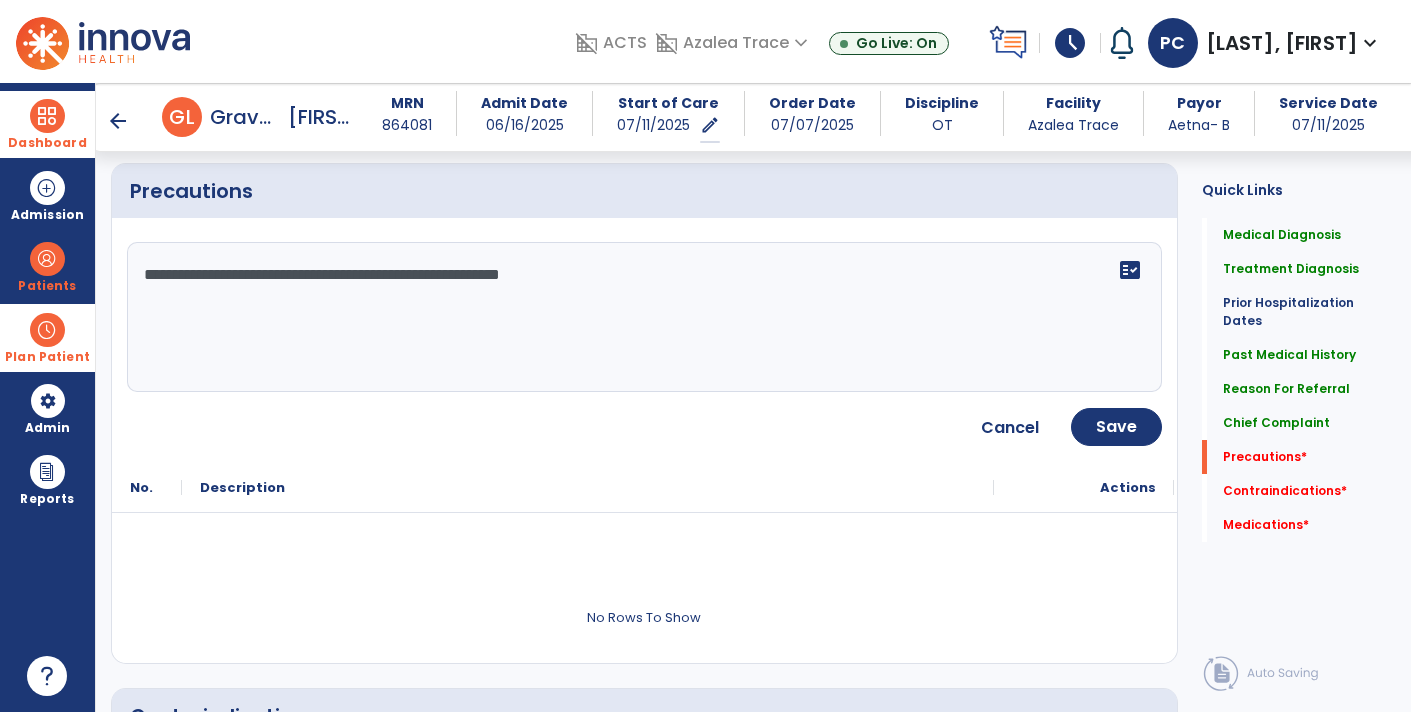 scroll, scrollTop: 1826, scrollLeft: 0, axis: vertical 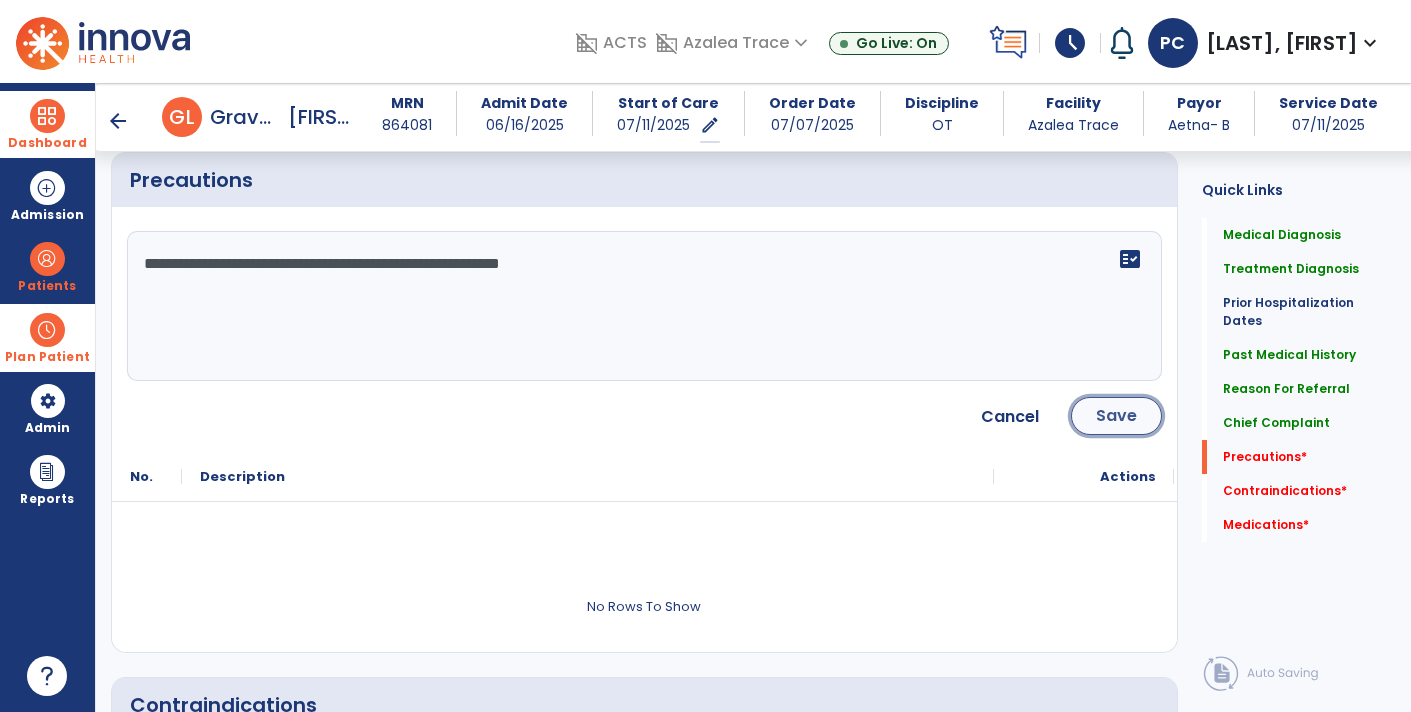 click on "Save" 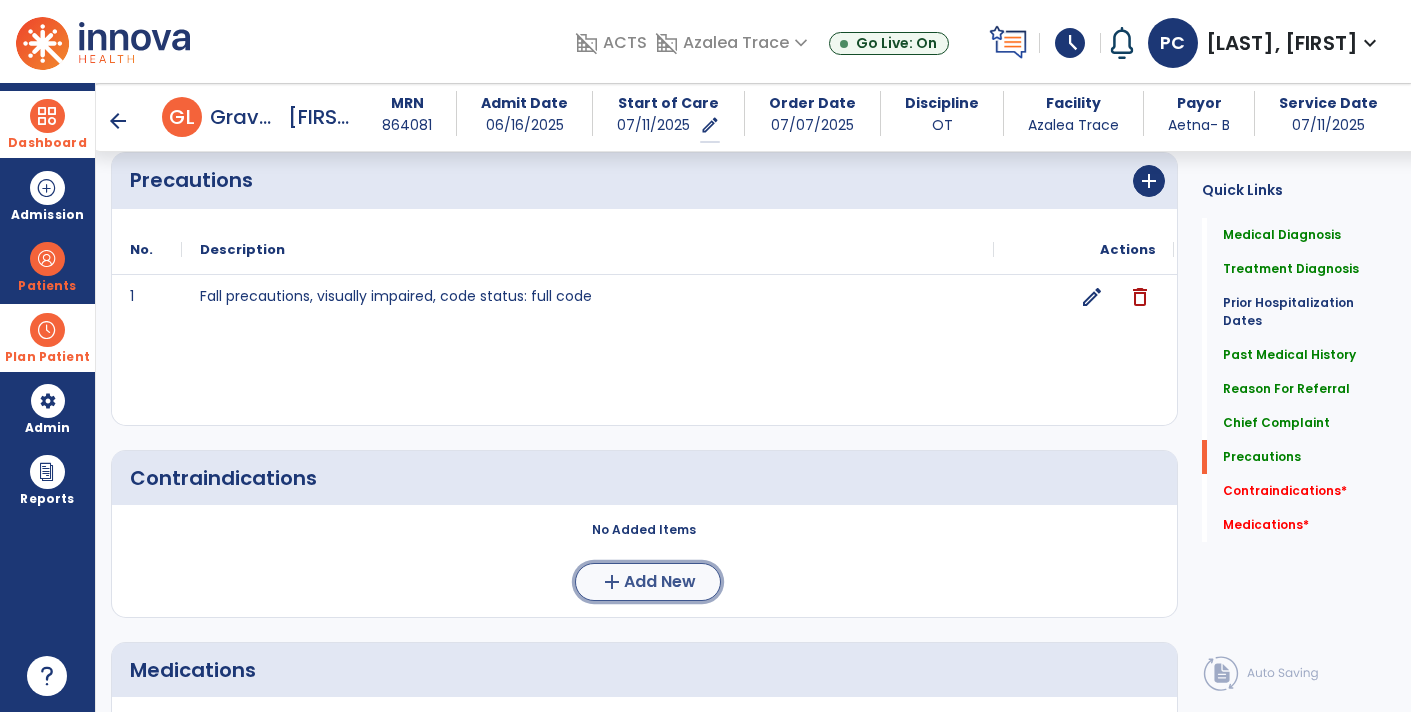 click on "add" 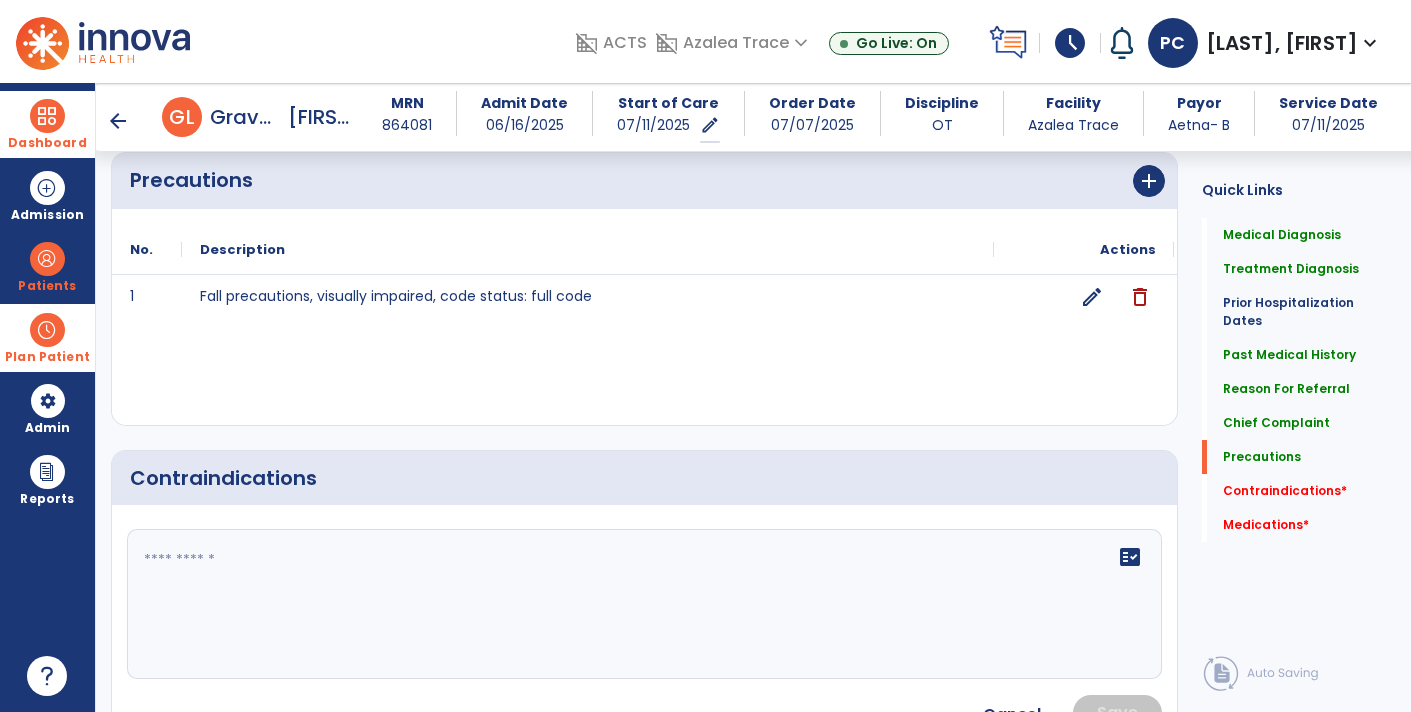 click on "fact_check" 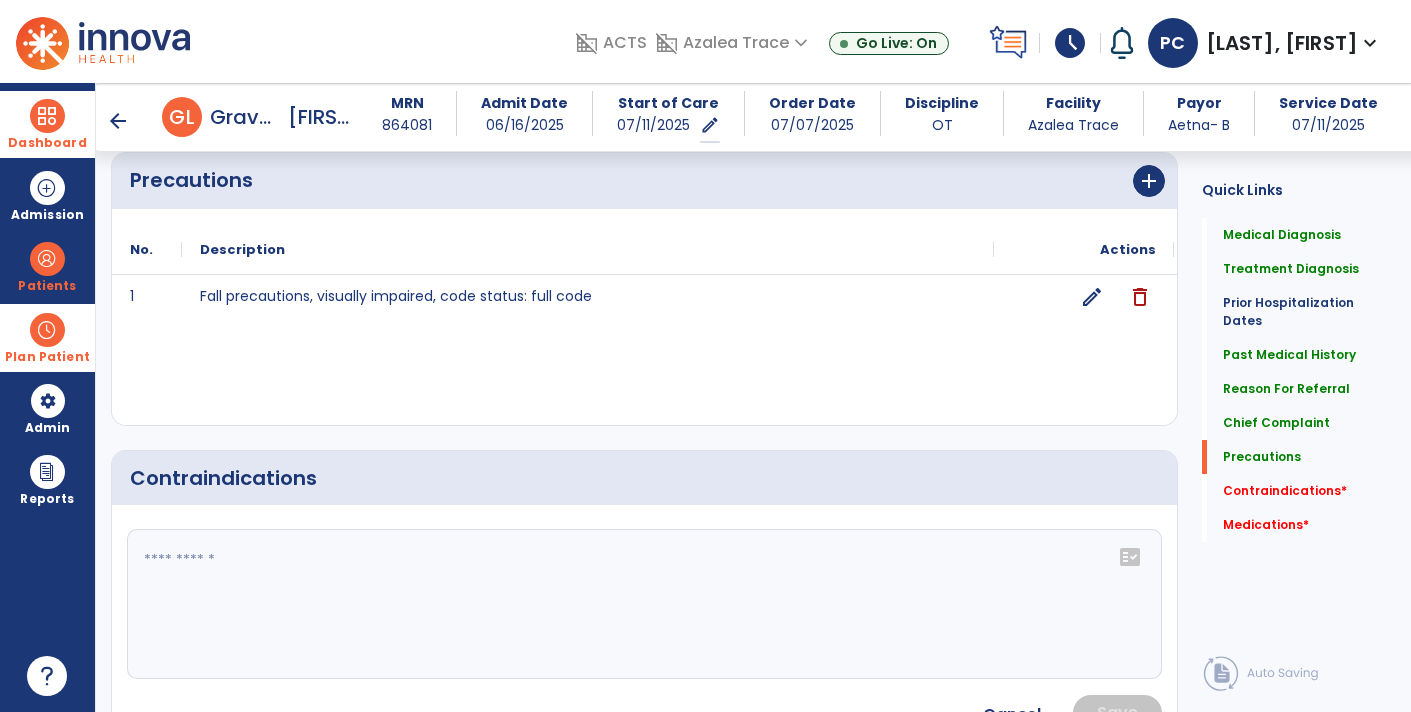 click 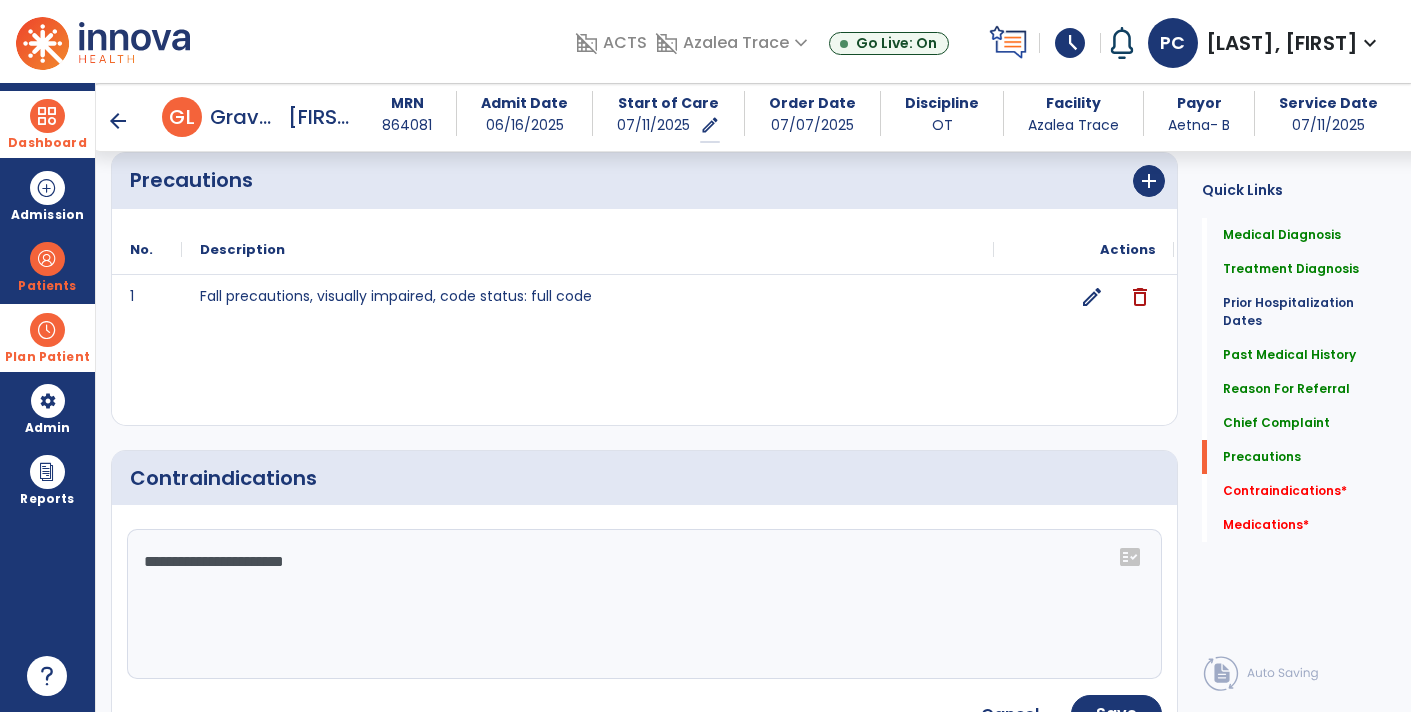 type on "**********" 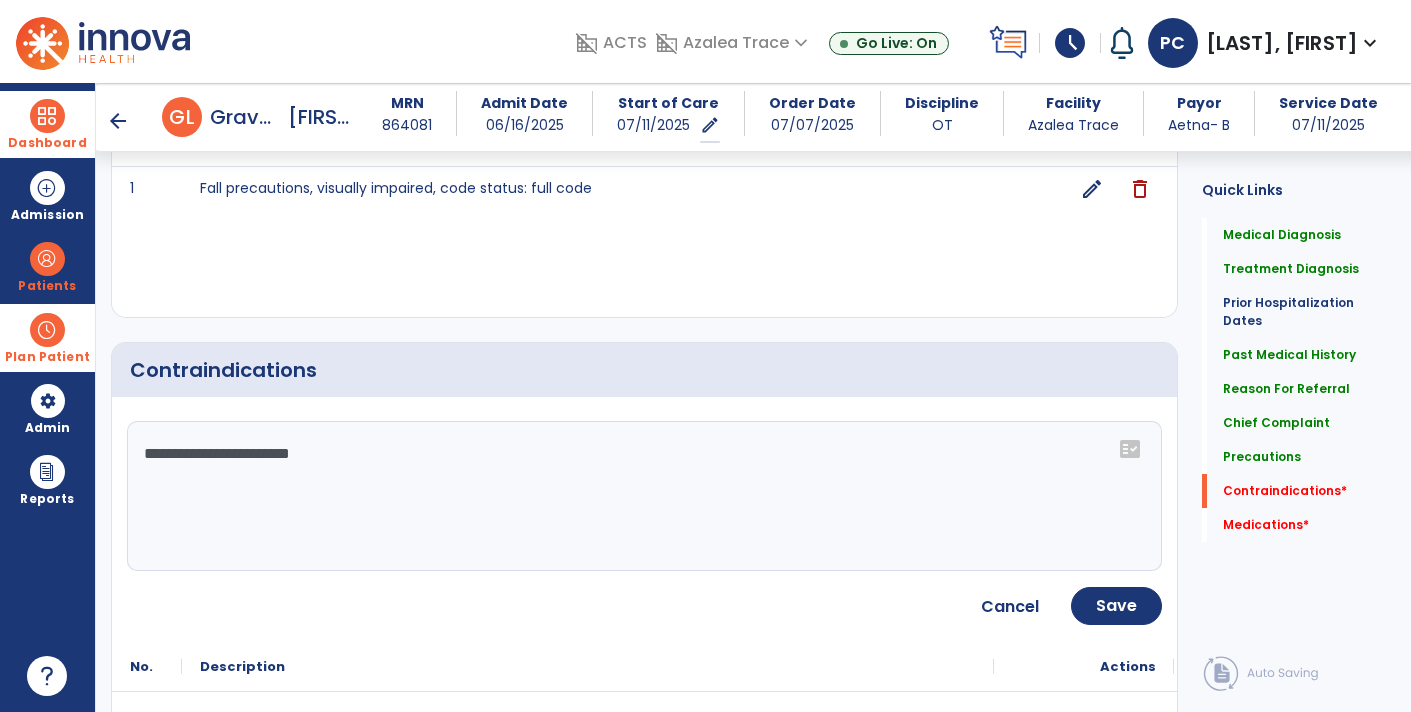 scroll, scrollTop: 1985, scrollLeft: 0, axis: vertical 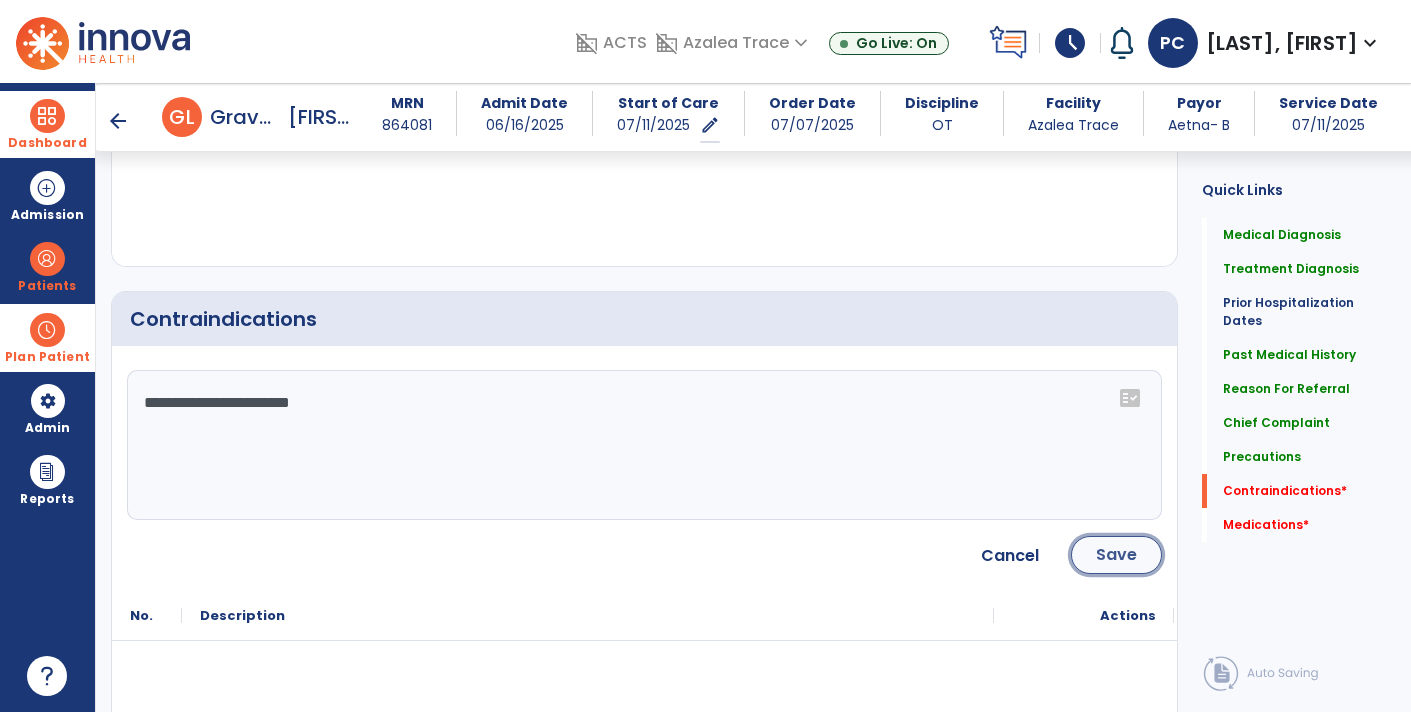 click on "Save" 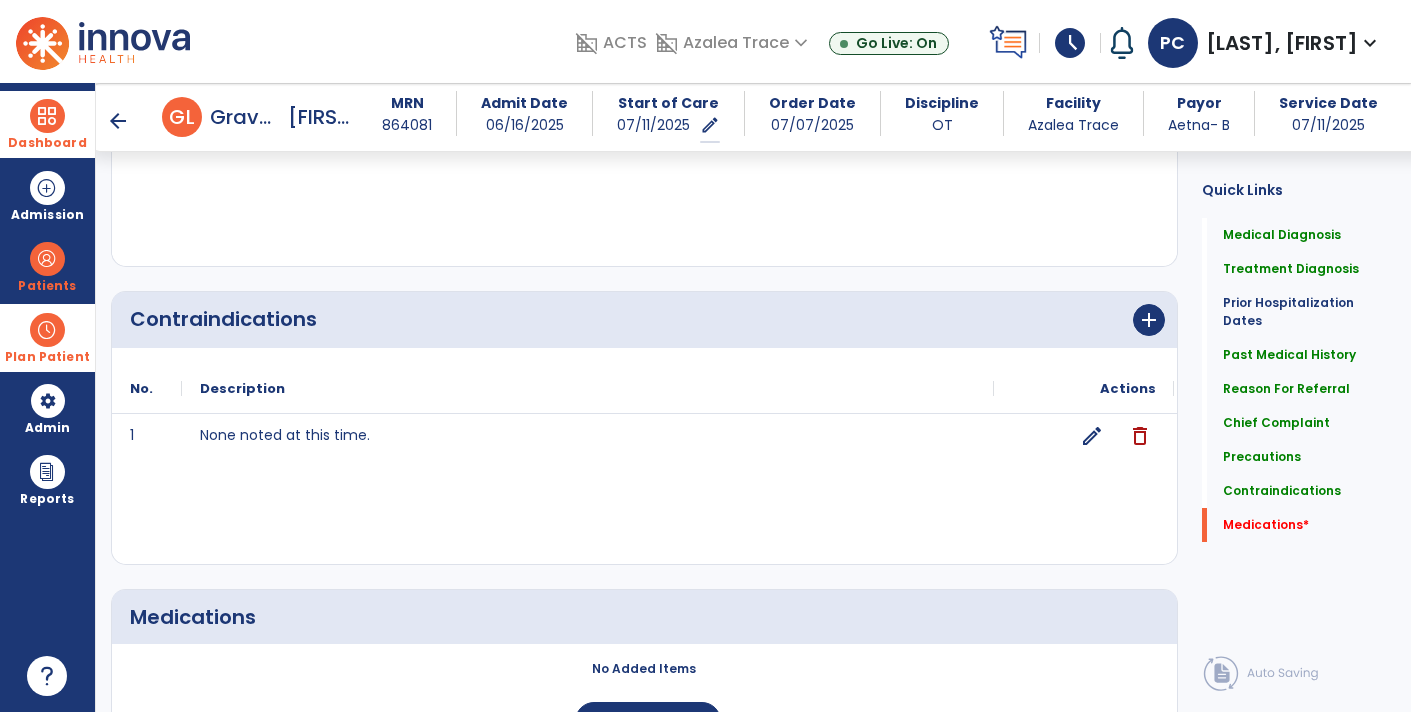 scroll, scrollTop: 2092, scrollLeft: 0, axis: vertical 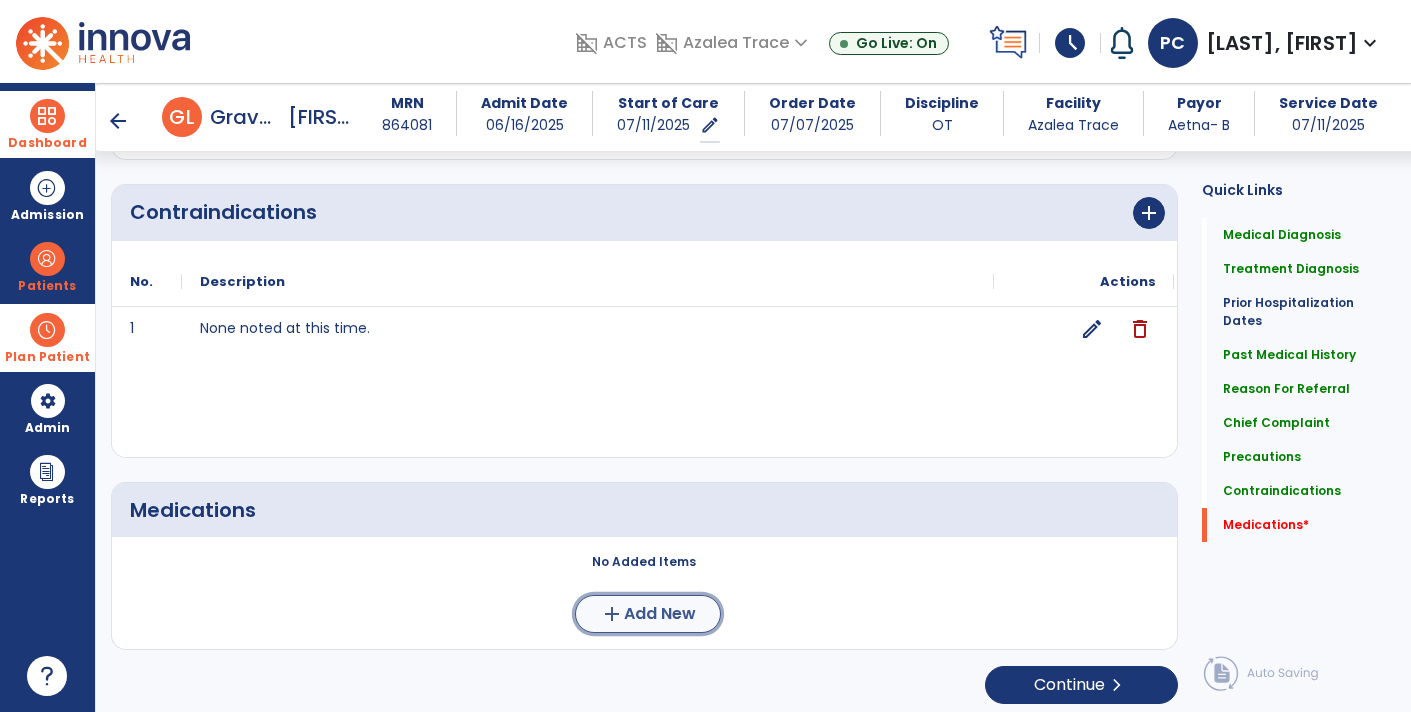 click on "add" 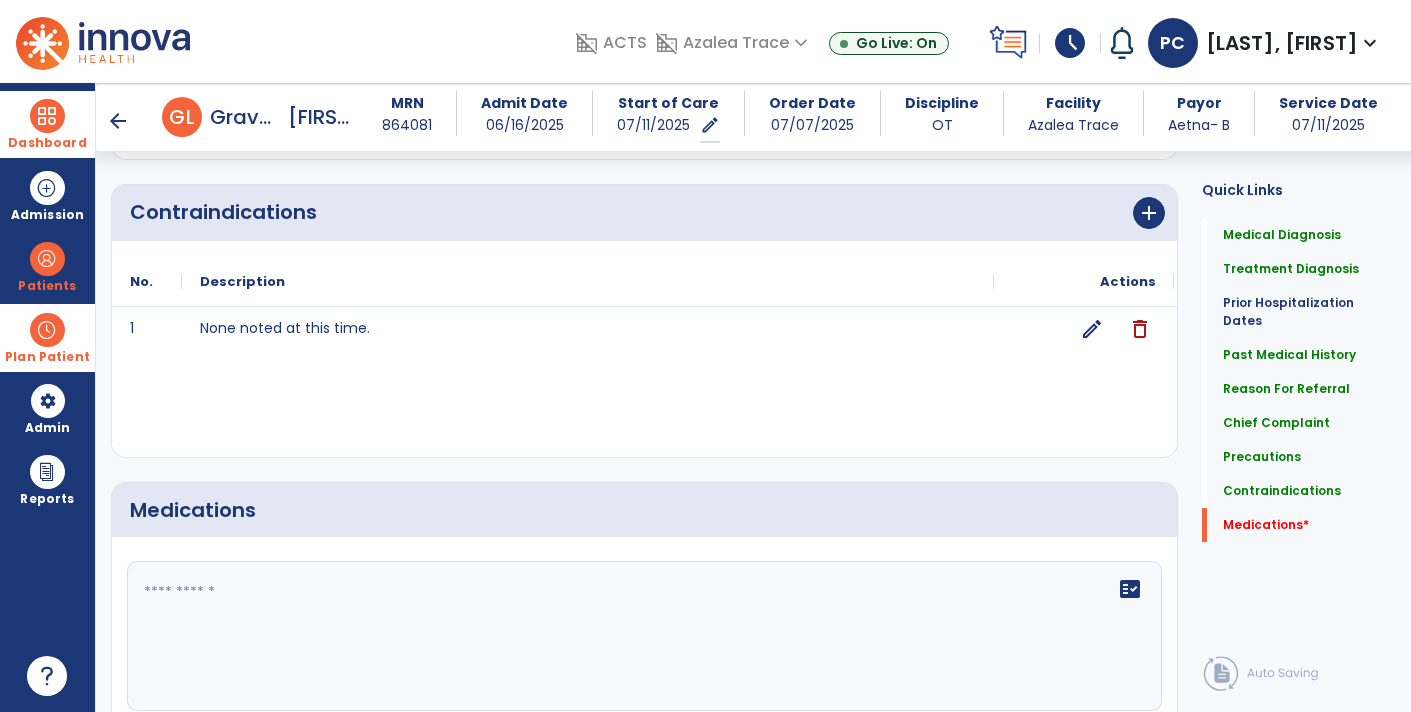 click 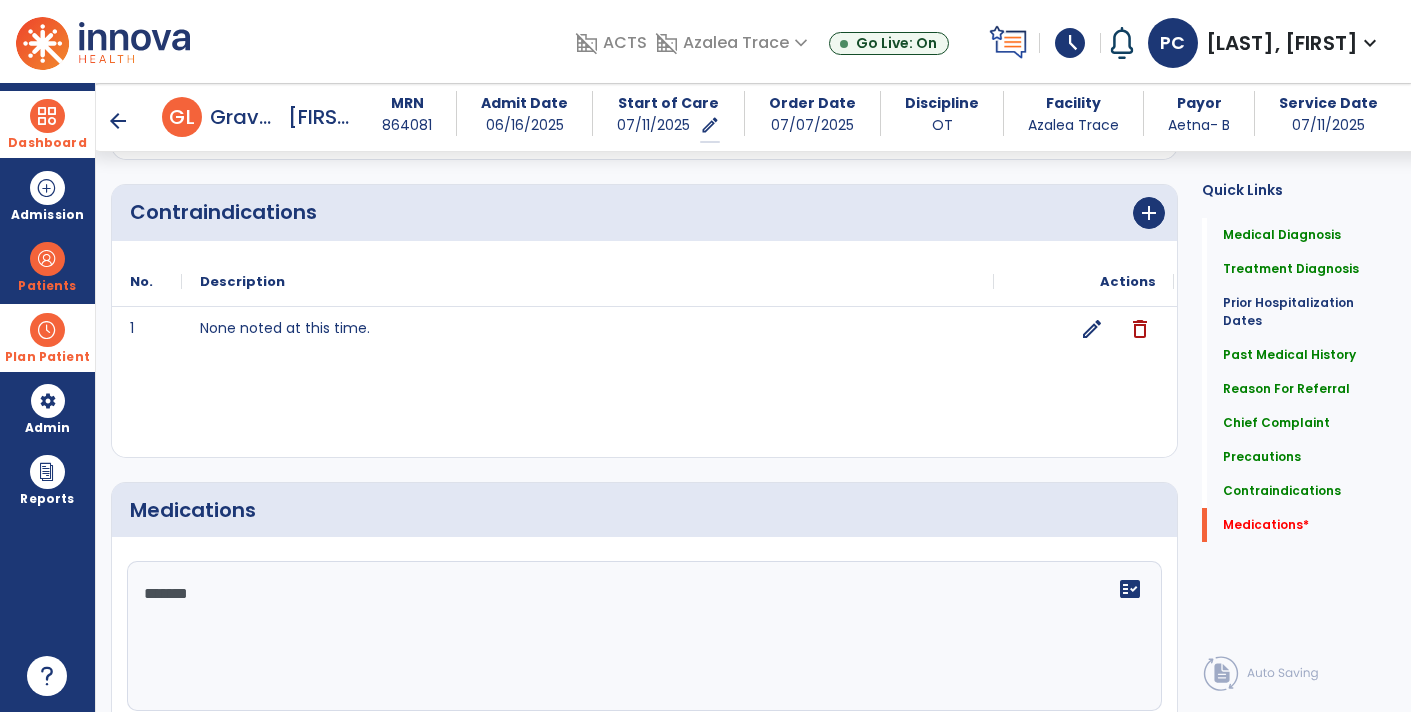 type on "********" 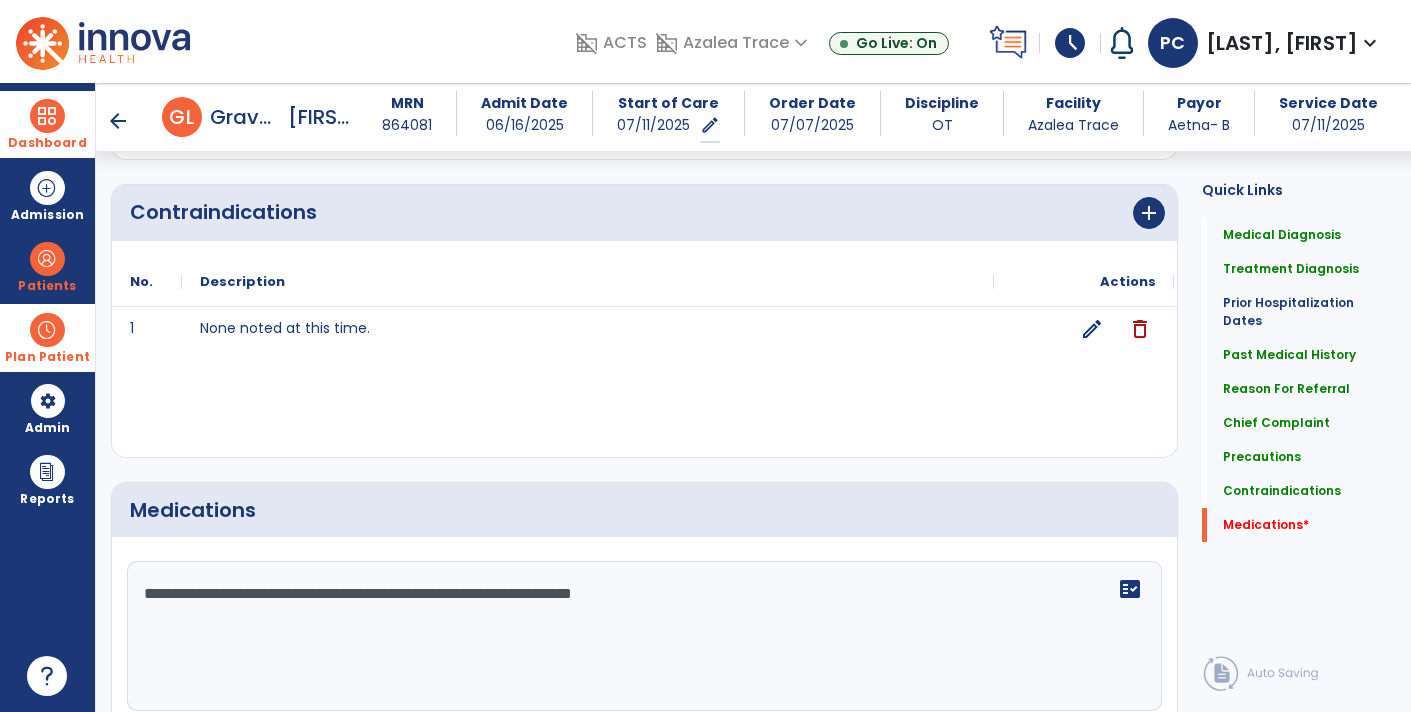 type on "**********" 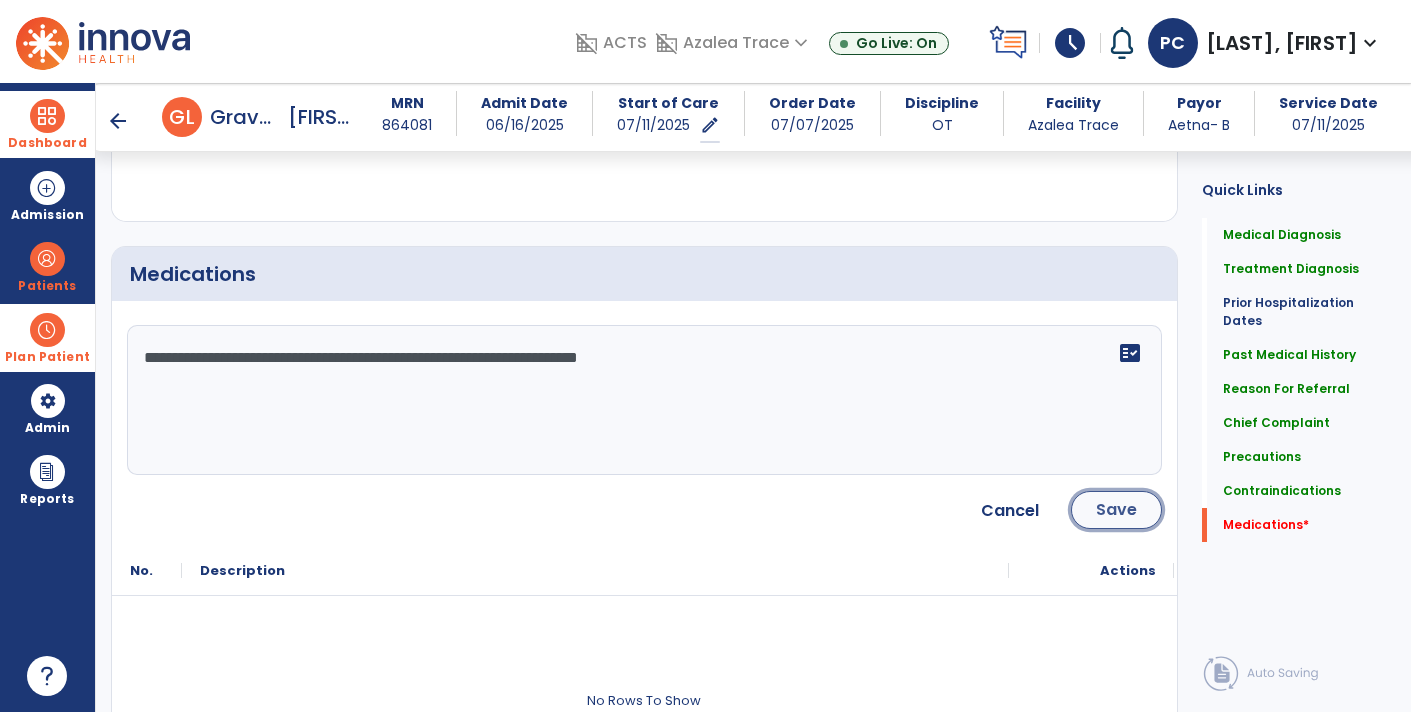 click on "Save" 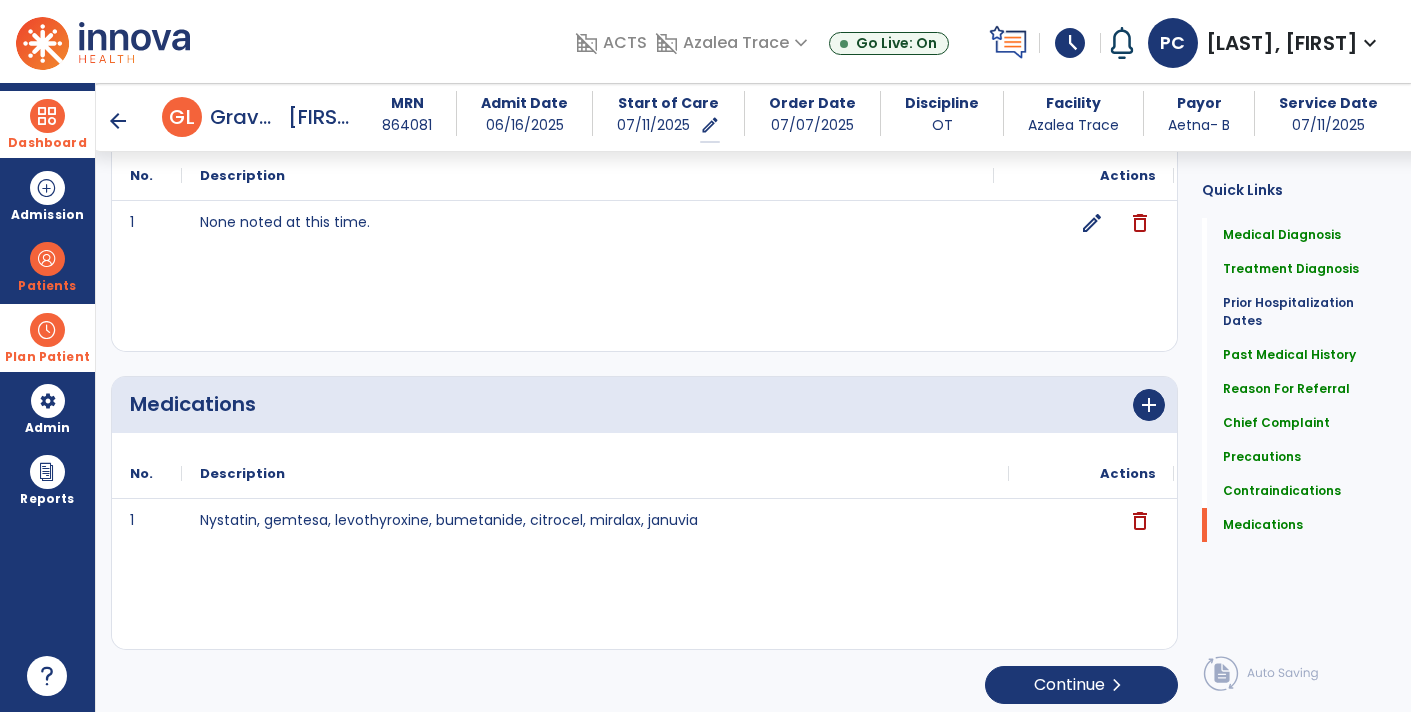 scroll, scrollTop: 2199, scrollLeft: 0, axis: vertical 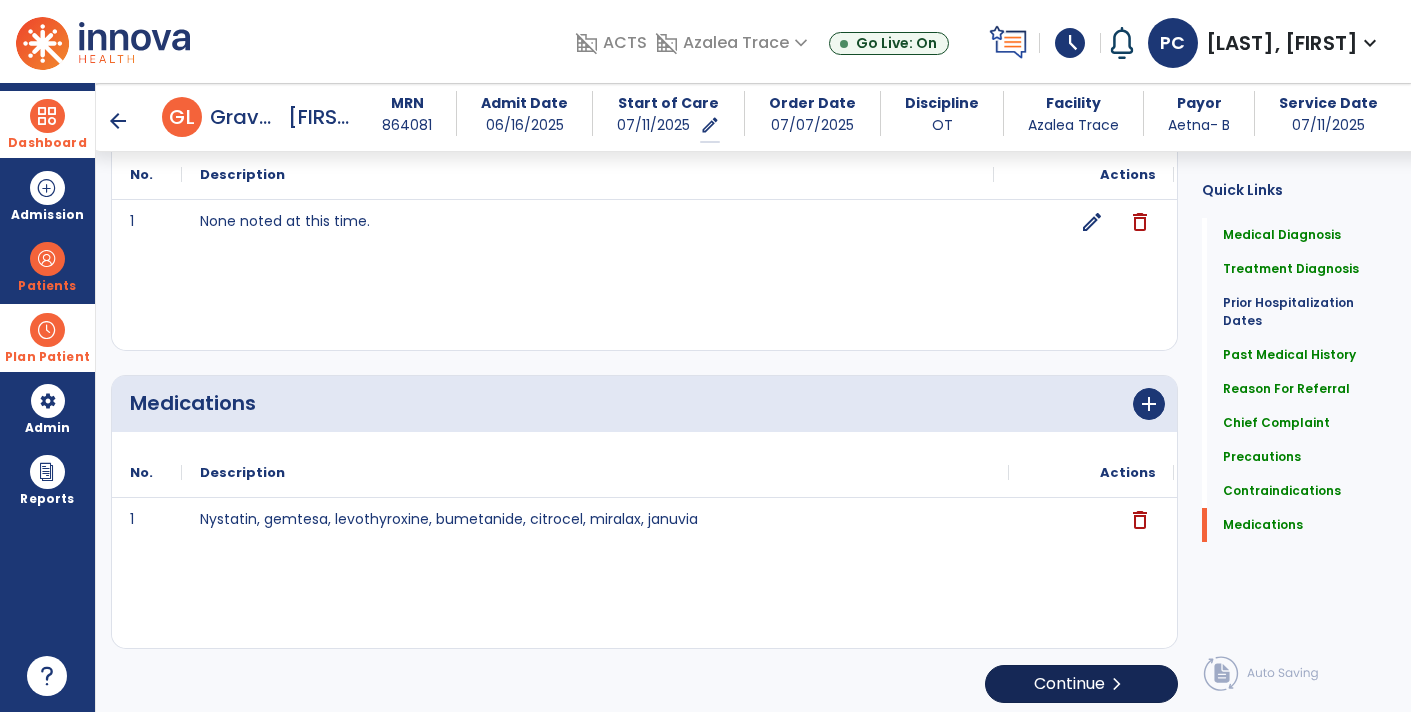 click on "chevron_right" 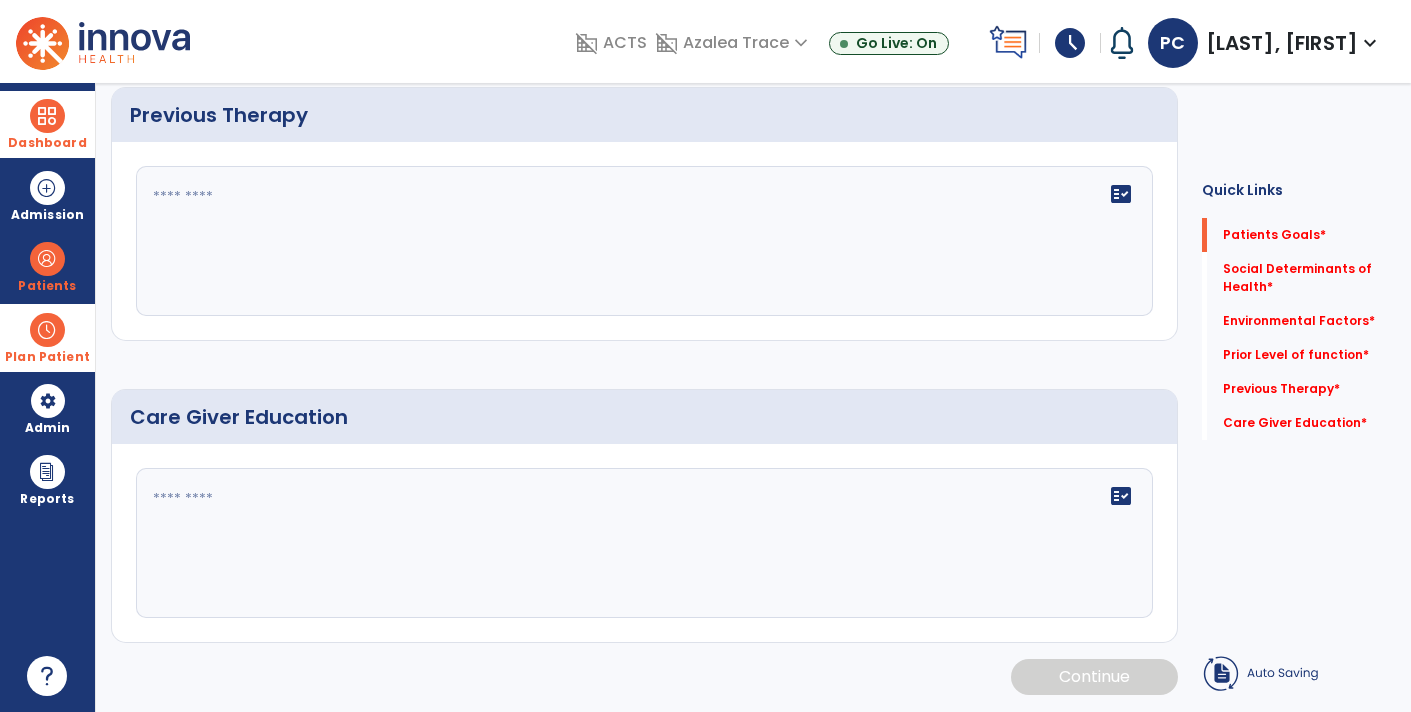 scroll, scrollTop: 0, scrollLeft: 0, axis: both 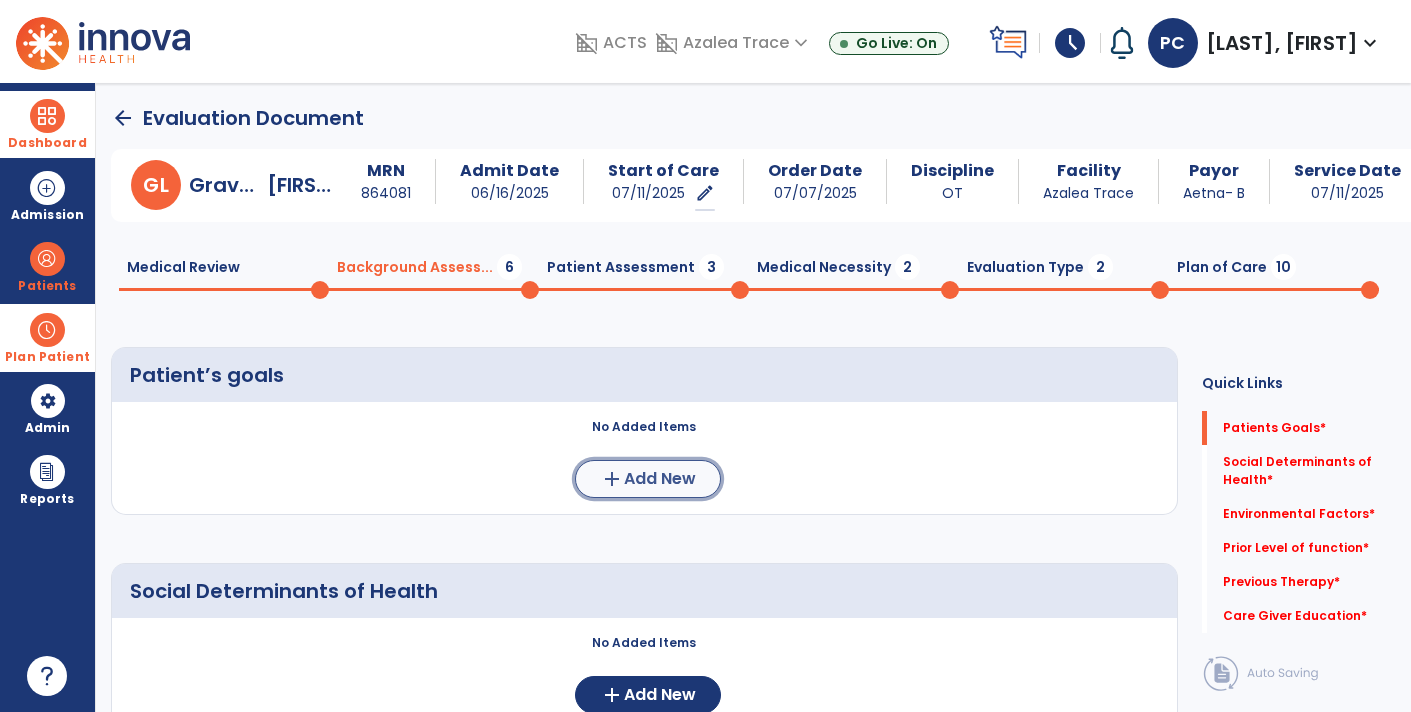 click on "Add New" 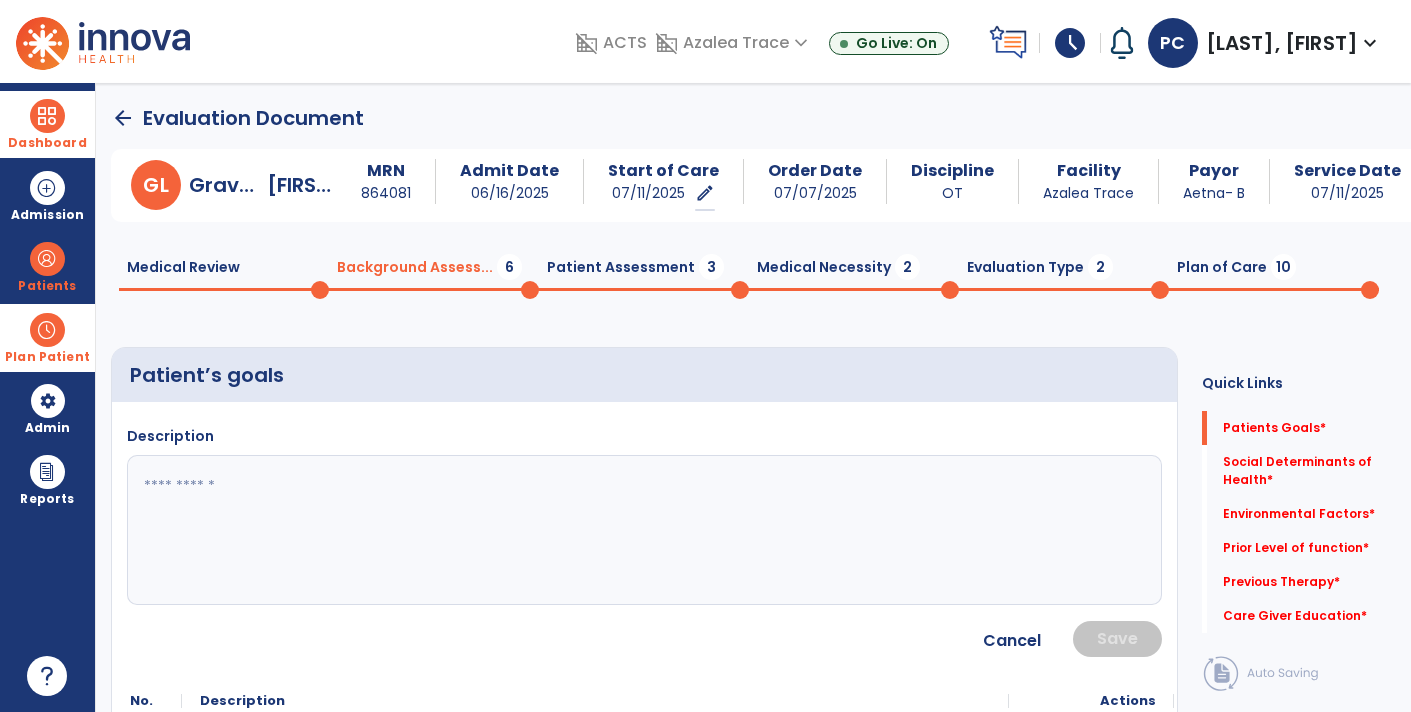 click 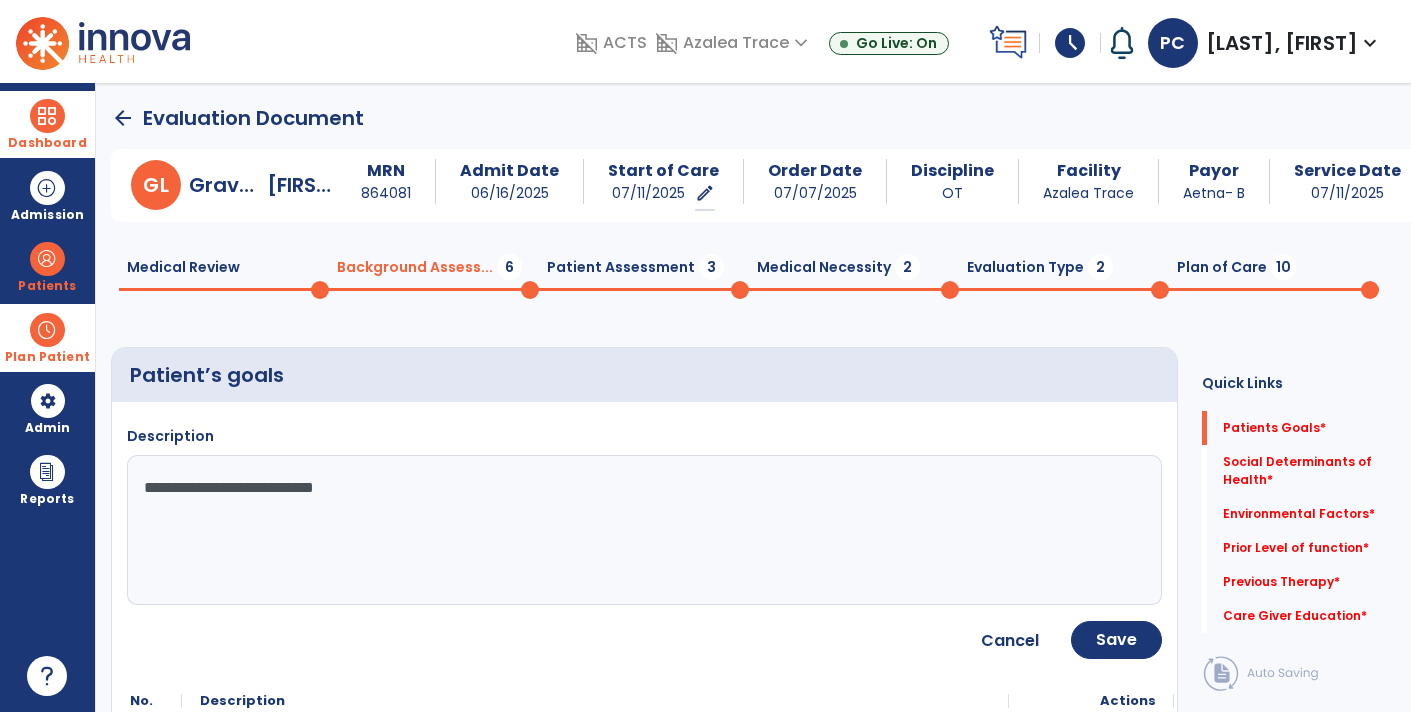 type on "**********" 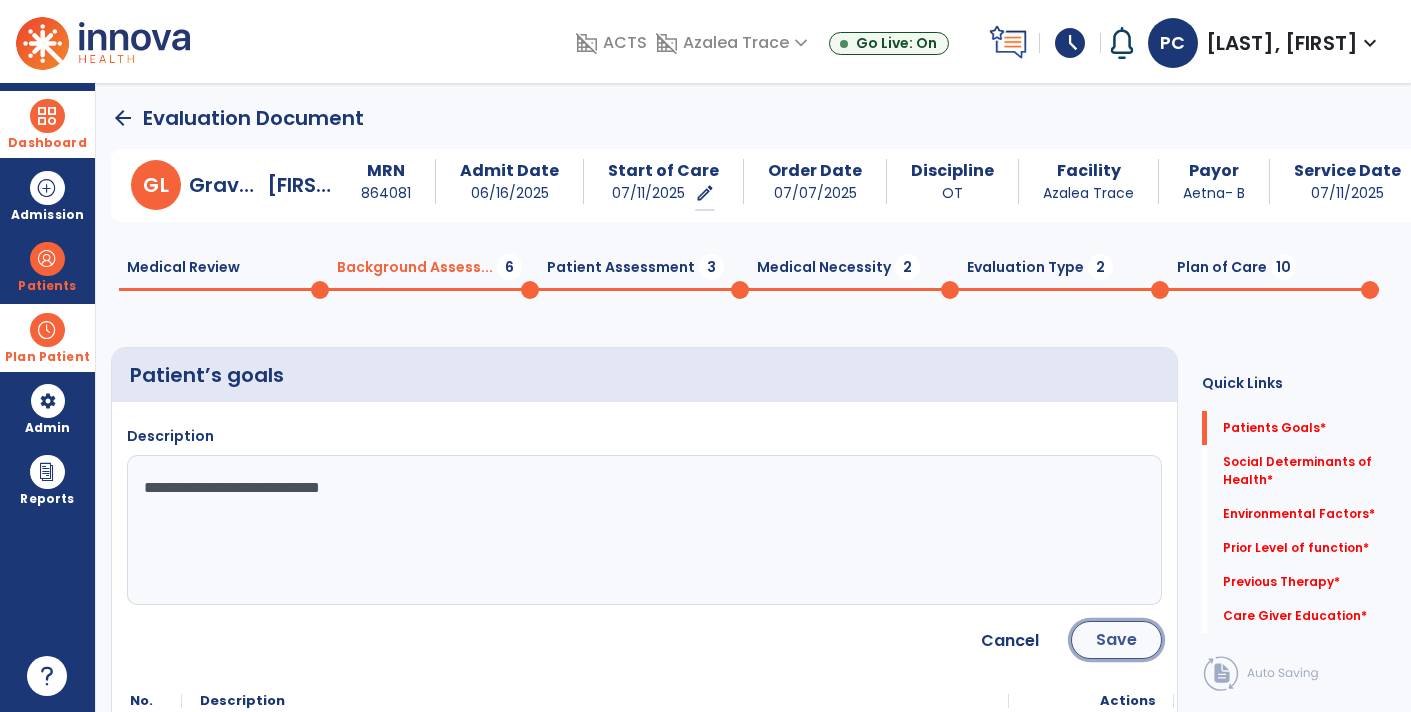 click on "Save" 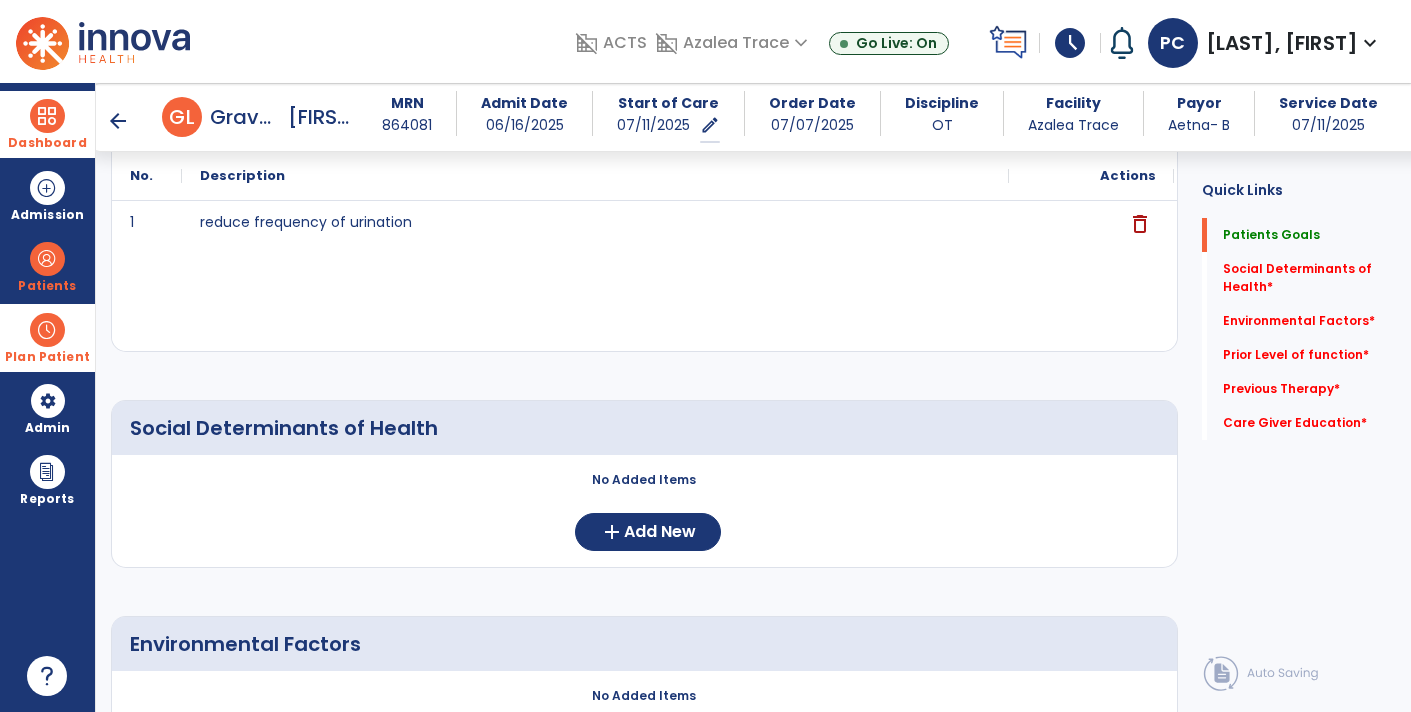 scroll, scrollTop: 255, scrollLeft: 0, axis: vertical 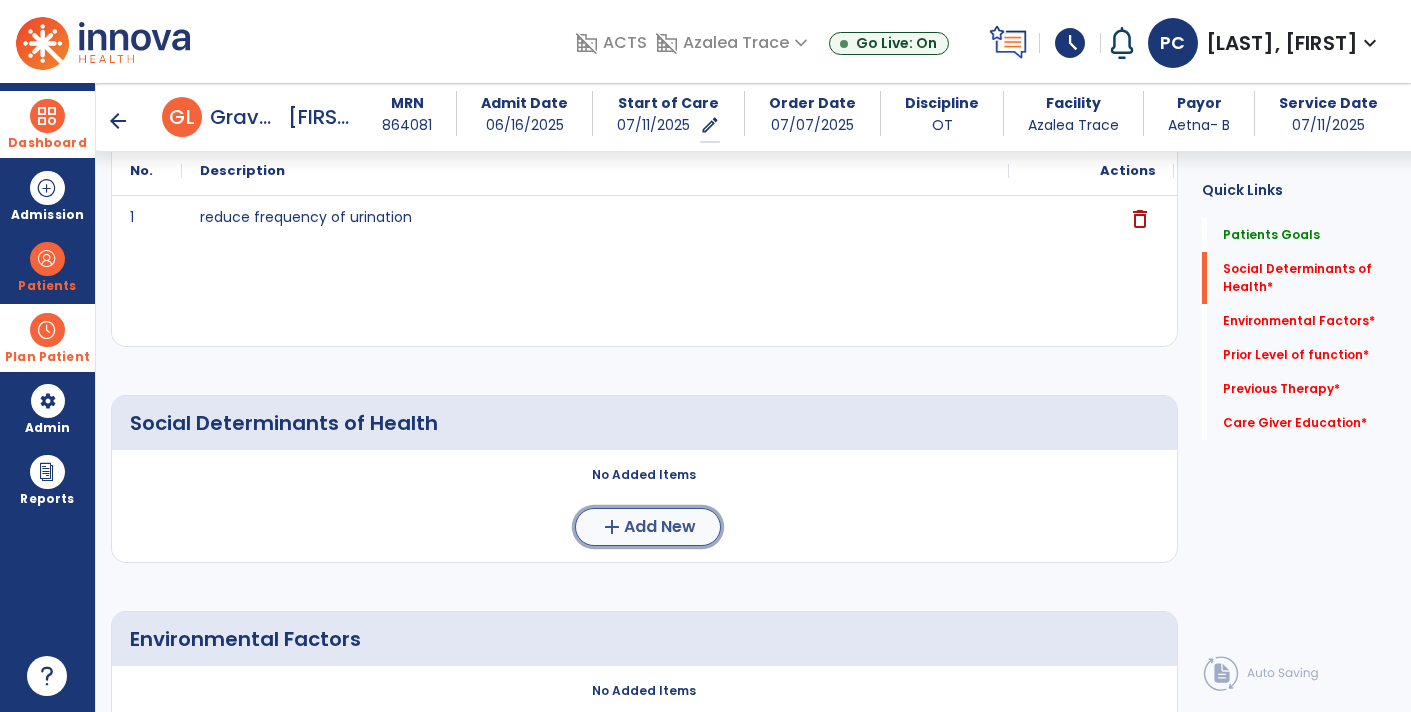 click on "Add New" 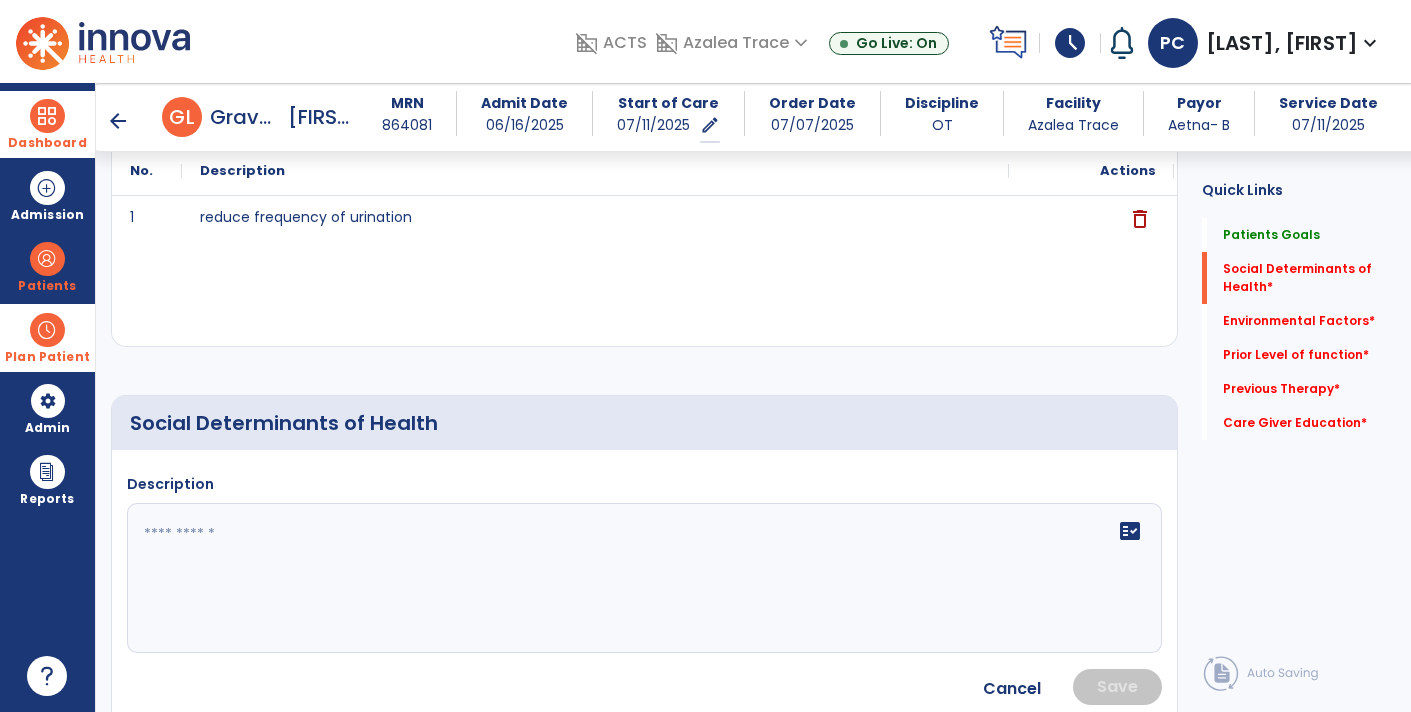 click 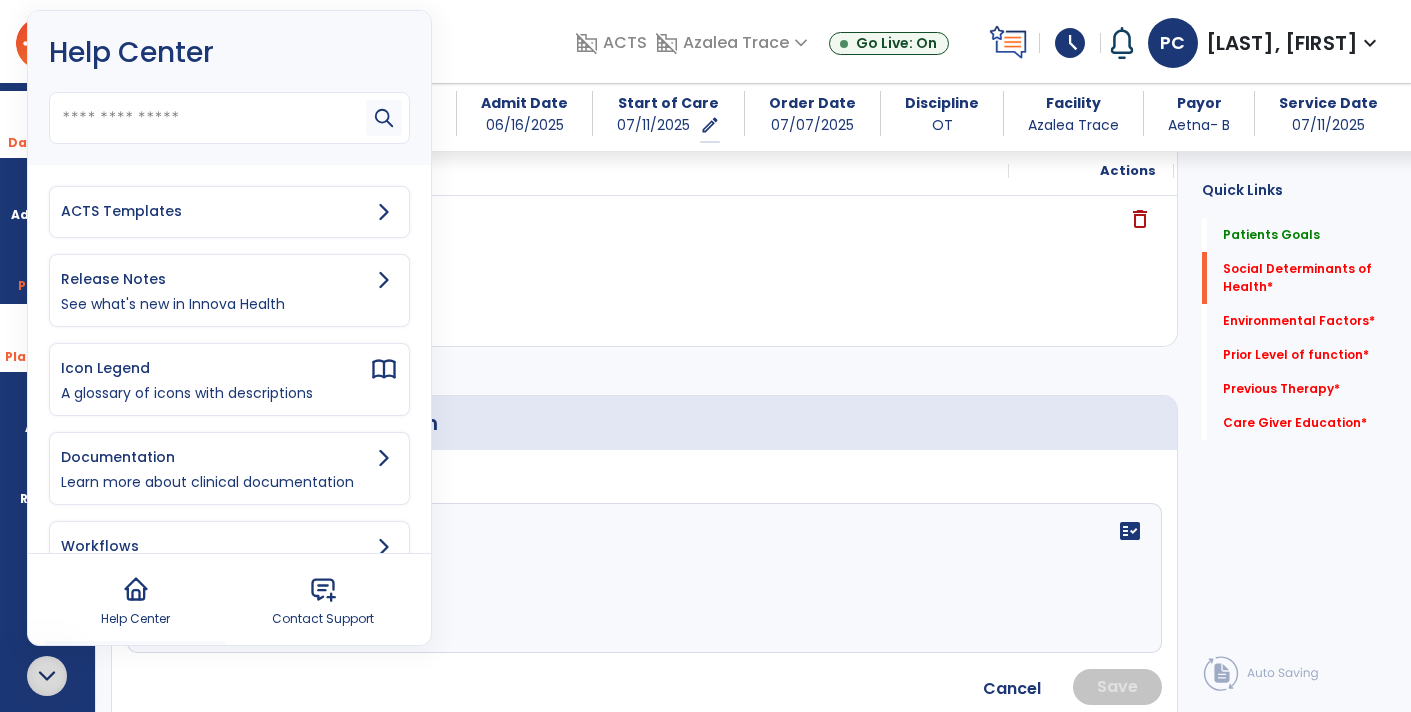 click 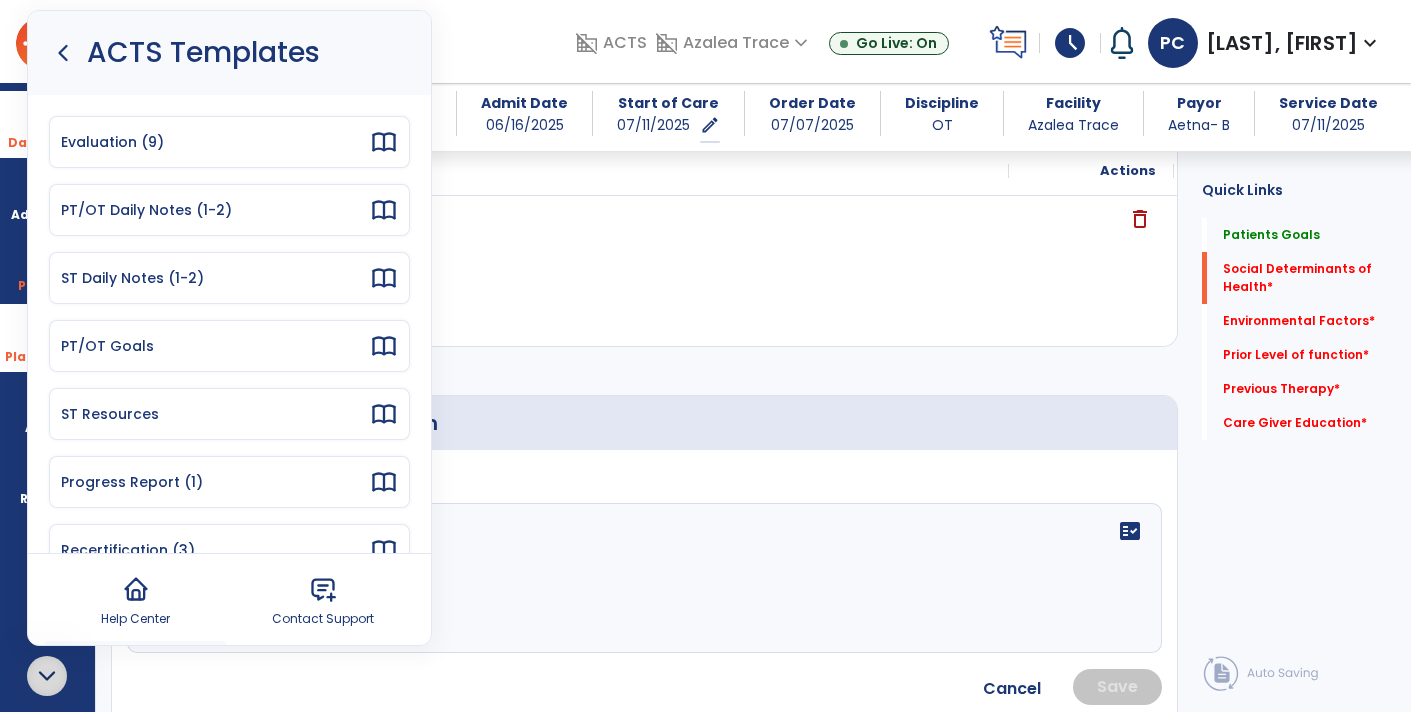click on "Evaluation (9)" at bounding box center (229, 142) 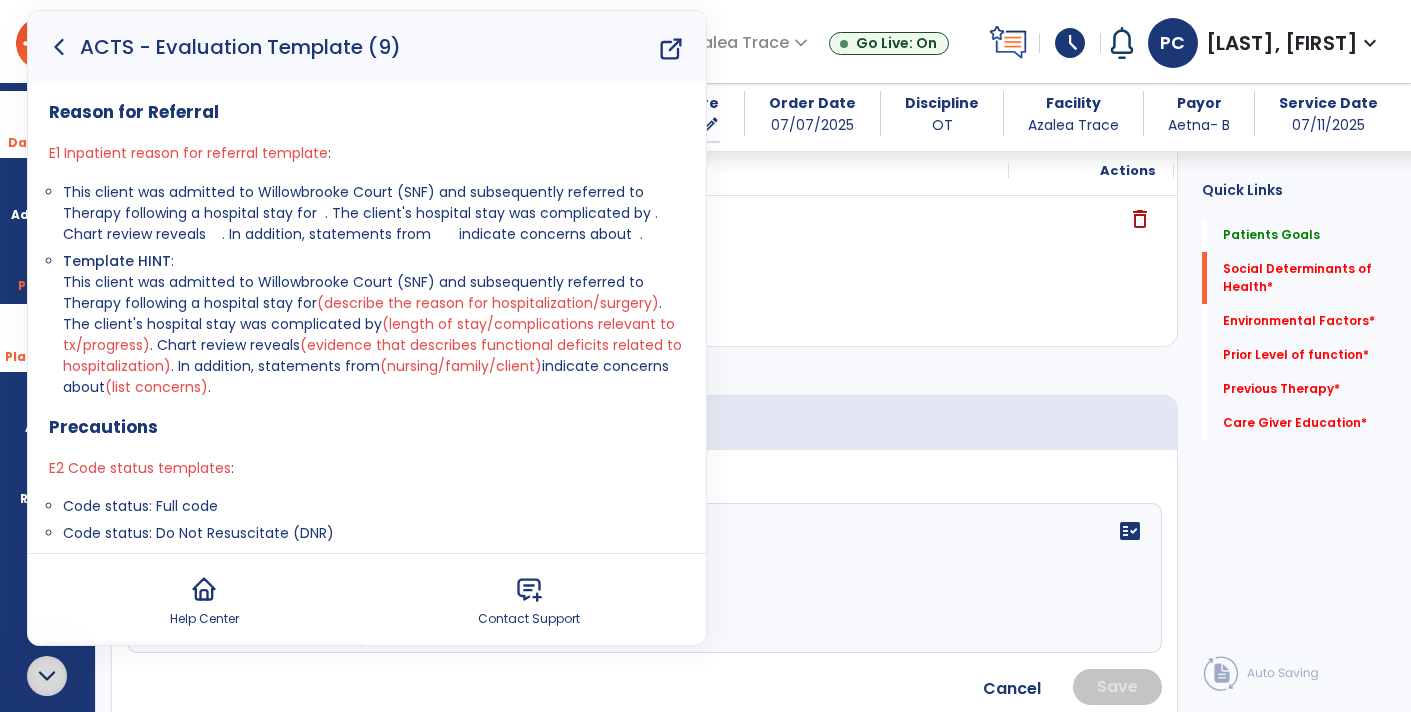 click 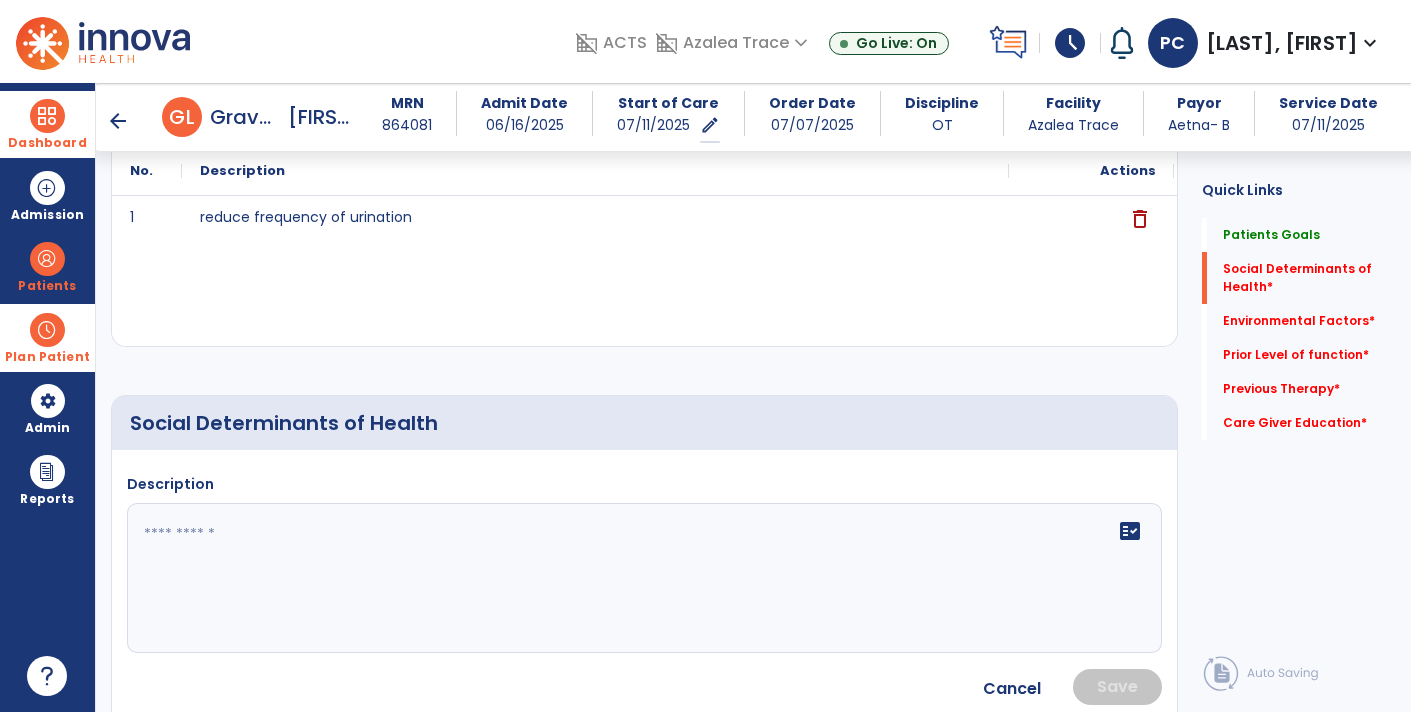 click 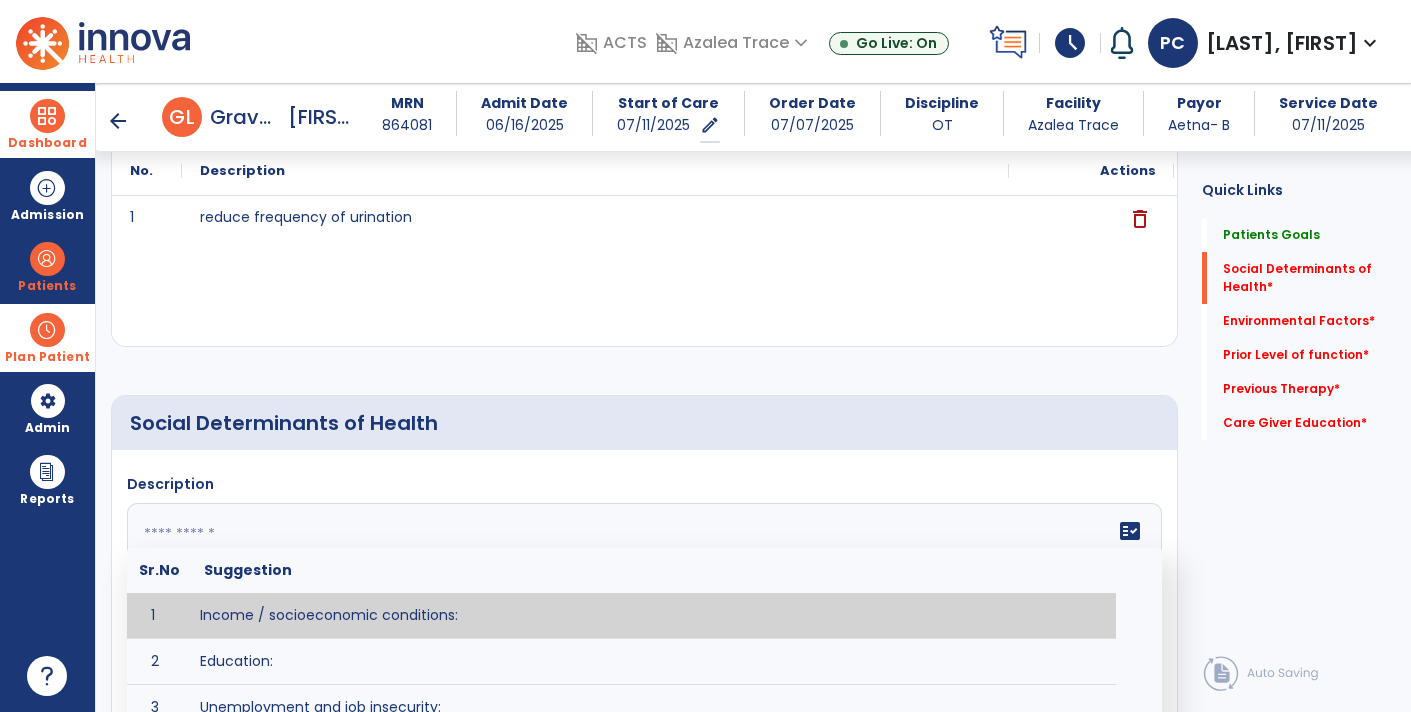 click 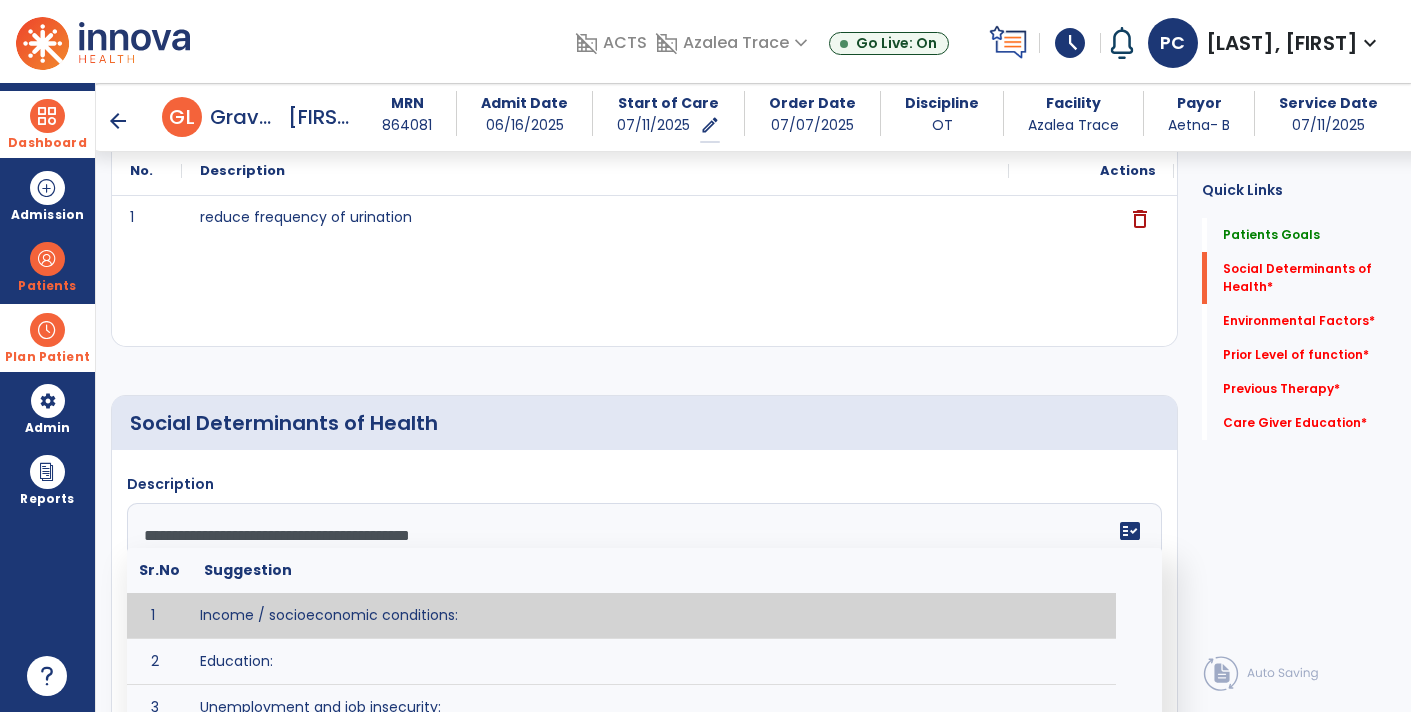 click on "fact_check" 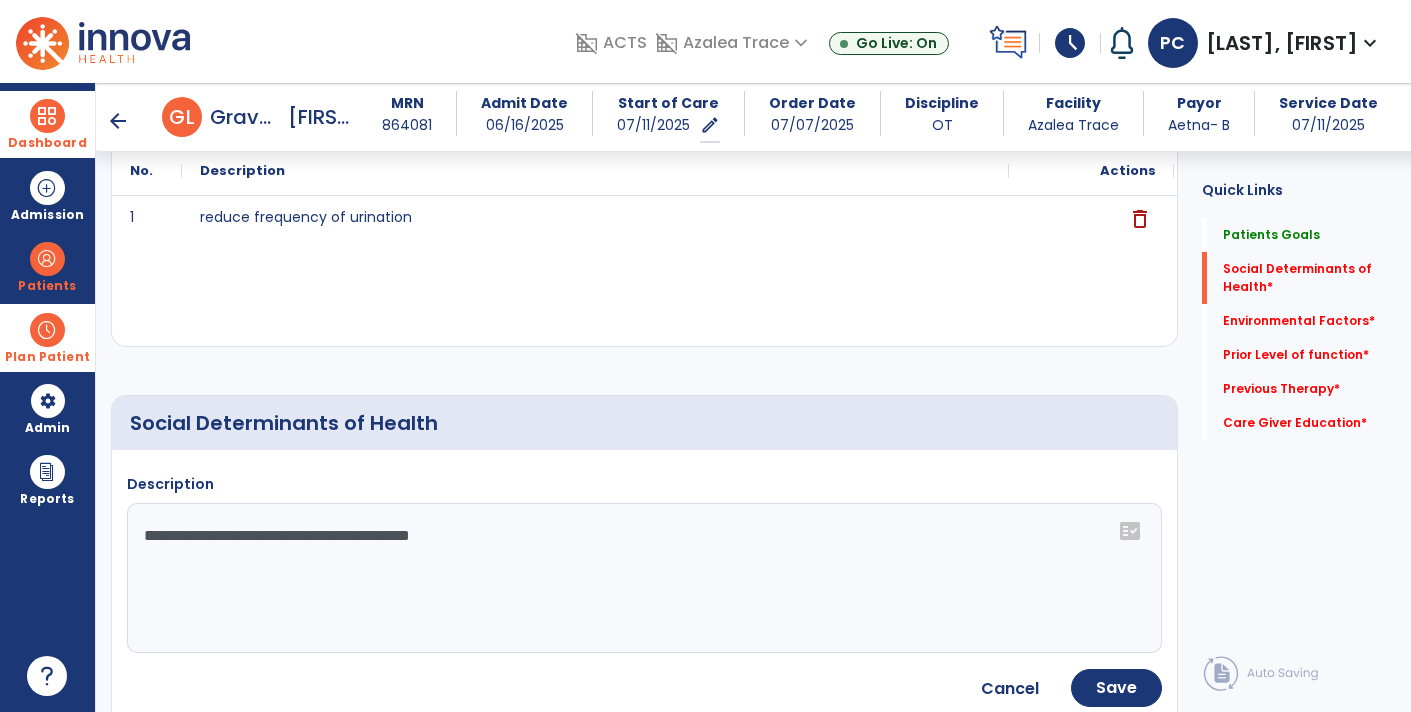 click on "**********" 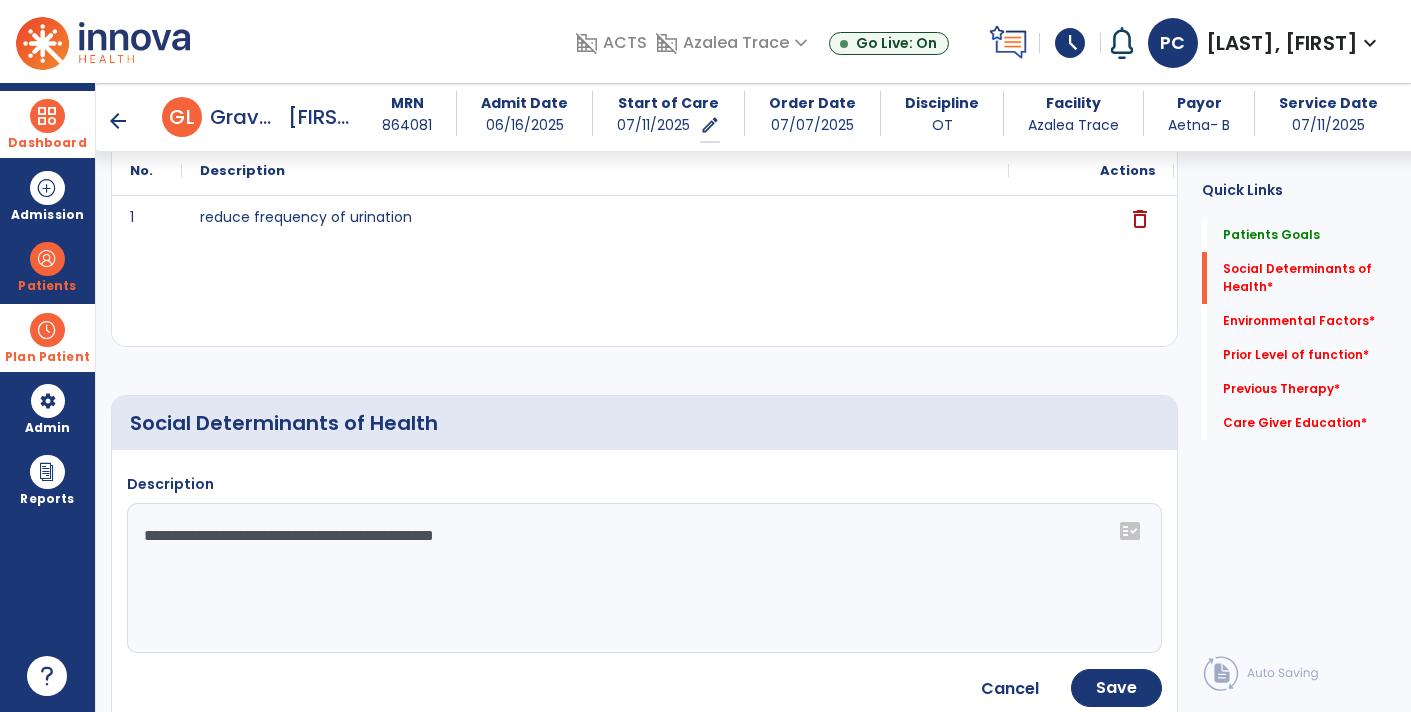 type on "**********" 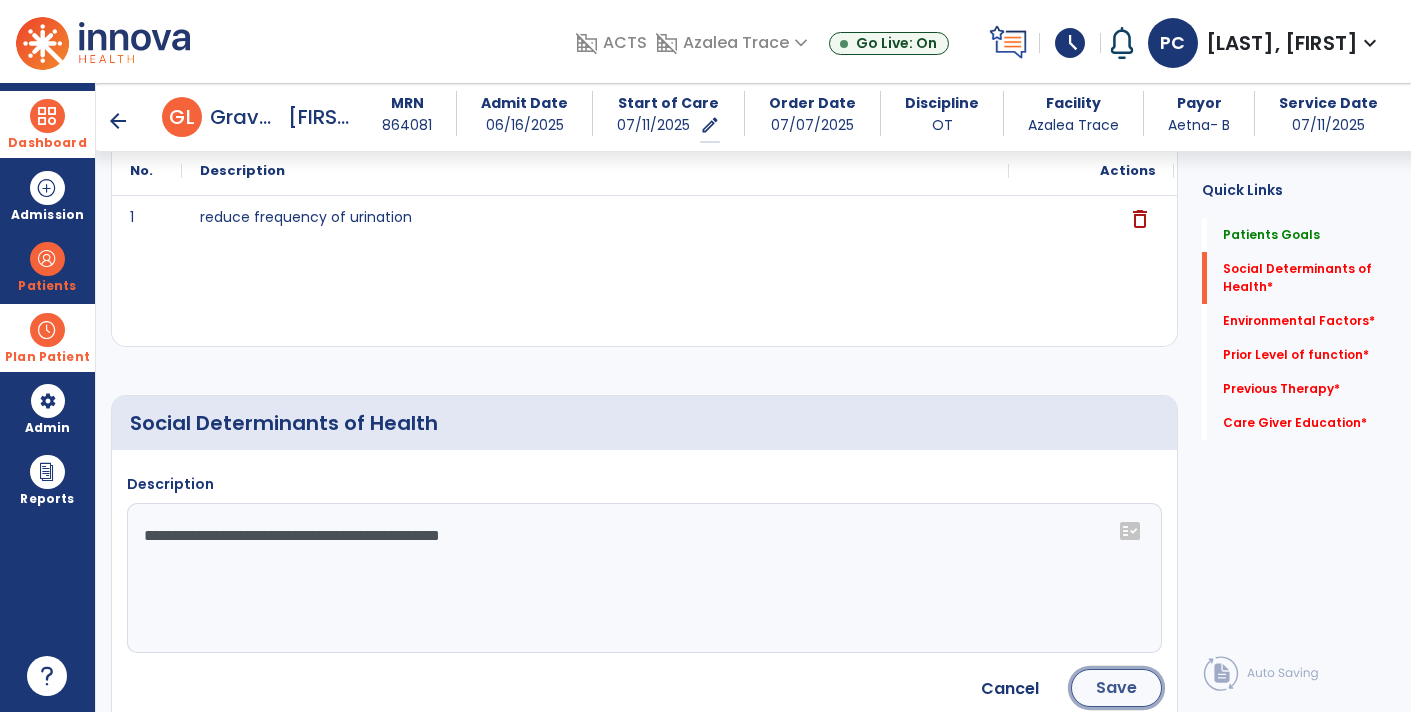 click on "Save" 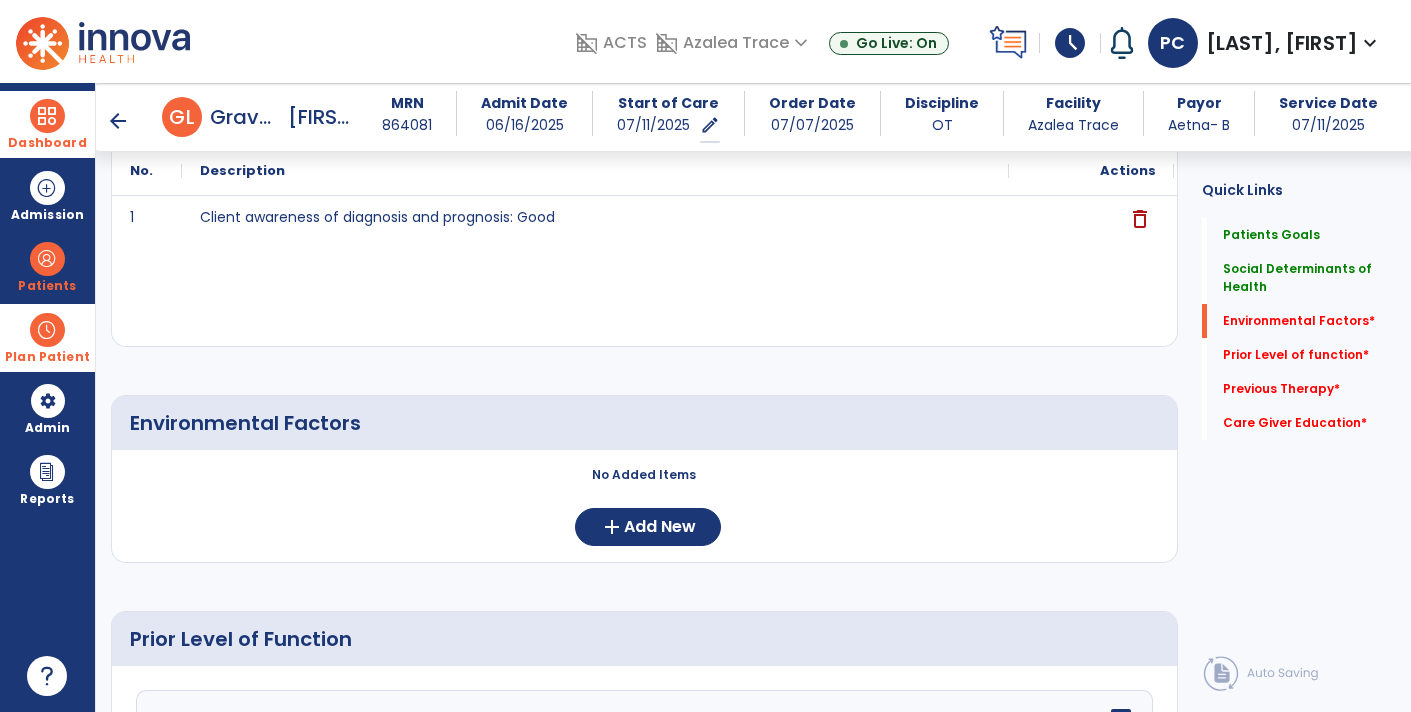scroll, scrollTop: 578, scrollLeft: 0, axis: vertical 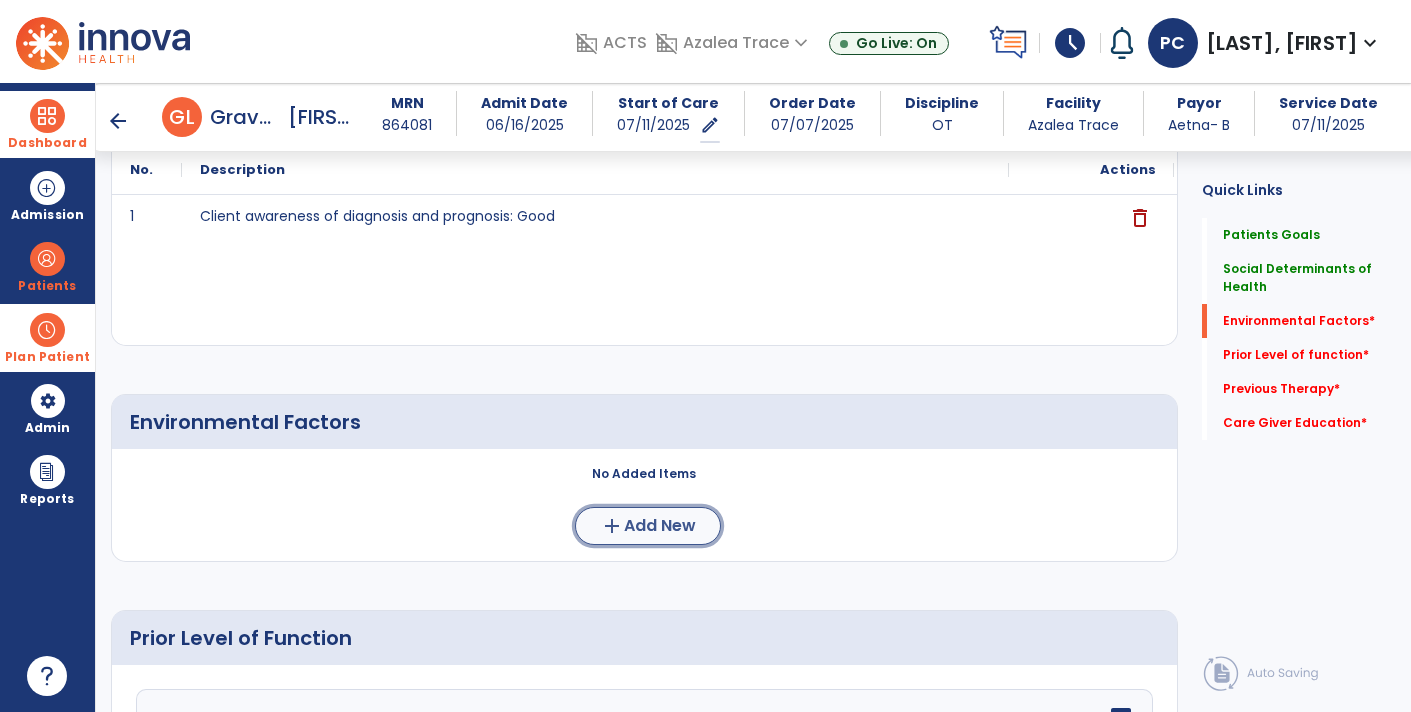 click on "Add New" 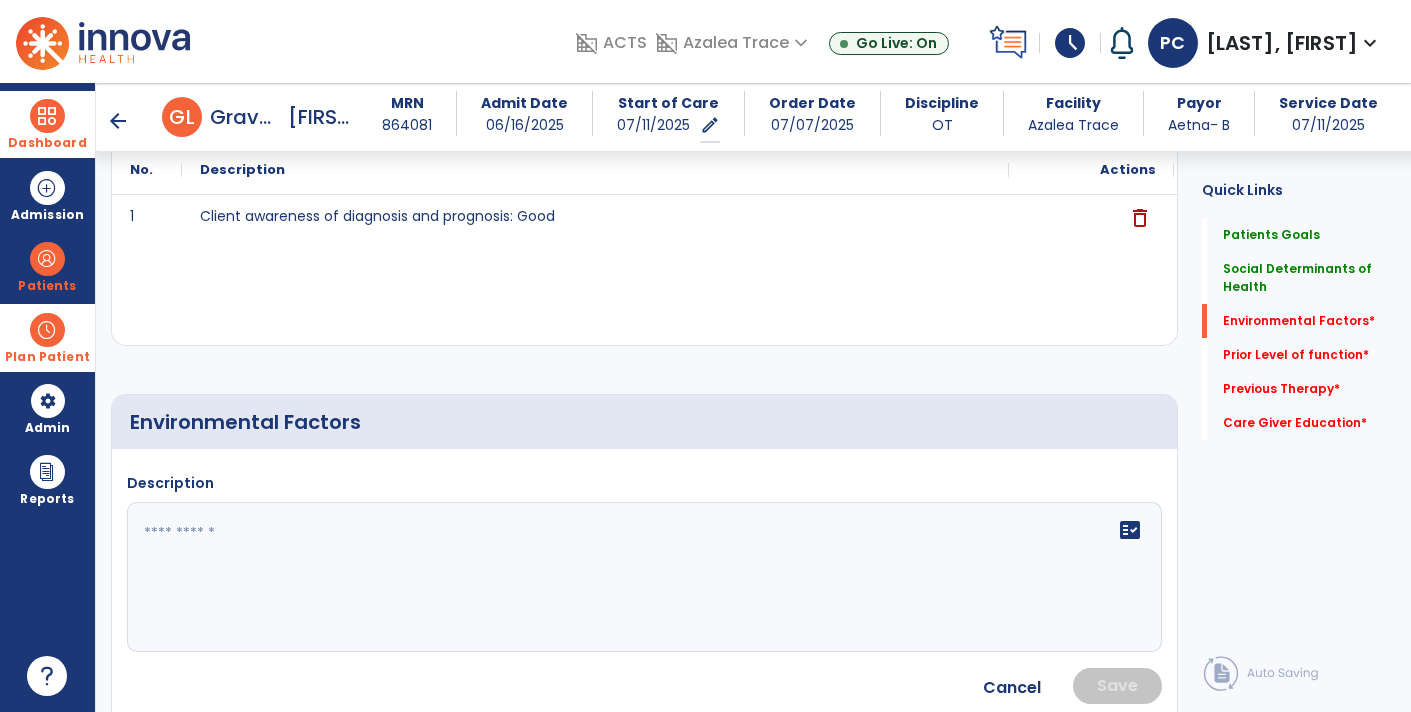click on "fact_check" 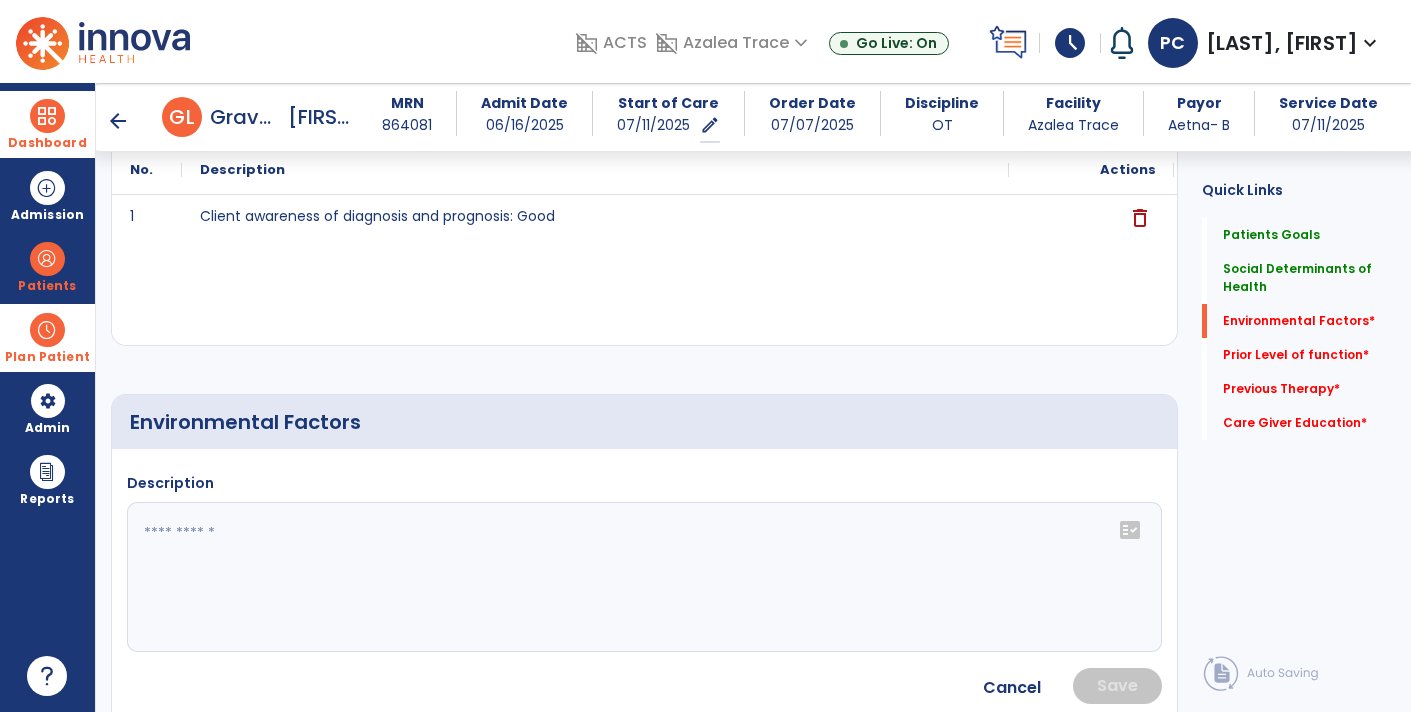 click 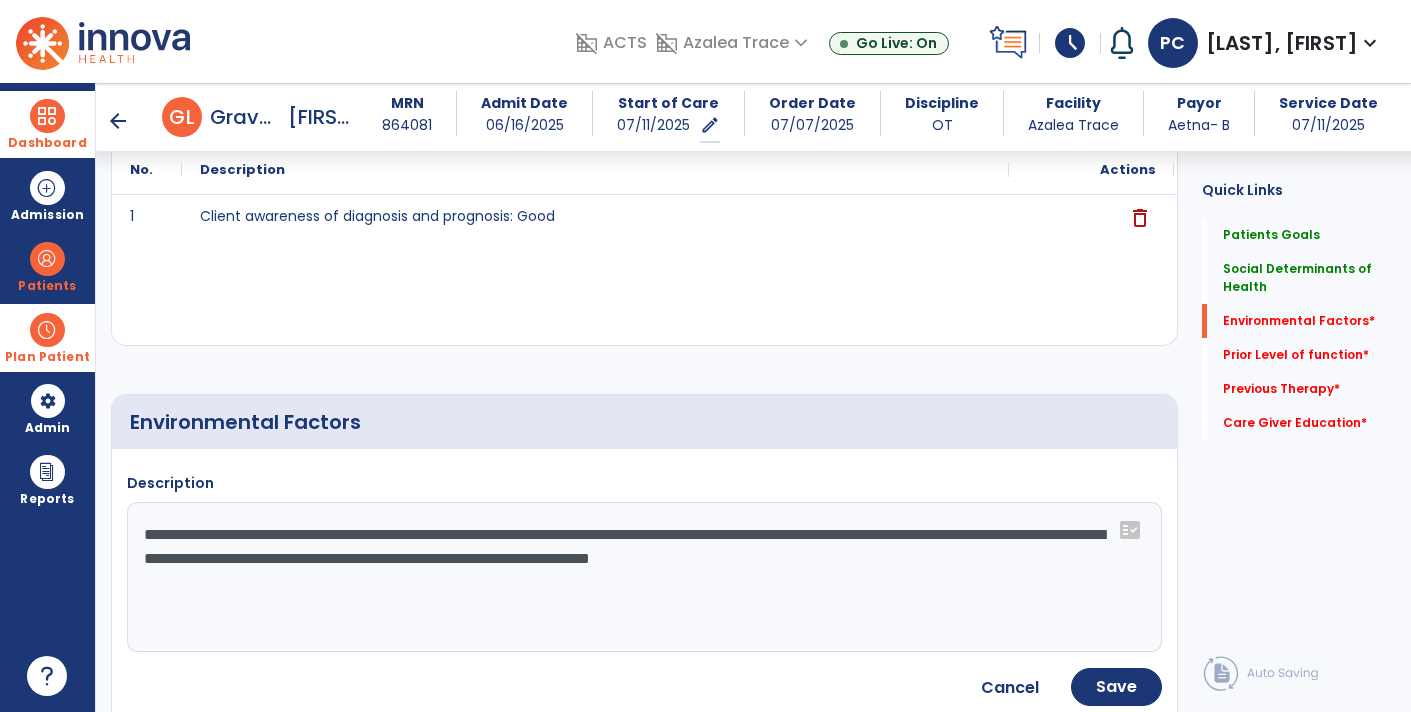 type on "**********" 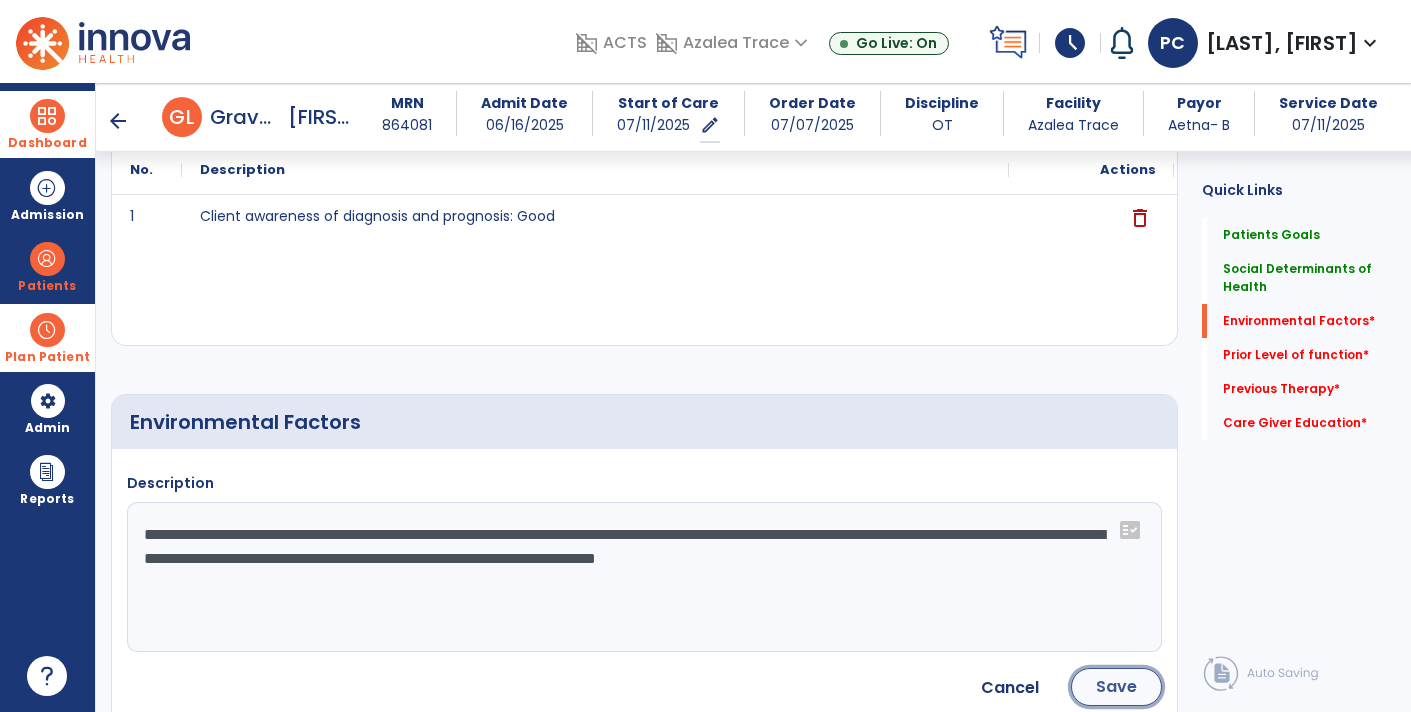 click on "Save" 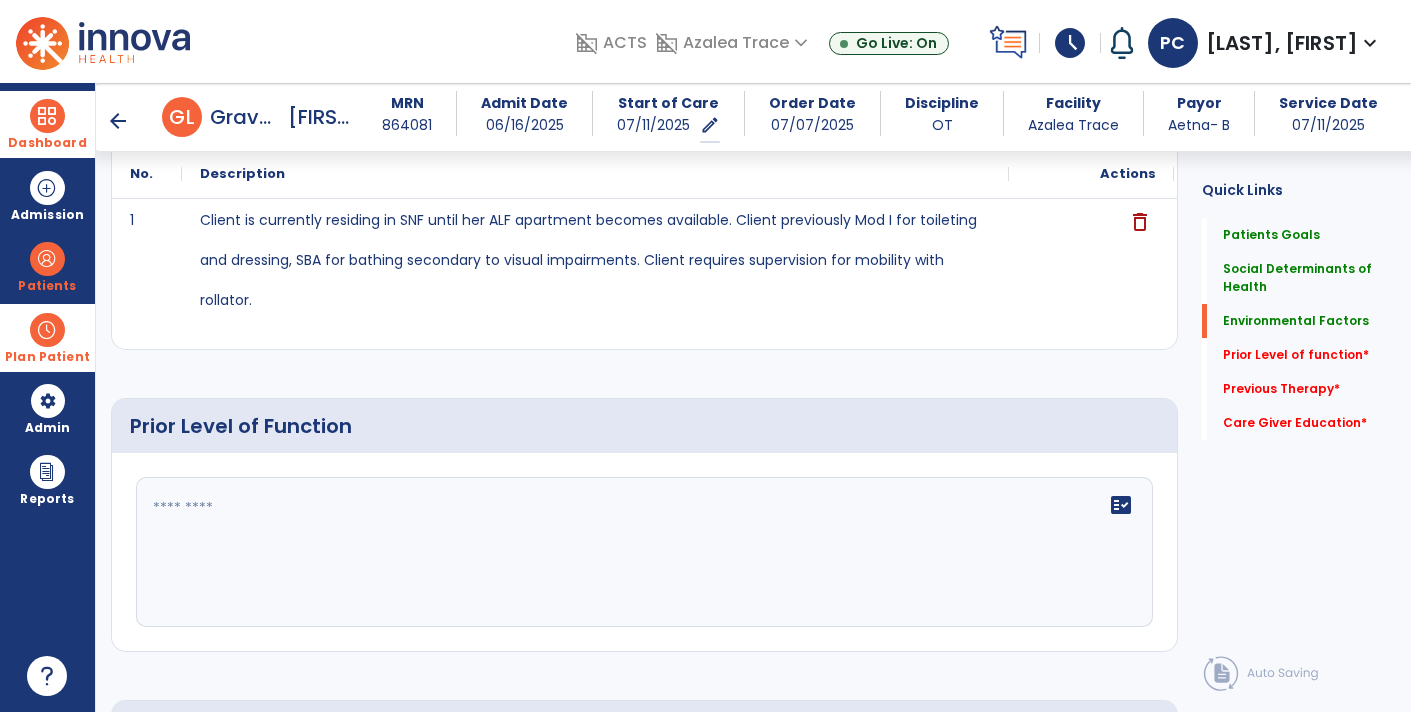 scroll, scrollTop: 902, scrollLeft: 0, axis: vertical 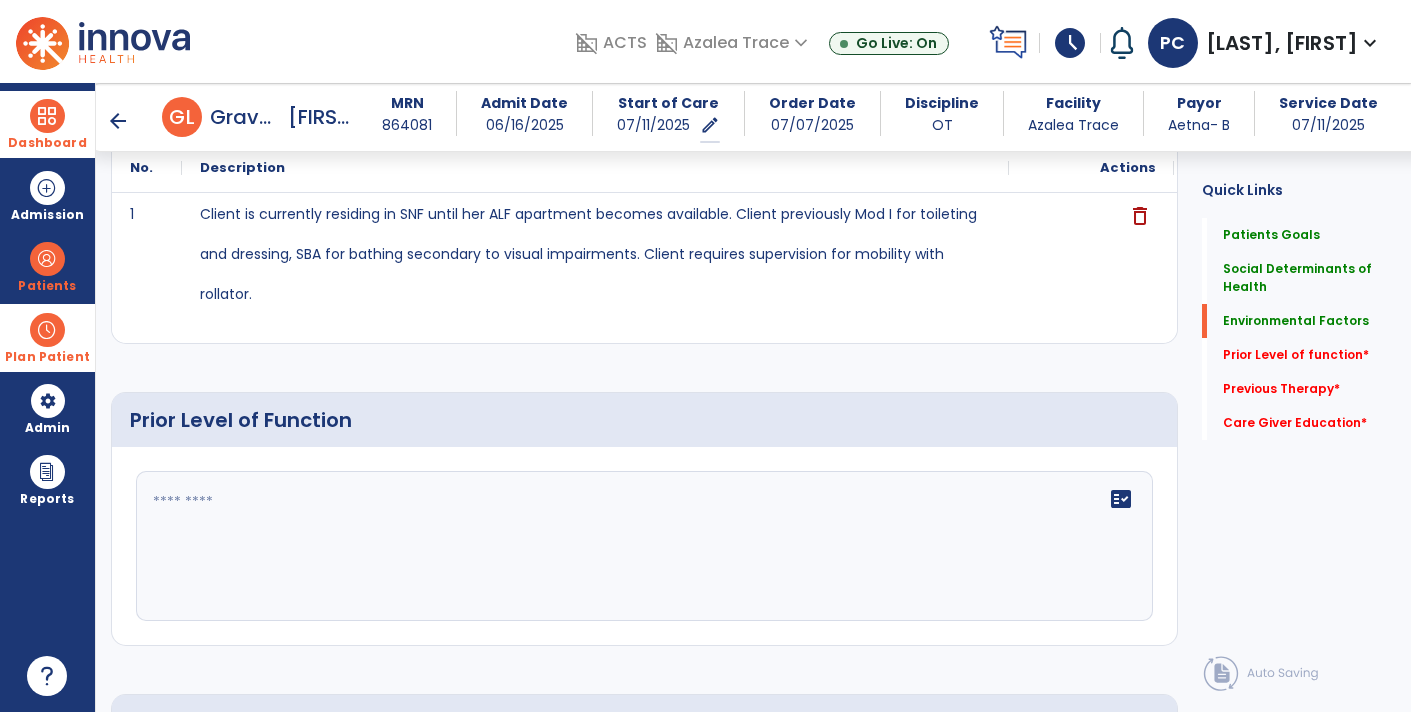 click 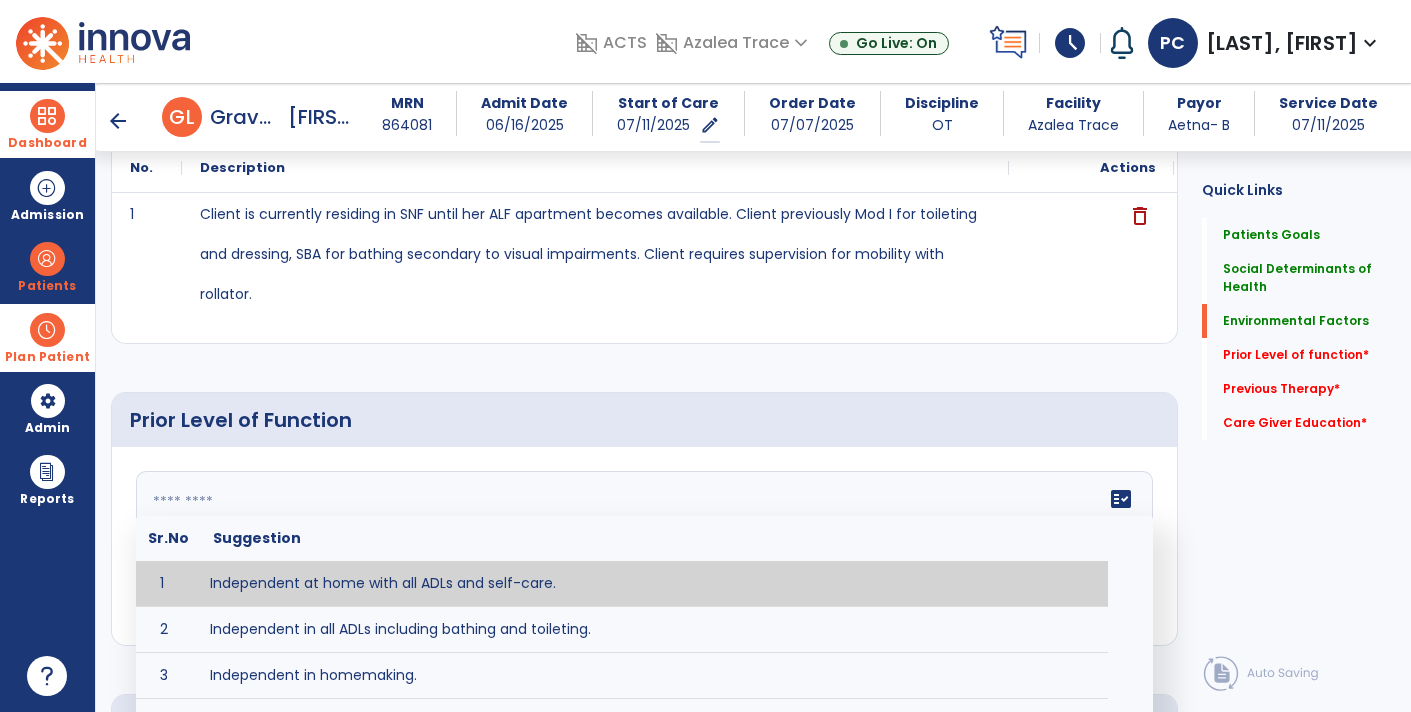 click on "fact_check" 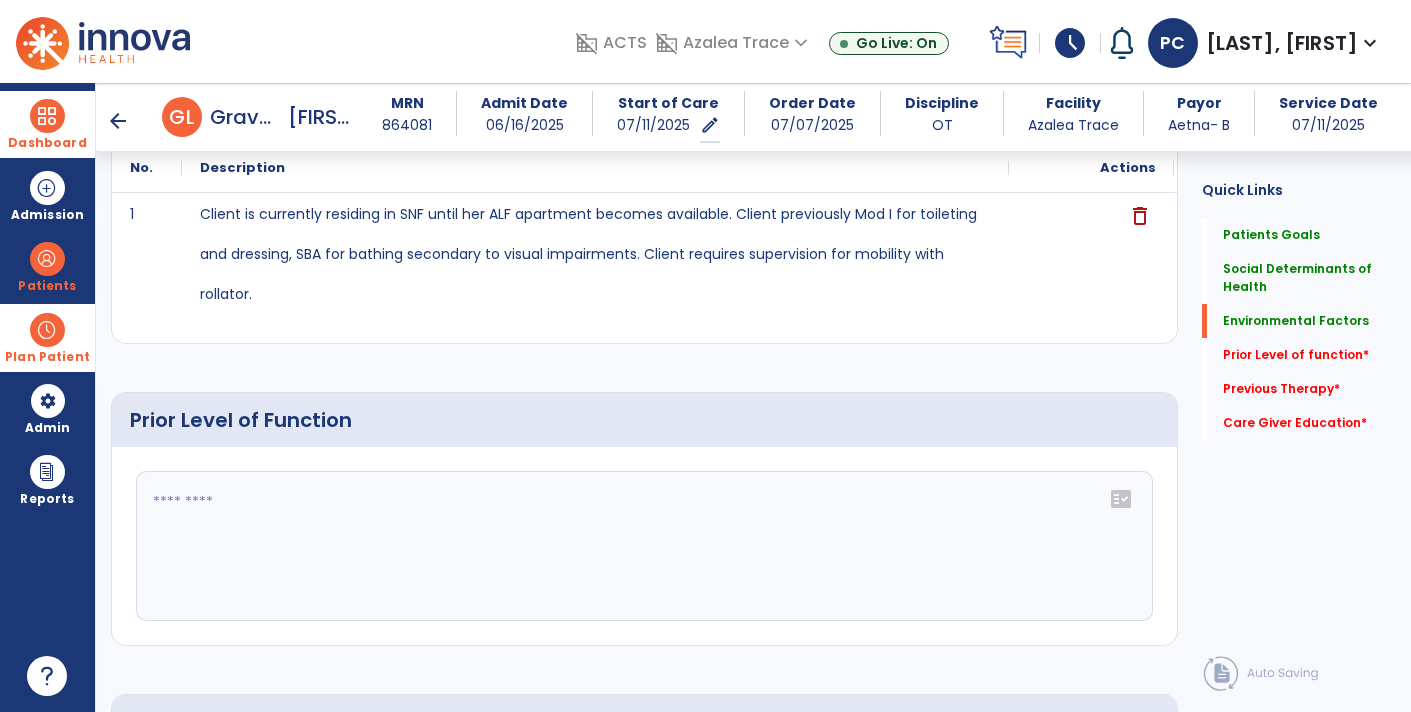 click 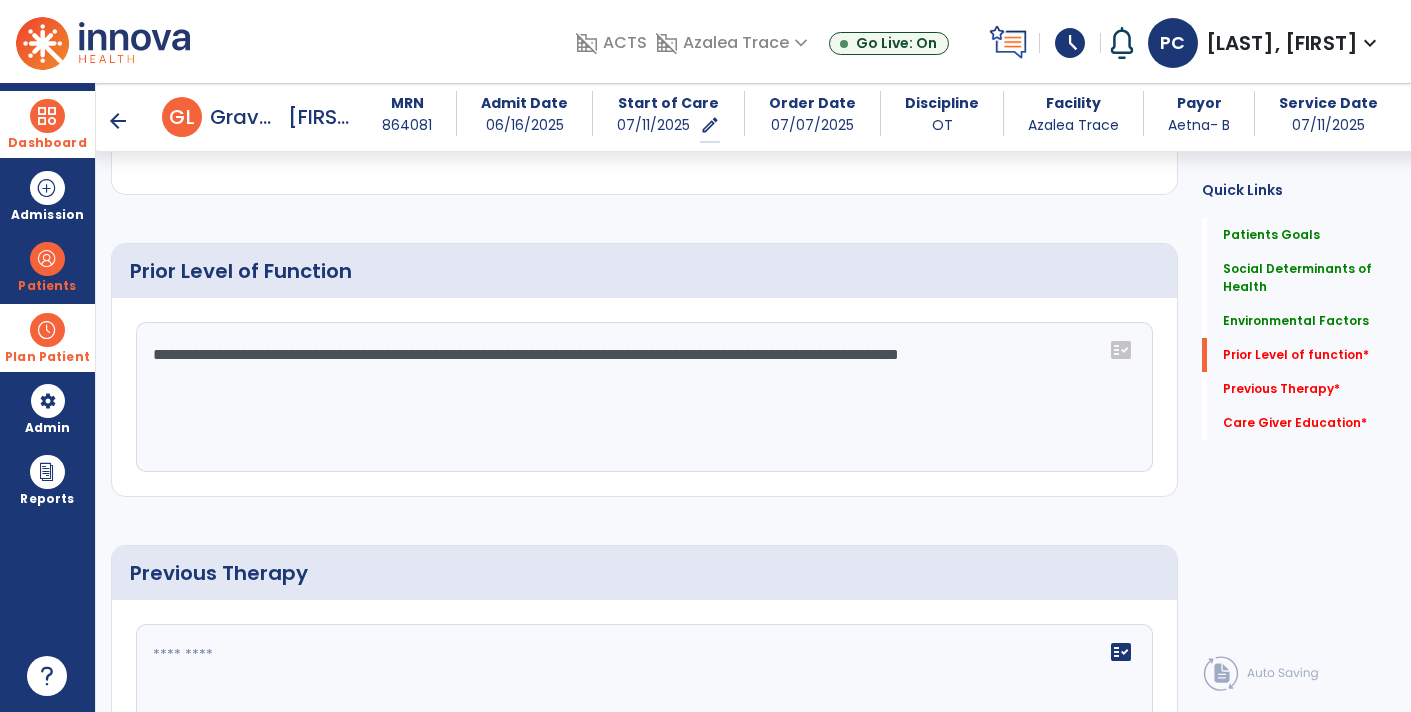 scroll, scrollTop: 1068, scrollLeft: 0, axis: vertical 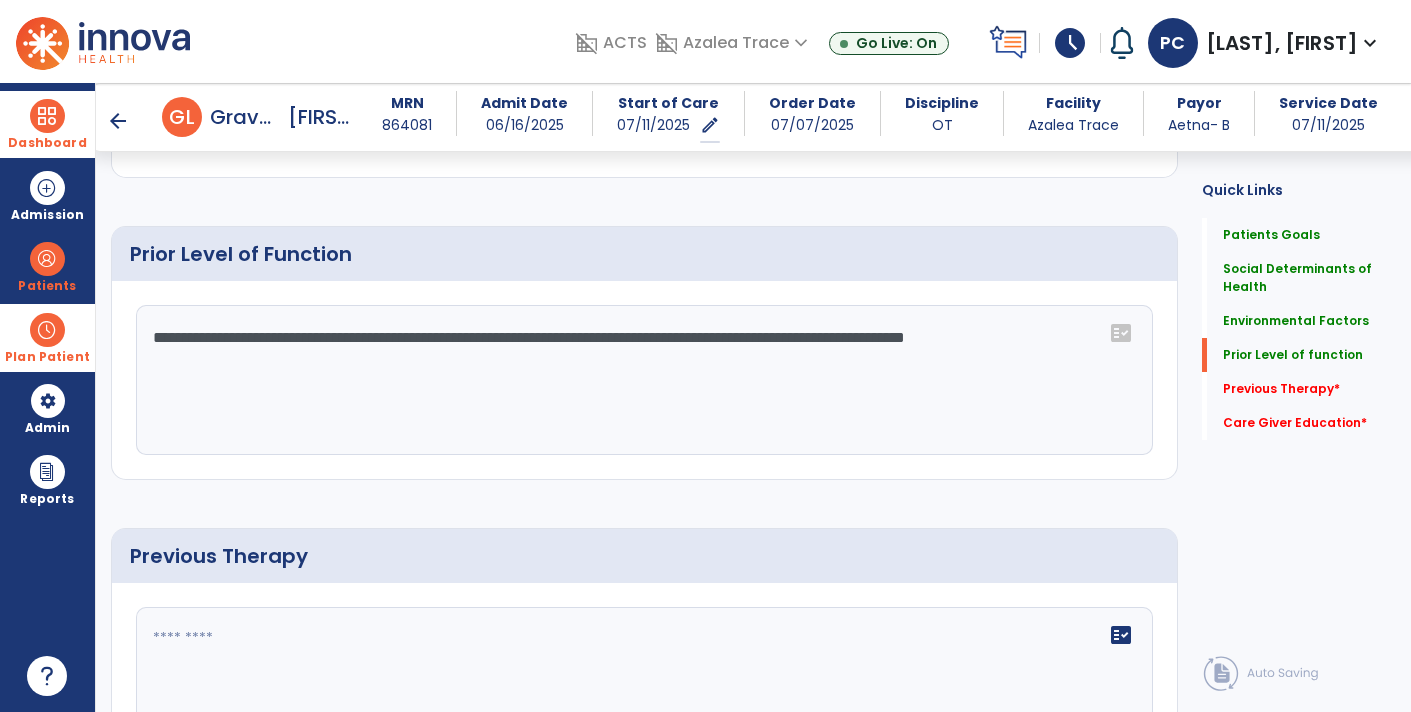 type on "**********" 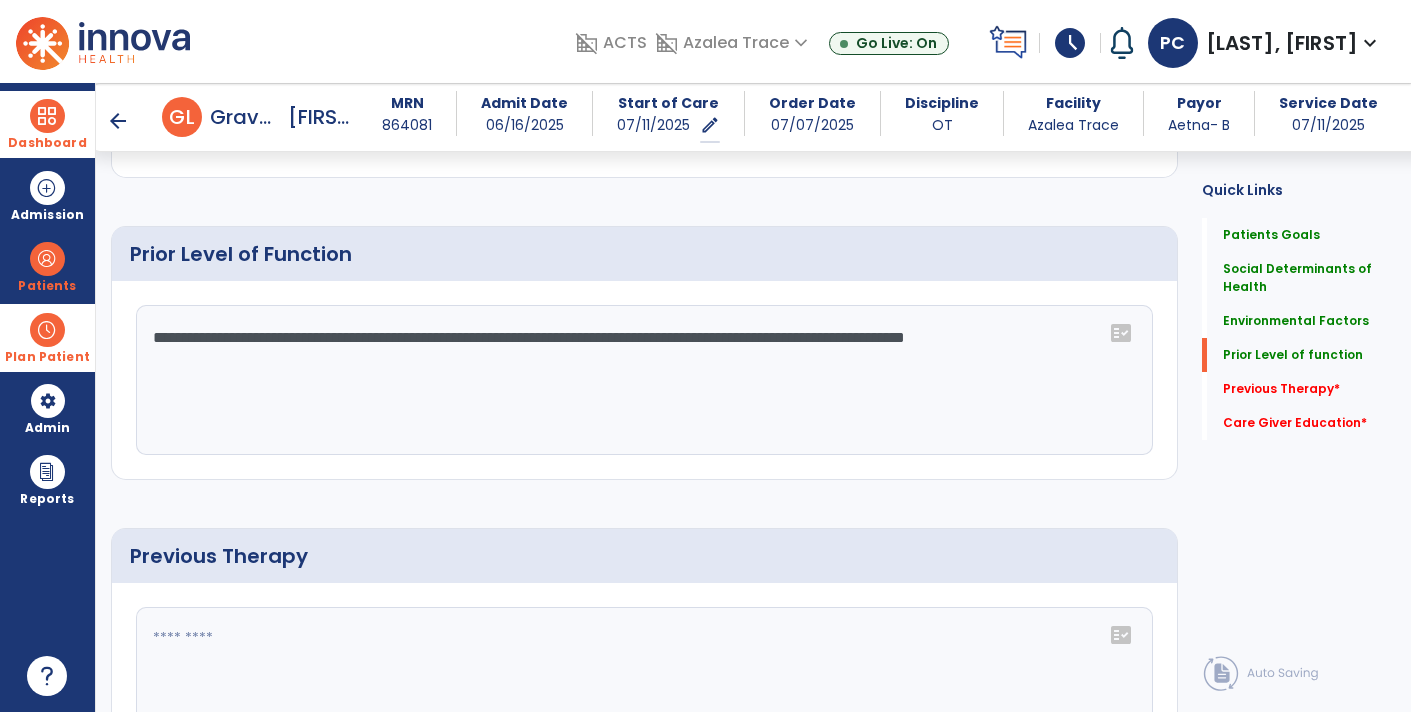 click 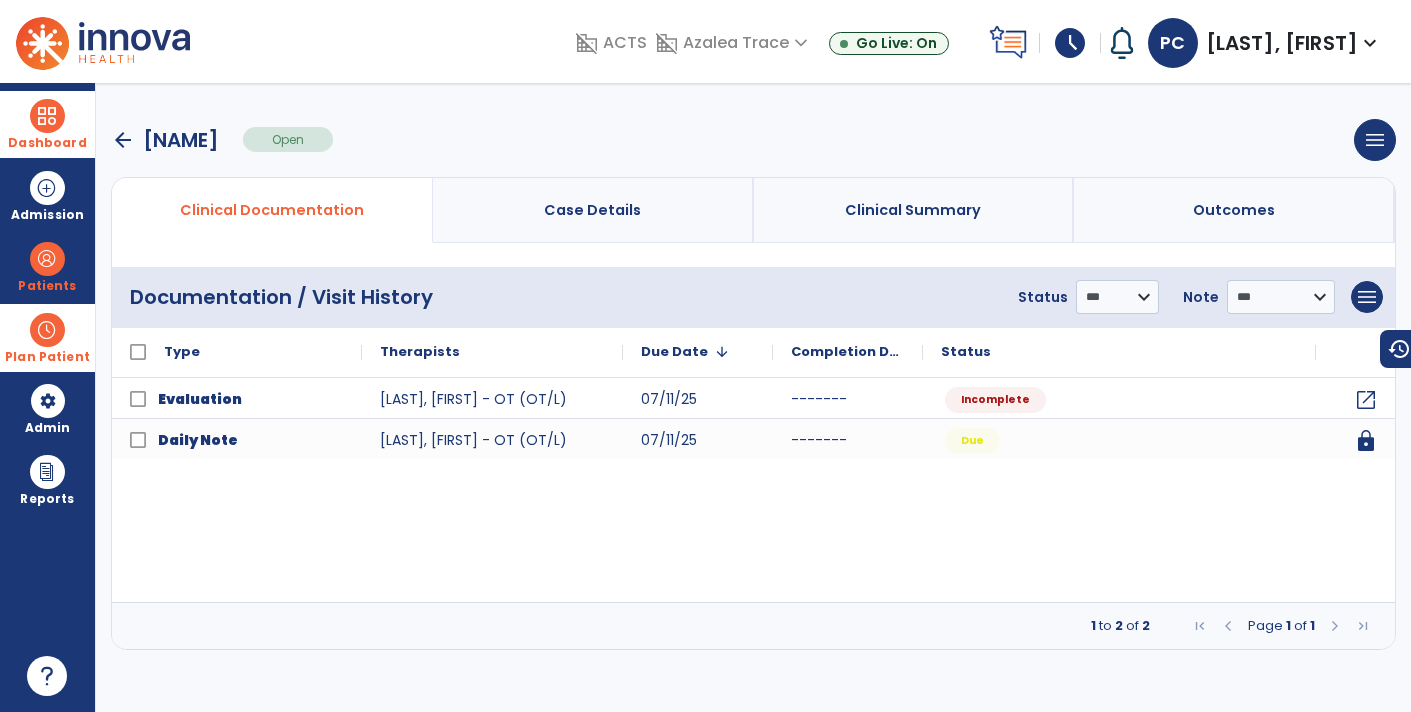 scroll, scrollTop: 0, scrollLeft: 0, axis: both 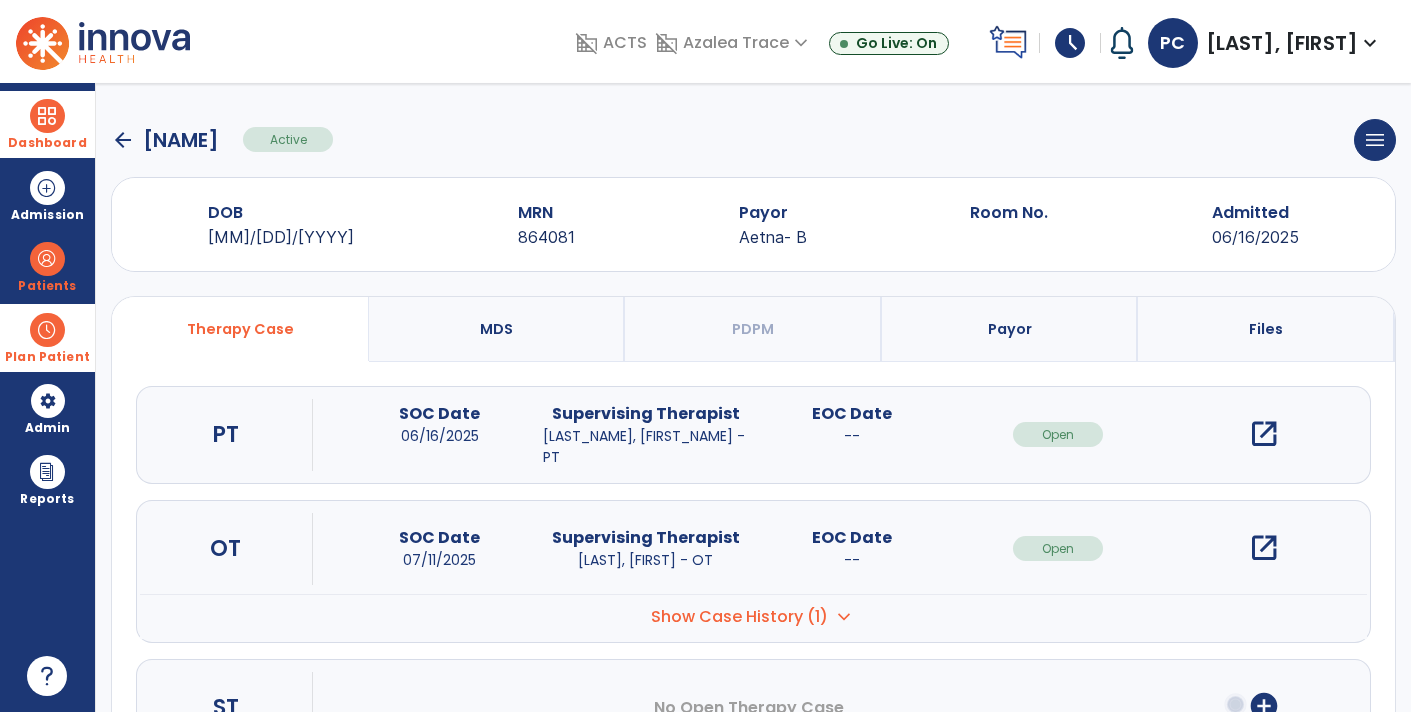 click on "Show Case History (1)     expand_more" at bounding box center [753, 616] 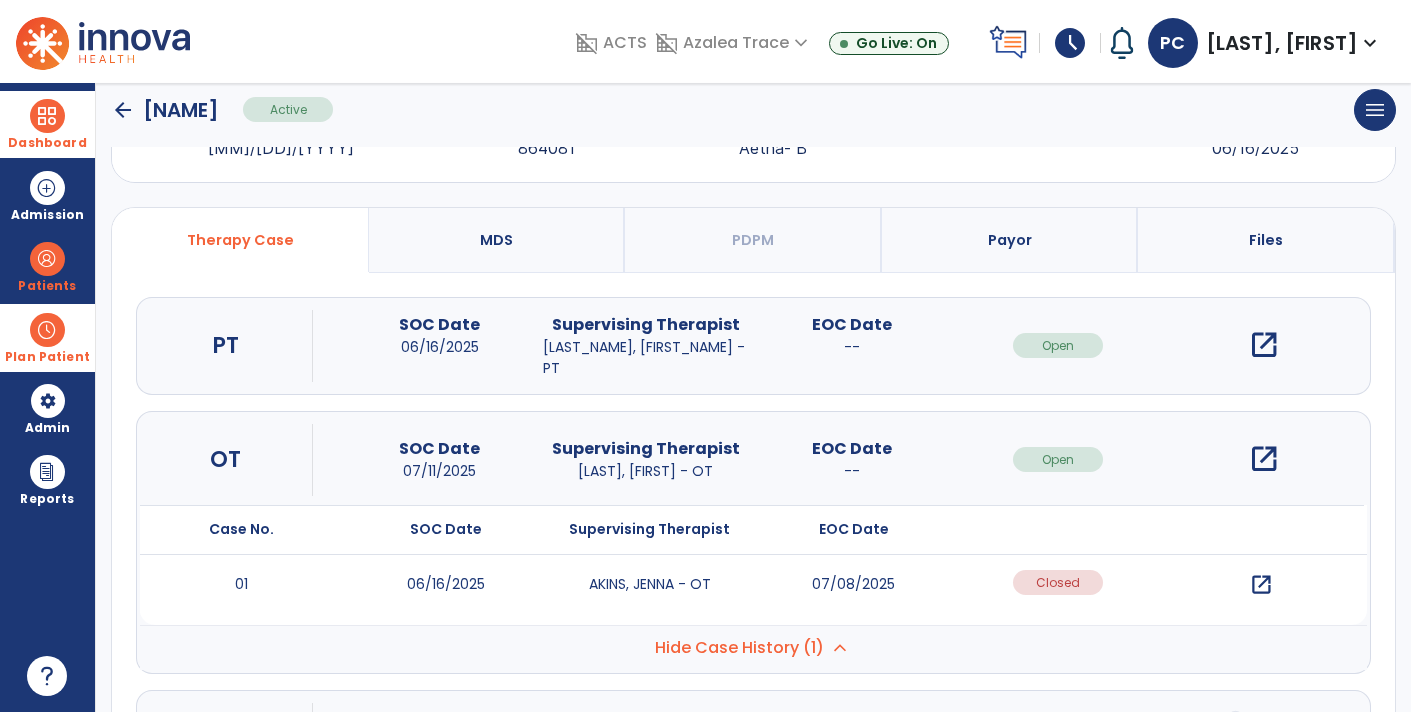 scroll, scrollTop: 210, scrollLeft: 0, axis: vertical 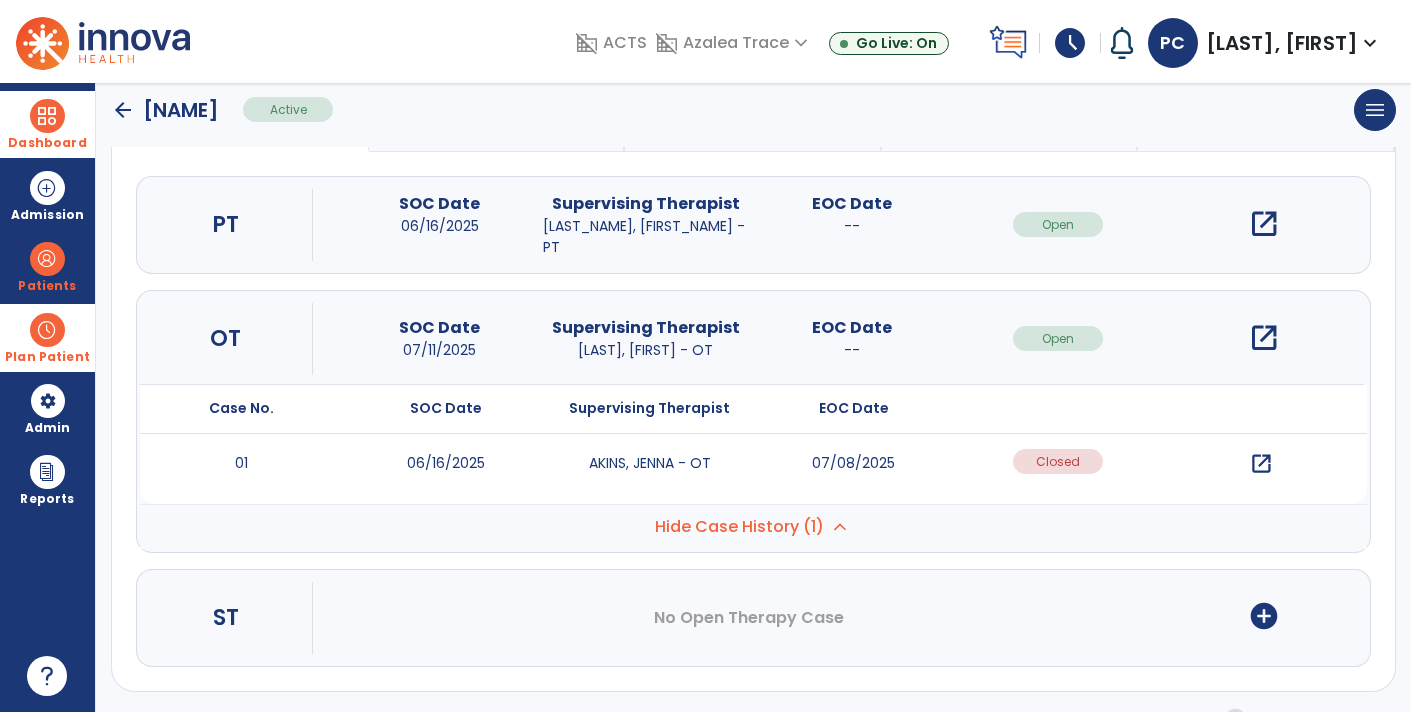 click on "open_in_new" at bounding box center (1261, 464) 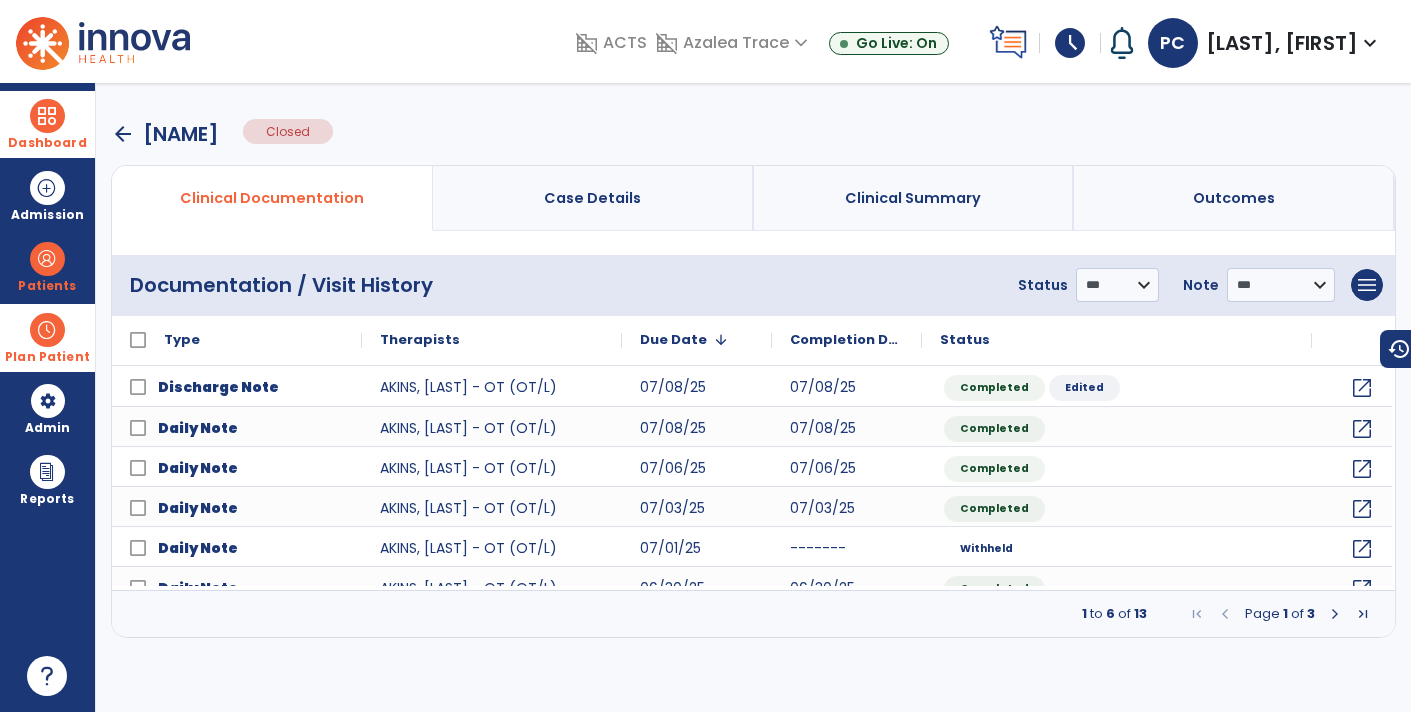 scroll, scrollTop: 0, scrollLeft: 0, axis: both 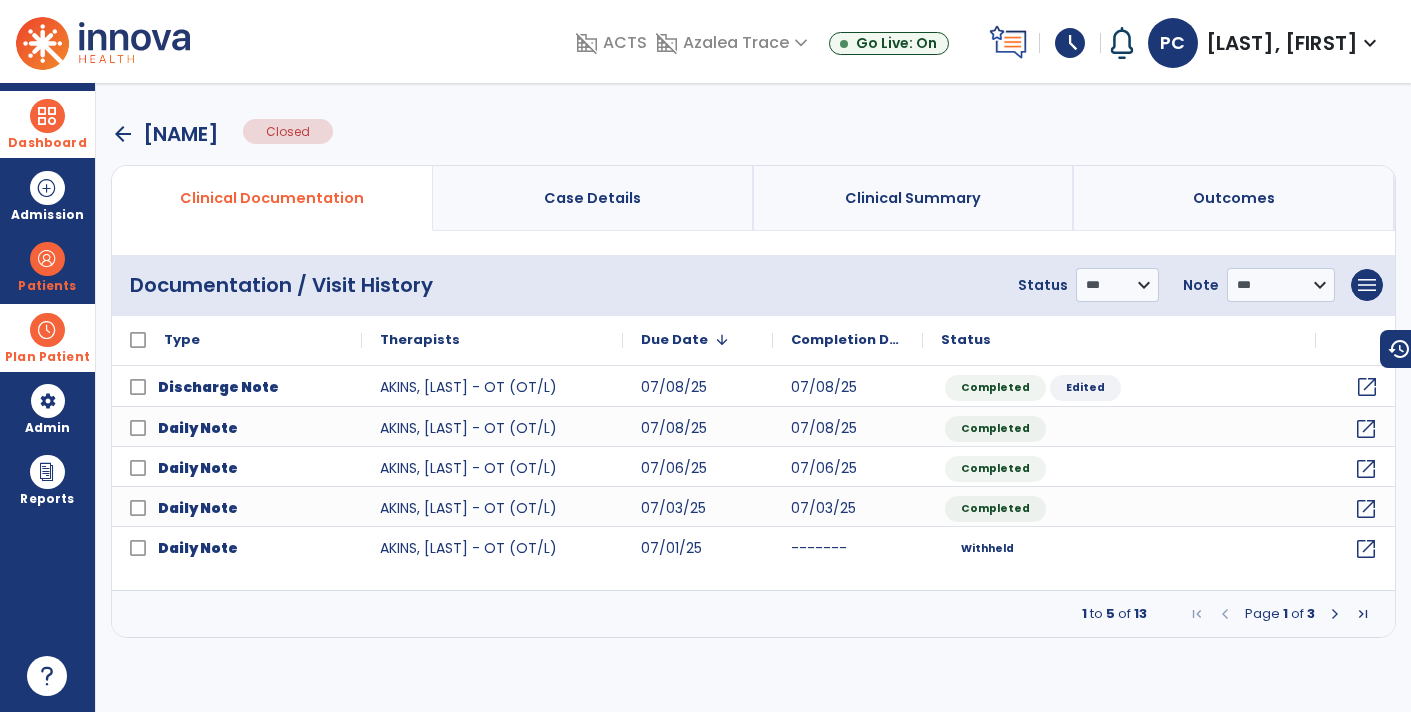 click on "open_in_new" 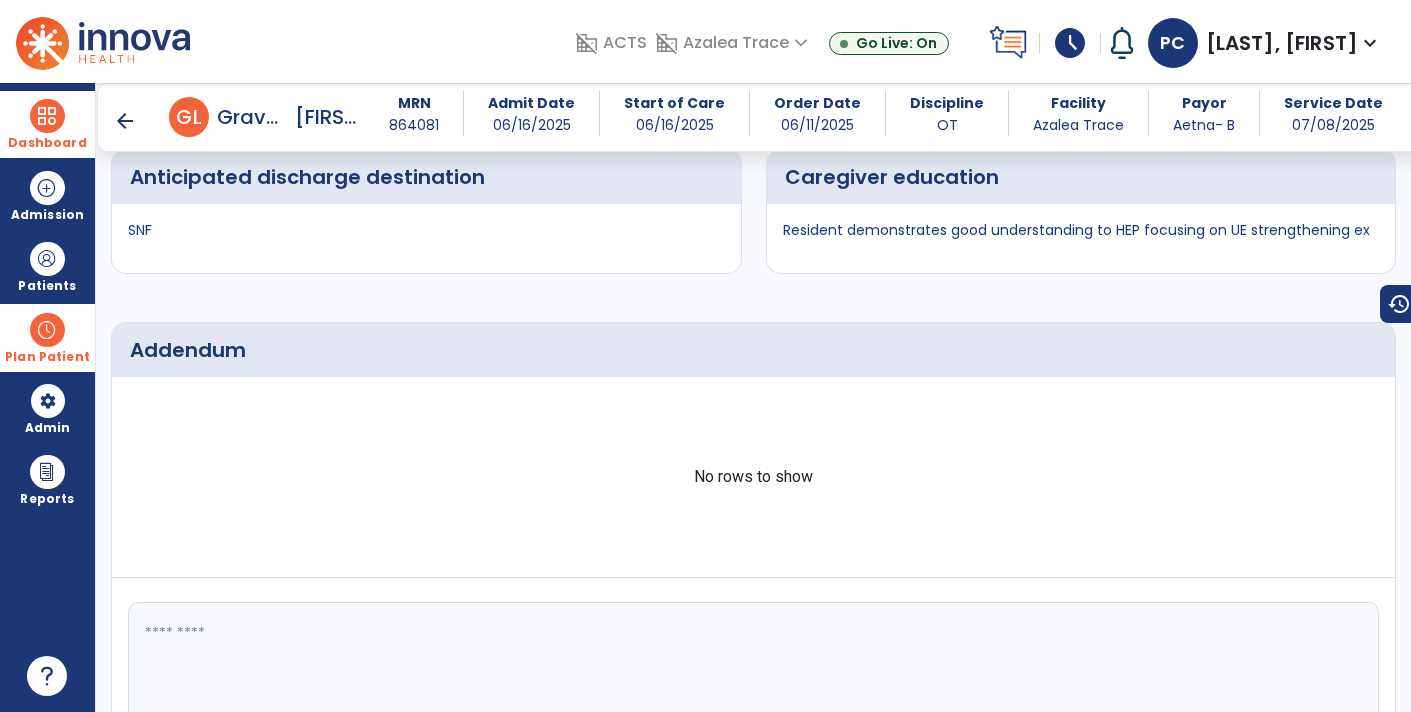 scroll, scrollTop: 3718, scrollLeft: 0, axis: vertical 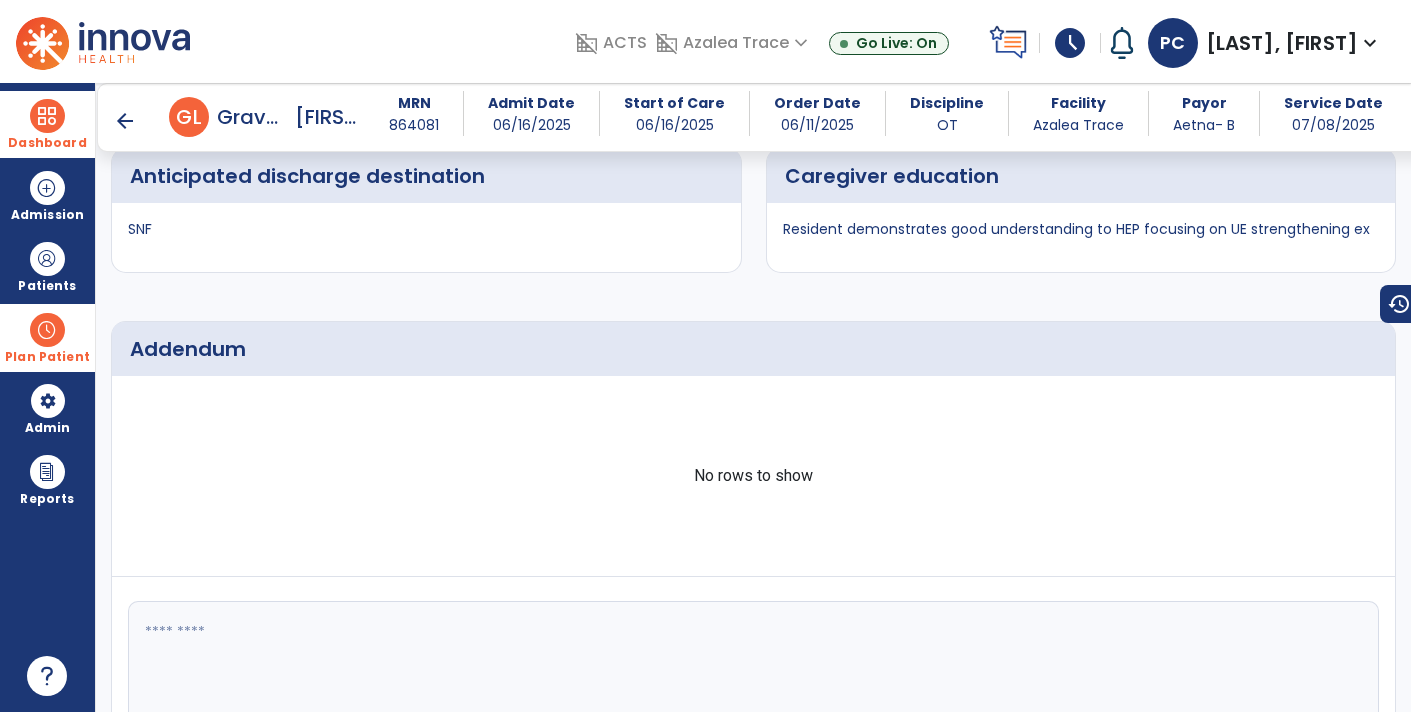 click on "arrow_back" at bounding box center [125, 121] 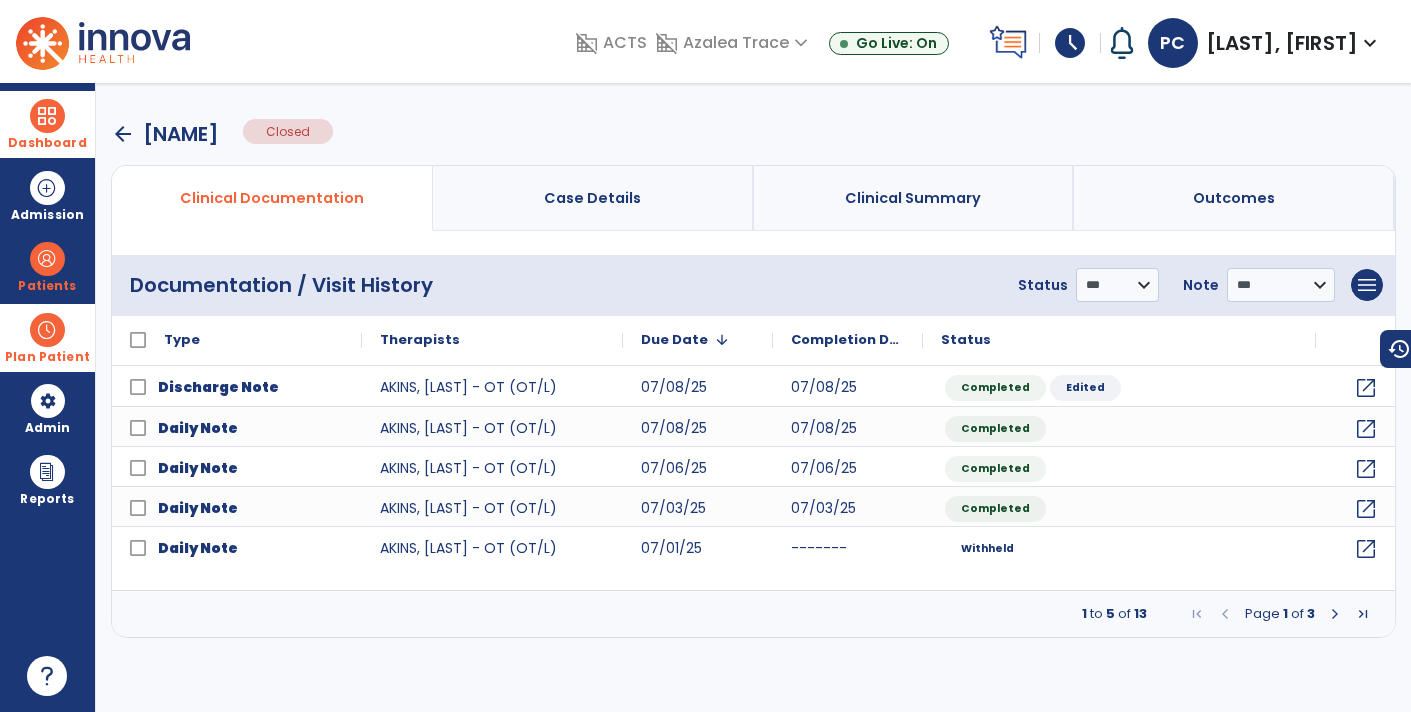 click on "arrow_back" at bounding box center [123, 134] 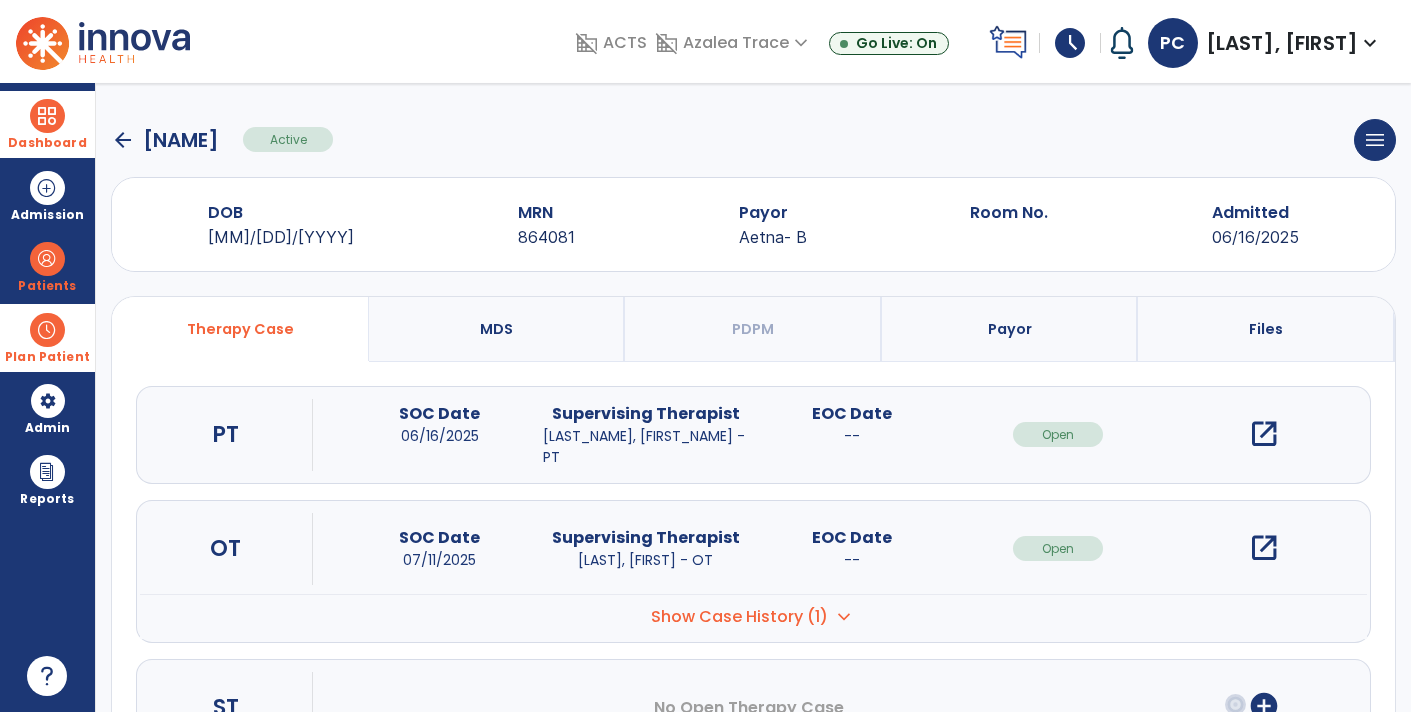 click on "open_in_new" at bounding box center [1264, 548] 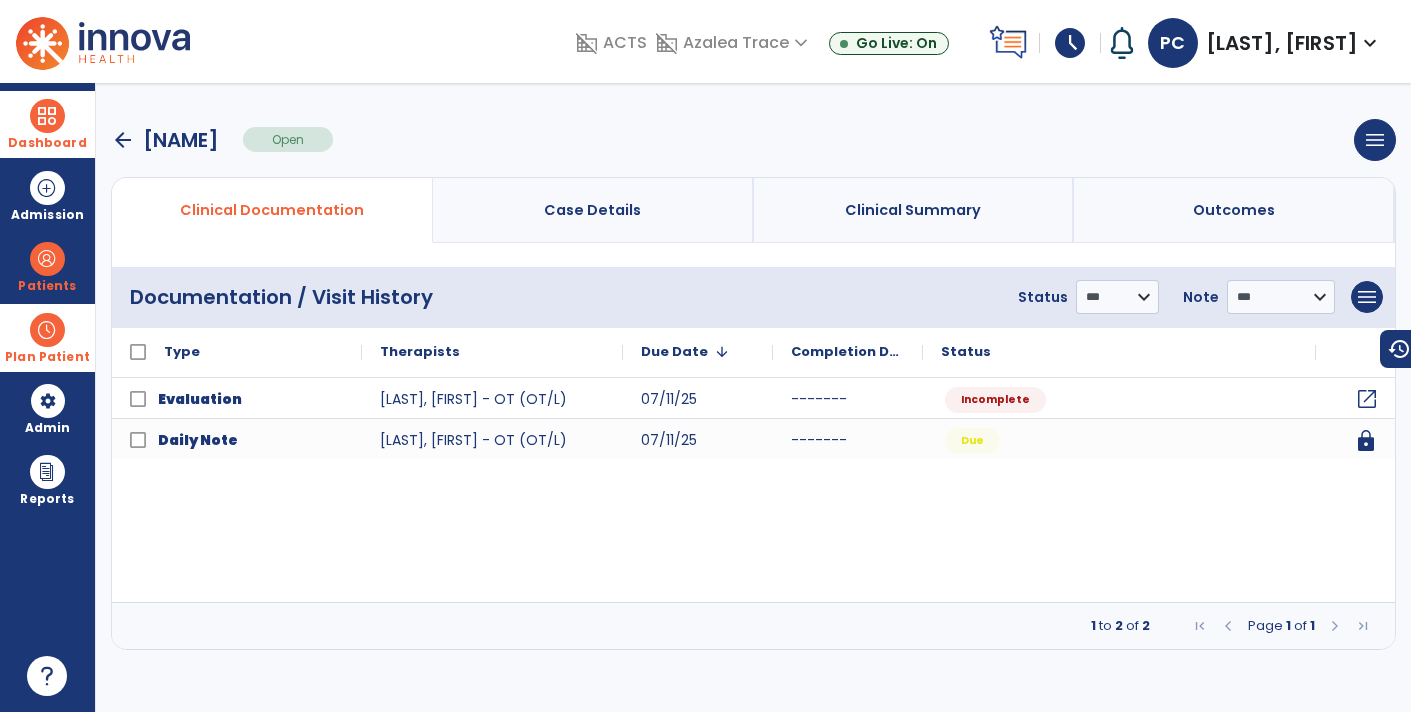 click on "open_in_new" 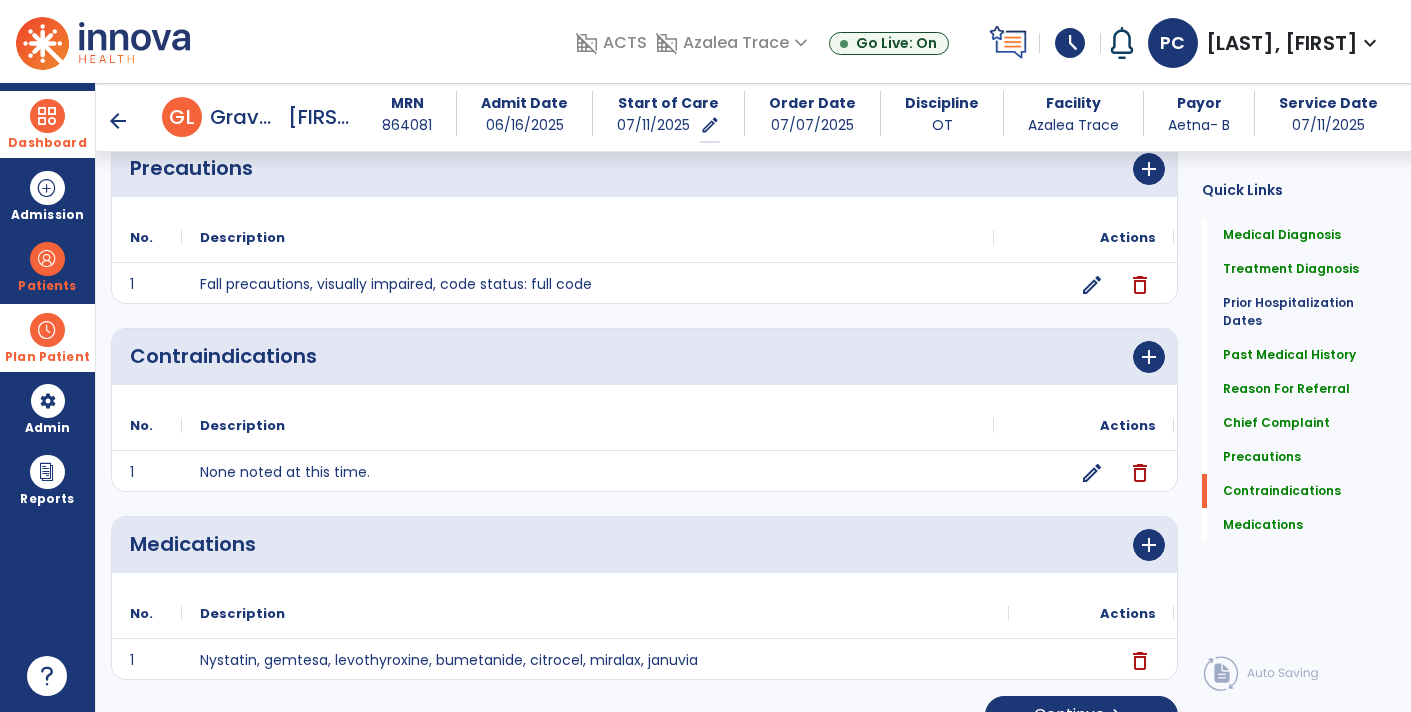 scroll, scrollTop: 1618, scrollLeft: 0, axis: vertical 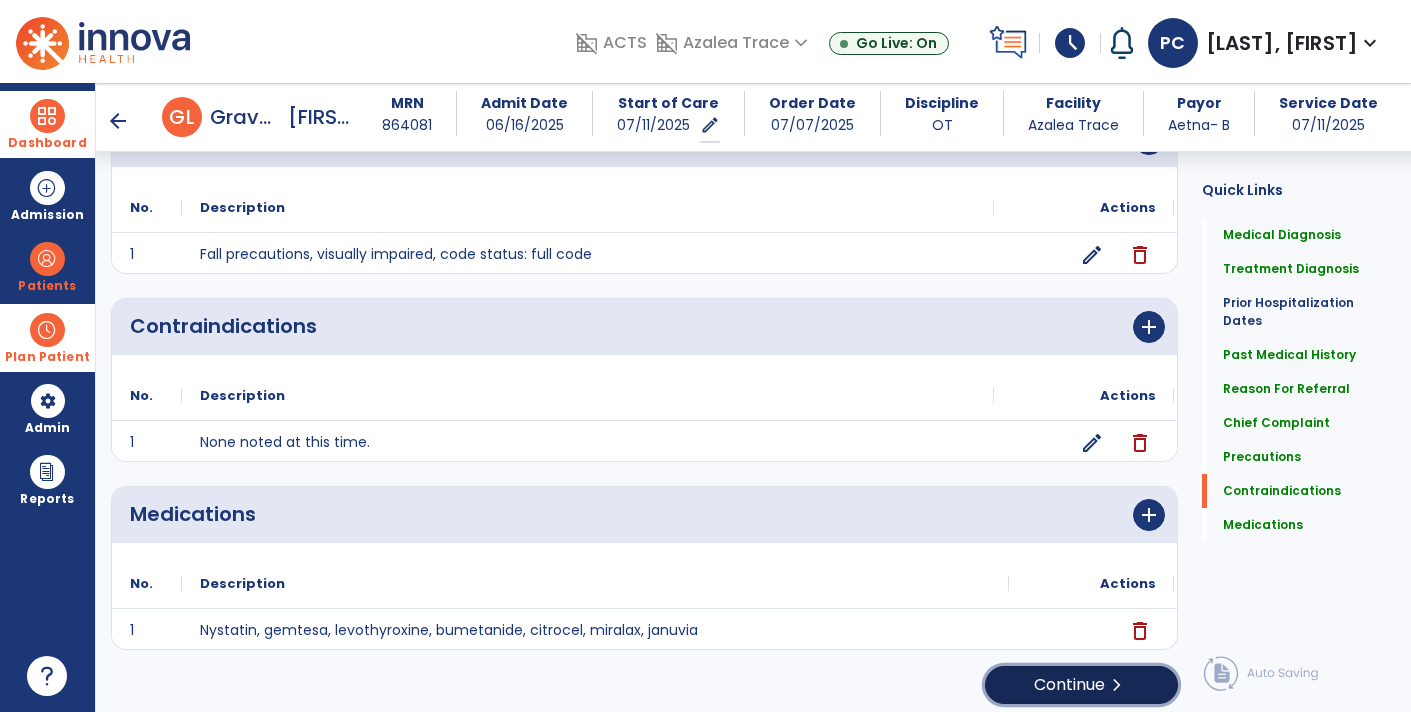 click on "chevron_right" 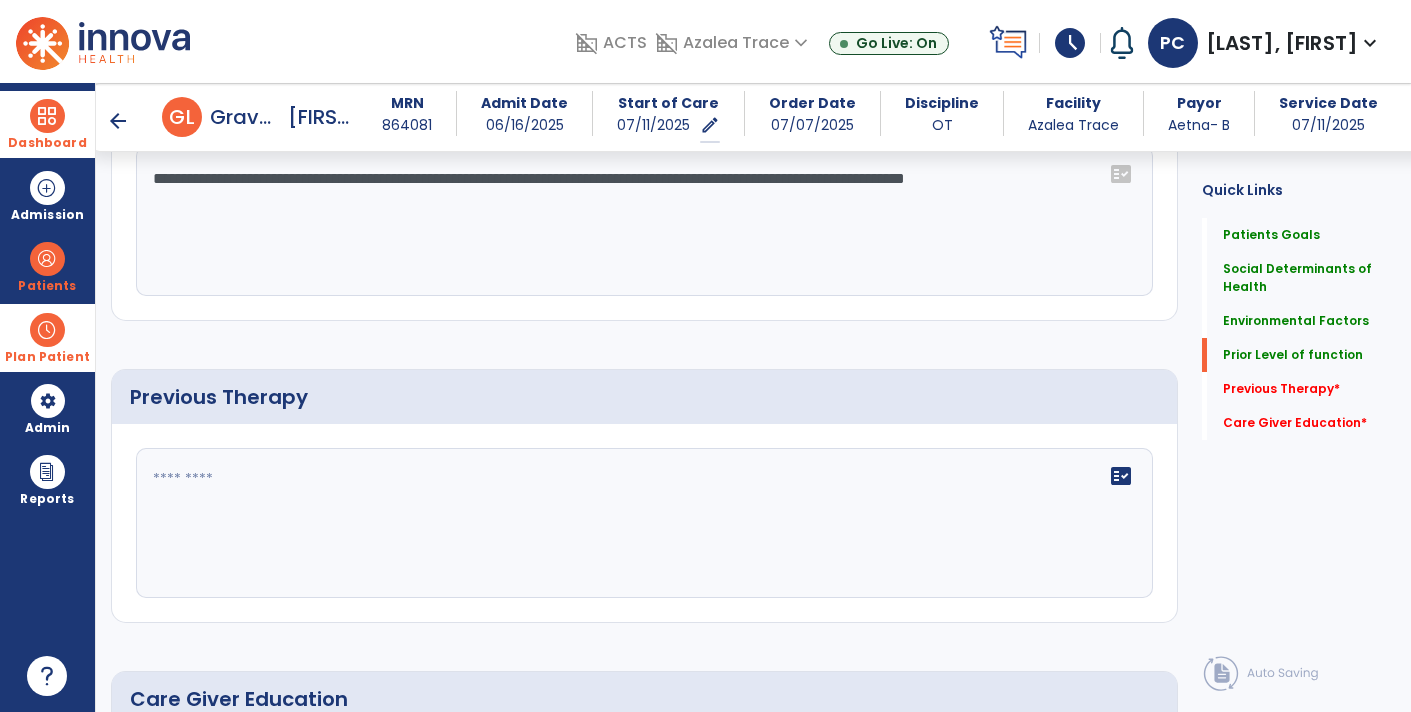 scroll, scrollTop: 976, scrollLeft: 0, axis: vertical 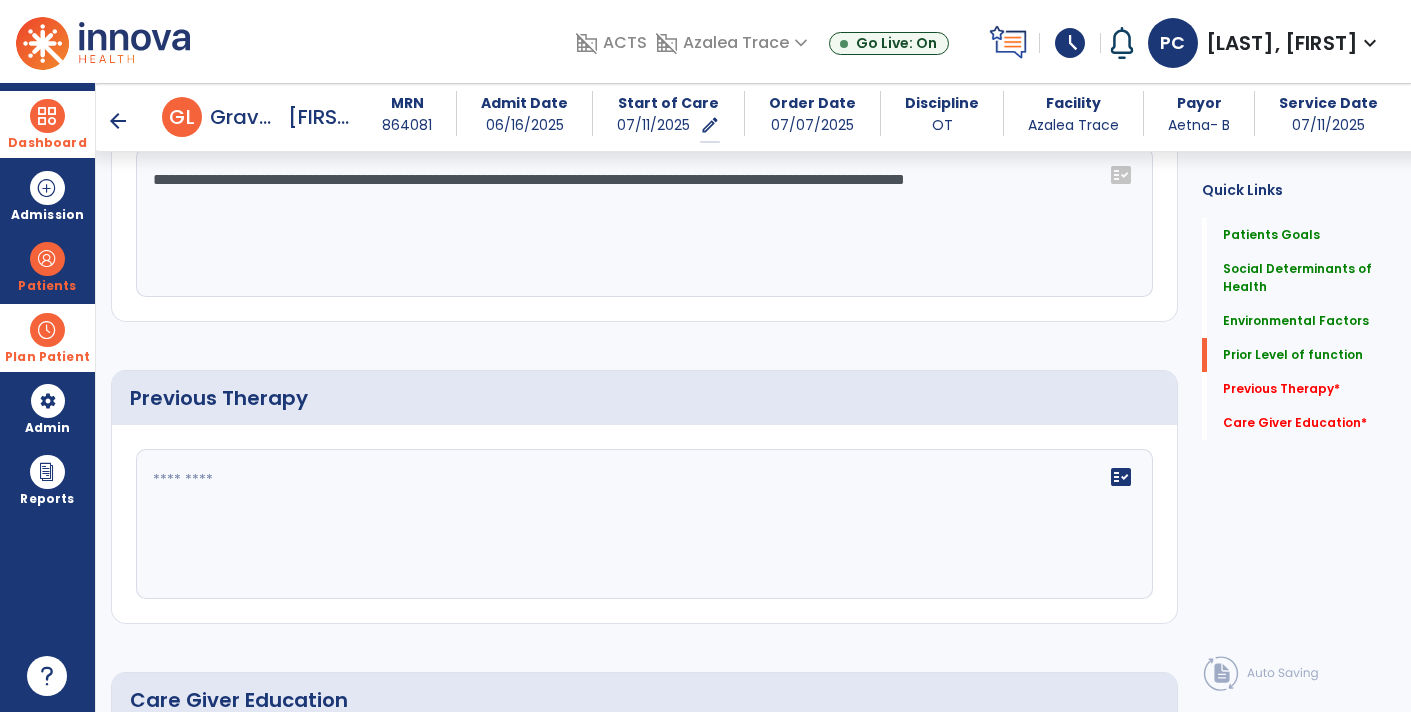 click on "fact_check" 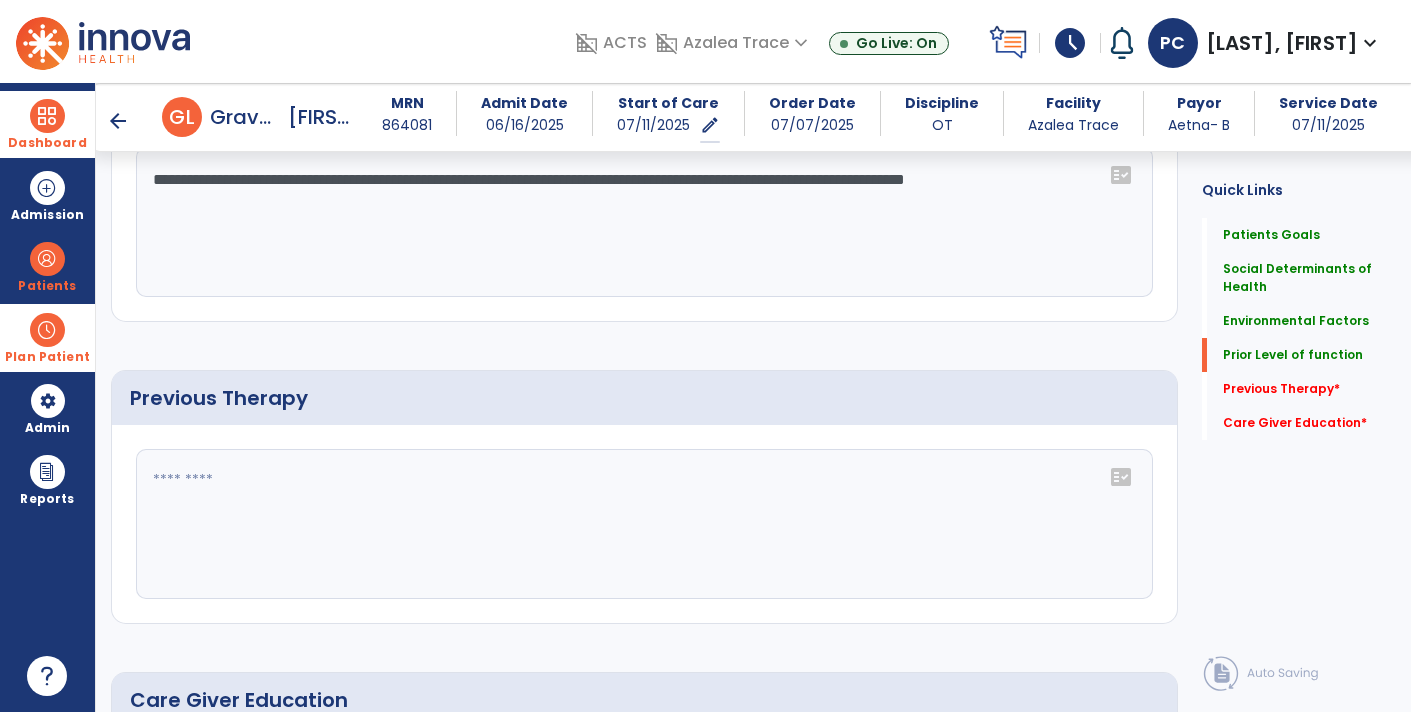 click 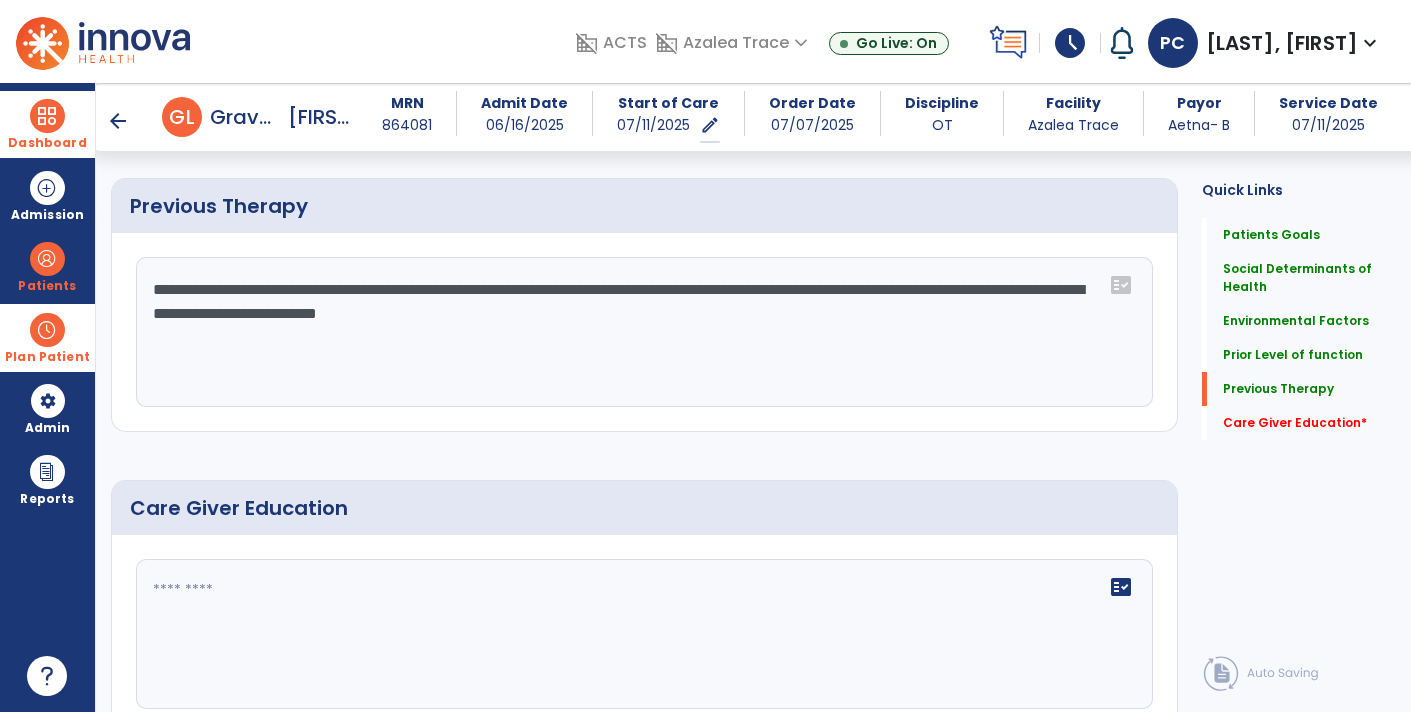 scroll, scrollTop: 1168, scrollLeft: 0, axis: vertical 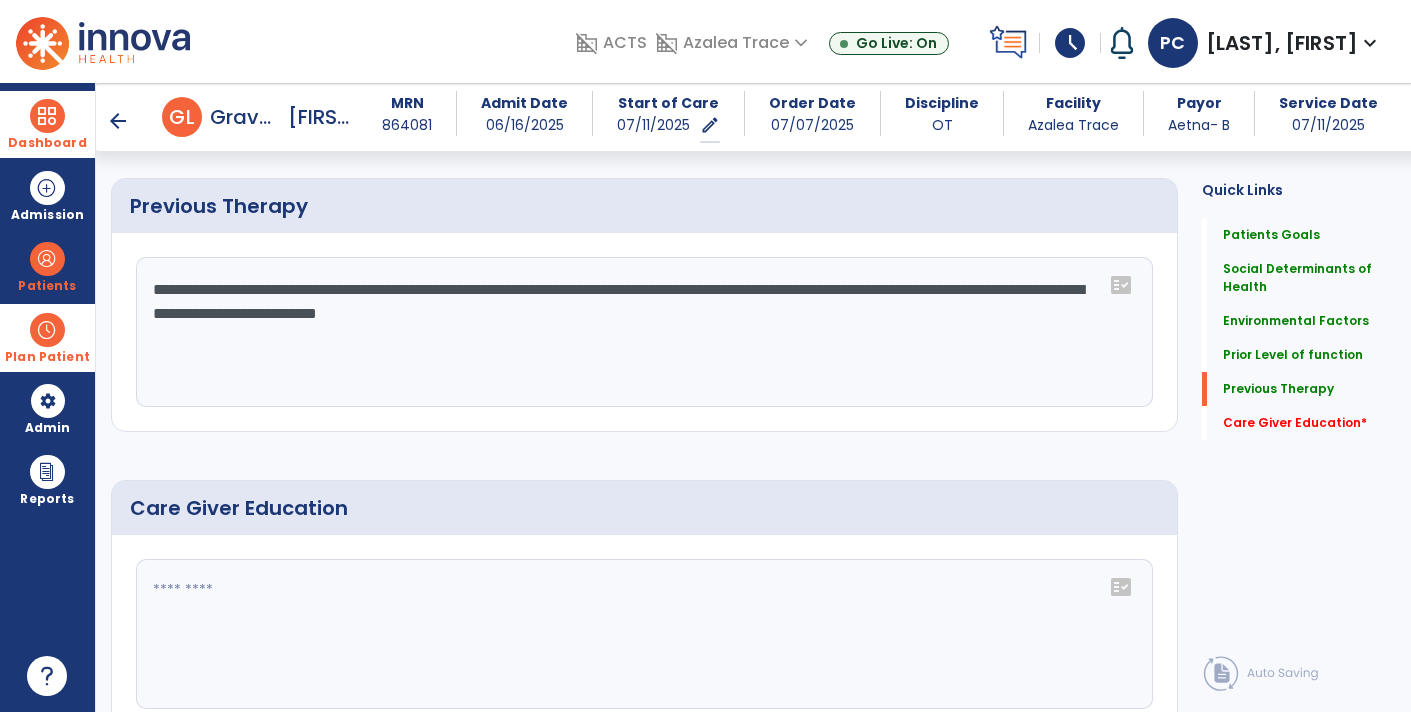 click 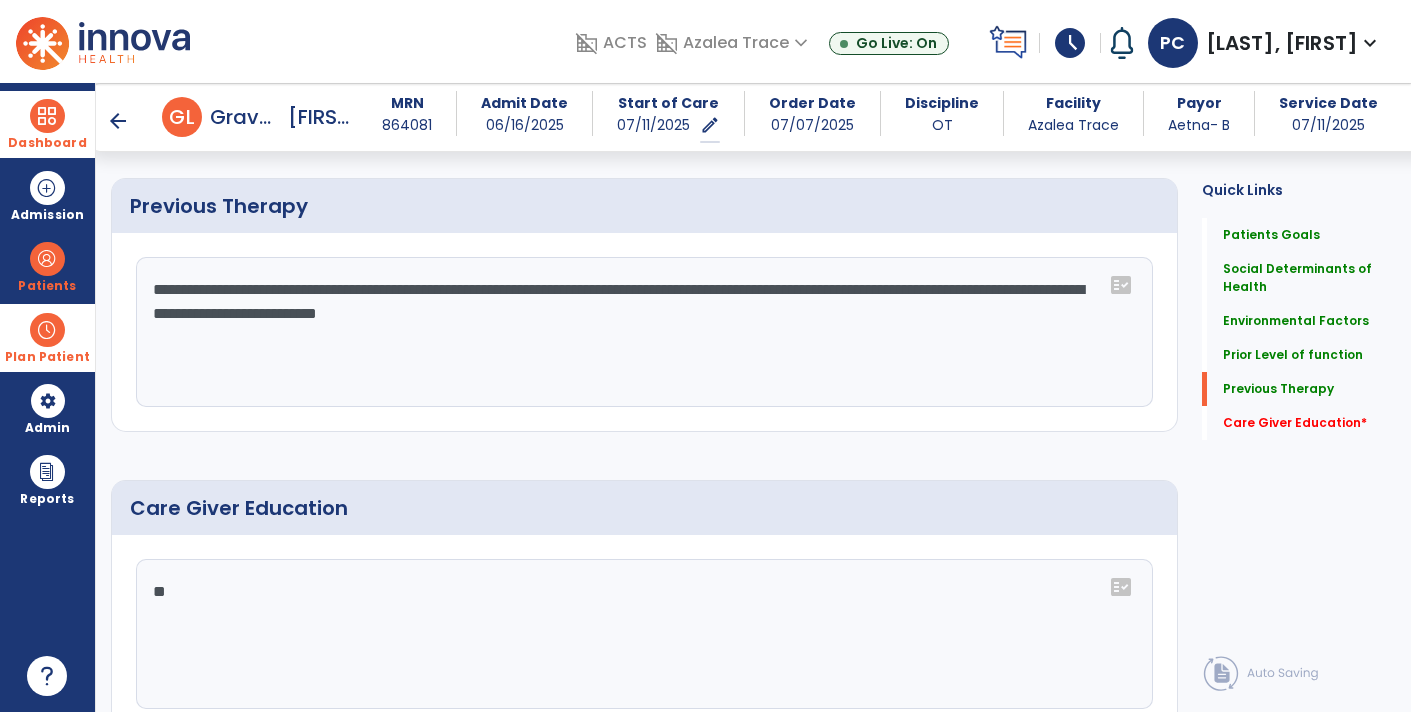 type on "***" 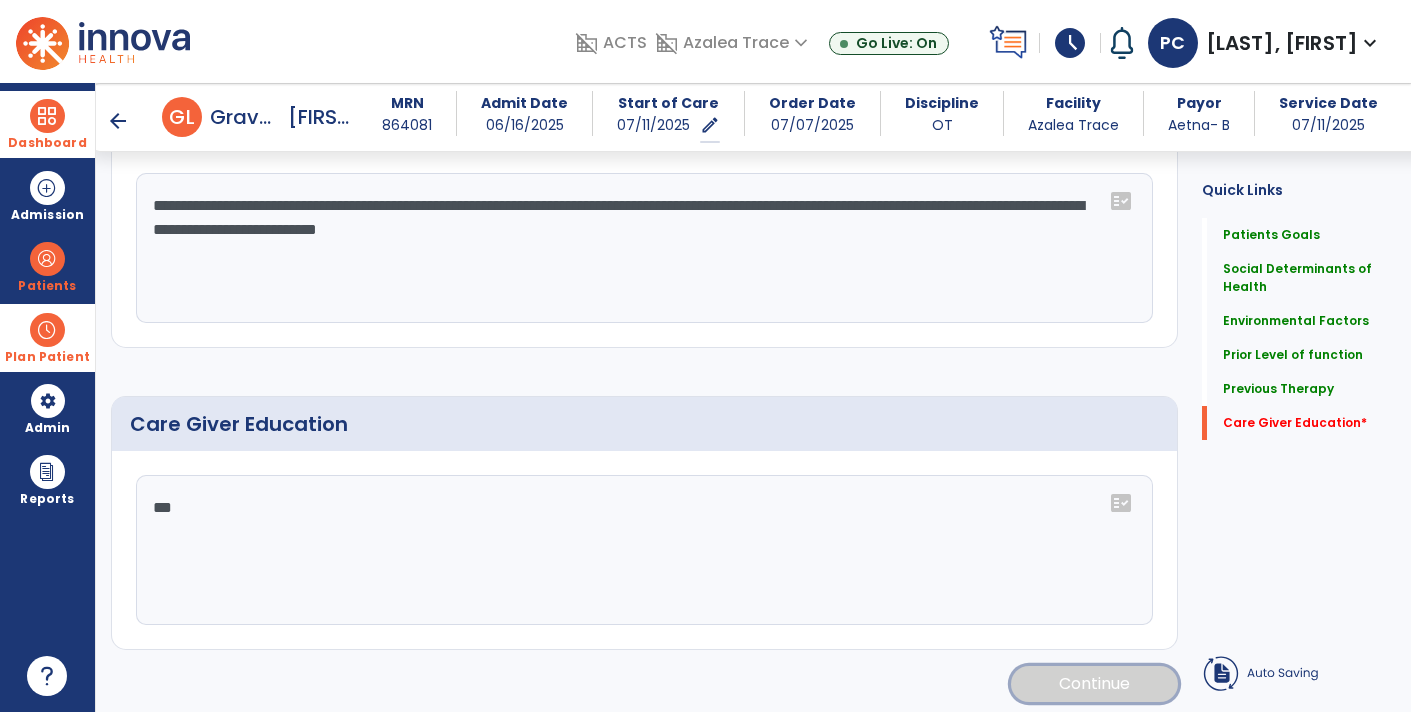 click on "Continue" 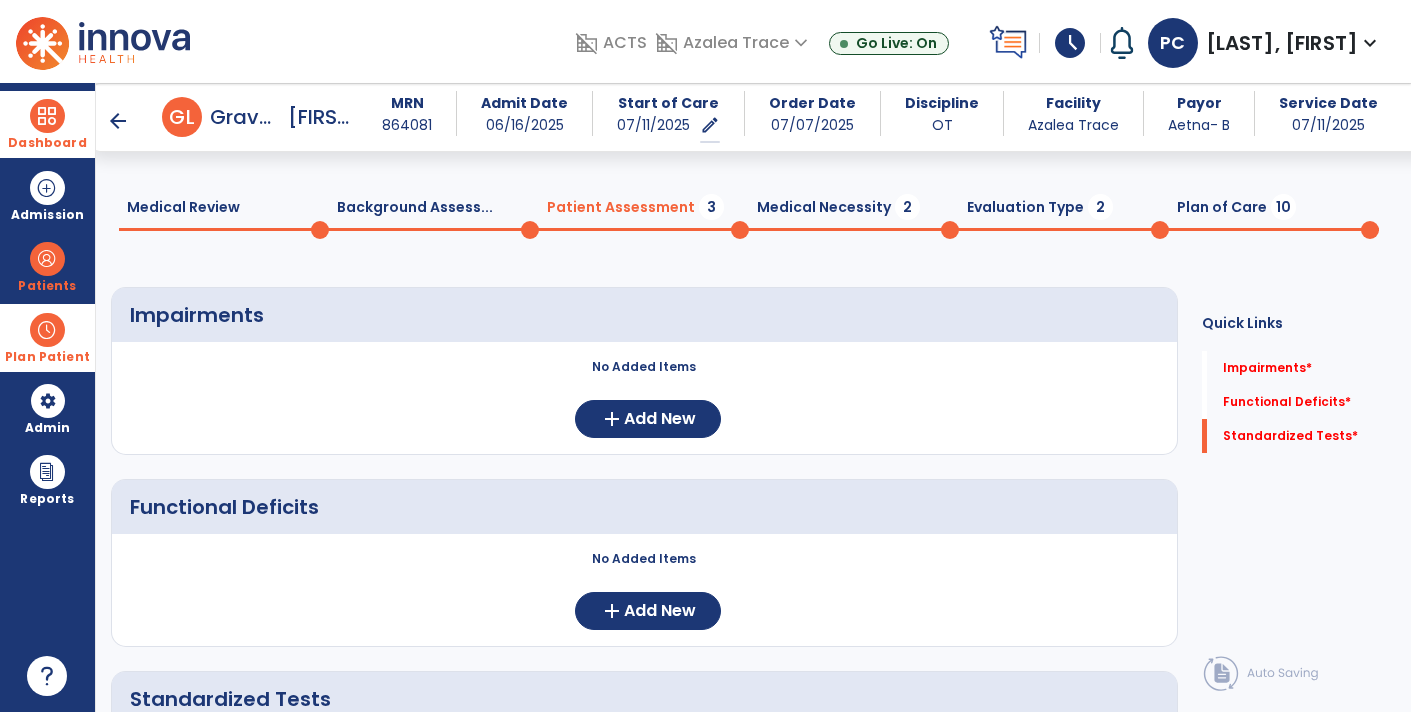 scroll, scrollTop: 0, scrollLeft: 0, axis: both 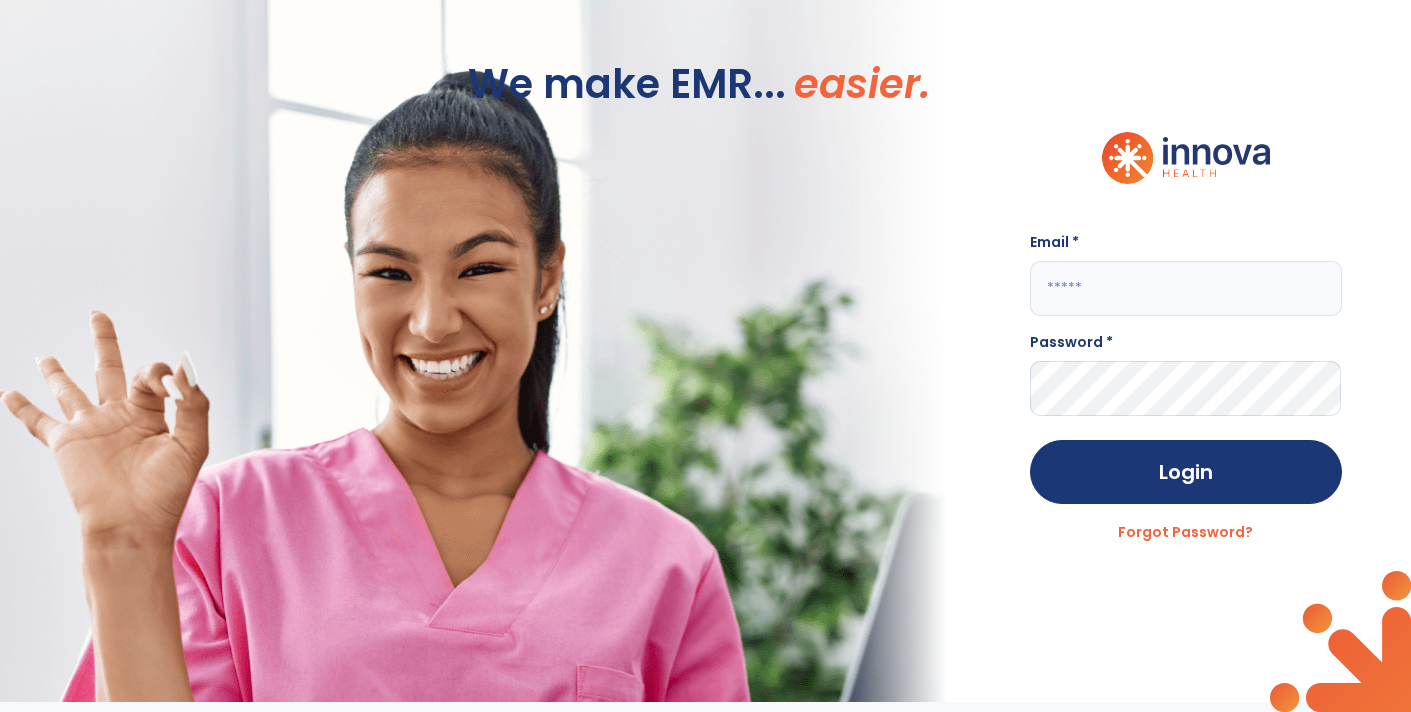 click 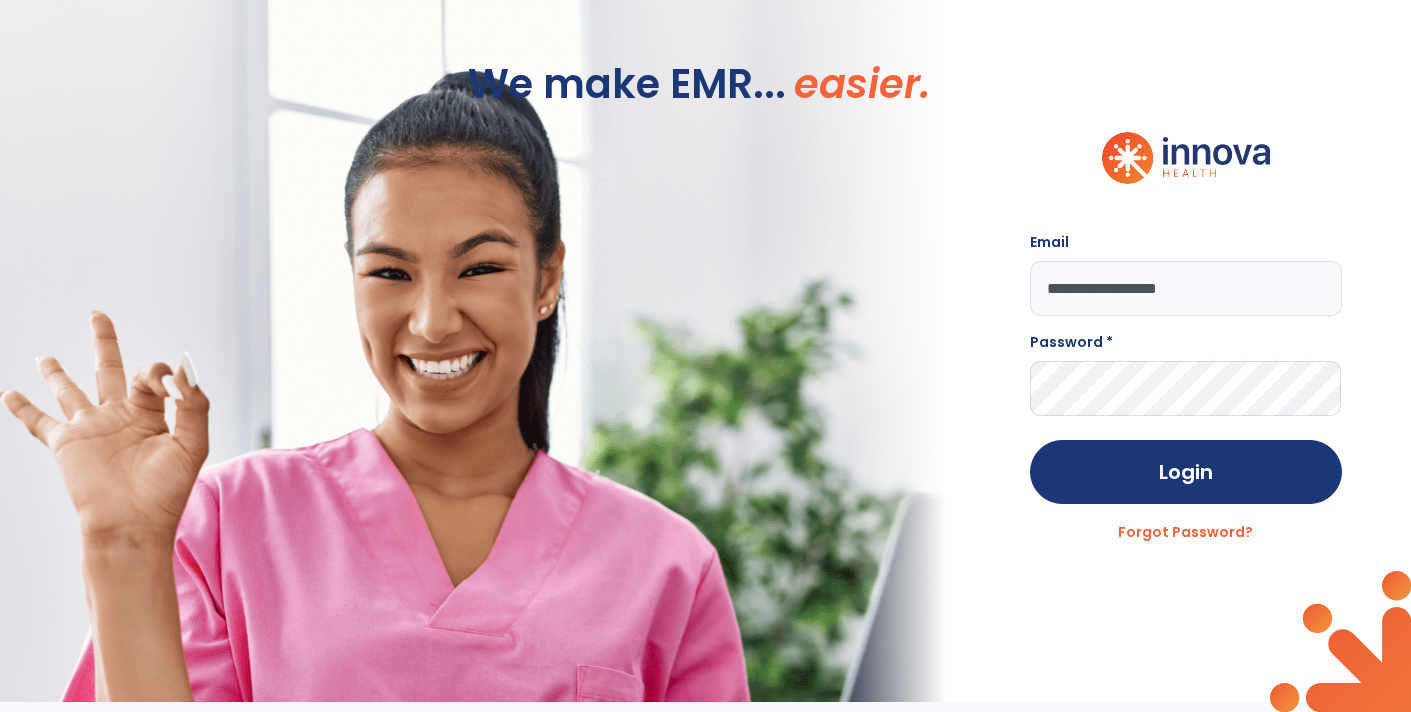 type on "**********" 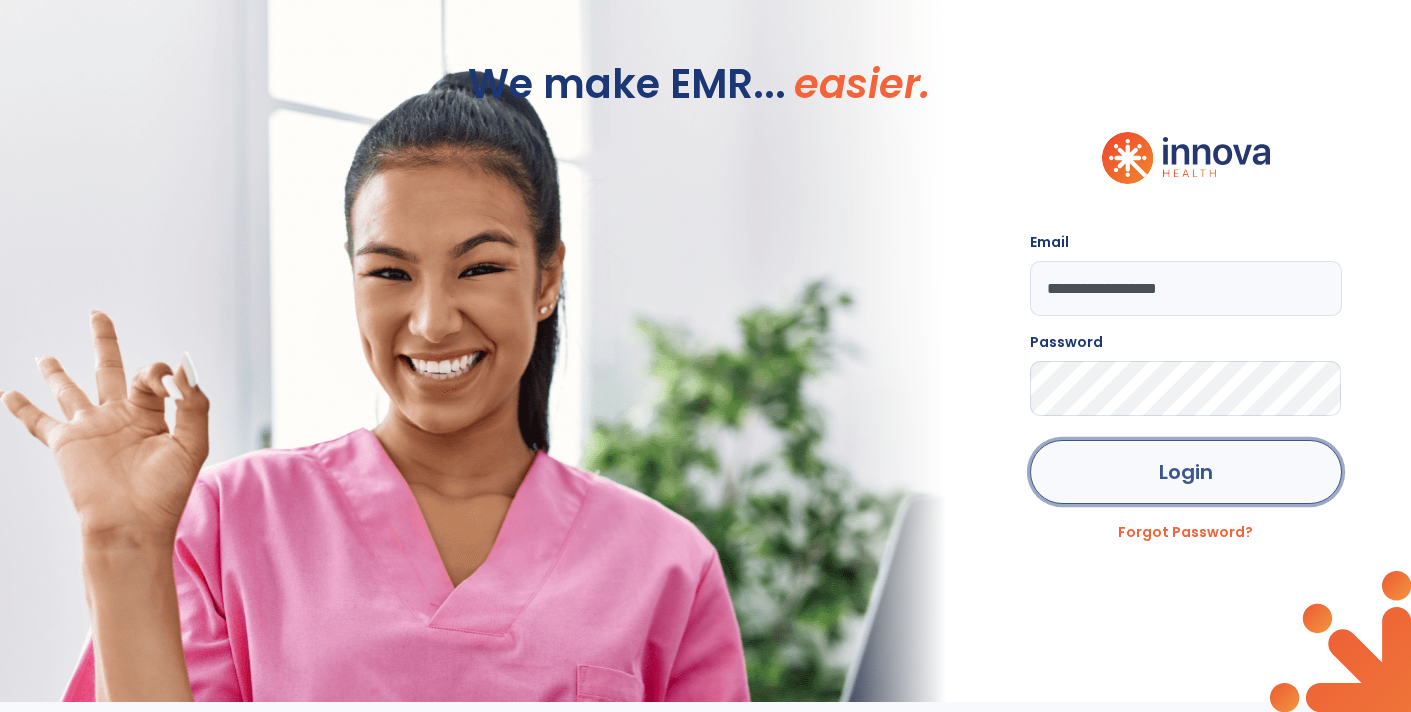 click on "Login" 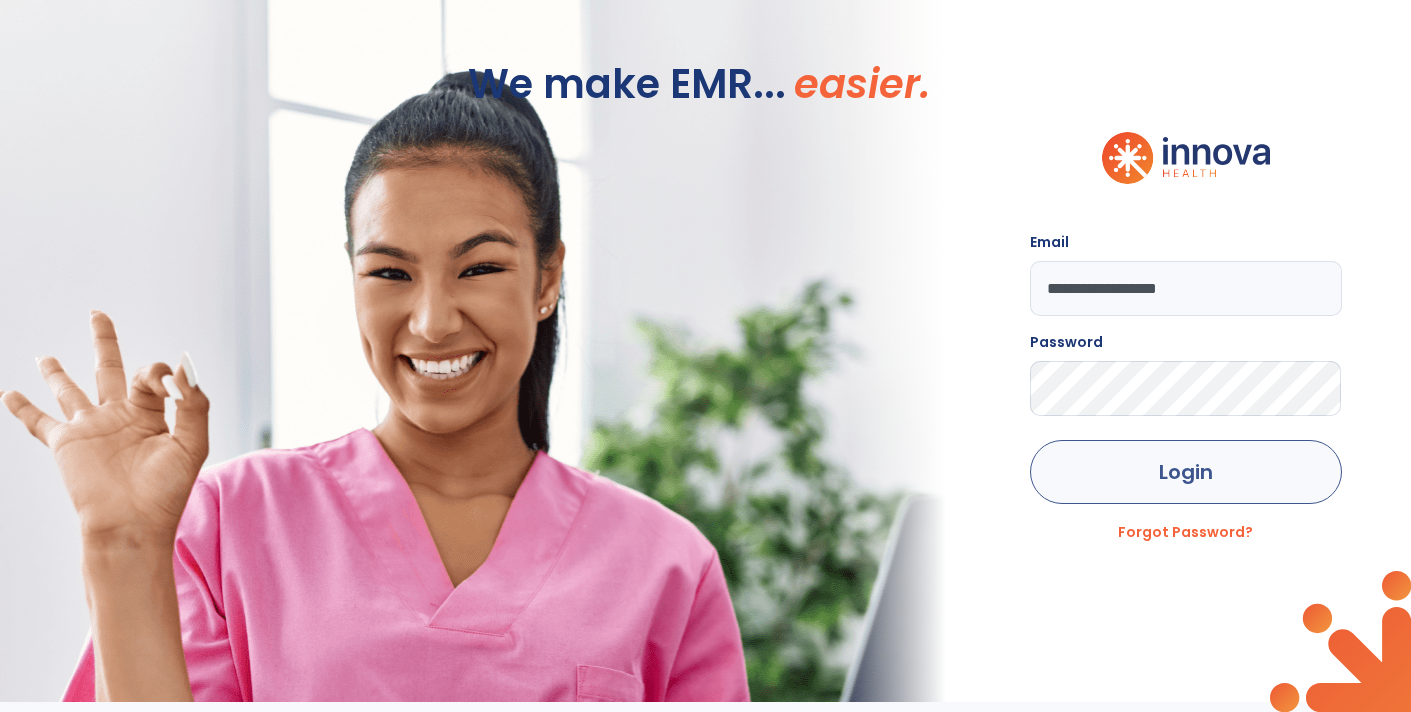 click on "Login" 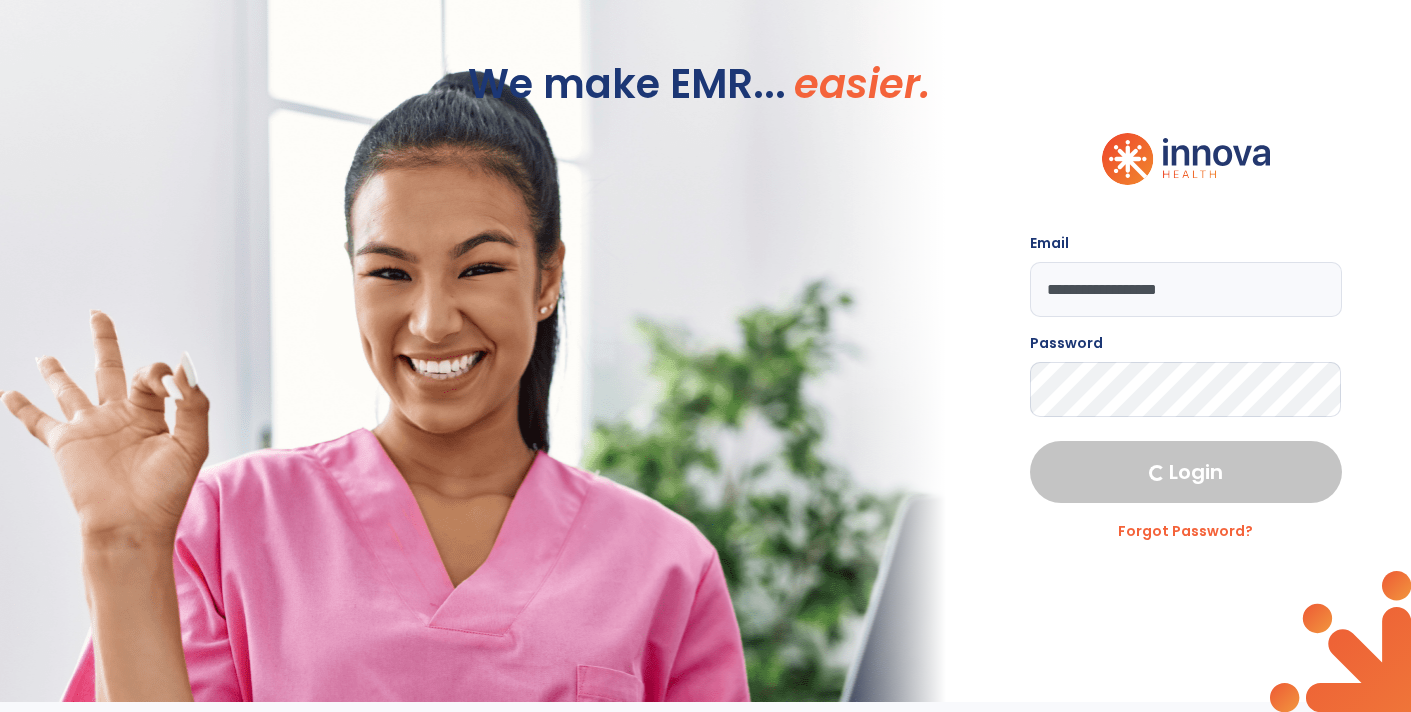 select on "****" 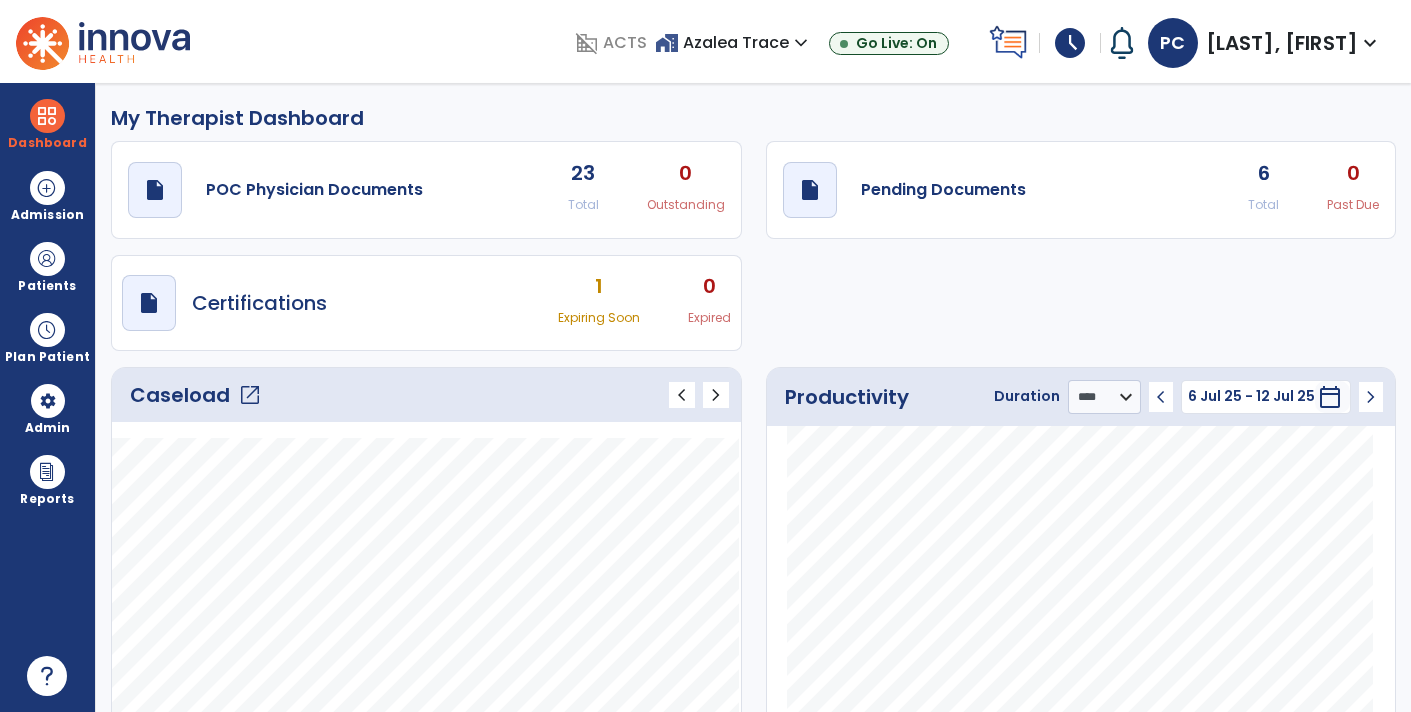 click on "draft   open_in_new  Pending Documents 6 Total 0 Past Due" 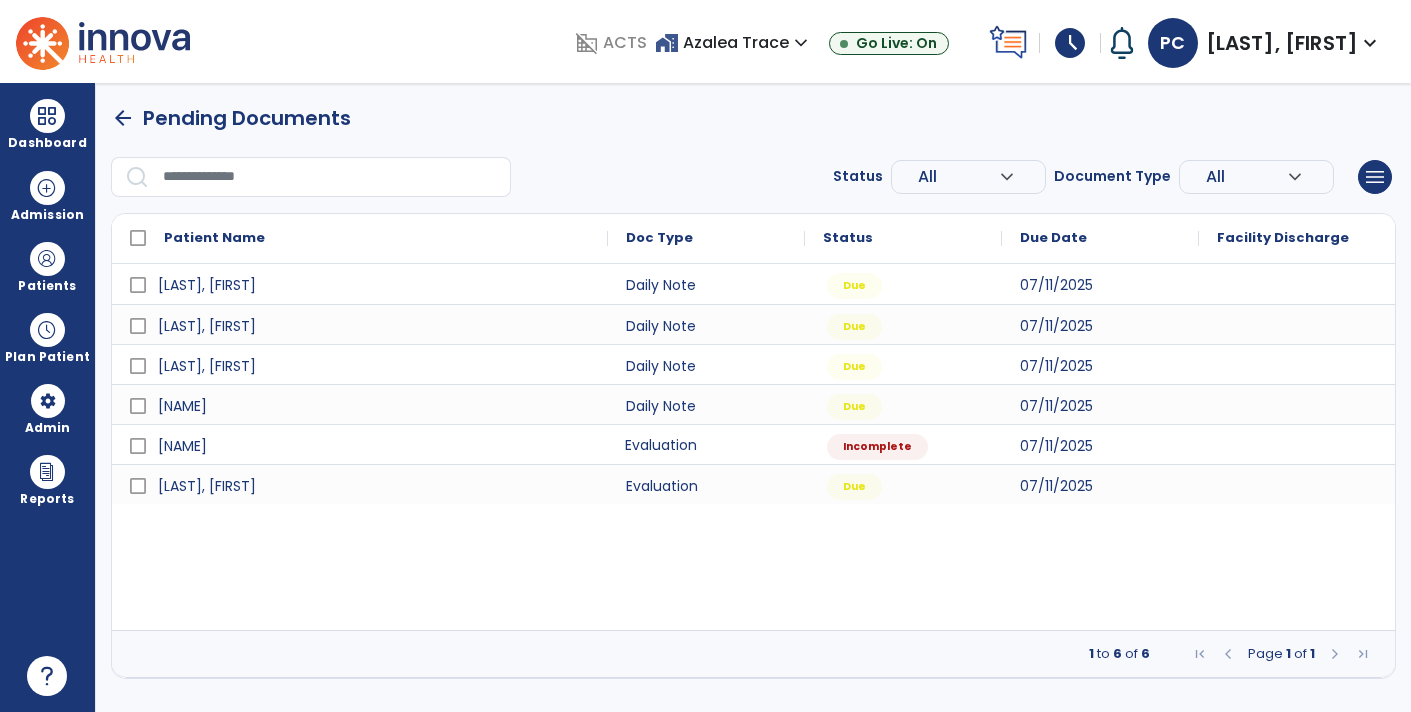 click on "Evaluation" at bounding box center [706, 444] 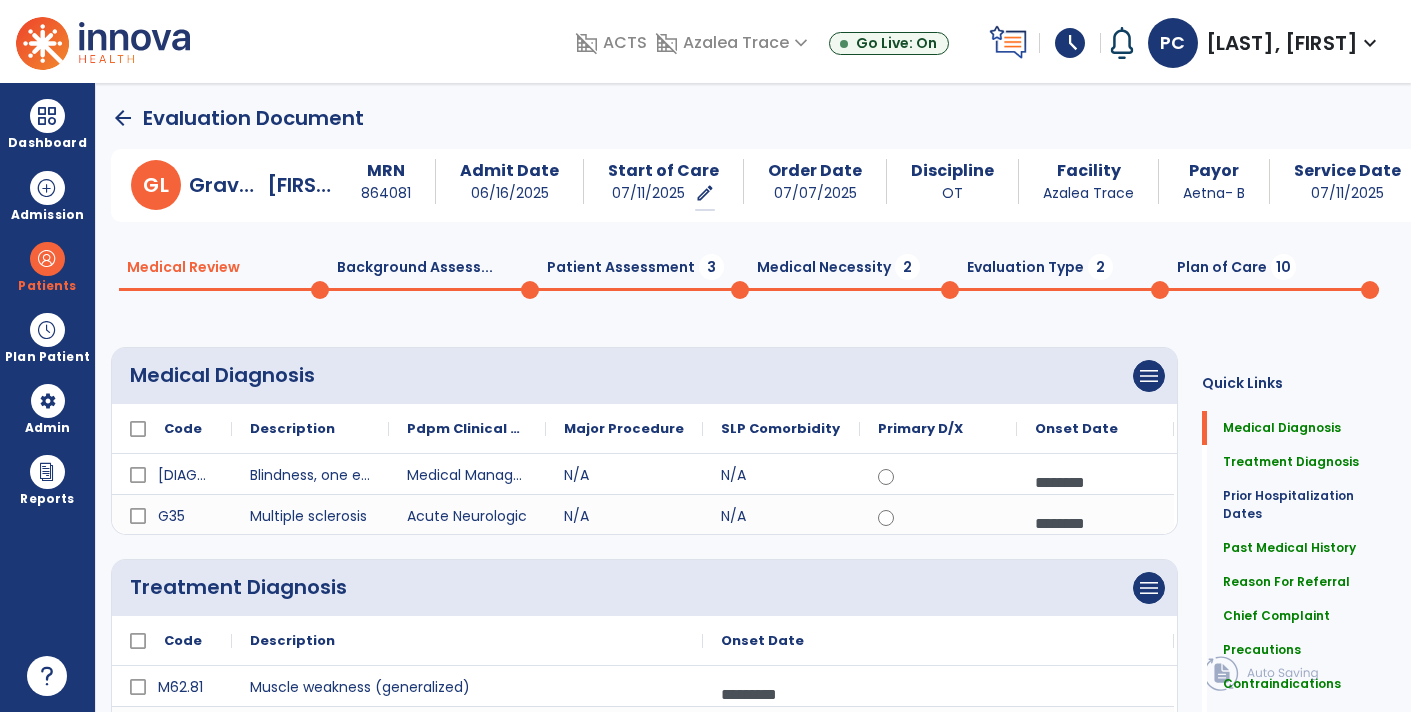 click 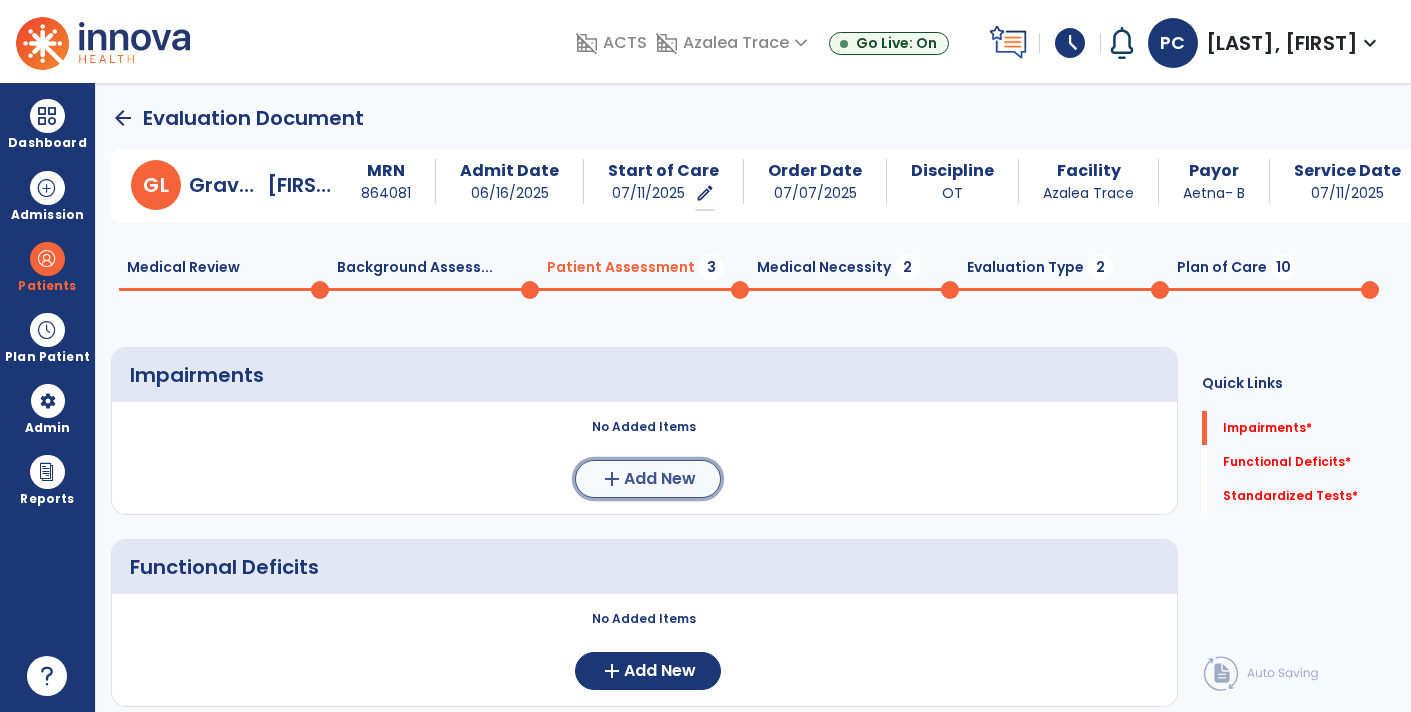 click on "add" 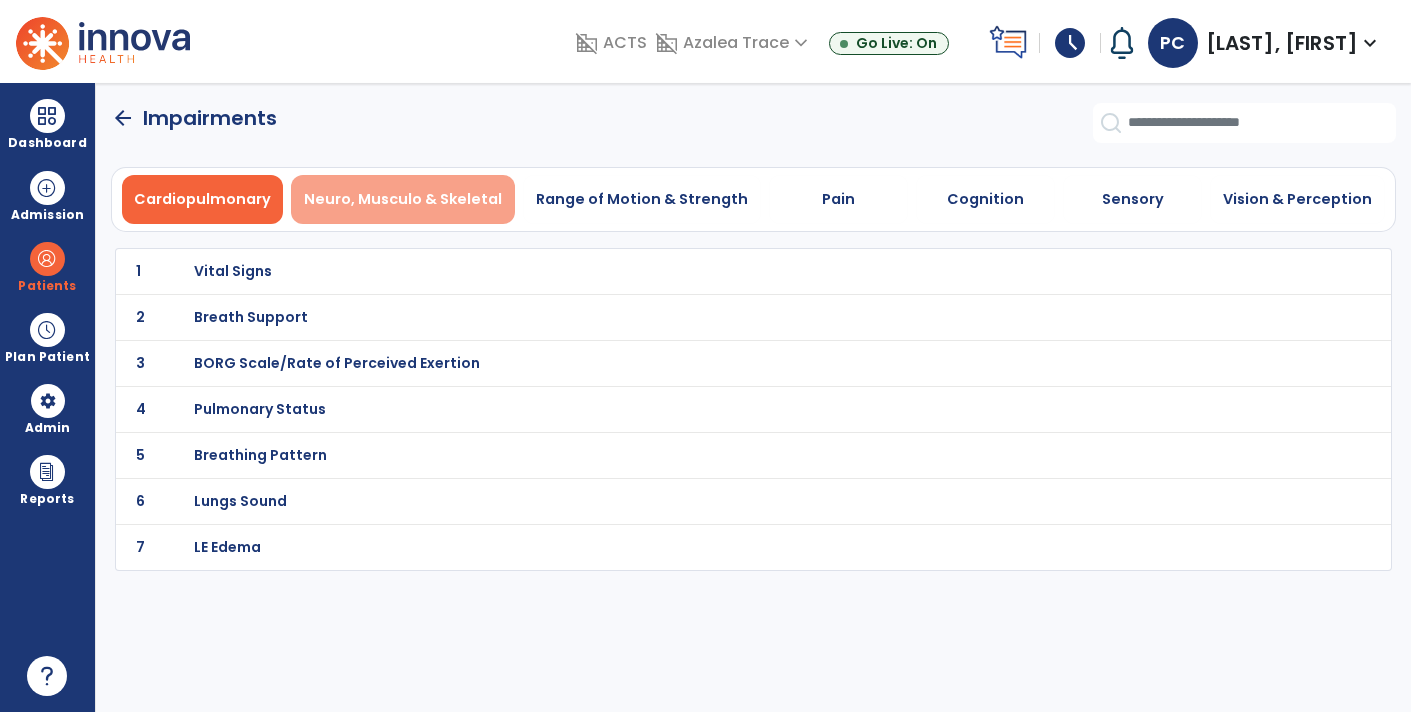 click on "Neuro, Musculo & Skeletal" at bounding box center [403, 199] 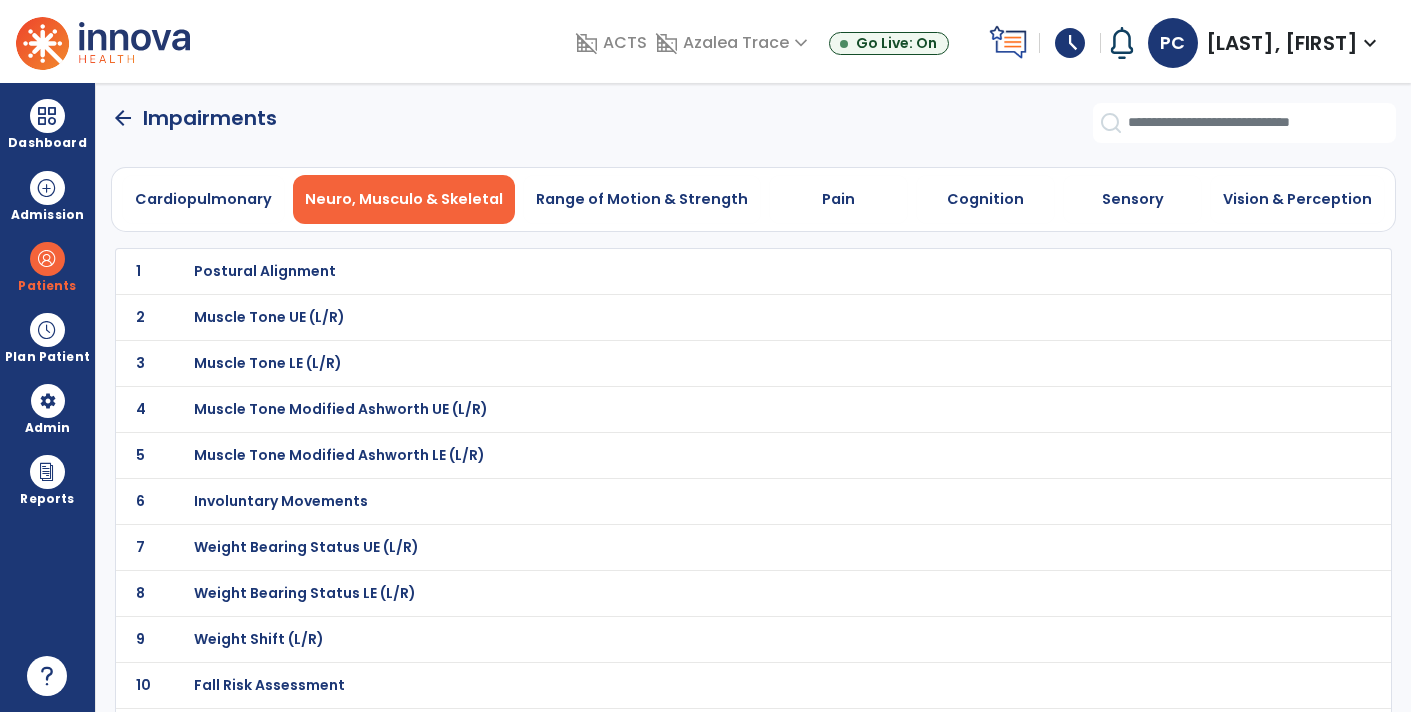 click on "Postural Alignment" at bounding box center [265, 271] 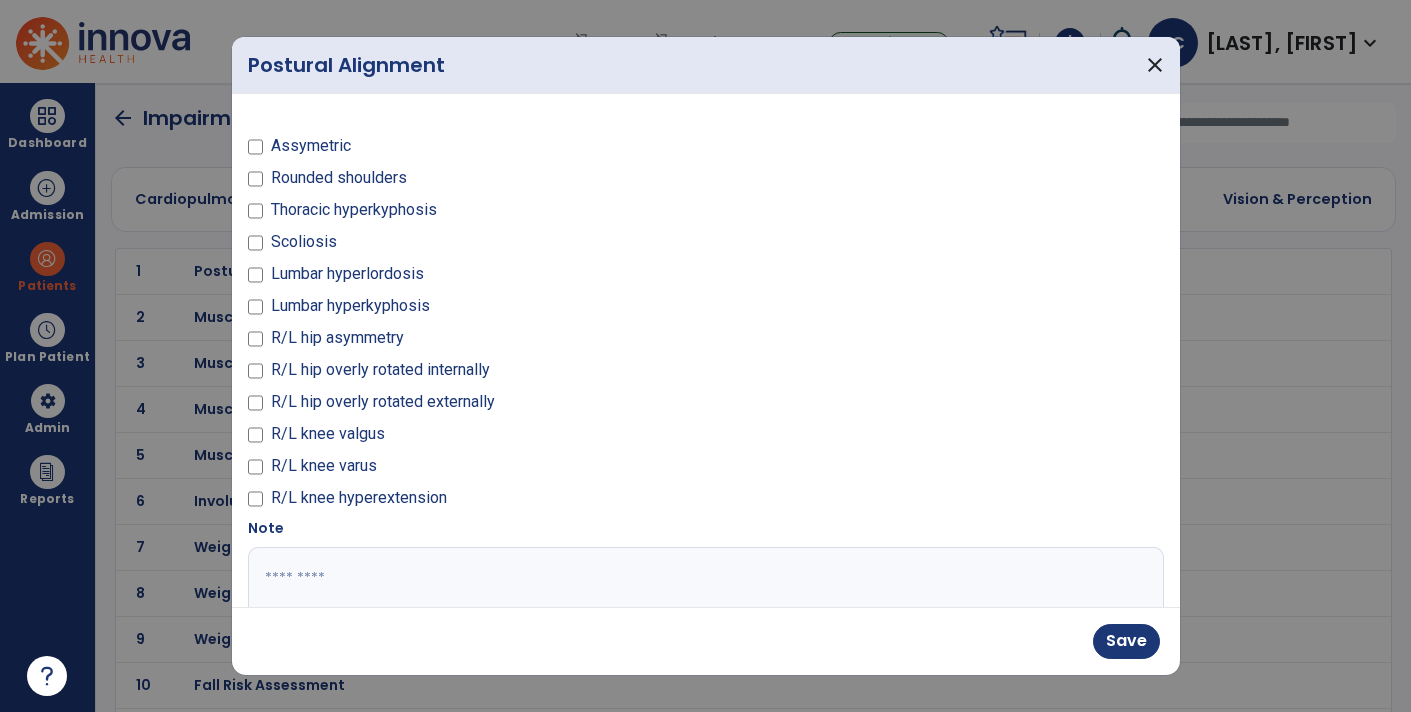 click at bounding box center [704, 622] 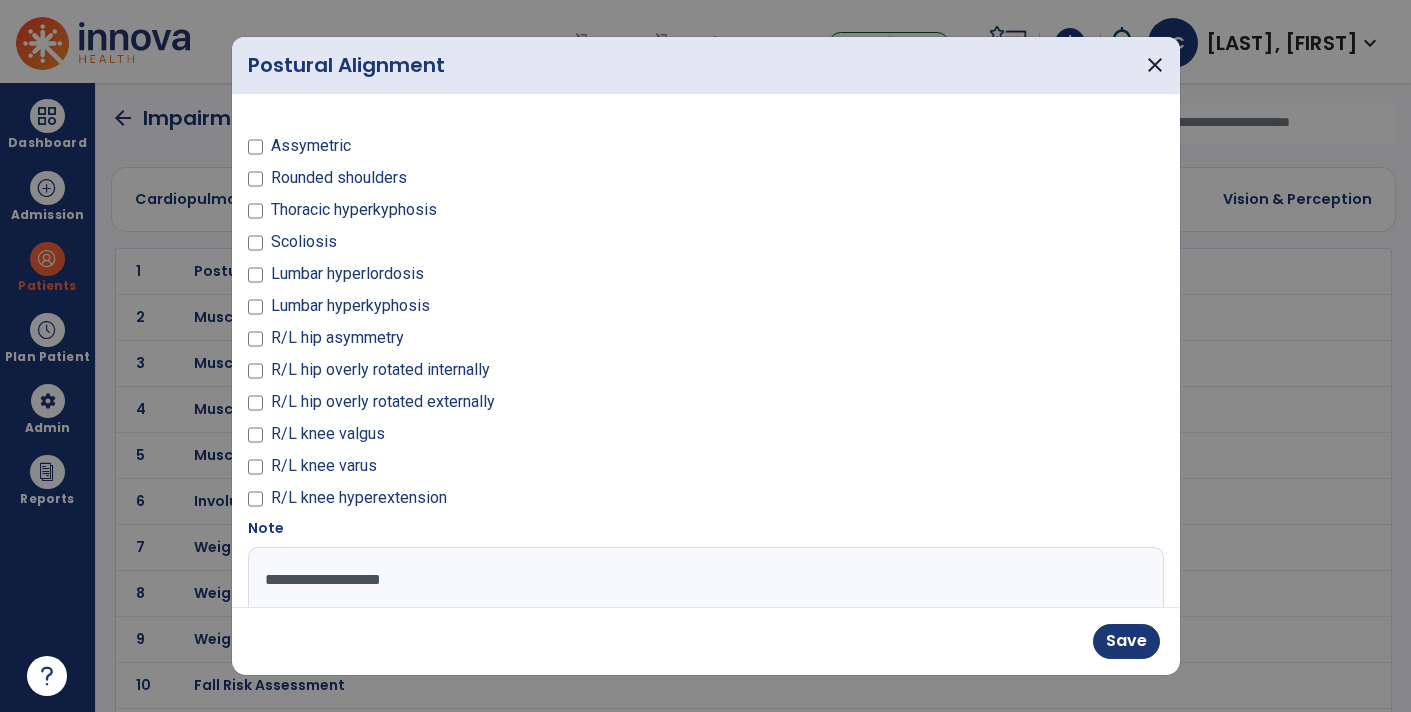 type on "**********" 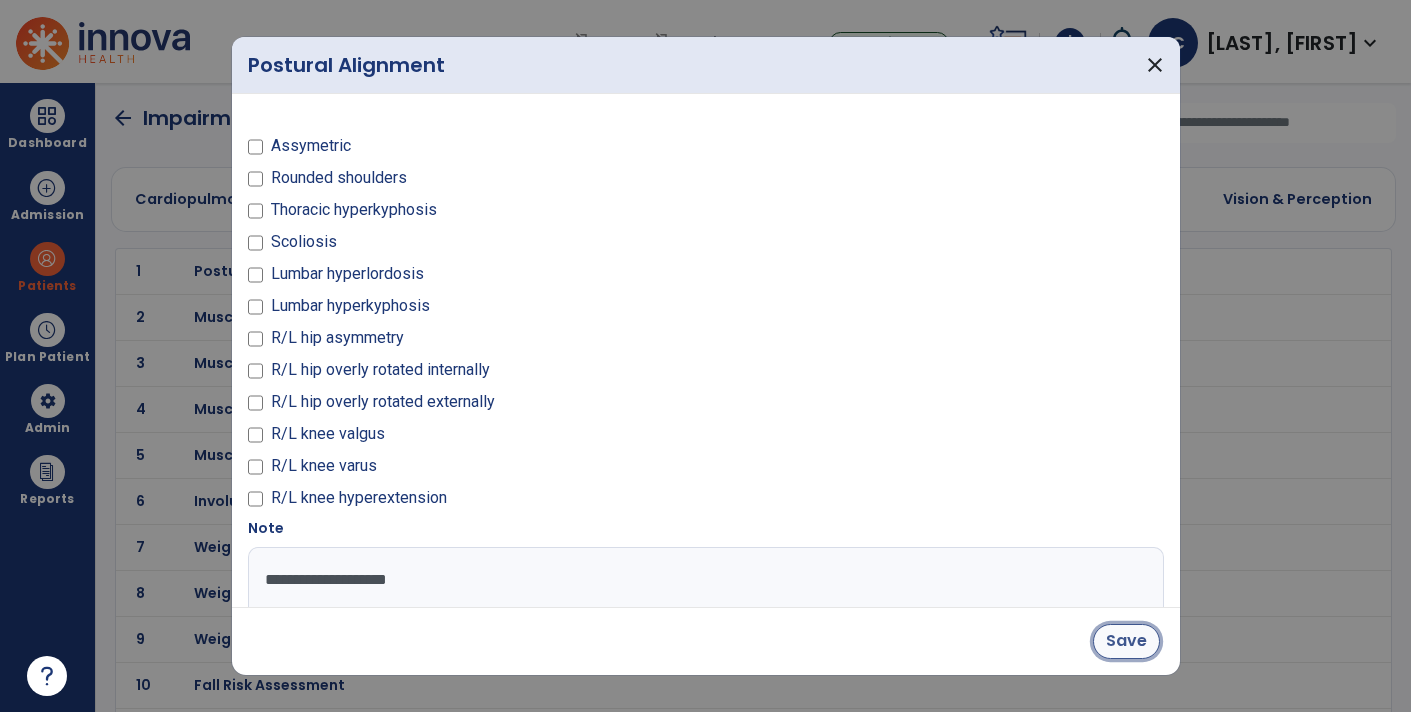 click on "Save" at bounding box center [1126, 641] 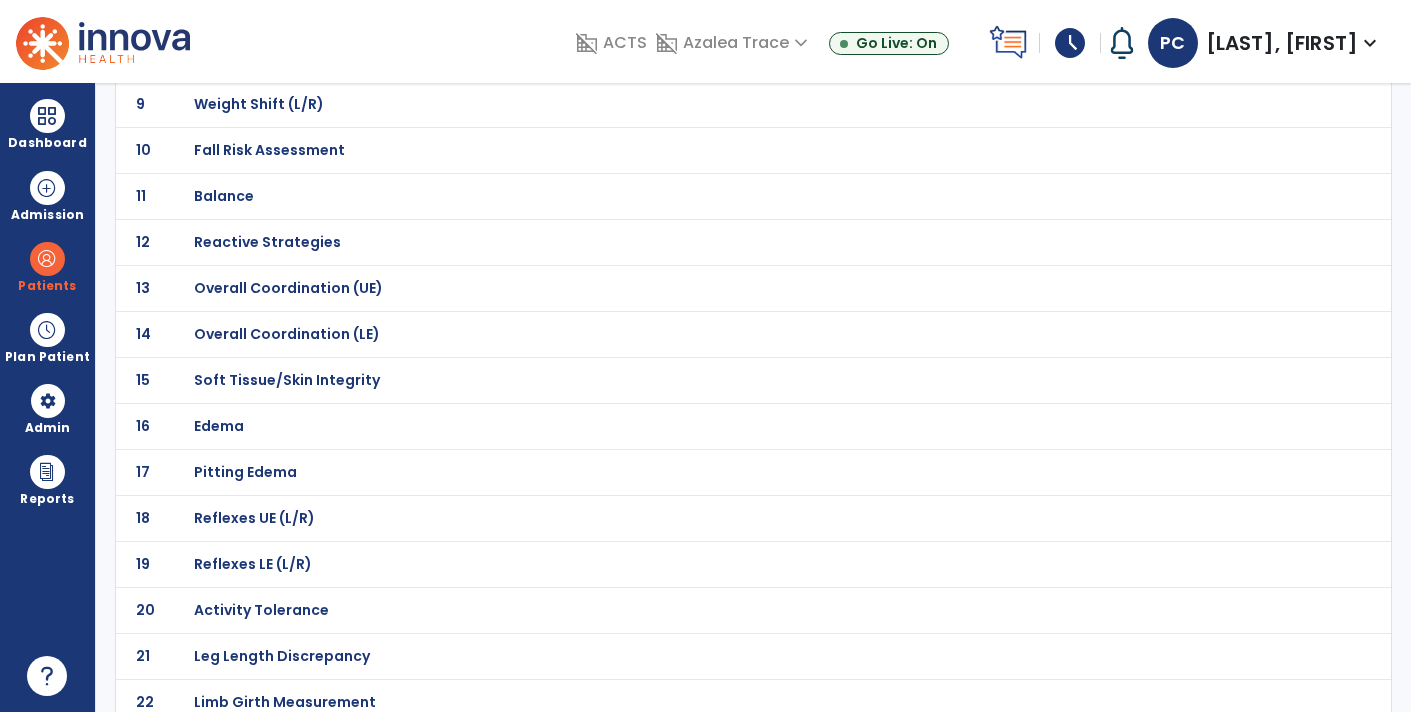 scroll, scrollTop: 588, scrollLeft: 0, axis: vertical 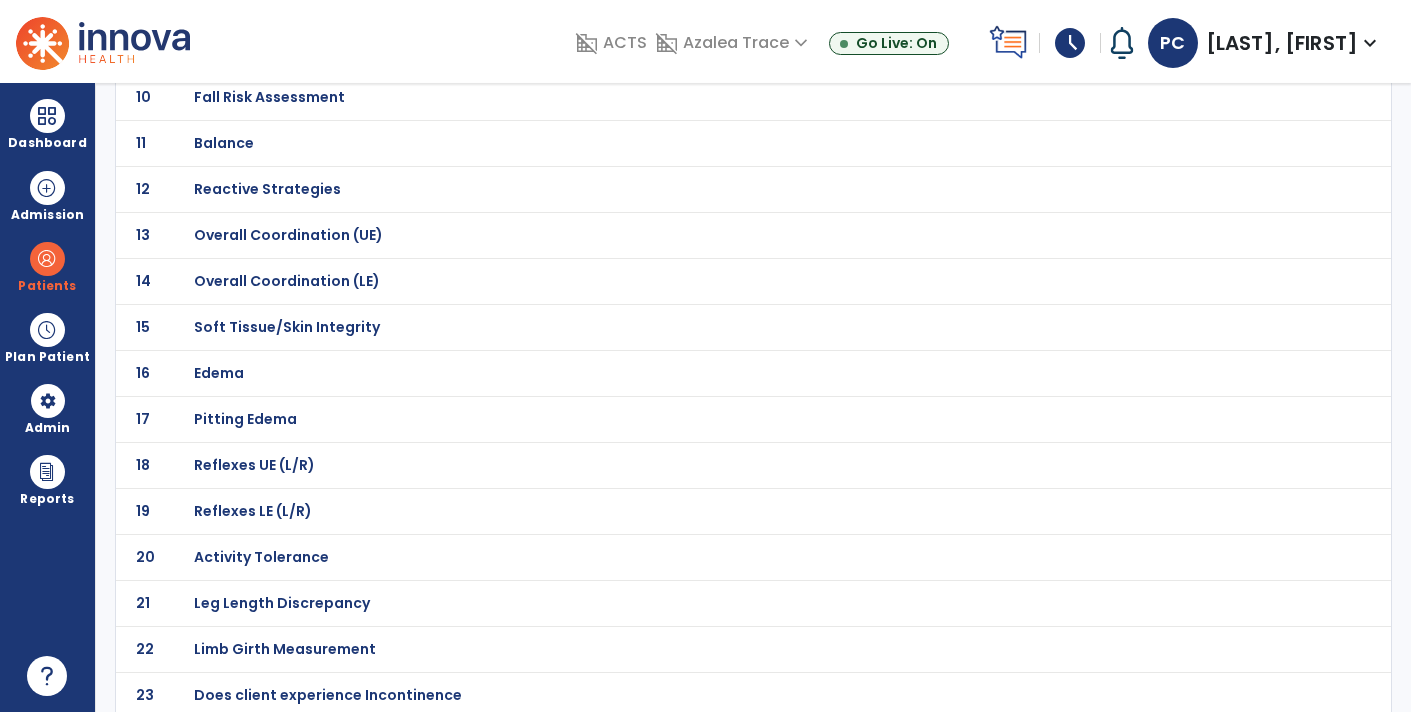 click on "Does client experience Incontinence" at bounding box center [710, -317] 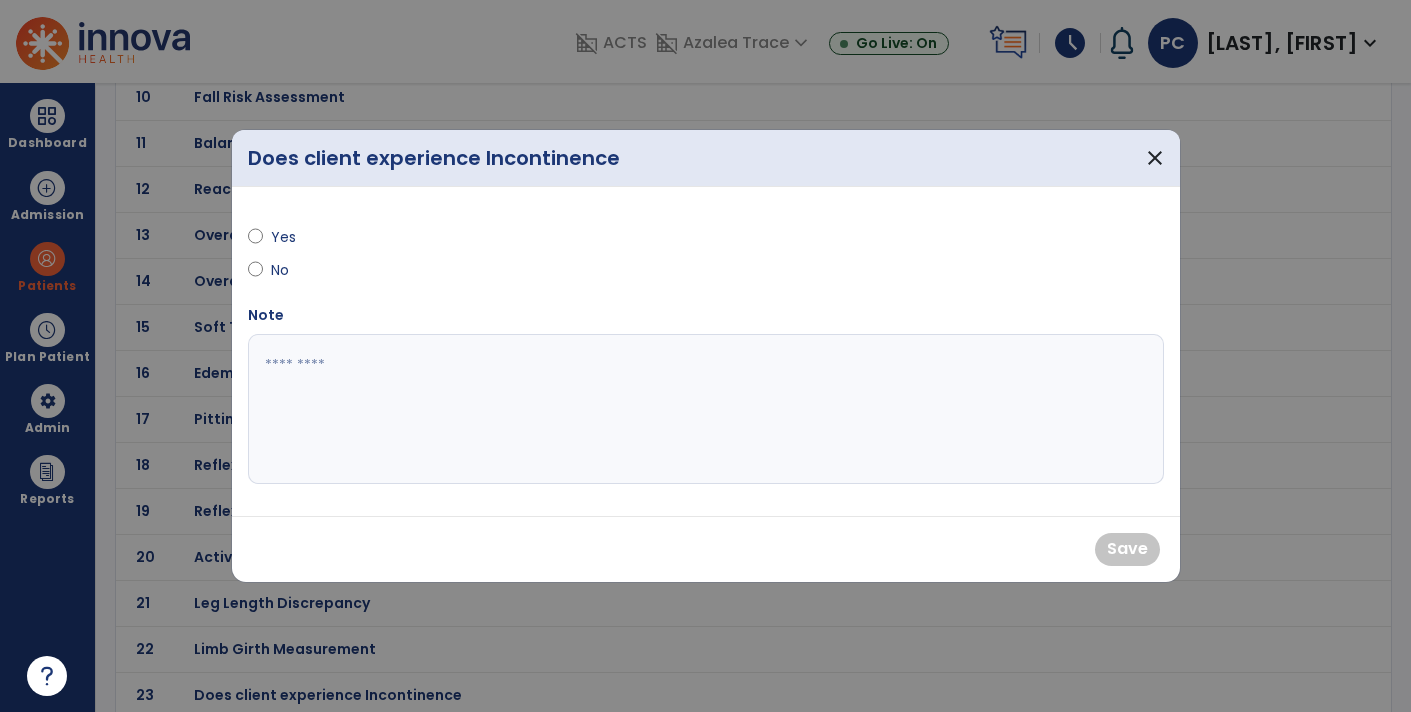 click on "Yes No" at bounding box center (471, 254) 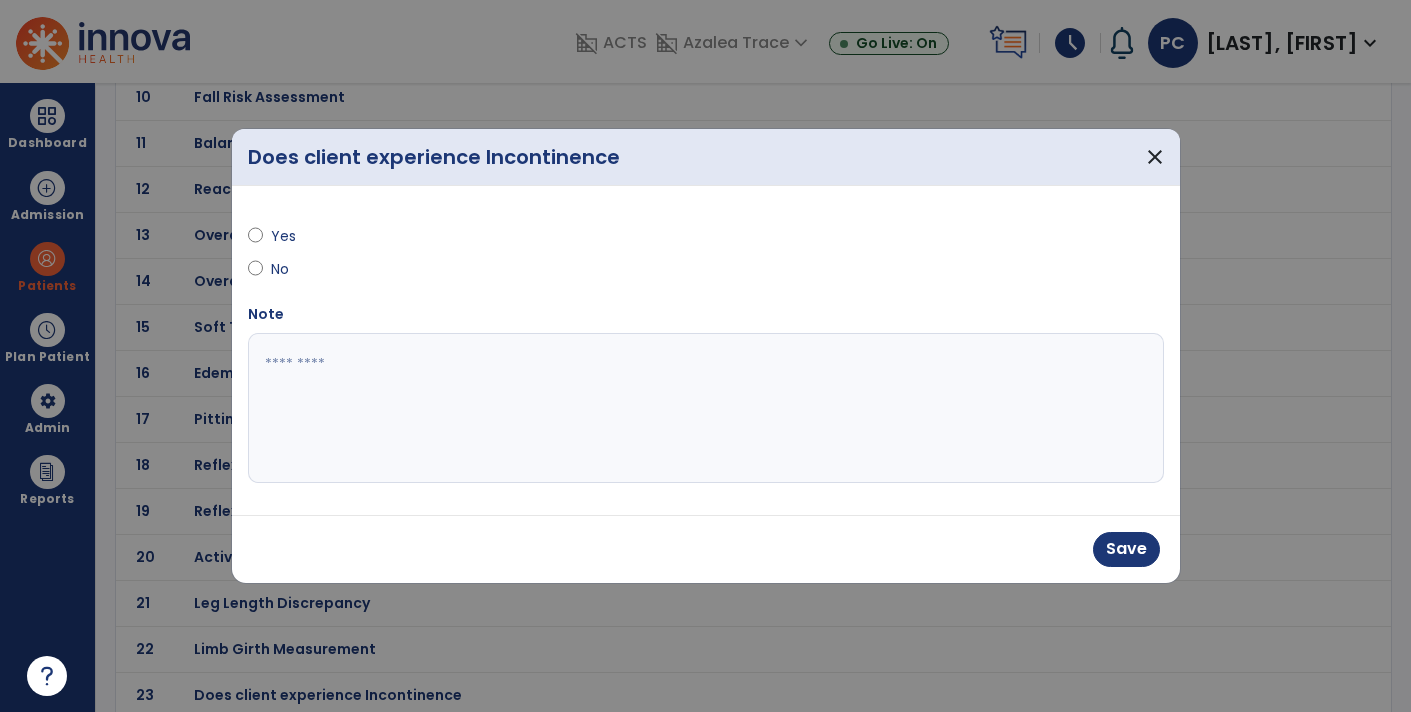click at bounding box center (706, 408) 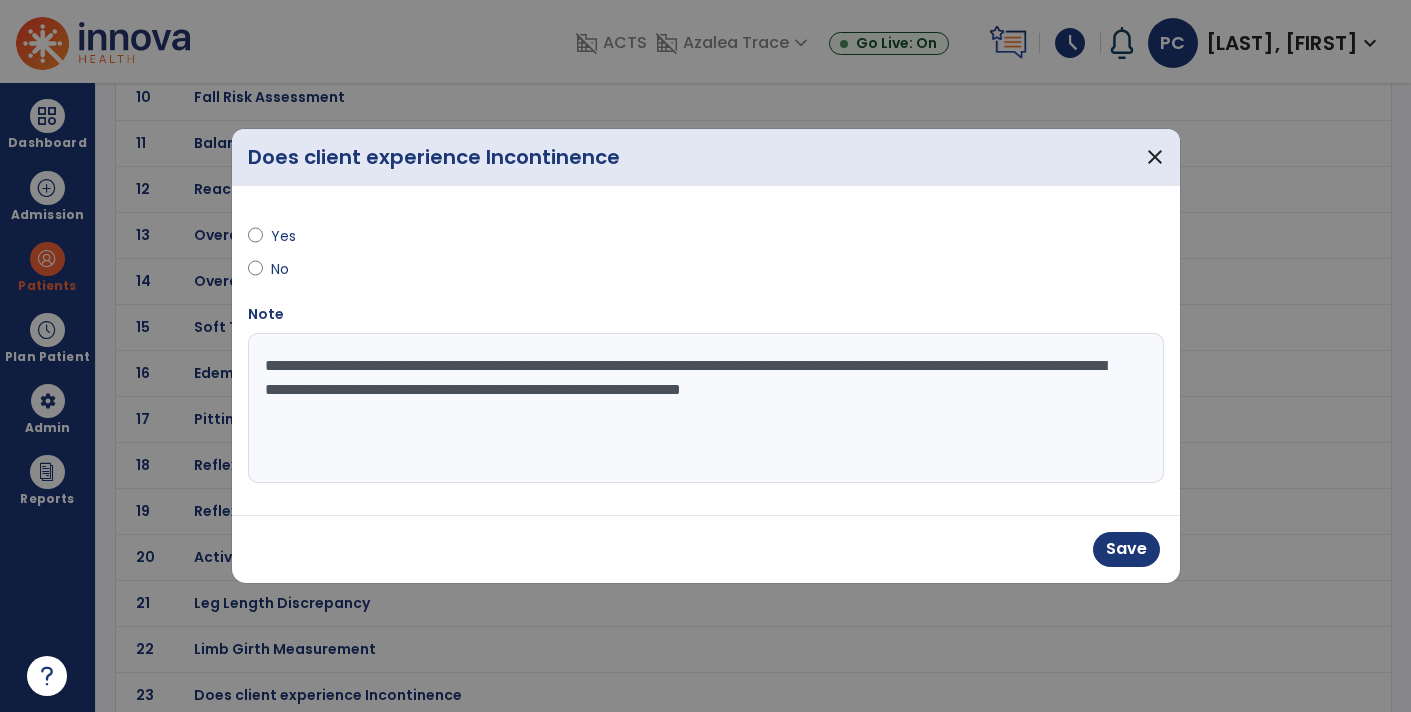 click on "**********" at bounding box center (706, 408) 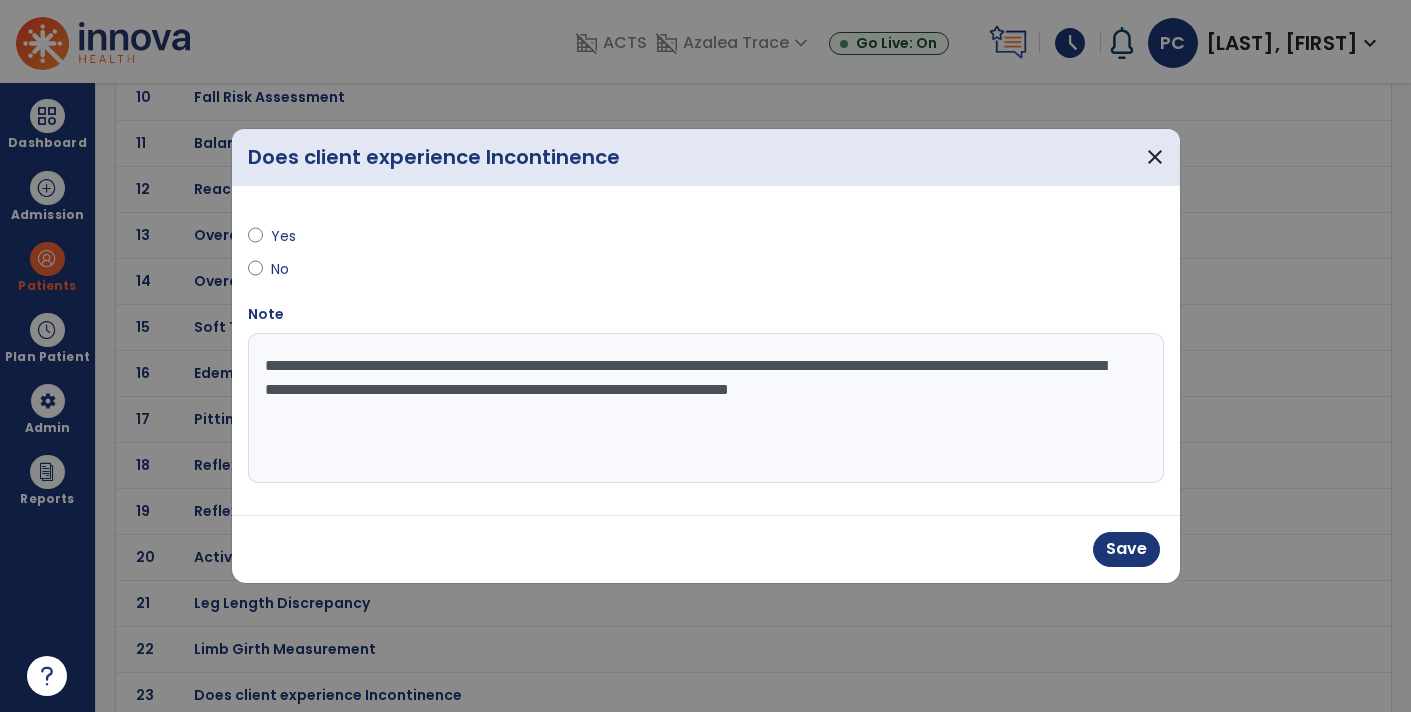click on "**********" at bounding box center (706, 408) 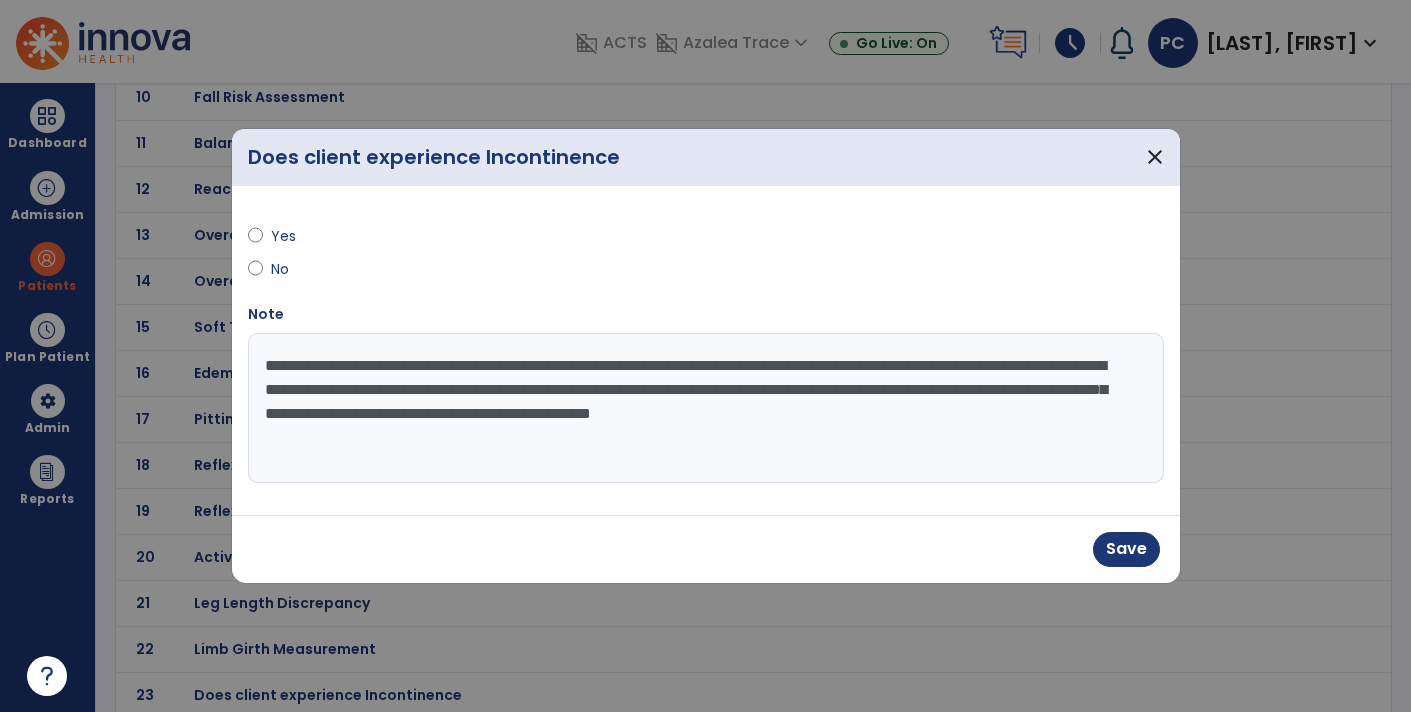 click on "**********" at bounding box center (706, 408) 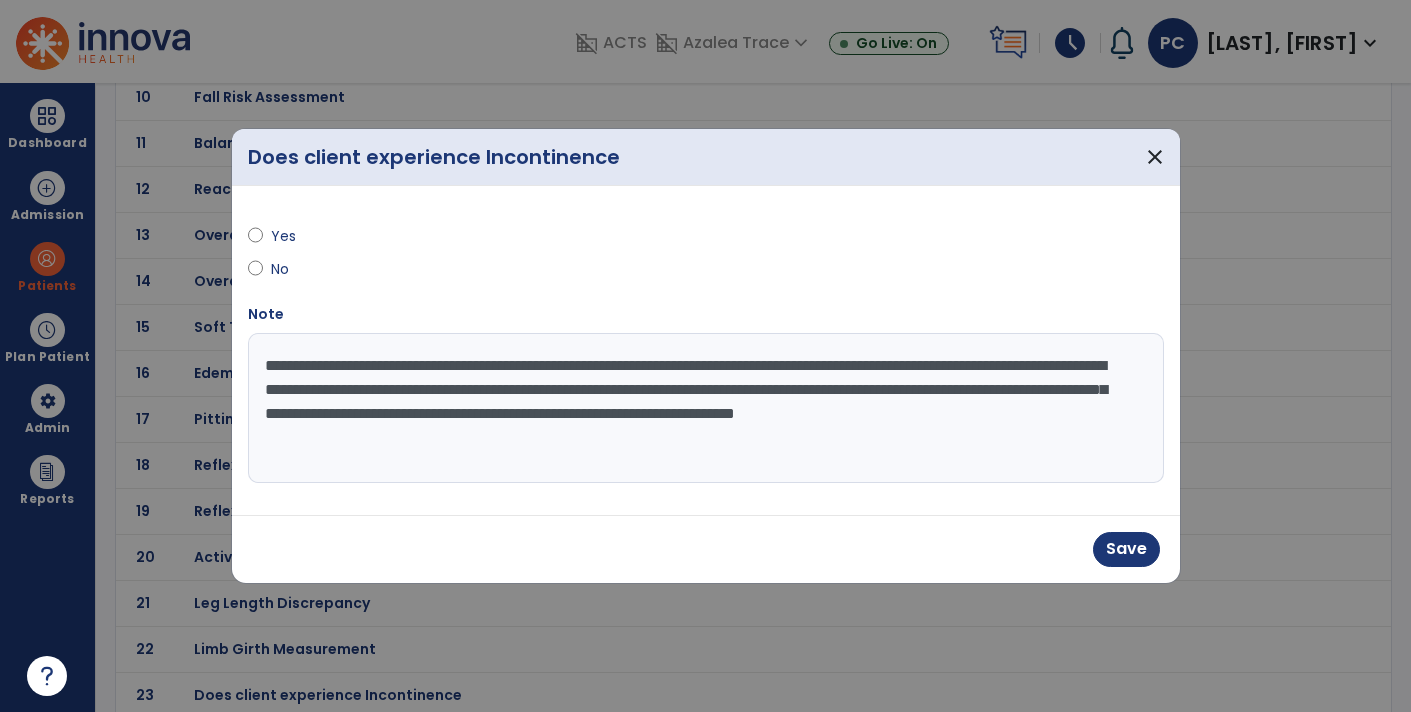 type on "**********" 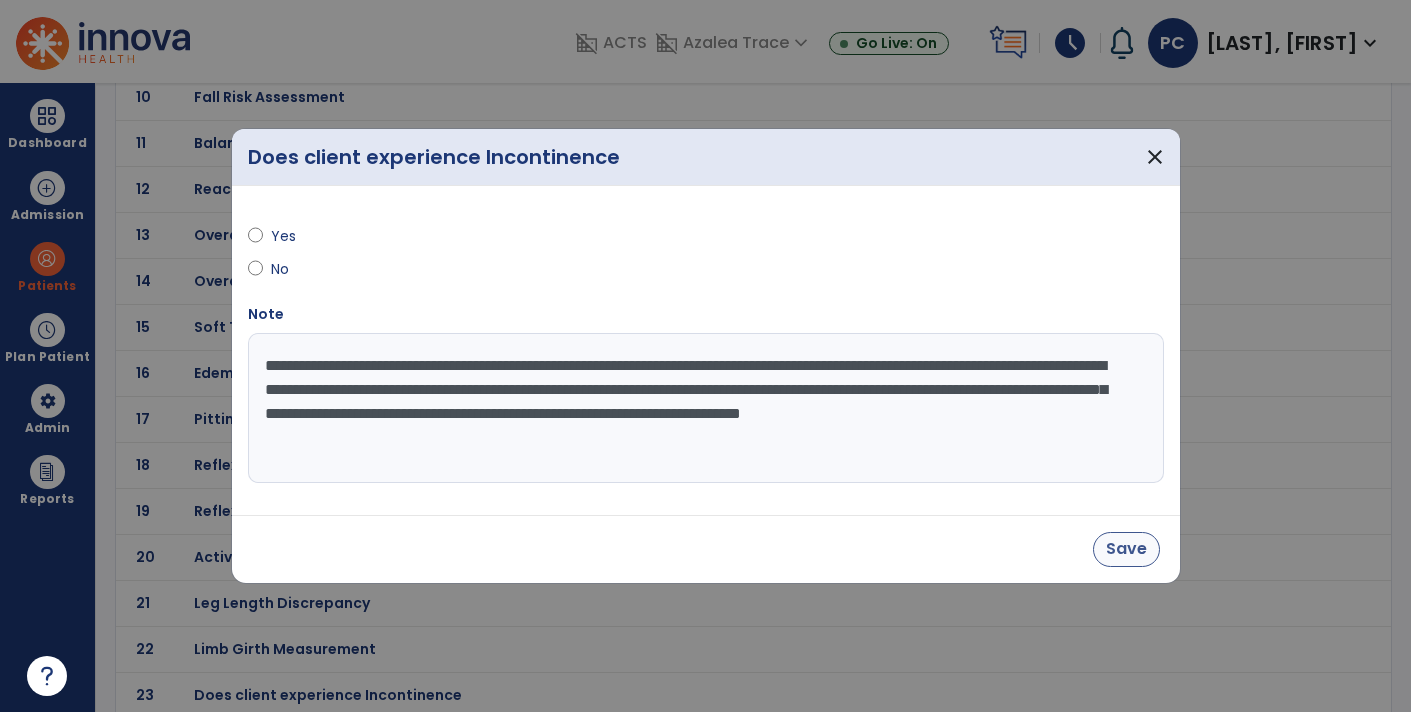 click on "Save" at bounding box center [1126, 549] 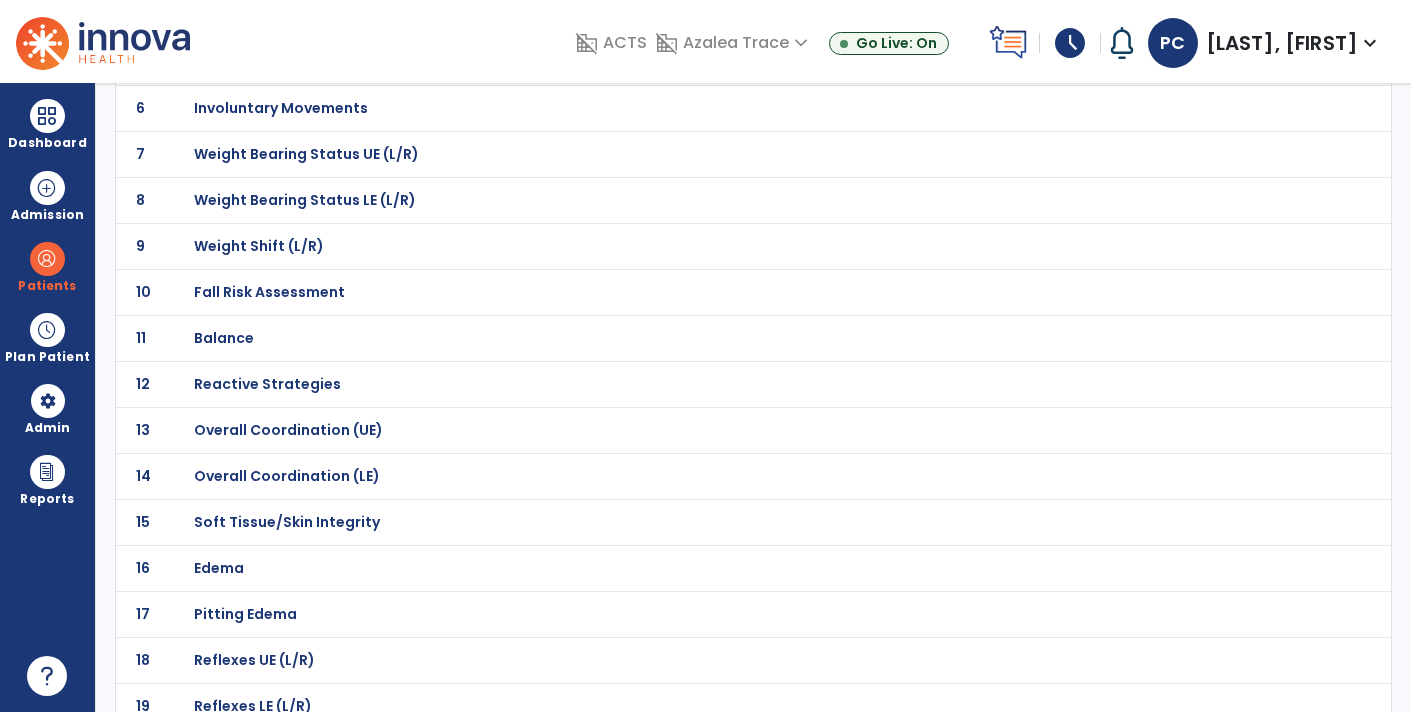 scroll, scrollTop: 0, scrollLeft: 0, axis: both 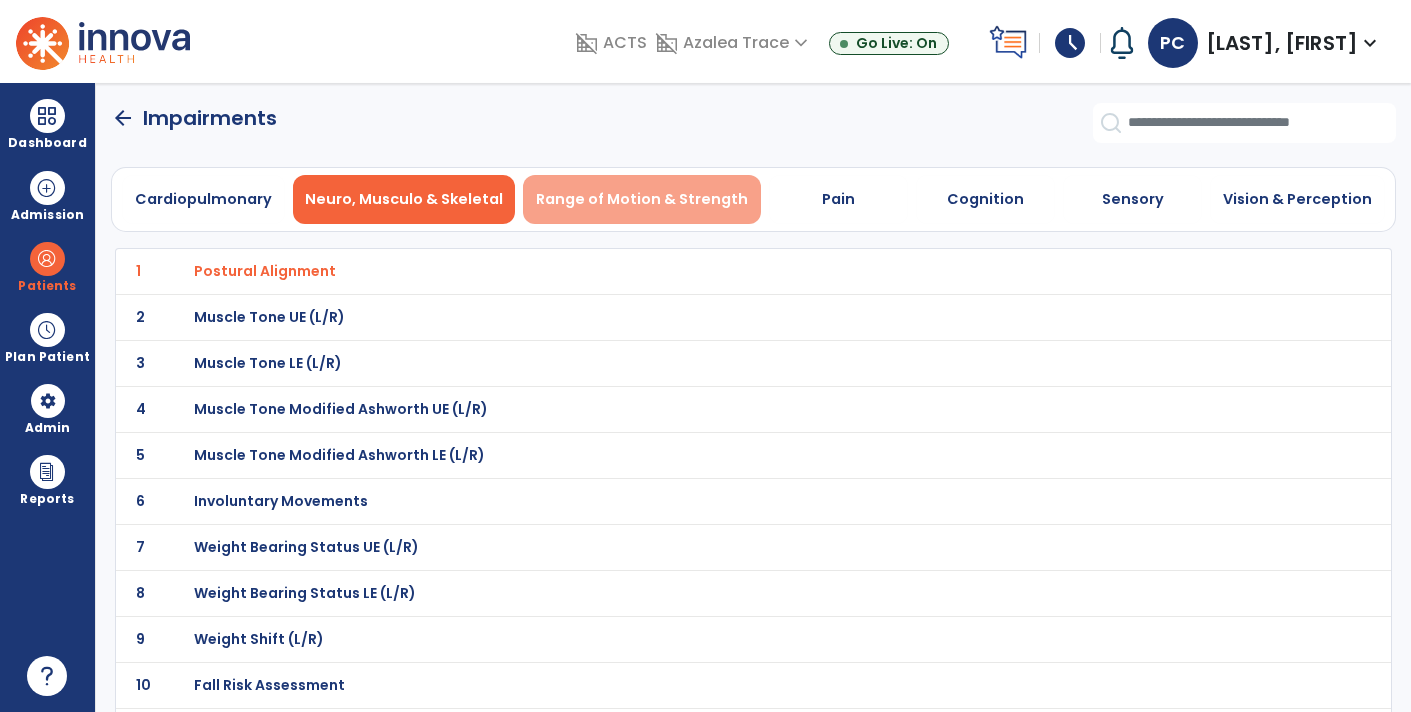 click on "Range of Motion & Strength" at bounding box center (642, 199) 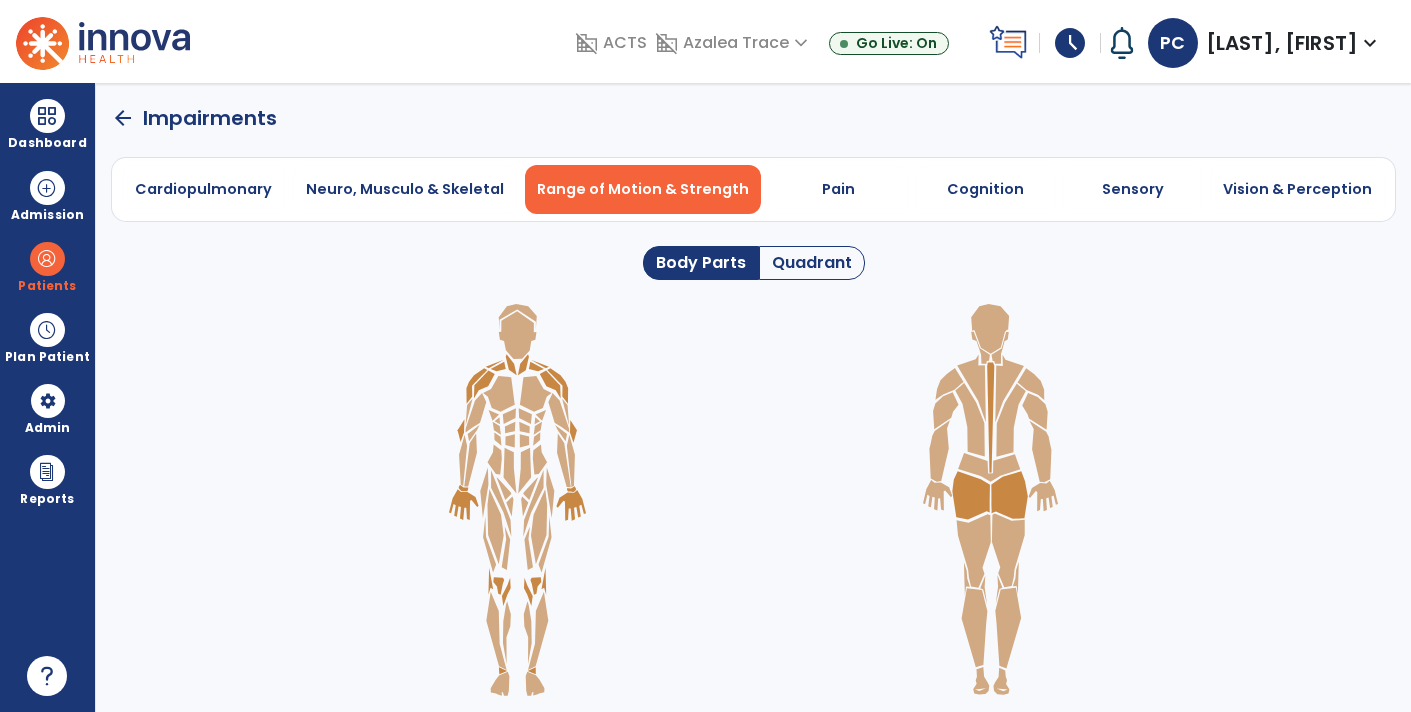 click on "Quadrant" 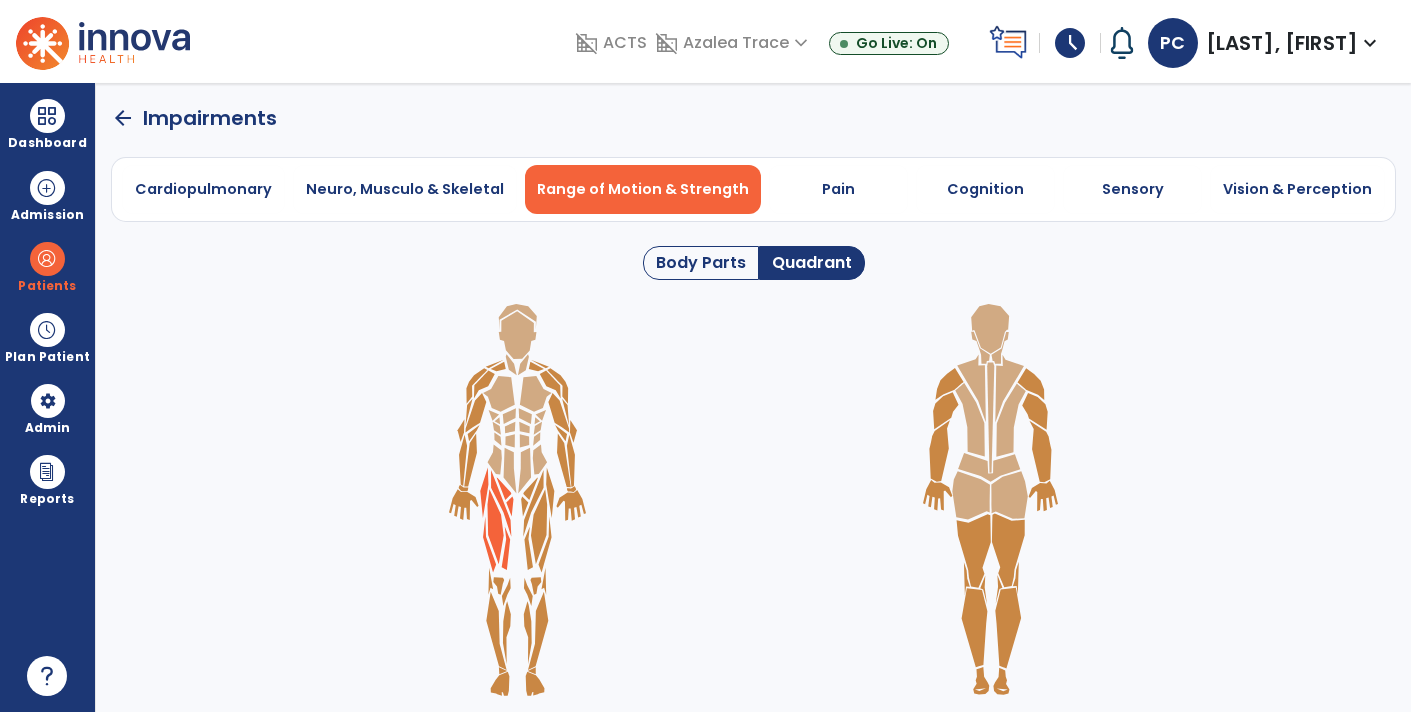 click 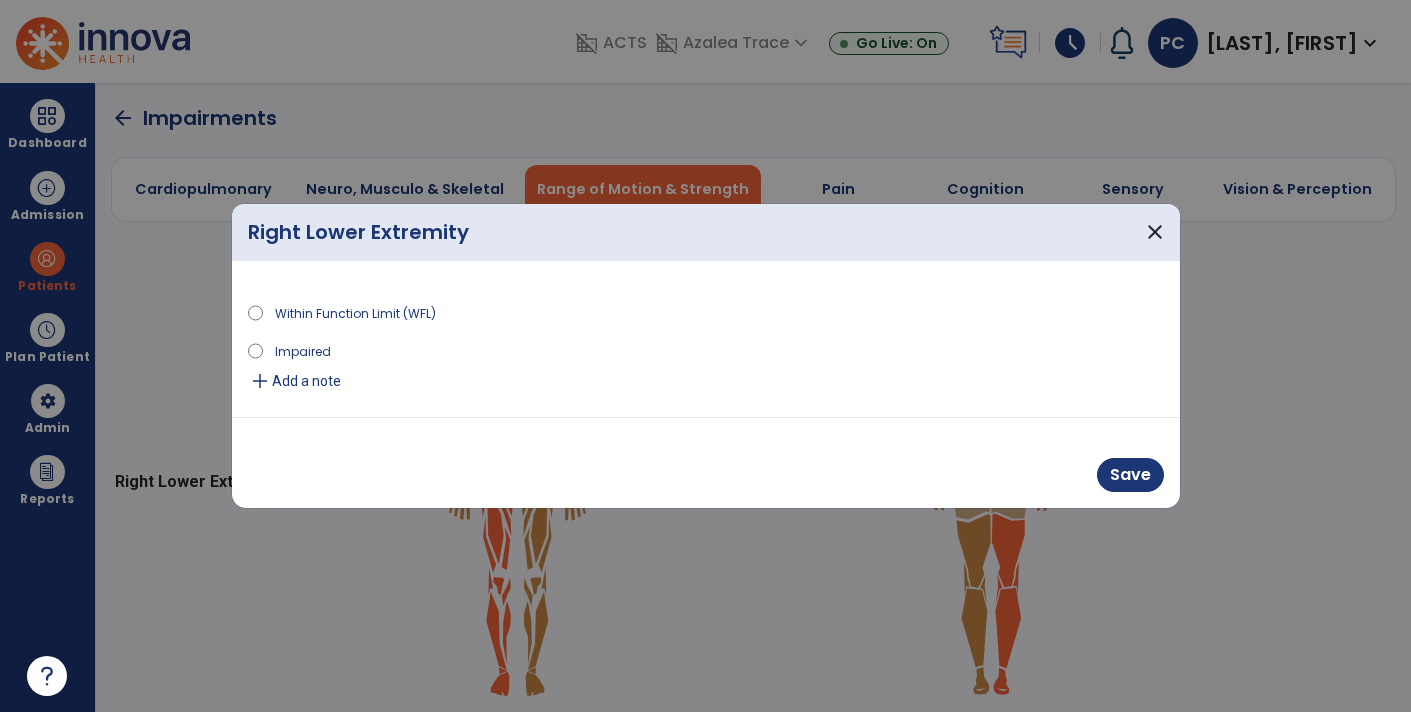 click on "Add a note" at bounding box center (306, 381) 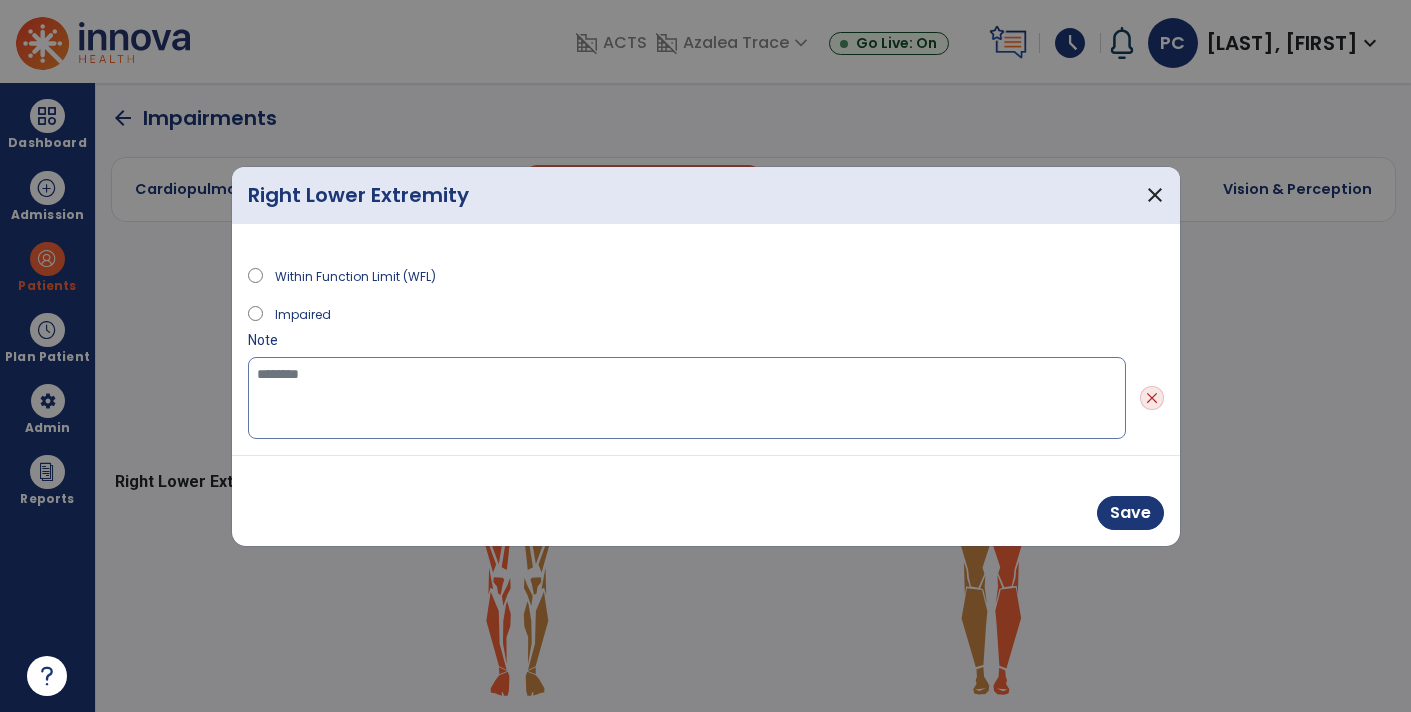click at bounding box center (687, 398) 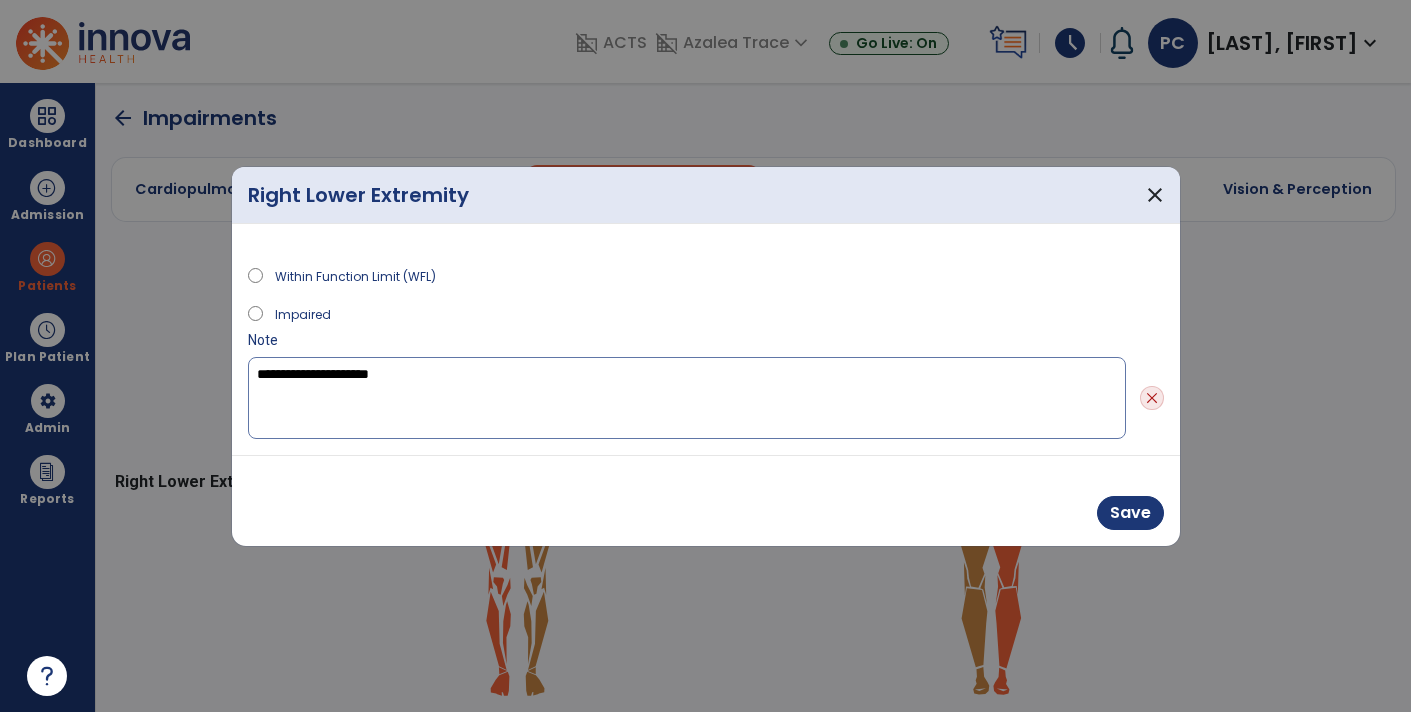 type on "**********" 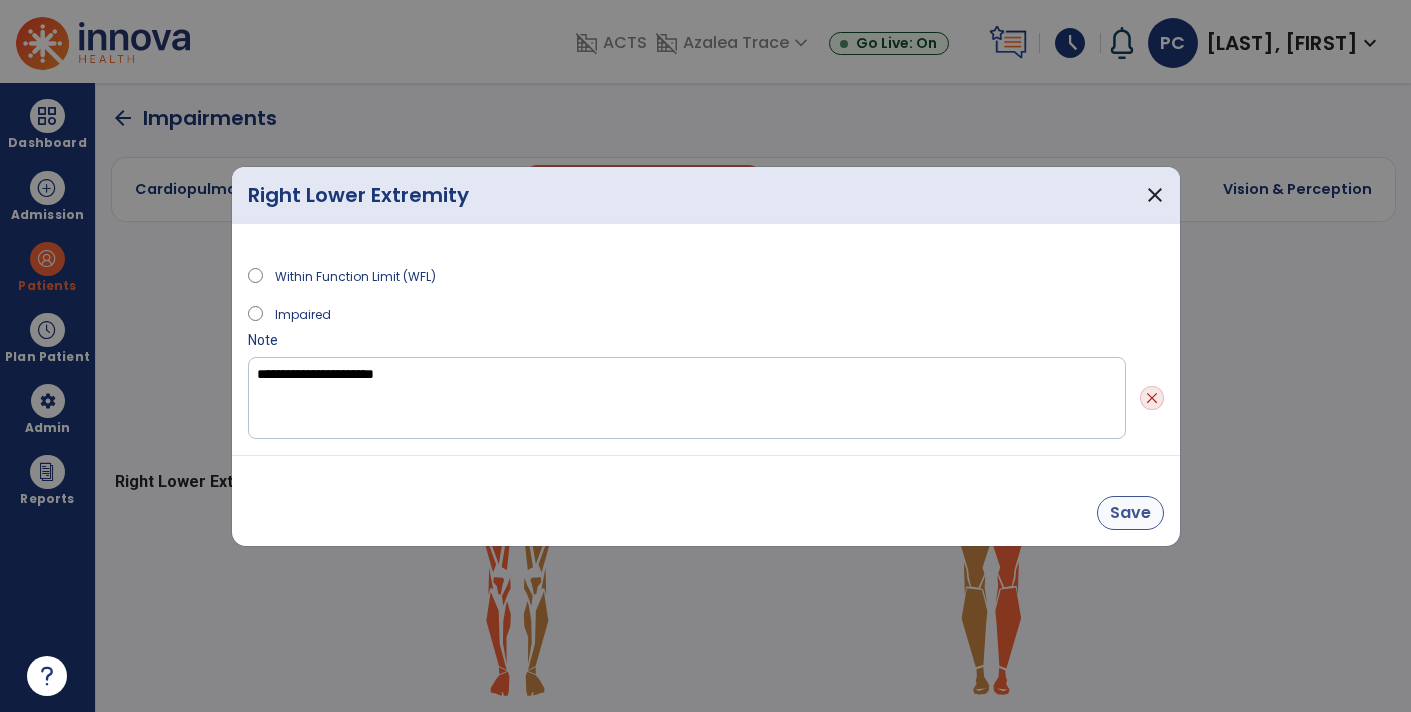 click on "Save" at bounding box center [1130, 513] 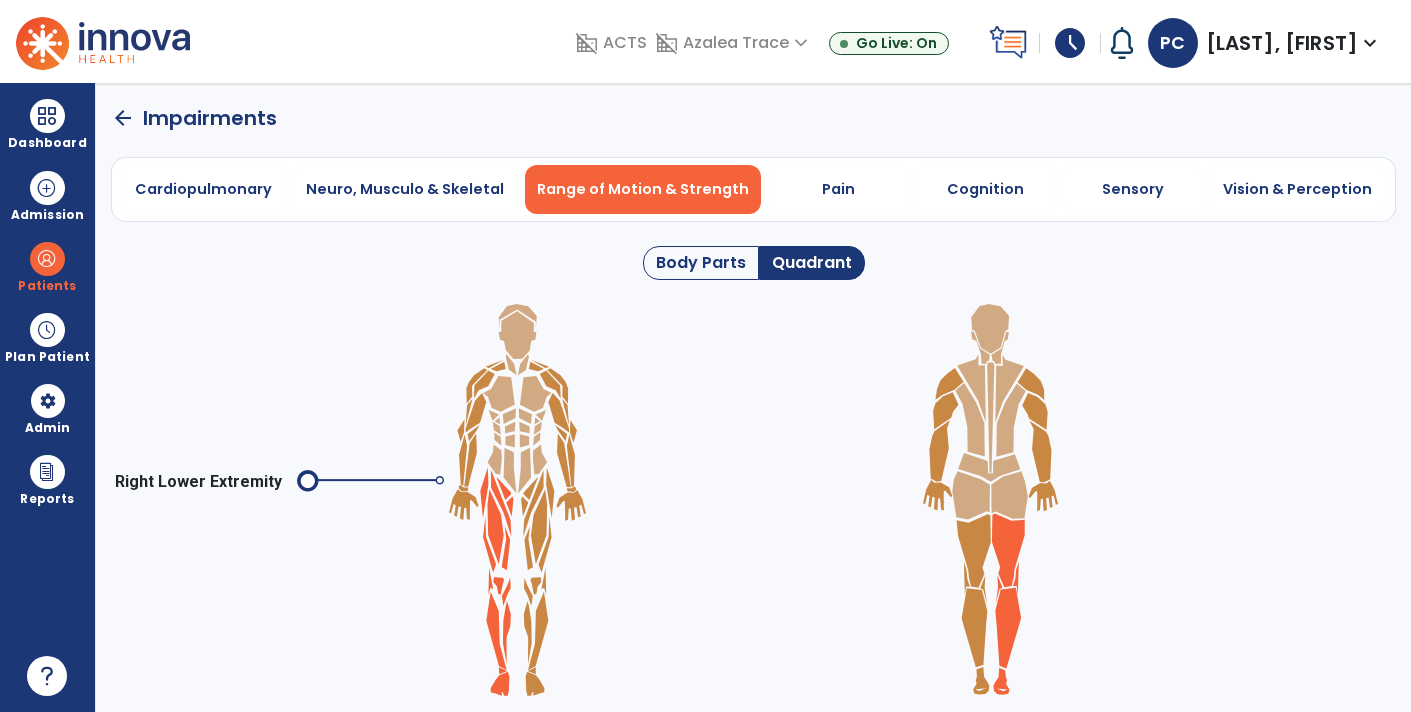 click 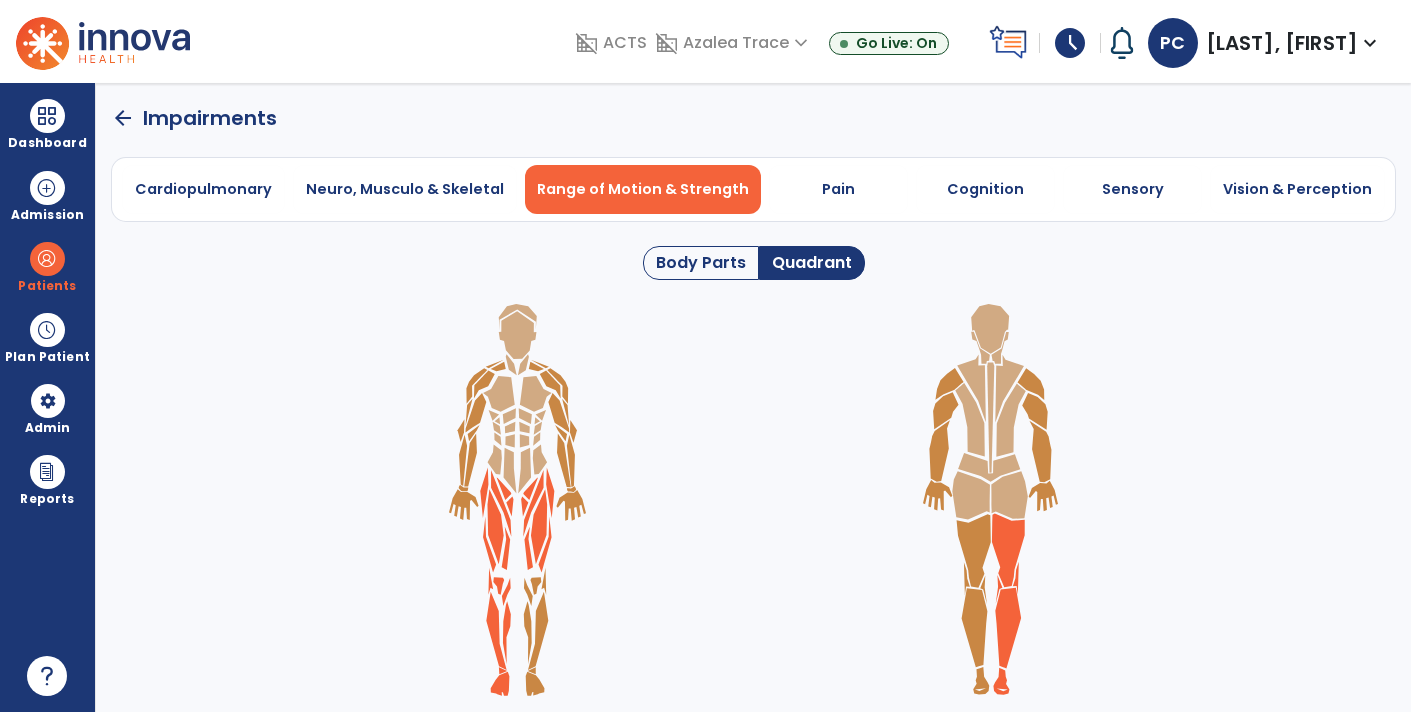 click 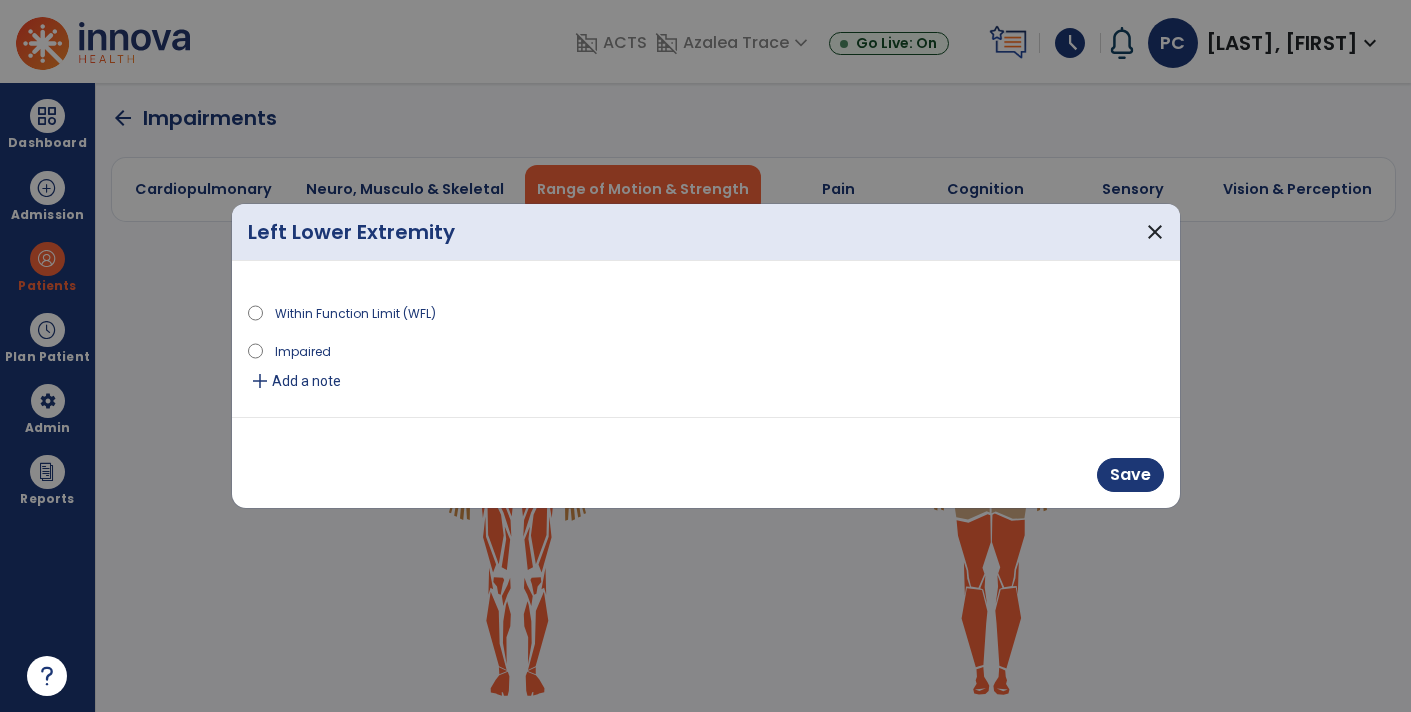 click on "Add a note" at bounding box center (306, 381) 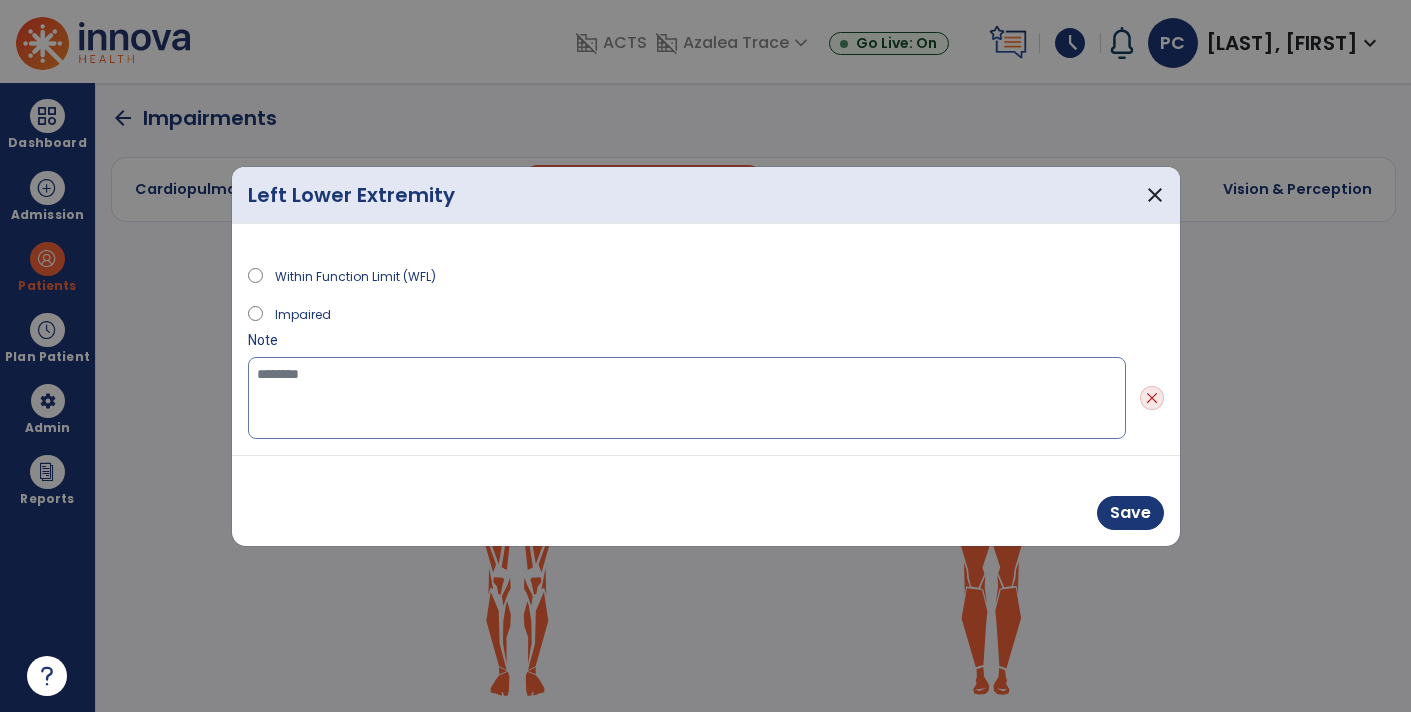 click at bounding box center (687, 398) 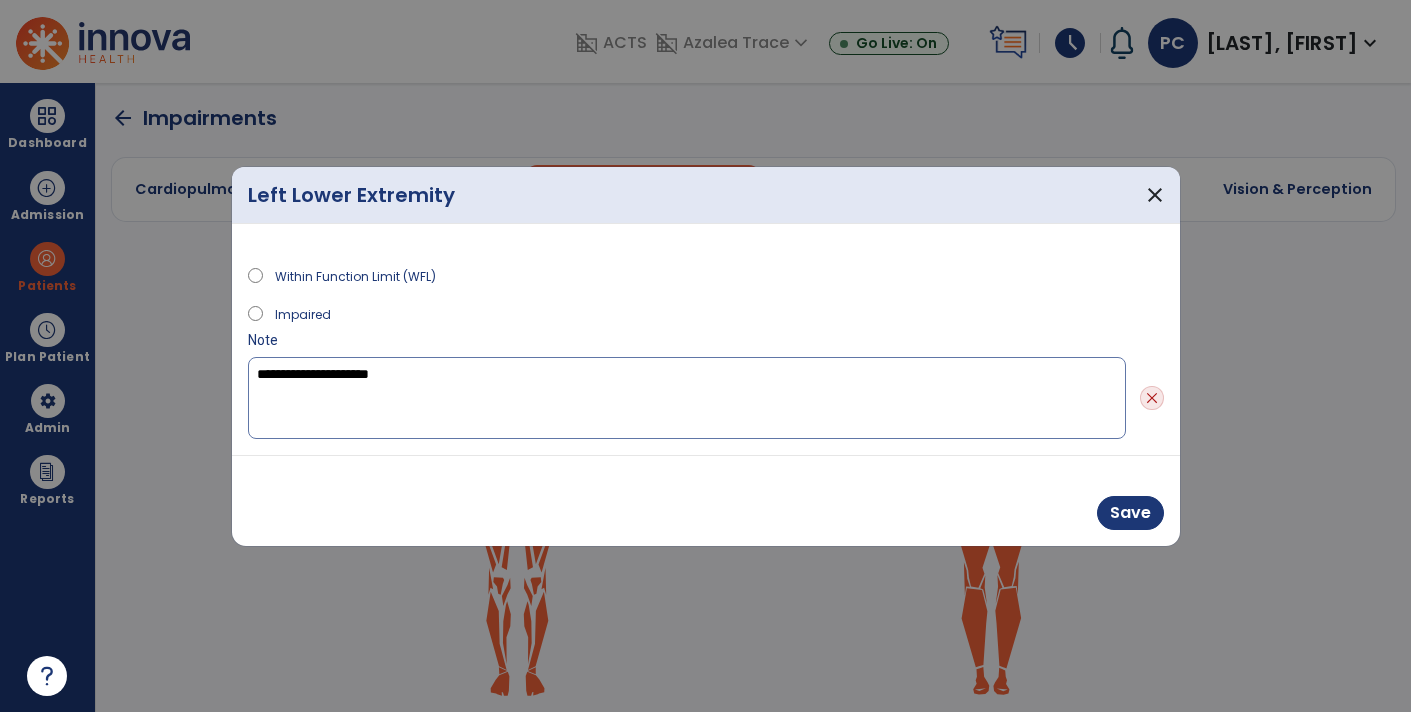 type on "**********" 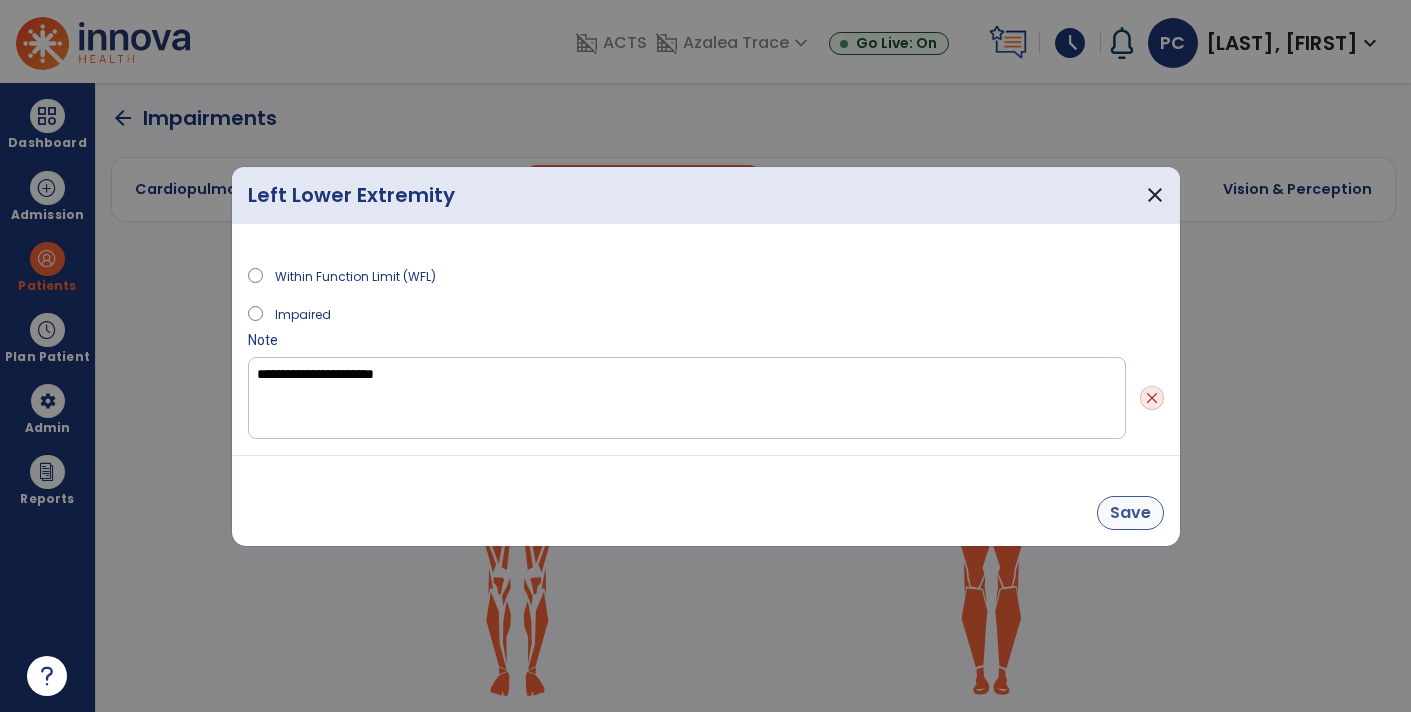 click on "Save" at bounding box center [1130, 513] 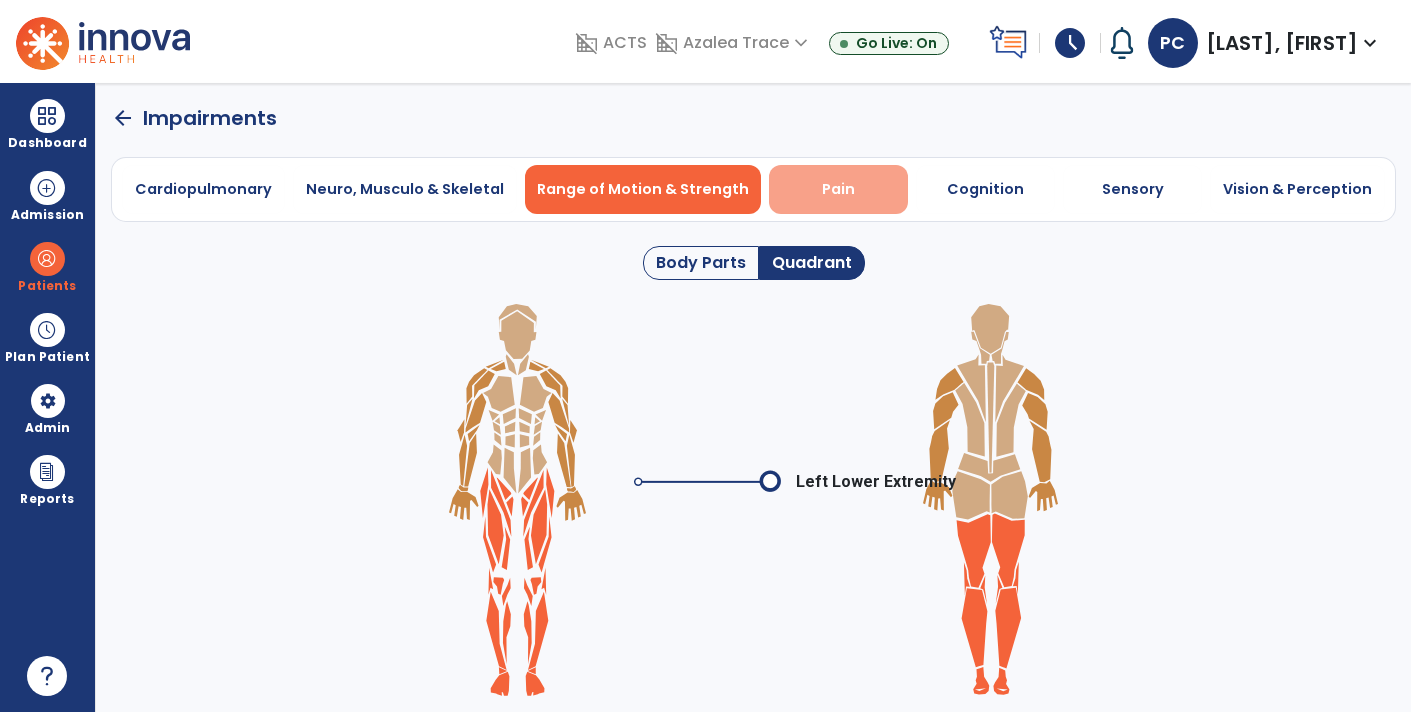 click on "Pain" at bounding box center (838, 189) 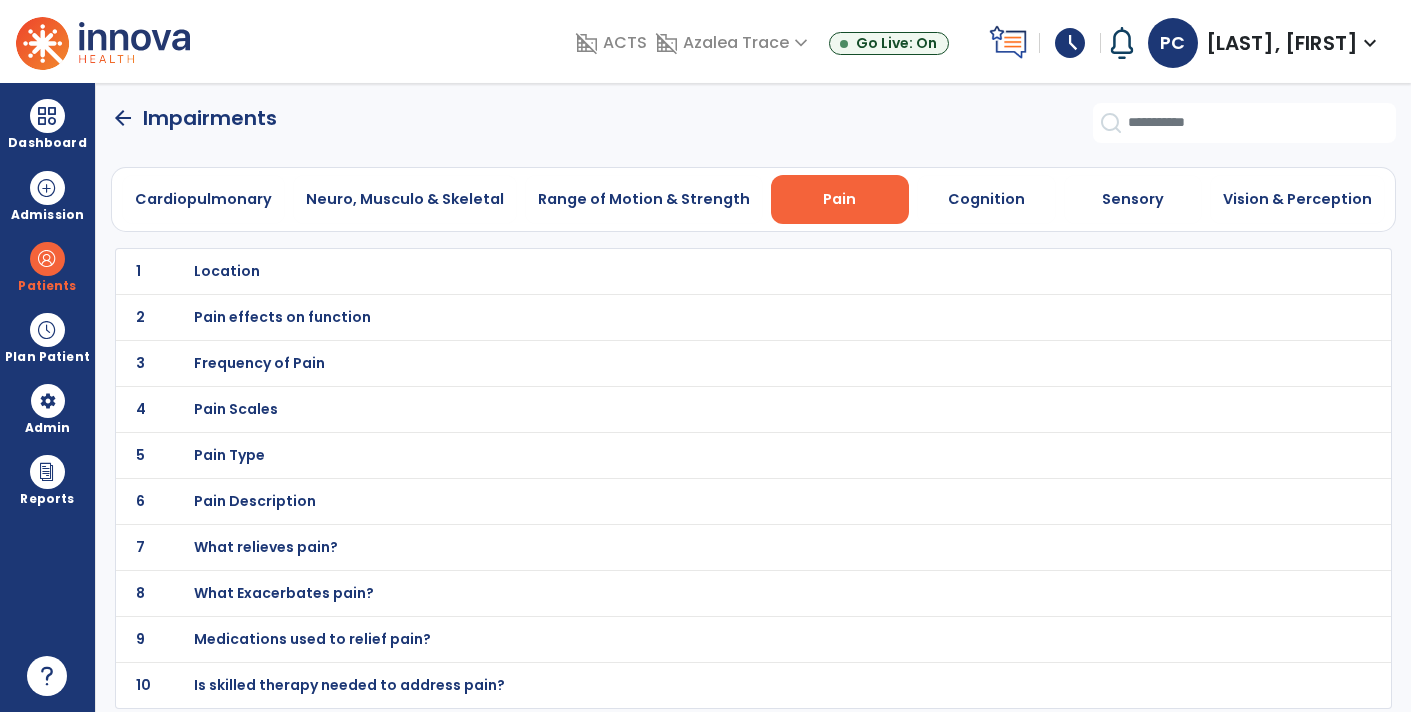 click on "arrow_back" 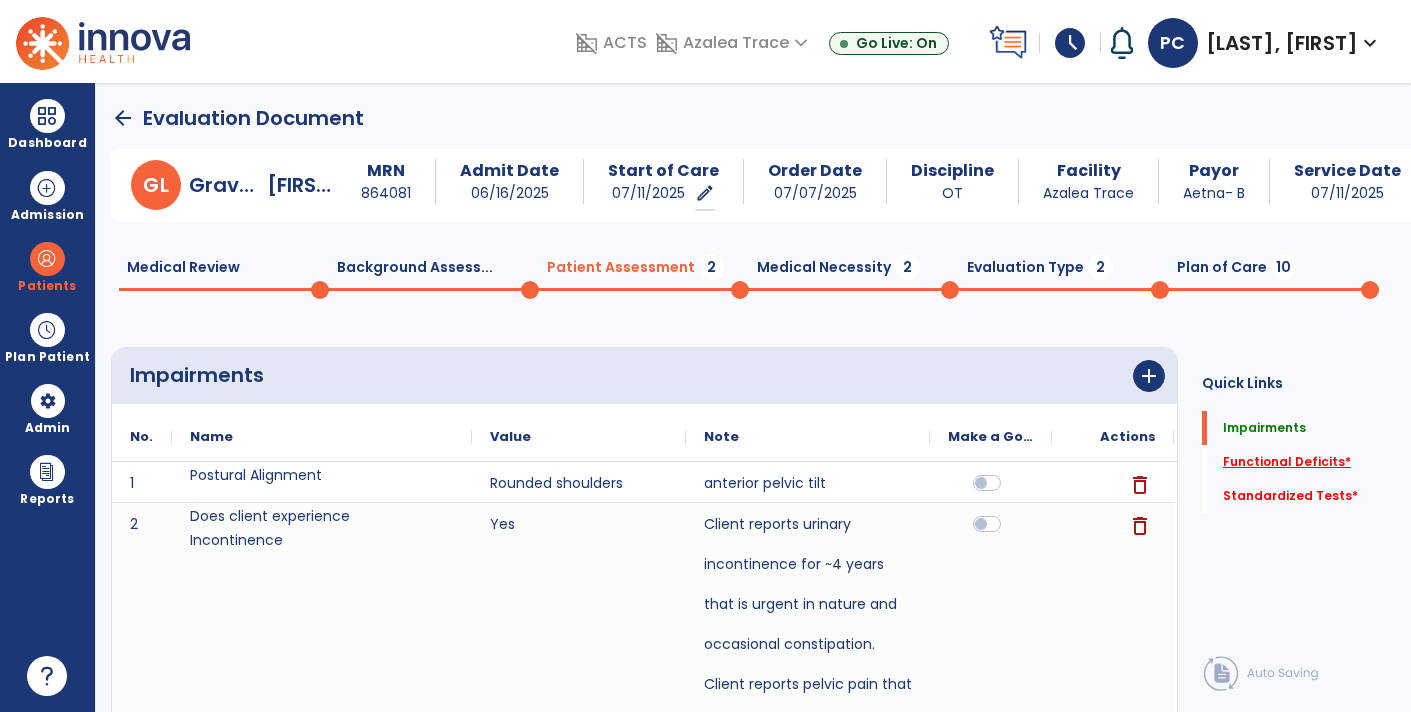 click on "Functional Deficits   *" 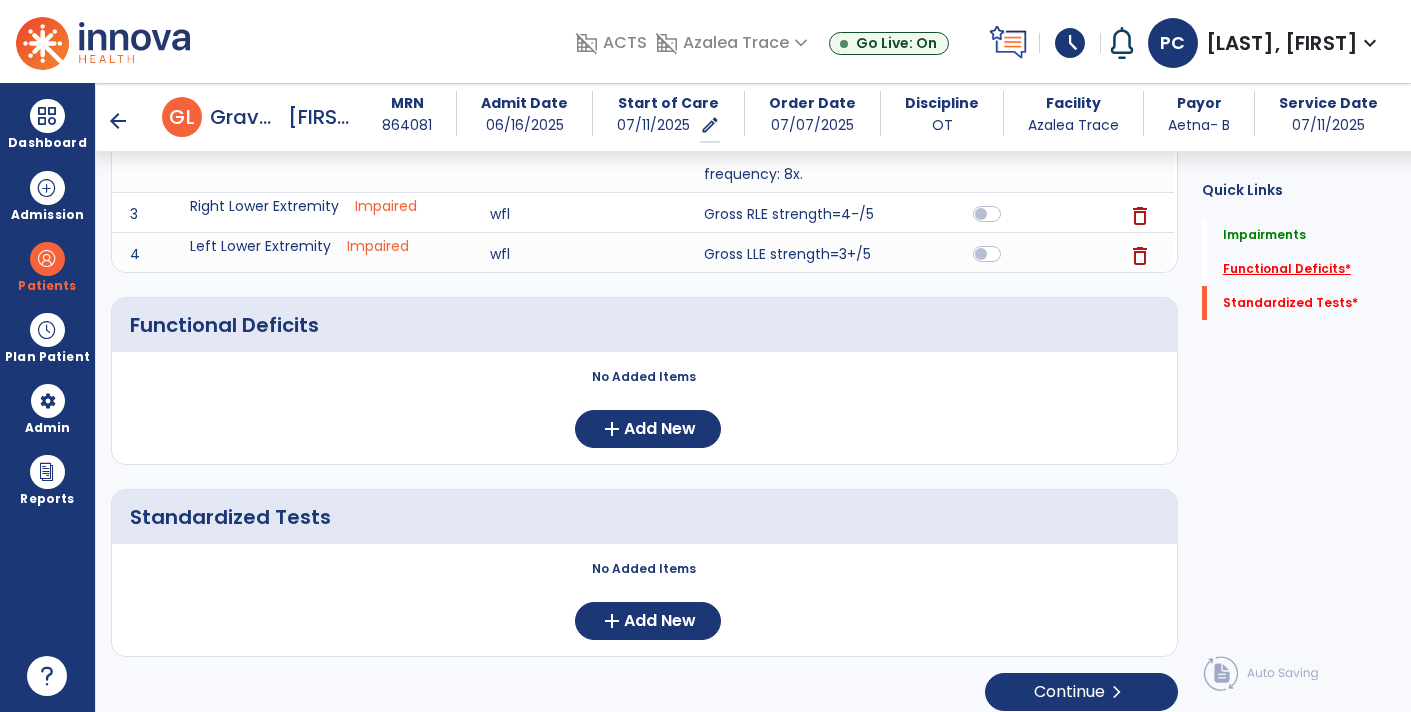 scroll, scrollTop: 852, scrollLeft: 0, axis: vertical 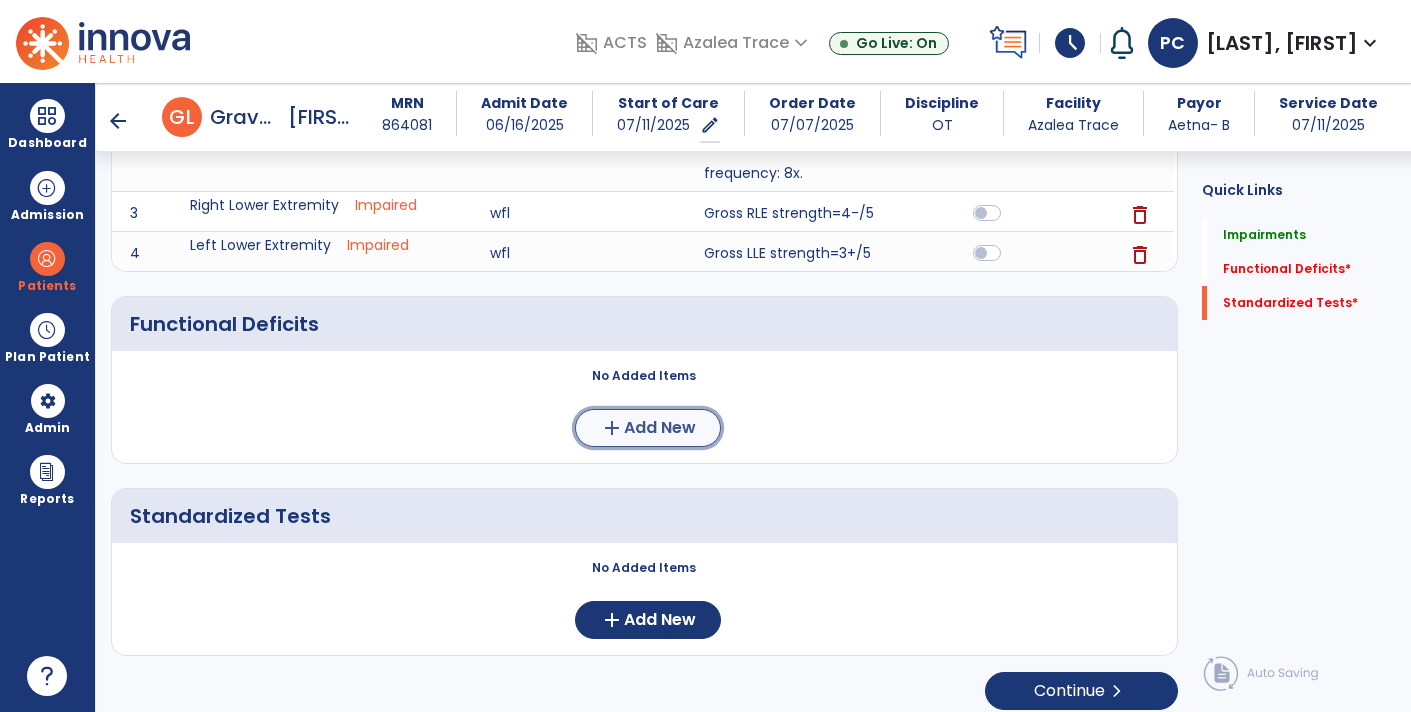 click on "Add New" 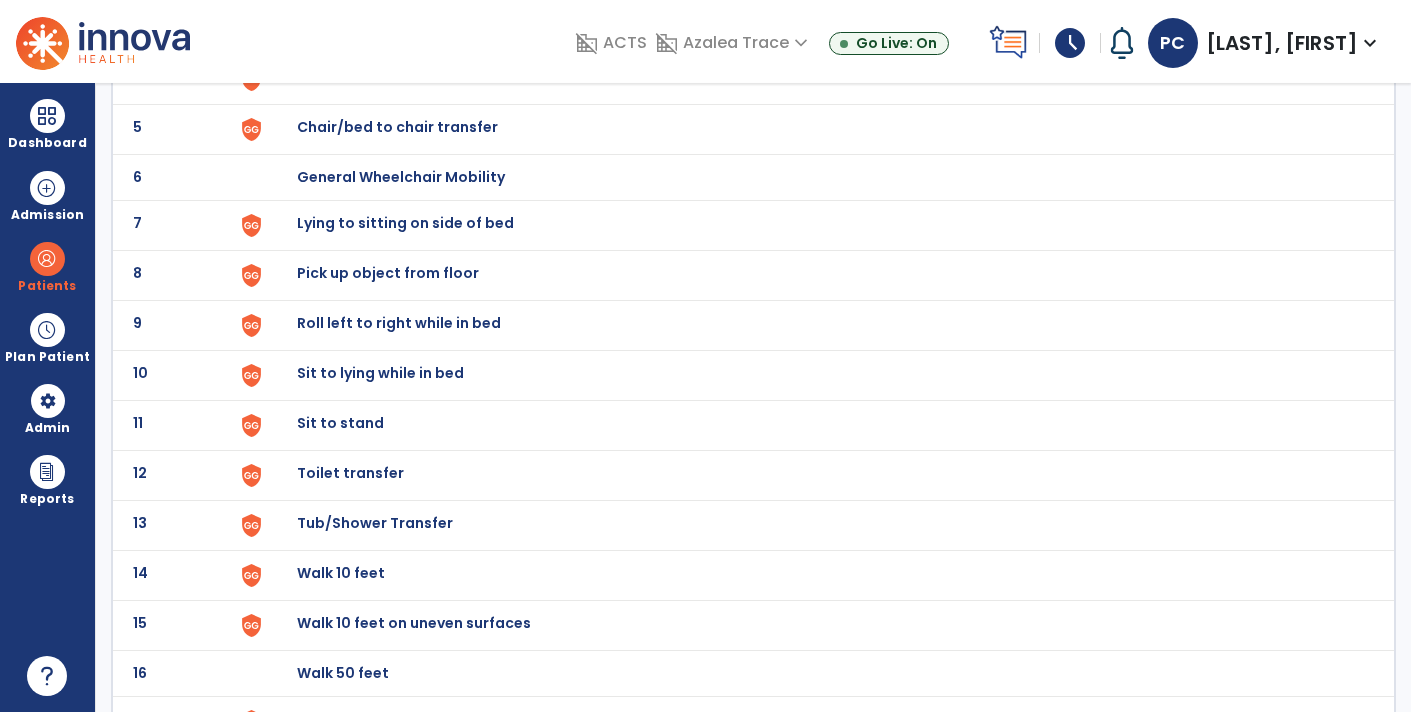 scroll, scrollTop: 305, scrollLeft: 0, axis: vertical 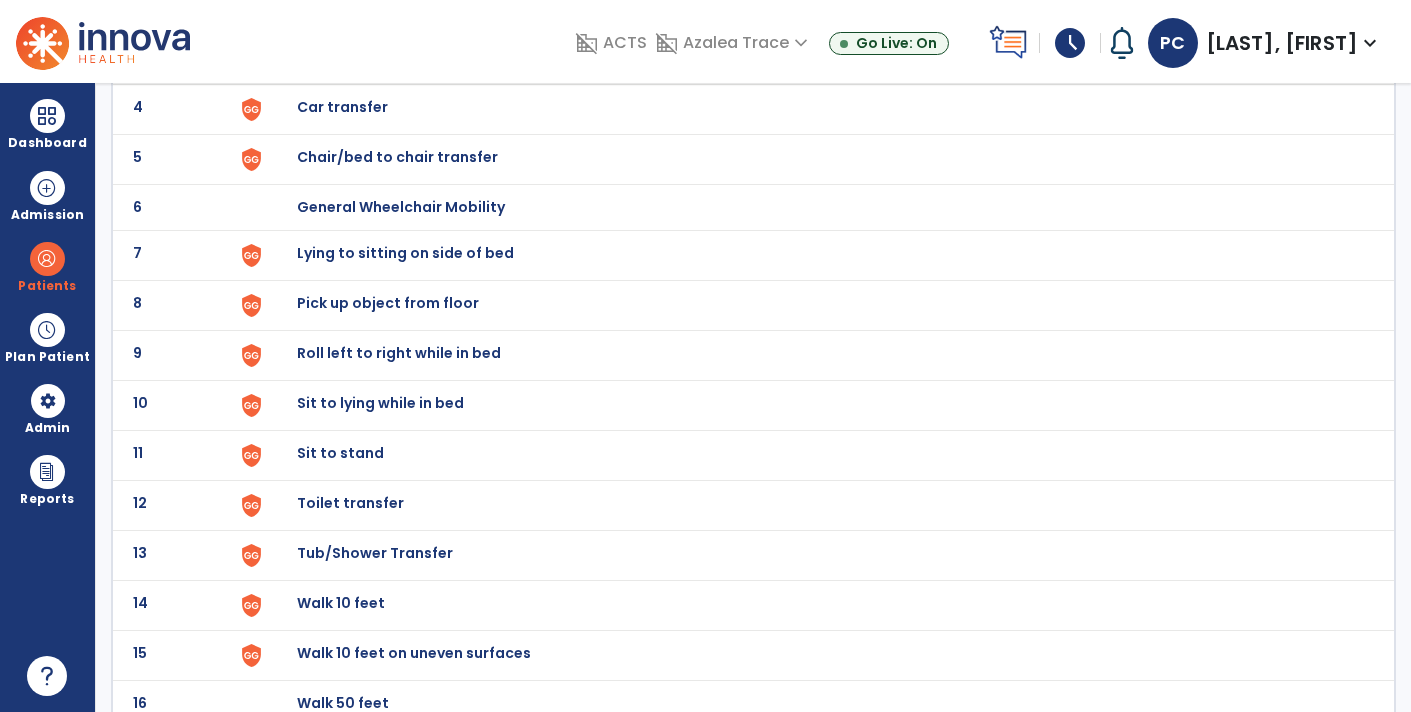 click on "Toilet transfer" at bounding box center (815, -41) 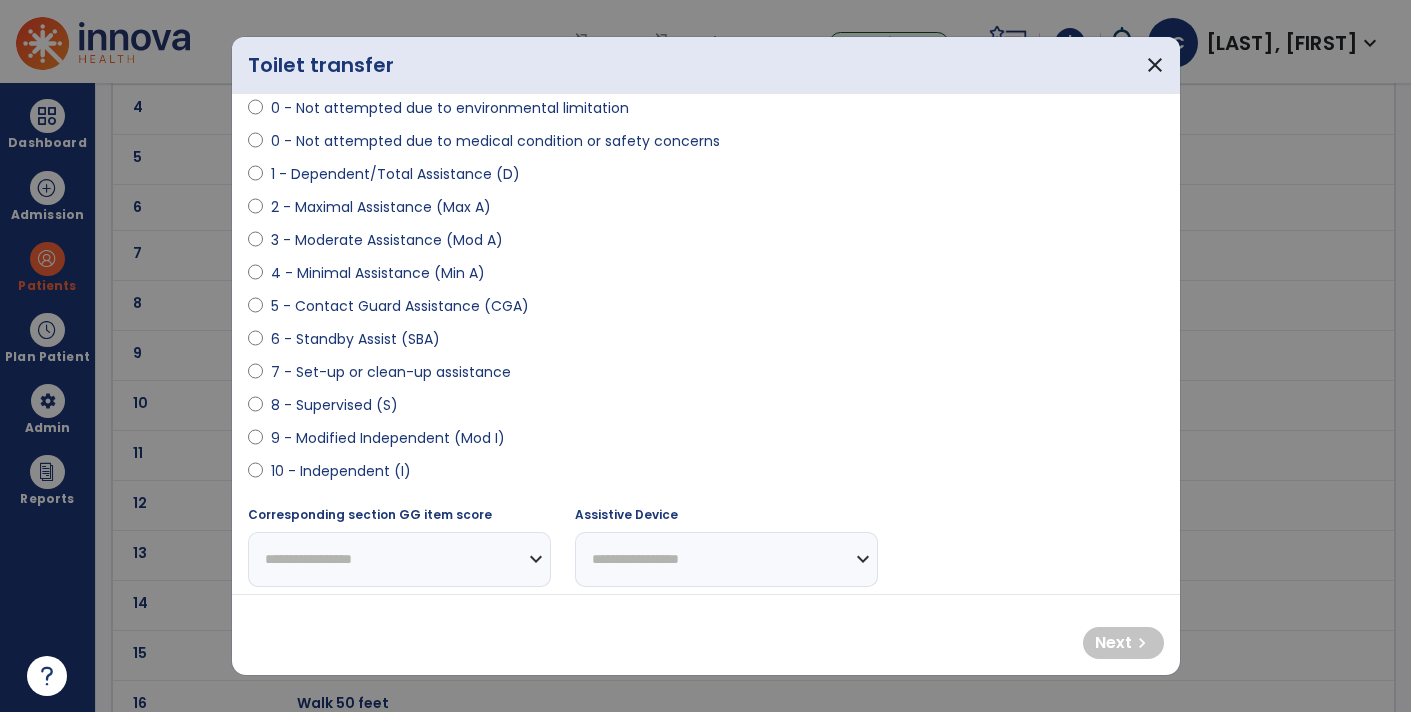 scroll, scrollTop: 186, scrollLeft: 0, axis: vertical 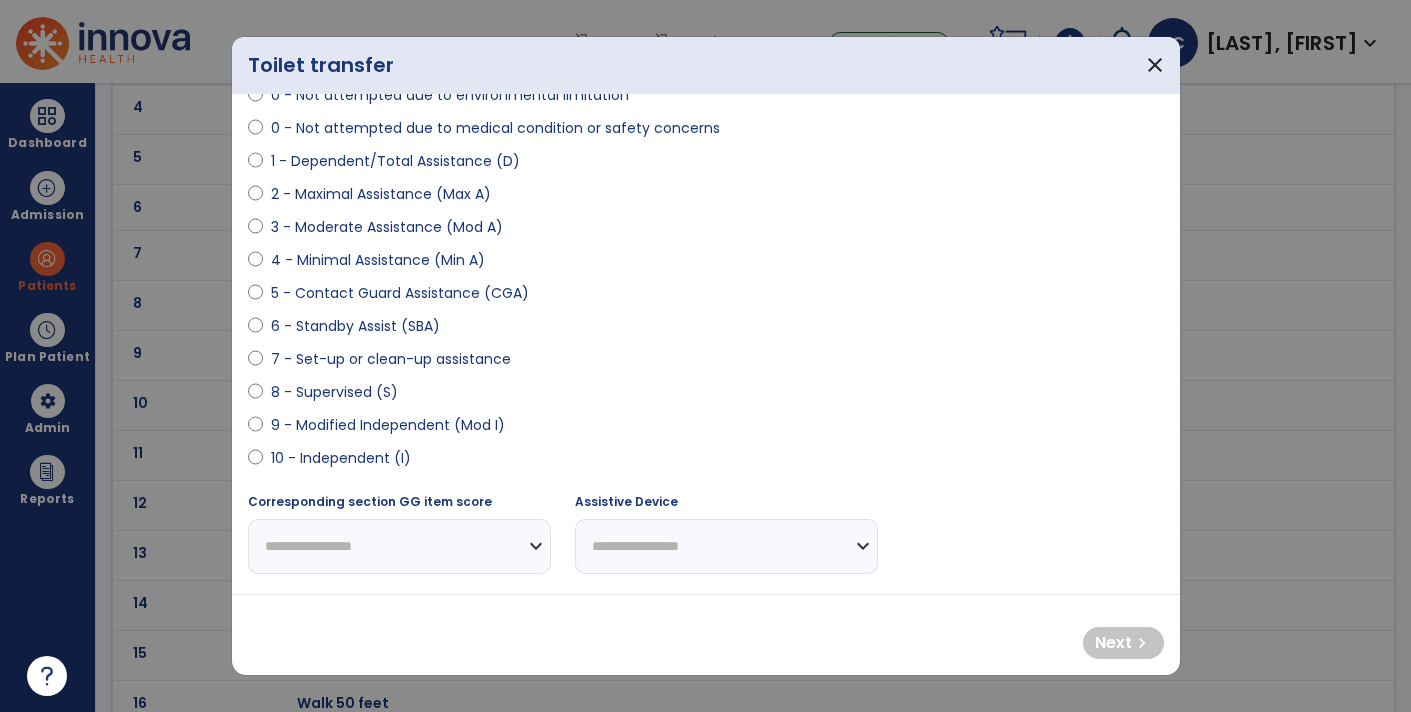click on "9 - Modified Independent (Mod I)" at bounding box center [388, 425] 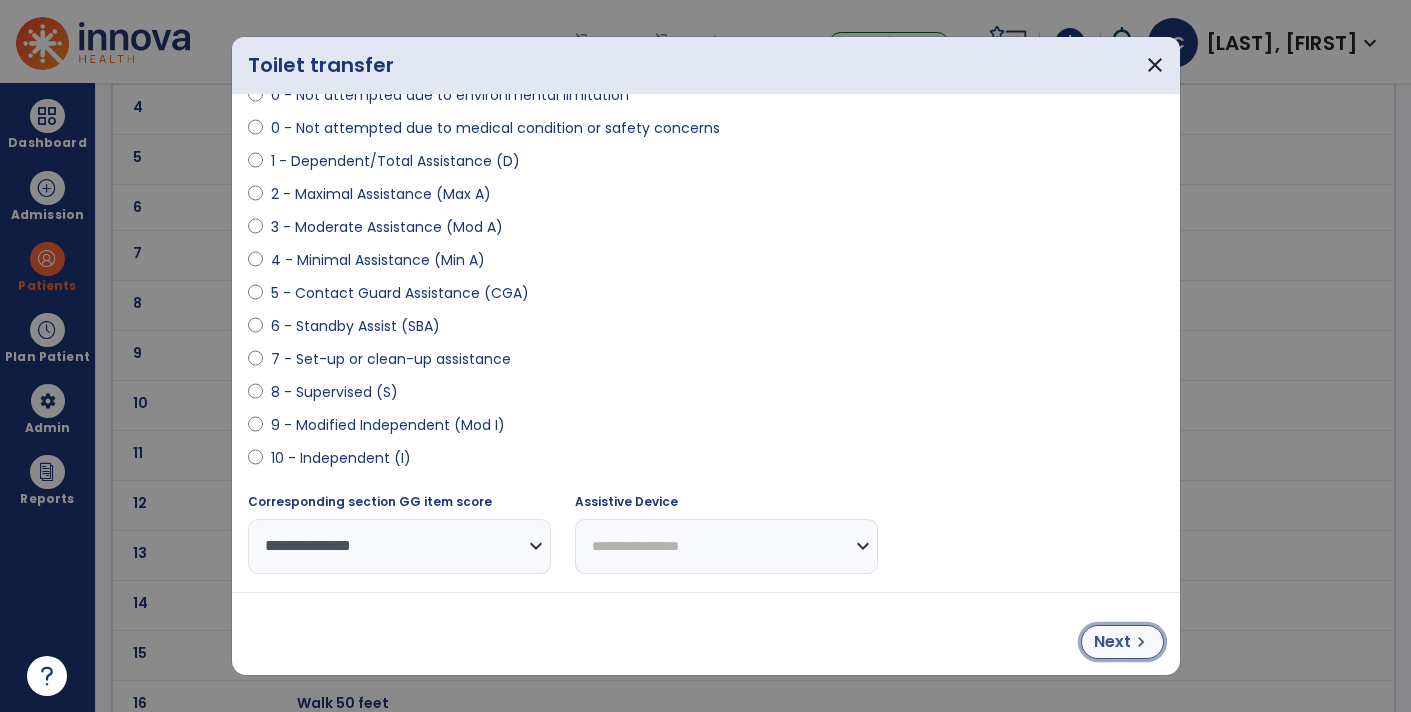 click on "chevron_right" at bounding box center [1141, 642] 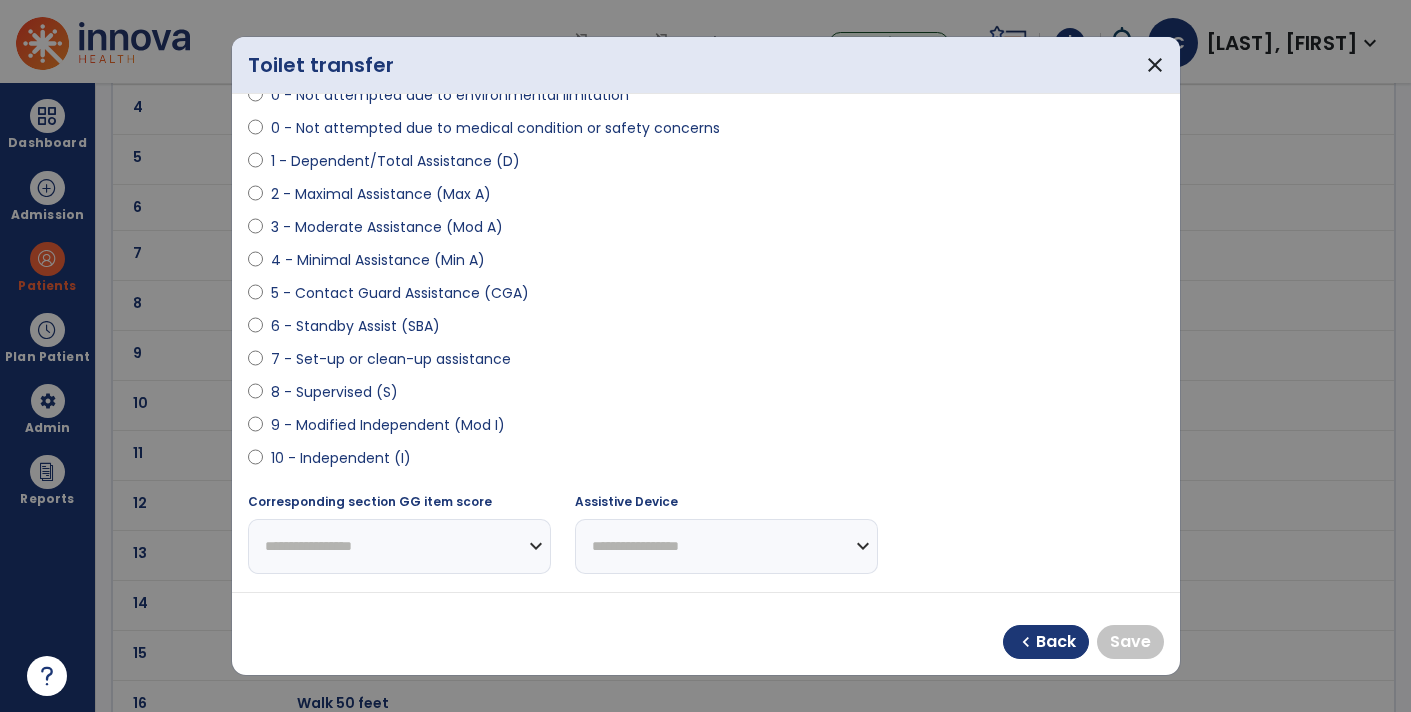 click on "9 - Modified Independent (Mod I)" at bounding box center (388, 425) 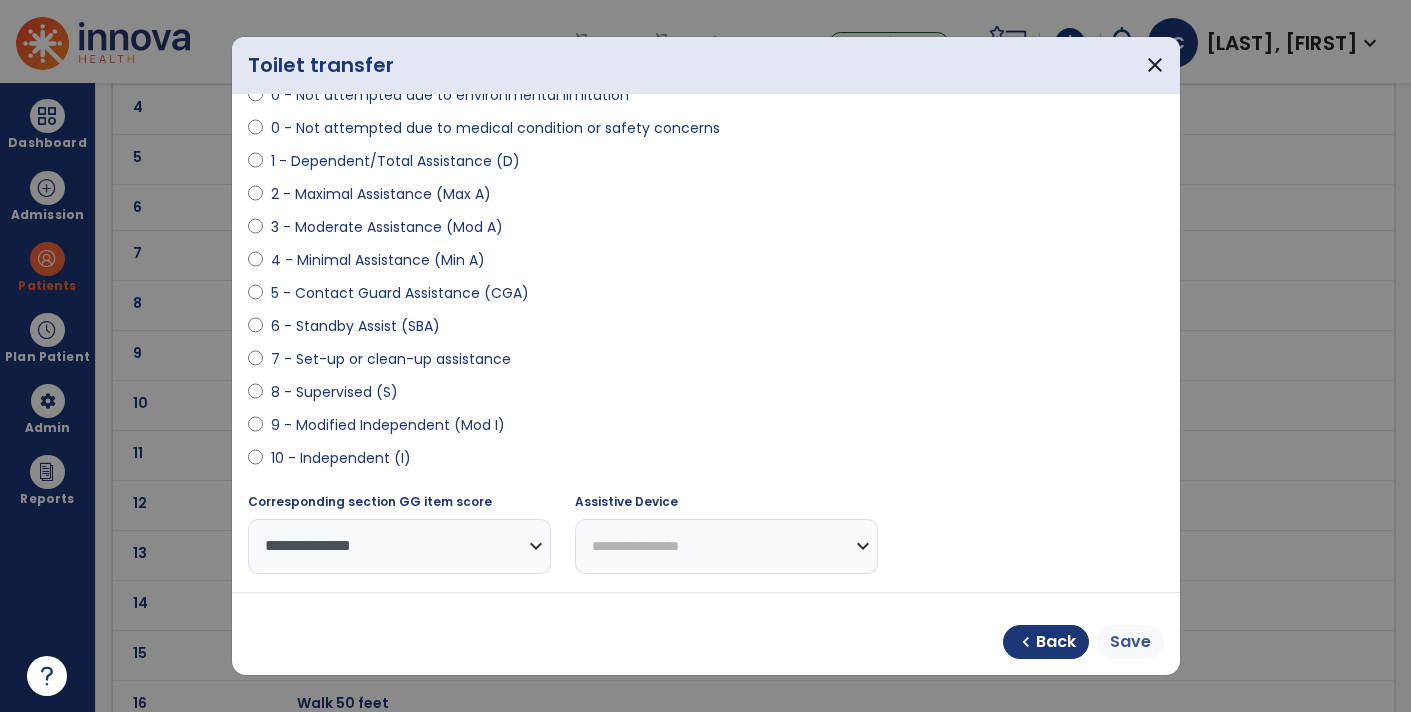 click on "Save" at bounding box center [1130, 642] 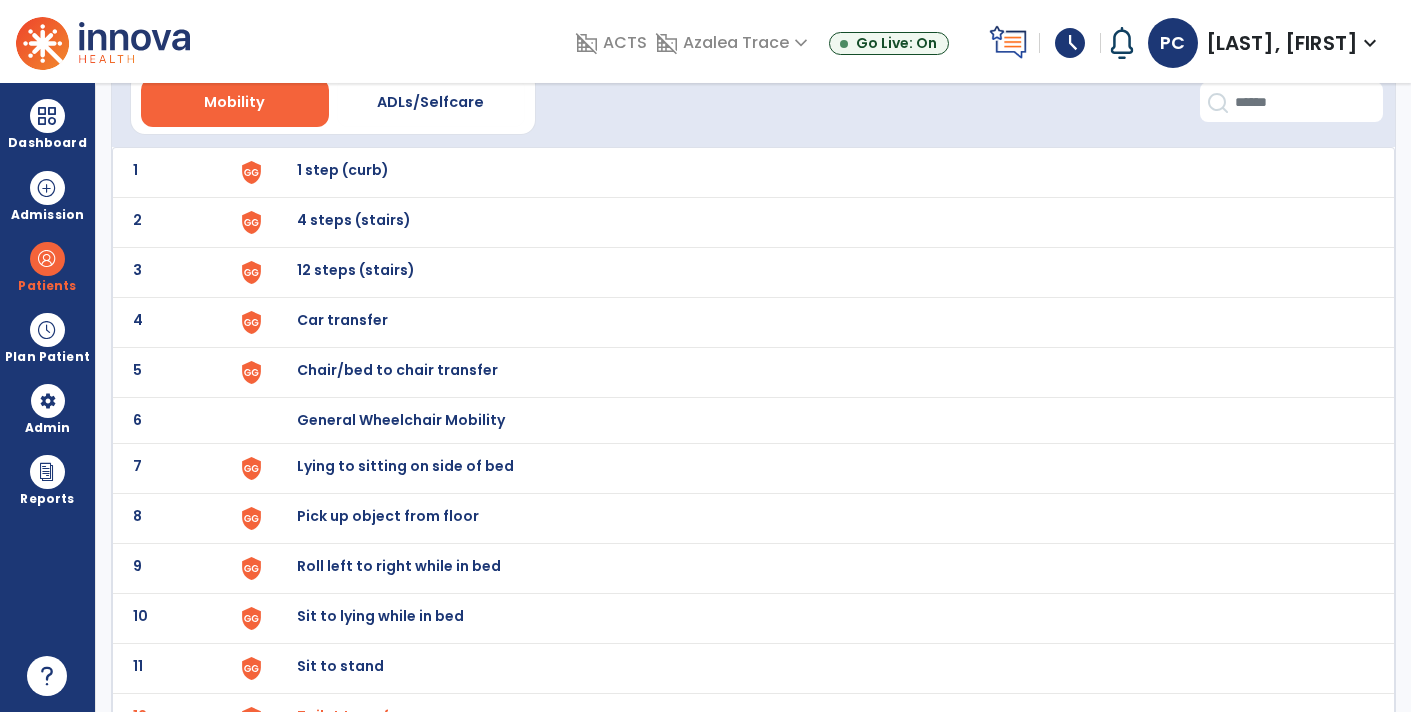 scroll, scrollTop: 0, scrollLeft: 0, axis: both 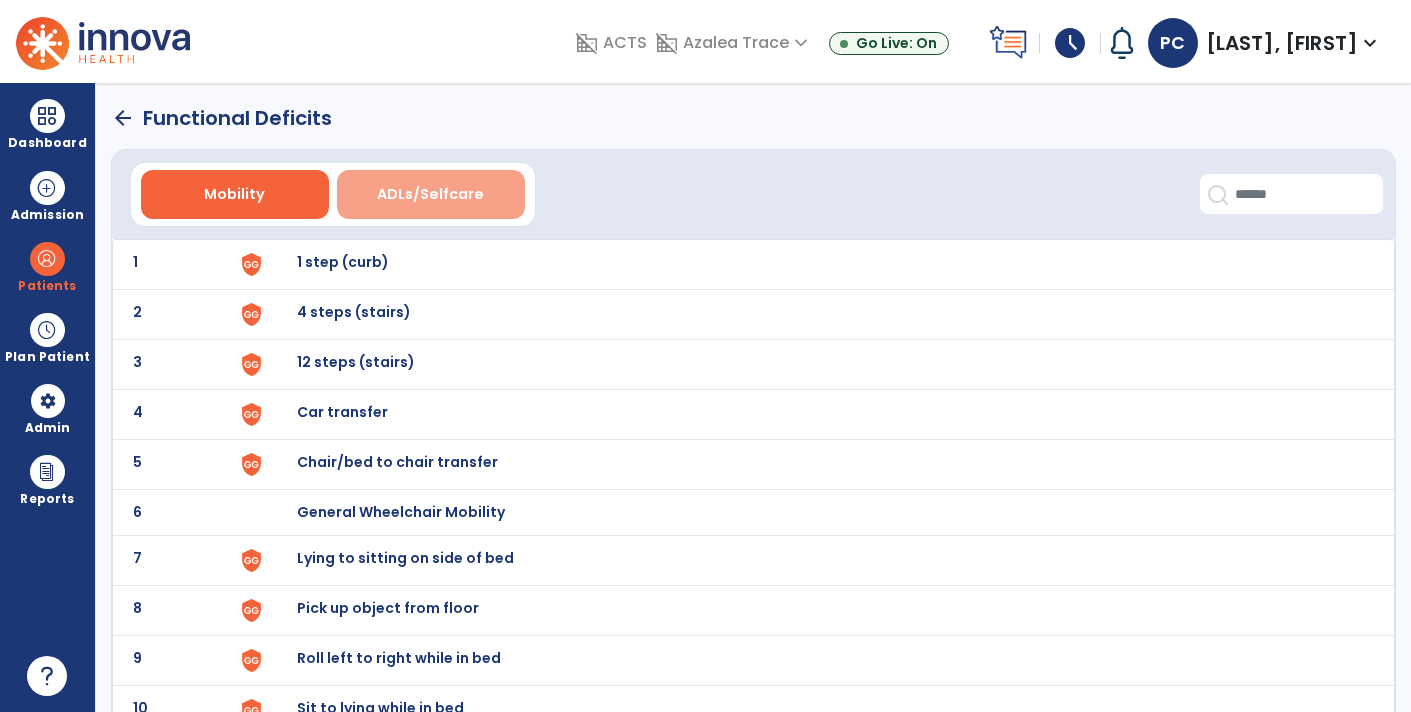 click on "ADLs/Selfcare" at bounding box center [430, 194] 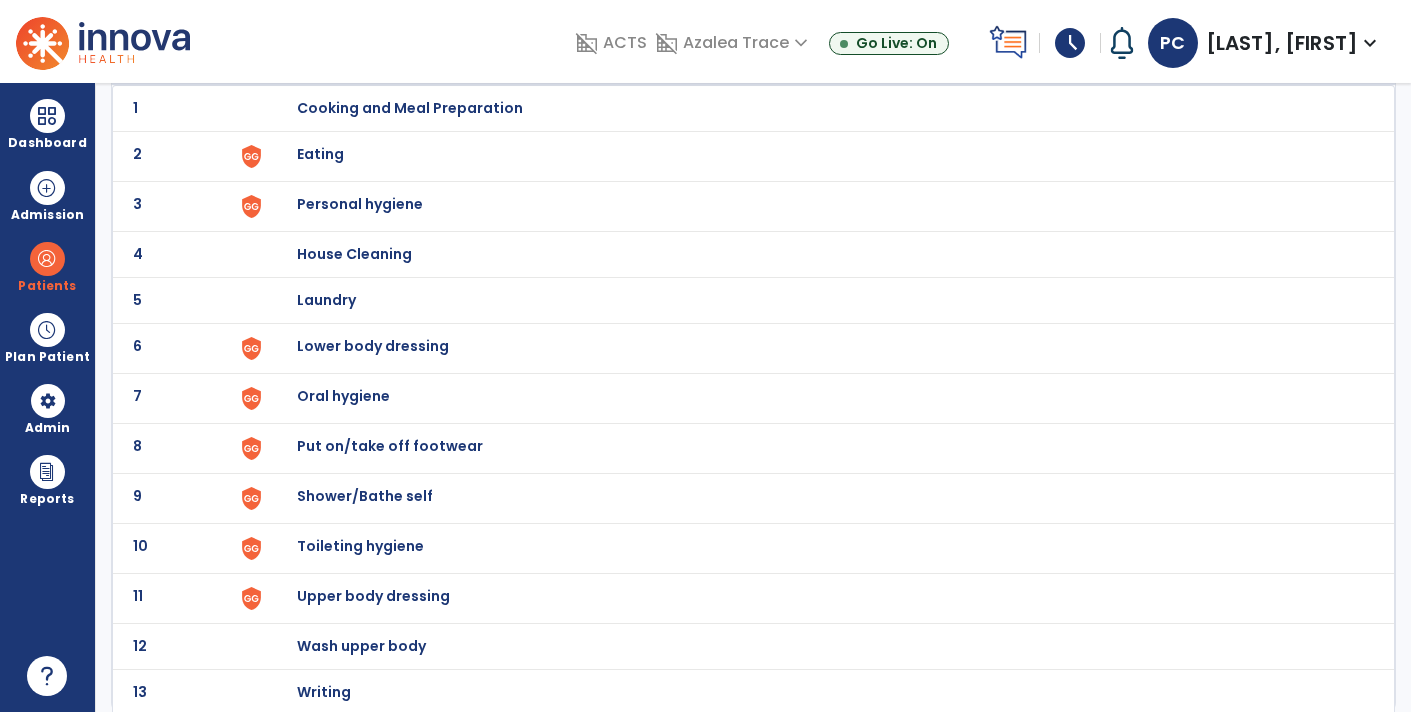 scroll, scrollTop: 0, scrollLeft: 0, axis: both 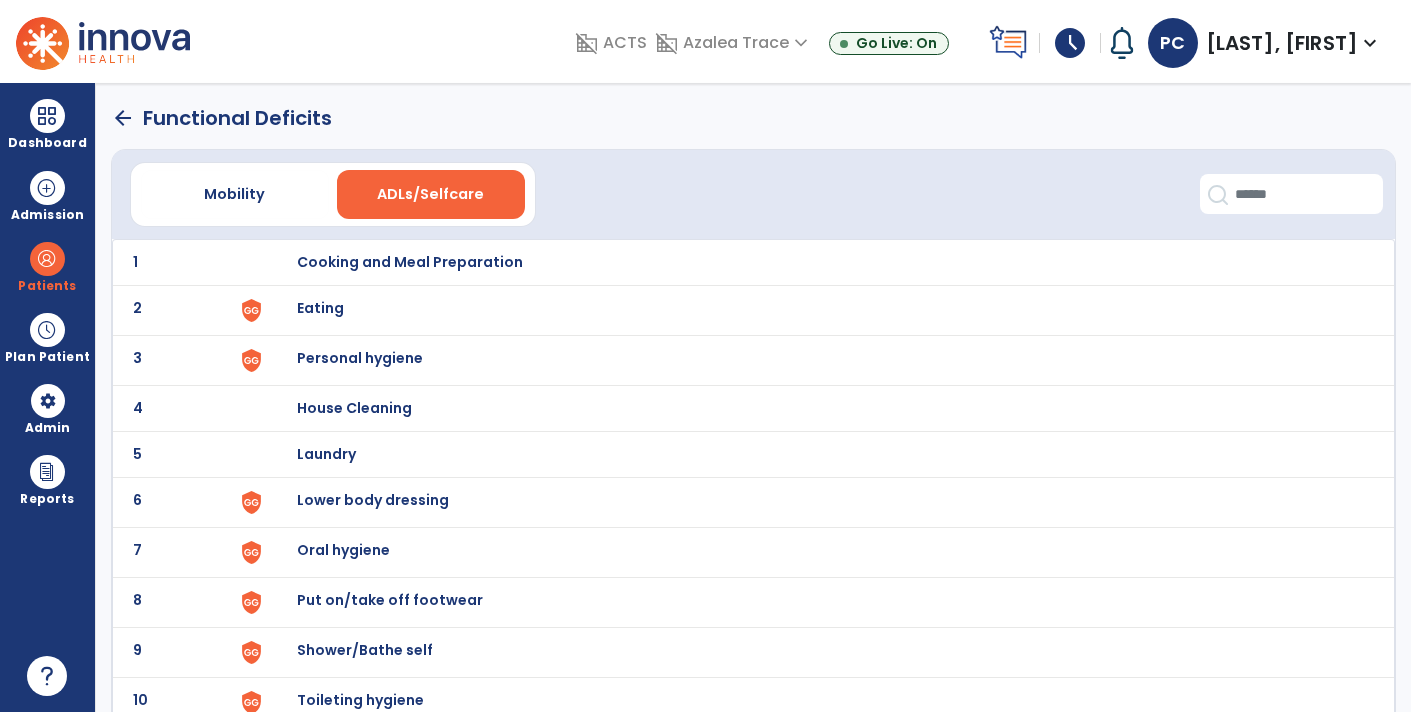 click on "arrow_back" 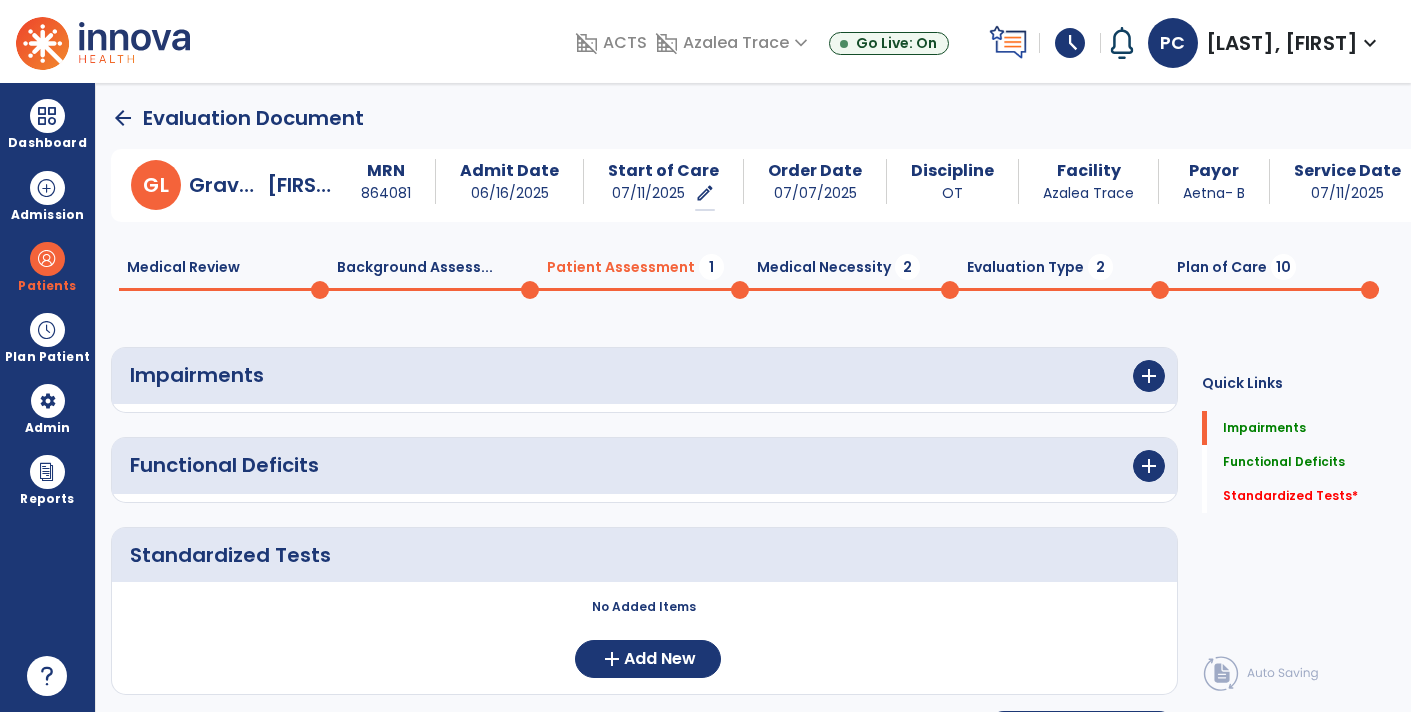 scroll, scrollTop: 19, scrollLeft: 0, axis: vertical 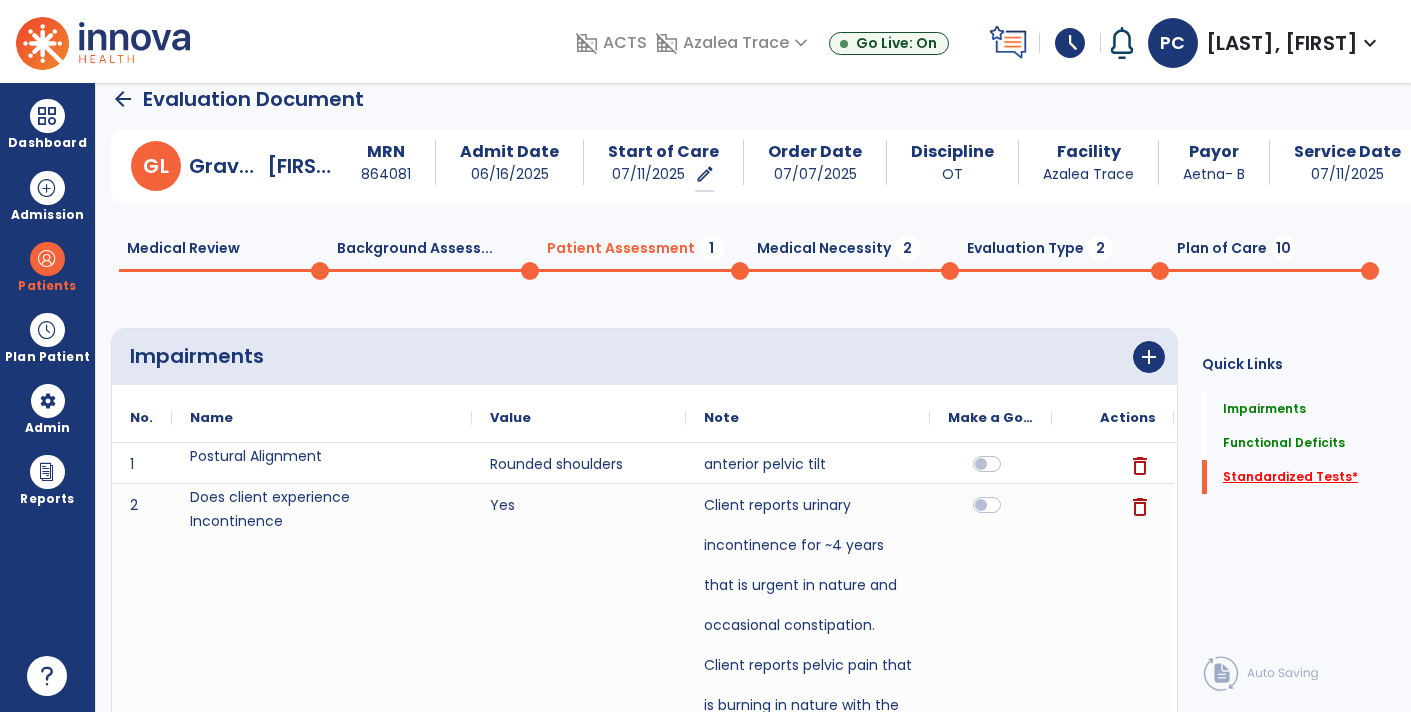 click on "Standardized Tests   *" 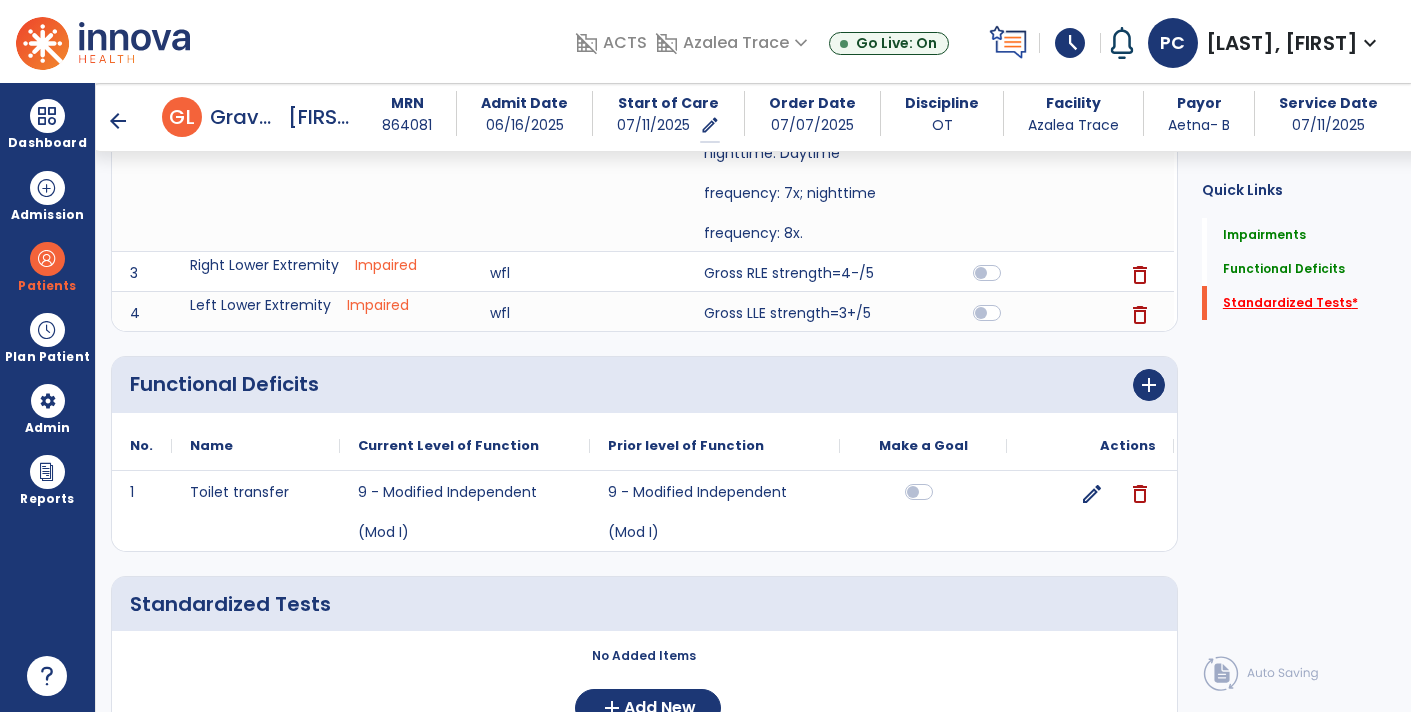 scroll, scrollTop: 891, scrollLeft: 0, axis: vertical 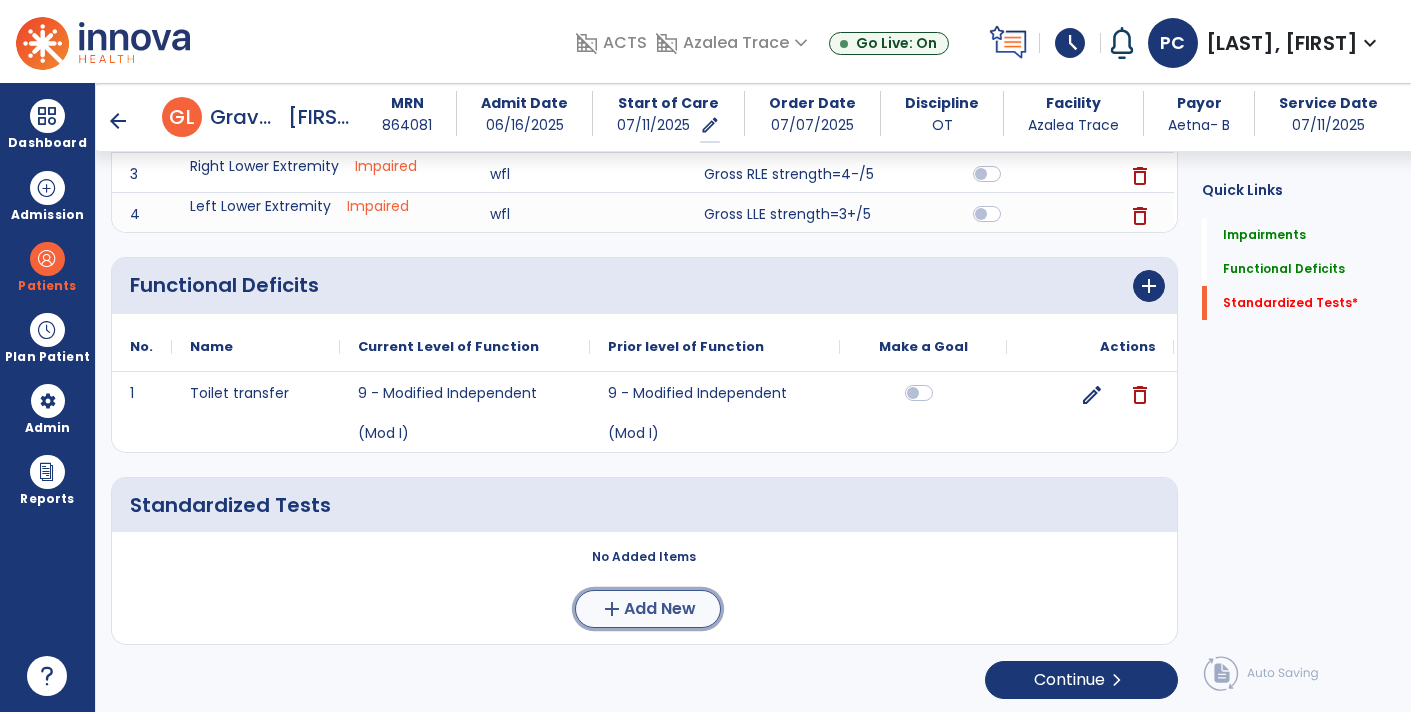click on "Add New" 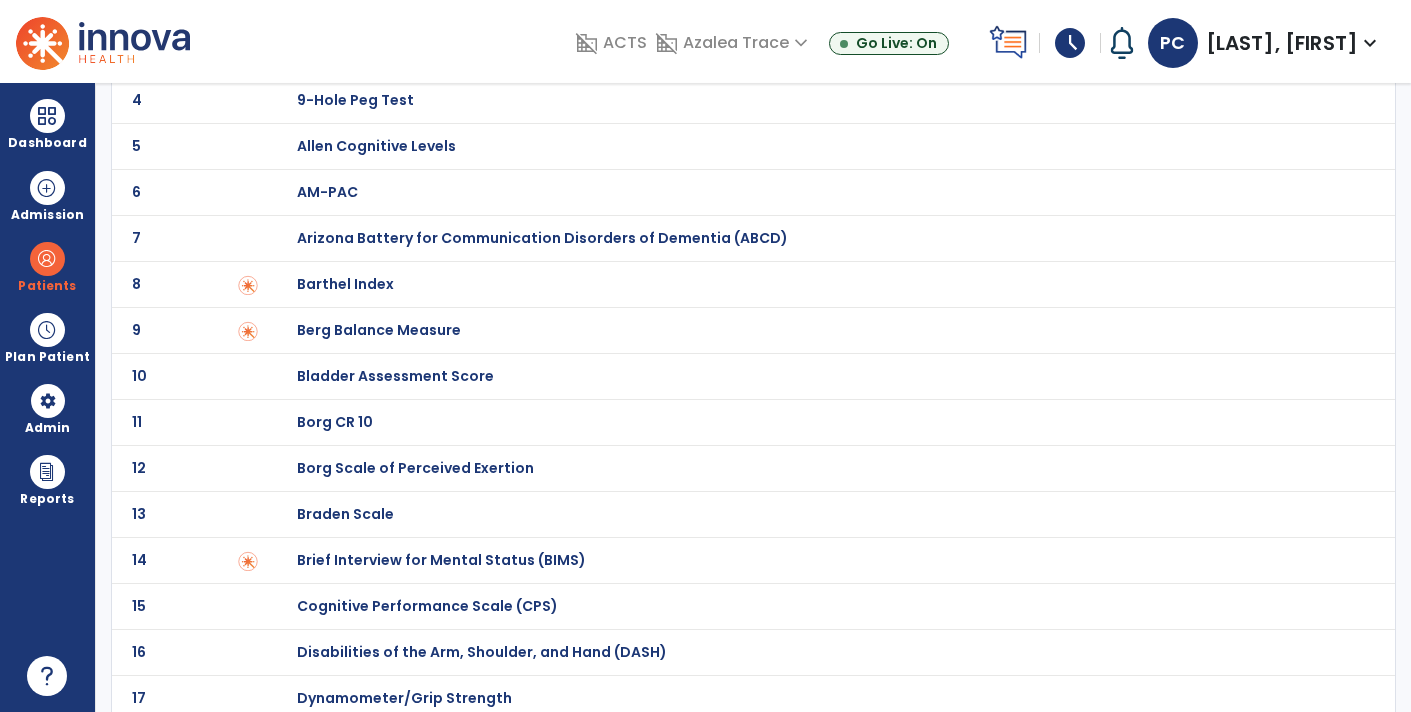 scroll, scrollTop: 237, scrollLeft: 0, axis: vertical 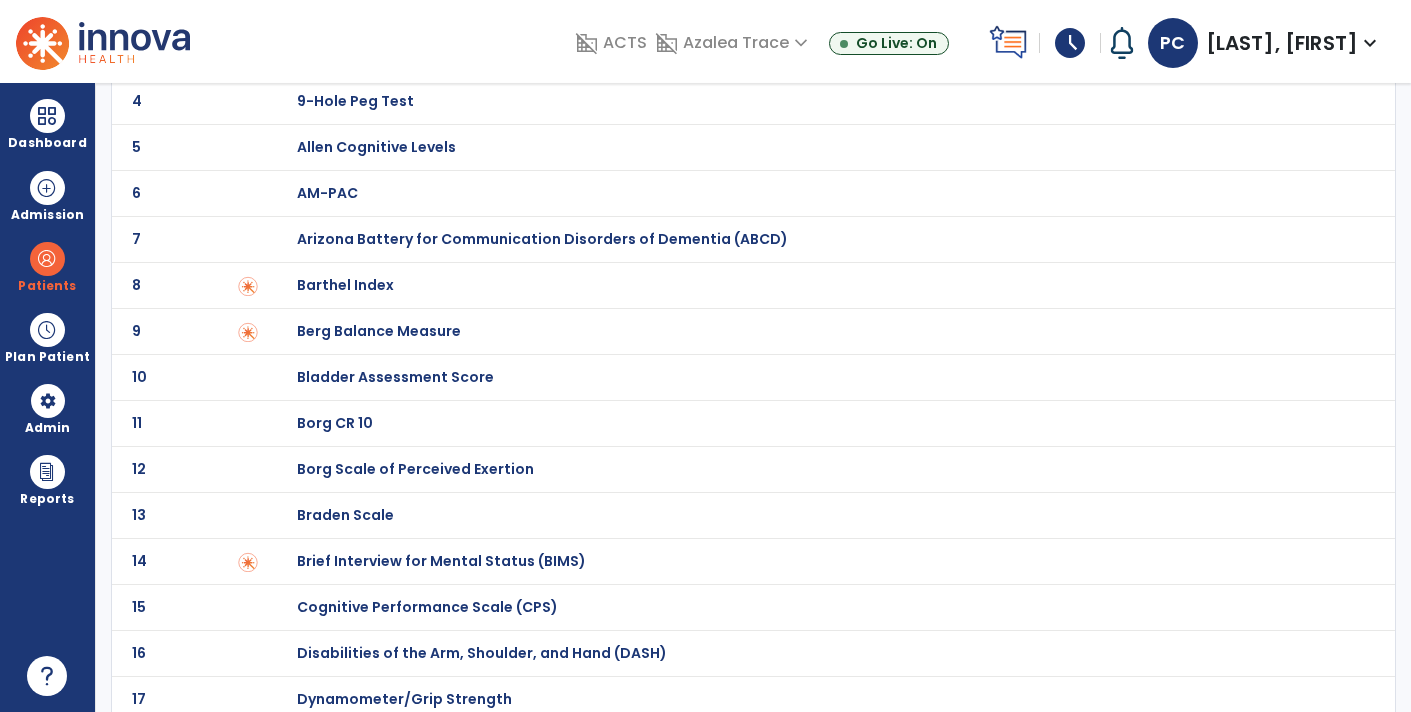 click on "Bladder Assessment Score" at bounding box center (816, -37) 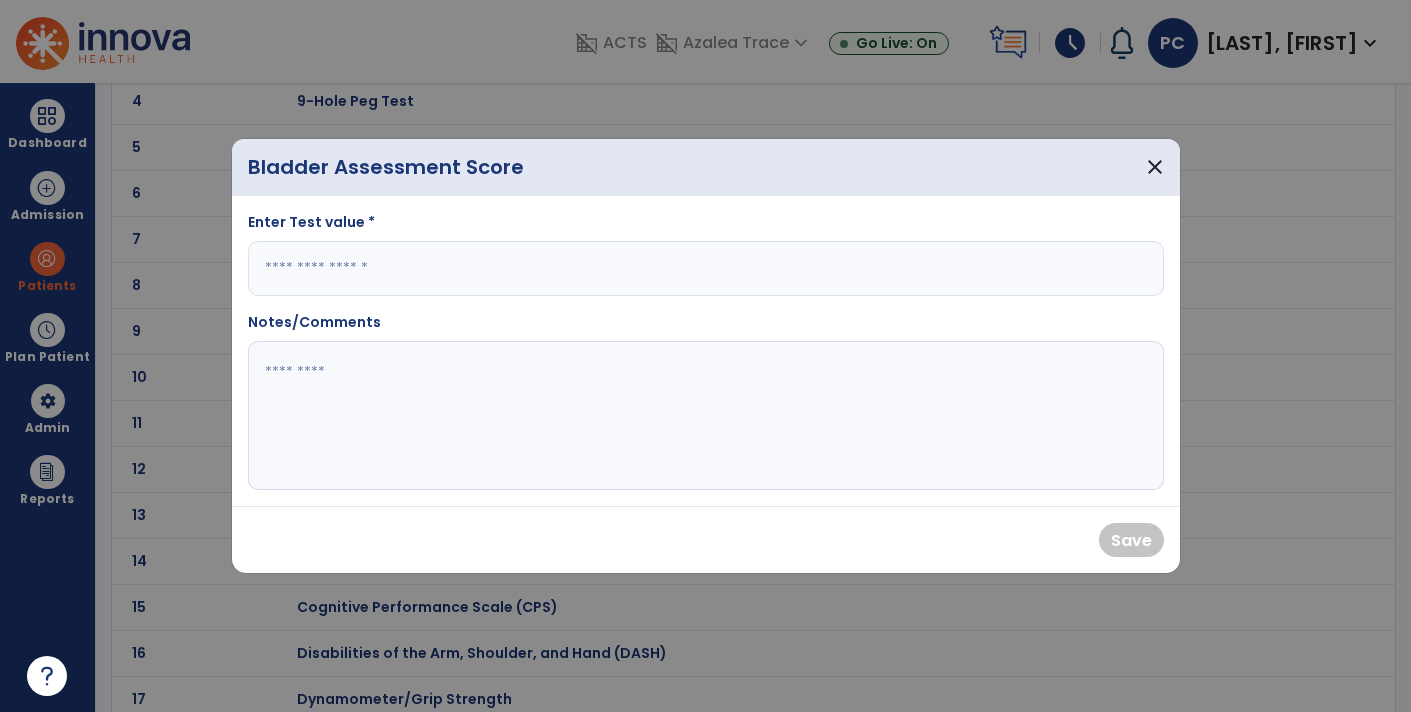 click at bounding box center [706, 268] 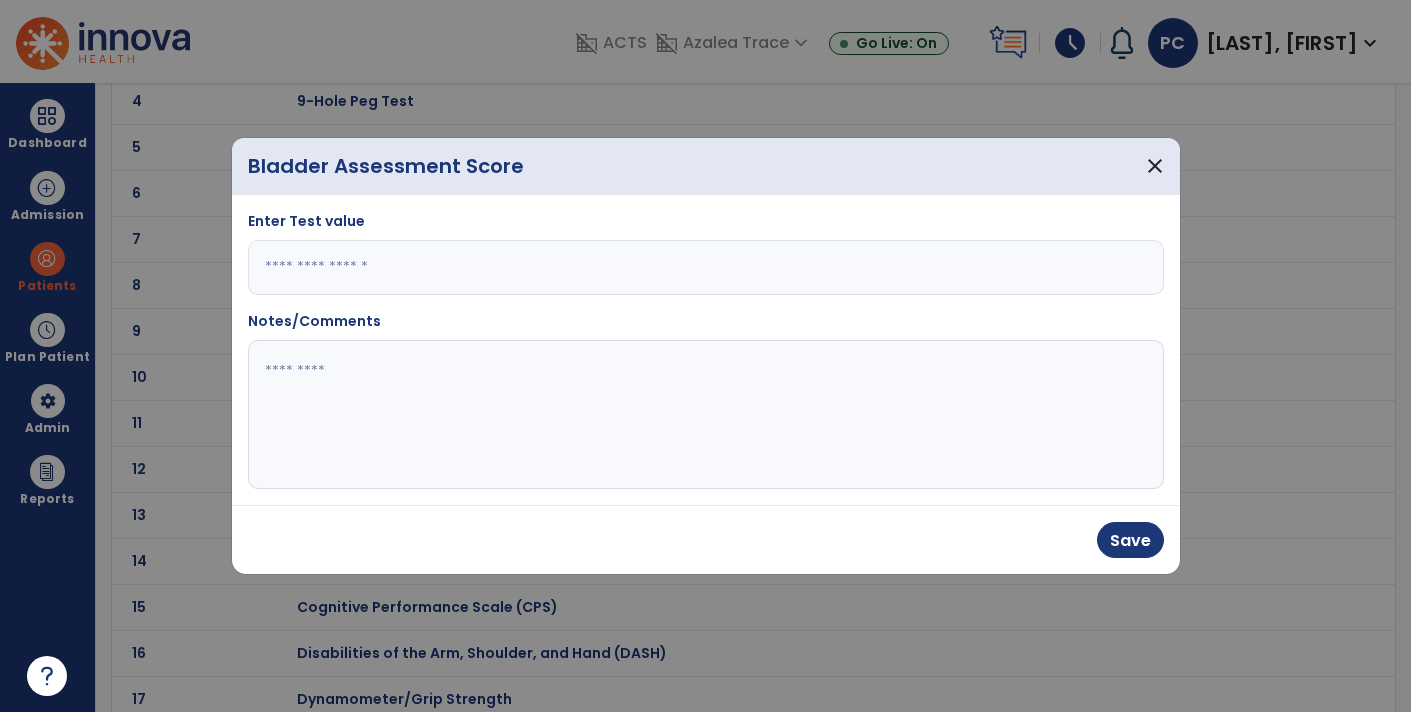 type on "**" 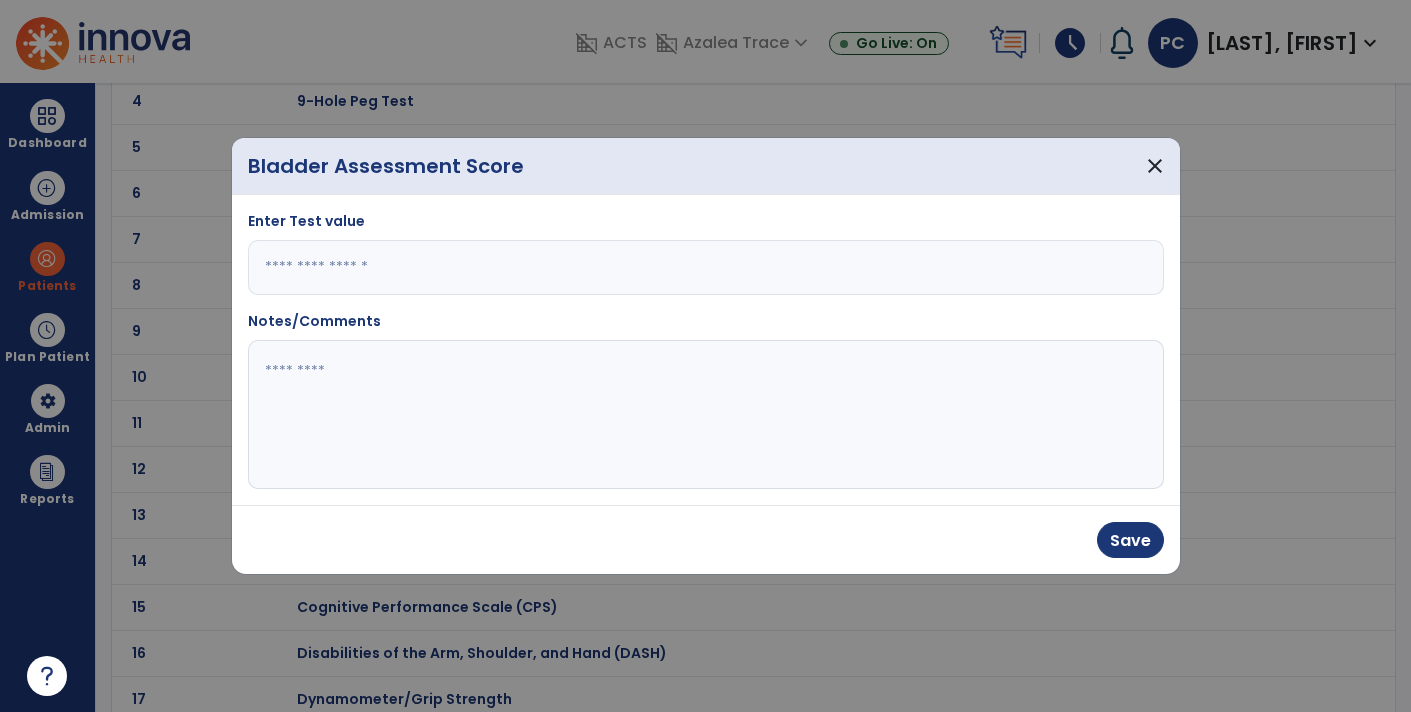 click 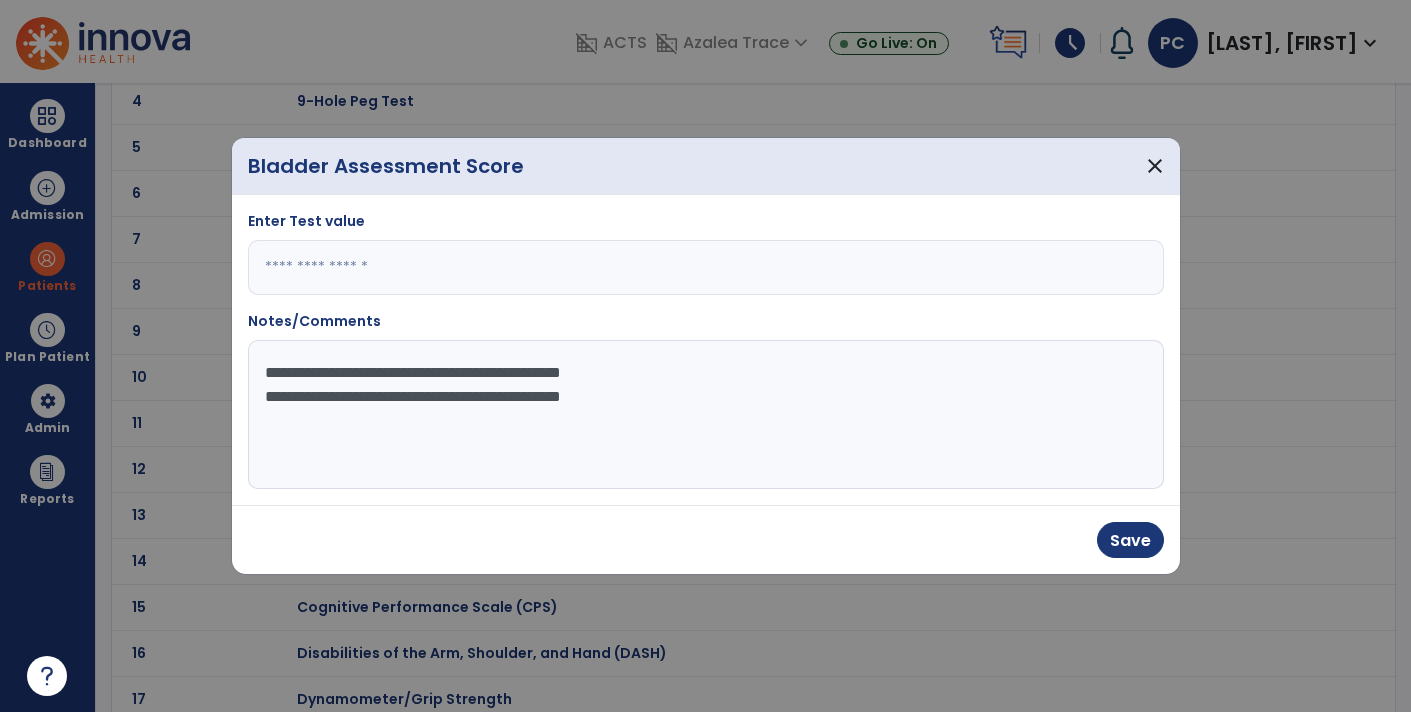 type on "**********" 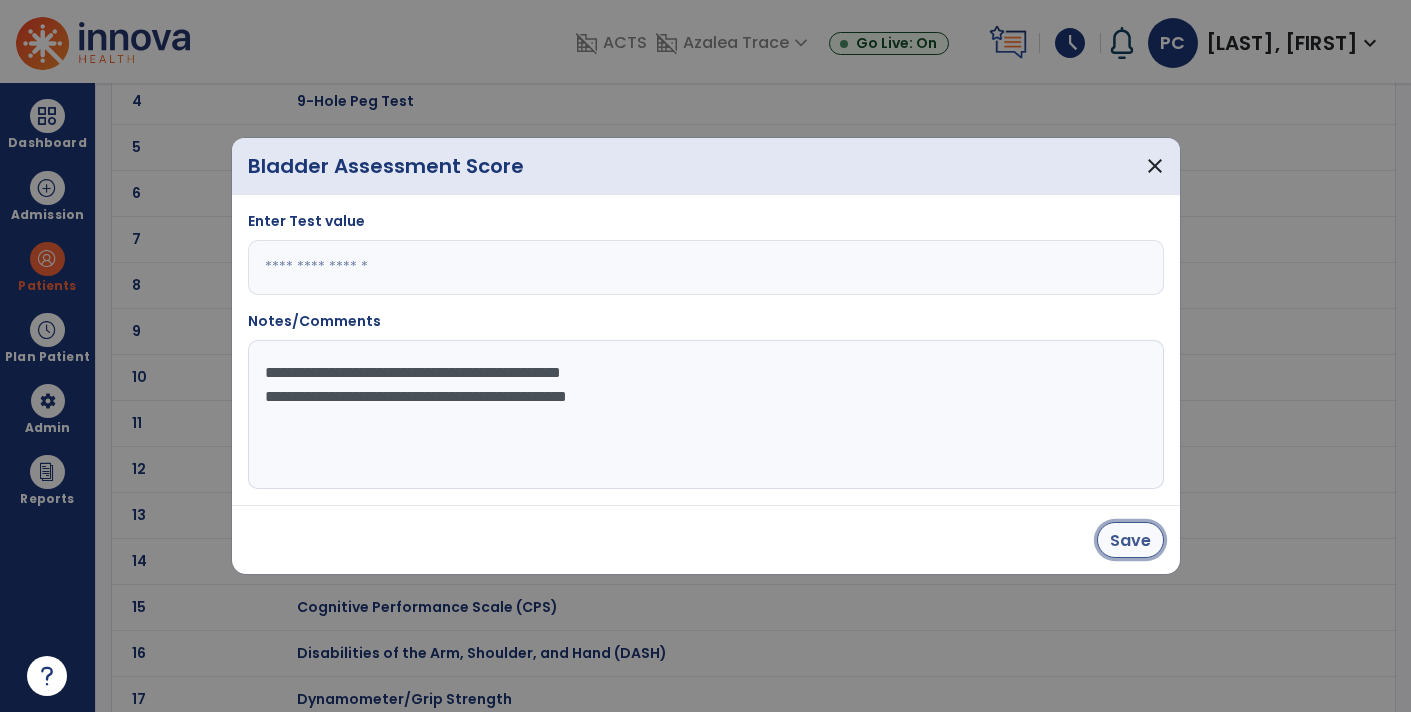 click on "Save" at bounding box center [1130, 540] 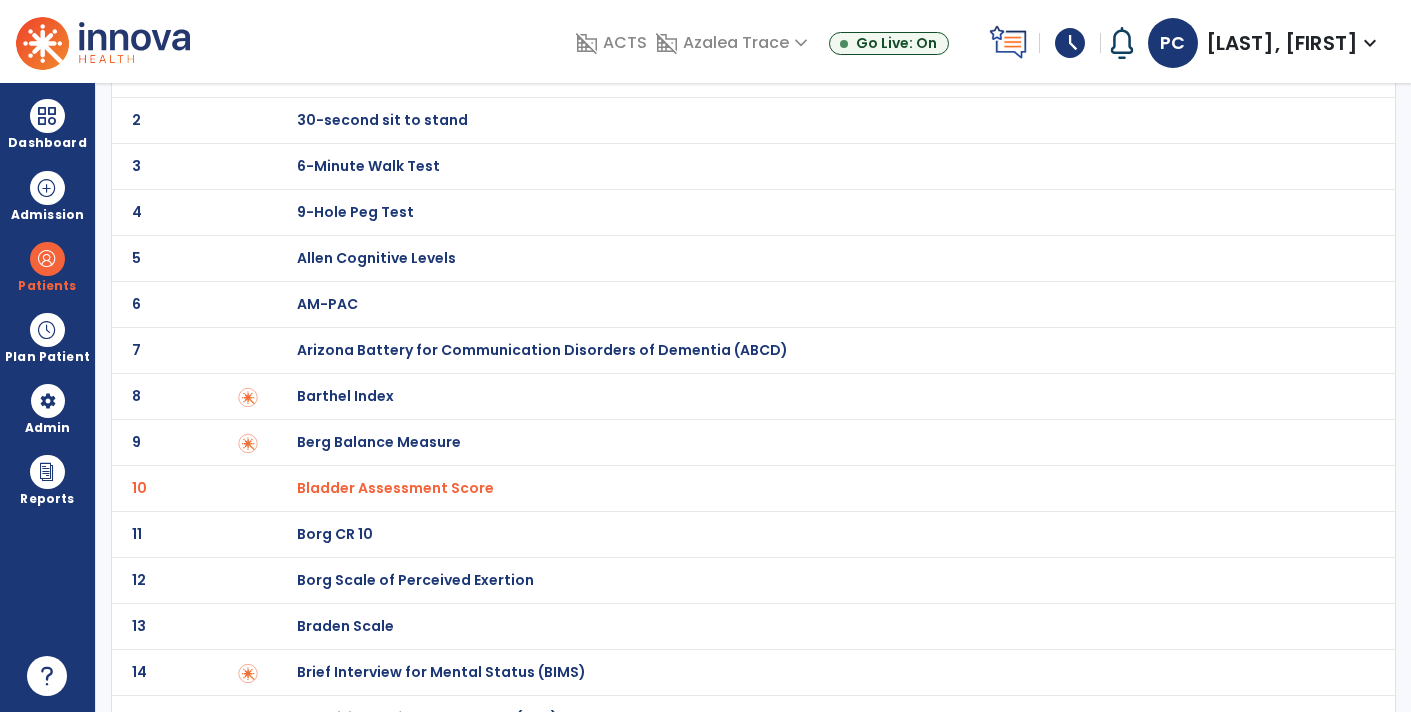 scroll, scrollTop: 0, scrollLeft: 0, axis: both 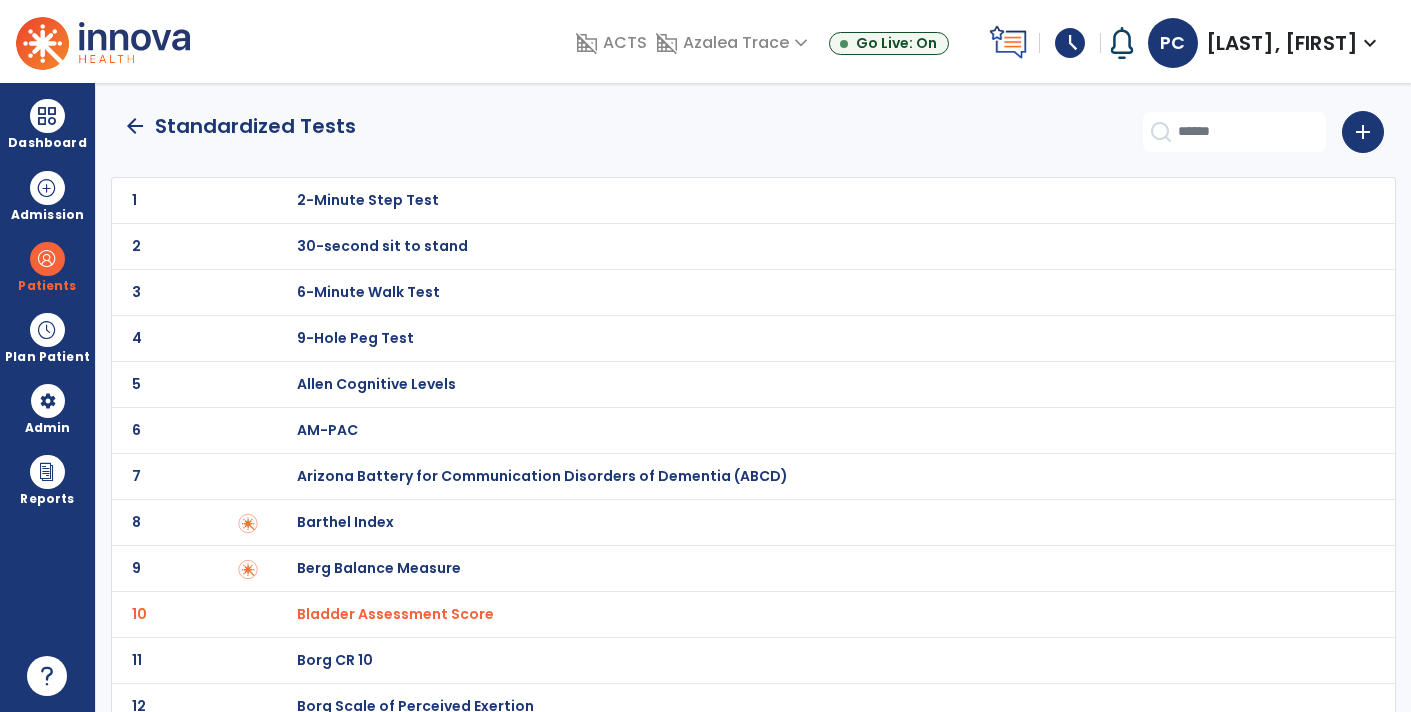 click on "arrow_back" 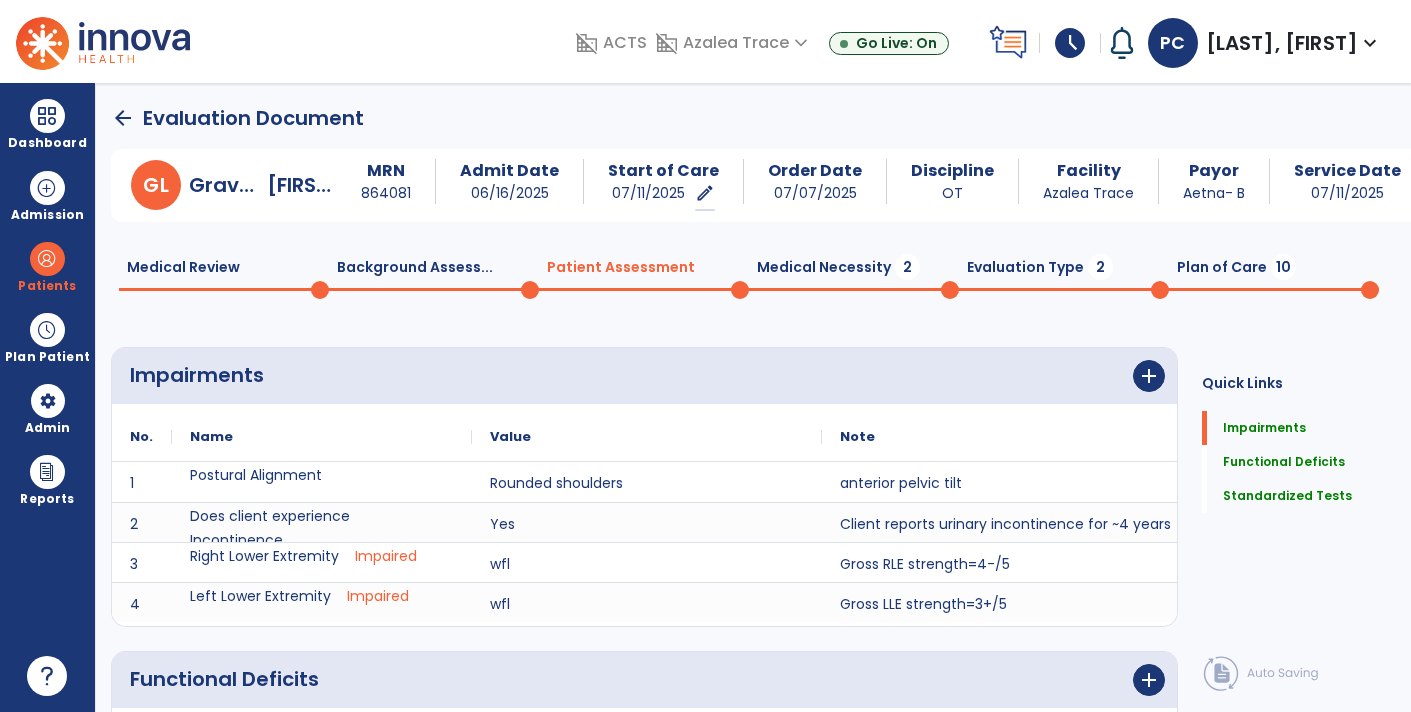 scroll, scrollTop: 19, scrollLeft: 0, axis: vertical 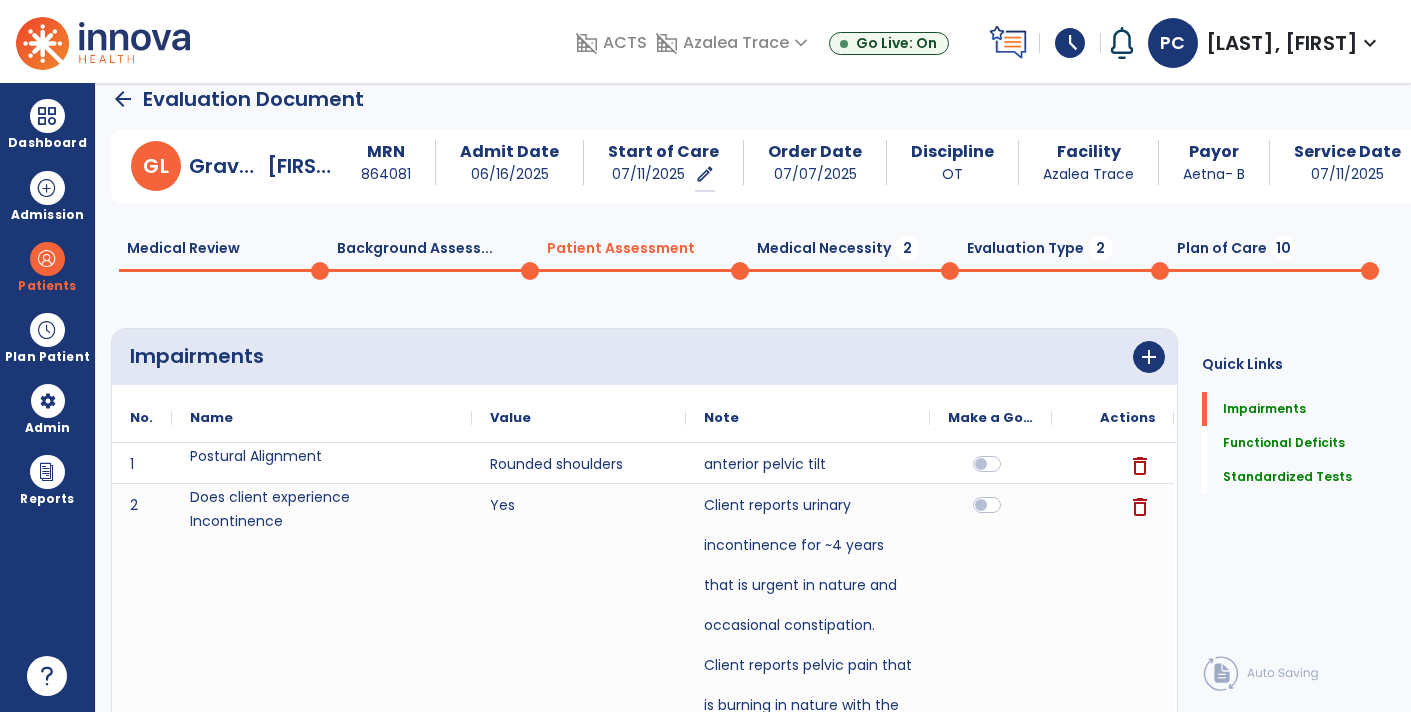 click 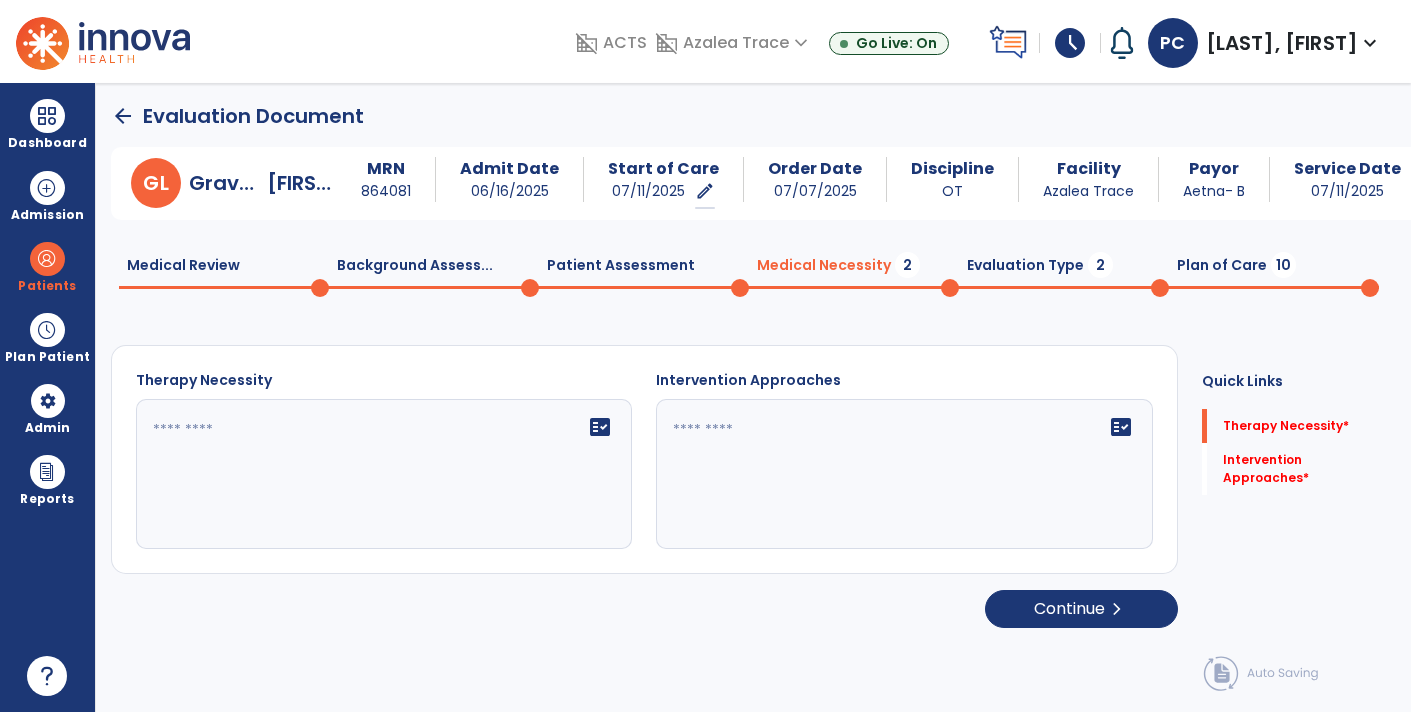 scroll, scrollTop: 1, scrollLeft: 0, axis: vertical 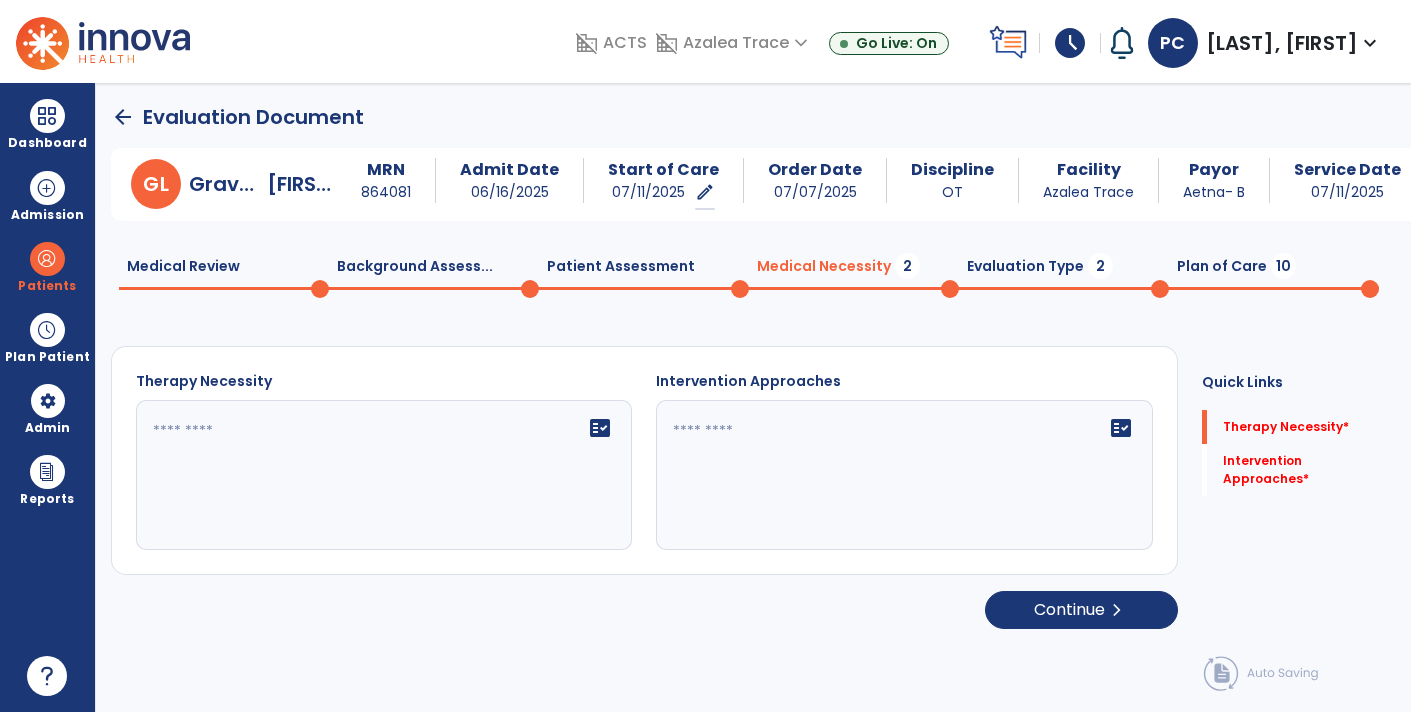 click on "fact_check" 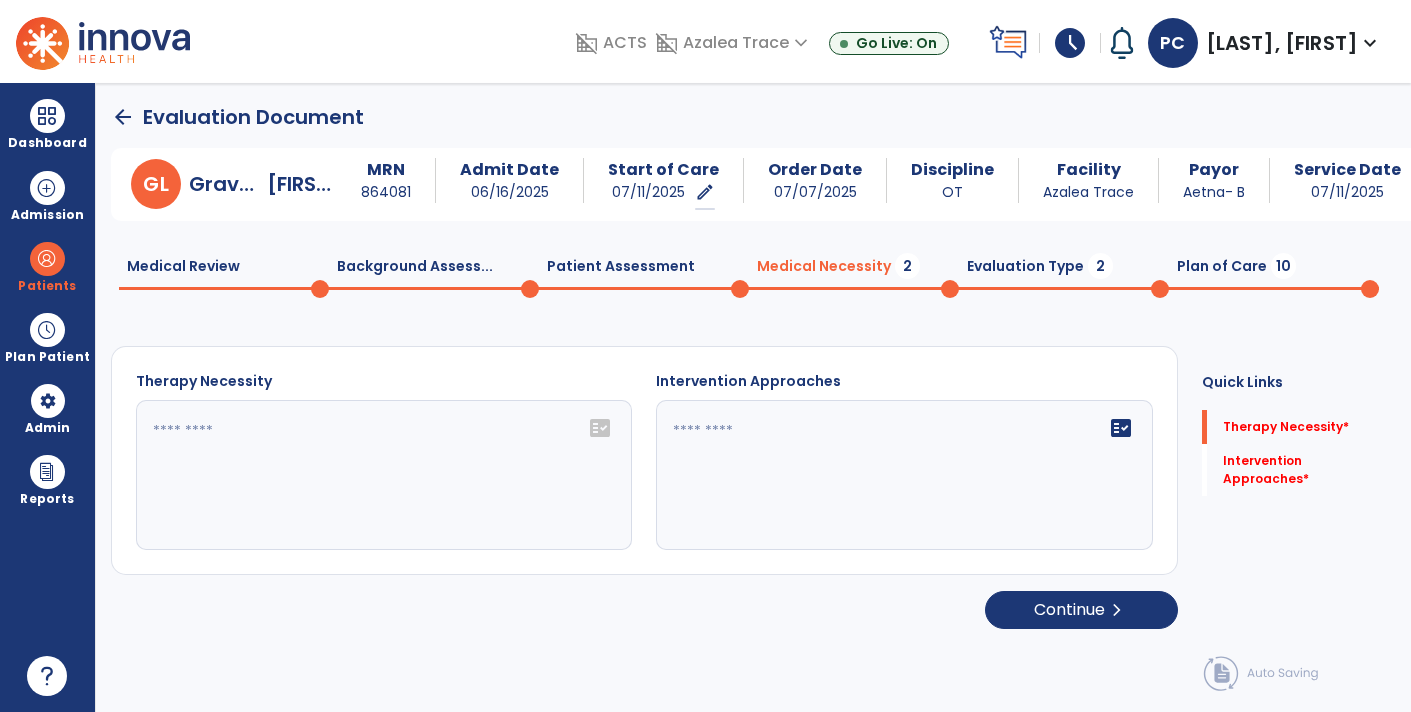 click on "fact_check" 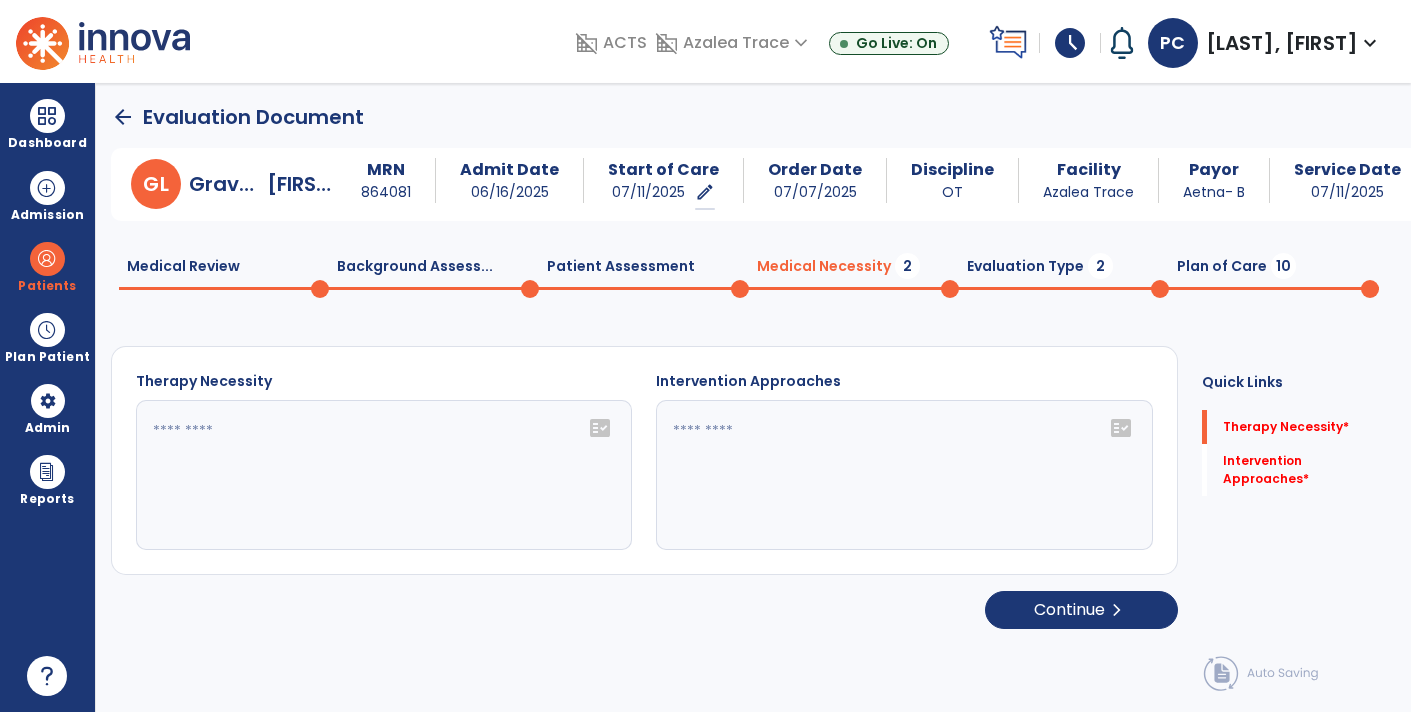 click 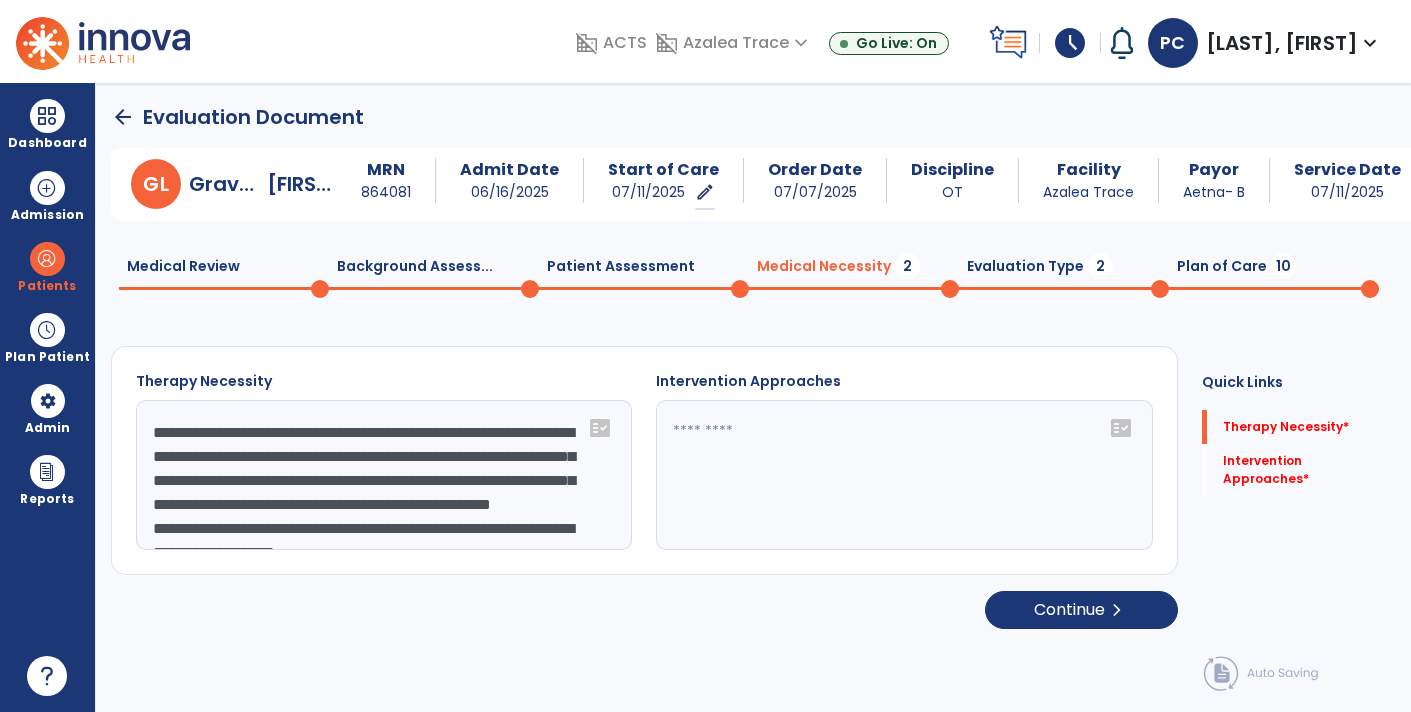 scroll, scrollTop: 63, scrollLeft: 0, axis: vertical 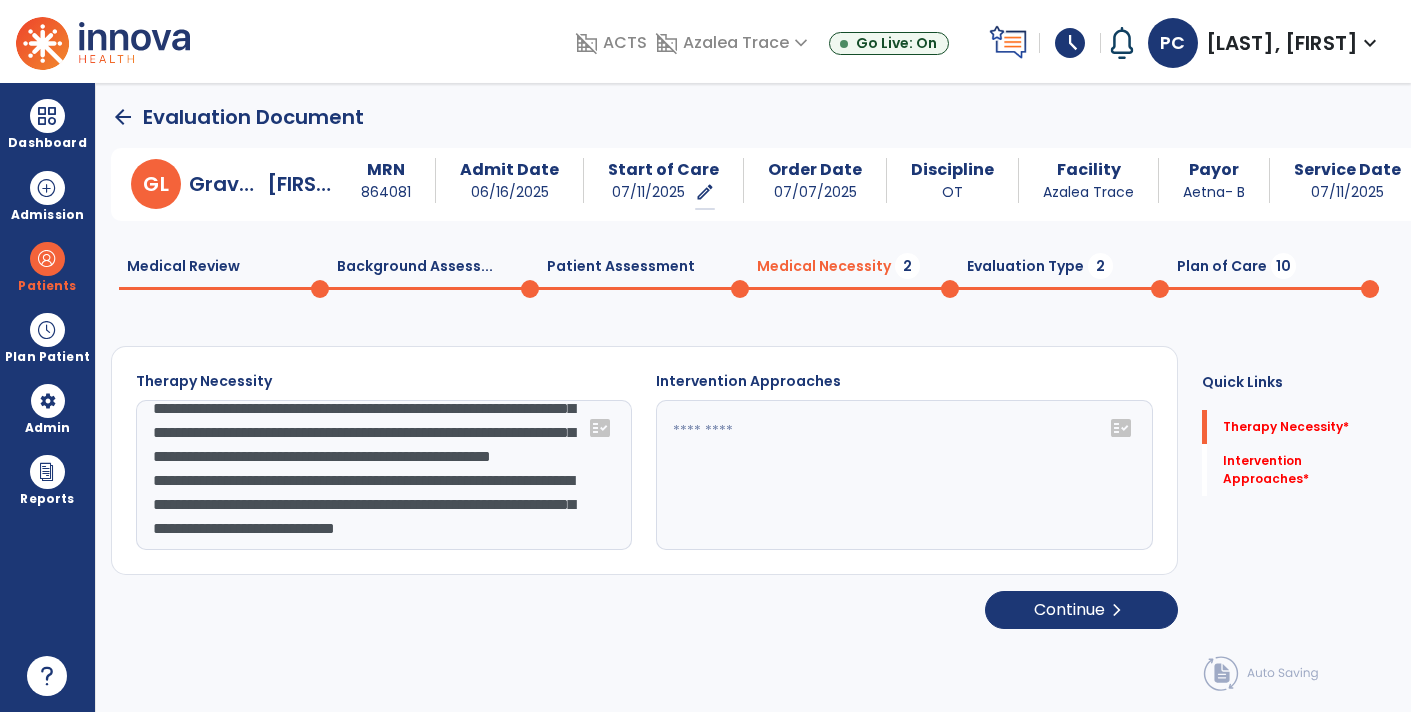 type on "**********" 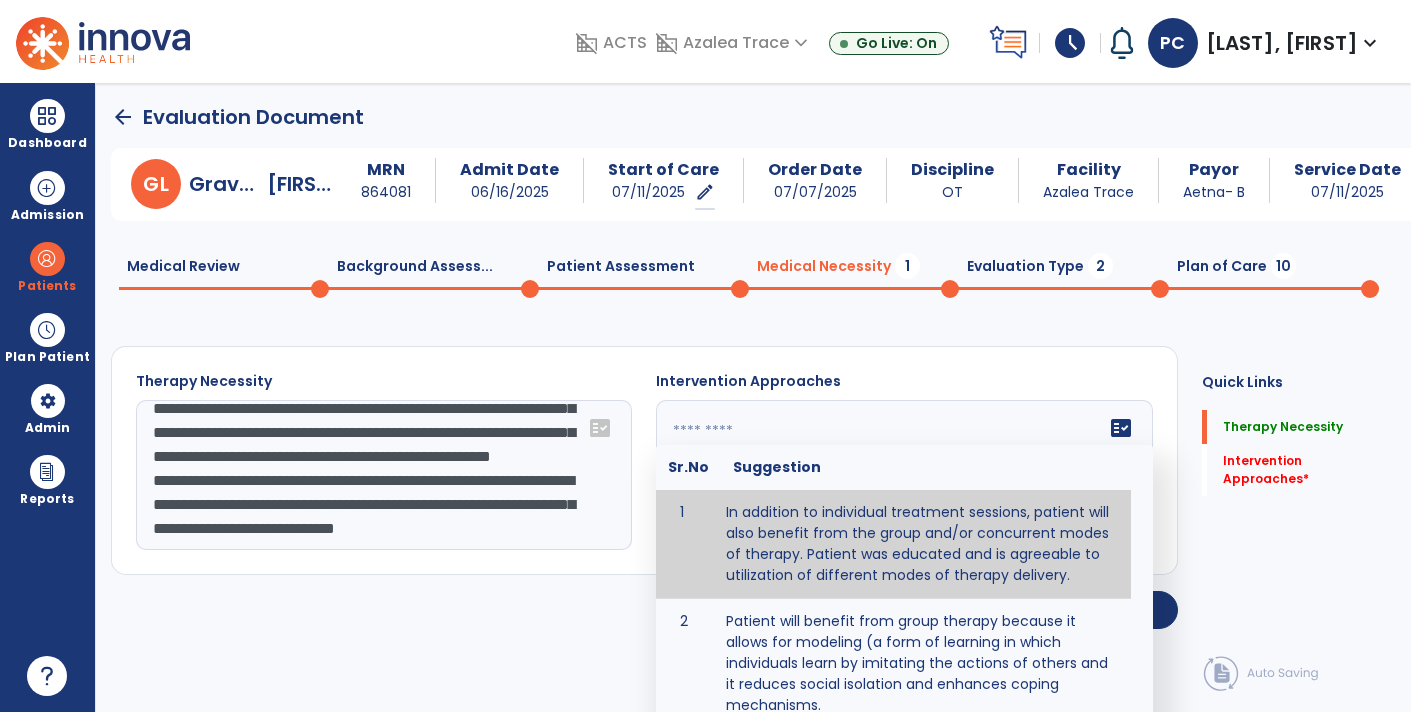 click on "fact_check" 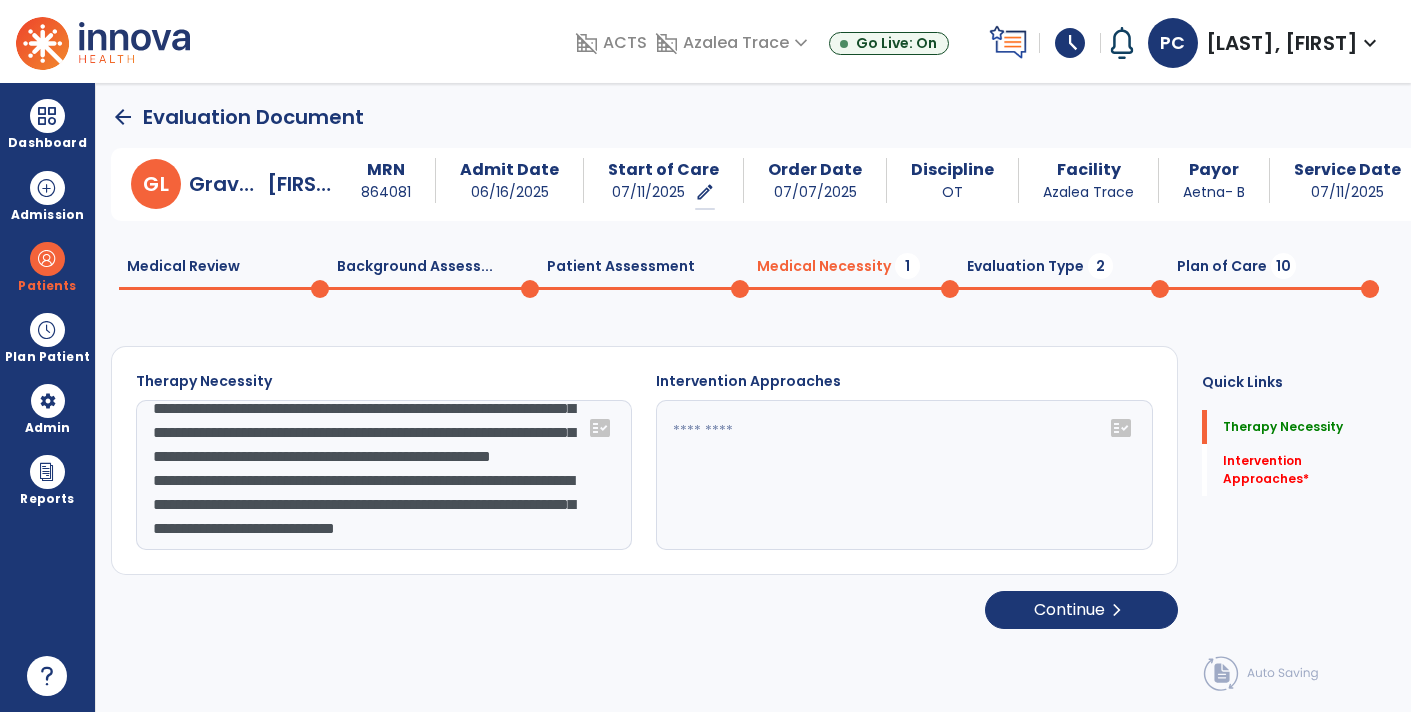 click 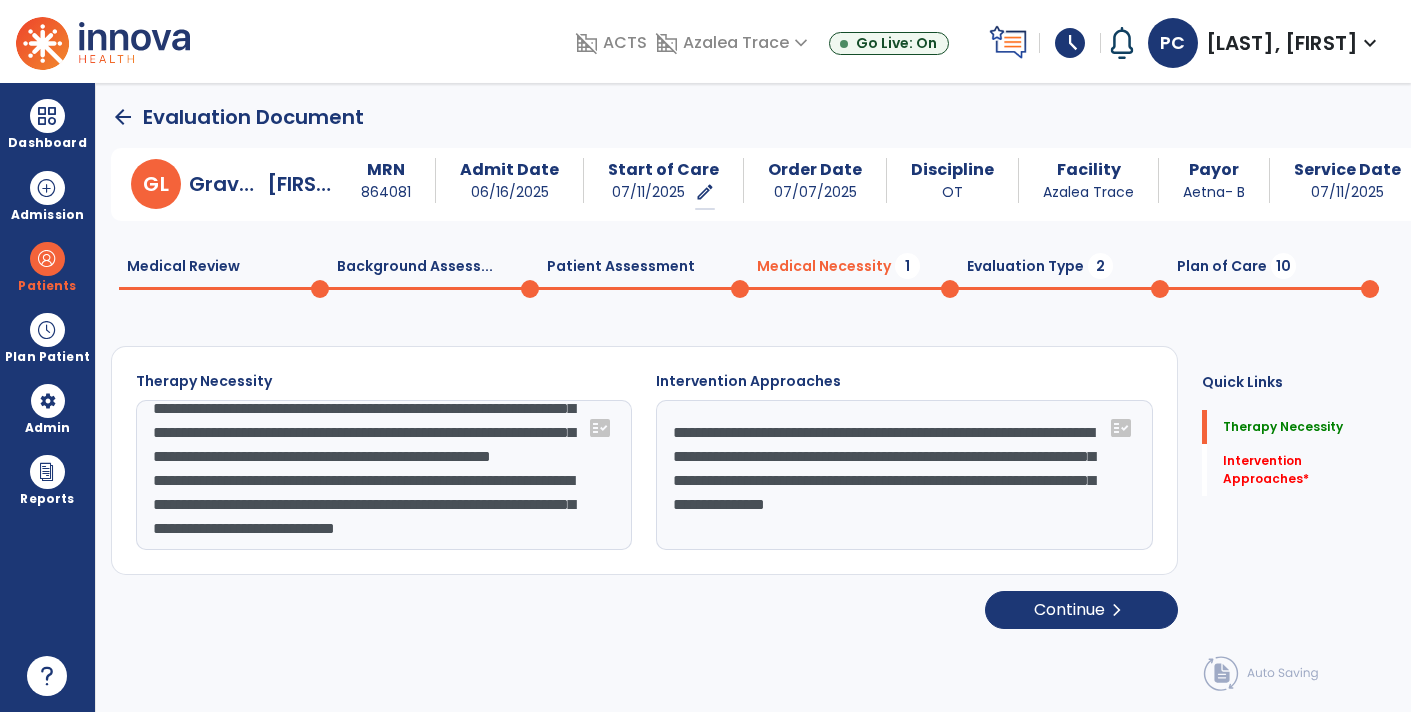 type on "**********" 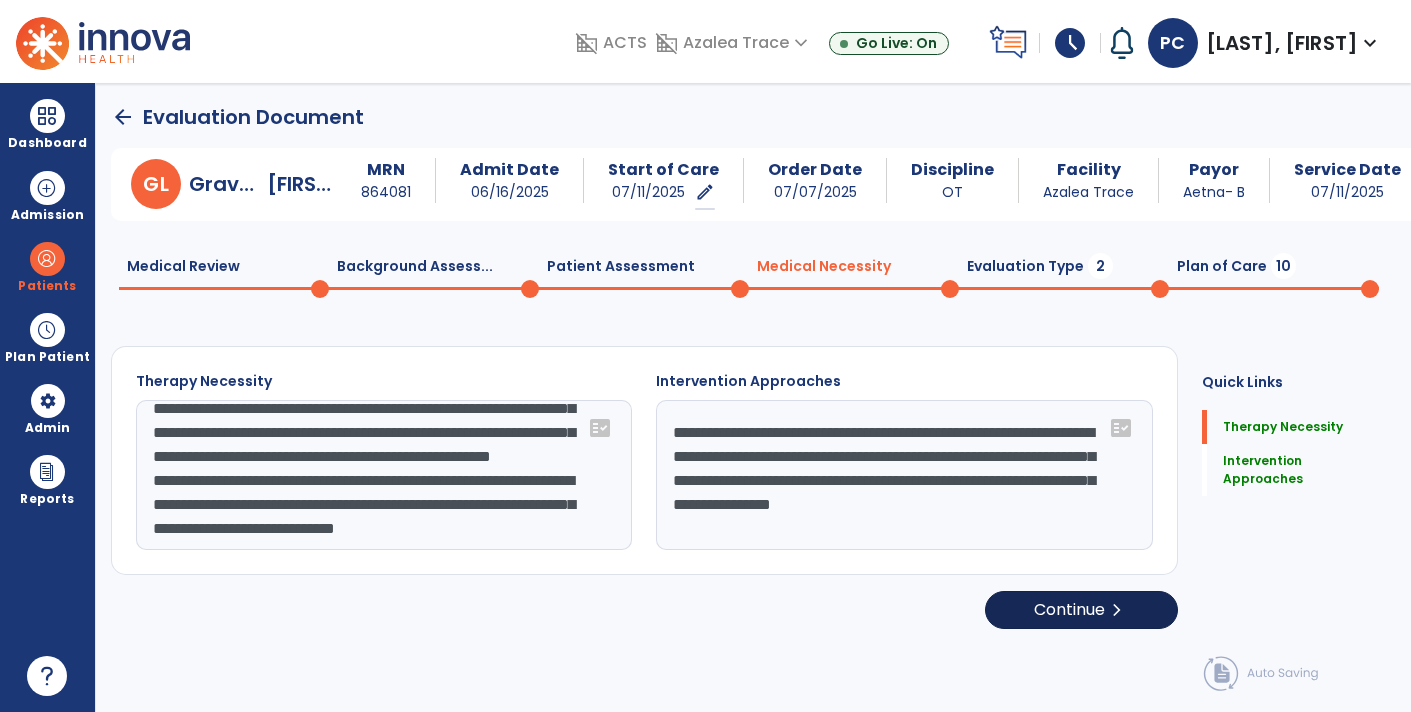 click on "chevron_right" 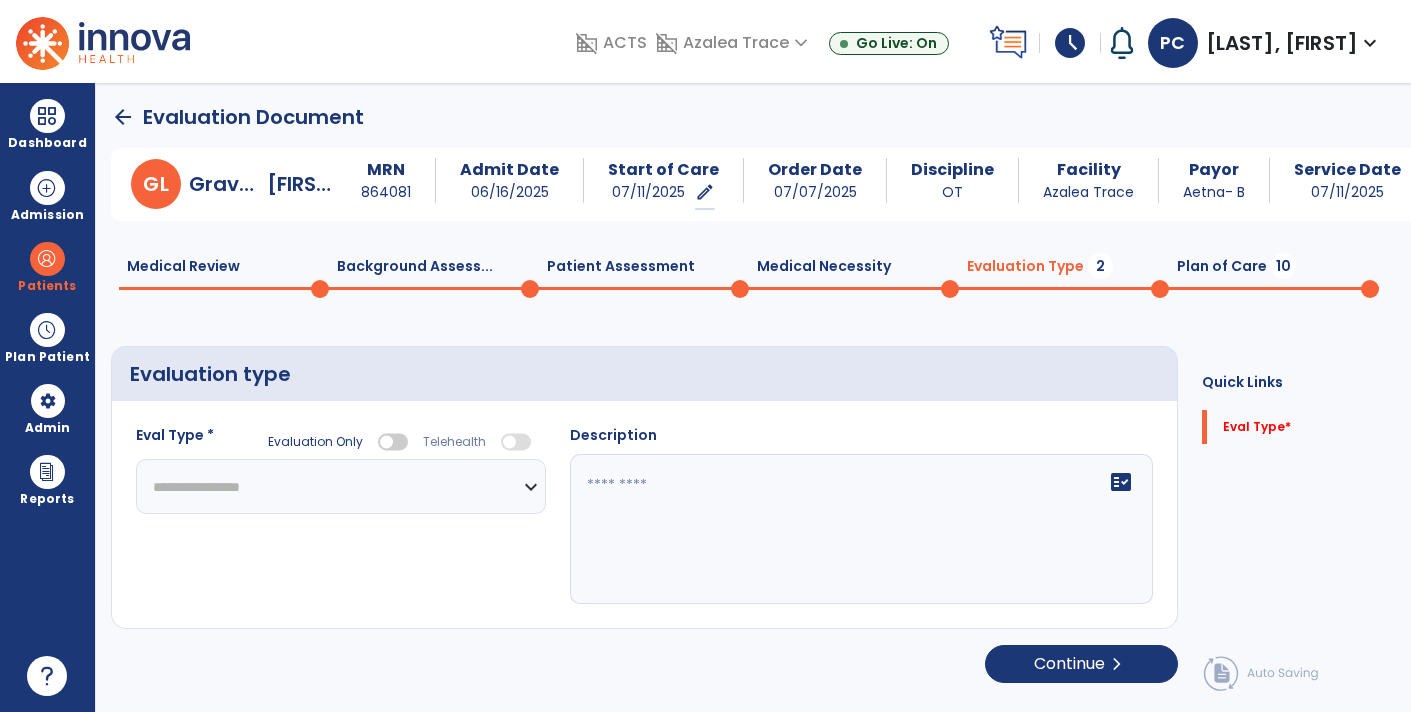 click on "**********" 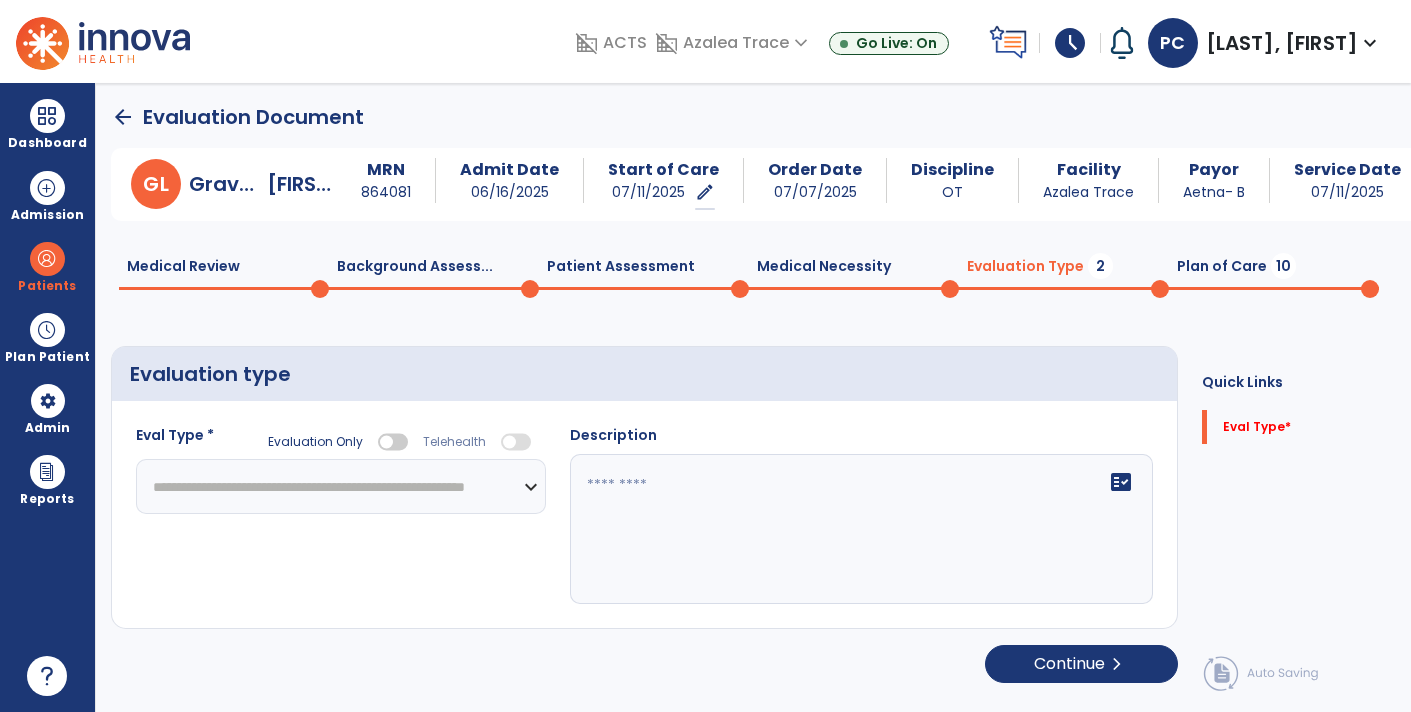 click on "**********" 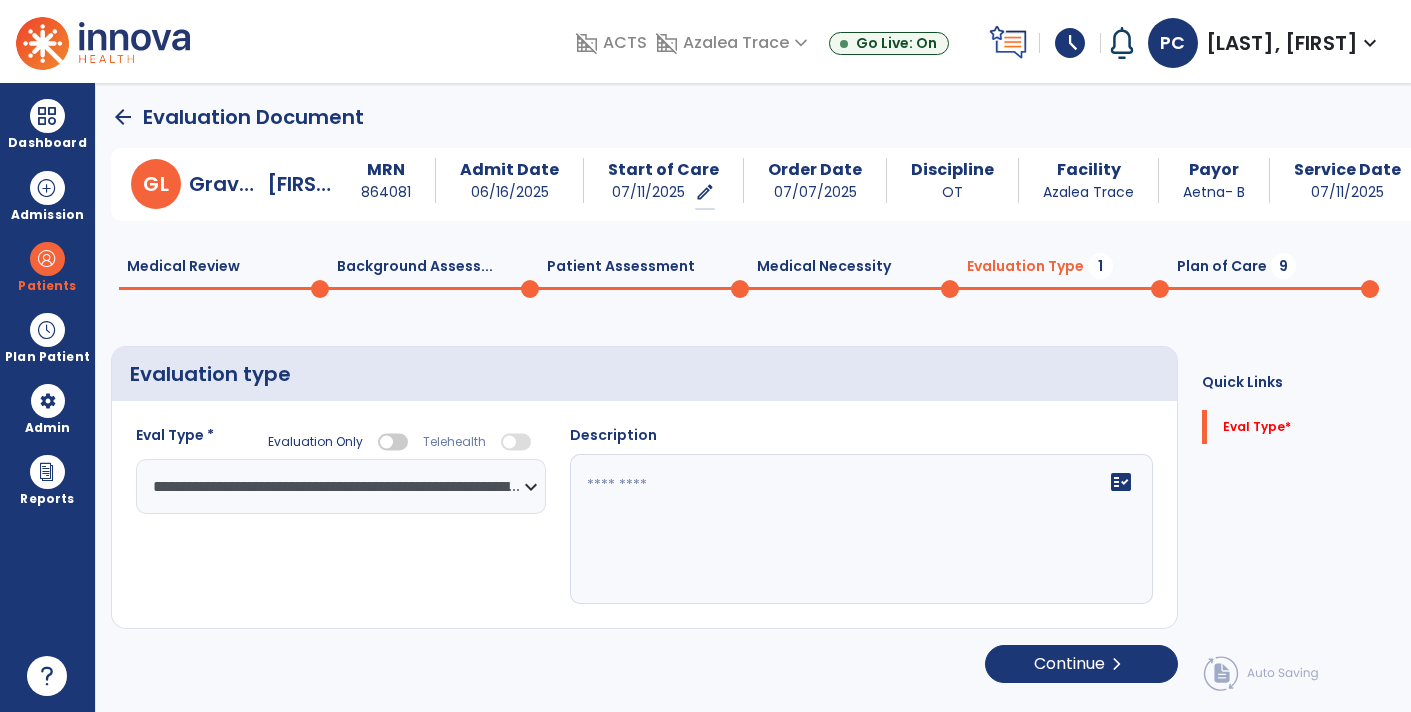 click on "fact_check" 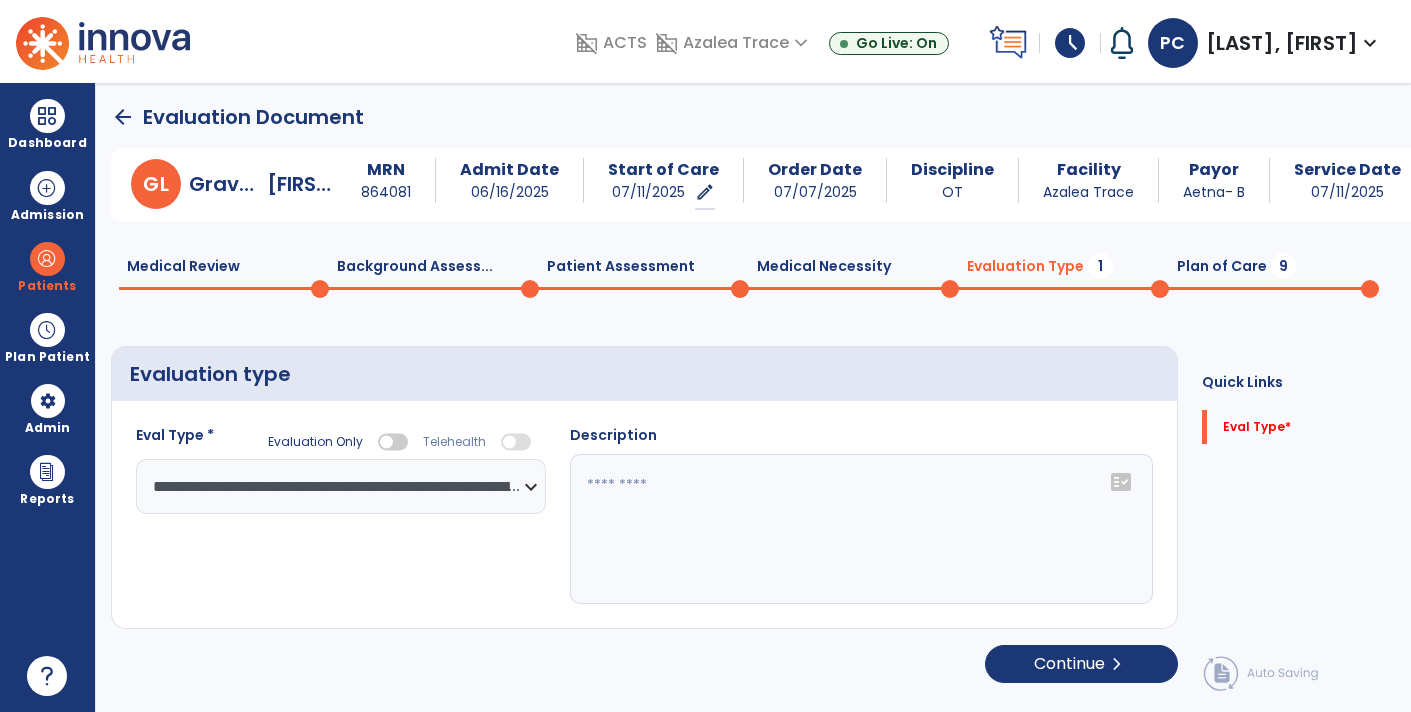 click 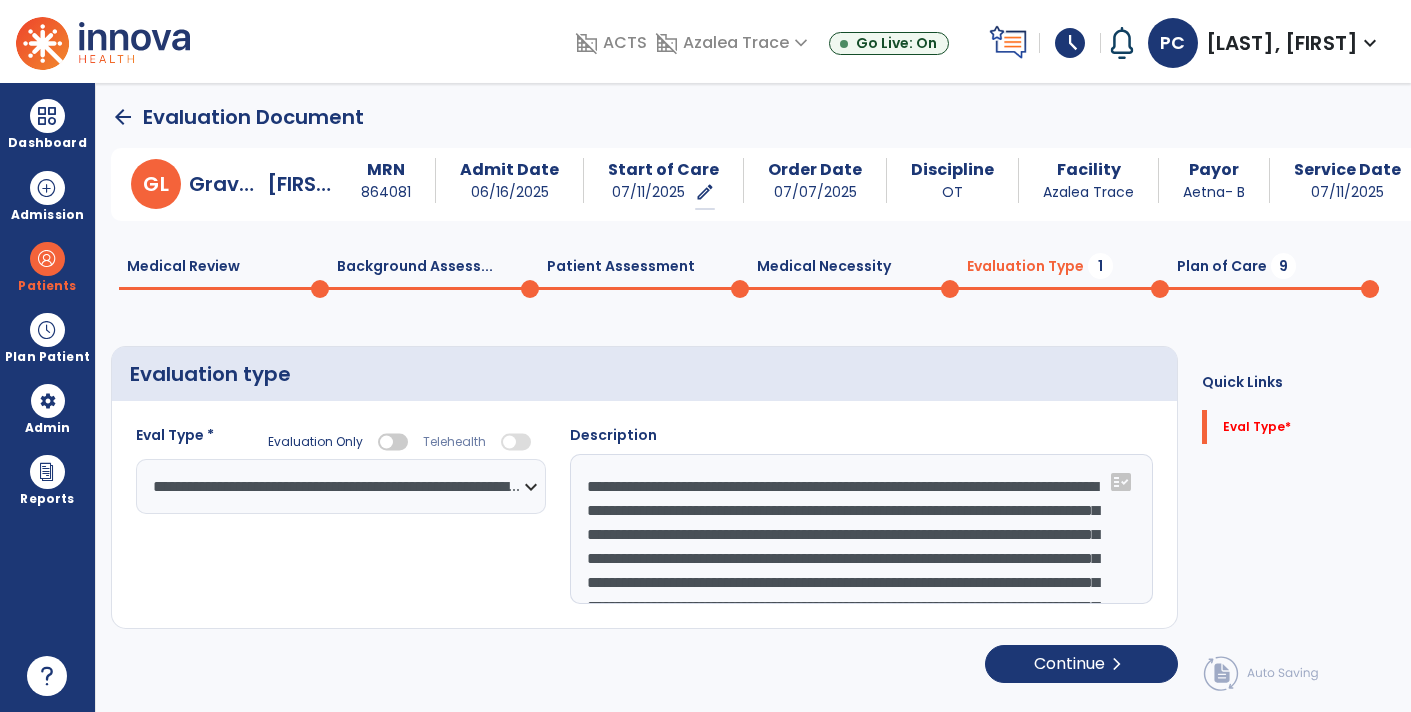 scroll, scrollTop: 111, scrollLeft: 0, axis: vertical 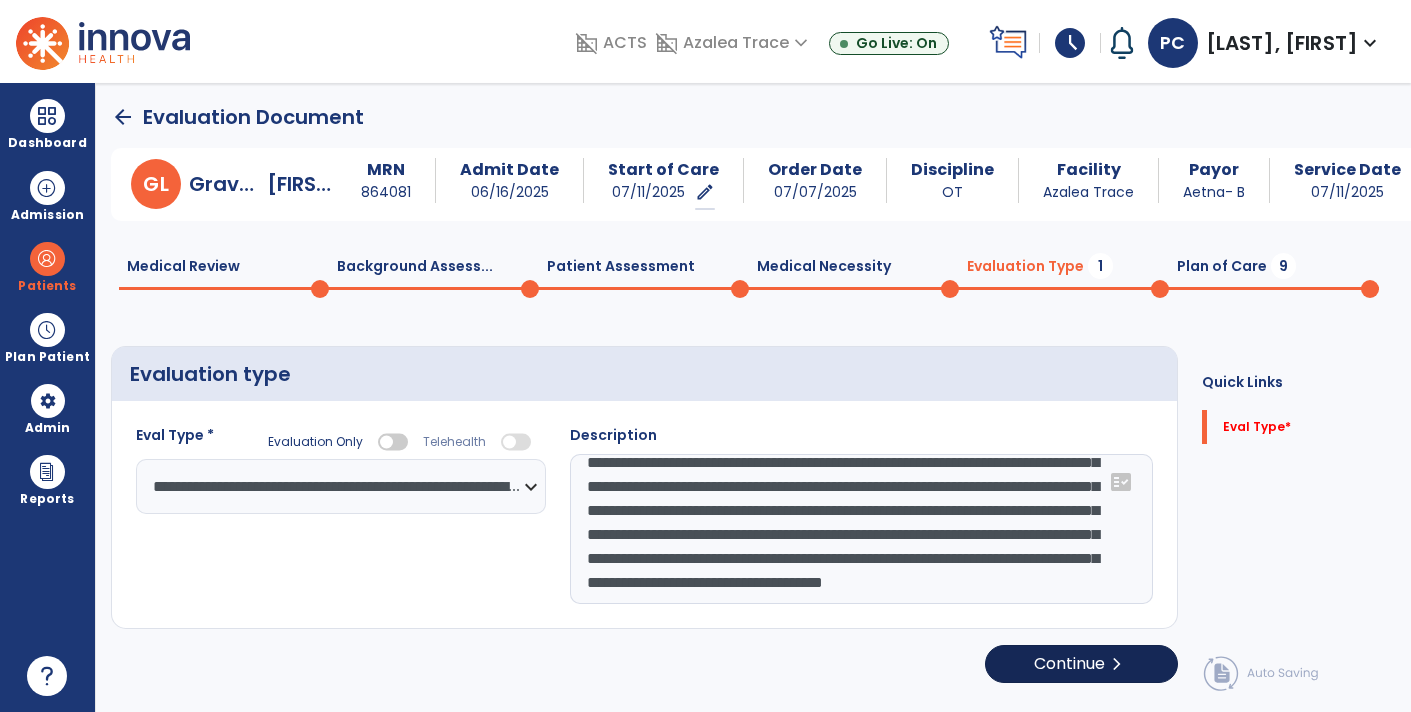 click on "chevron_right" 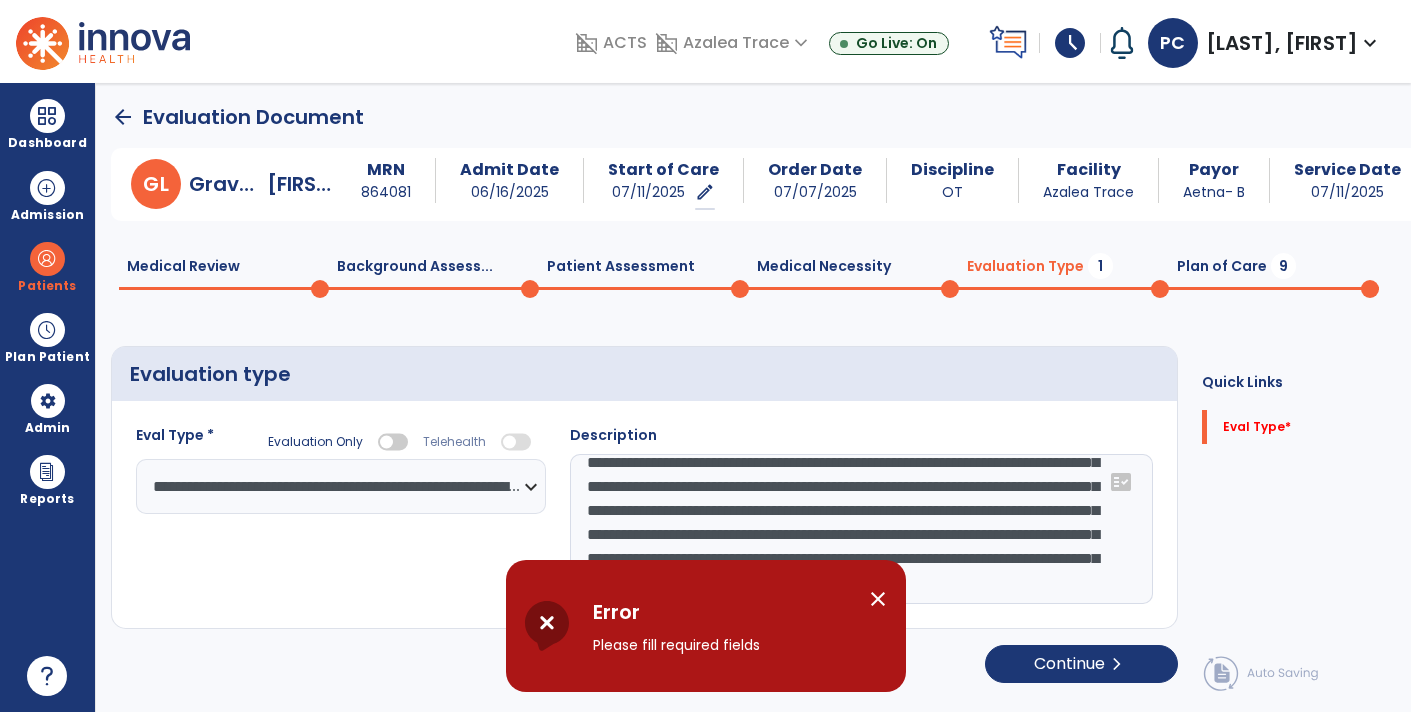 click on "**********" 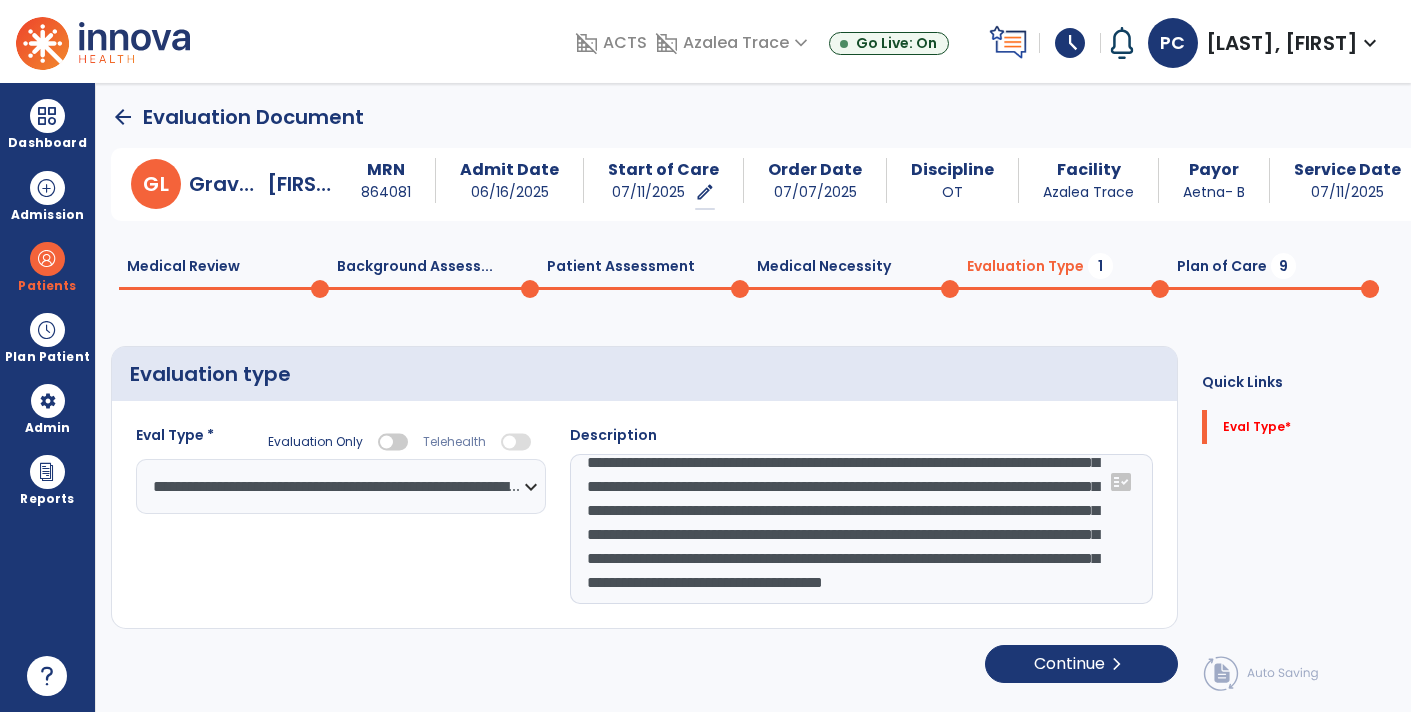 type on "**********" 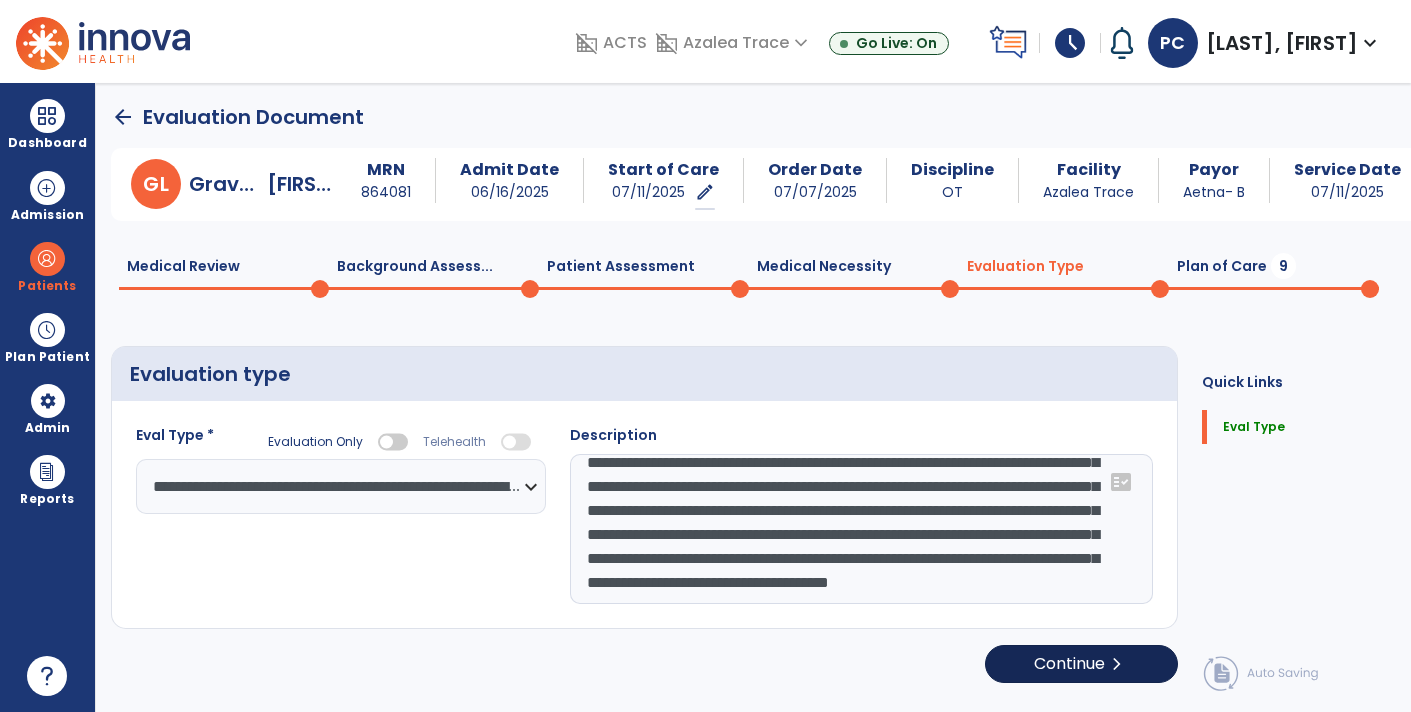 click on "Continue  chevron_right" 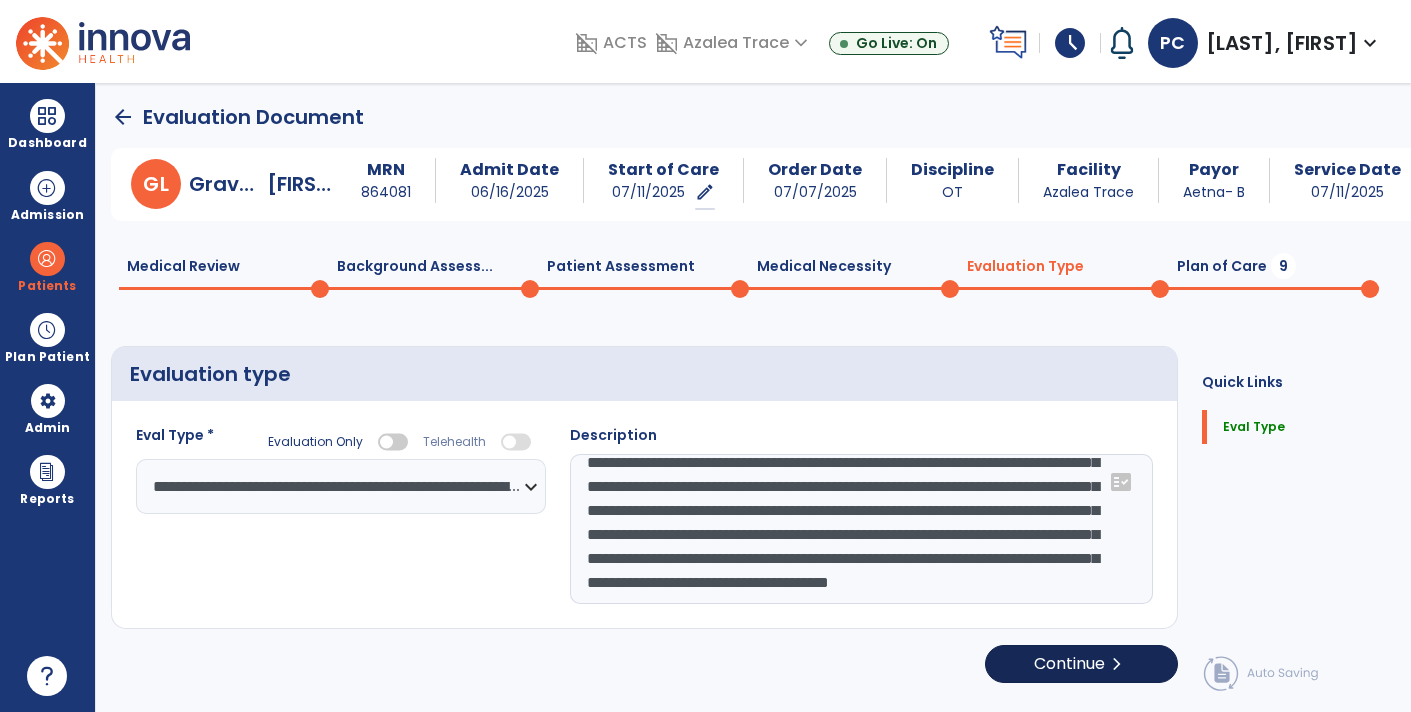 select on "*****" 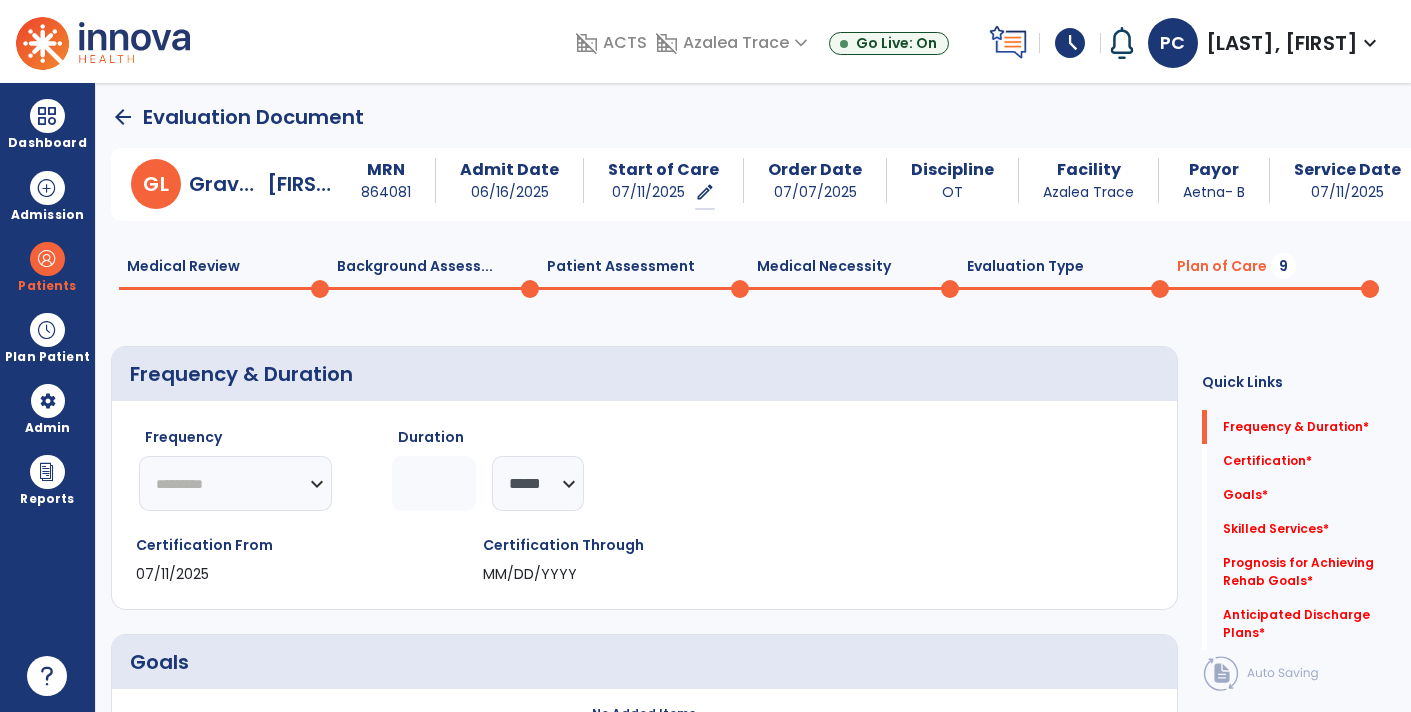 click on "********* ** ** ** ** ** ** **" 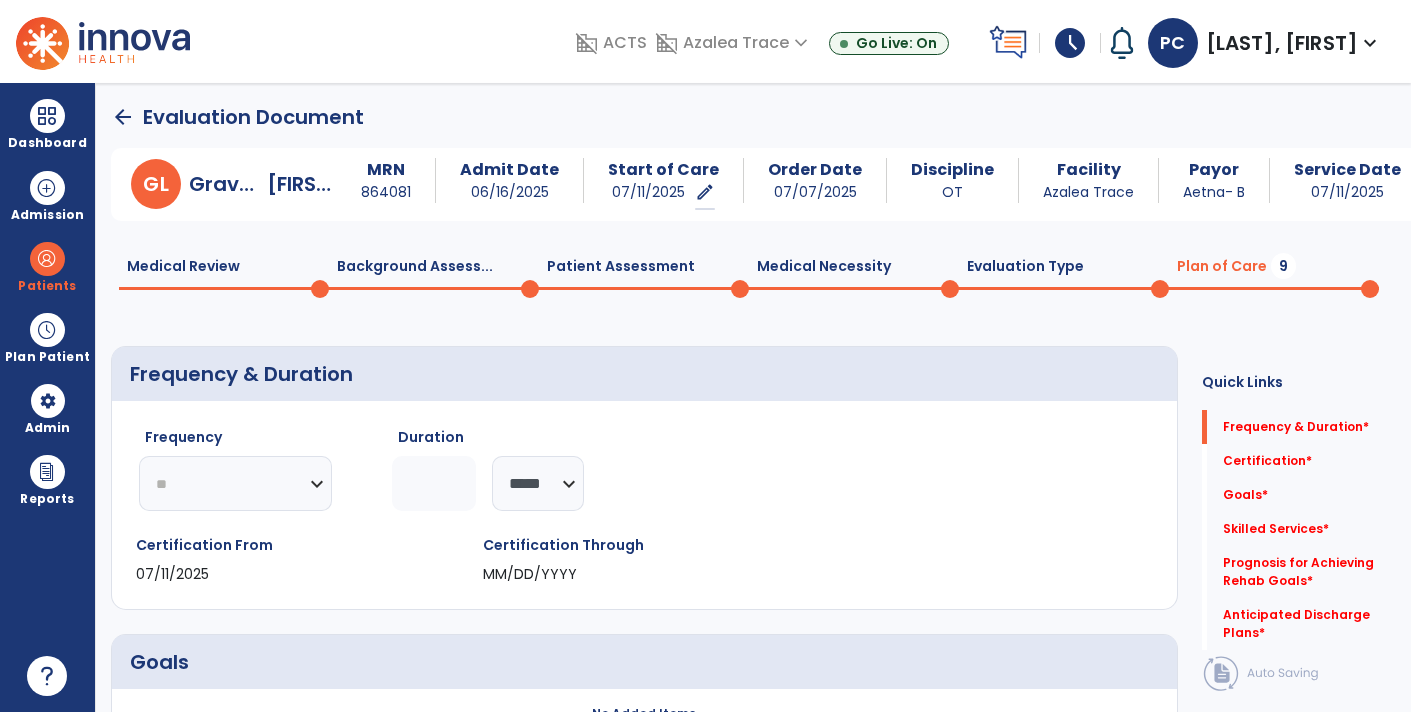 click on "********* ** ** ** ** ** ** **" 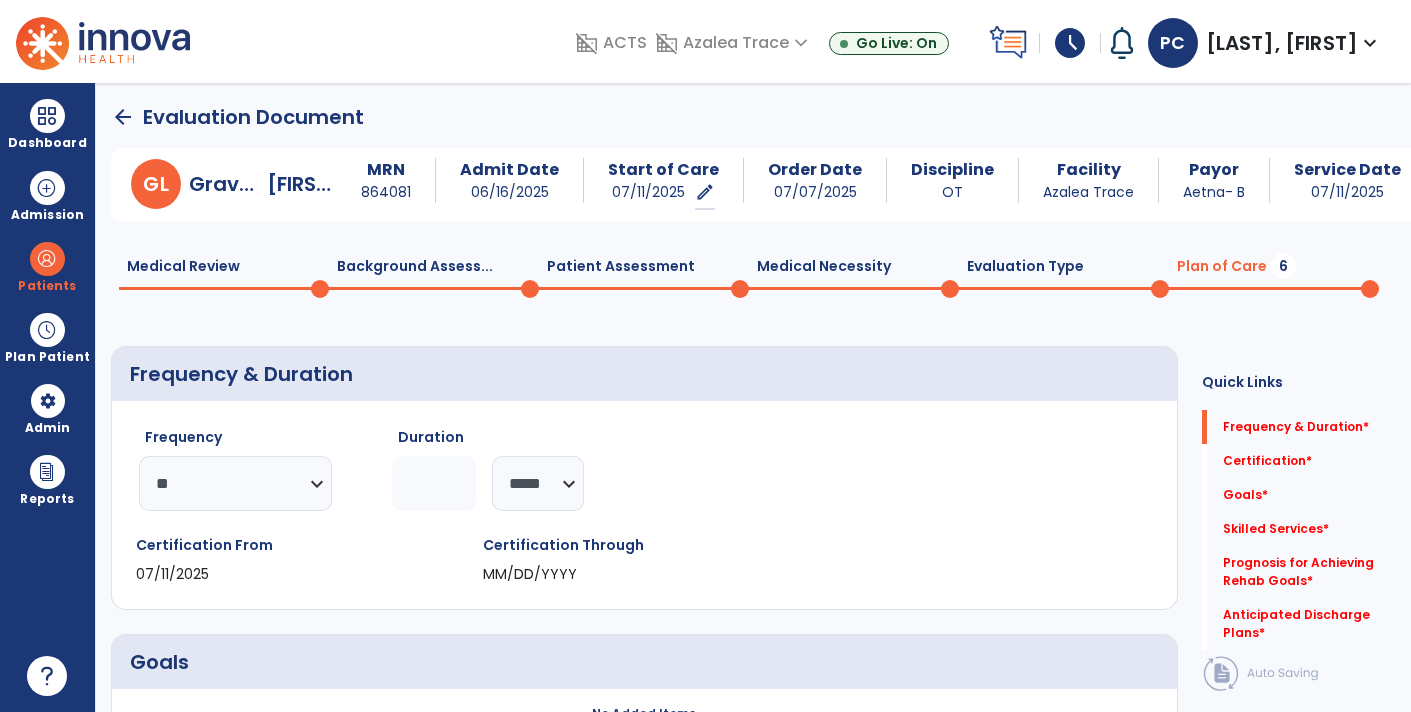 click 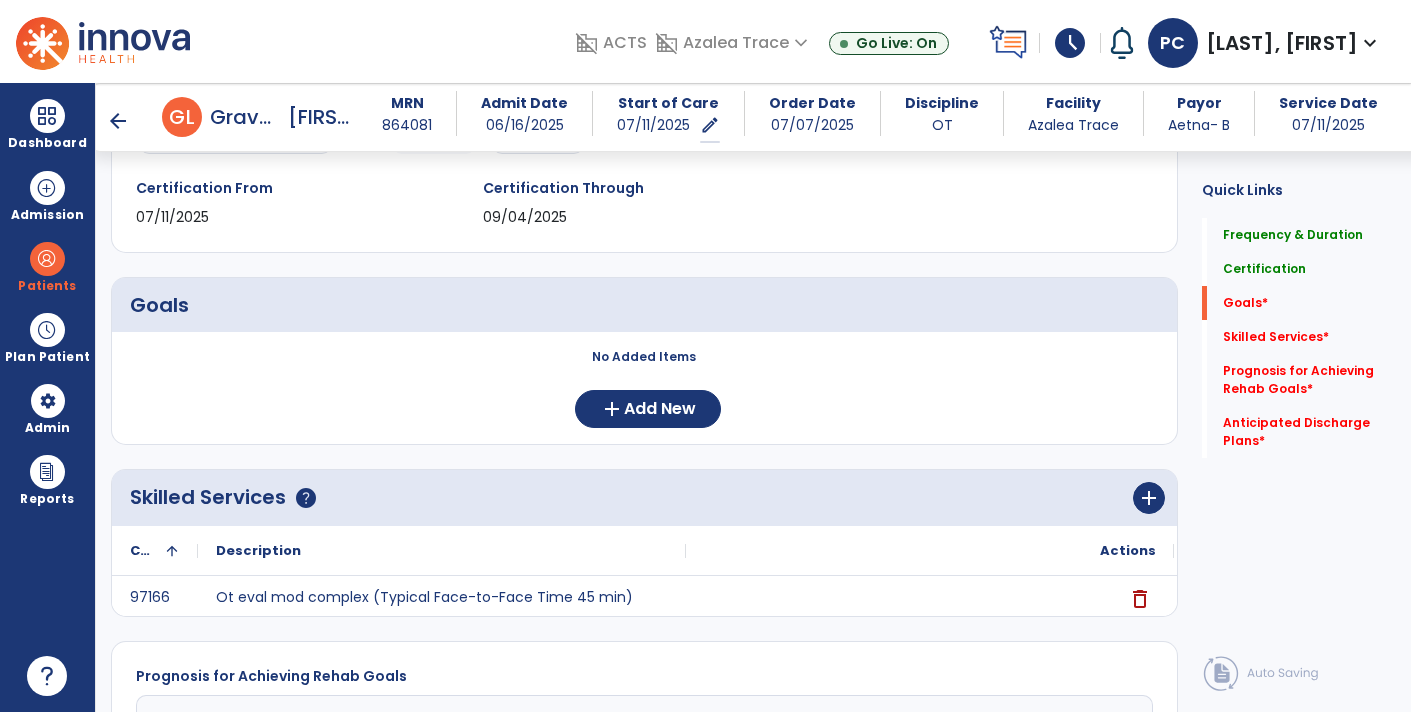 scroll, scrollTop: 353, scrollLeft: 0, axis: vertical 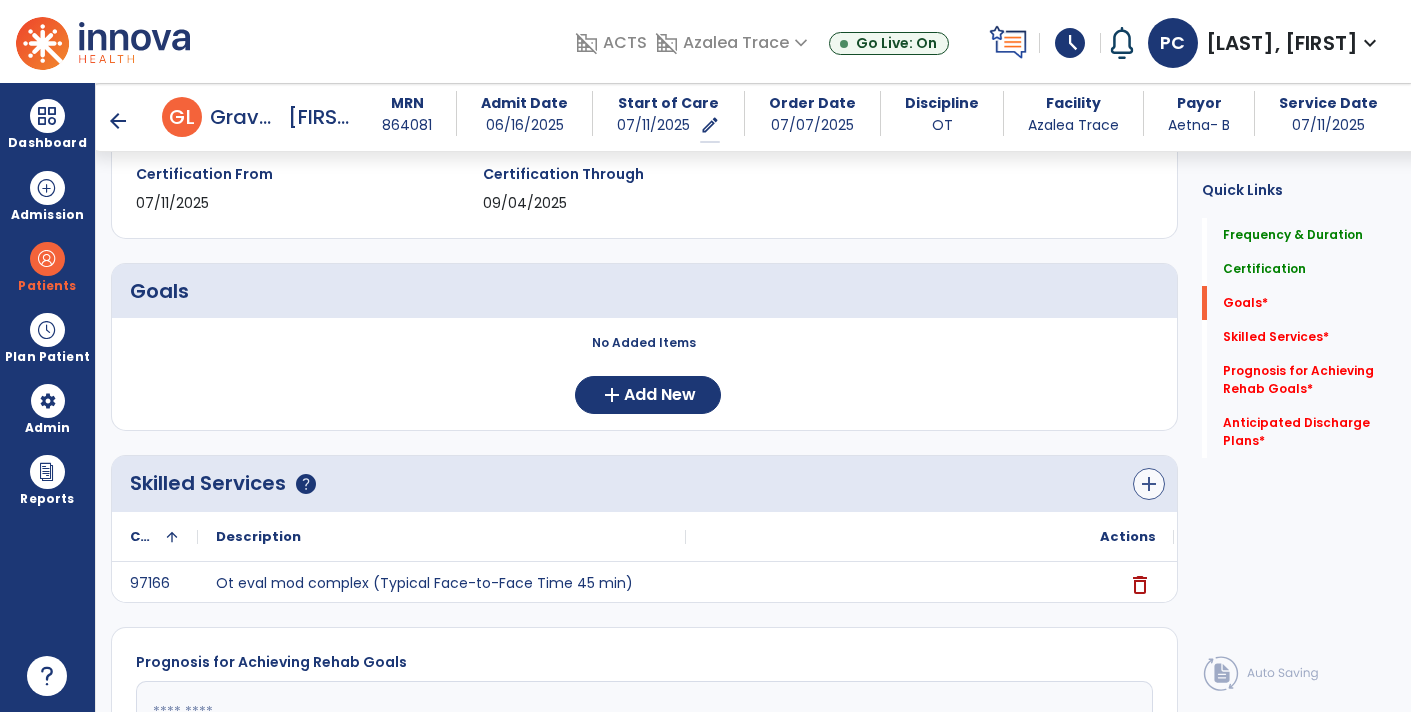 type on "*" 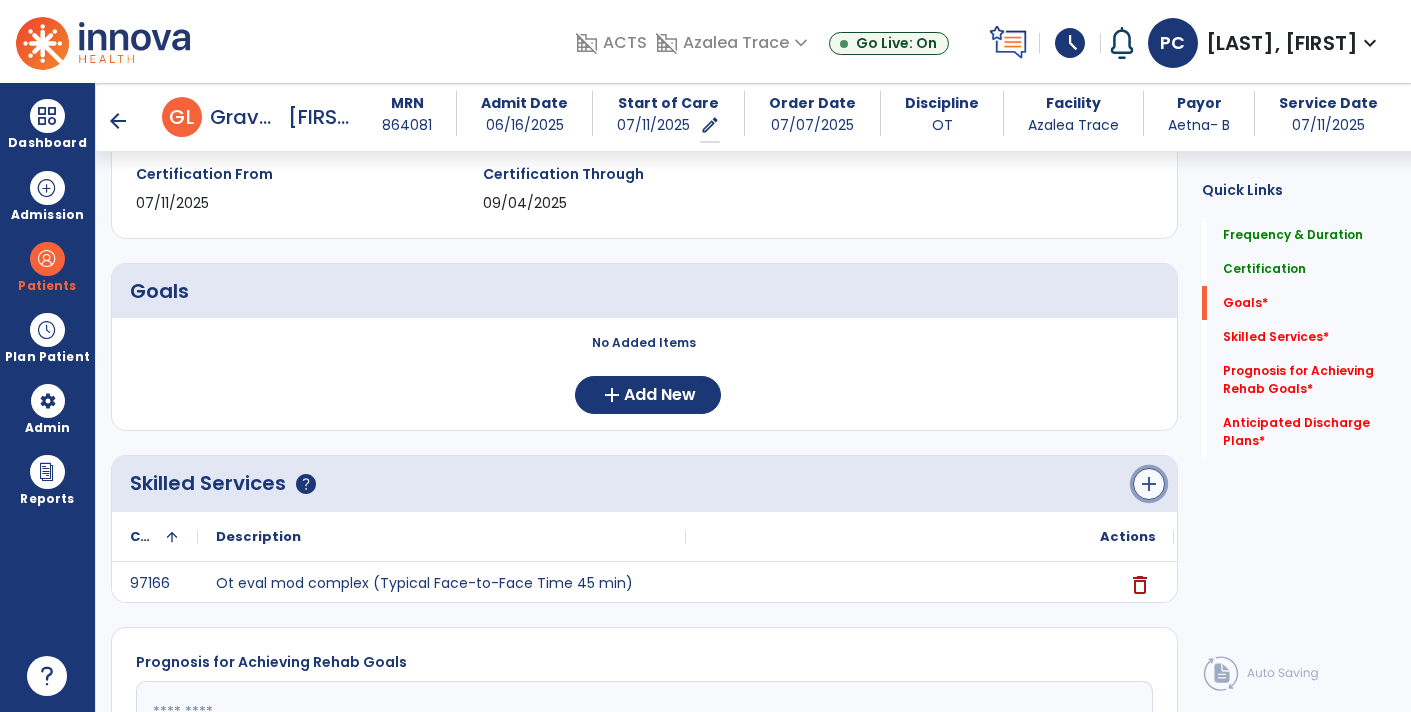 click on "add" 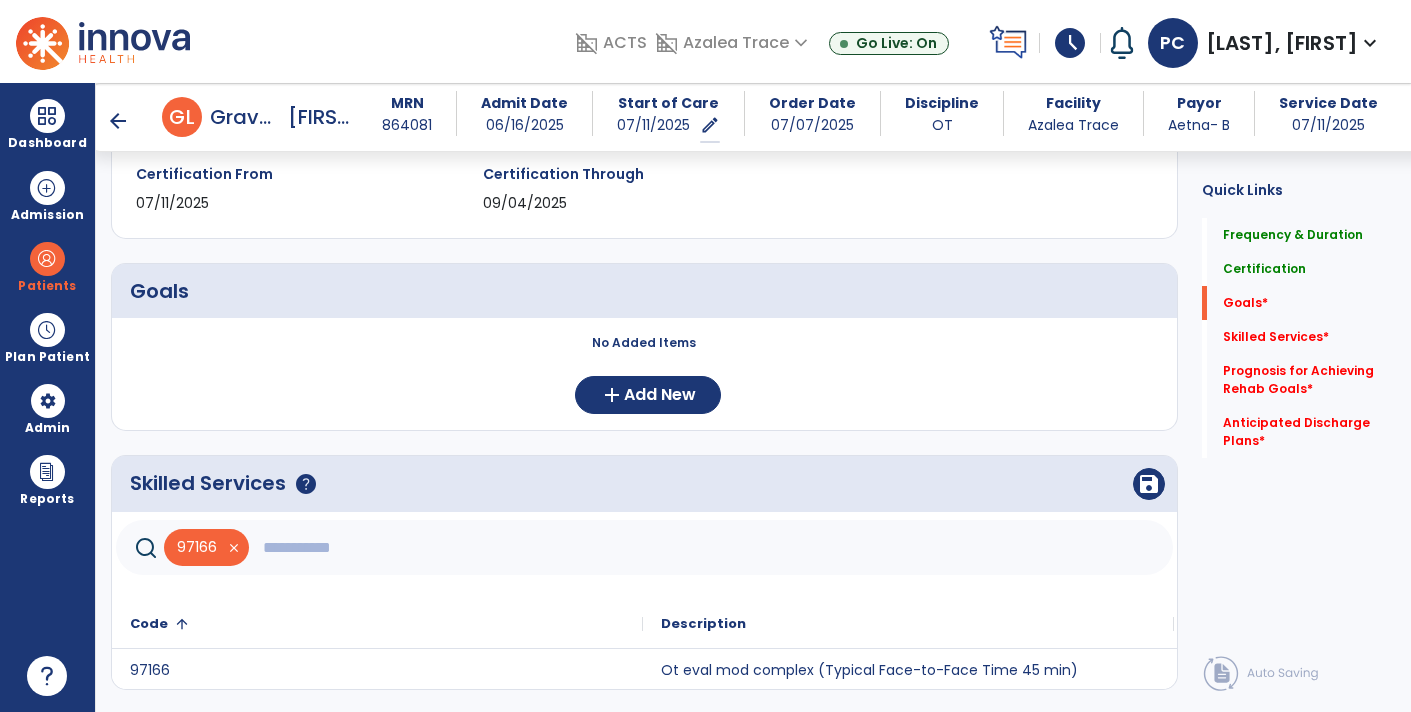 click 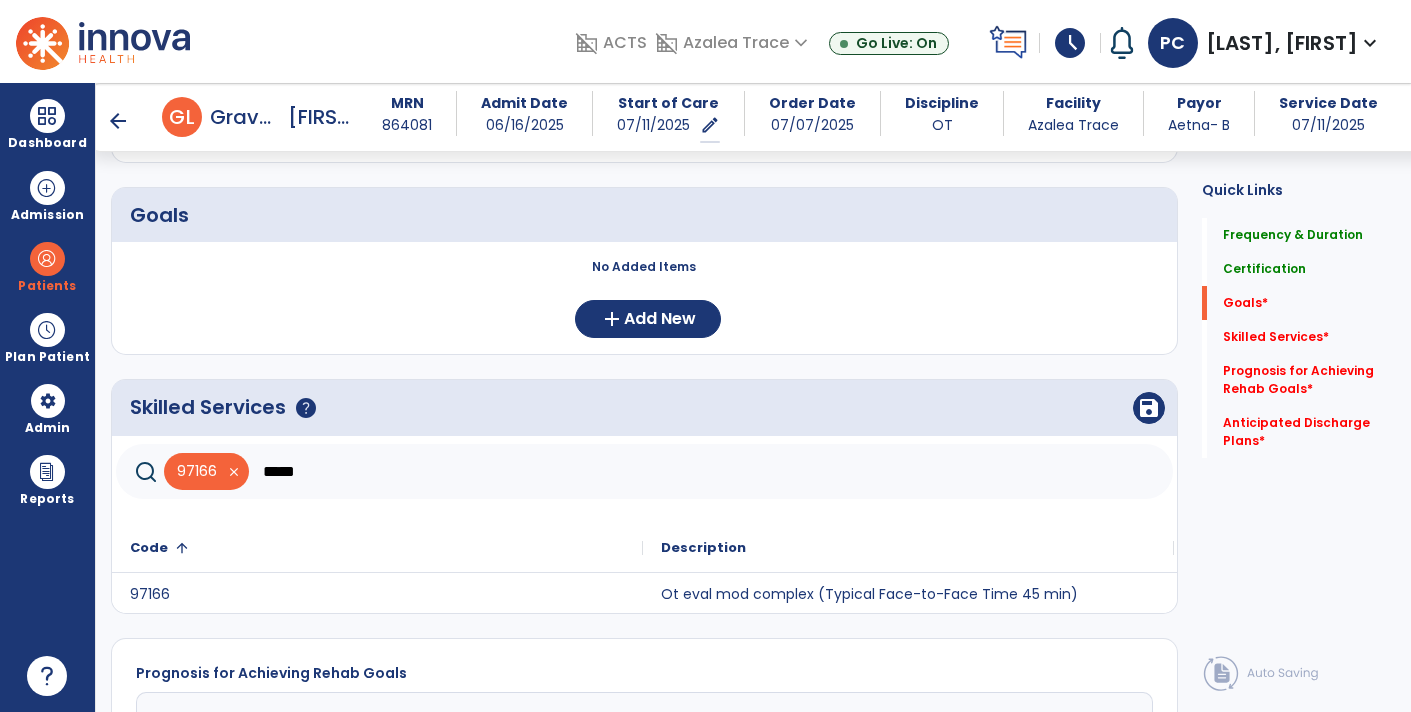 scroll, scrollTop: 463, scrollLeft: 0, axis: vertical 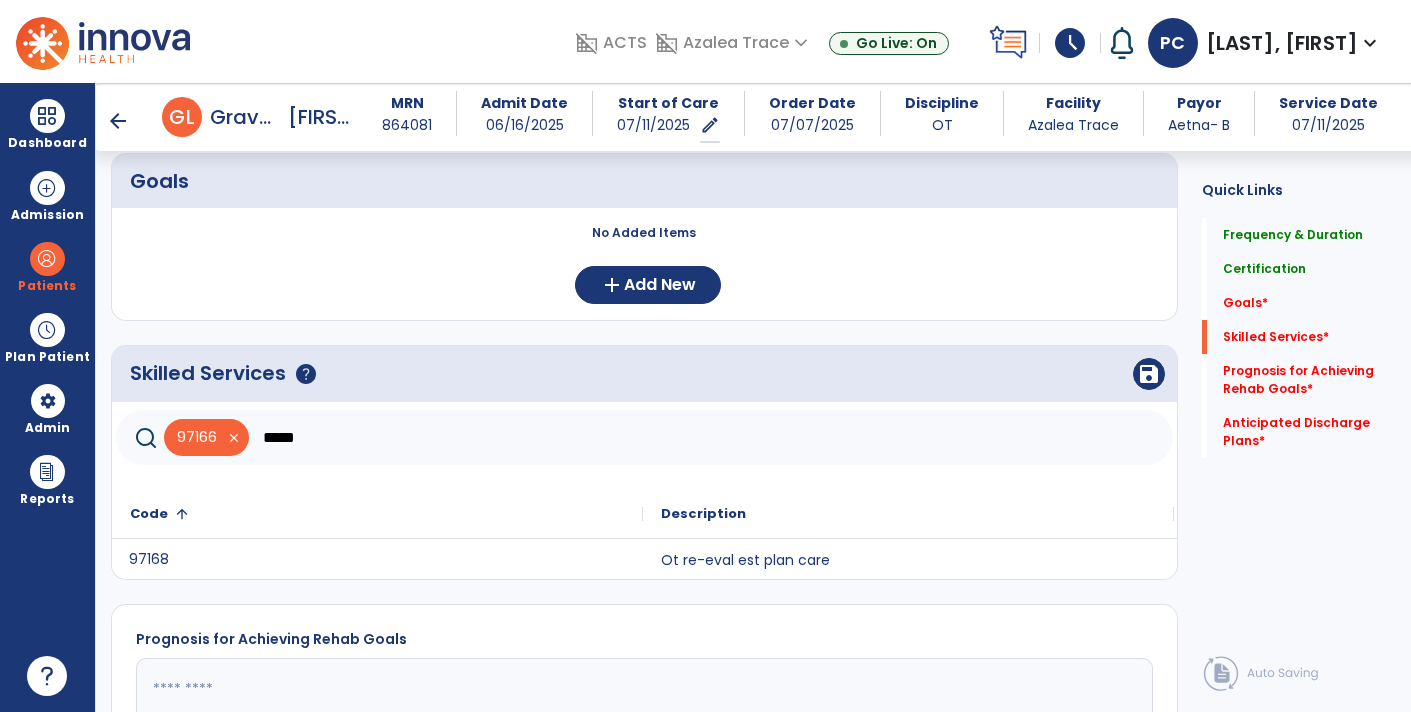 click on "97168" 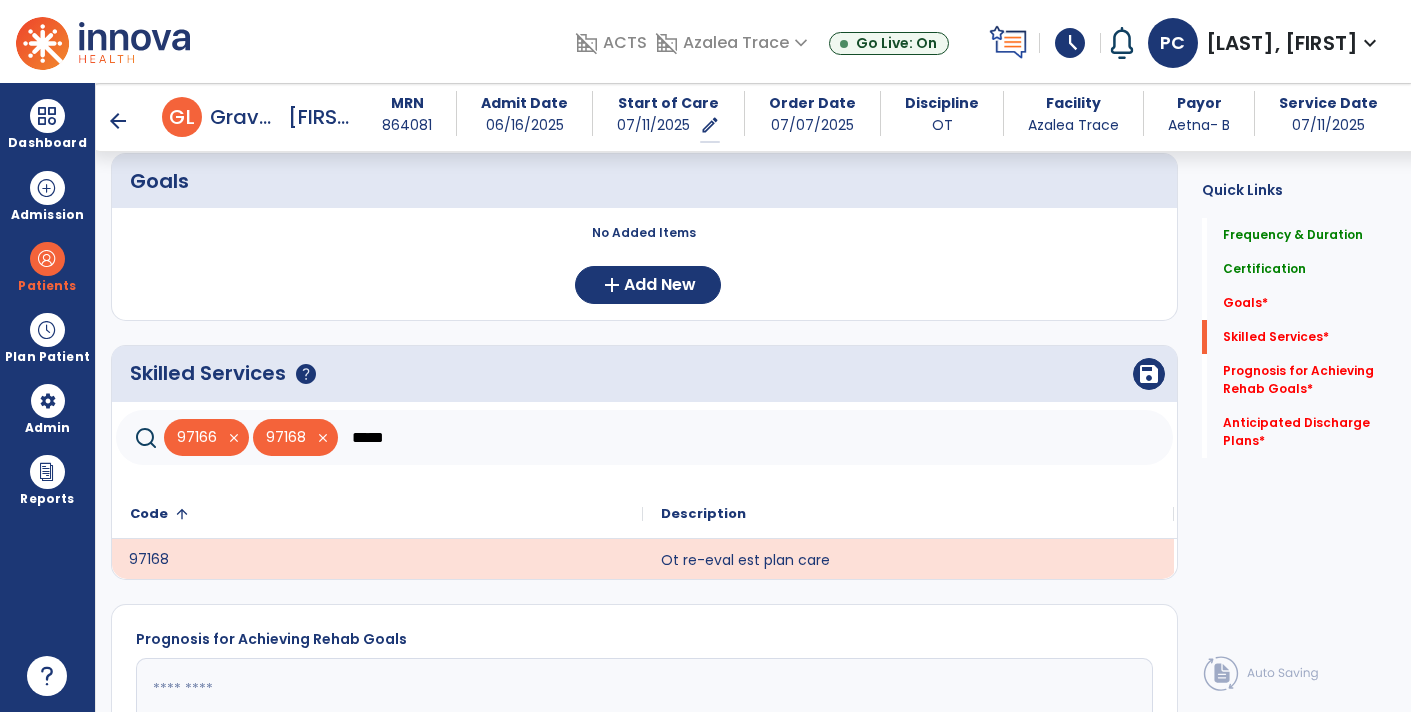 click on "*****" 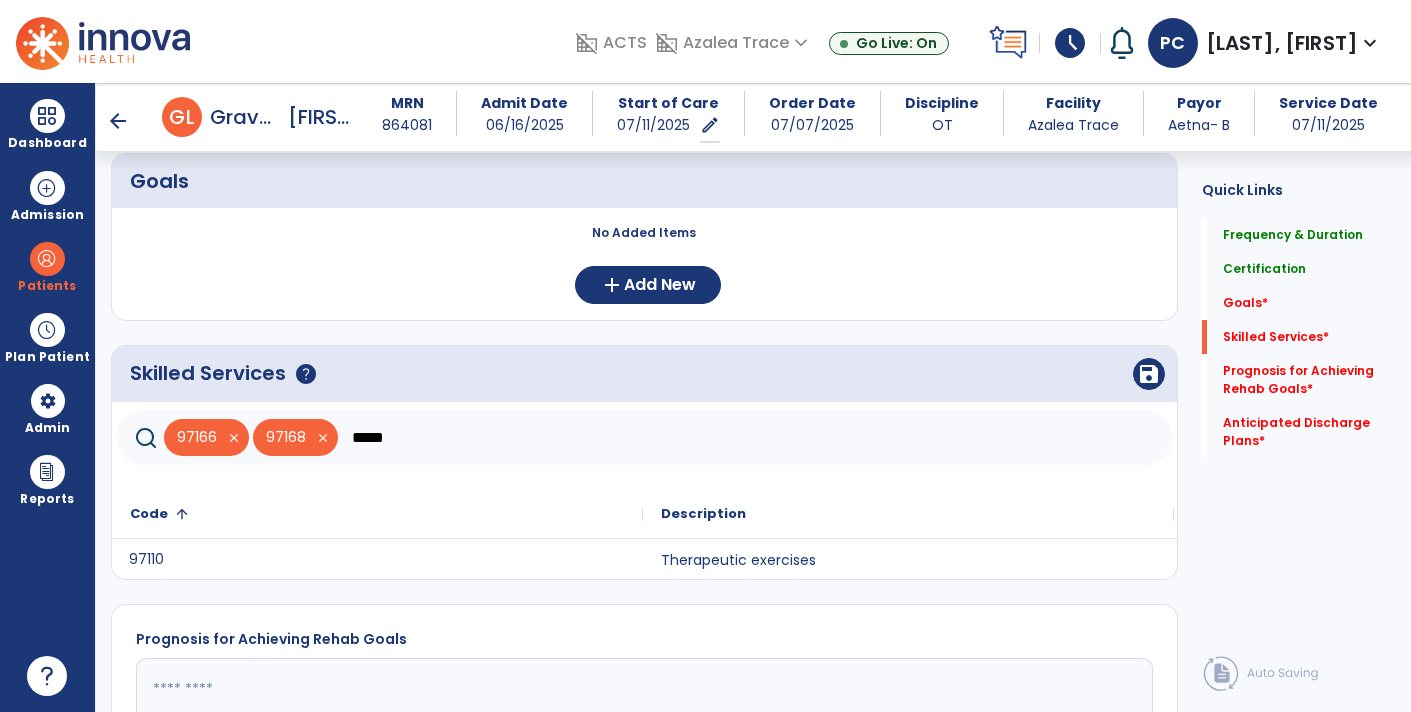 click on "97110" 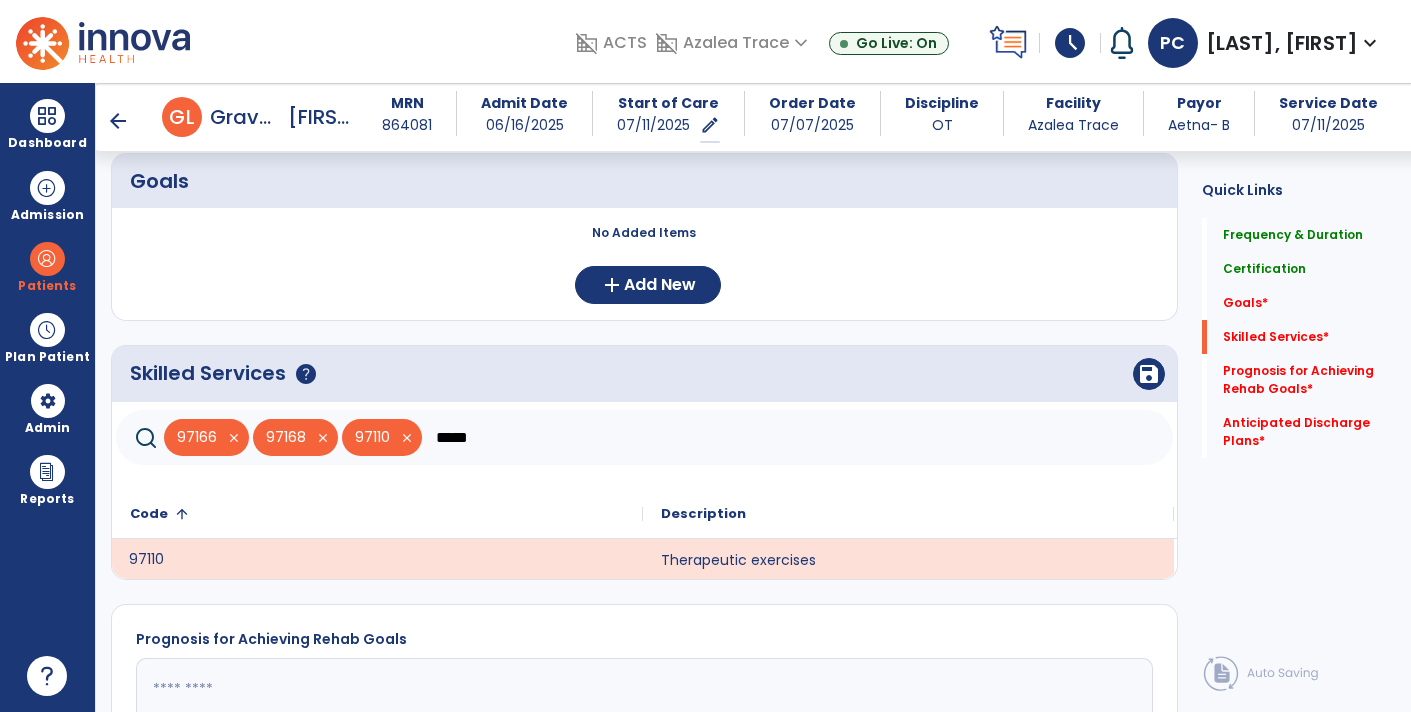 click on "*****" 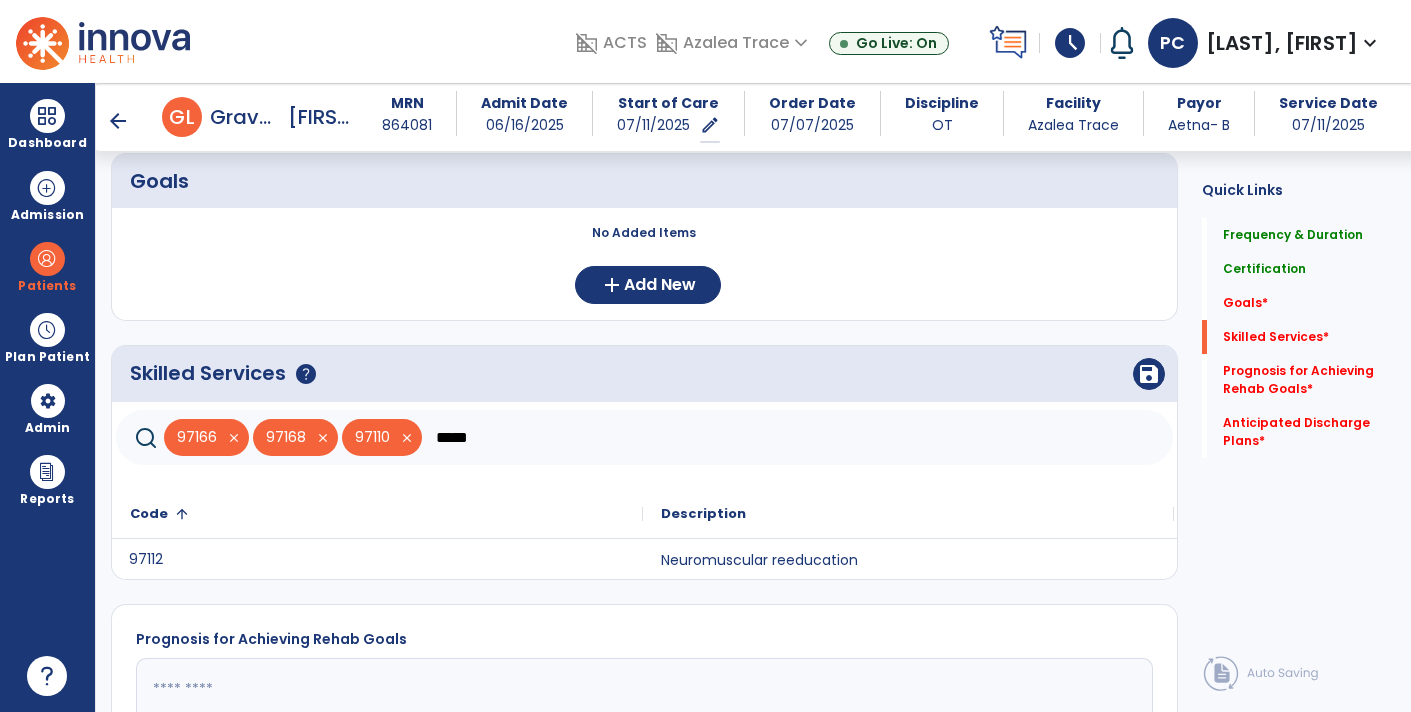 click on "97112" 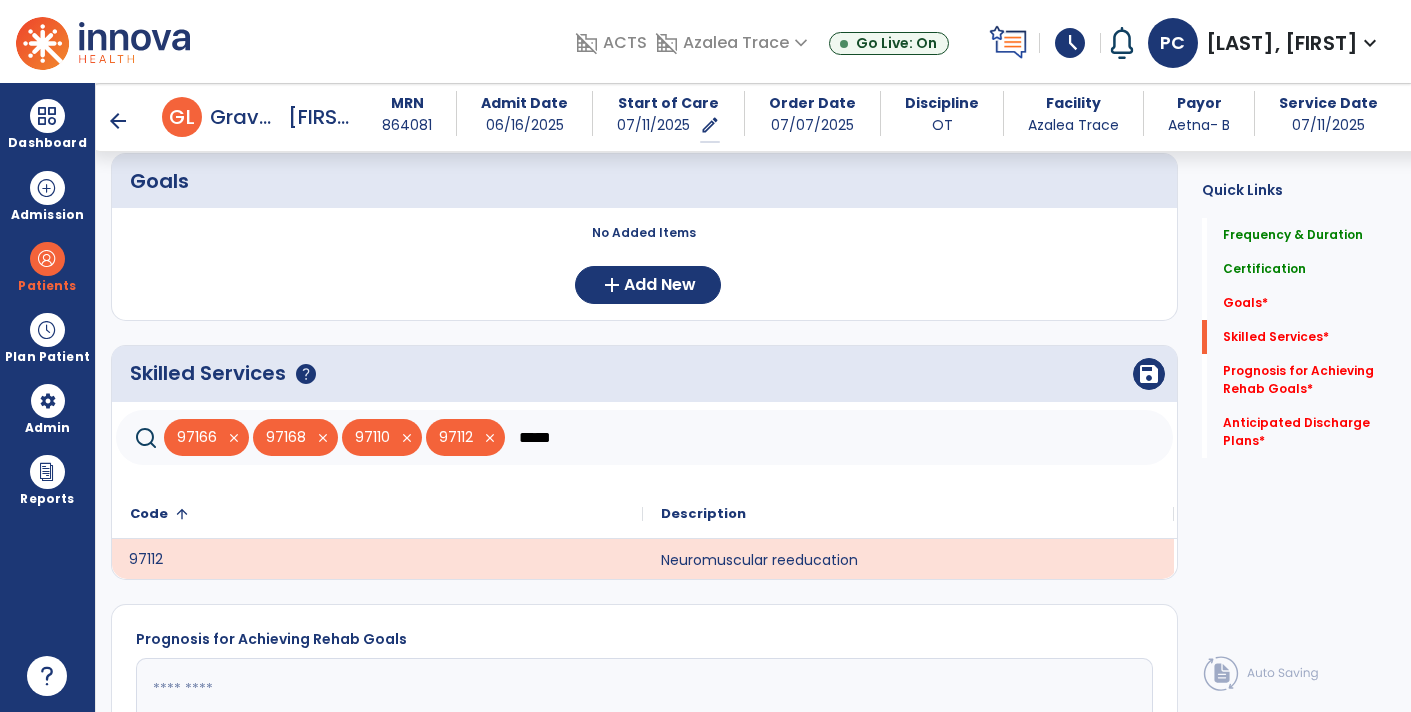 click on "*****" 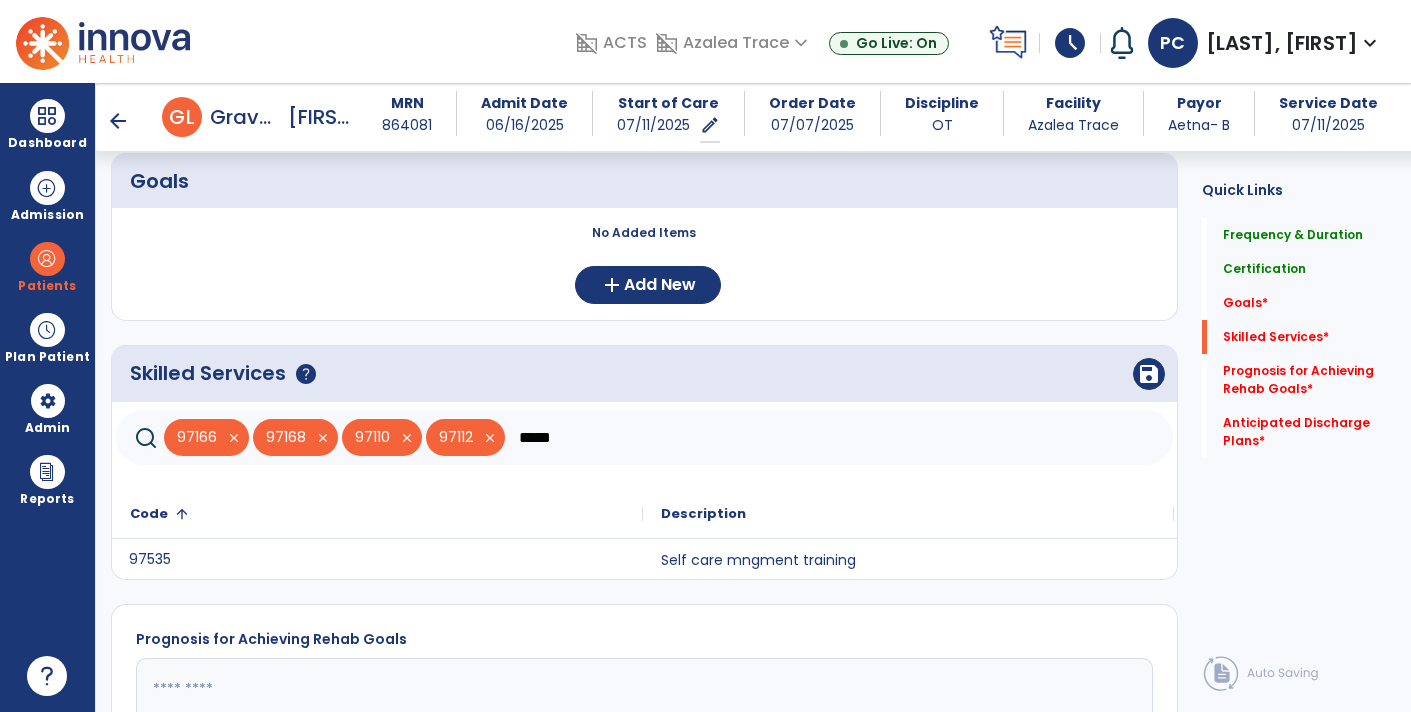 click on "97535" 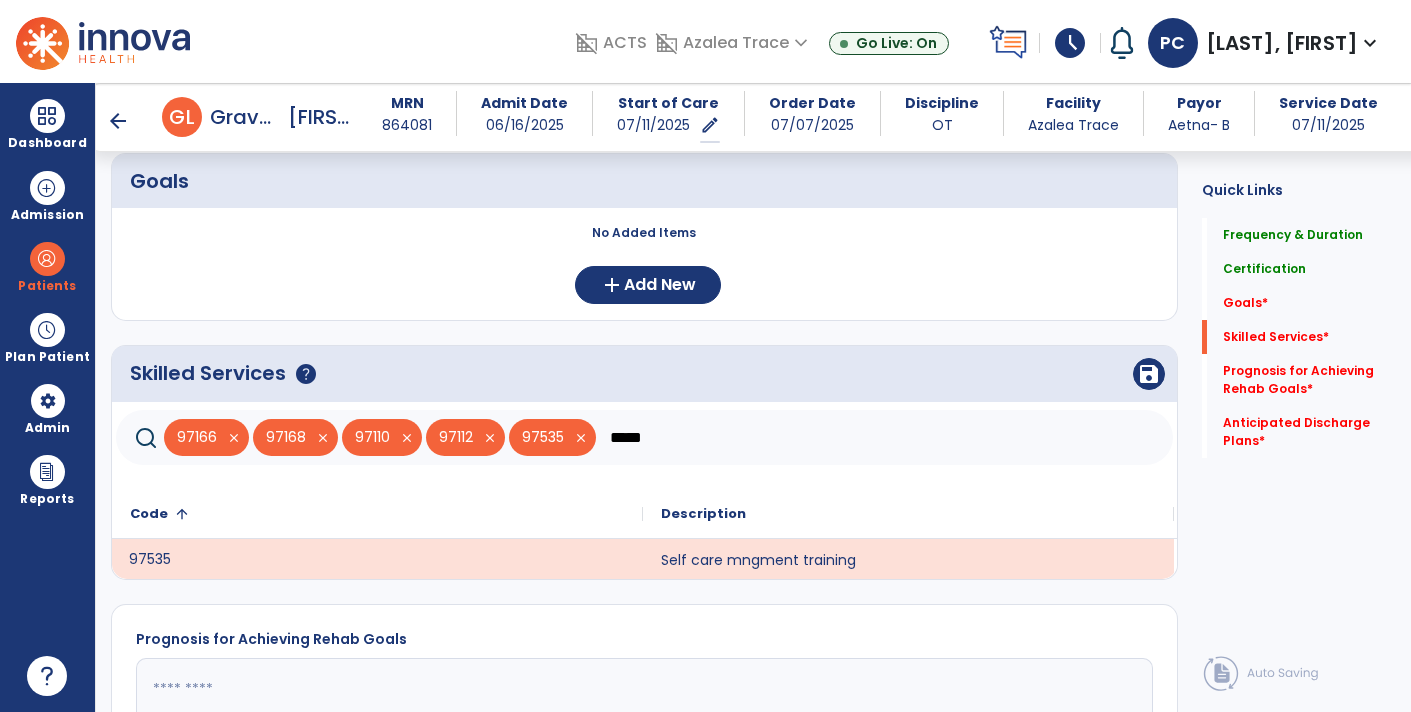 click on "*****" 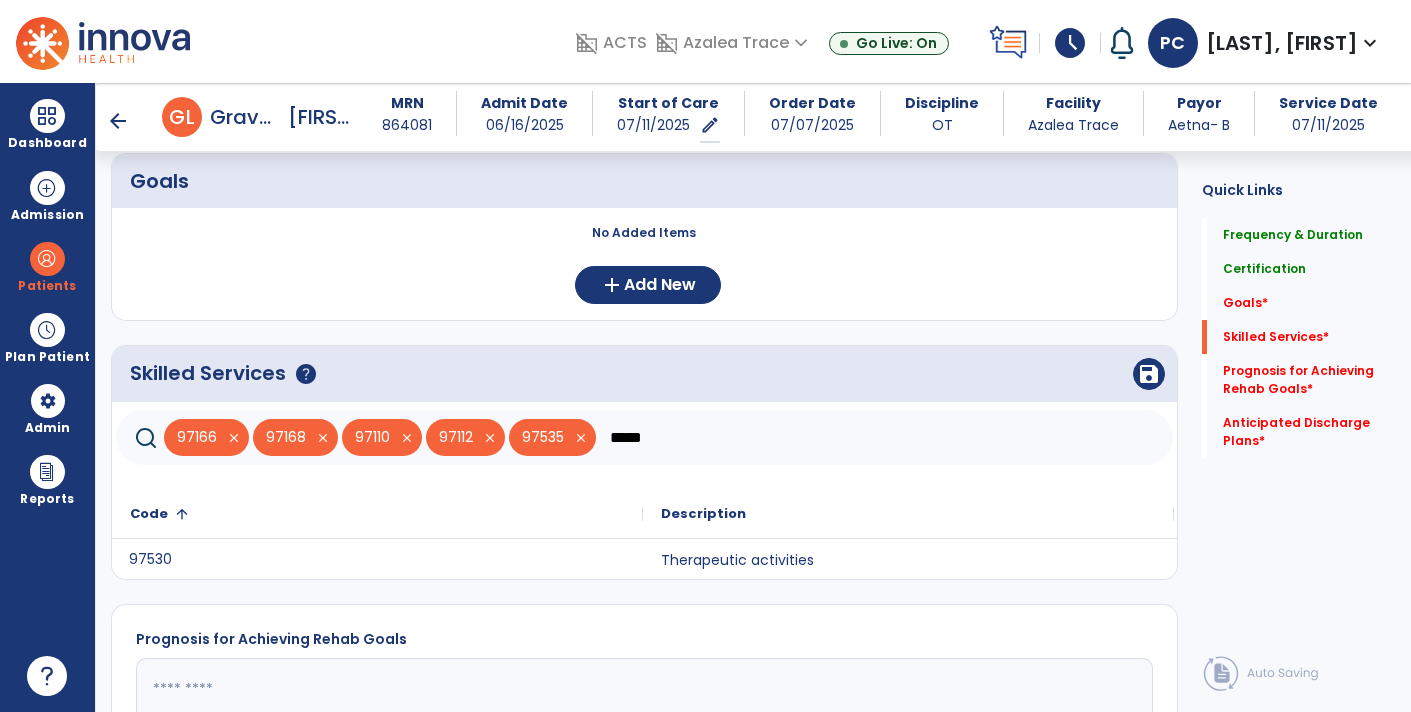type on "*****" 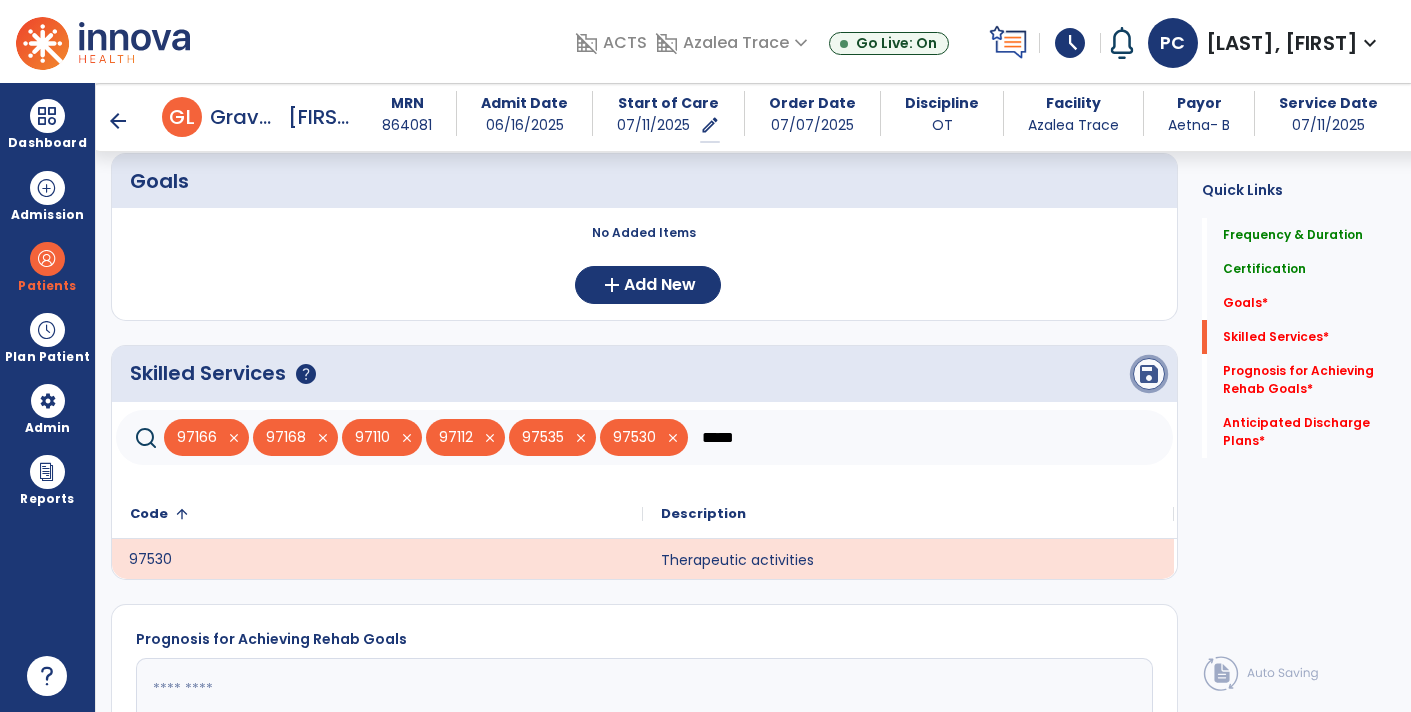 click on "save" 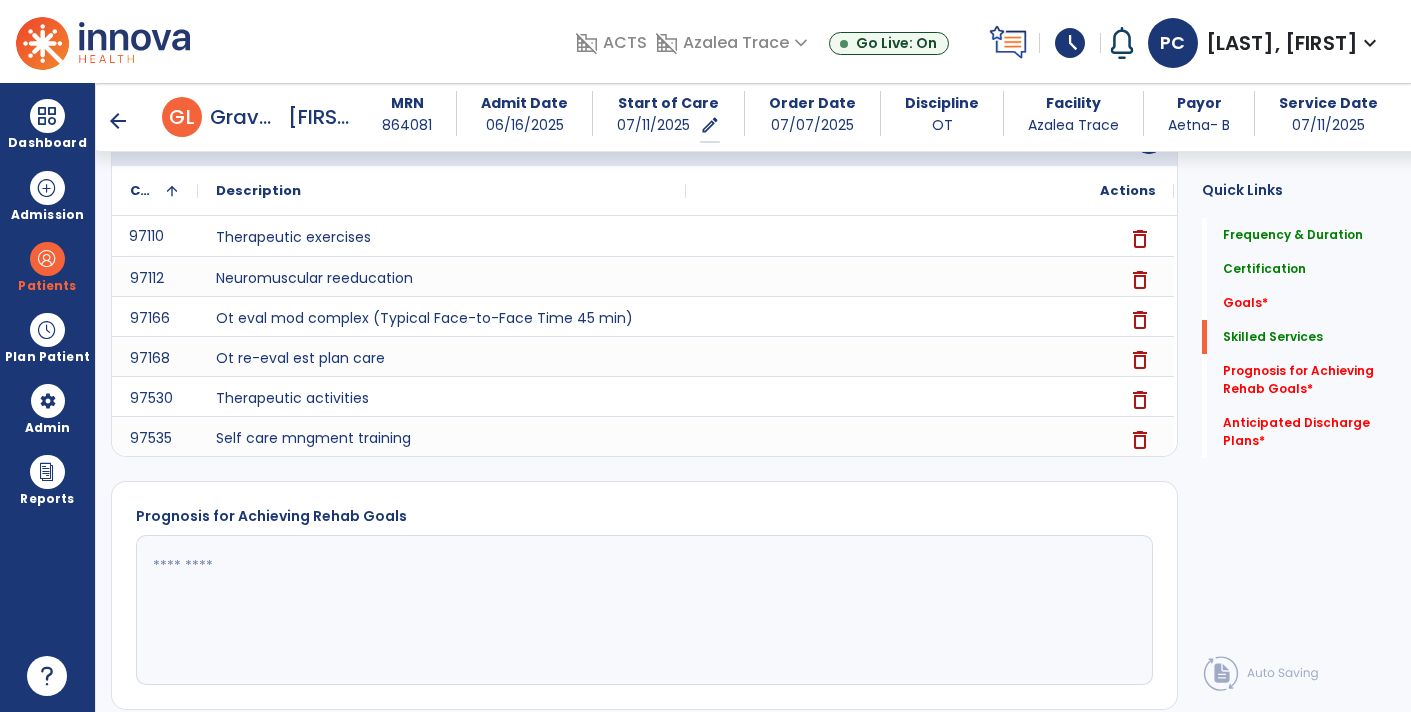 scroll, scrollTop: 764, scrollLeft: 0, axis: vertical 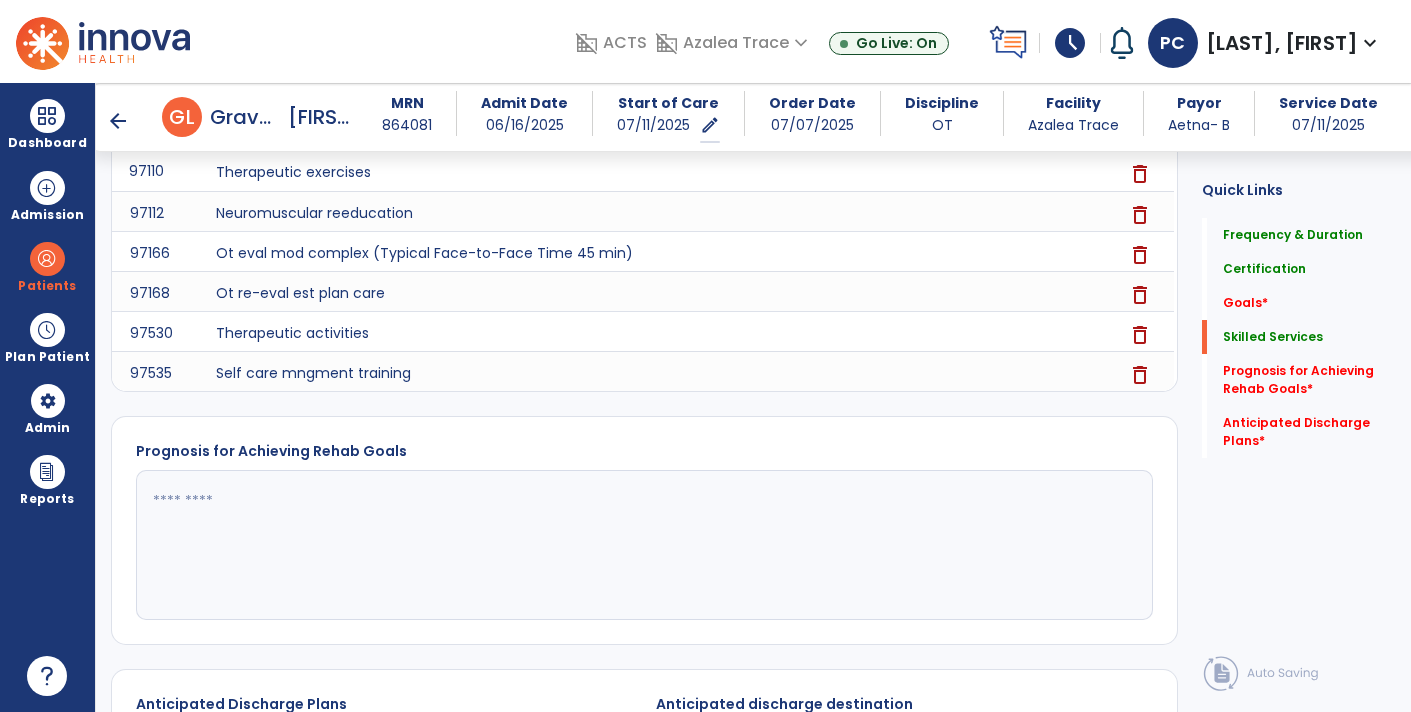 click 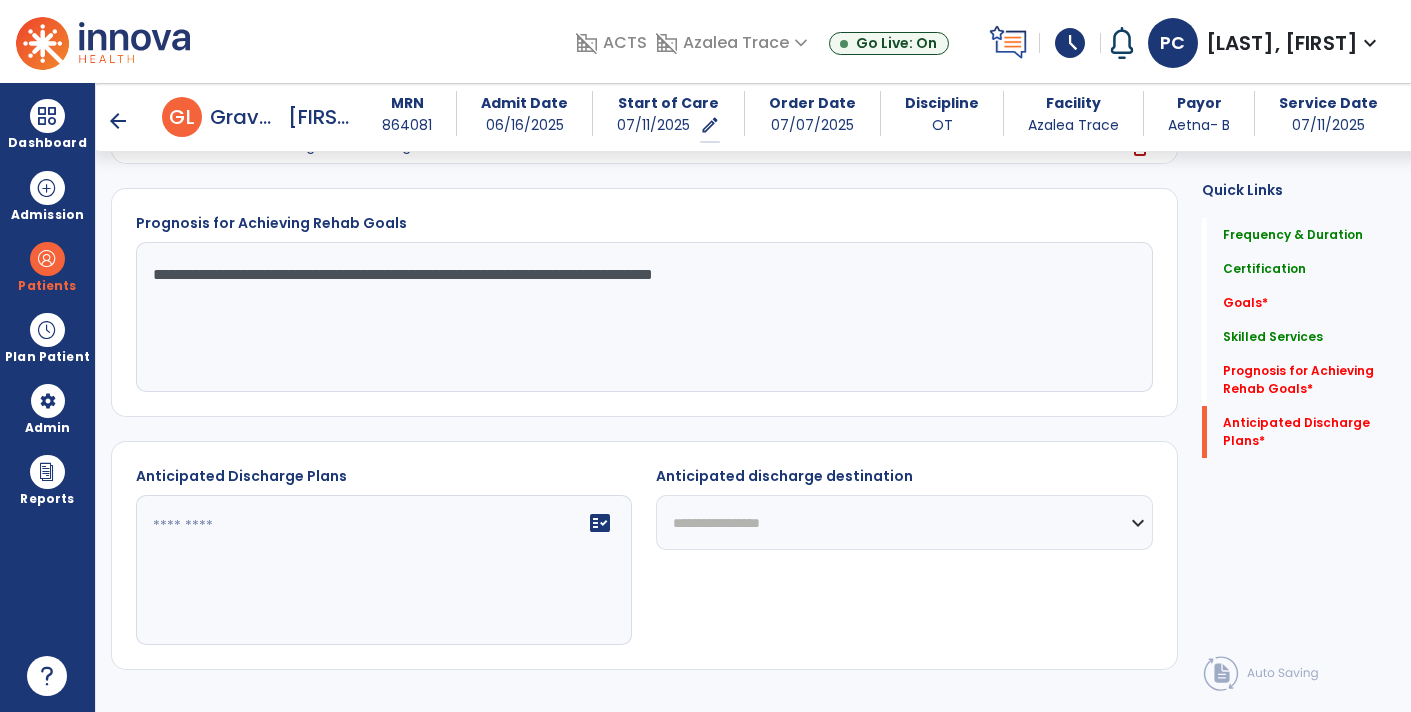 scroll, scrollTop: 998, scrollLeft: 0, axis: vertical 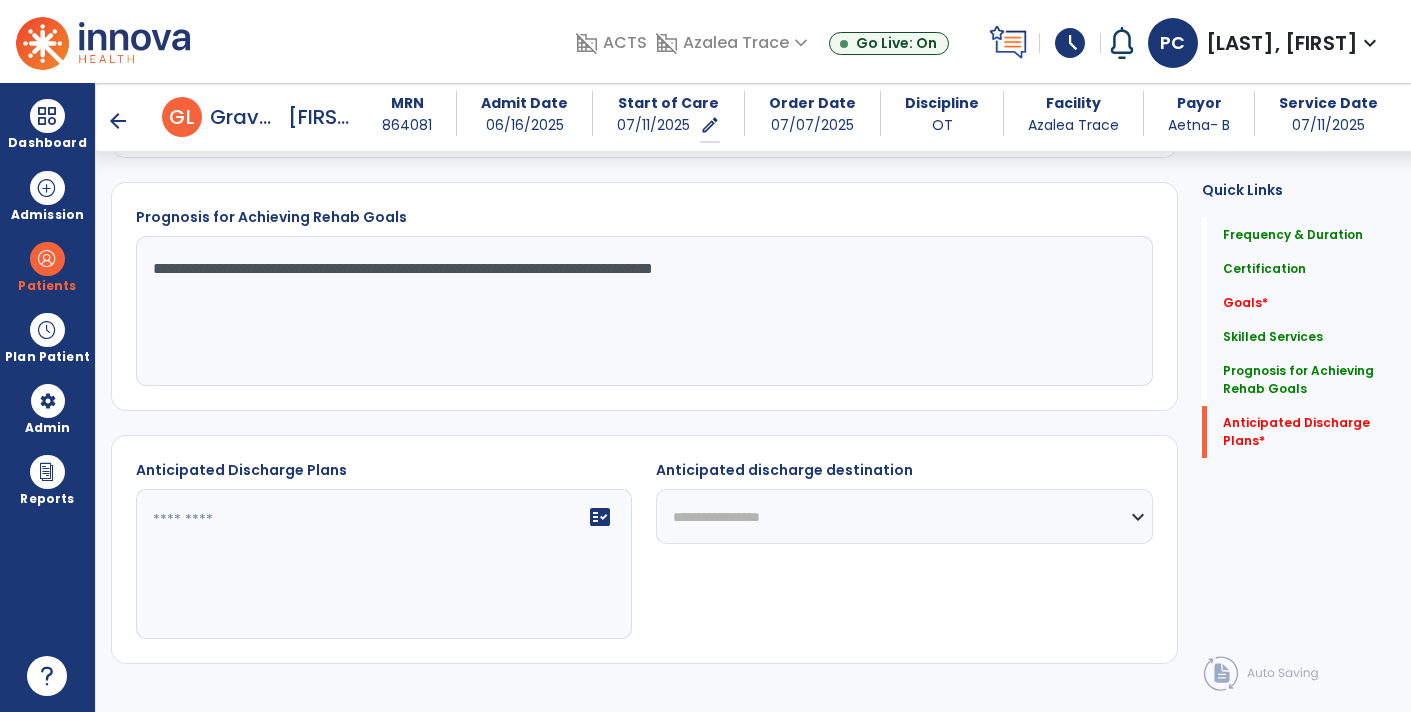 type on "**********" 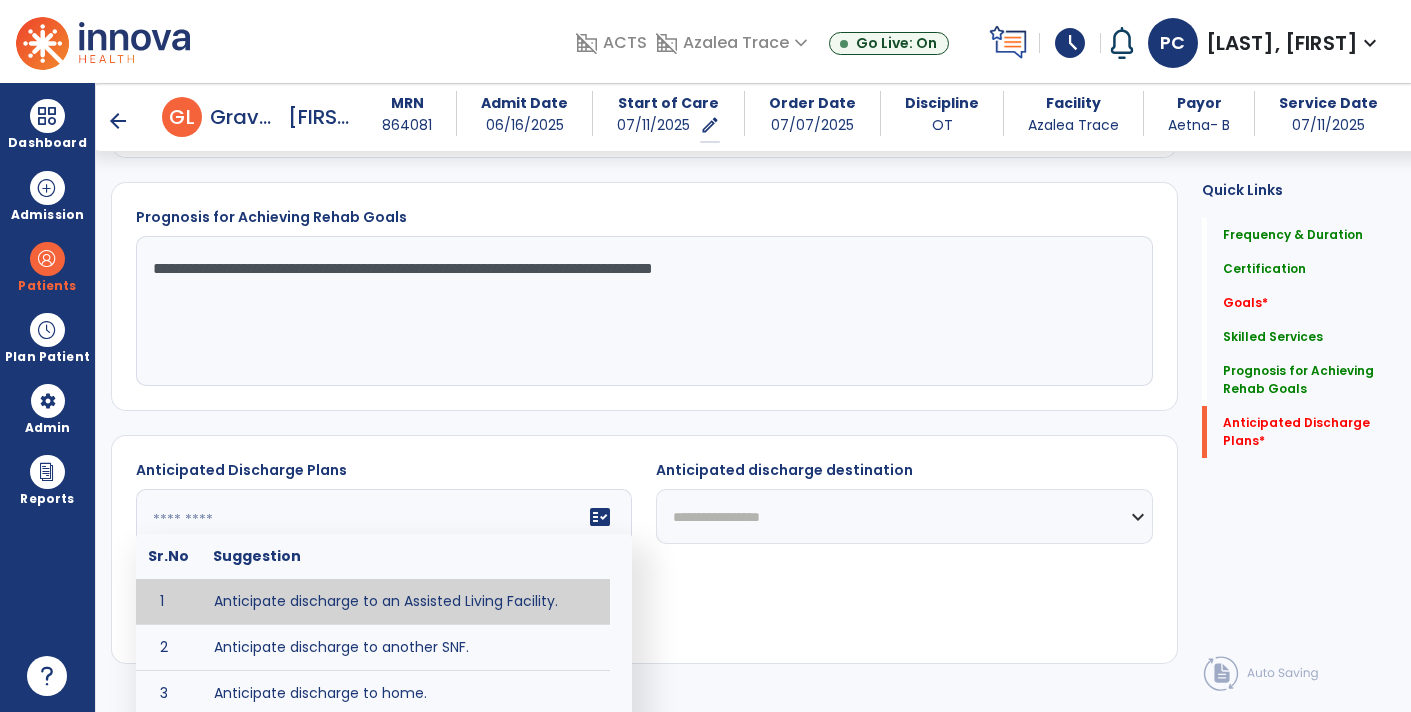 type on "**********" 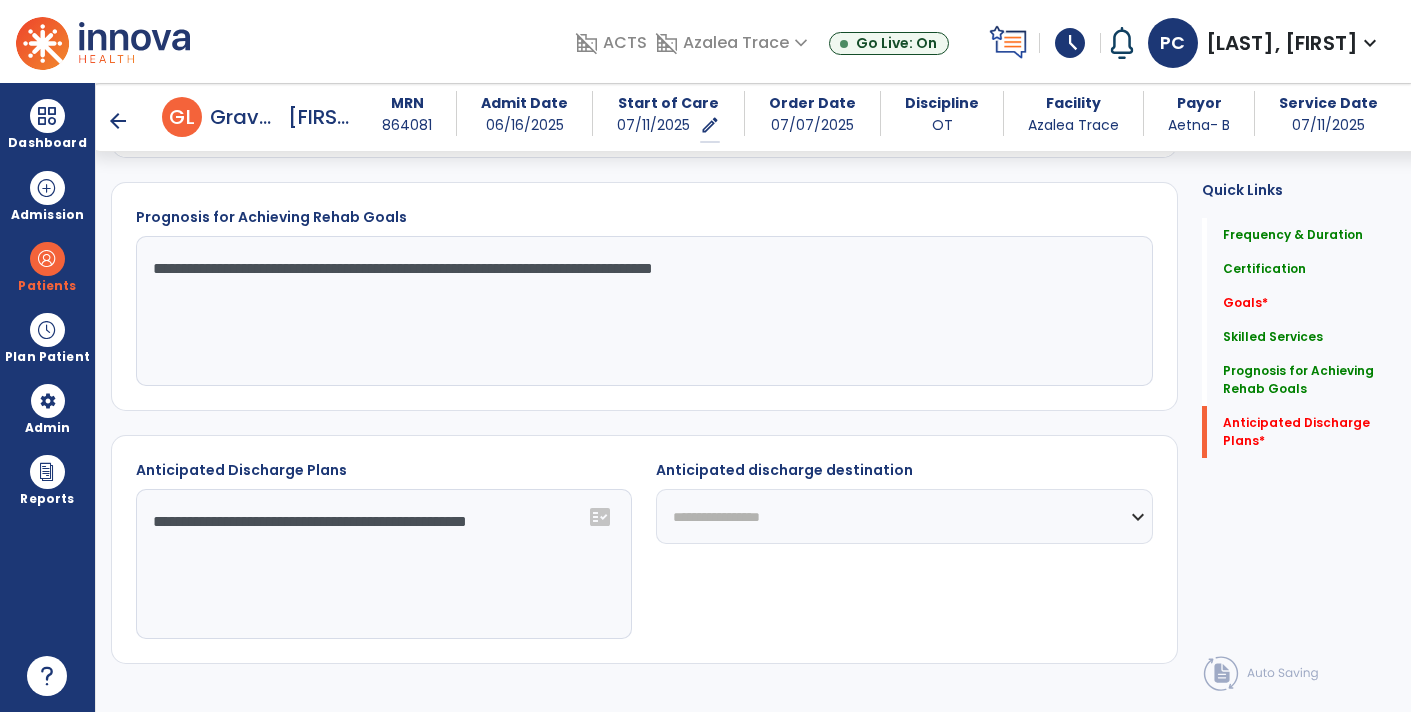 click on "**********" 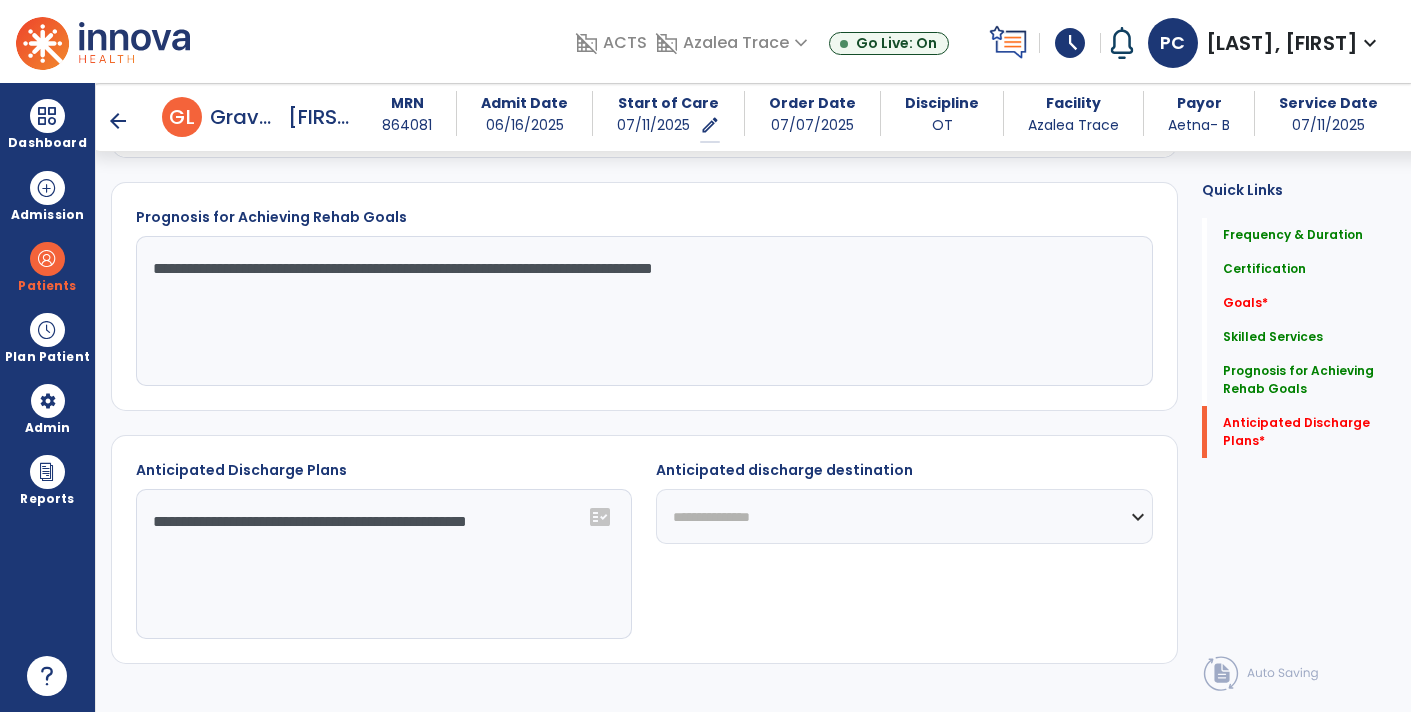 click on "**********" 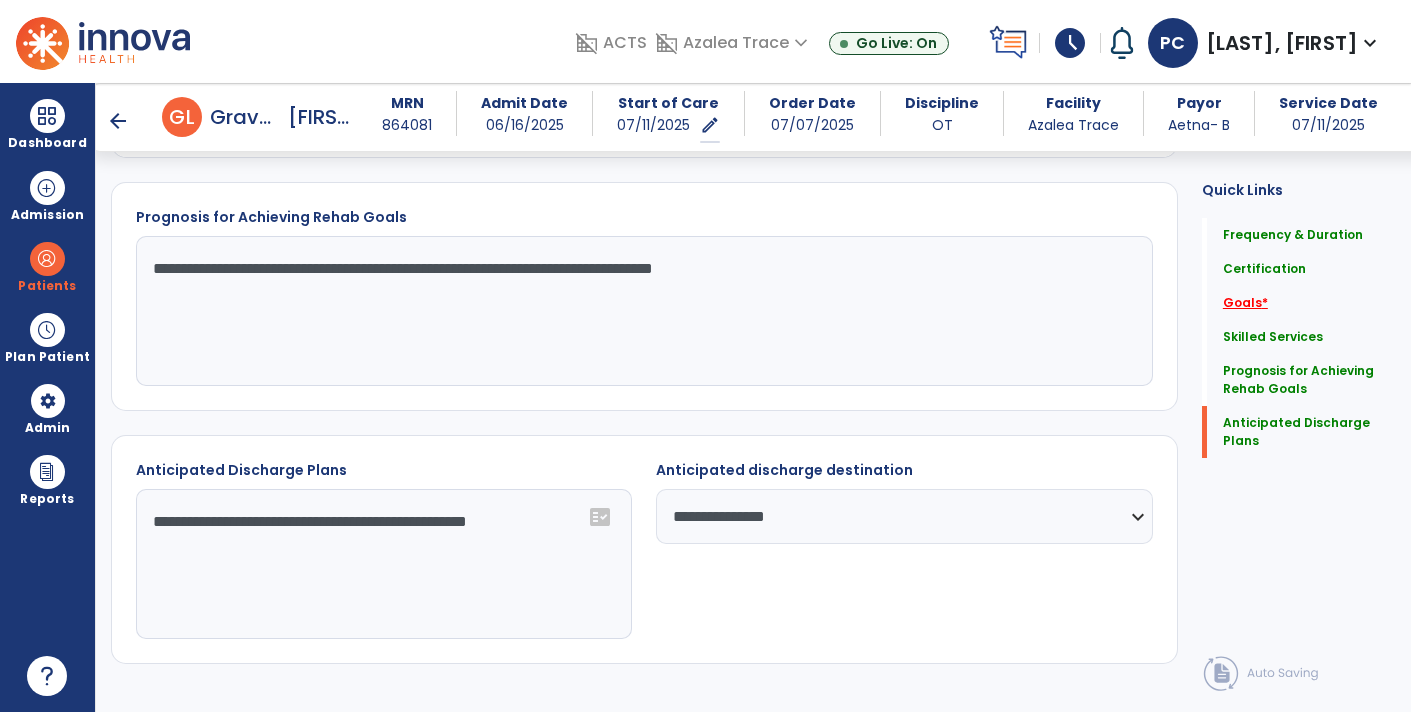 click on "*" 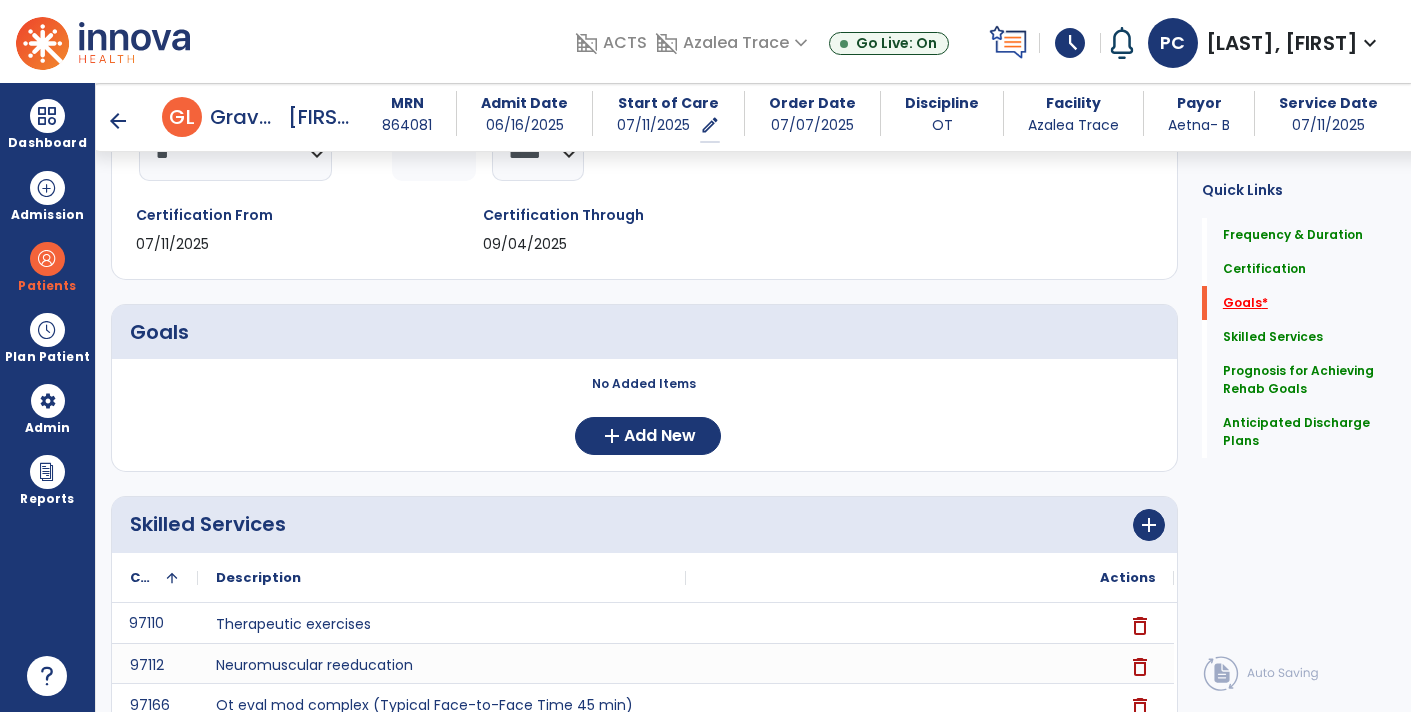 scroll, scrollTop: 301, scrollLeft: 0, axis: vertical 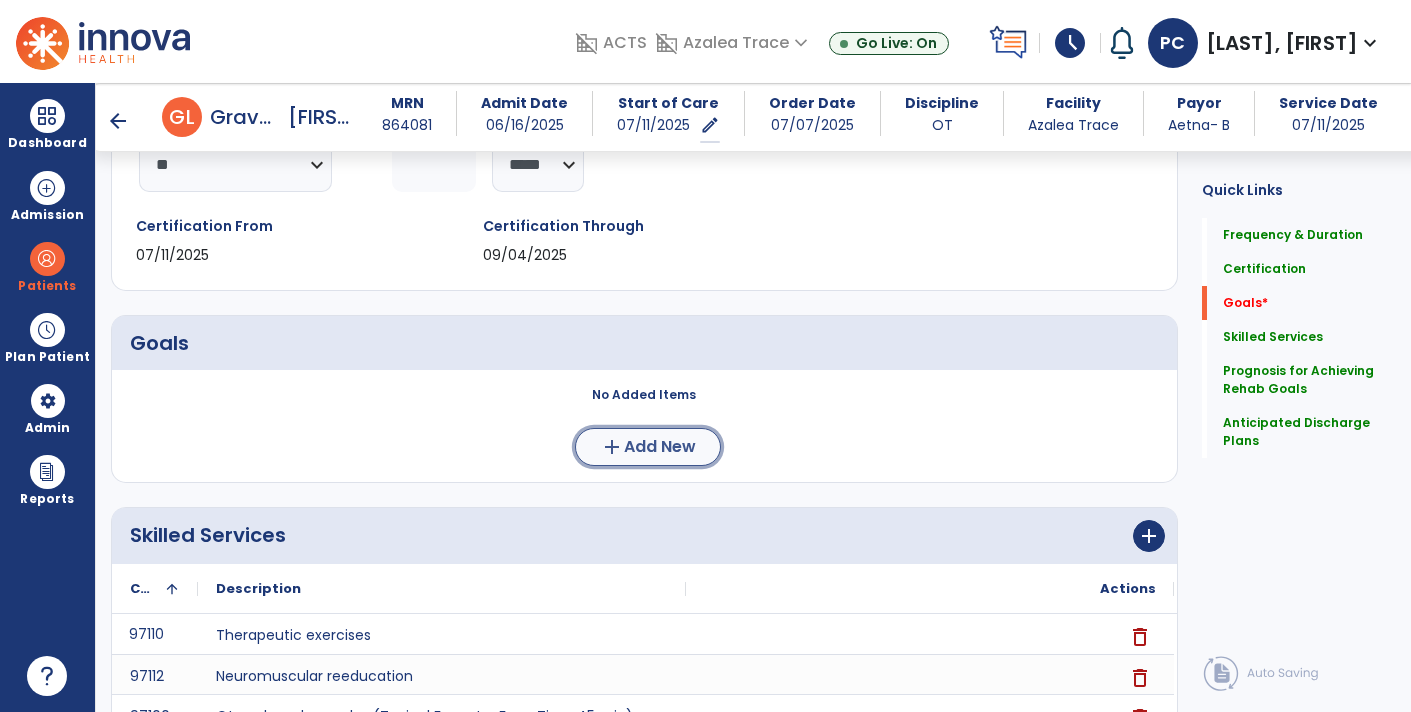 click on "add" at bounding box center (612, 447) 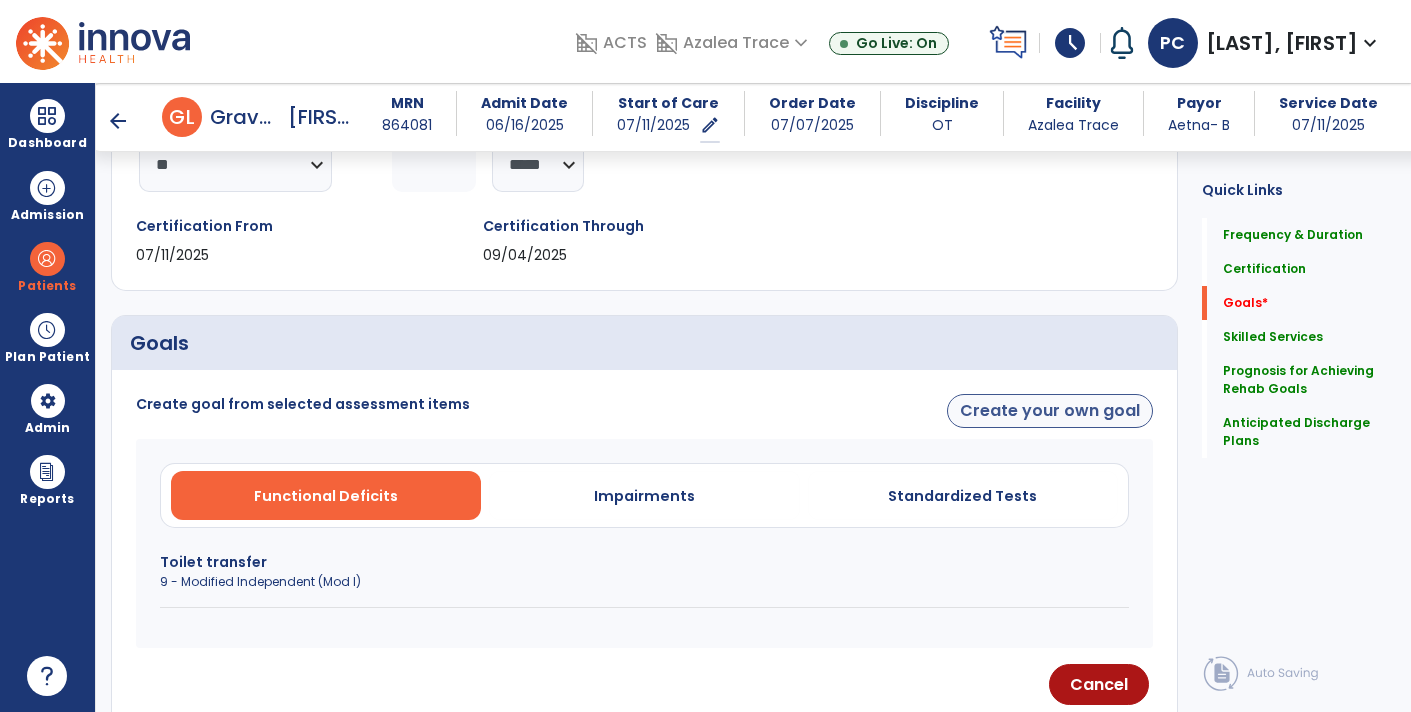 click on "Create your own goal" at bounding box center [1050, 411] 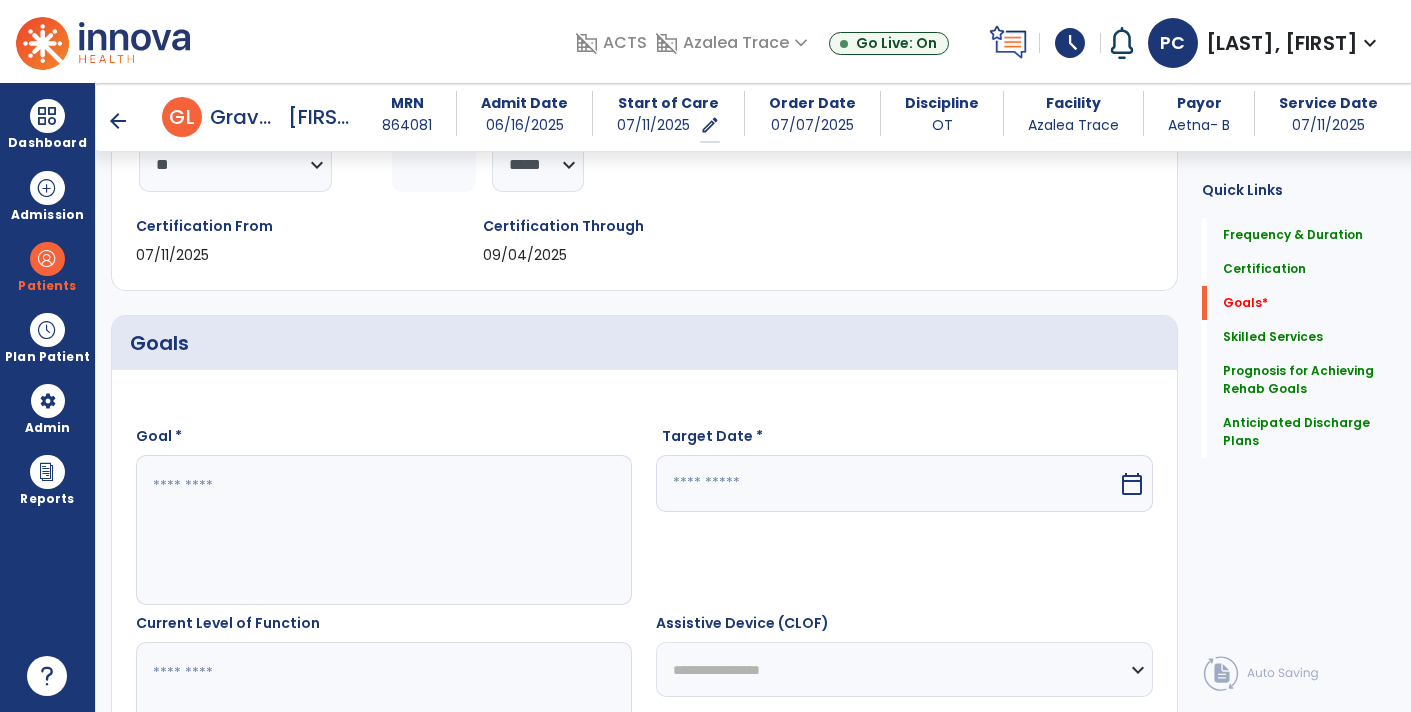 click at bounding box center (383, 530) 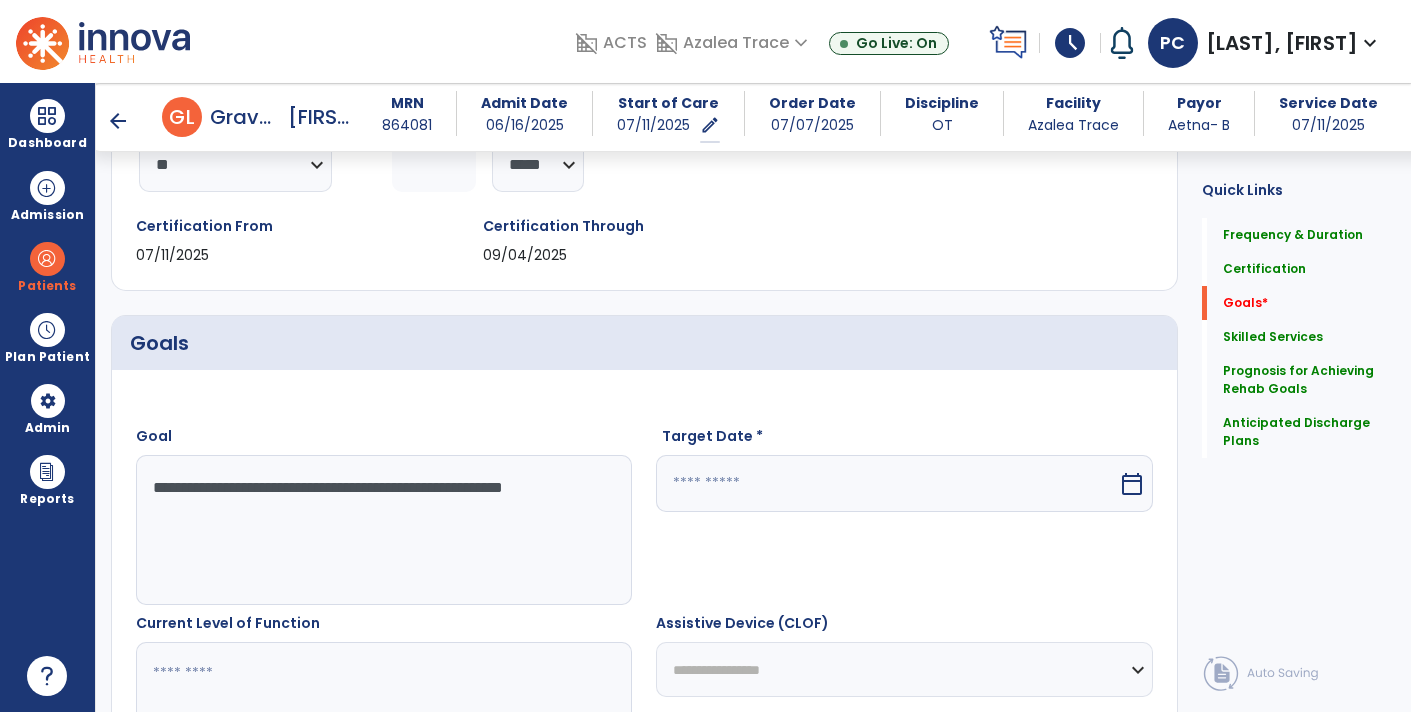 type on "**********" 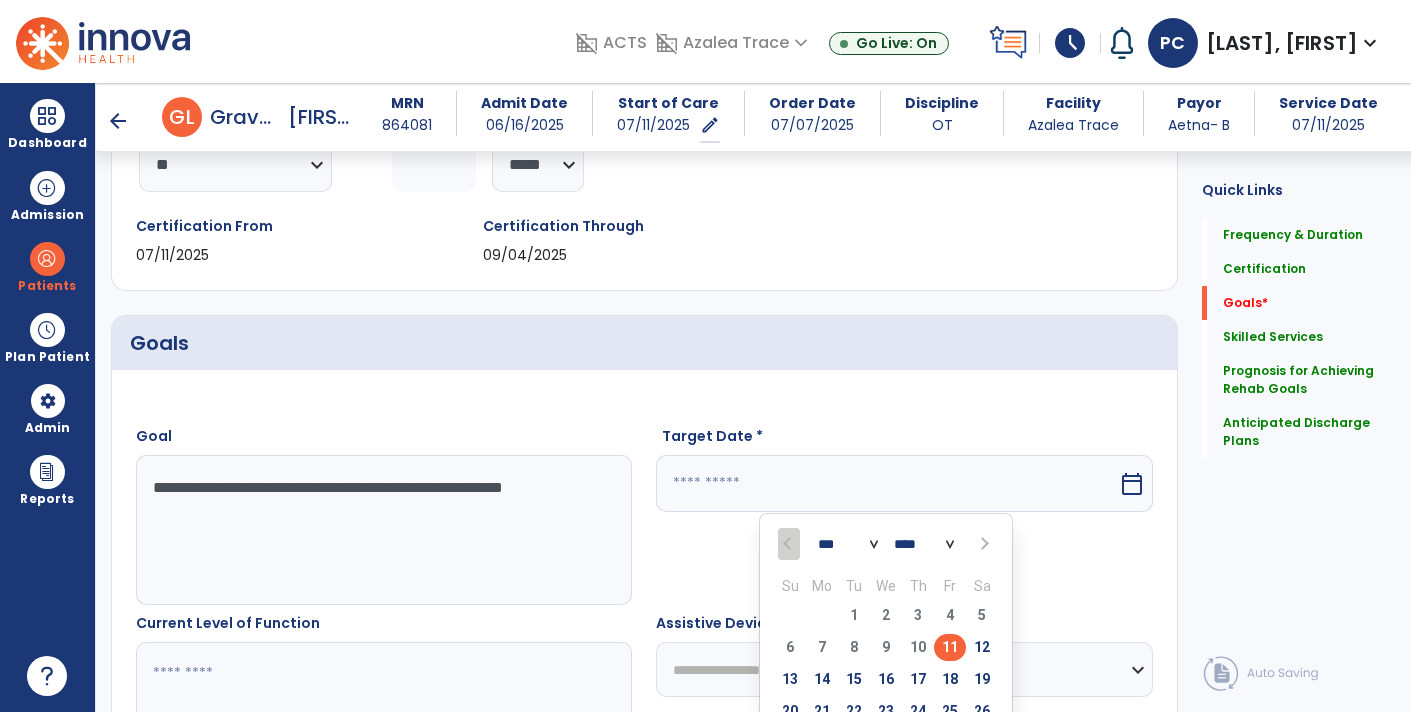 click on "*** *** ***" at bounding box center (848, 545) 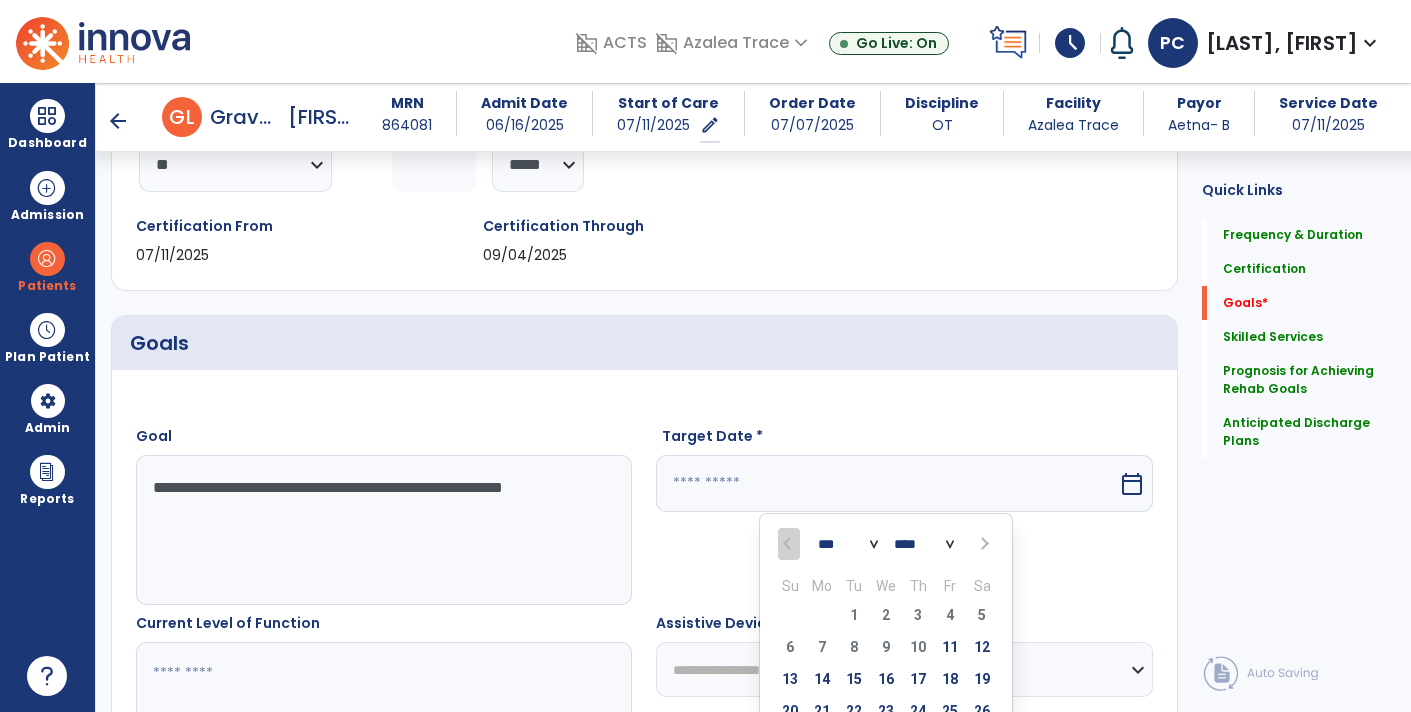 select on "*" 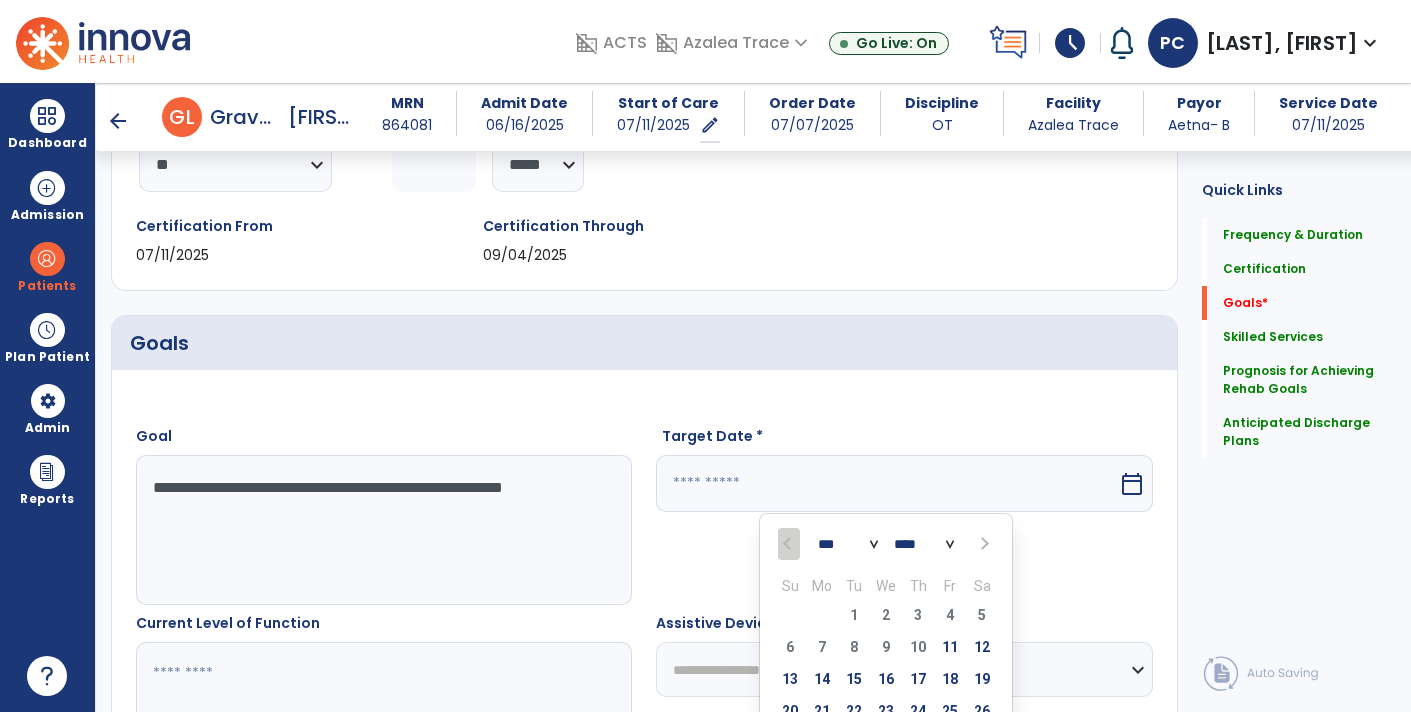 click on "*** *** ***" at bounding box center [848, 545] 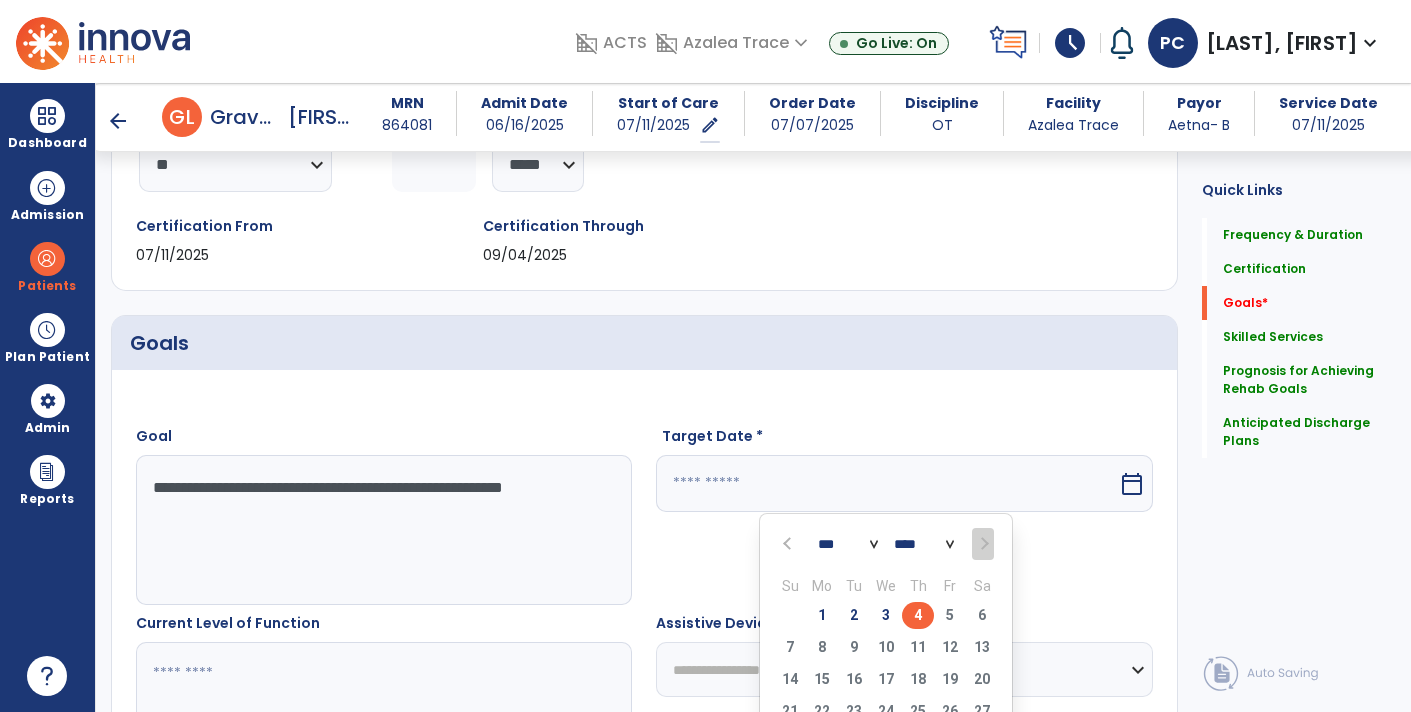 click on "4" at bounding box center (918, 615) 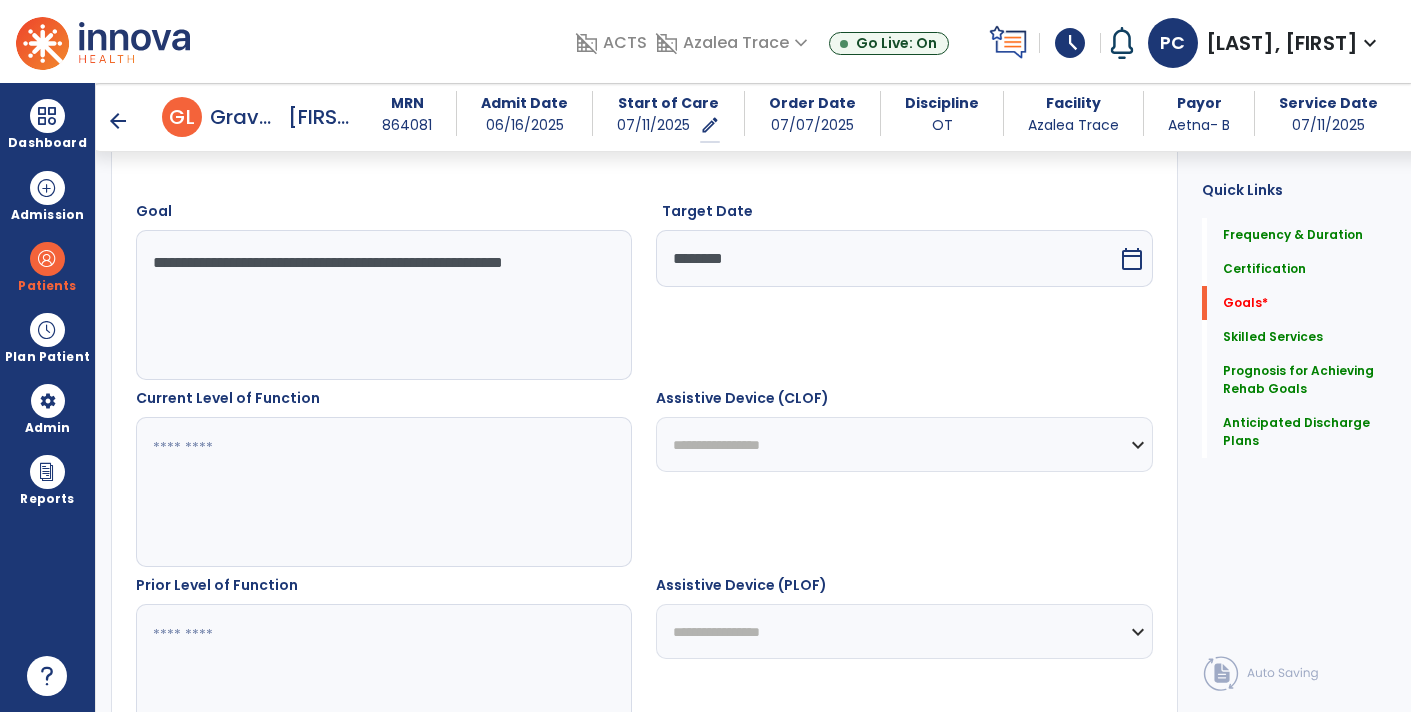 scroll, scrollTop: 527, scrollLeft: 0, axis: vertical 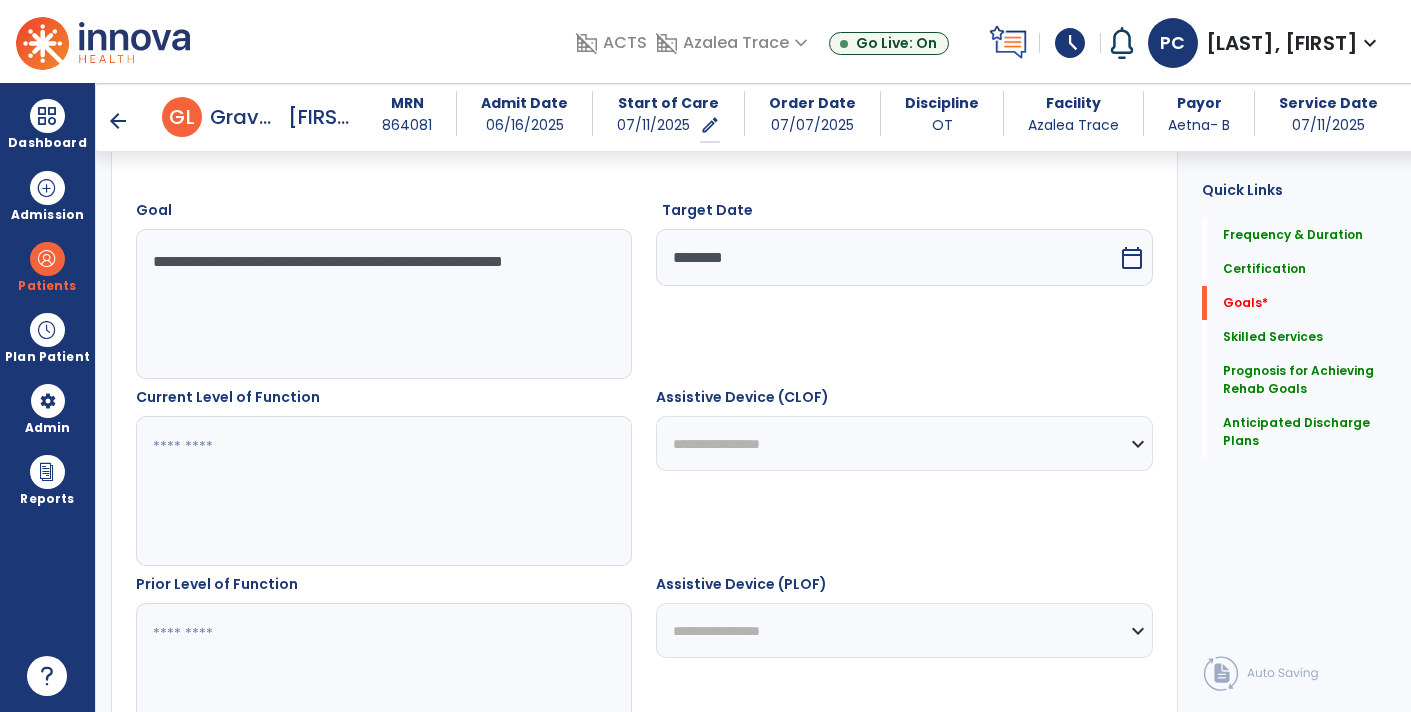 click at bounding box center (383, 491) 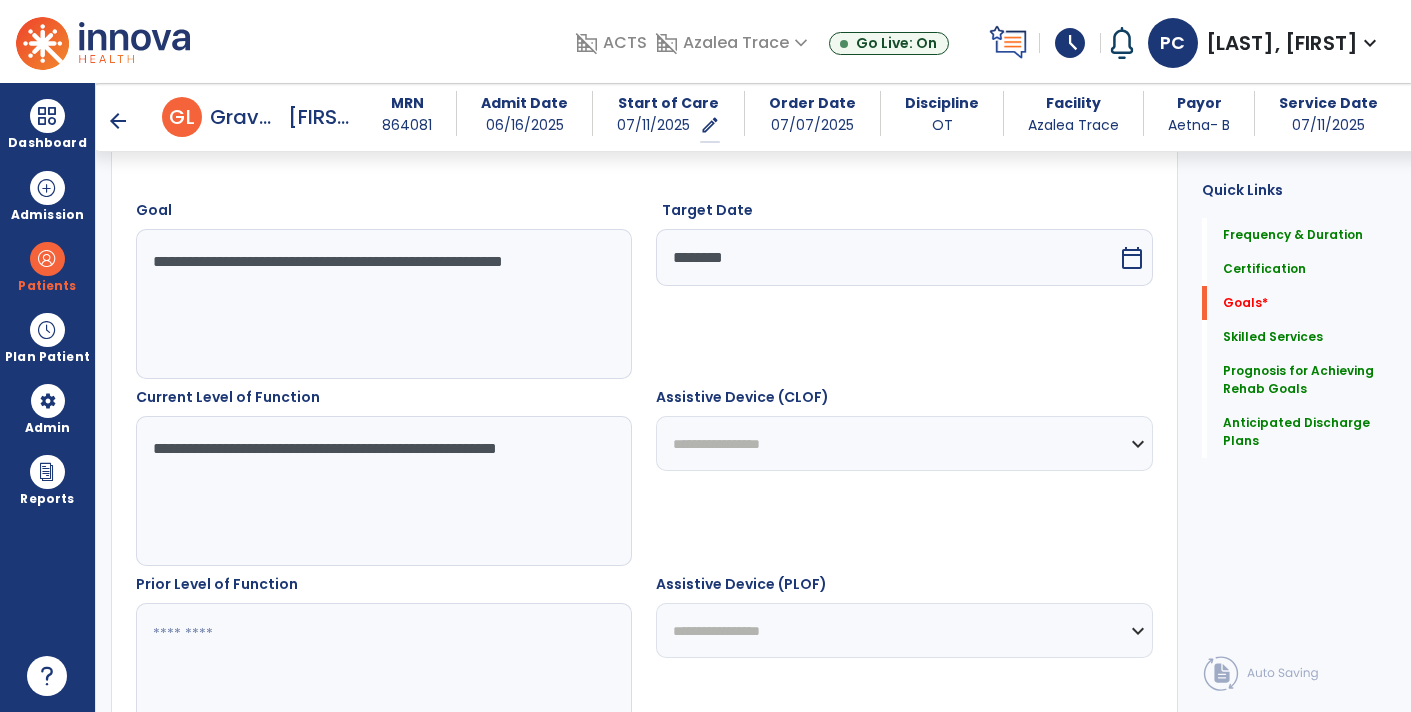 type on "**********" 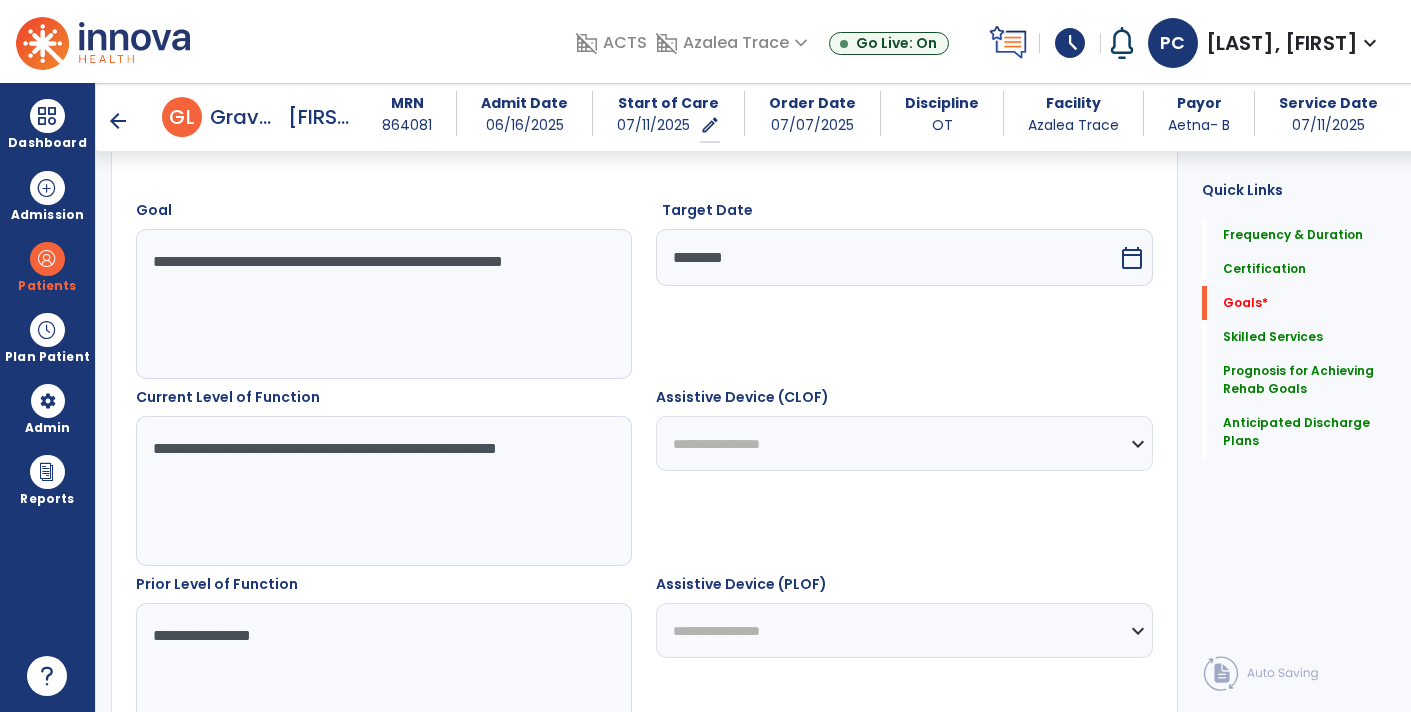 type on "**********" 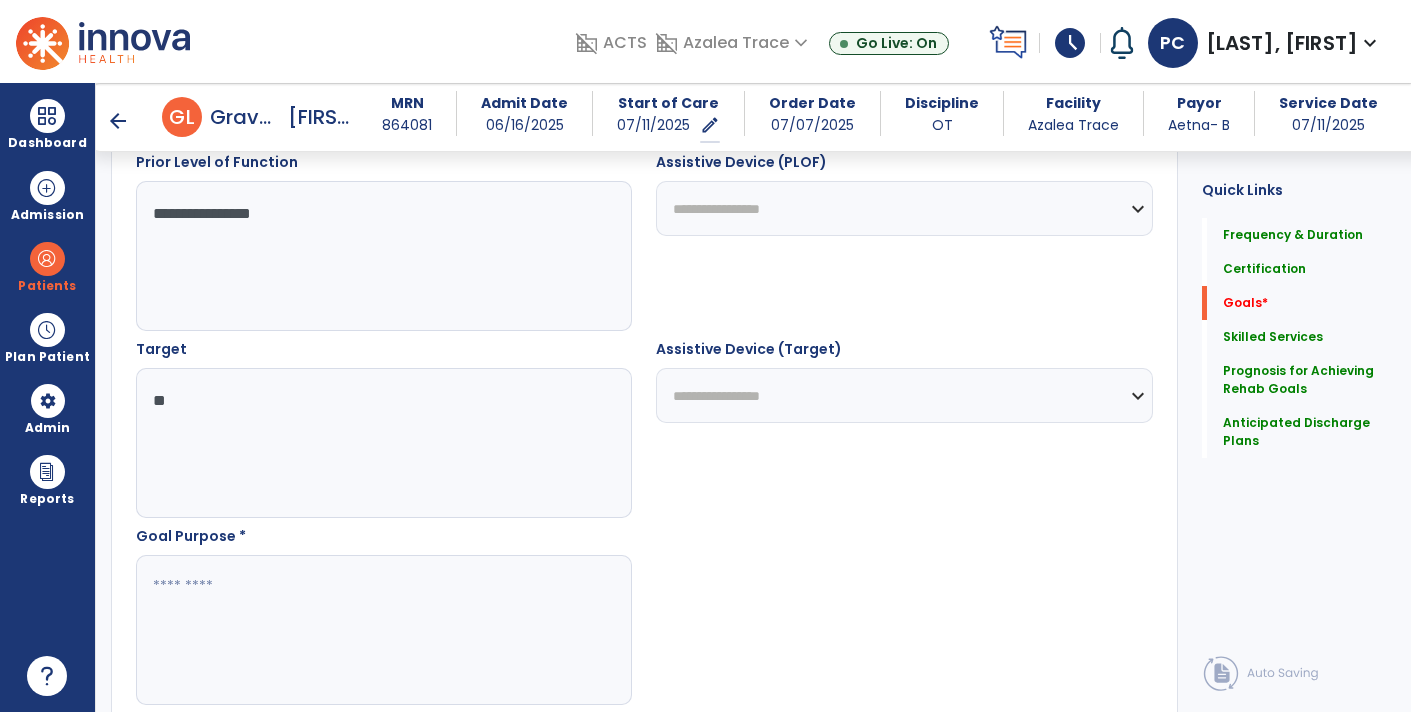 type on "*" 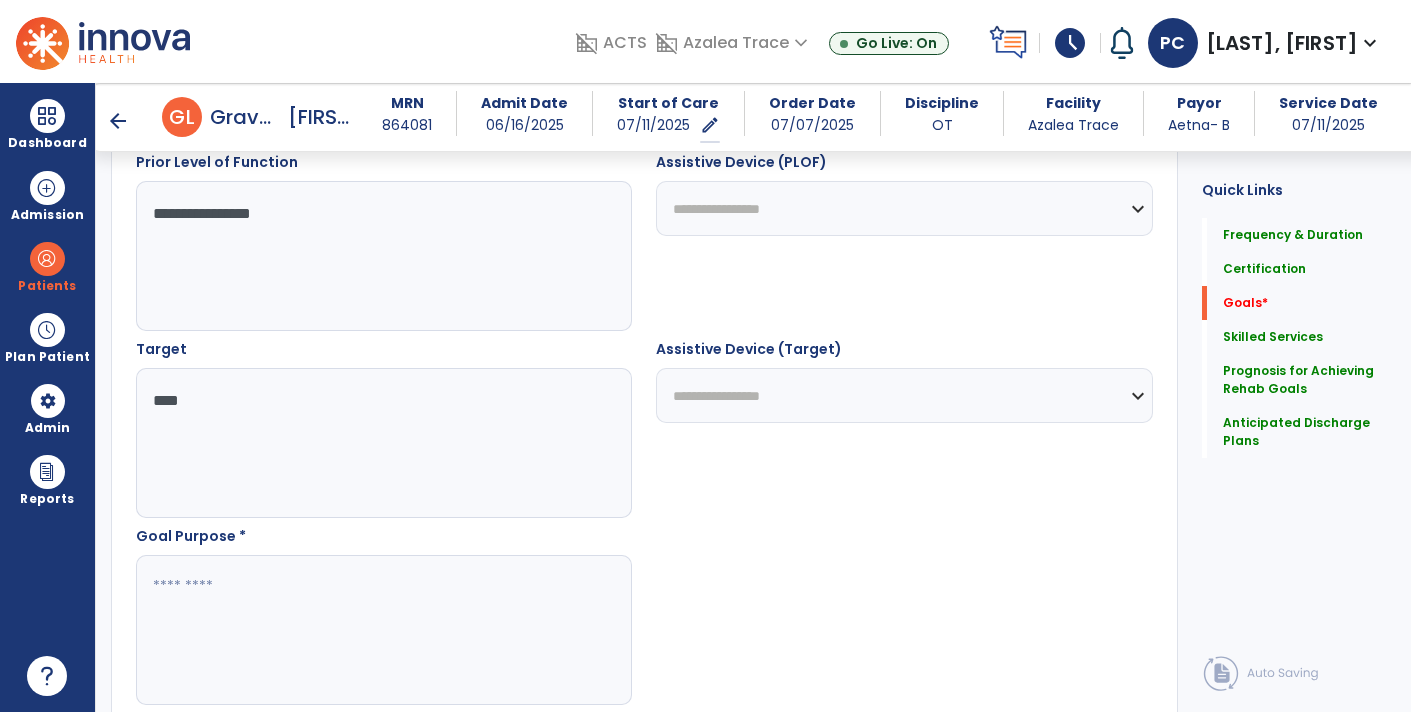 click on "****" at bounding box center (383, 443) 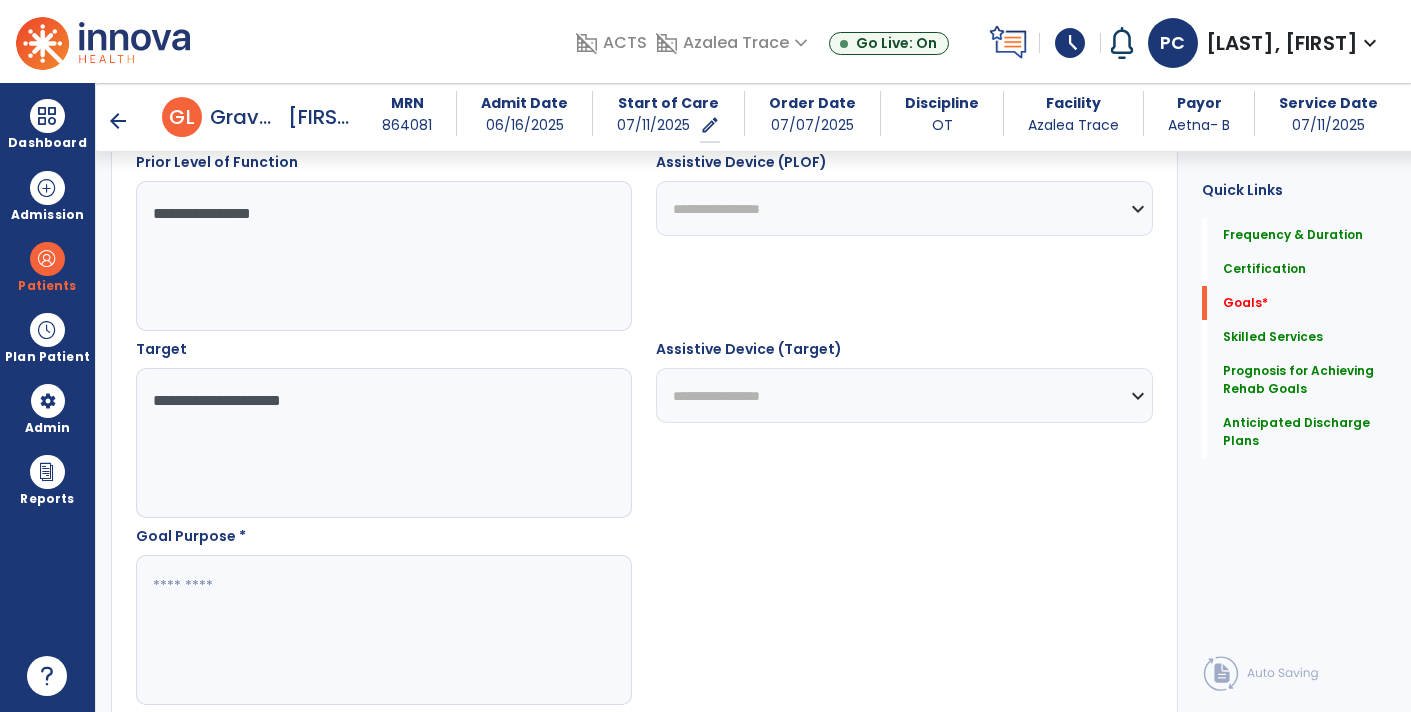 click on "**********" at bounding box center (383, 443) 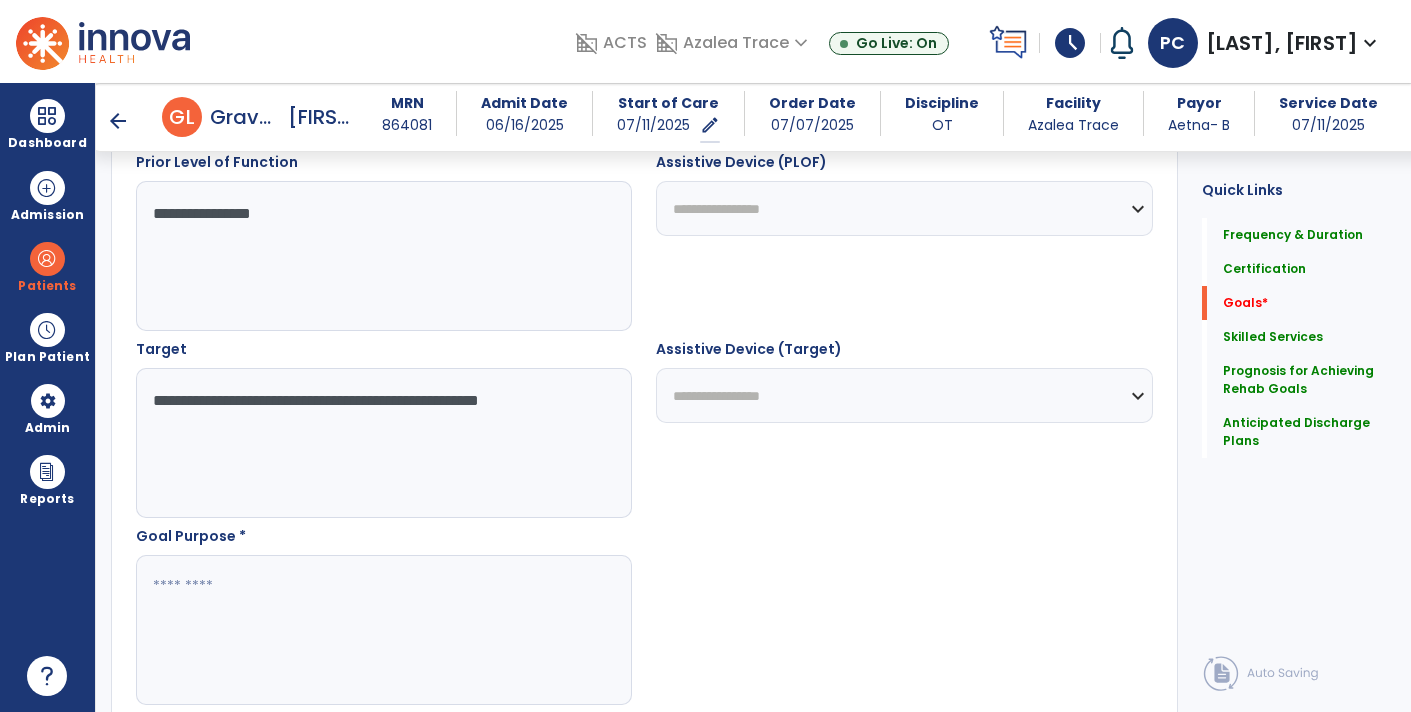 type on "**********" 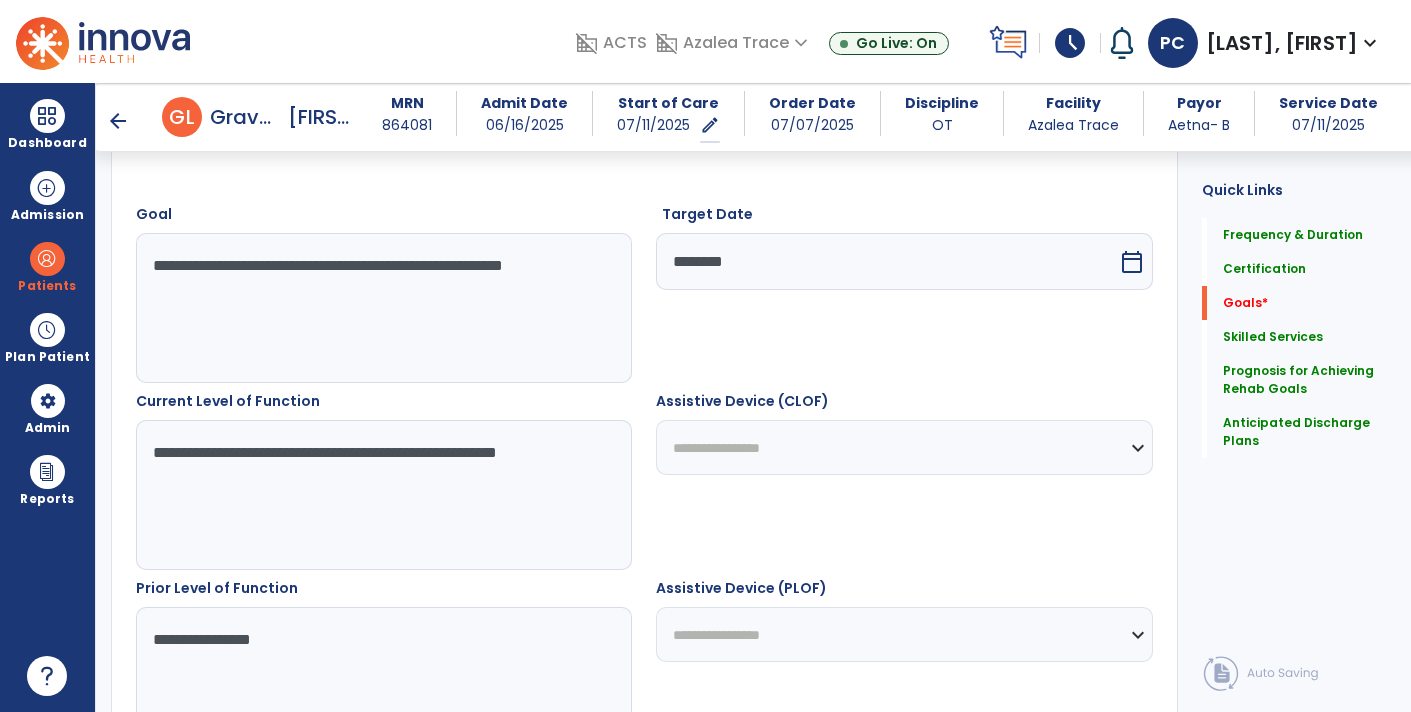 scroll, scrollTop: 515, scrollLeft: 0, axis: vertical 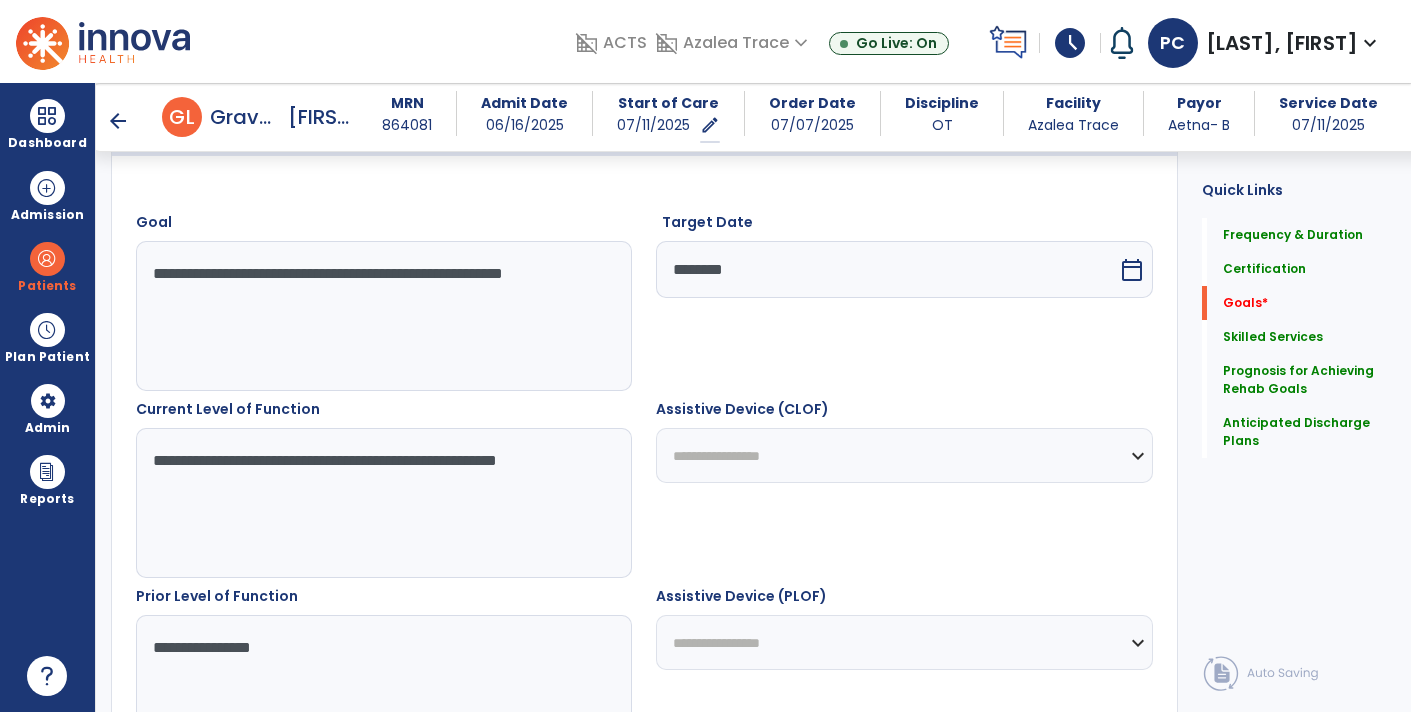 type on "**********" 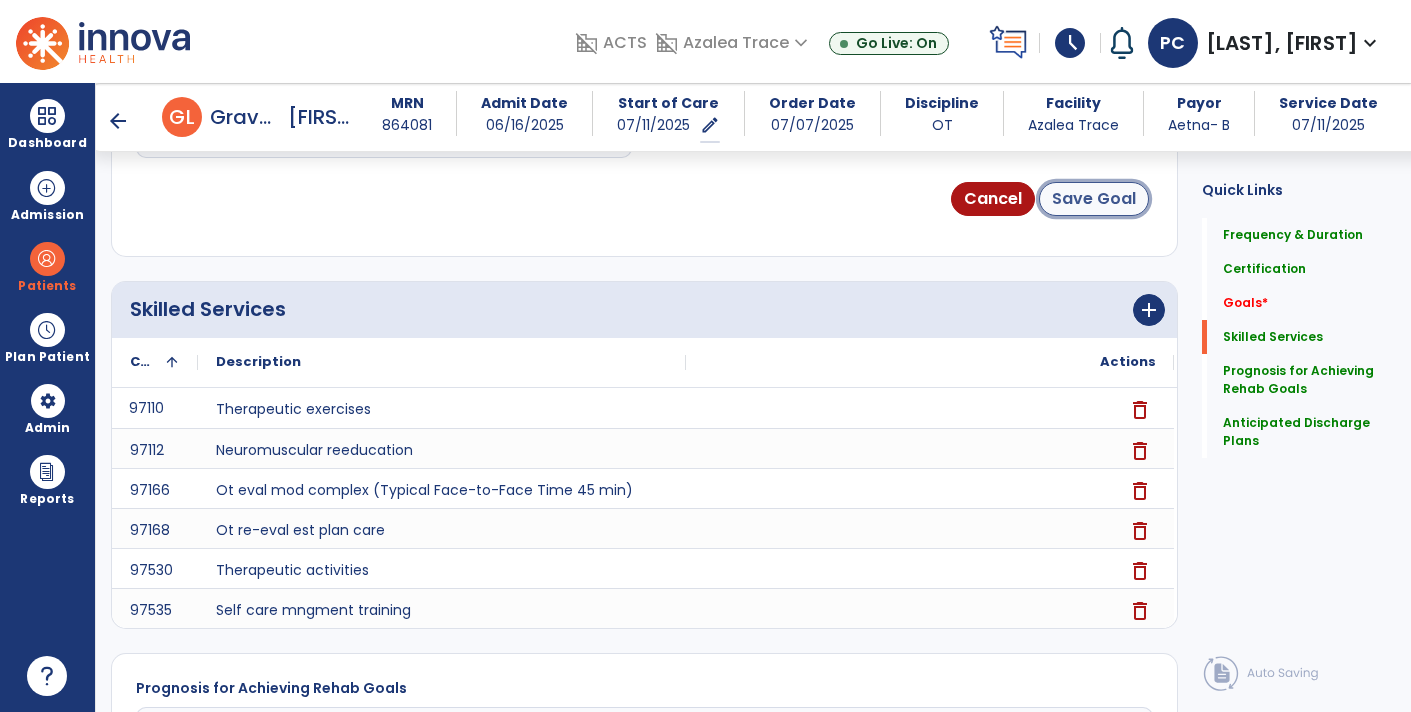 click on "Save Goal" at bounding box center [1094, 199] 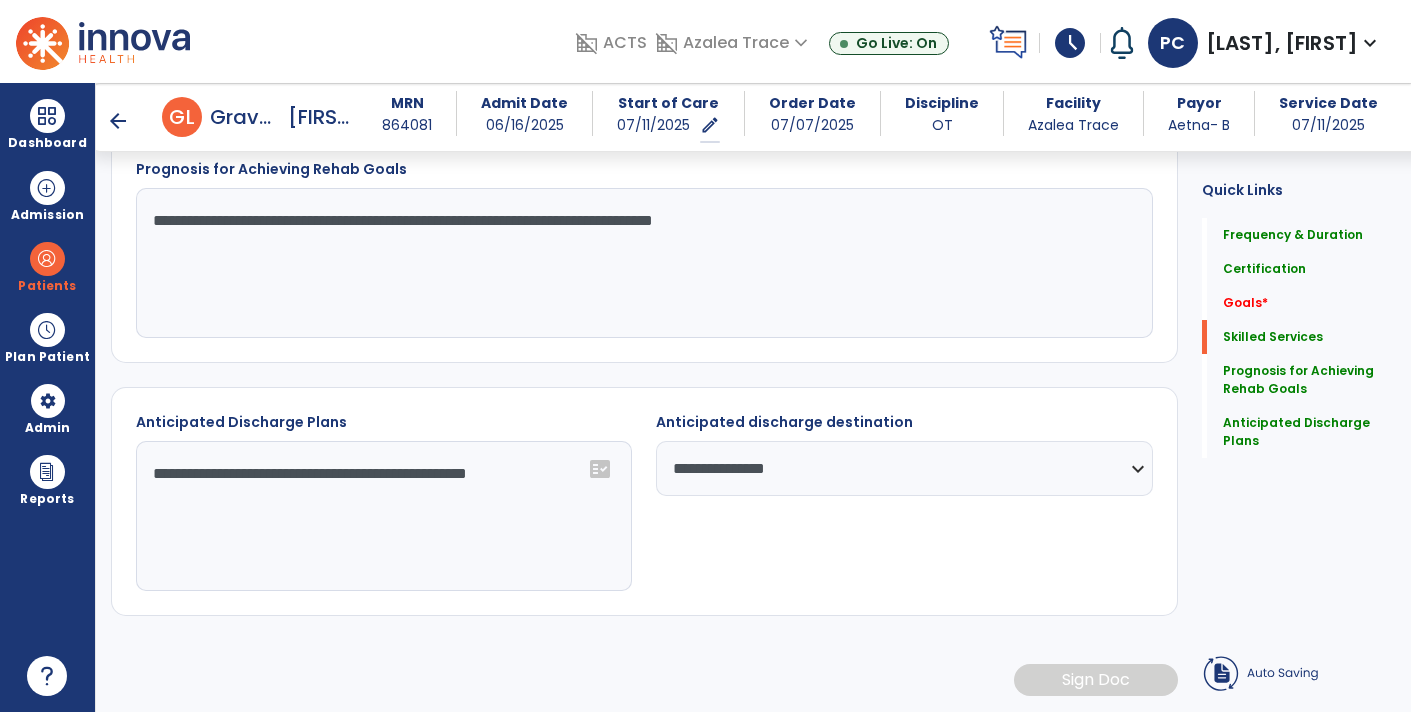 scroll, scrollTop: 421, scrollLeft: 0, axis: vertical 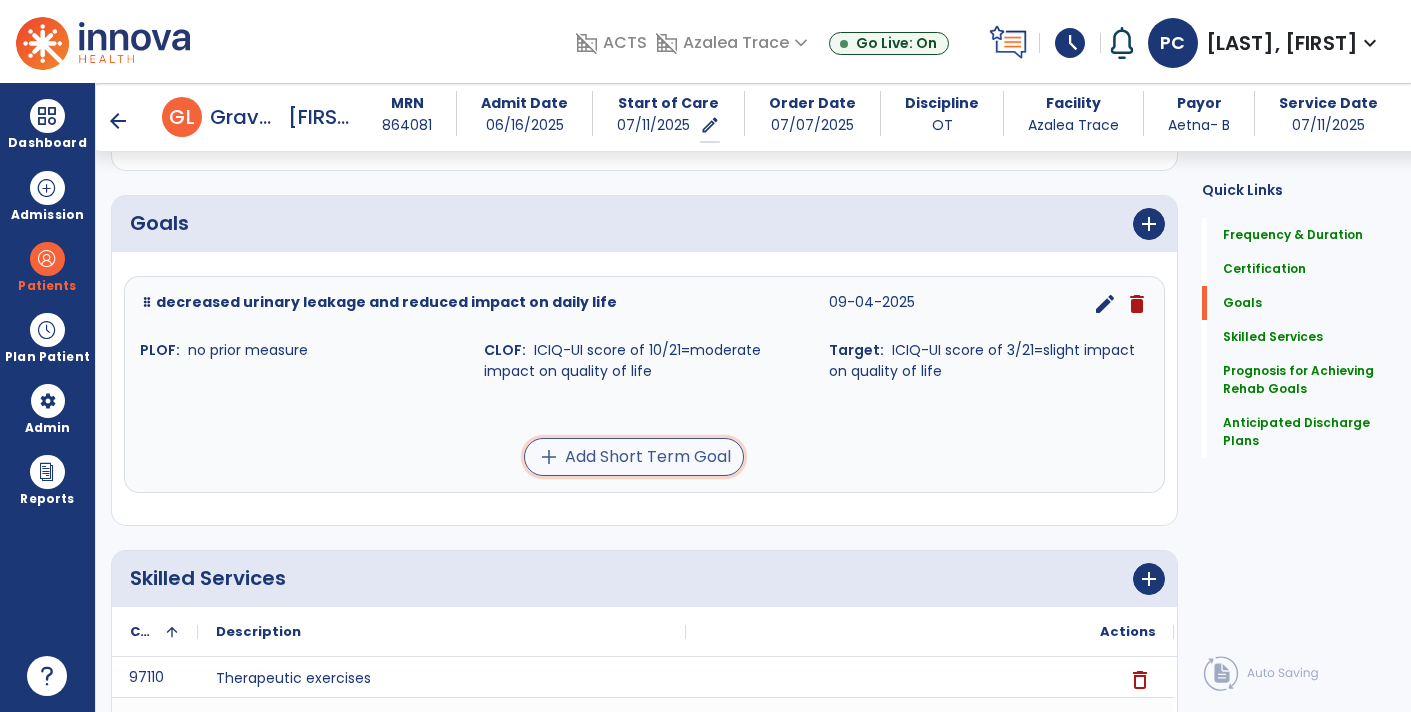 click on "add  Add Short Term Goal" at bounding box center [634, 457] 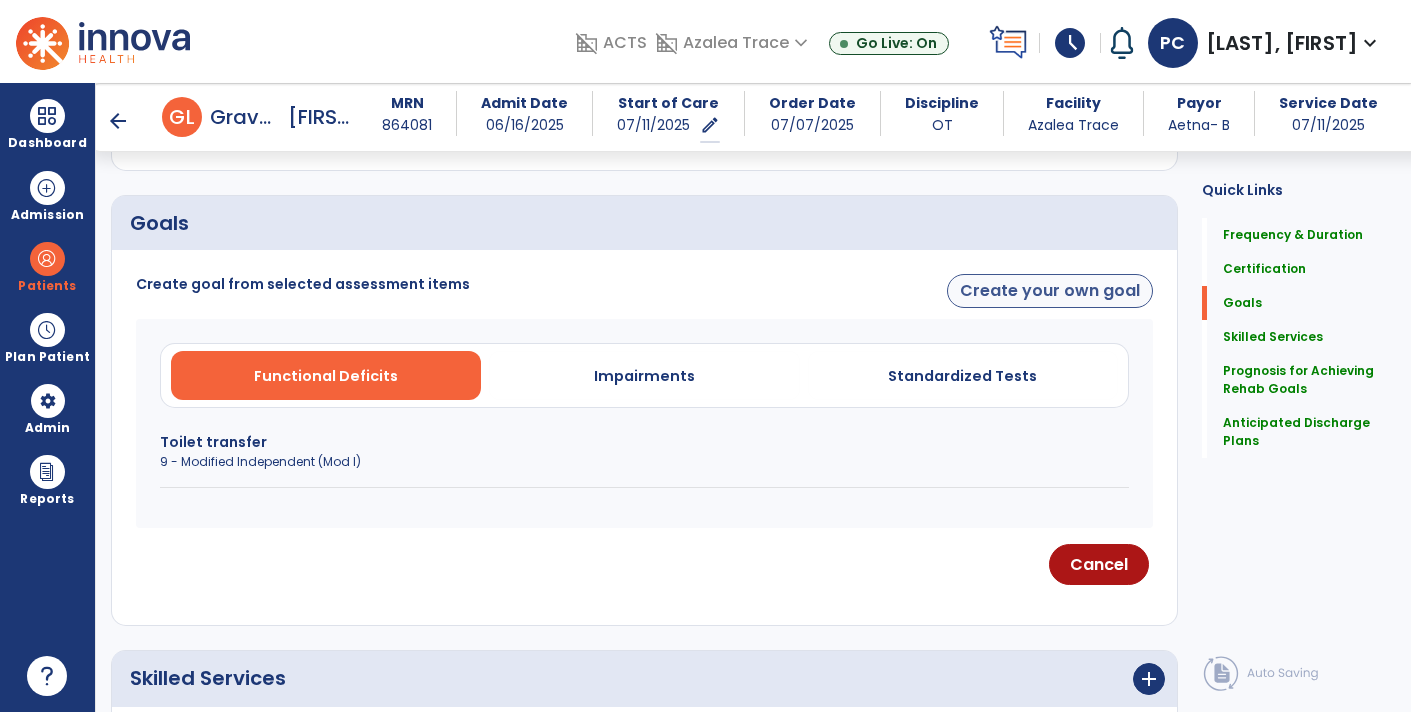 click on "Create your own goal" at bounding box center [1050, 291] 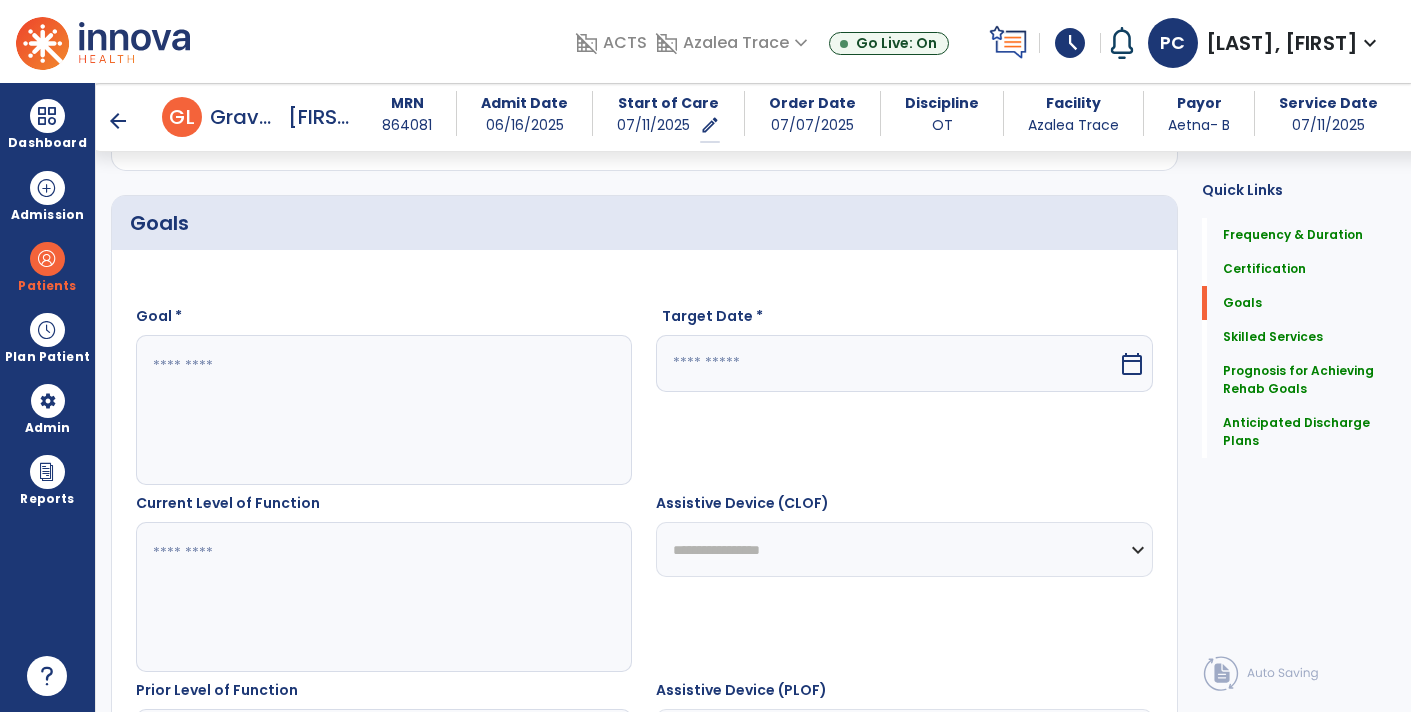 click at bounding box center (383, 597) 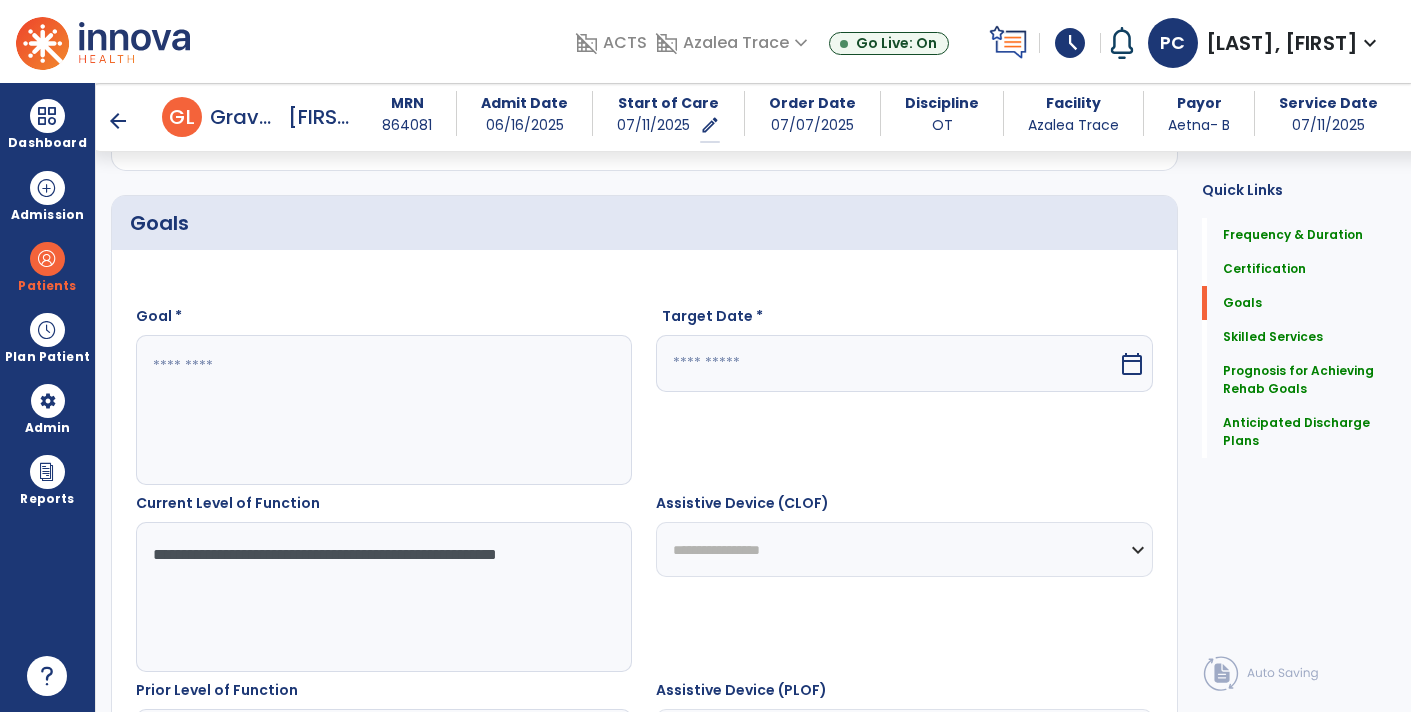 type on "**********" 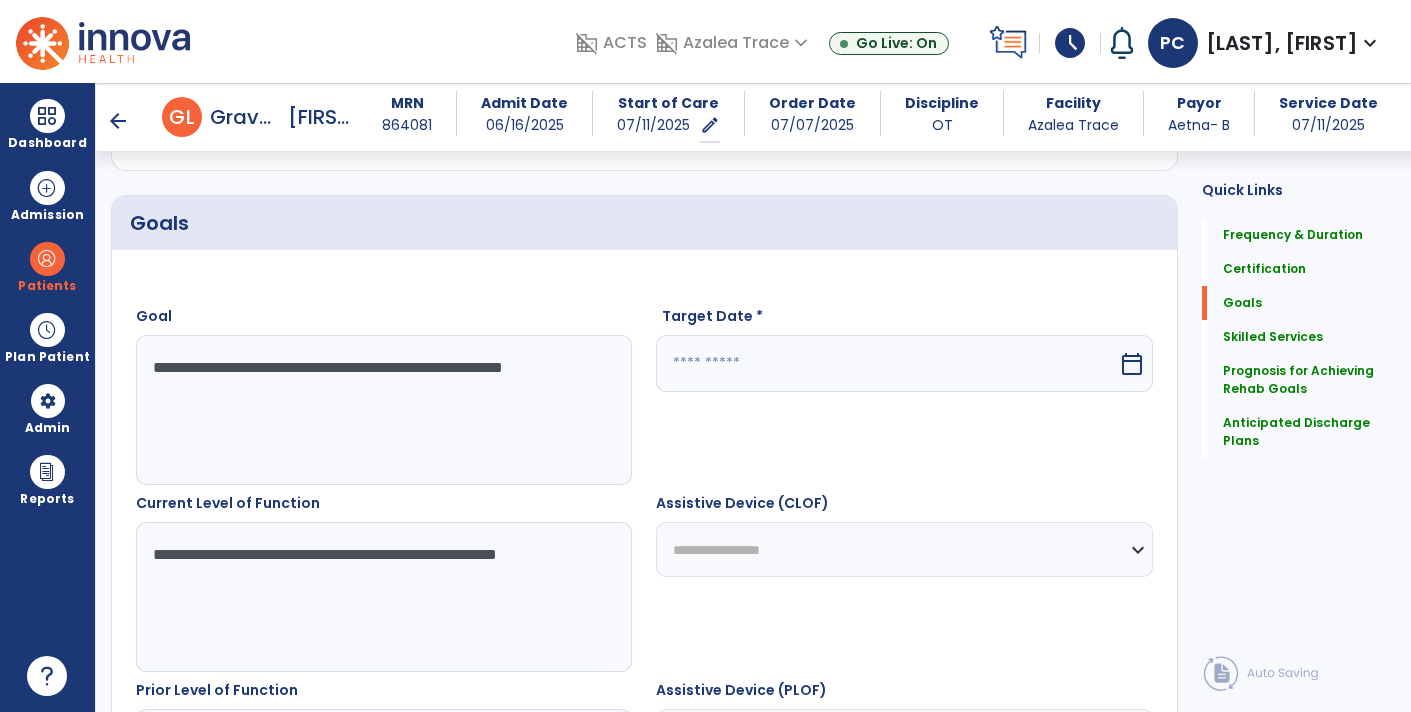 type on "**********" 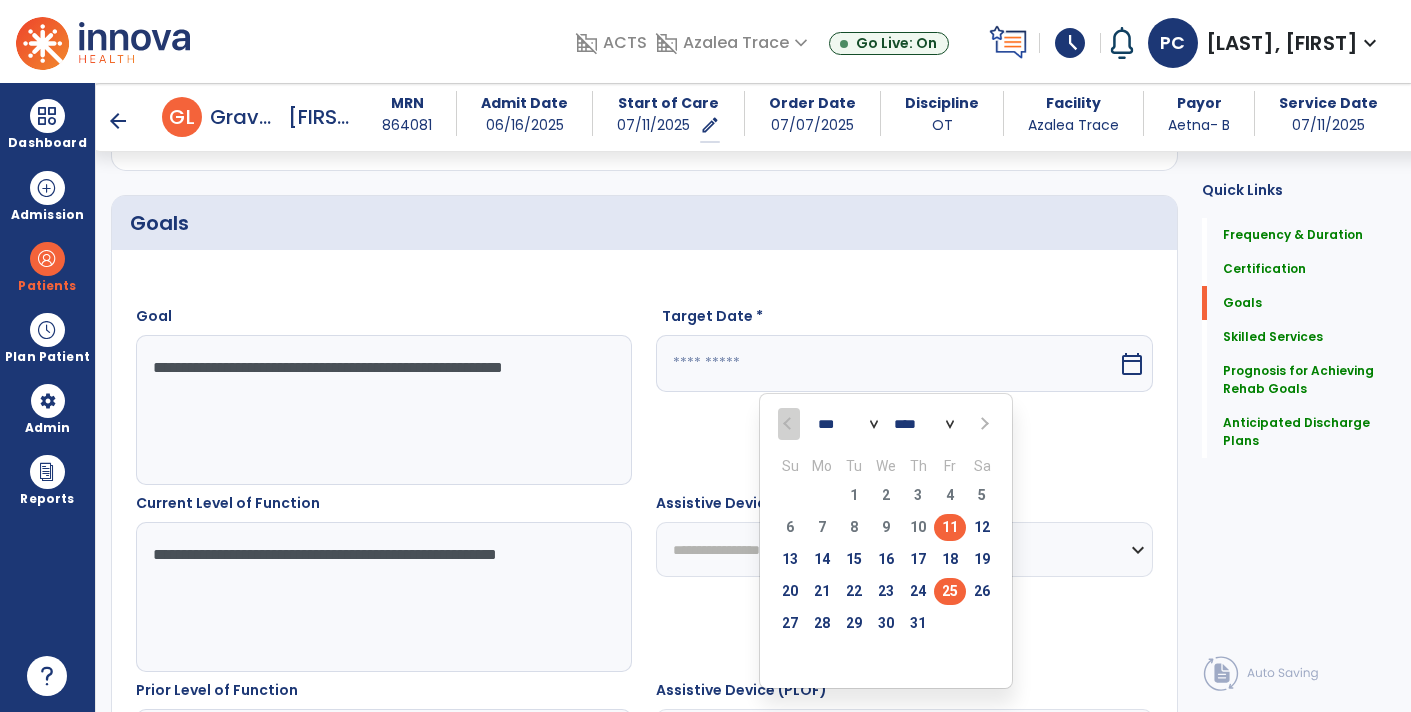 click on "25" at bounding box center (950, 591) 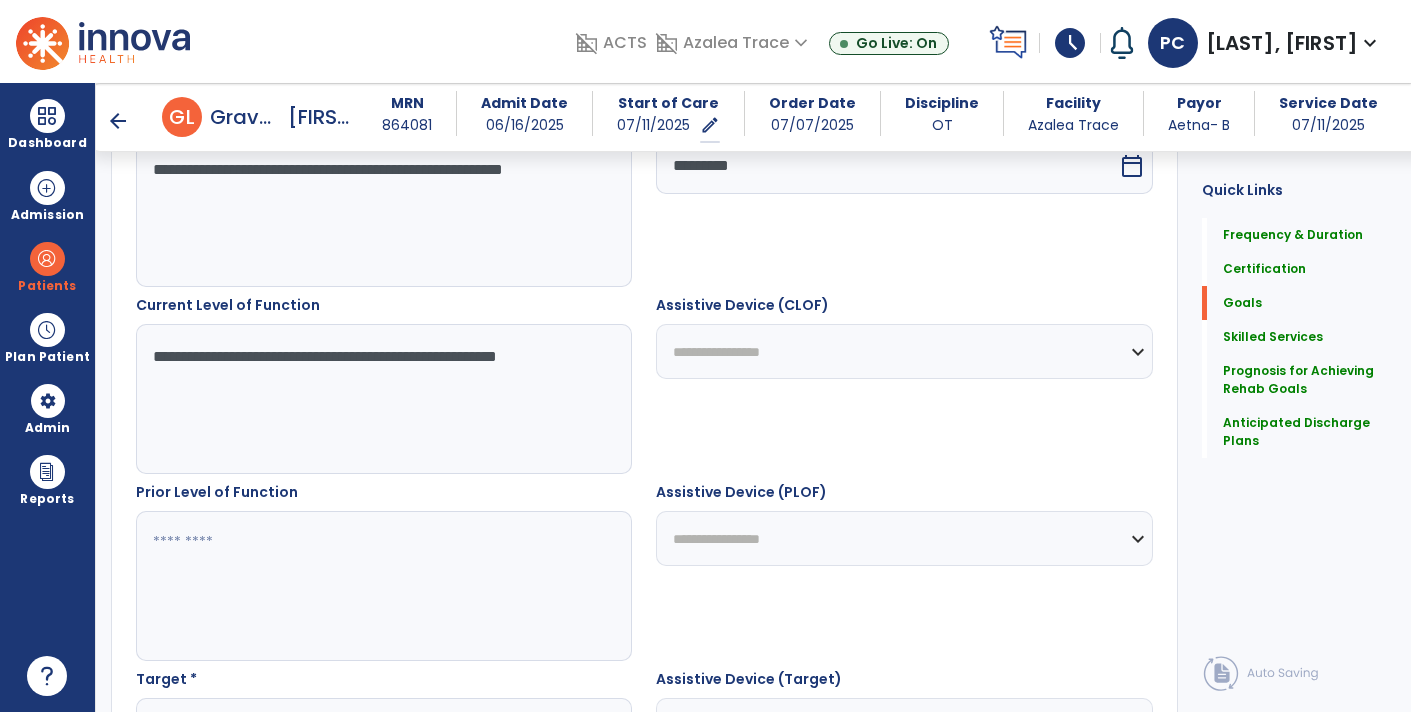 scroll, scrollTop: 618, scrollLeft: 0, axis: vertical 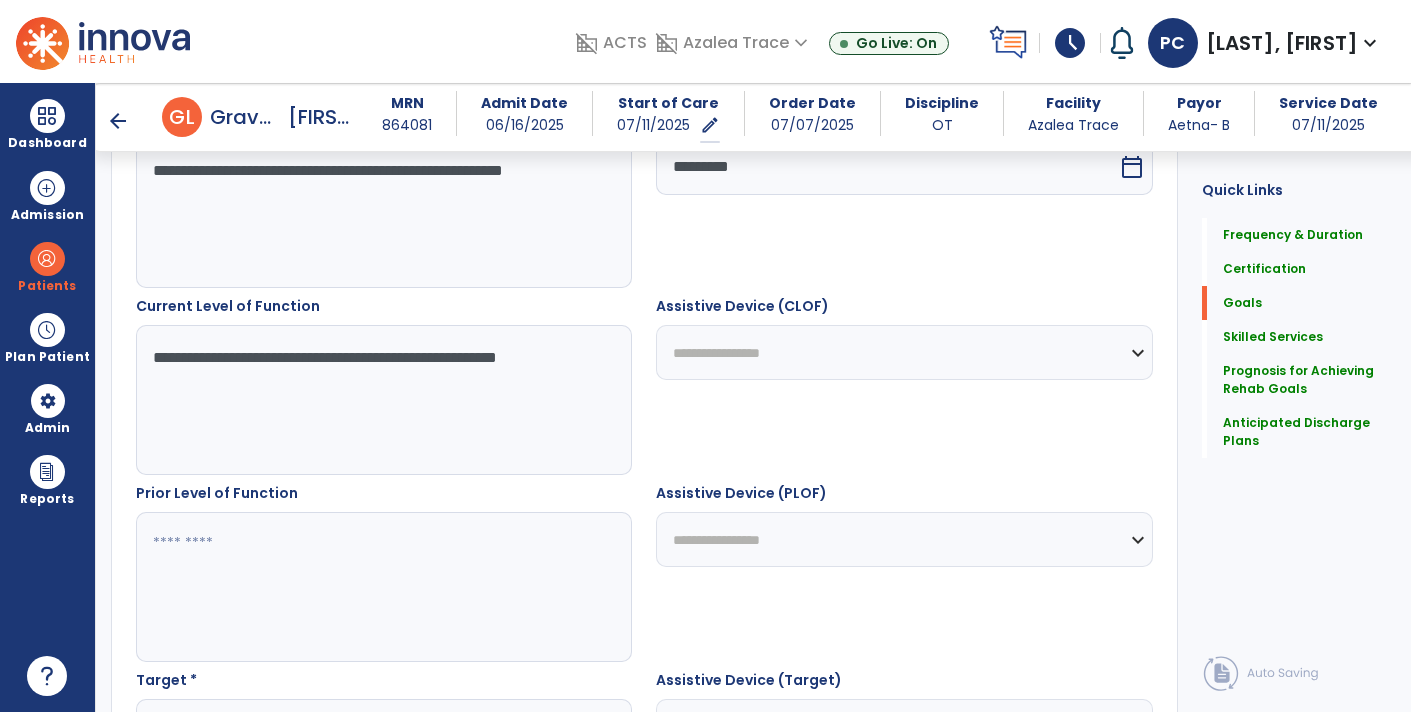 click at bounding box center (383, 587) 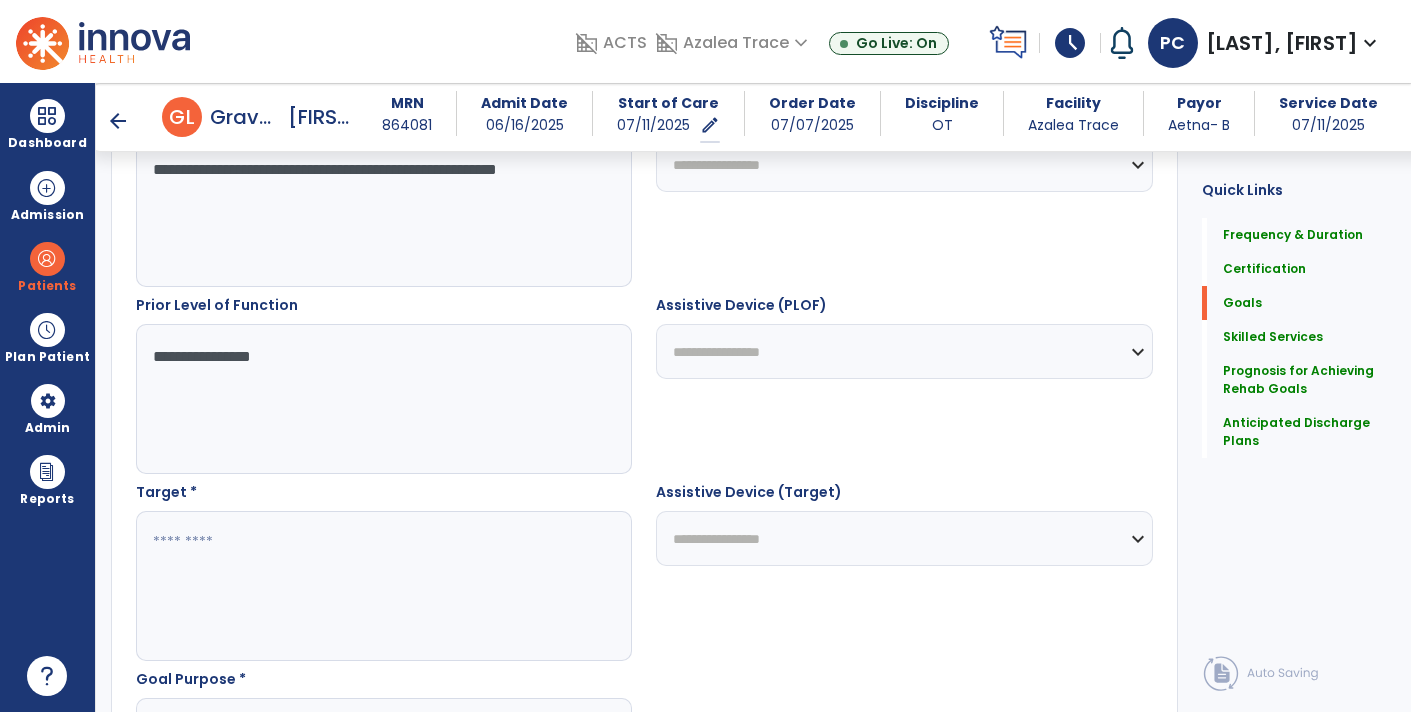 scroll, scrollTop: 810, scrollLeft: 0, axis: vertical 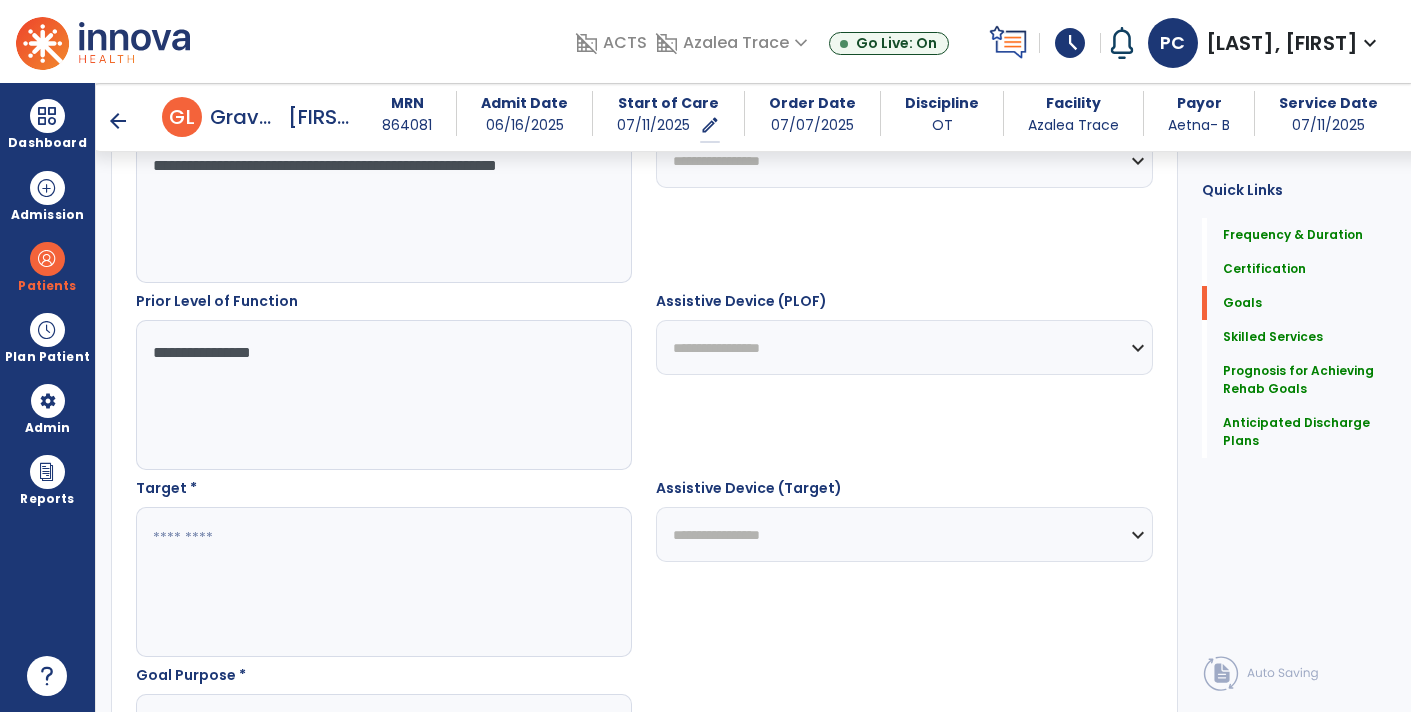 type on "**********" 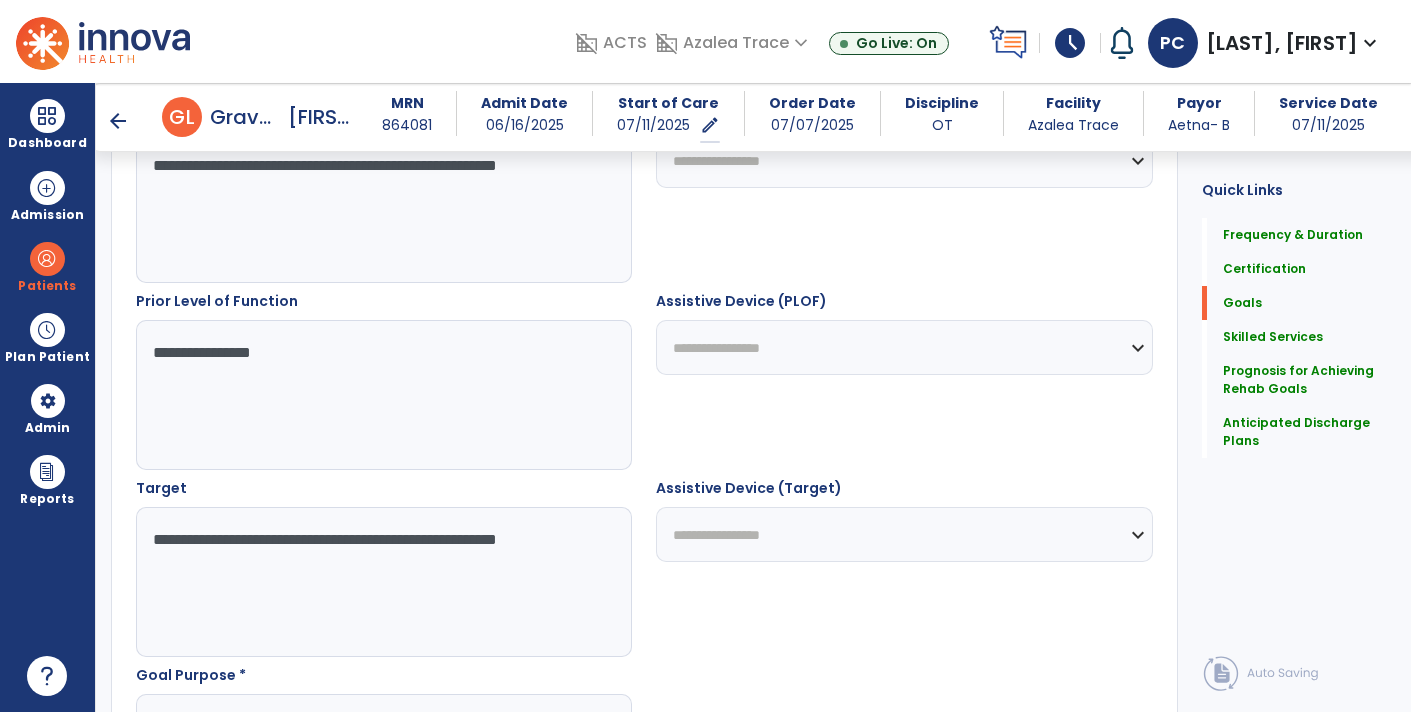 click on "**********" at bounding box center [383, 582] 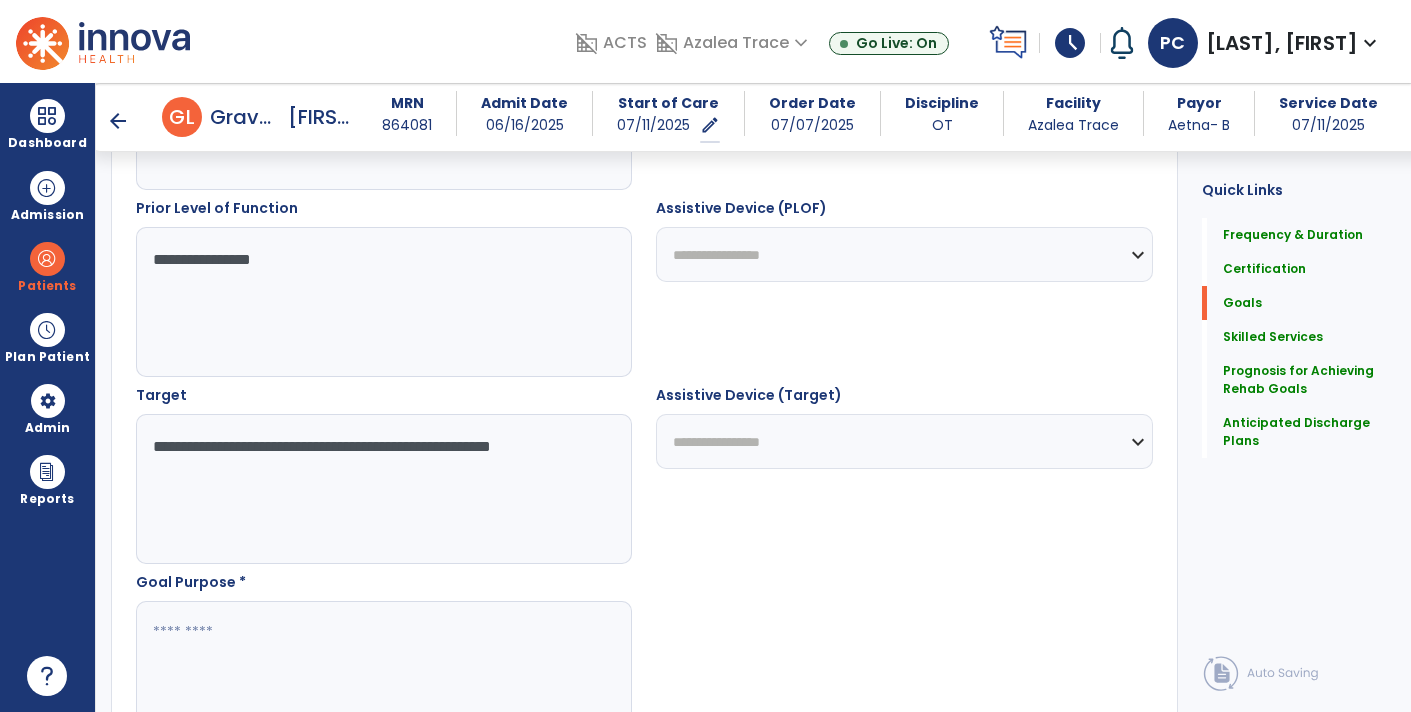 scroll, scrollTop: 934, scrollLeft: 0, axis: vertical 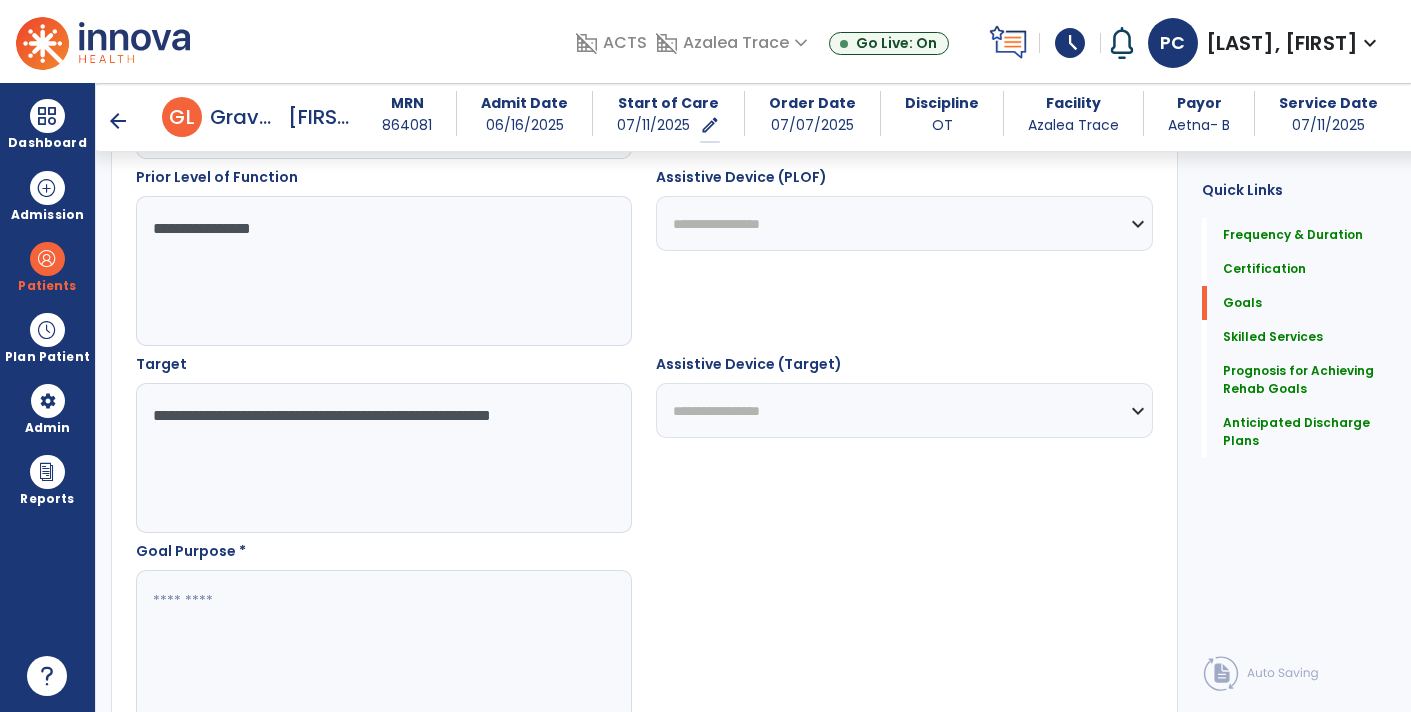 type on "**********" 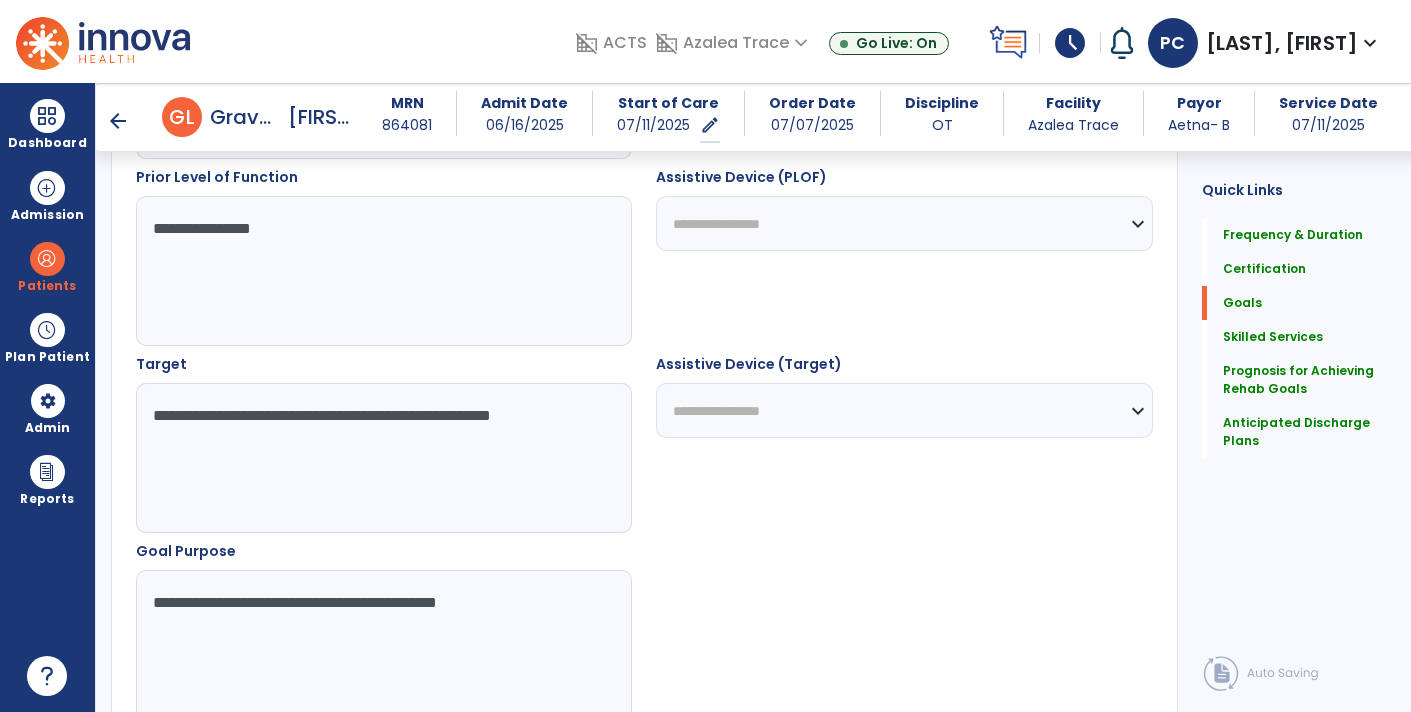 type on "**********" 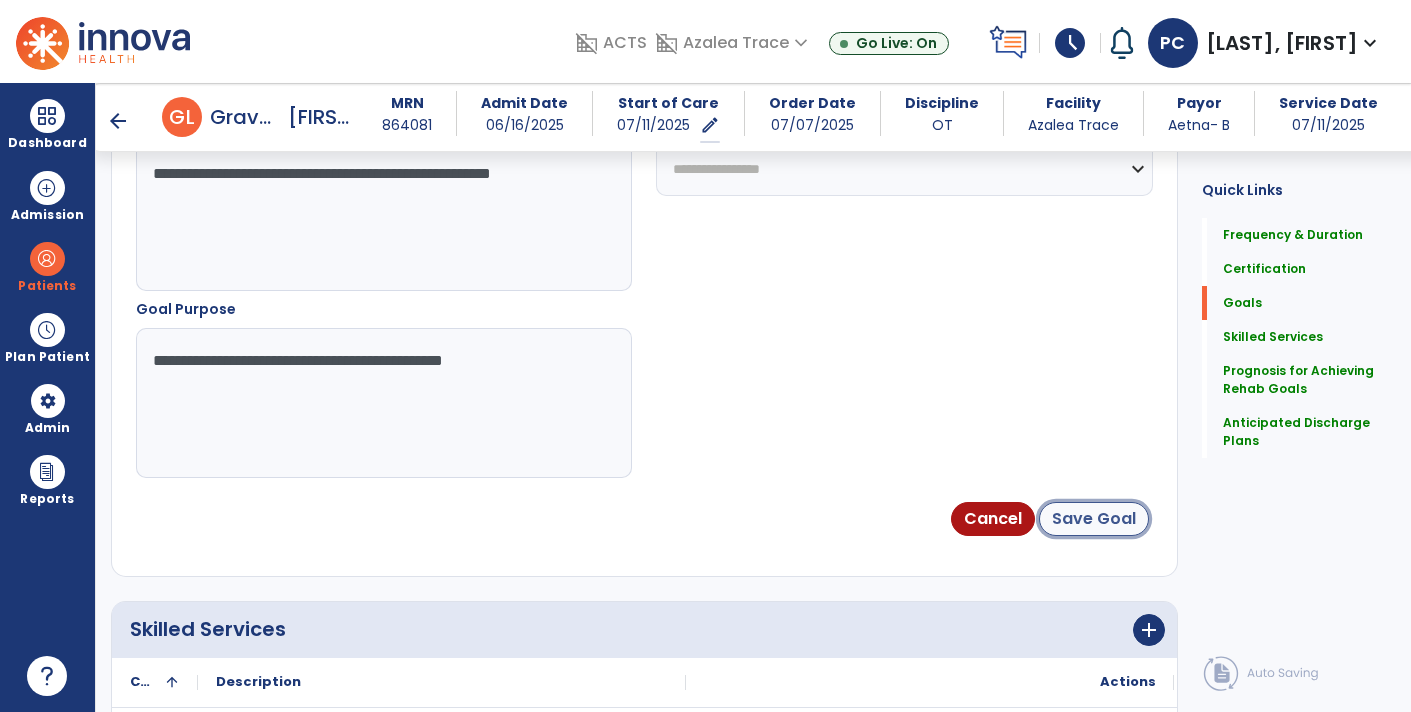 click on "Save Goal" at bounding box center [1094, 519] 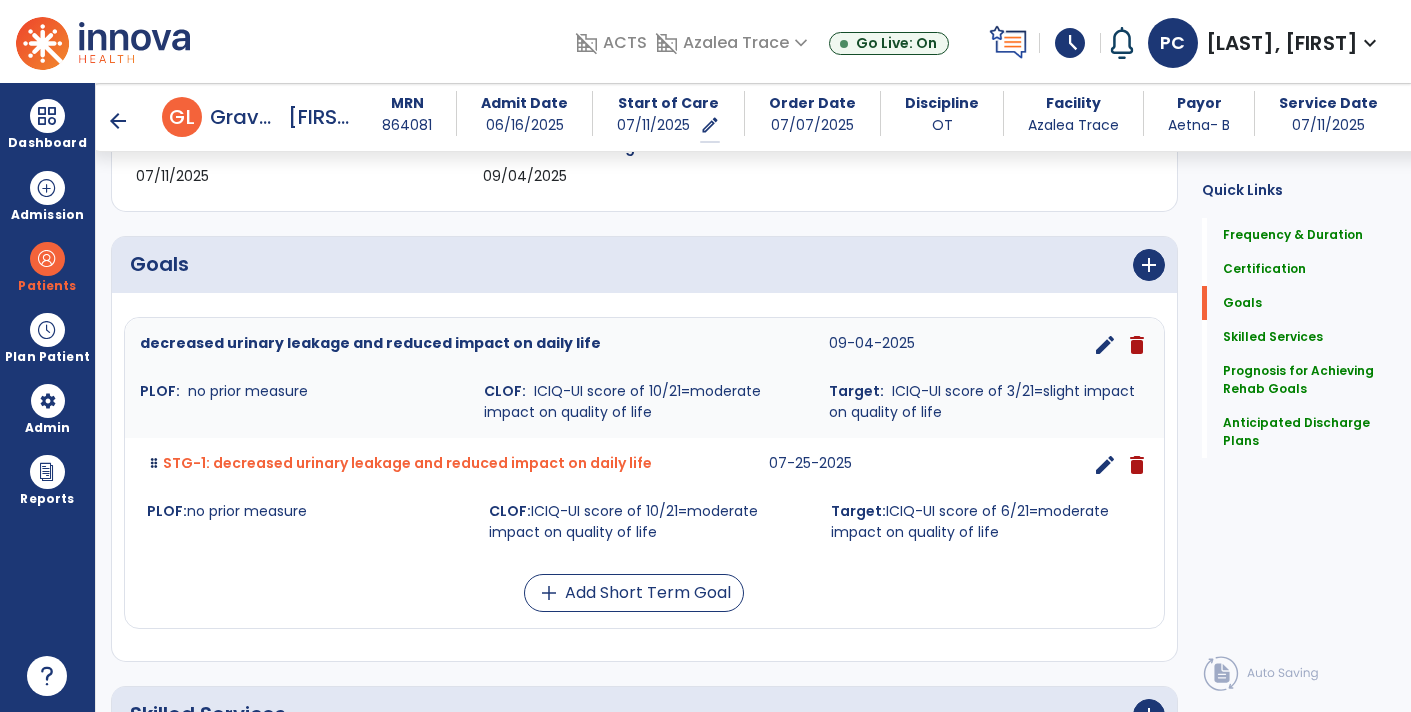 scroll, scrollTop: 371, scrollLeft: 0, axis: vertical 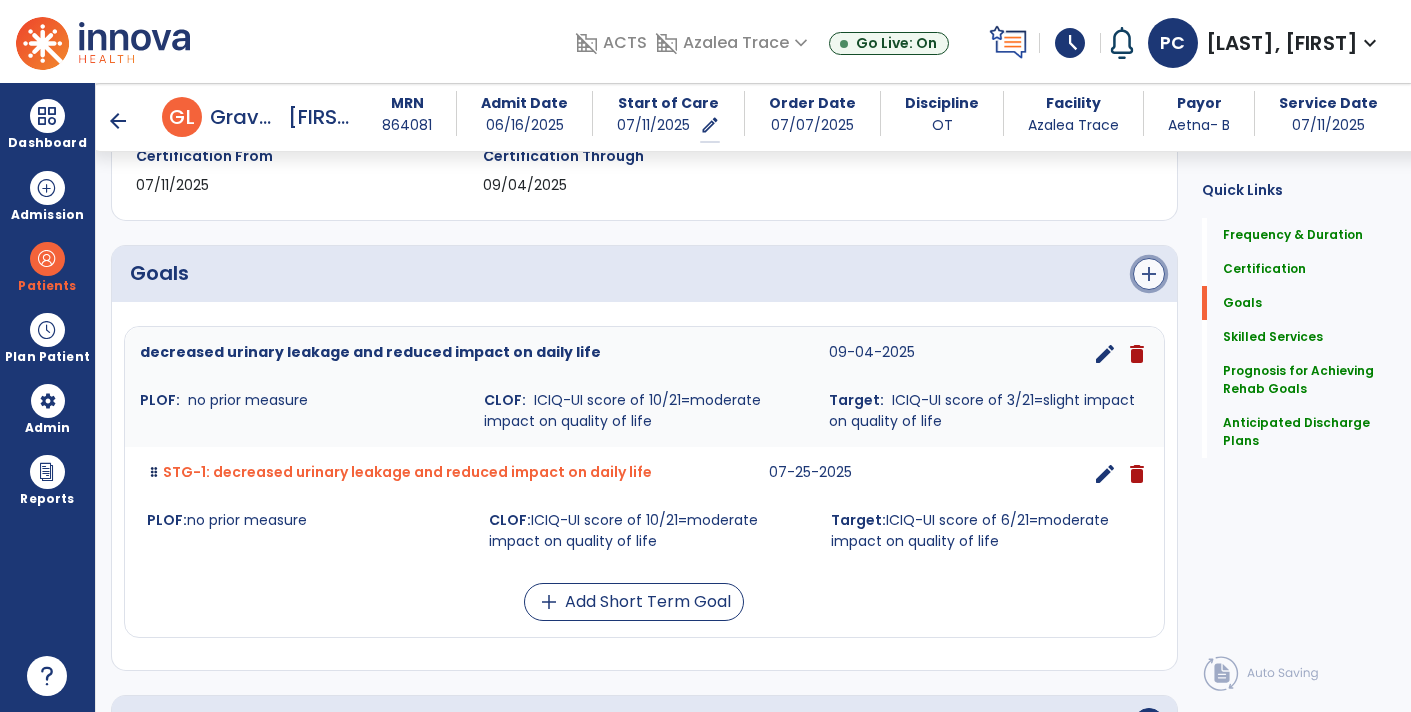 click on "add" at bounding box center [1149, 274] 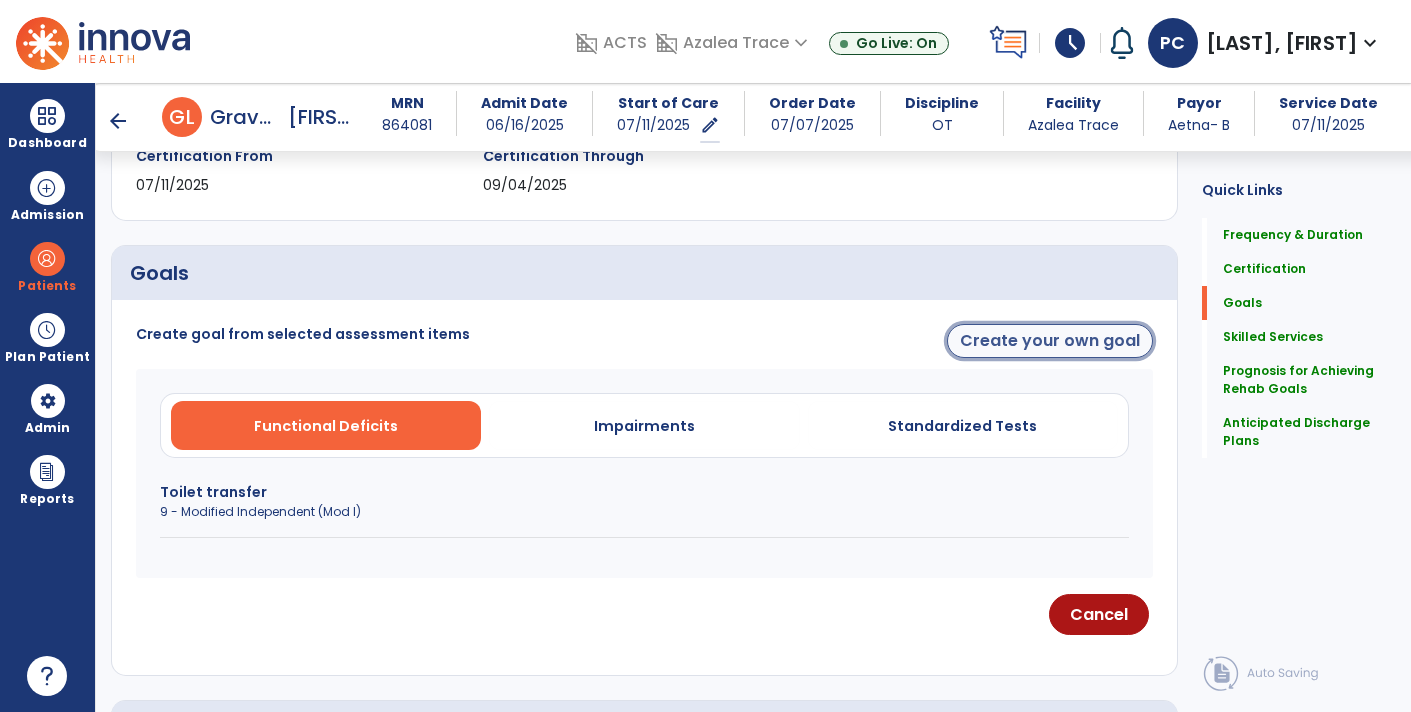 click on "Create your own goal" at bounding box center (1050, 341) 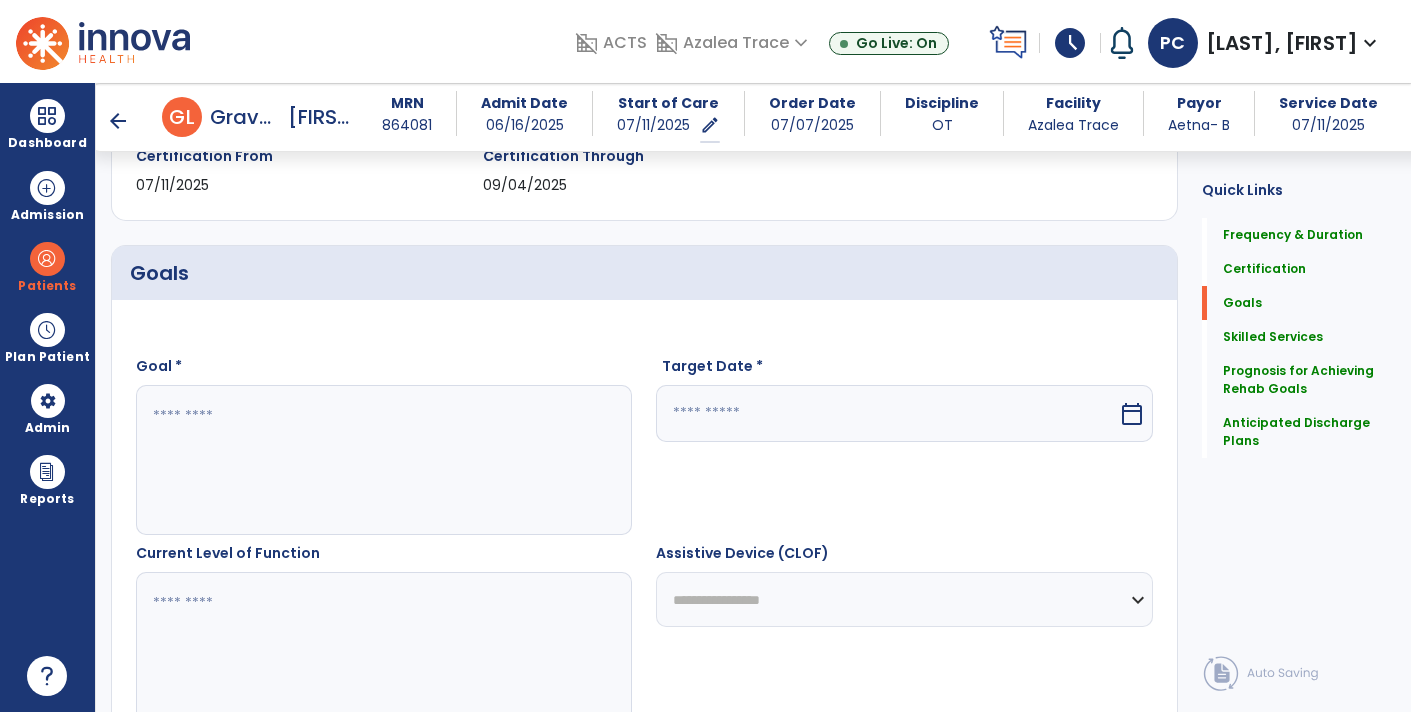 click at bounding box center [383, 460] 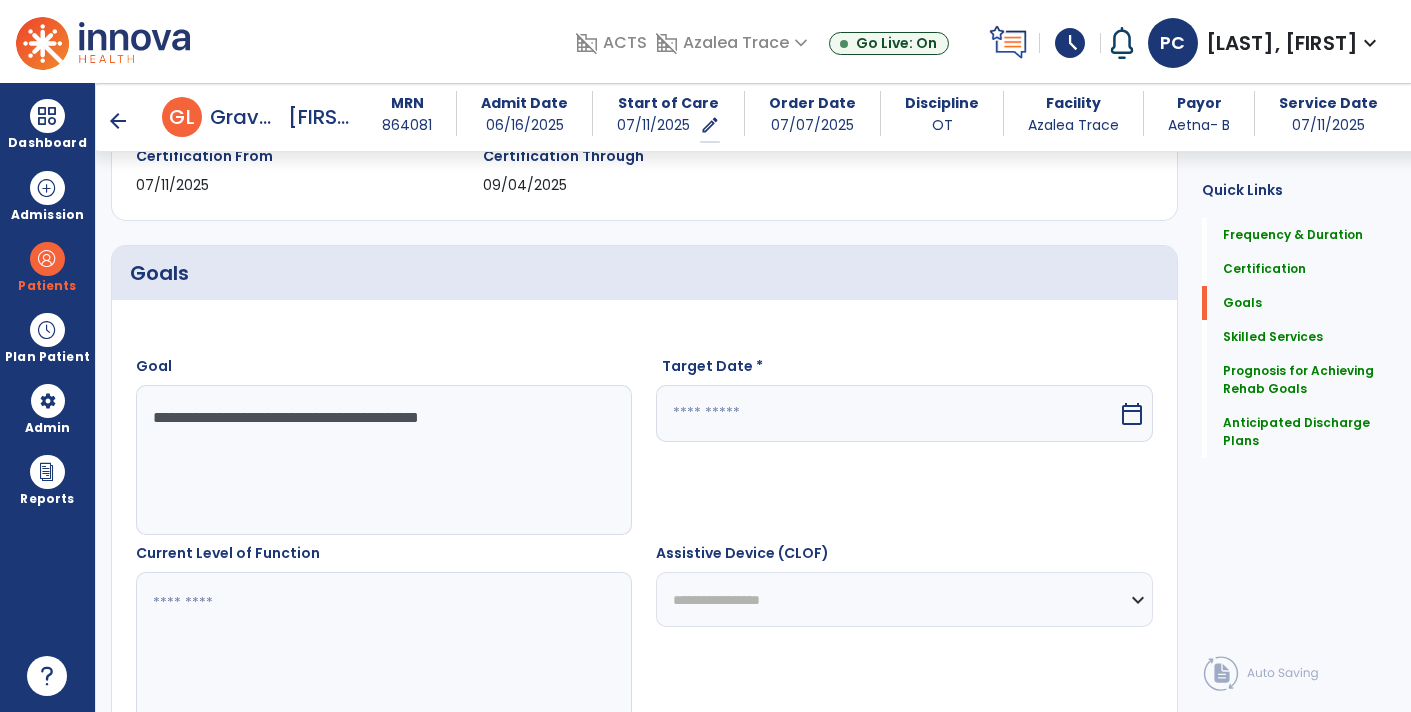 type on "**********" 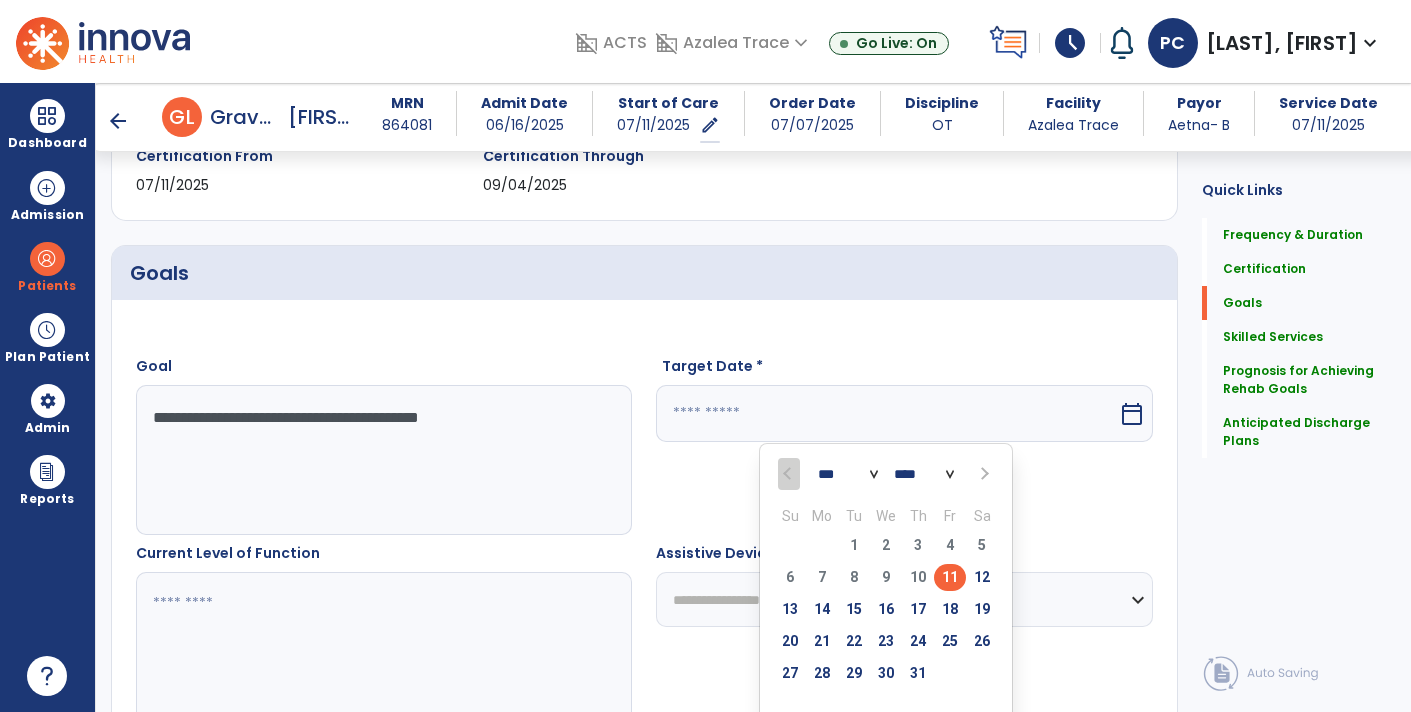 click on "*** *** ***" at bounding box center (848, 475) 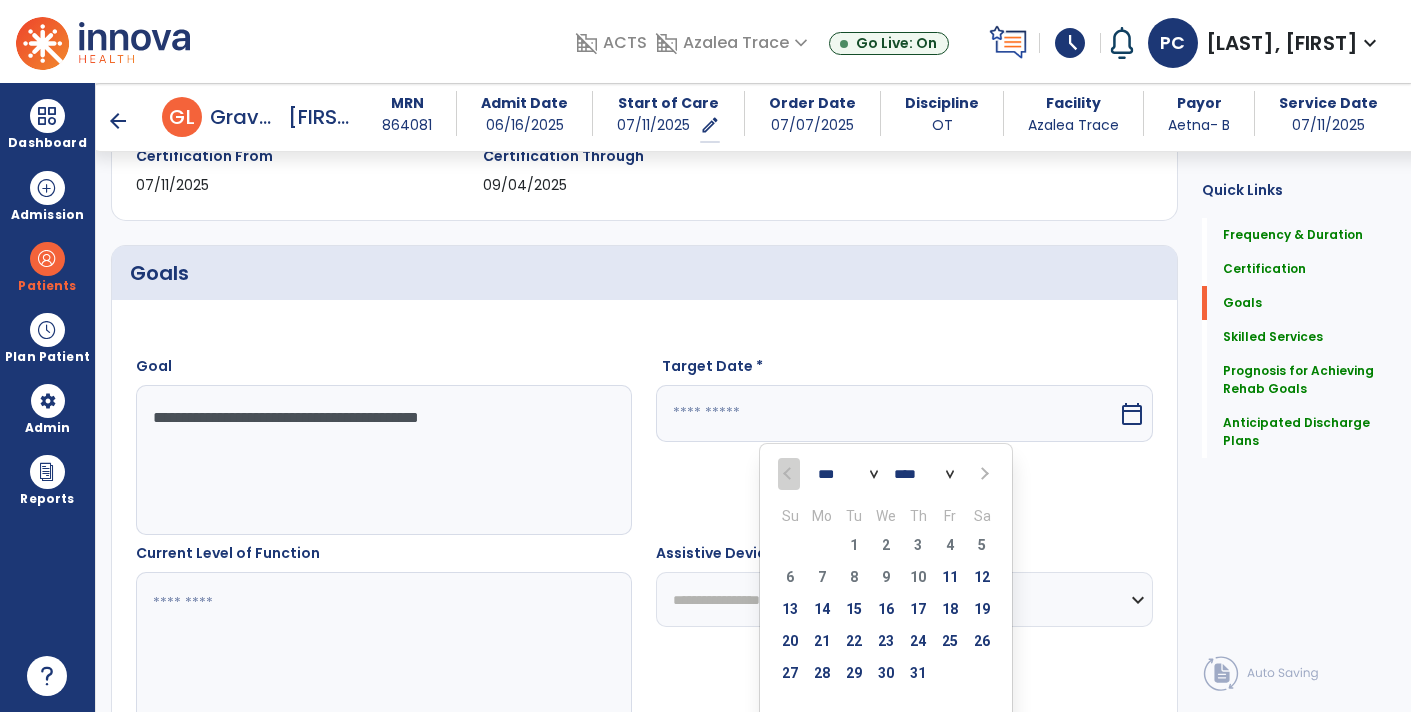 select on "*" 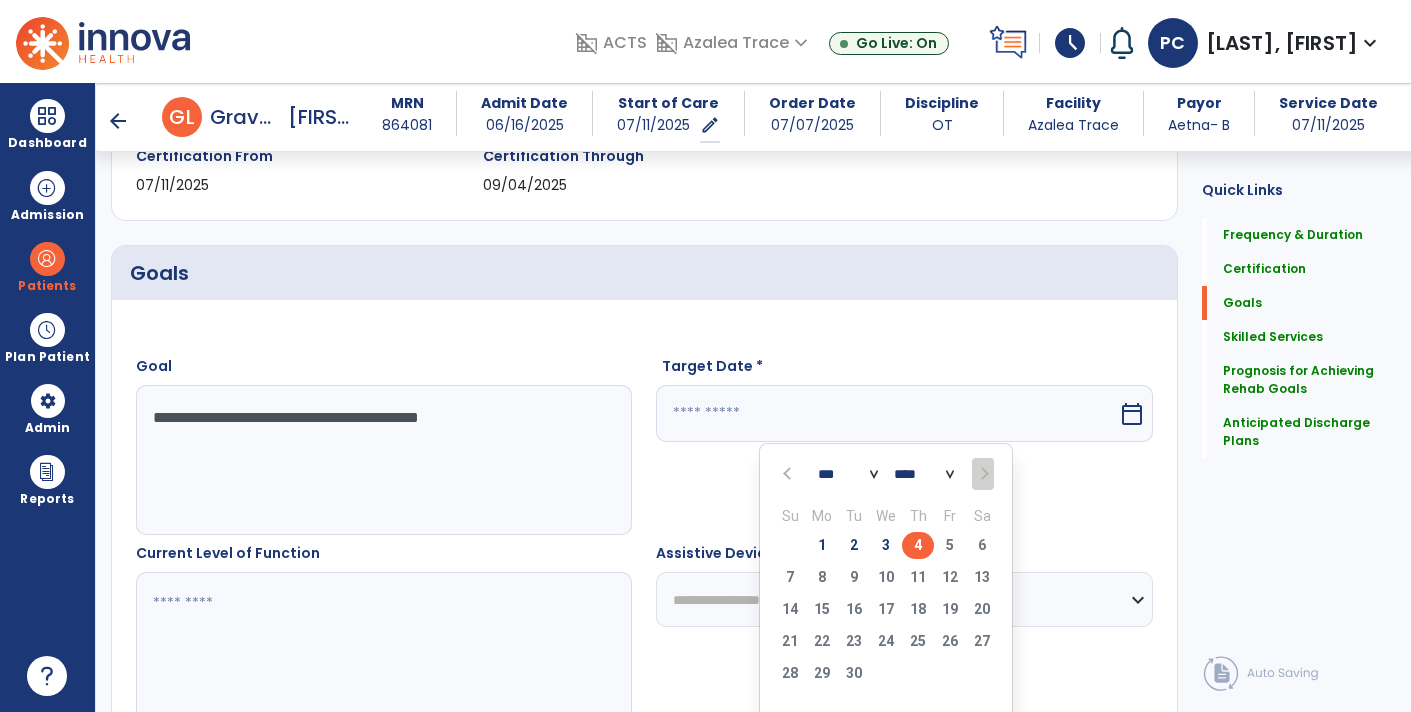 click on "4" at bounding box center [918, 545] 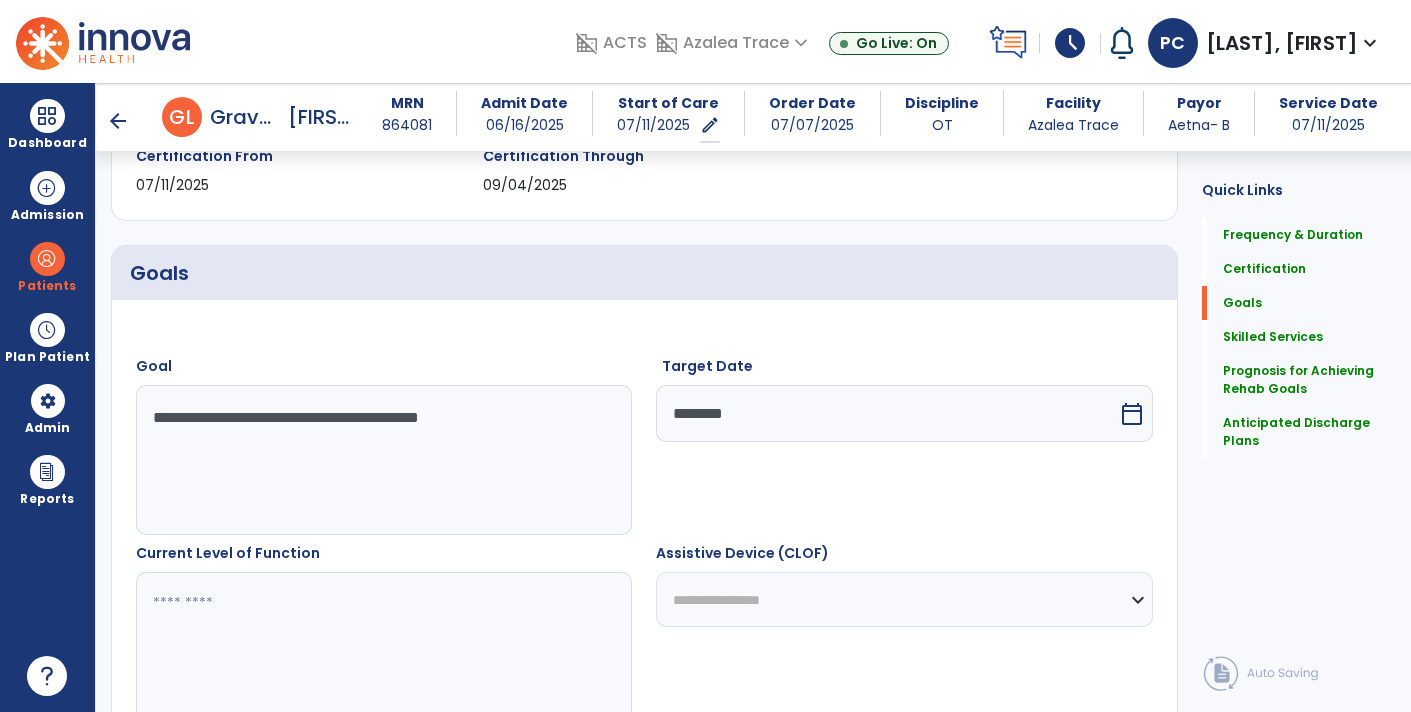 click at bounding box center (383, 647) 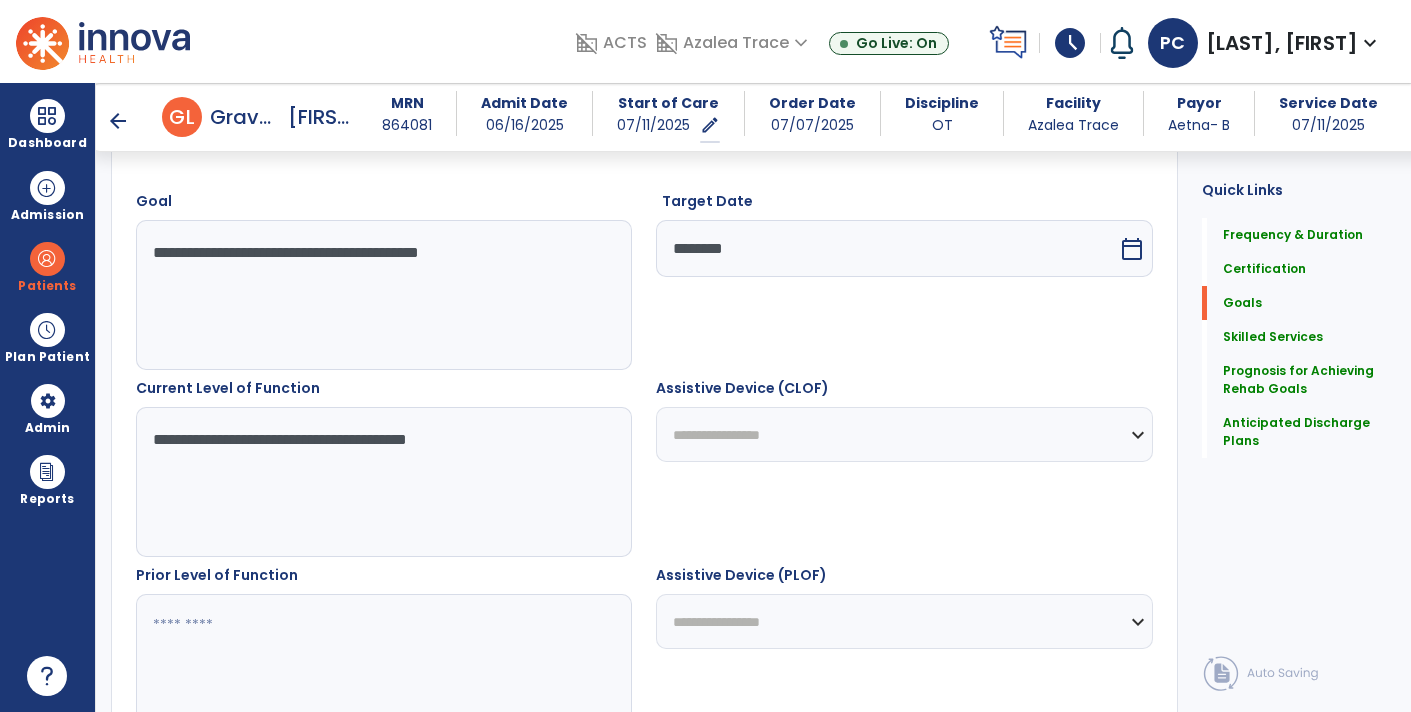 scroll, scrollTop: 541, scrollLeft: 0, axis: vertical 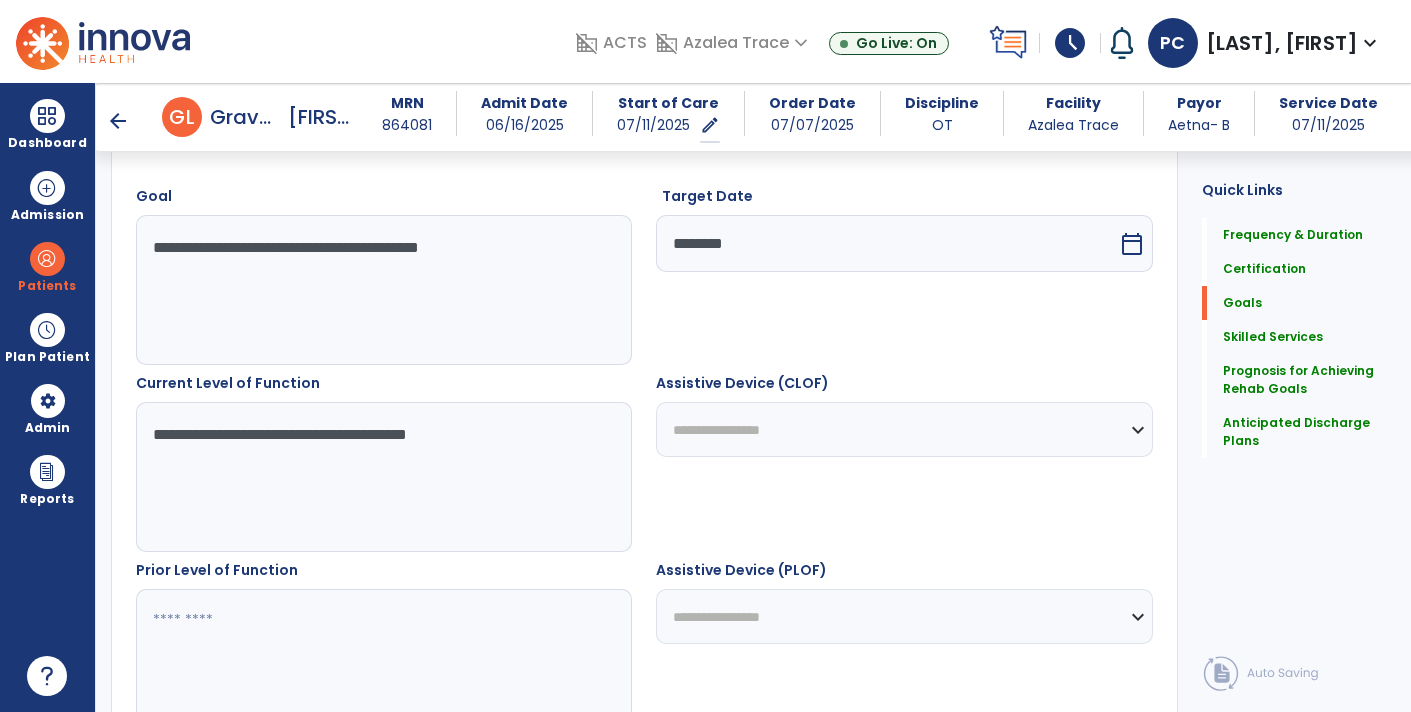 type on "**********" 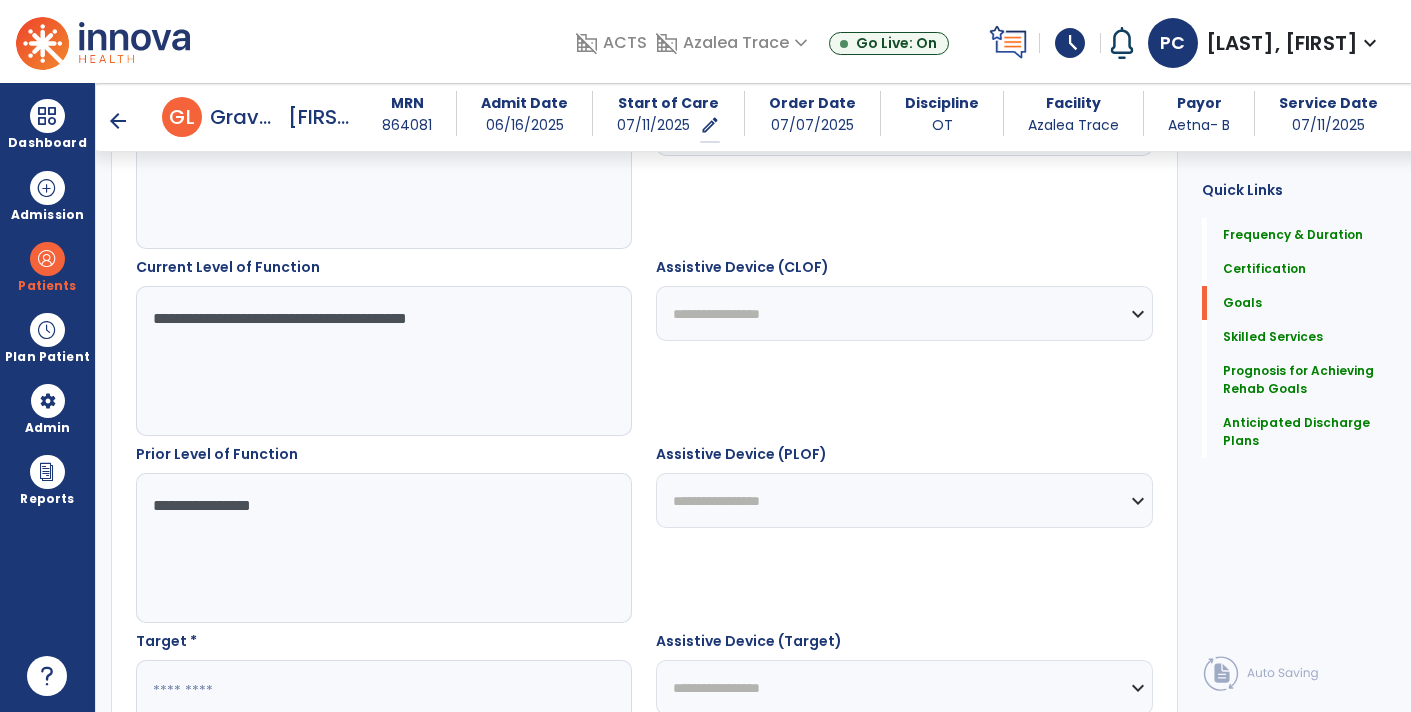 scroll, scrollTop: 751, scrollLeft: 0, axis: vertical 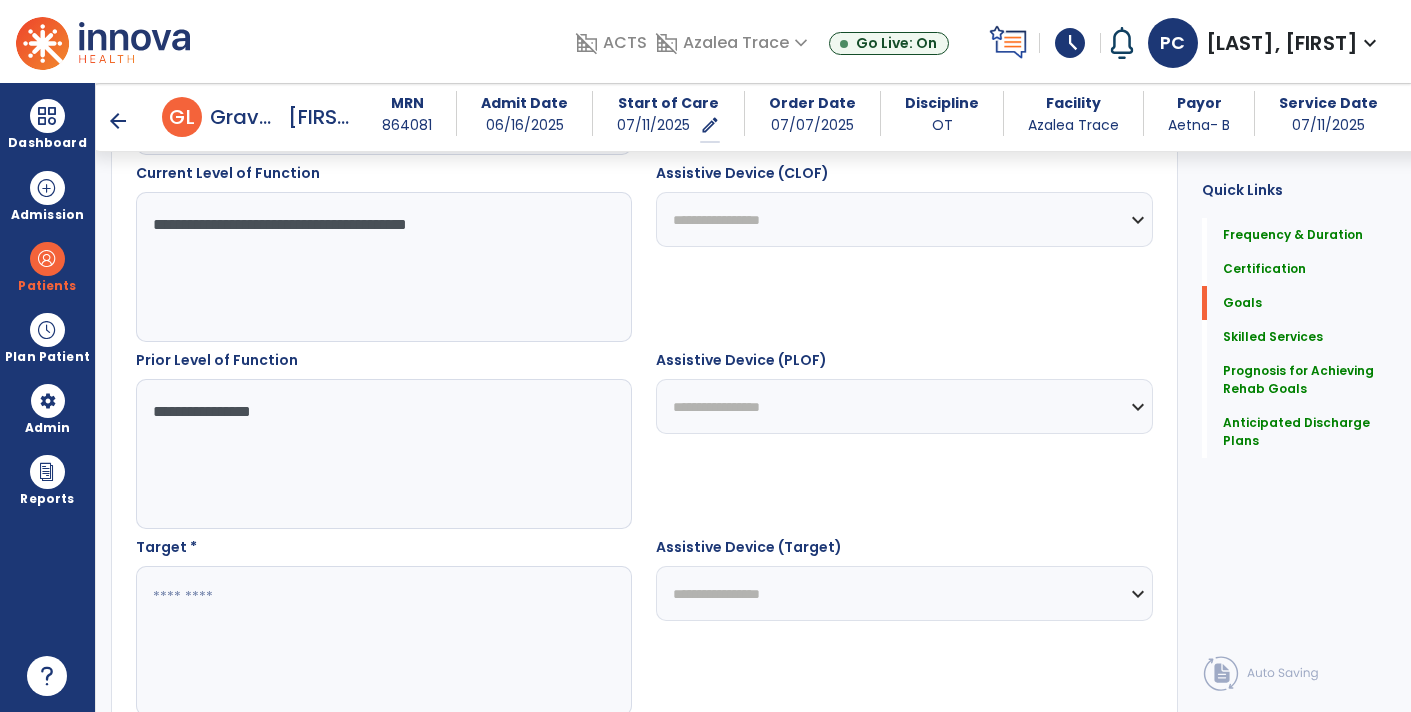 type on "**********" 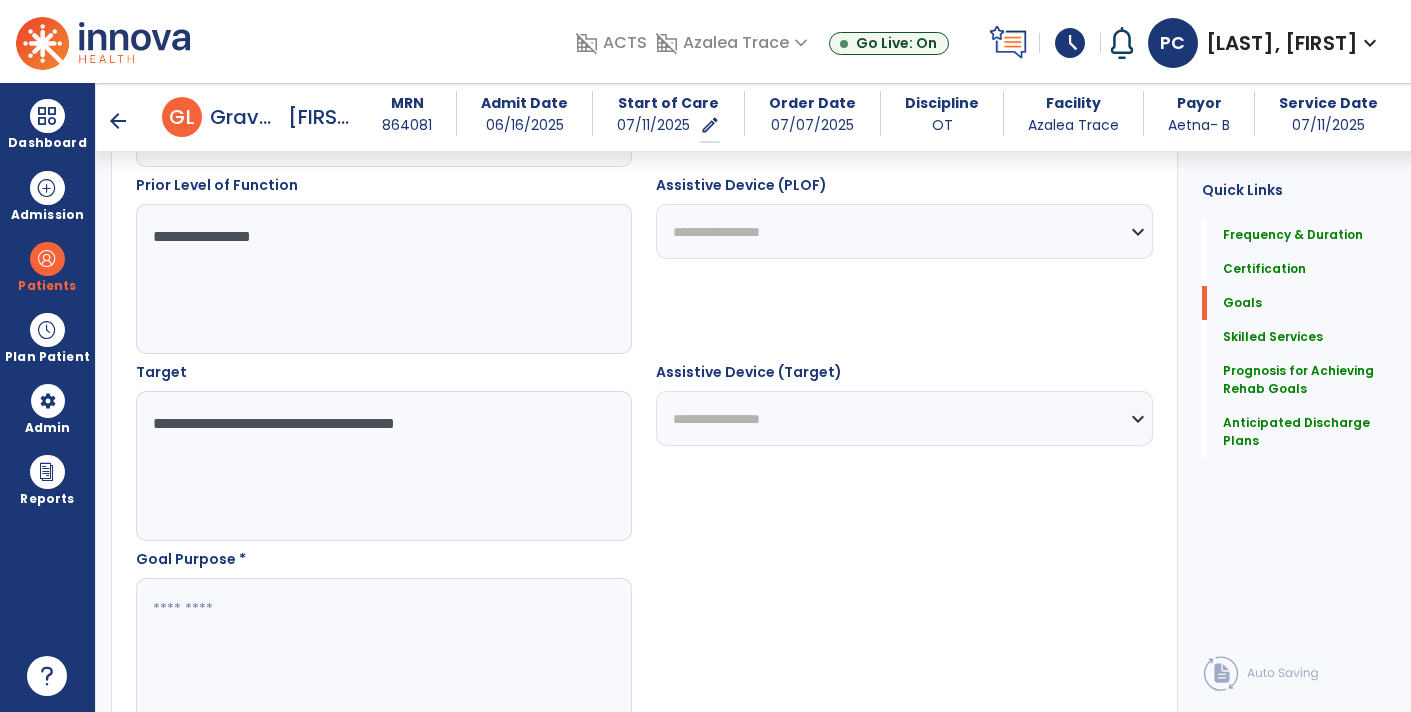 scroll, scrollTop: 929, scrollLeft: 0, axis: vertical 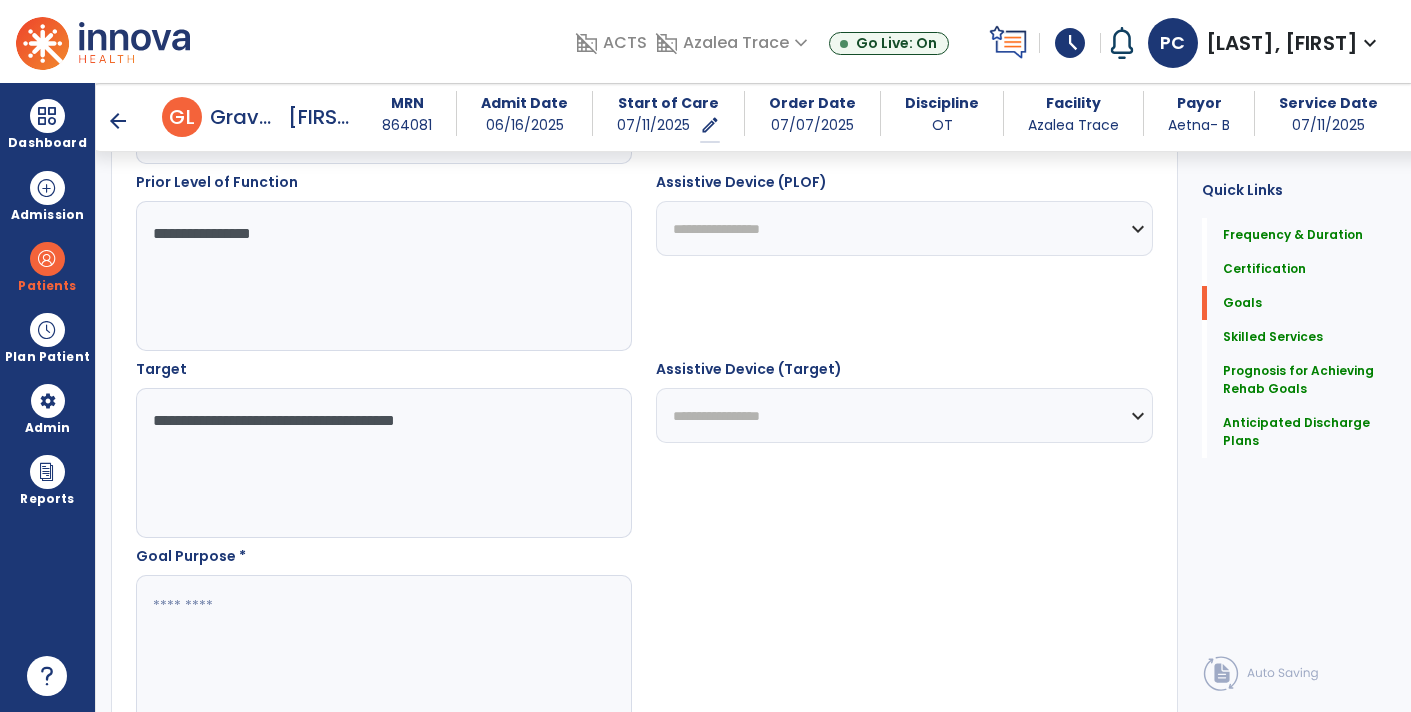 type on "**********" 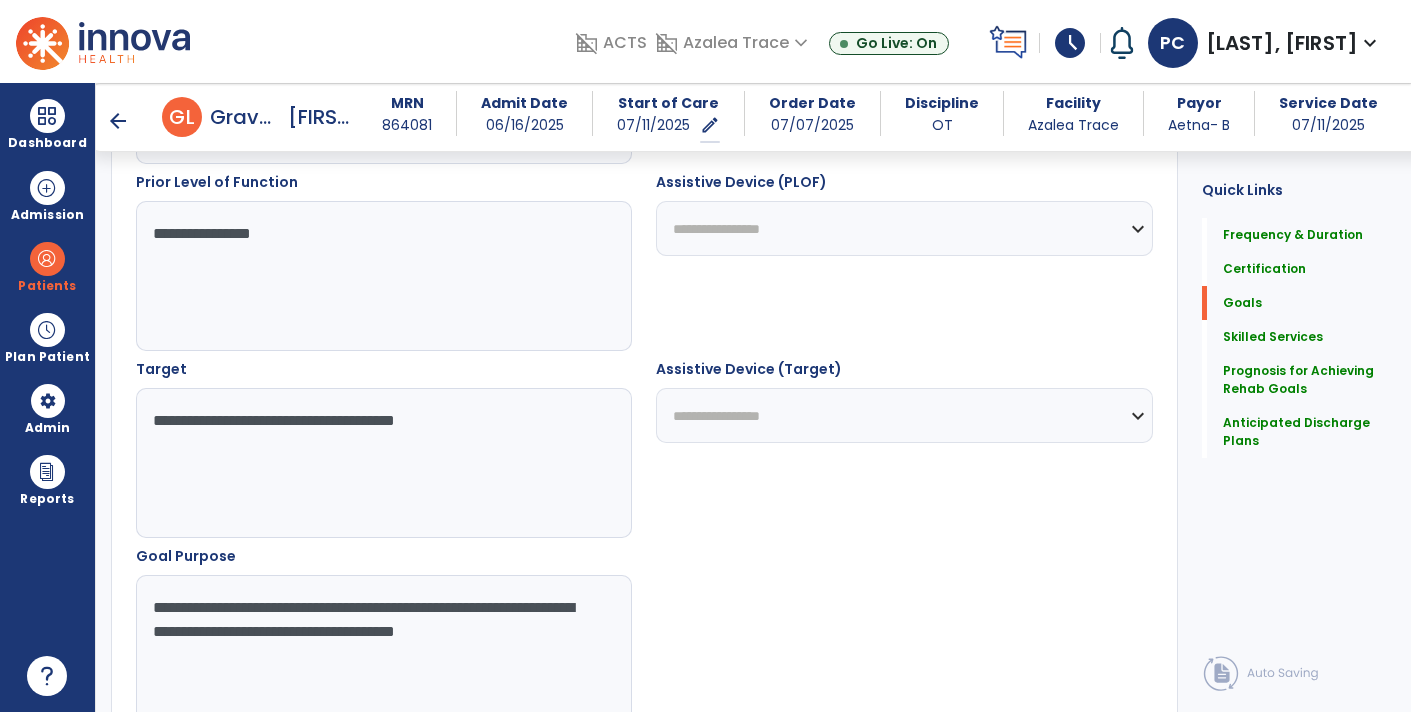 type on "**********" 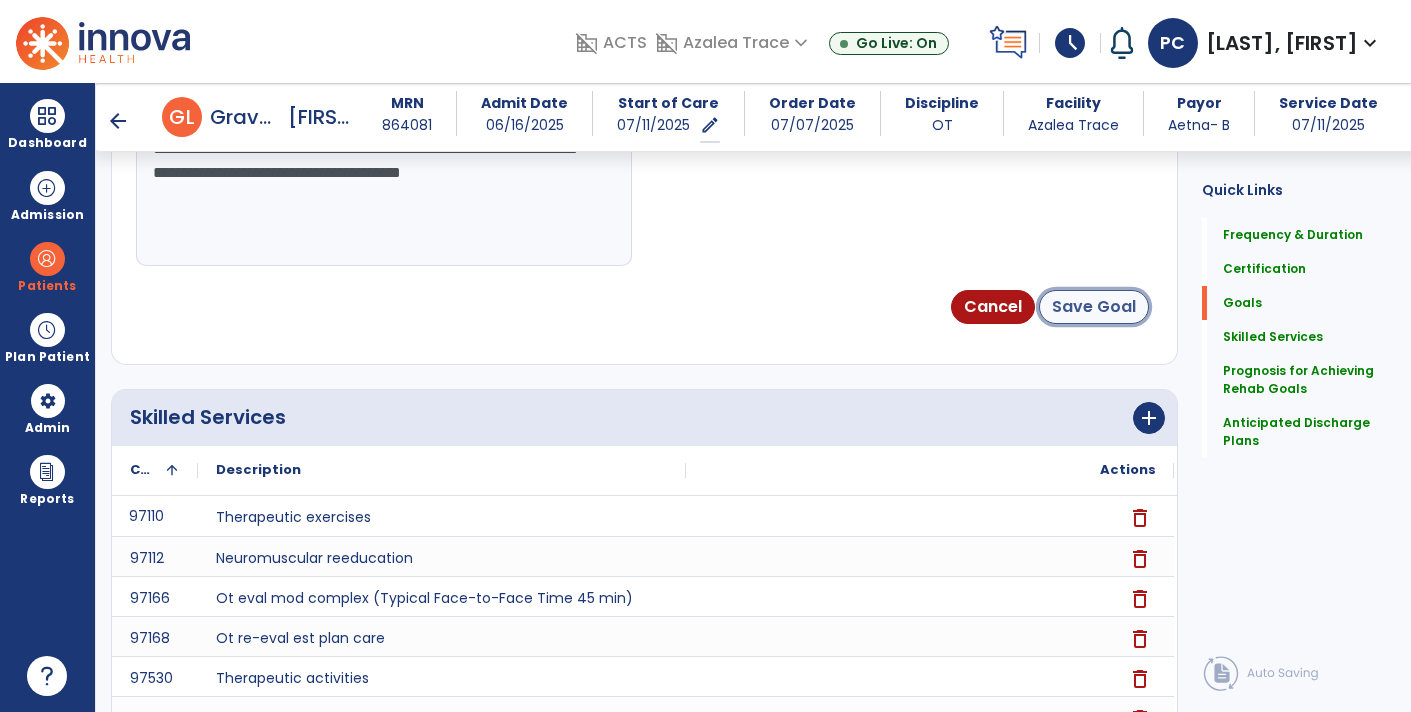 click on "Save Goal" at bounding box center [1094, 307] 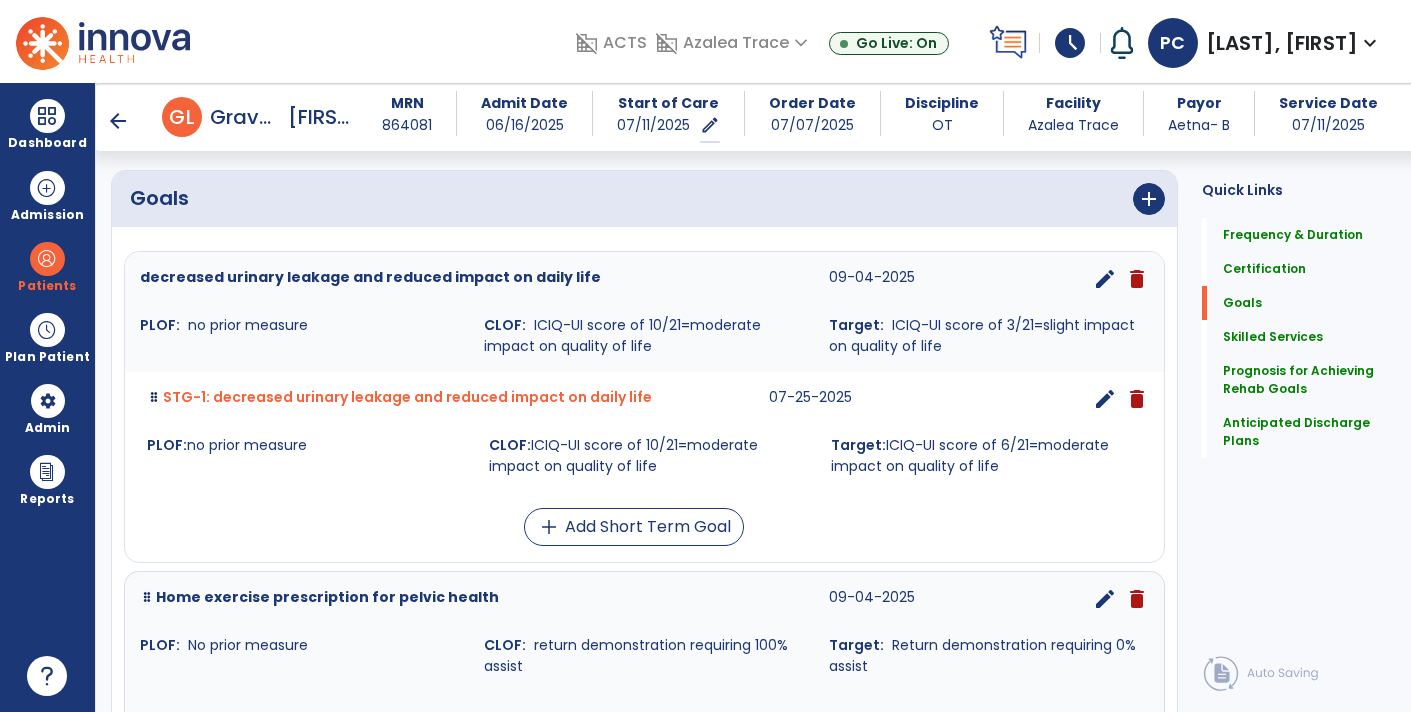 scroll, scrollTop: 446, scrollLeft: 0, axis: vertical 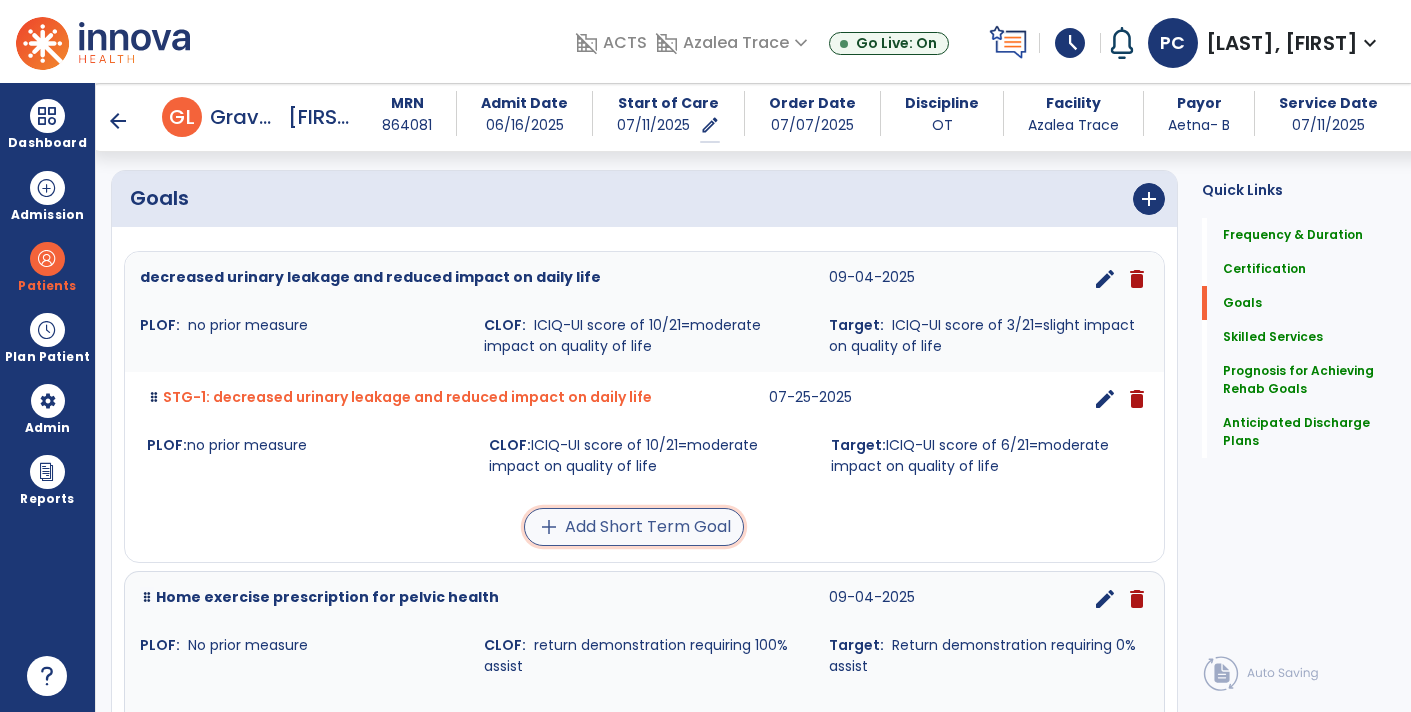 click on "add  Add Short Term Goal" at bounding box center [634, 527] 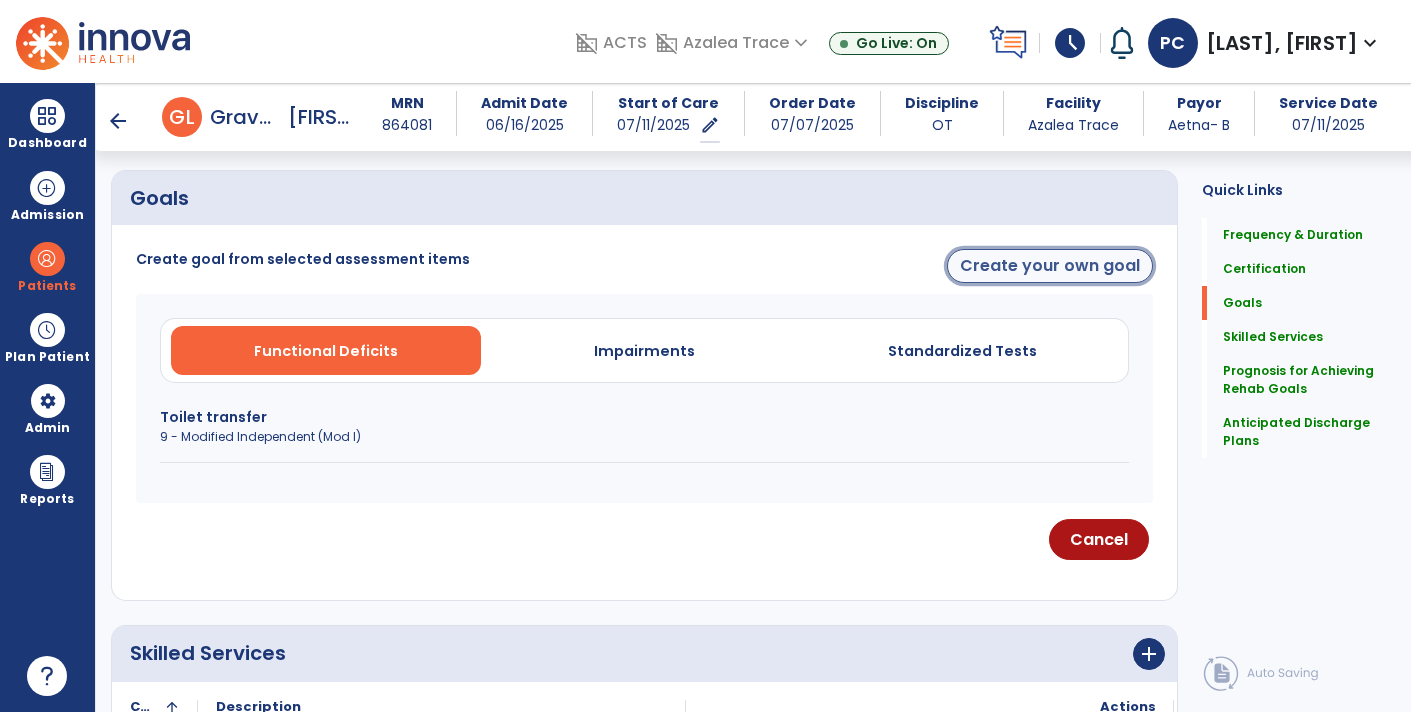 click on "Create your own goal" at bounding box center (1050, 266) 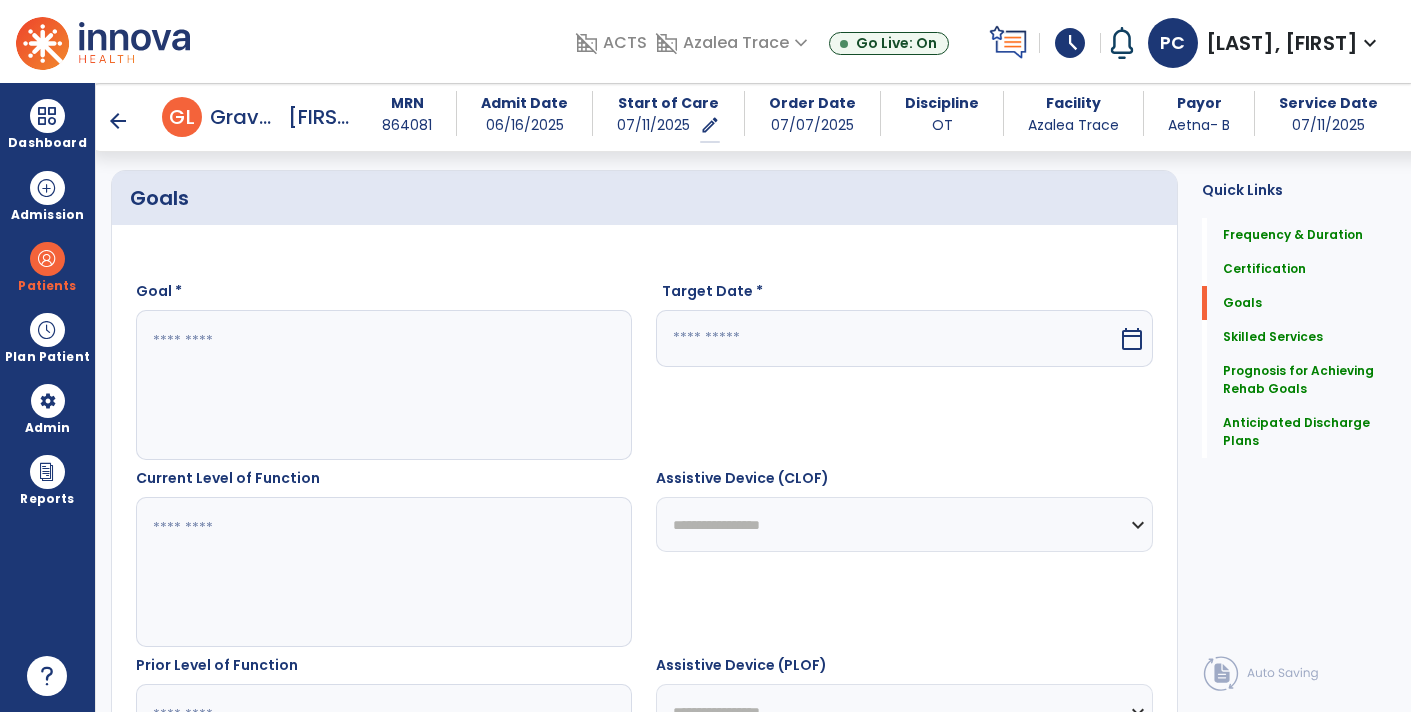 click at bounding box center (383, 385) 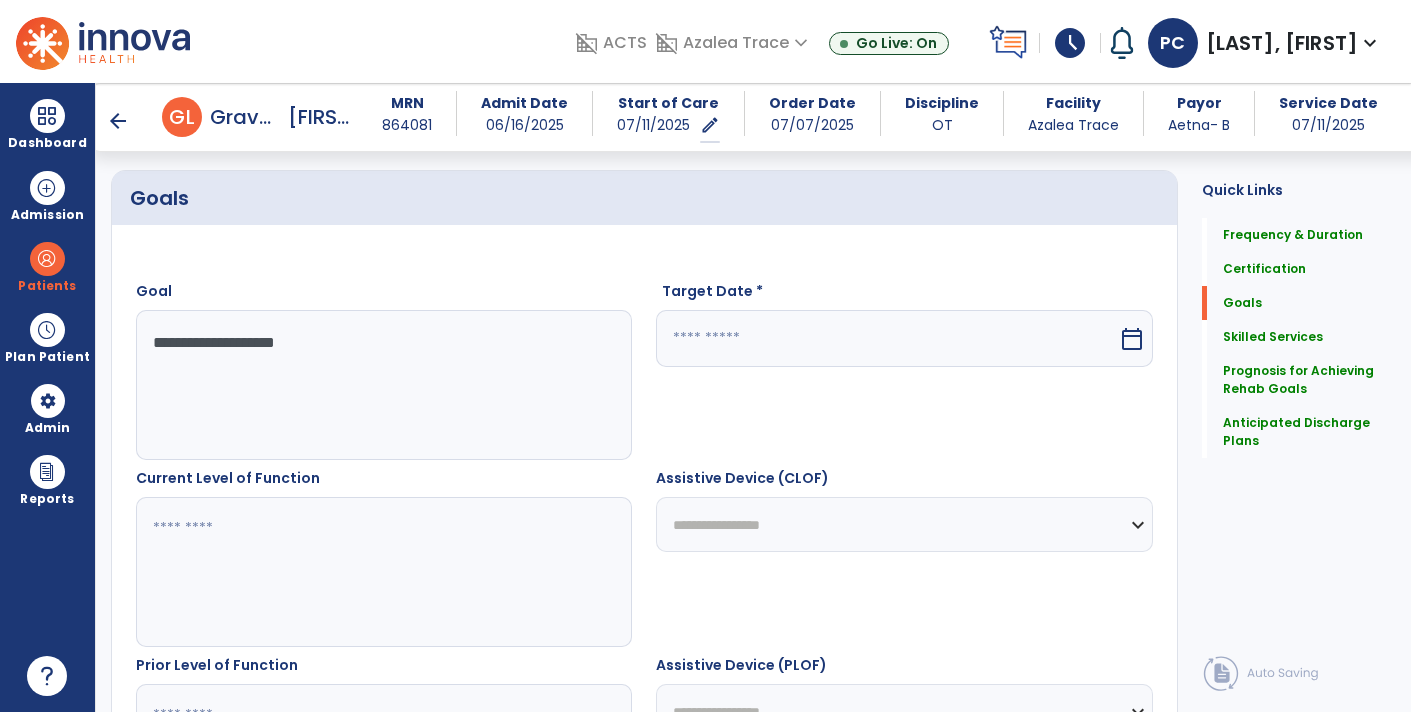 type on "**********" 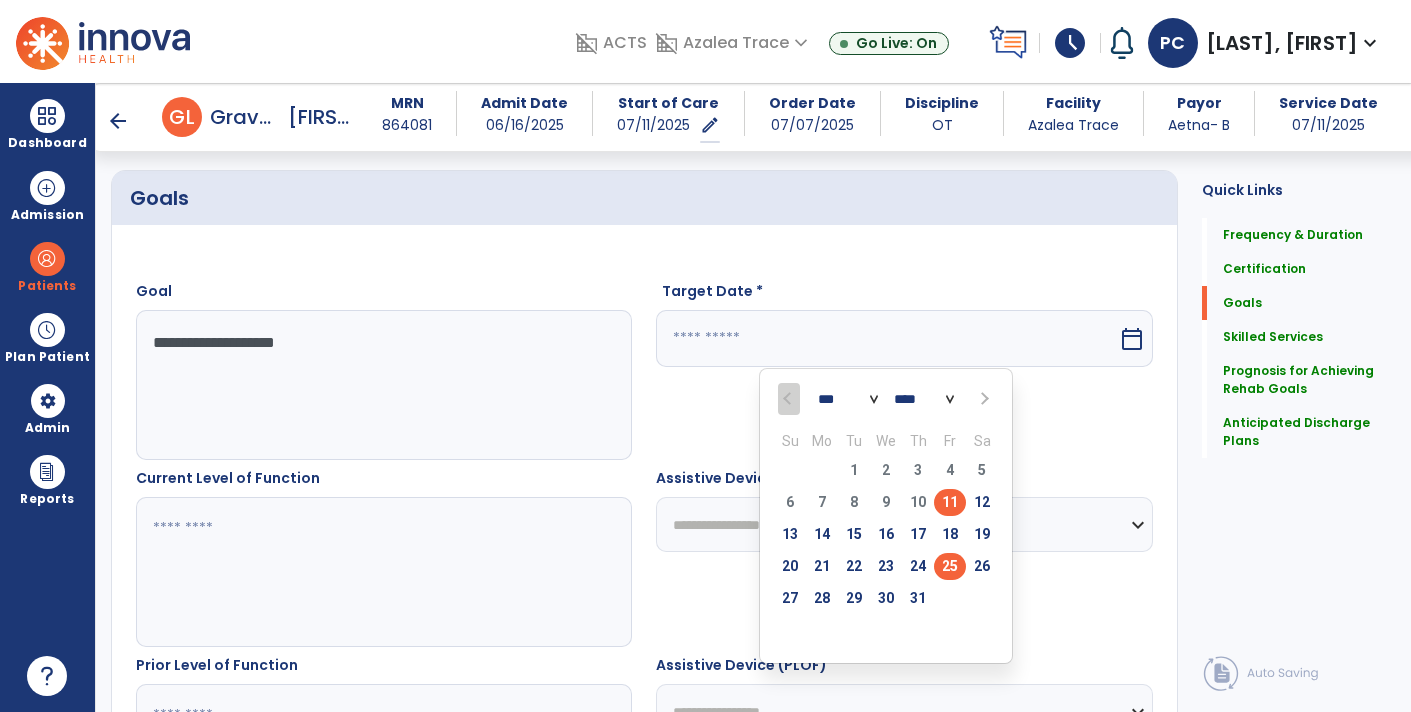 click on "25" at bounding box center [950, 566] 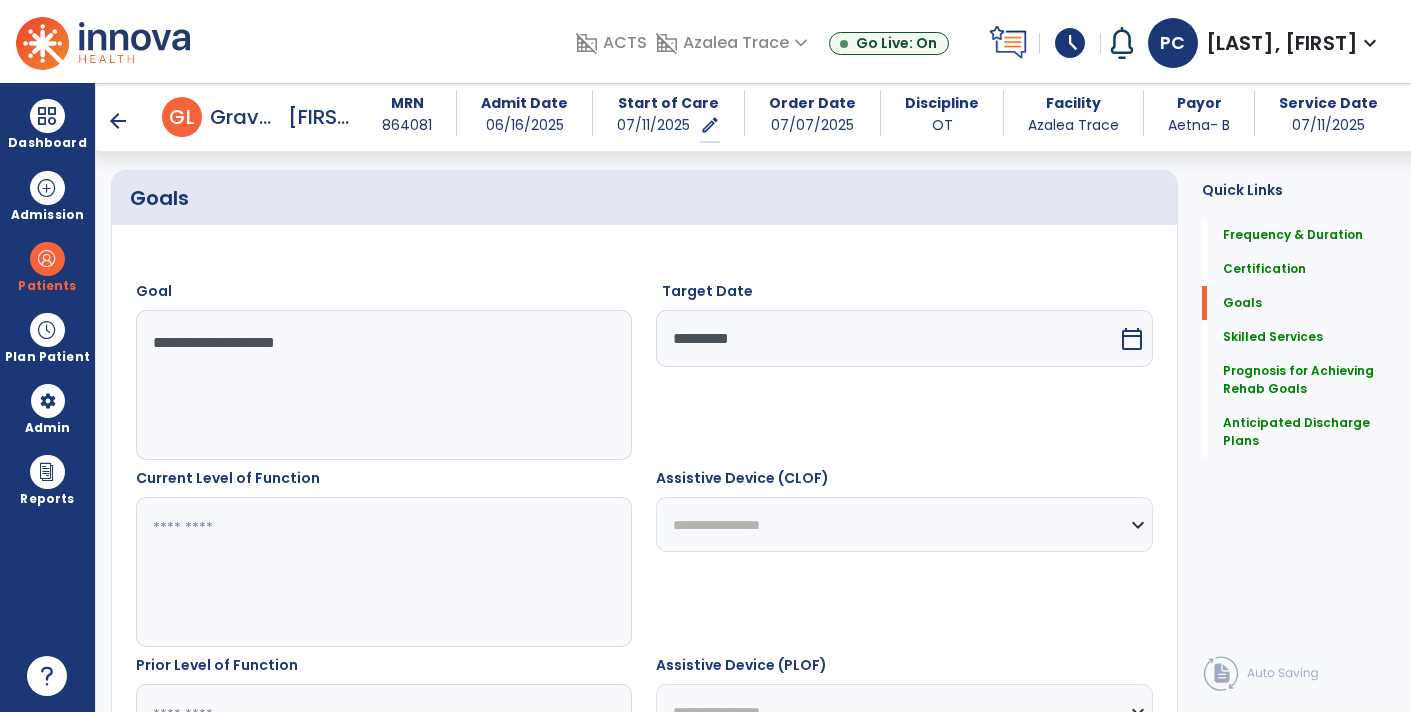 click at bounding box center [383, 572] 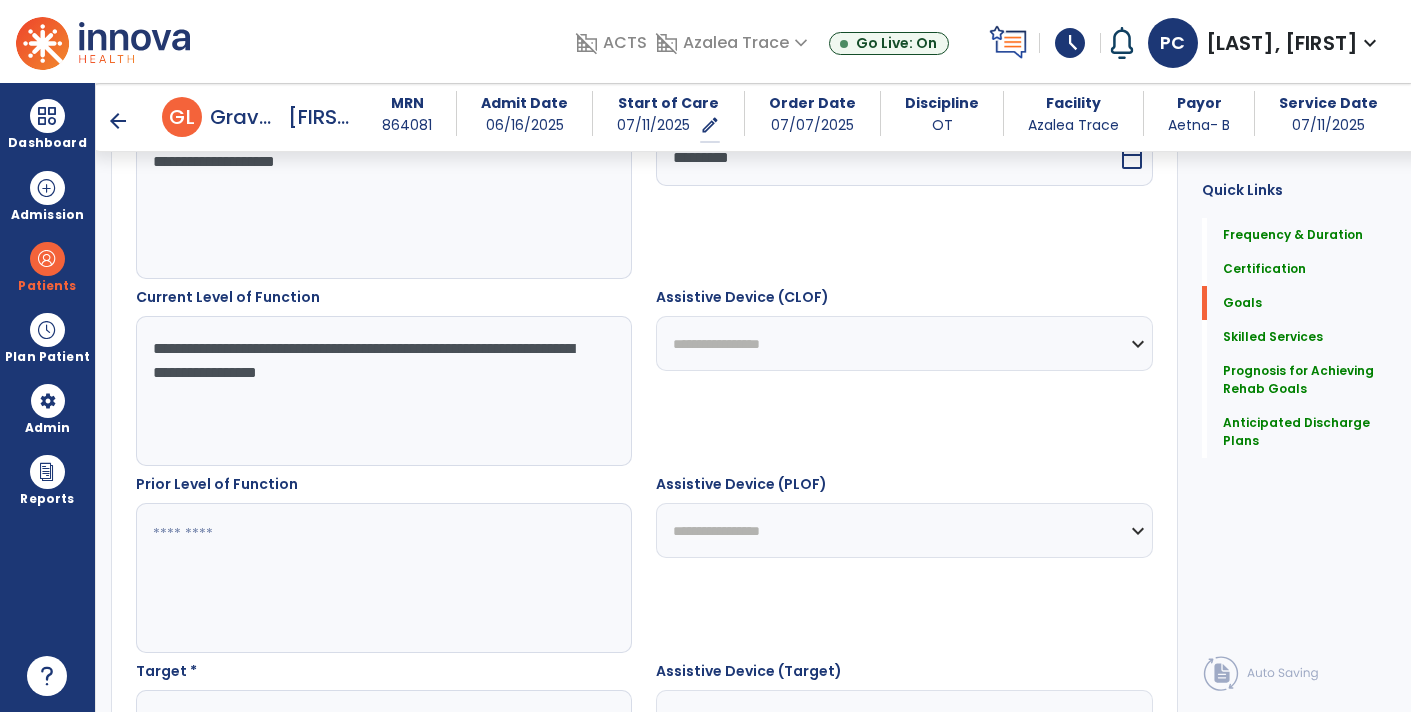 scroll, scrollTop: 631, scrollLeft: 0, axis: vertical 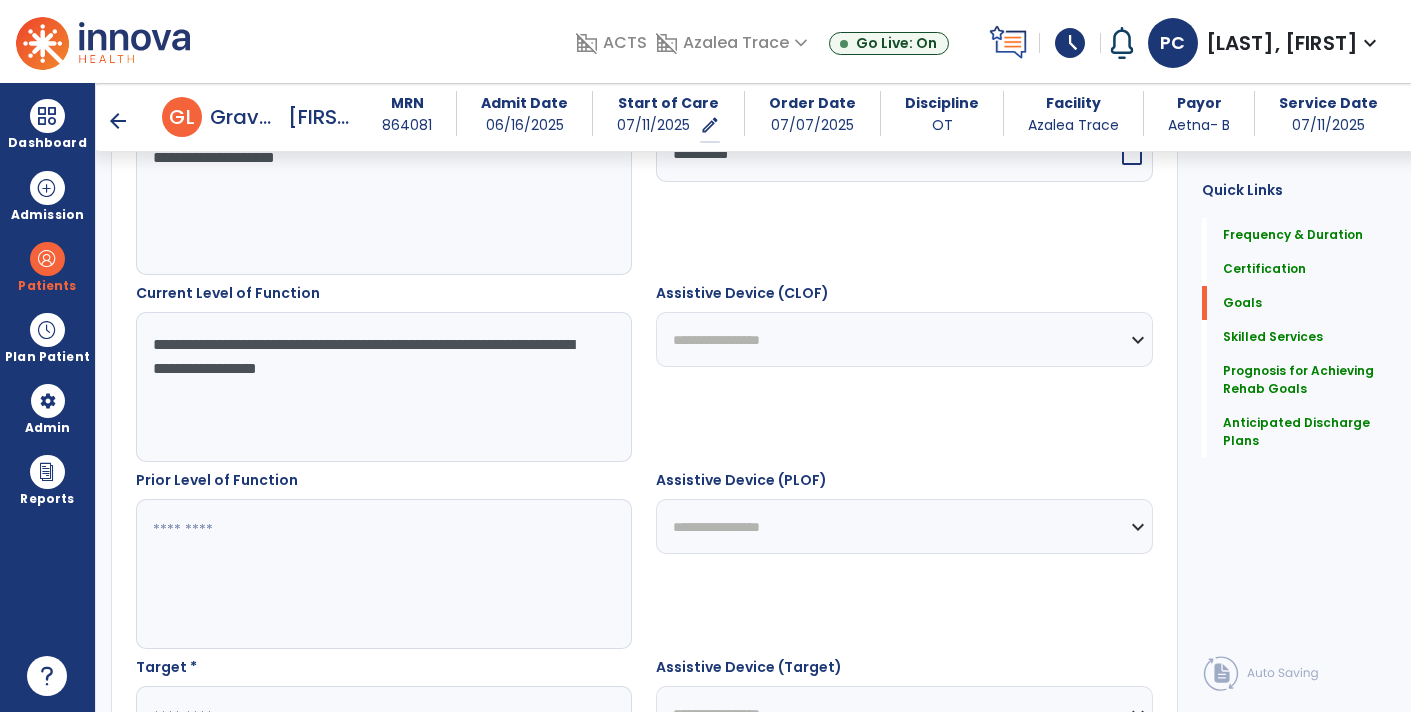 type on "**********" 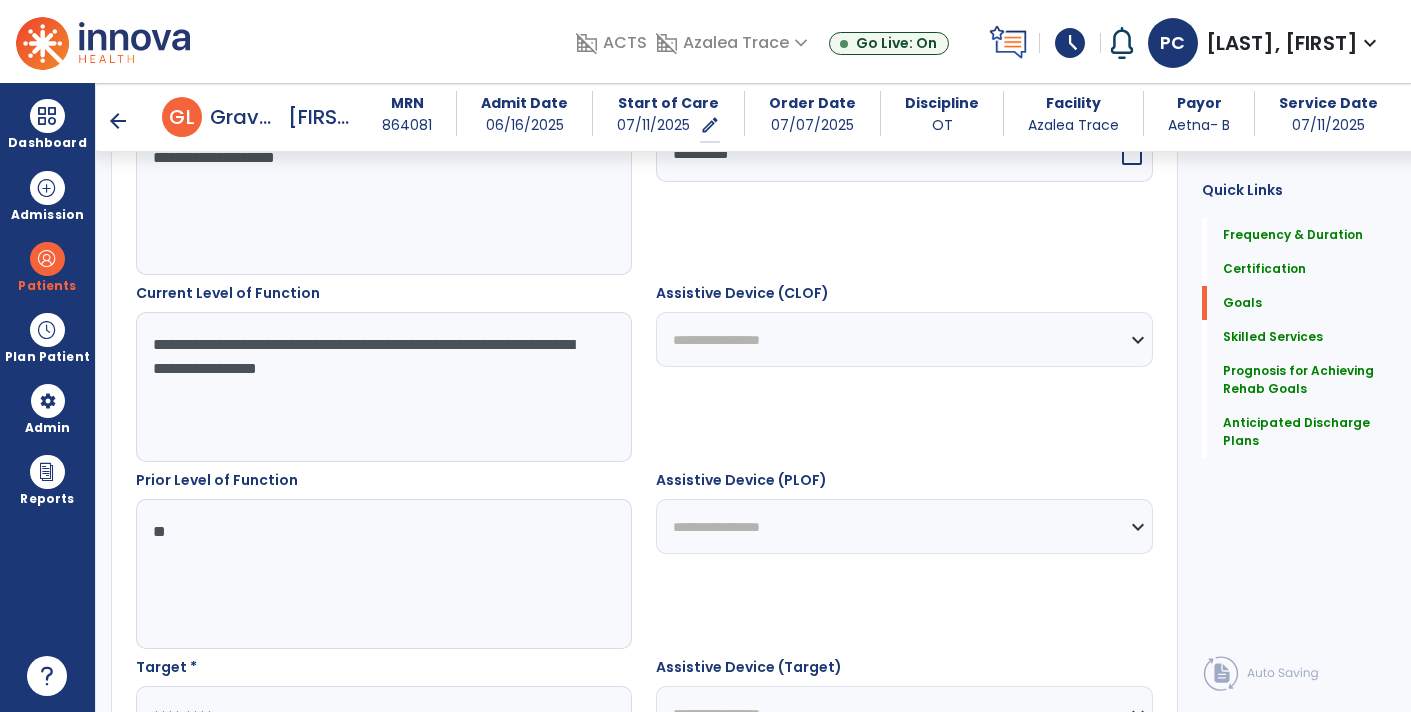 type on "*" 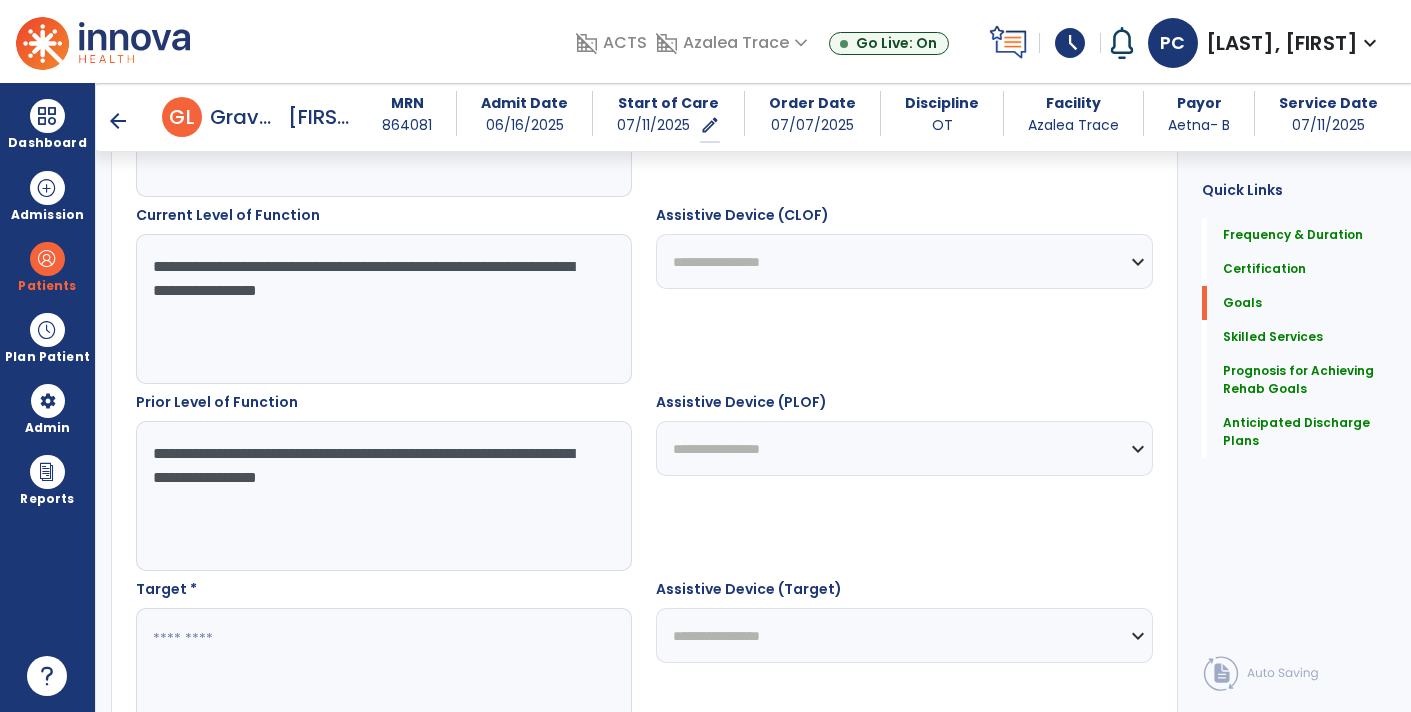 scroll, scrollTop: 757, scrollLeft: 0, axis: vertical 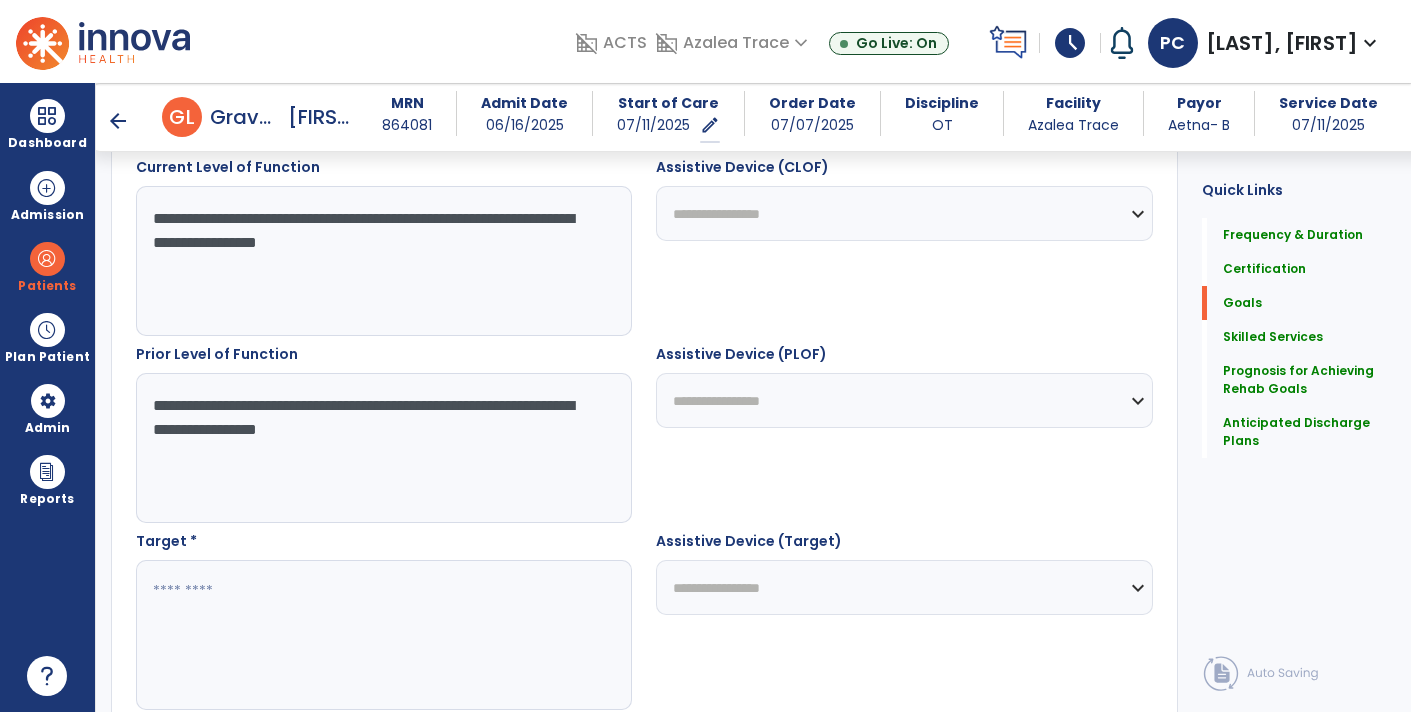 type on "**********" 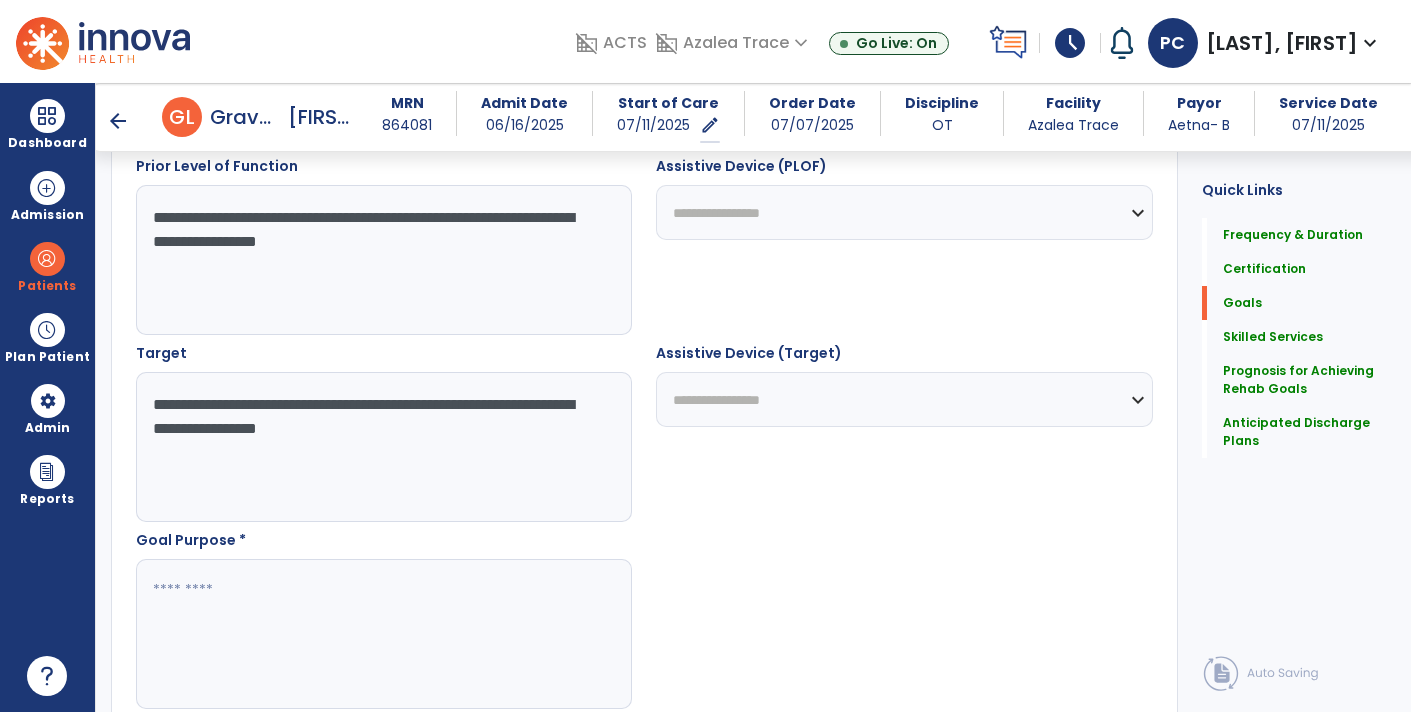 scroll, scrollTop: 947, scrollLeft: 0, axis: vertical 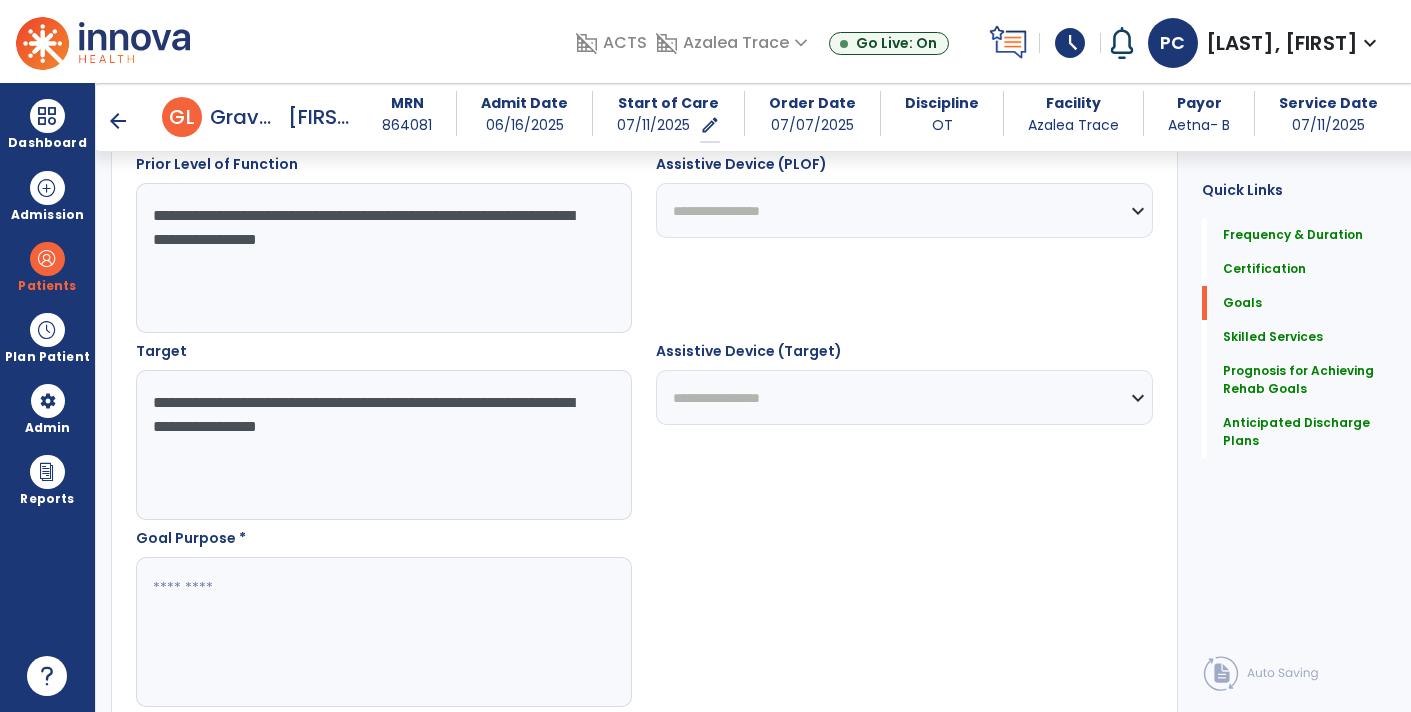 type on "**********" 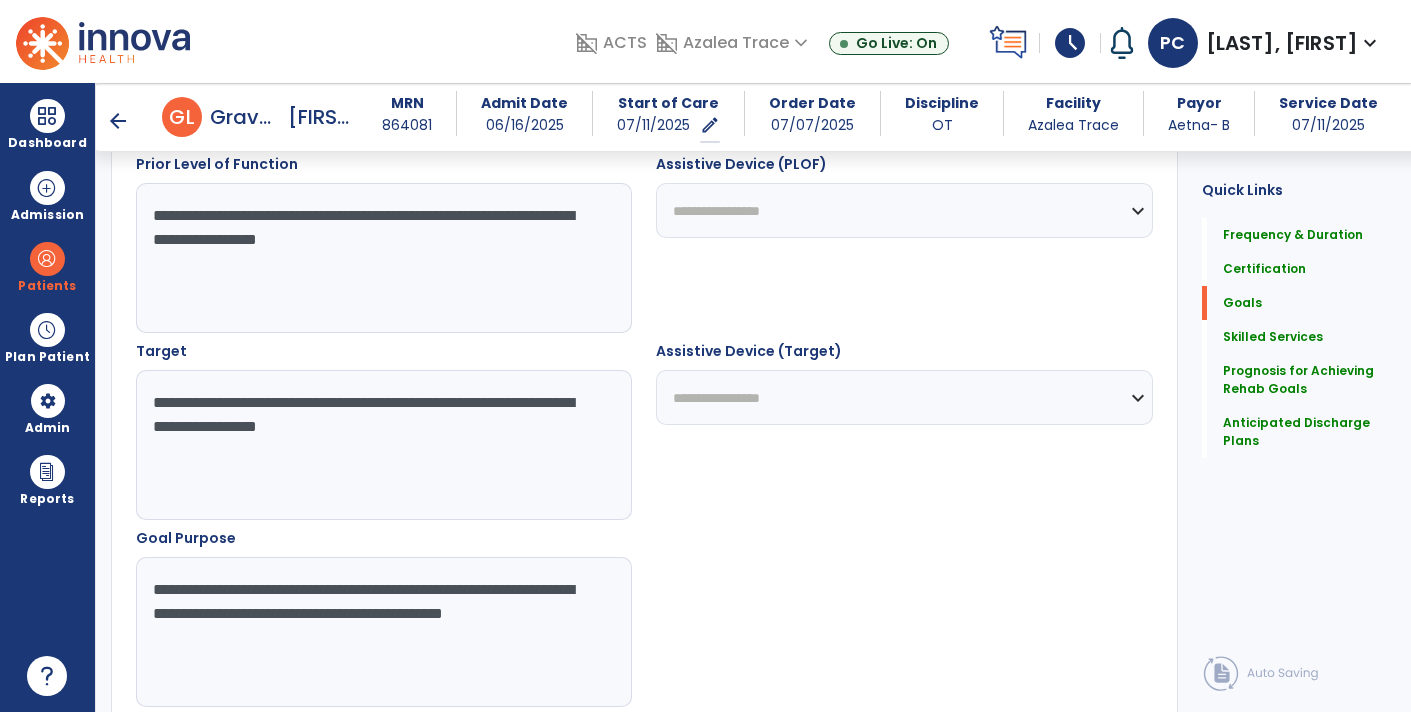 type on "**********" 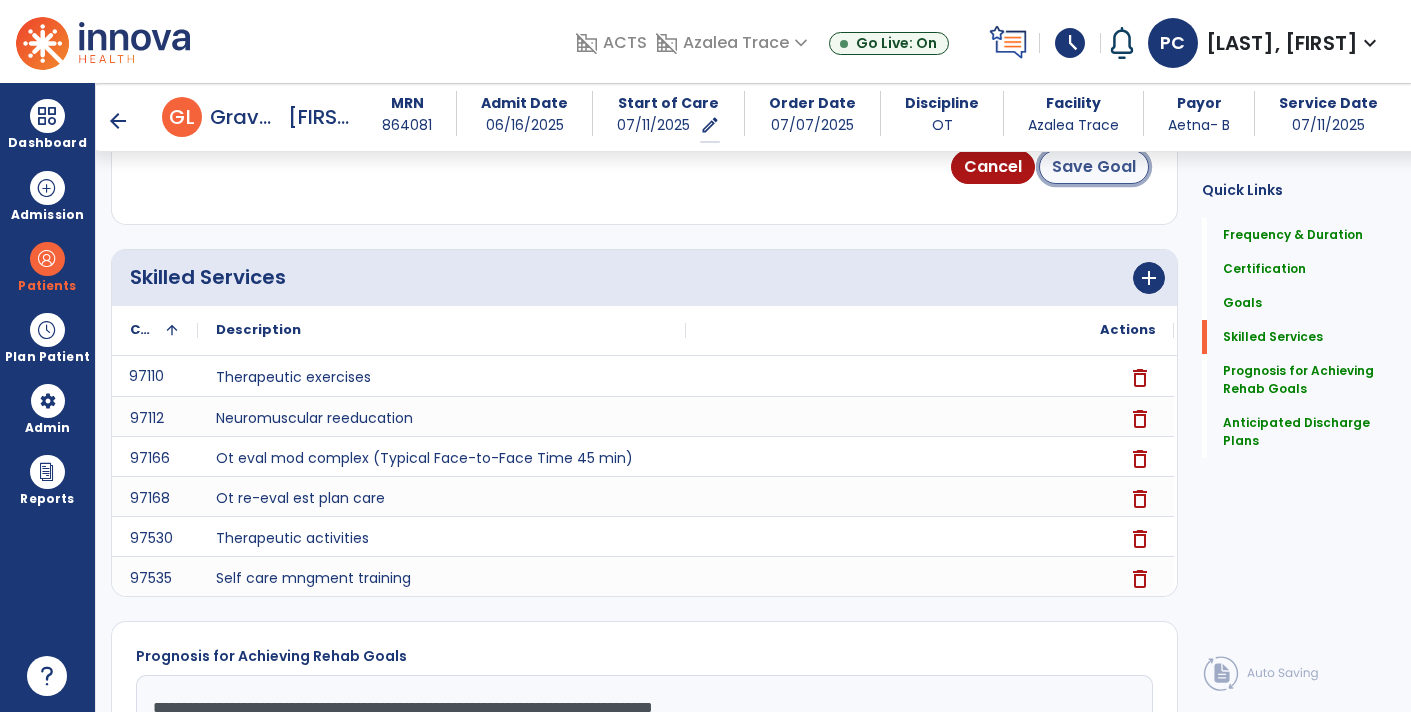 click on "Save Goal" at bounding box center [1094, 167] 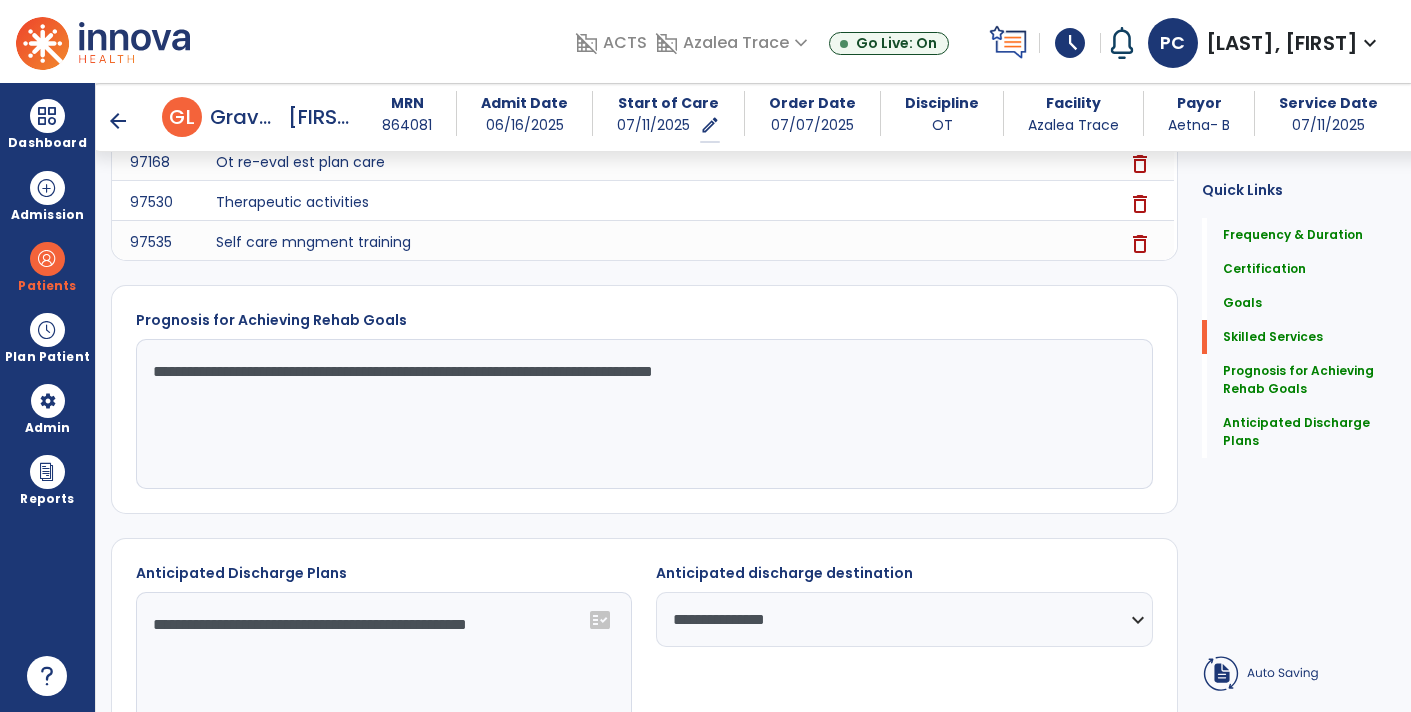scroll, scrollTop: 453, scrollLeft: 0, axis: vertical 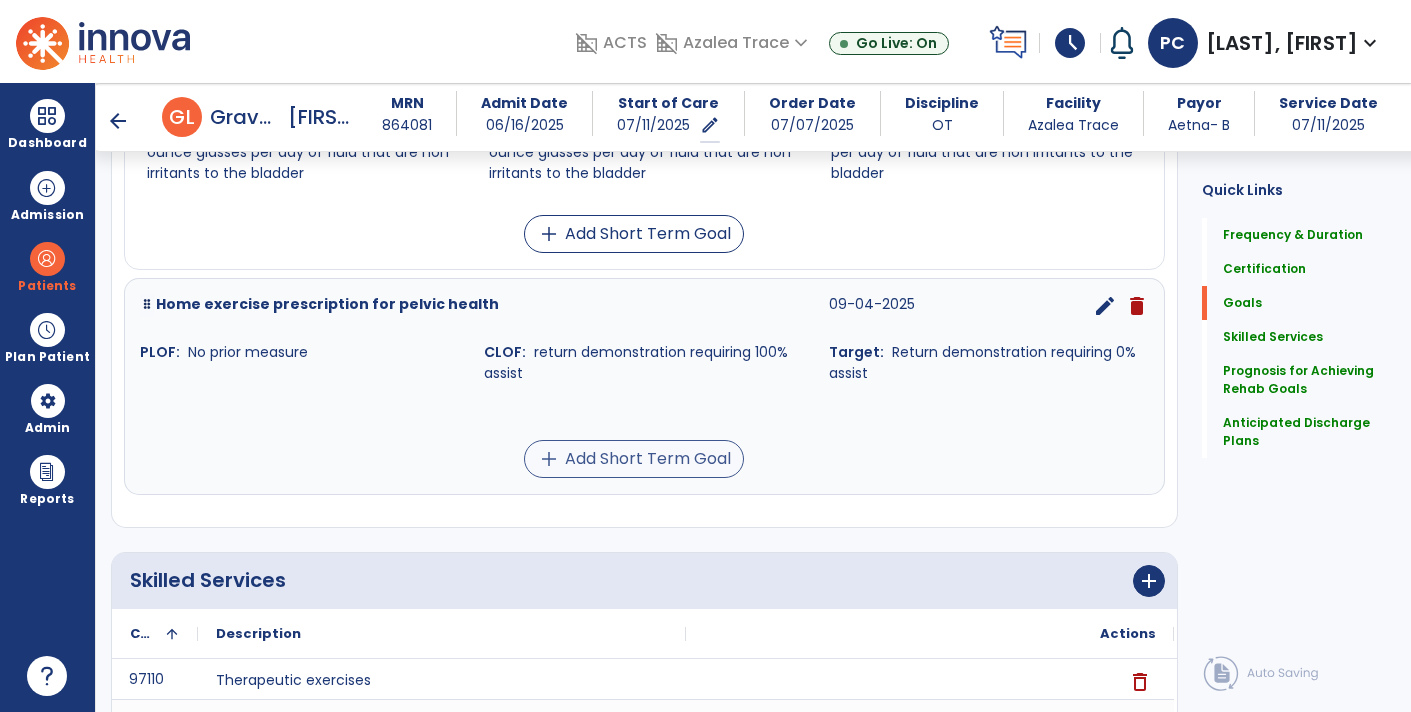 click on "add  Add Short Term Goal" at bounding box center (634, 459) 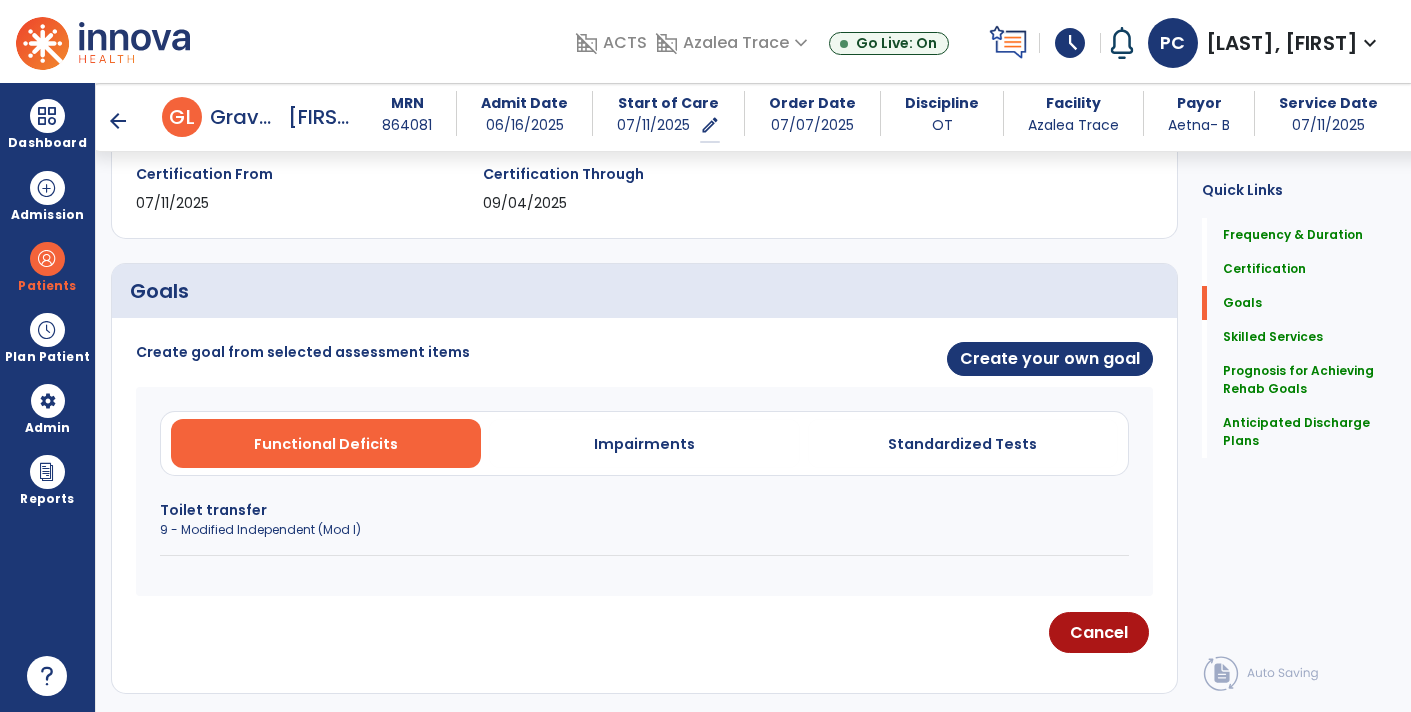 scroll, scrollTop: 349, scrollLeft: 0, axis: vertical 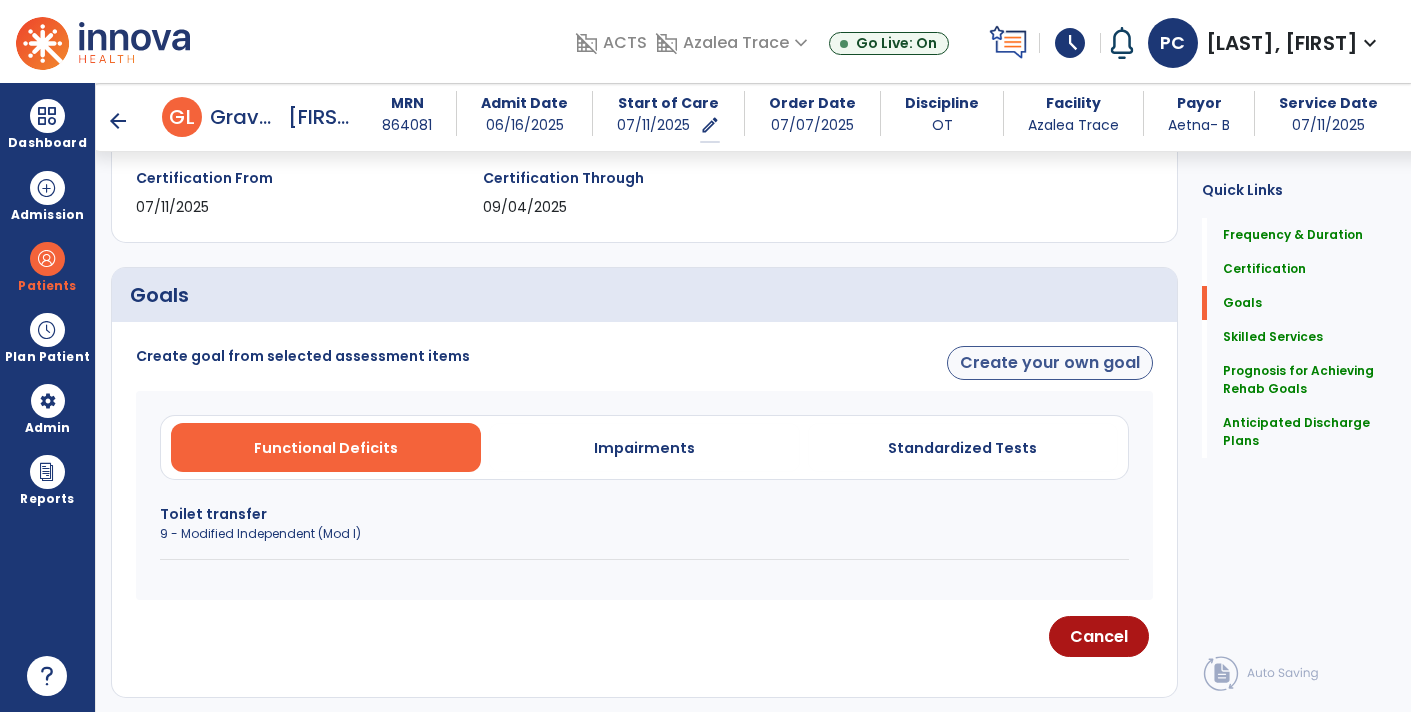 click on "Create your own goal" at bounding box center (1050, 363) 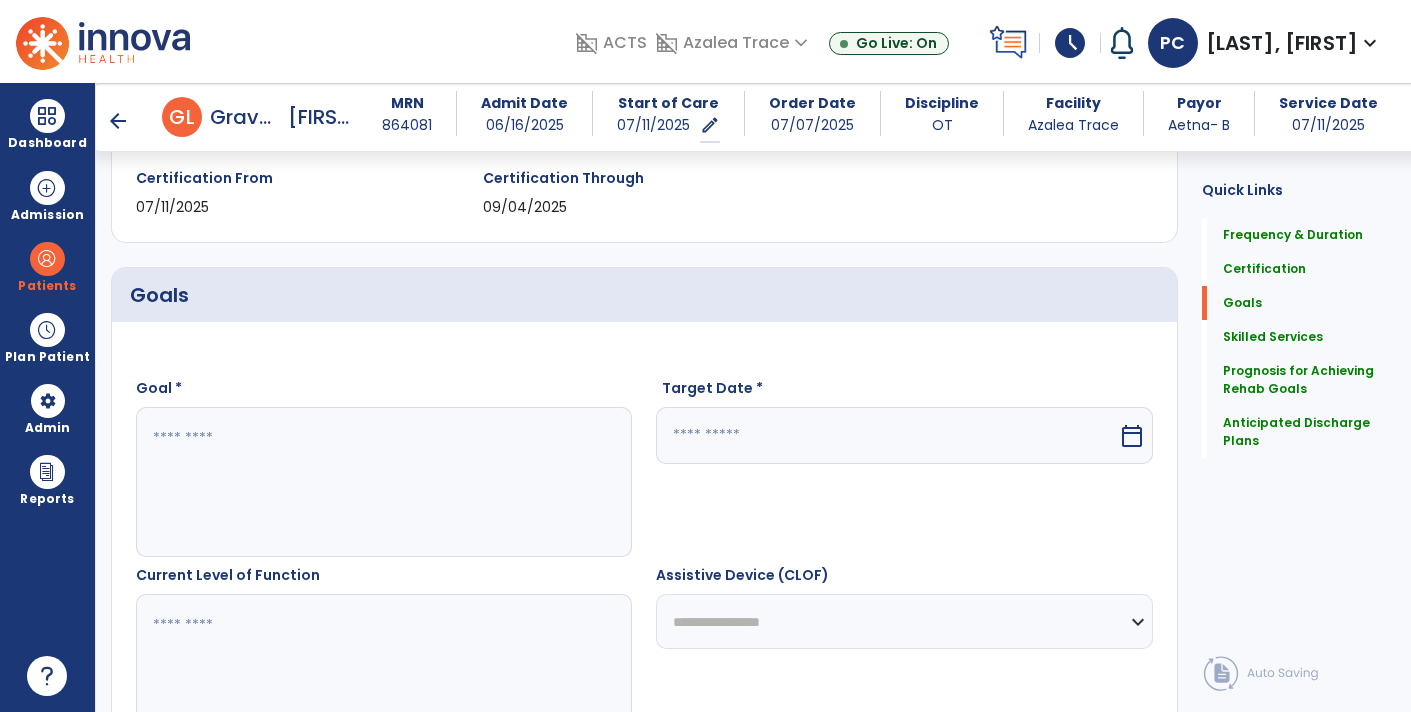 click at bounding box center [383, 482] 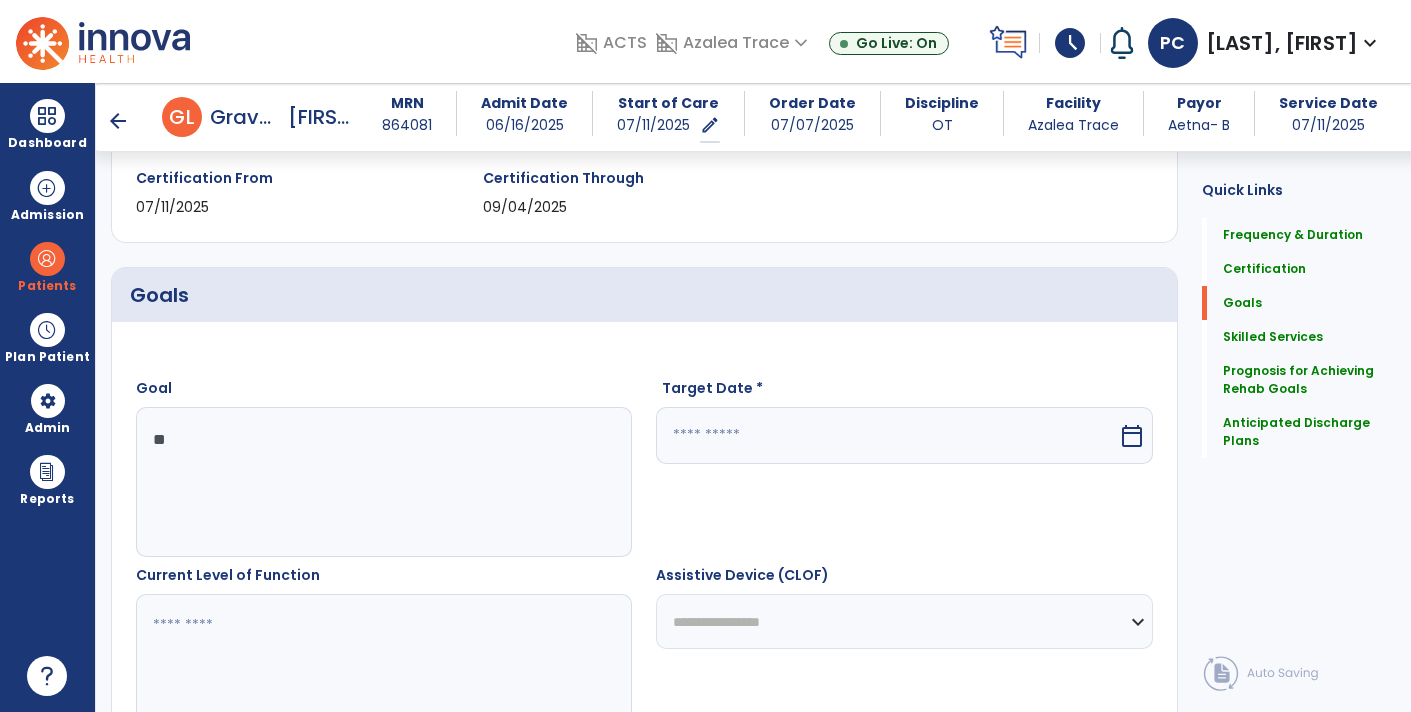 type on "*" 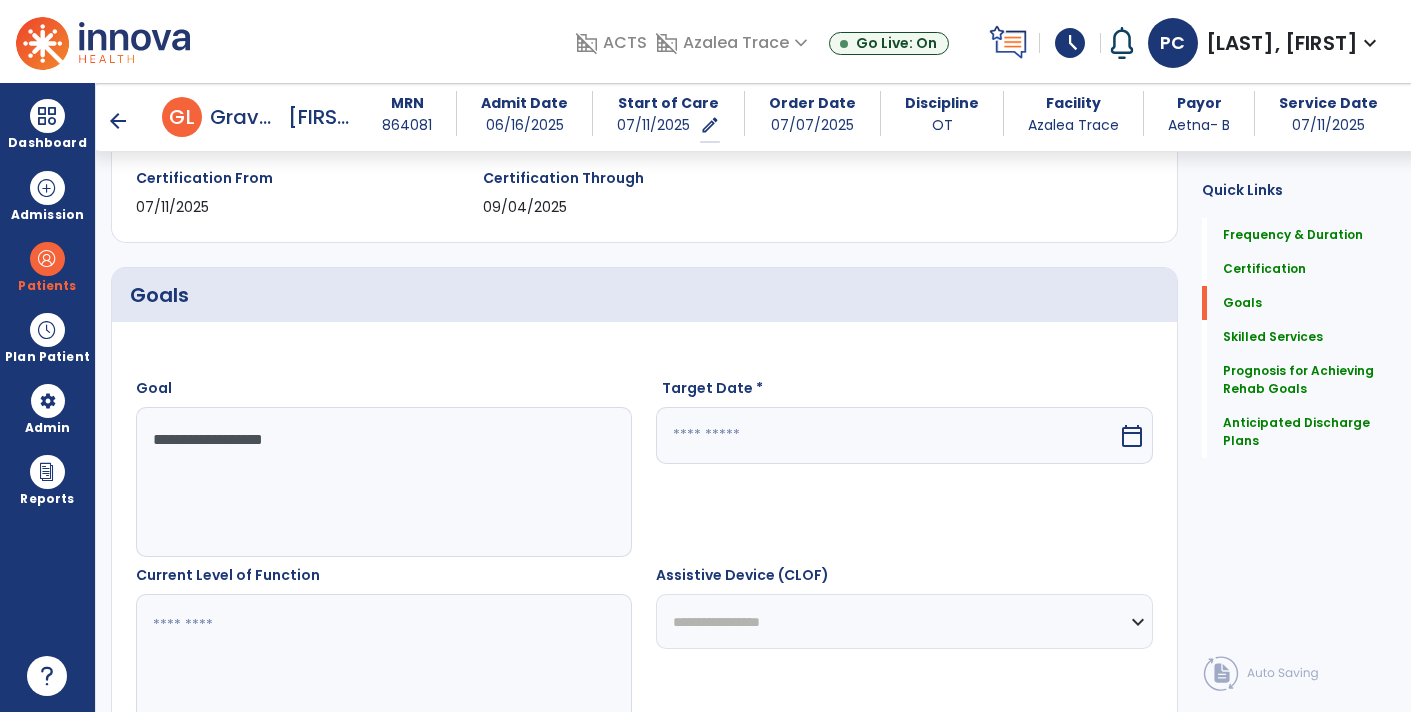 type on "**********" 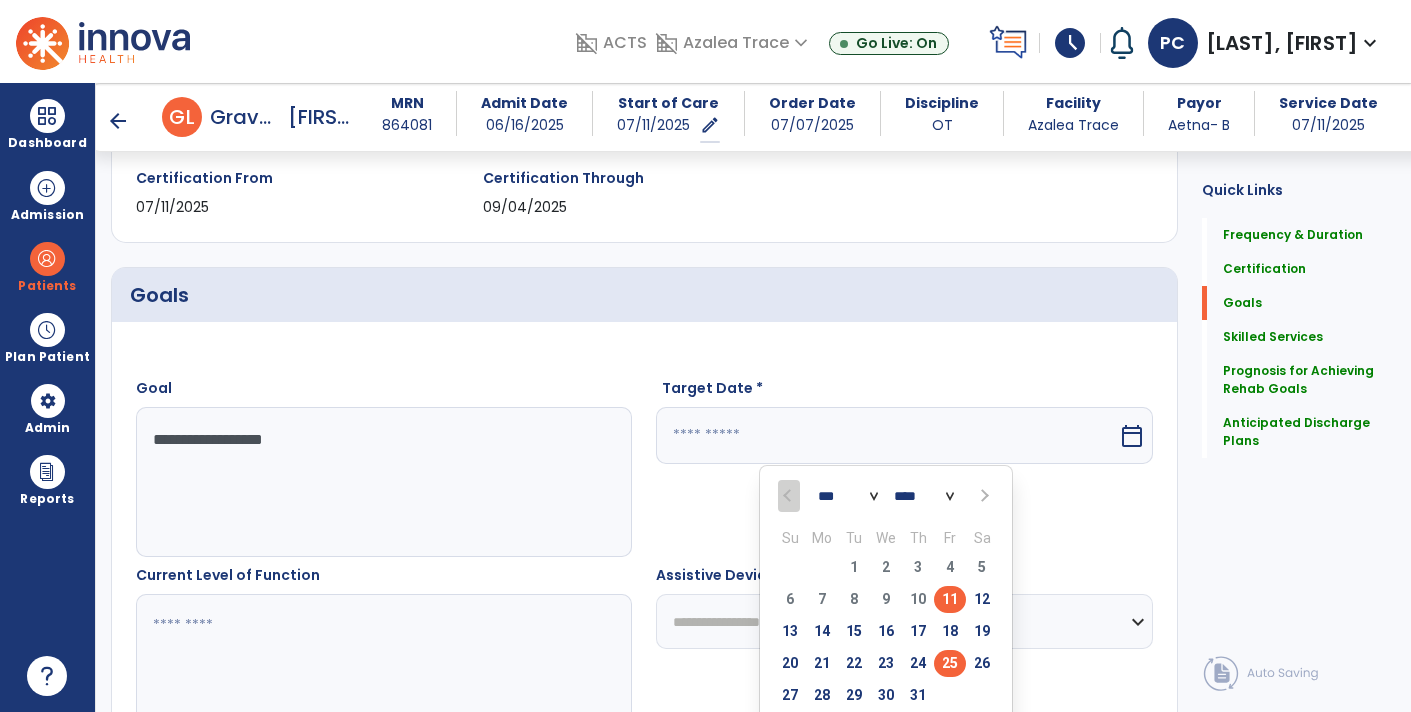 click on "25" at bounding box center [950, 663] 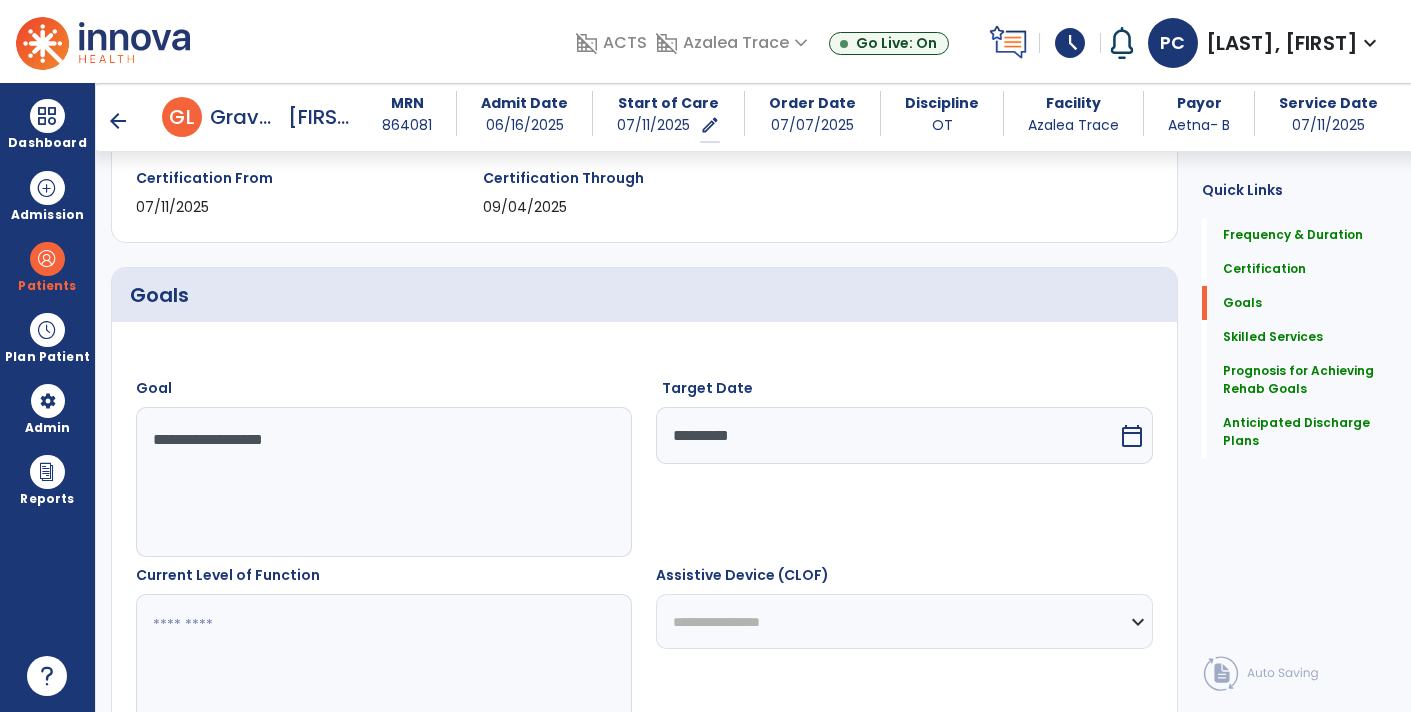 click at bounding box center (383, 669) 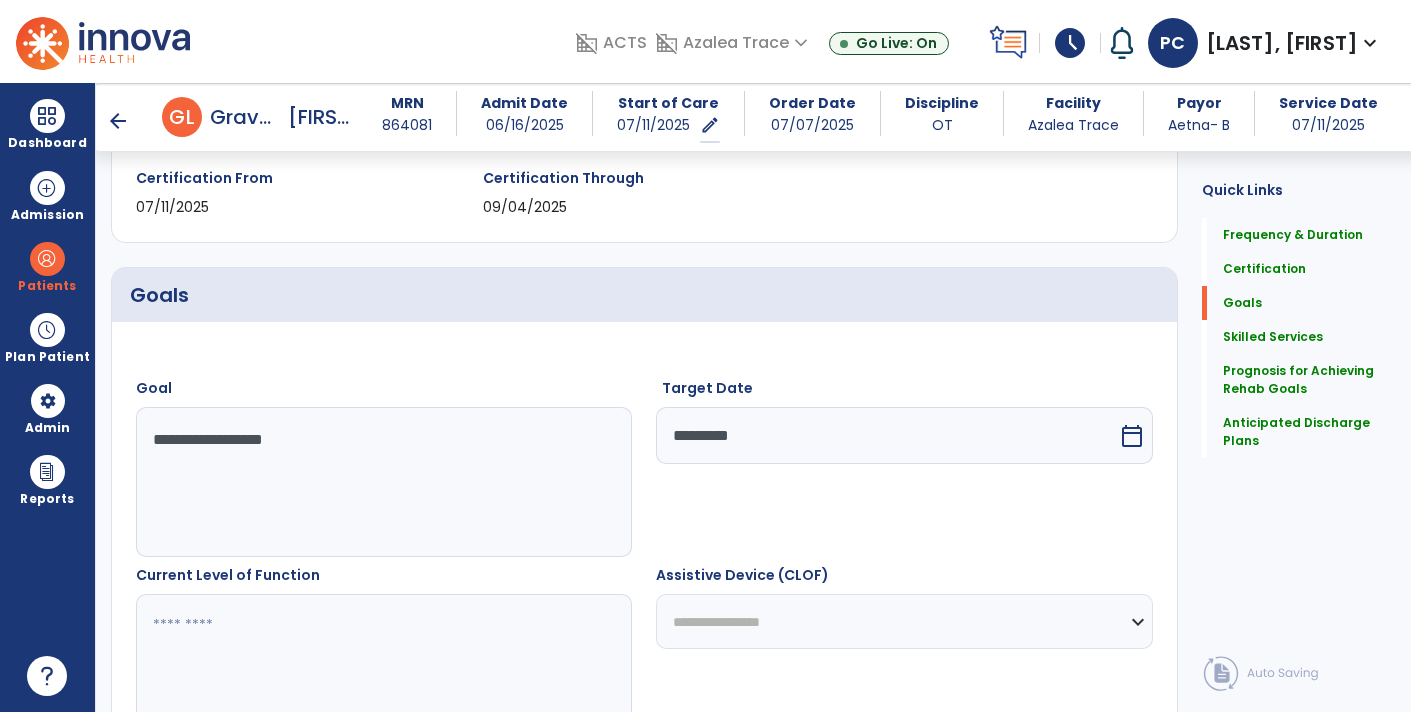 click on "**********" at bounding box center (383, 482) 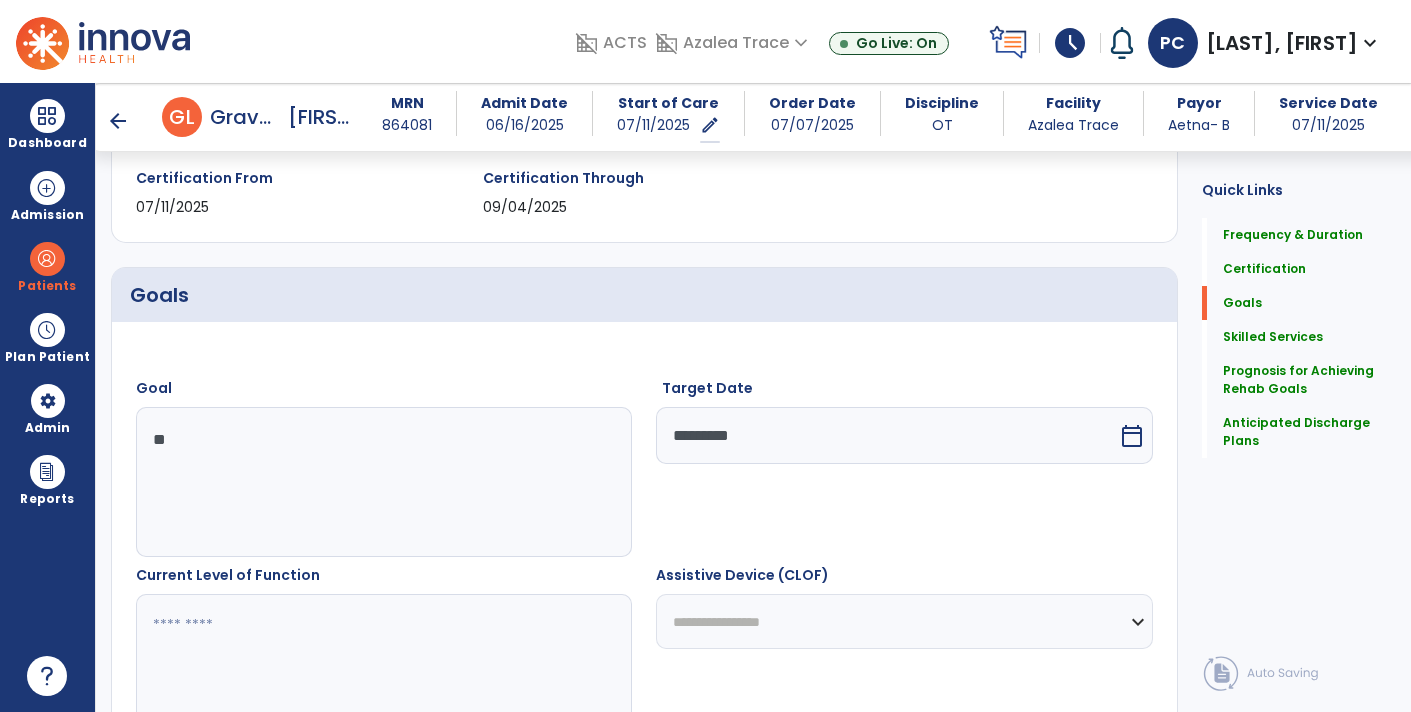 type on "*" 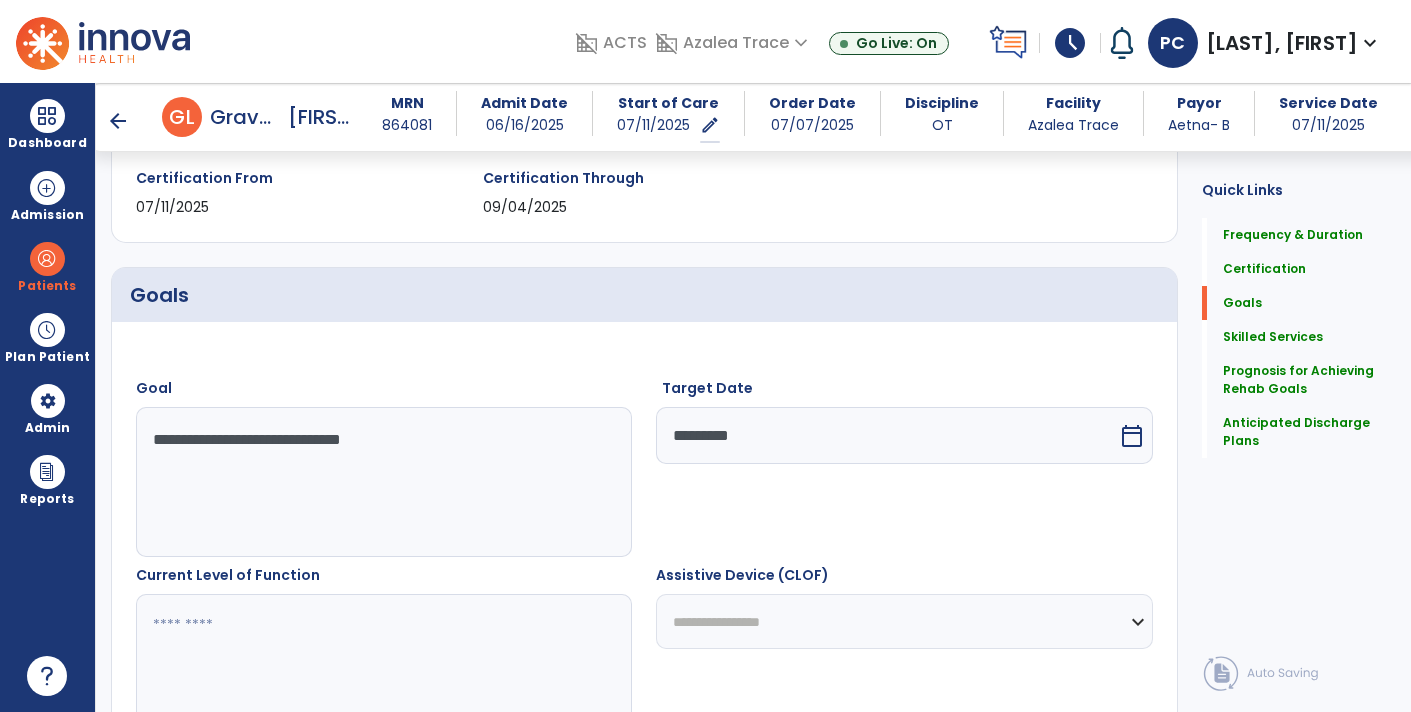 type on "**********" 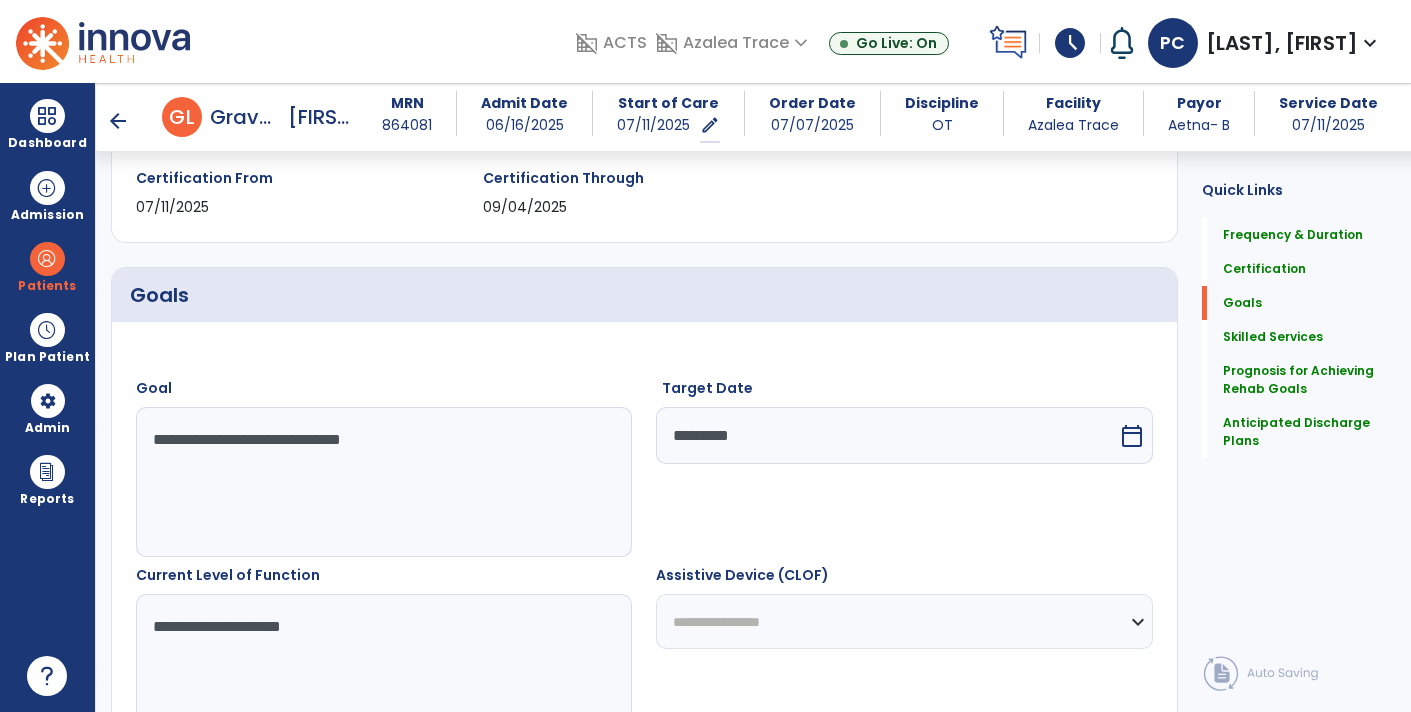 type on "**********" 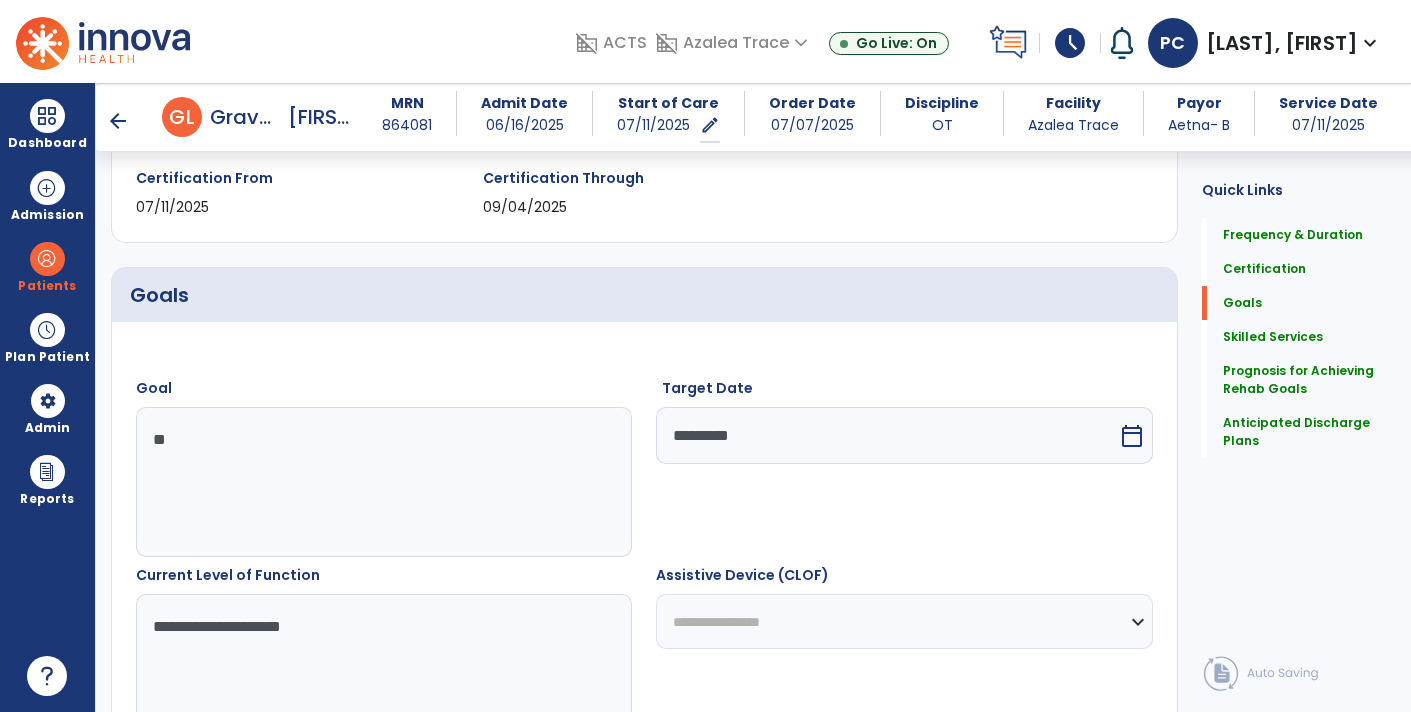 type on "*" 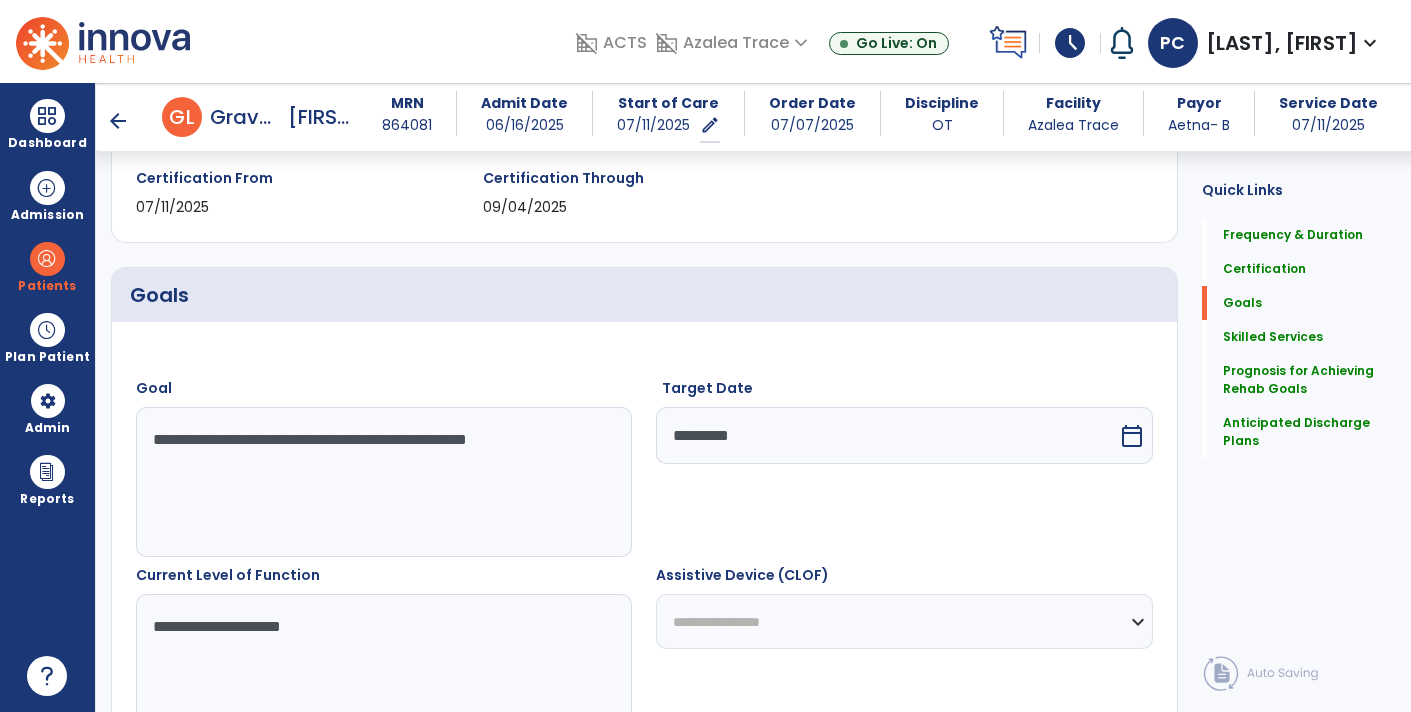 type on "**********" 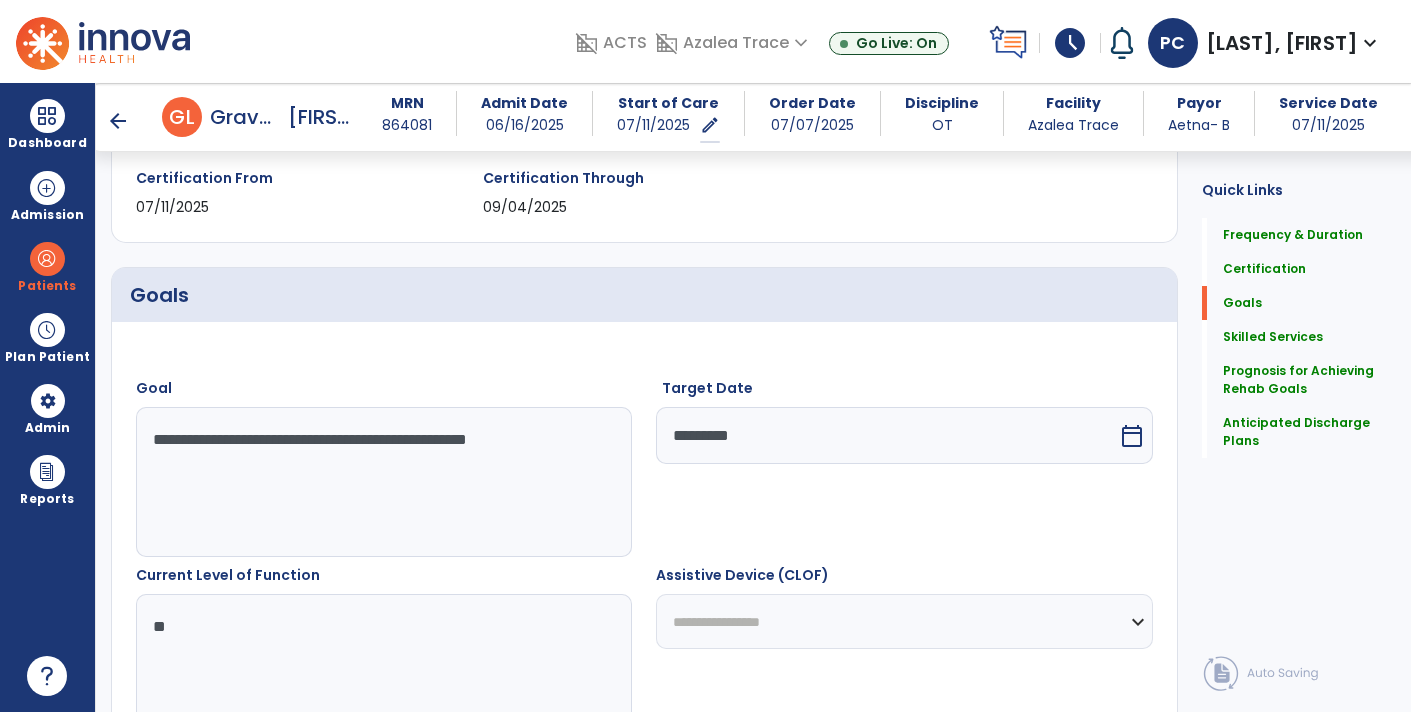 type on "*" 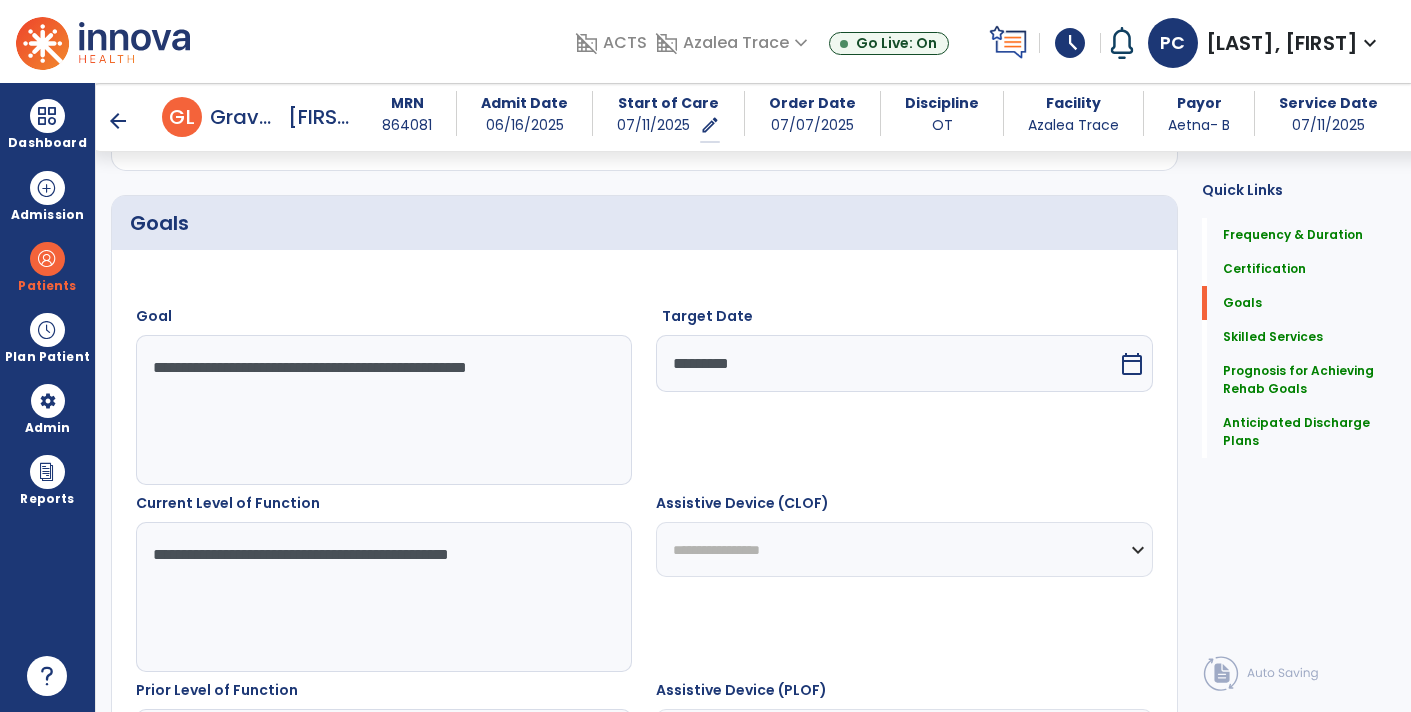 scroll, scrollTop: 451, scrollLeft: 0, axis: vertical 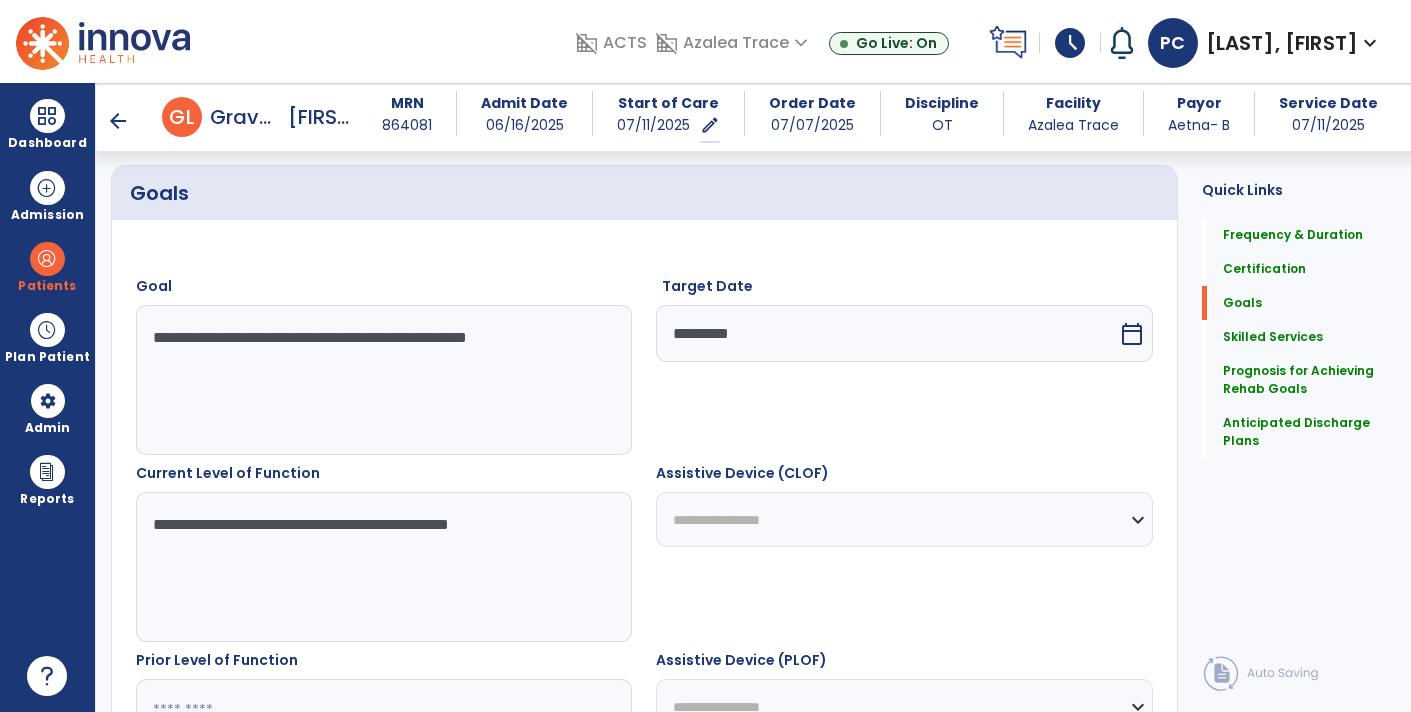 click on "**********" at bounding box center (383, 567) 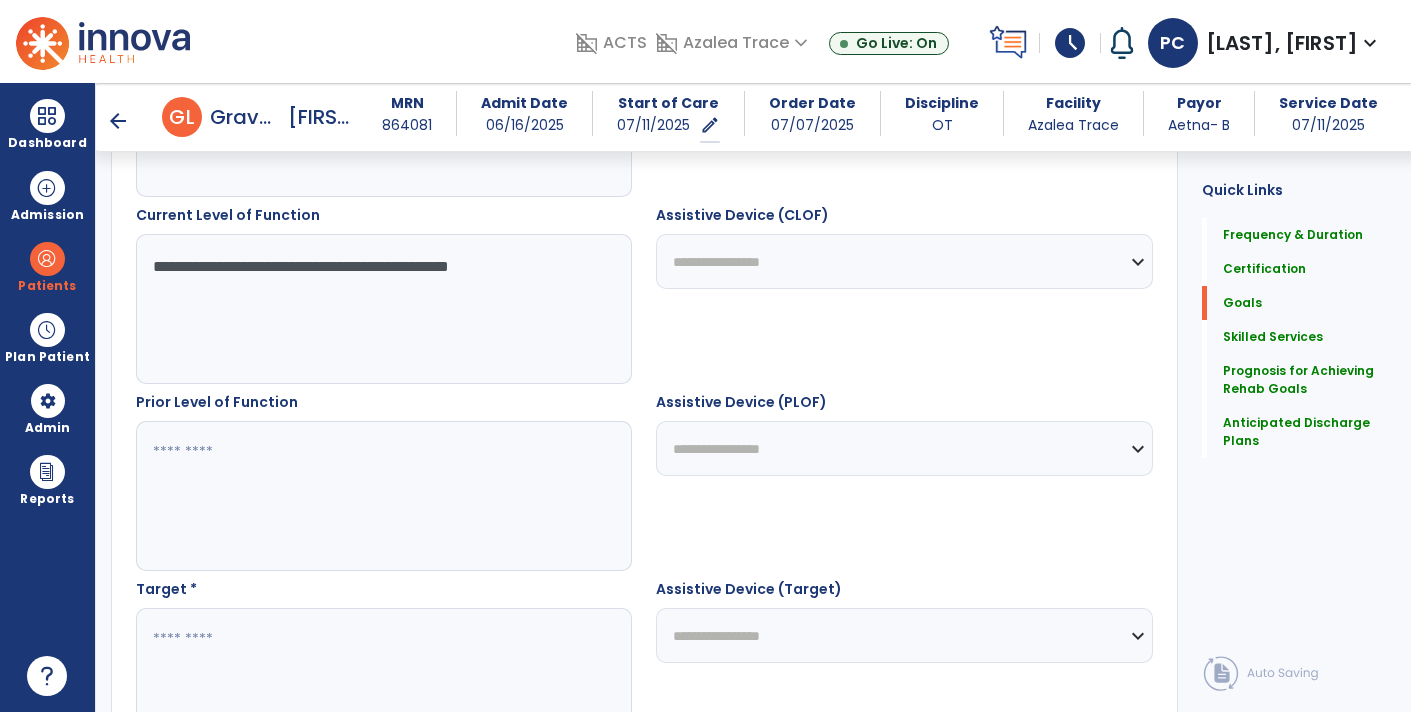 scroll, scrollTop: 723, scrollLeft: 0, axis: vertical 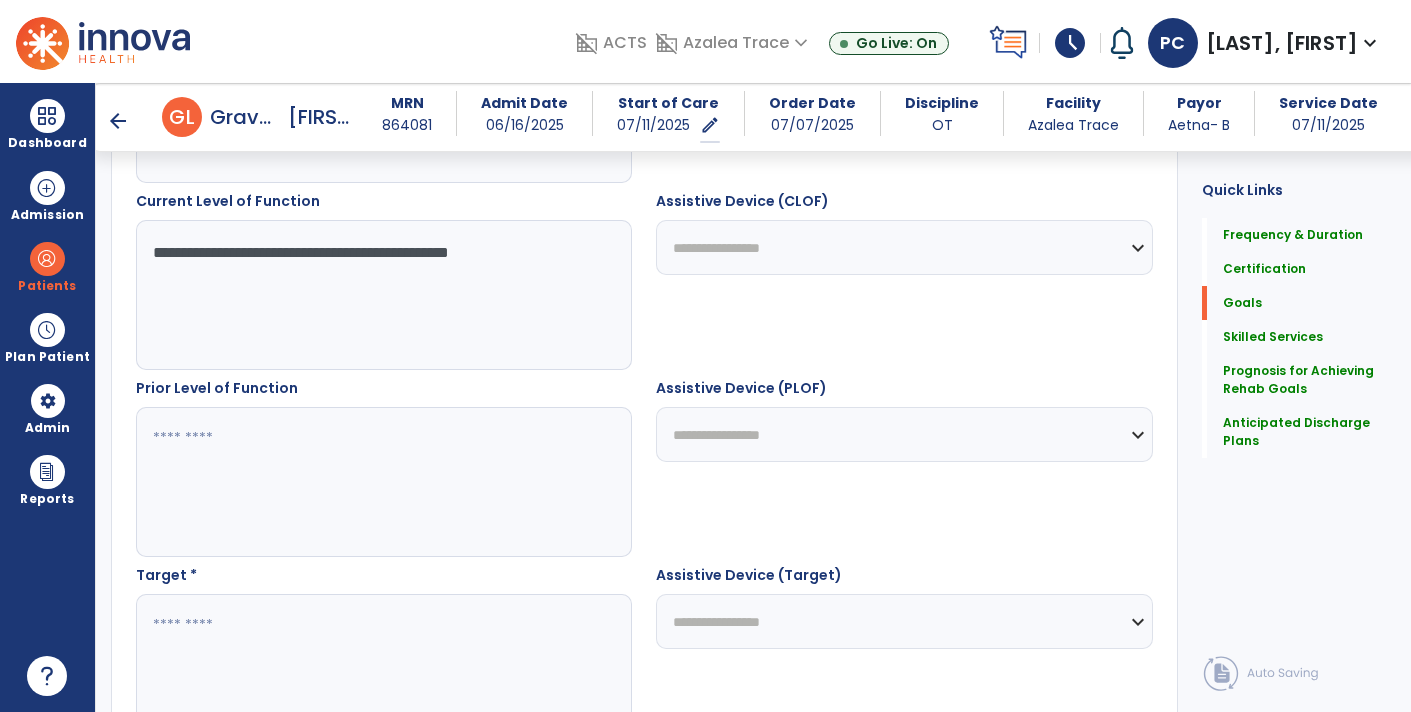 type on "**********" 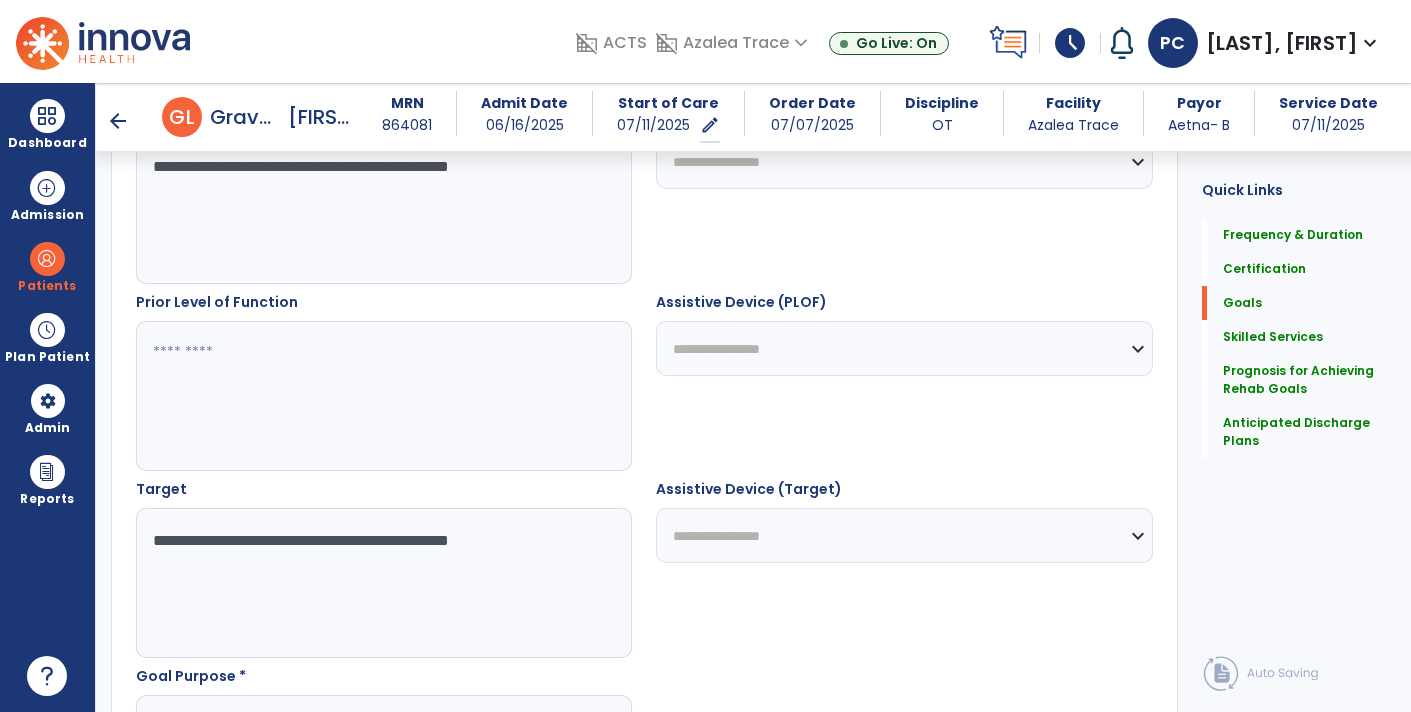 scroll, scrollTop: 878, scrollLeft: 0, axis: vertical 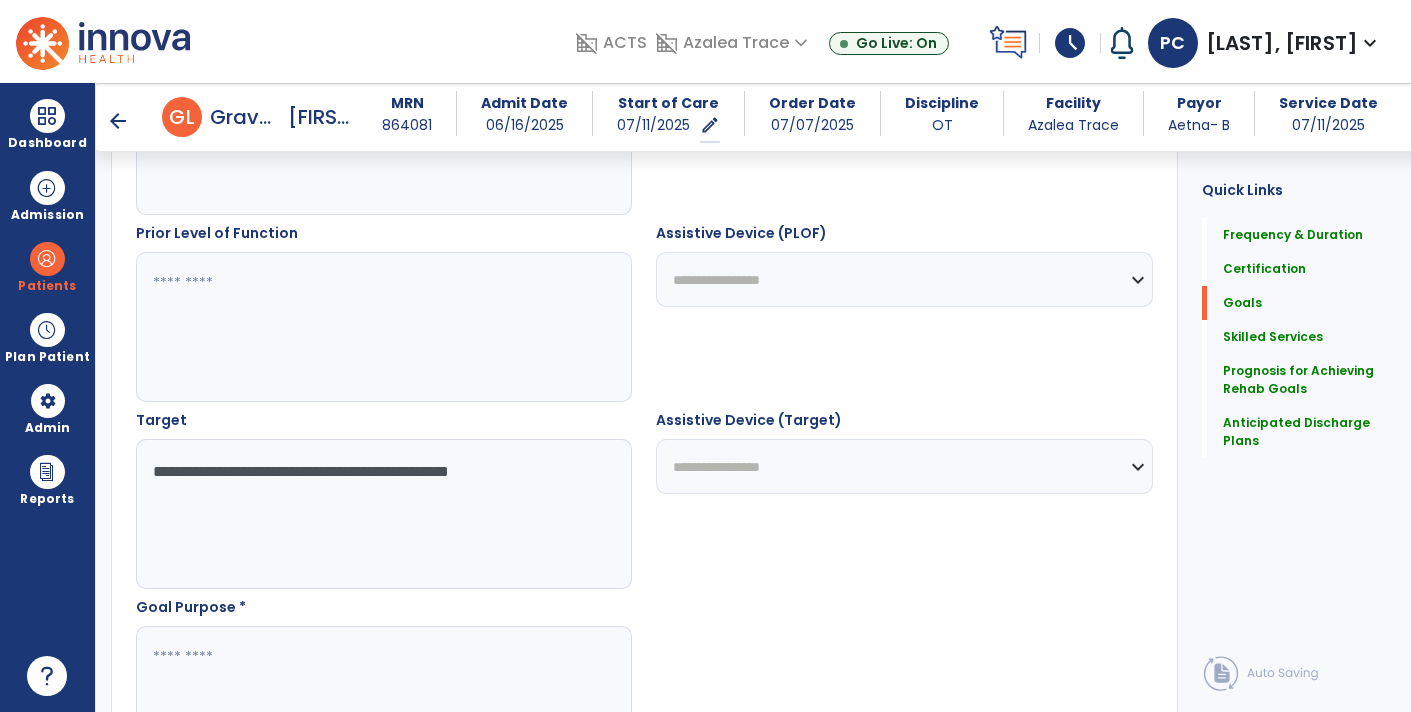 click on "**********" at bounding box center [383, 514] 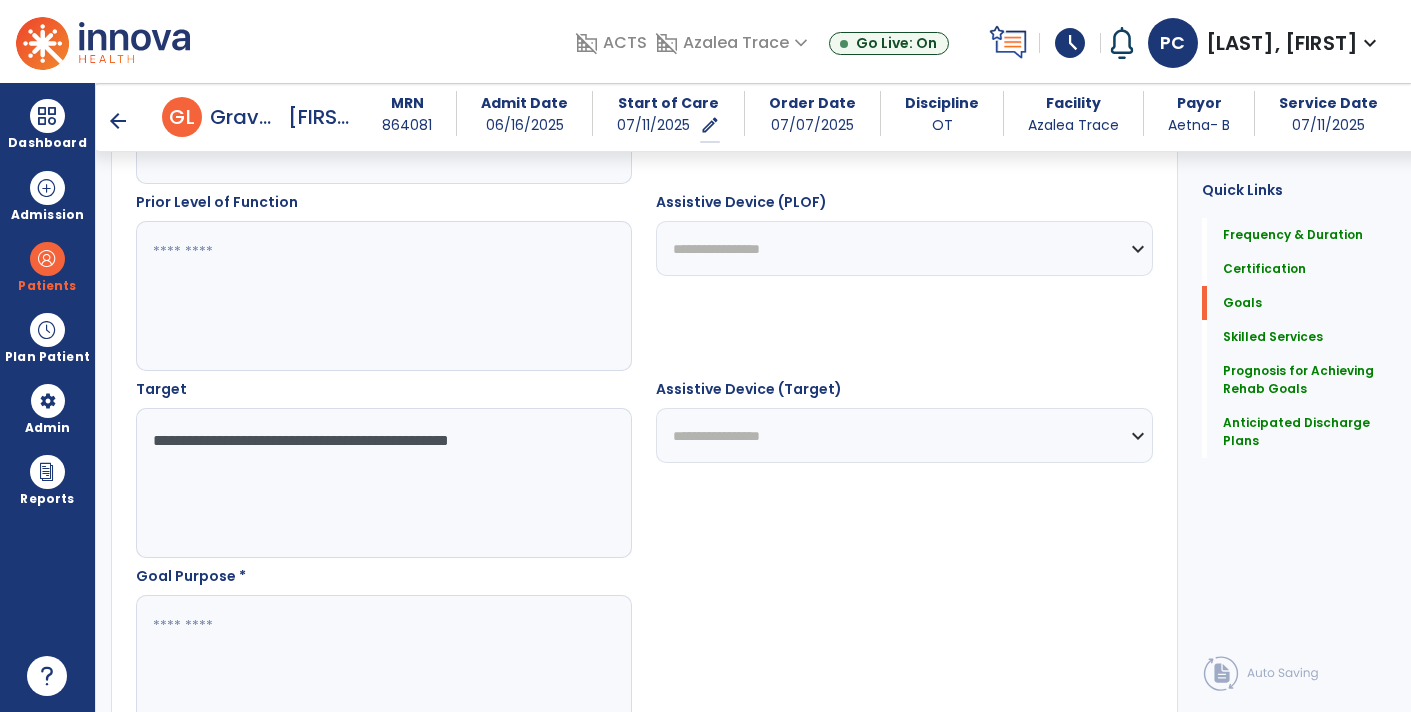 type on "**********" 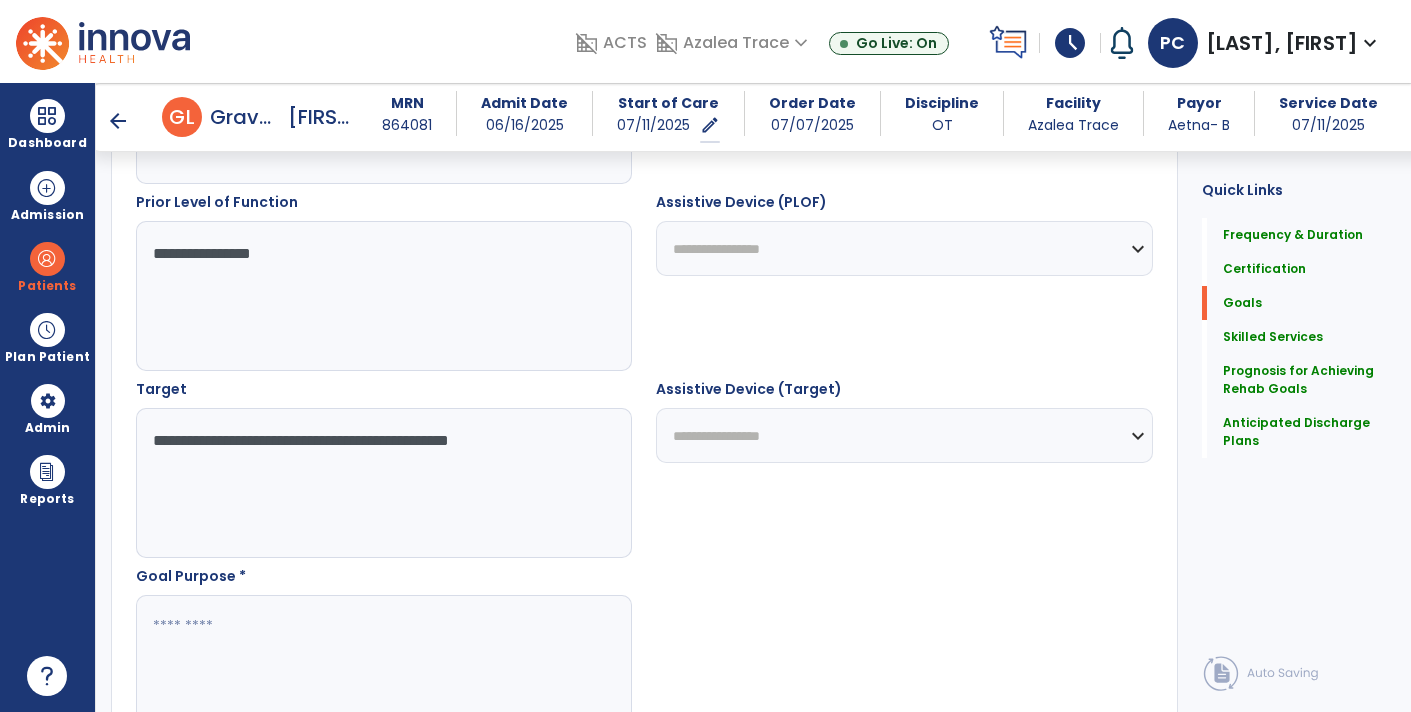 type on "**********" 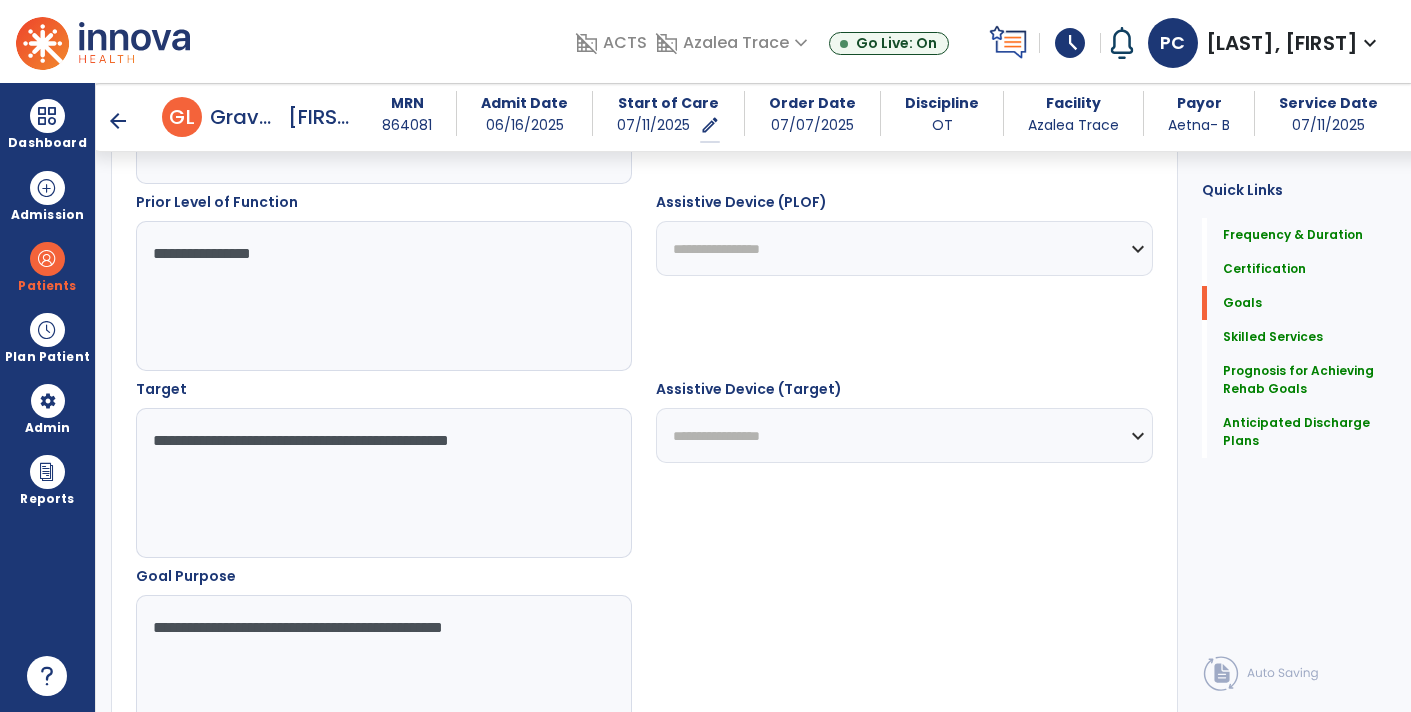 type on "**********" 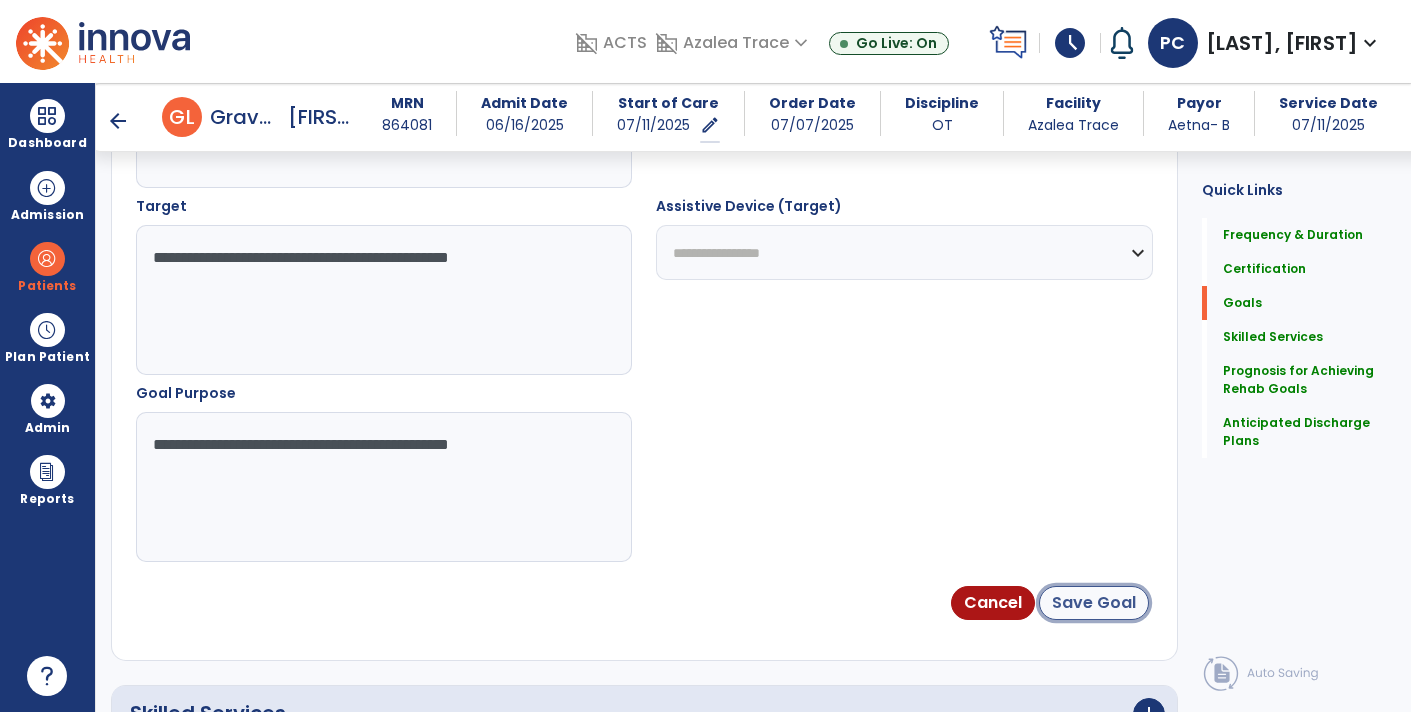 click on "Save Goal" at bounding box center [1094, 603] 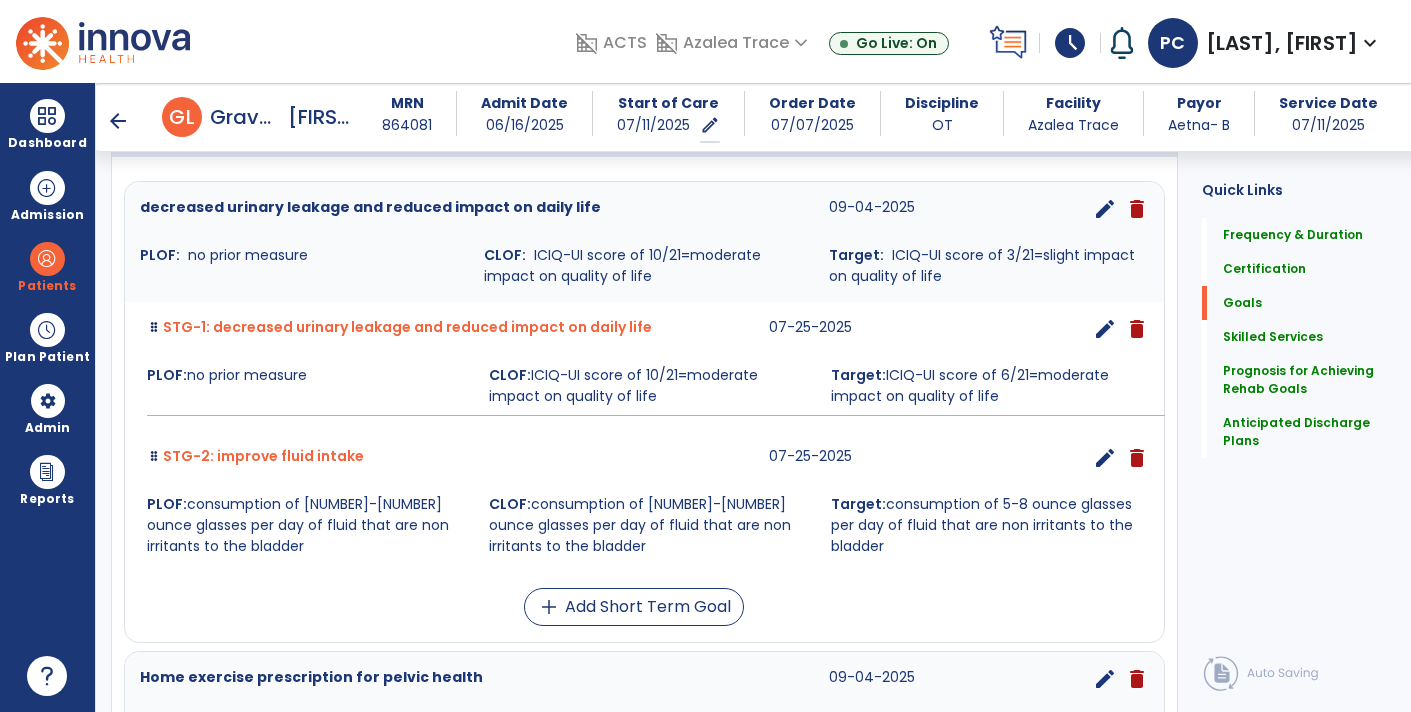 scroll, scrollTop: 521, scrollLeft: 0, axis: vertical 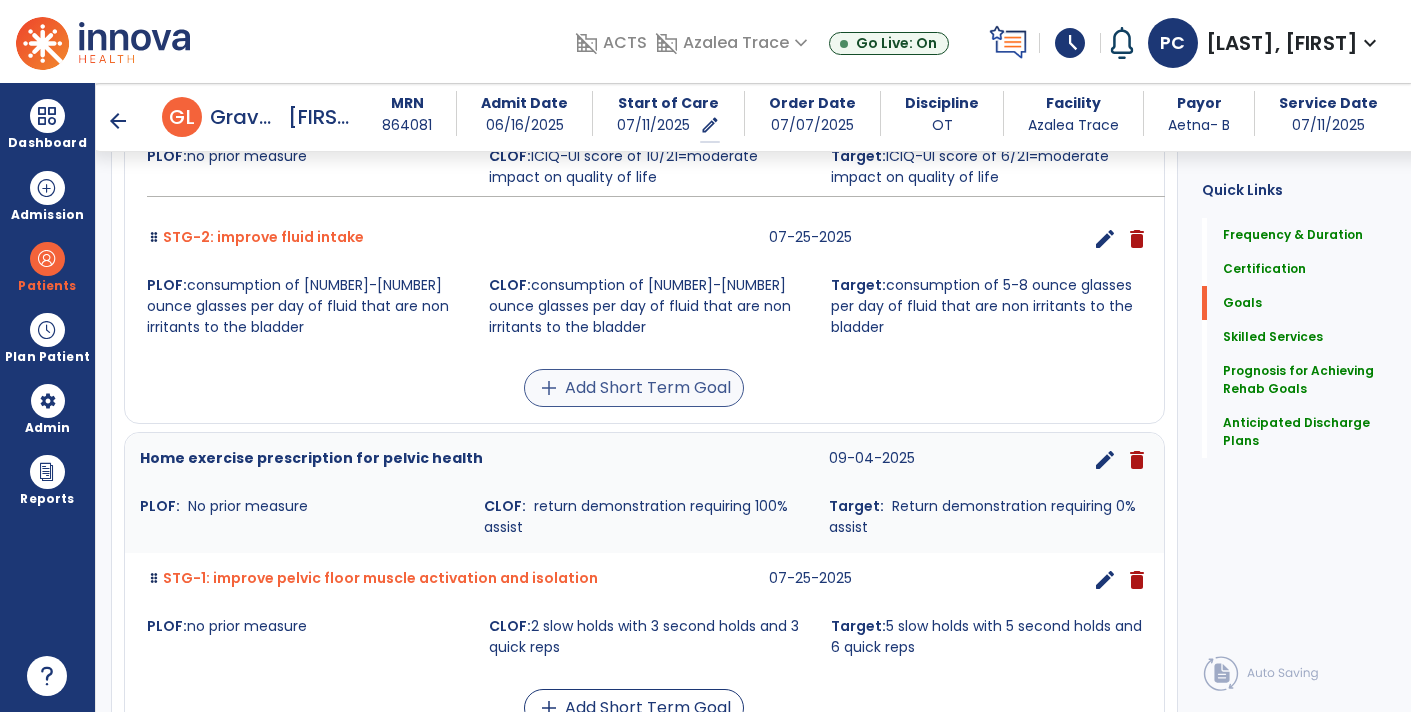 click on "add  Add Short Term Goal" at bounding box center [634, 388] 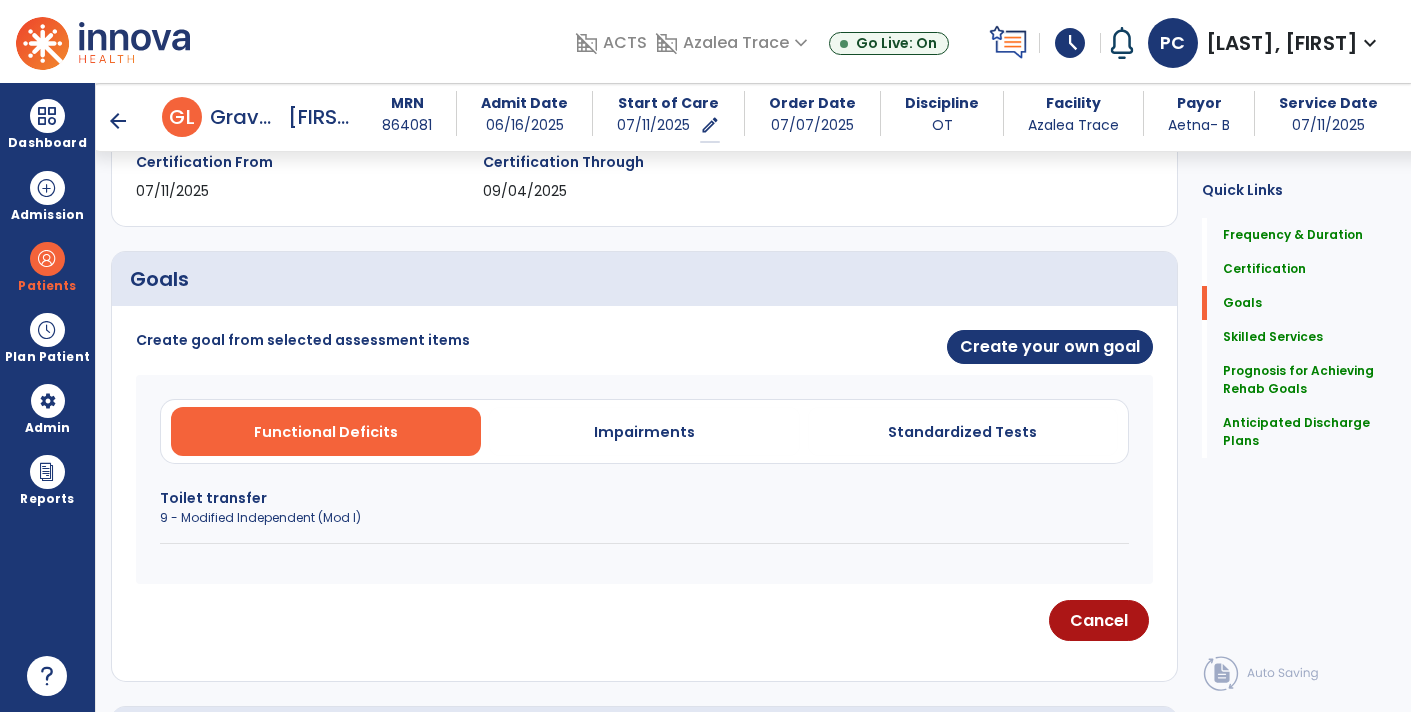 scroll, scrollTop: 364, scrollLeft: 0, axis: vertical 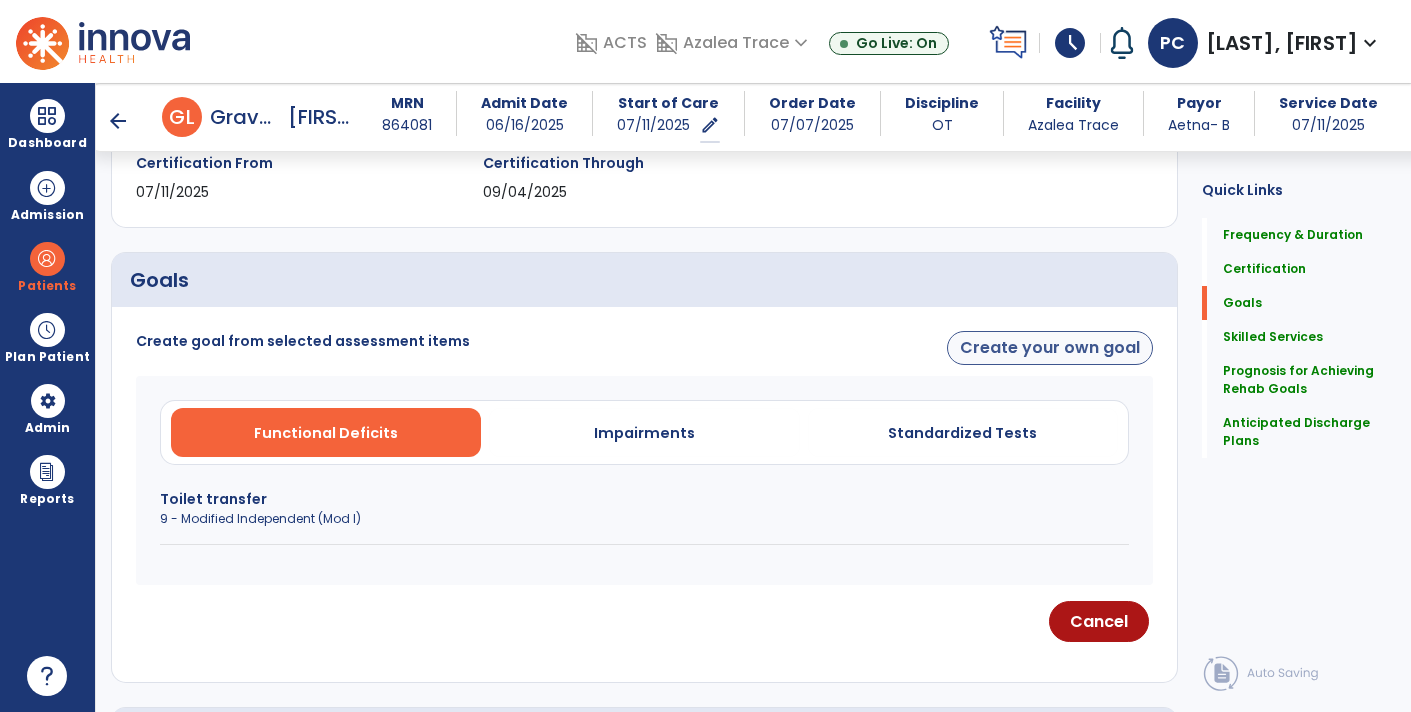 click on "Create your own goal" at bounding box center [1050, 348] 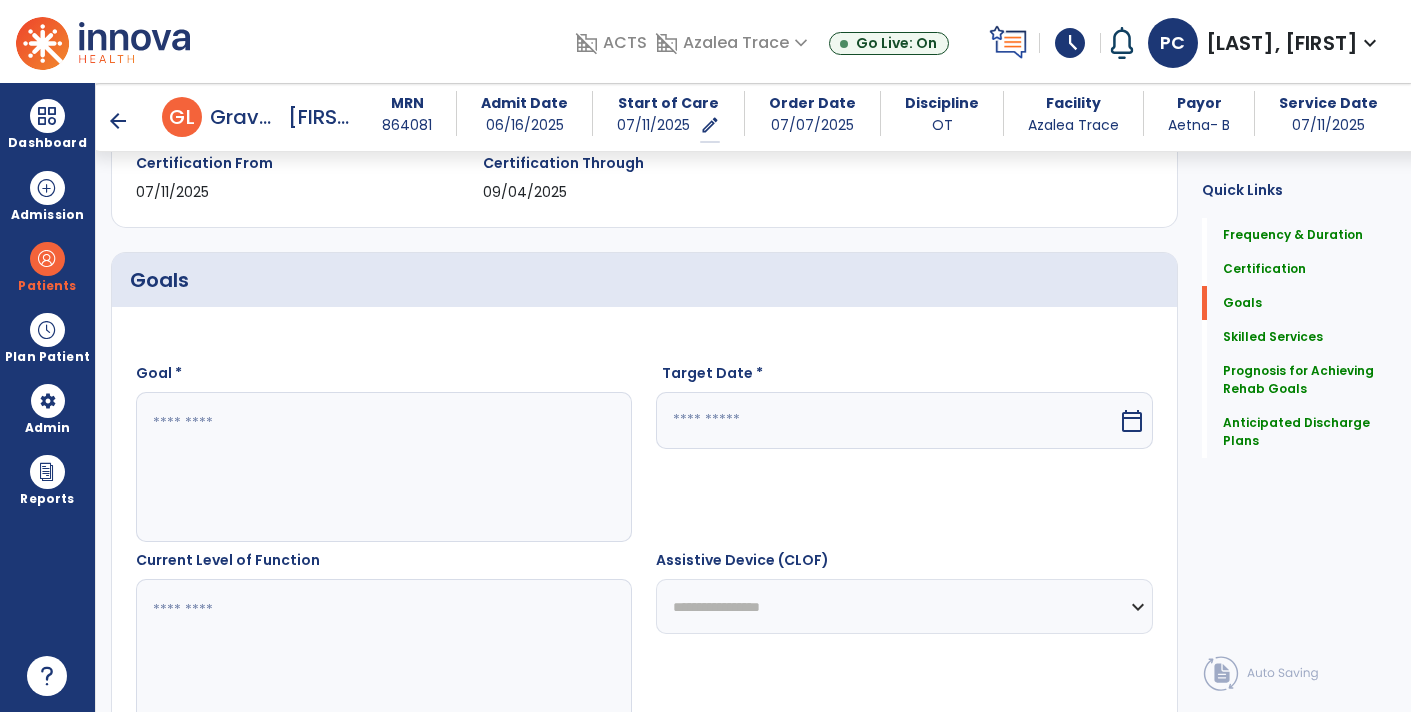 click at bounding box center (383, 467) 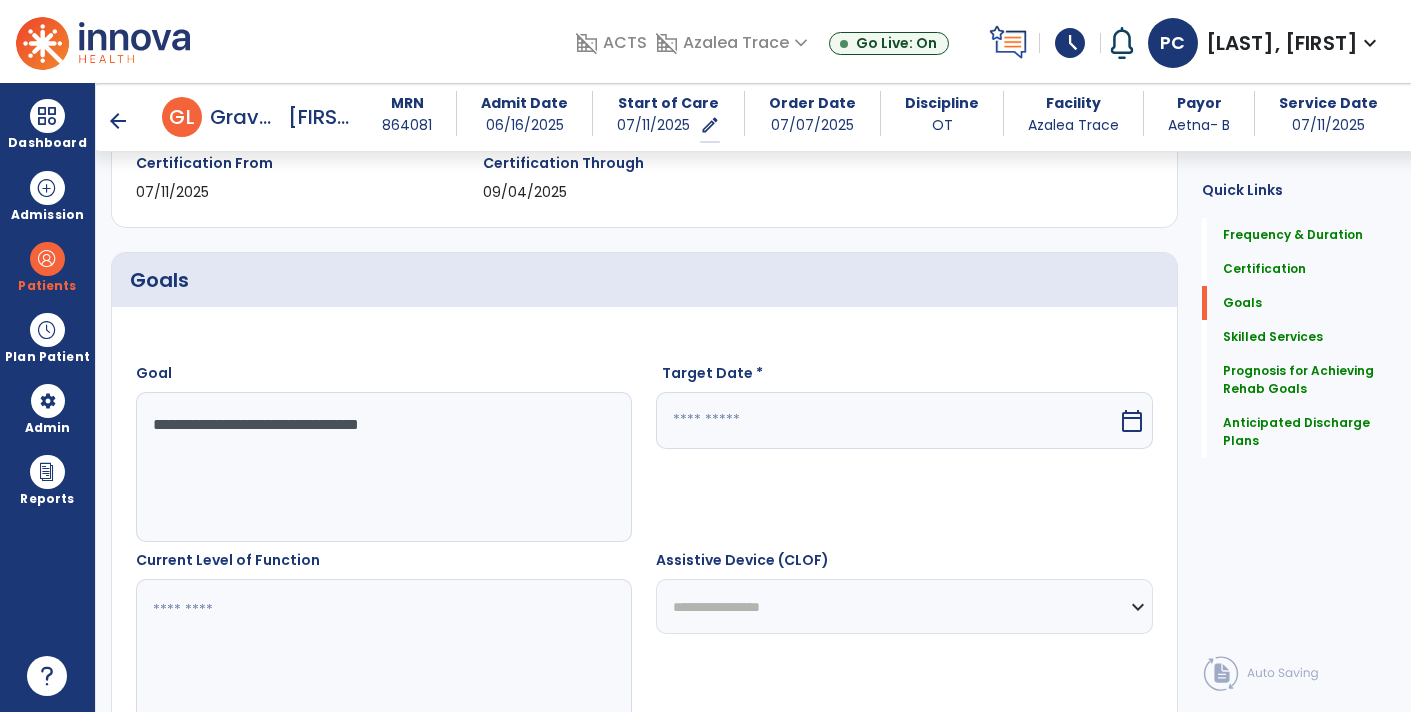 type on "**********" 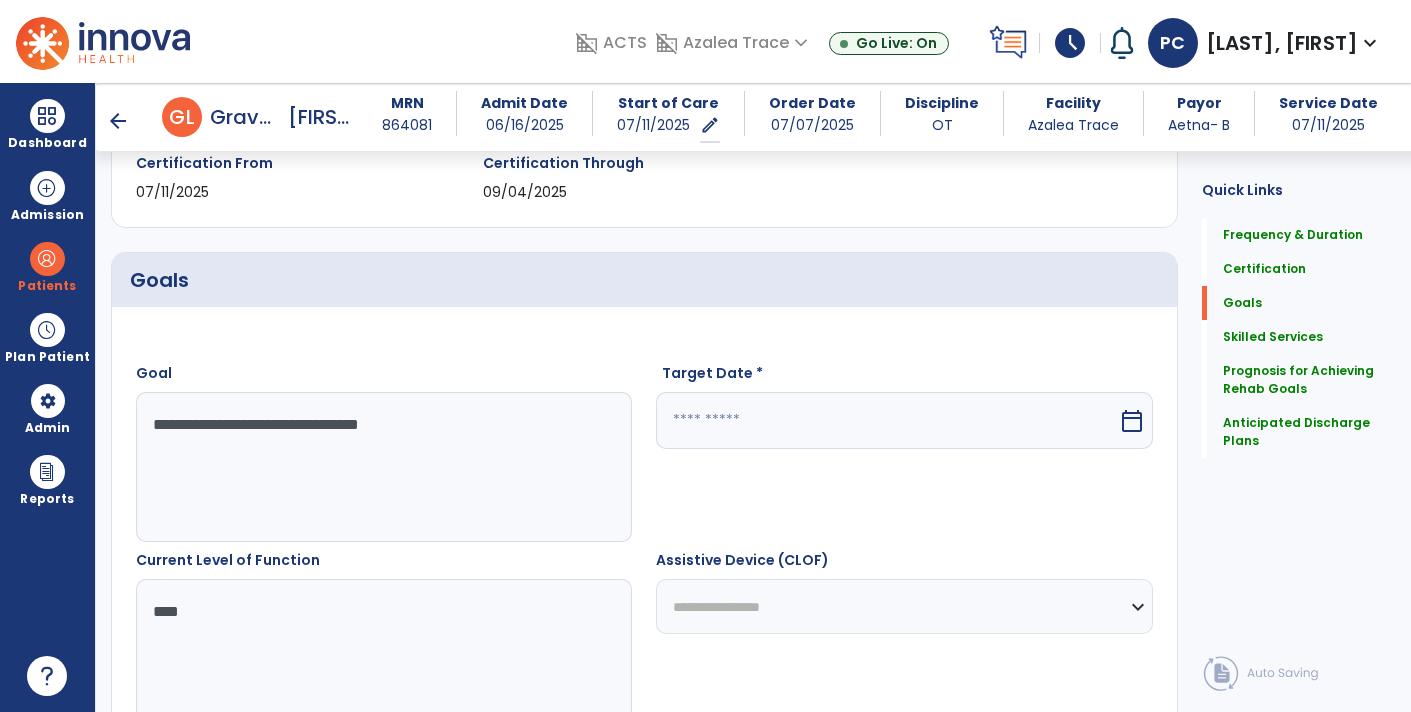 type on "*****" 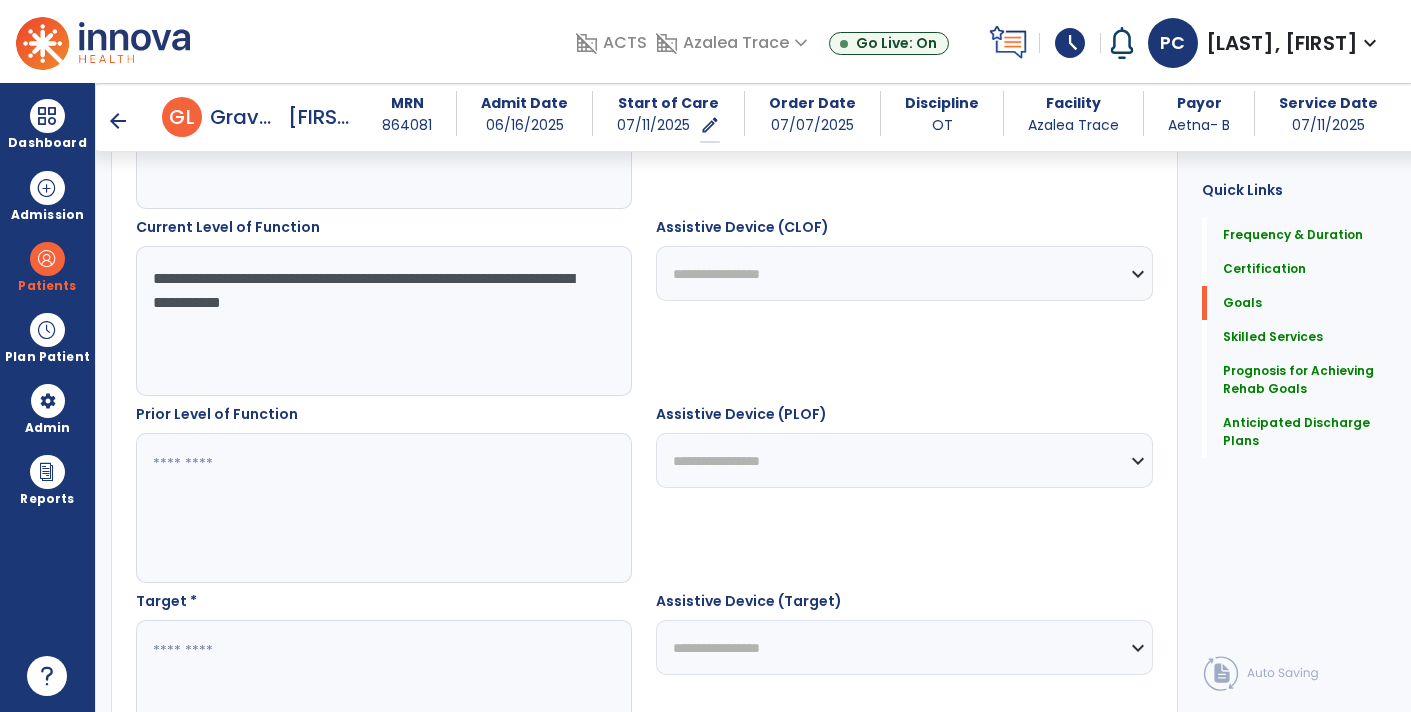 scroll, scrollTop: 698, scrollLeft: 0, axis: vertical 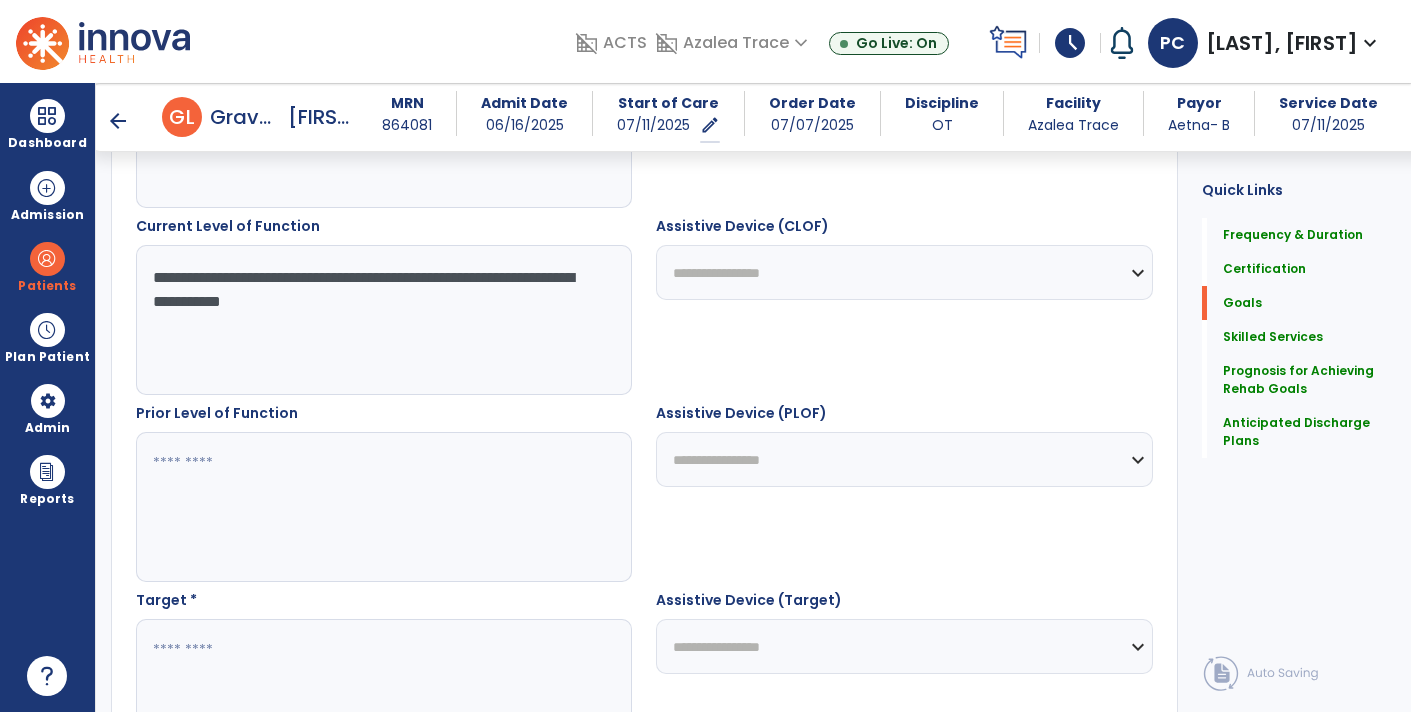 type on "**********" 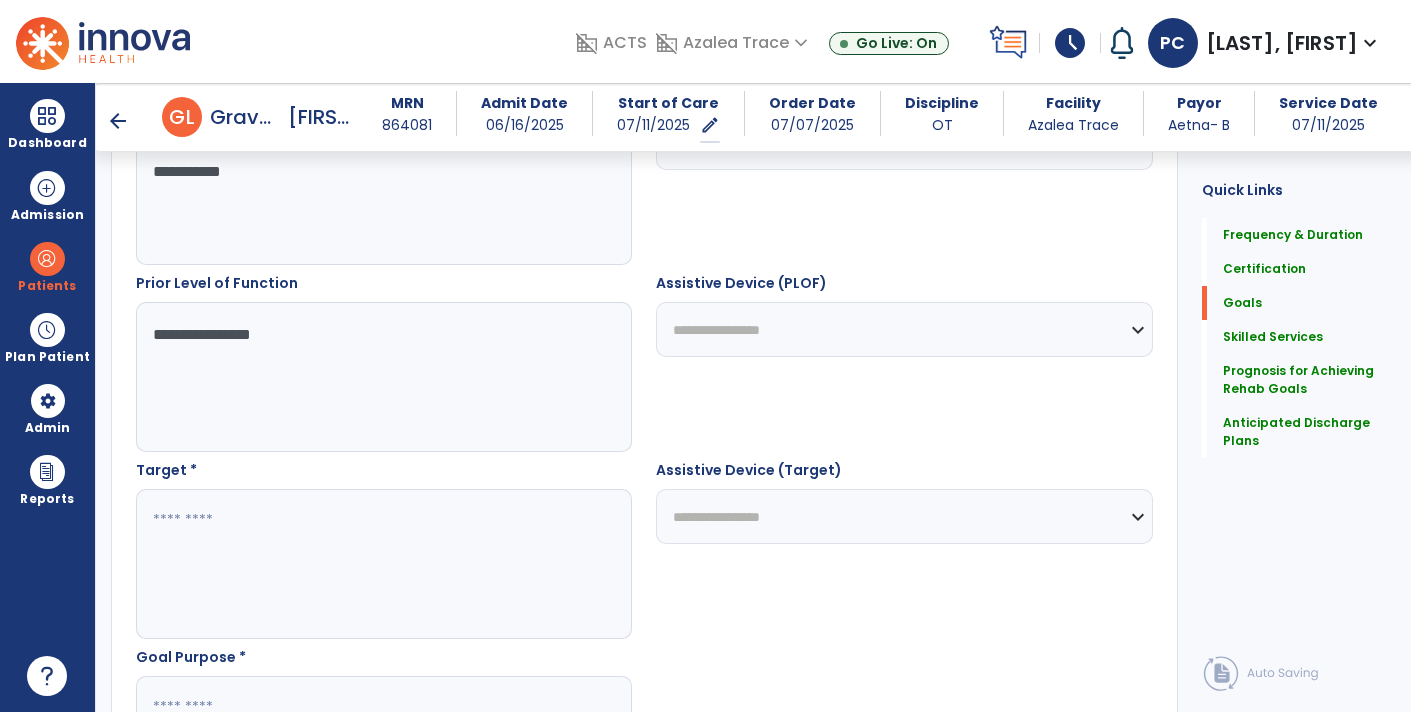 scroll, scrollTop: 831, scrollLeft: 0, axis: vertical 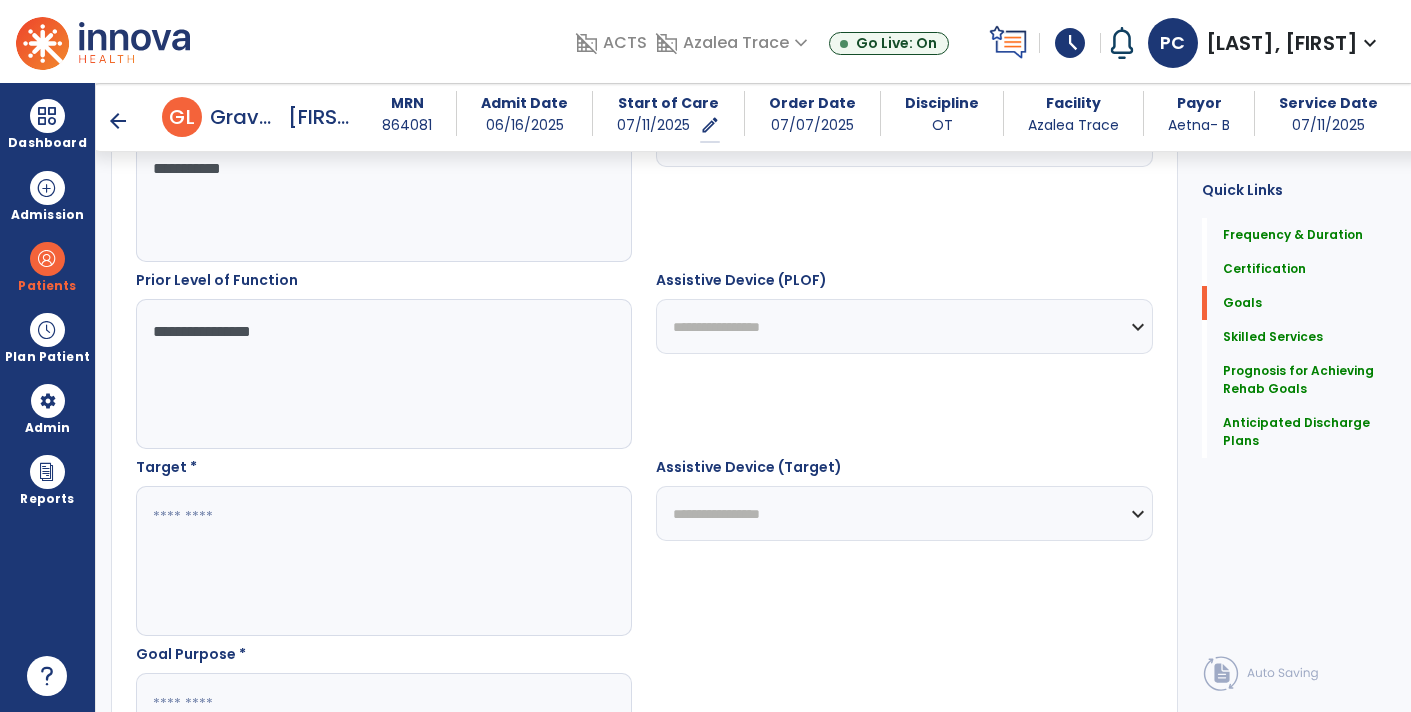 type on "**********" 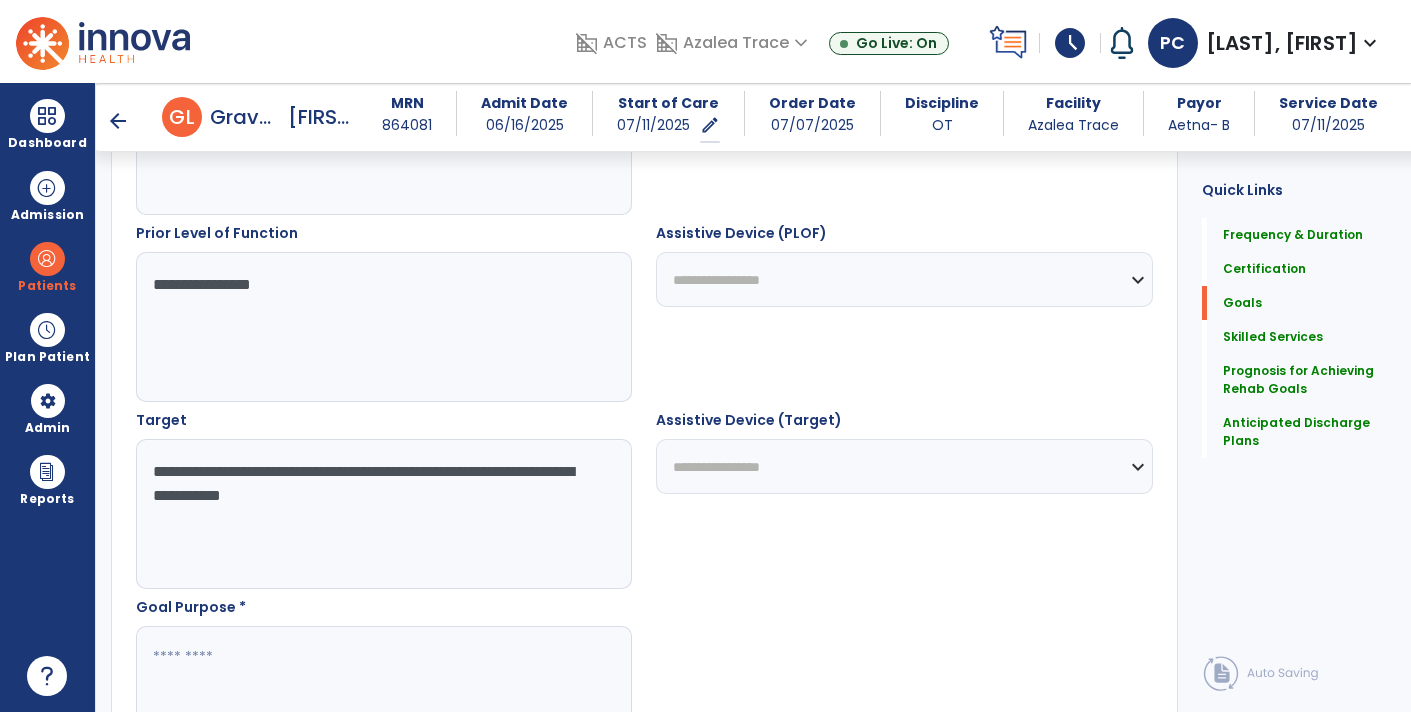 scroll, scrollTop: 882, scrollLeft: 0, axis: vertical 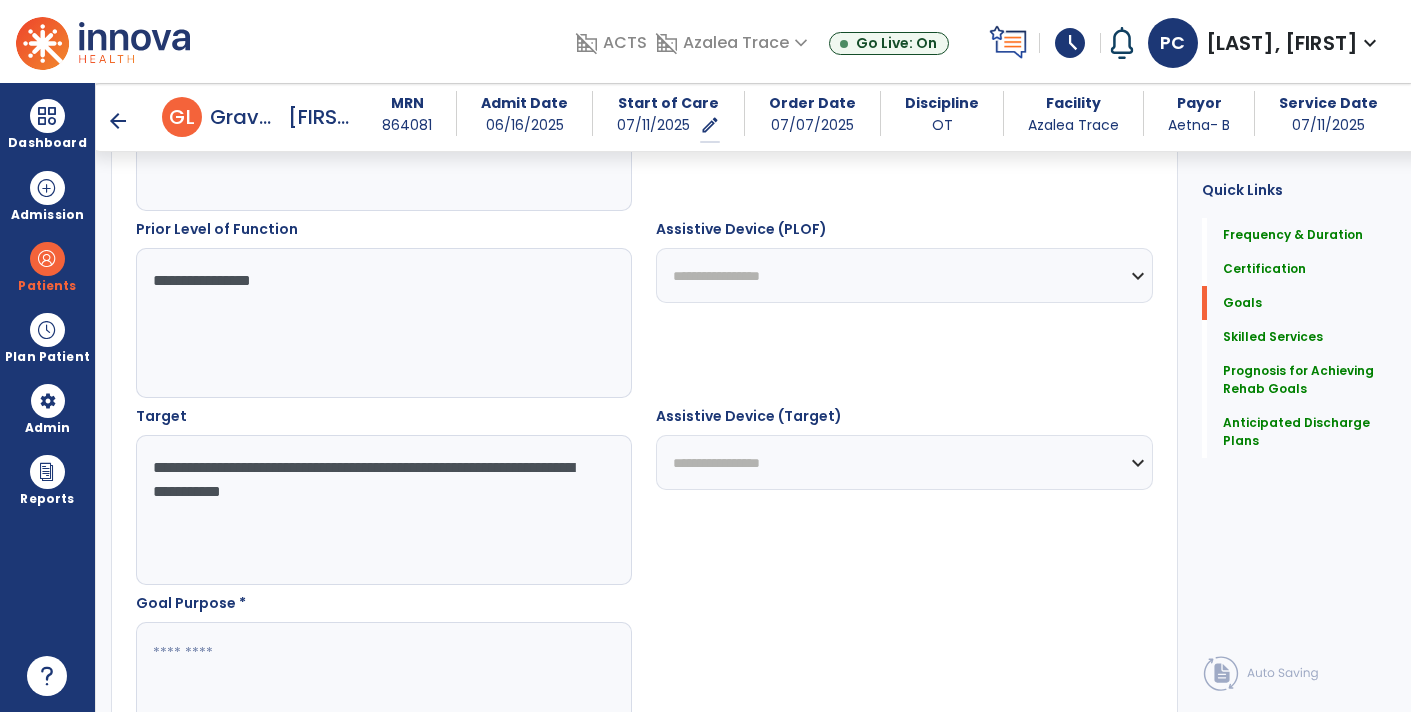 click on "**********" at bounding box center (383, 510) 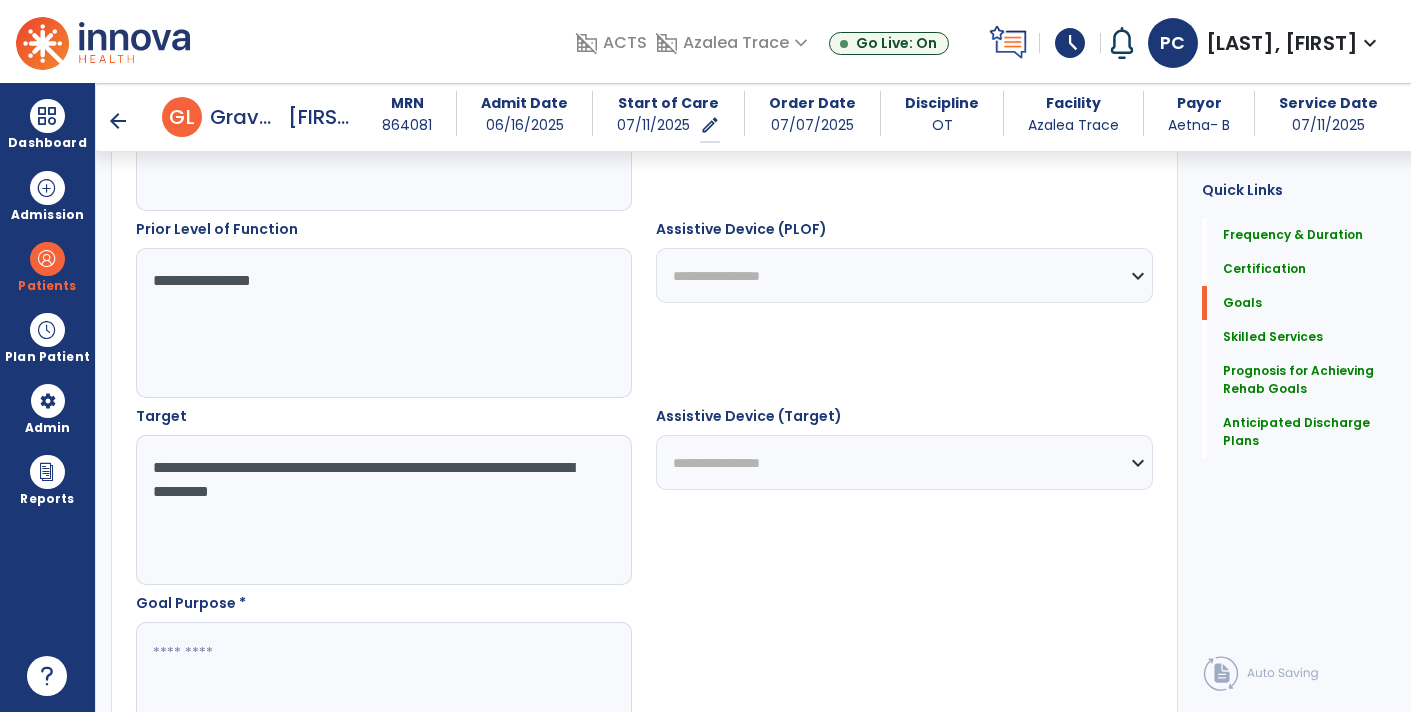 click on "**********" at bounding box center [383, 510] 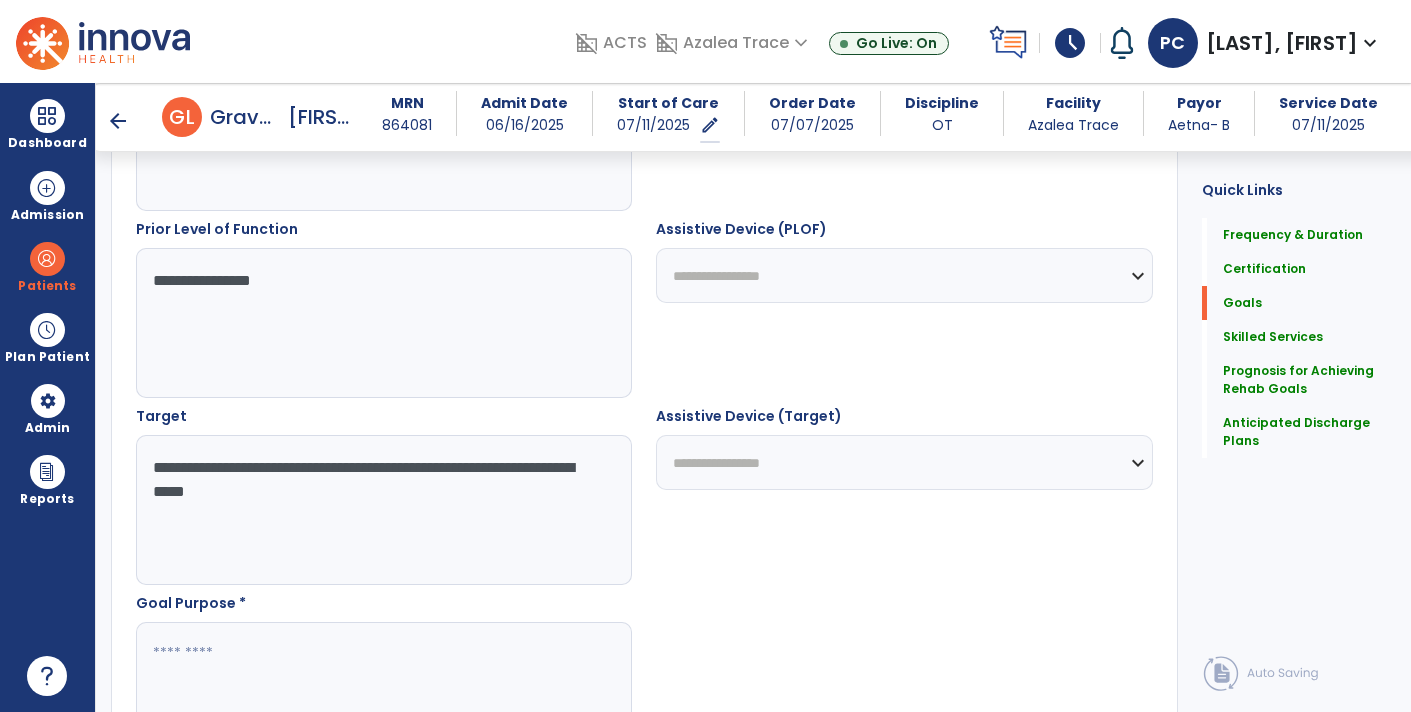 click on "**********" at bounding box center [383, 510] 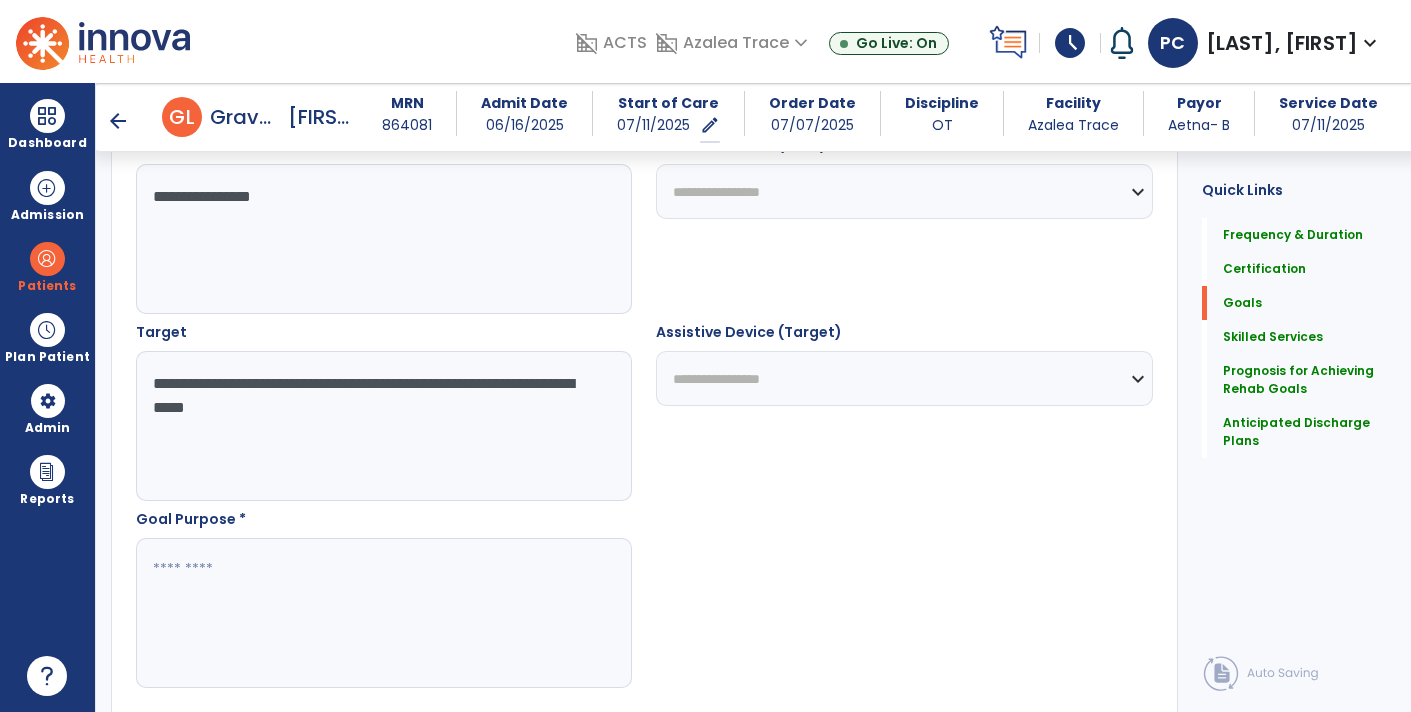 scroll, scrollTop: 965, scrollLeft: 0, axis: vertical 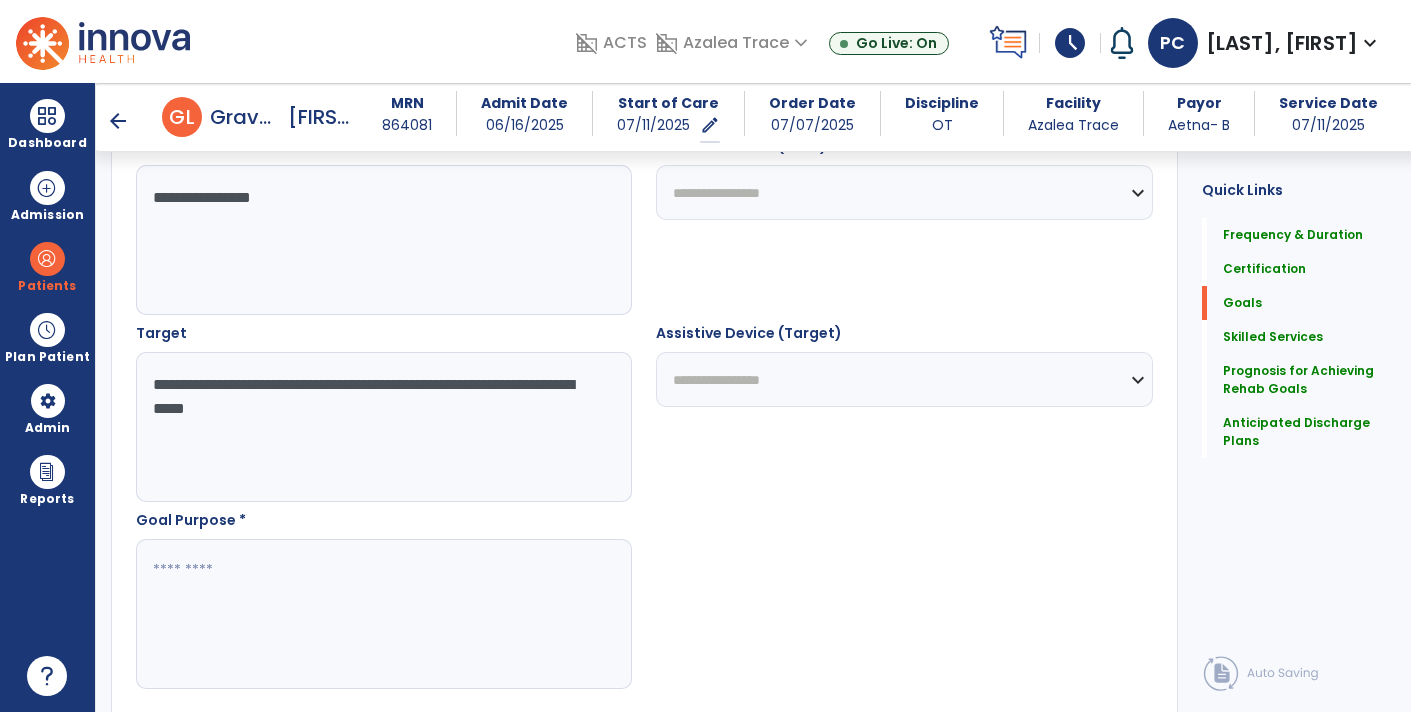 type on "**********" 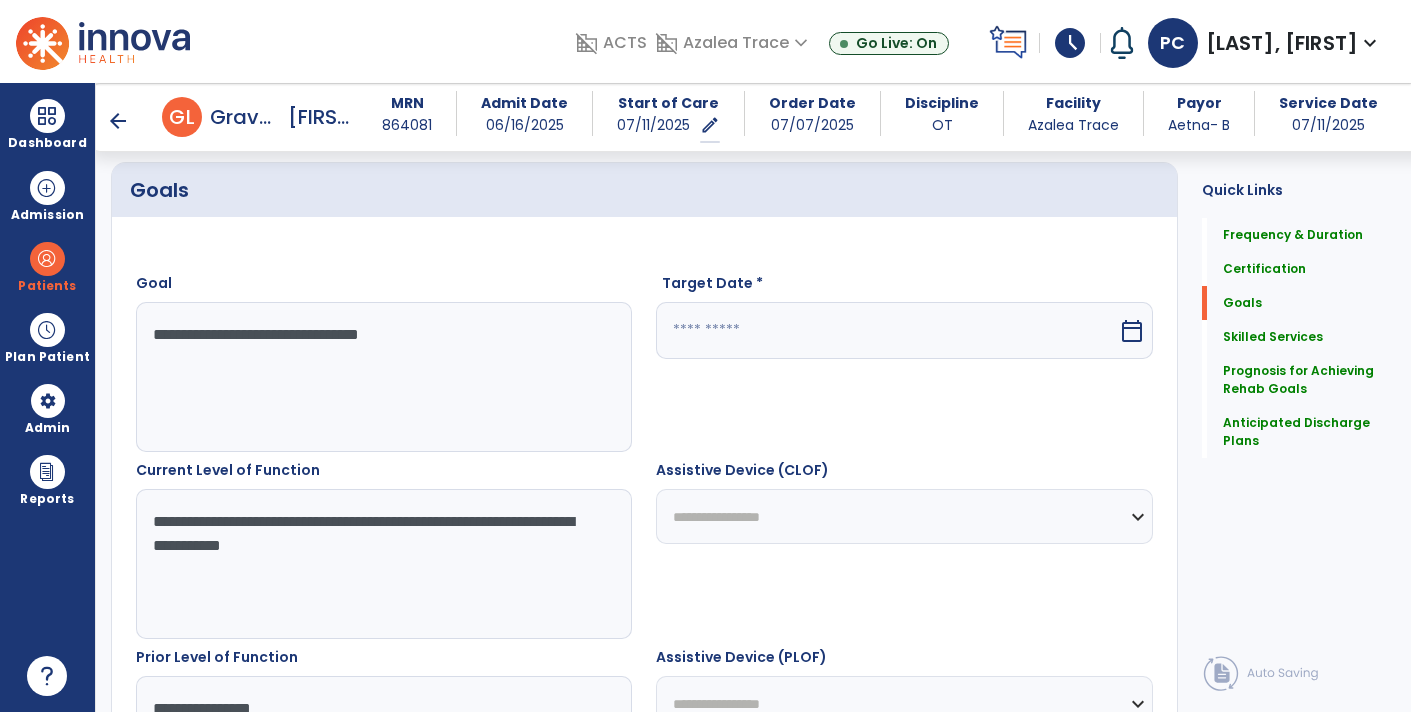 scroll, scrollTop: 428, scrollLeft: 0, axis: vertical 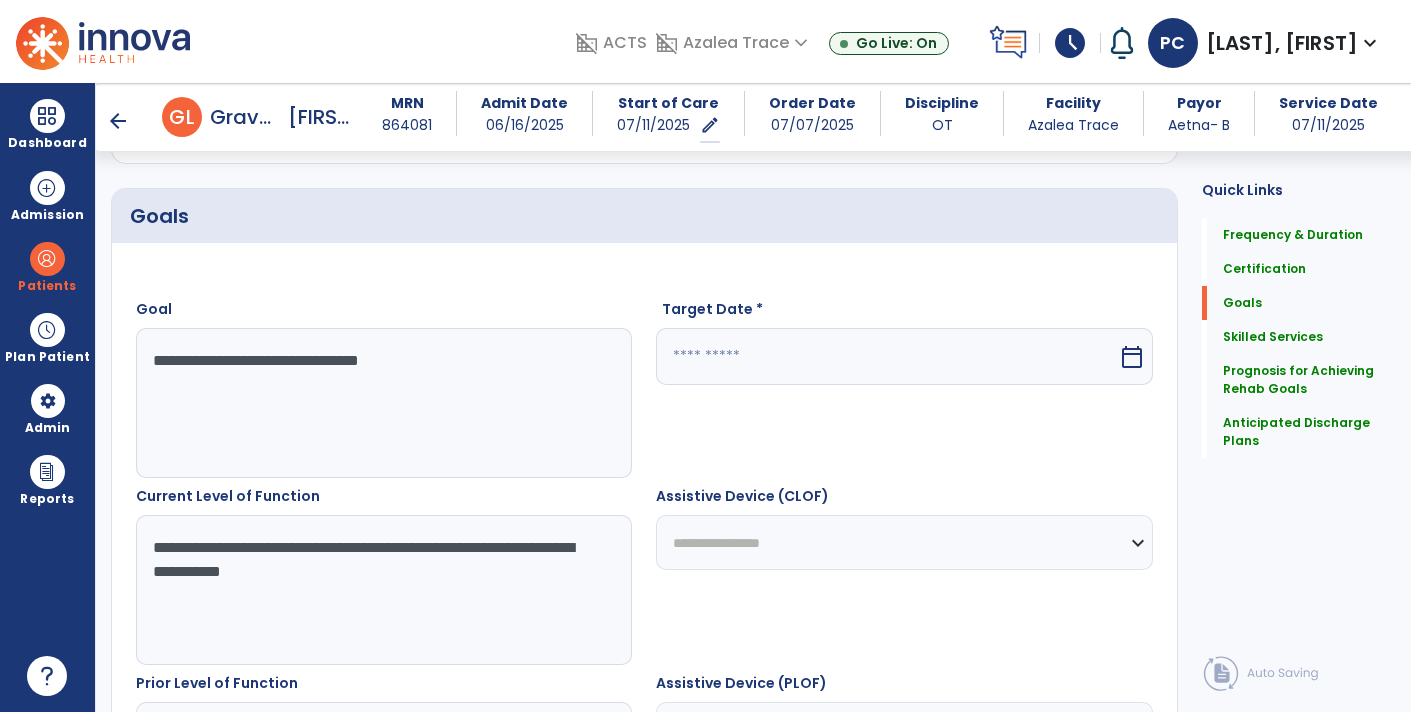 type on "**********" 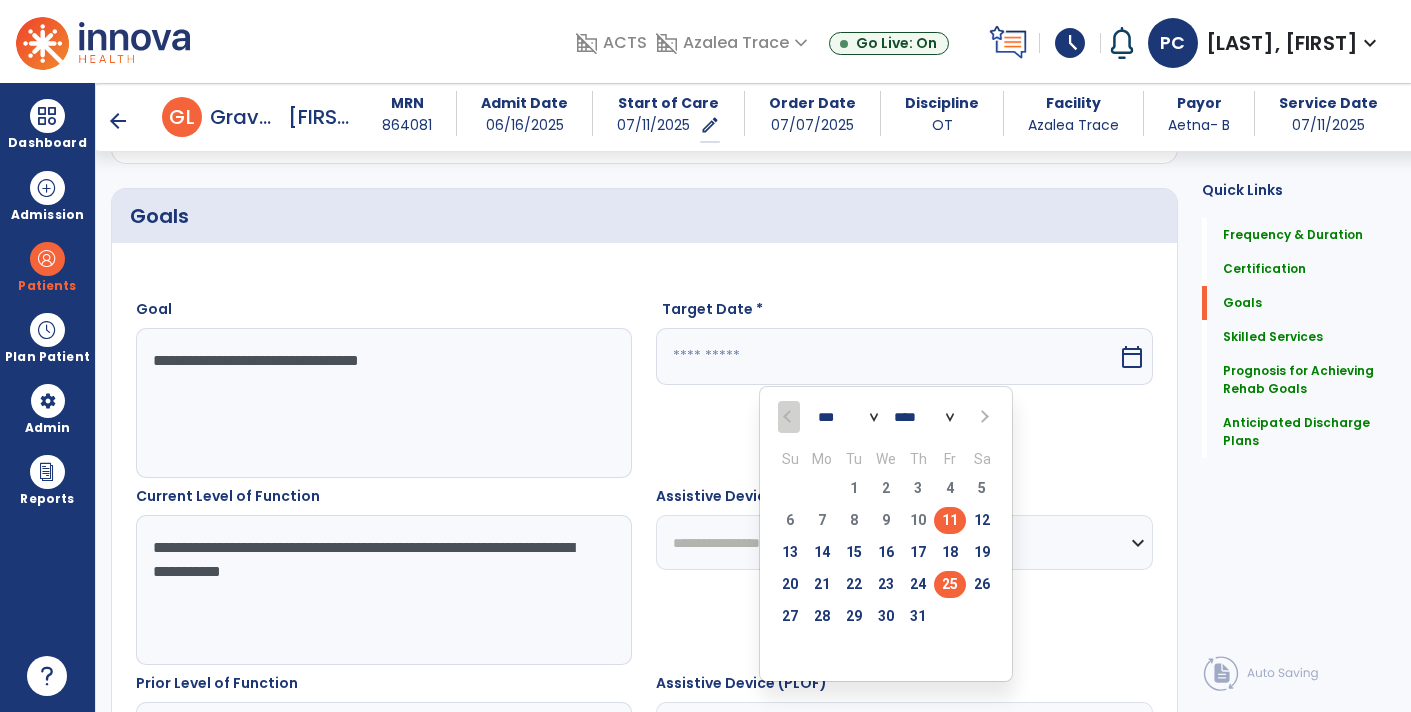 click on "25" at bounding box center (950, 584) 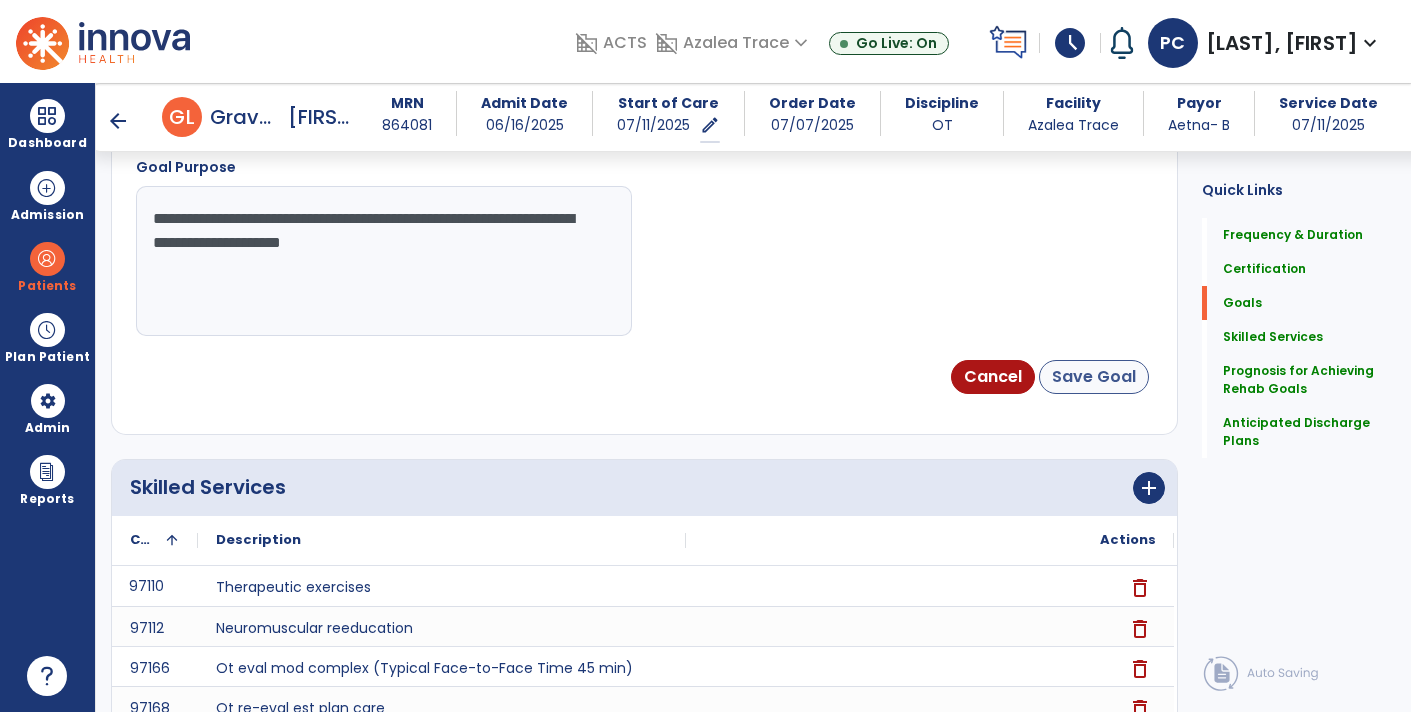 click on "Save Goal" at bounding box center [1094, 377] 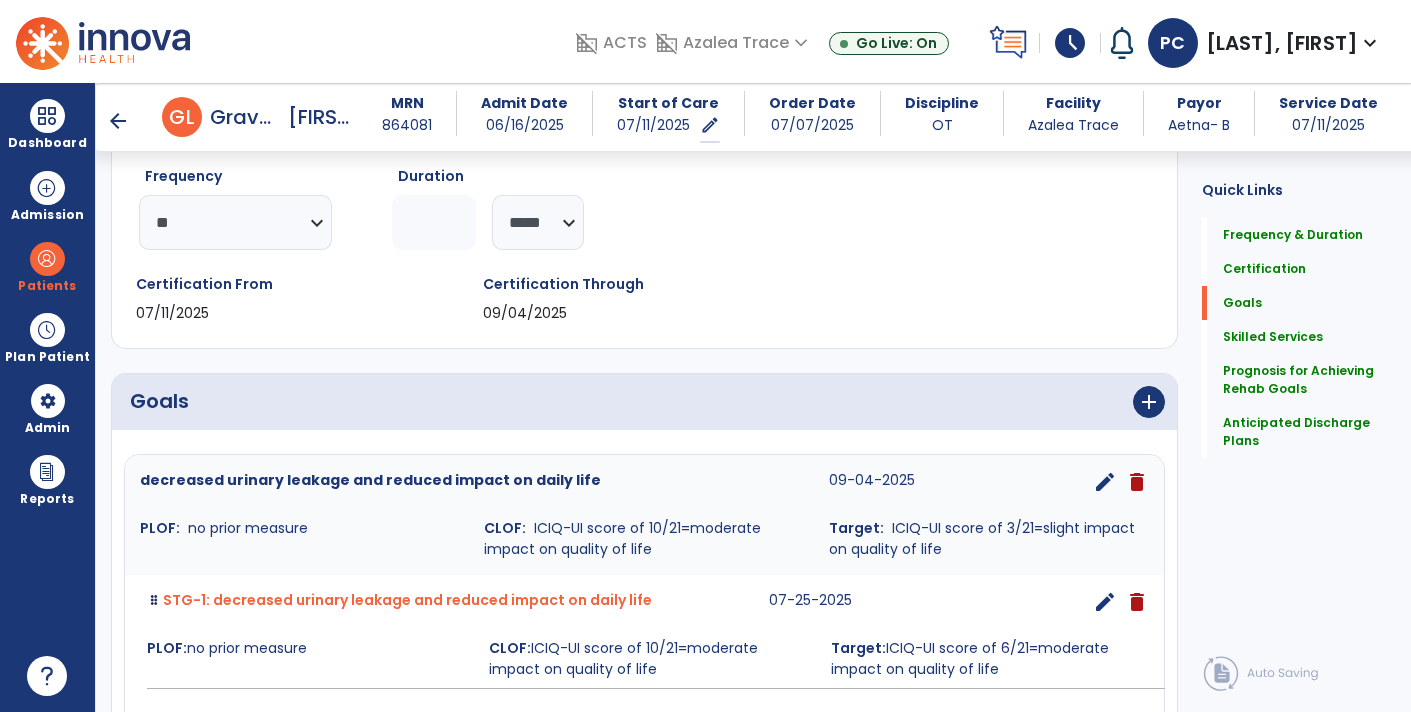 click 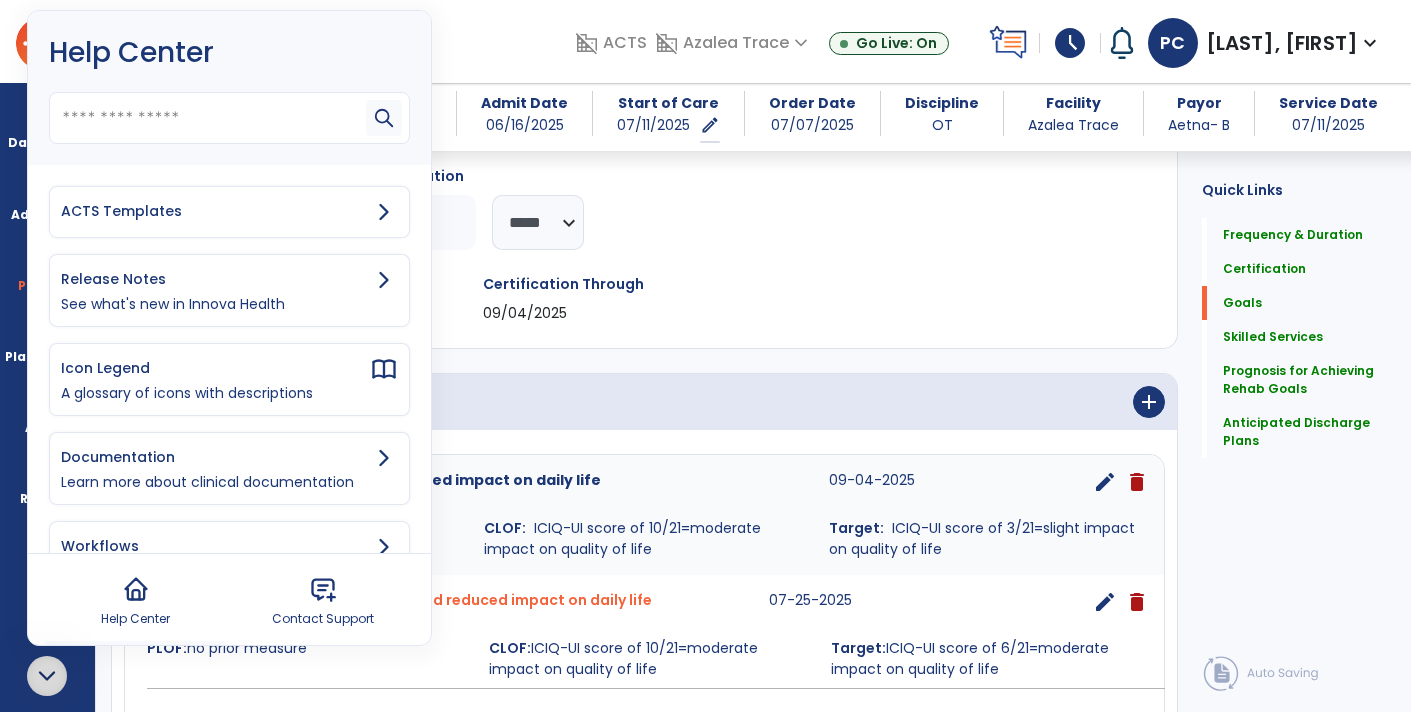 click 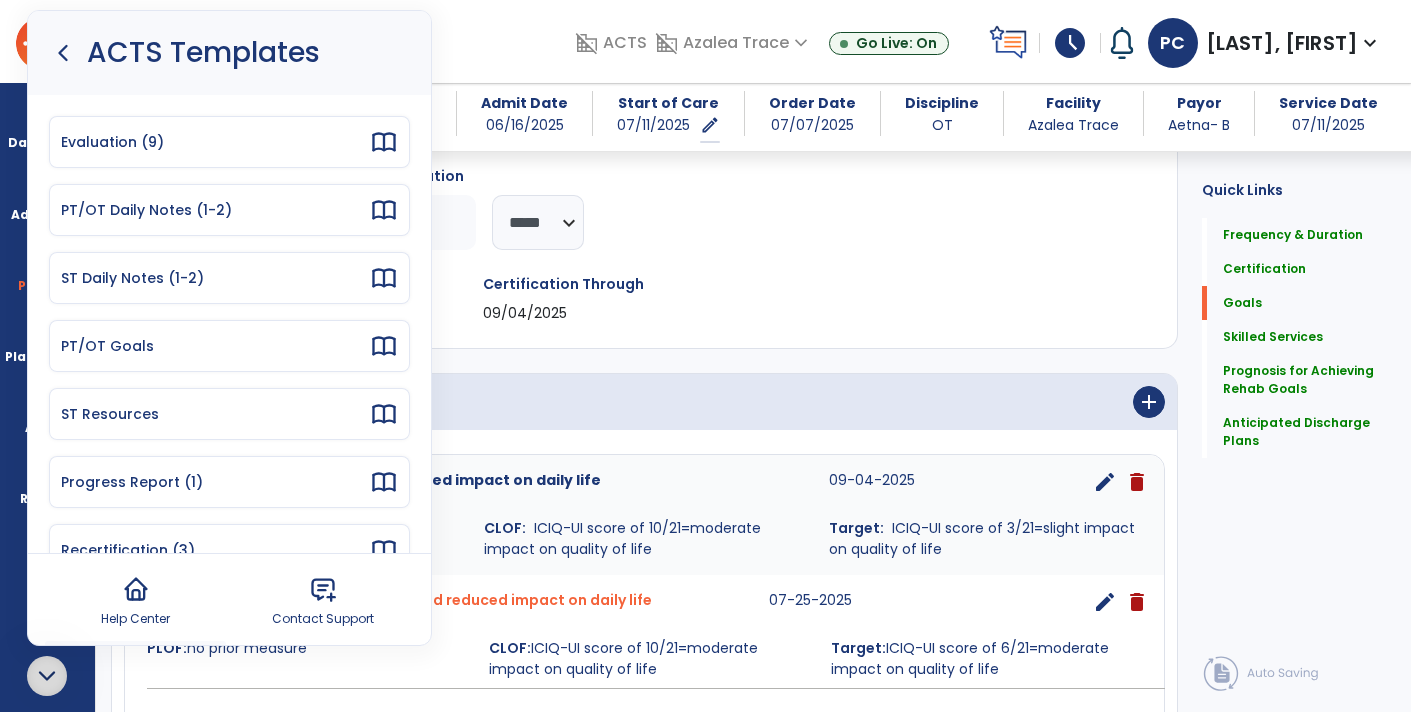 click on "PT/OT Goals" at bounding box center [229, 346] 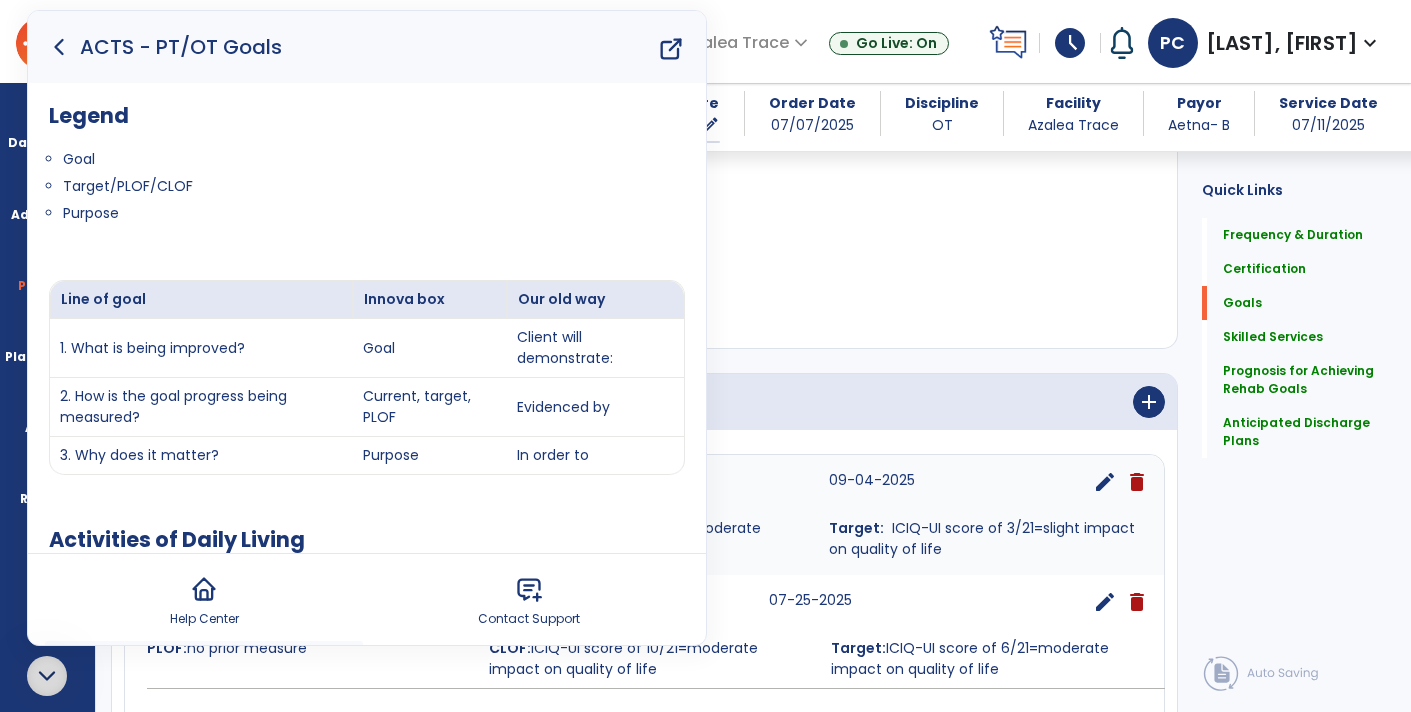 click on "3. Why does it matter?" at bounding box center (201, 456) 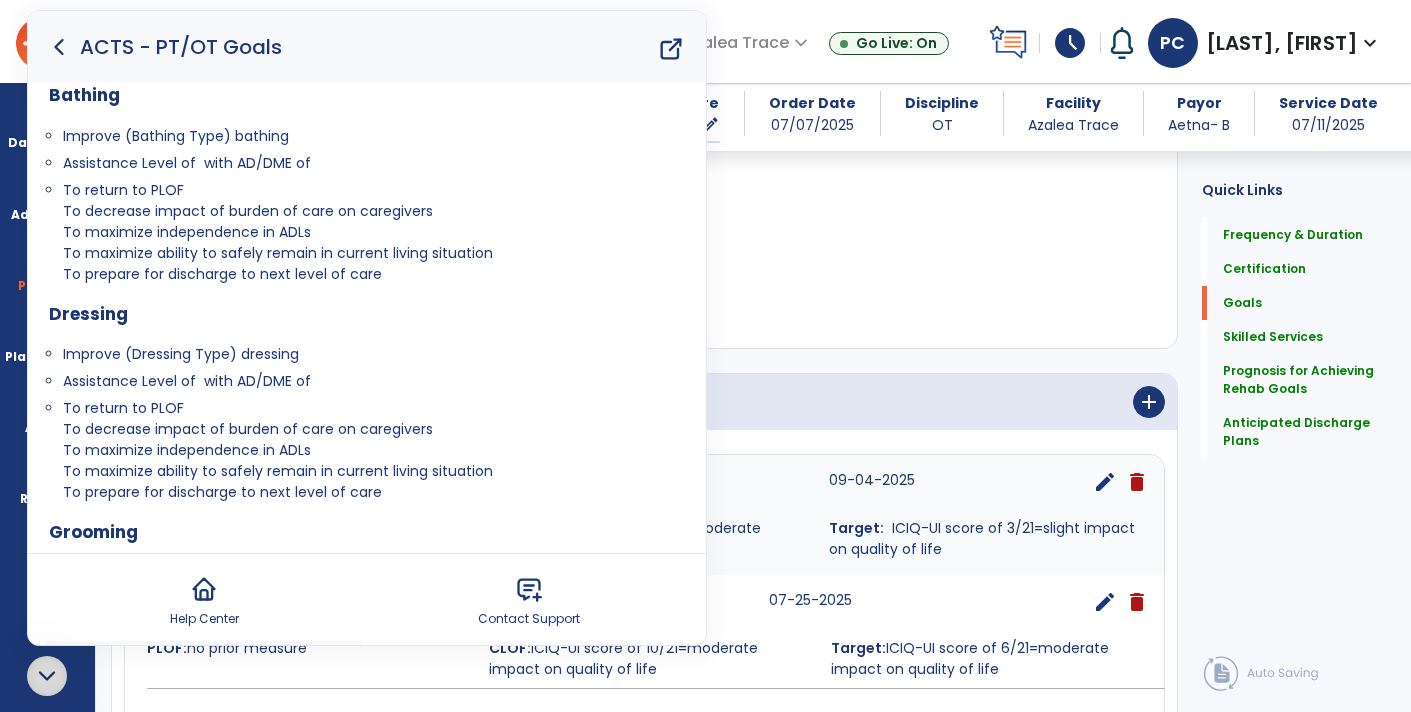 scroll, scrollTop: 1161, scrollLeft: 0, axis: vertical 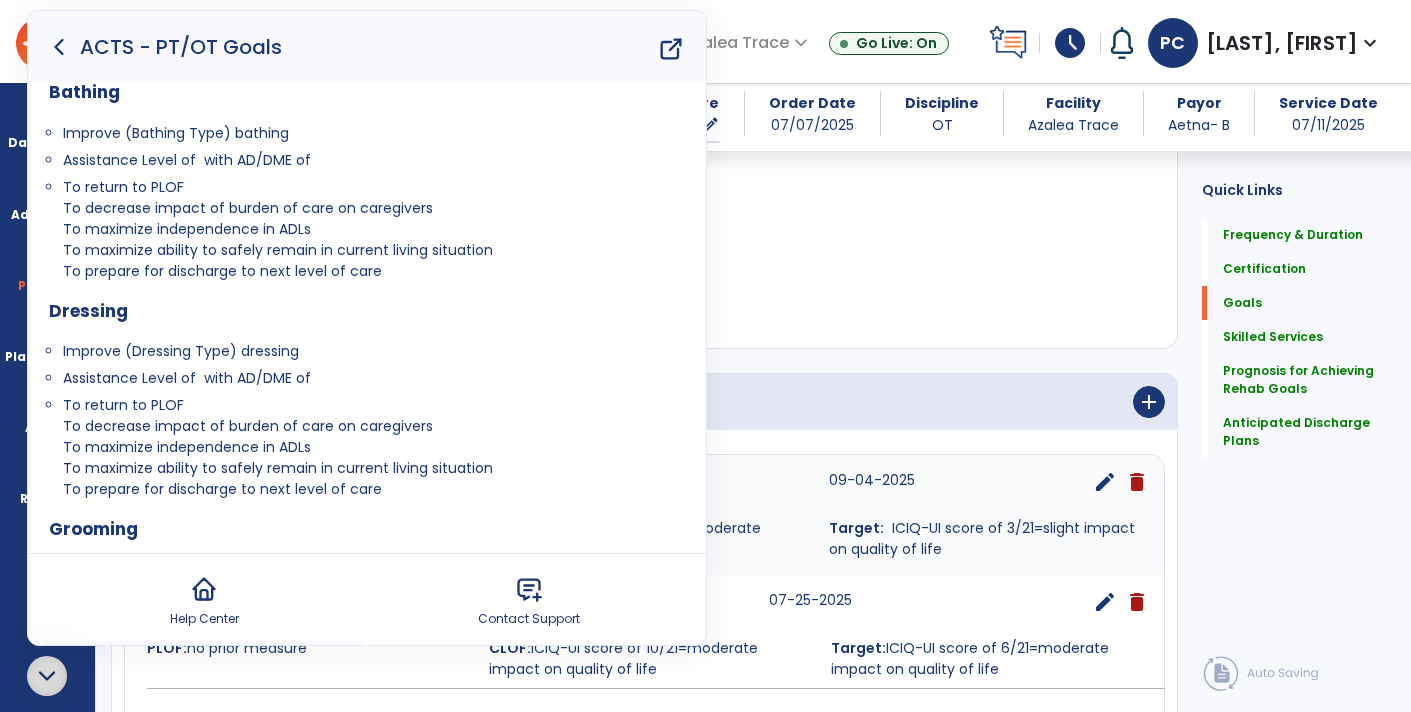 click on "To return to PLOF To decrease impact of burden of care on caregivers To maximize independence in ADLs To maximize ability to safely remain in current living situation To prepare for discharge to next level of care" at bounding box center (374, 447) 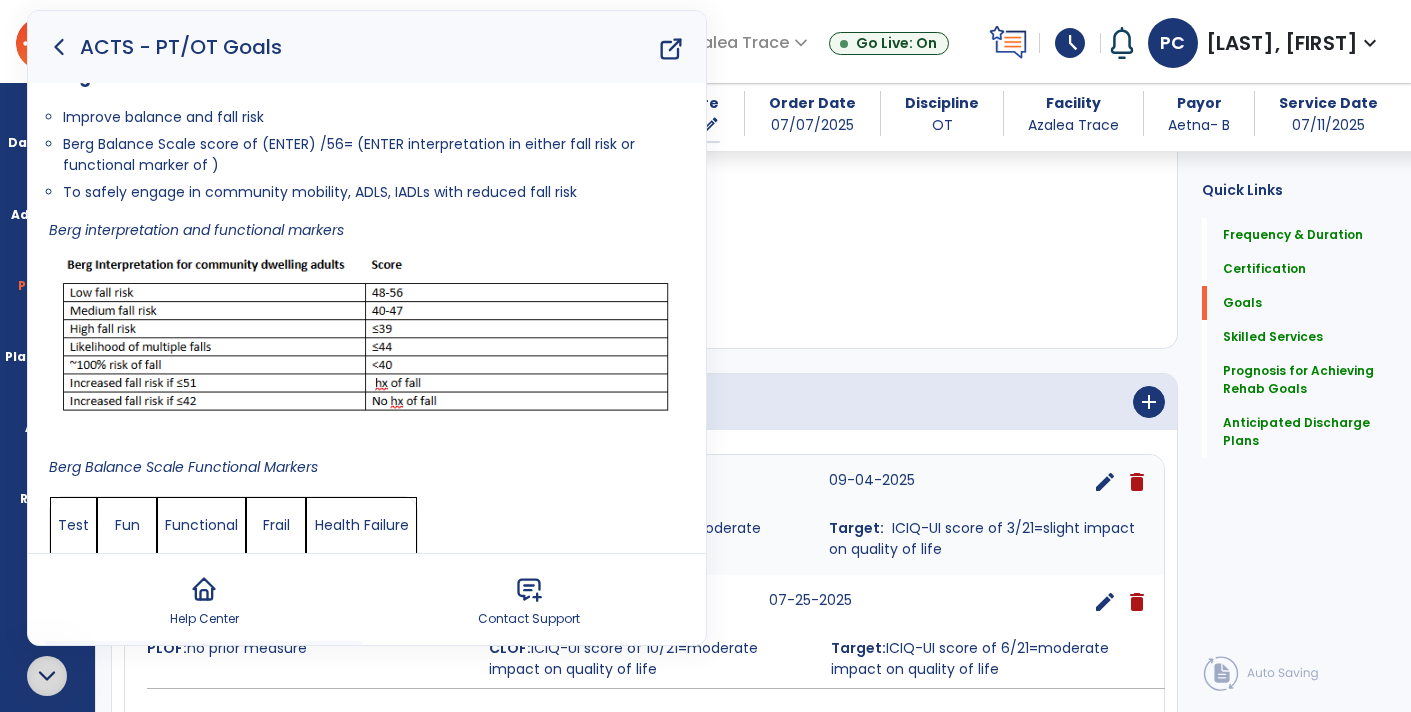 click at bounding box center (367, 340) 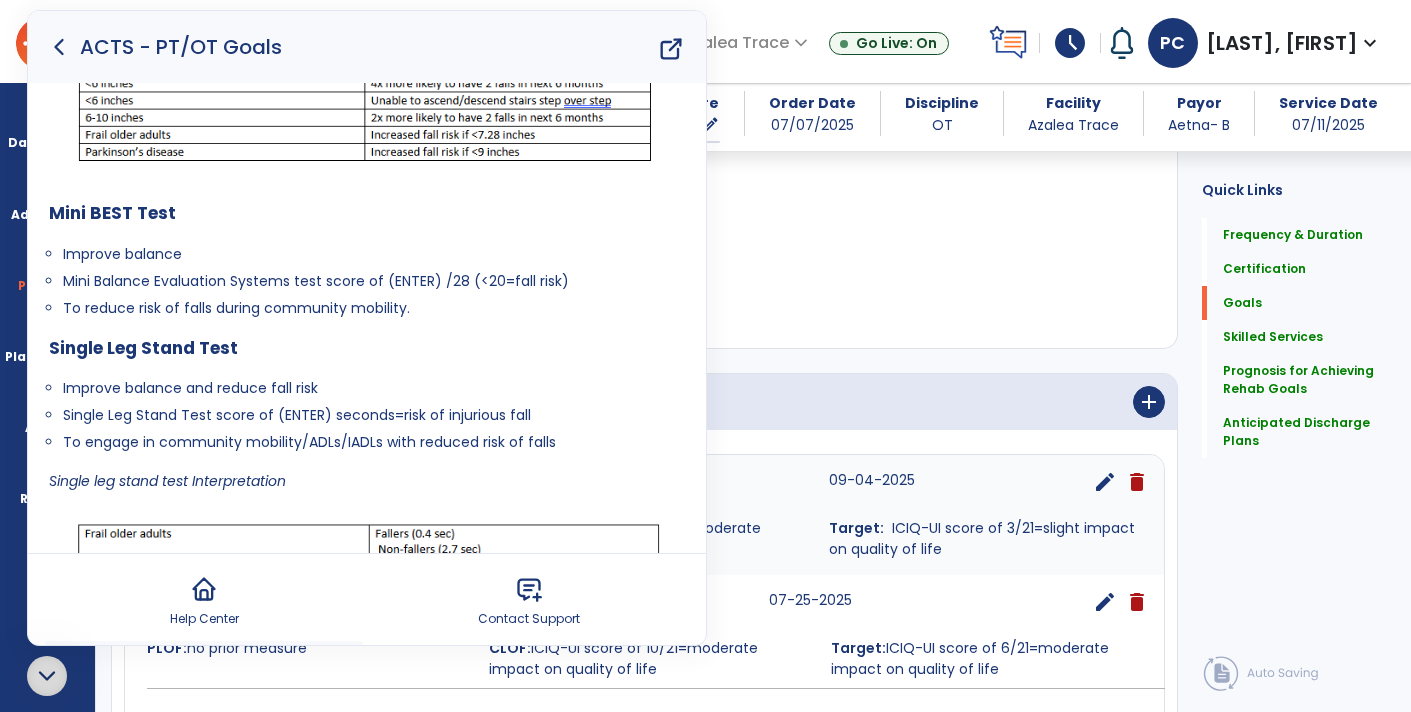 scroll, scrollTop: 6870, scrollLeft: 0, axis: vertical 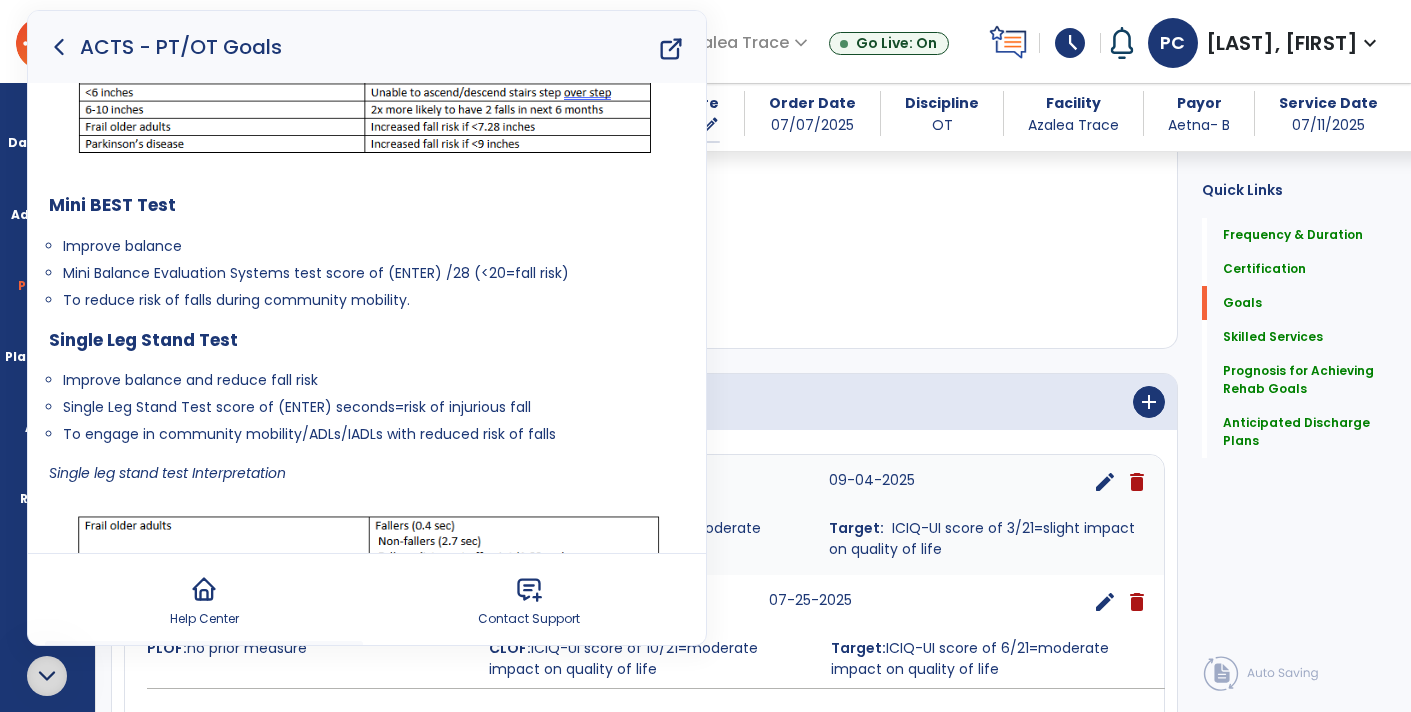 click on "To engage in community mobility/ADLs/IADLs with reduced risk of falls" at bounding box center (374, 434) 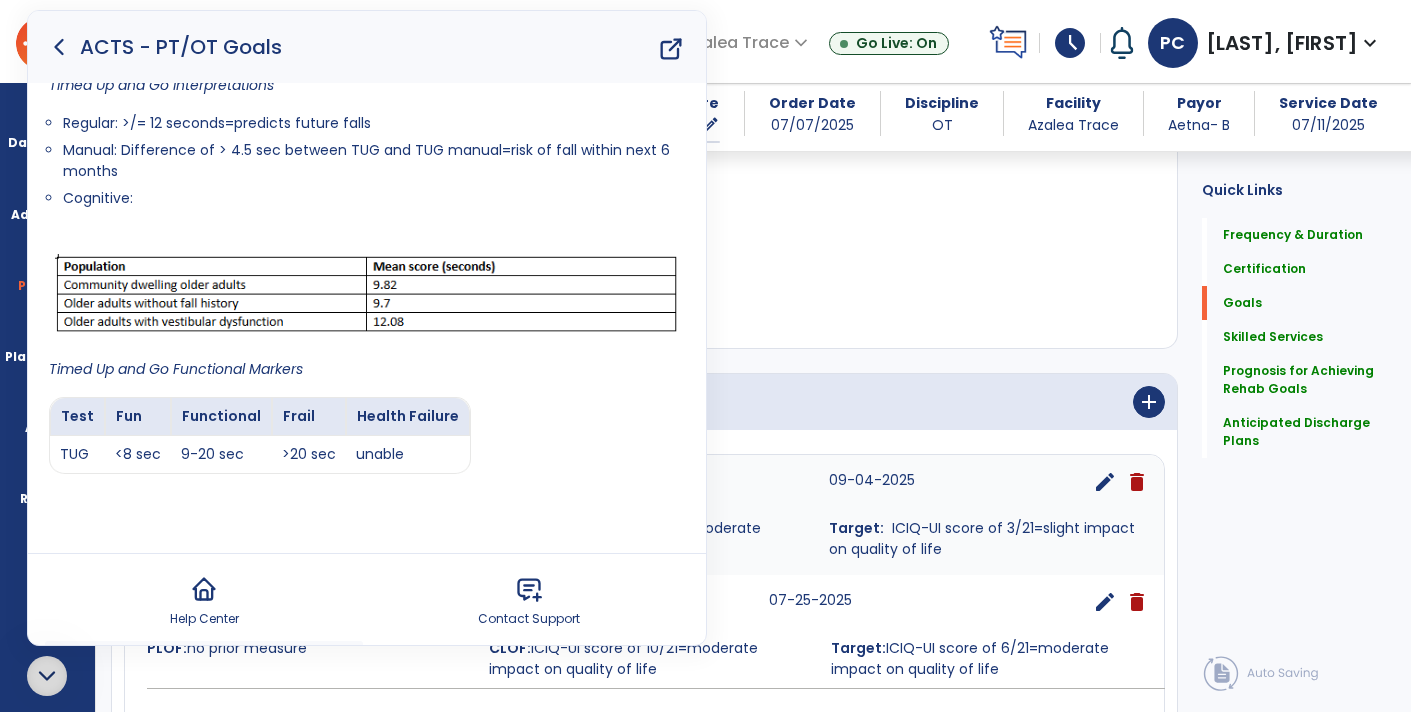 click on "Legend Goal Target/PLOF/CLOF Purpose Line of goal Innova box Our old way 1. What is being improved? Goal Client will demonstrate: 2. How is the goal progress being measured? Current, target, PLOF Evidenced by 3. Why does it matter? Purpose In order to Activities of Daily Living Transfers Improve (ENTER Type) transfers Assistance Level of with AD/DME of To prepare for gait To change positions to prevent skin breakdown, prevent contractures, and manage pain To engage in IADLS, home exercise prescription, appointments, and outings out of the home To return to PLOF To decrease impact of burden of care on caregivers To maximize independence in ADLs To maximize ability to safely remain in current living situation To prepare for discharge to next level of care Bed mobility Improve bed mobility Assistance Level of with AD/DME of To prepare for transfers and out of bed activities of daily living tasks To prepare for bedside activities of daily living and social engagement Bathing Dressing 24" at bounding box center (367, 2617) 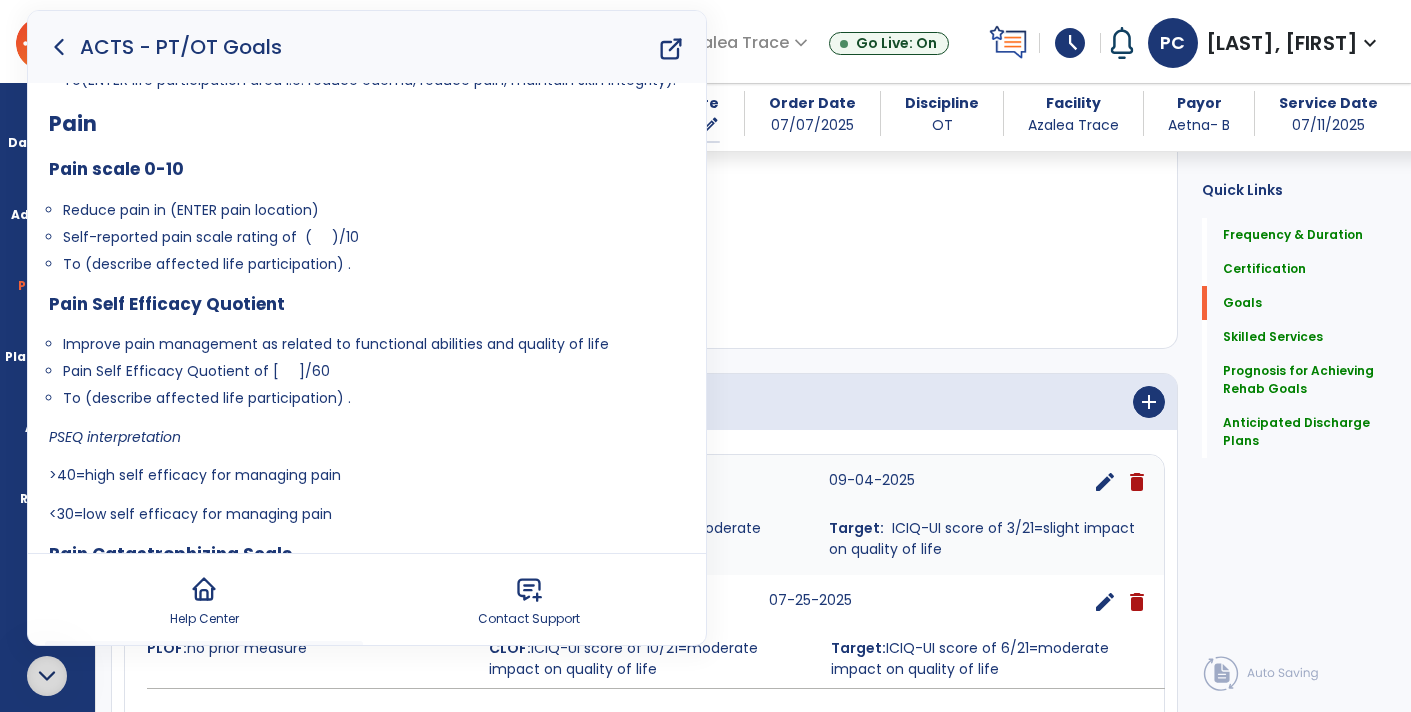 click on "Legend Goal Target/PLOF/CLOF Purpose Line of goal Innova box Our old way 1. What is being improved? Goal Client will demonstrate: 2. How is the goal progress being measured? Current, target, PLOF Evidenced by 3. Why does it matter? Purpose In order to Activities of Daily Living Transfers Improve (ENTER Type) transfers Assistance Level of with AD/DME of To prepare for gait To change positions to prevent skin breakdown, prevent contractures, and manage pain To engage in IADLS, home exercise prescription, appointments, and outings out of the home To return to PLOF To decrease impact of burden of care on caregivers To maximize independence in ADLs To maximize ability to safely remain in current living situation To prepare for discharge to next level of care Bed mobility Improve bed mobility Assistance Level of with AD/DME of To prepare for transfers and out of bed activities of daily living tasks To prepare for bedside activities of daily living and social engagement Bathing Dressing 24" at bounding box center [367, -6664] 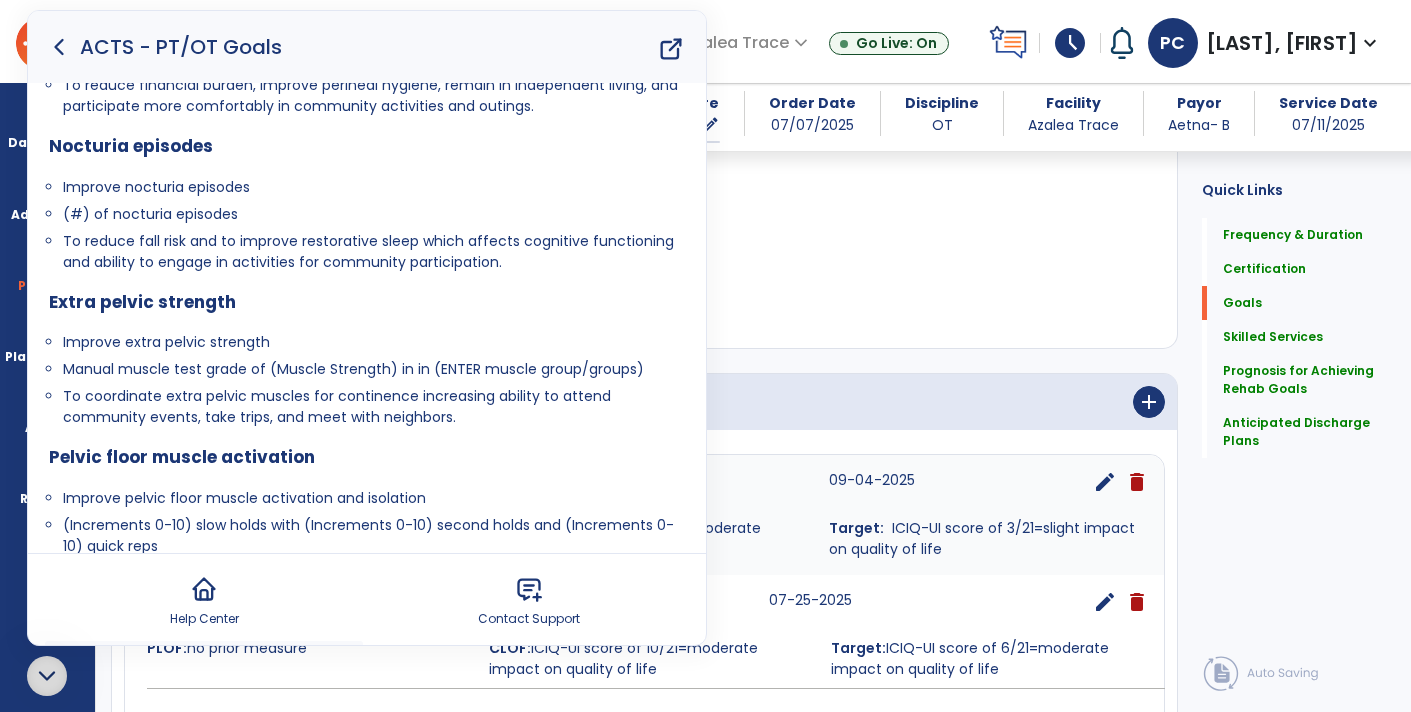 scroll, scrollTop: 26752, scrollLeft: 0, axis: vertical 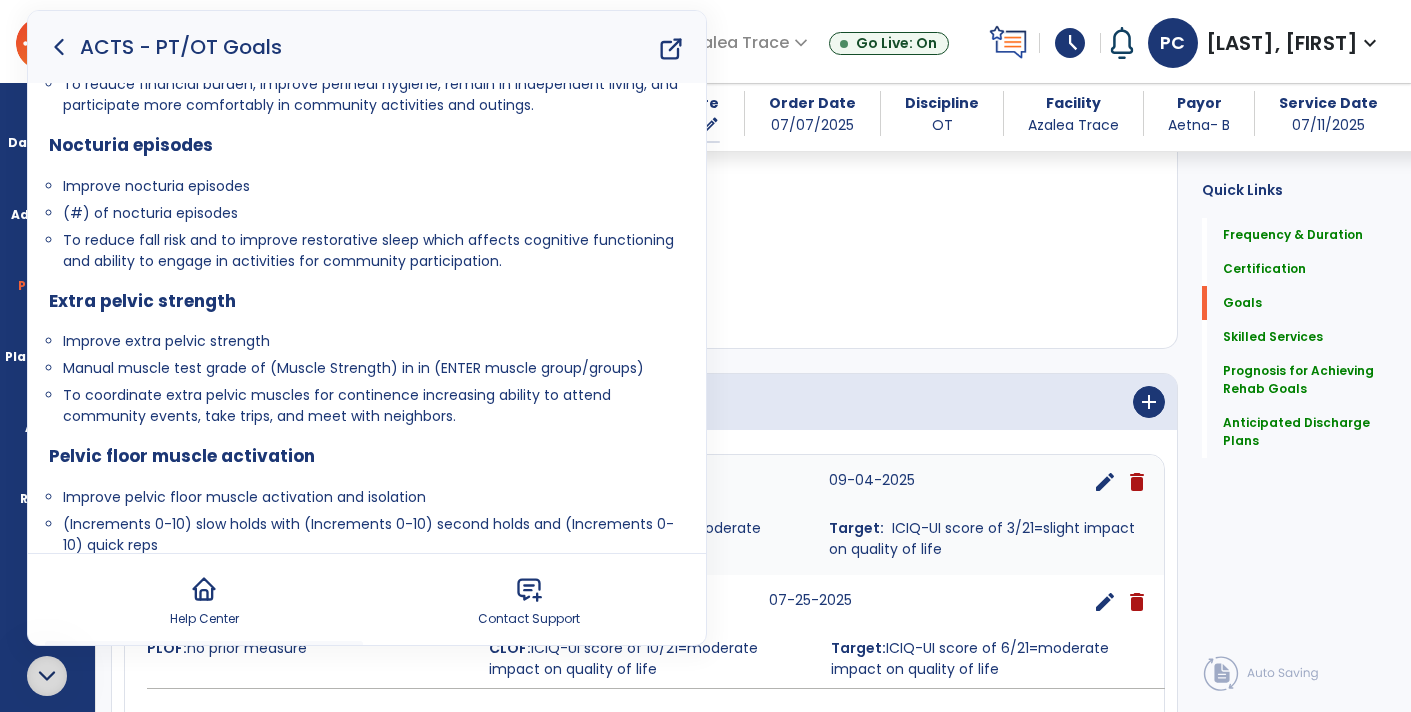 click 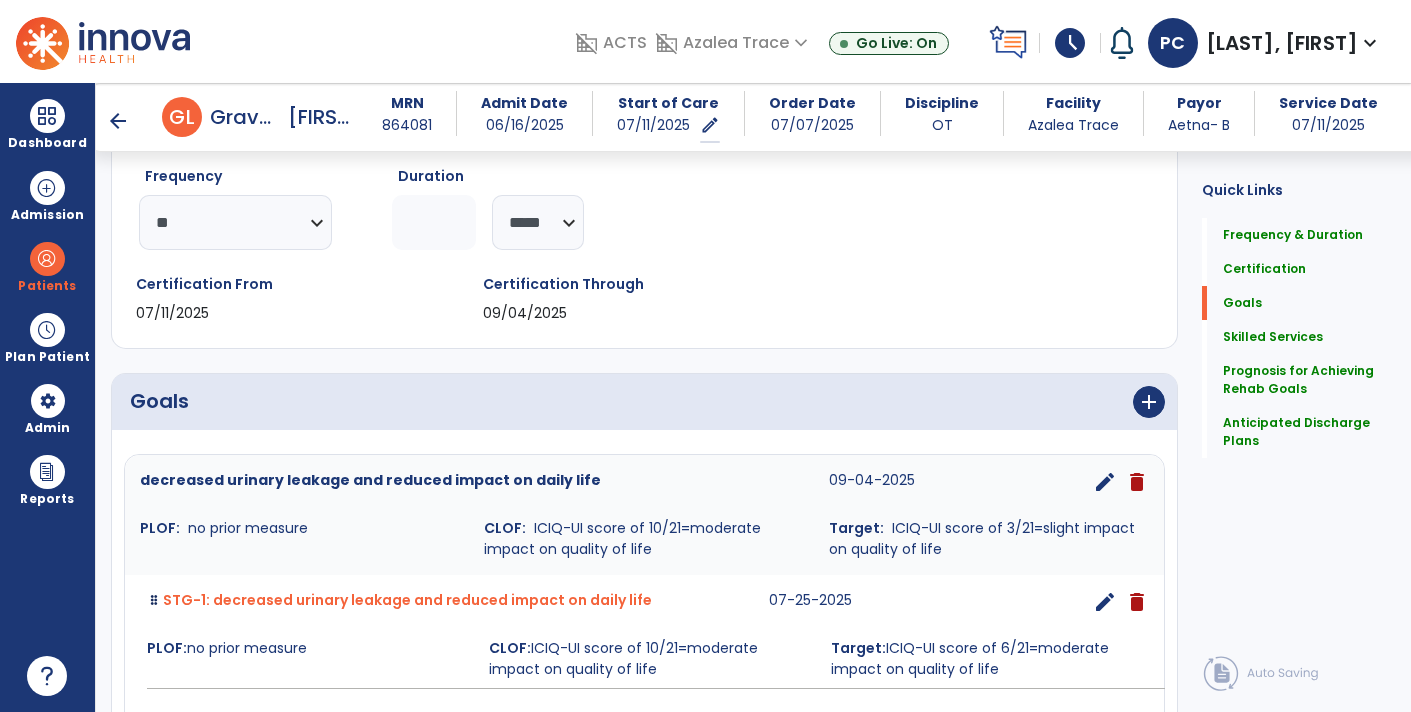 scroll, scrollTop: 0, scrollLeft: 0, axis: both 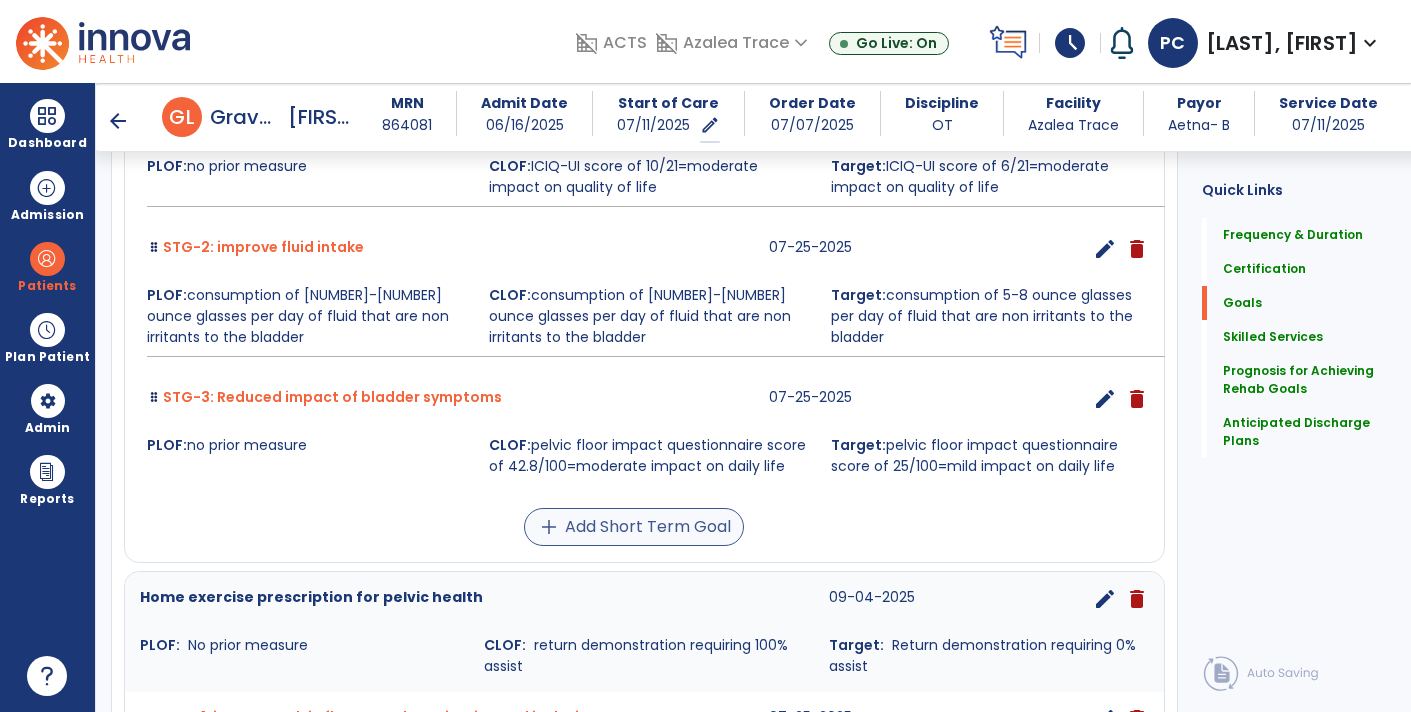 click on "add  Add Short Term Goal" at bounding box center (634, 527) 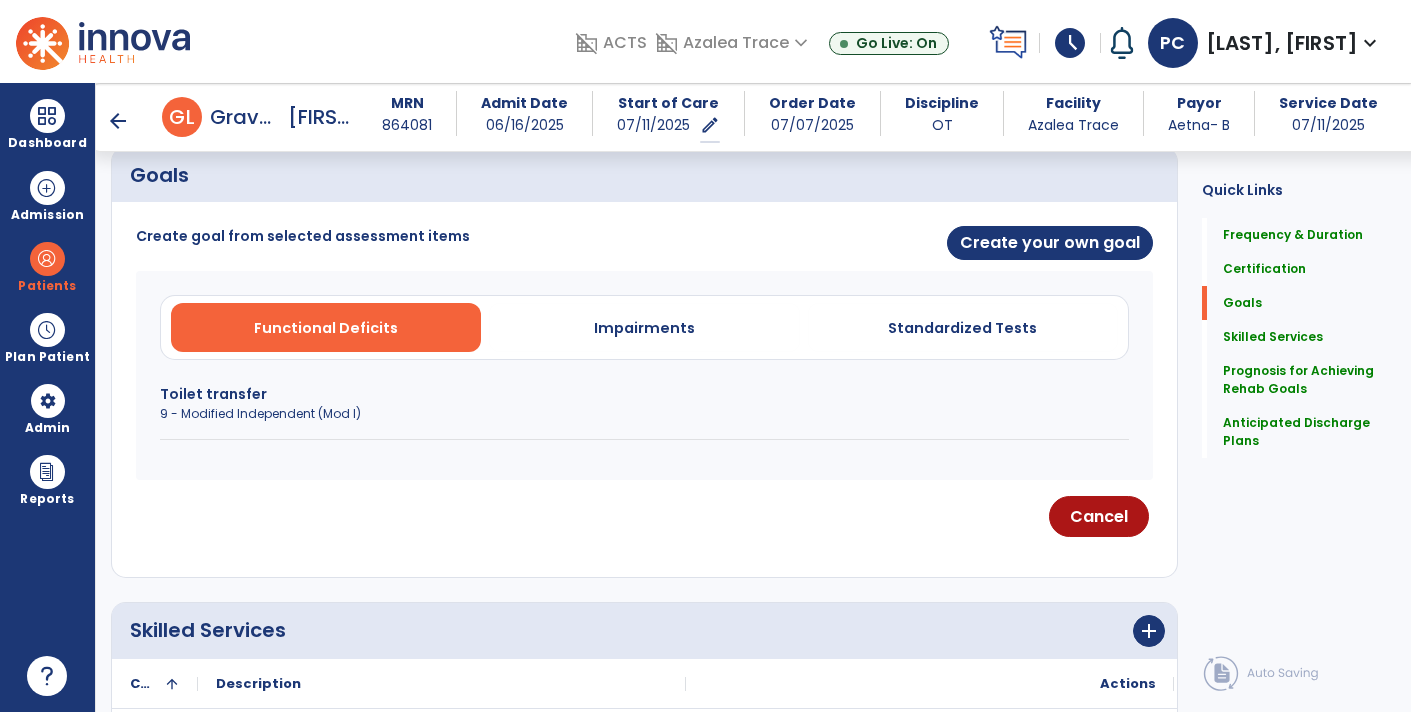 scroll, scrollTop: 468, scrollLeft: 0, axis: vertical 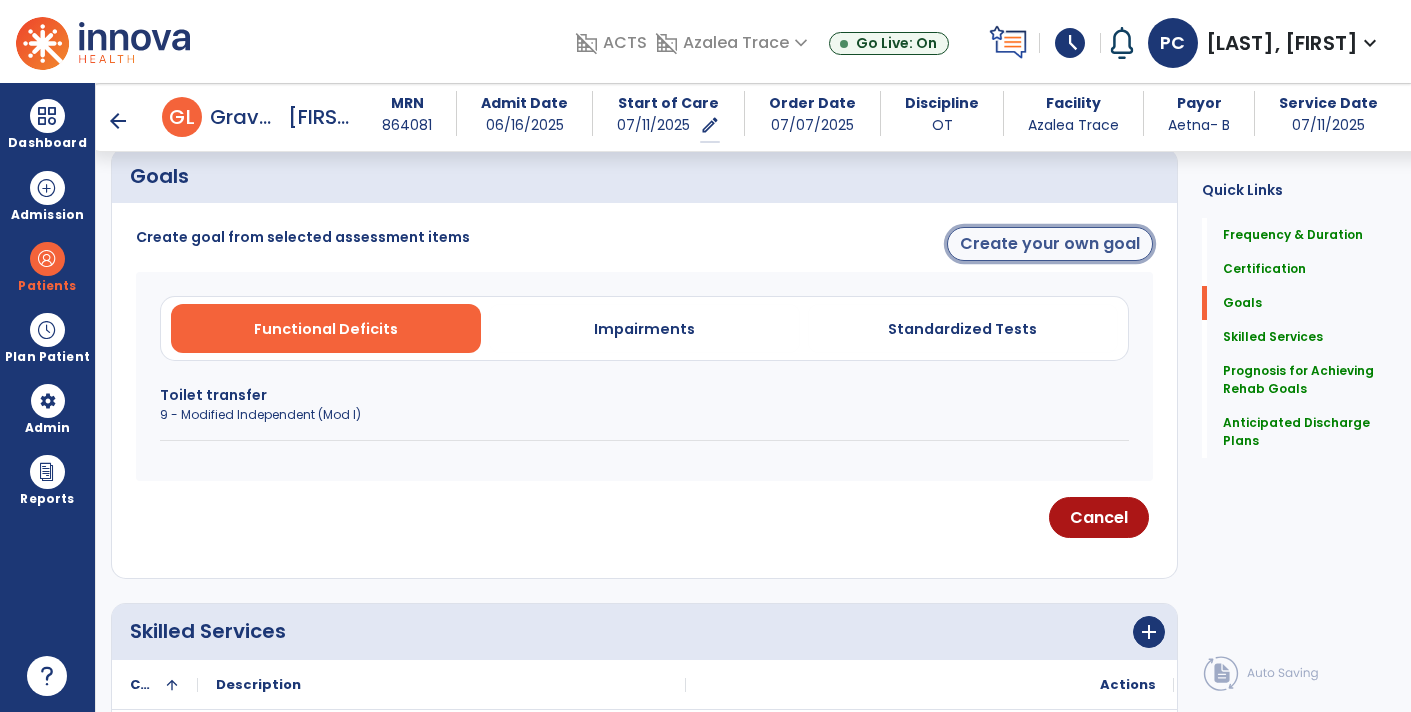 click on "Create your own goal" at bounding box center (1050, 244) 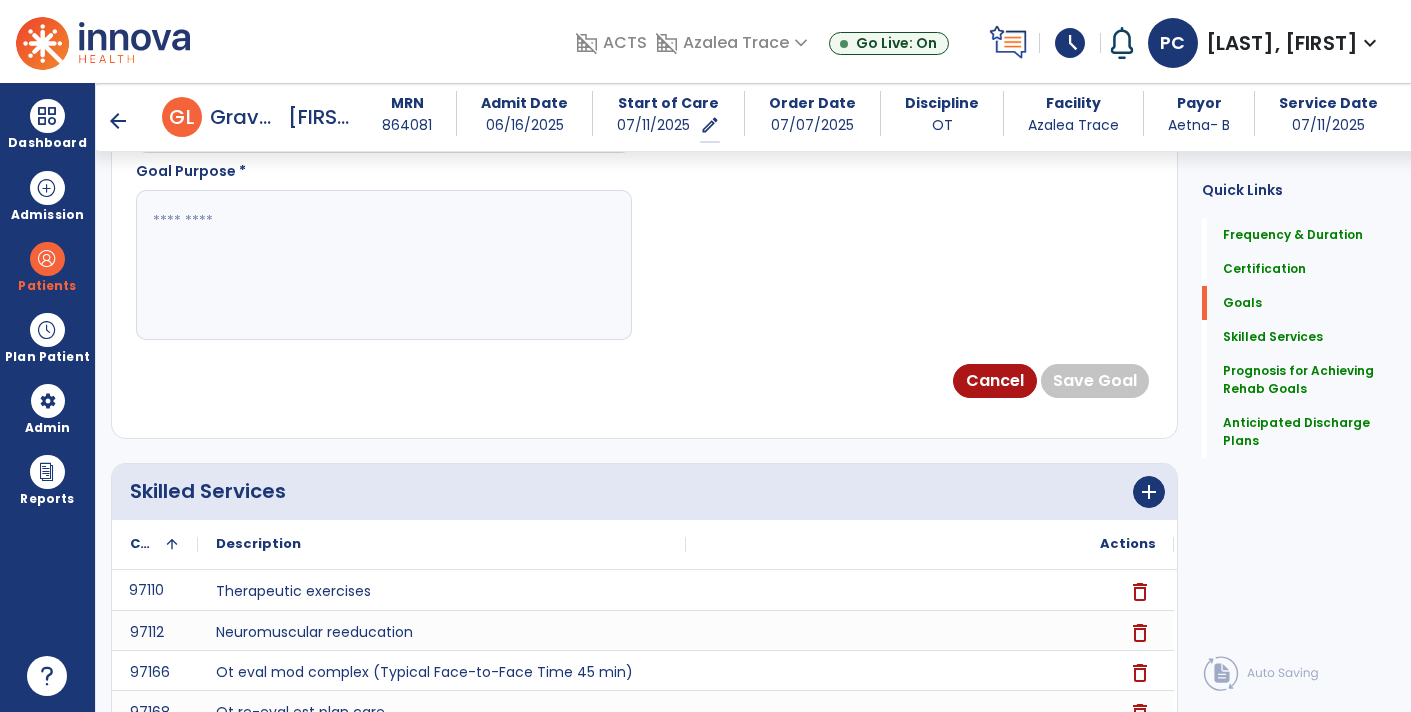 scroll, scrollTop: 1315, scrollLeft: 0, axis: vertical 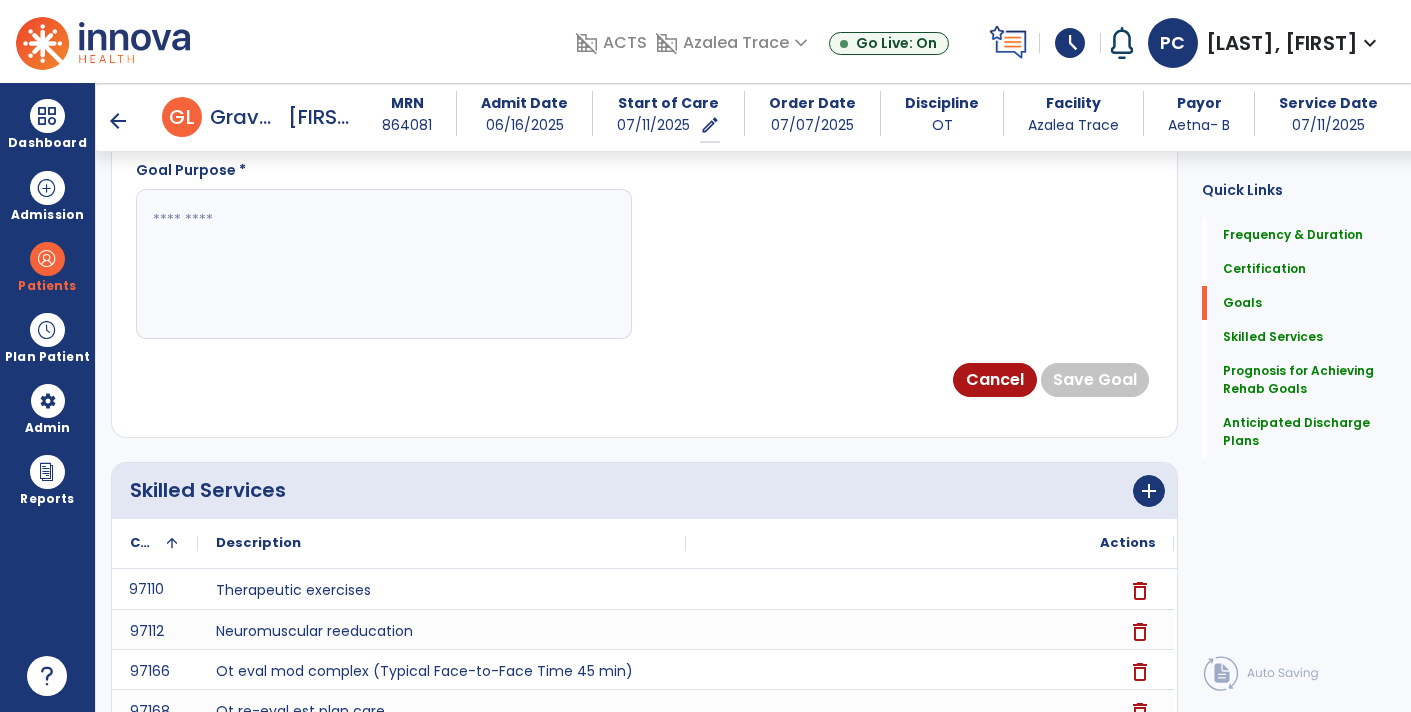 click at bounding box center [383, 264] 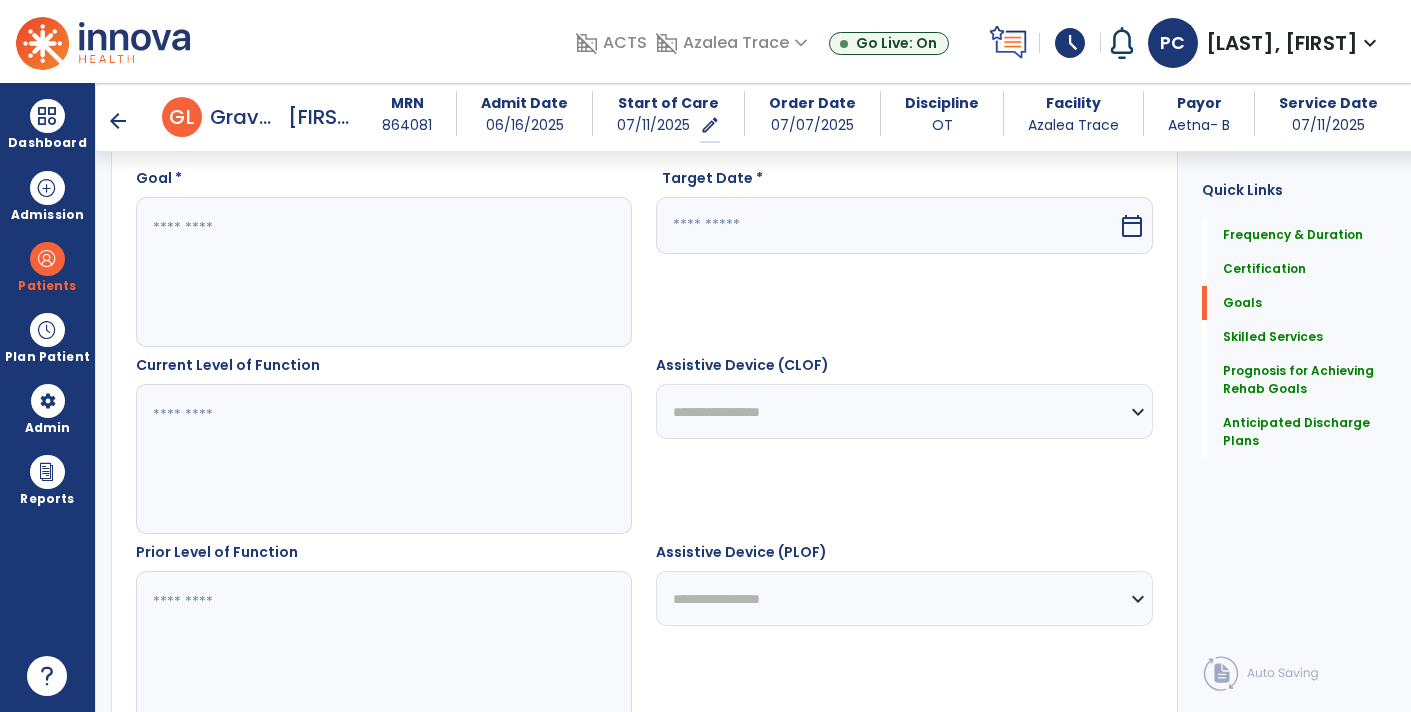 scroll, scrollTop: 559, scrollLeft: 0, axis: vertical 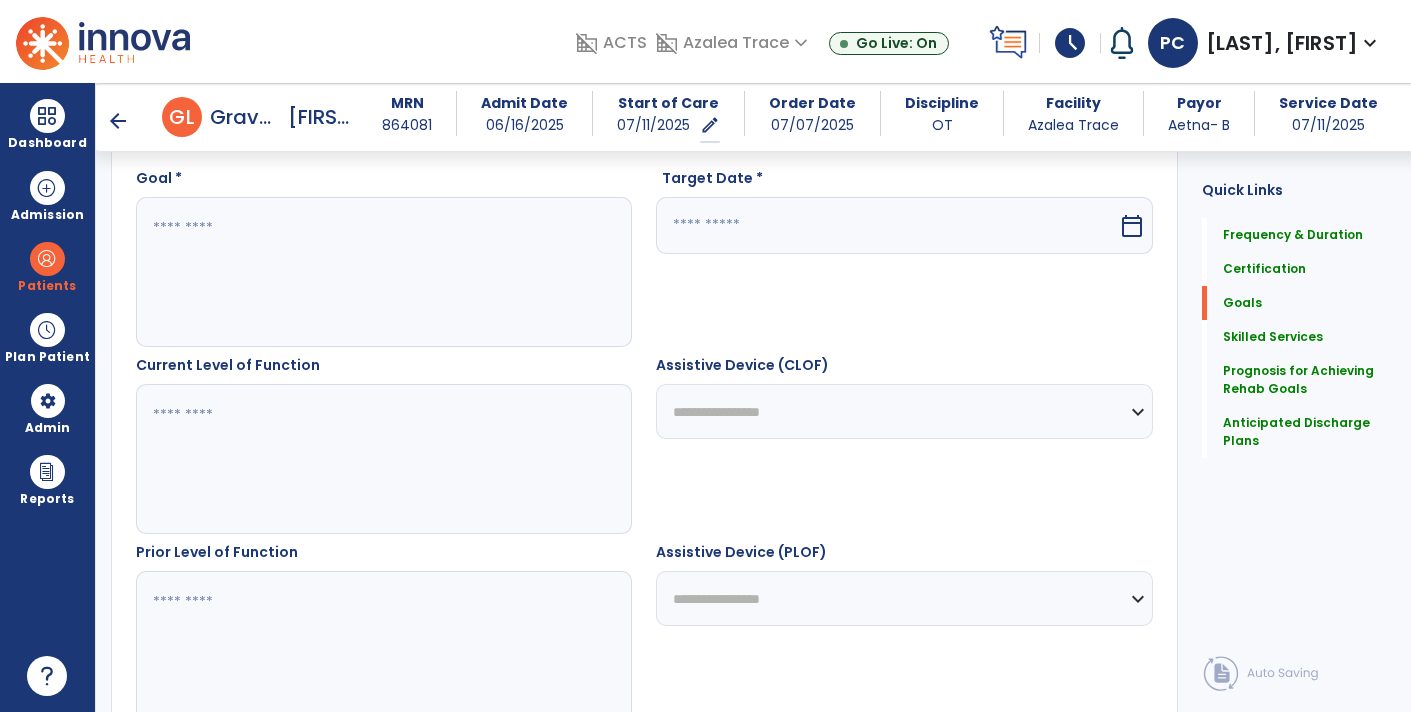 type on "**********" 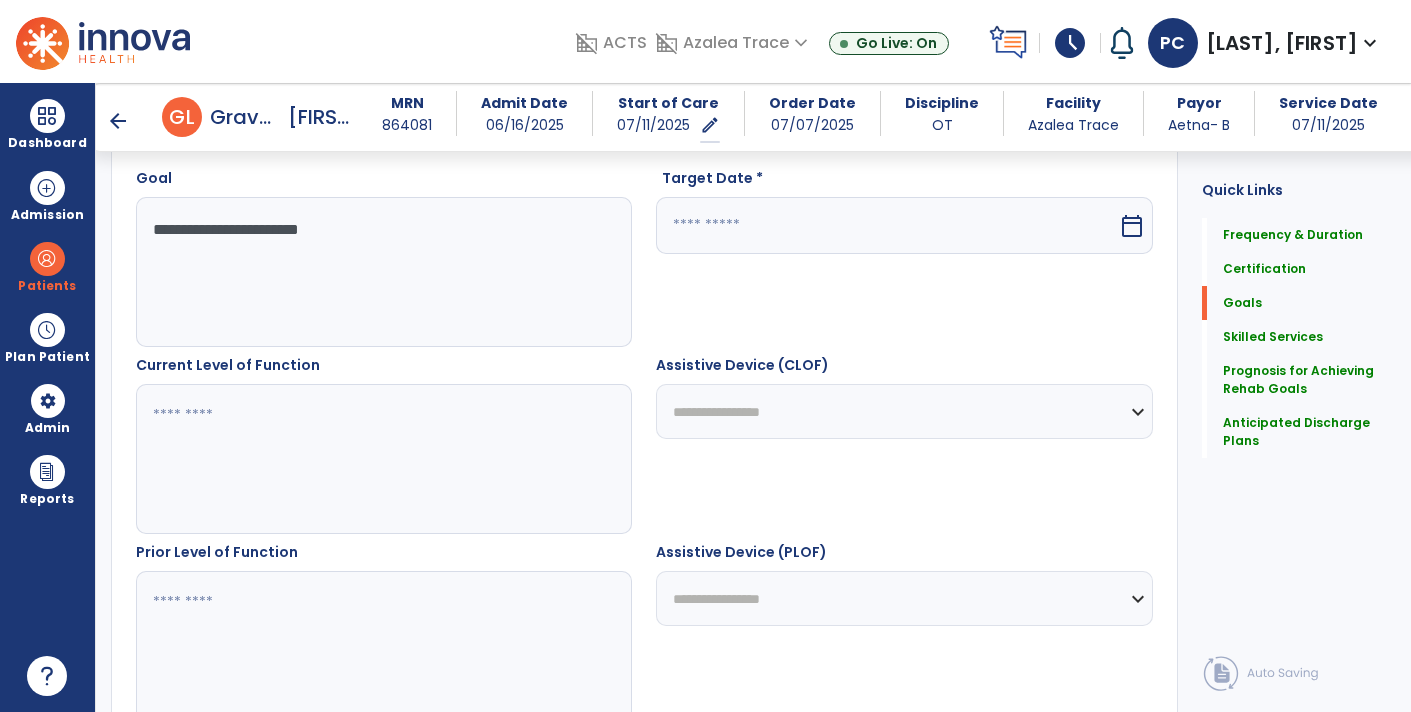 type on "**********" 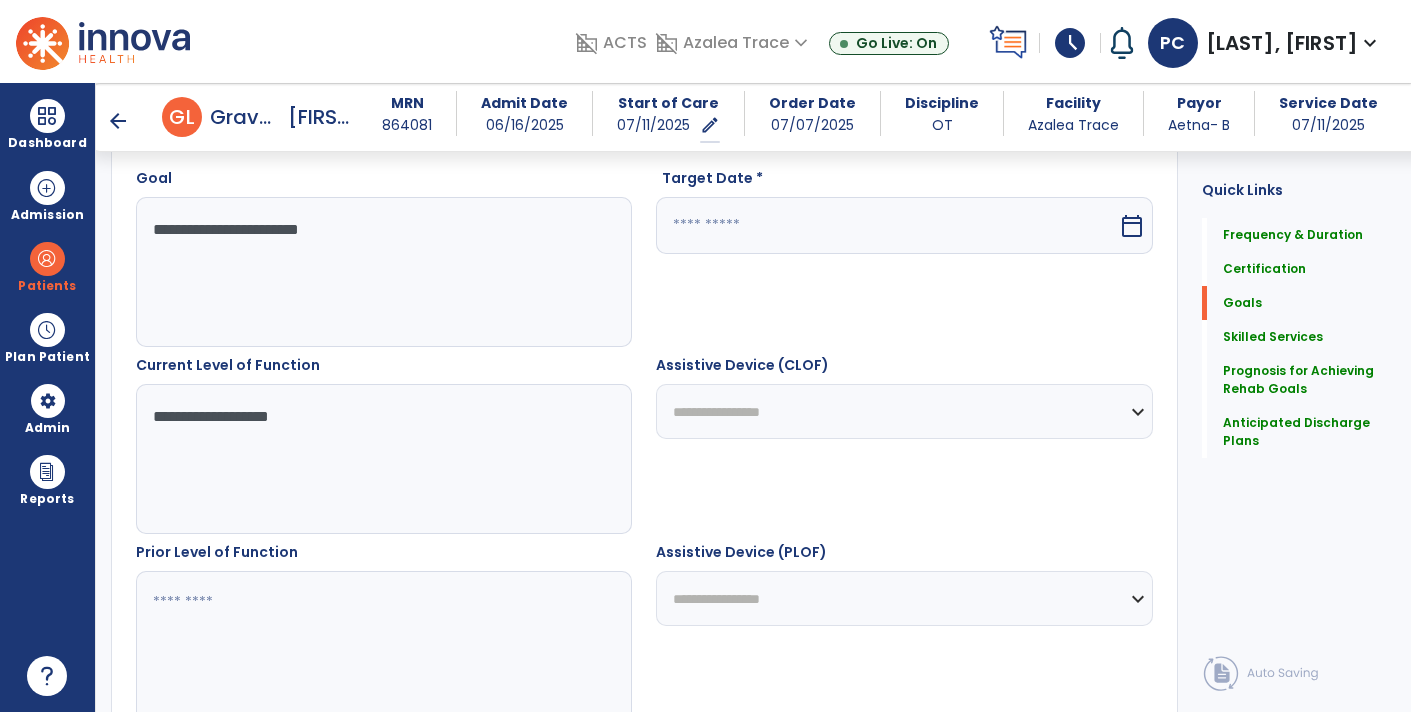 type on "**********" 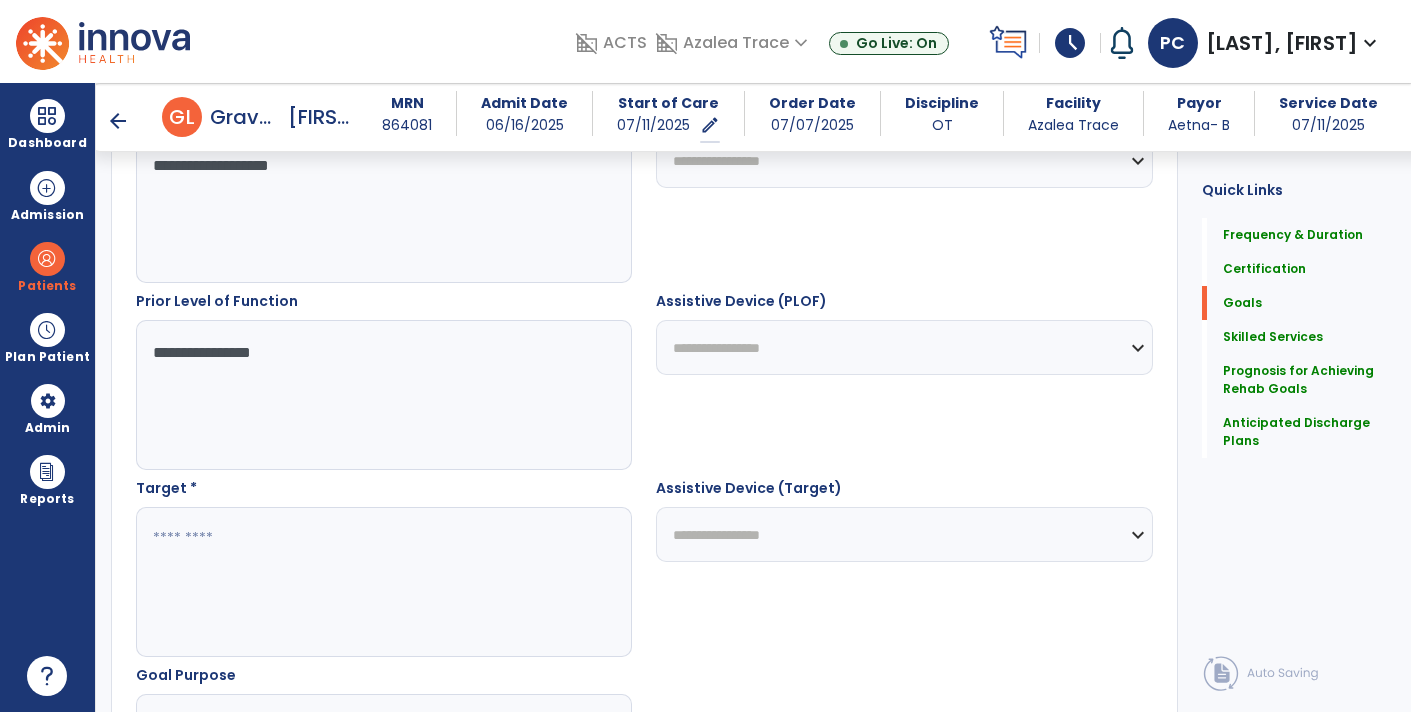 scroll, scrollTop: 828, scrollLeft: 0, axis: vertical 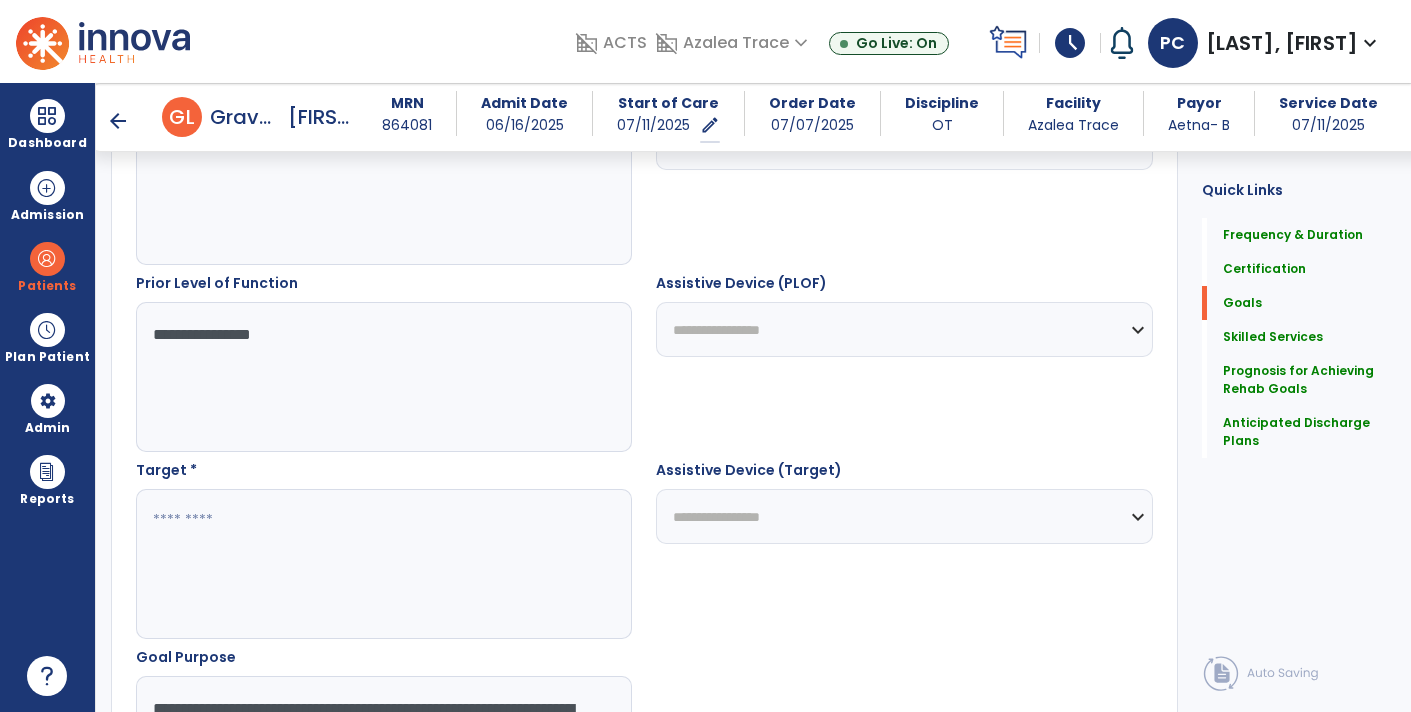 type on "**********" 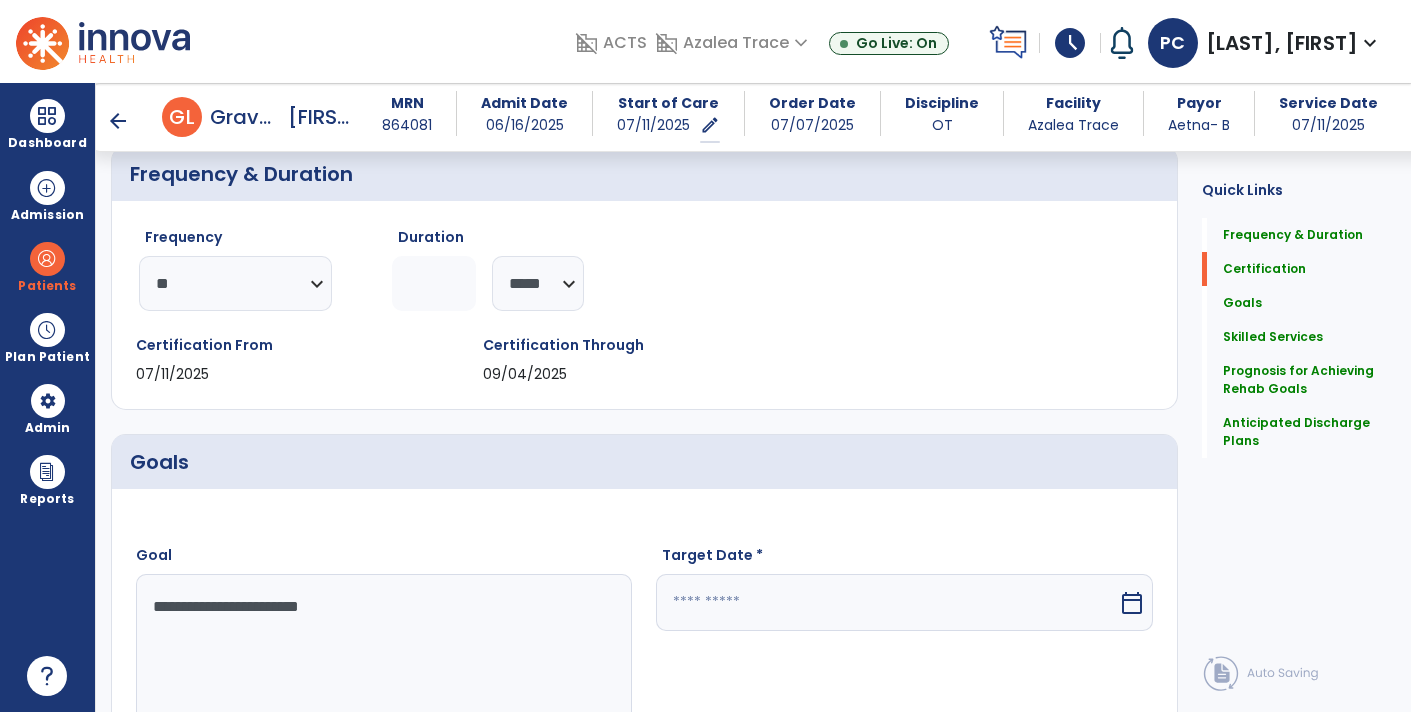 type on "**********" 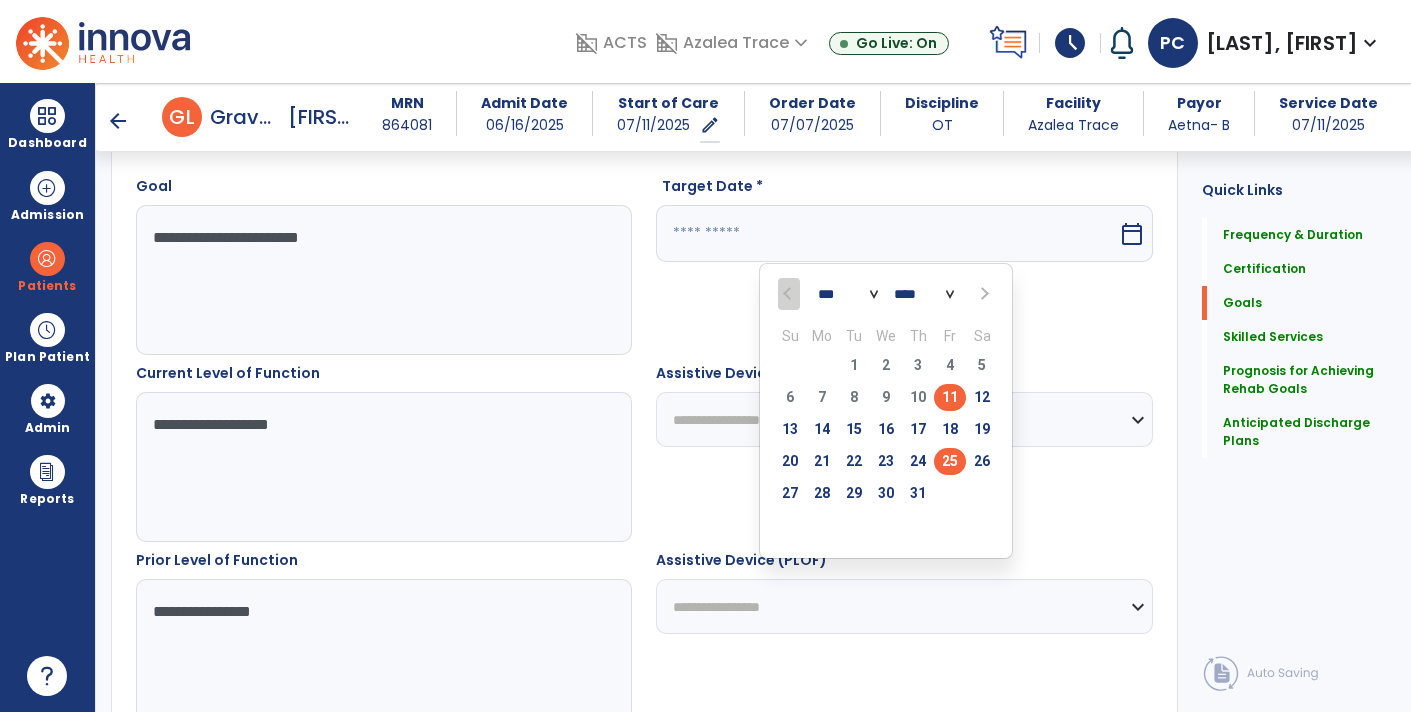 click on "25" at bounding box center (950, 461) 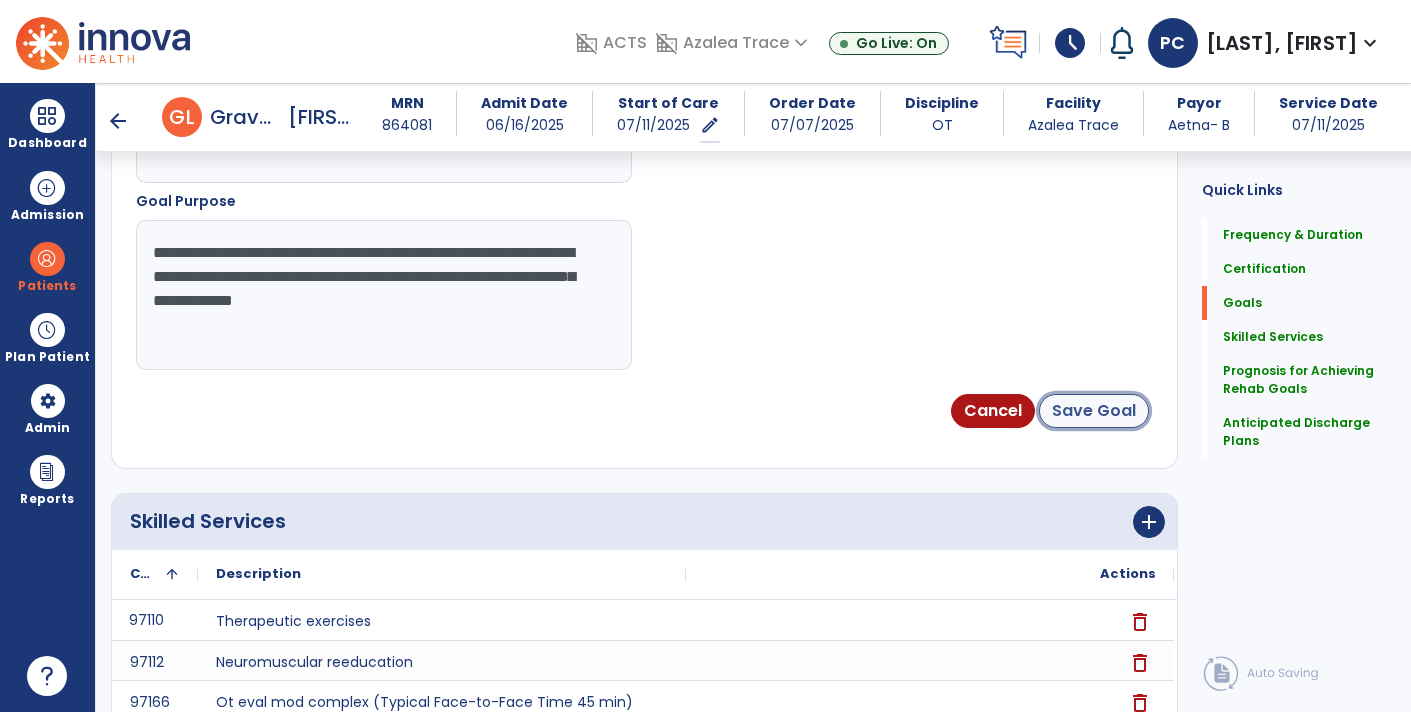 click on "Save Goal" at bounding box center [1094, 411] 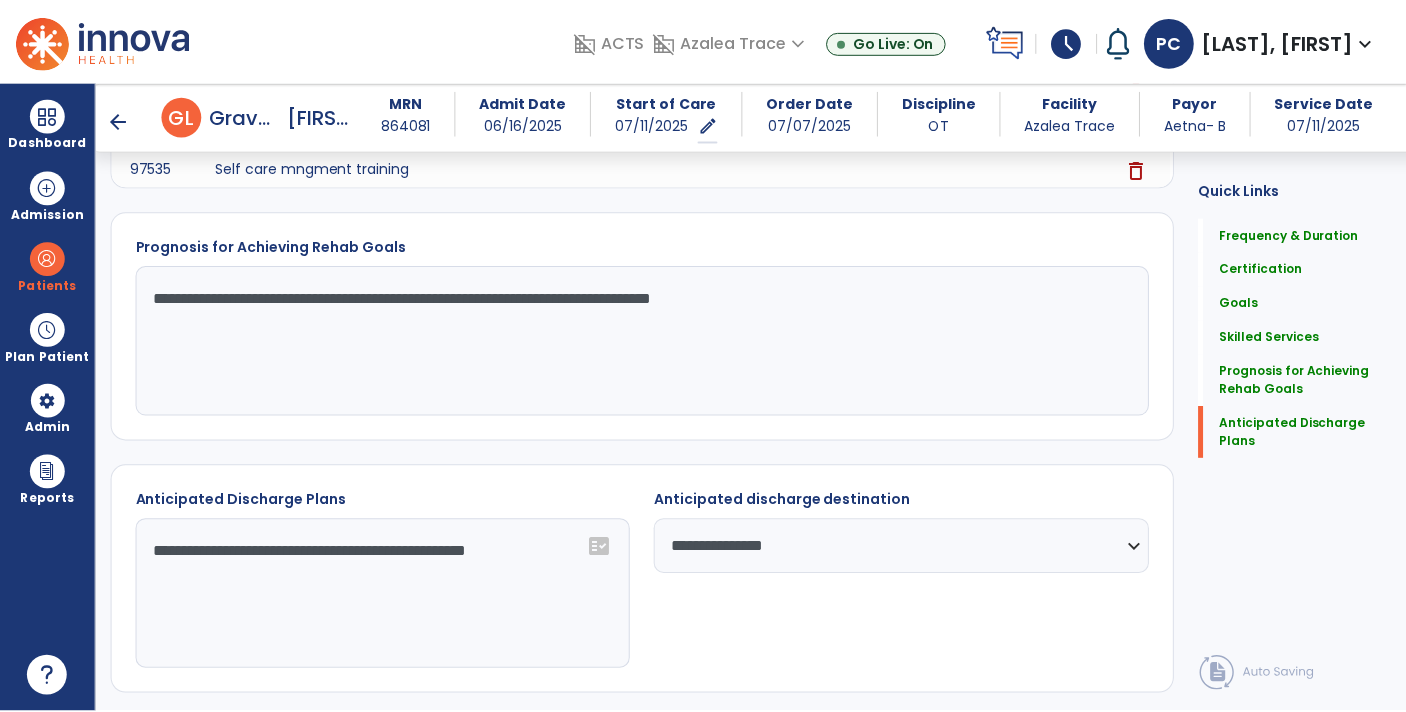 scroll, scrollTop: 2004, scrollLeft: 0, axis: vertical 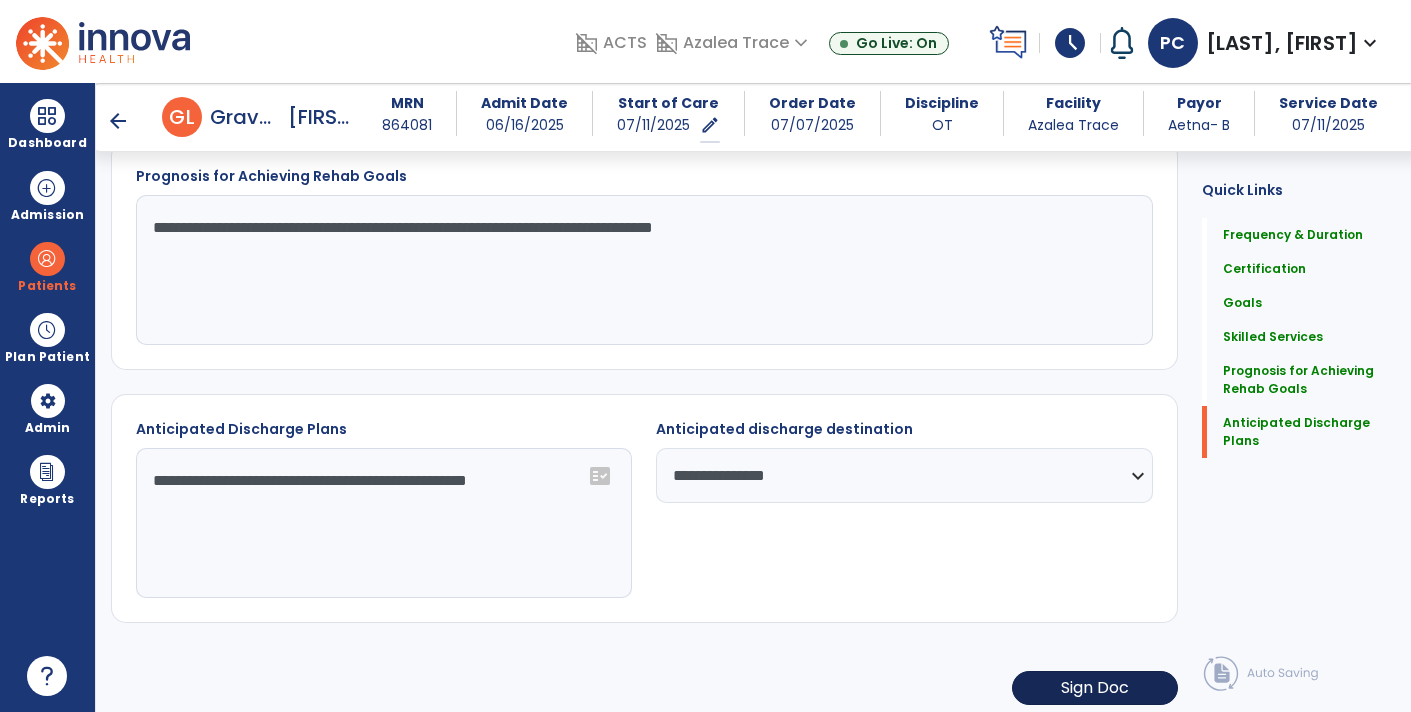 click on "Sign Doc" 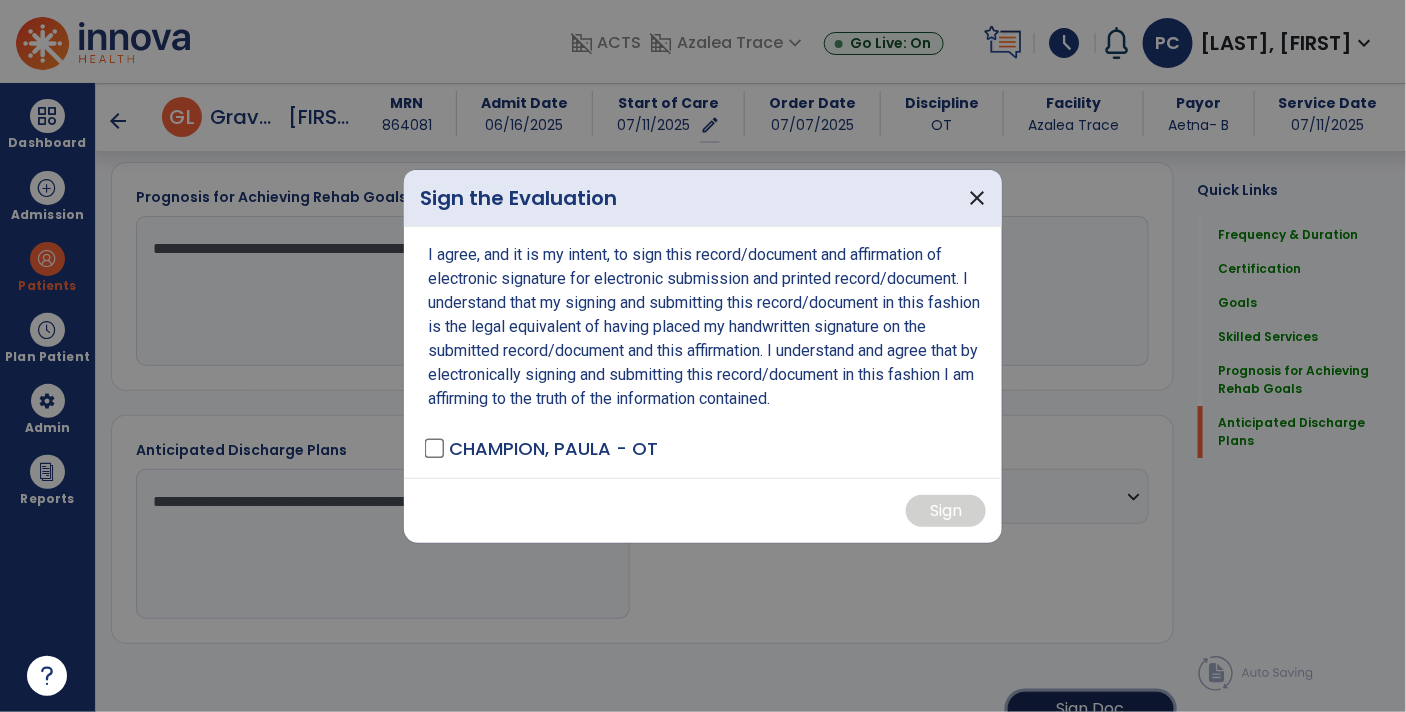scroll, scrollTop: 2026, scrollLeft: 0, axis: vertical 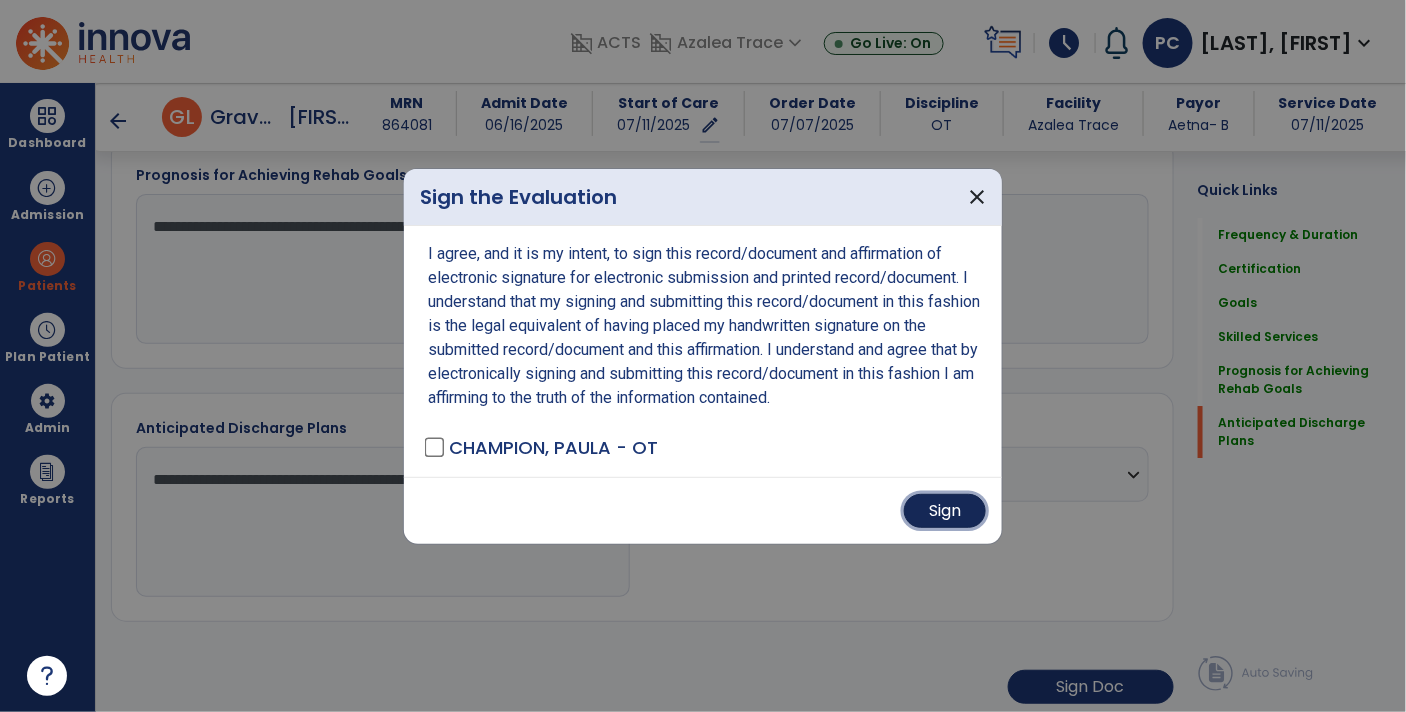 click on "Sign" at bounding box center [945, 511] 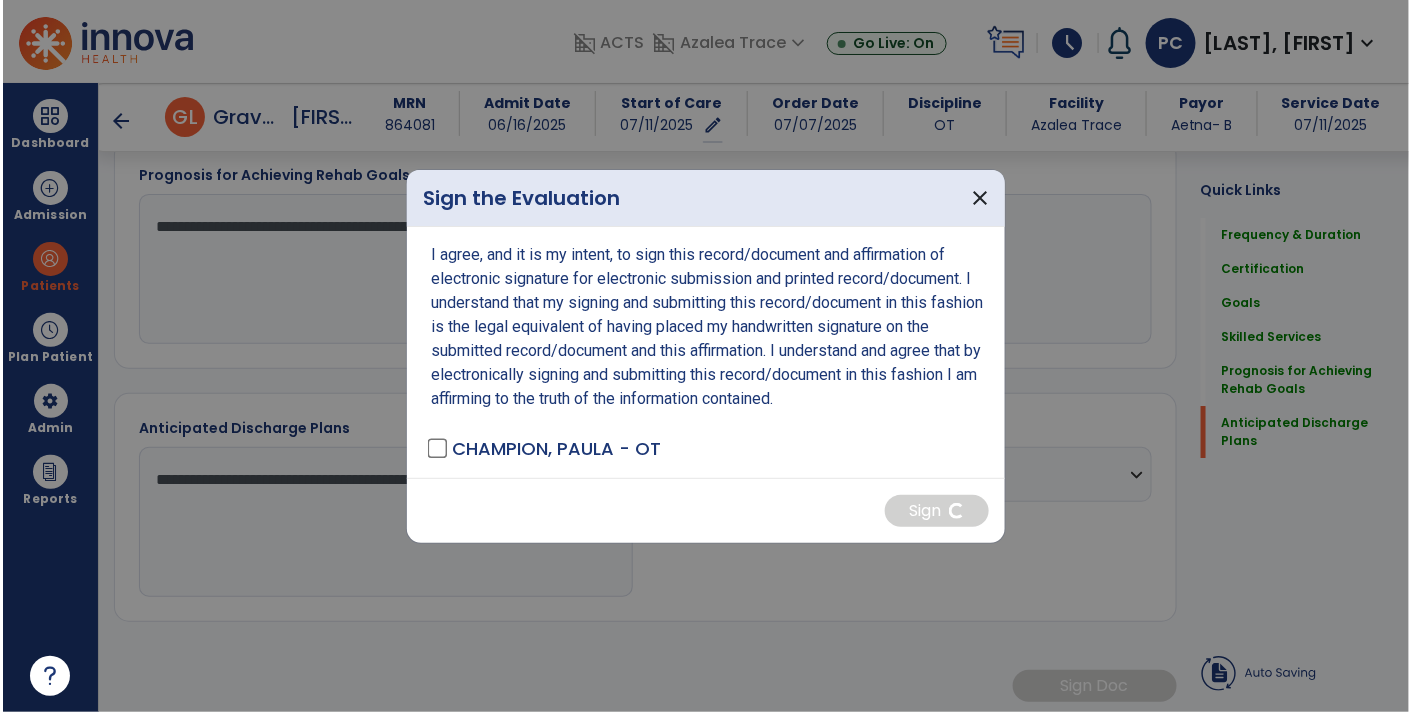 scroll, scrollTop: 2024, scrollLeft: 0, axis: vertical 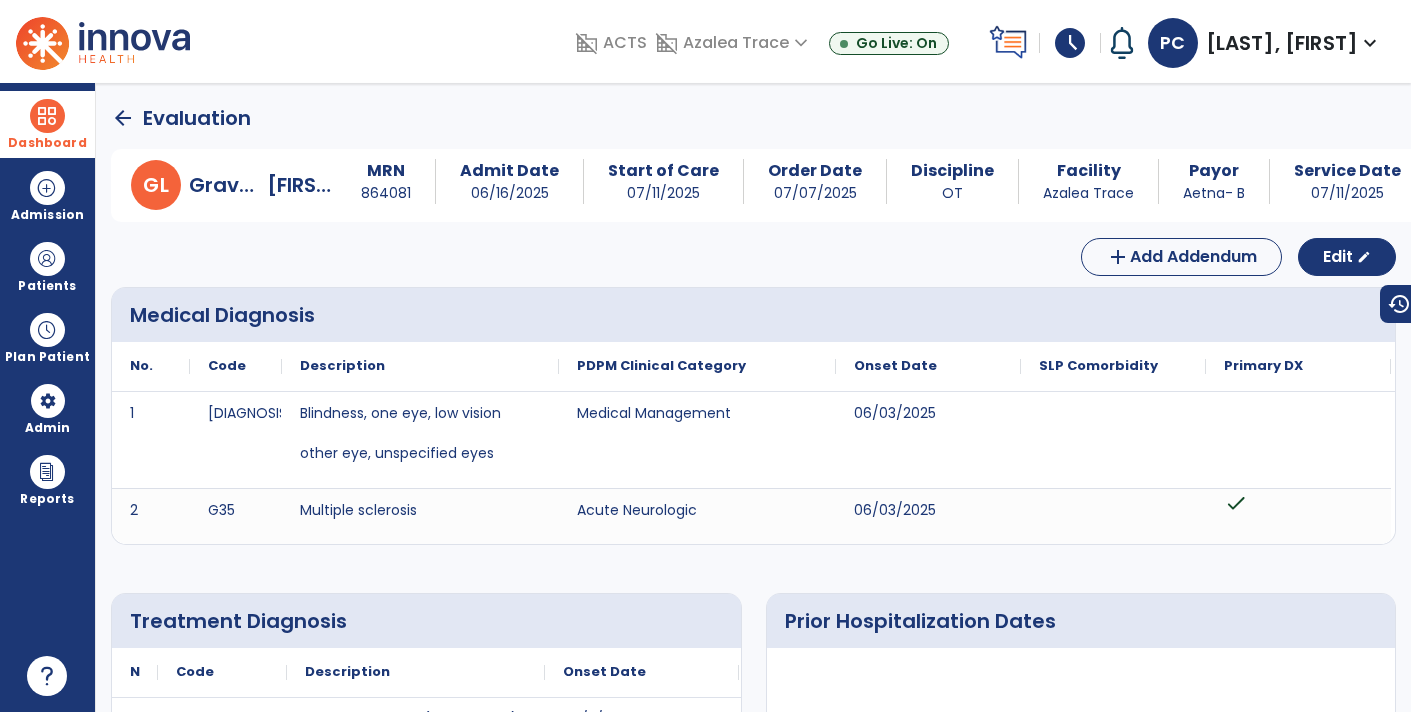 click at bounding box center [47, 116] 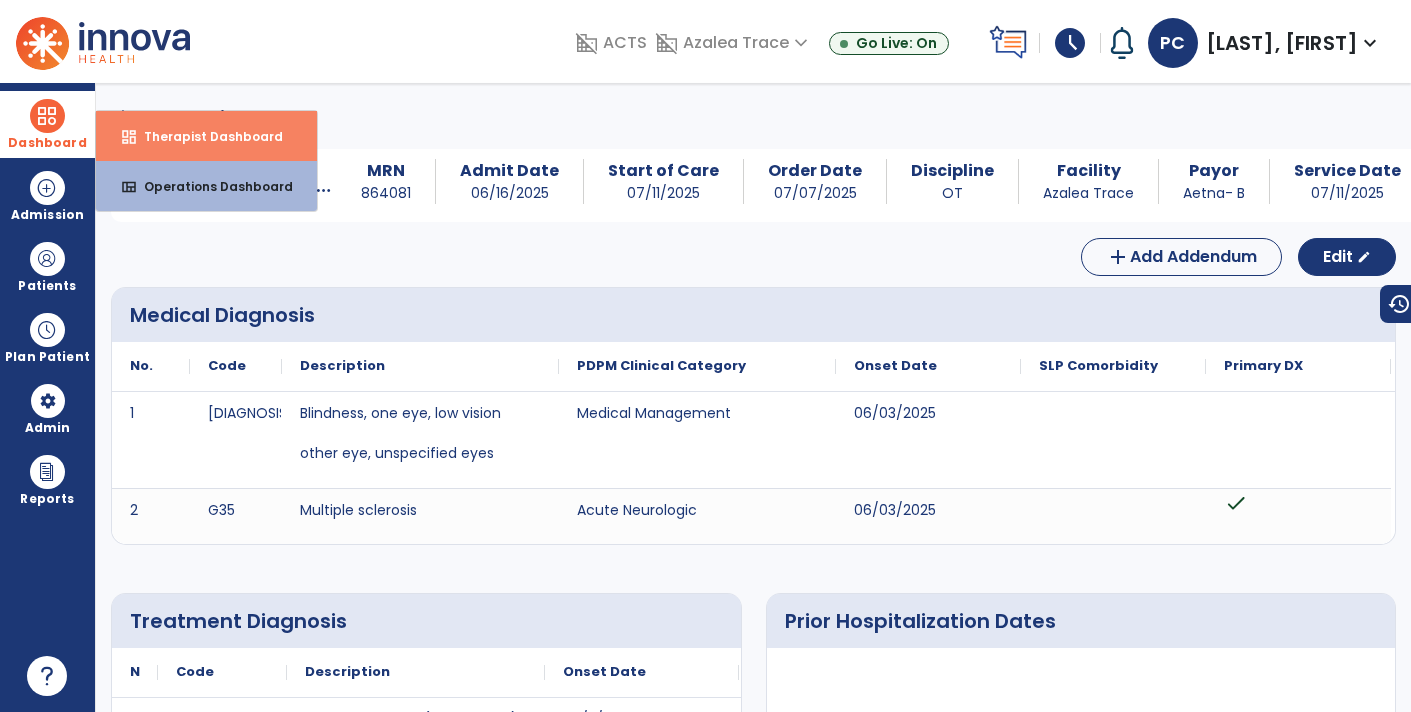 click on "Therapist Dashboard" at bounding box center [205, 136] 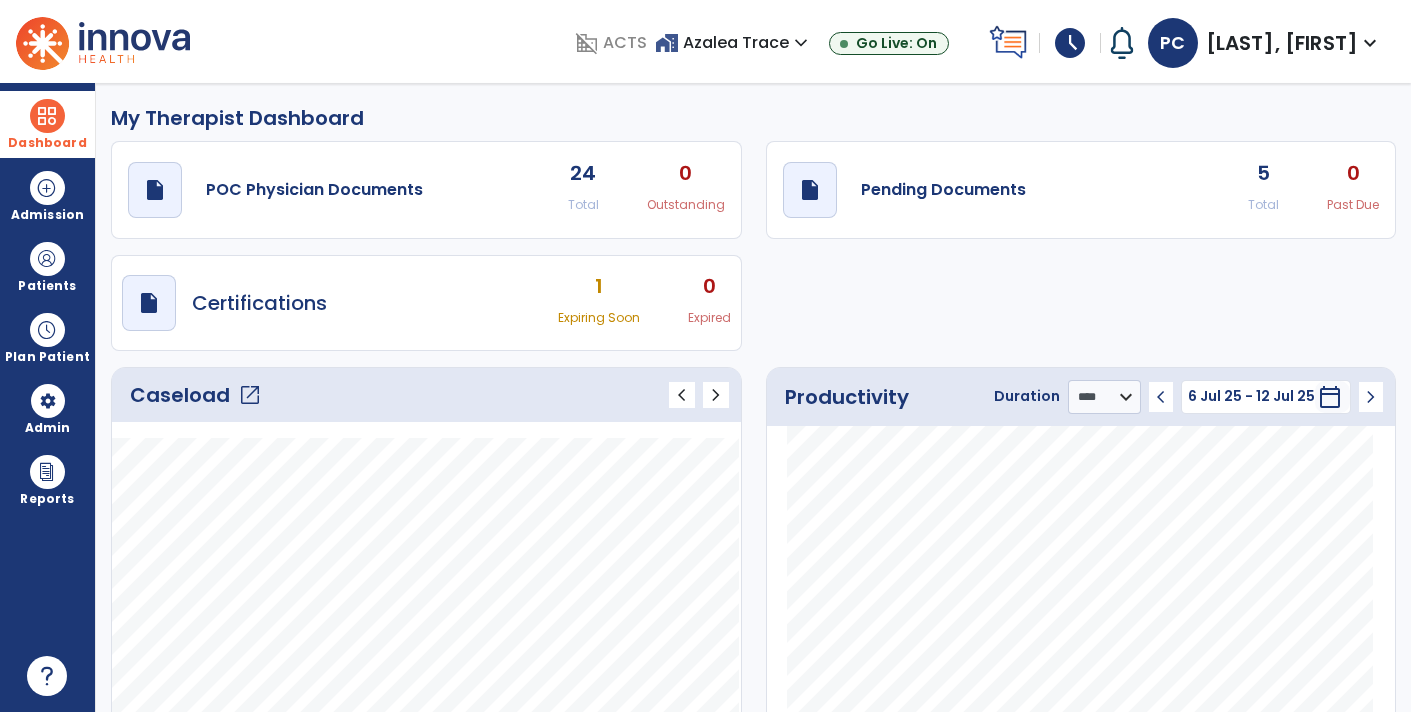 click on "draft   open_in_new  Pending Documents 5 Total 0 Past Due" 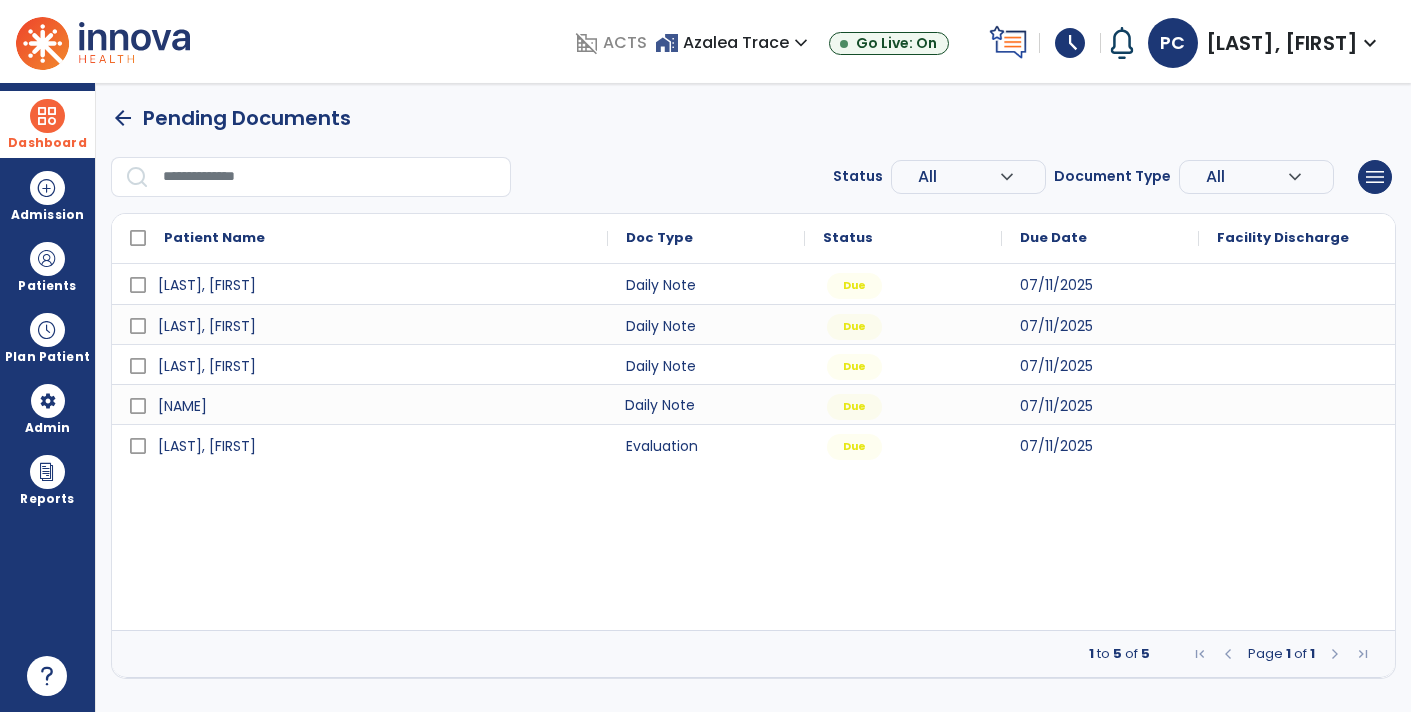 click on "Daily Note" at bounding box center (706, 404) 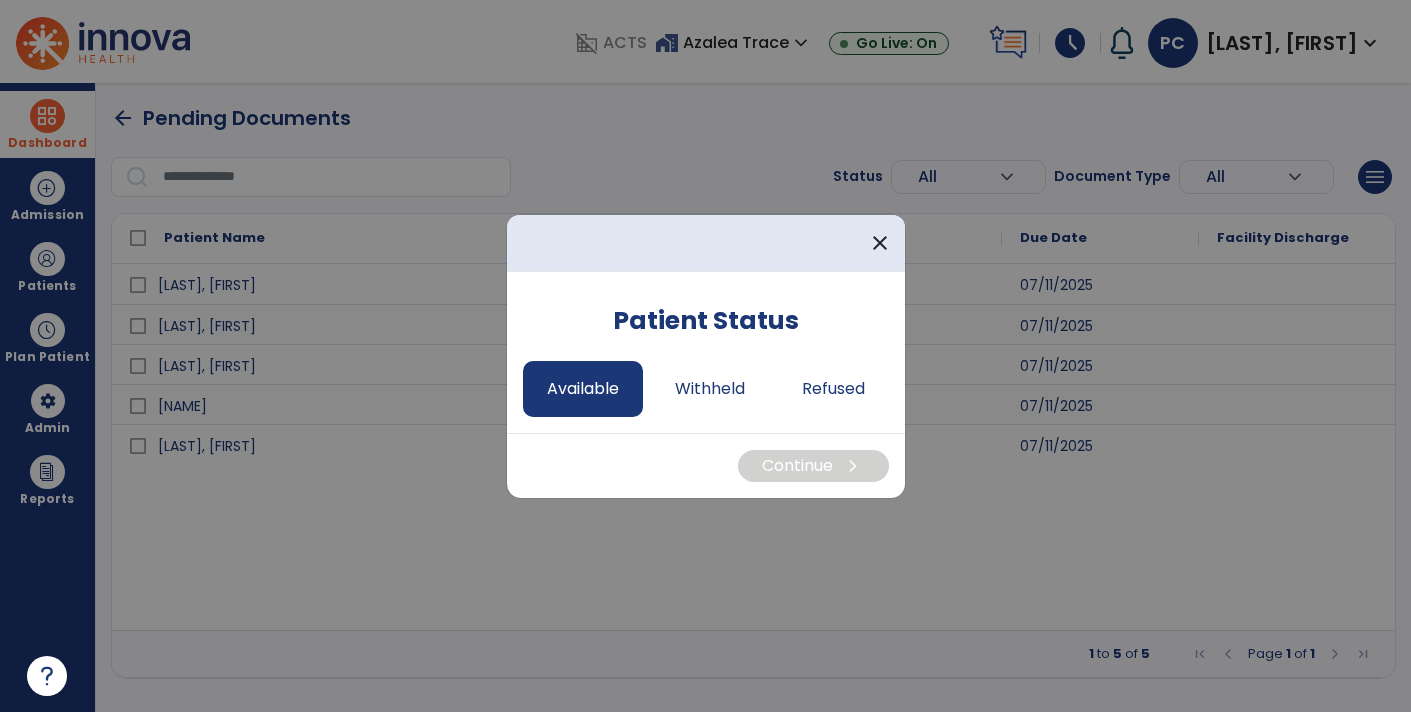 click on "Available" at bounding box center (583, 389) 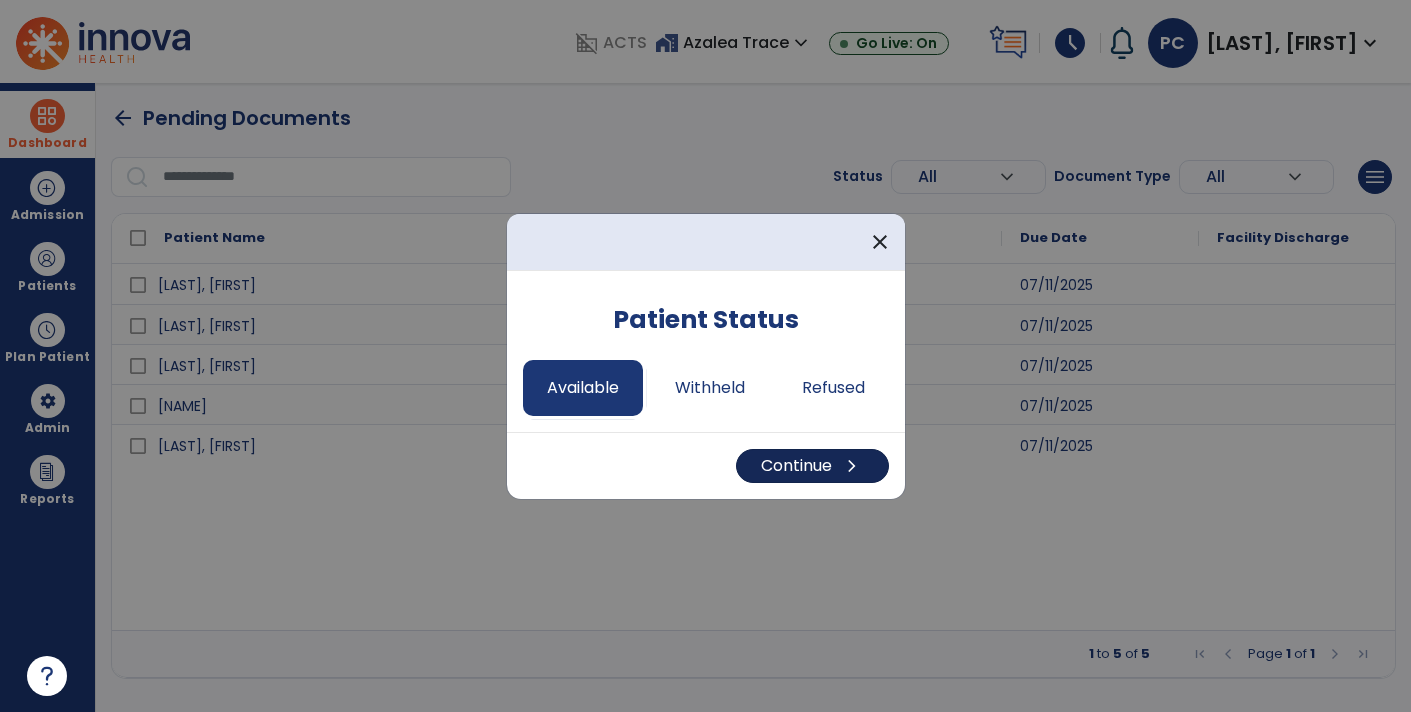 click on "Continue   chevron_right" at bounding box center [812, 466] 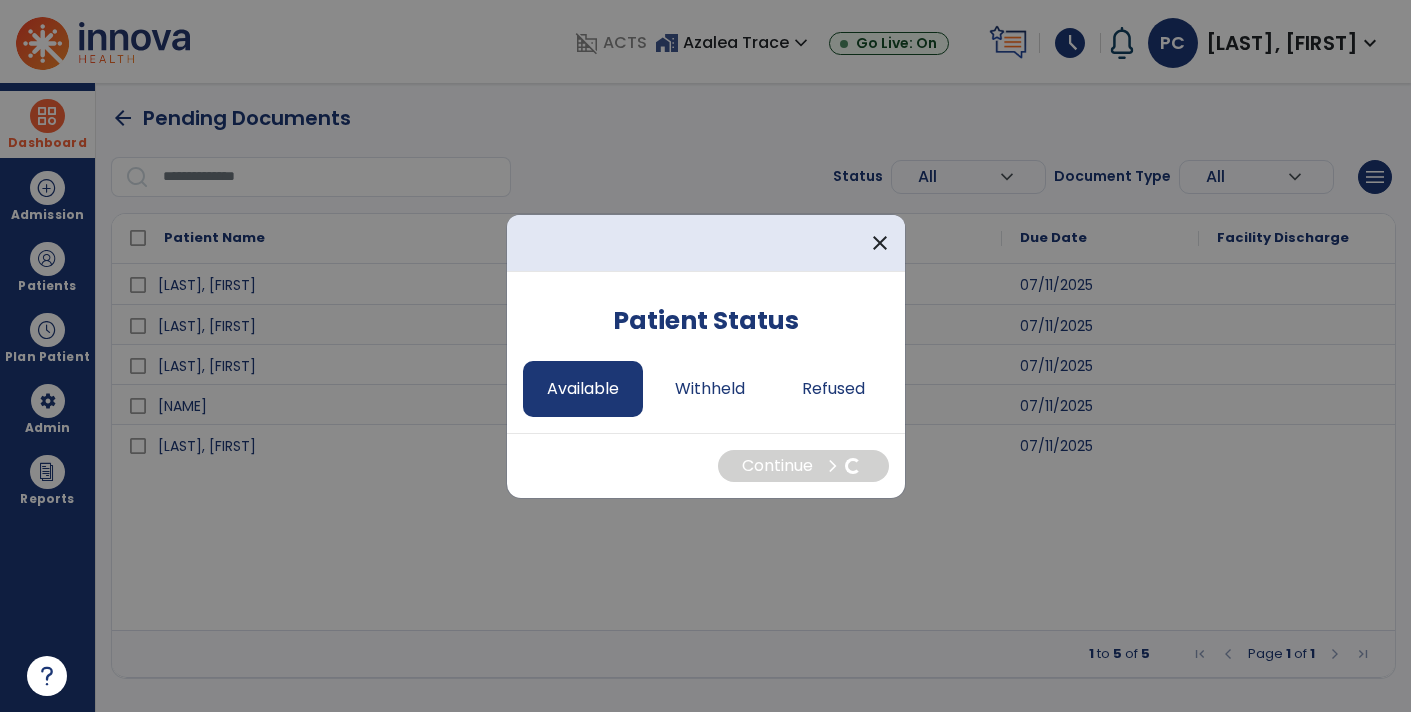select on "*" 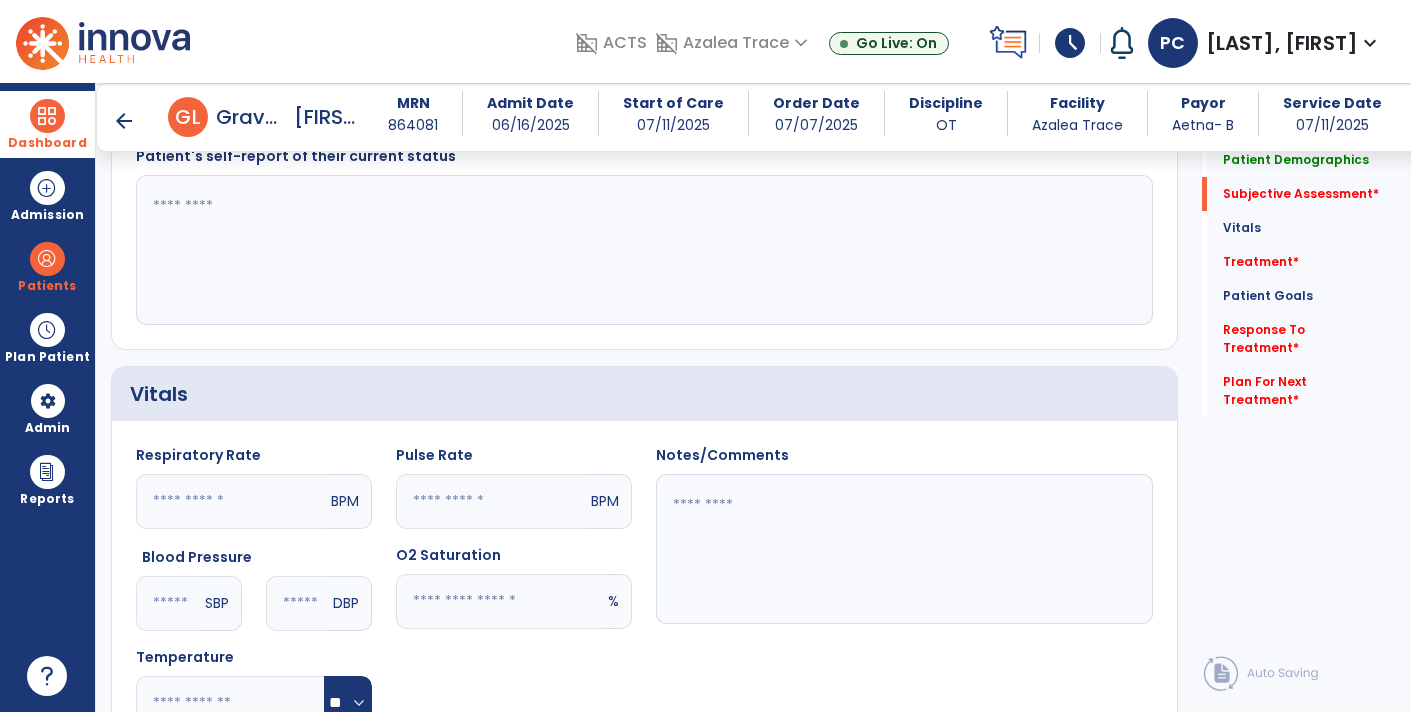 scroll, scrollTop: 503, scrollLeft: 0, axis: vertical 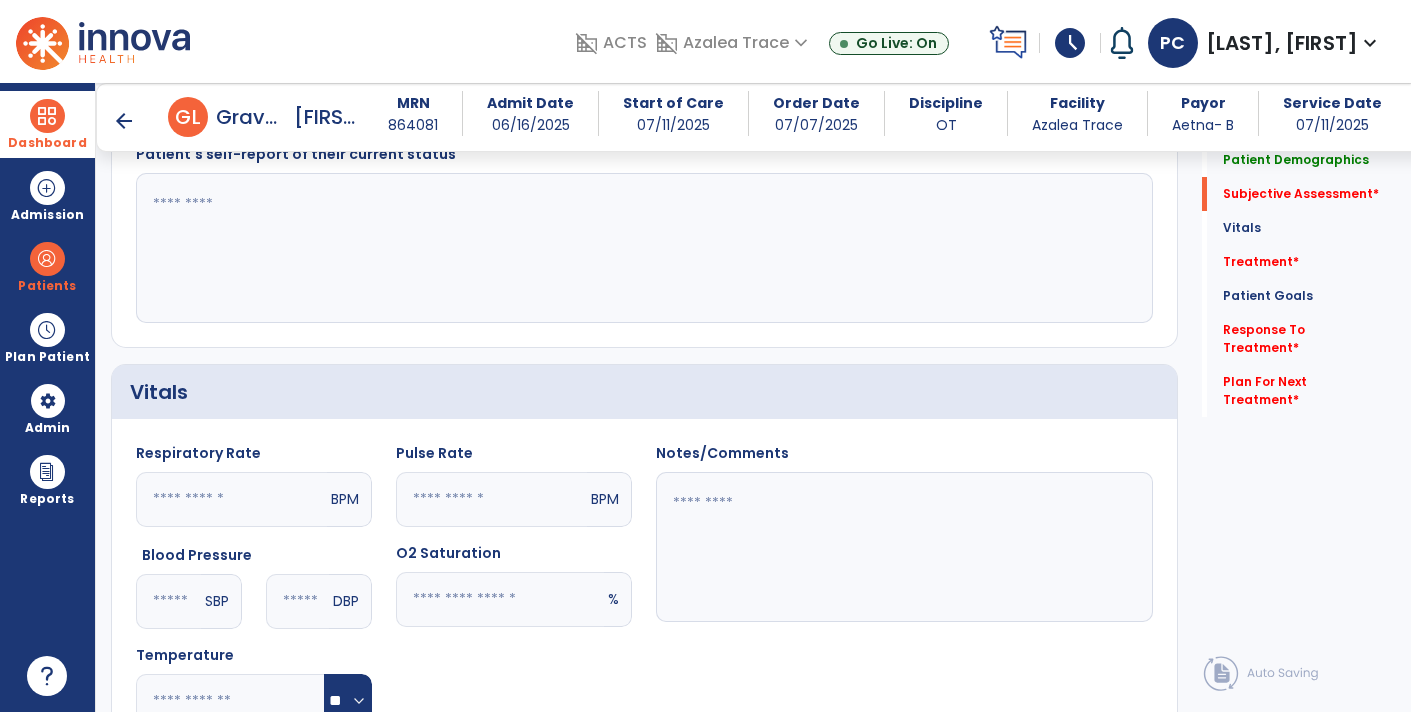 click 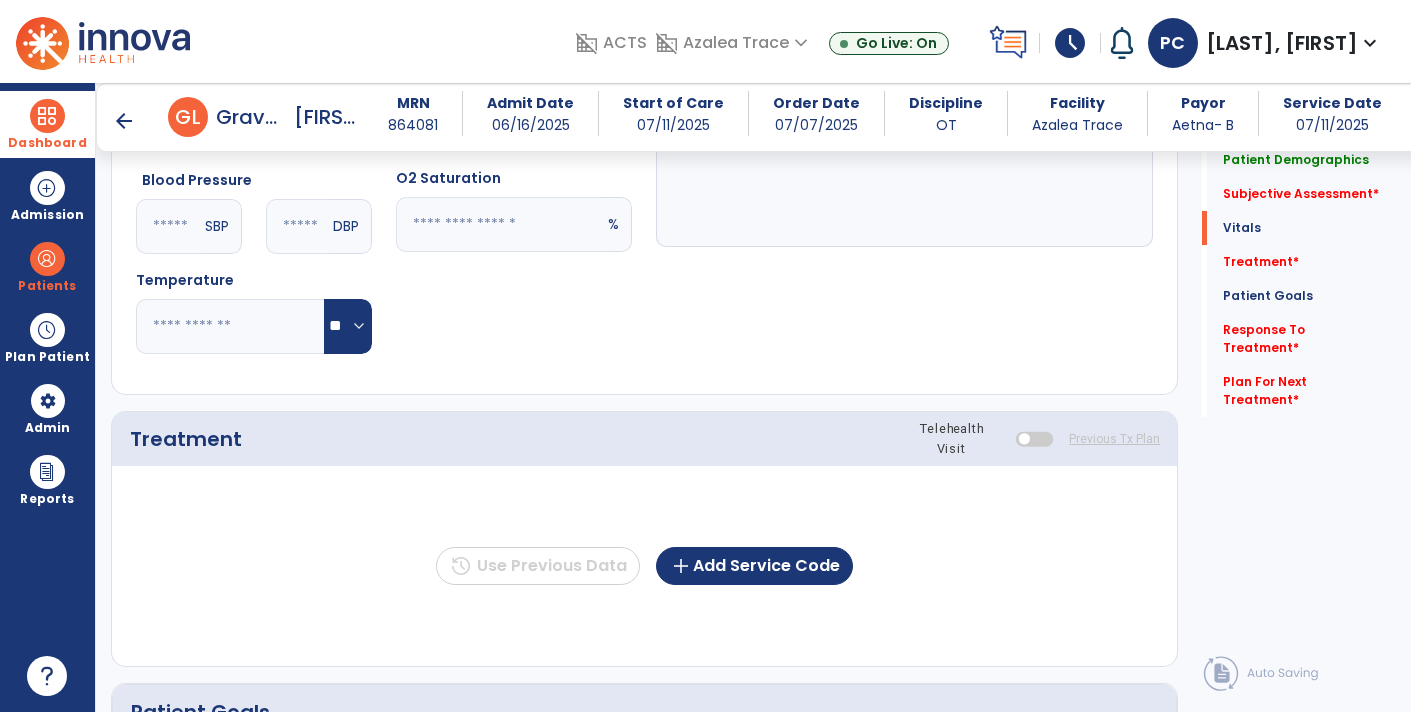 scroll, scrollTop: 885, scrollLeft: 0, axis: vertical 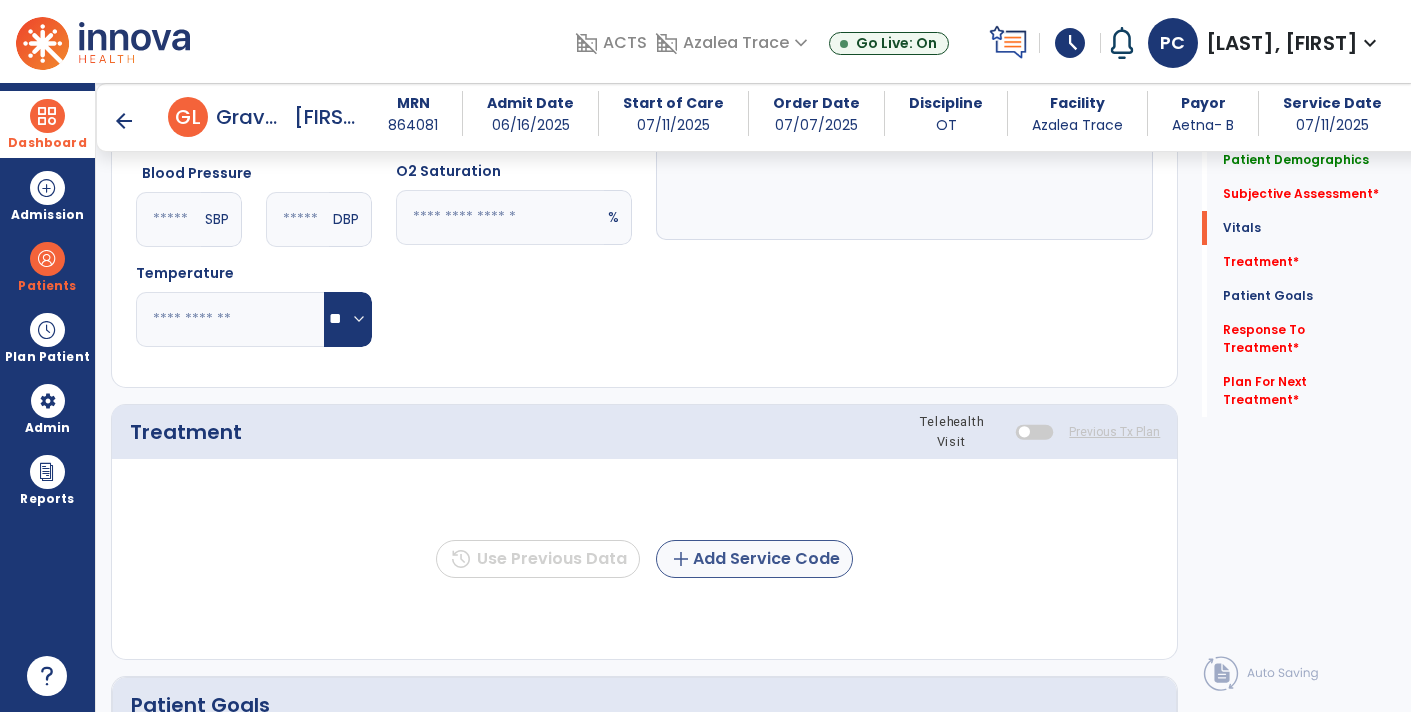 type on "**********" 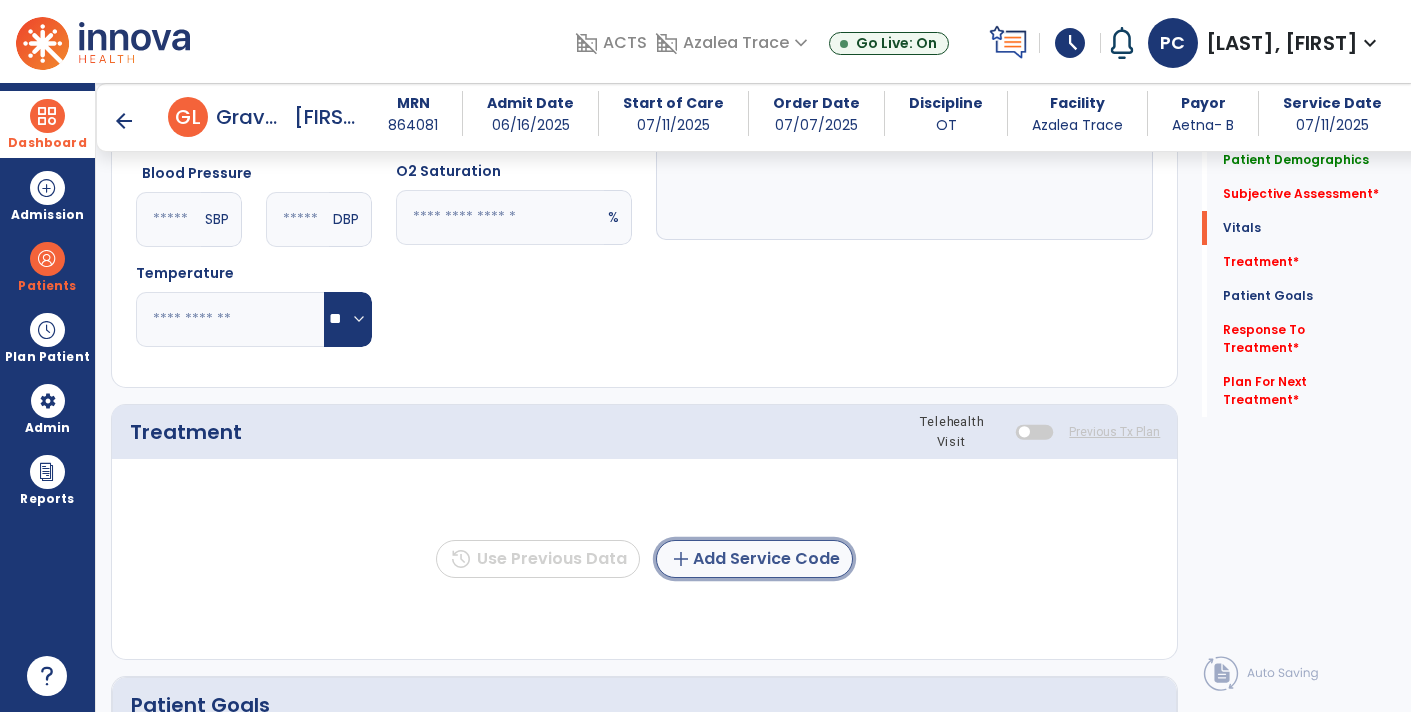 click on "add  Add Service Code" 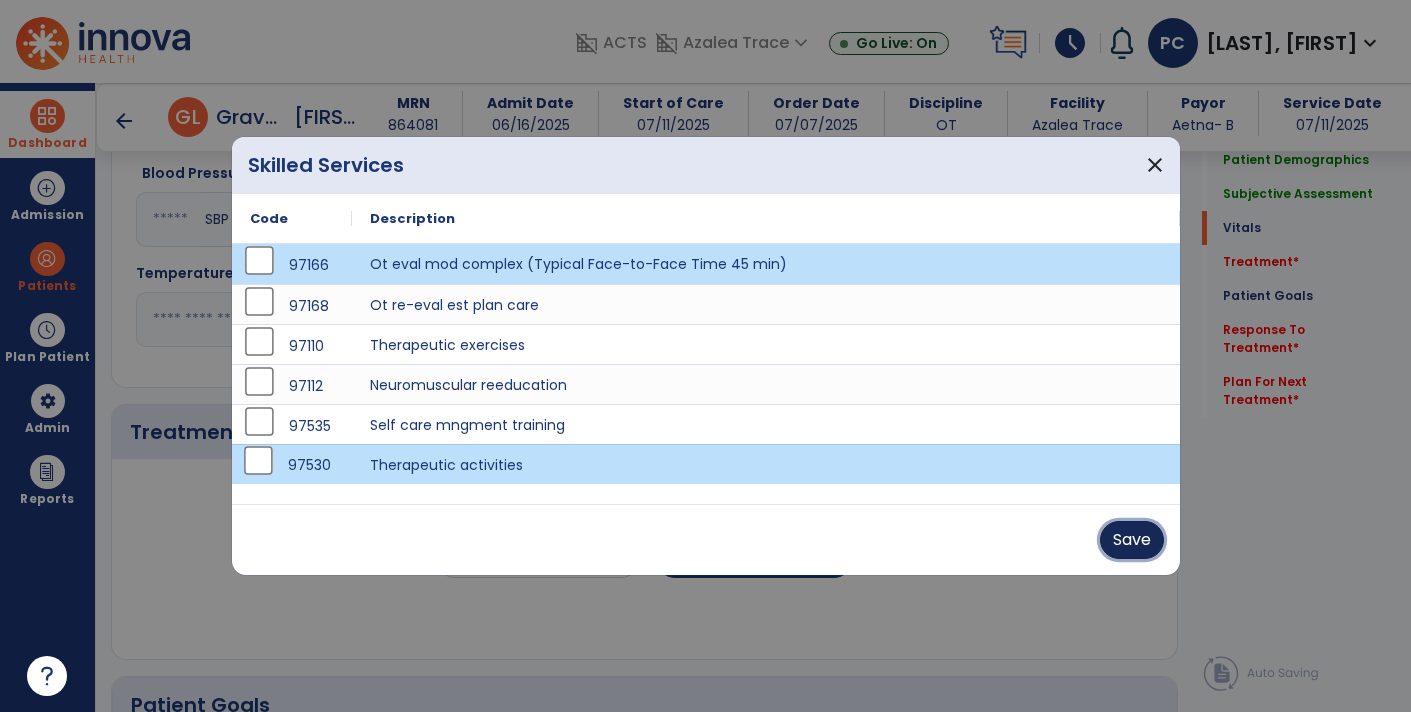 click on "Save" at bounding box center [1132, 540] 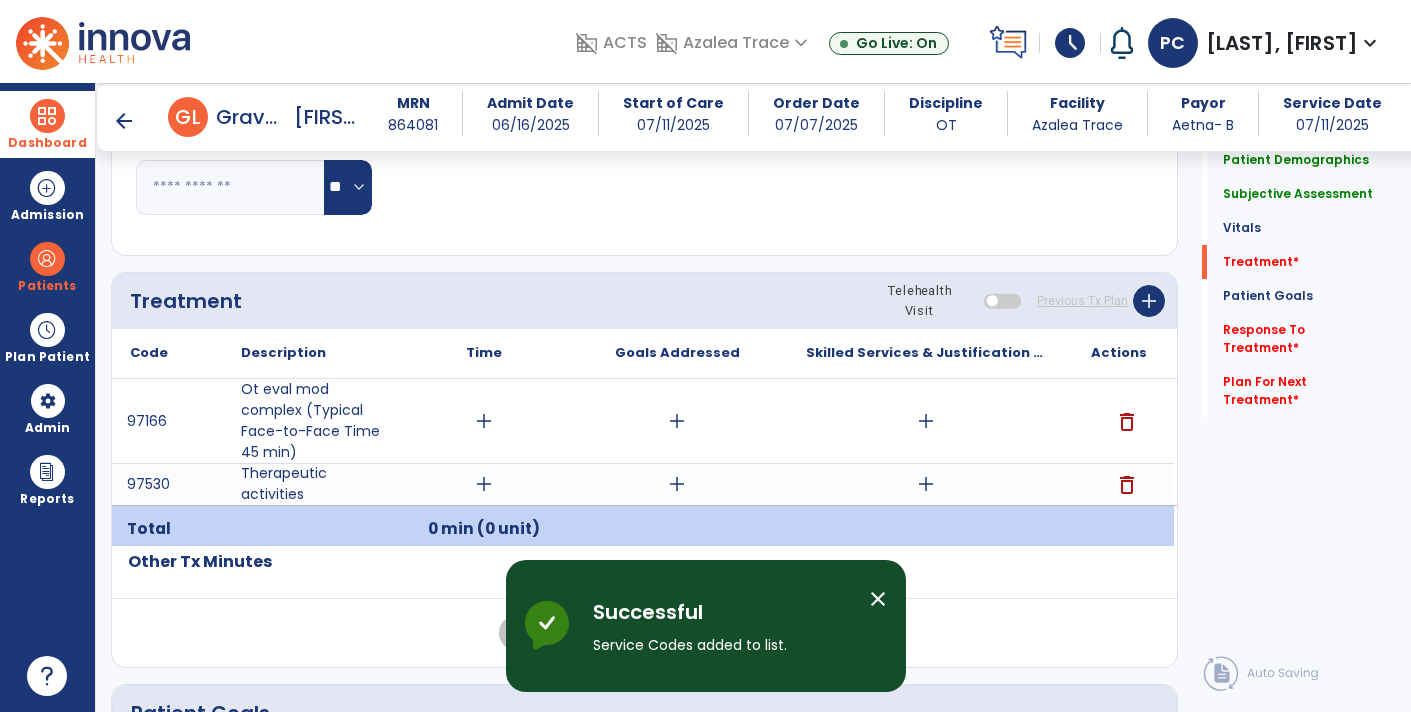 scroll, scrollTop: 1017, scrollLeft: 0, axis: vertical 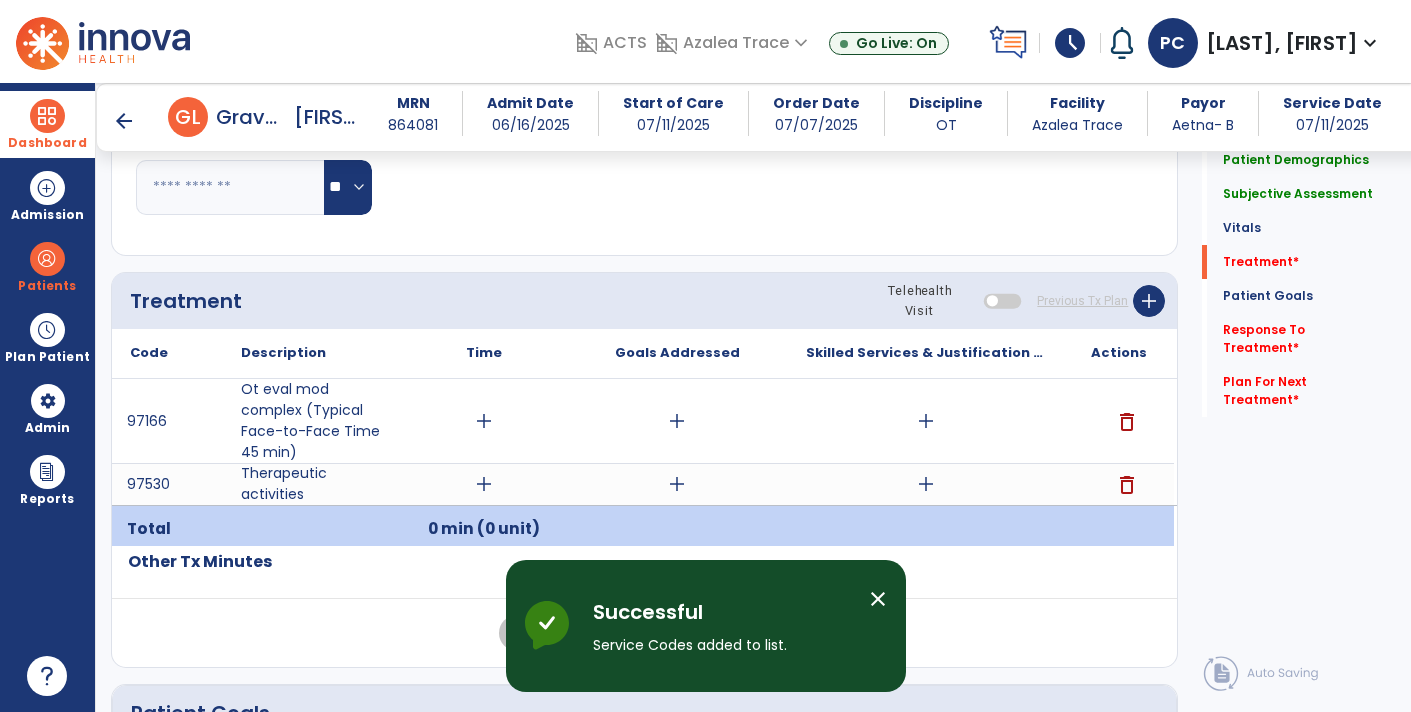 click on "add" at bounding box center (484, 421) 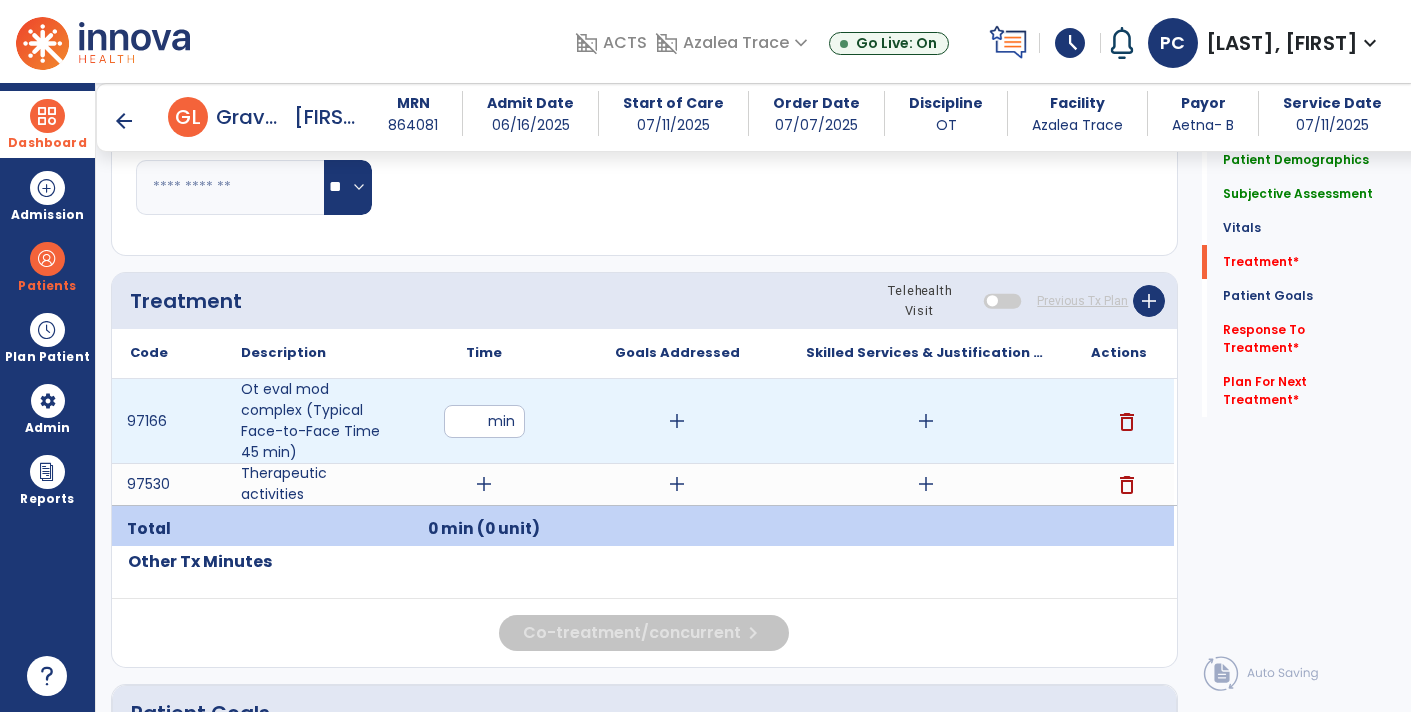 type on "**" 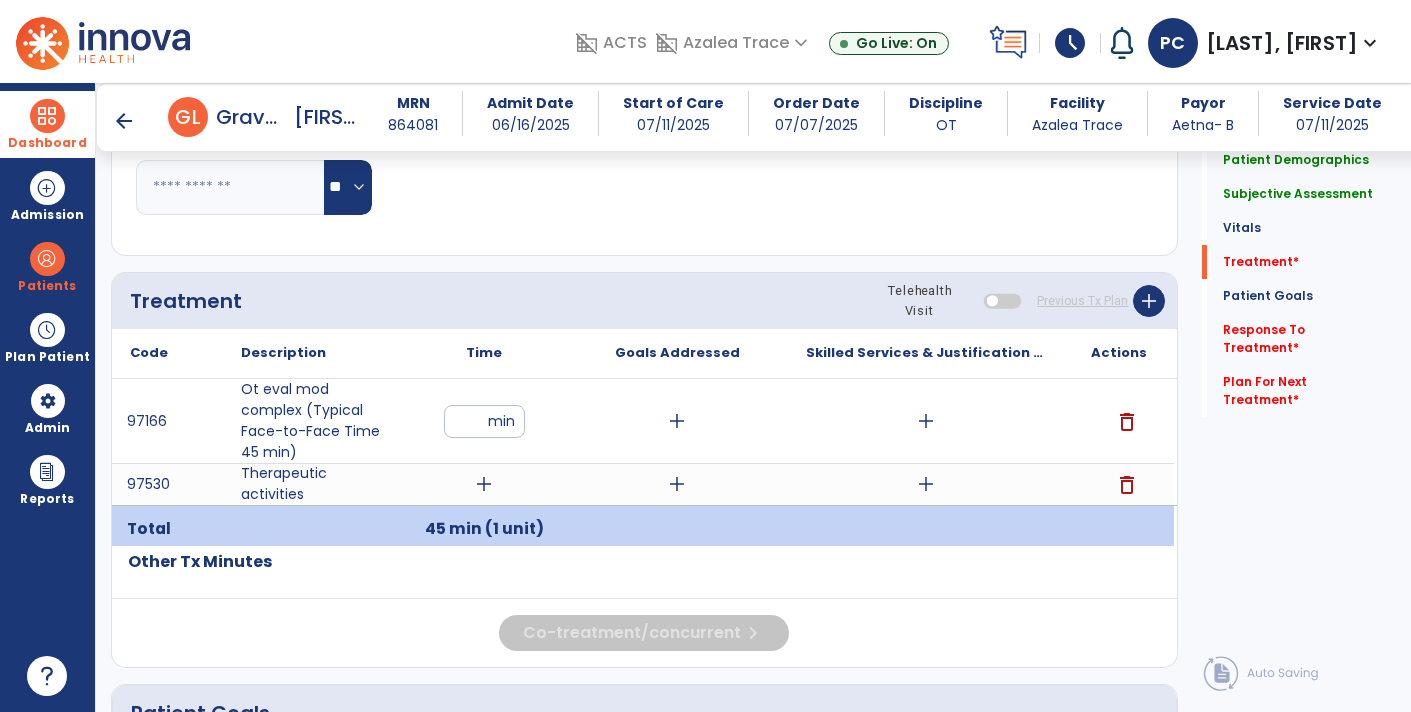 click on "add" at bounding box center (484, 484) 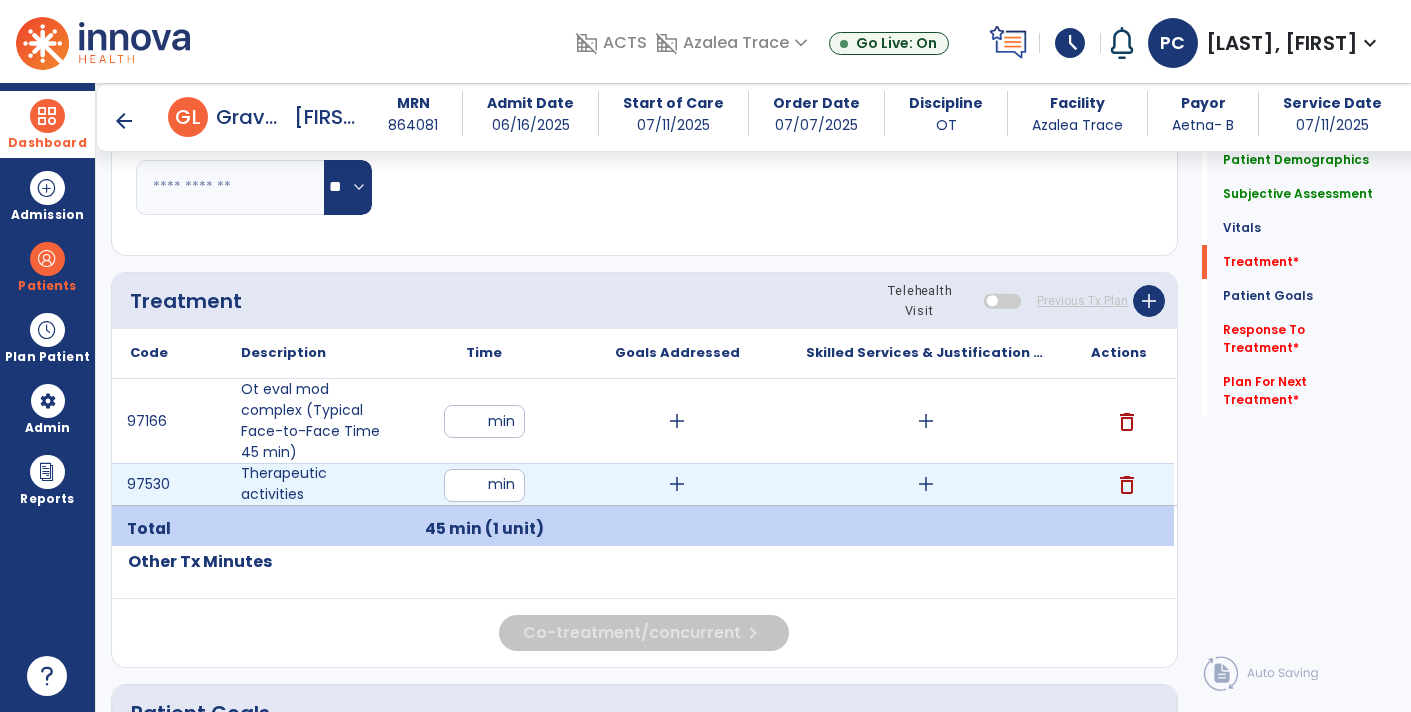 type on "**" 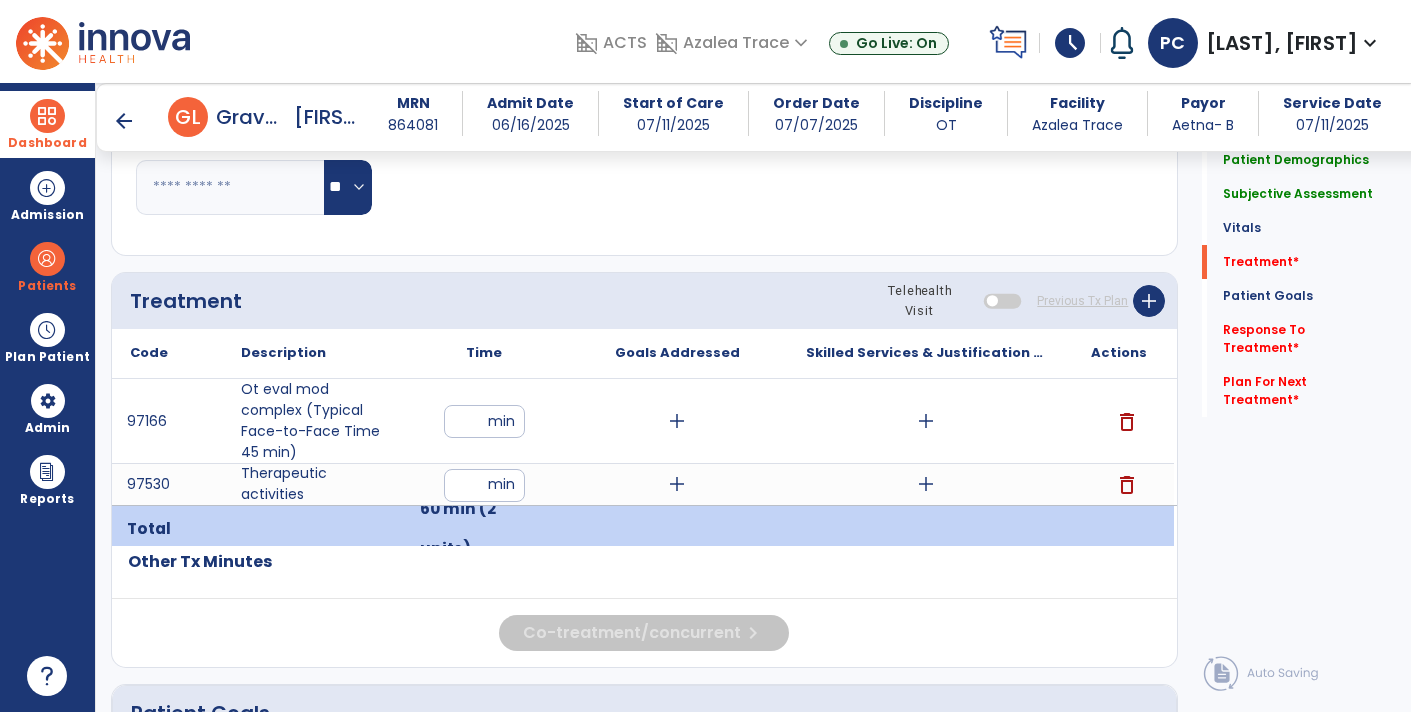 click on "add" at bounding box center (926, 421) 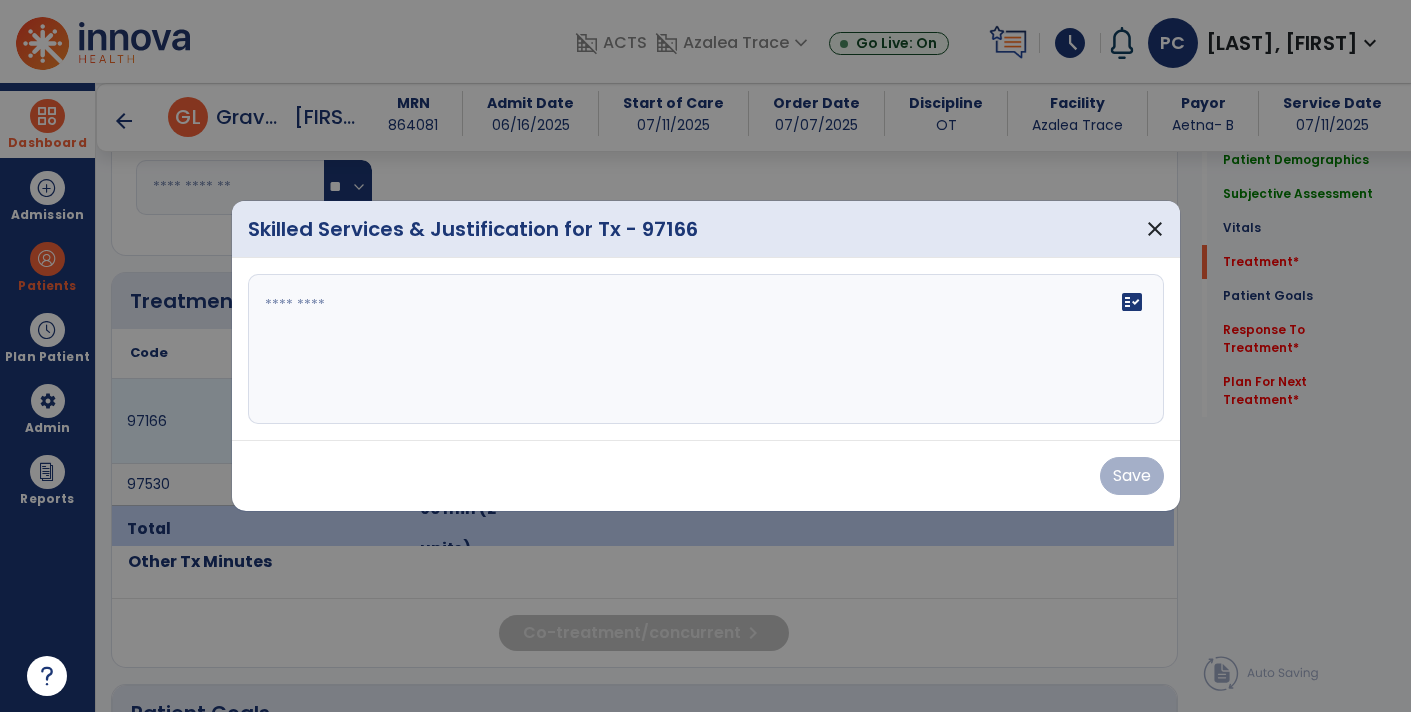 click on "fact_check" at bounding box center [1132, 302] 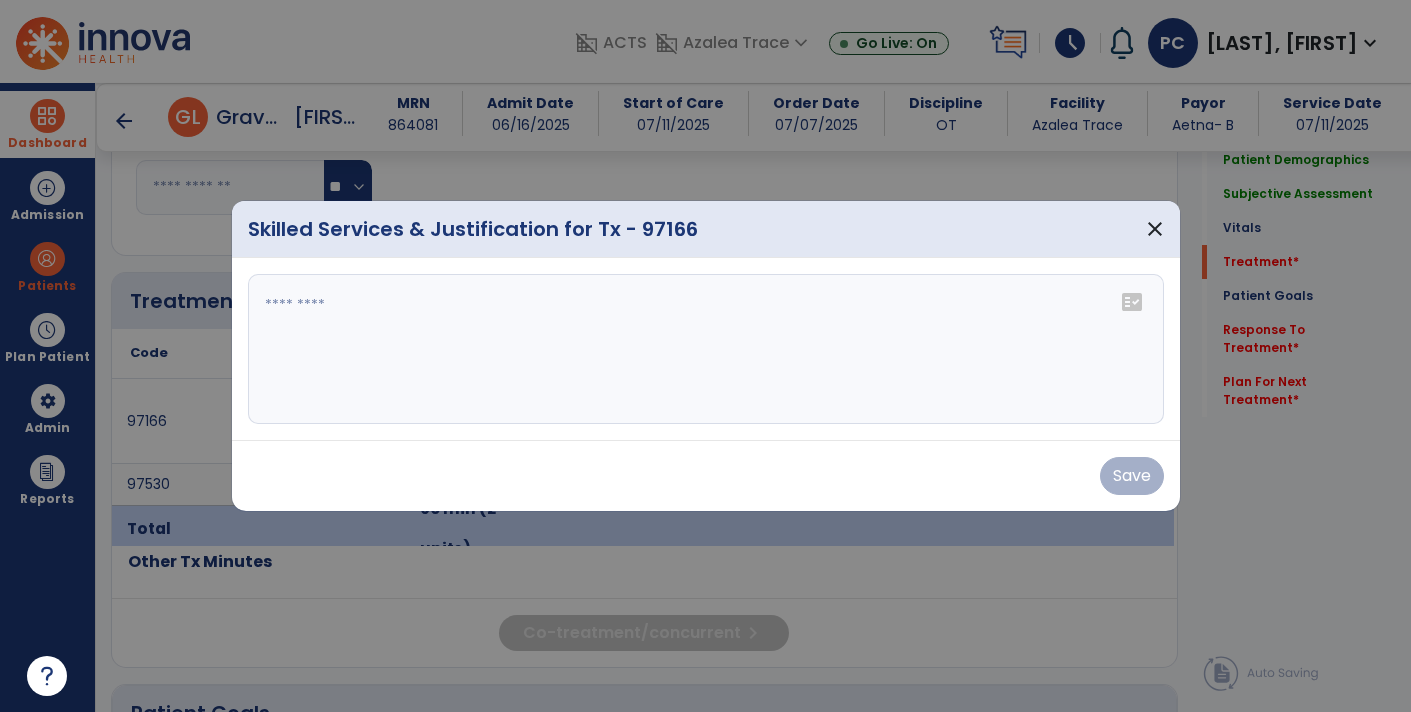 click at bounding box center [706, 349] 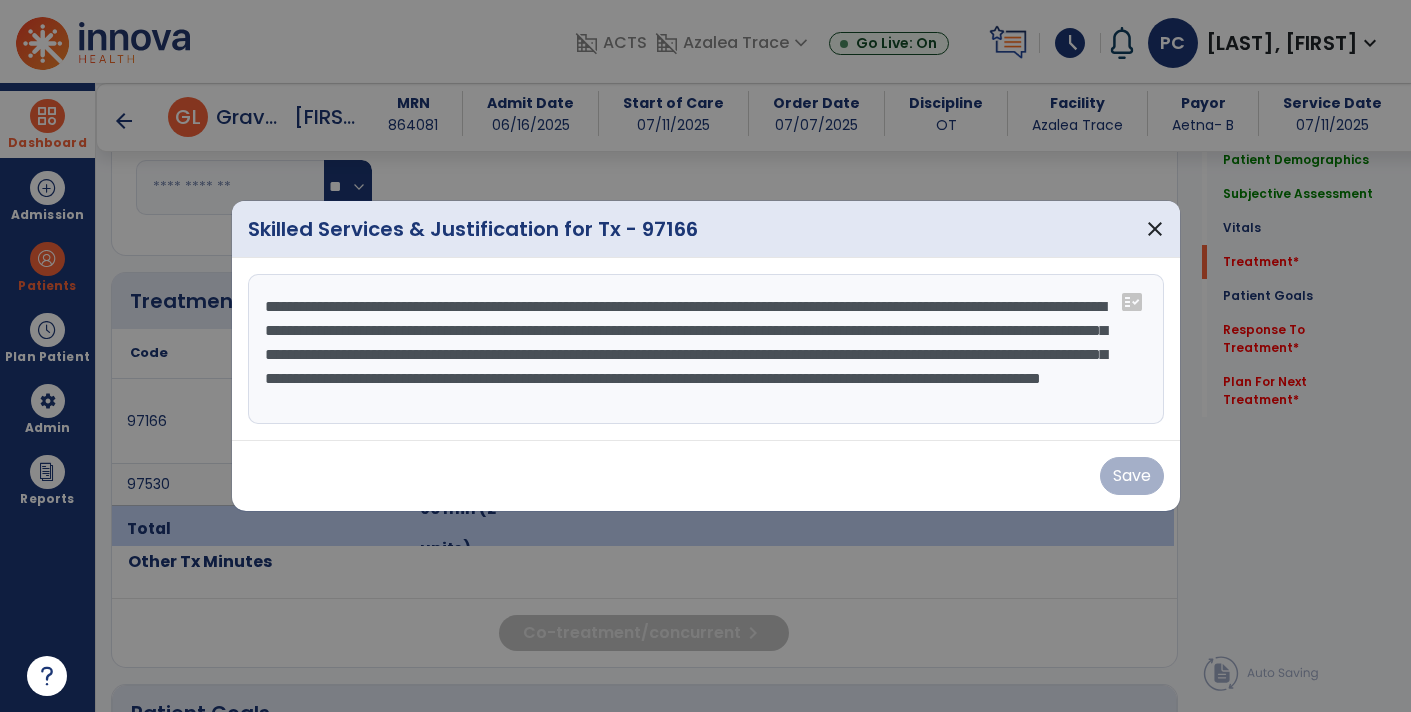 scroll, scrollTop: 15, scrollLeft: 0, axis: vertical 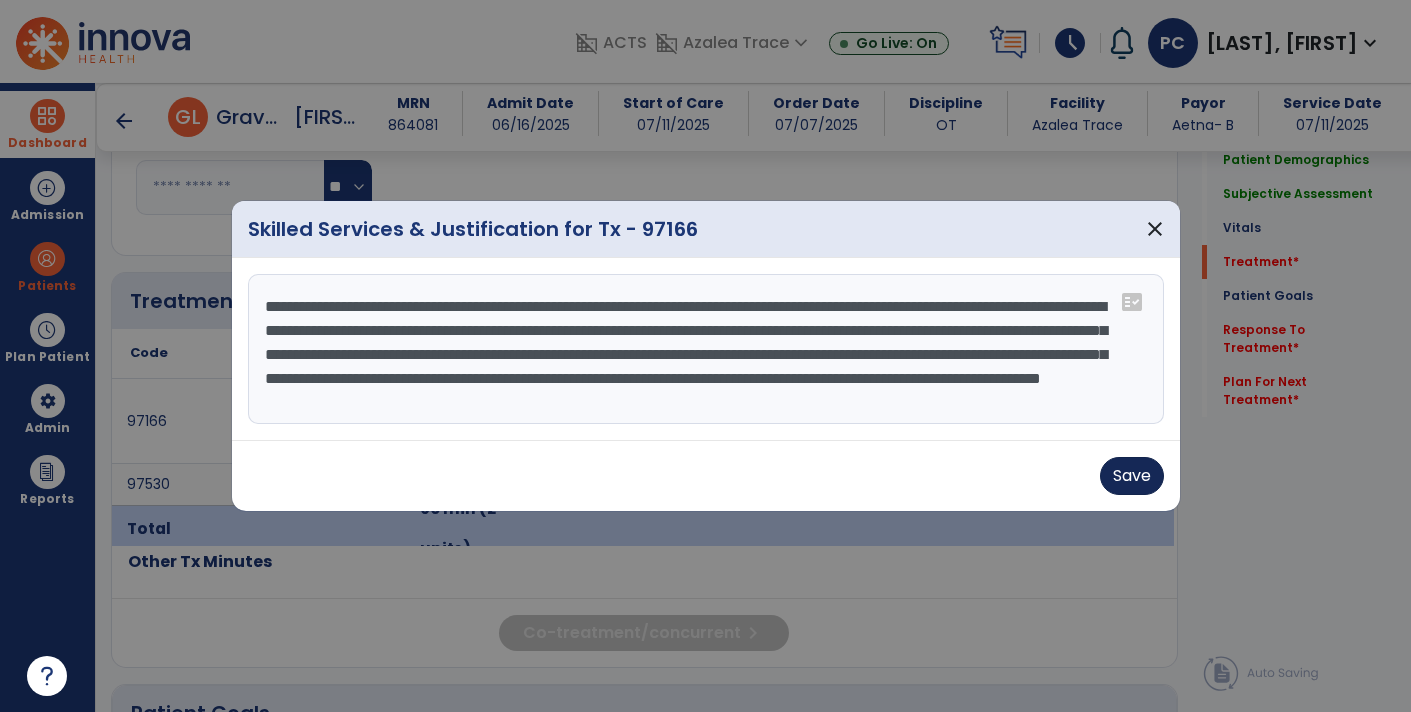 type on "**********" 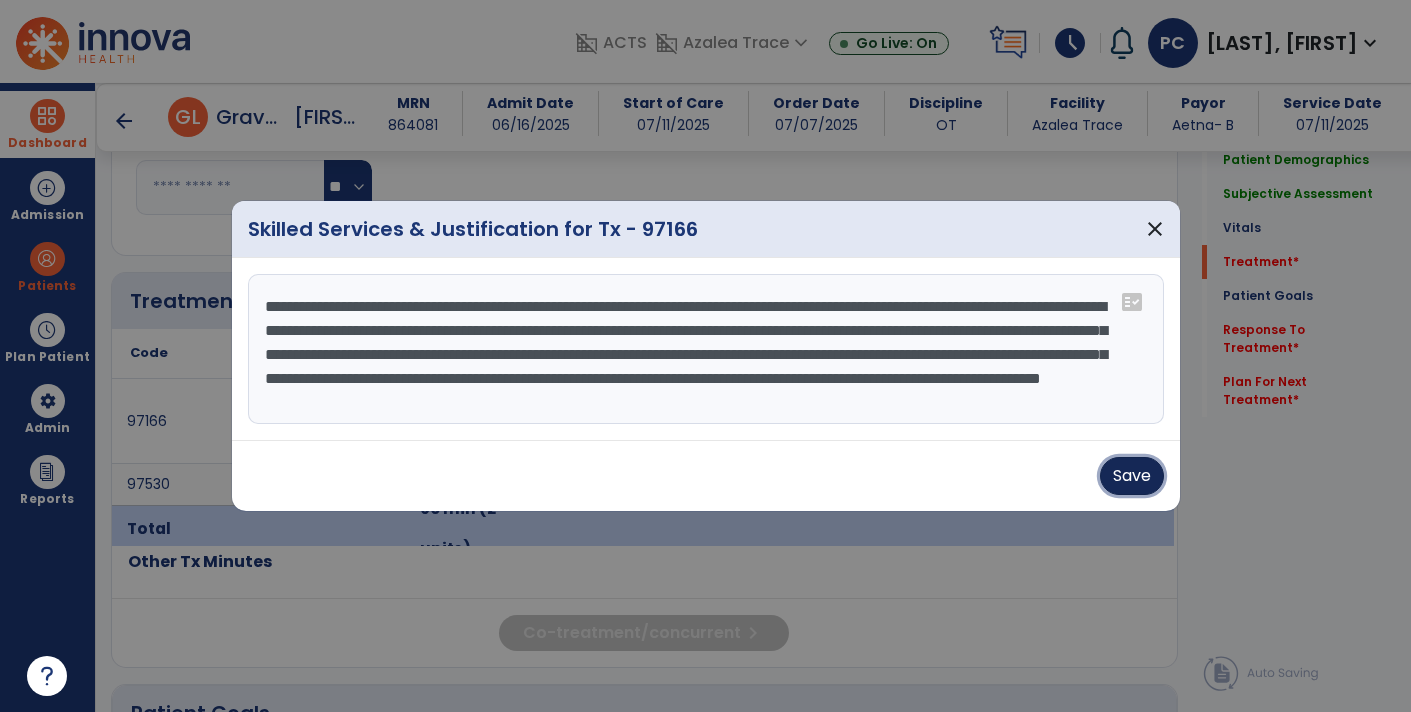 click on "Save" at bounding box center (1132, 476) 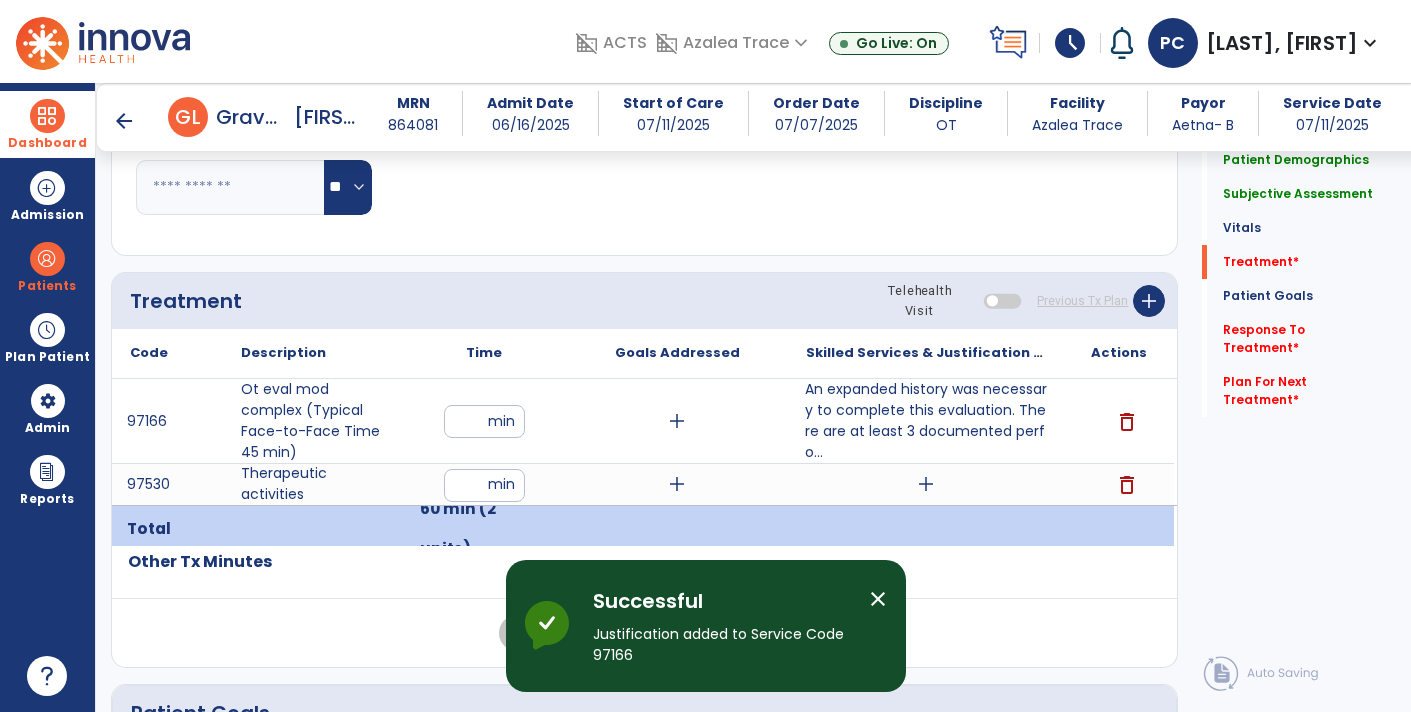click on "add" at bounding box center [926, 484] 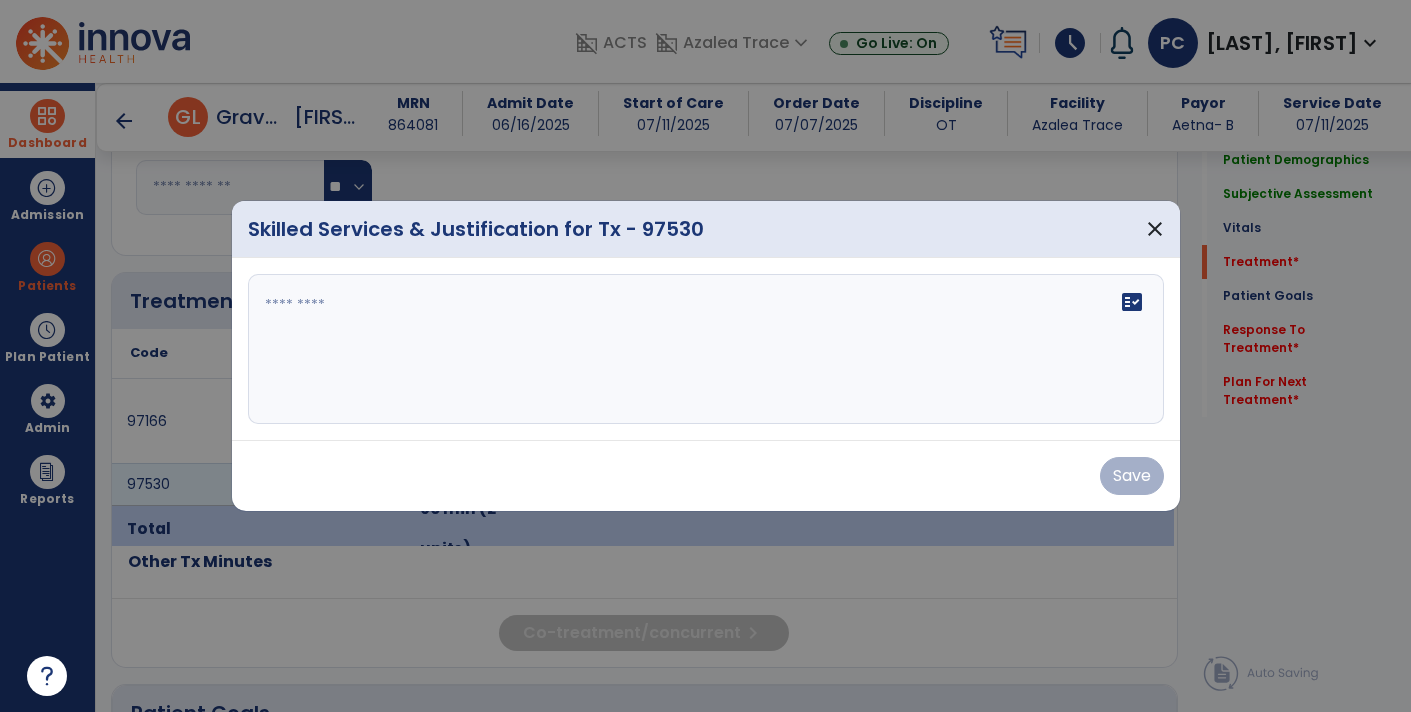 click on "fact_check" at bounding box center (1132, 302) 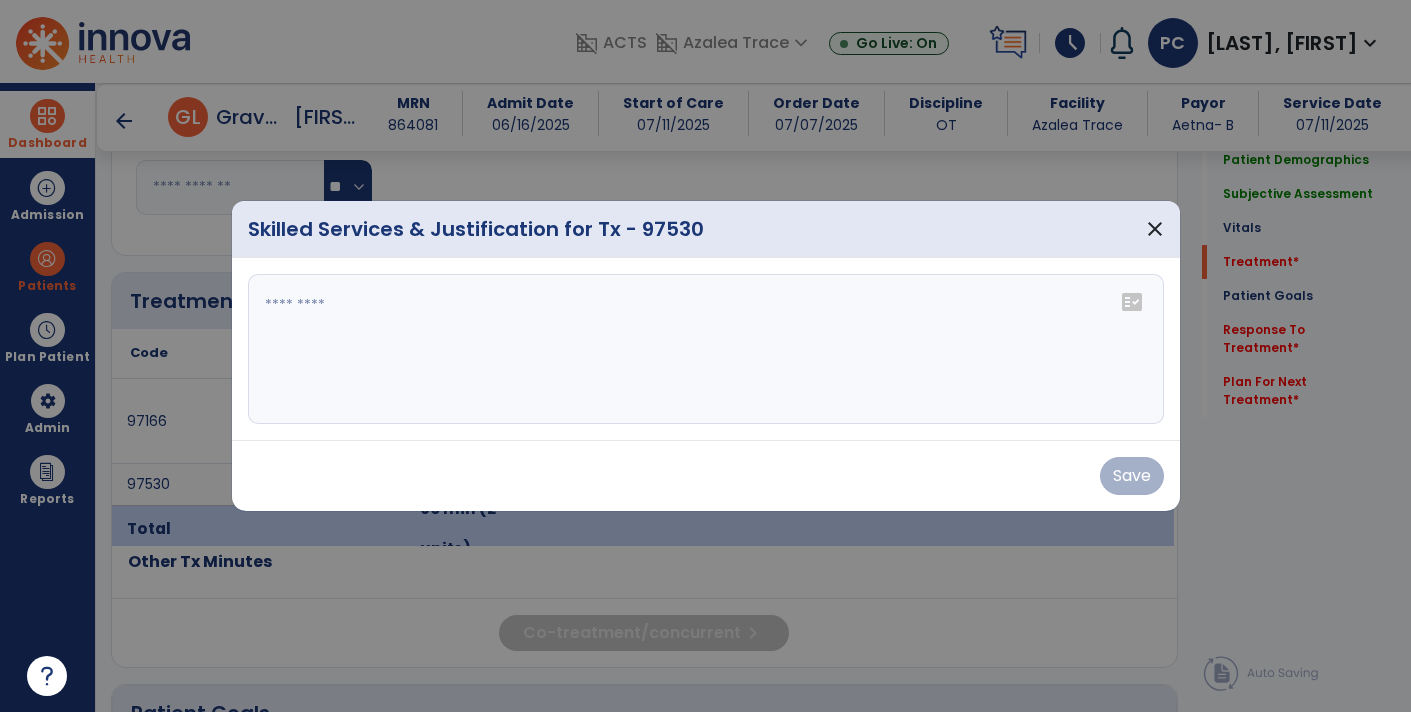 click at bounding box center [706, 349] 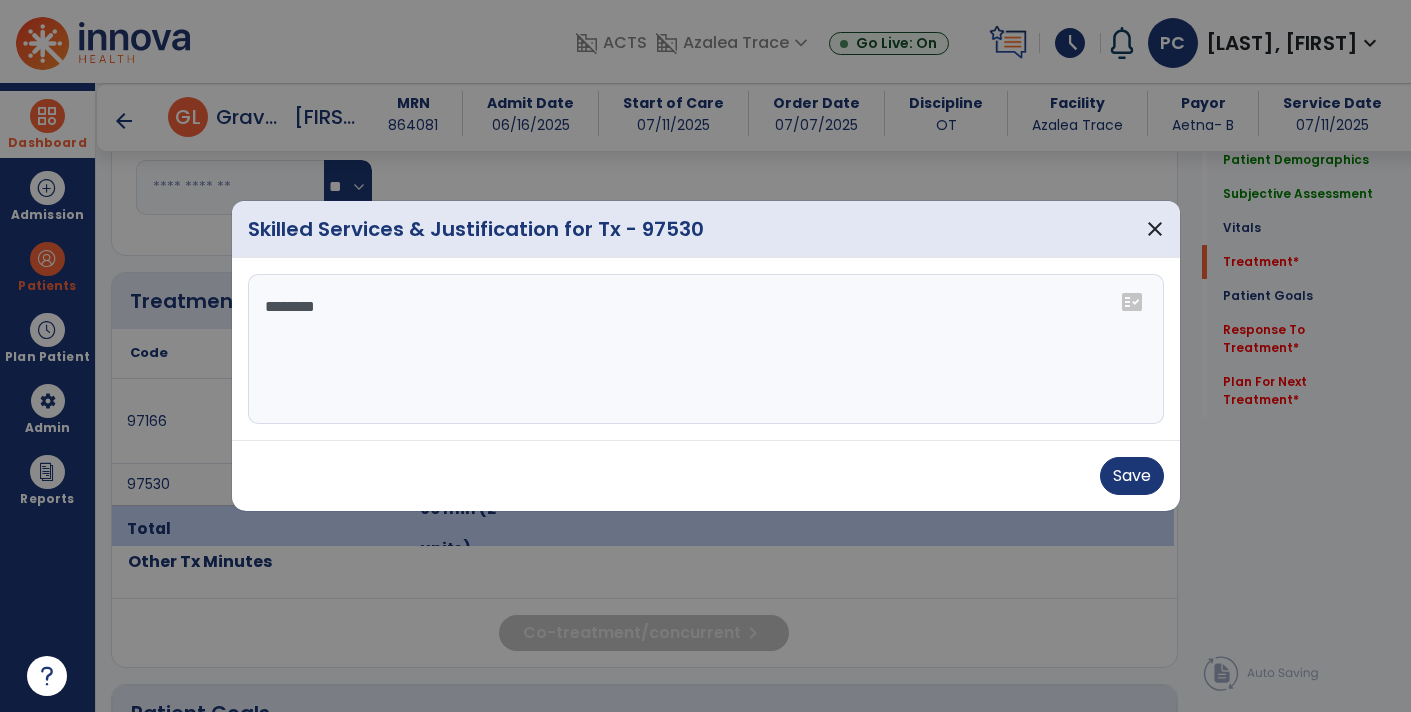 type on "*********" 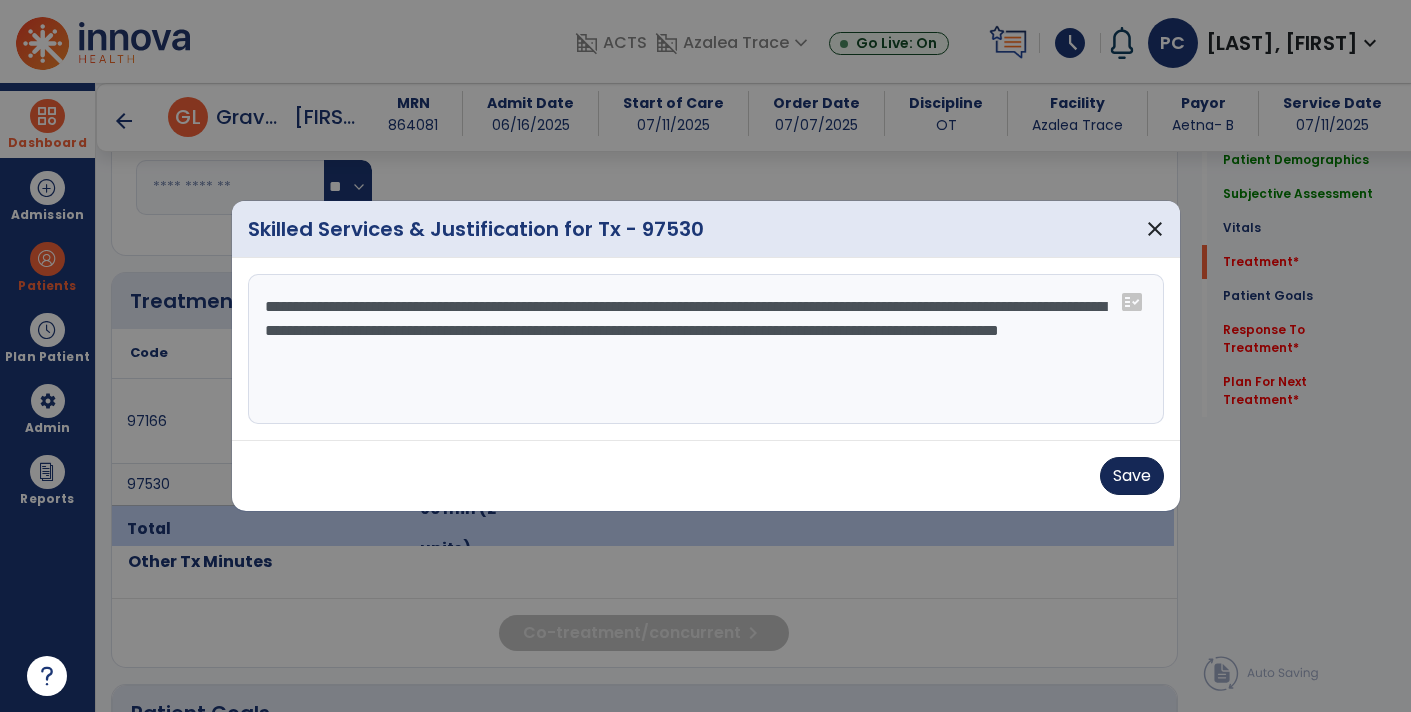 type on "**********" 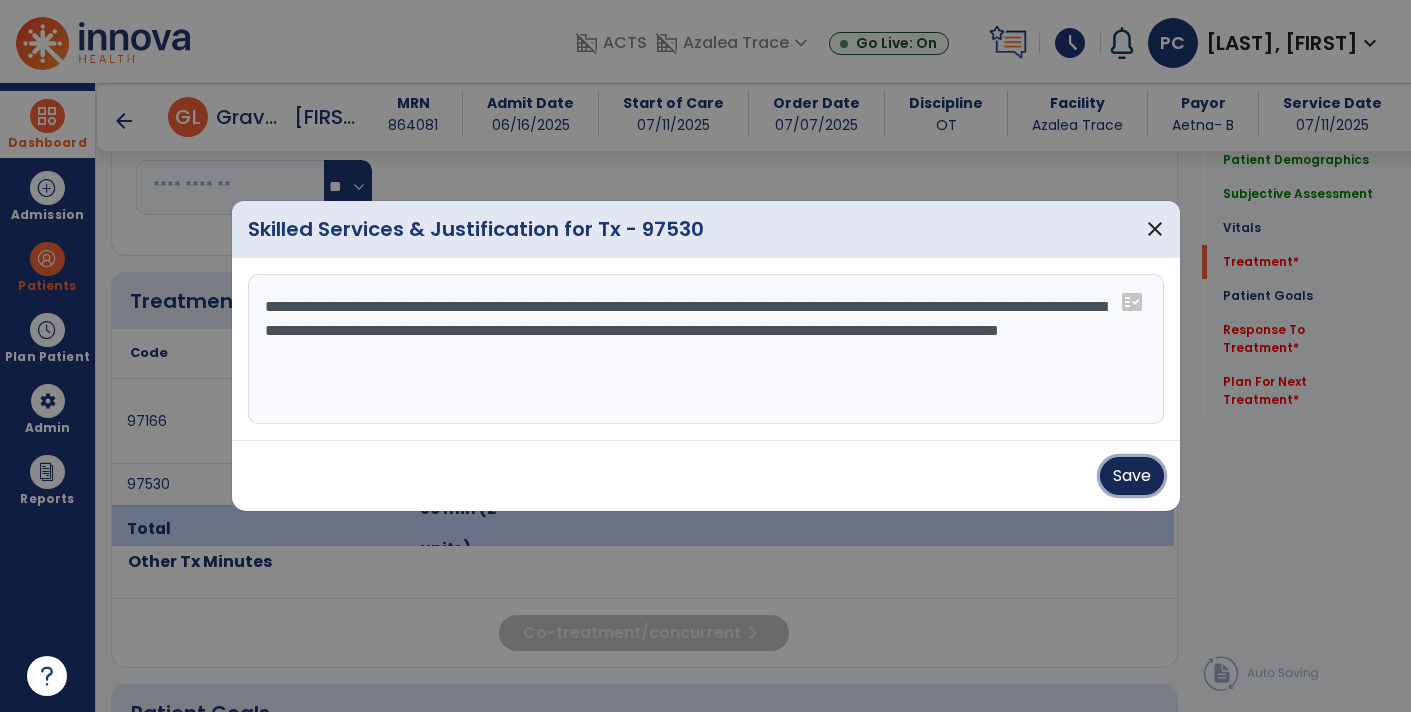 click on "Save" at bounding box center (1132, 476) 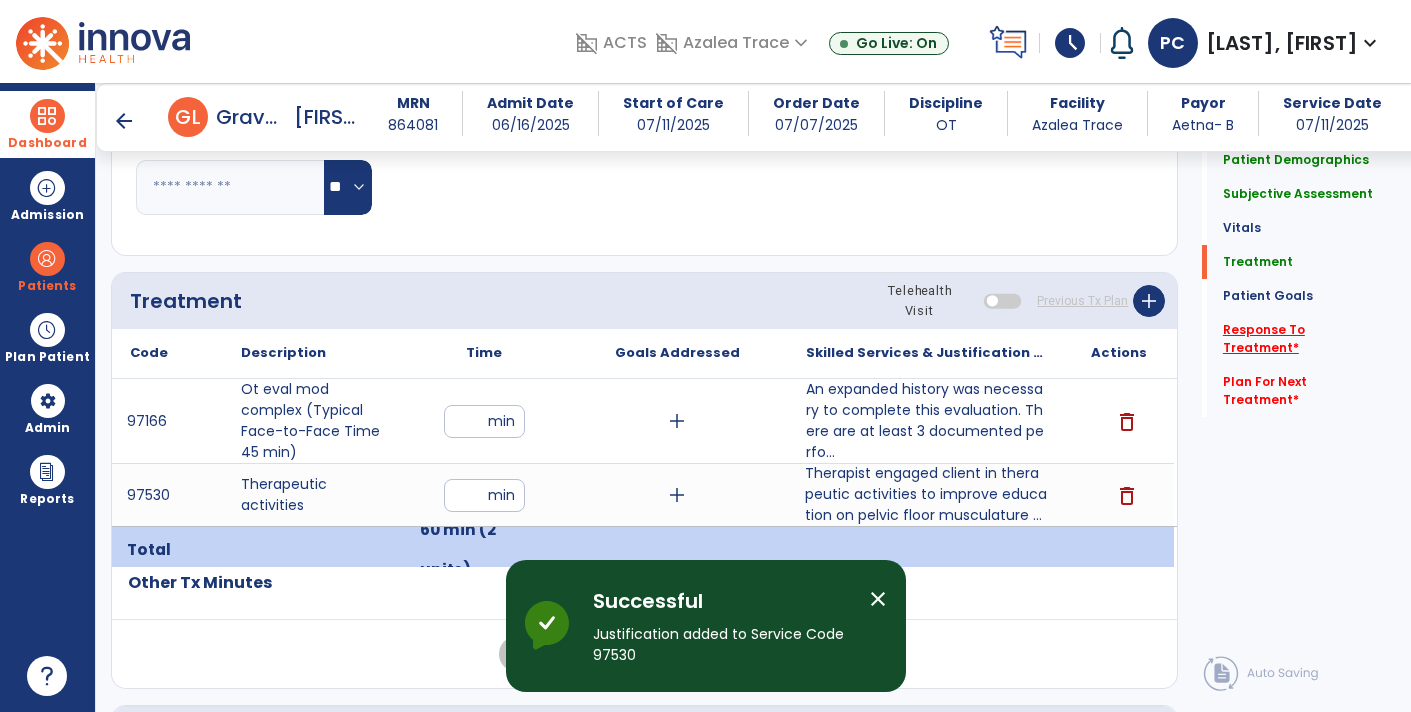 click on "Response To Treatment   *" 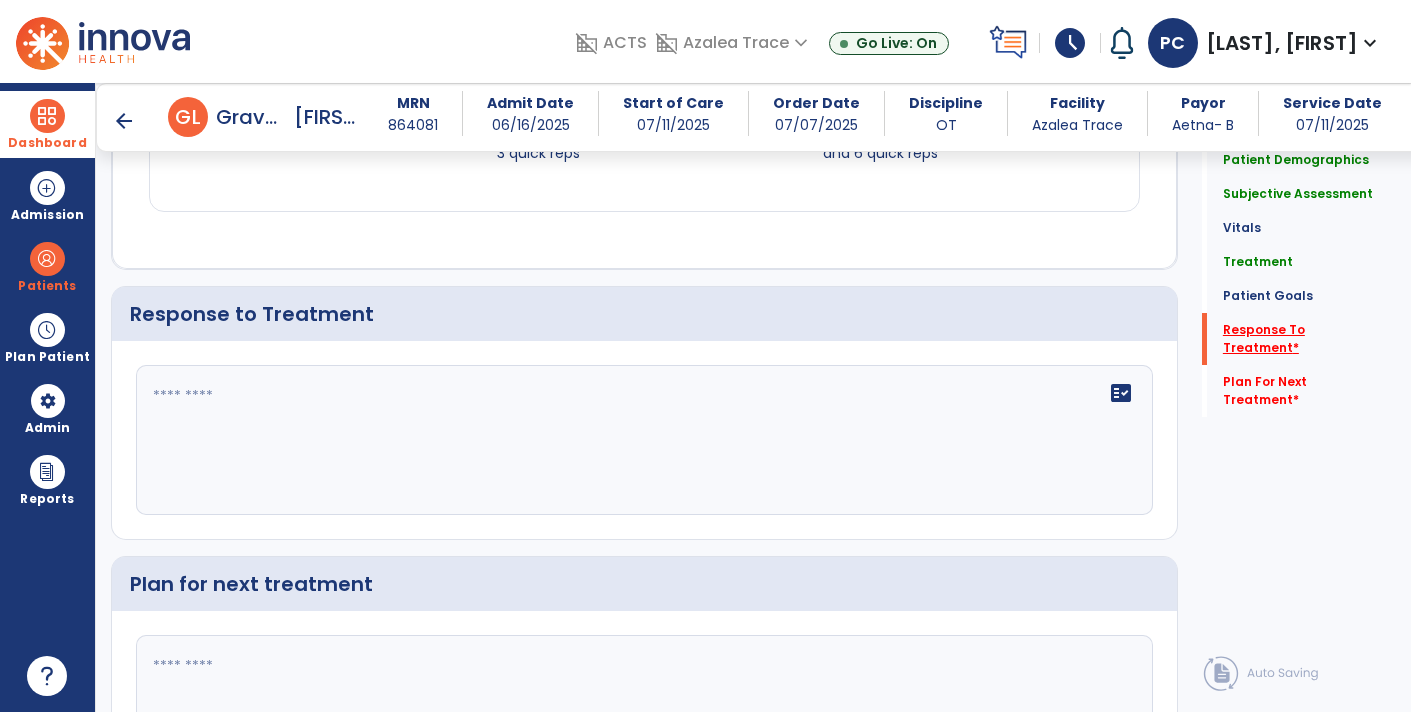 scroll, scrollTop: 2697, scrollLeft: 0, axis: vertical 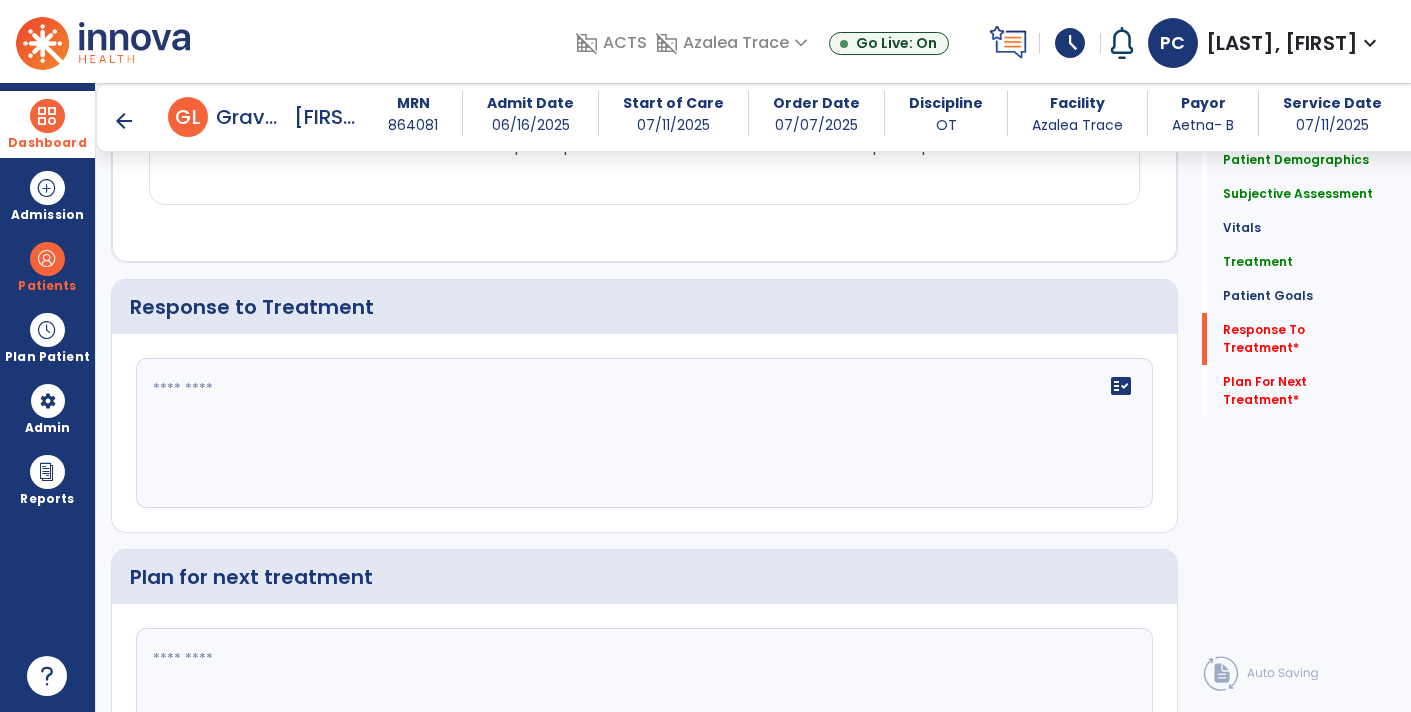 click on "fact_check" 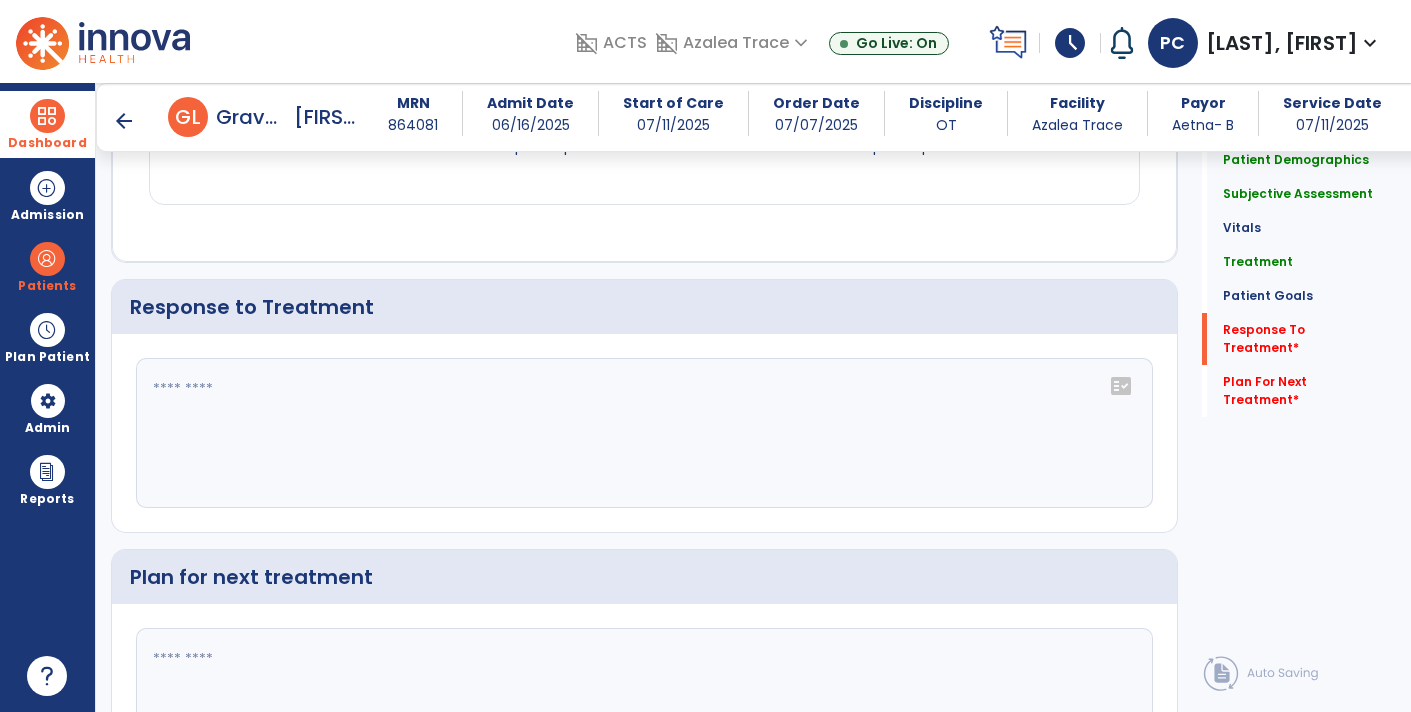 click 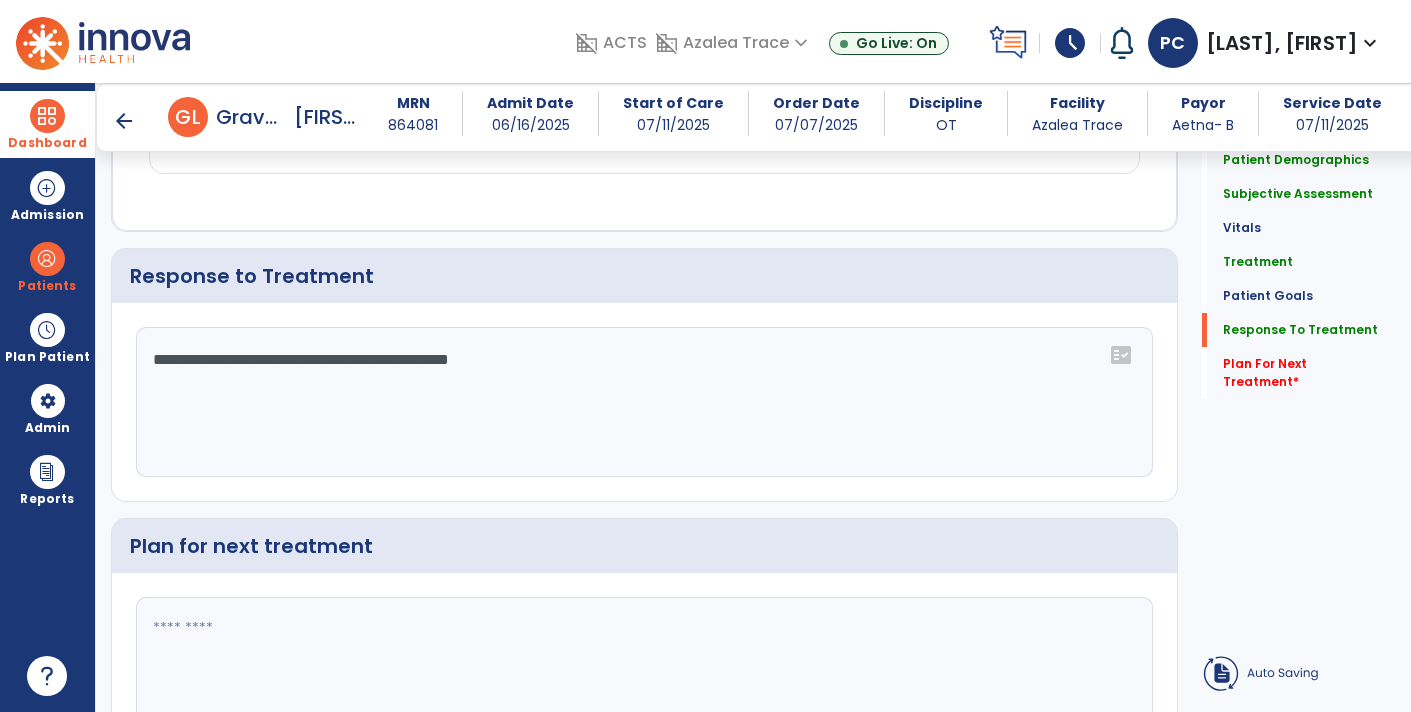 type on "**********" 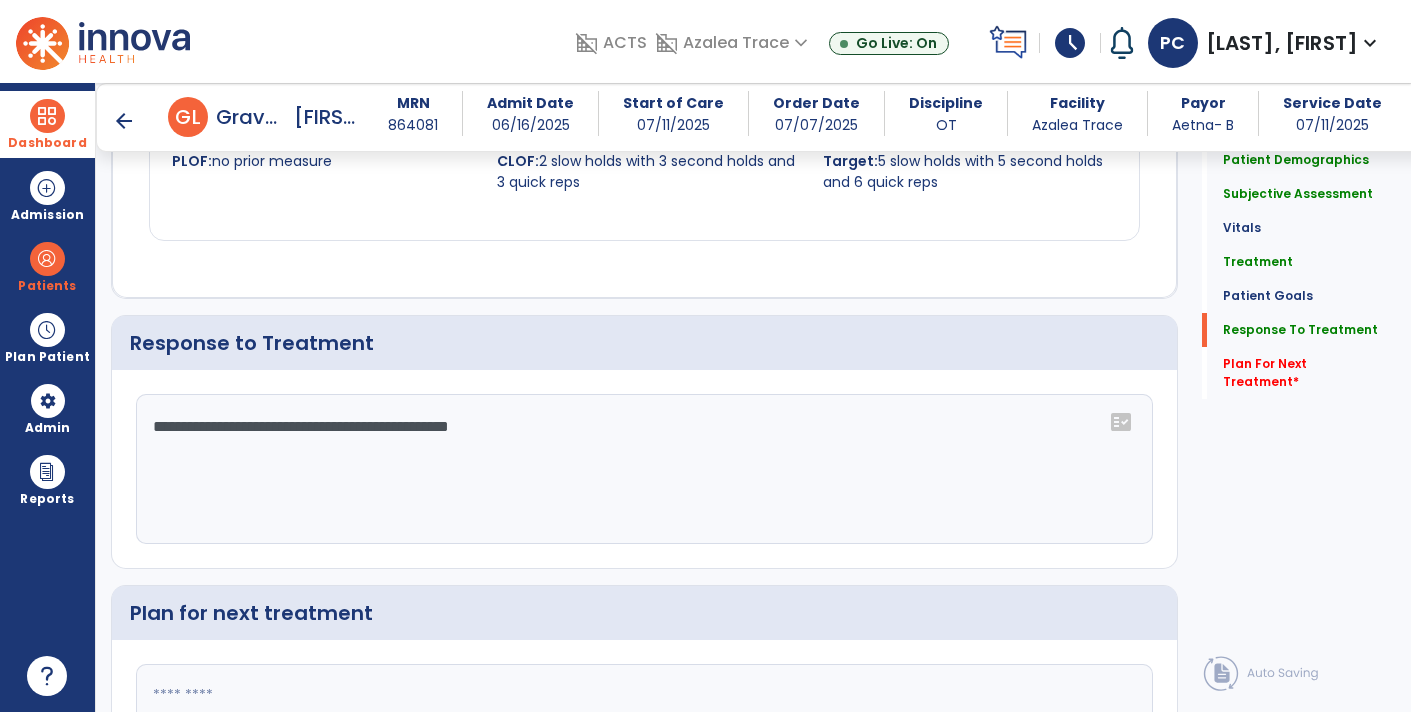 scroll, scrollTop: 2728, scrollLeft: 0, axis: vertical 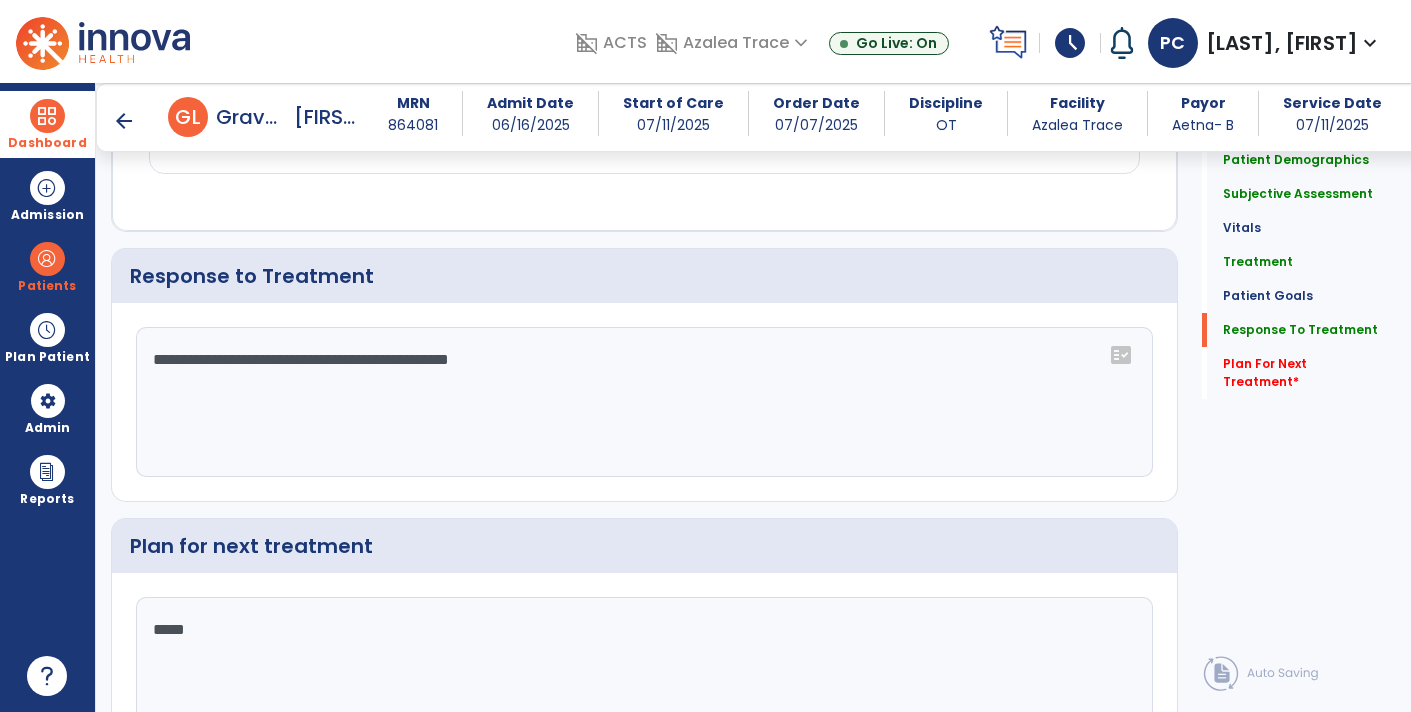 type on "******" 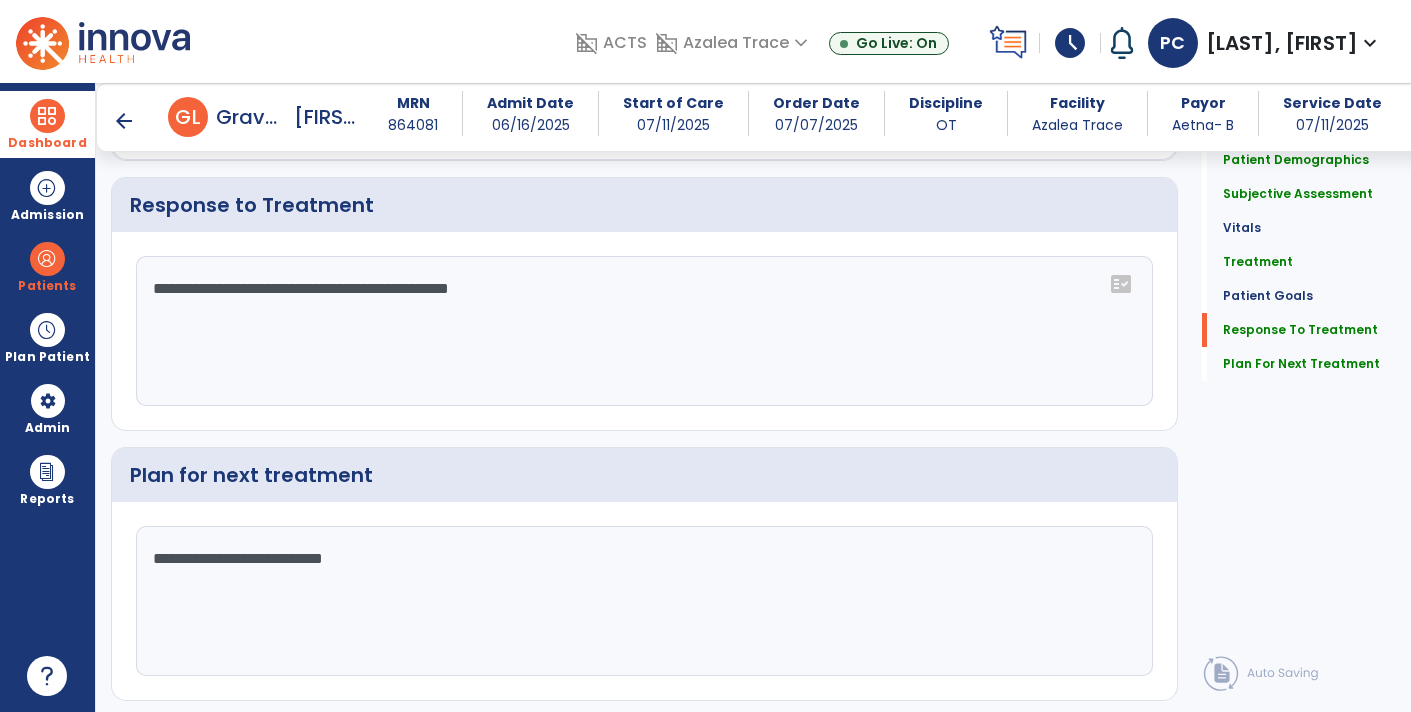 scroll, scrollTop: 2843, scrollLeft: 0, axis: vertical 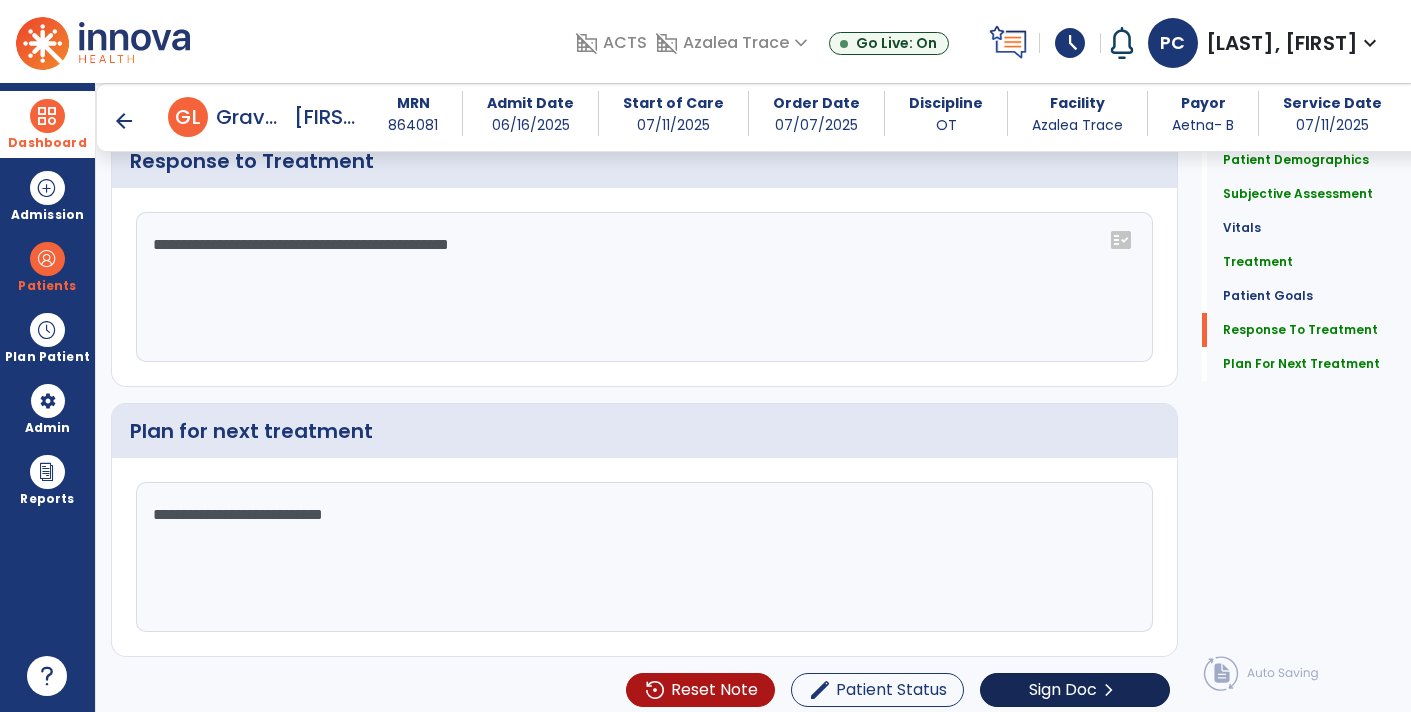 type on "**********" 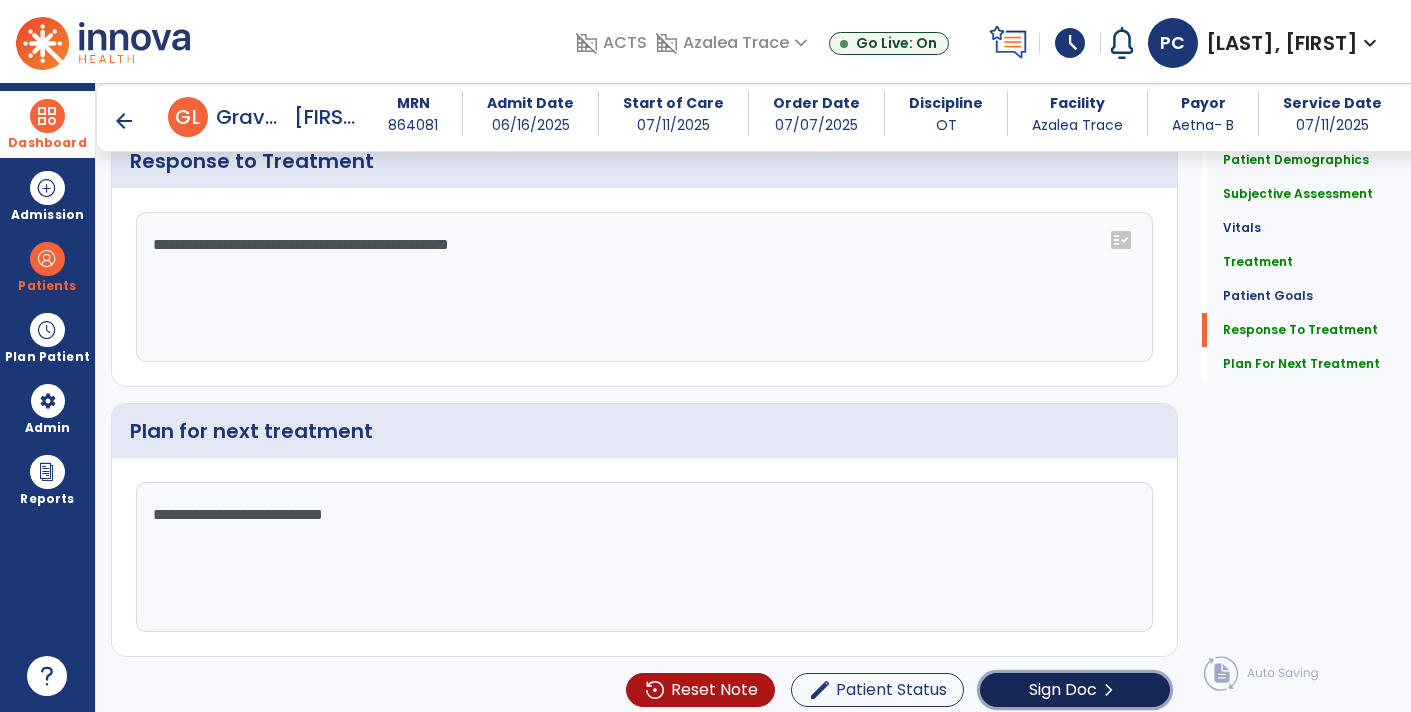 click on "Sign Doc" 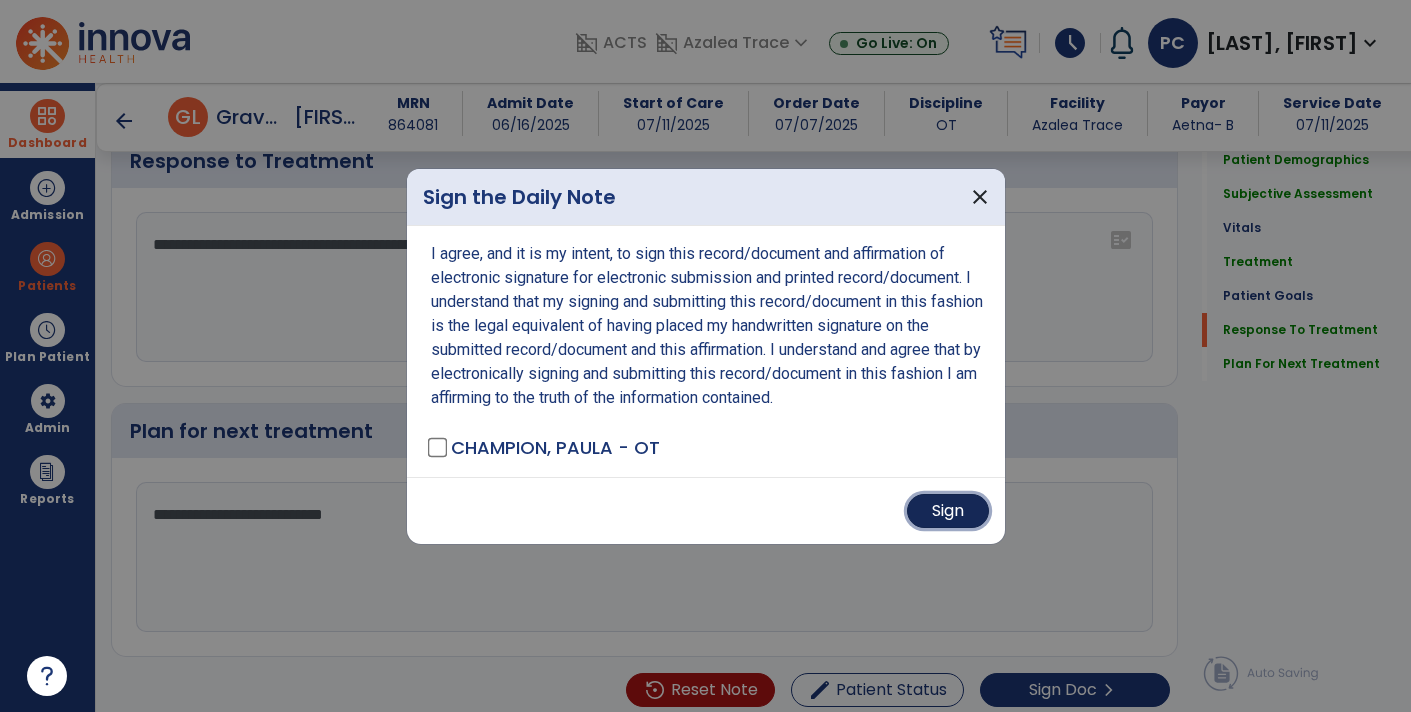 click on "Sign" at bounding box center (948, 511) 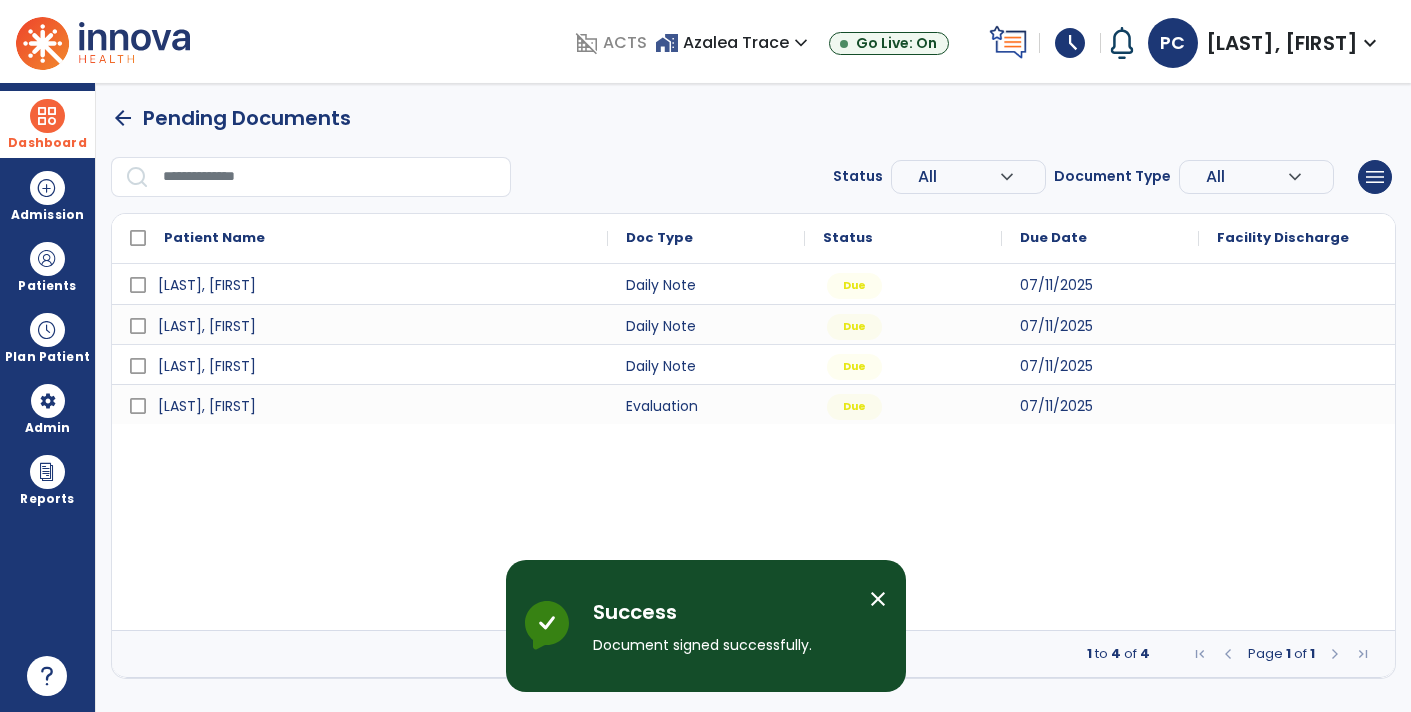 scroll, scrollTop: 0, scrollLeft: 0, axis: both 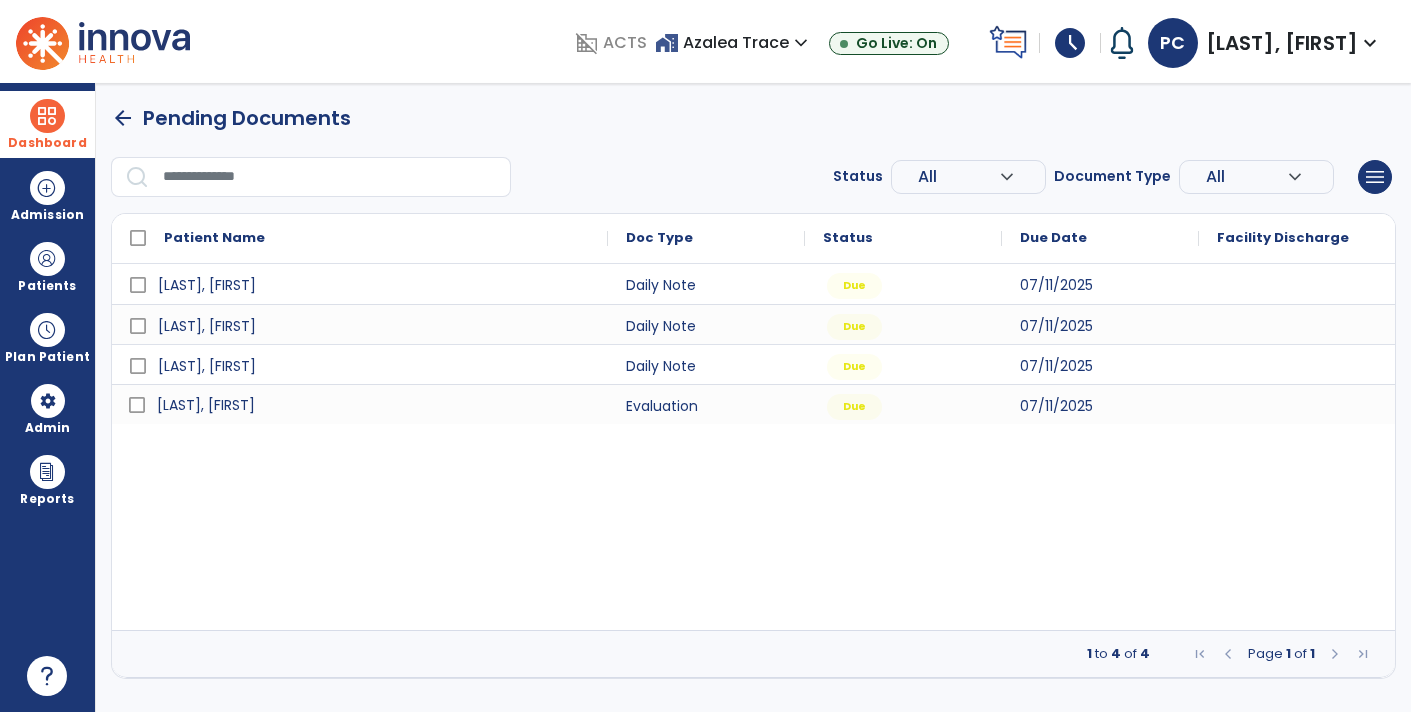 click on "[LAST], [FIRST]" at bounding box center (374, 405) 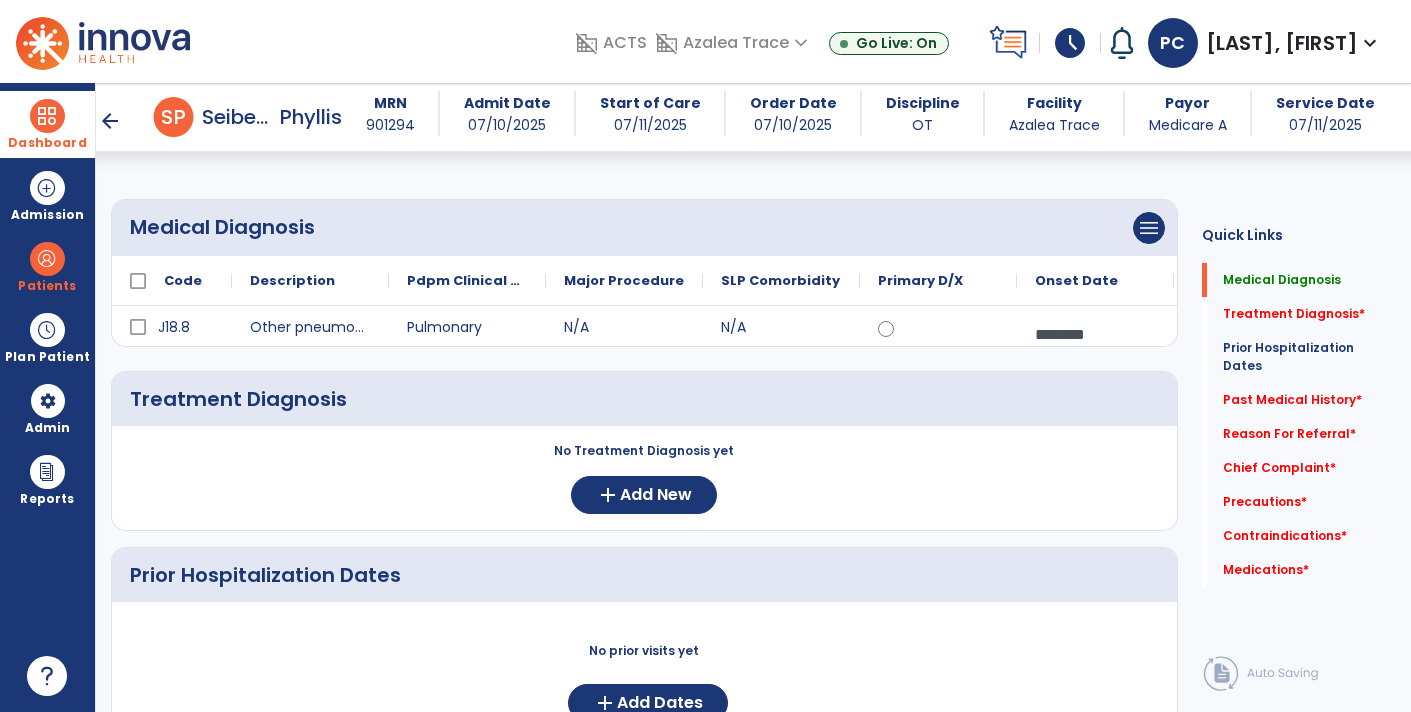 scroll, scrollTop: 169, scrollLeft: 0, axis: vertical 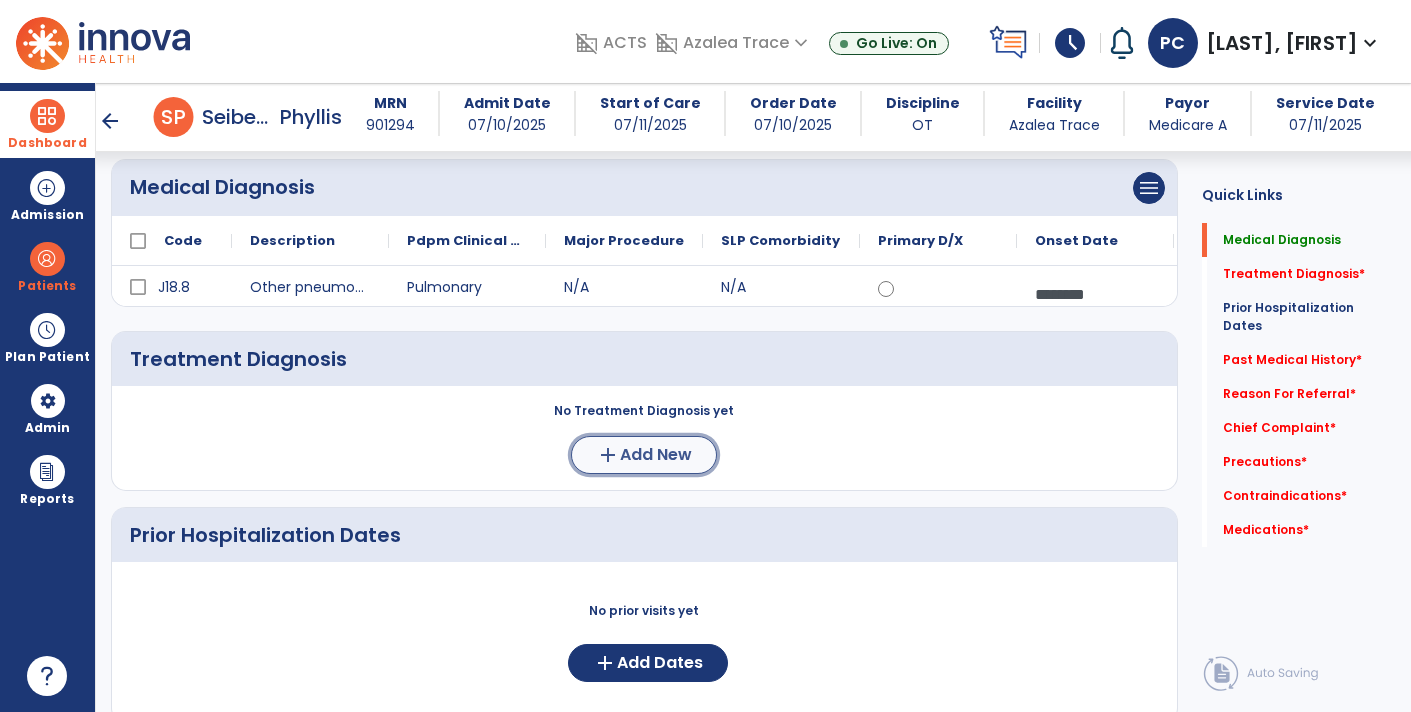 click on "add" 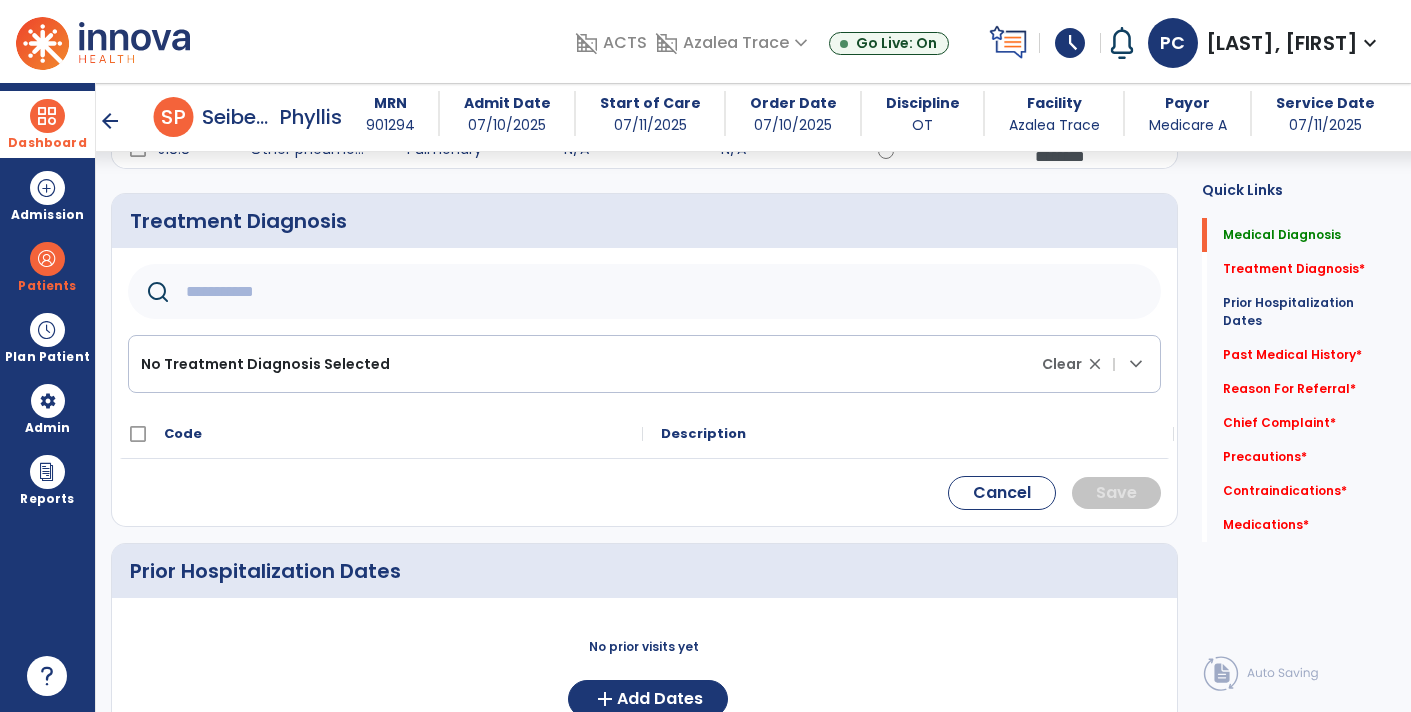 scroll, scrollTop: 312, scrollLeft: 0, axis: vertical 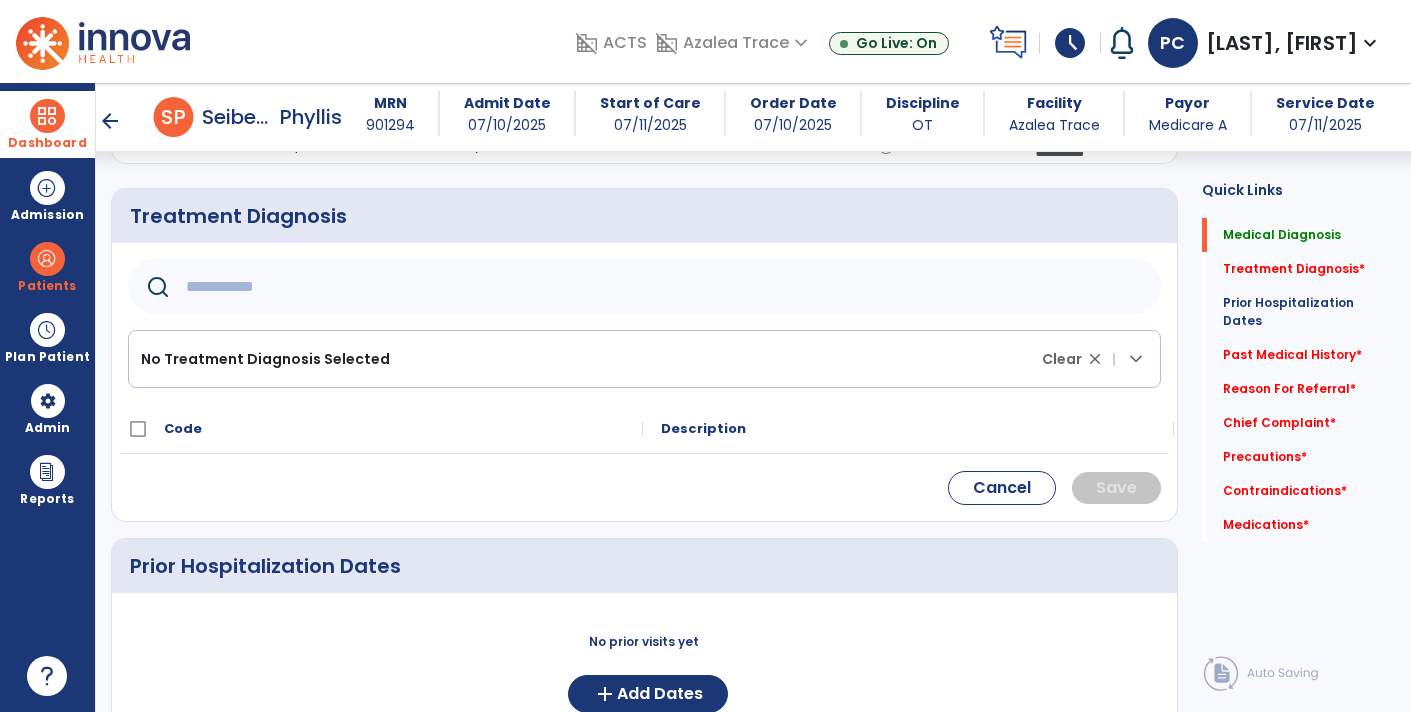 click 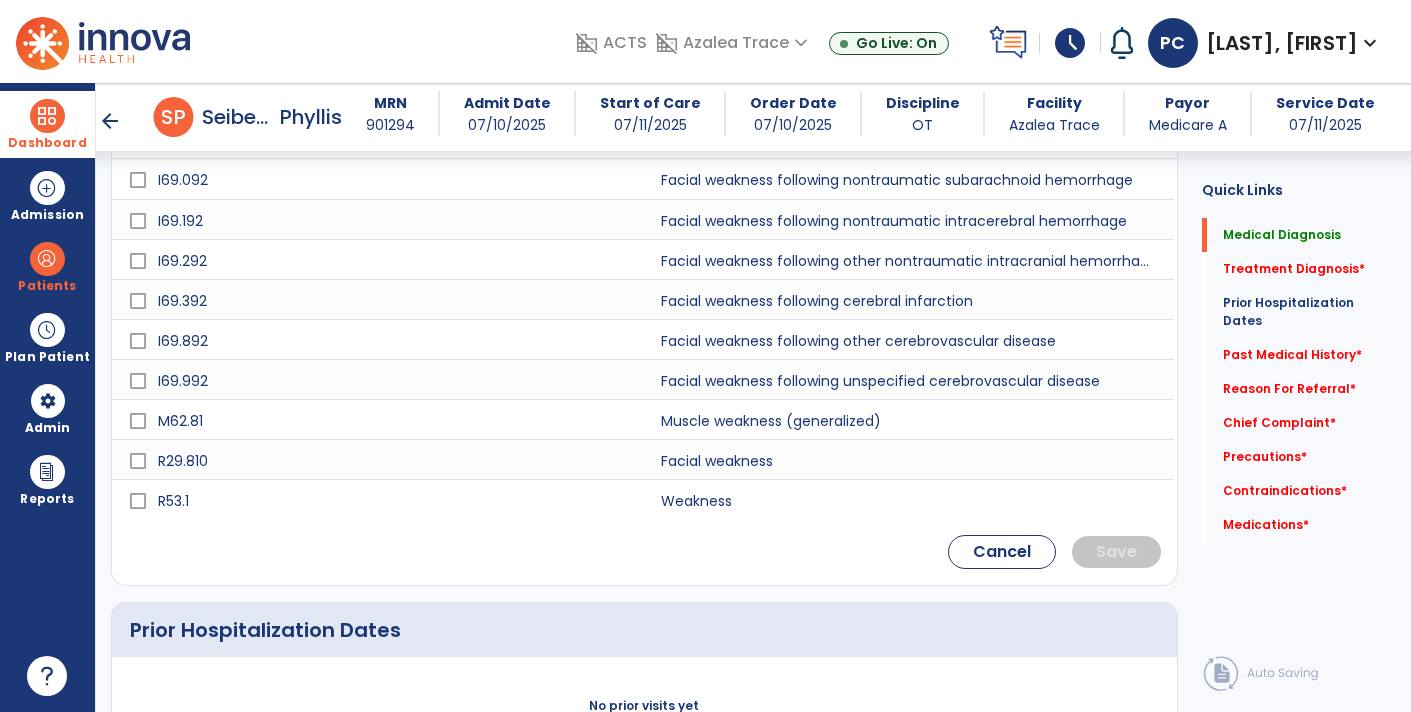 scroll, scrollTop: 612, scrollLeft: 0, axis: vertical 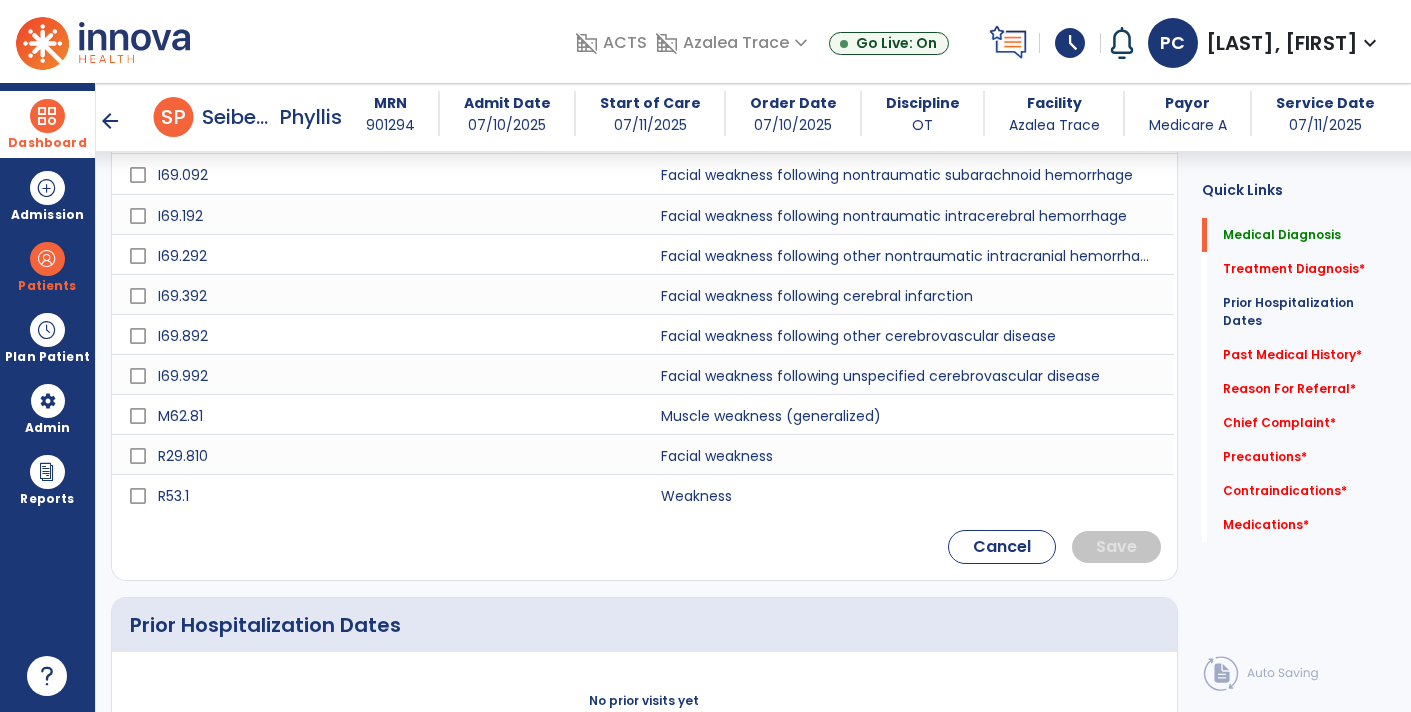type on "********" 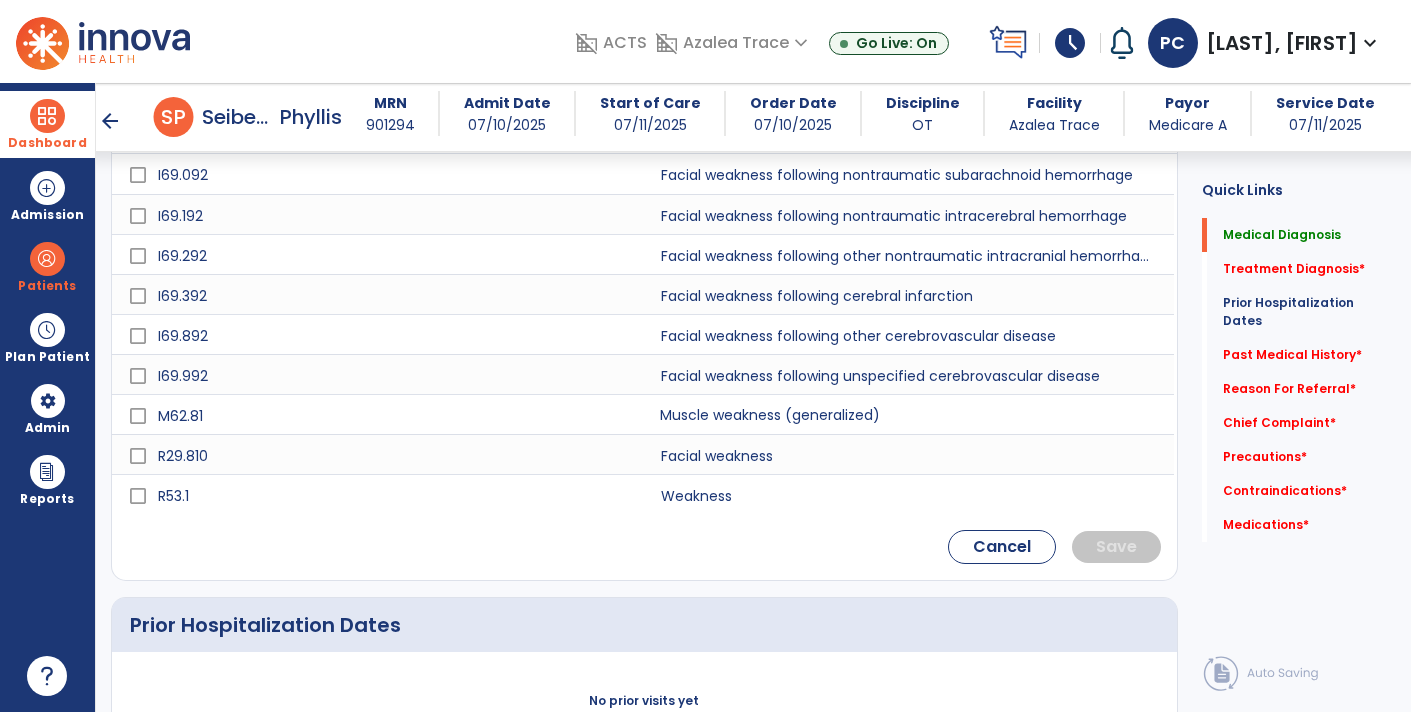 click on "Muscle weakness (generalized)" 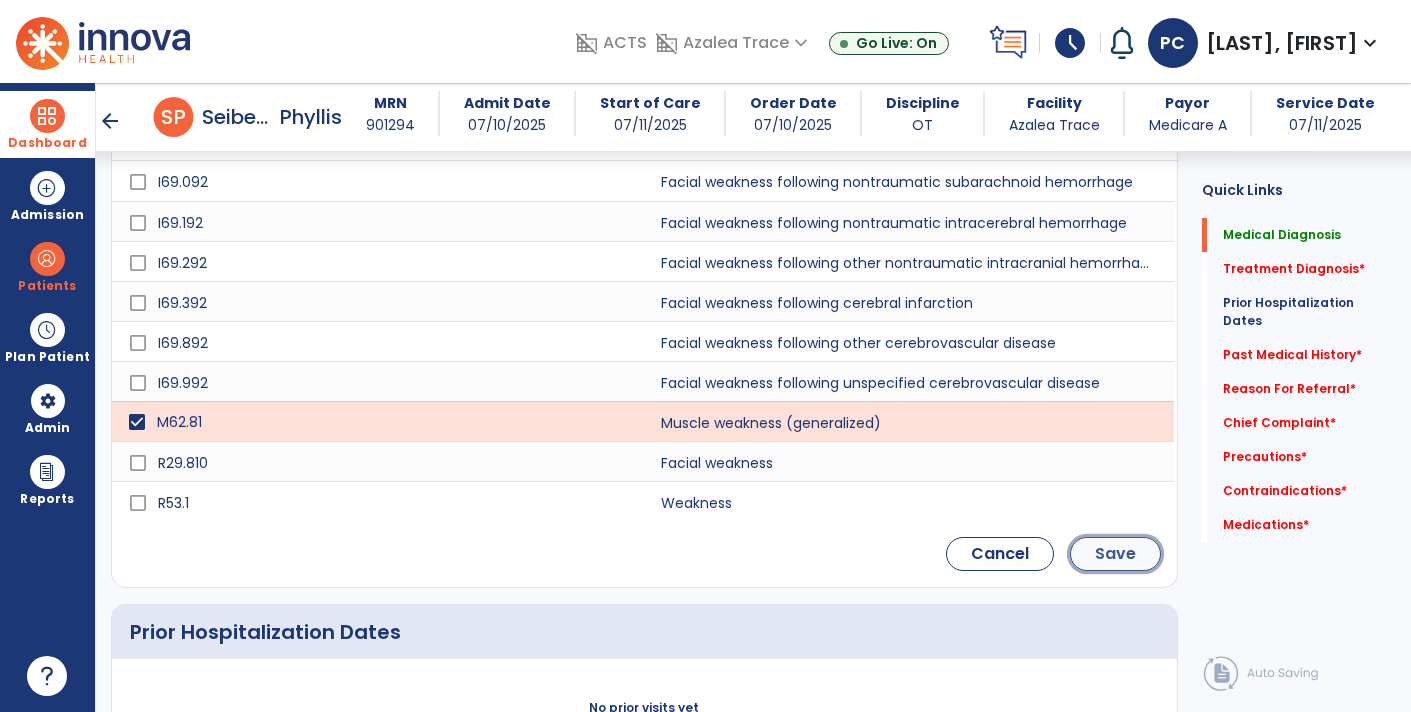 click on "Save" 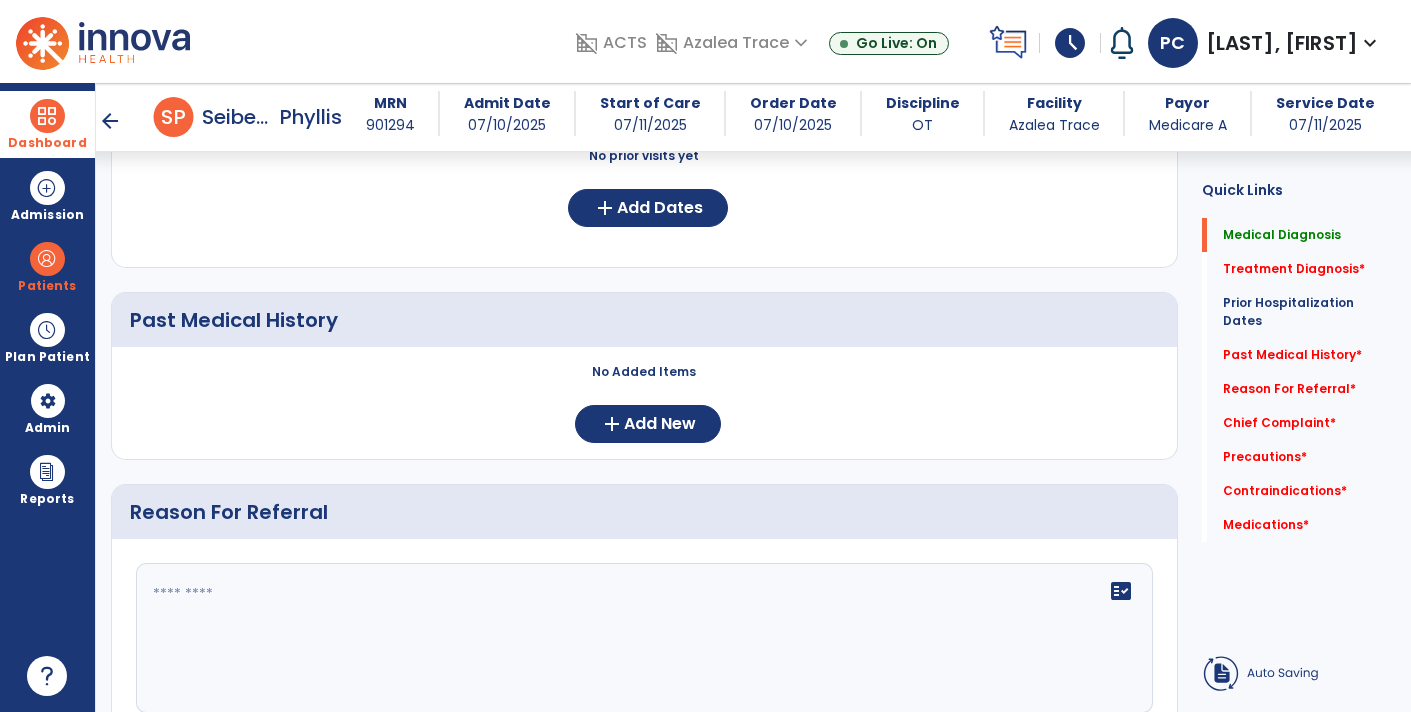 scroll, scrollTop: 448, scrollLeft: 0, axis: vertical 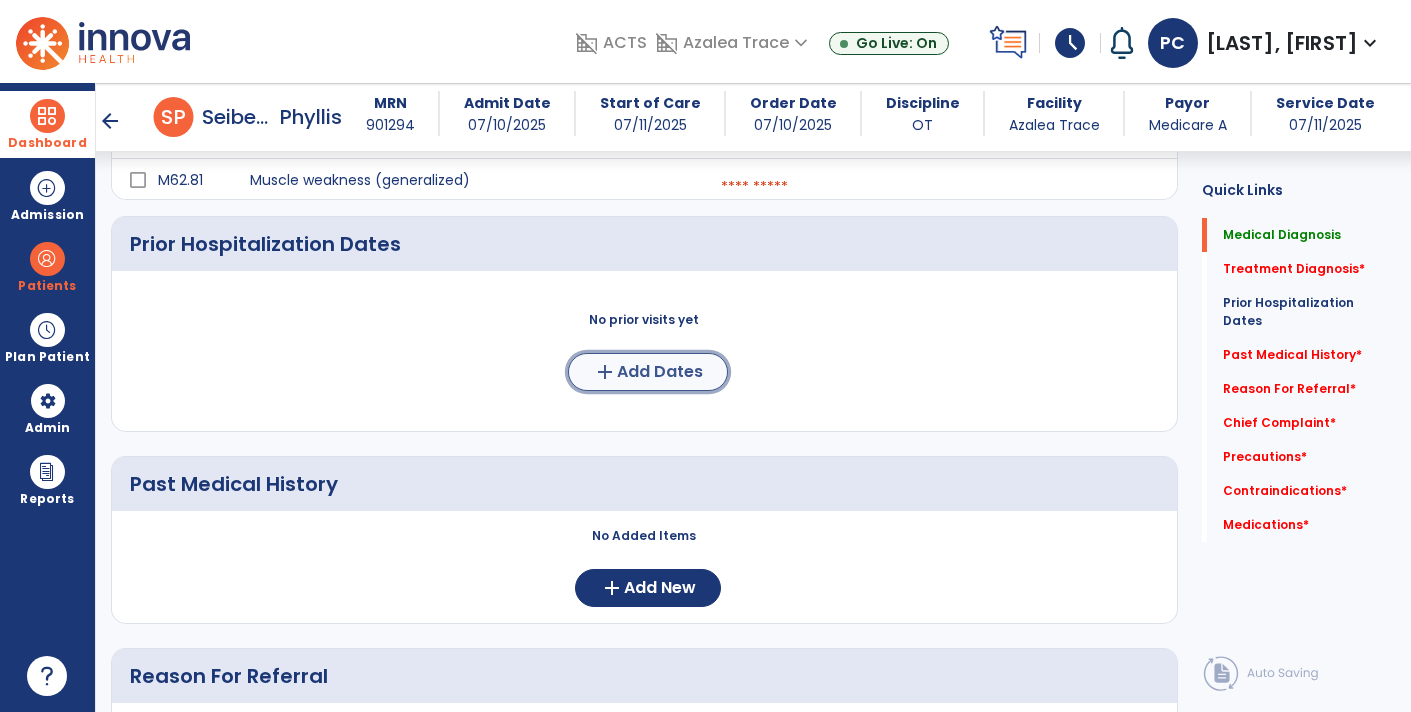 click on "Add Dates" 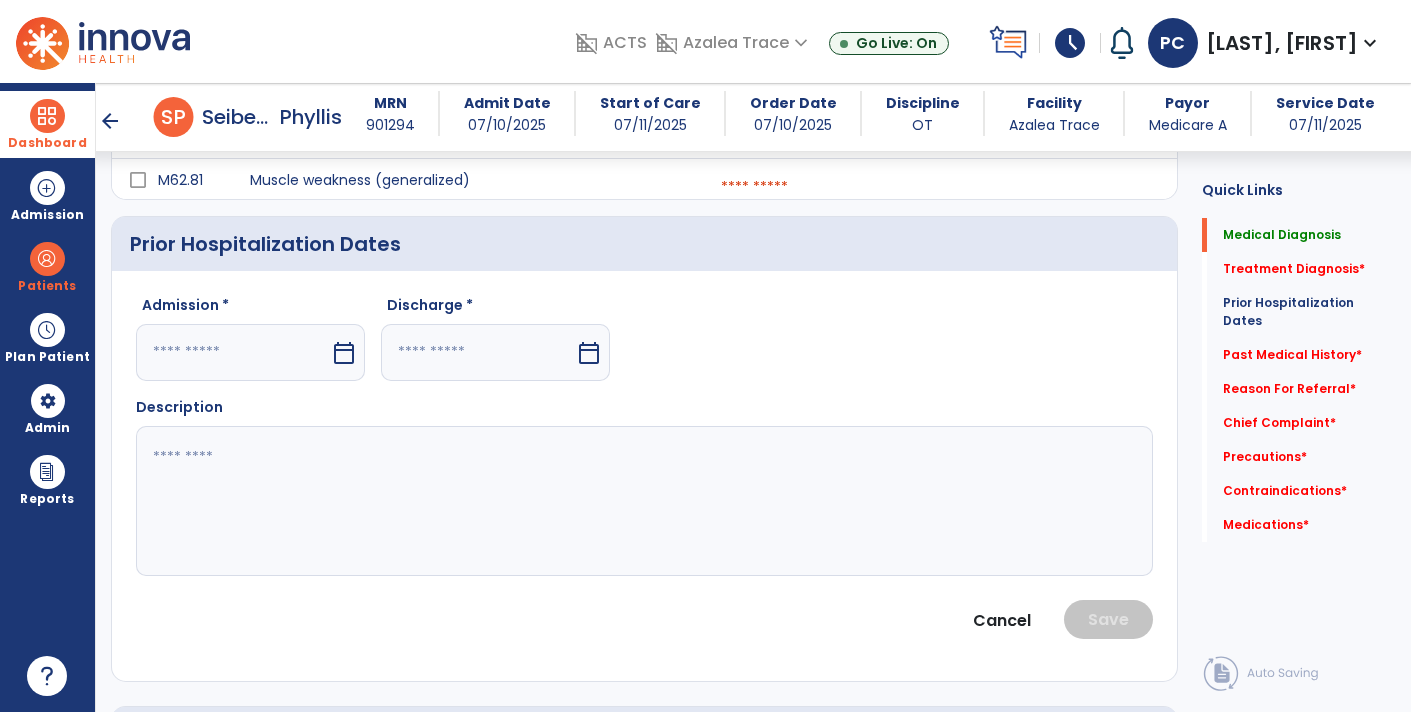click on "calendar_today" at bounding box center (344, 353) 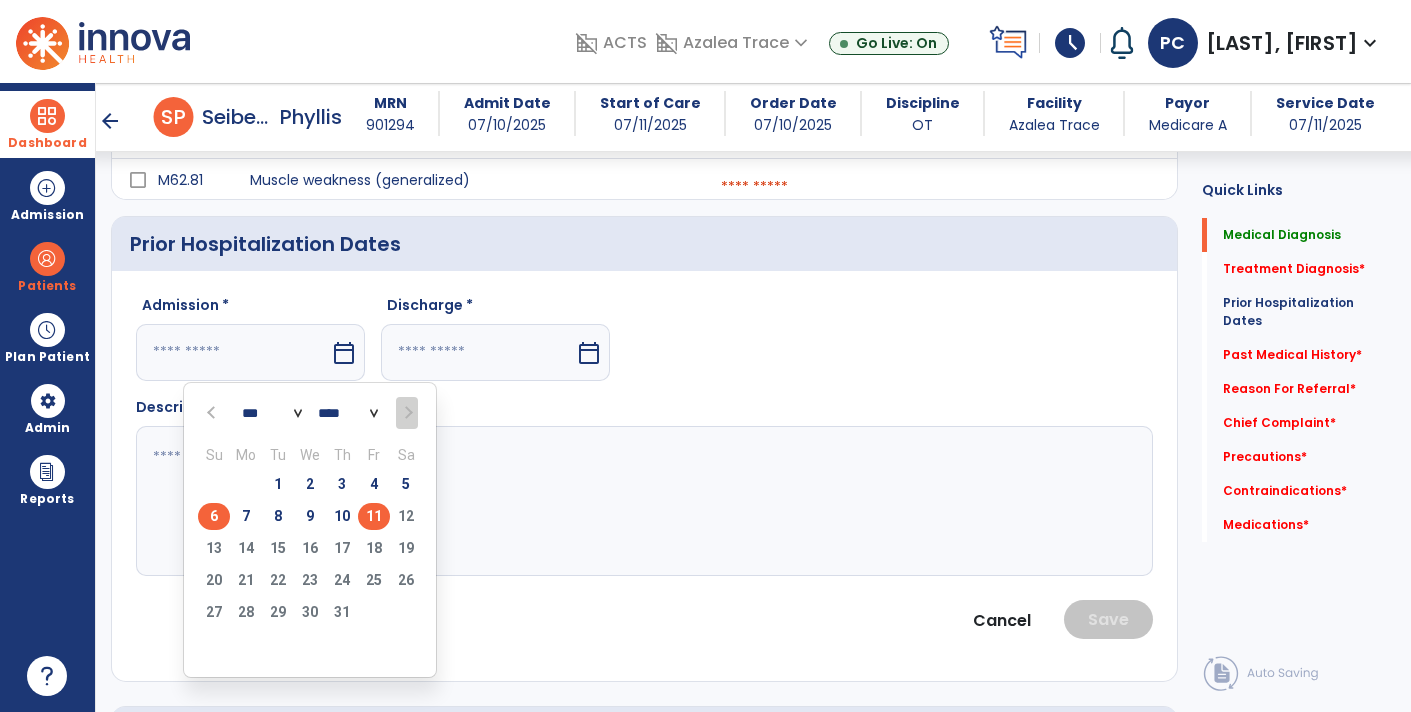 click on "6" at bounding box center [214, 516] 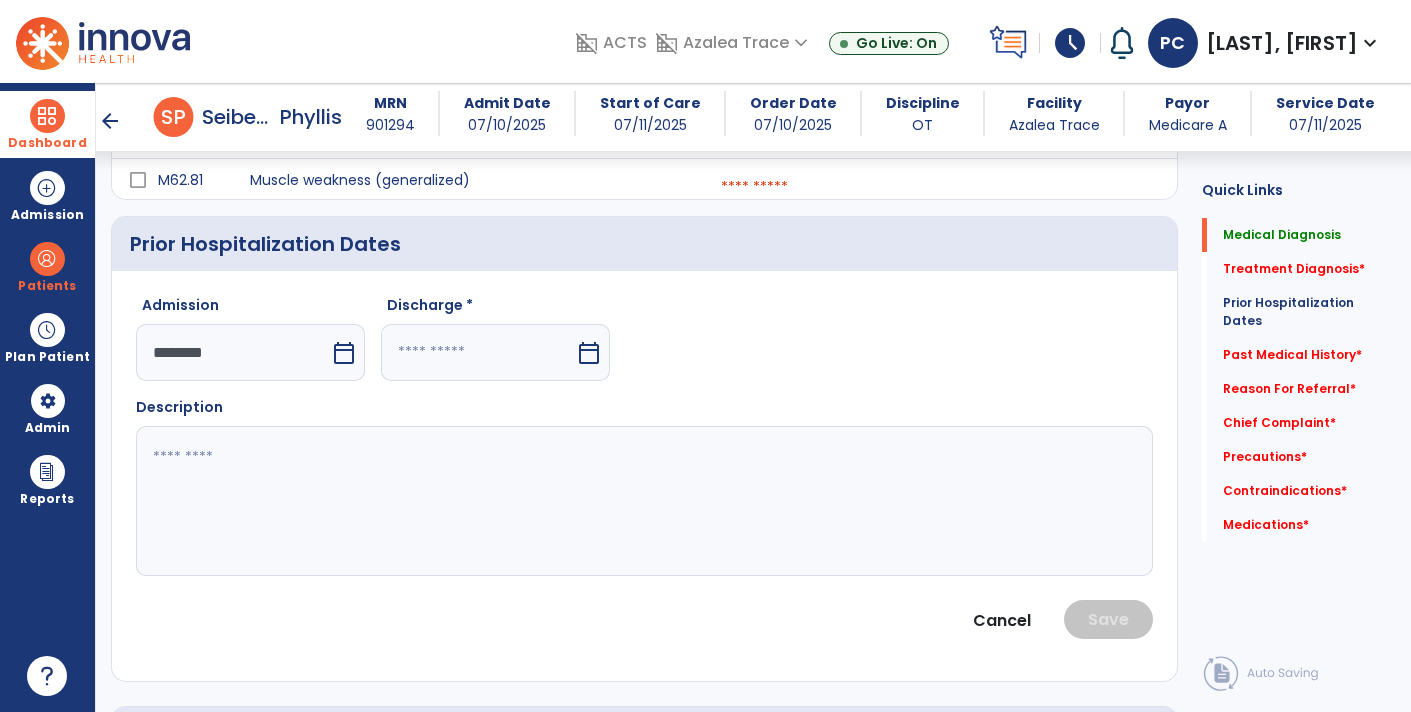click on "calendar_today" at bounding box center [589, 353] 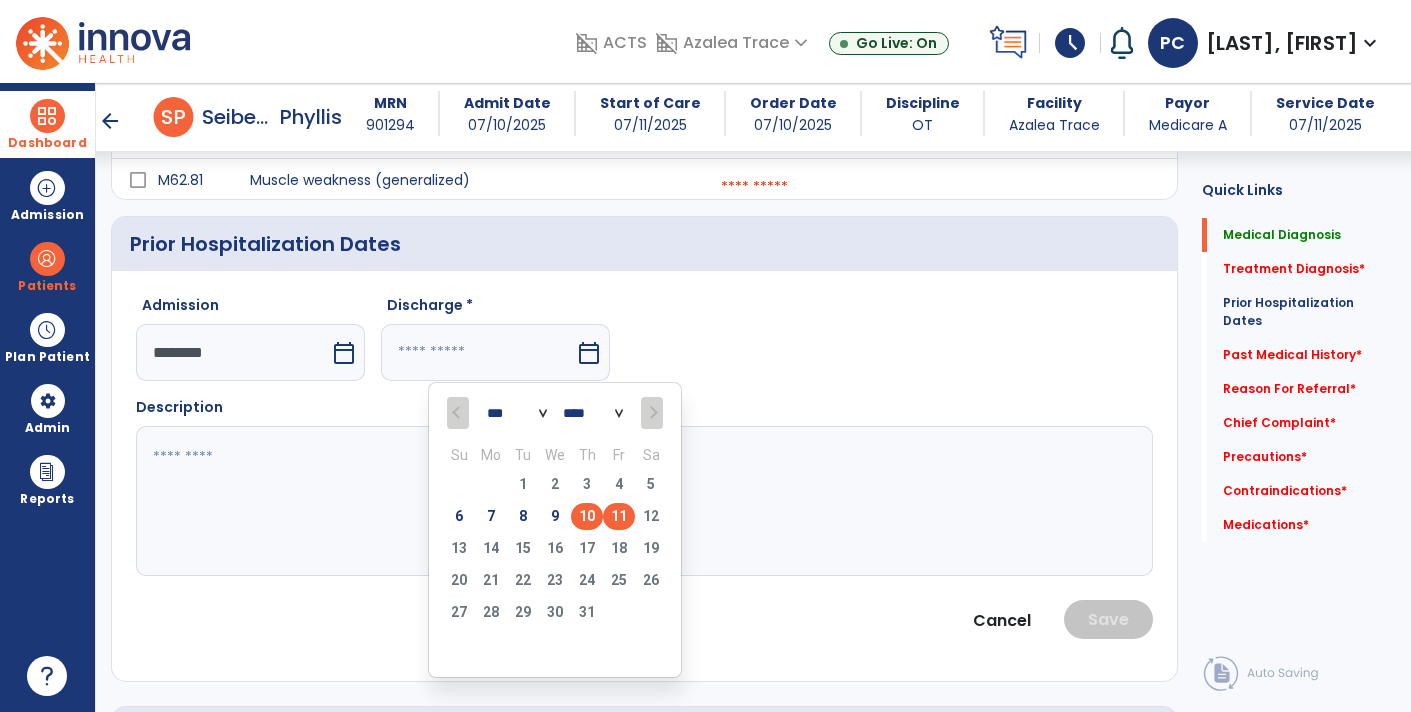 click on "10" at bounding box center [587, 516] 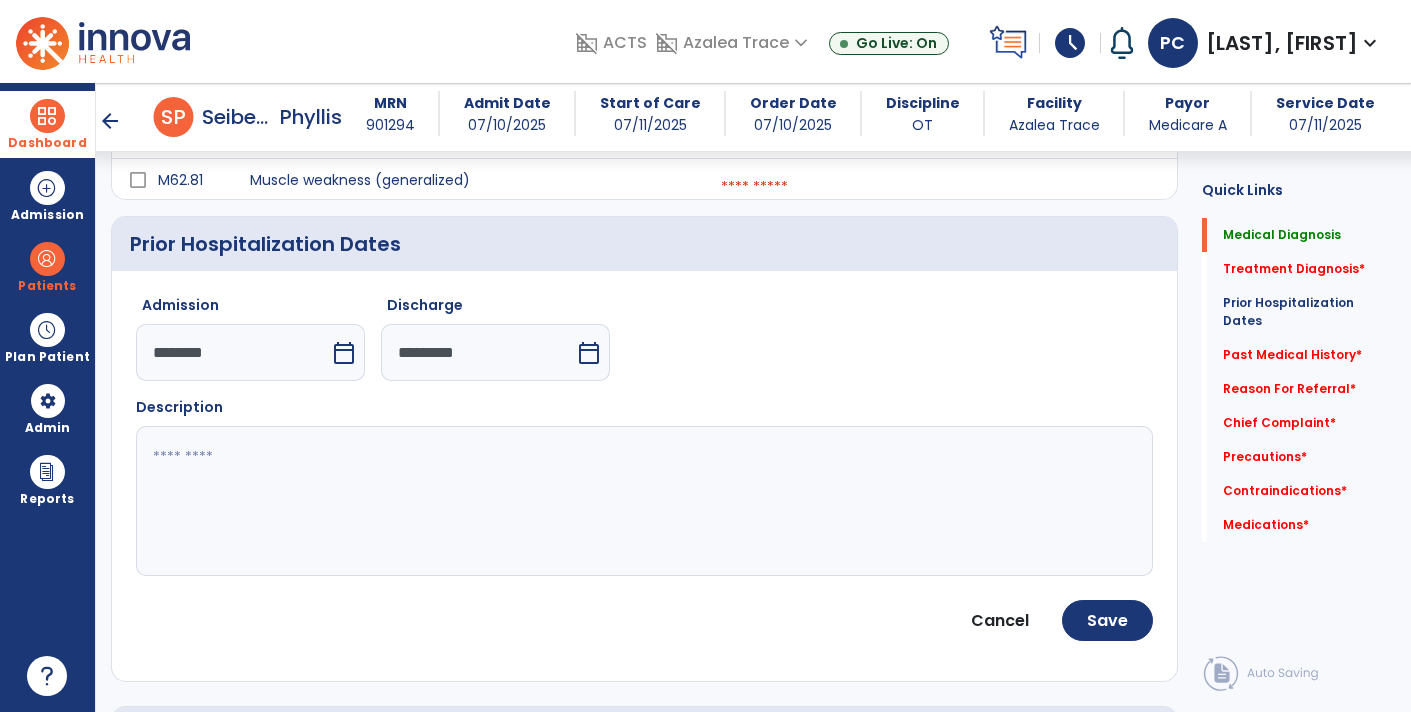 click 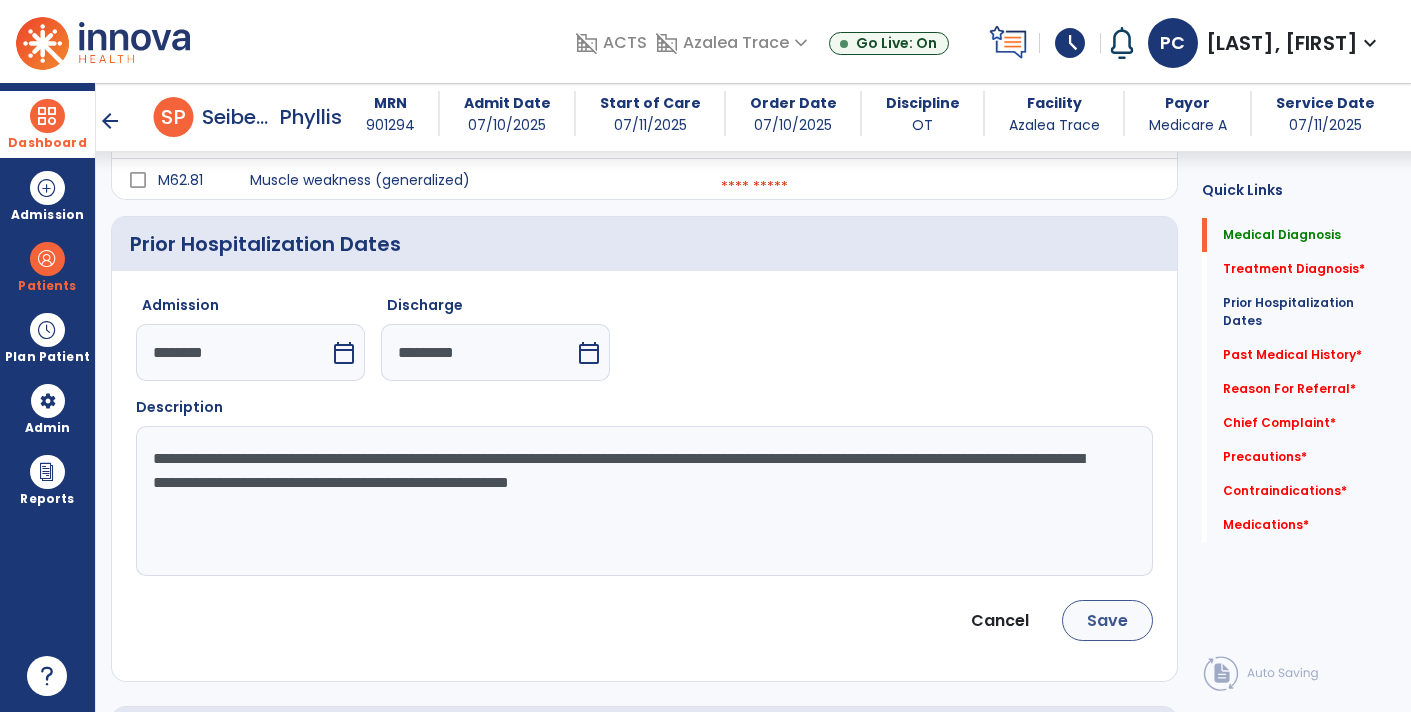 type on "**********" 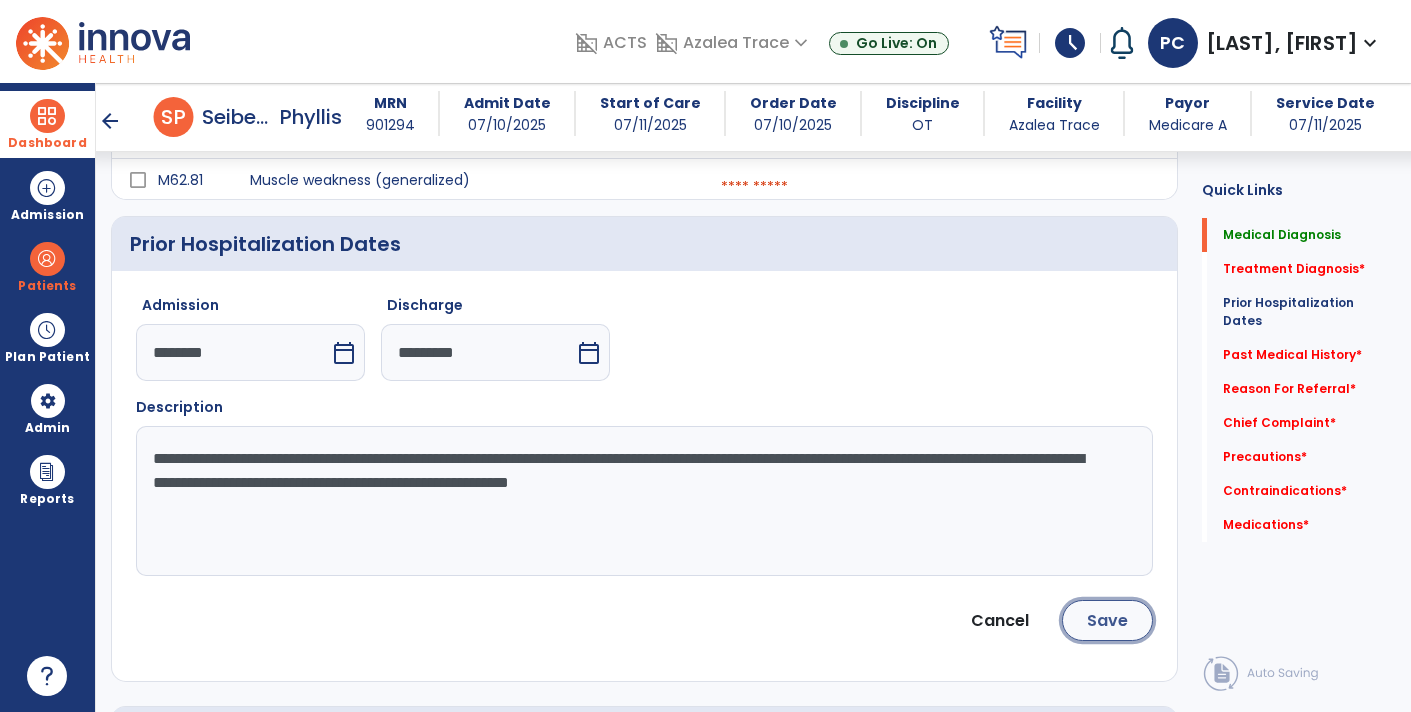 click on "Save" 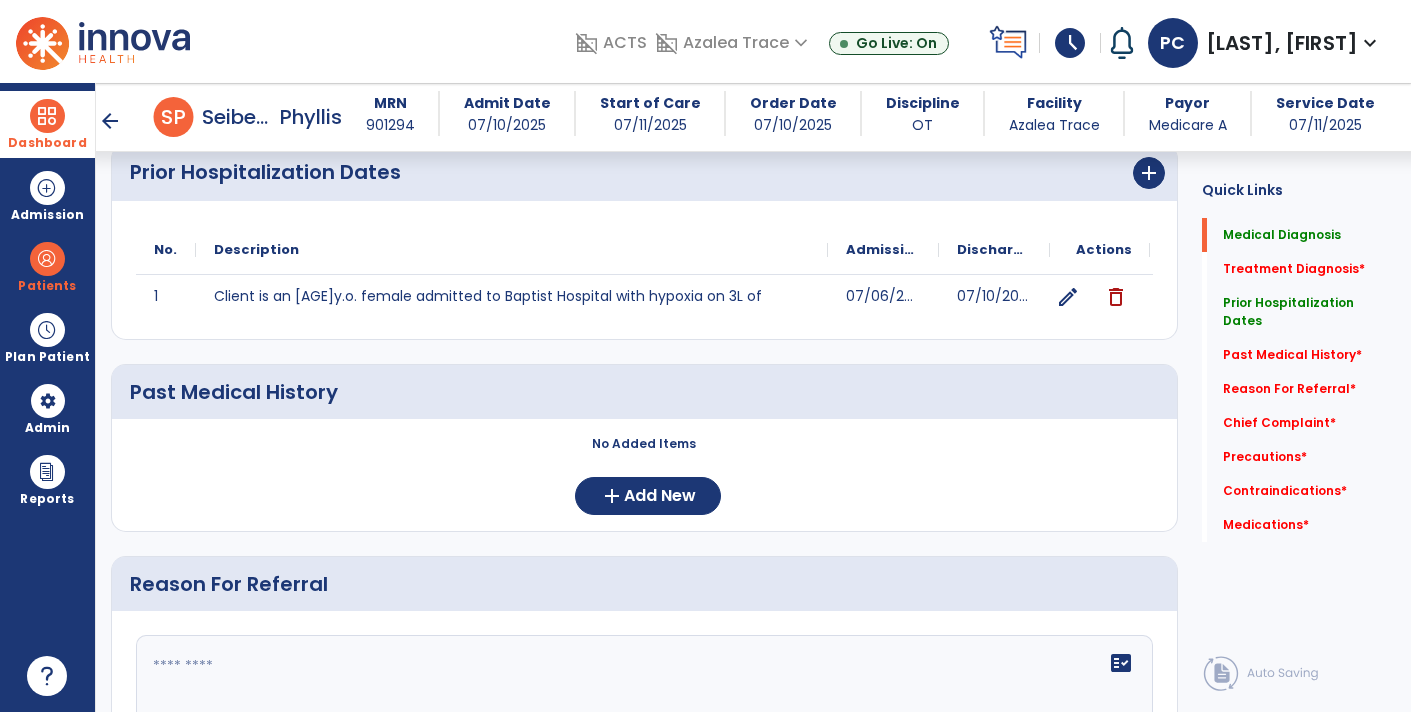 scroll, scrollTop: 562, scrollLeft: 0, axis: vertical 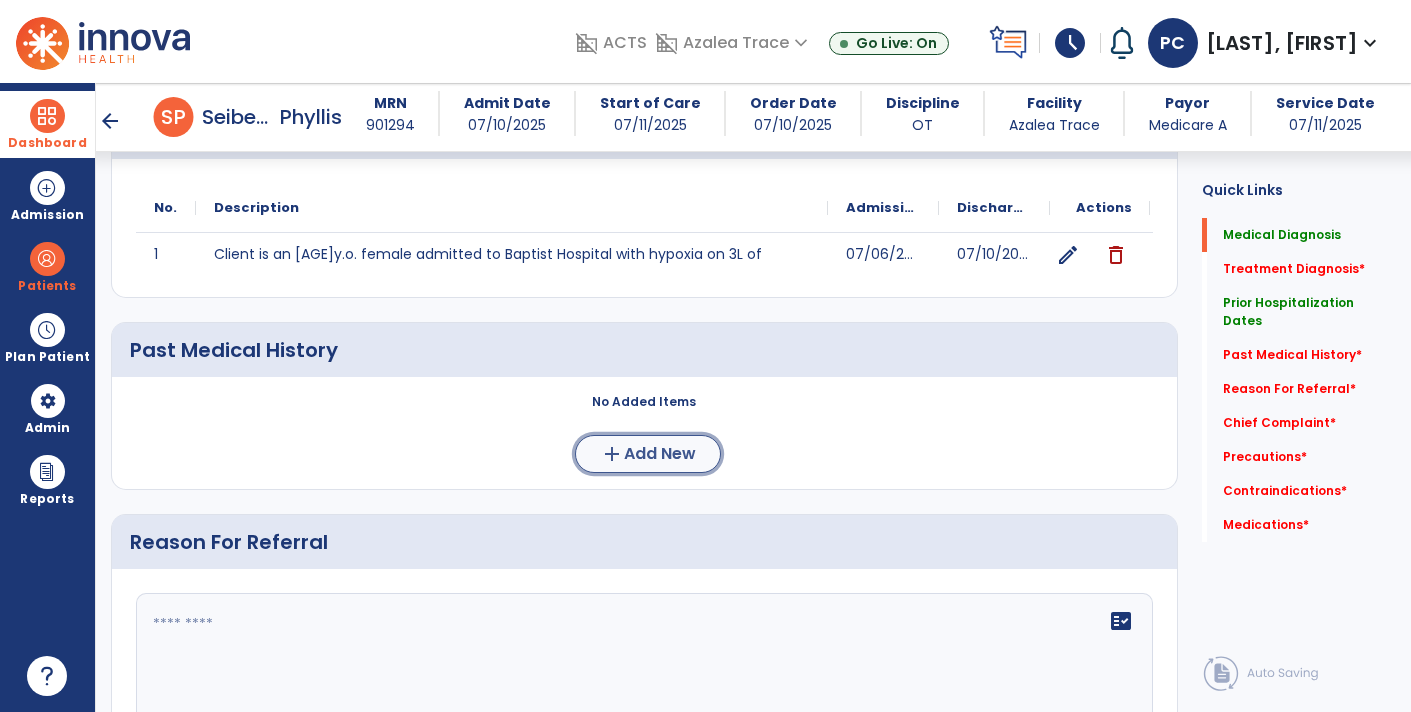 click on "add" 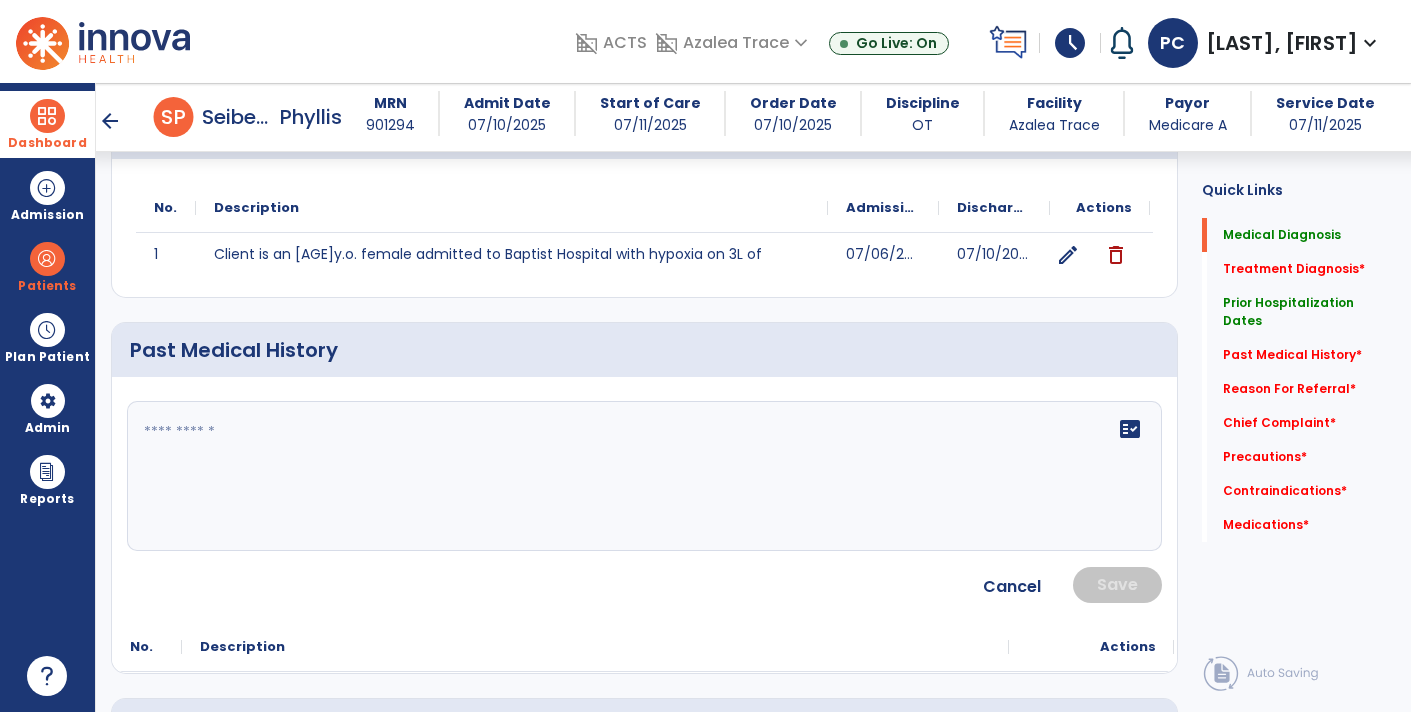 click on "fact_check" 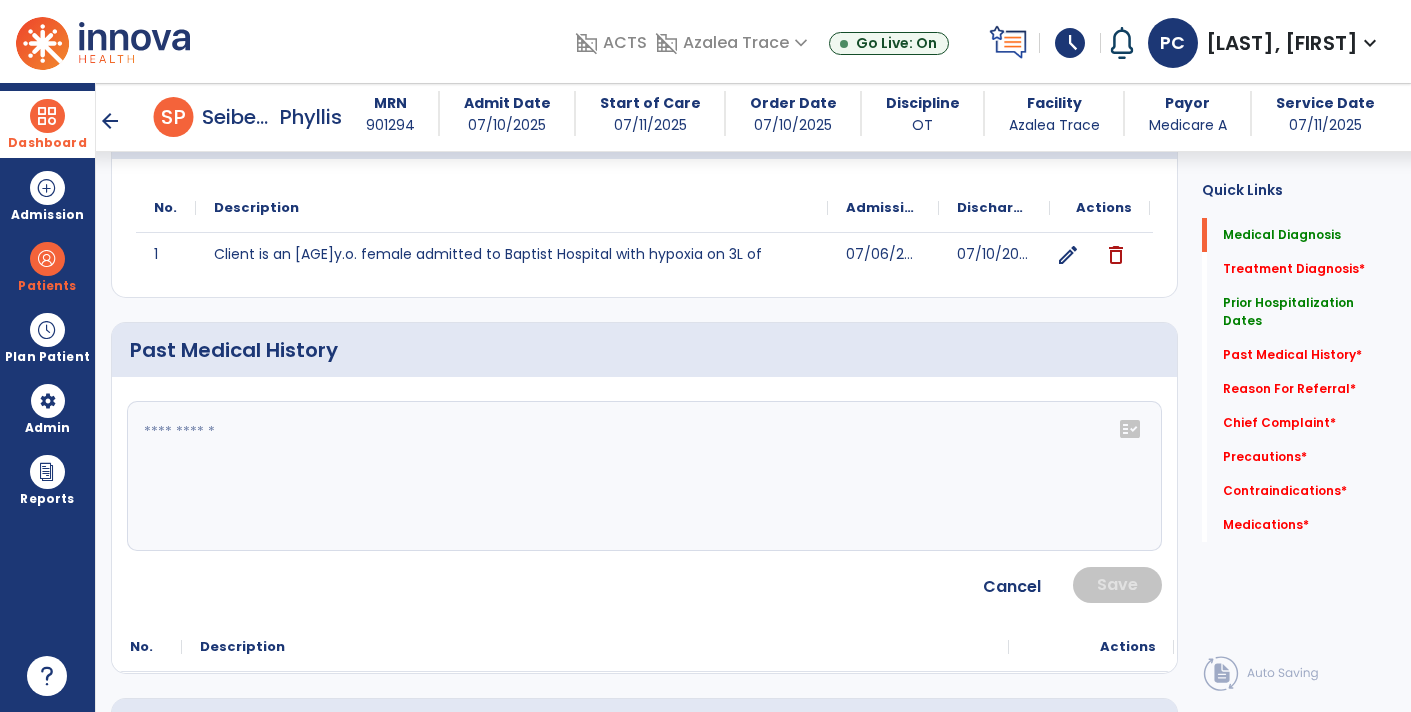click 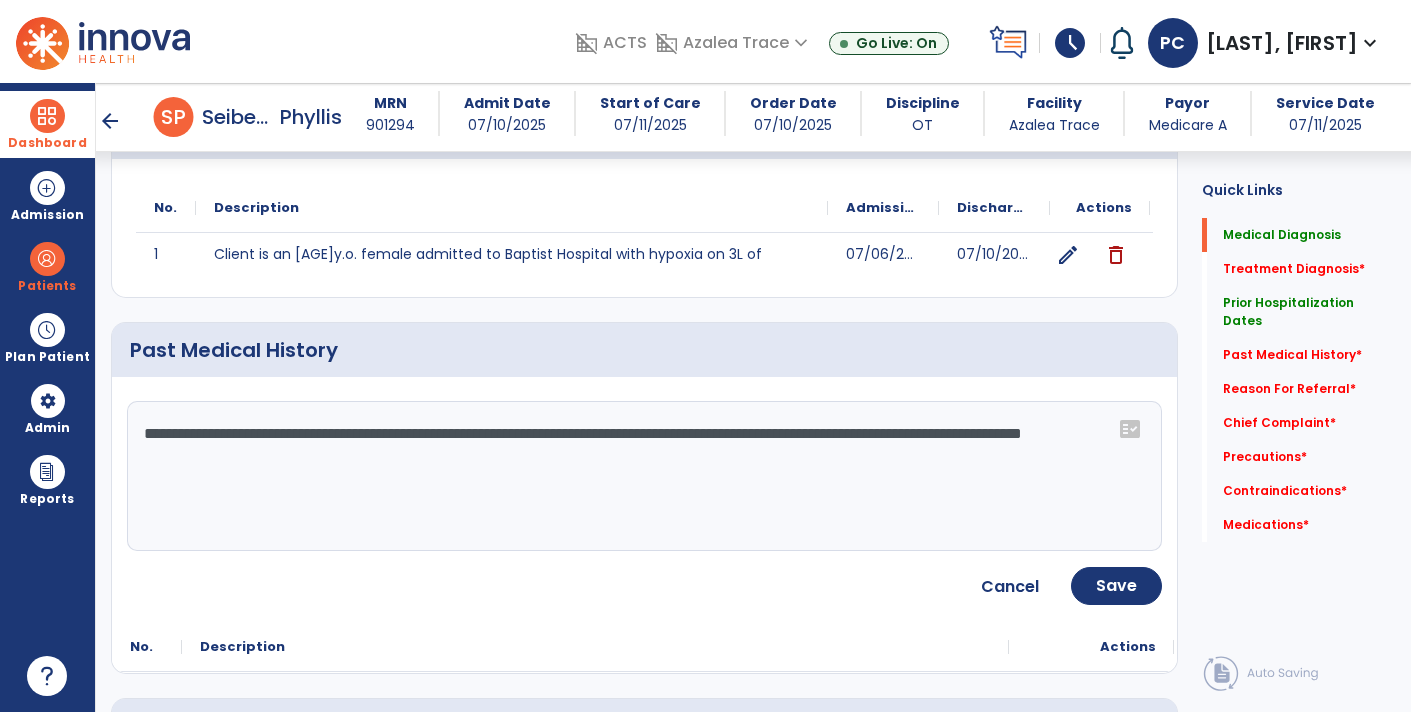 type on "**********" 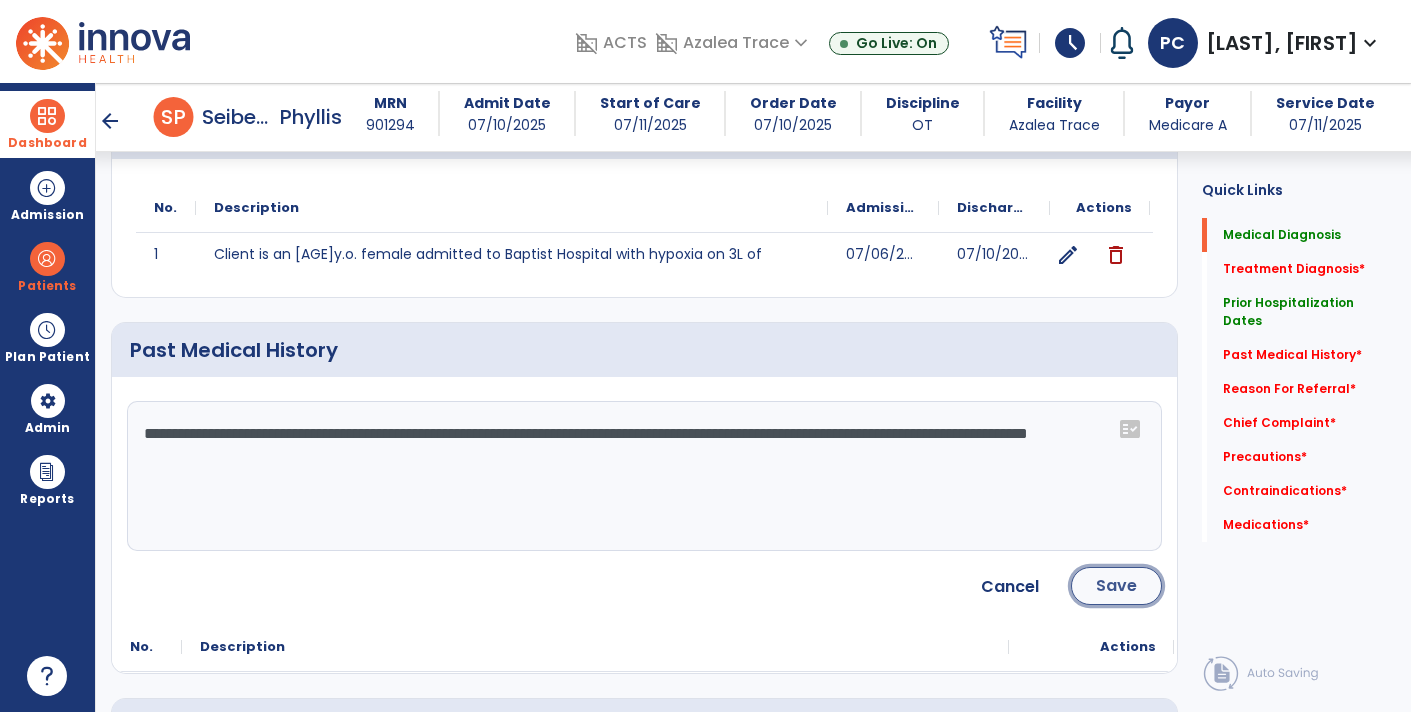 click on "Save" 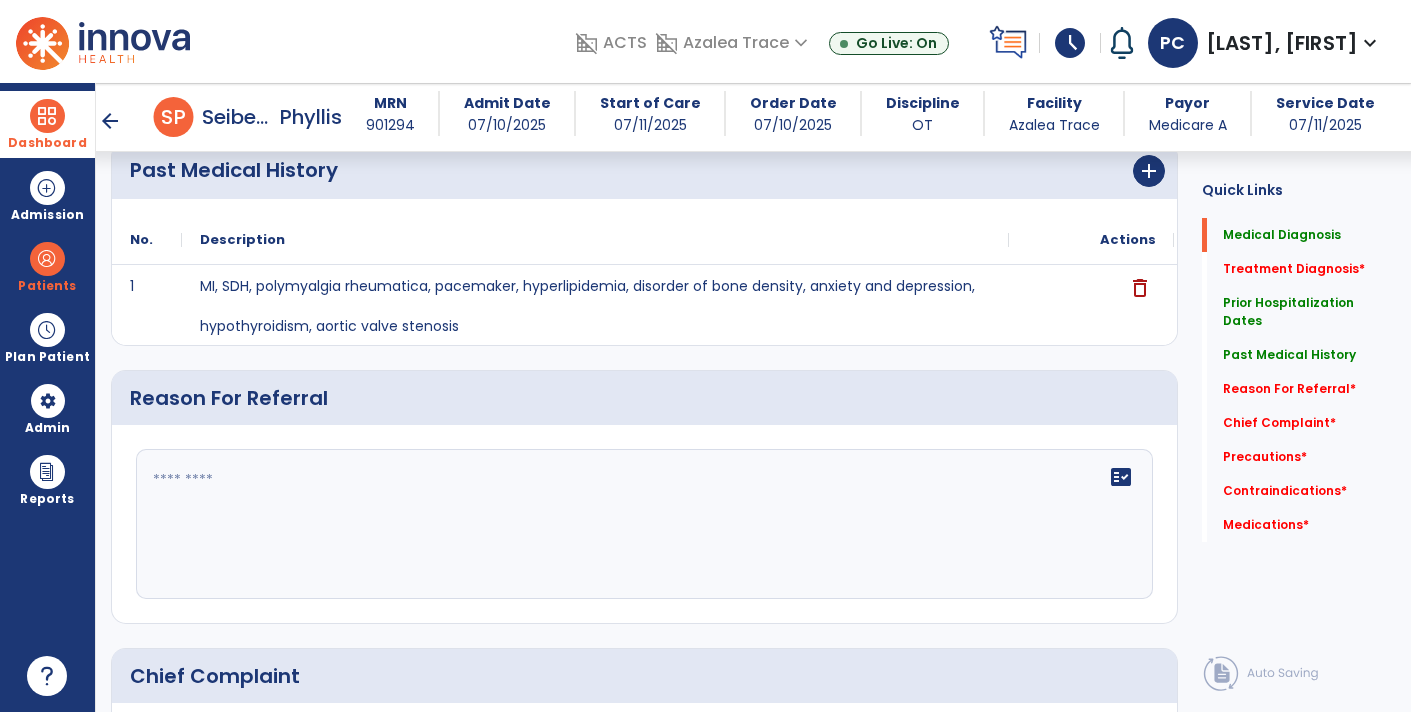 scroll, scrollTop: 748, scrollLeft: 0, axis: vertical 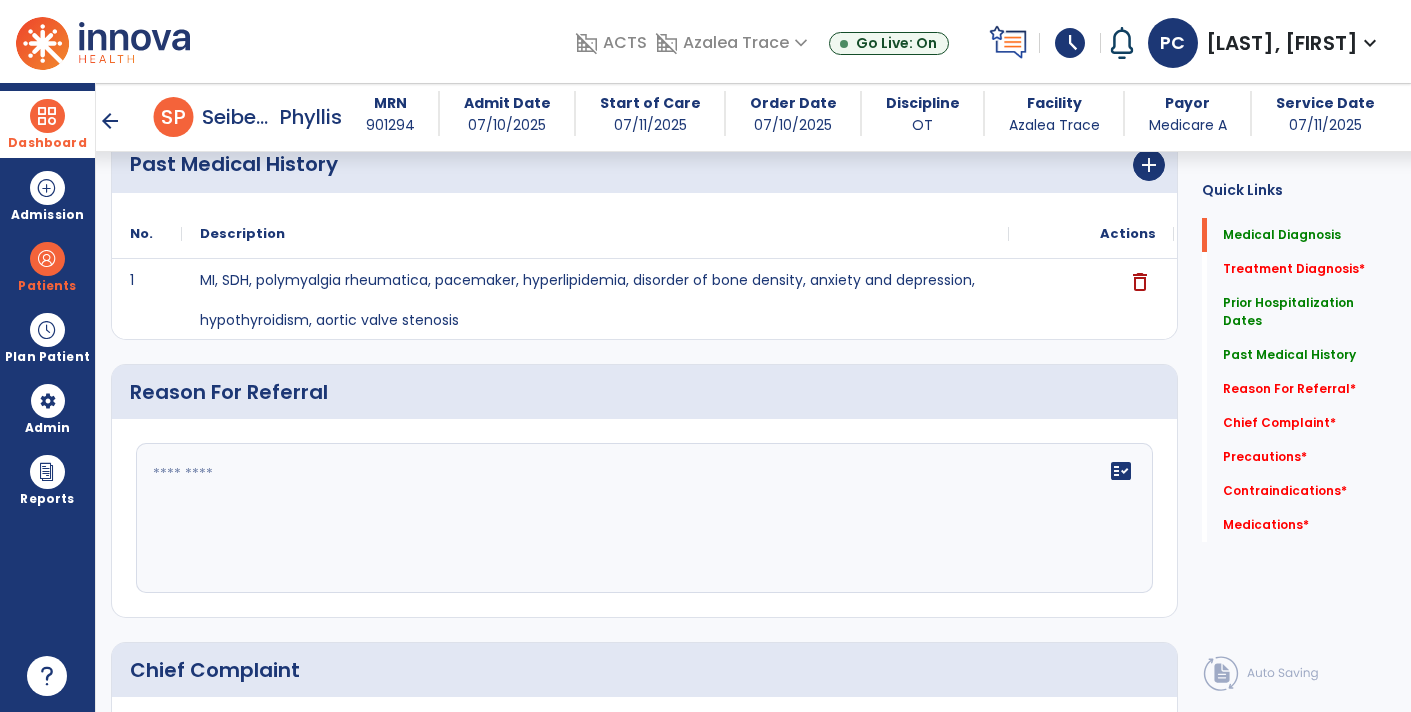 click 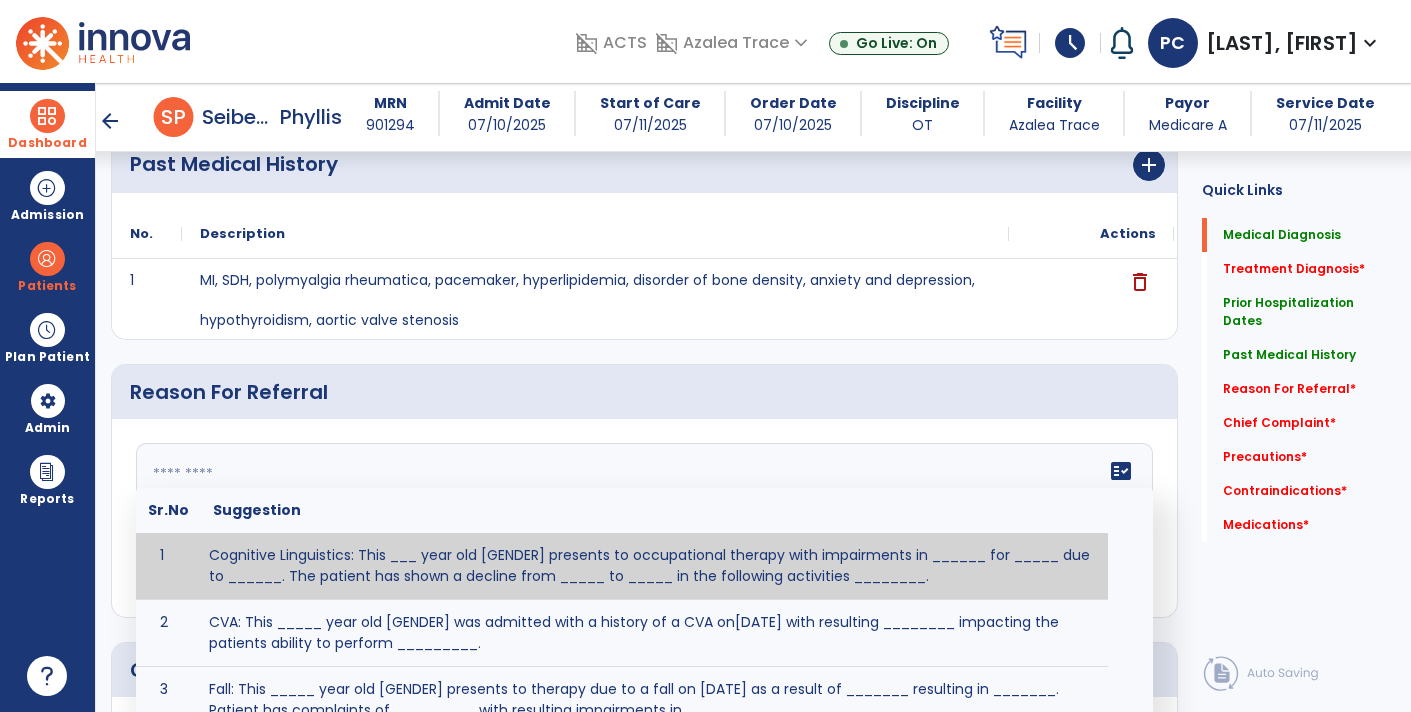 click on "fact_check" 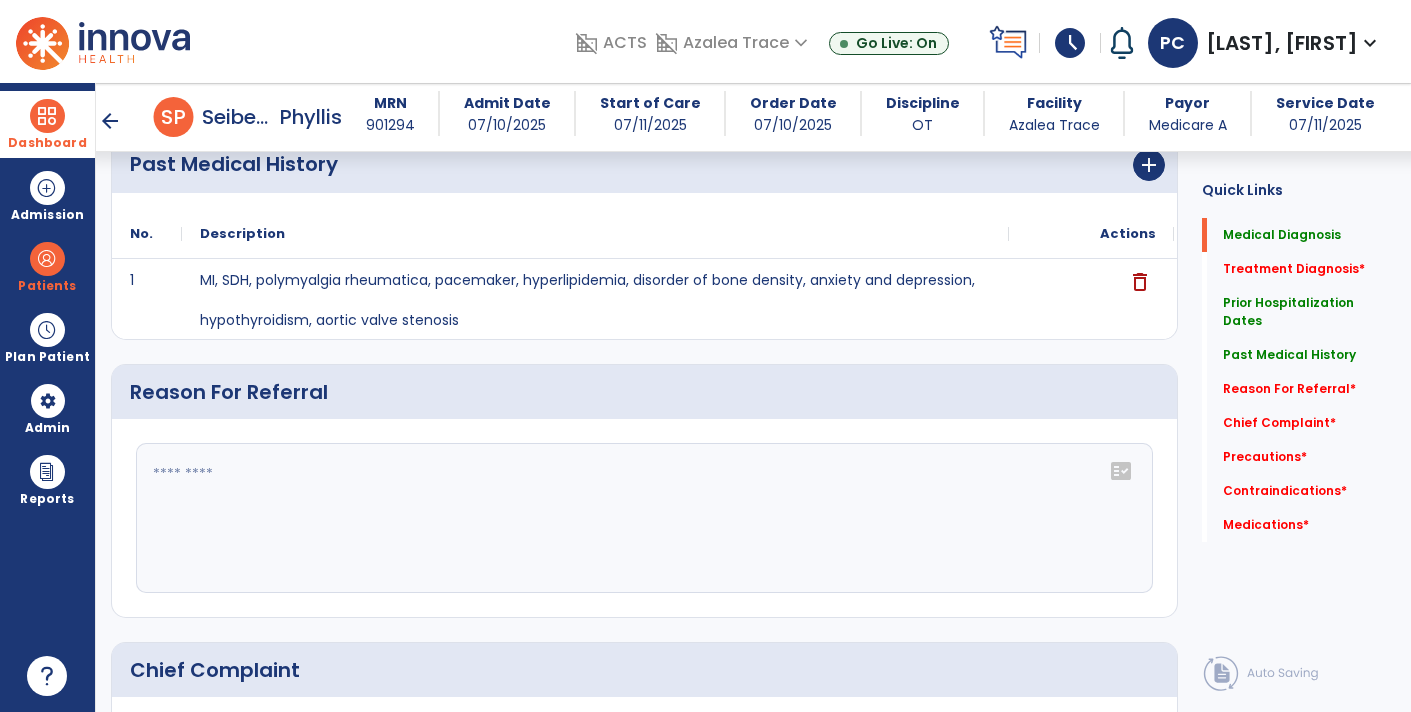 click 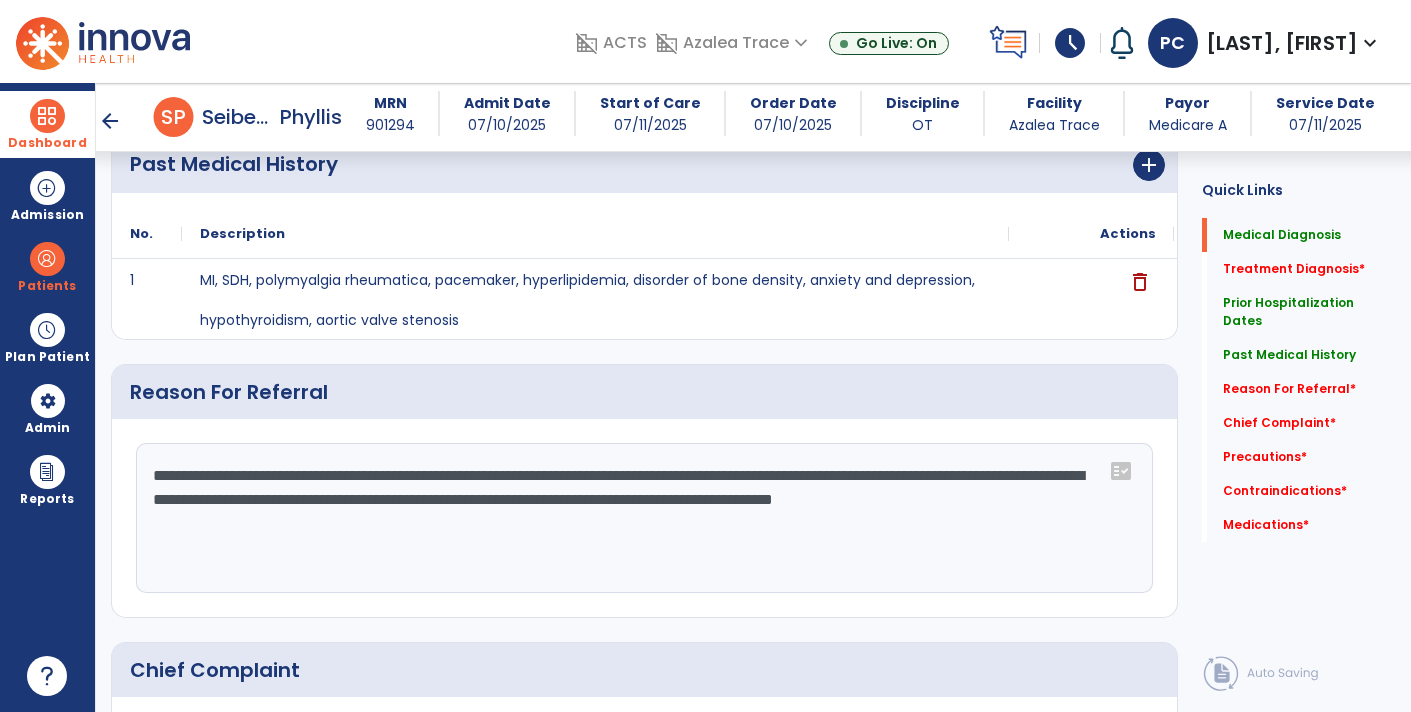 click on "**********" 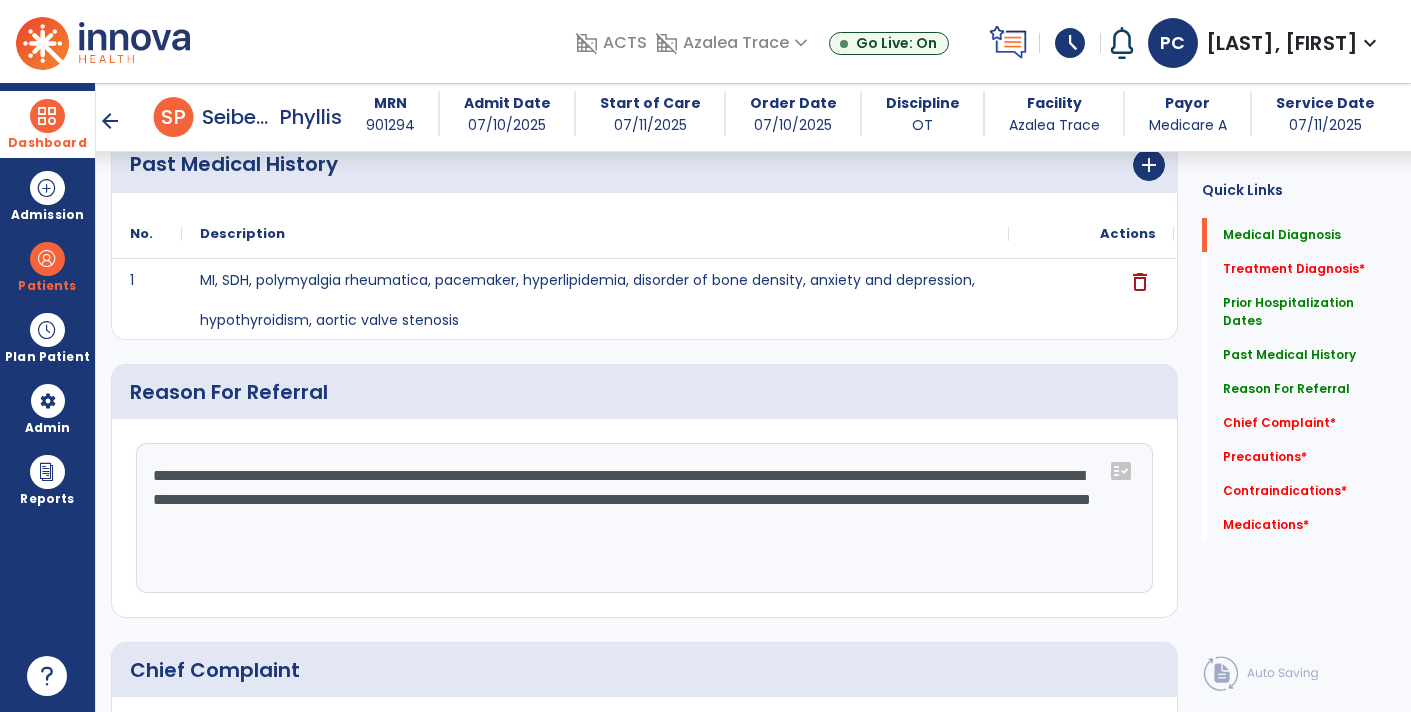 click on "**********" 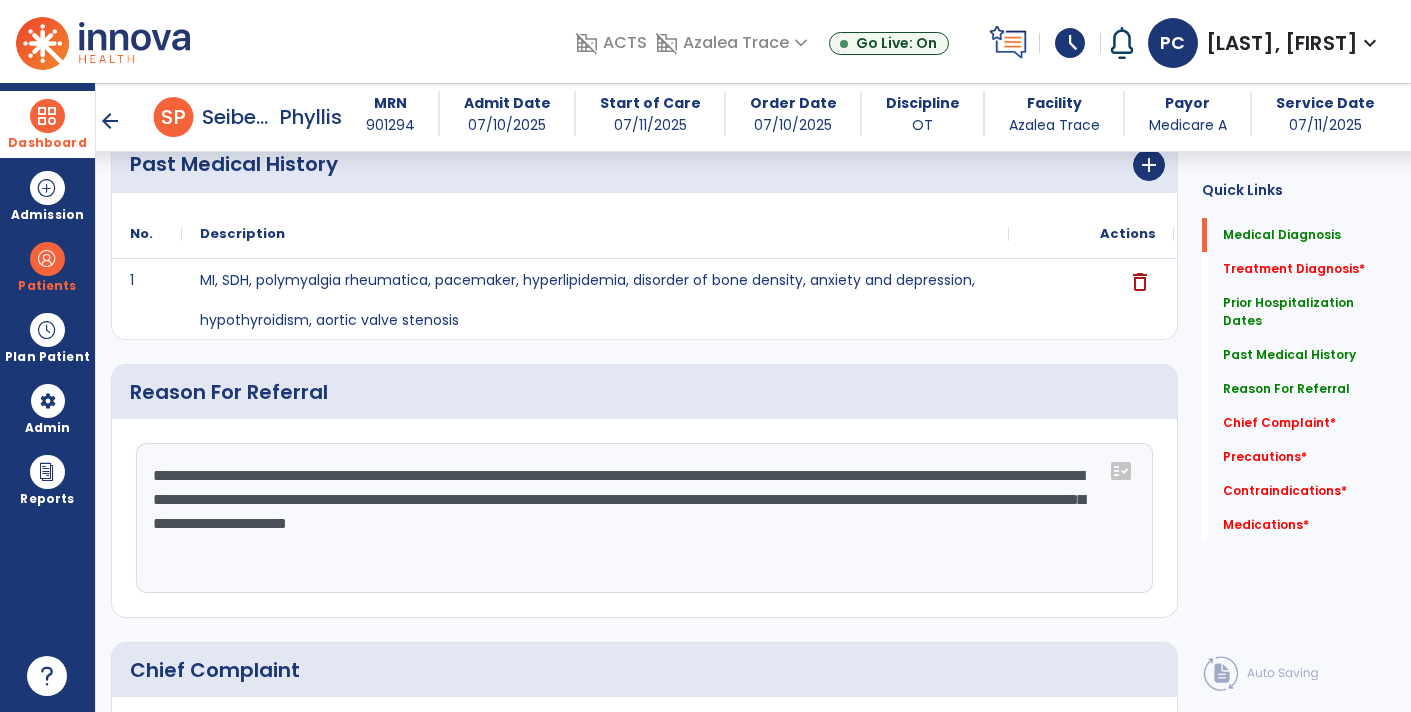 click on "**********" 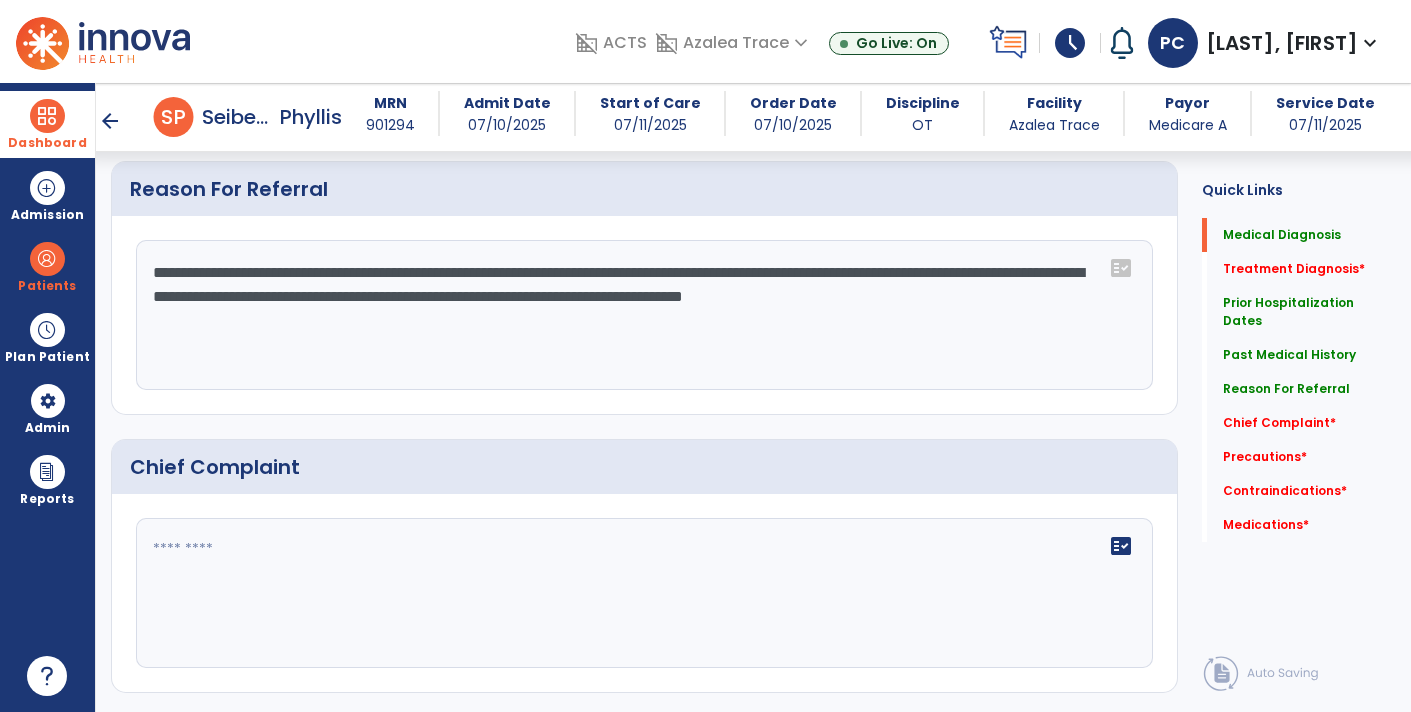 scroll, scrollTop: 960, scrollLeft: 0, axis: vertical 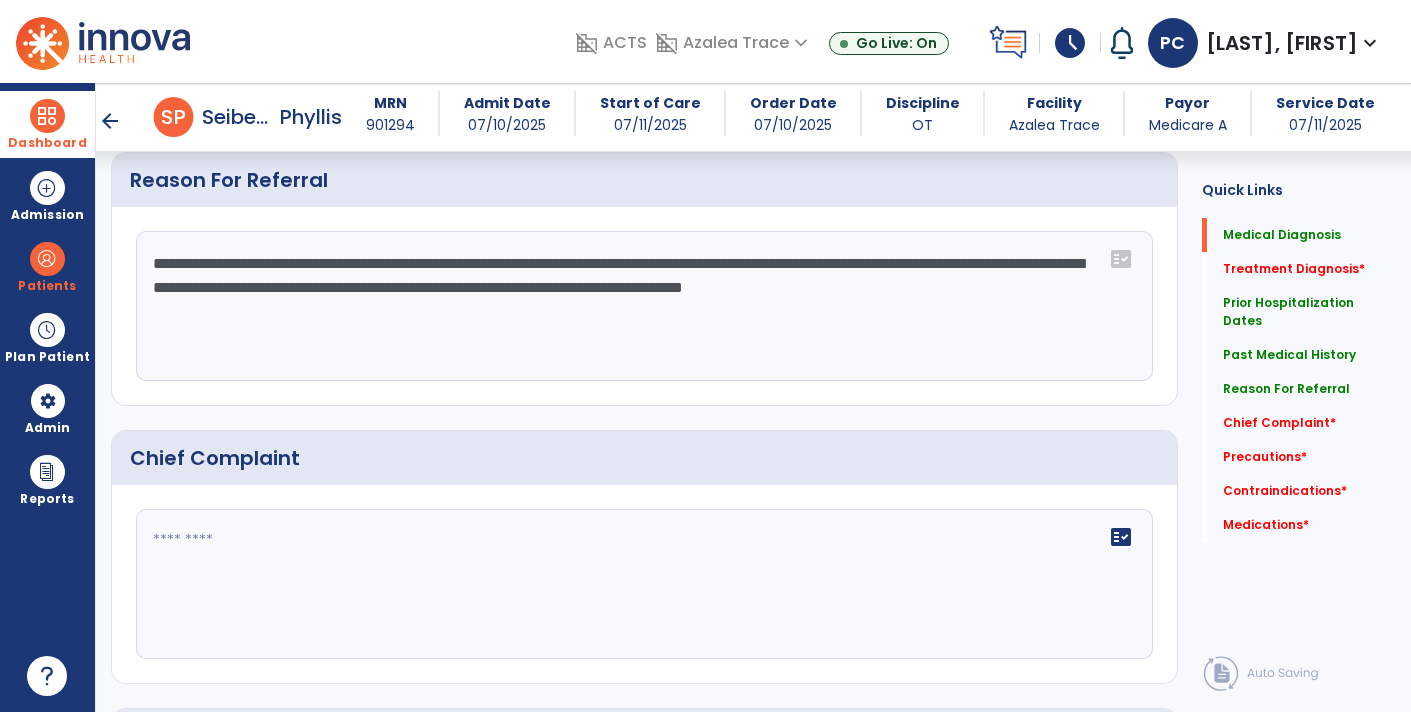 type on "**********" 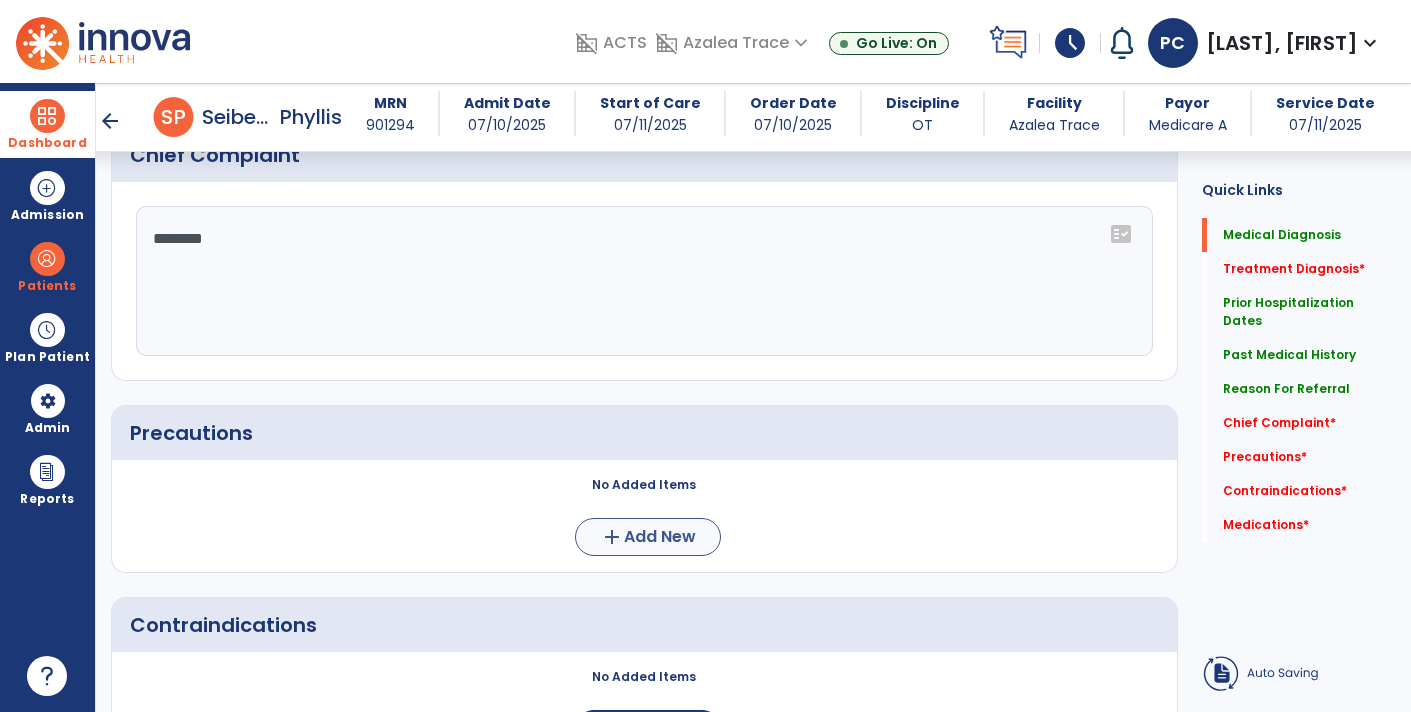 type on "********" 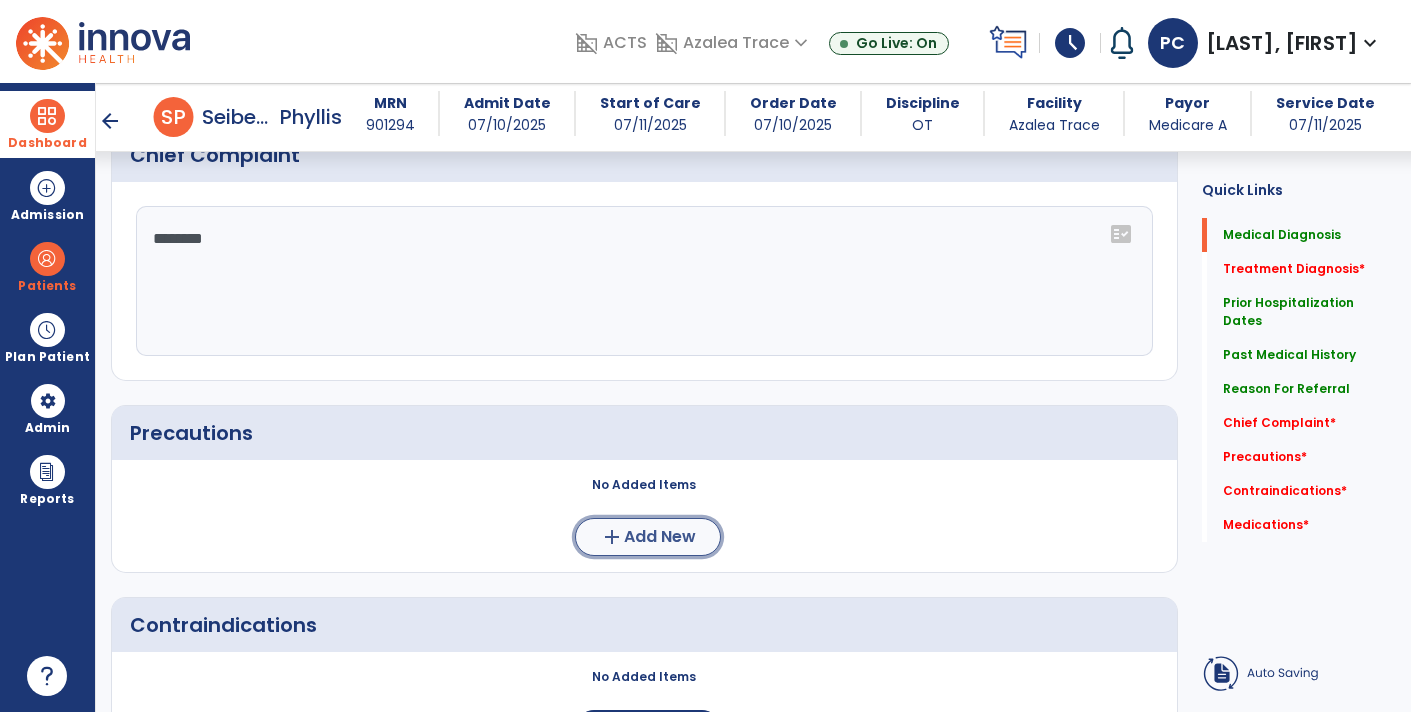 click on "add" 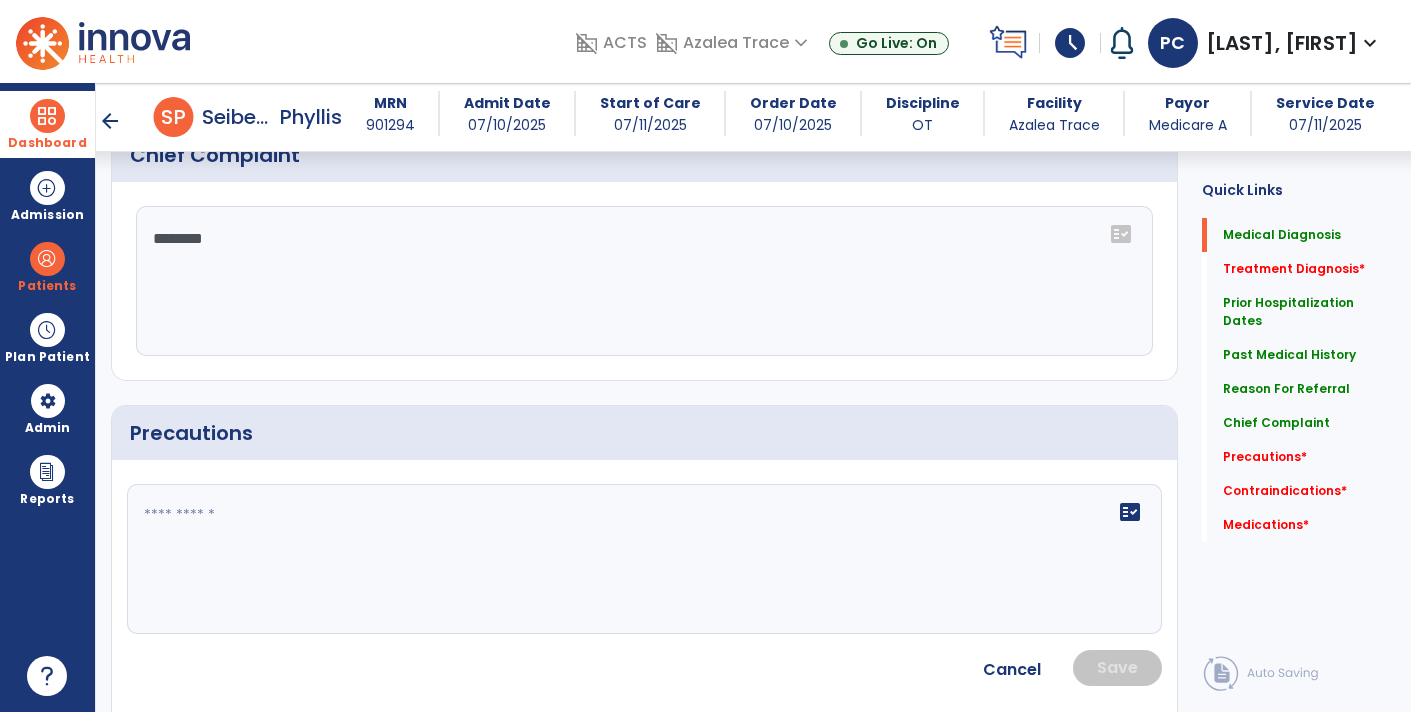 scroll, scrollTop: 1263, scrollLeft: 0, axis: vertical 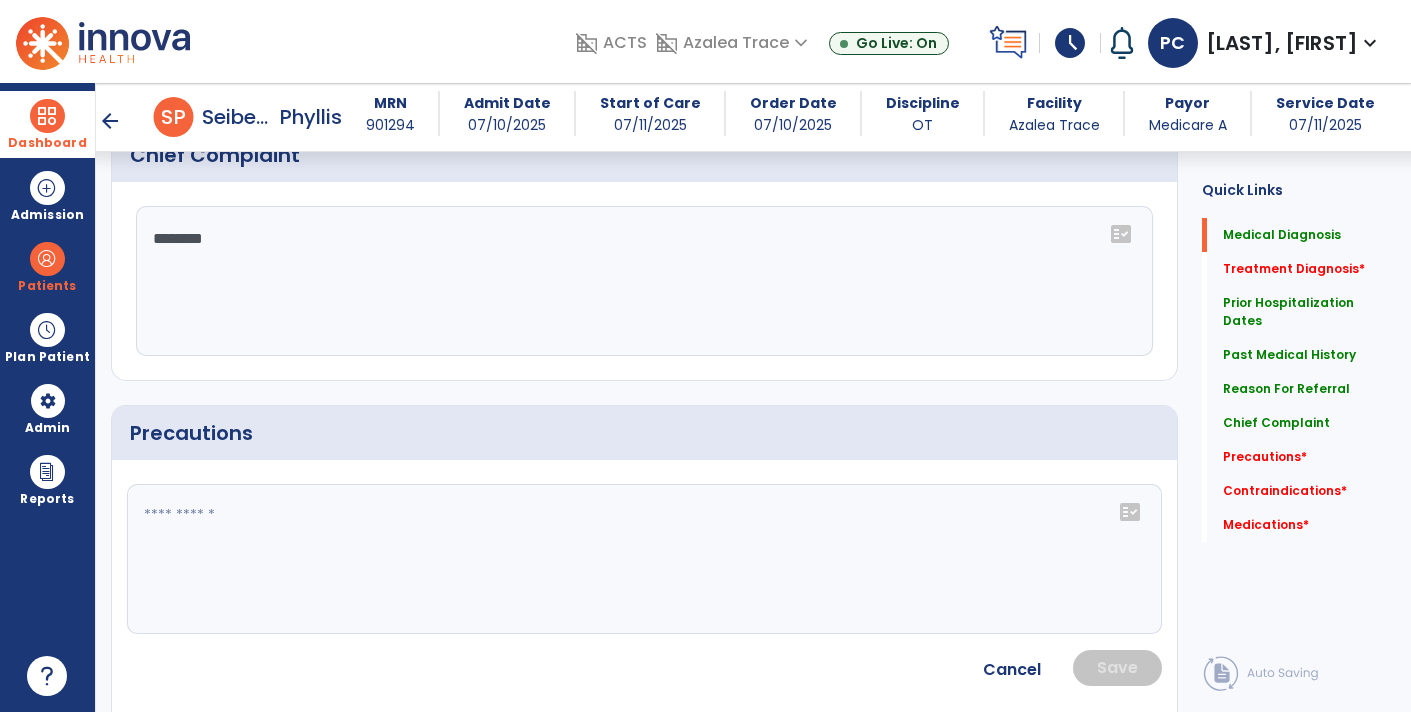 click 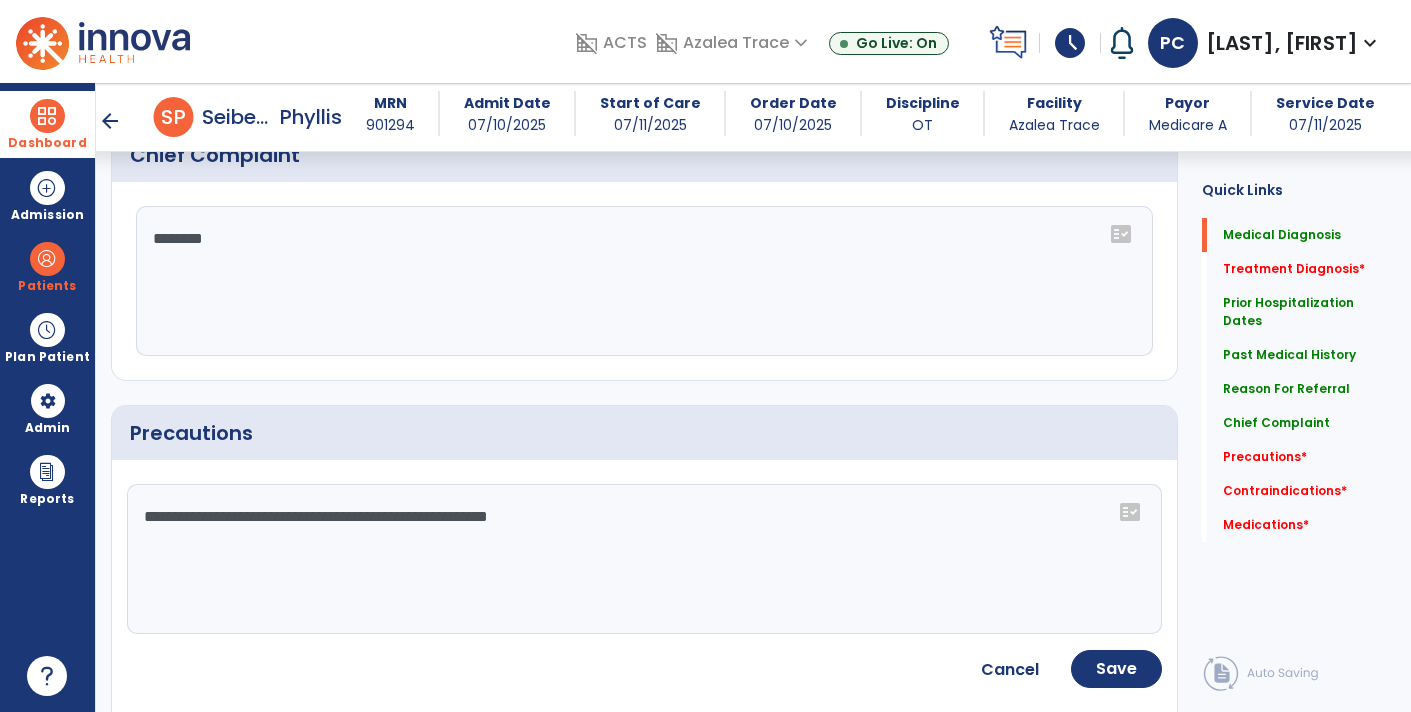 type on "**********" 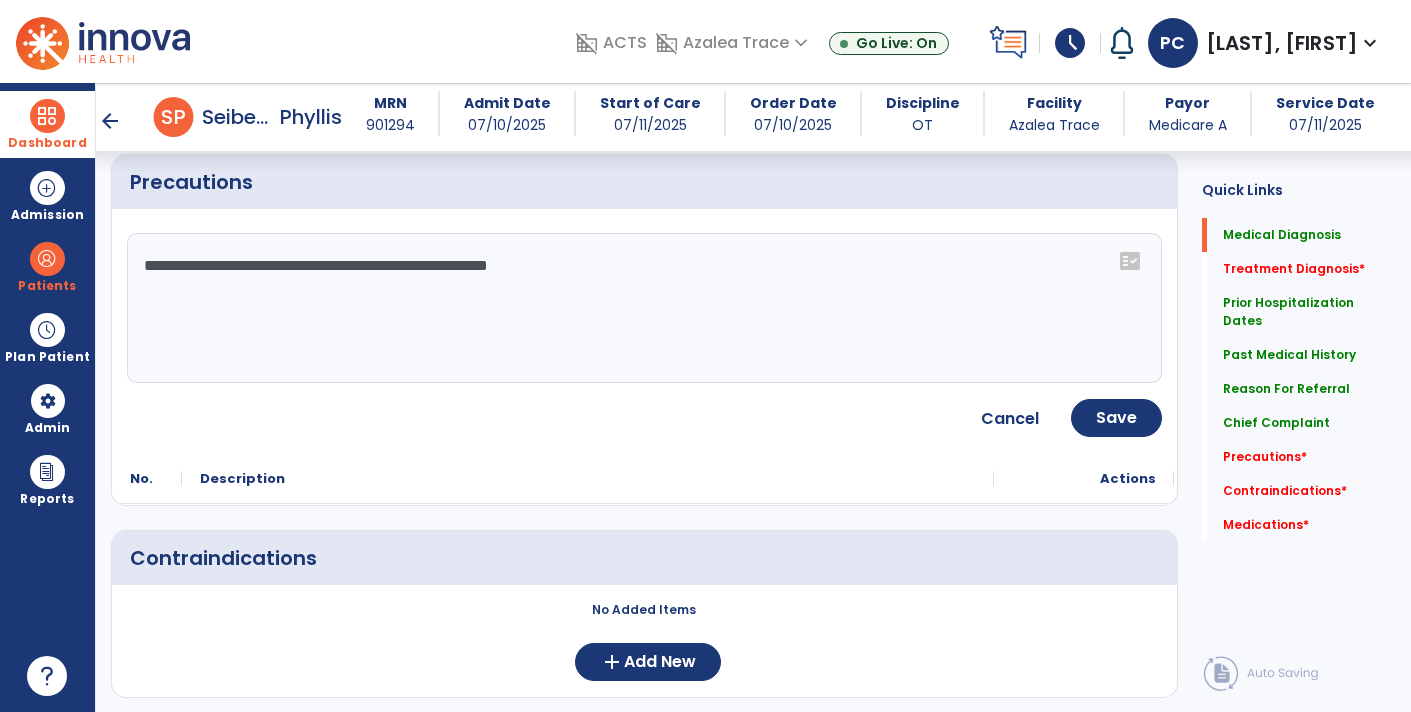 scroll, scrollTop: 1534, scrollLeft: 0, axis: vertical 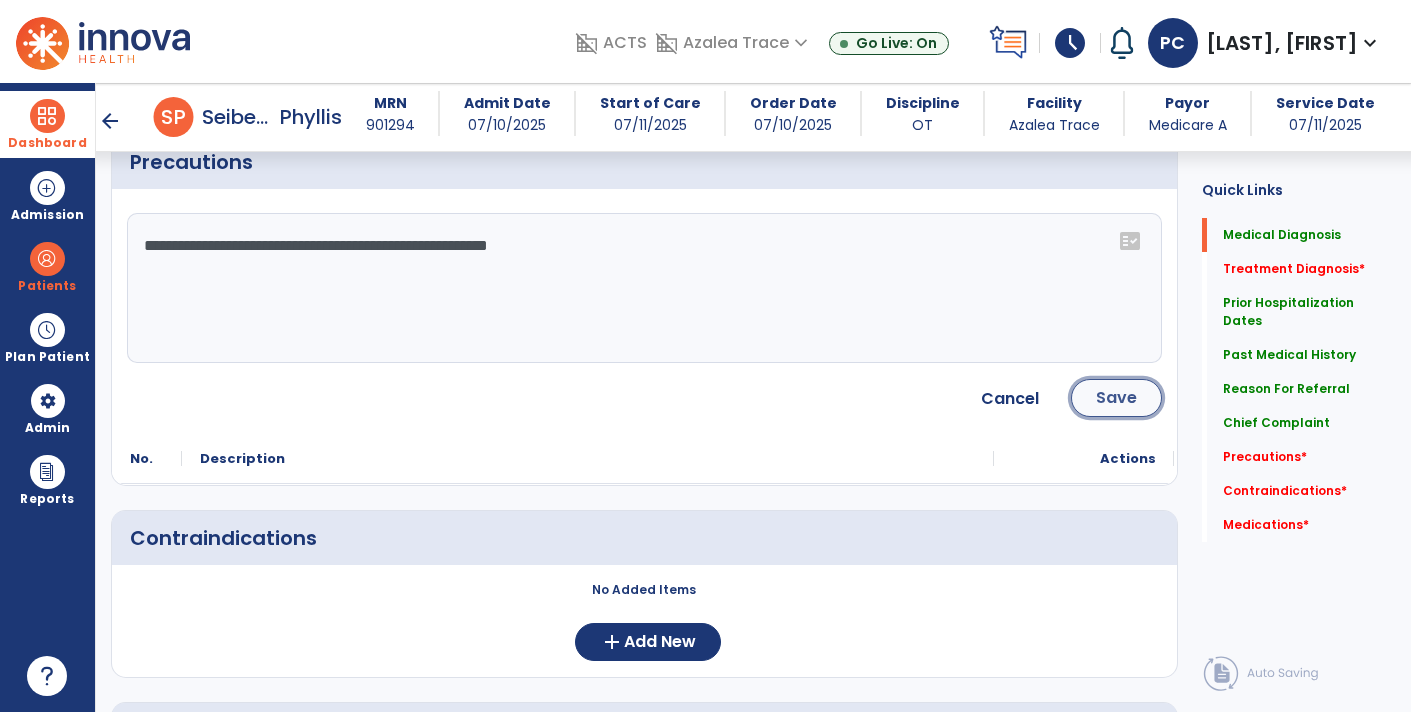 click on "Save" 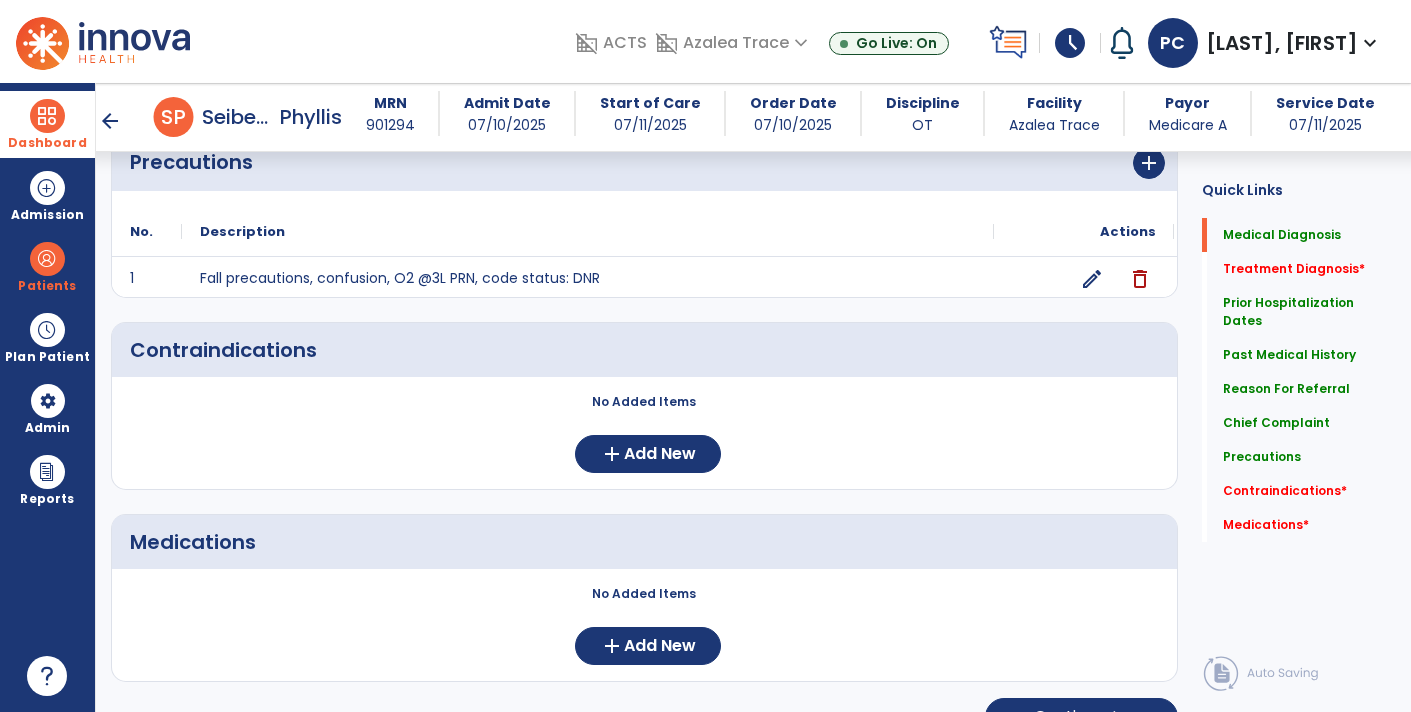 scroll, scrollTop: 1534, scrollLeft: 0, axis: vertical 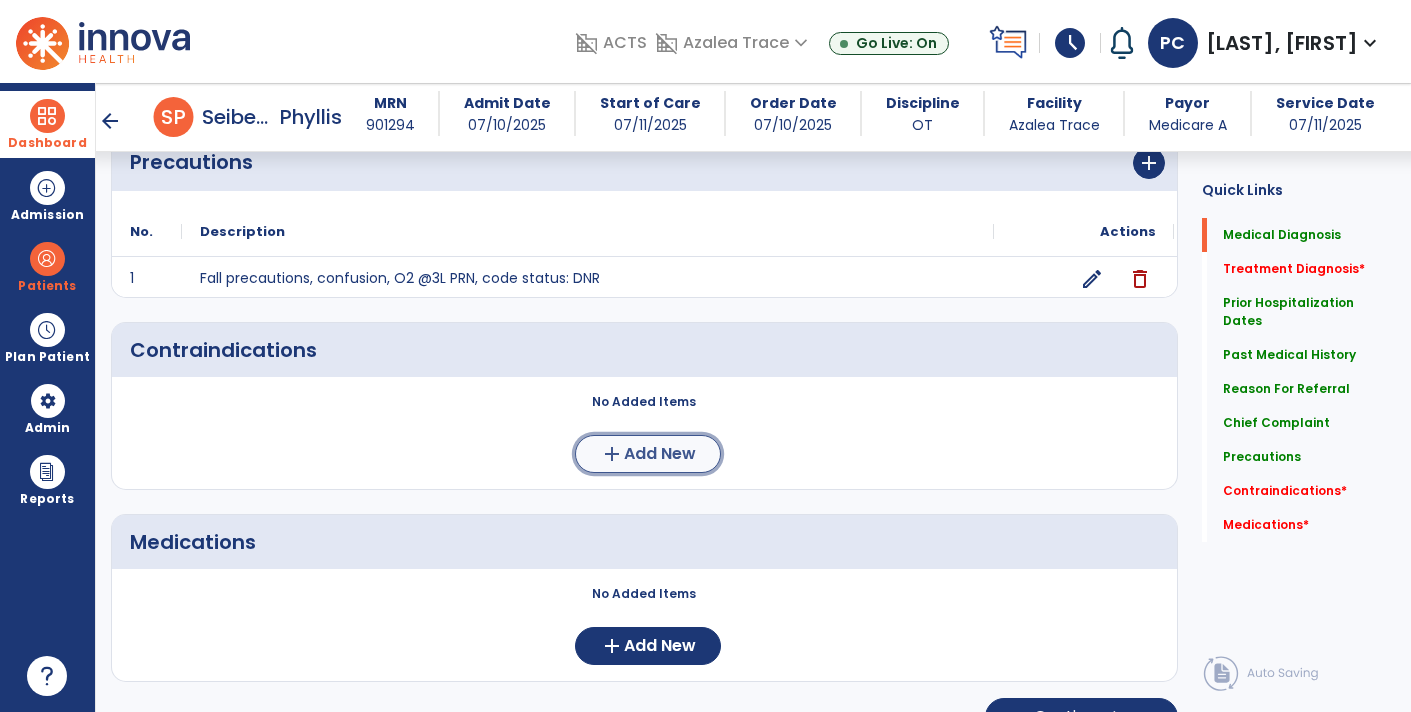 click on "add" 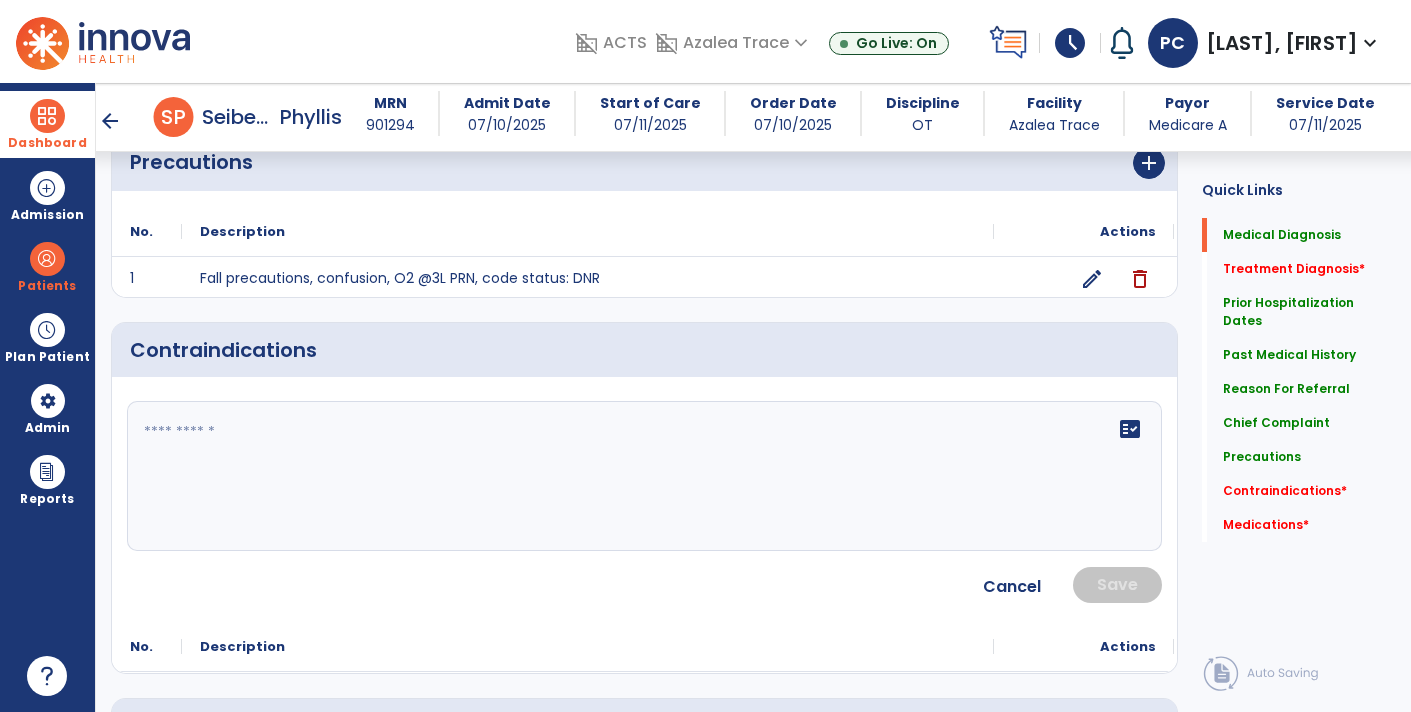 click on "fact_check" 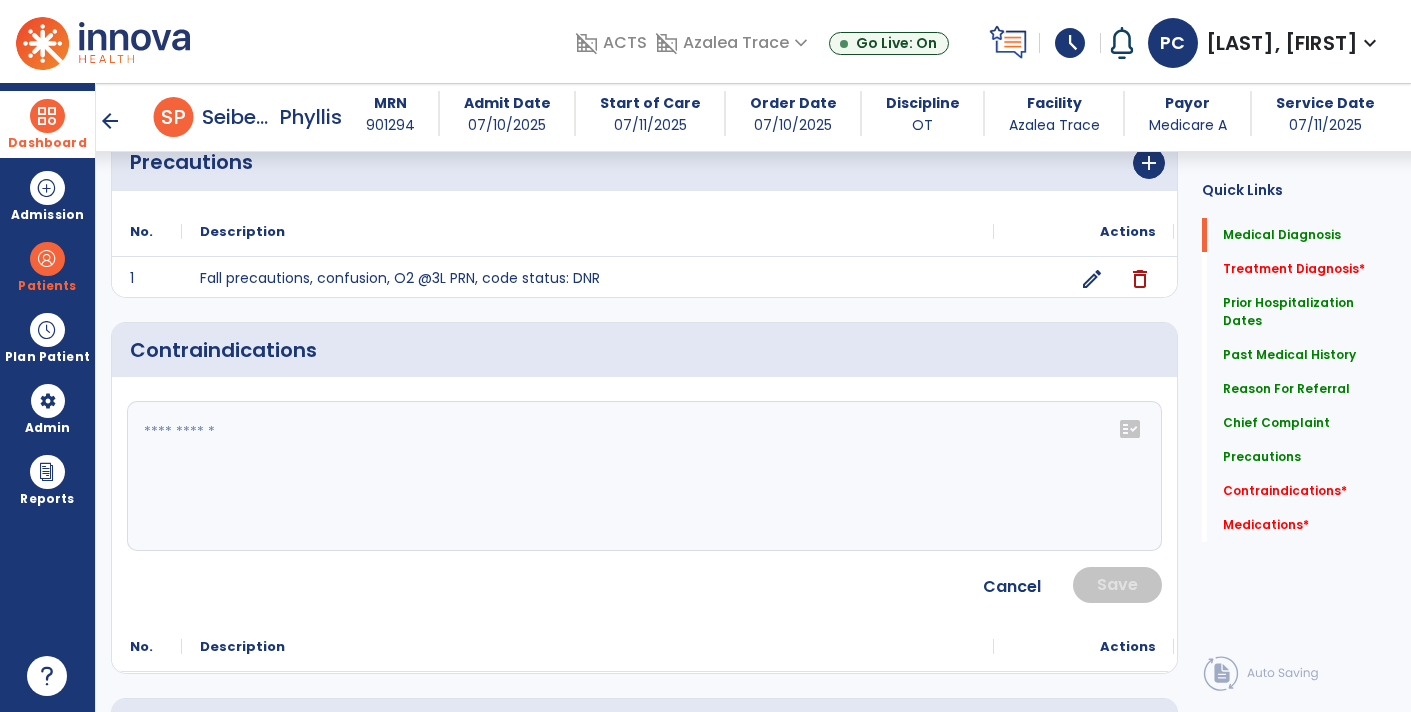 click 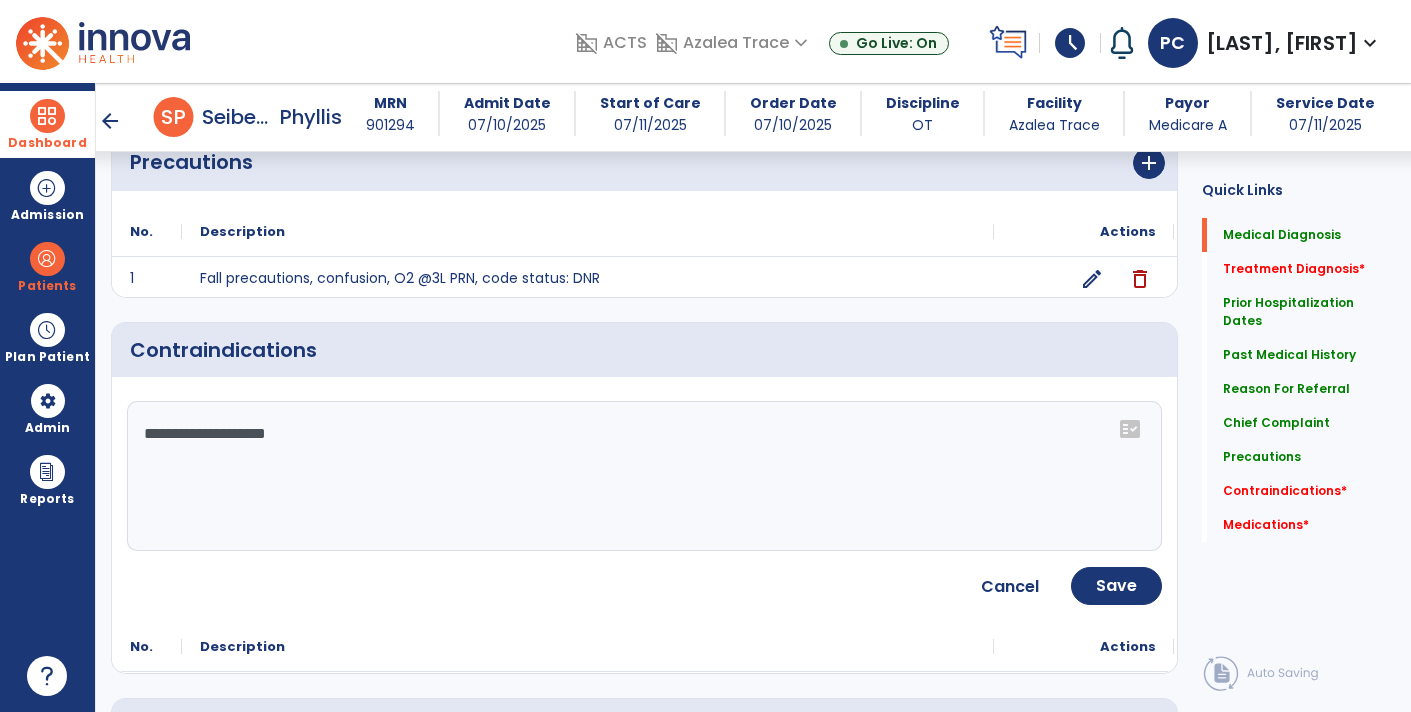 type on "**********" 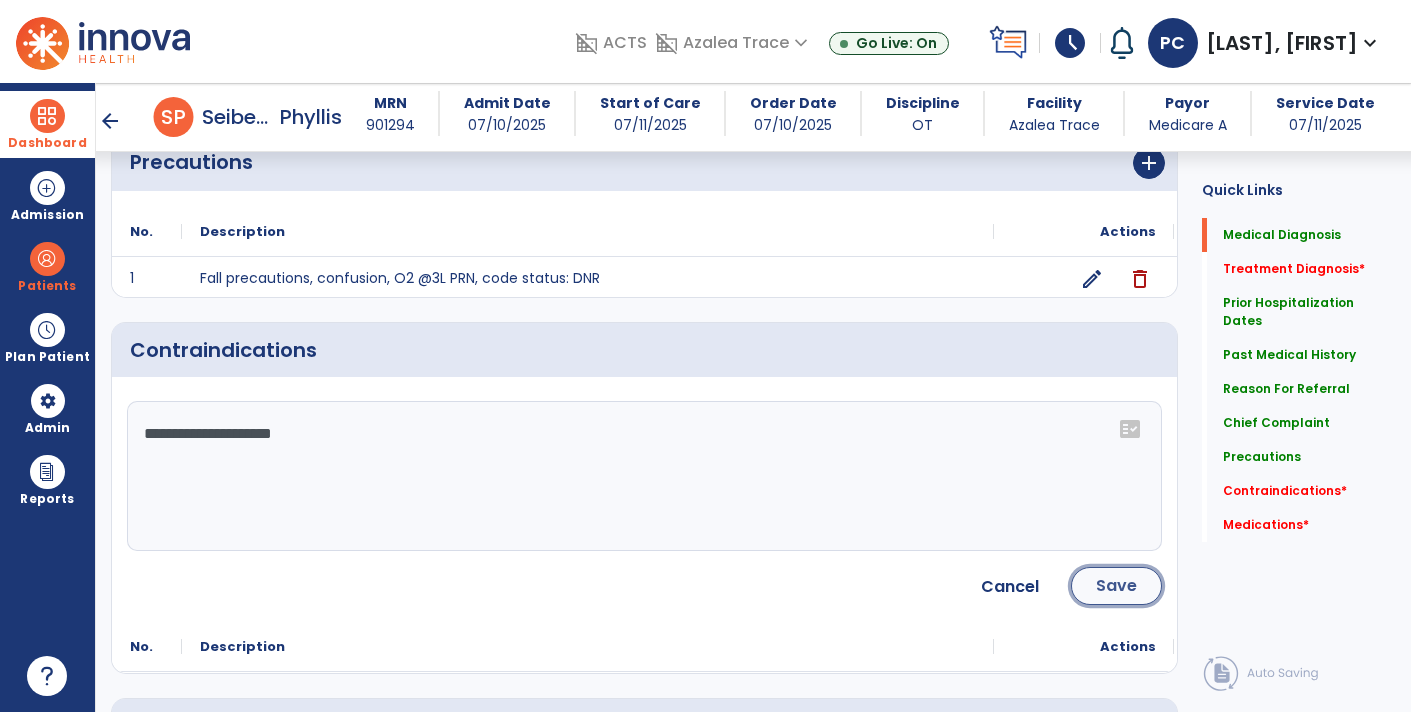 click on "Save" 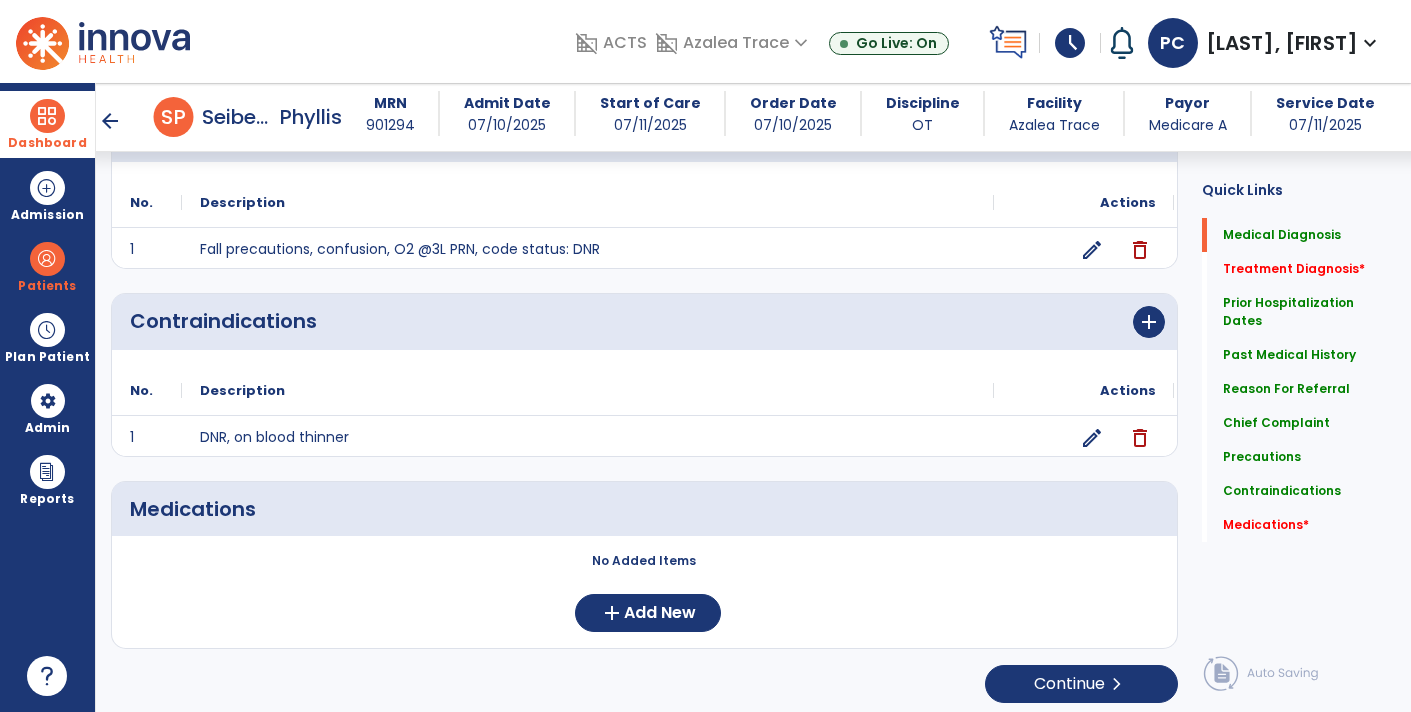 scroll, scrollTop: 1560, scrollLeft: 0, axis: vertical 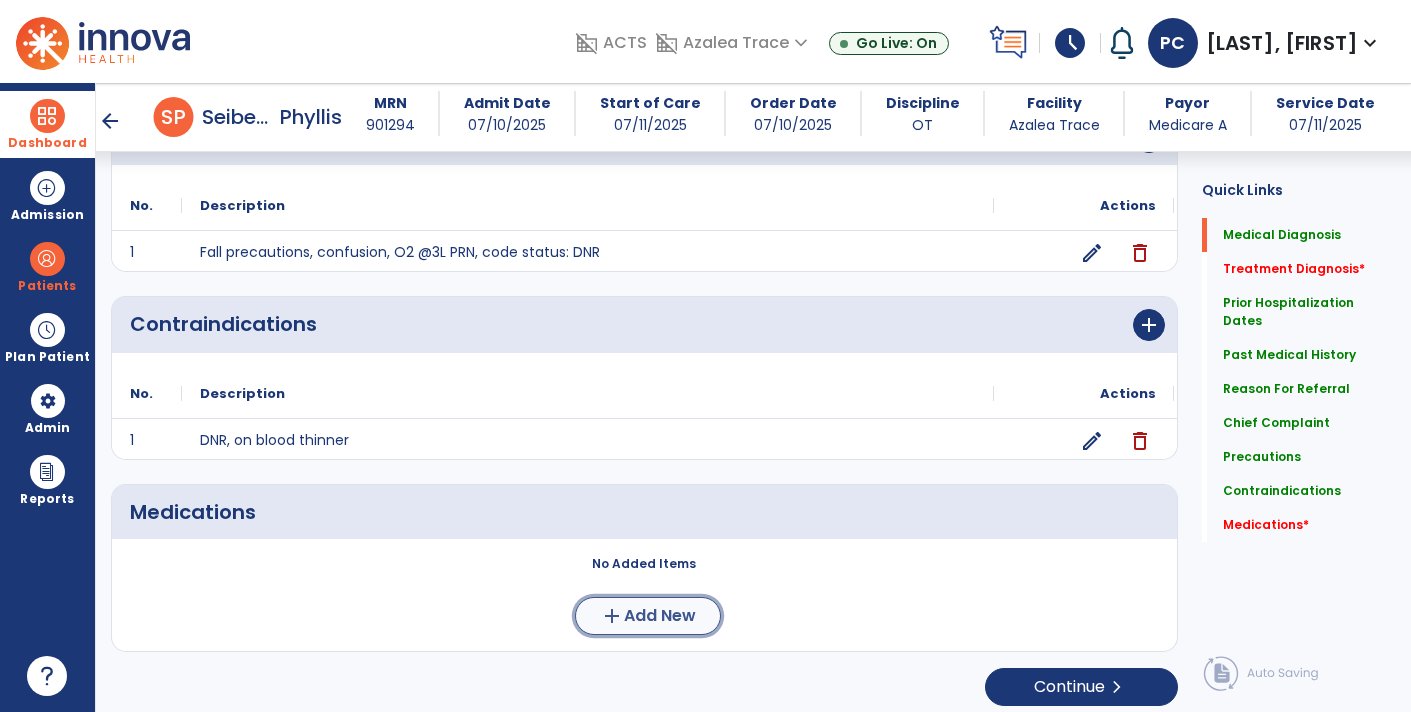 click on "add" 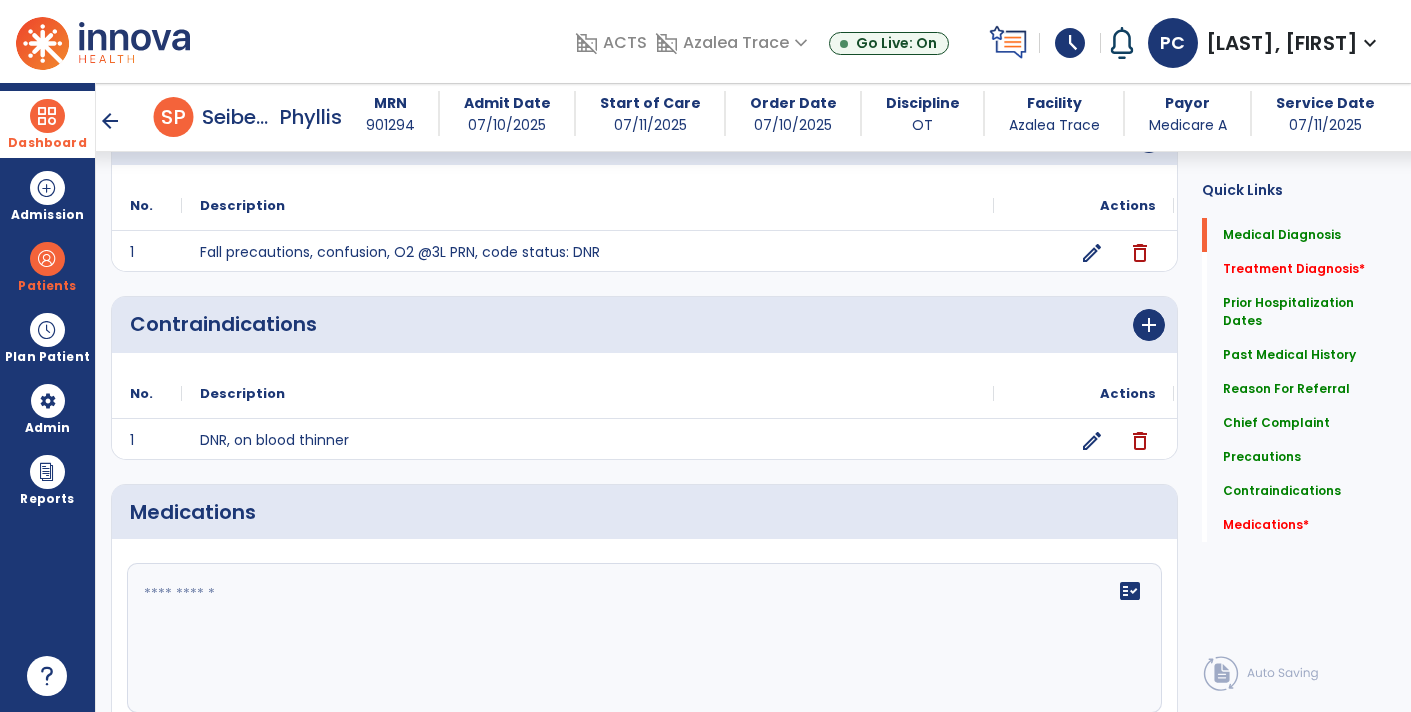 click 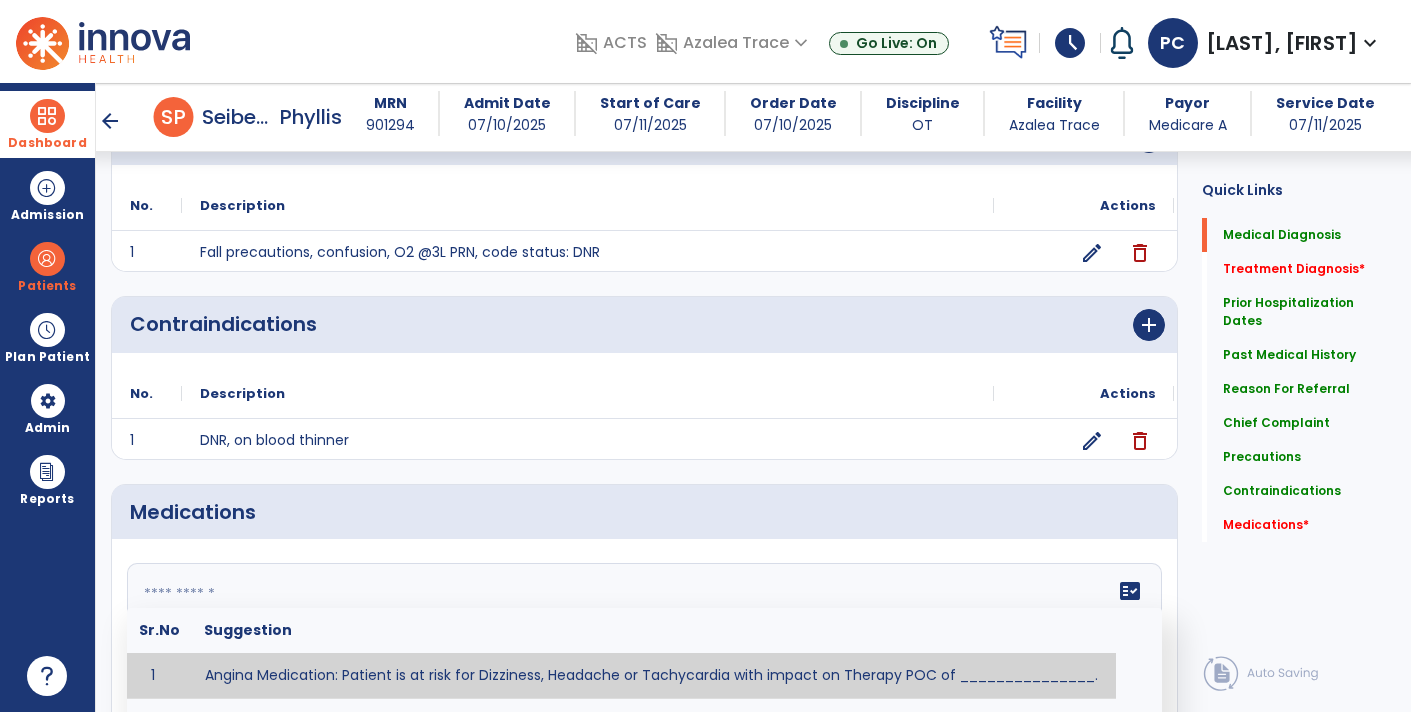 click on "fact_check" 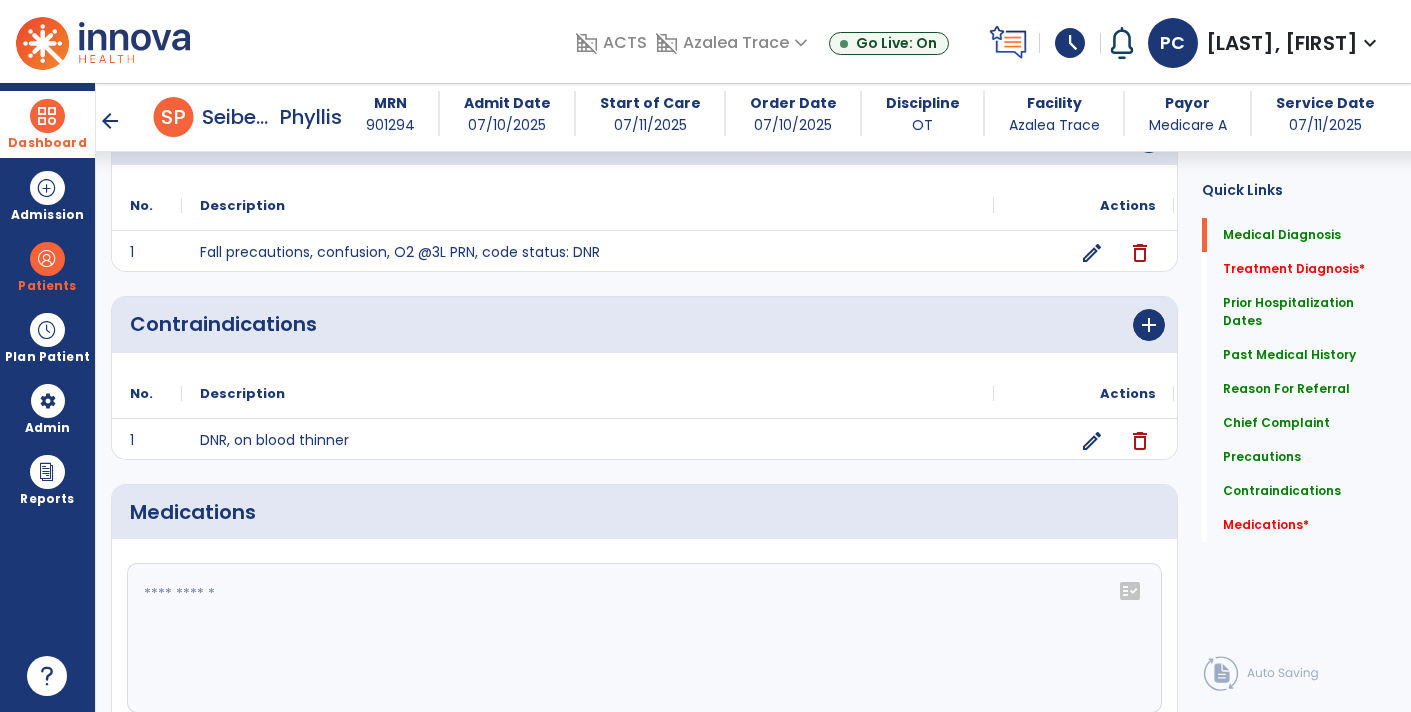 click 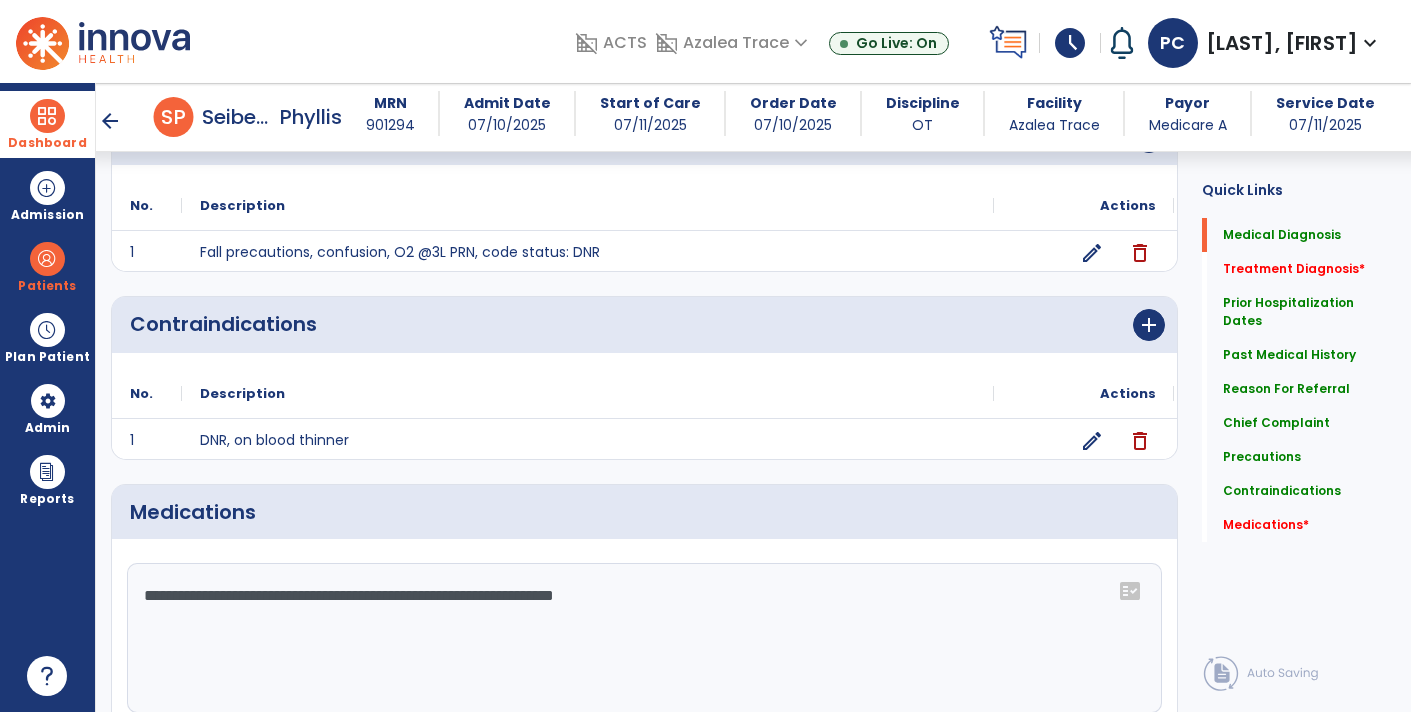 type on "**********" 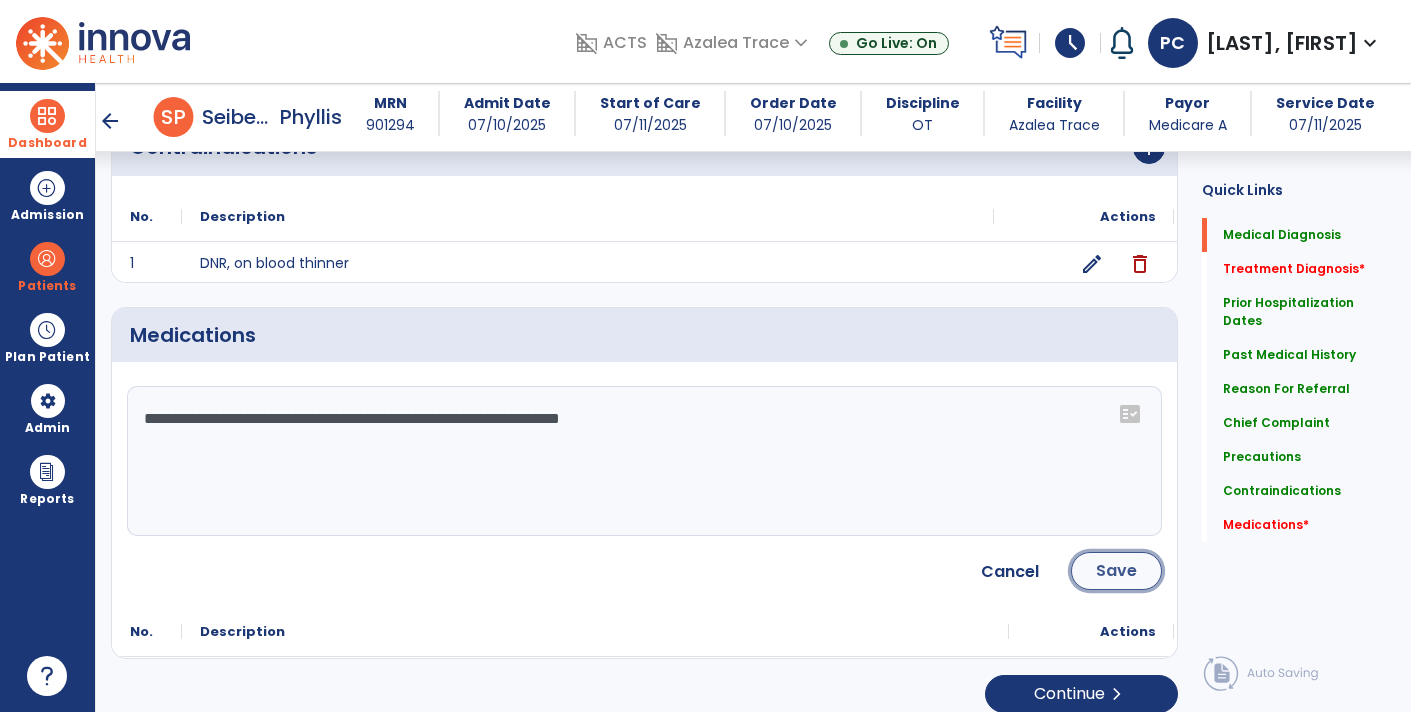 click on "Save" 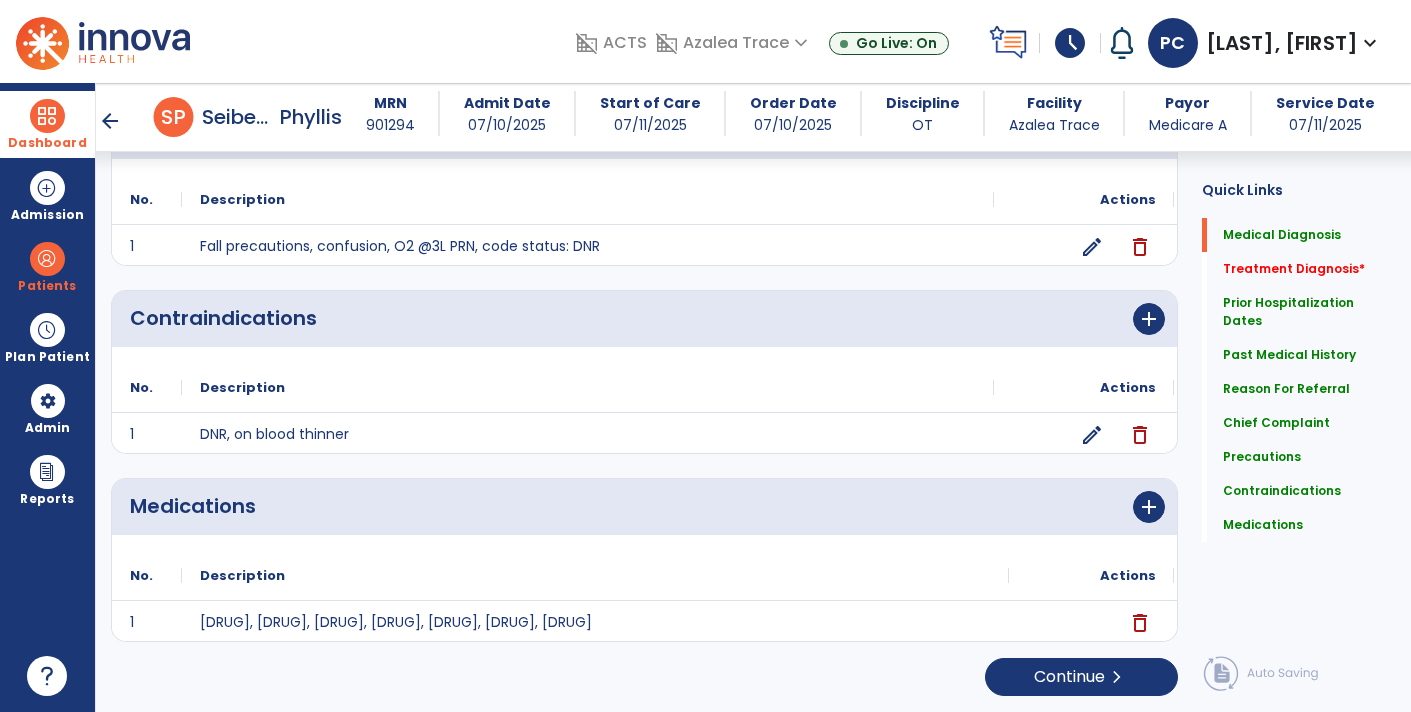 scroll, scrollTop: 1559, scrollLeft: 0, axis: vertical 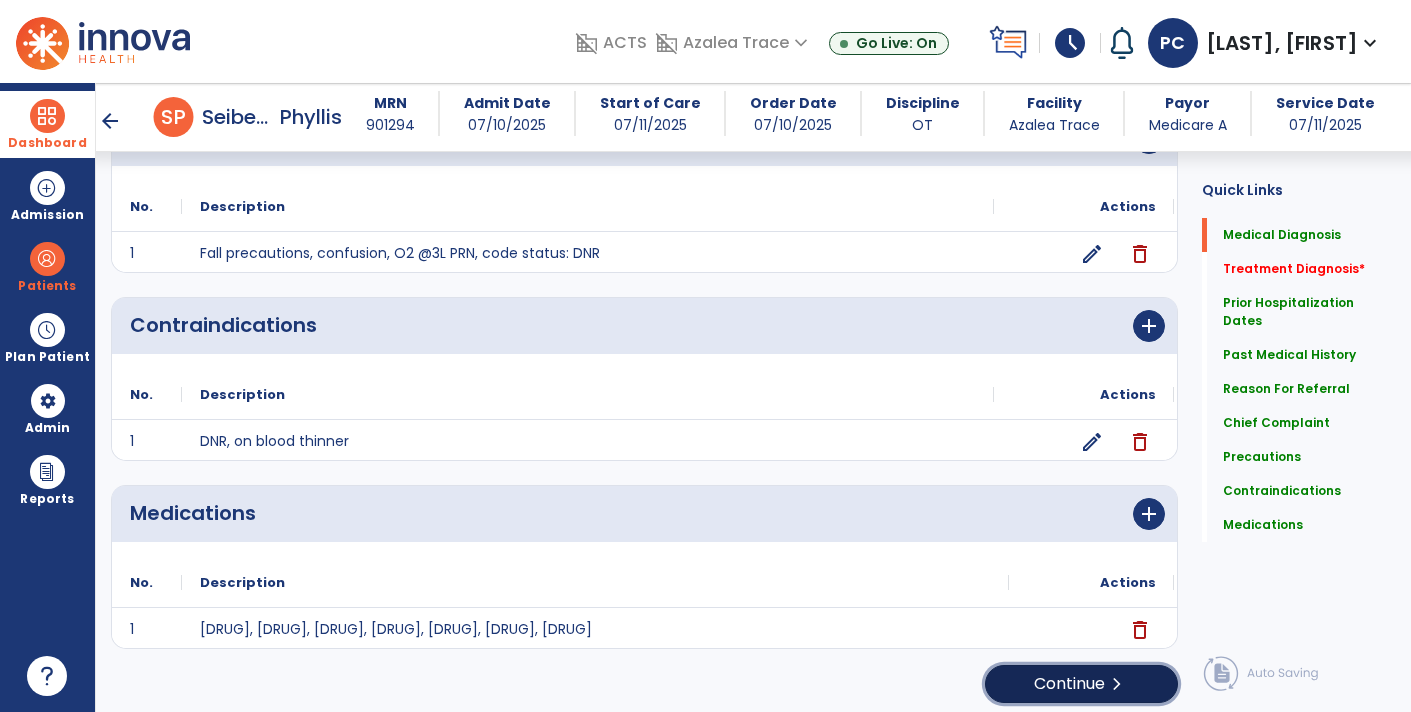 click on "Continue  chevron_right" 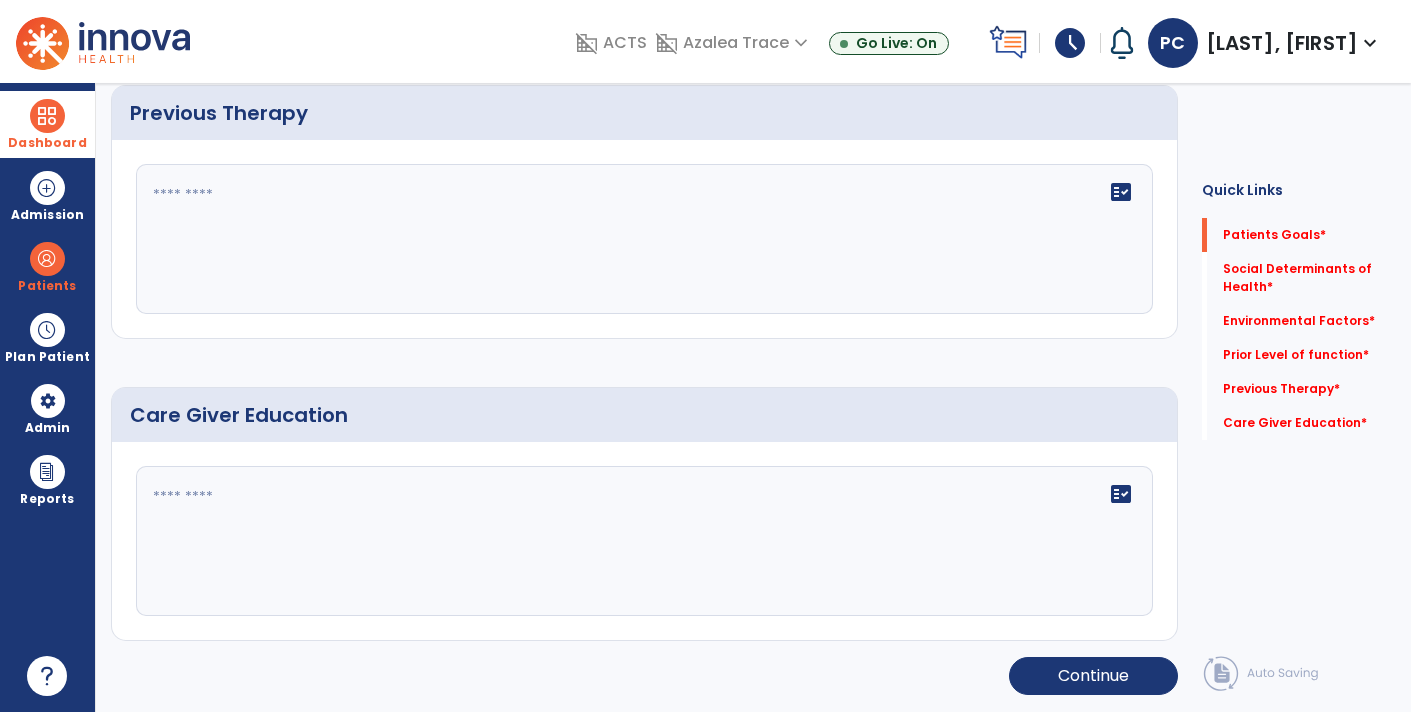 scroll, scrollTop: 0, scrollLeft: 0, axis: both 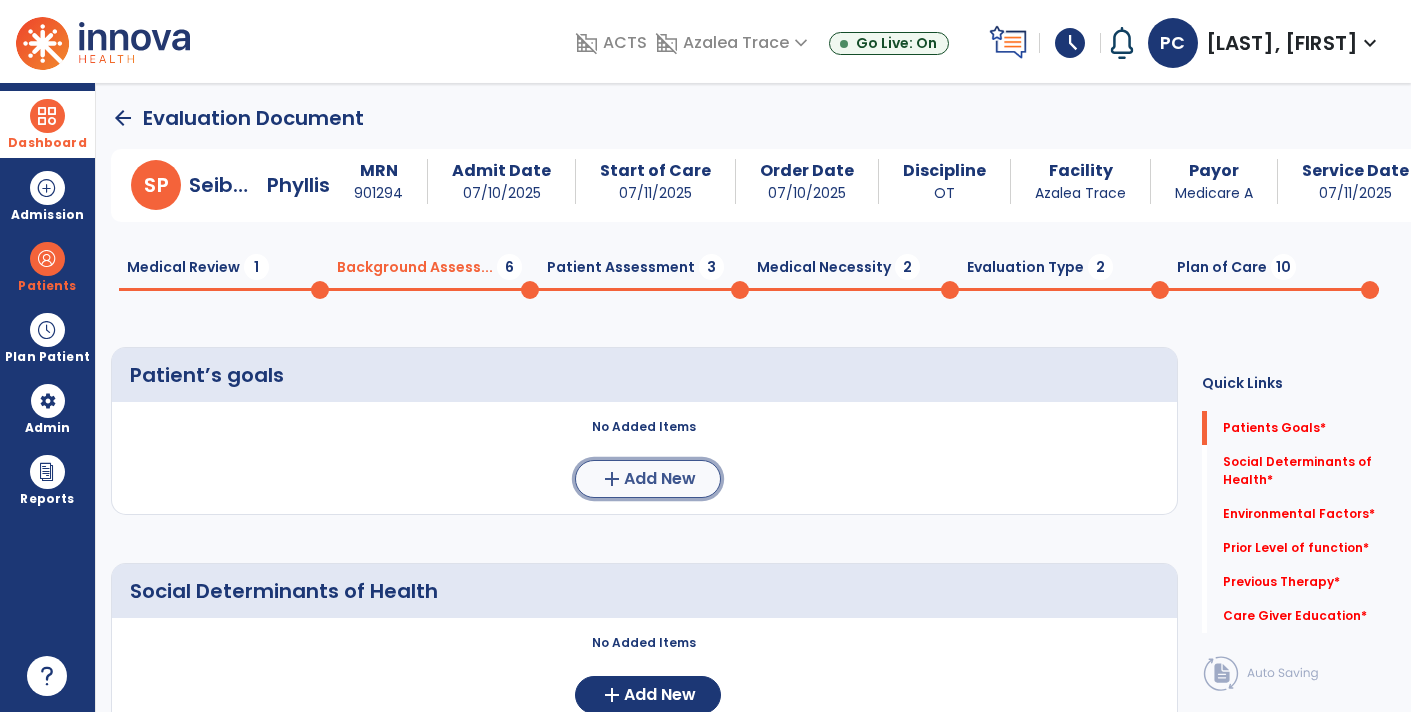 click on "add" 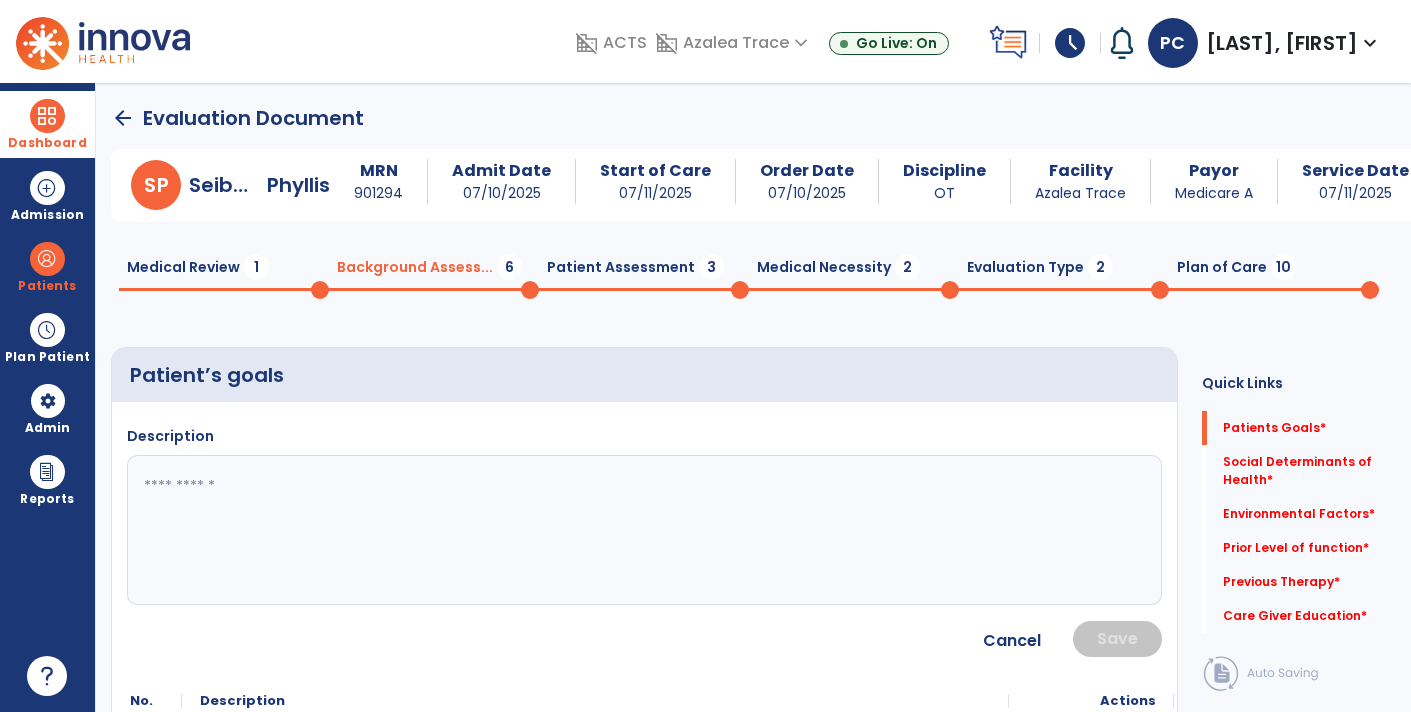 click 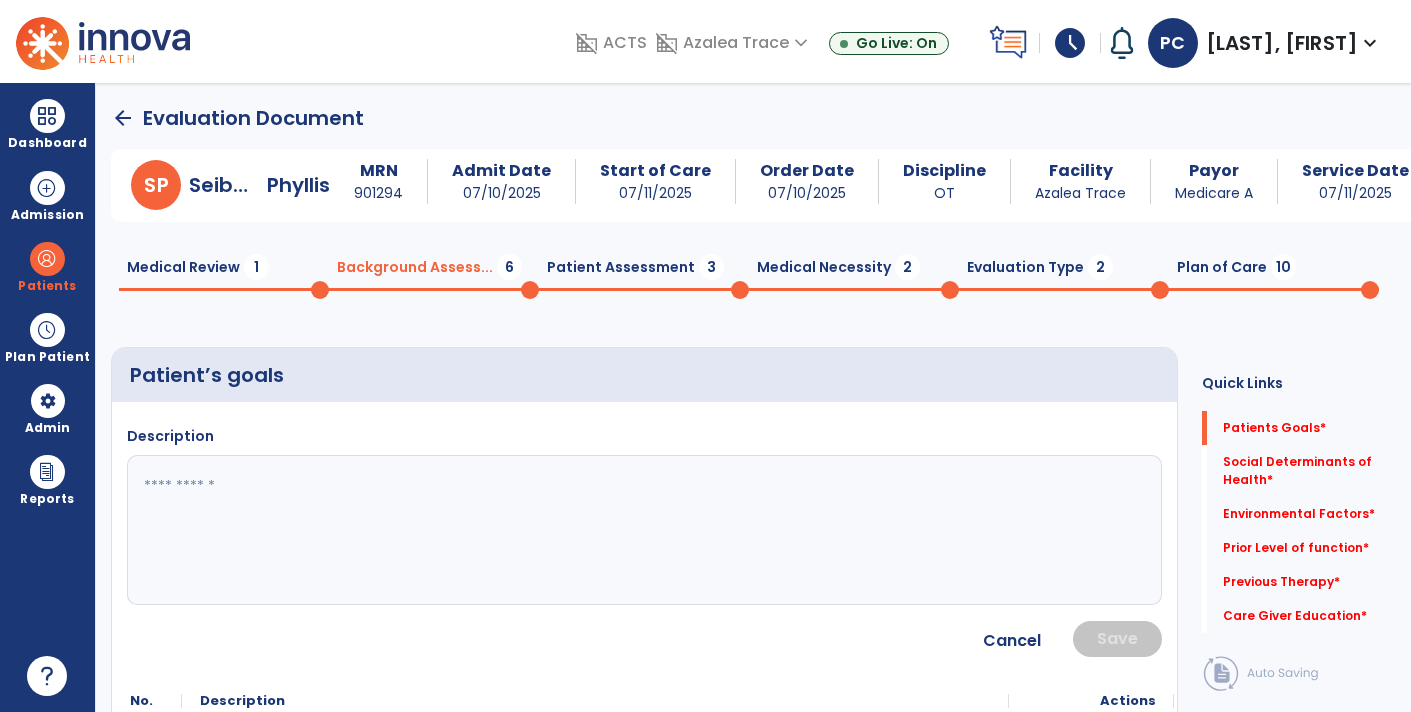 scroll, scrollTop: 0, scrollLeft: 0, axis: both 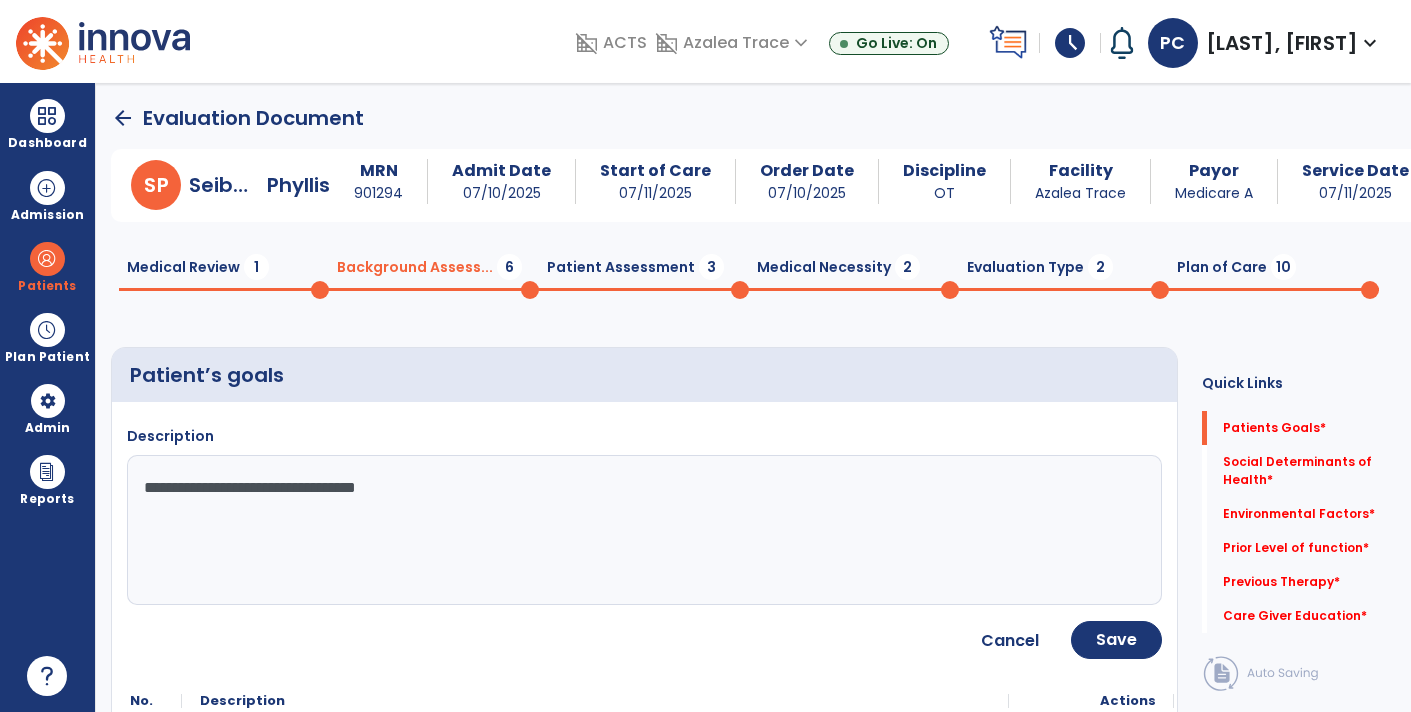 type on "**********" 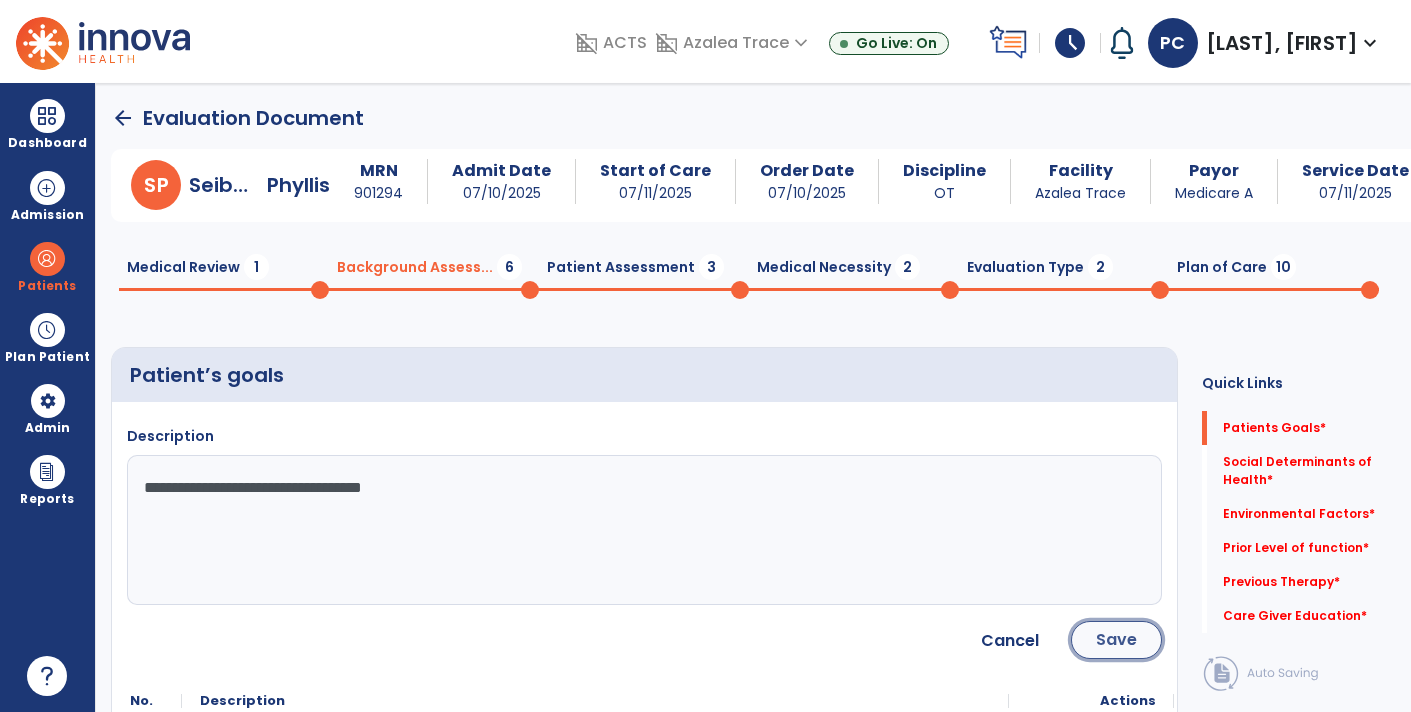 click on "Save" 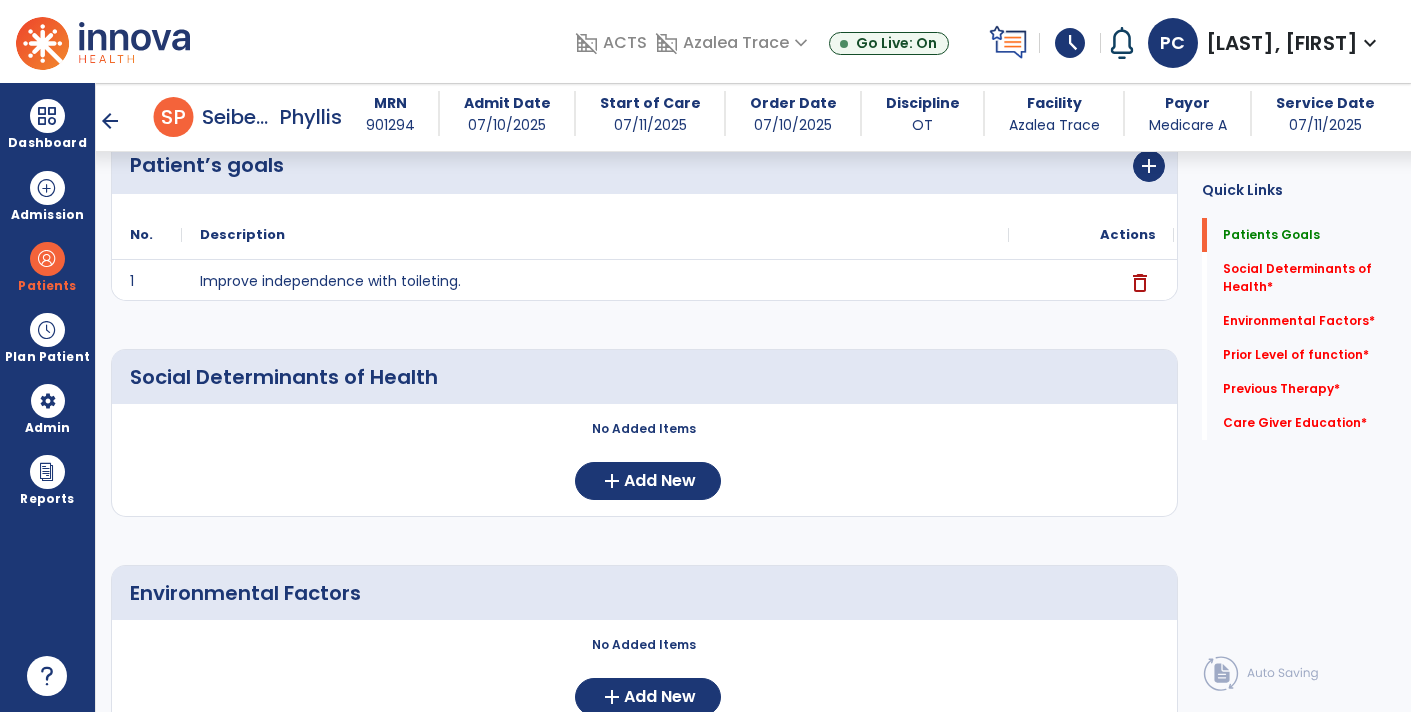 scroll, scrollTop: 188, scrollLeft: 0, axis: vertical 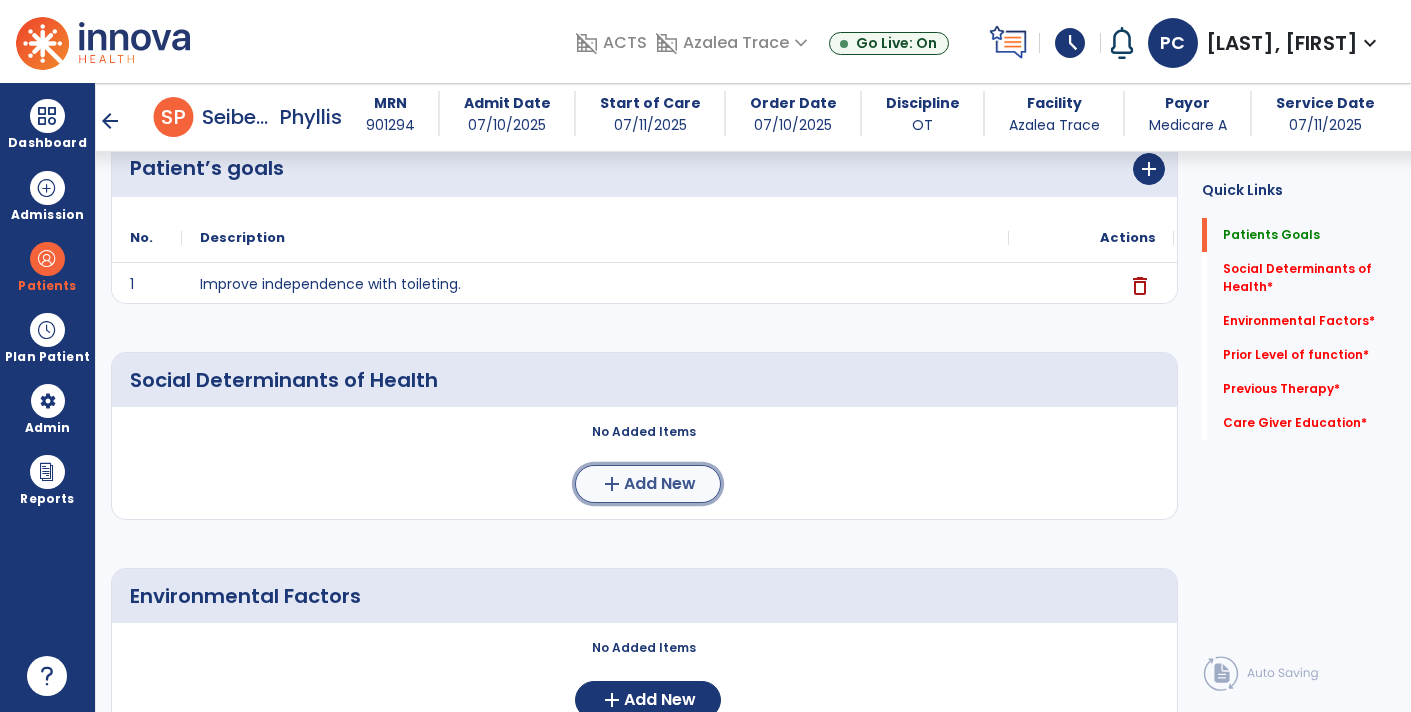 click on "Add New" 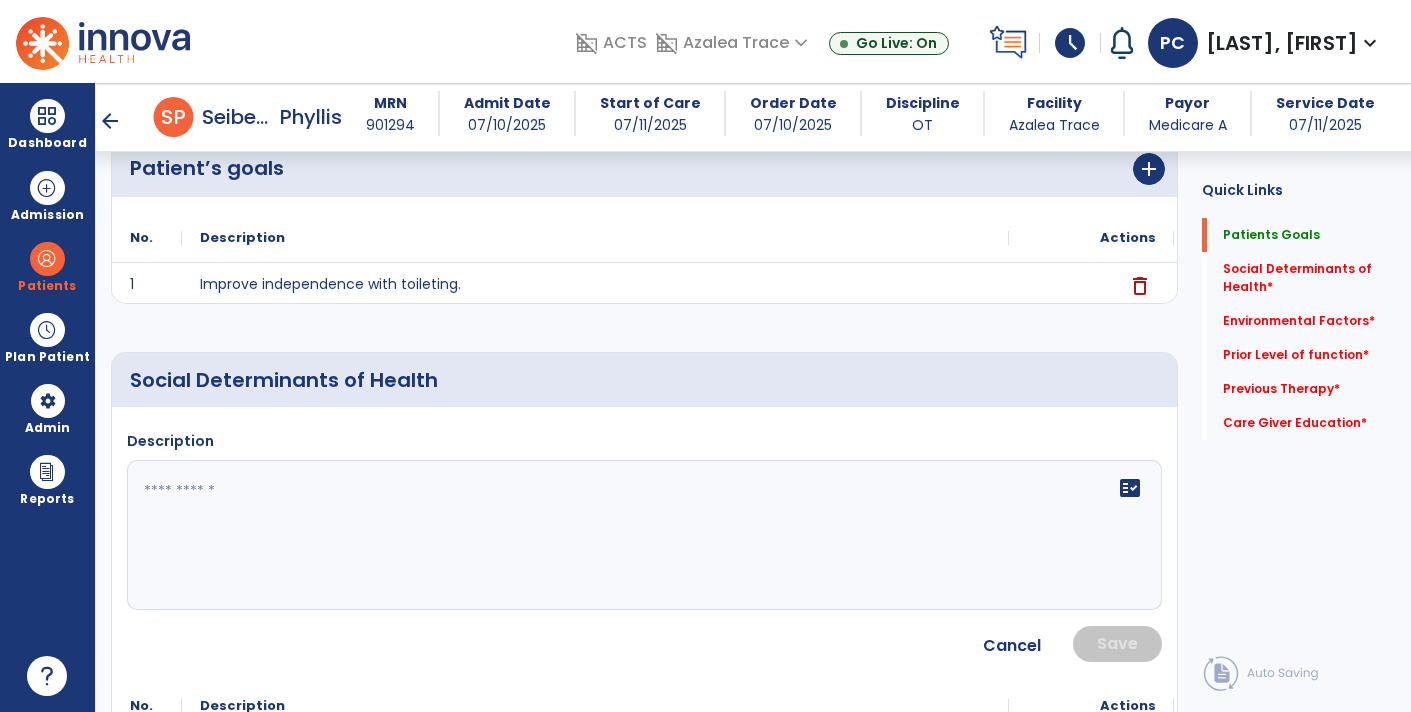 click on "fact_check" 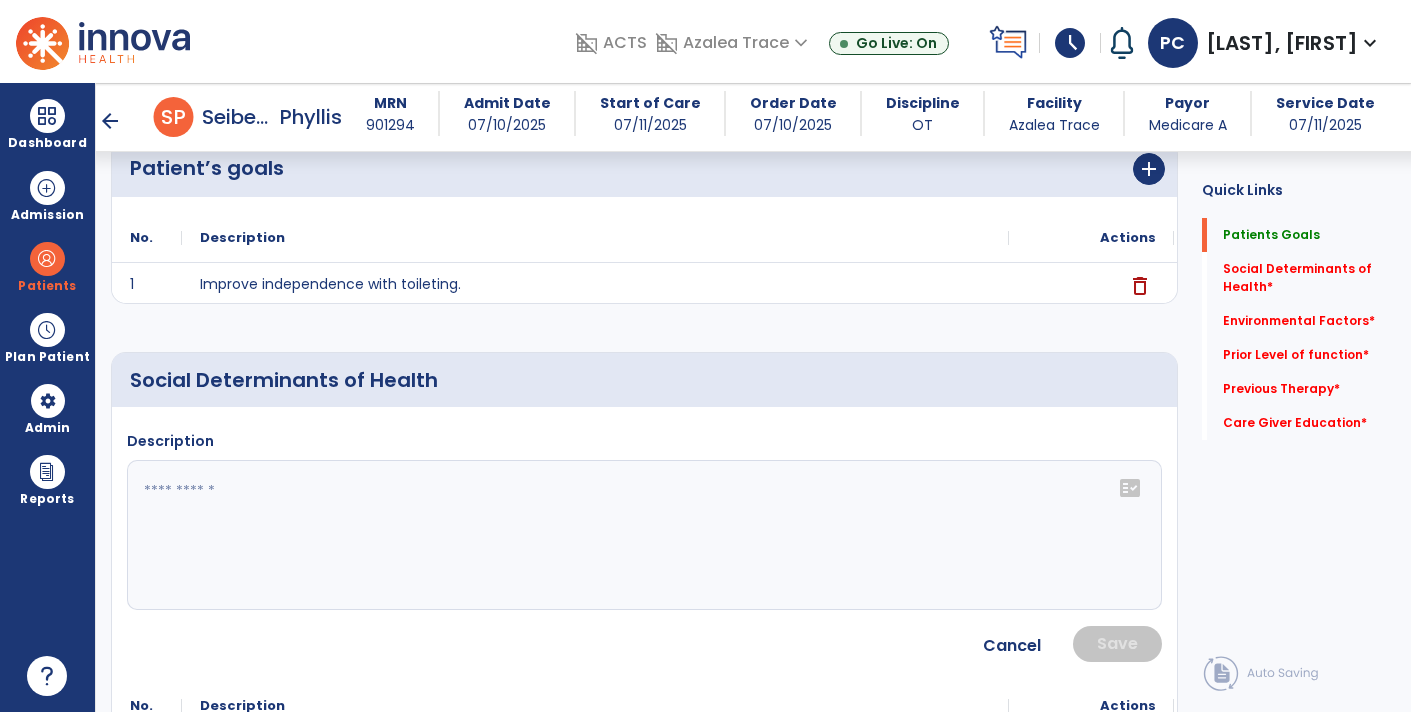 click 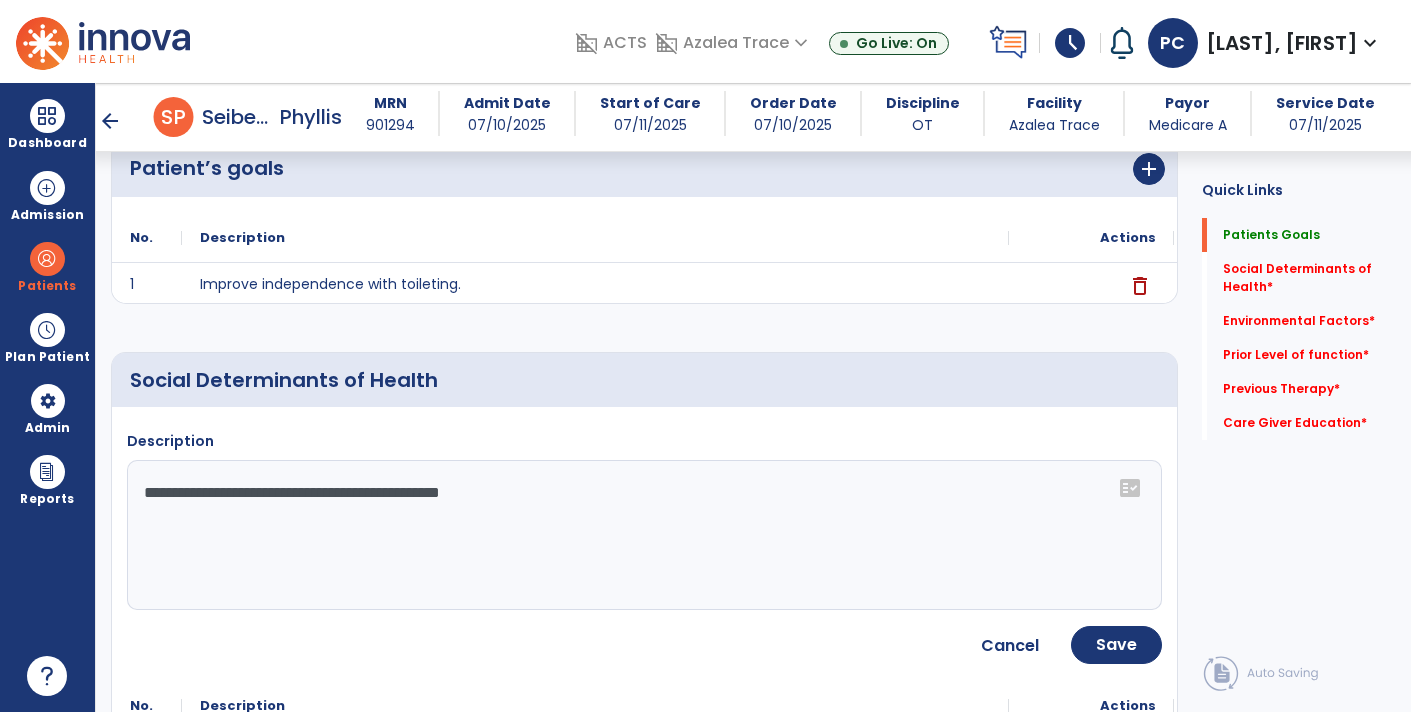 type on "**********" 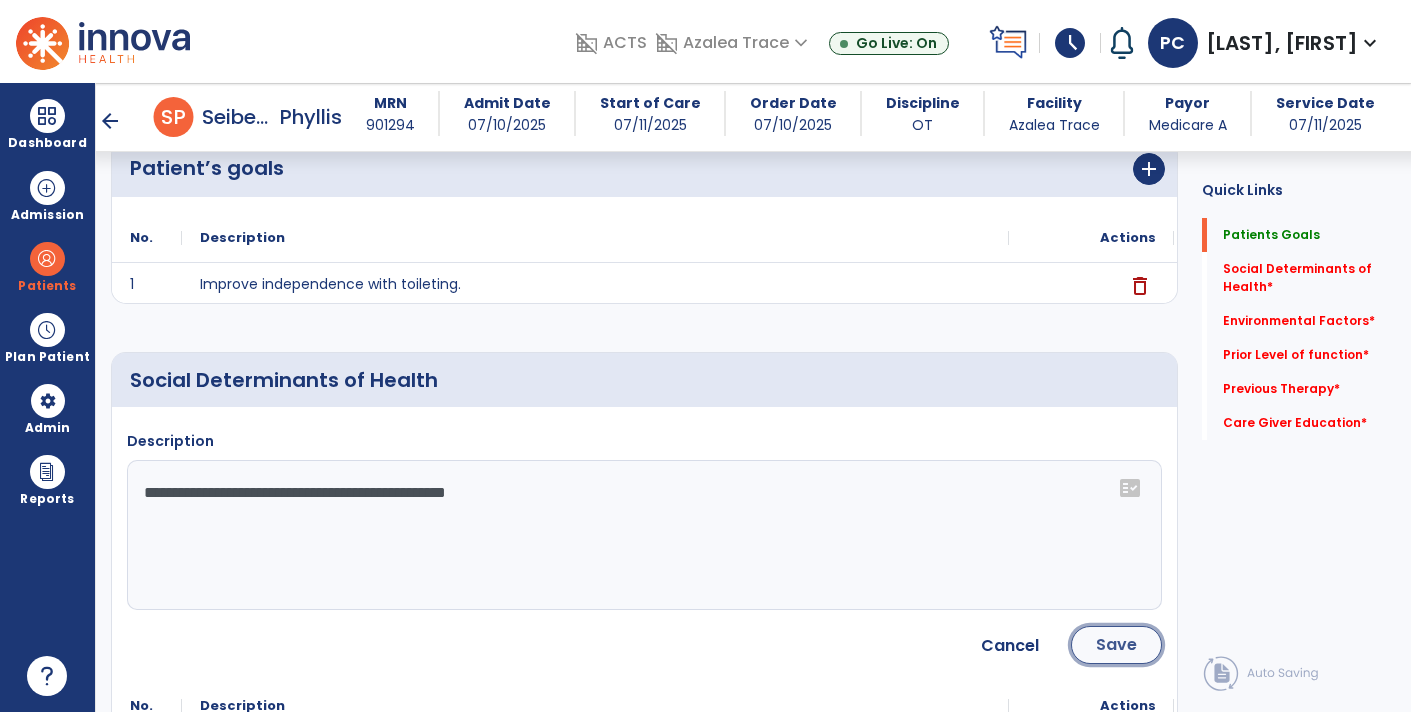 click on "Save" 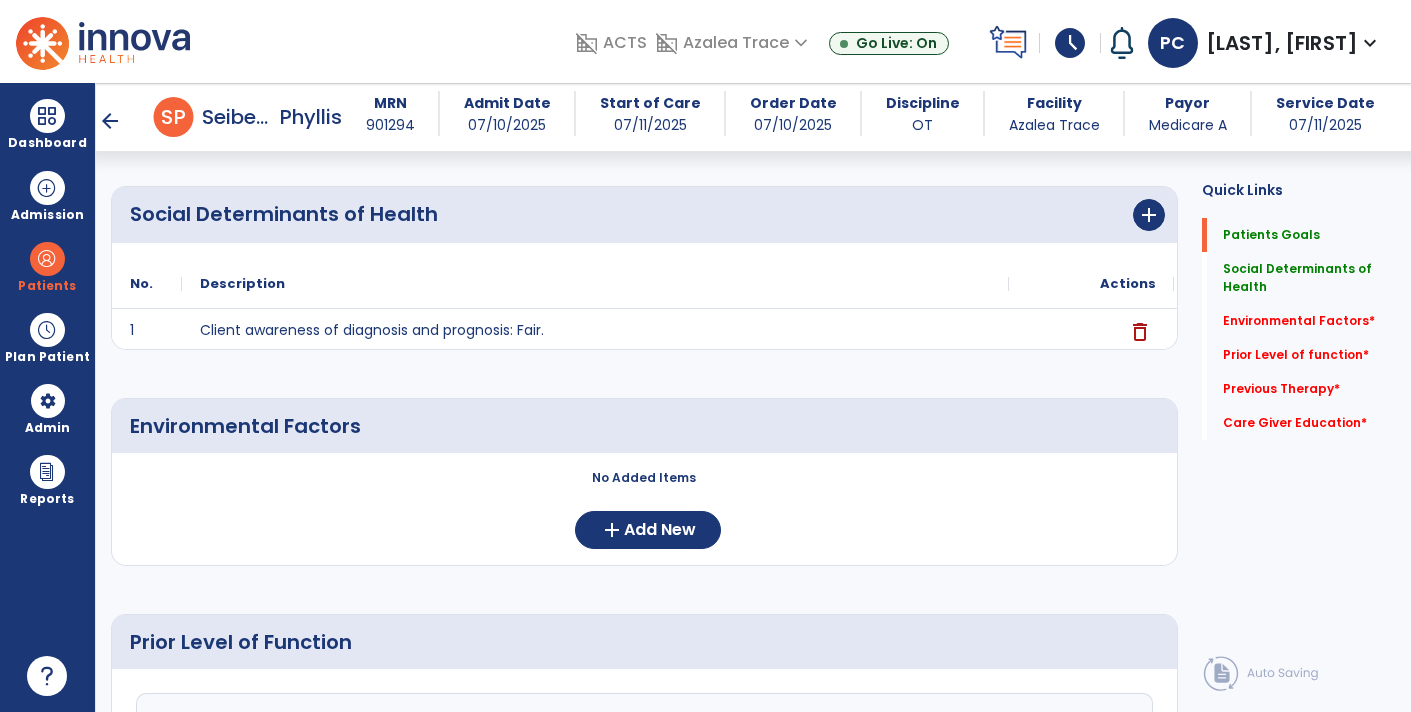 scroll, scrollTop: 354, scrollLeft: 0, axis: vertical 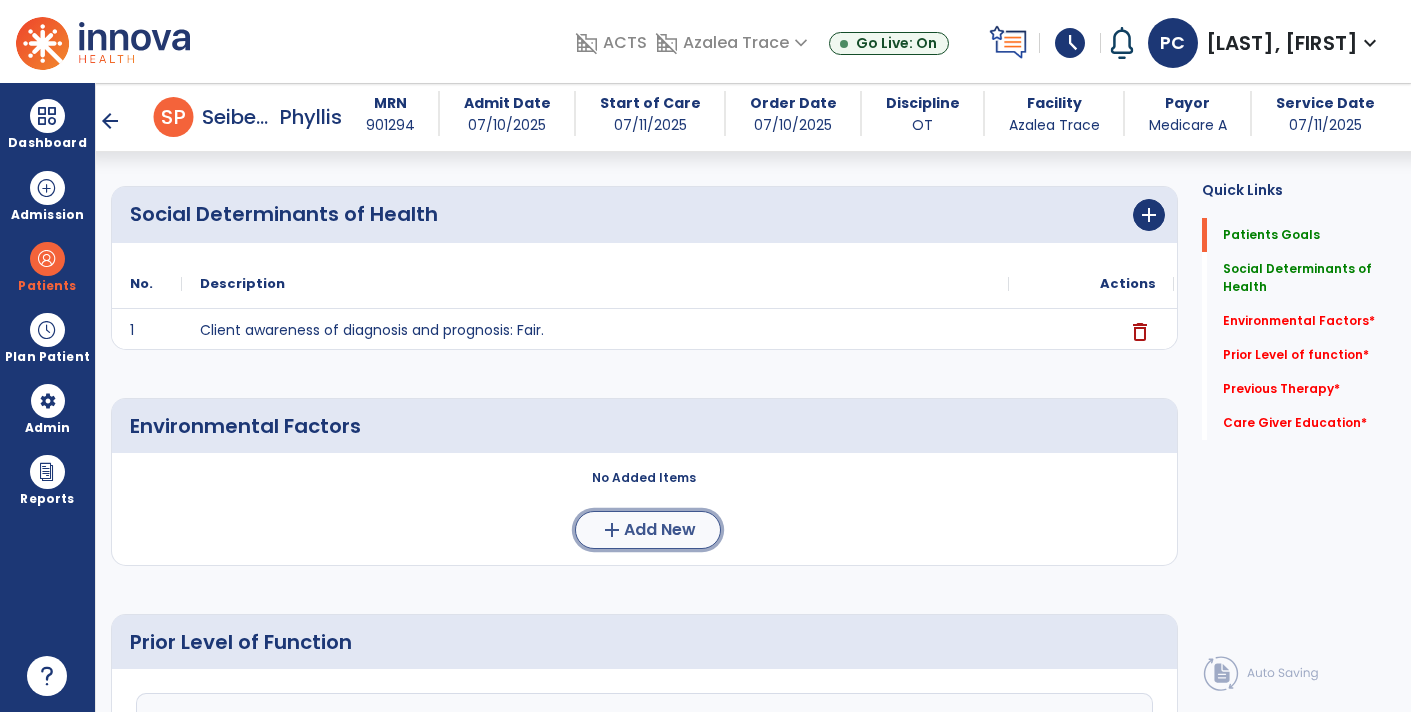 click on "Add New" 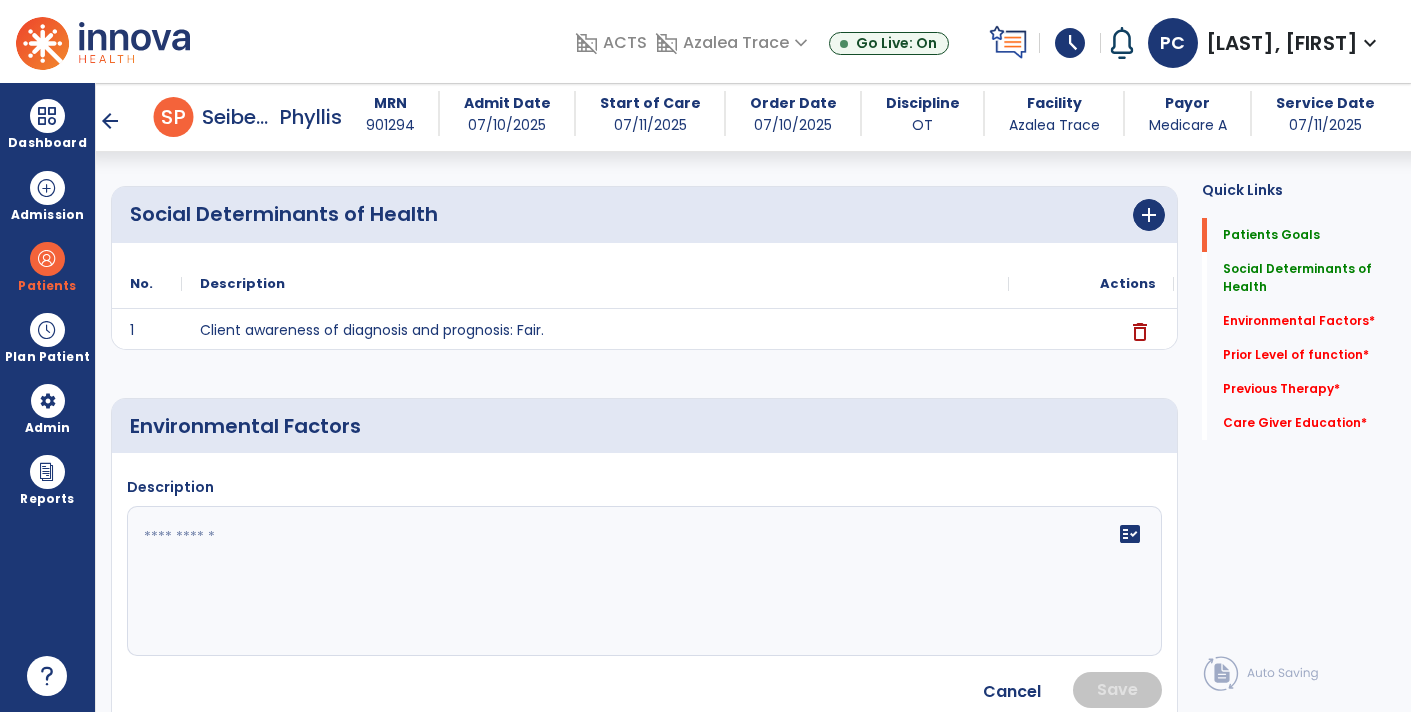 click on "fact_check" 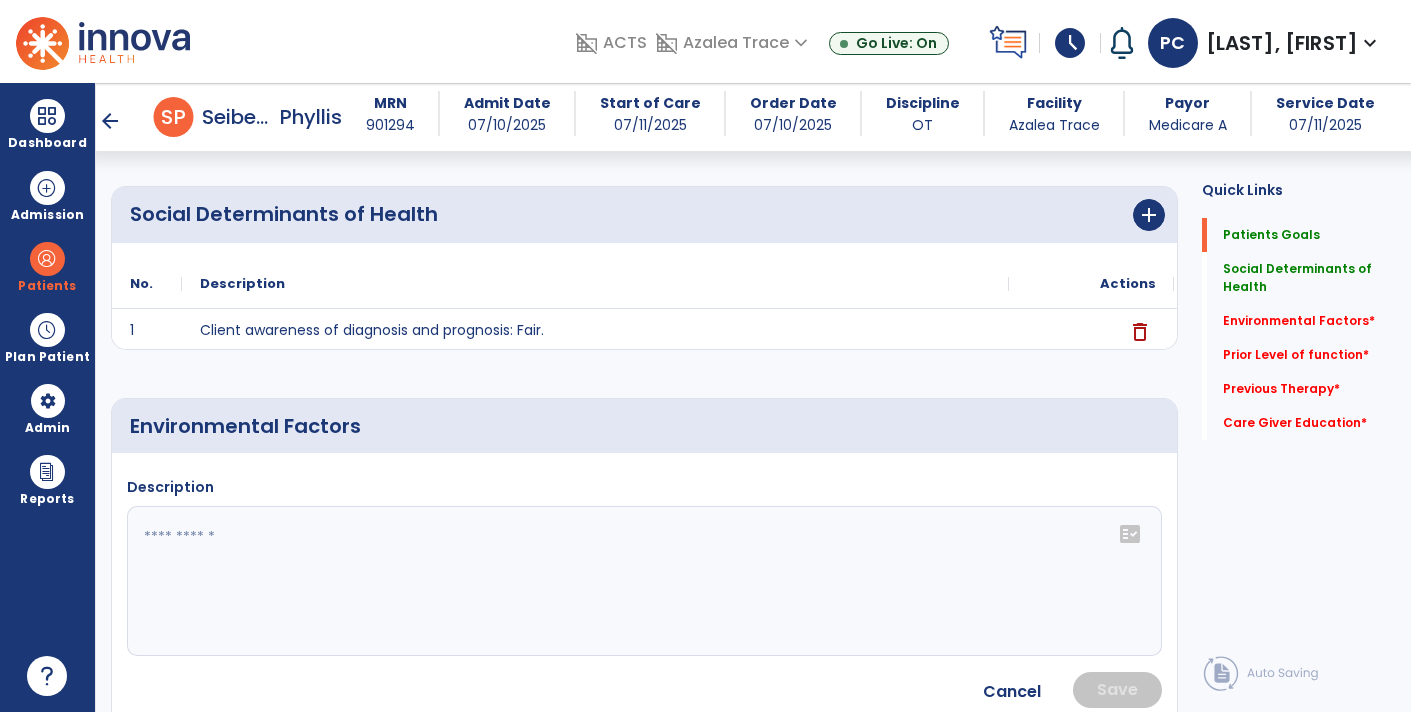 click 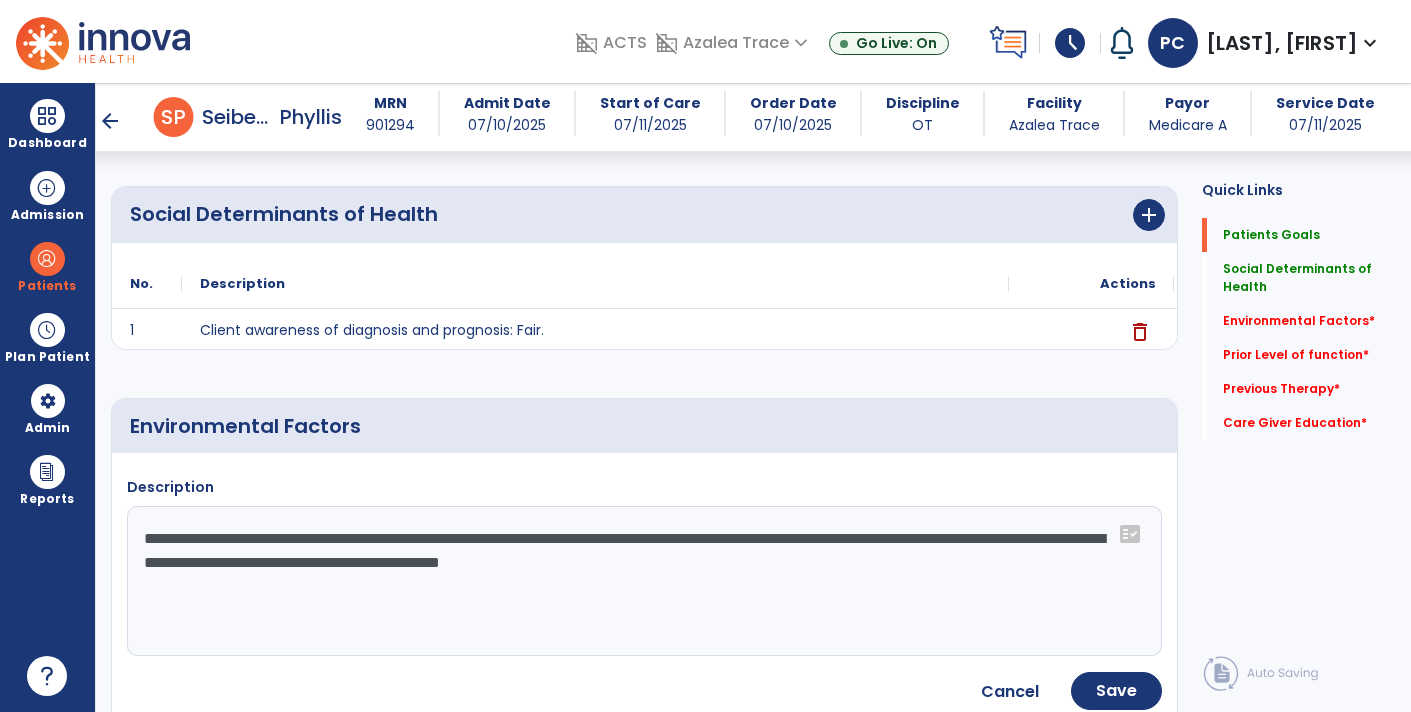 type on "**********" 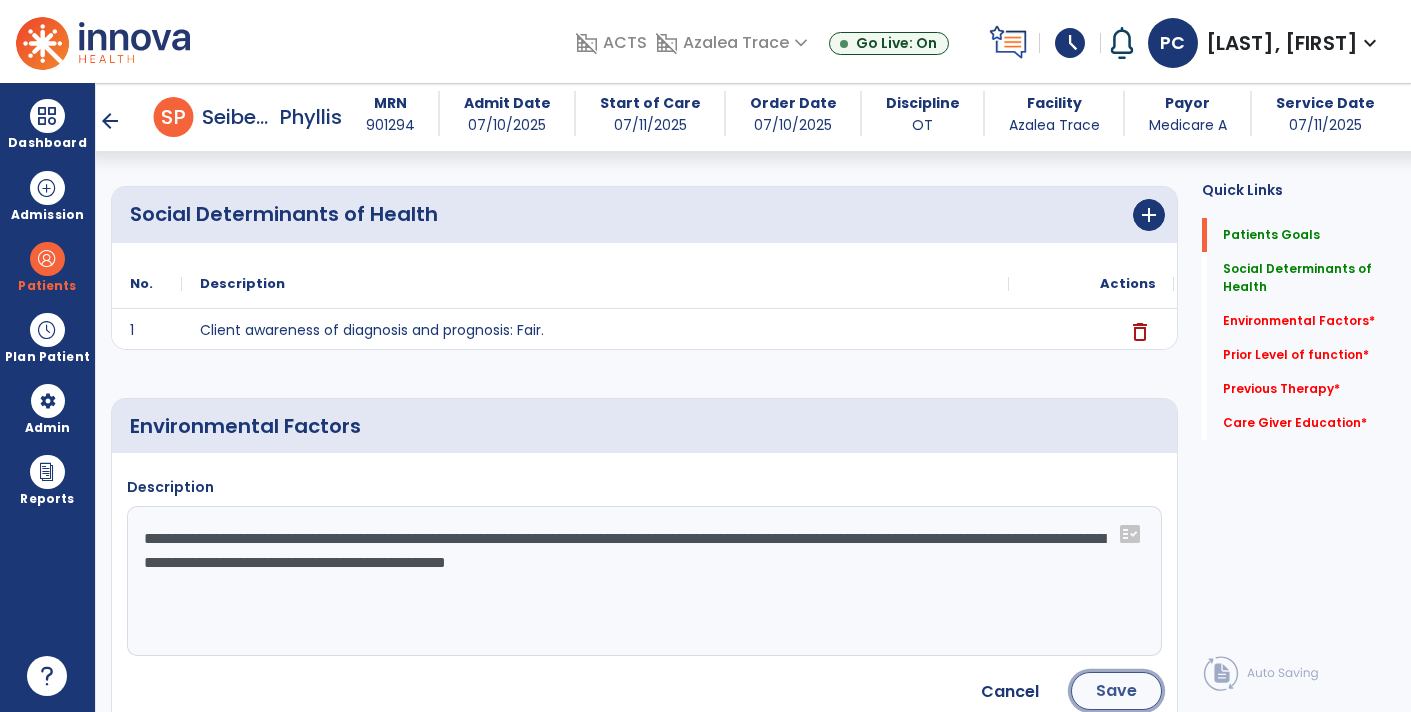 click on "Save" 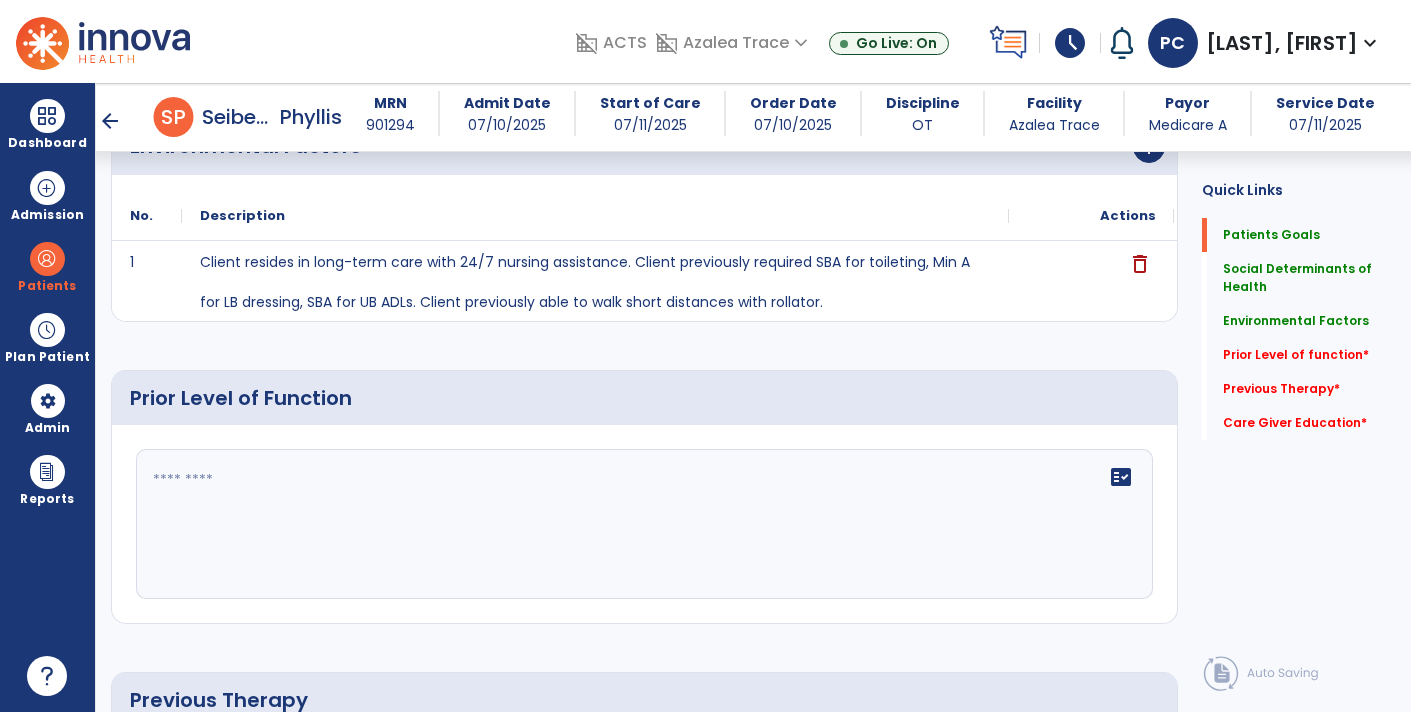 scroll, scrollTop: 634, scrollLeft: 0, axis: vertical 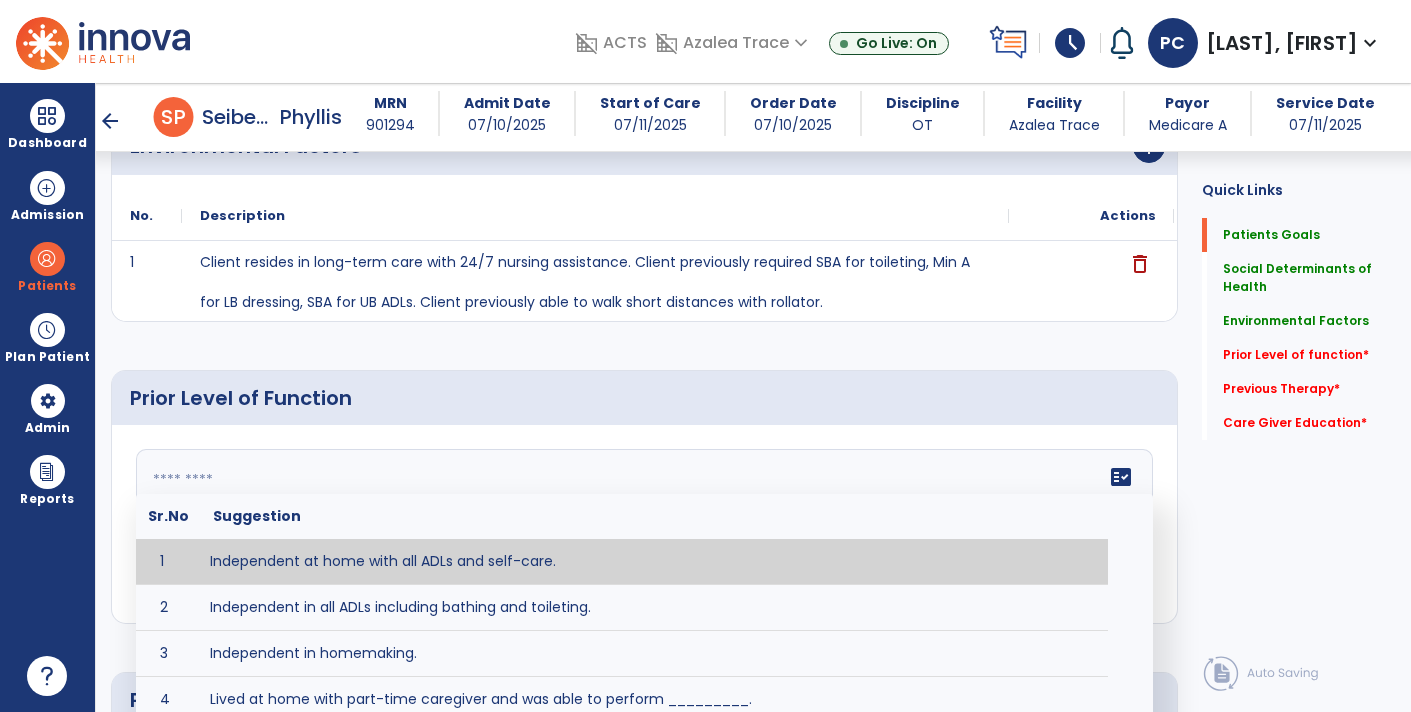 click on "fact_check" 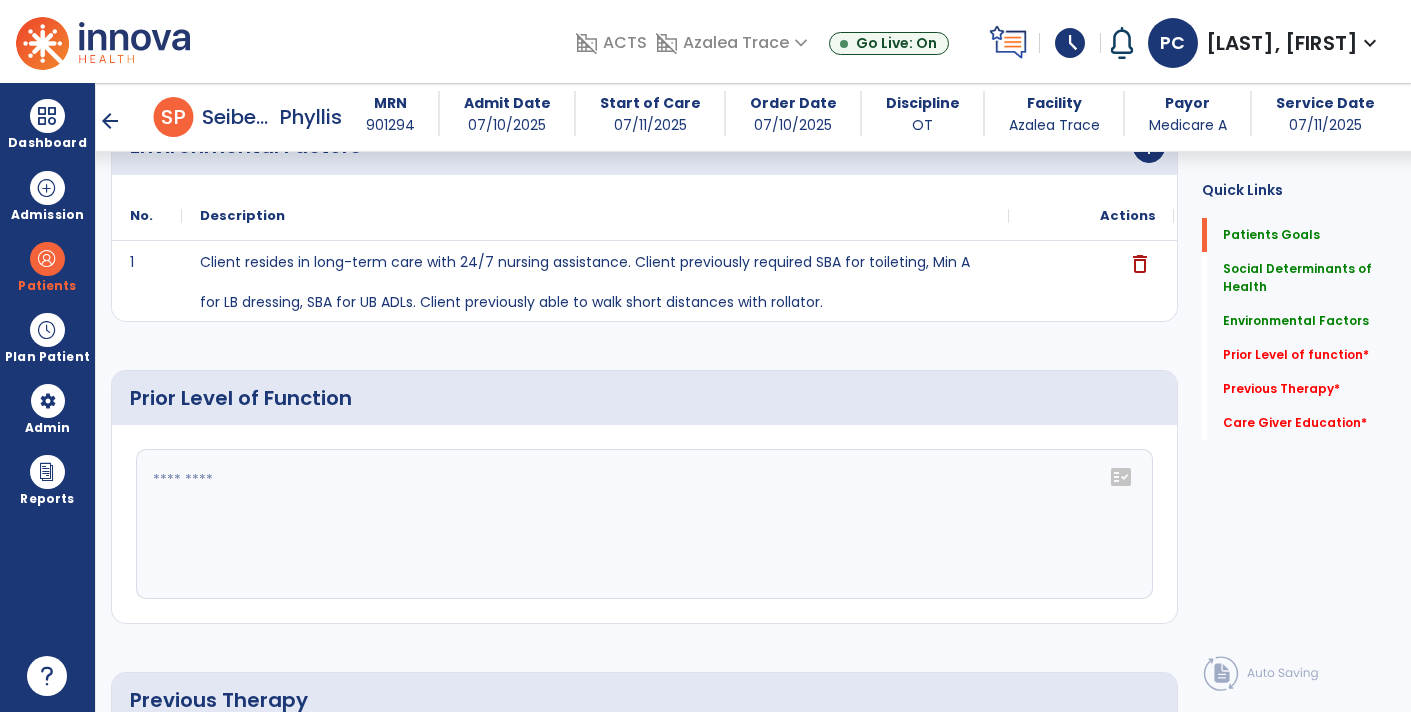 click 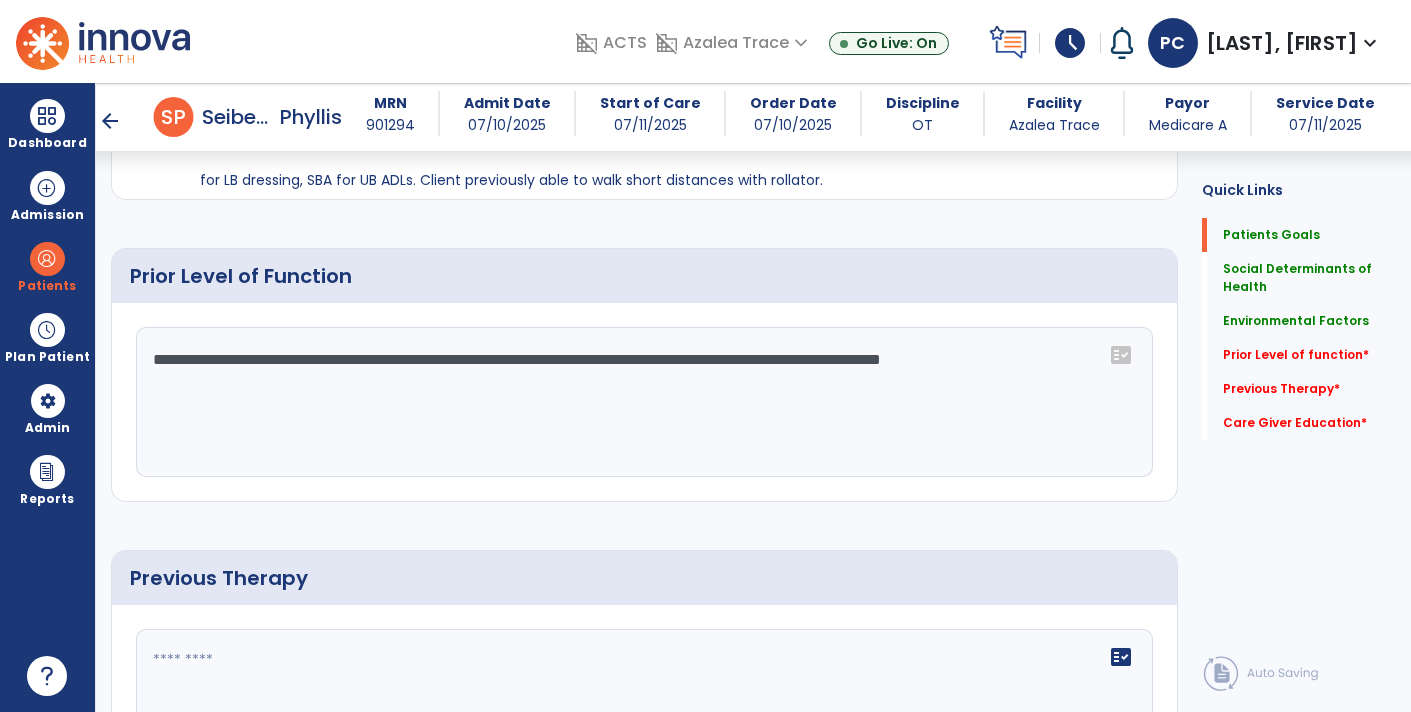 scroll, scrollTop: 768, scrollLeft: 0, axis: vertical 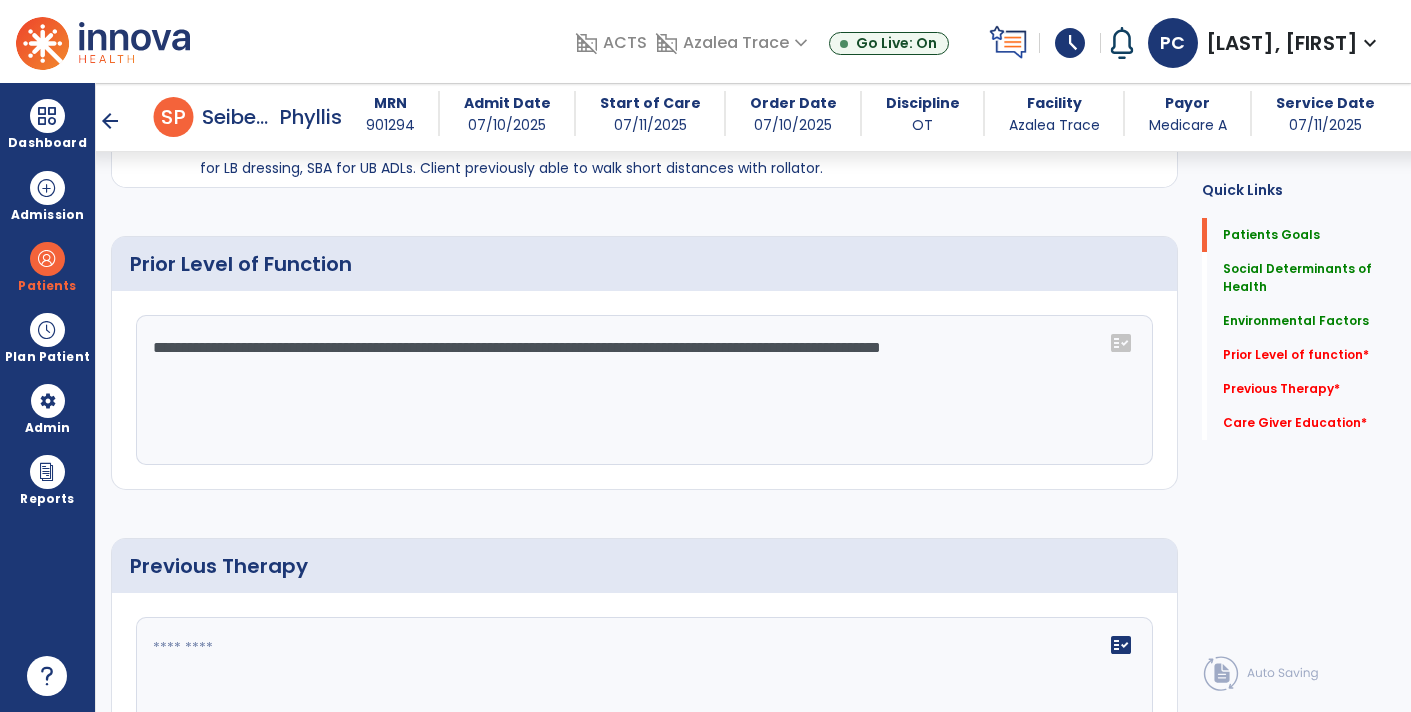 type on "**********" 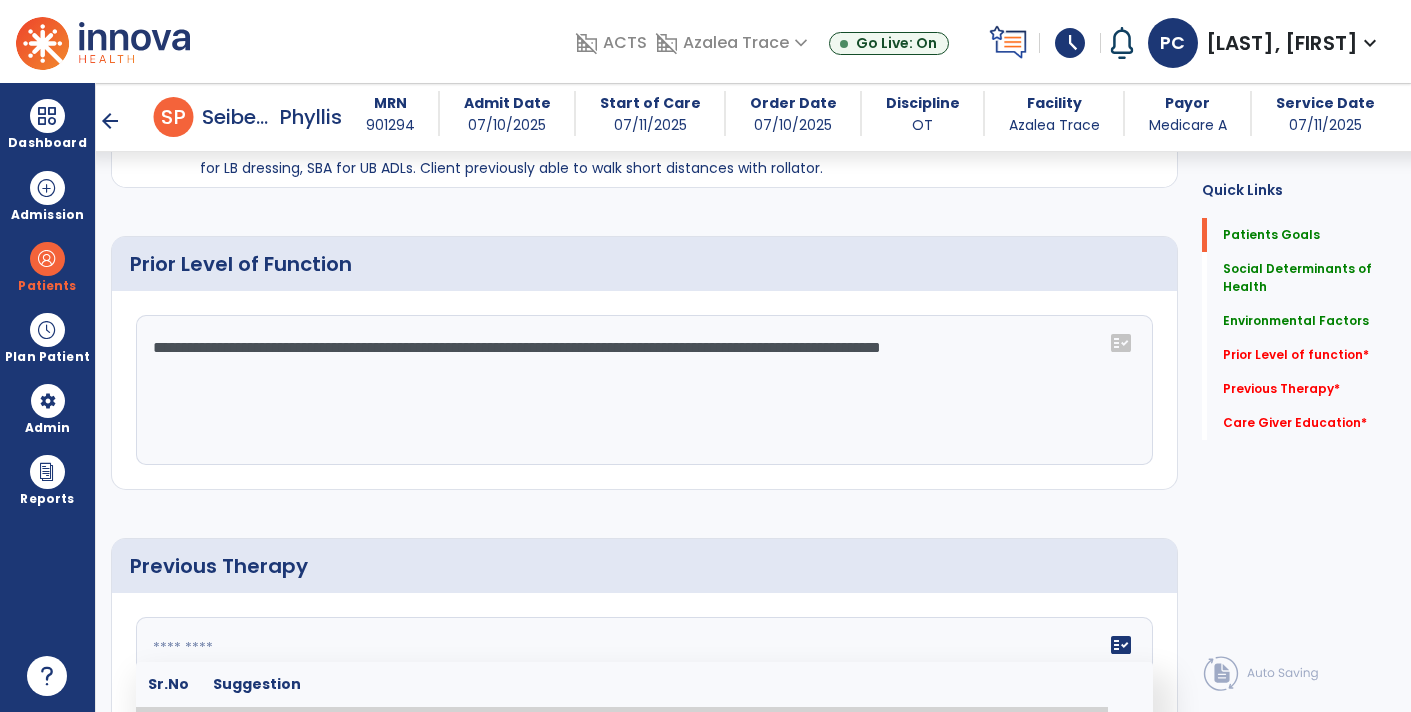 click 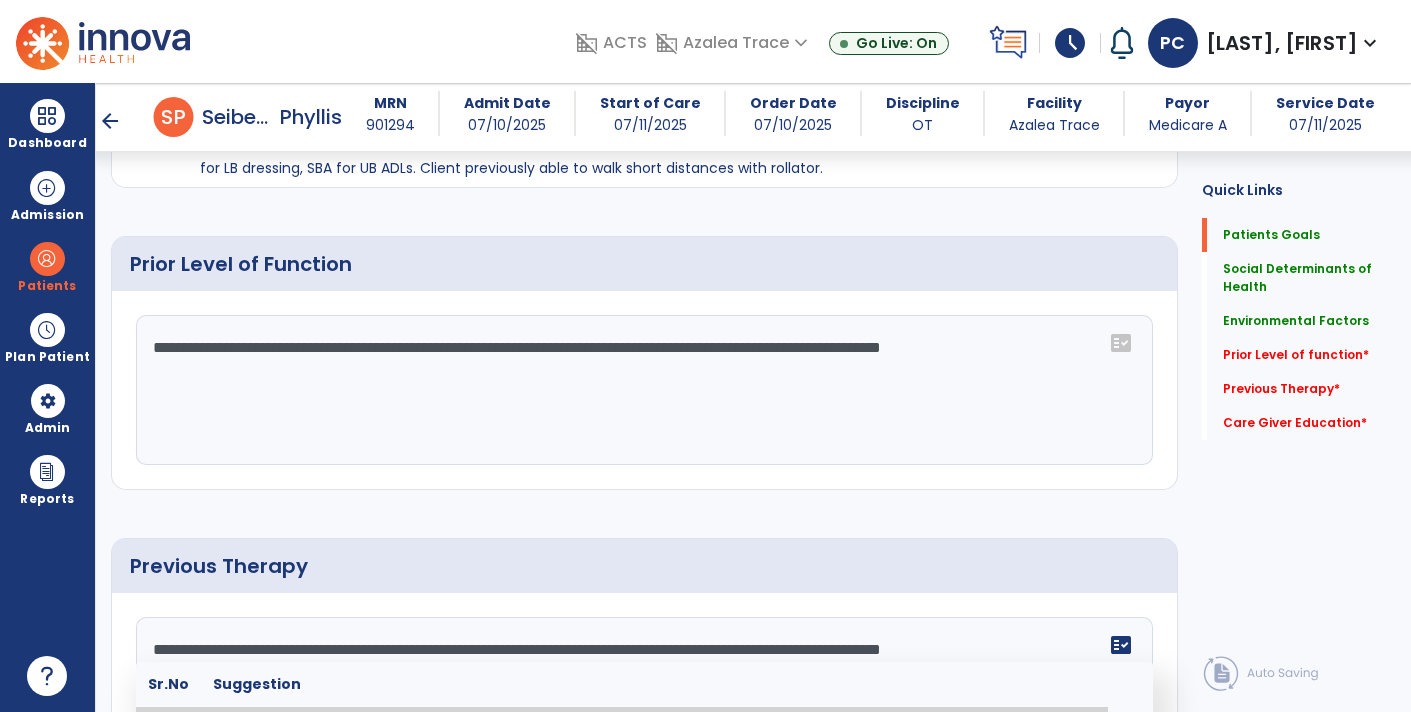 type on "**********" 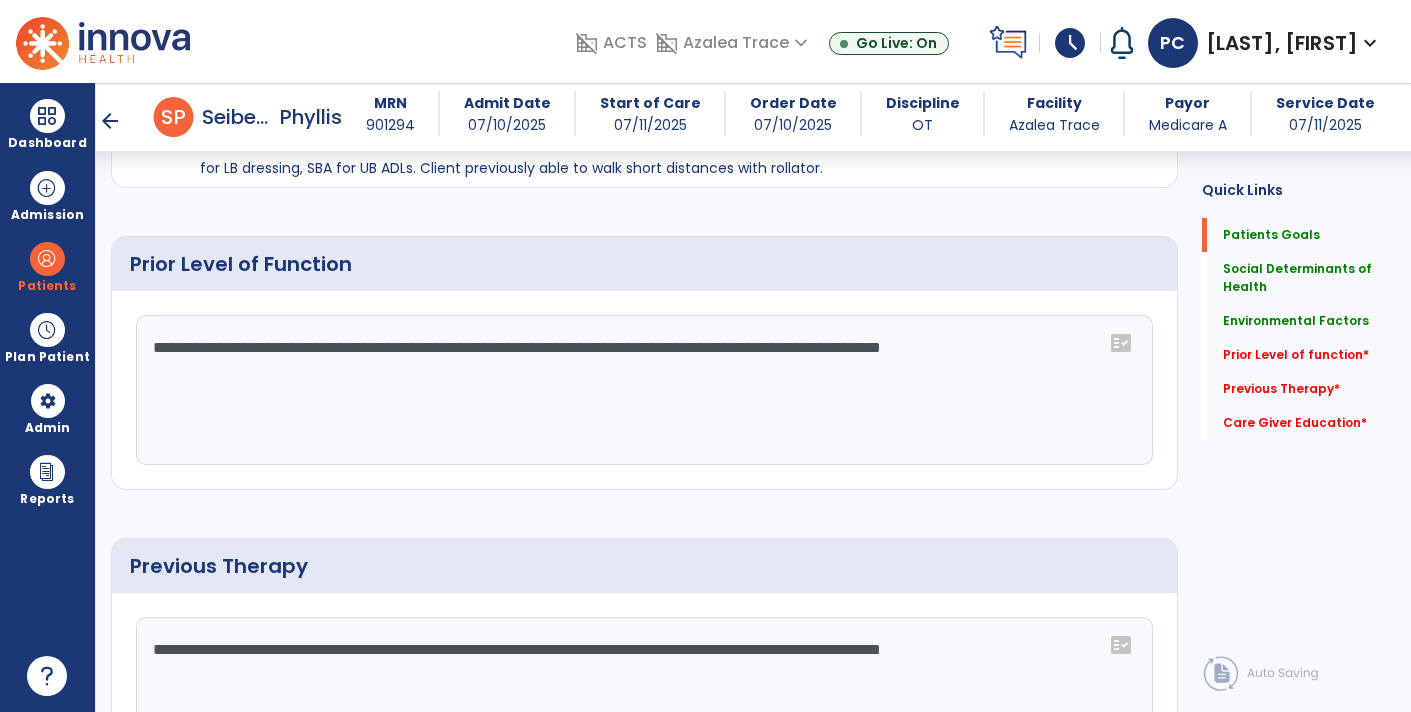 click on "**********" 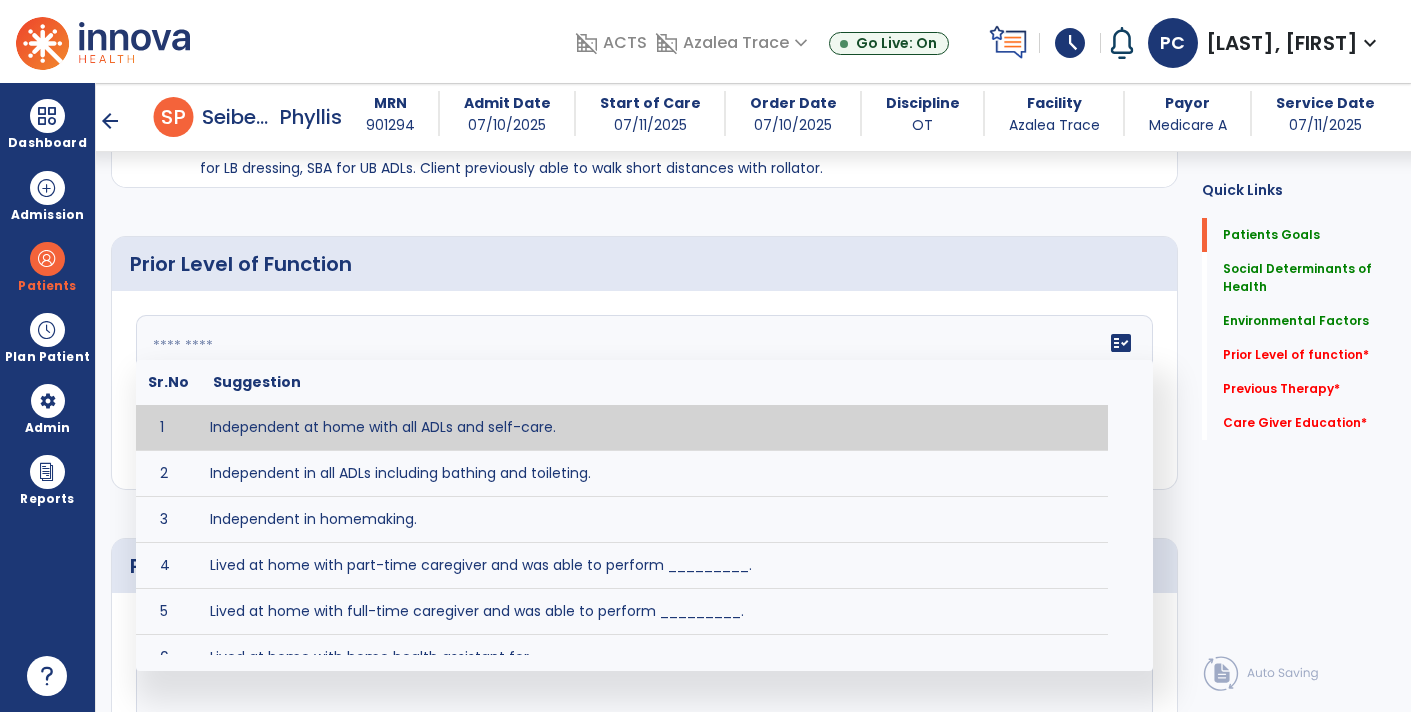 click on "fact_check" 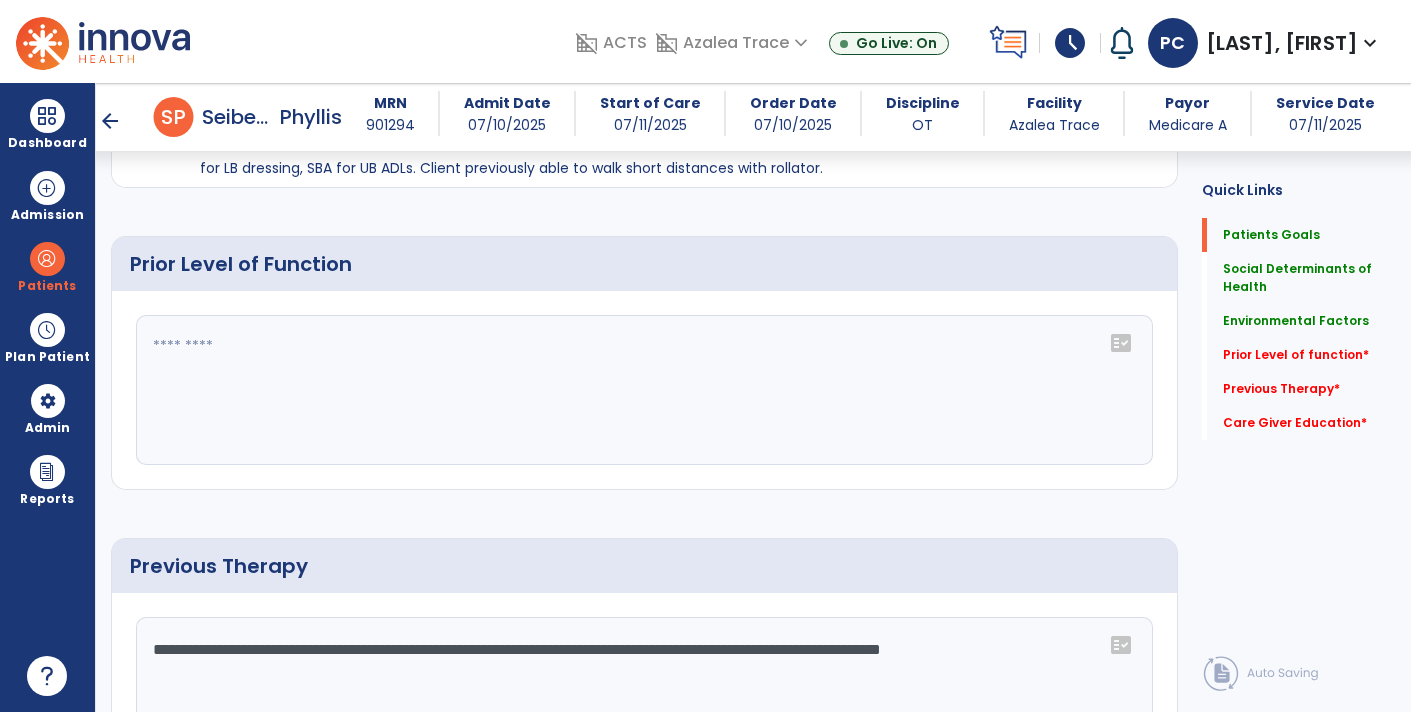 click 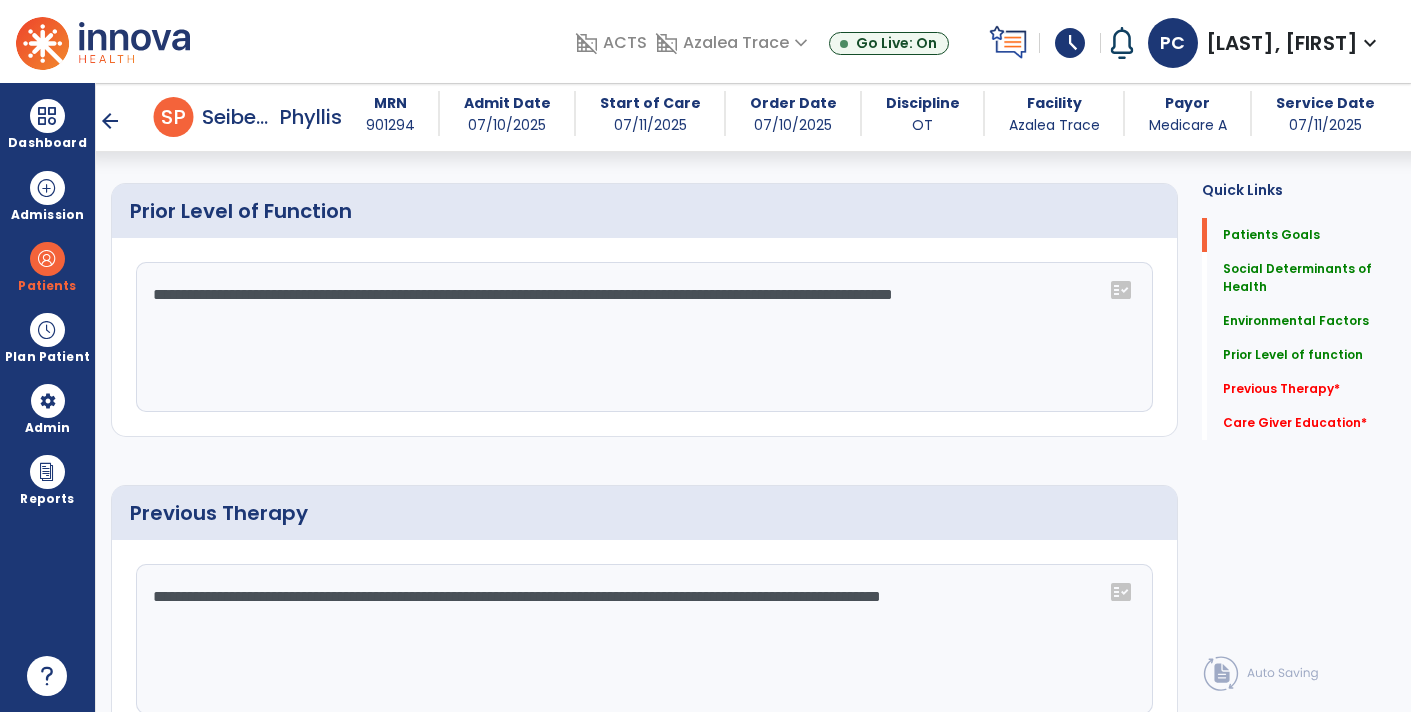 scroll, scrollTop: 824, scrollLeft: 0, axis: vertical 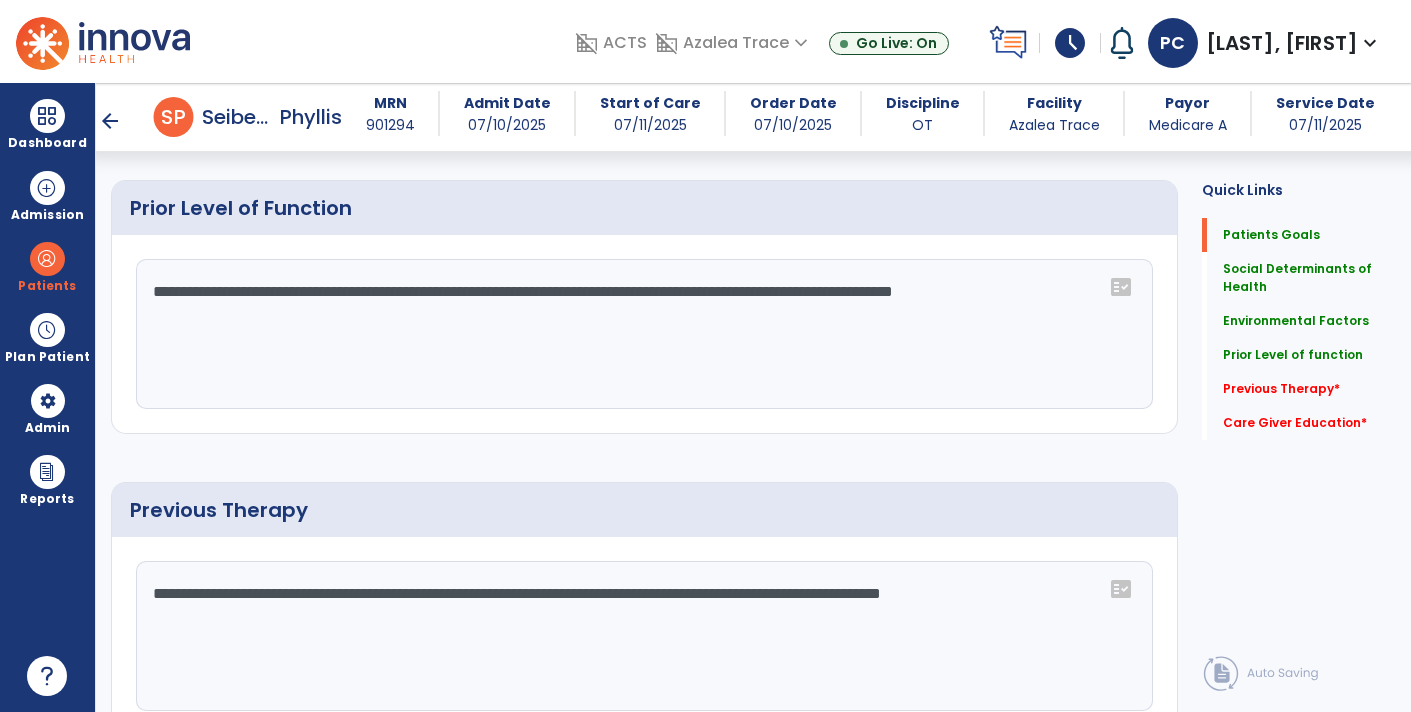 type on "**********" 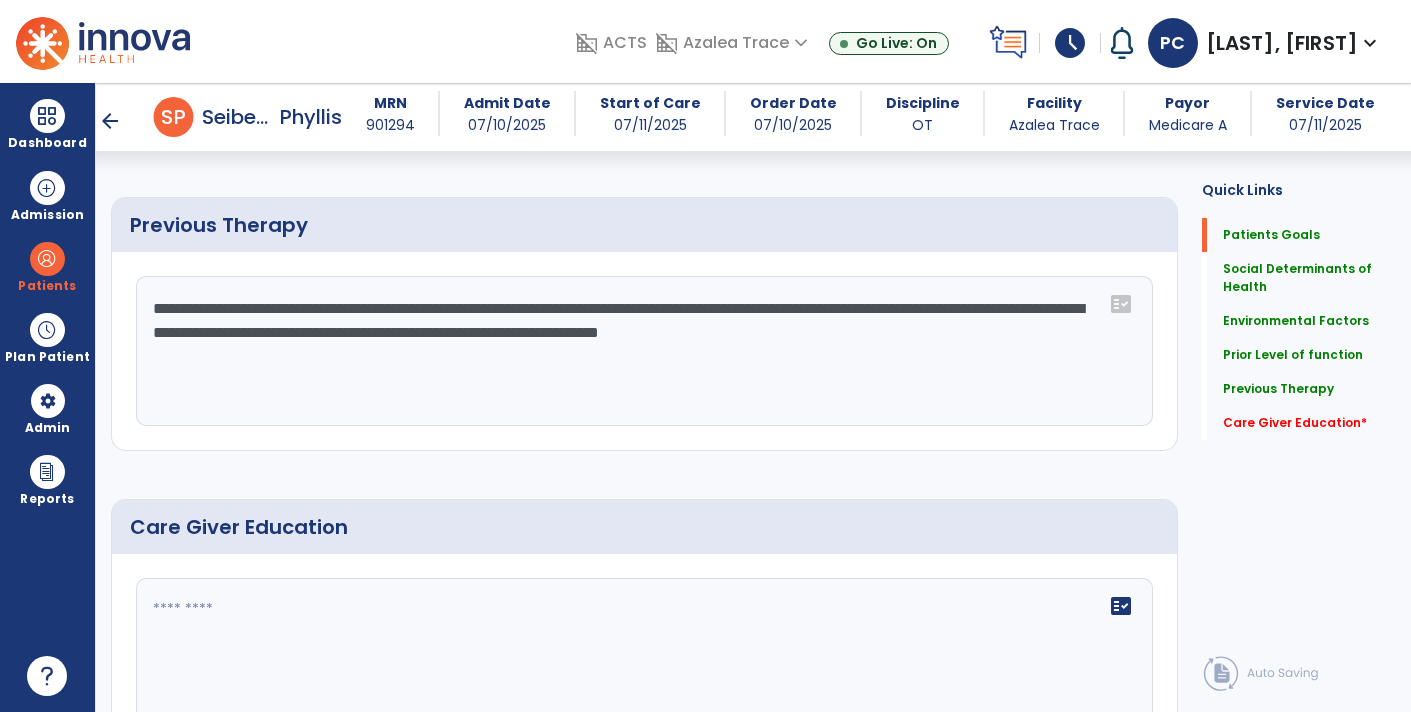 scroll, scrollTop: 1214, scrollLeft: 0, axis: vertical 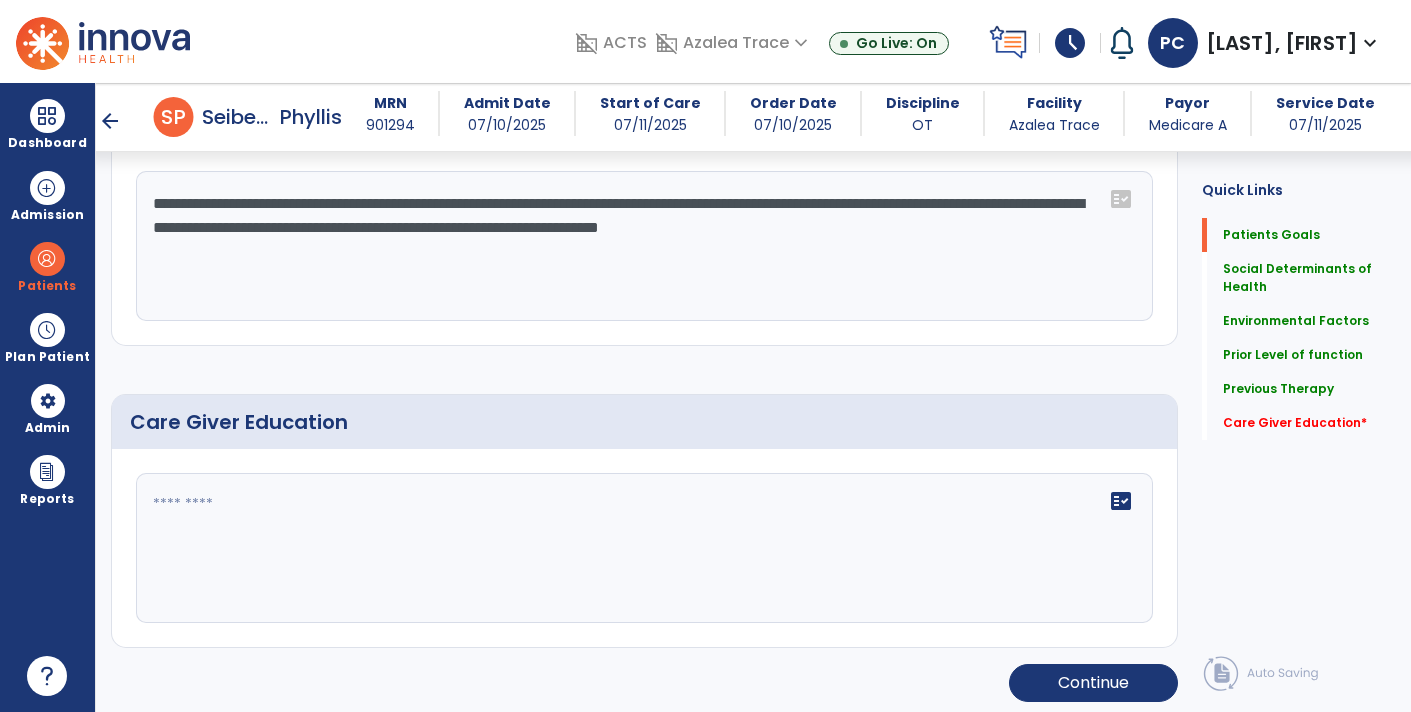 type on "**********" 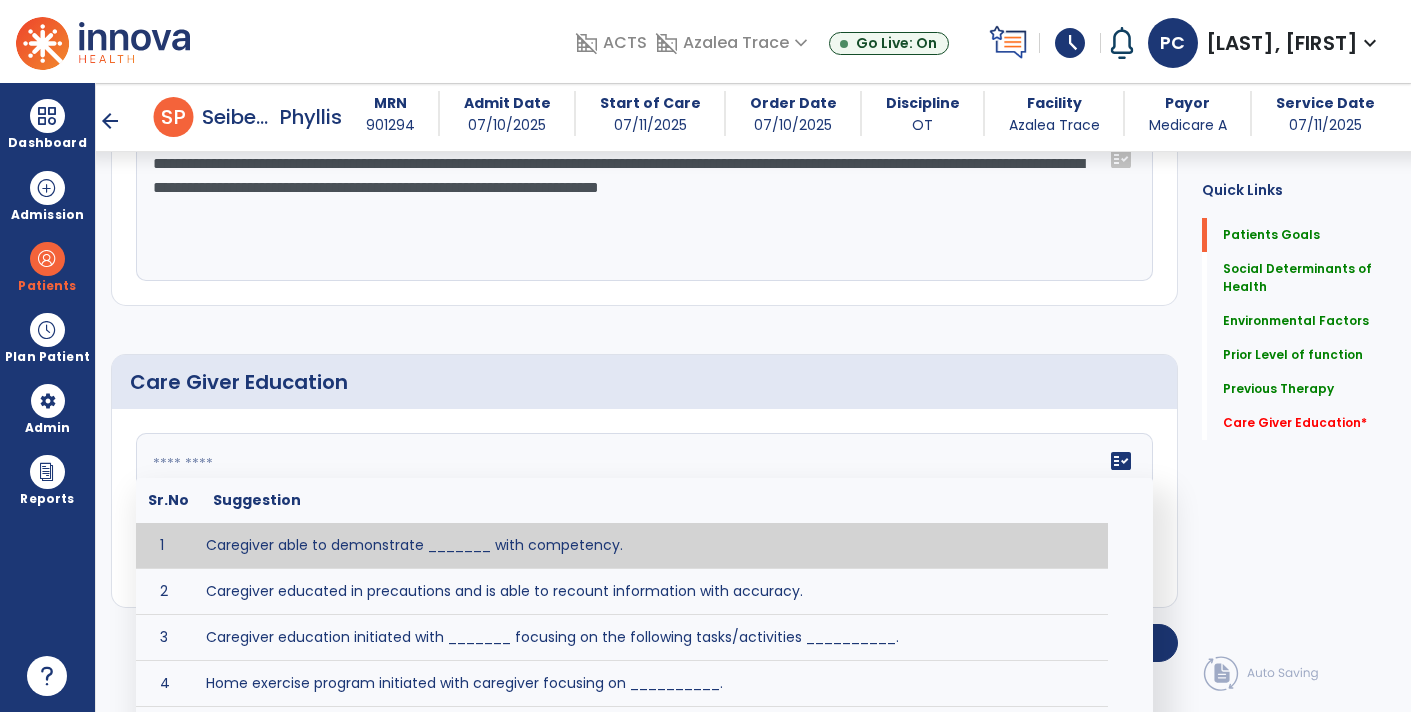 scroll, scrollTop: 1214, scrollLeft: 0, axis: vertical 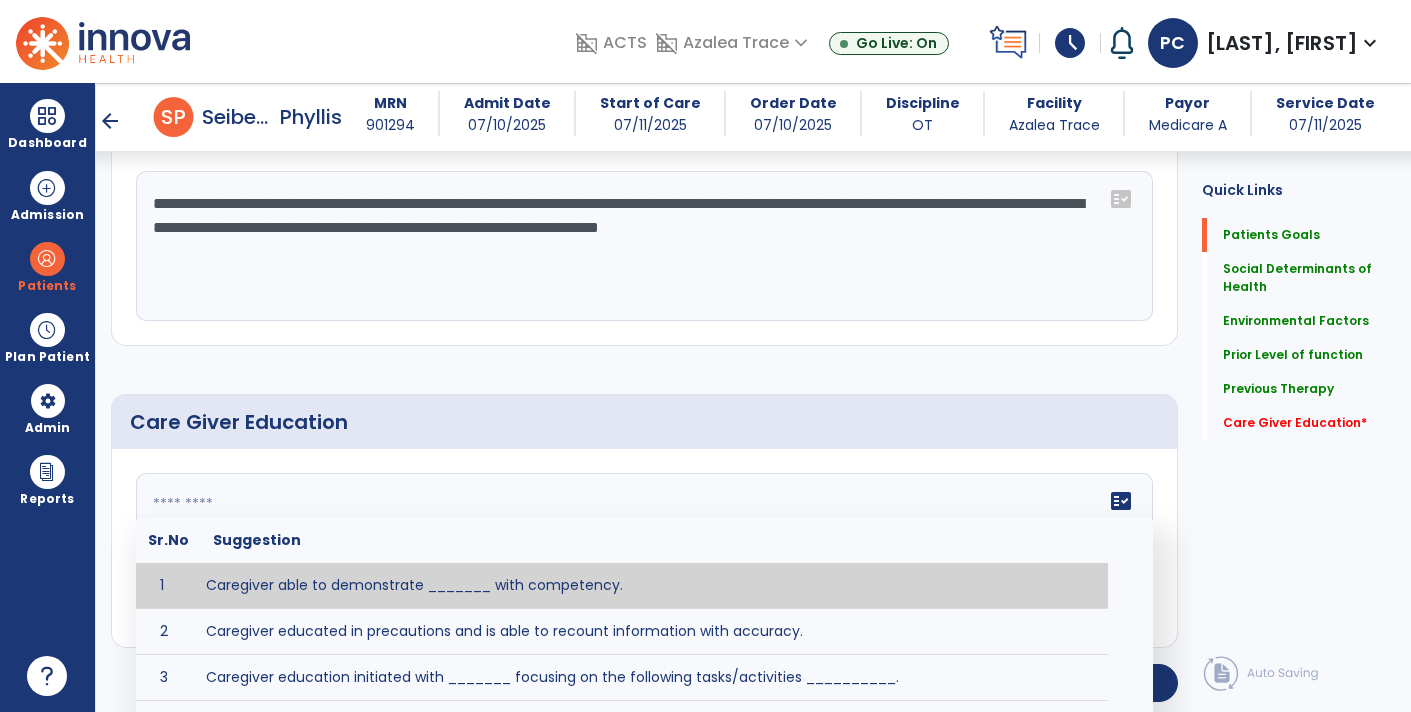 type on "*" 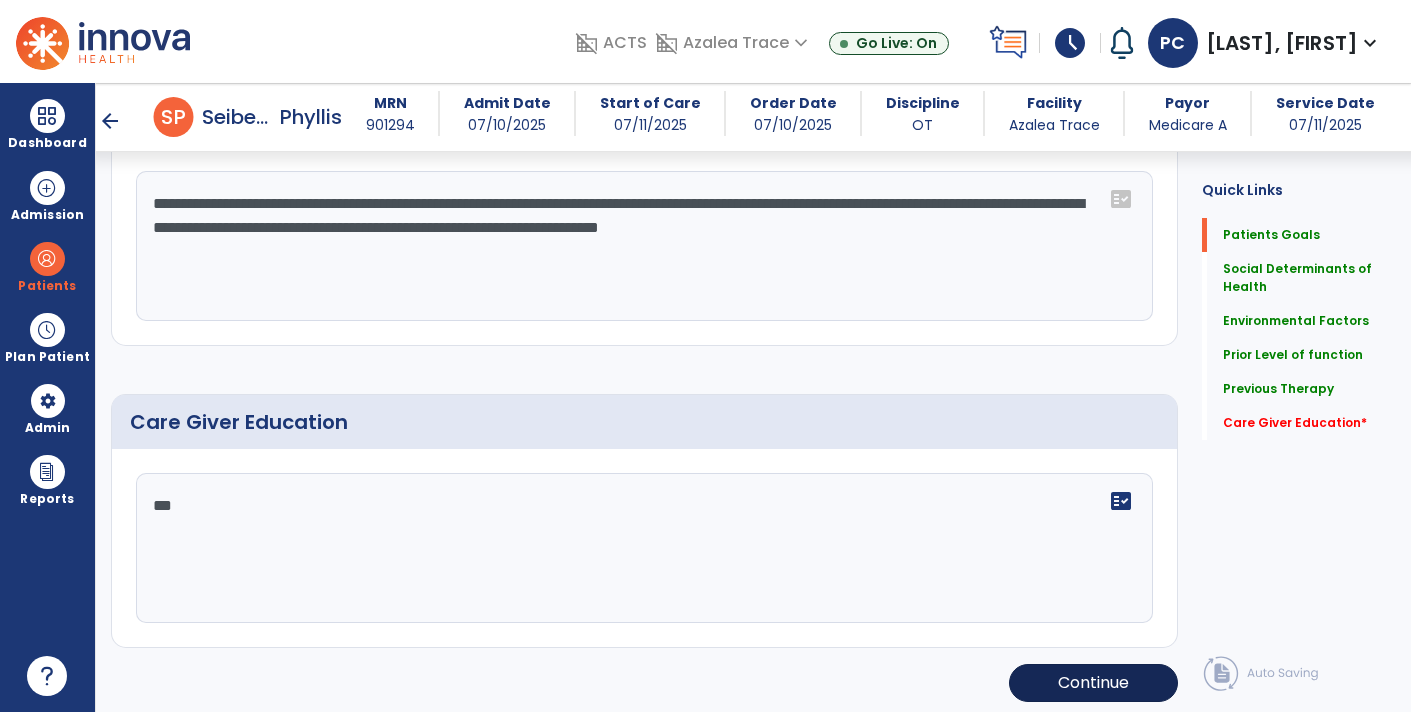 type on "***" 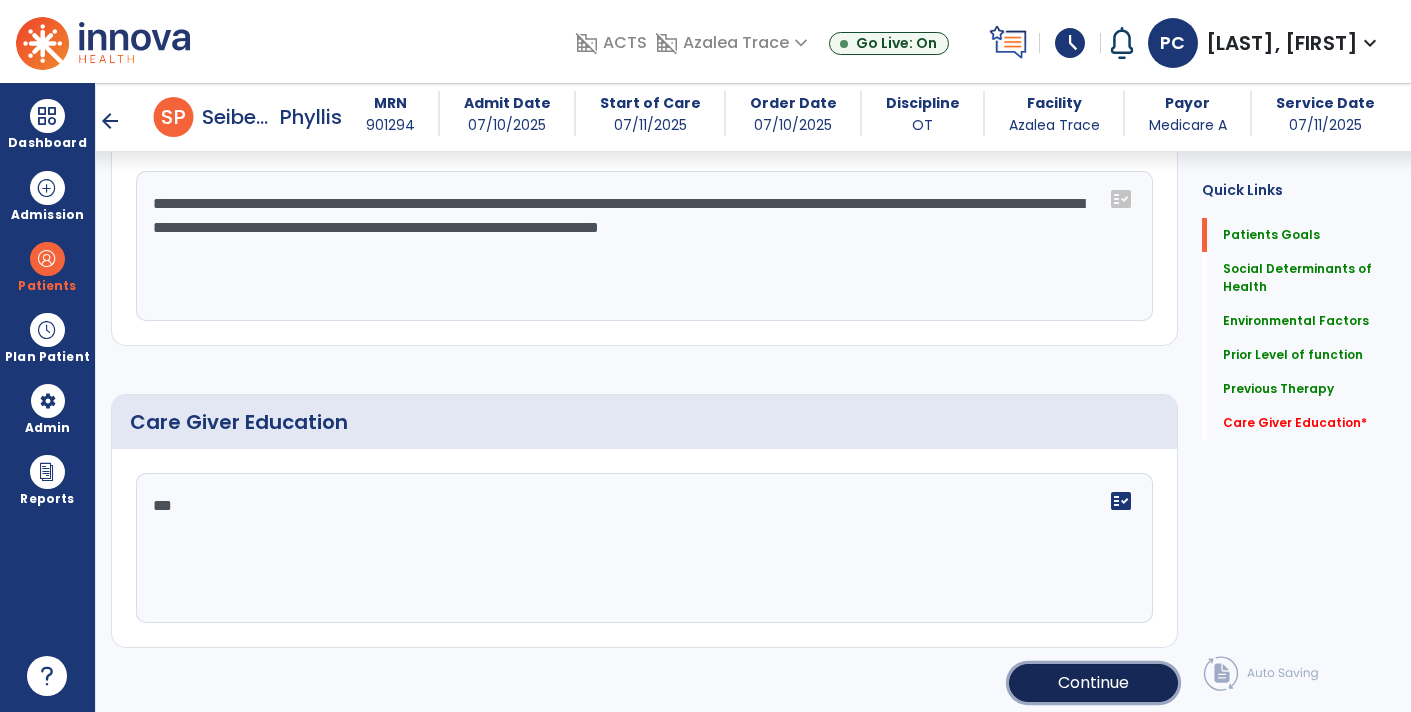 click on "Continue" 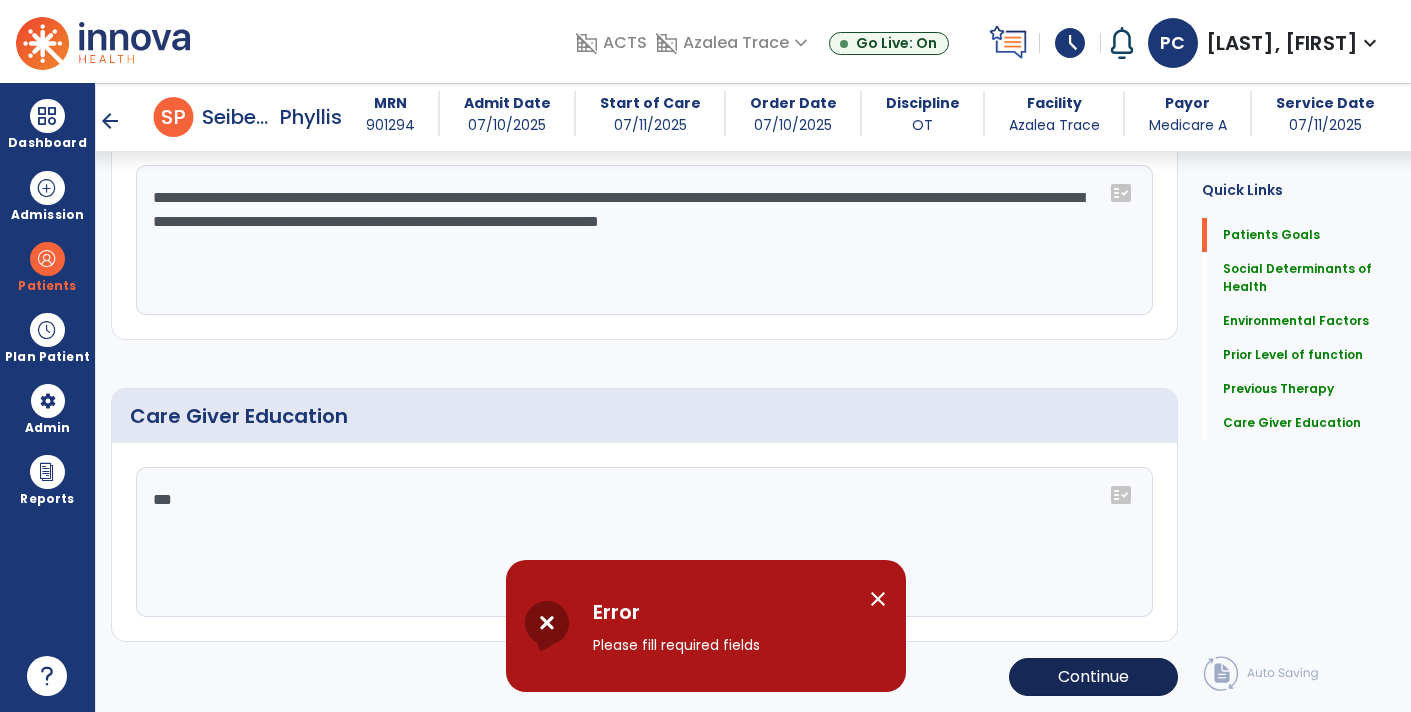 scroll, scrollTop: 1214, scrollLeft: 0, axis: vertical 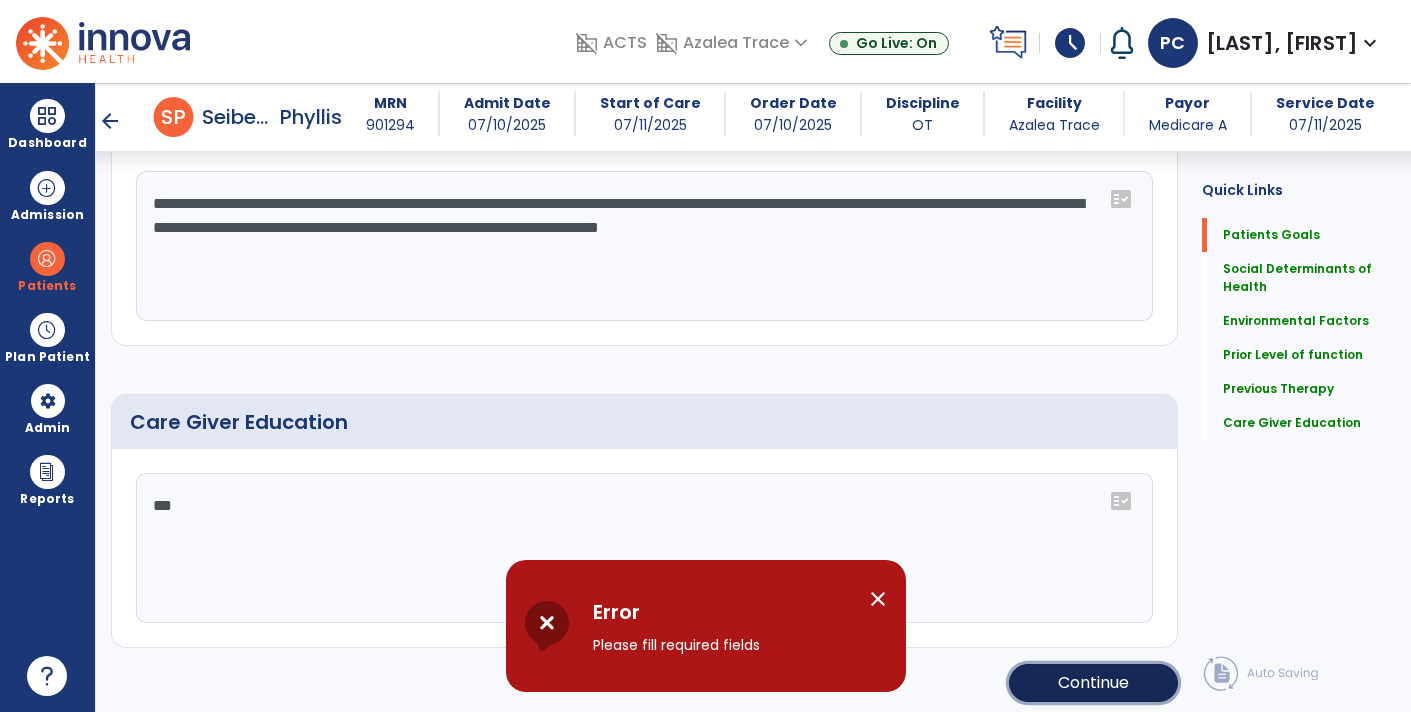 click on "Continue" 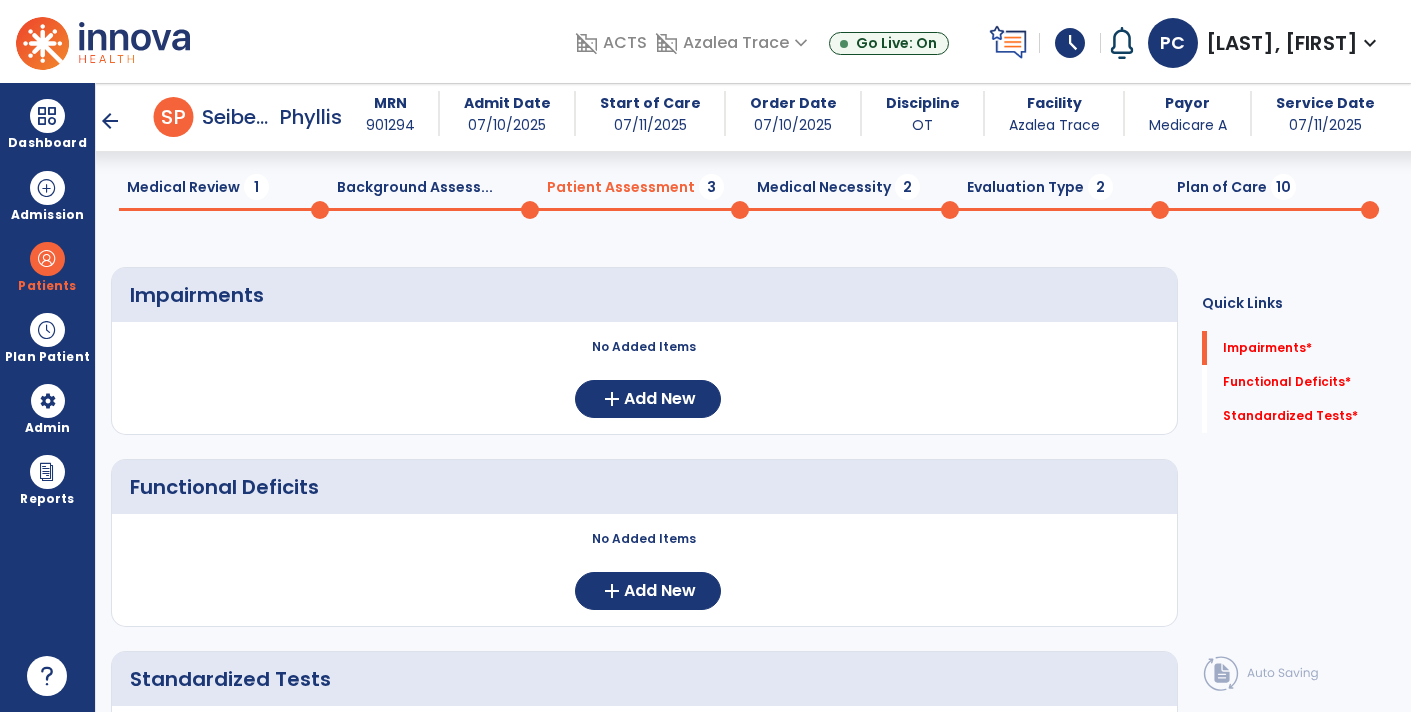 scroll, scrollTop: 60, scrollLeft: 0, axis: vertical 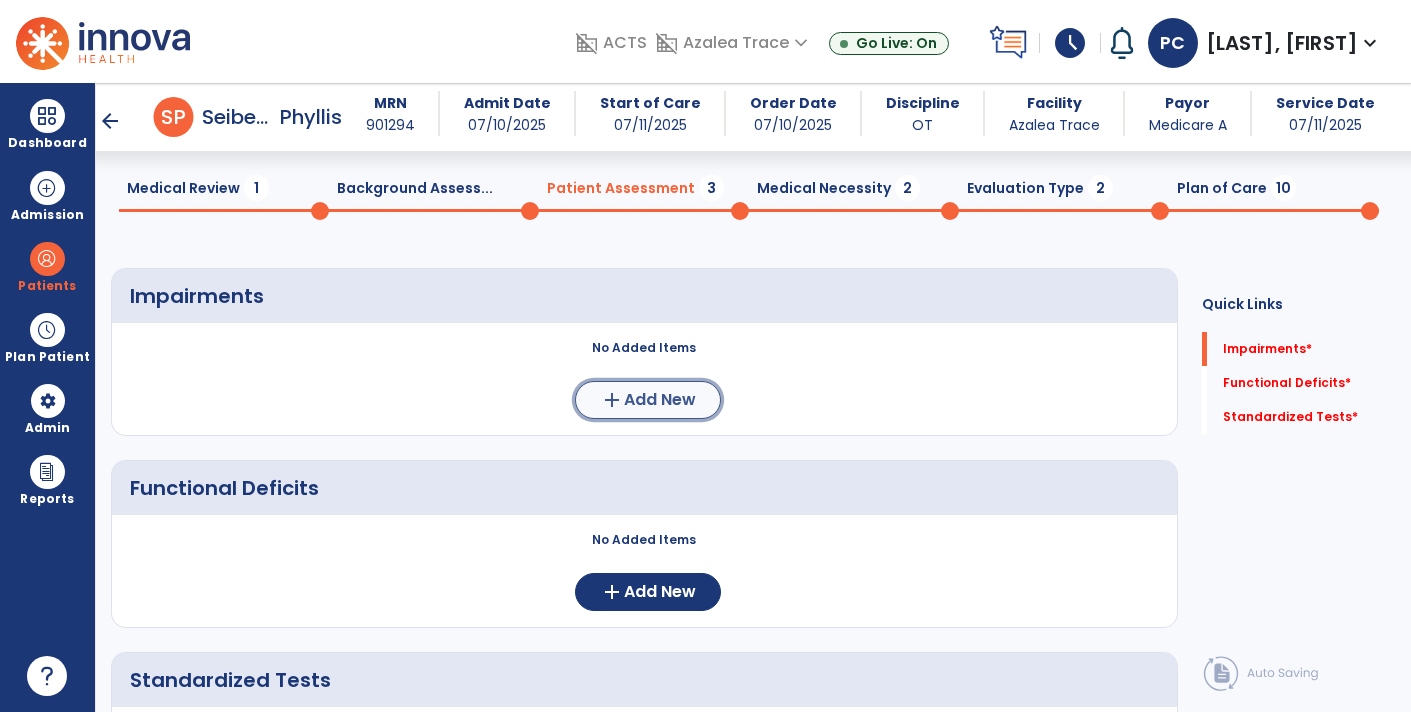 click on "Add New" 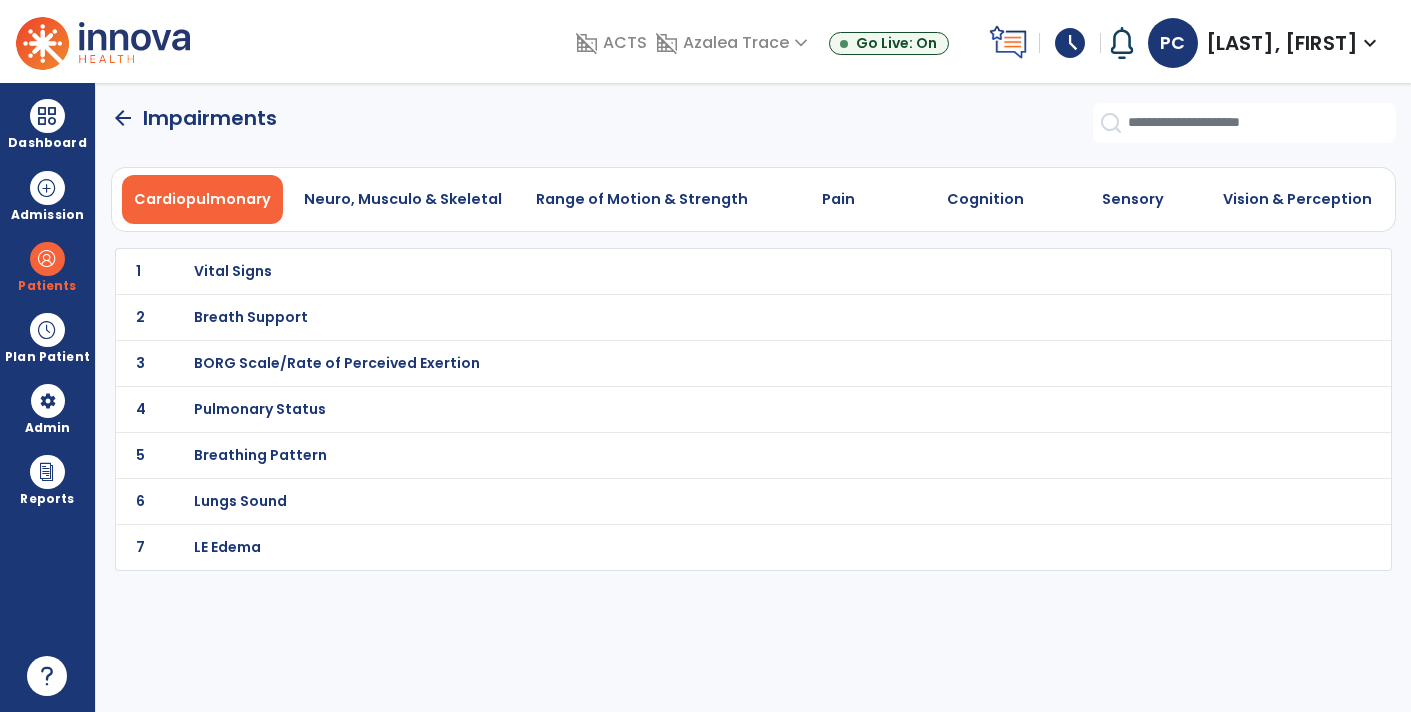 scroll, scrollTop: 0, scrollLeft: 0, axis: both 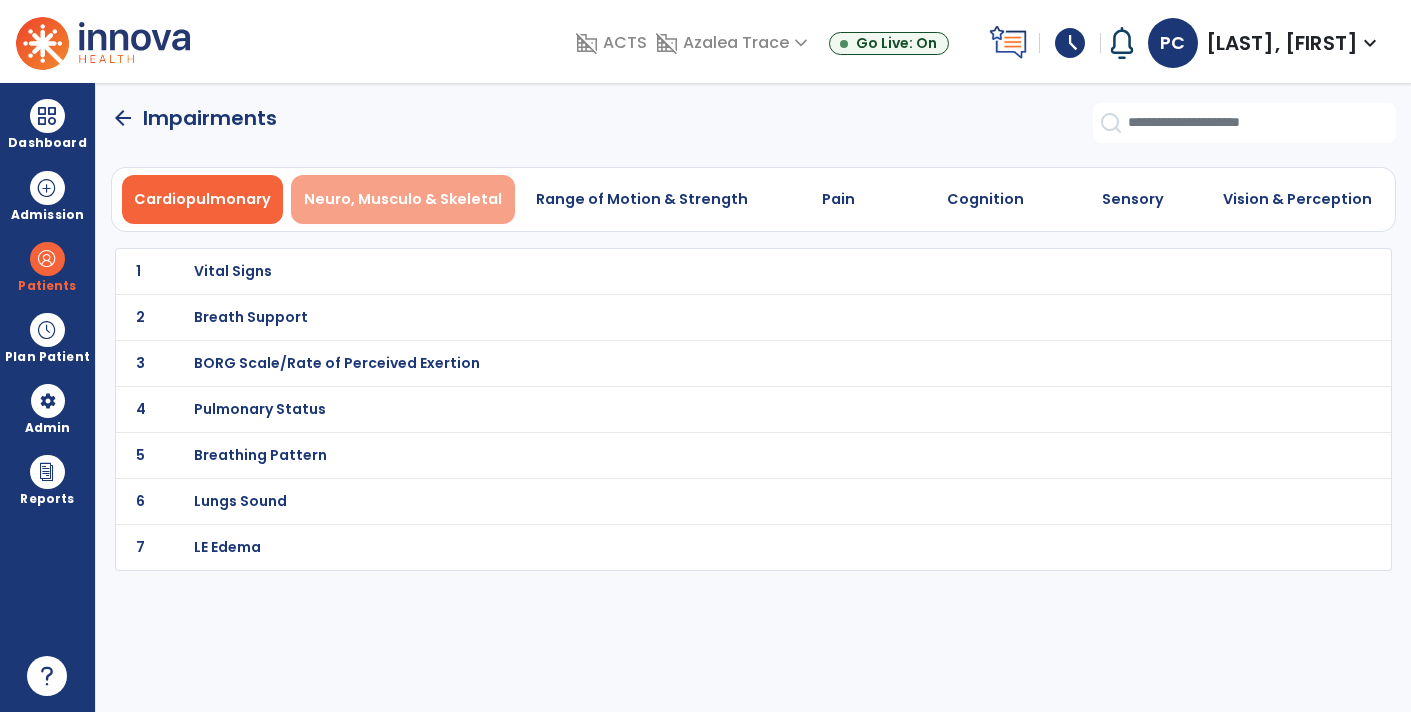 click on "Neuro, Musculo & Skeletal" at bounding box center (403, 199) 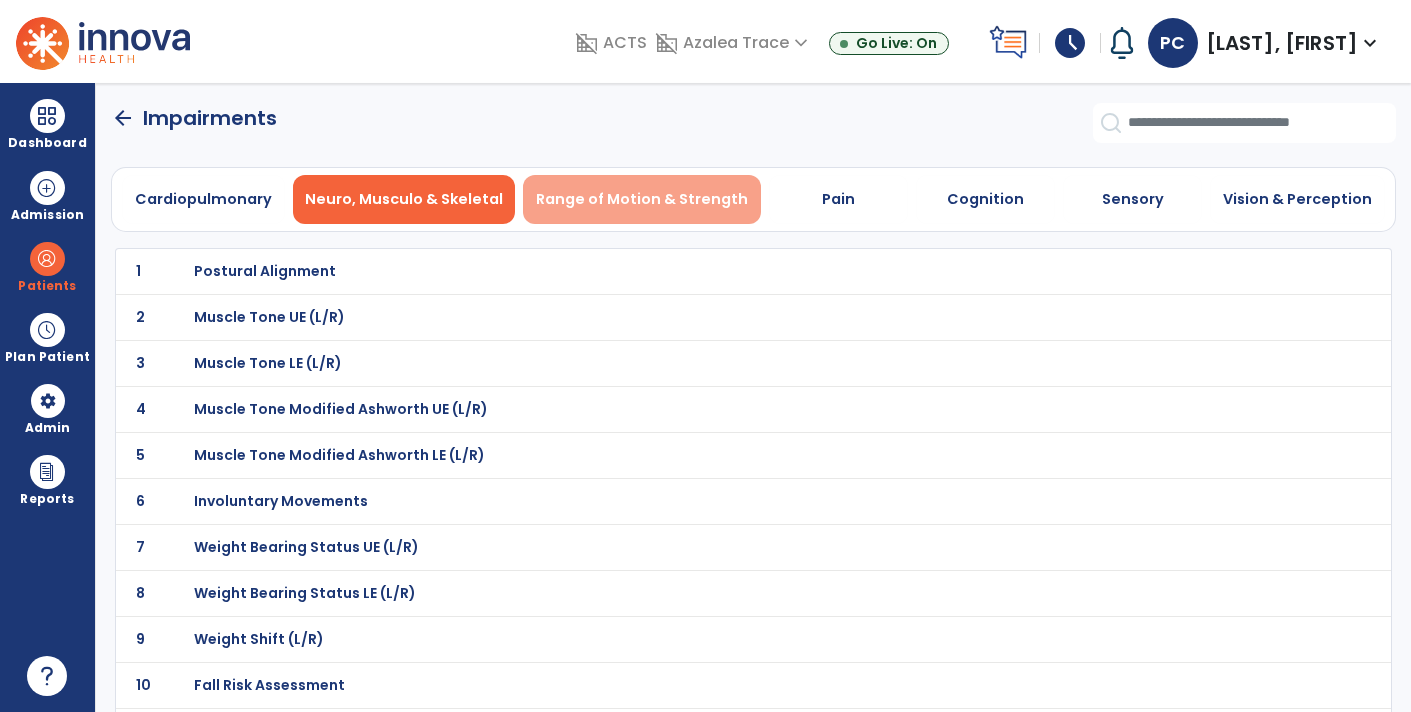 click on "Range of Motion & Strength" at bounding box center (642, 199) 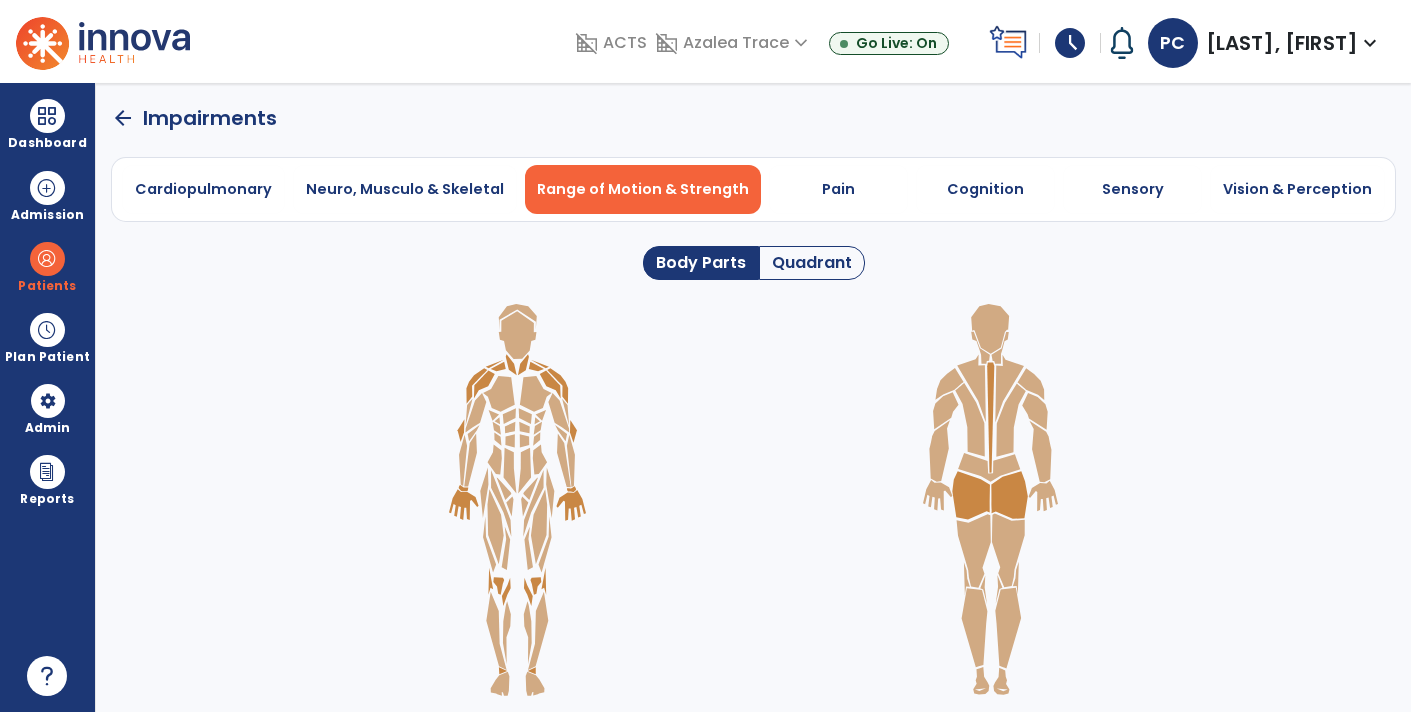 click on "Quadrant" 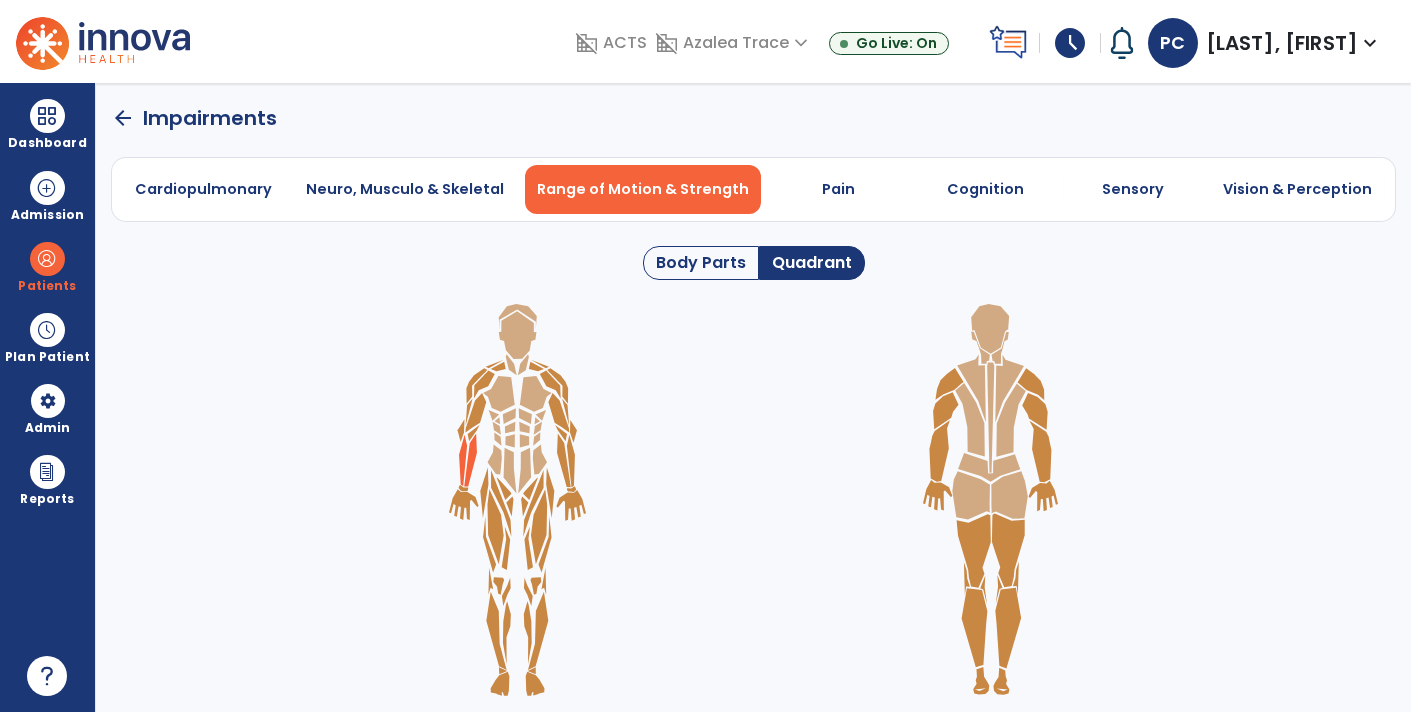 click 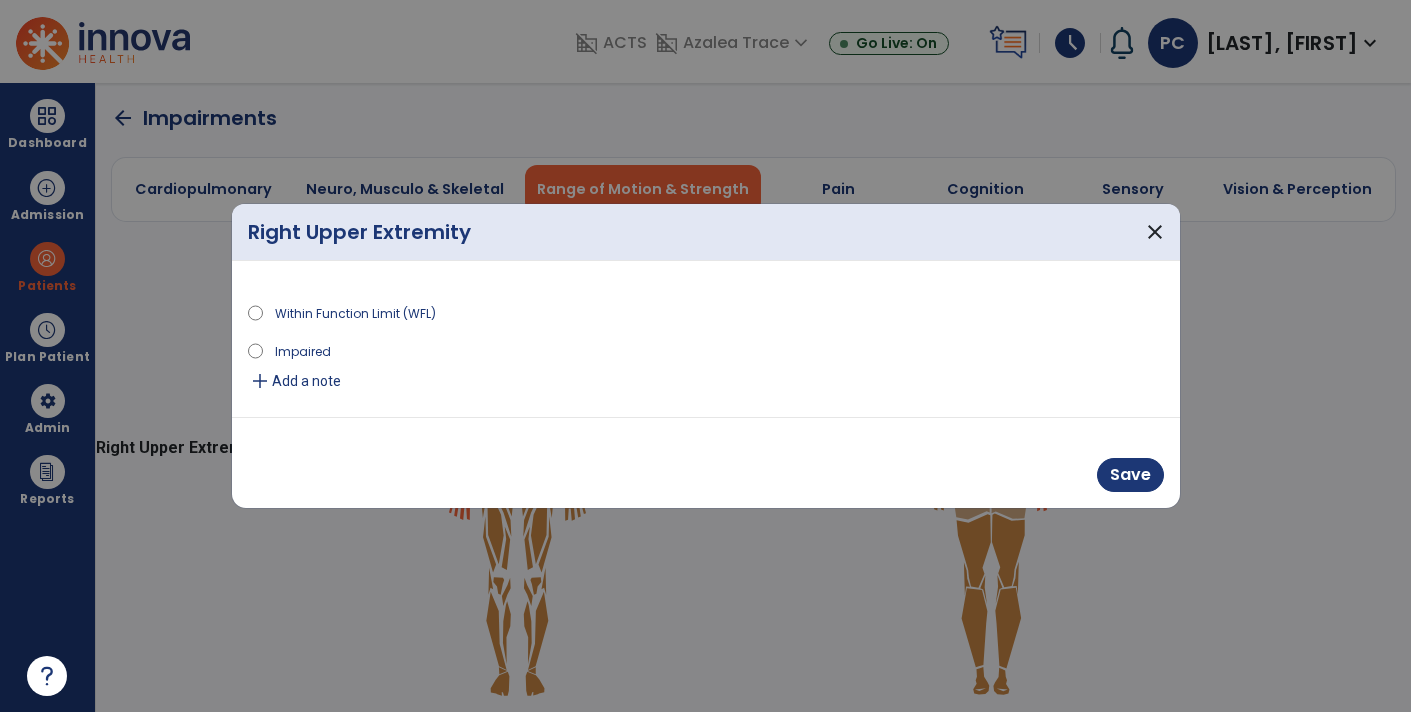 click on "Add a note" at bounding box center (306, 381) 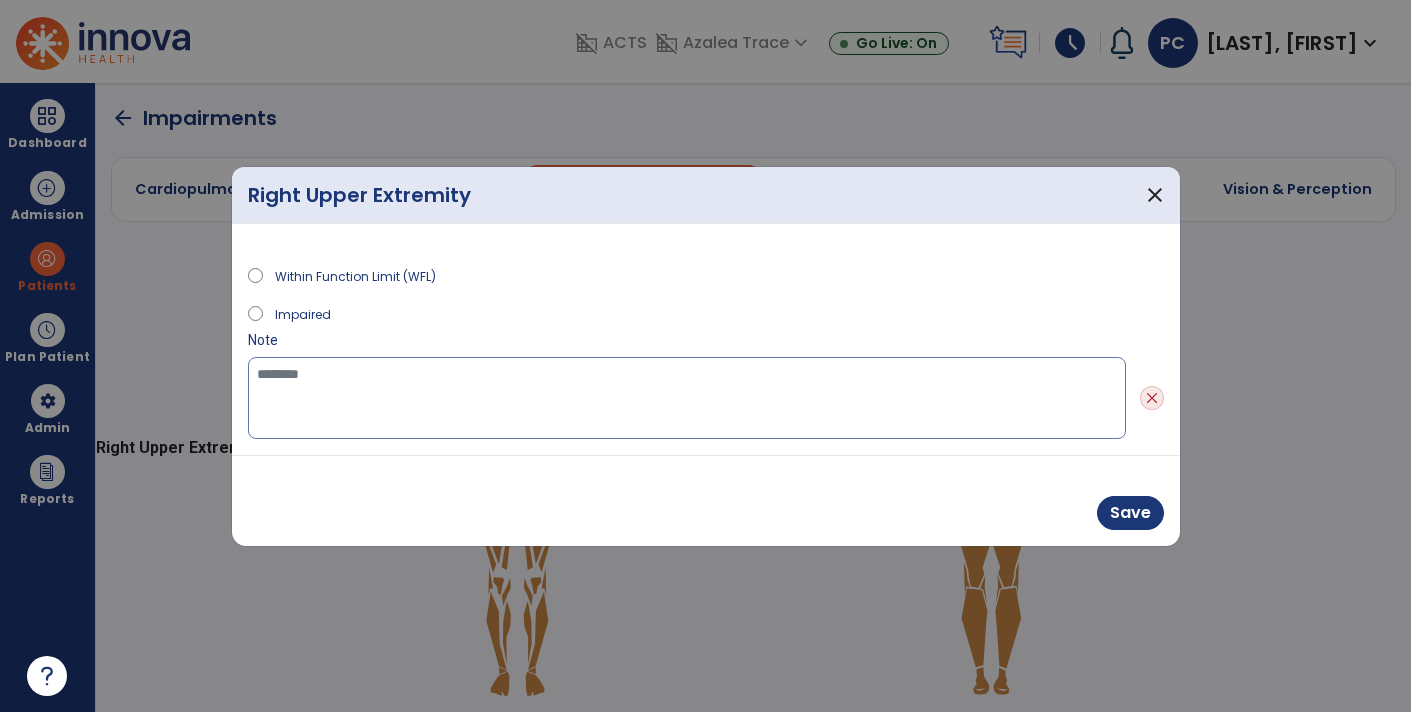 click at bounding box center [687, 398] 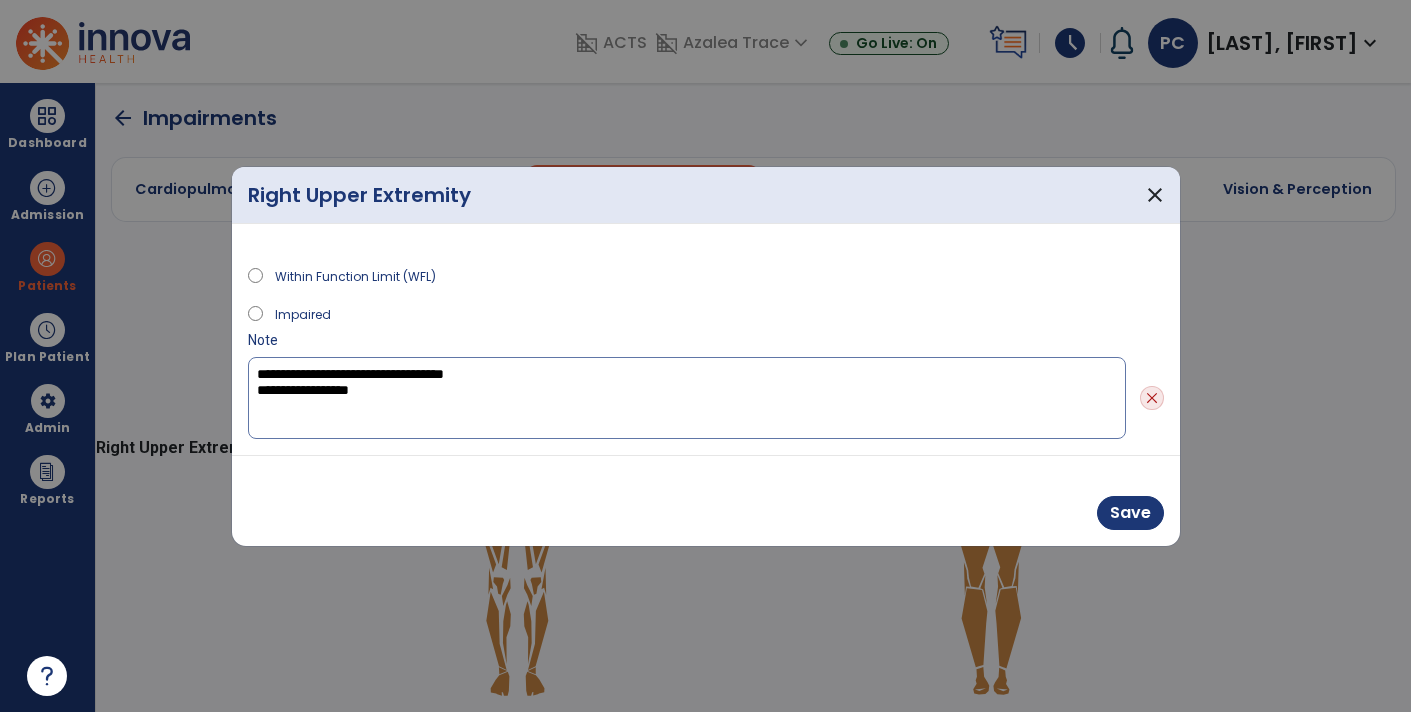 type on "**********" 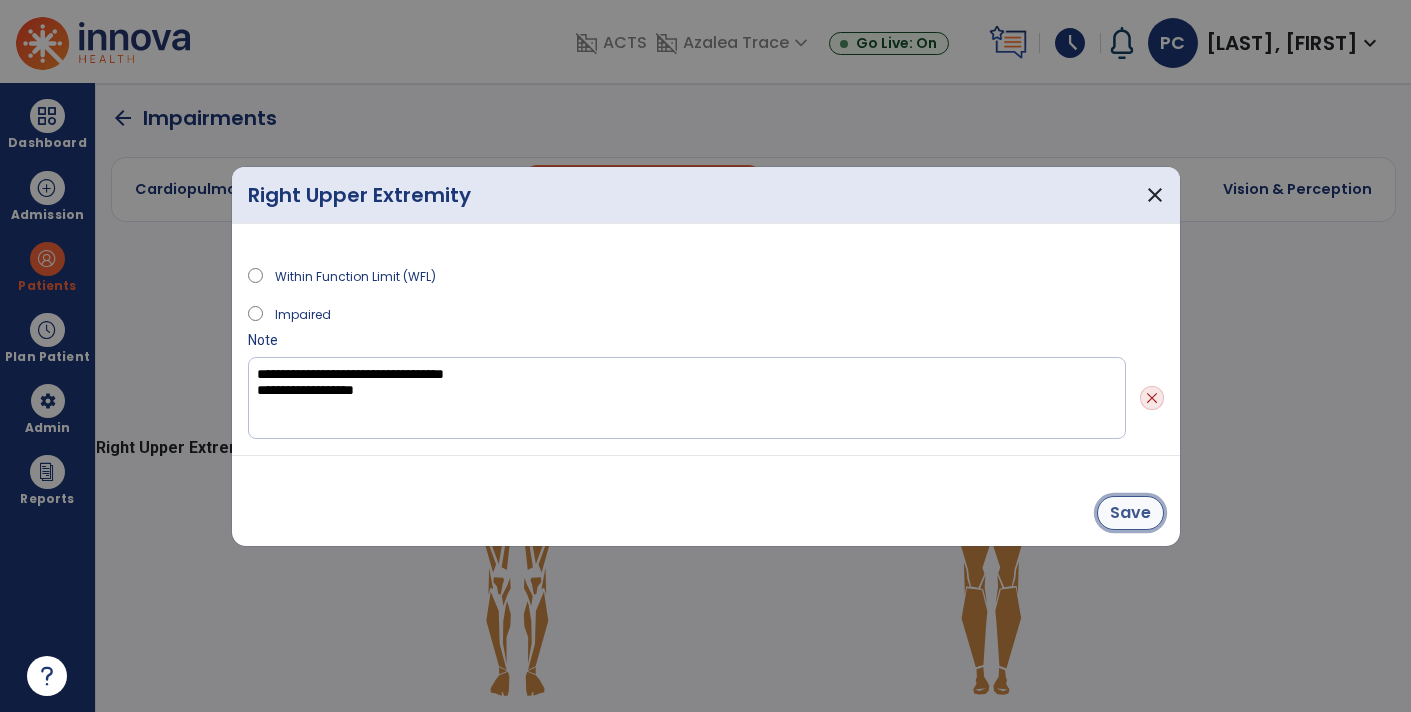 click on "Save" at bounding box center [1130, 513] 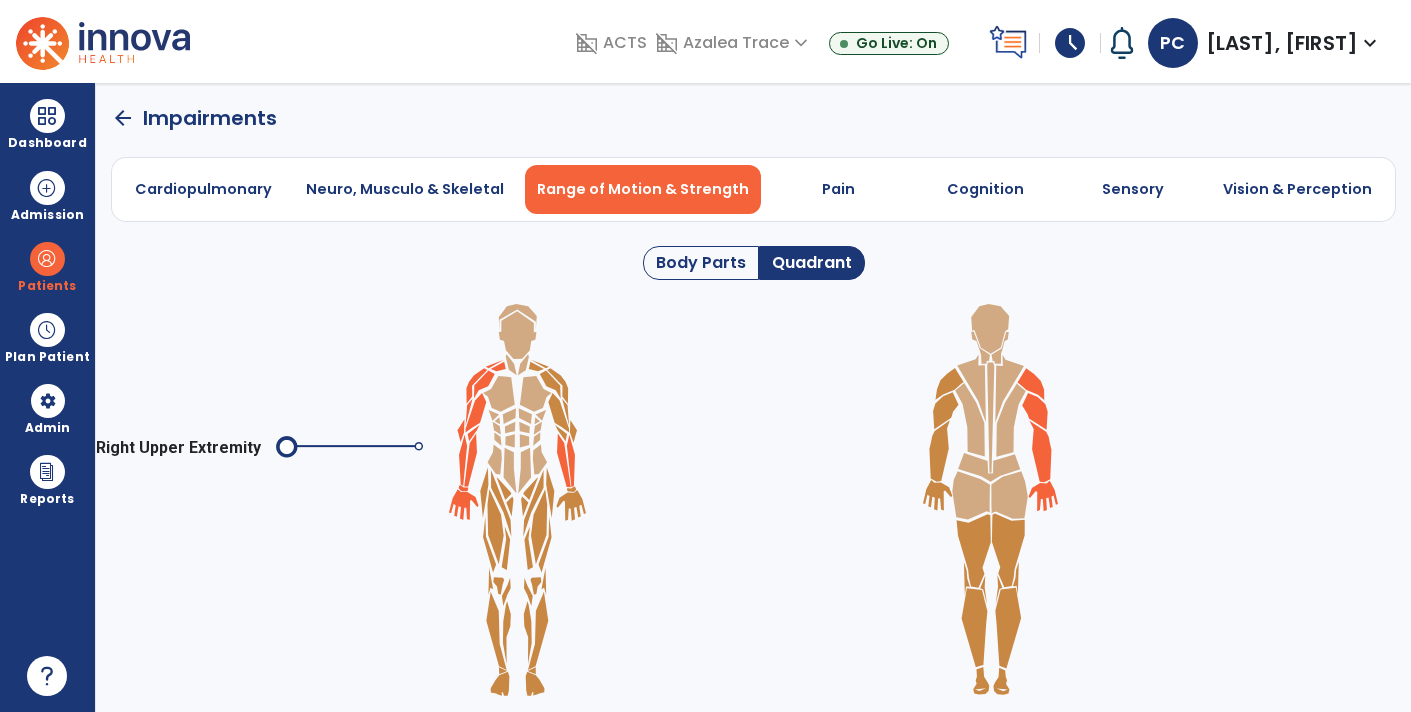 click 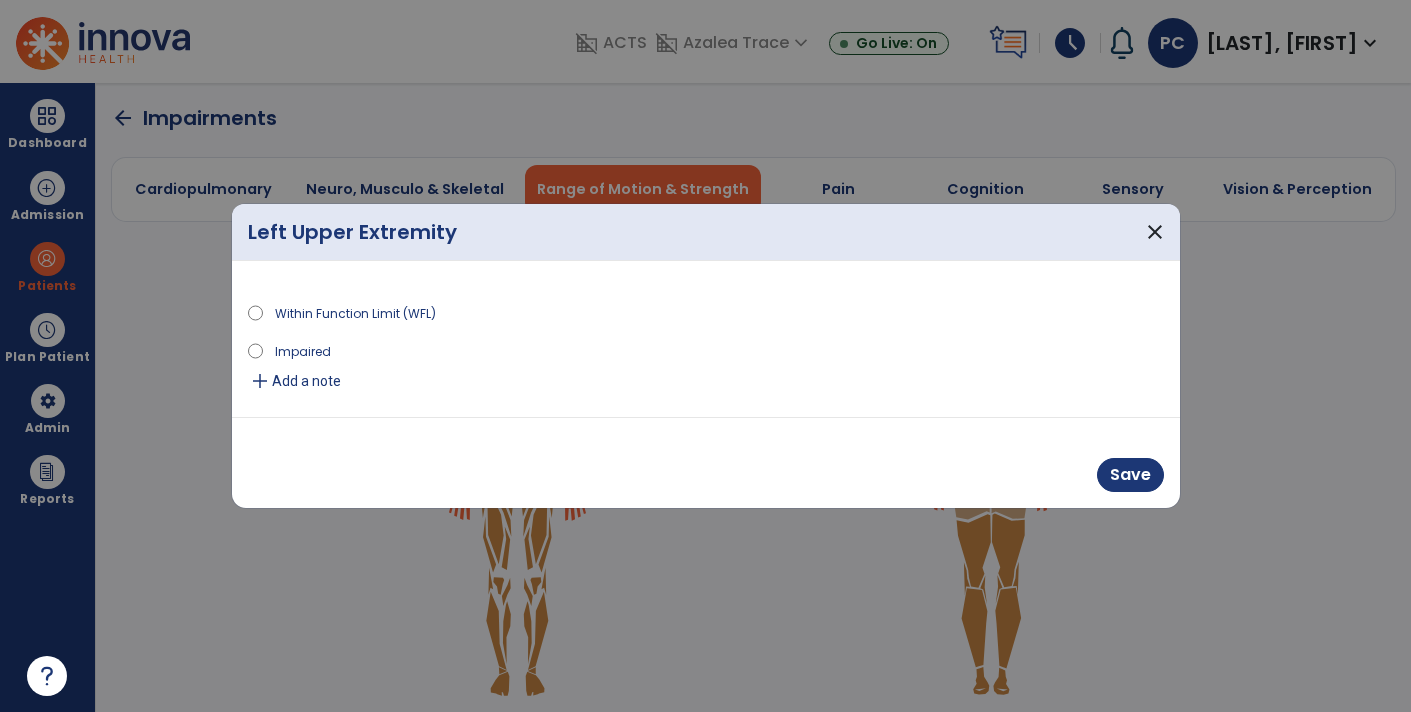 click on "Add a note" at bounding box center (306, 381) 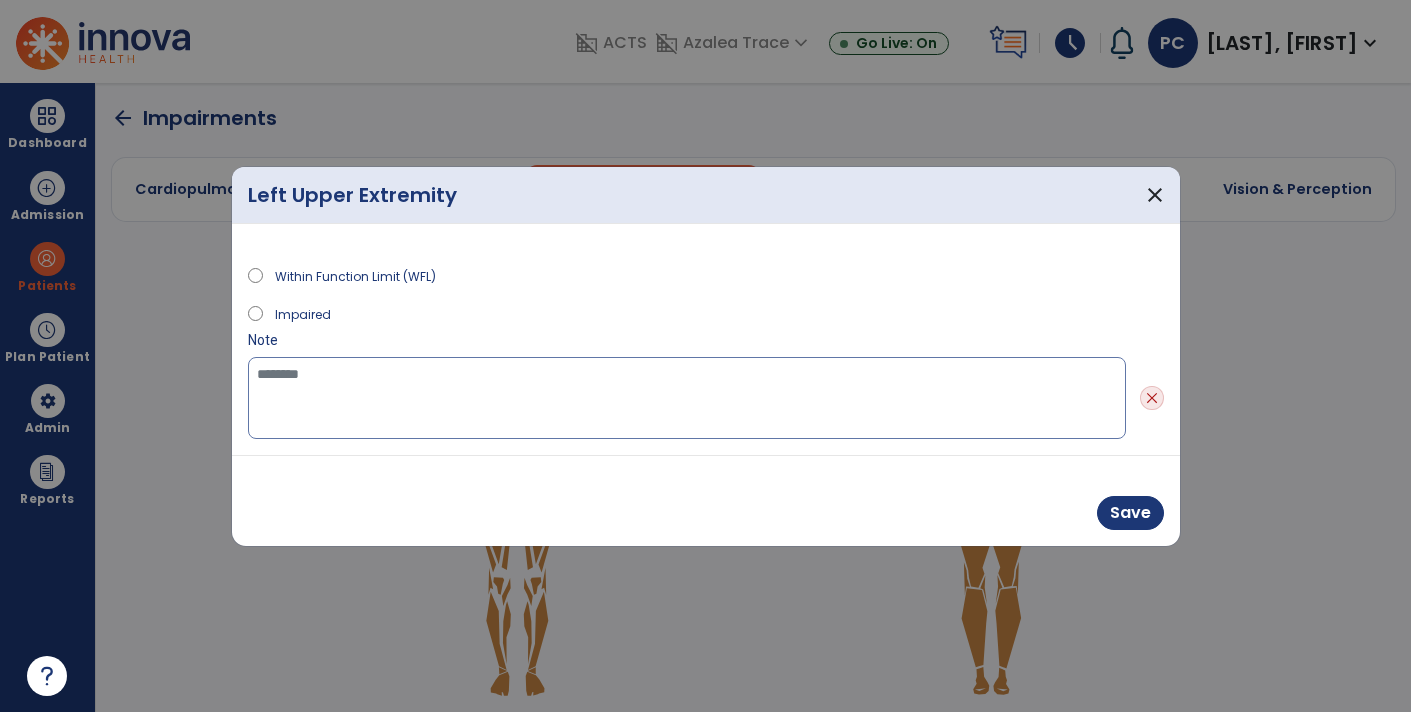 click at bounding box center [687, 398] 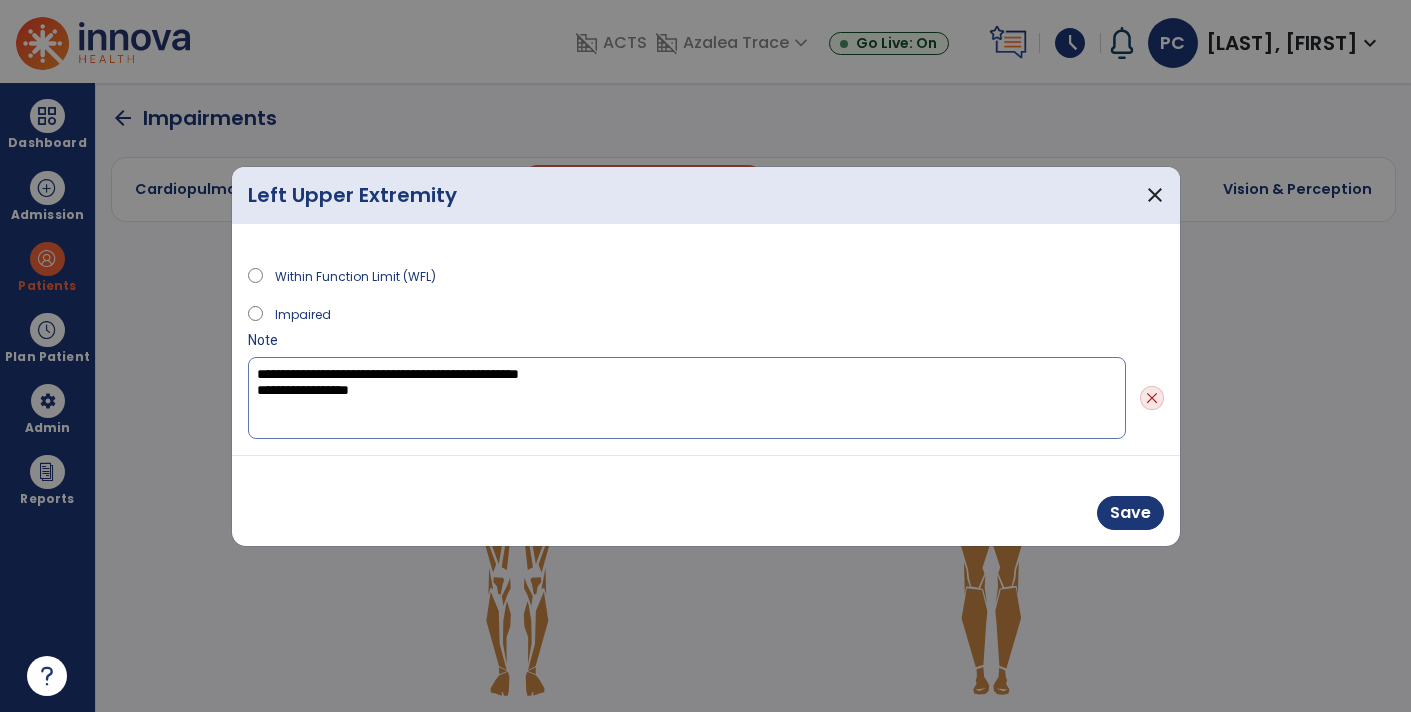 type on "**********" 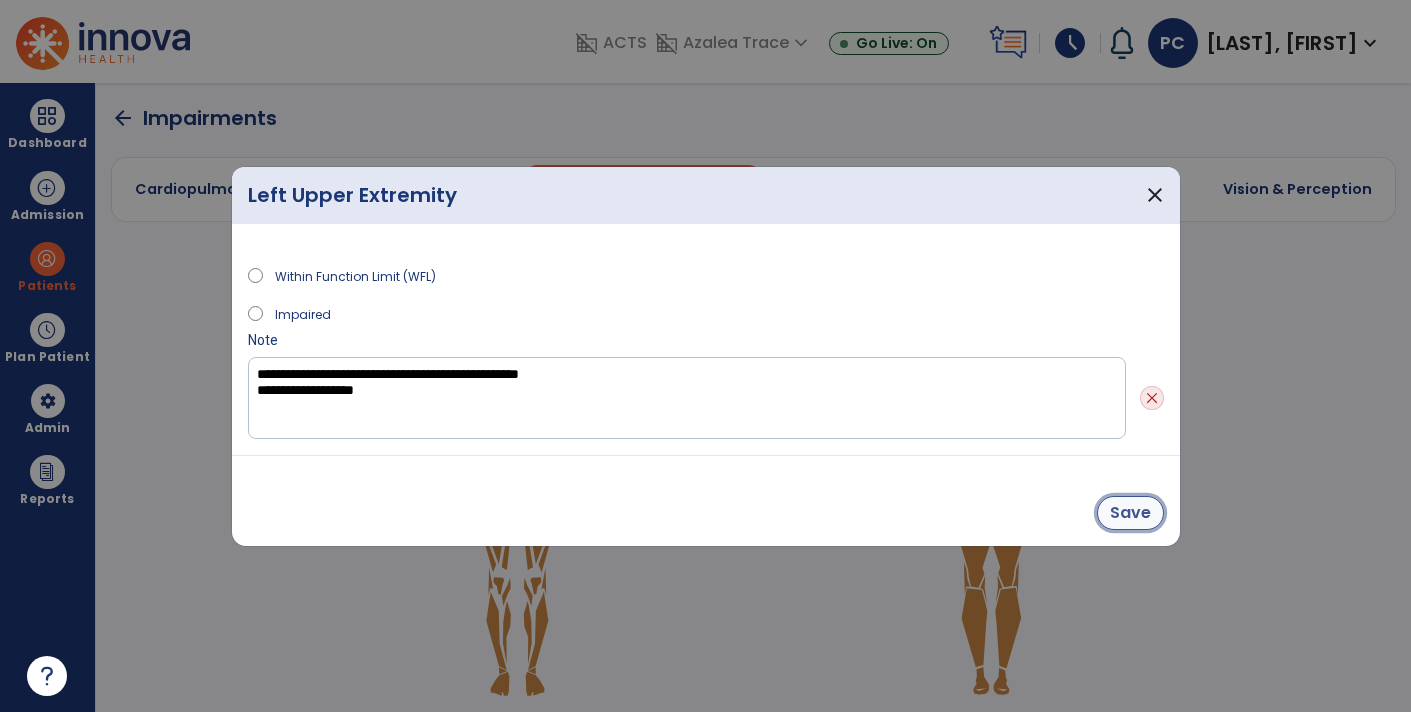 click on "Save" at bounding box center (1130, 513) 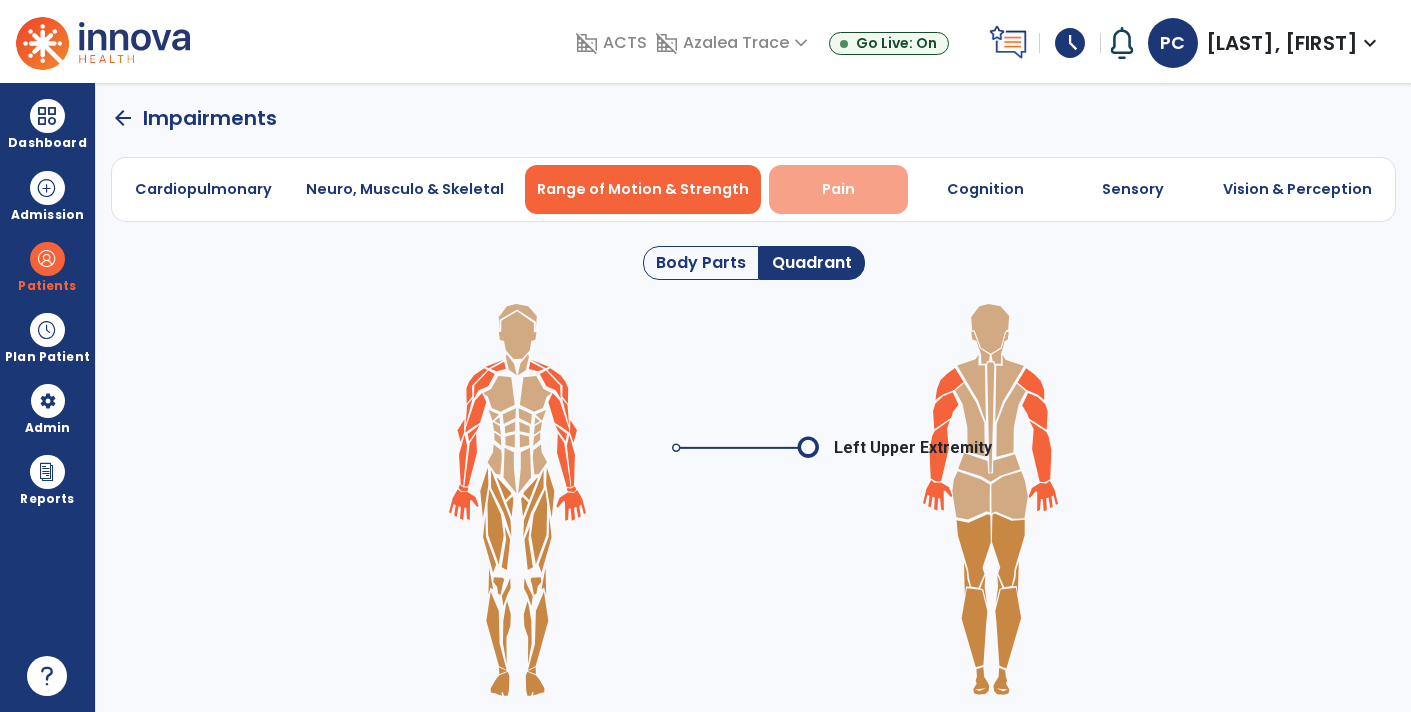 click on "Pain" at bounding box center (838, 189) 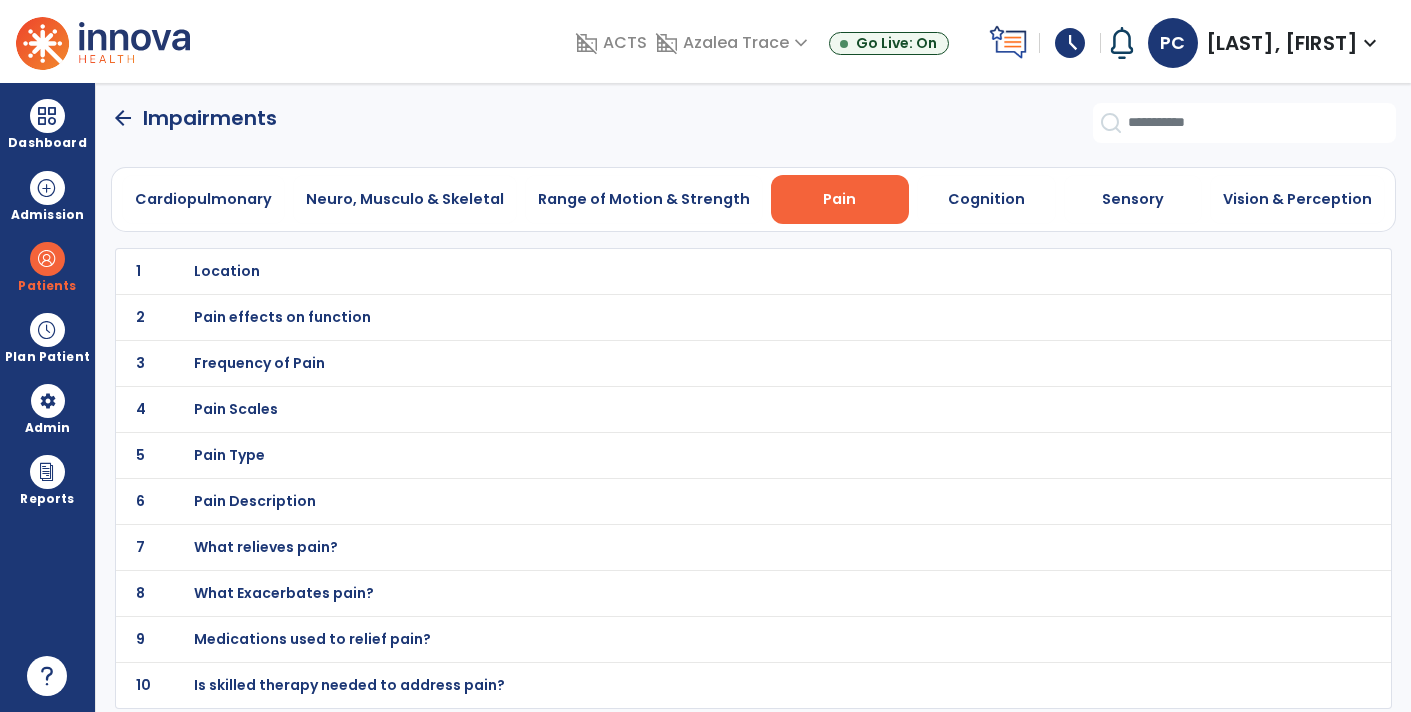click on "arrow_back" 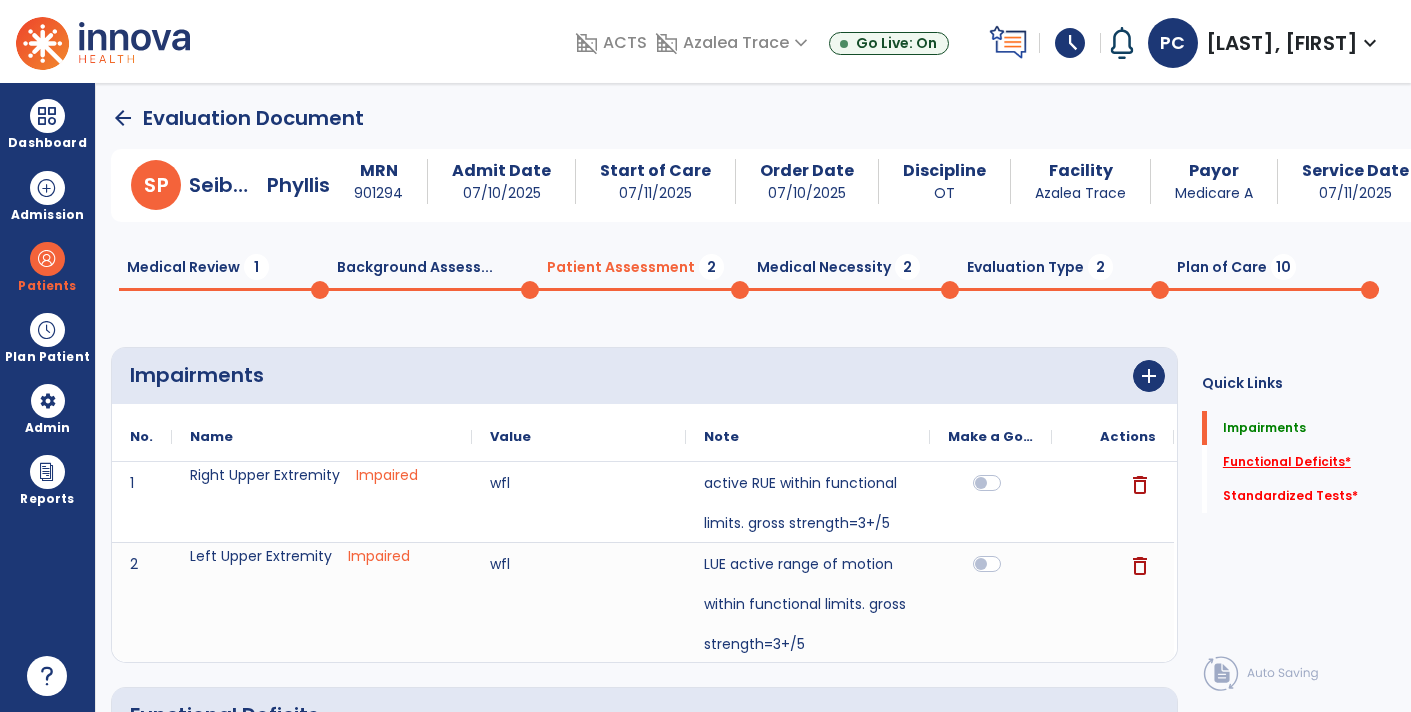 click on "Functional Deficits   *" 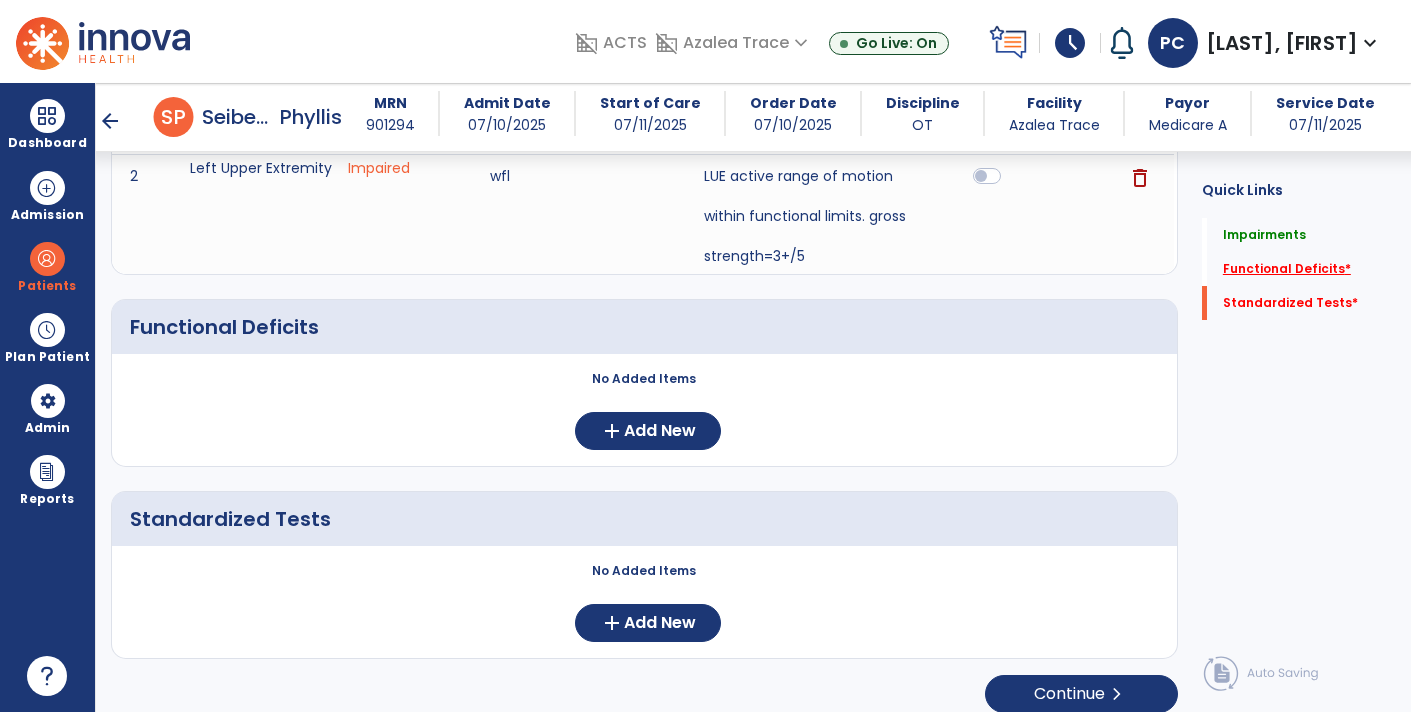 scroll, scrollTop: 372, scrollLeft: 0, axis: vertical 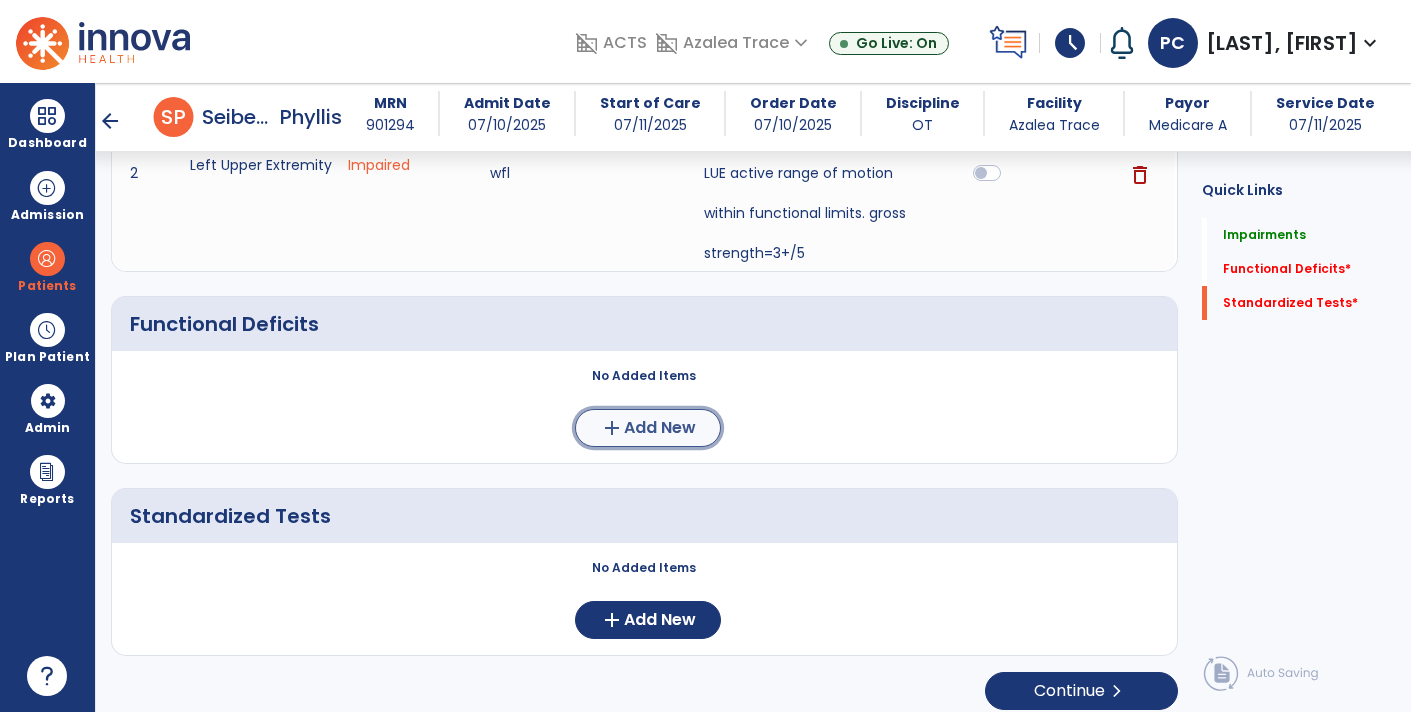 click on "add" 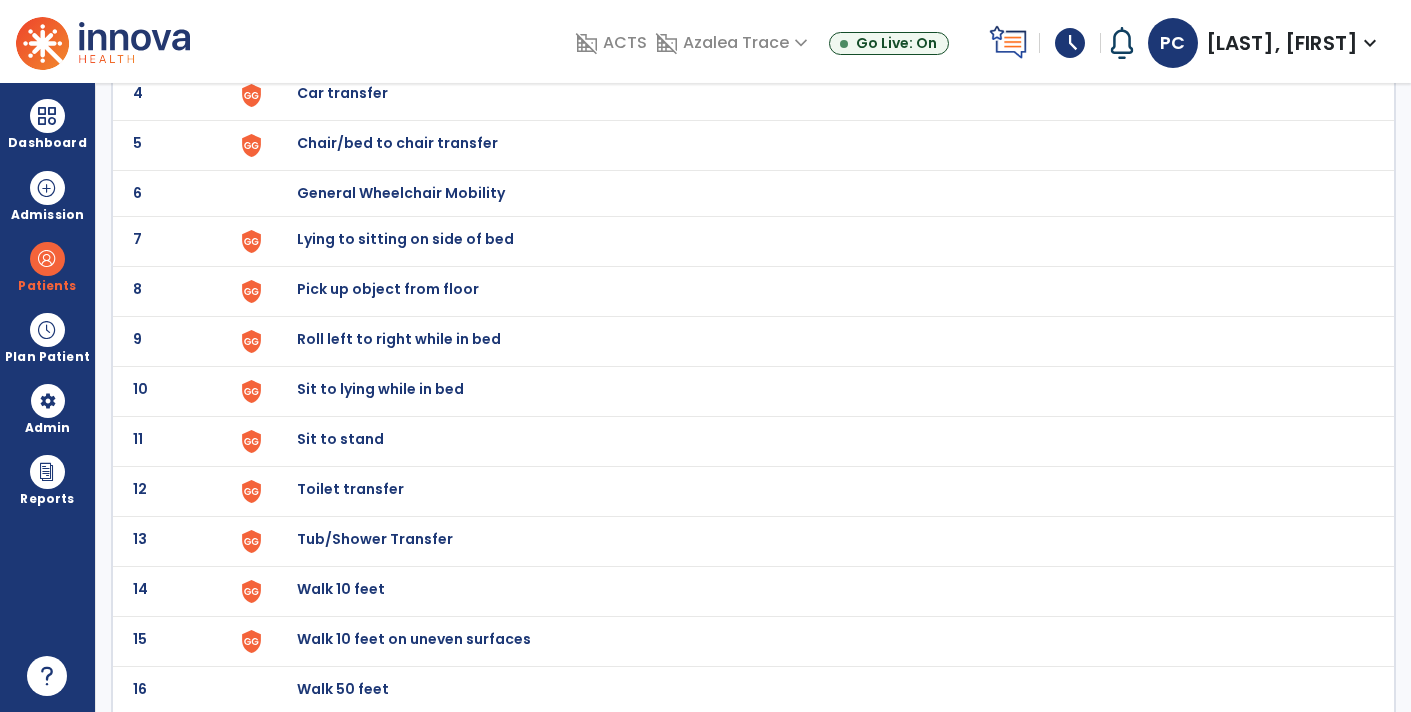 scroll, scrollTop: 325, scrollLeft: 0, axis: vertical 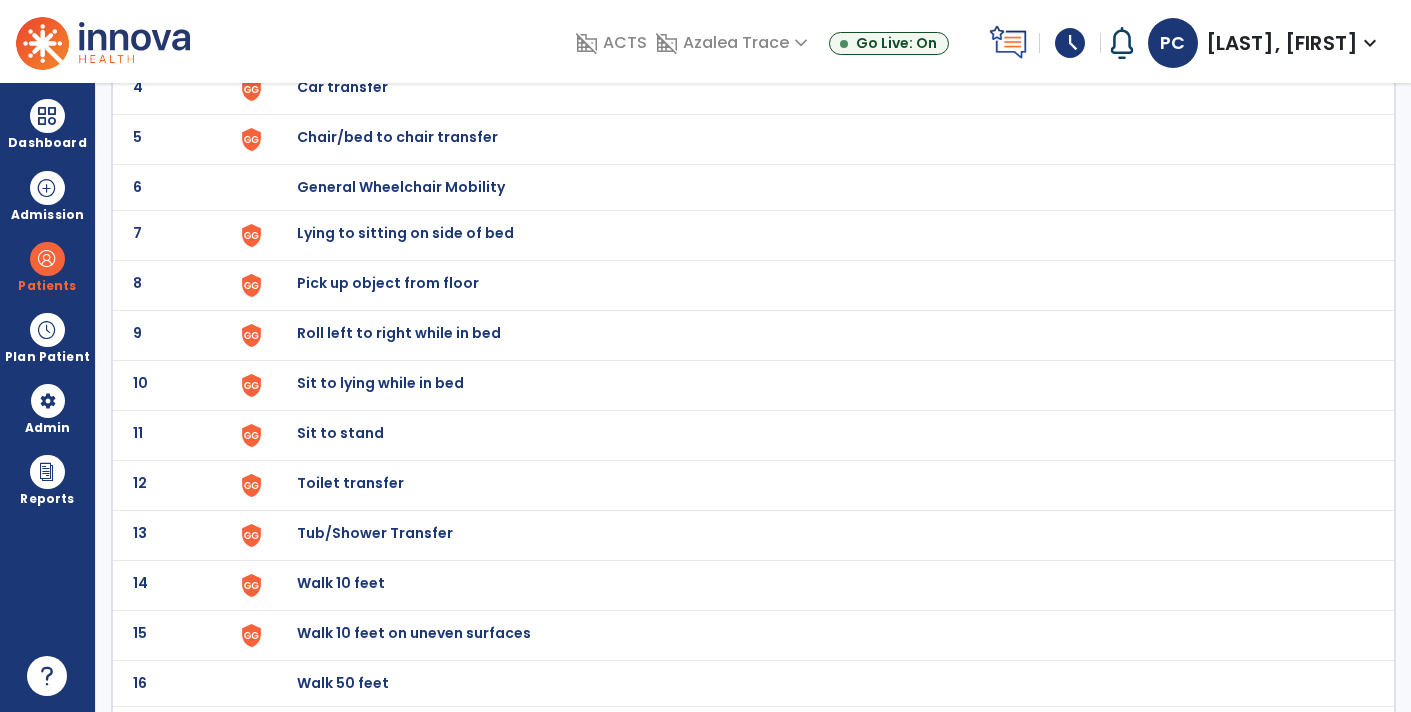 click on "Toilet transfer" at bounding box center [815, -61] 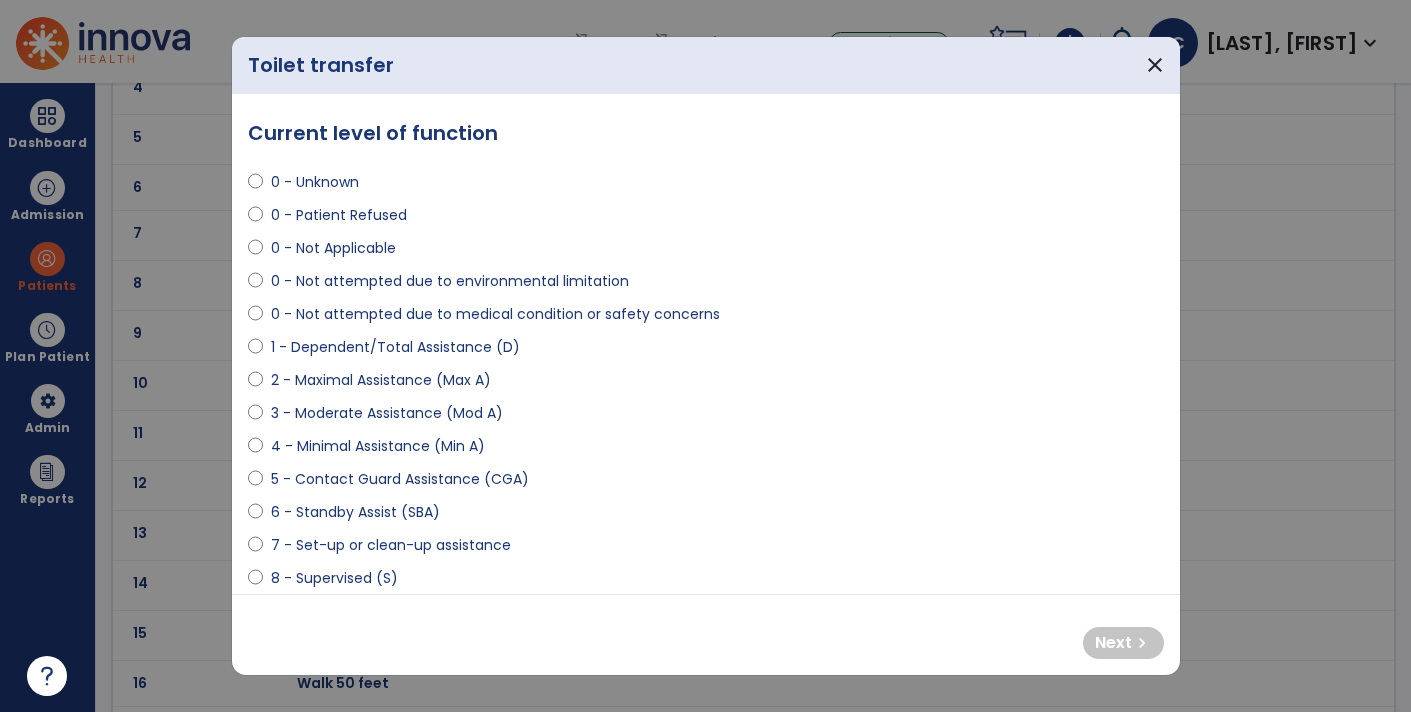 click on "4 - Minimal Assistance (Min A)" at bounding box center [378, 446] 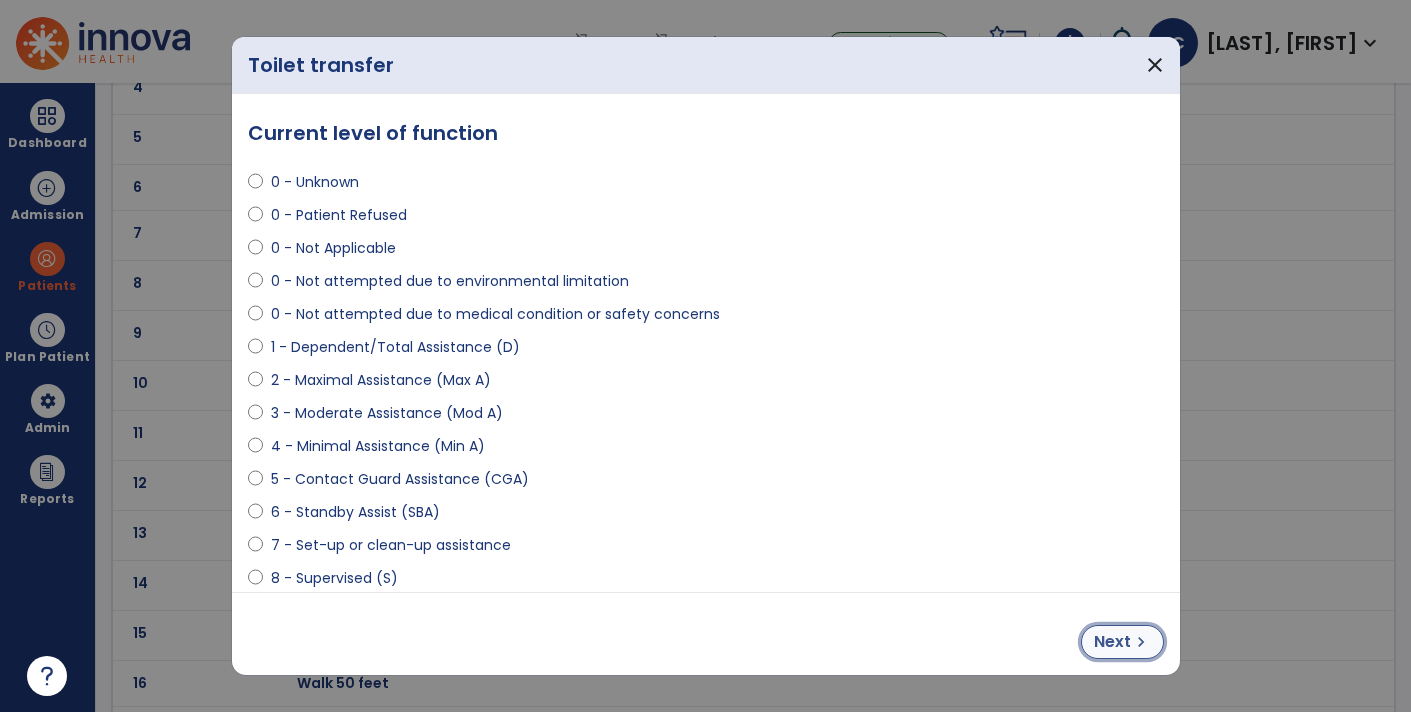 click on "Next  chevron_right" at bounding box center (1122, 642) 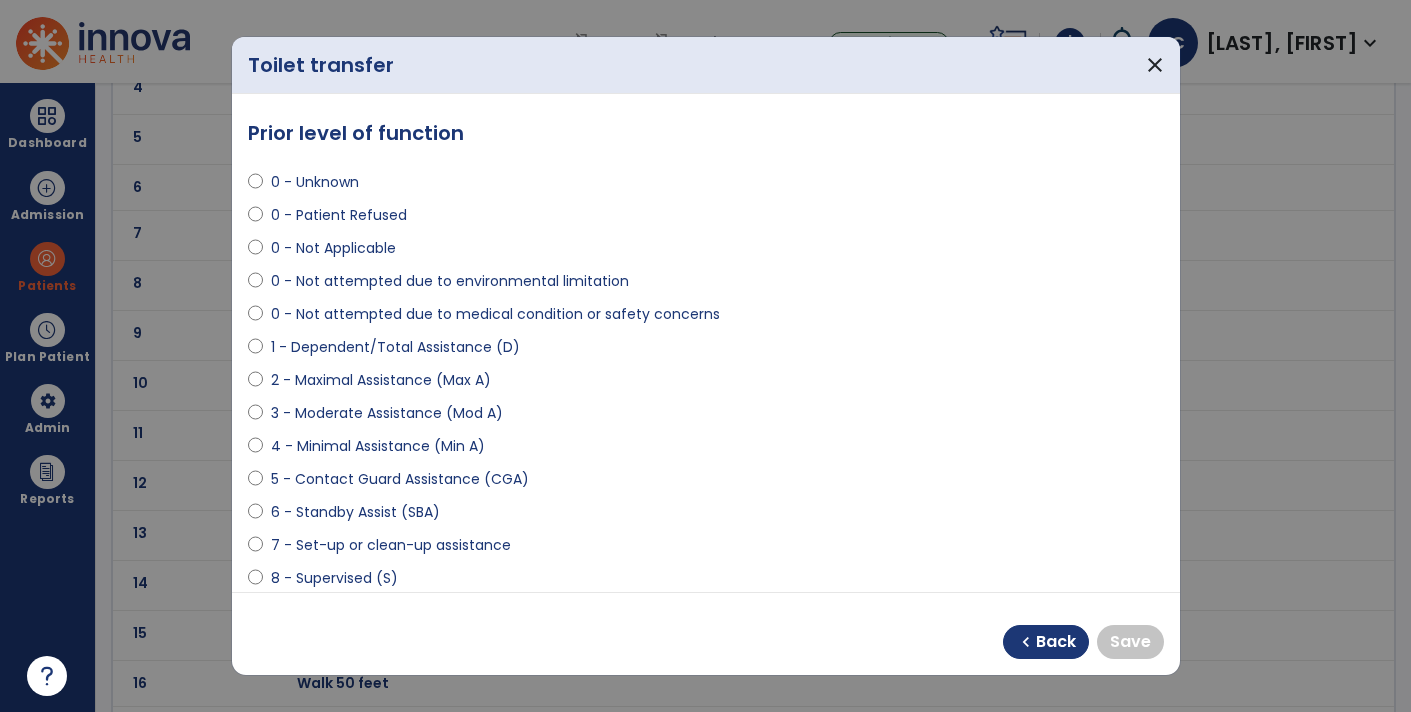click on "6 - Standby Assist (SBA)" at bounding box center [355, 512] 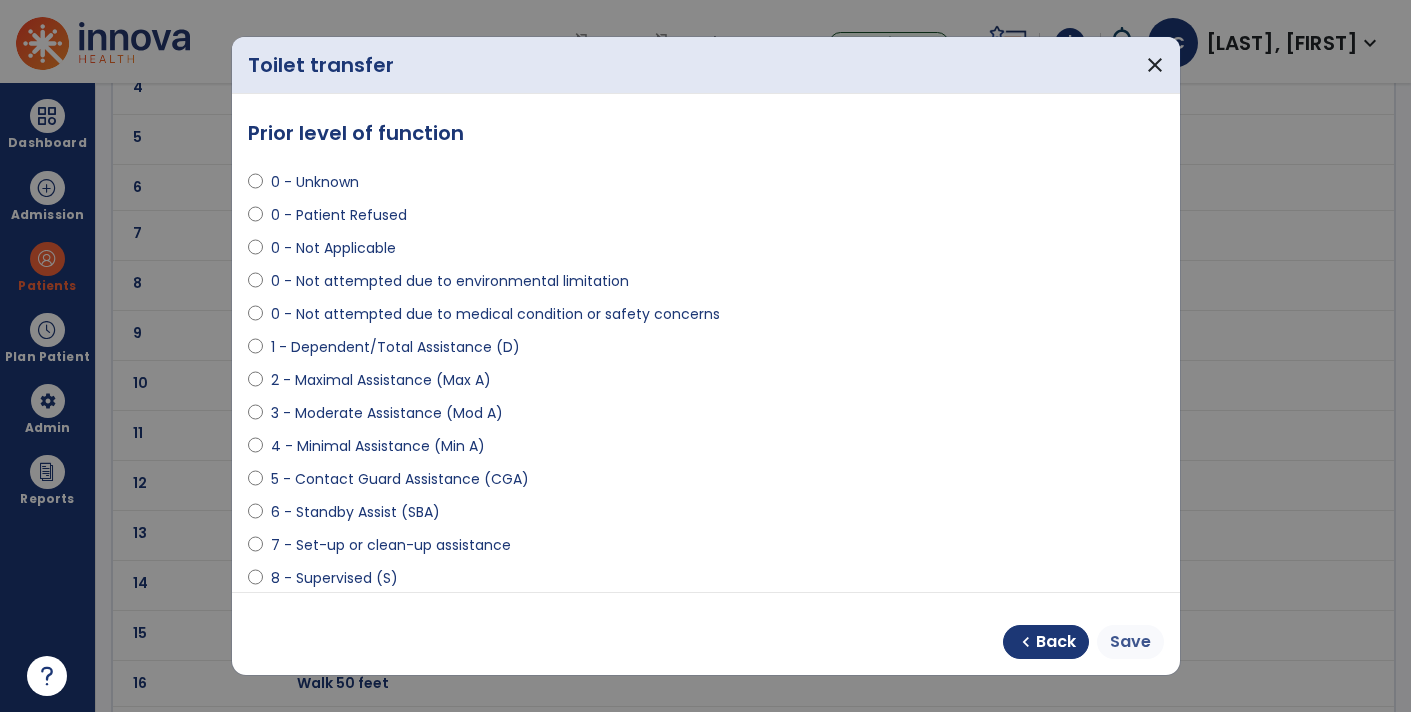 click on "Save" at bounding box center (1130, 642) 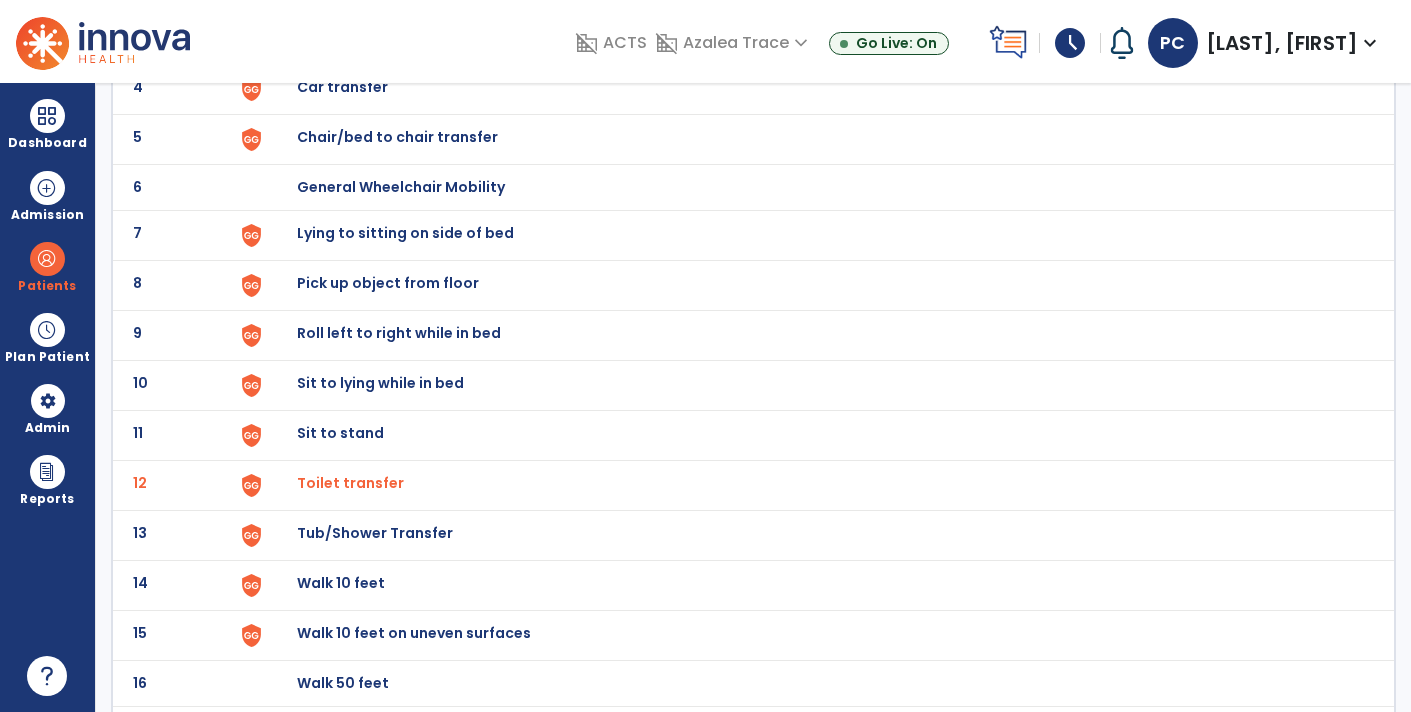 click on "Tub/Shower Transfer" at bounding box center [343, -63] 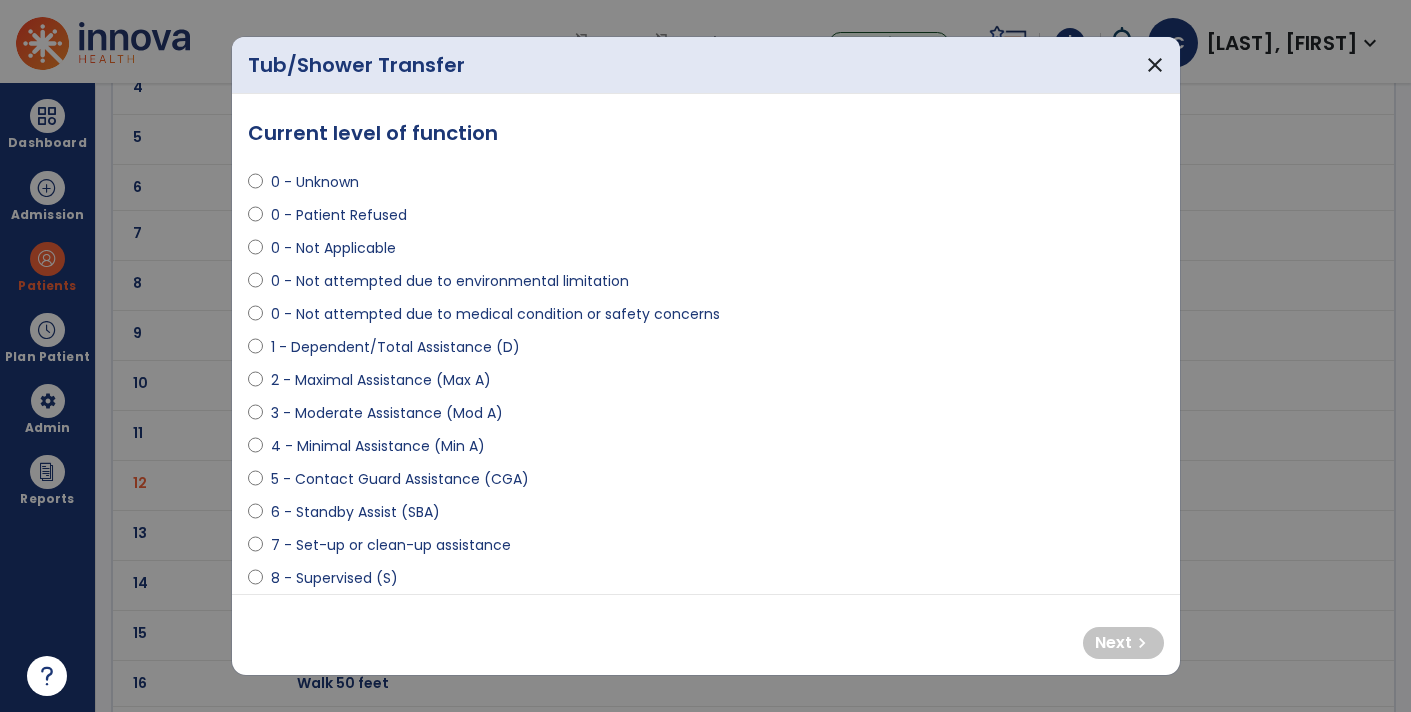 click on "3 - Moderate Assistance (Mod A)" at bounding box center (387, 413) 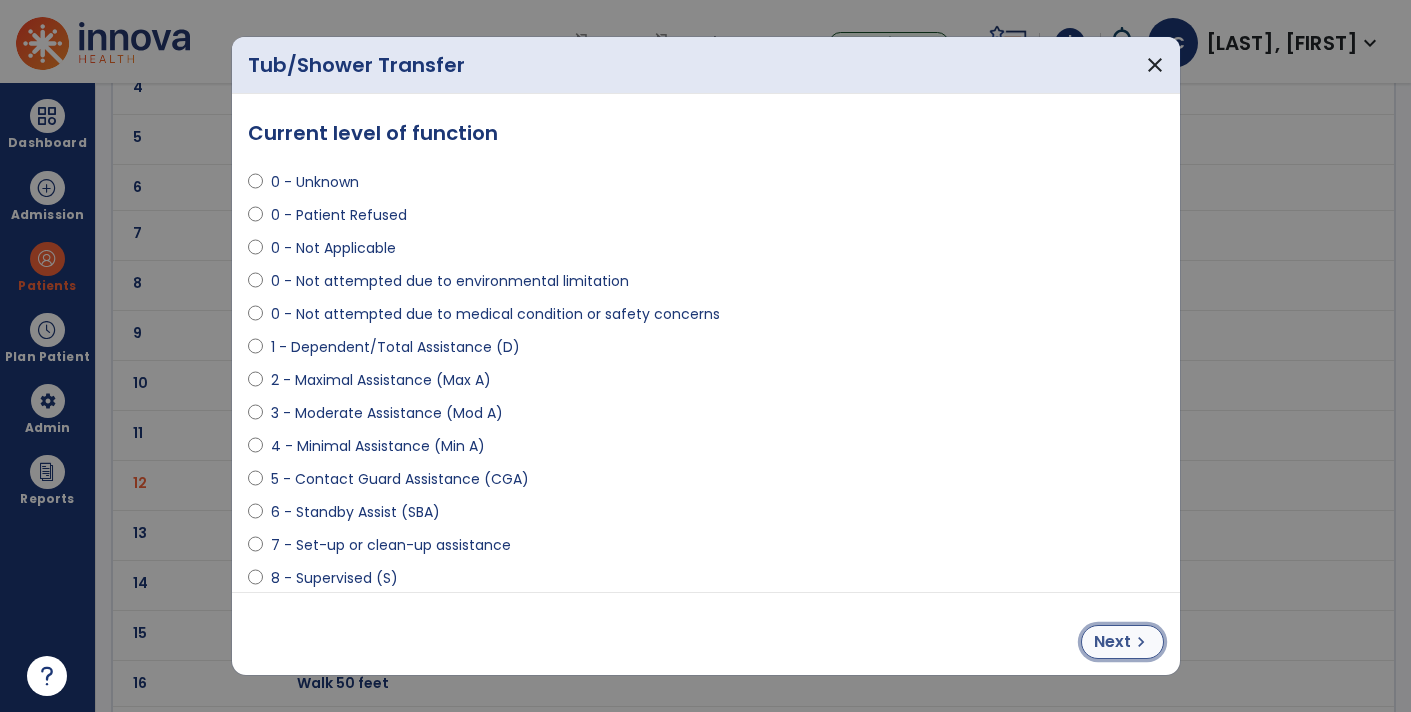 click on "Next" at bounding box center [1112, 642] 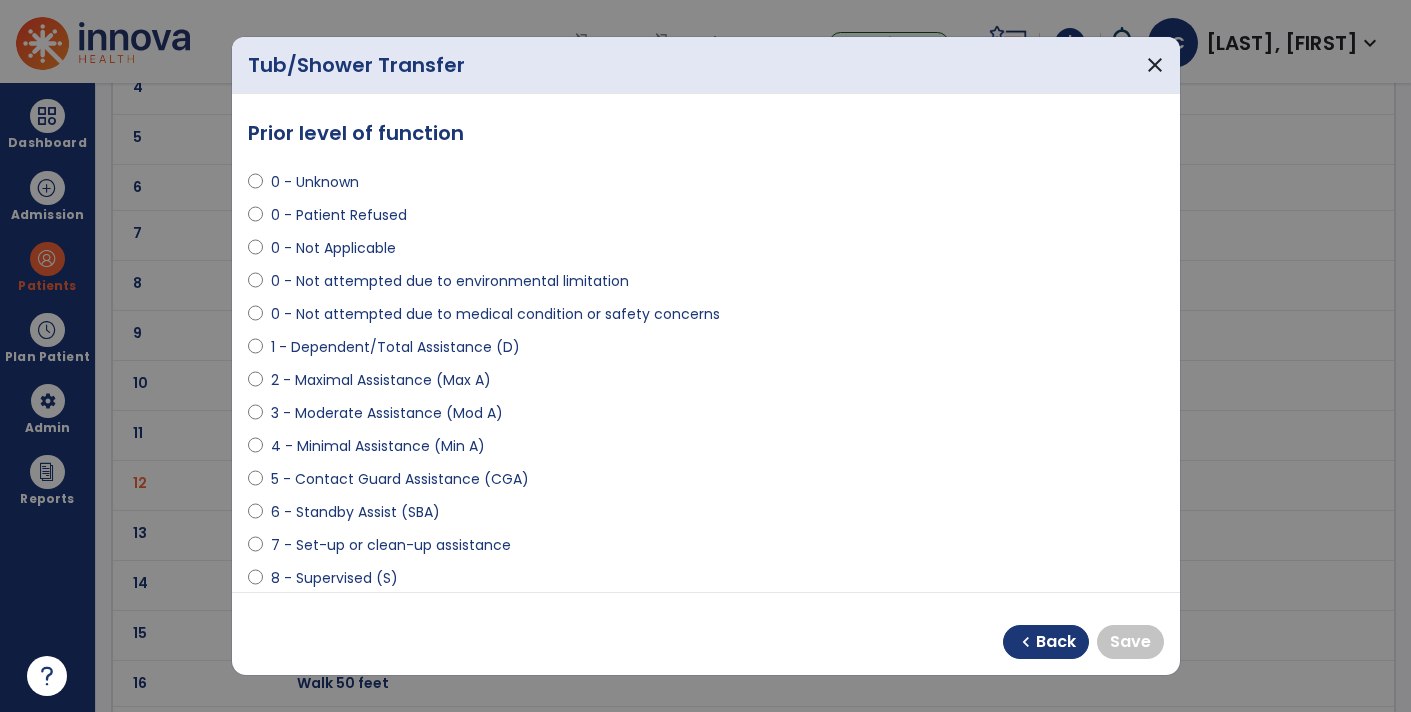 click on "6 - Standby Assist (SBA)" at bounding box center (355, 512) 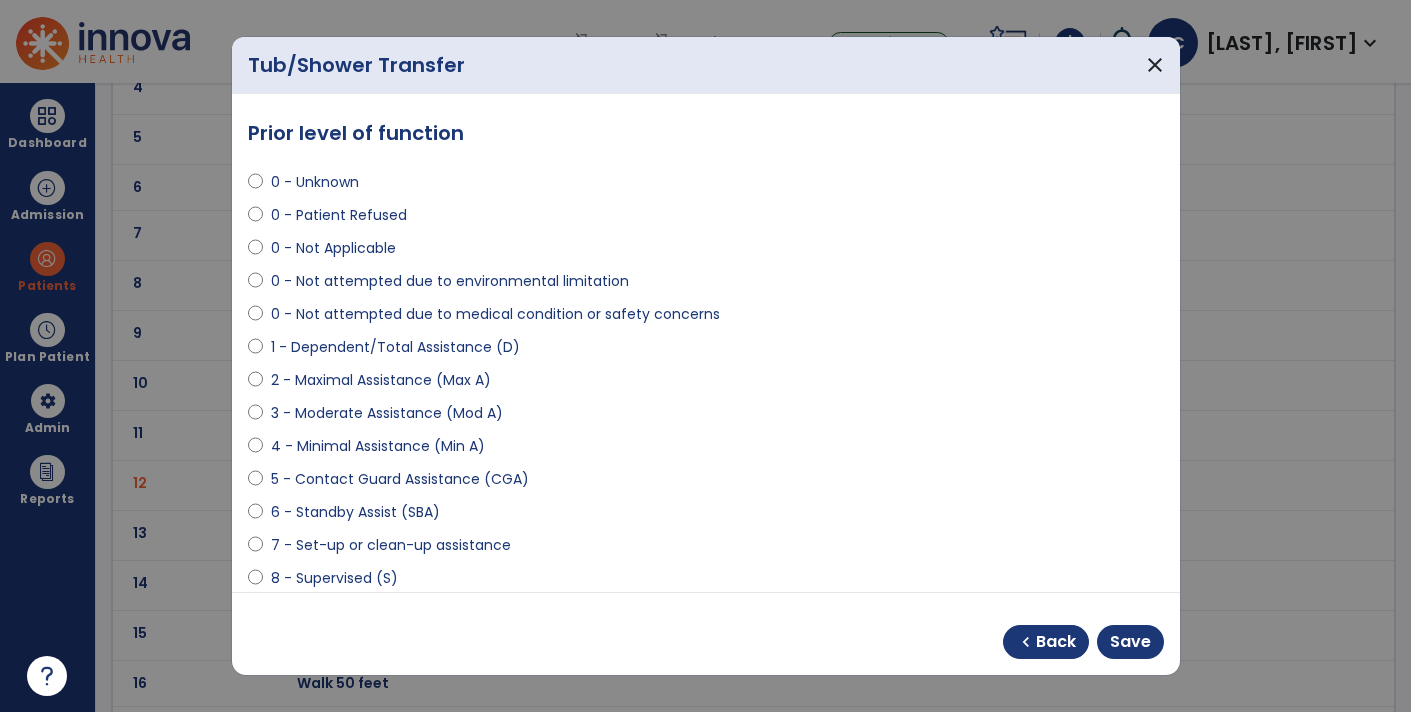 click on "5 - Contact Guard Assistance (CGA)" at bounding box center (400, 479) 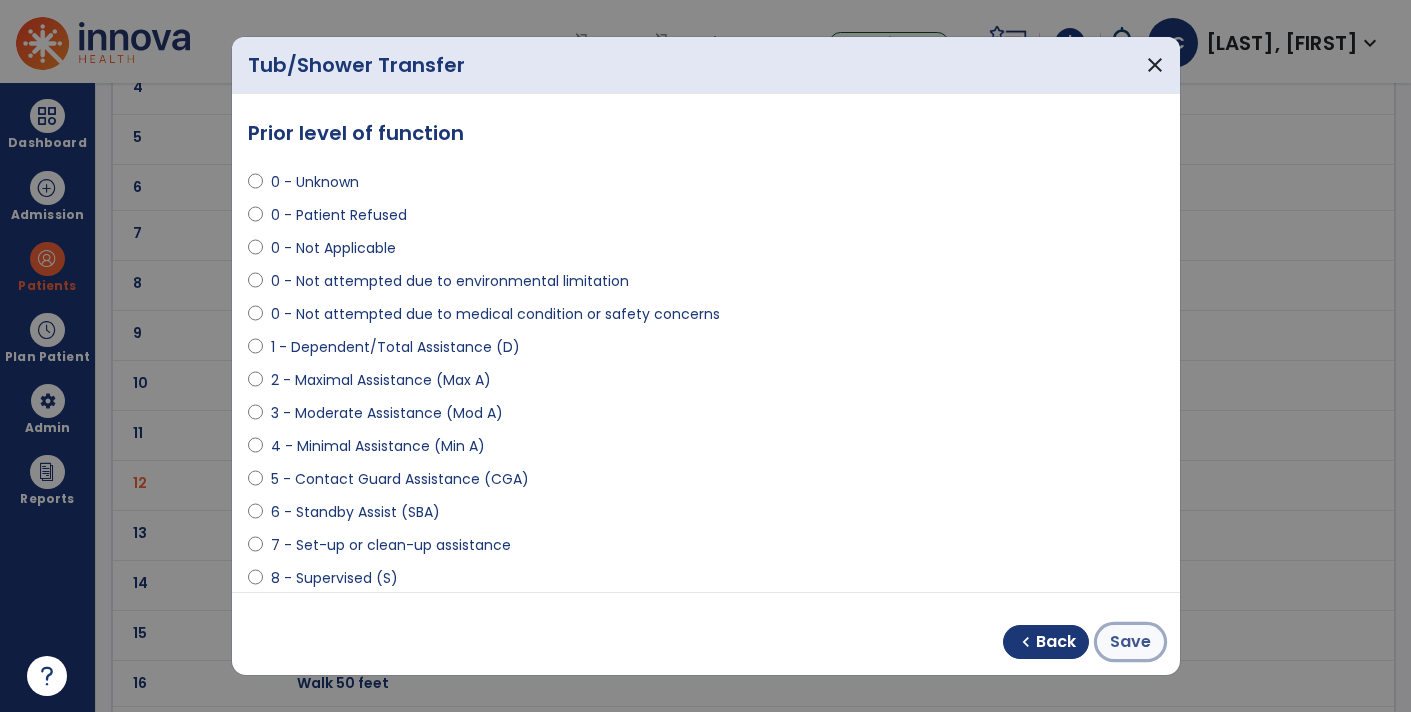 click on "Save" at bounding box center [1130, 642] 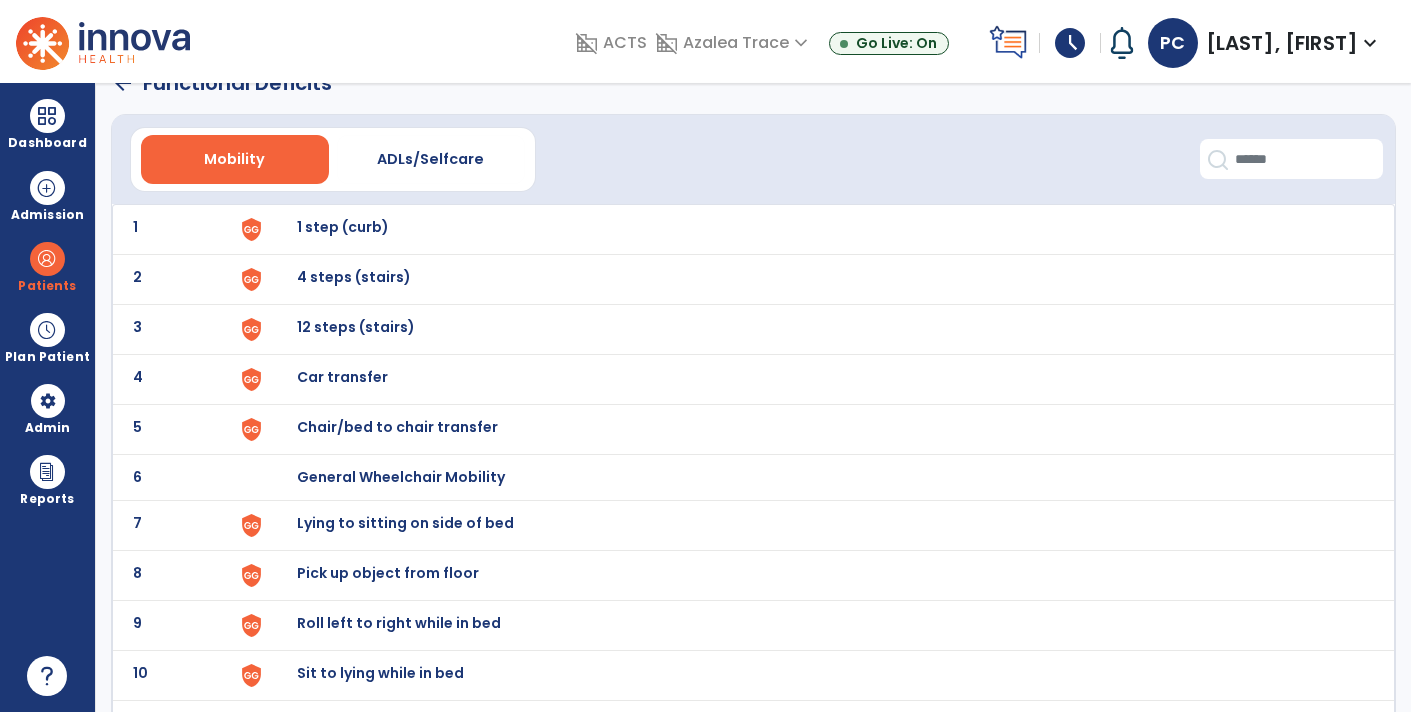scroll, scrollTop: 2, scrollLeft: 0, axis: vertical 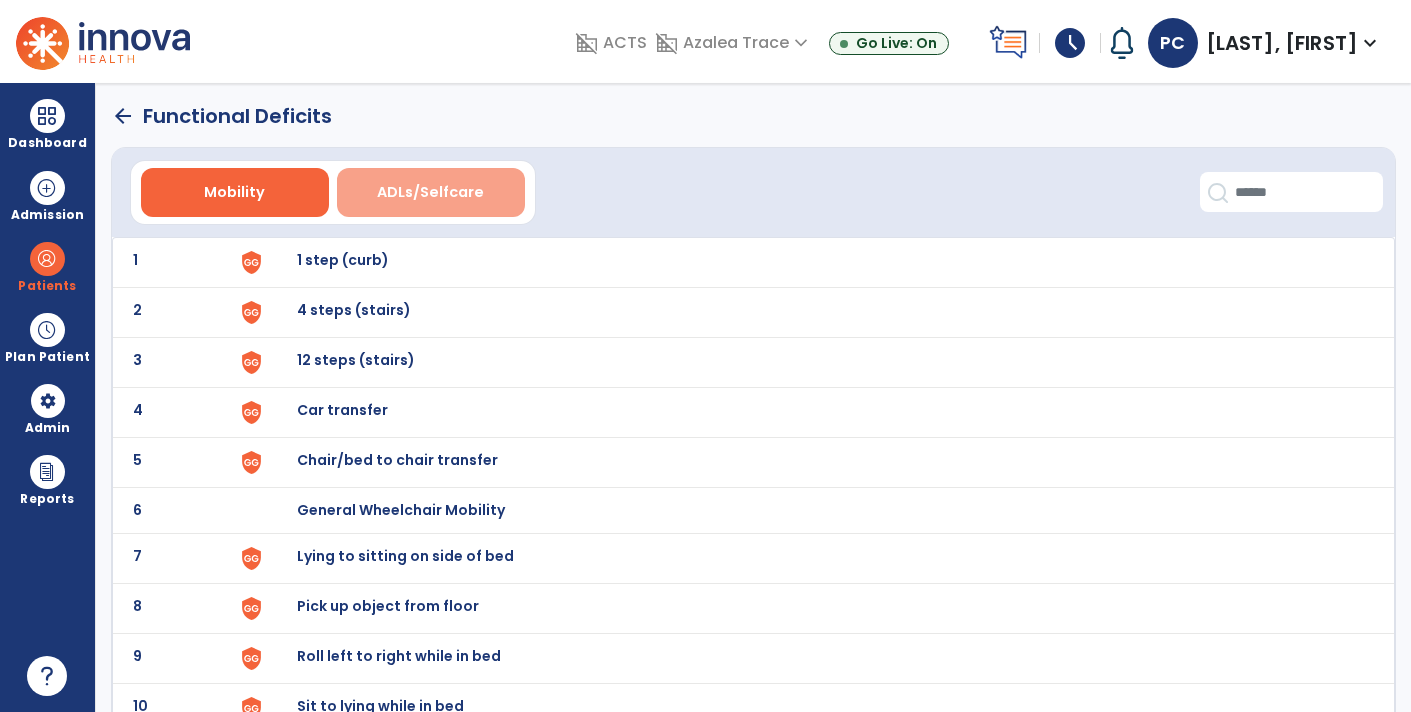 click on "ADLs/Selfcare" at bounding box center [430, 192] 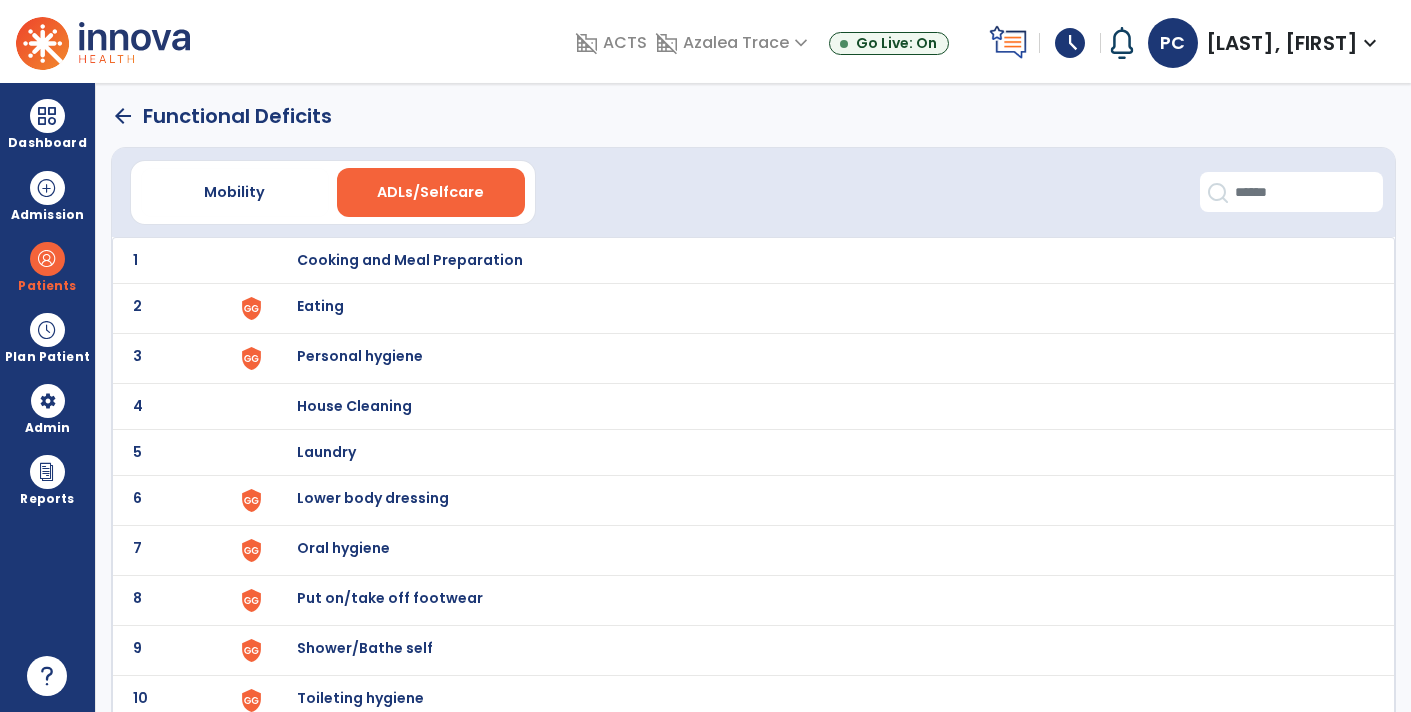 click on "Lower body dressing" at bounding box center [815, 260] 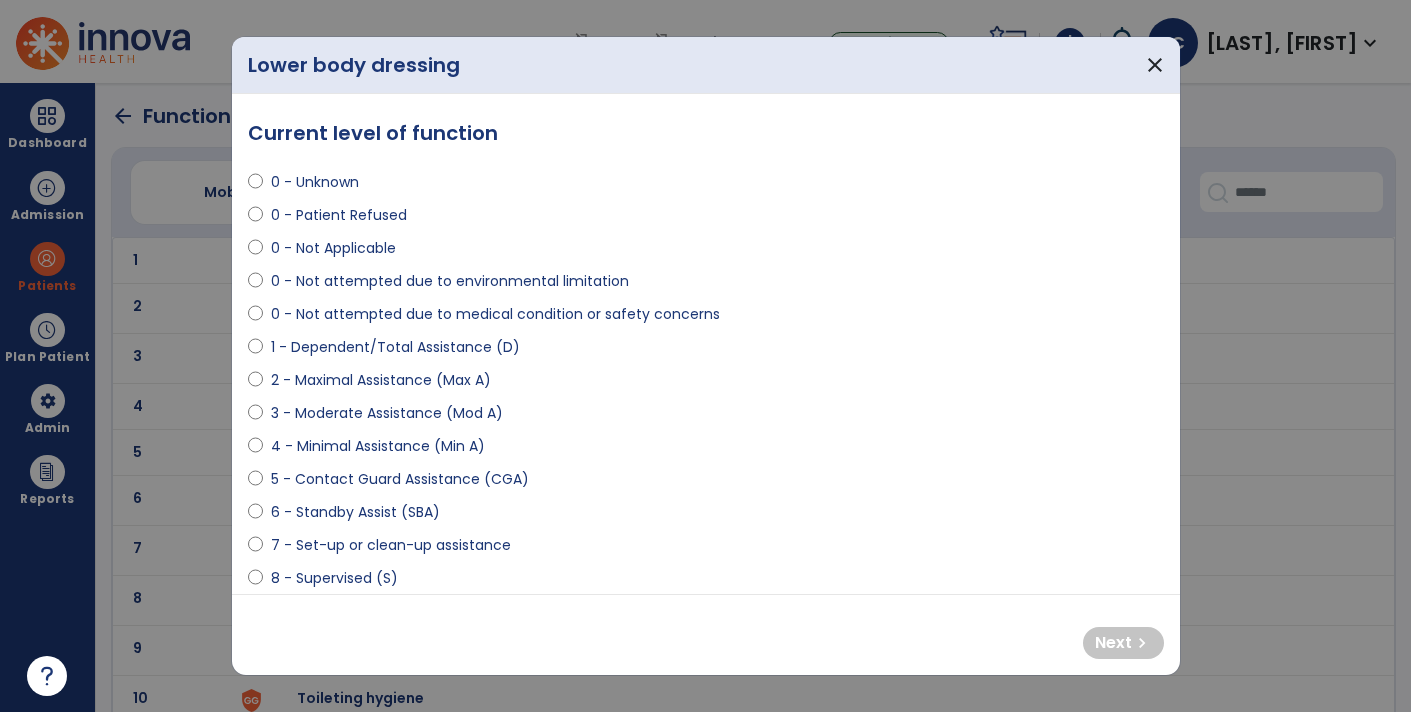 click on "2 - Maximal Assistance (Max A)" at bounding box center [381, 380] 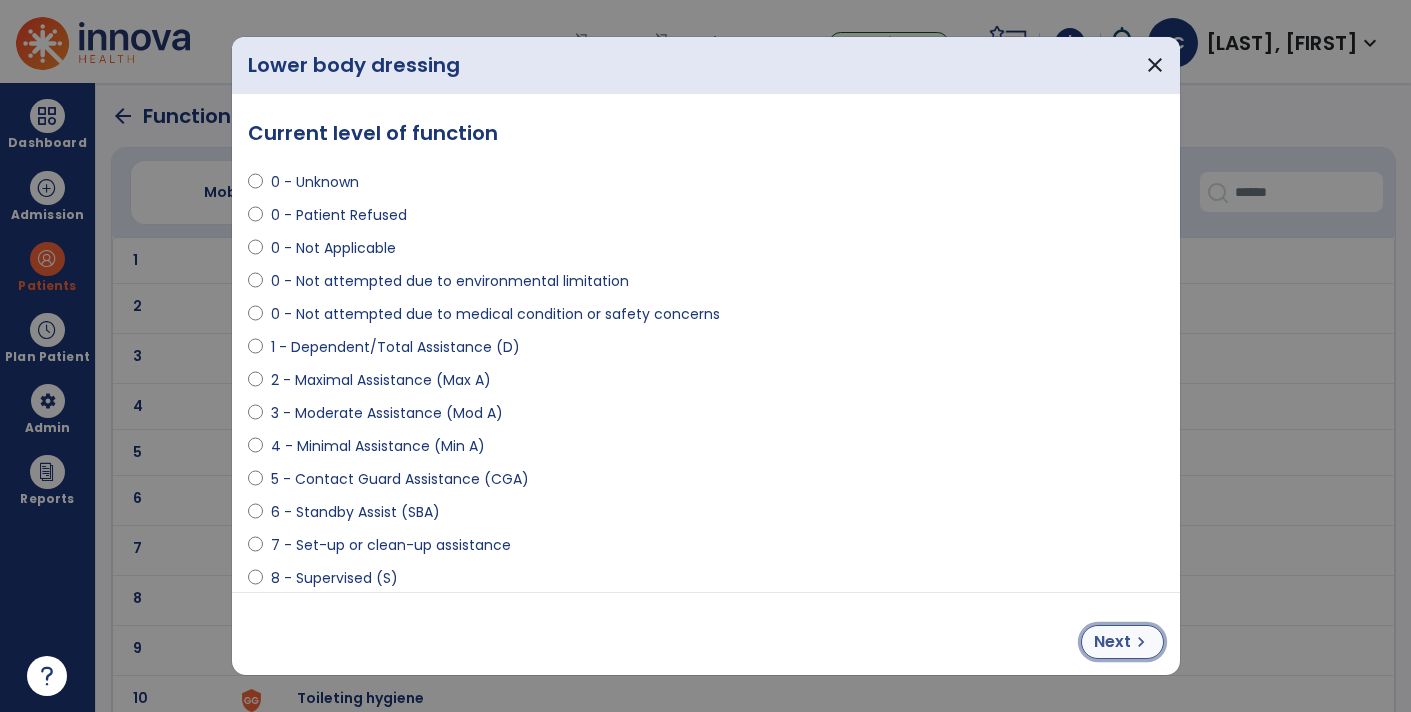 click on "chevron_right" at bounding box center [1141, 642] 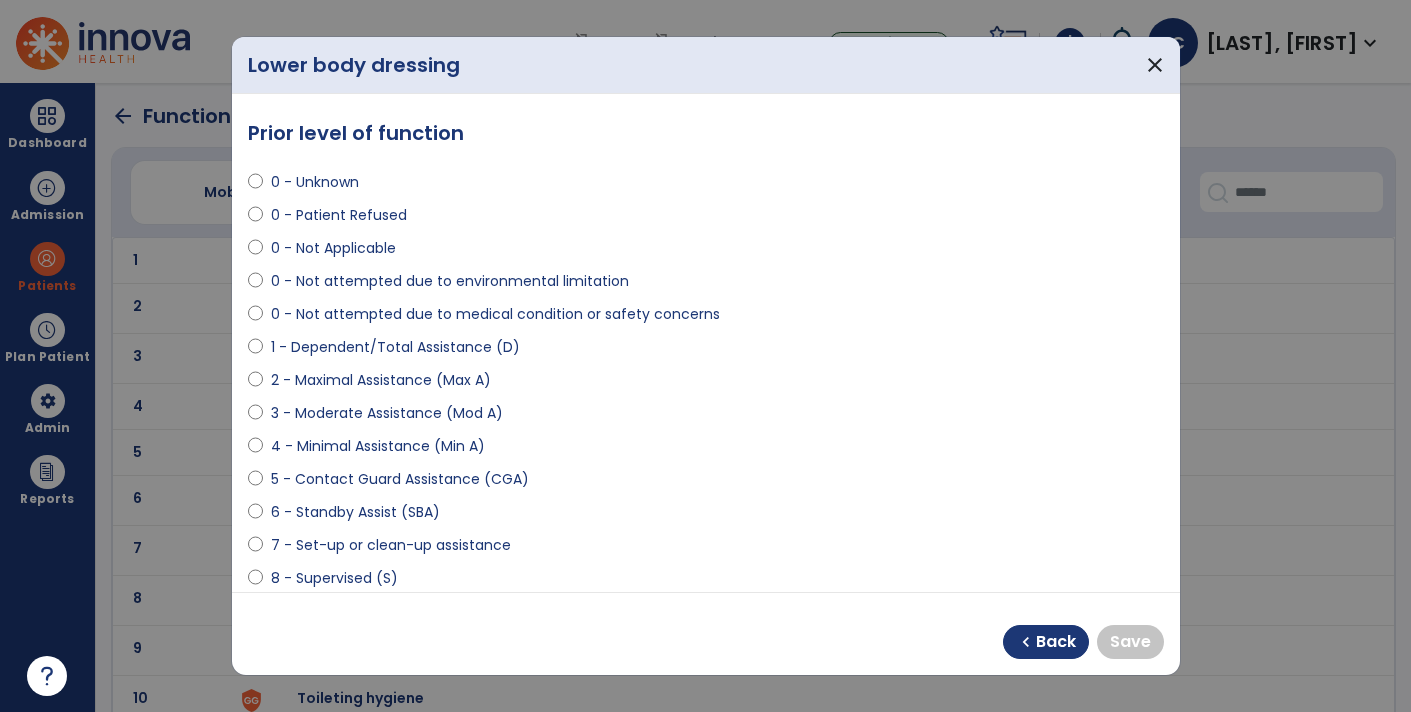 click on "4 - Minimal Assistance (Min A)" at bounding box center (378, 446) 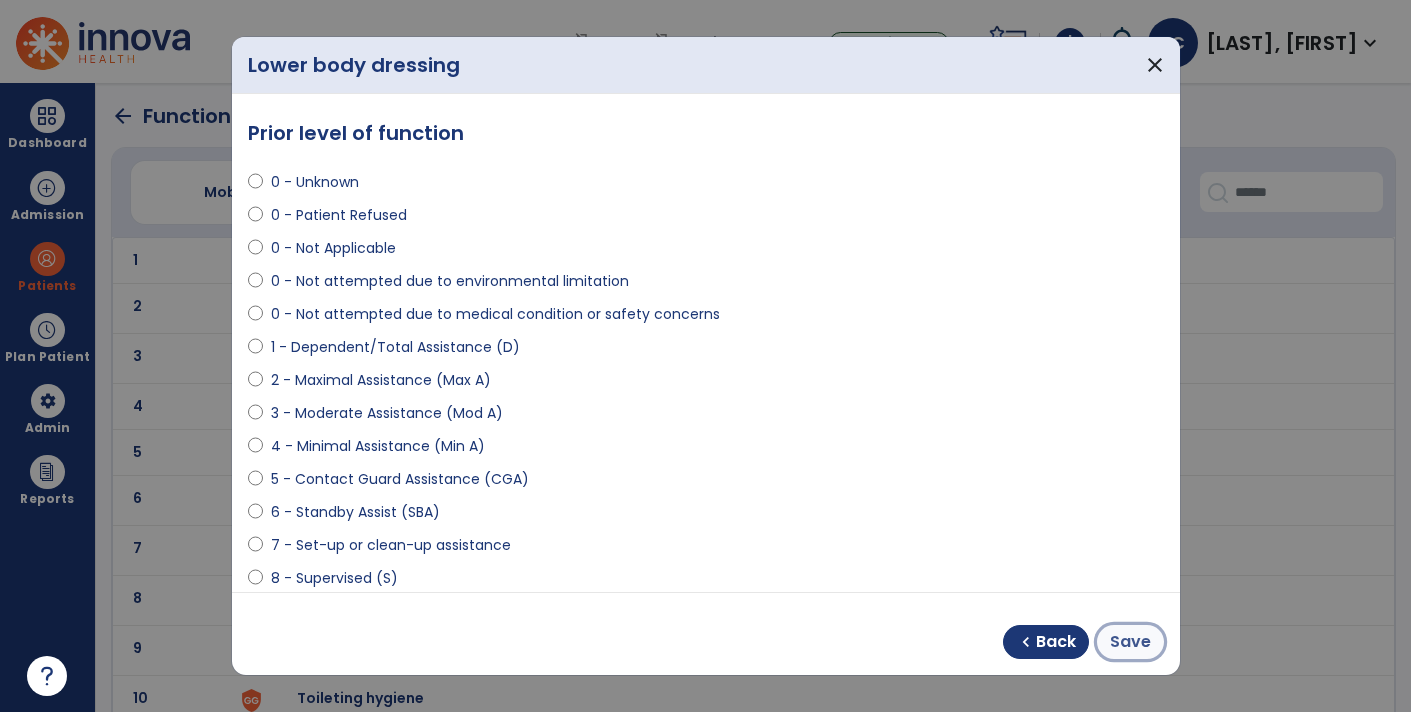 click on "Save" at bounding box center [1130, 642] 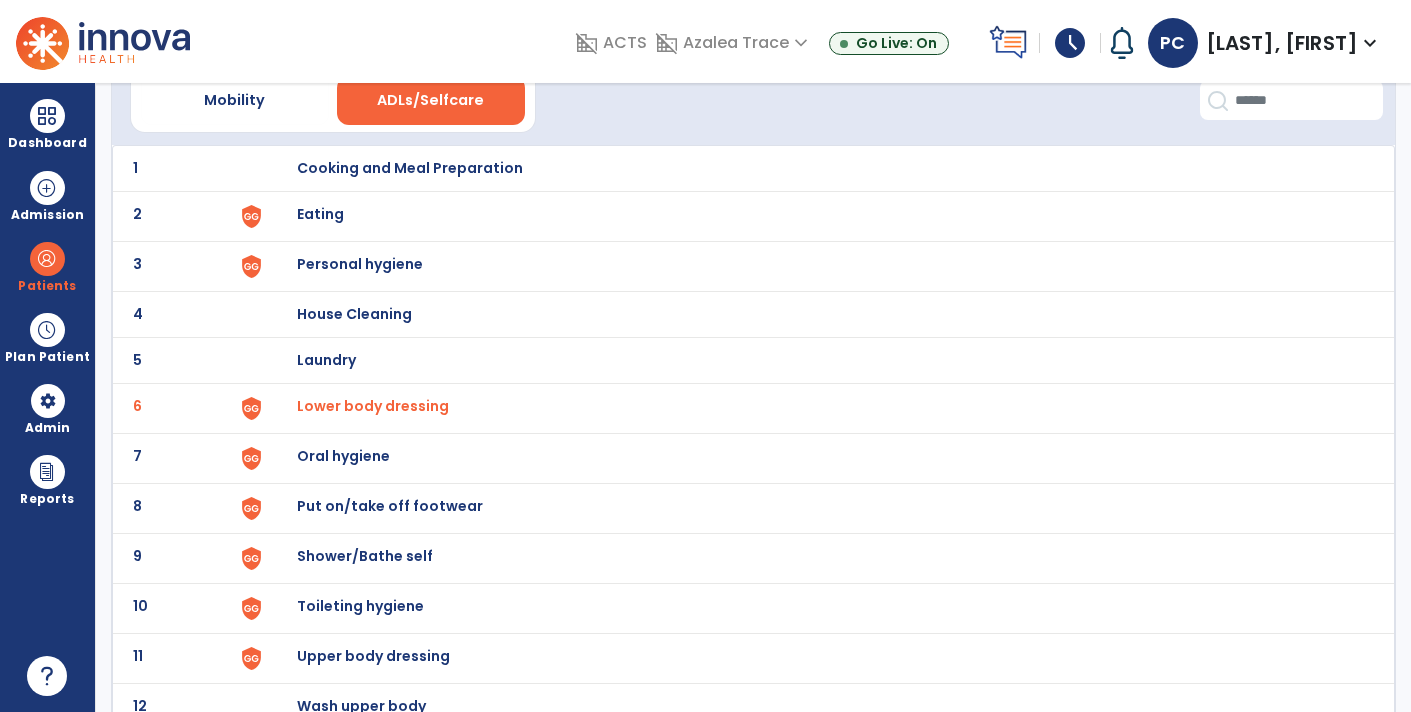 scroll, scrollTop: 154, scrollLeft: 0, axis: vertical 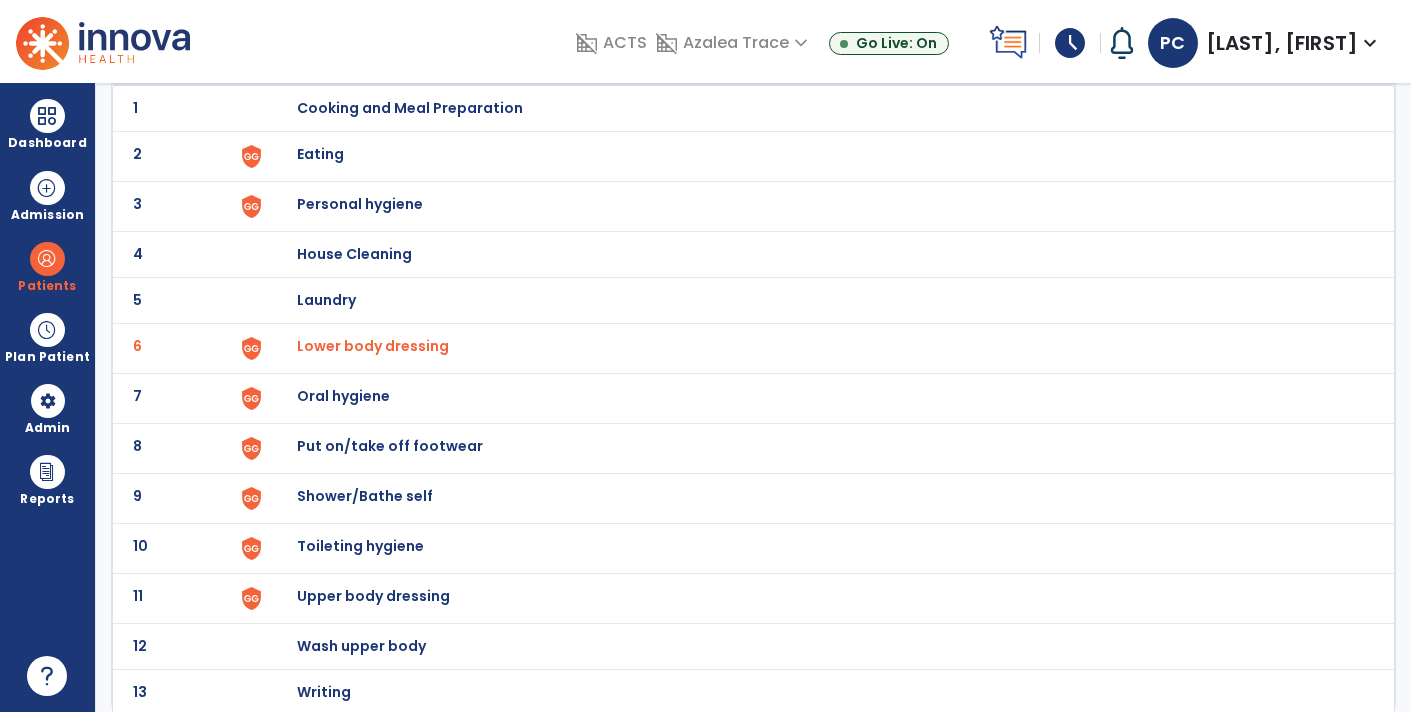 click on "Put on/take off footwear" at bounding box center [815, 108] 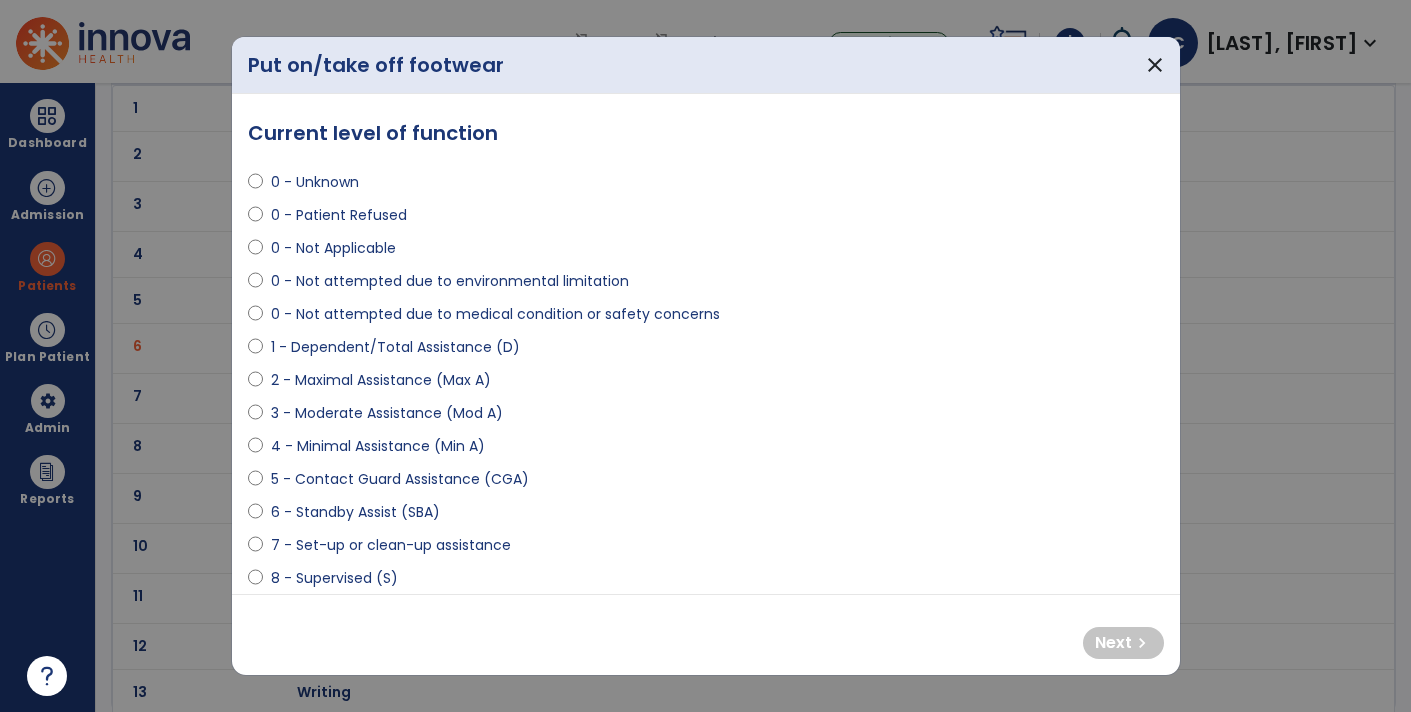click on "2 - Maximal Assistance (Max A)" at bounding box center (381, 380) 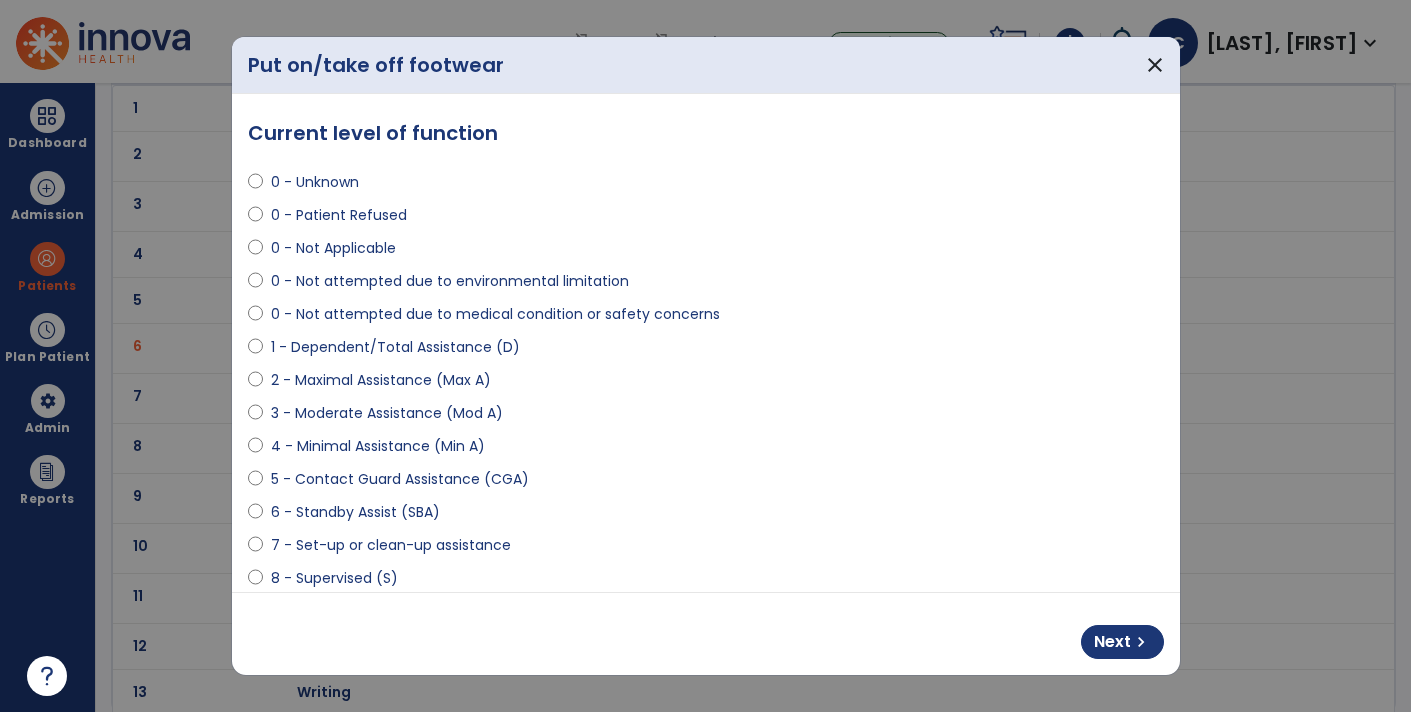 click on "Next  chevron_right" at bounding box center (706, 634) 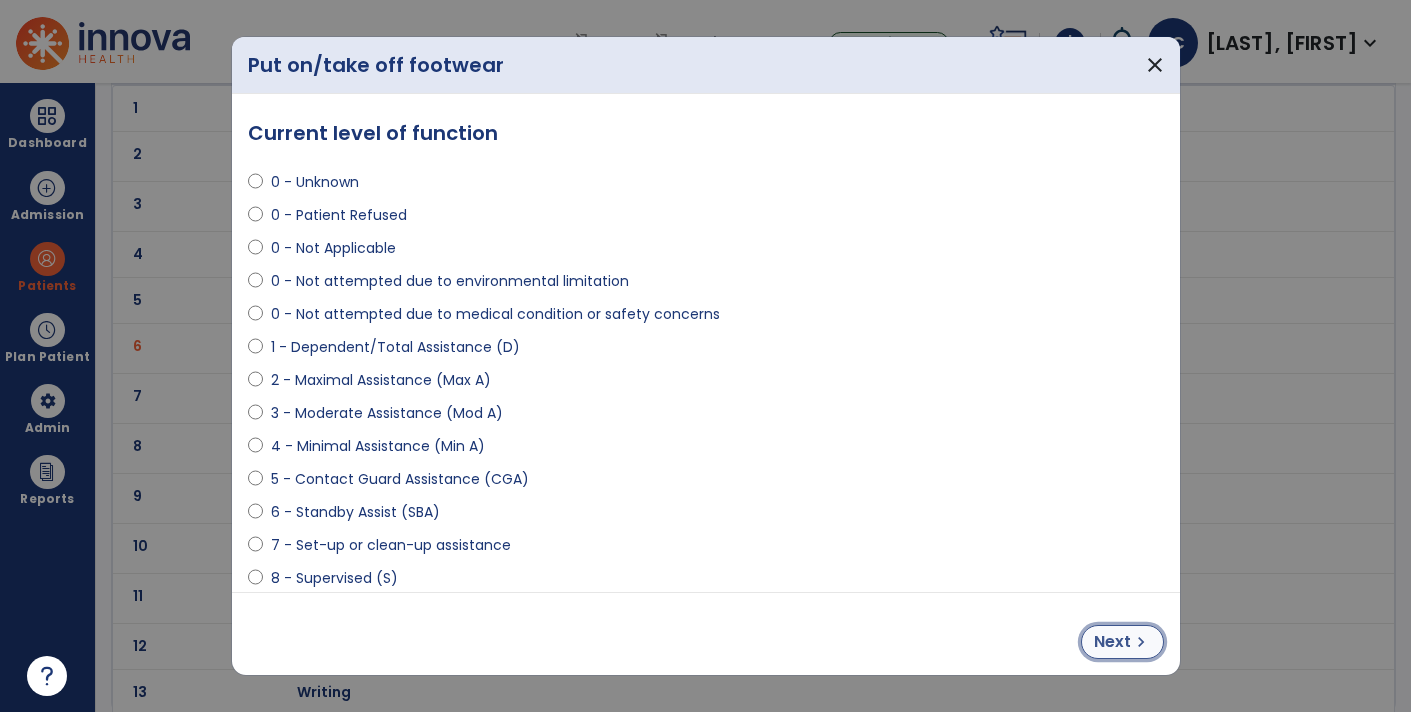click on "Next" at bounding box center [1112, 642] 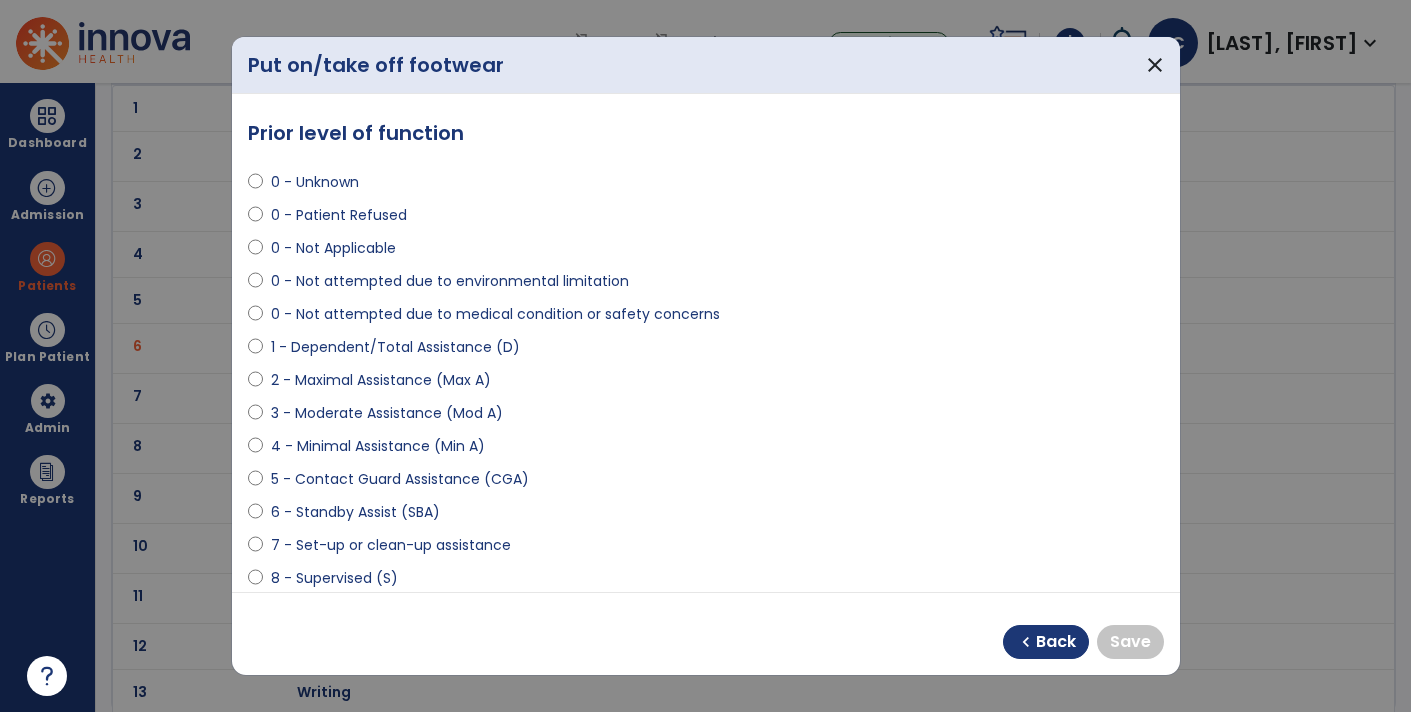 click on "4 - Minimal Assistance (Min A)" at bounding box center [378, 446] 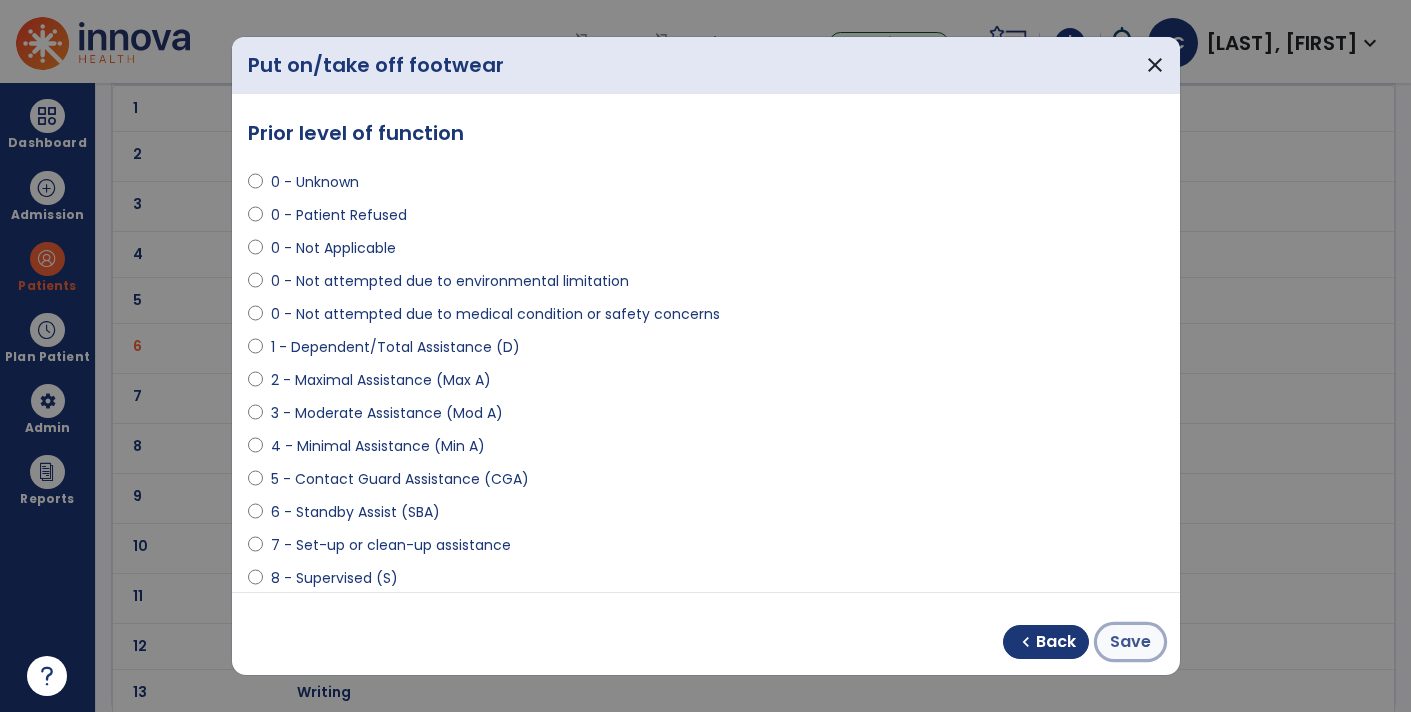 click on "Save" at bounding box center [1130, 642] 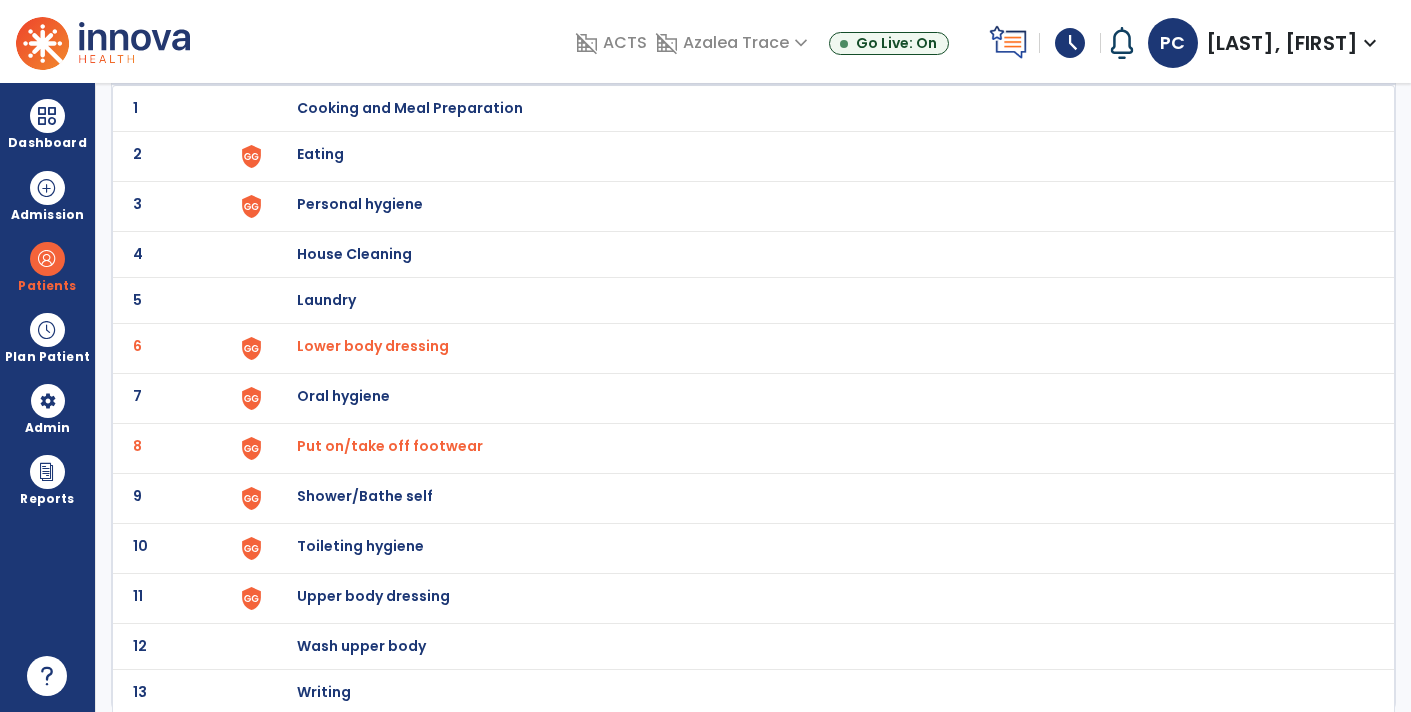 click on "Toileting hygiene" at bounding box center (815, 108) 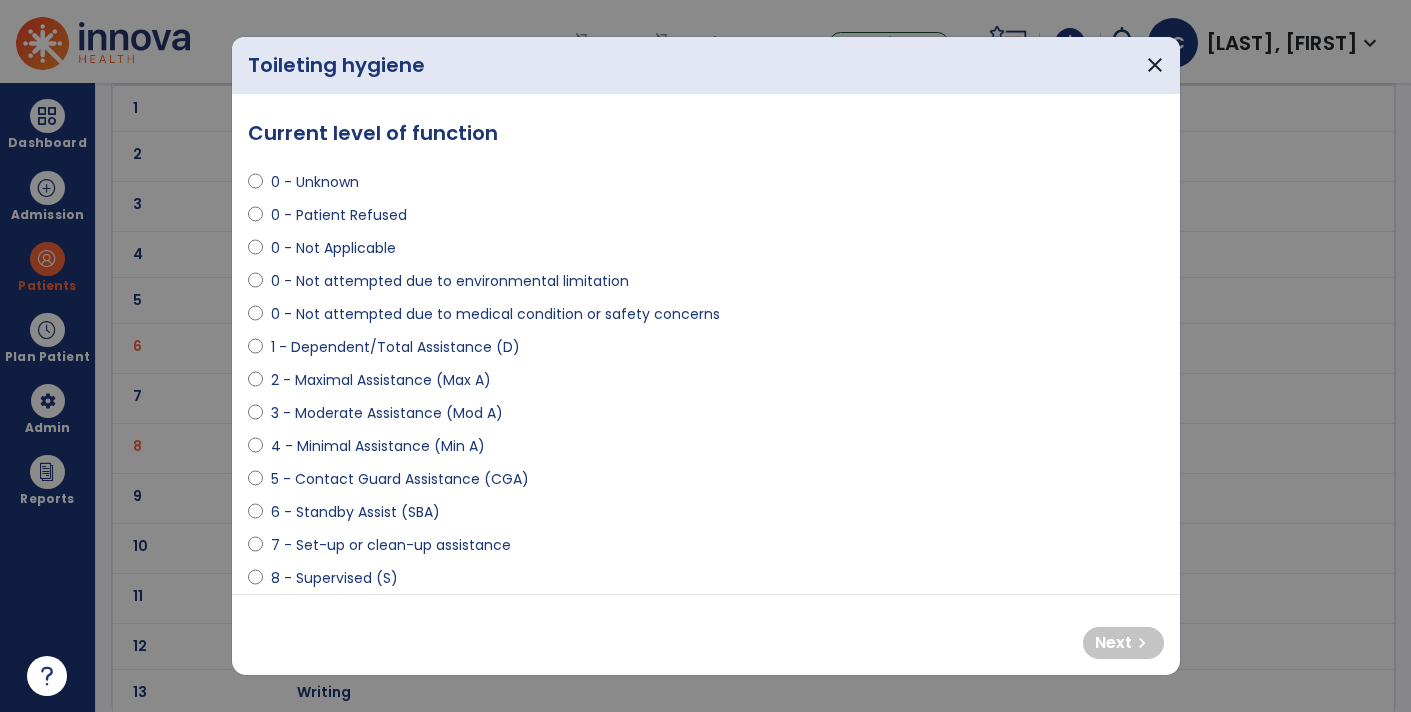 click on "2 - Maximal Assistance (Max A)" at bounding box center [381, 380] 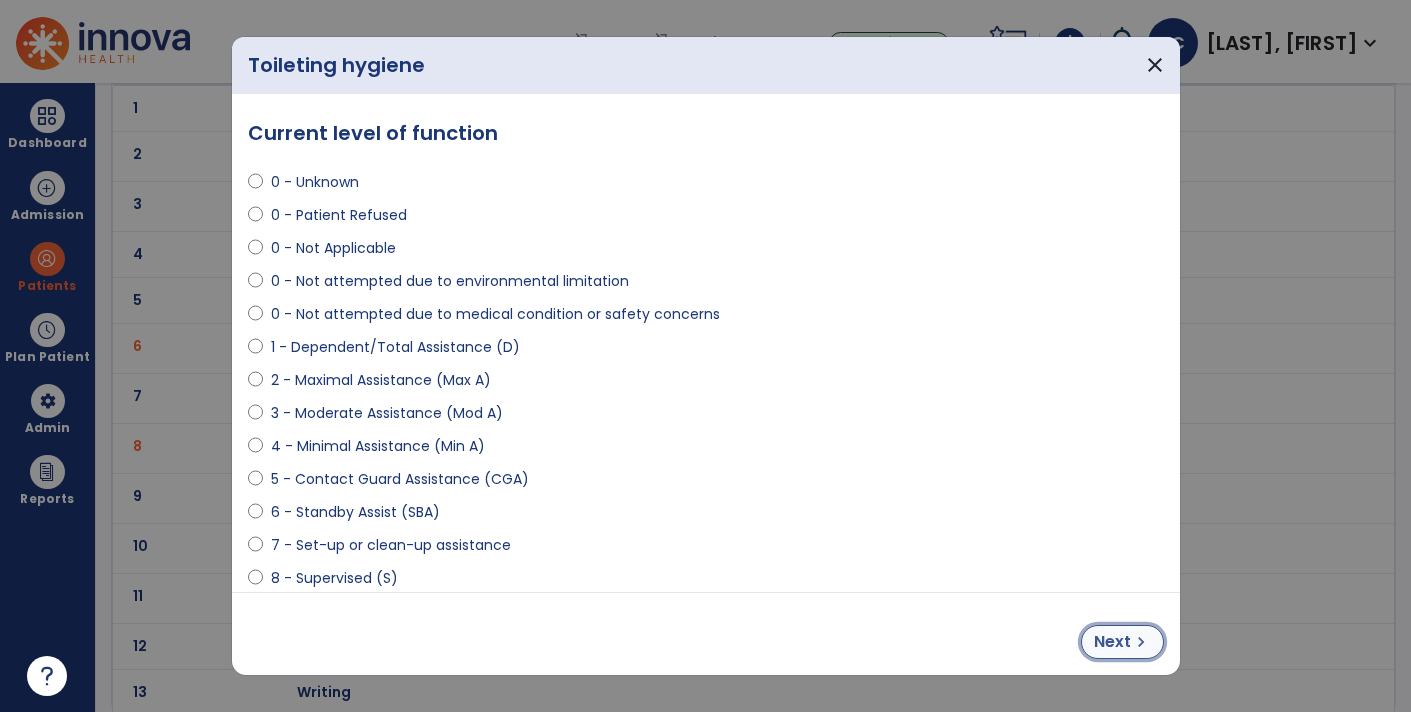 click on "chevron_right" at bounding box center (1141, 642) 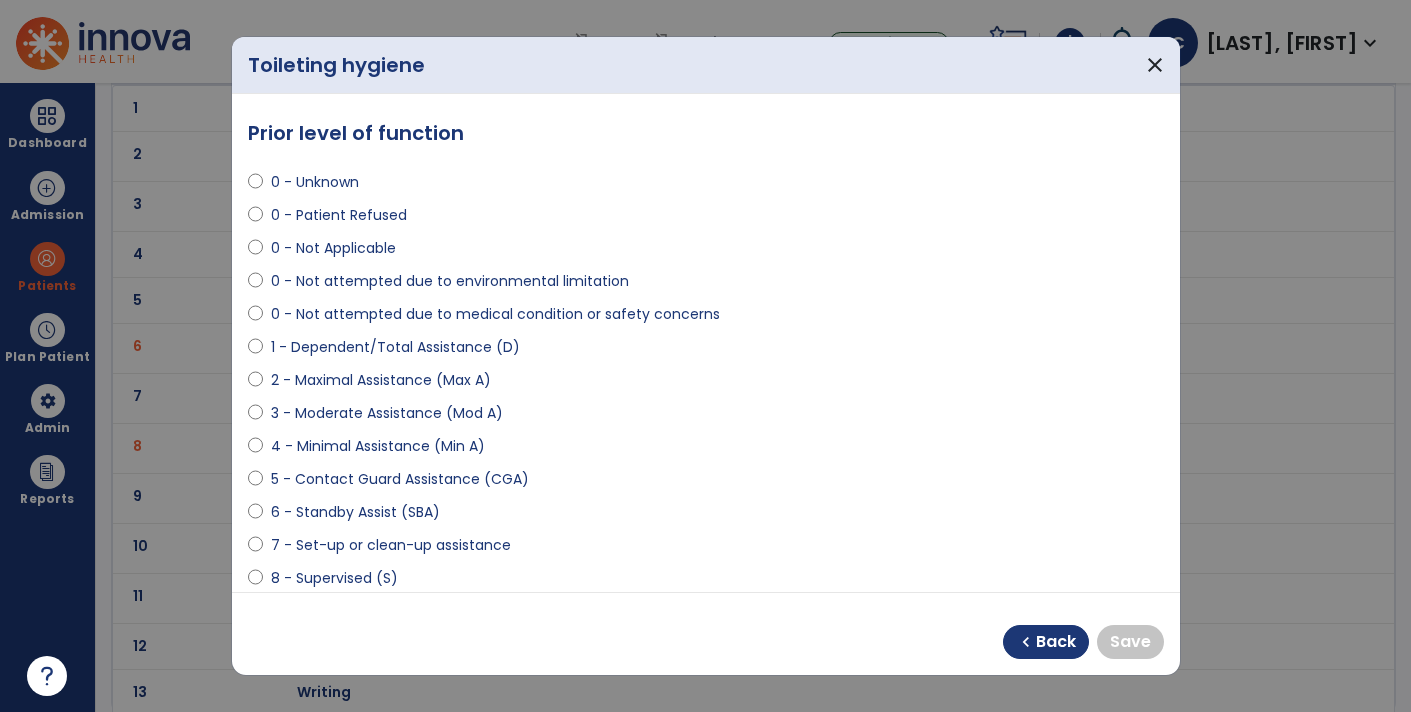 click on "6 - Standby Assist (SBA)" at bounding box center [355, 512] 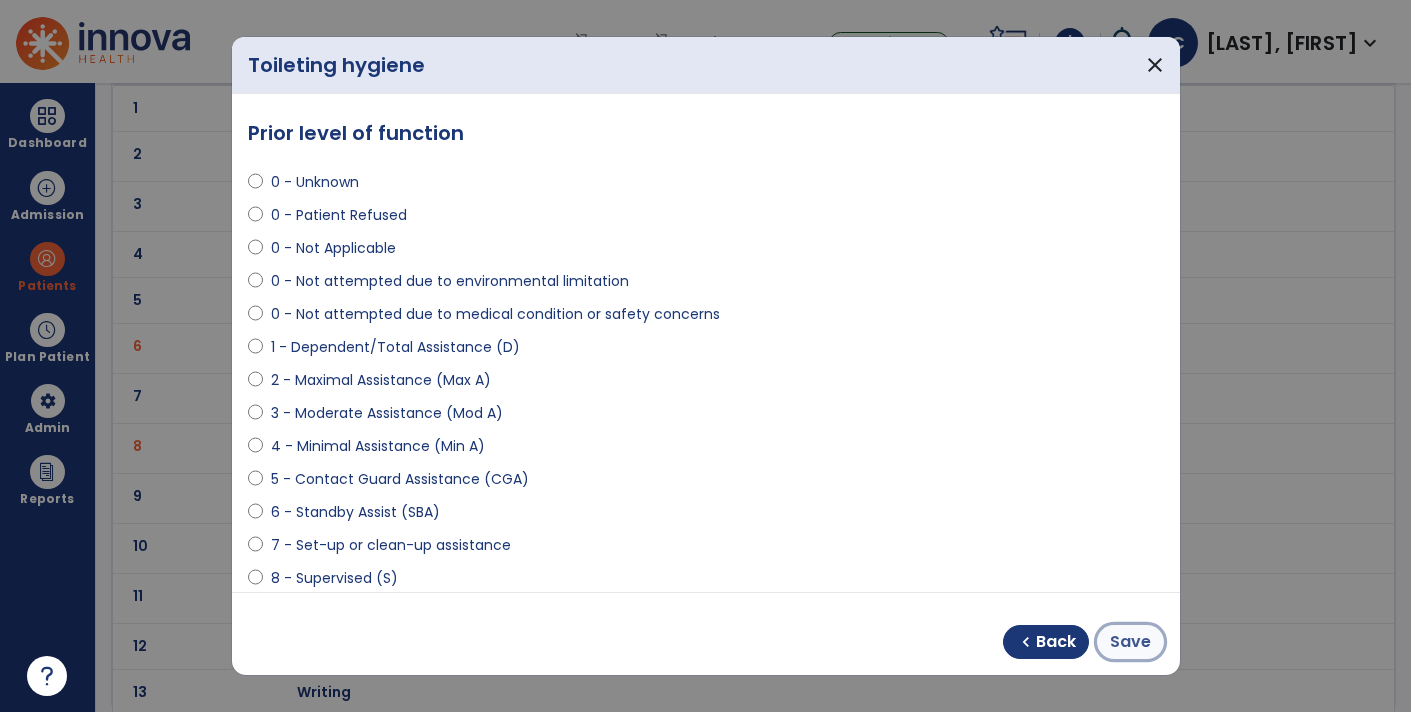 click on "Save" at bounding box center [1130, 642] 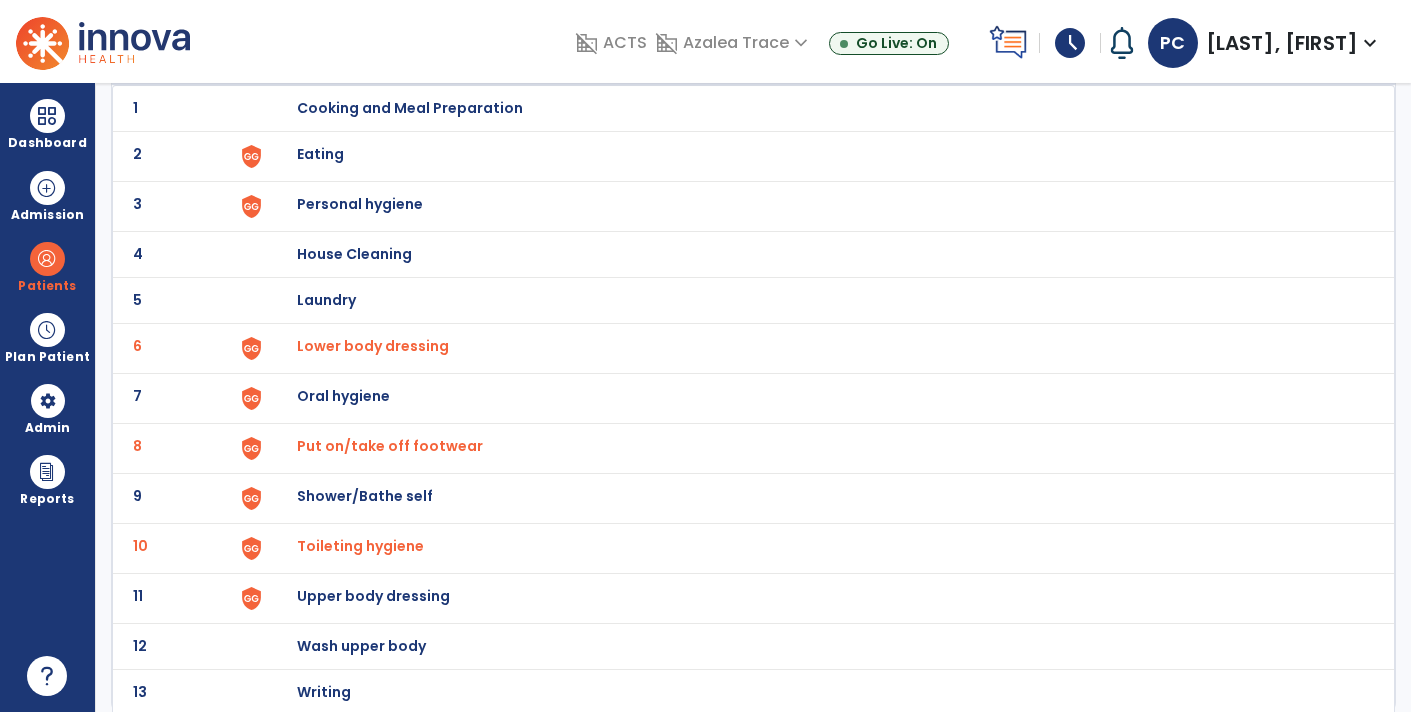 click on "Upper body dressing" at bounding box center (815, 108) 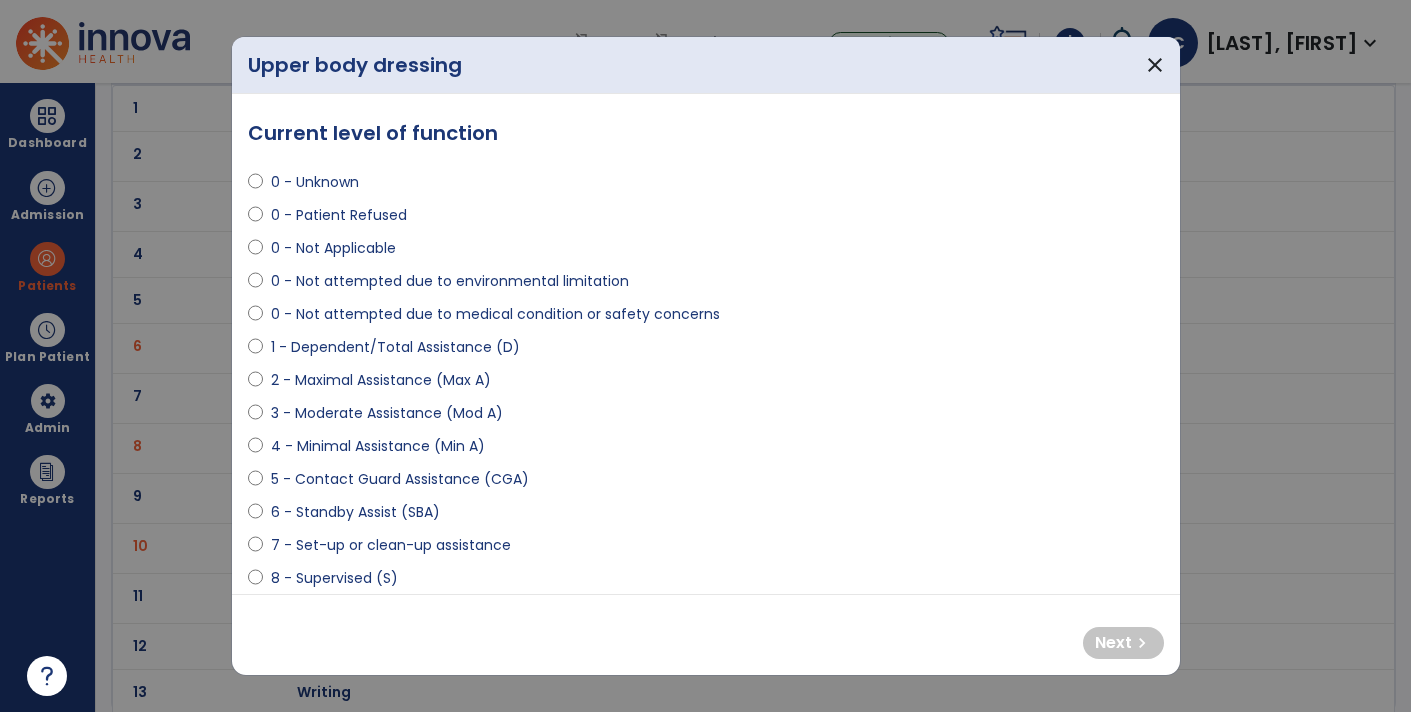 click on "3 - Moderate Assistance (Mod A)" at bounding box center [387, 413] 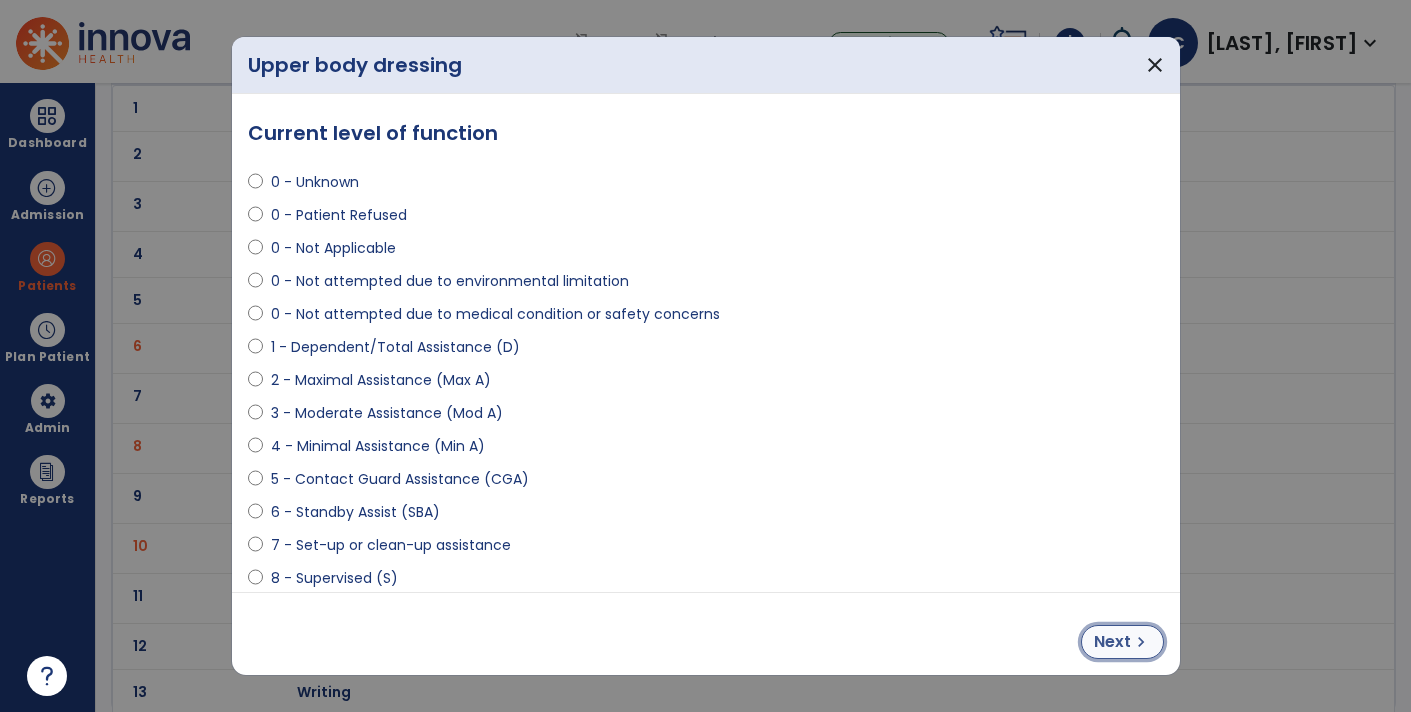 click on "Next" at bounding box center [1112, 642] 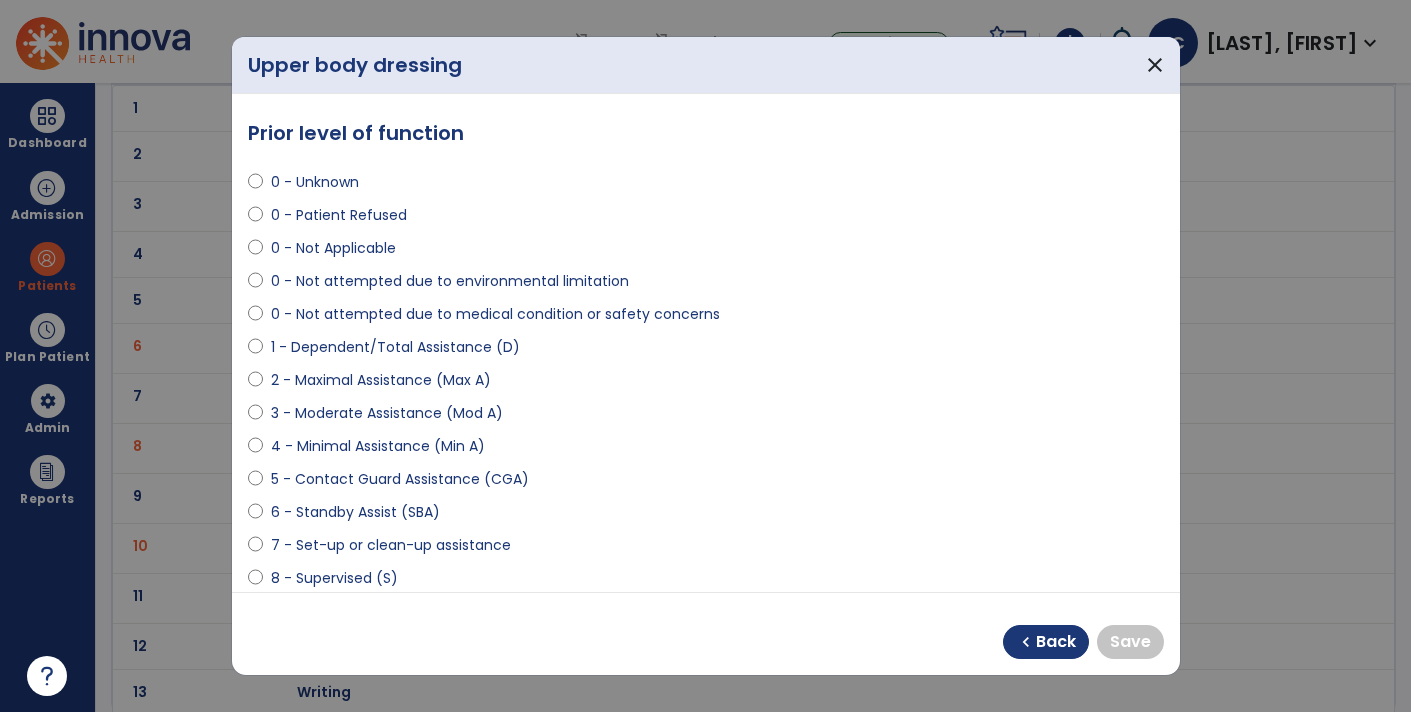 click on "6 - Standby Assist (SBA)" at bounding box center [355, 512] 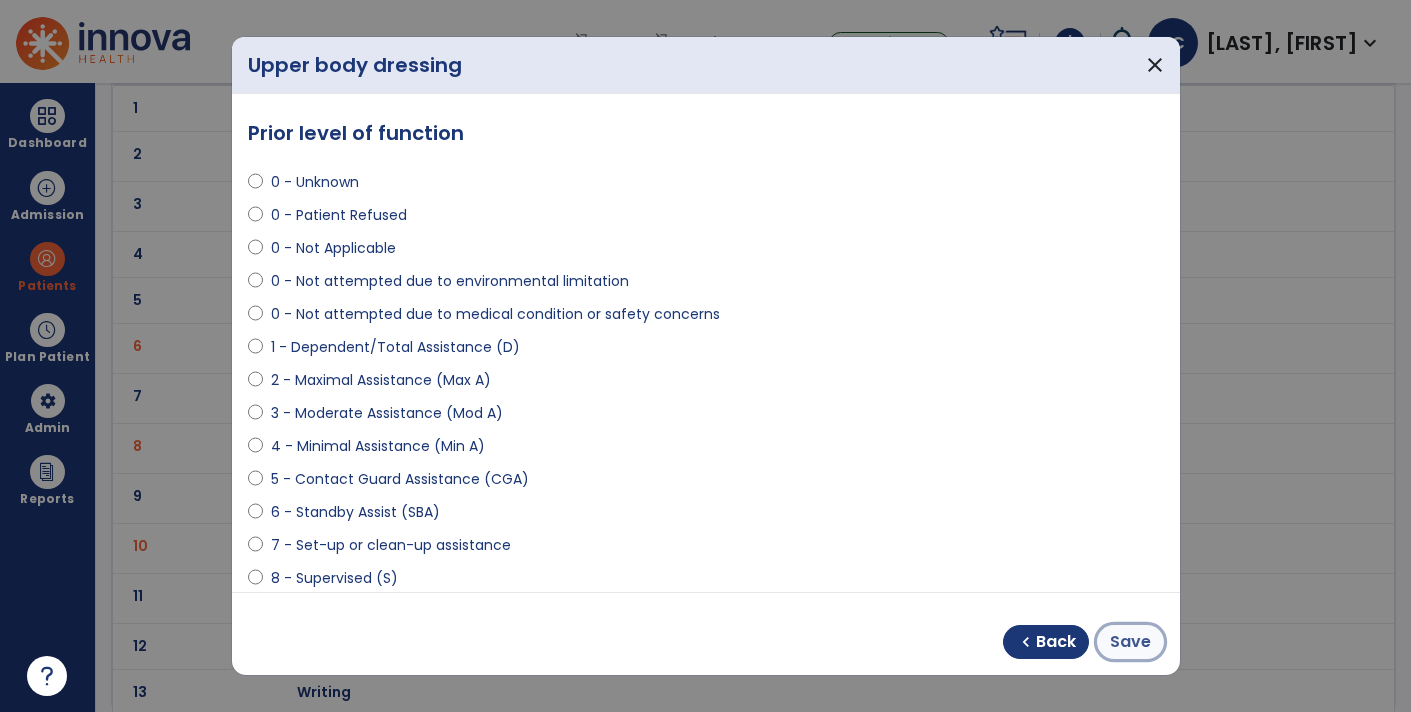 click on "Save" at bounding box center (1130, 642) 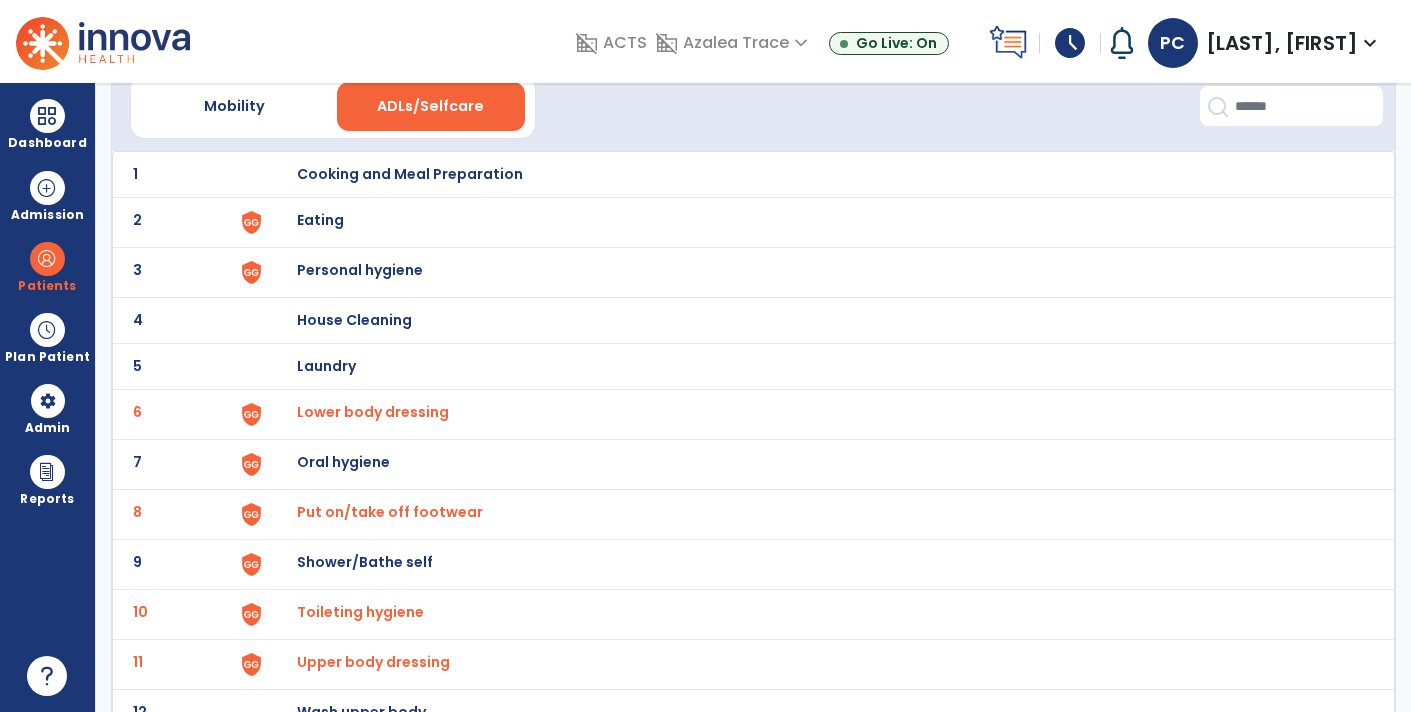 scroll, scrollTop: 83, scrollLeft: 0, axis: vertical 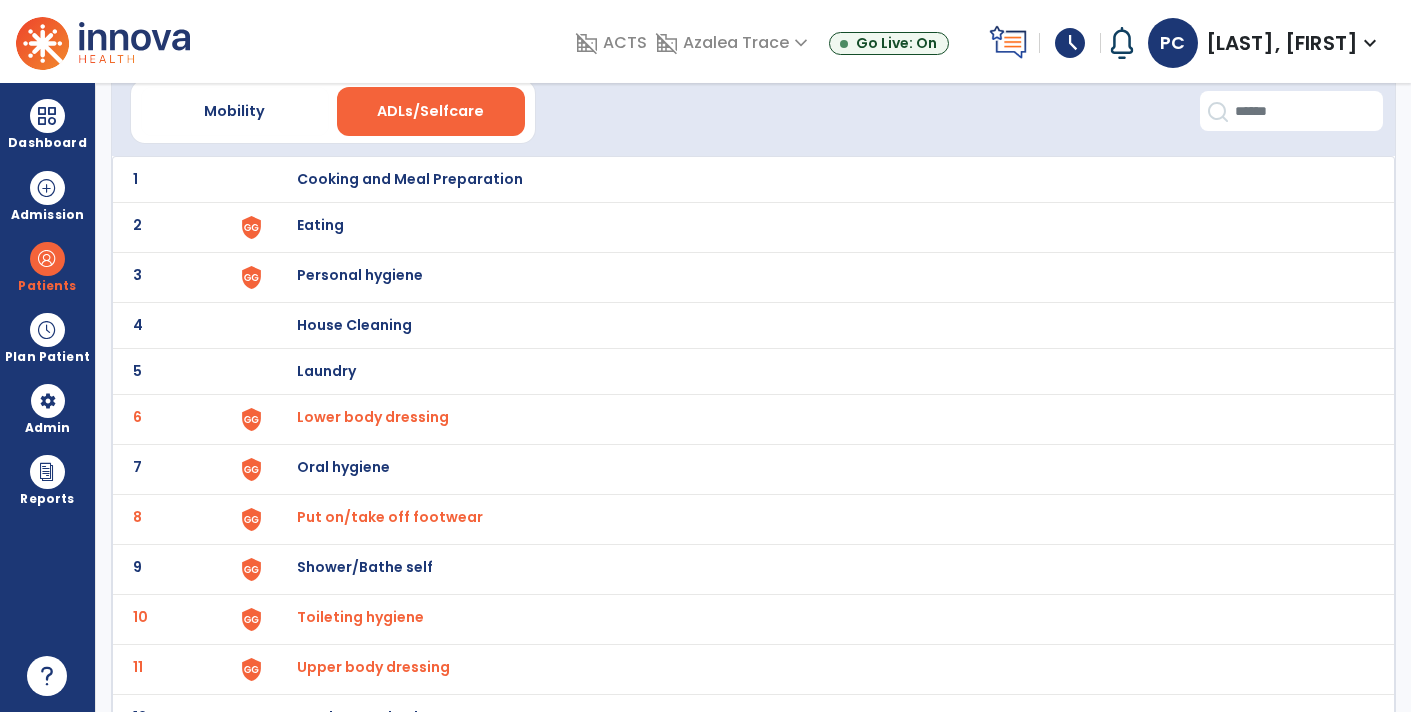 click on "Shower/Bathe self" at bounding box center [815, 179] 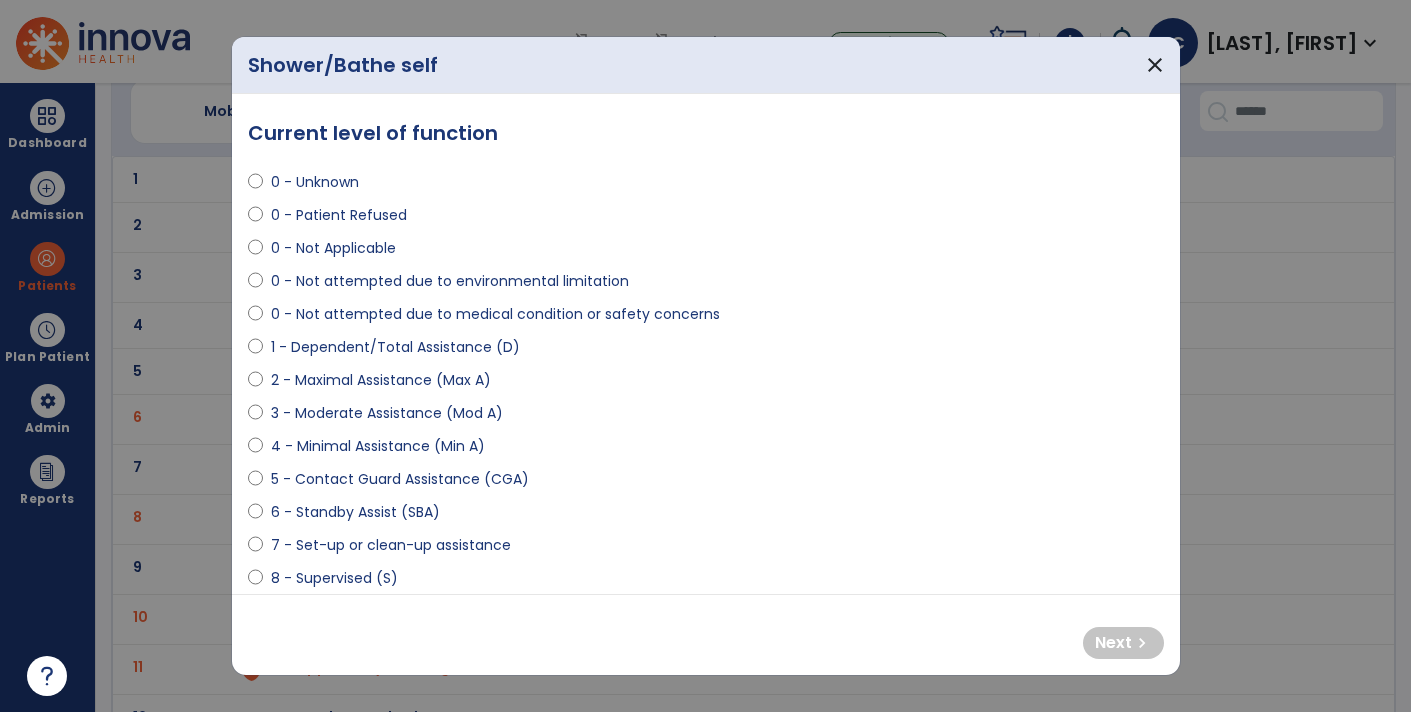 click on "2 - Maximal Assistance (Max A)" at bounding box center (381, 380) 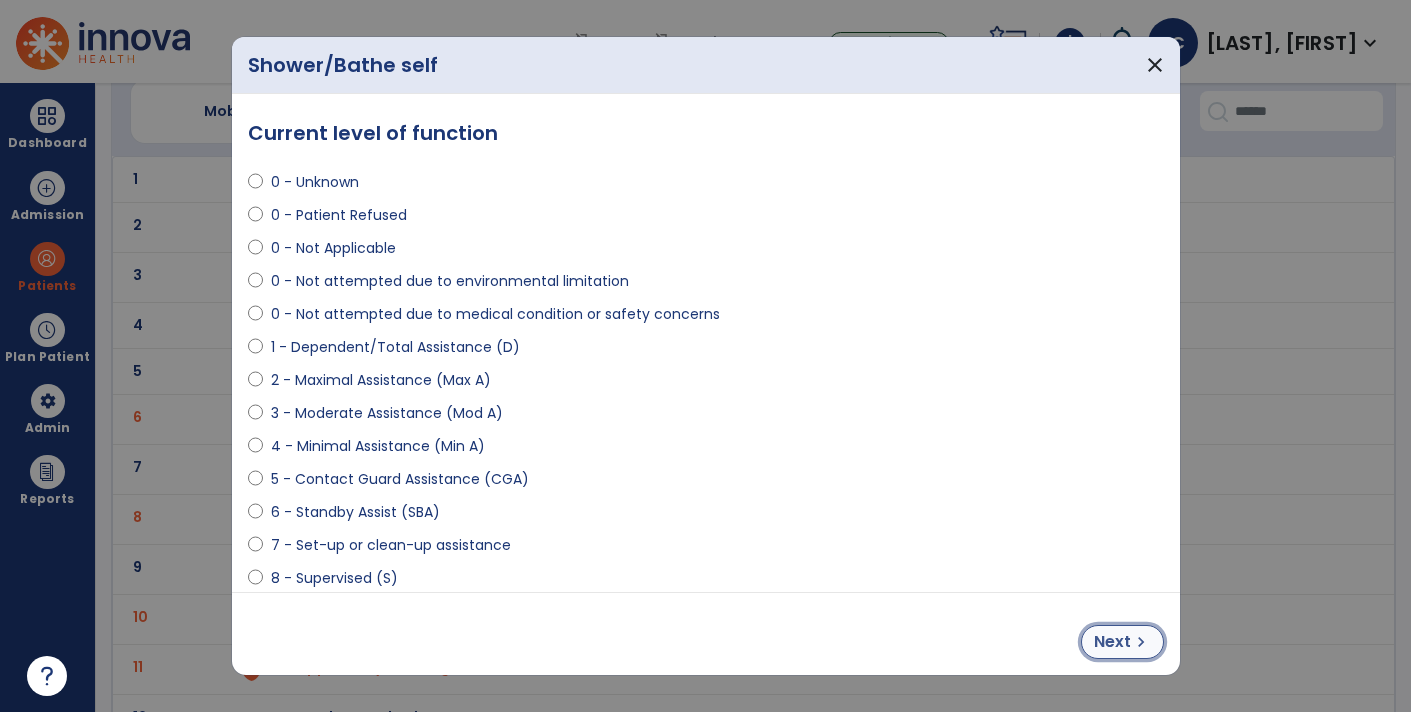 click on "Next" at bounding box center [1112, 642] 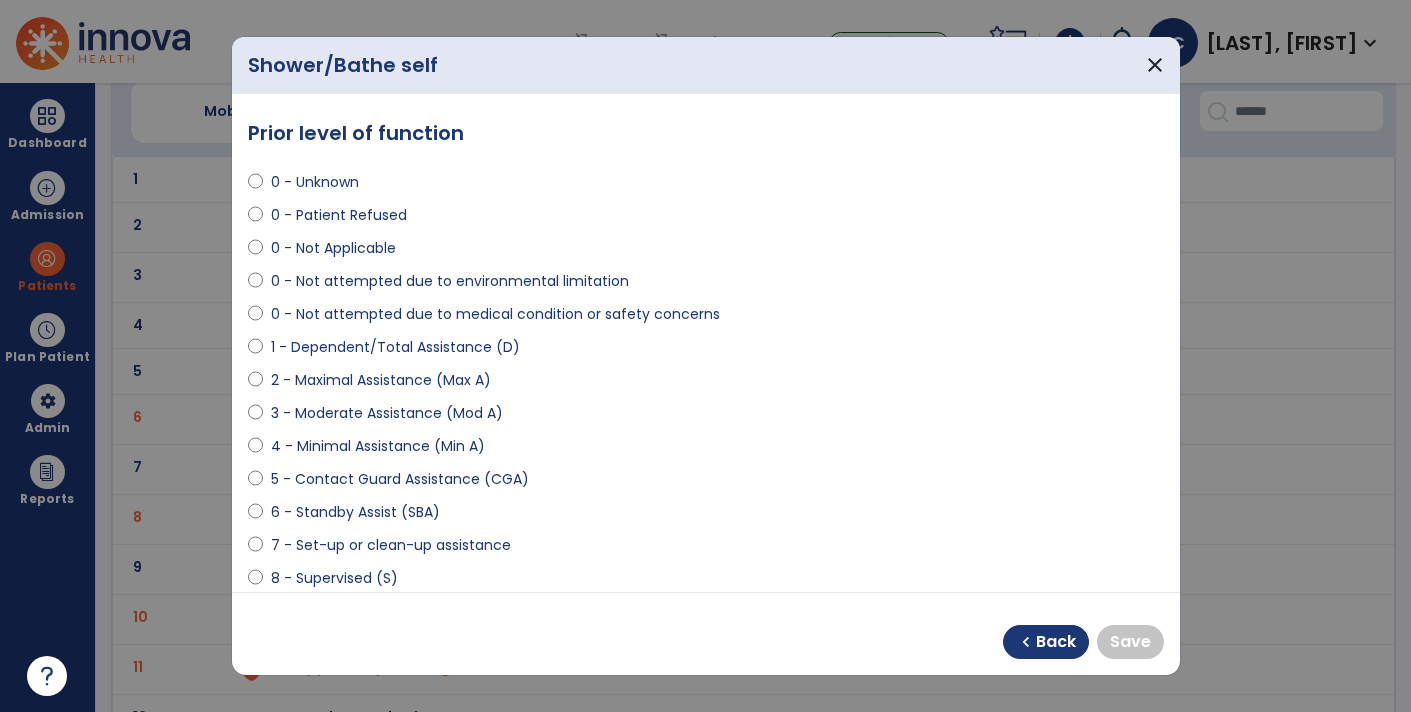 click on "4 - Minimal Assistance (Min A)" at bounding box center [378, 446] 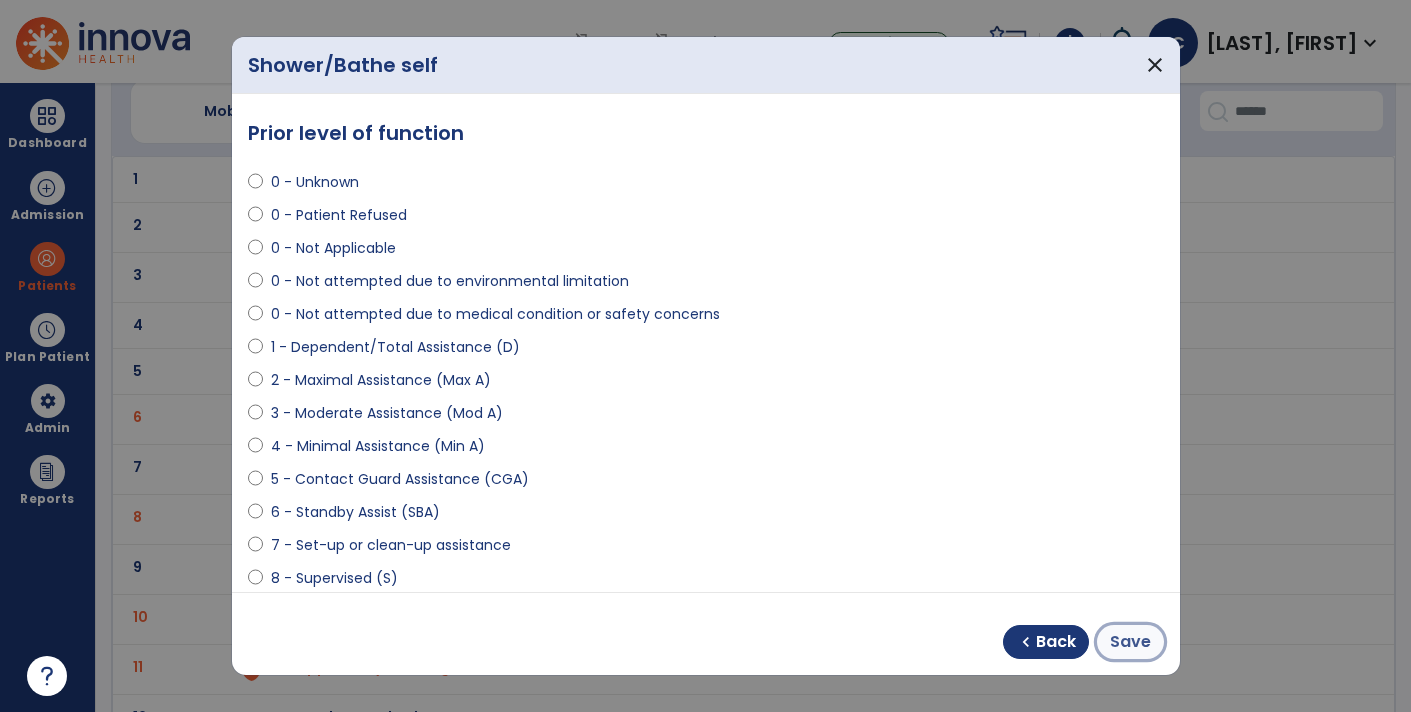 click on "Save" at bounding box center (1130, 642) 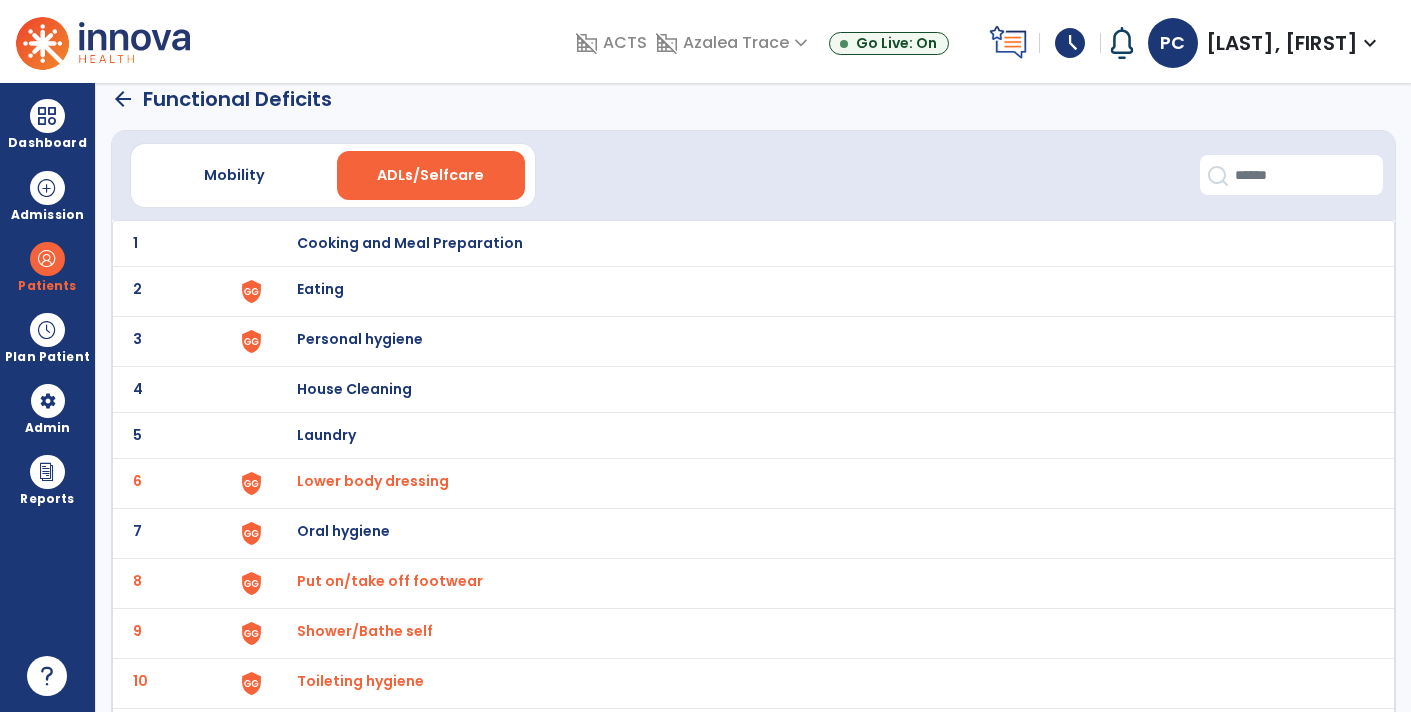 scroll, scrollTop: 0, scrollLeft: 0, axis: both 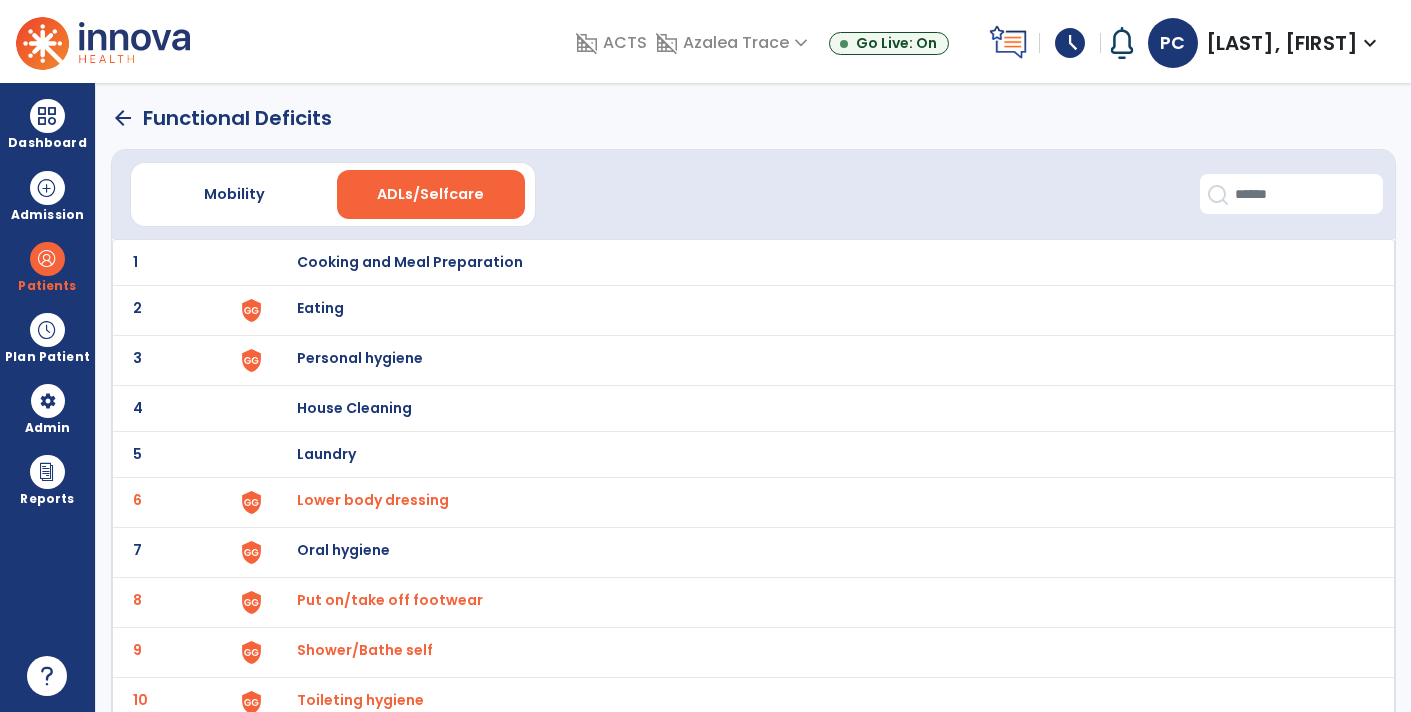 click on "arrow_back" 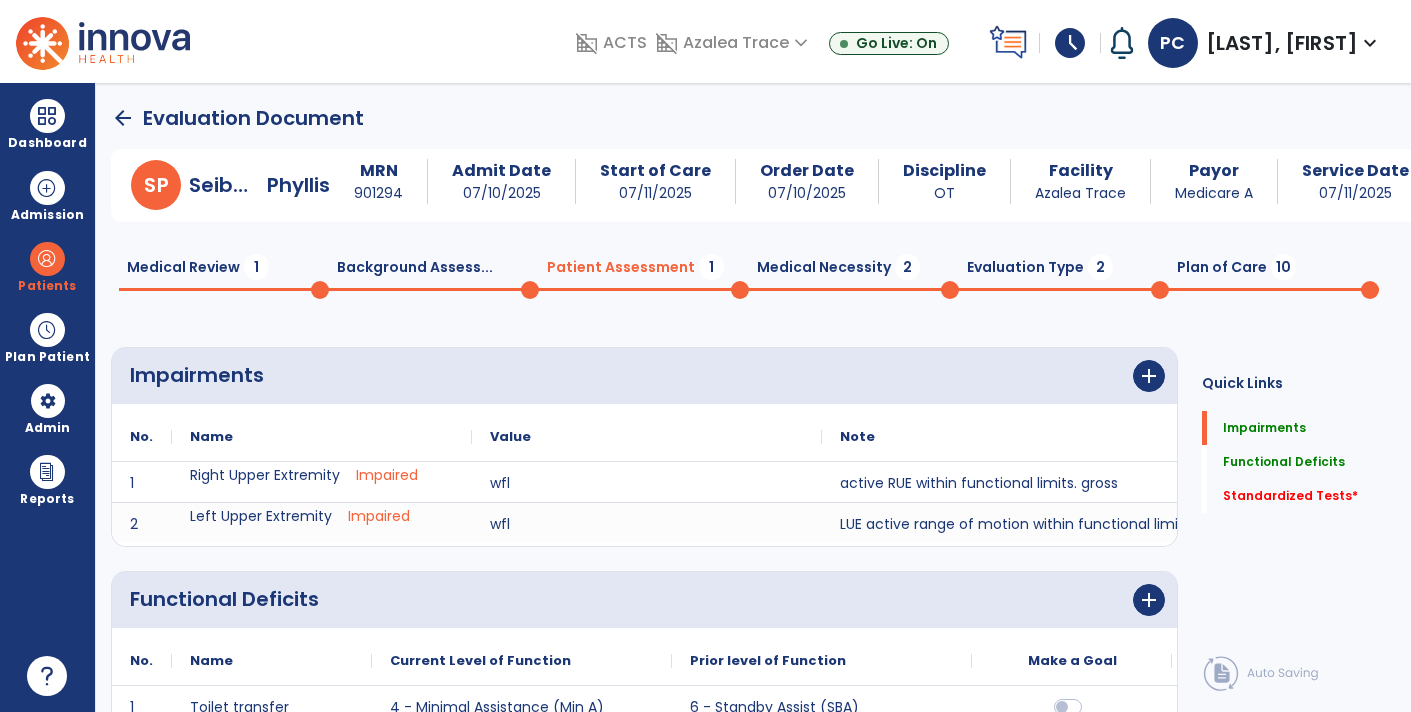 scroll, scrollTop: 19, scrollLeft: 0, axis: vertical 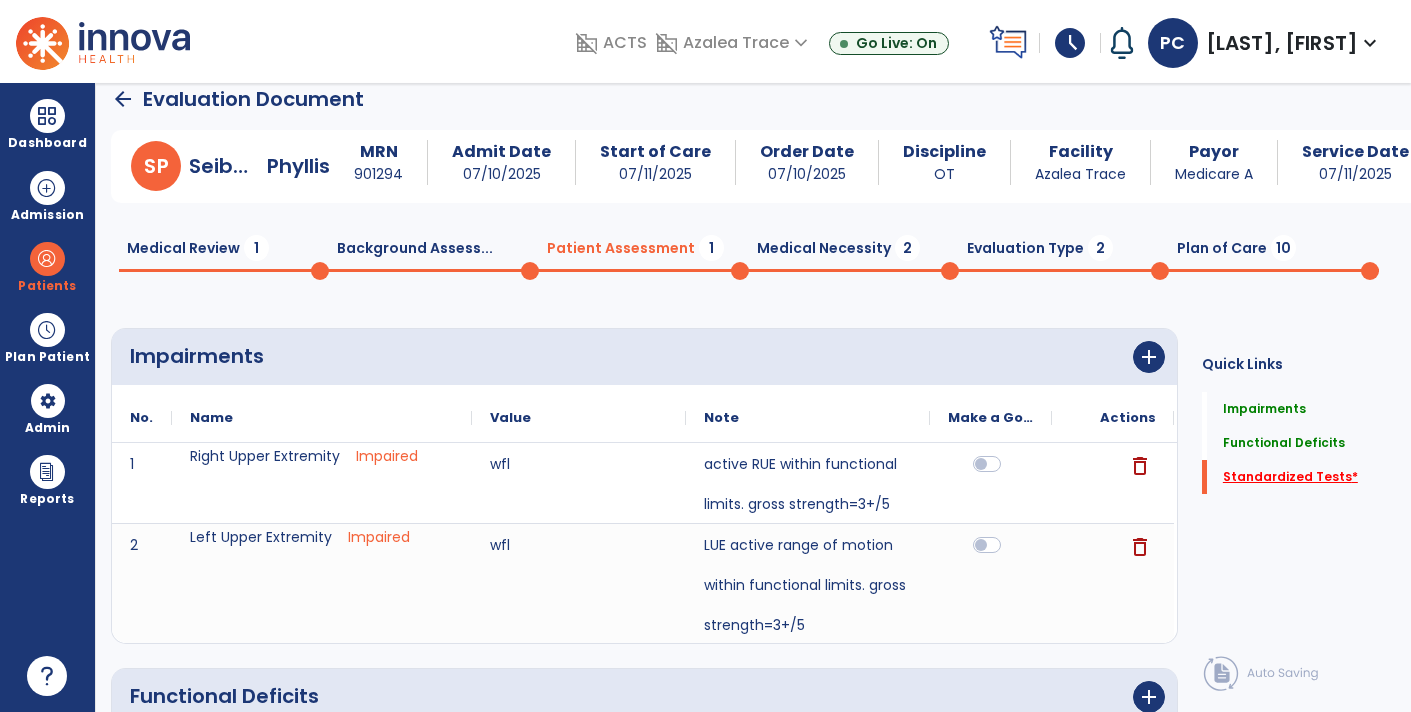 click on "Standardized Tests   *" 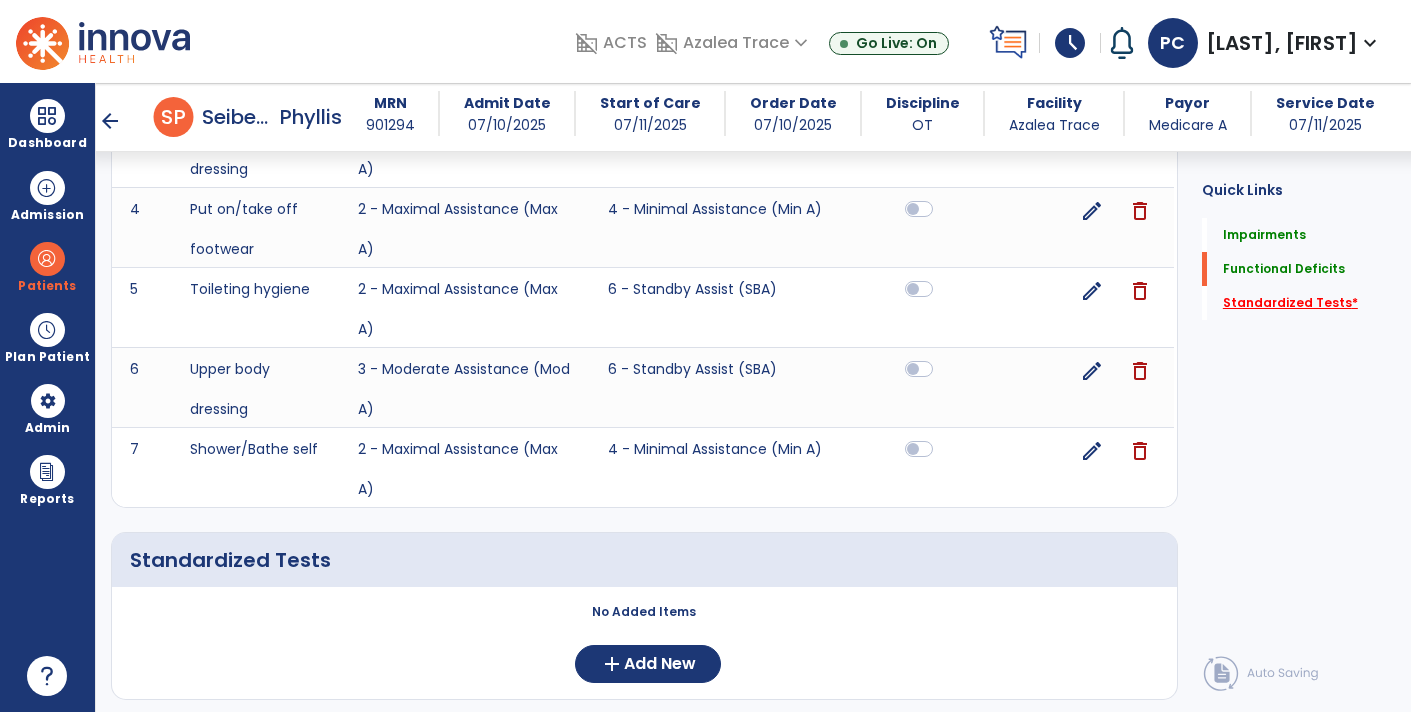 scroll, scrollTop: 851, scrollLeft: 0, axis: vertical 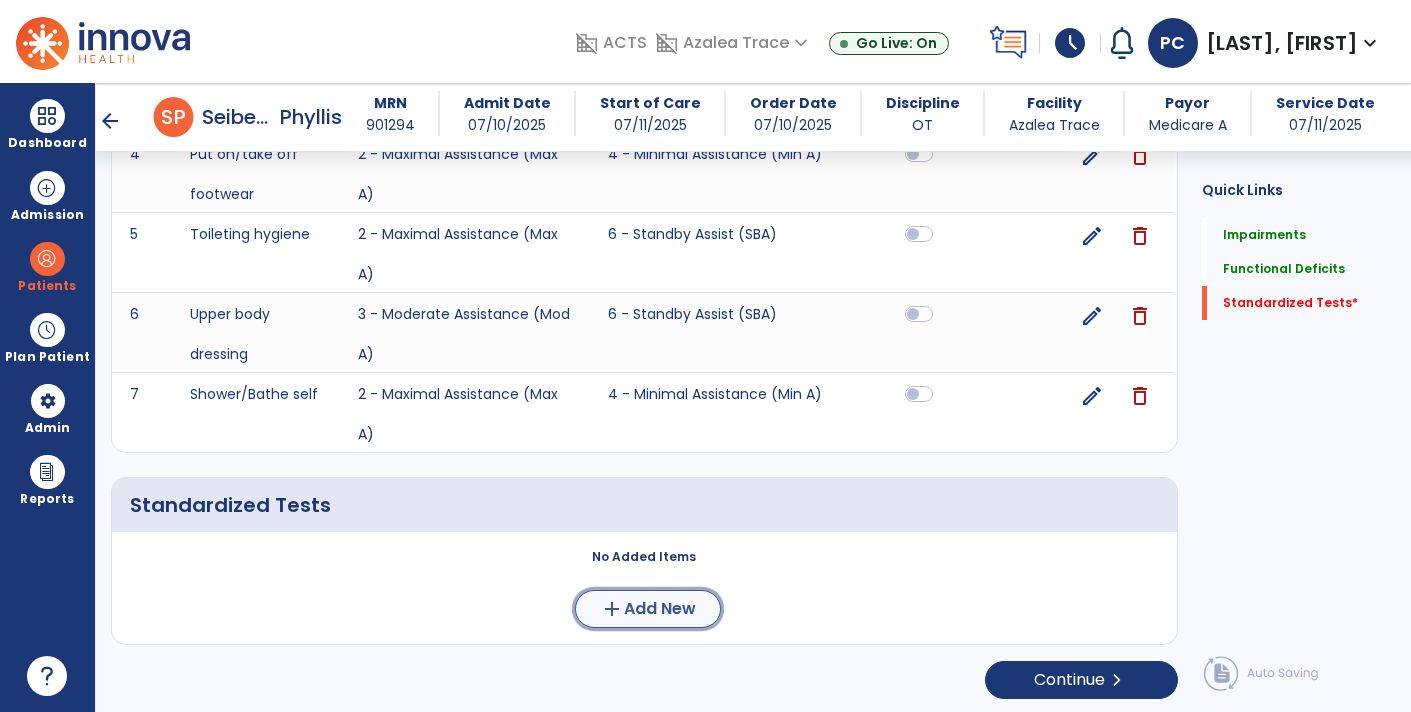 click on "add" 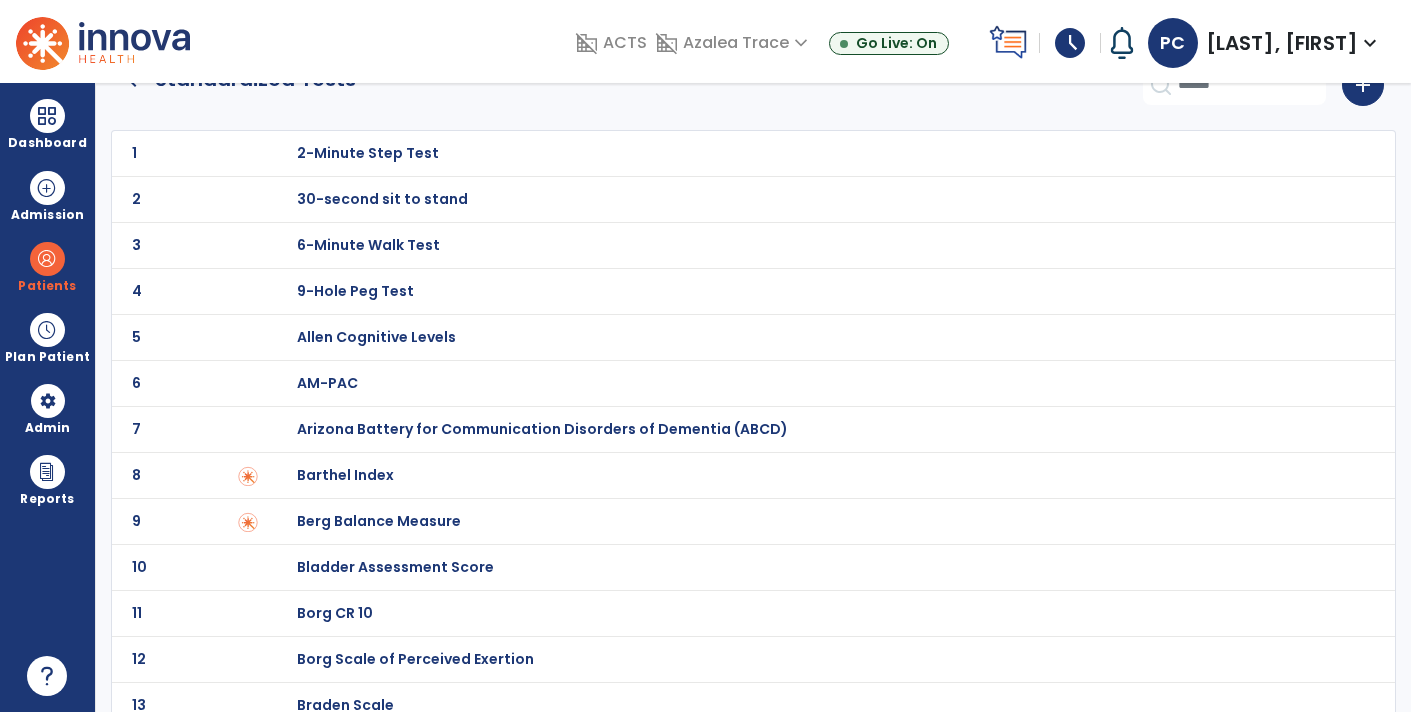 scroll, scrollTop: 38, scrollLeft: 0, axis: vertical 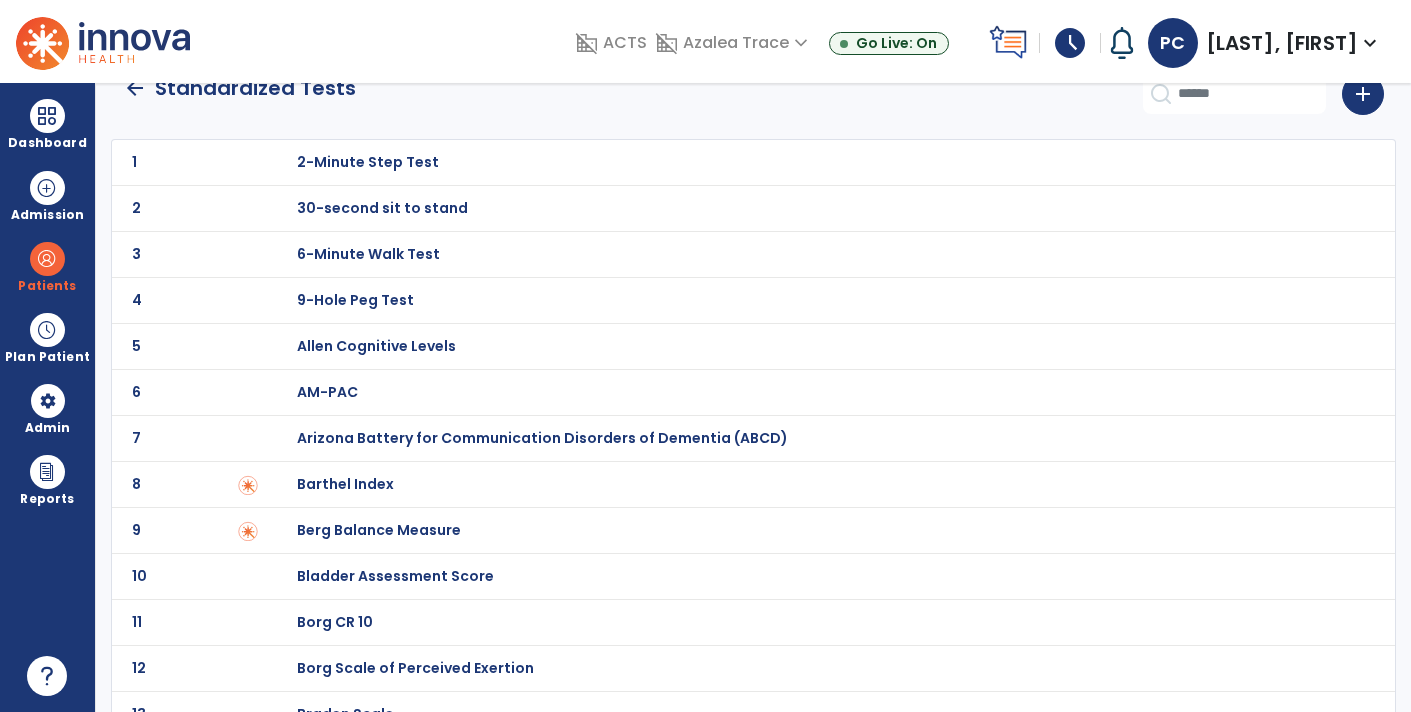 click on "Barthel Index" at bounding box center (816, 162) 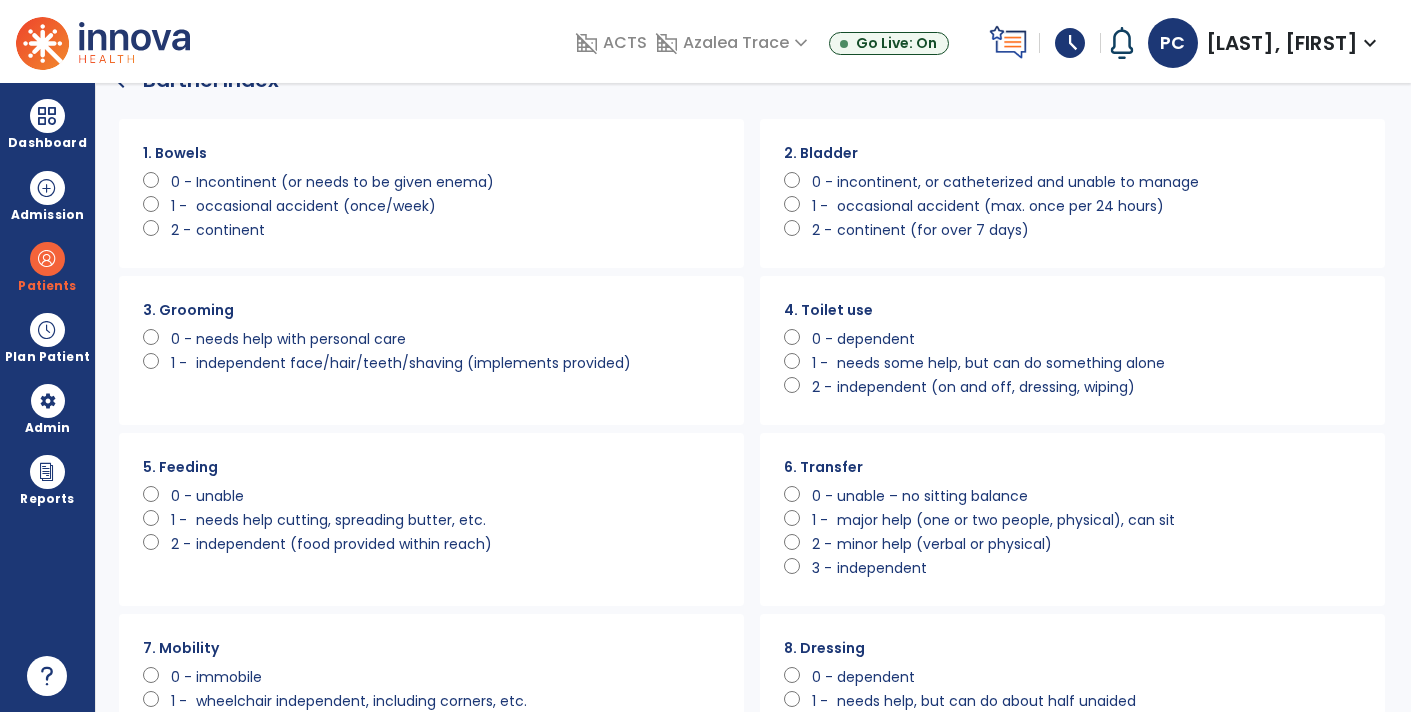 scroll, scrollTop: 0, scrollLeft: 0, axis: both 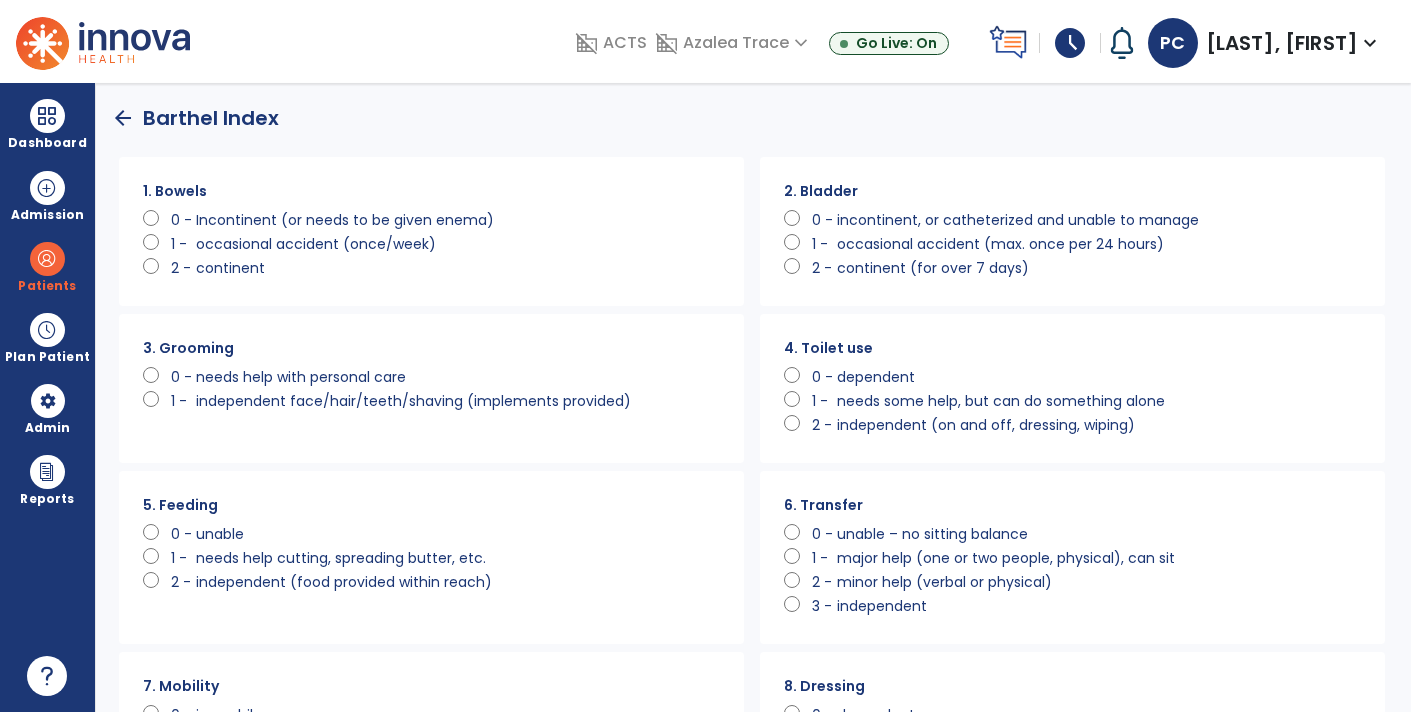 click on "occasional accident (max. once per 24 hours)" 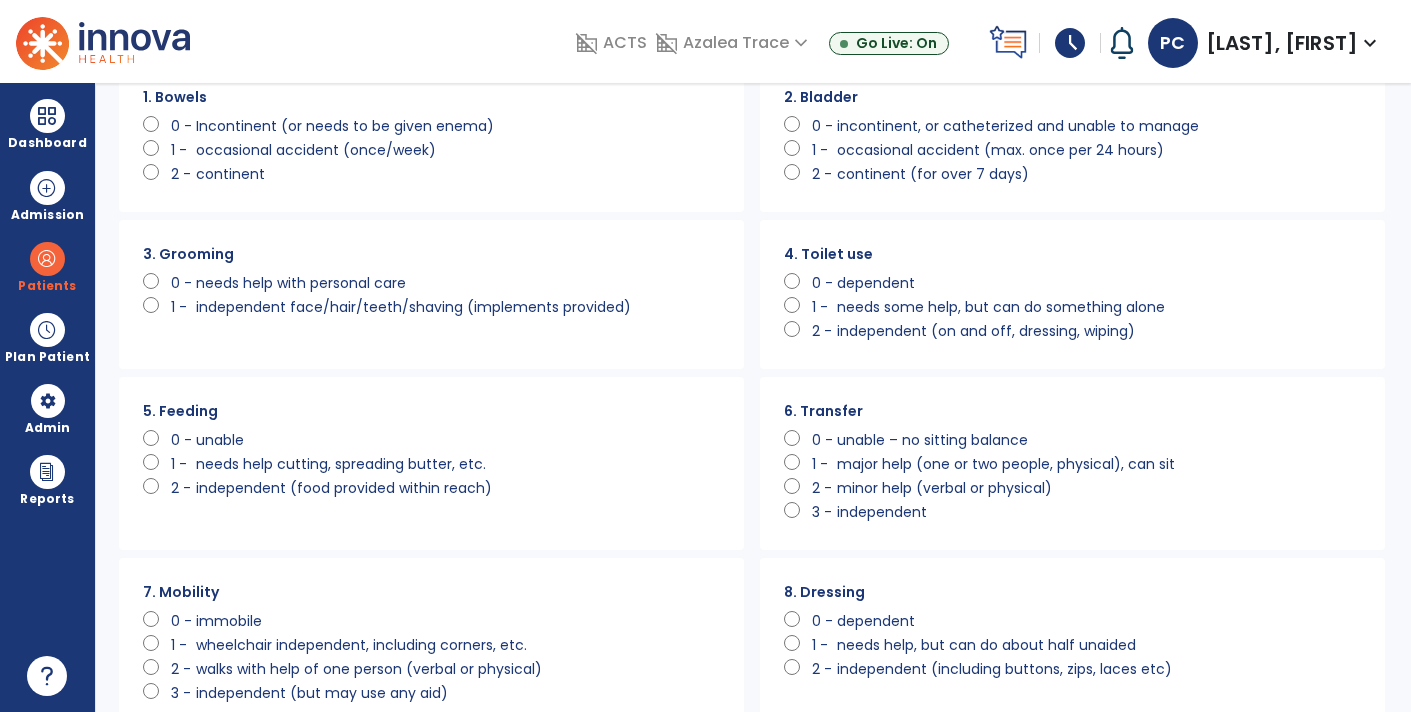 scroll, scrollTop: 95, scrollLeft: 0, axis: vertical 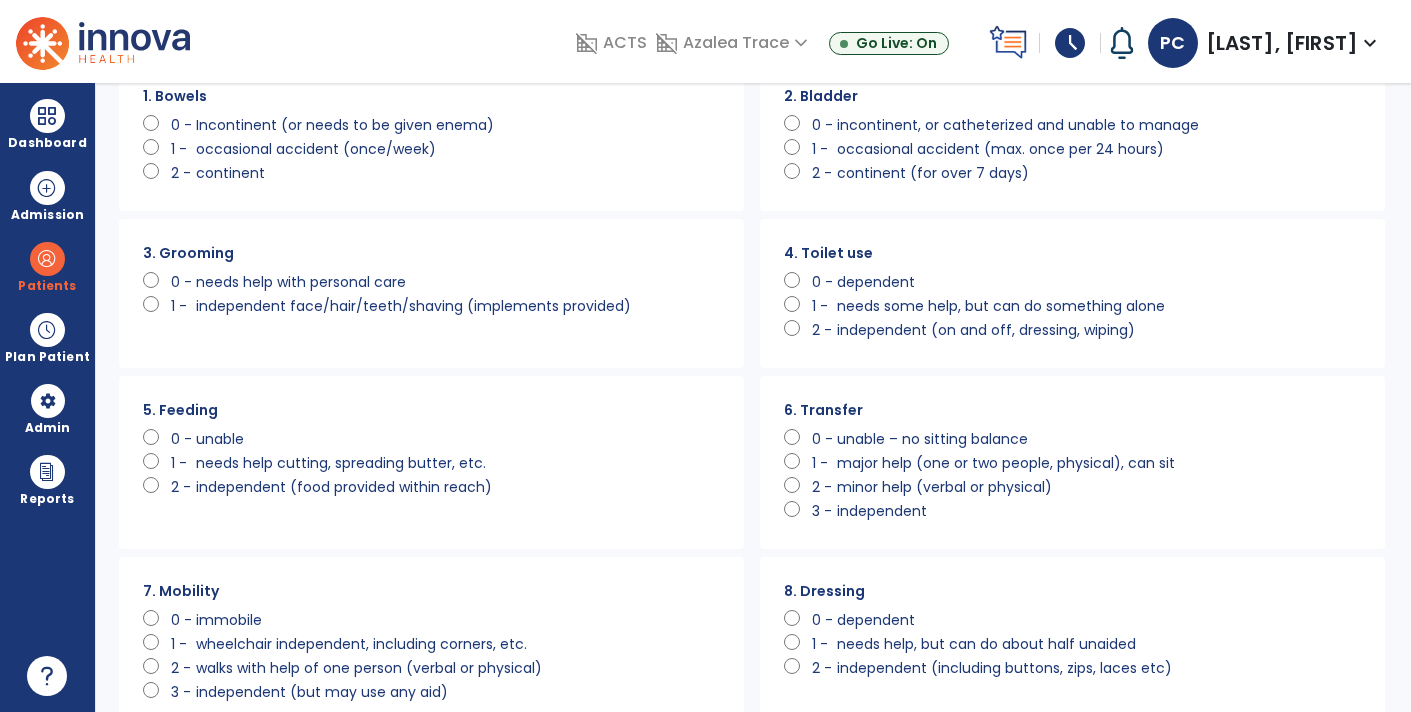 click on "needs some help, but can do something alone" 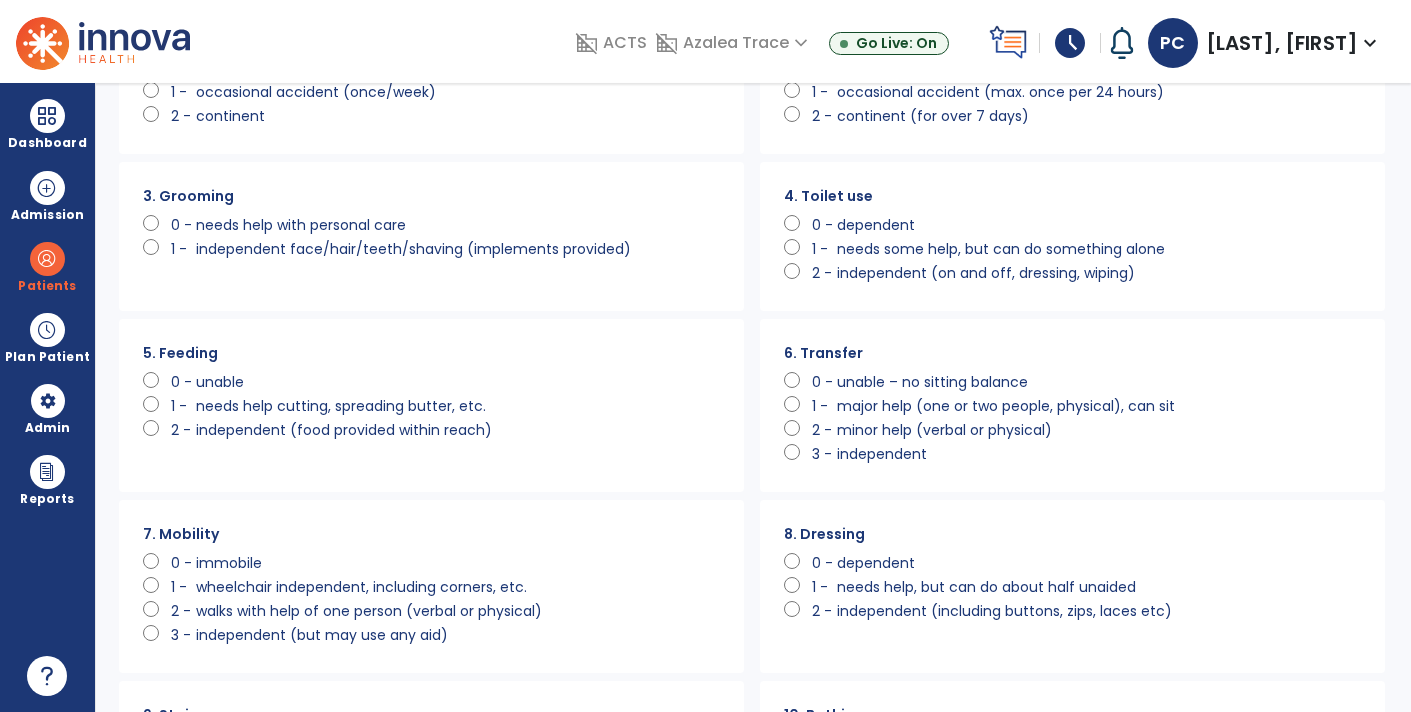 scroll, scrollTop: 172, scrollLeft: 0, axis: vertical 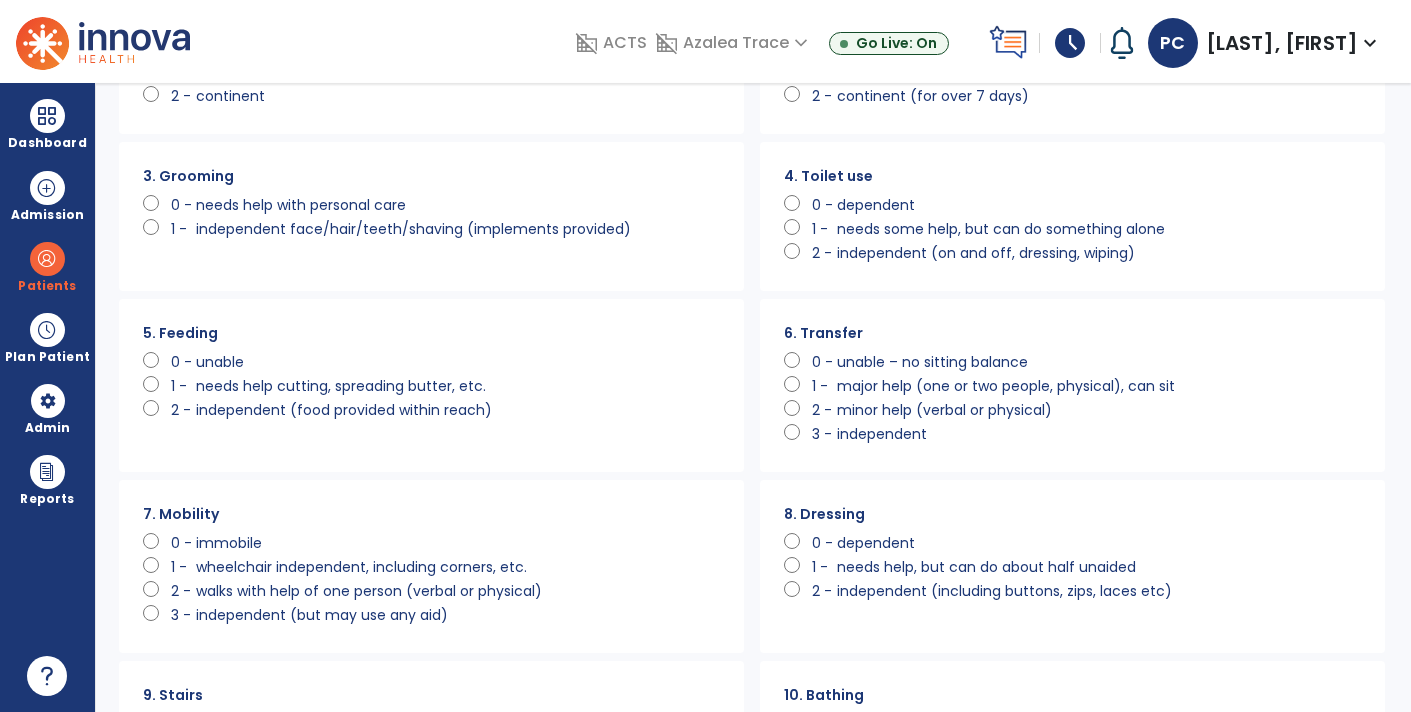click on "independent (food provided within reach)" 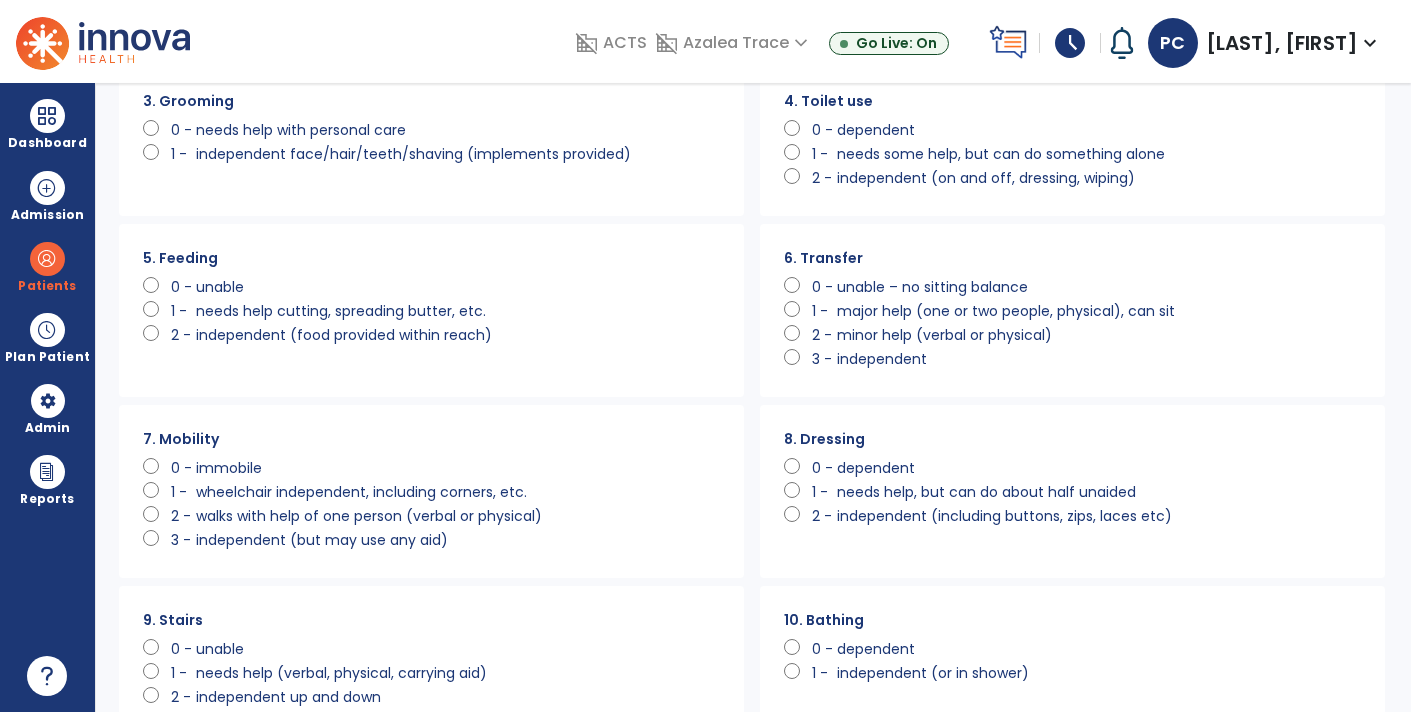 scroll, scrollTop: 288, scrollLeft: 0, axis: vertical 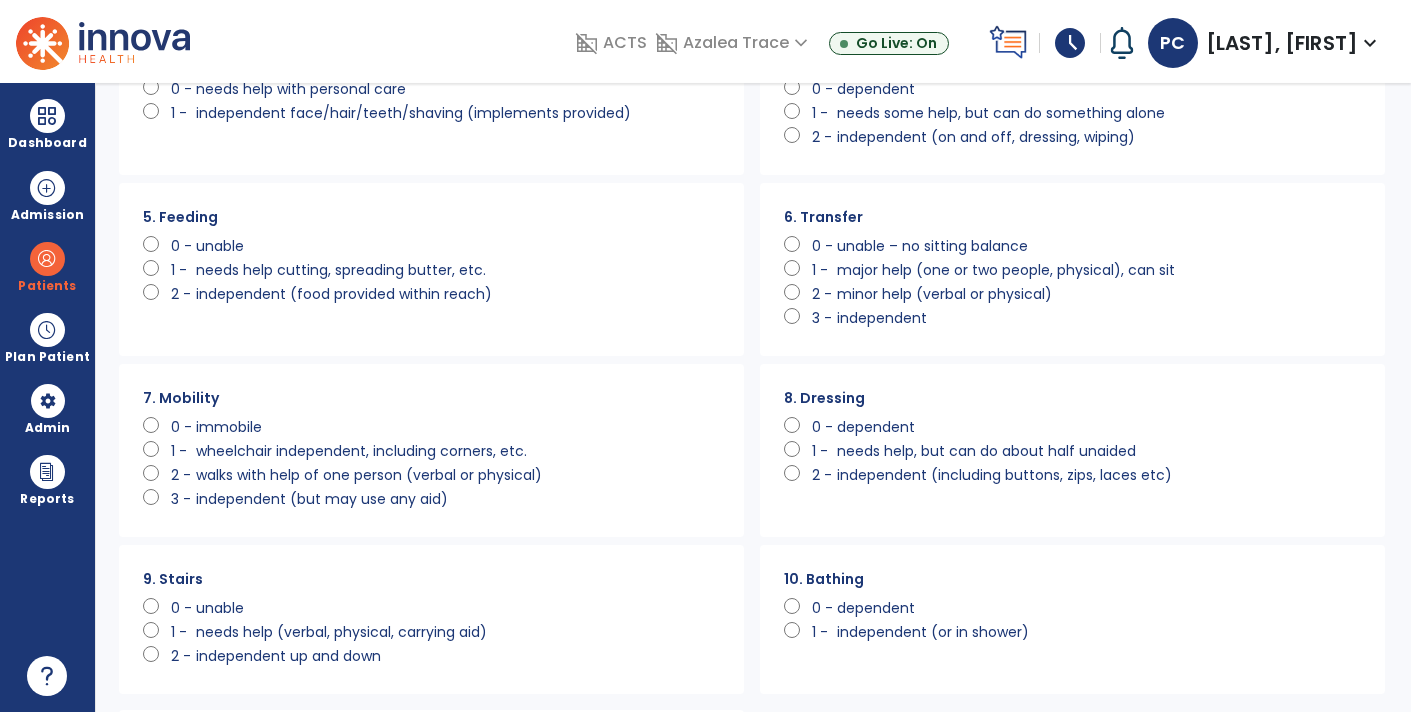 click on "wheelchair independent, including corners, etc." 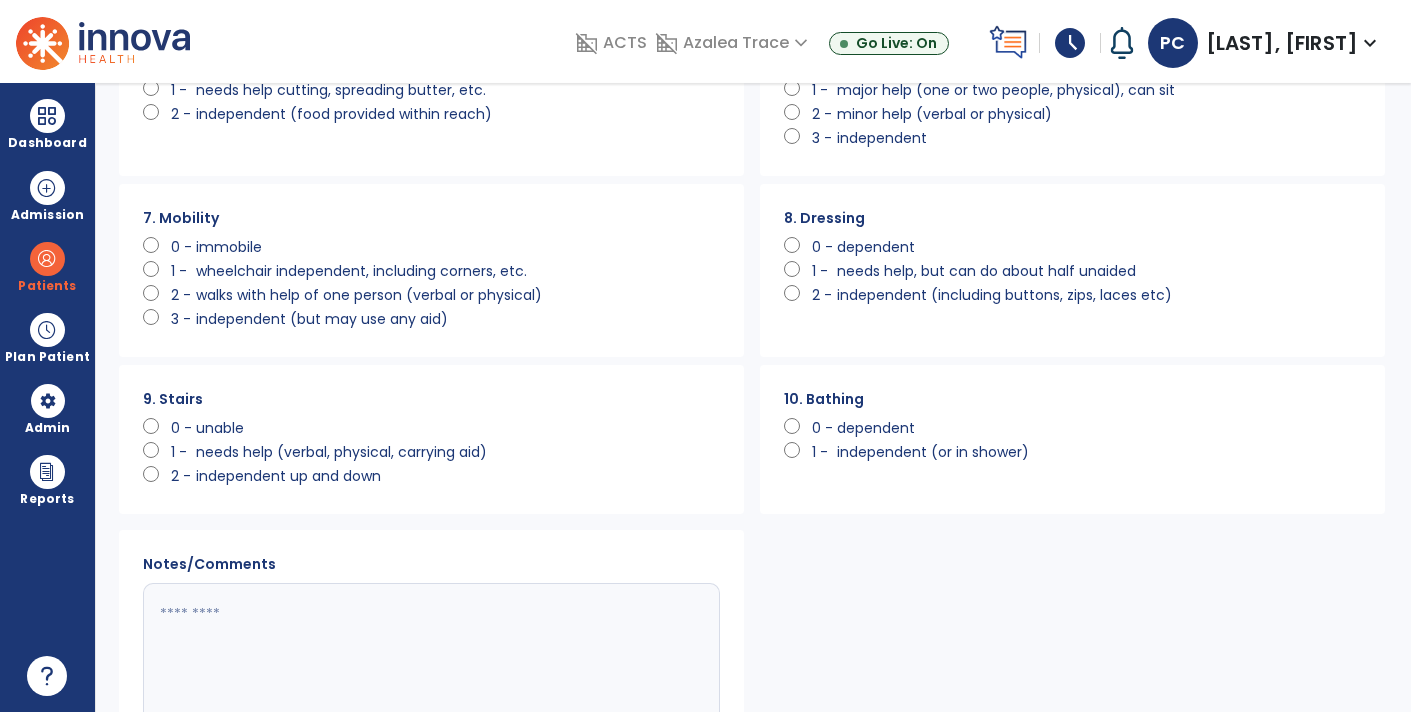 scroll, scrollTop: 470, scrollLeft: 0, axis: vertical 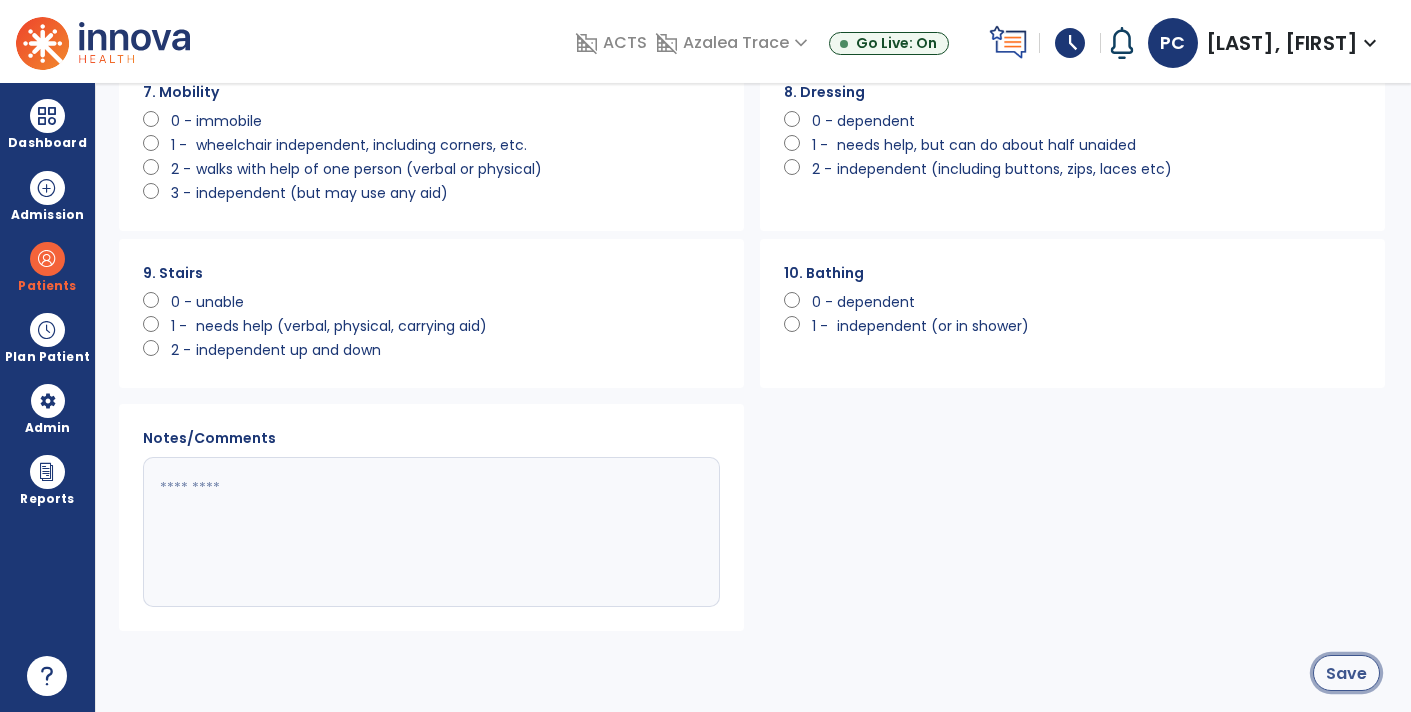 click on "Save" 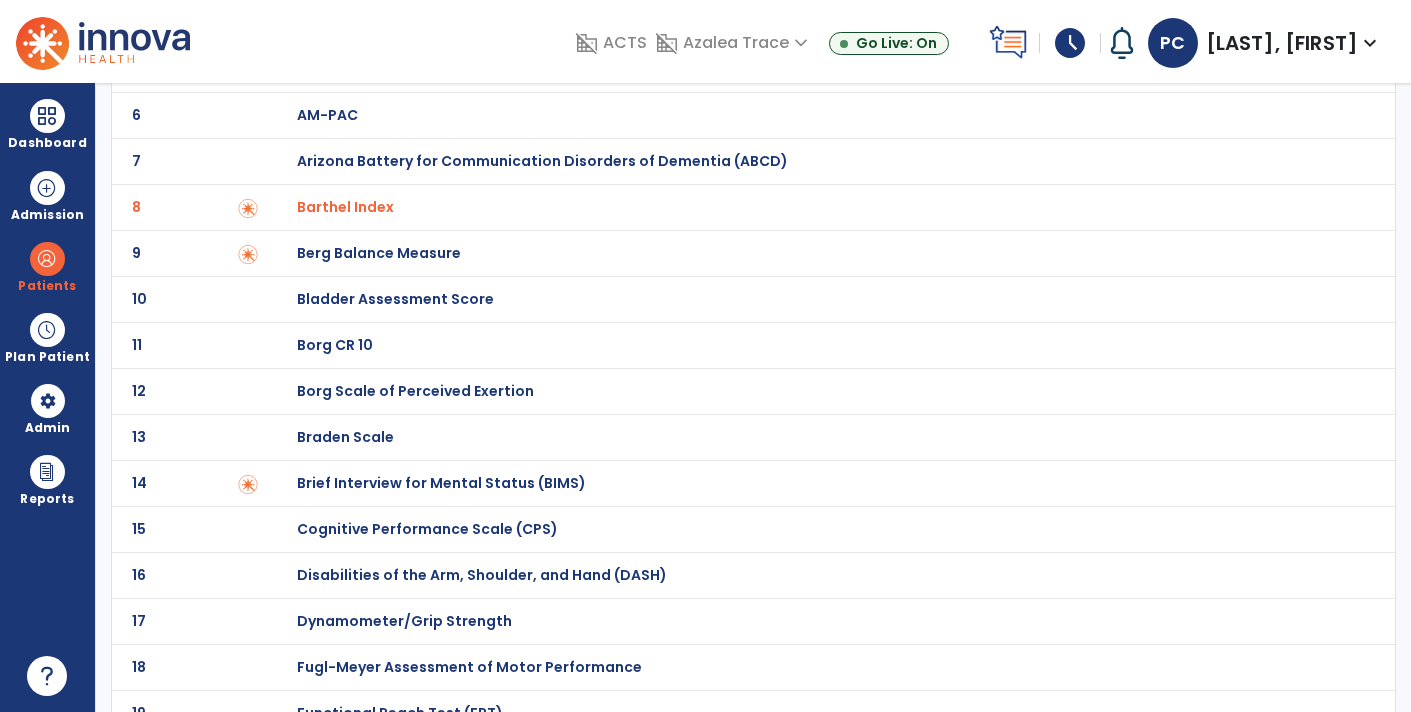 scroll, scrollTop: 0, scrollLeft: 0, axis: both 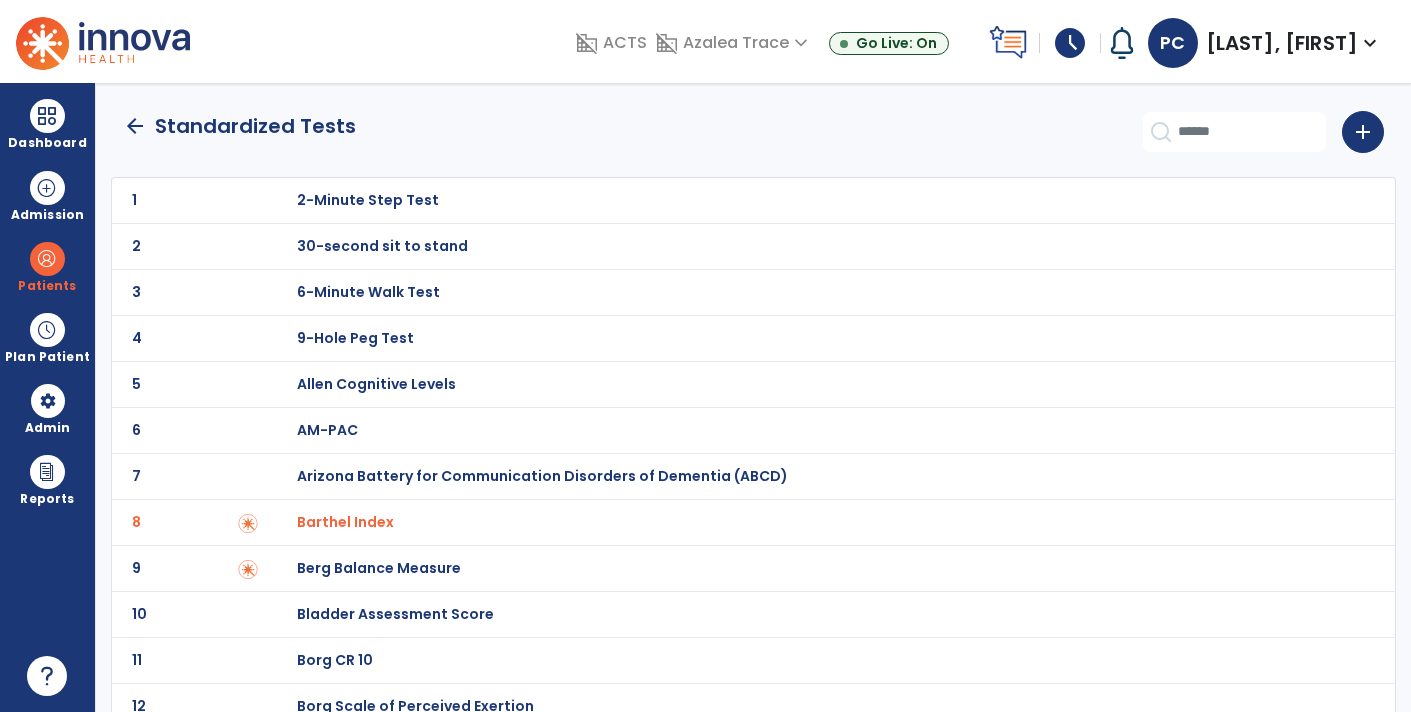 click on "arrow_back" 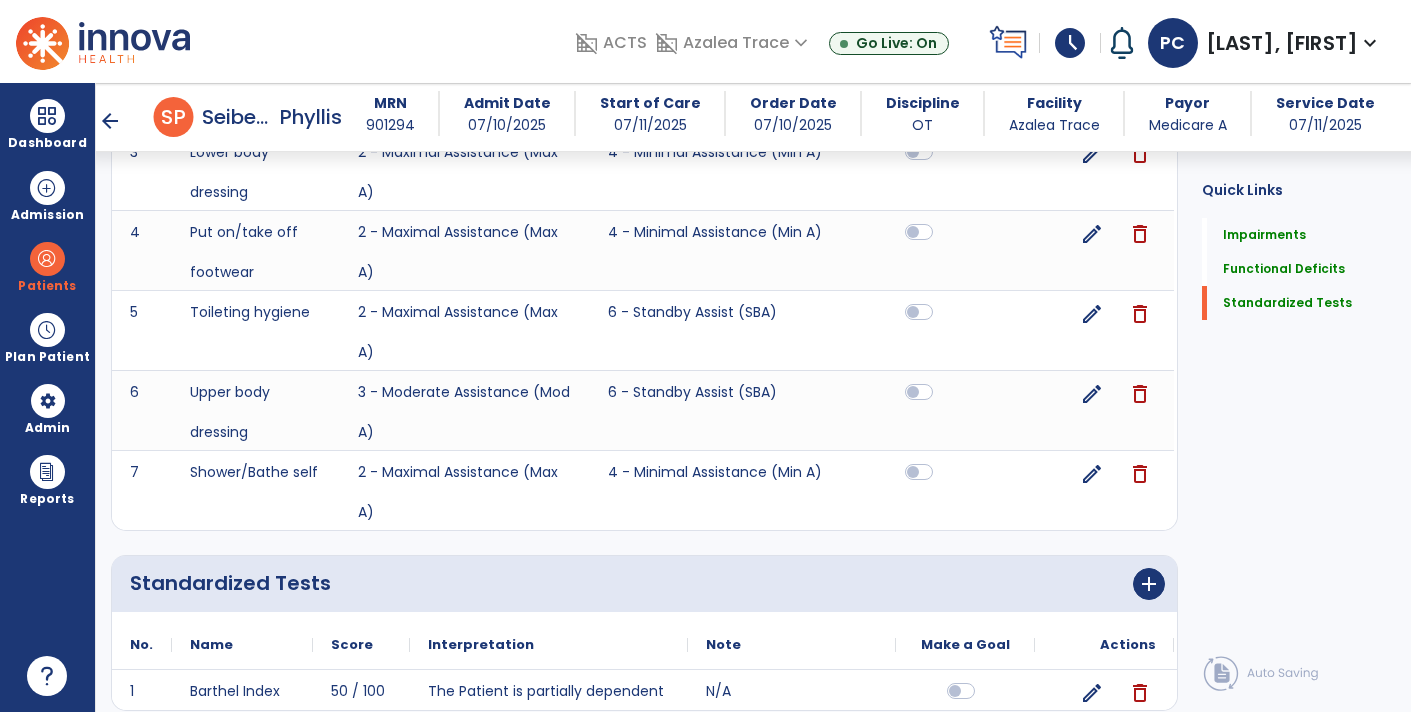 scroll, scrollTop: 839, scrollLeft: 0, axis: vertical 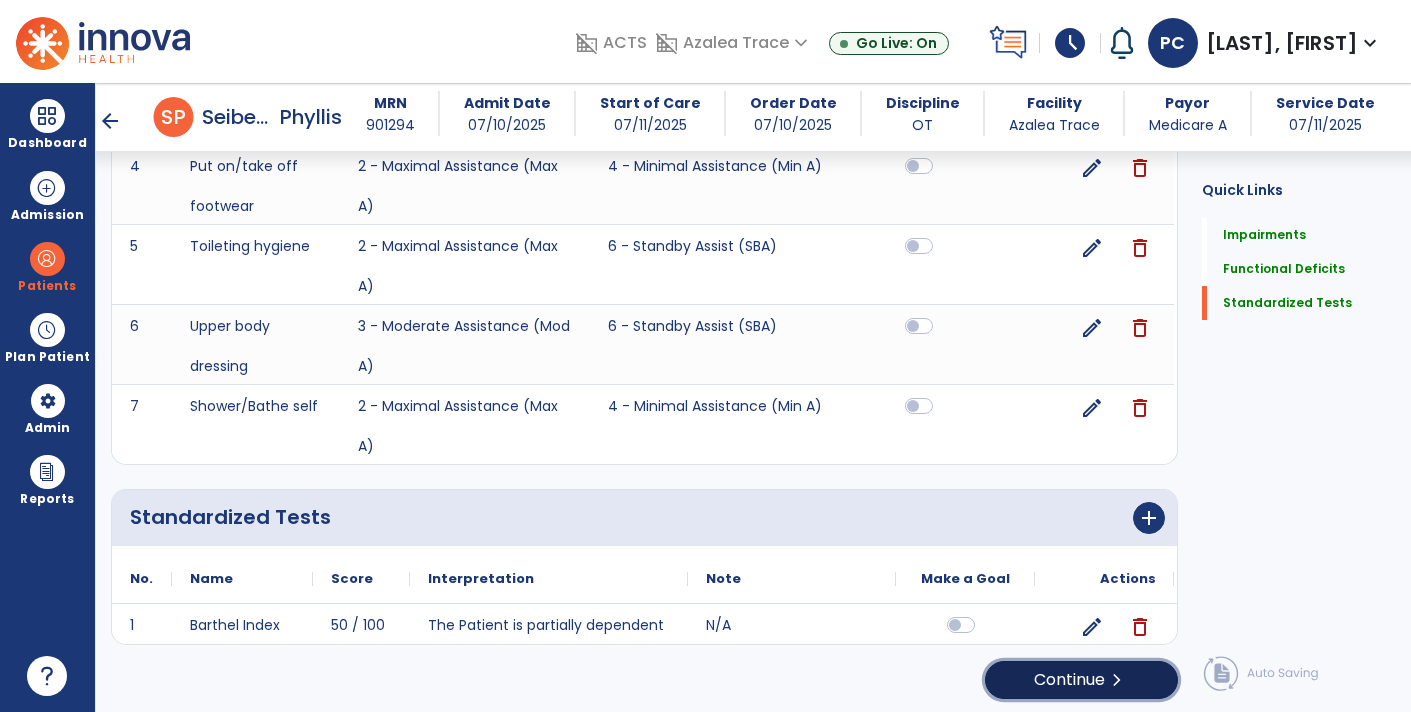 click on "Continue  chevron_right" 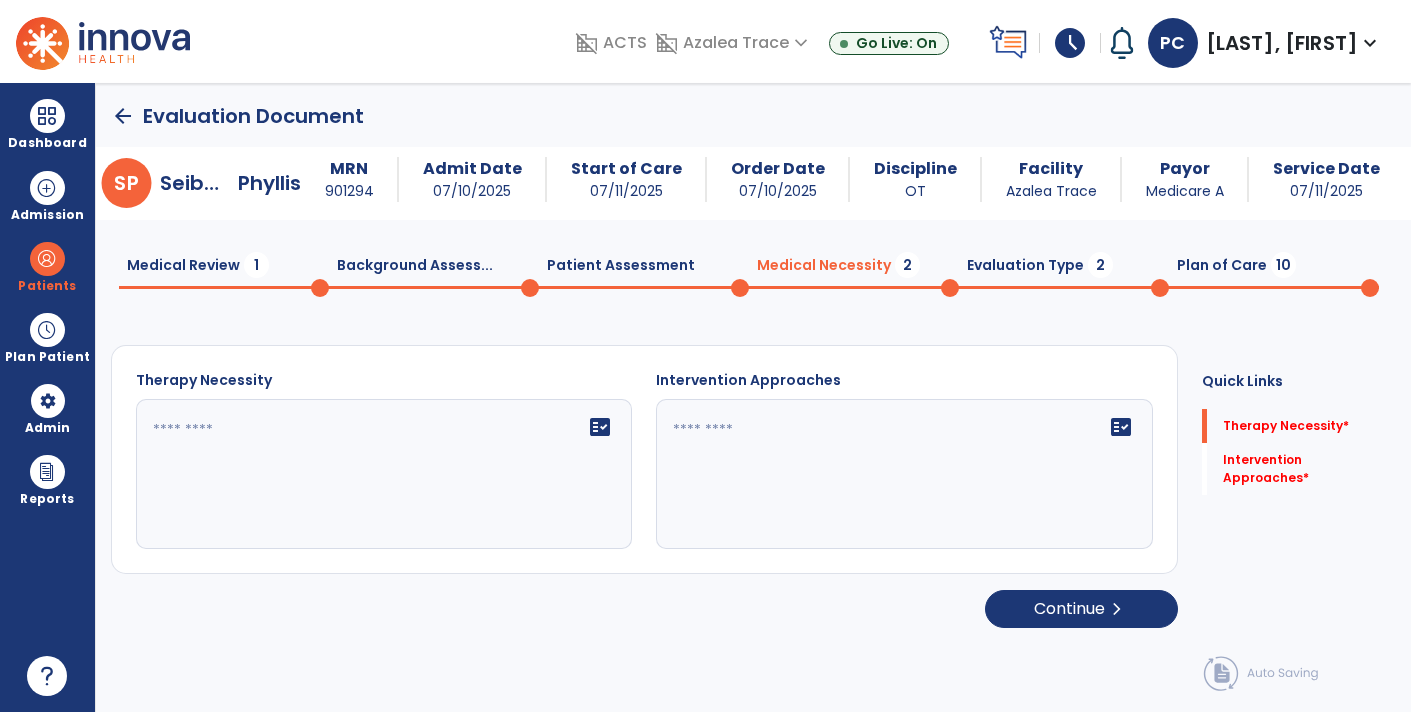 scroll, scrollTop: 0, scrollLeft: 0, axis: both 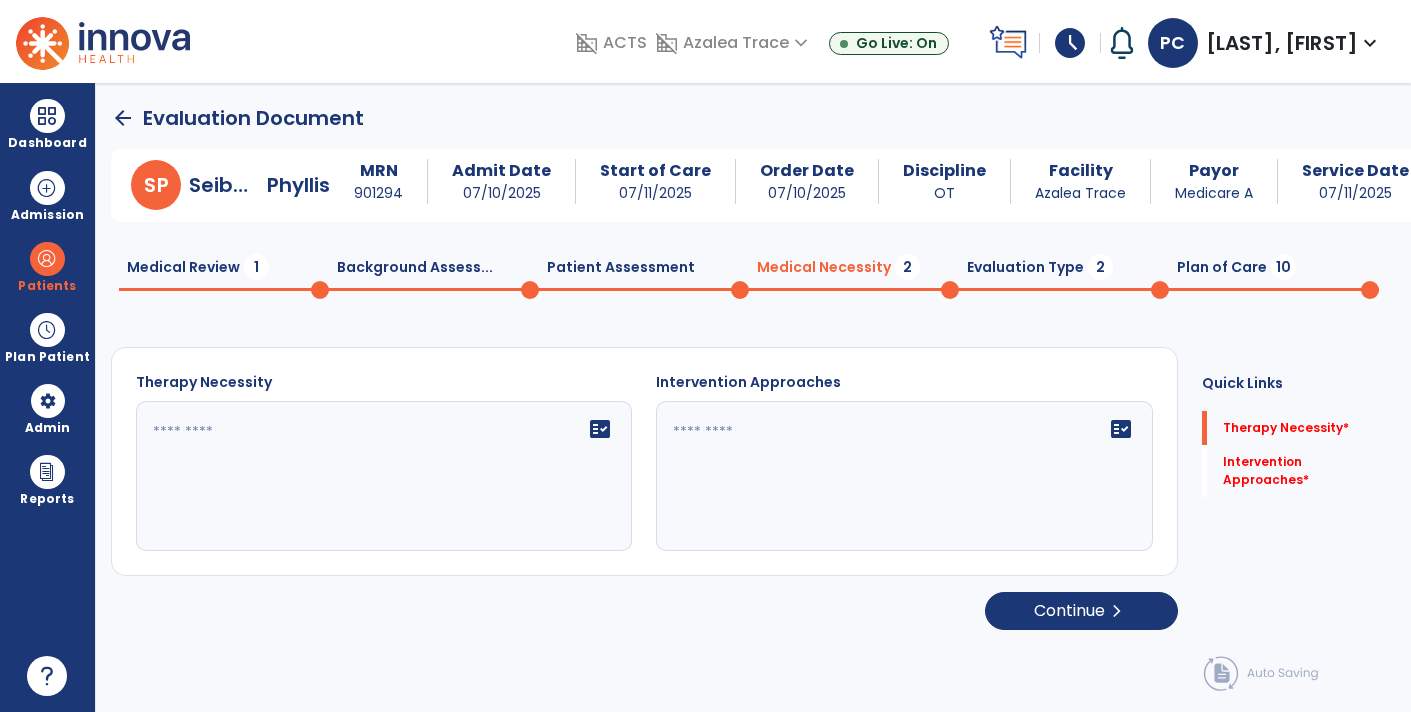 click on "fact_check" 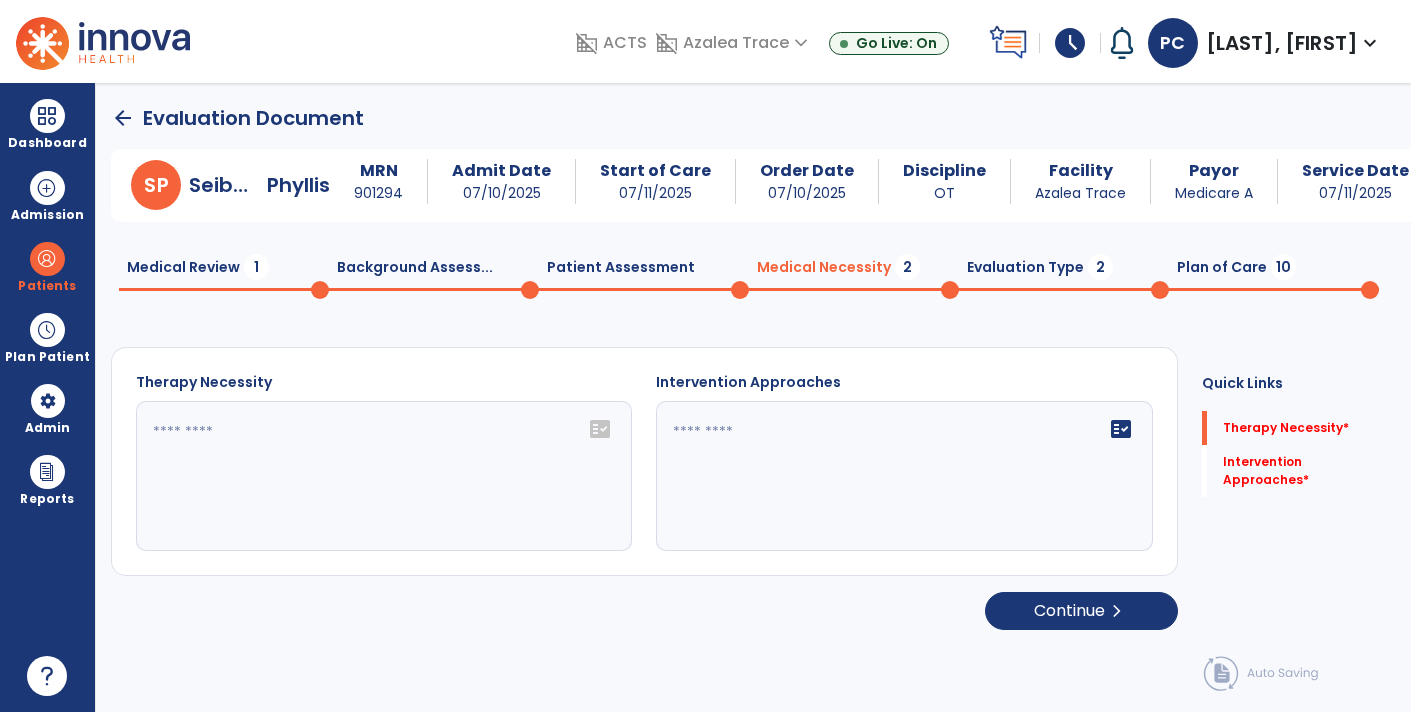 click 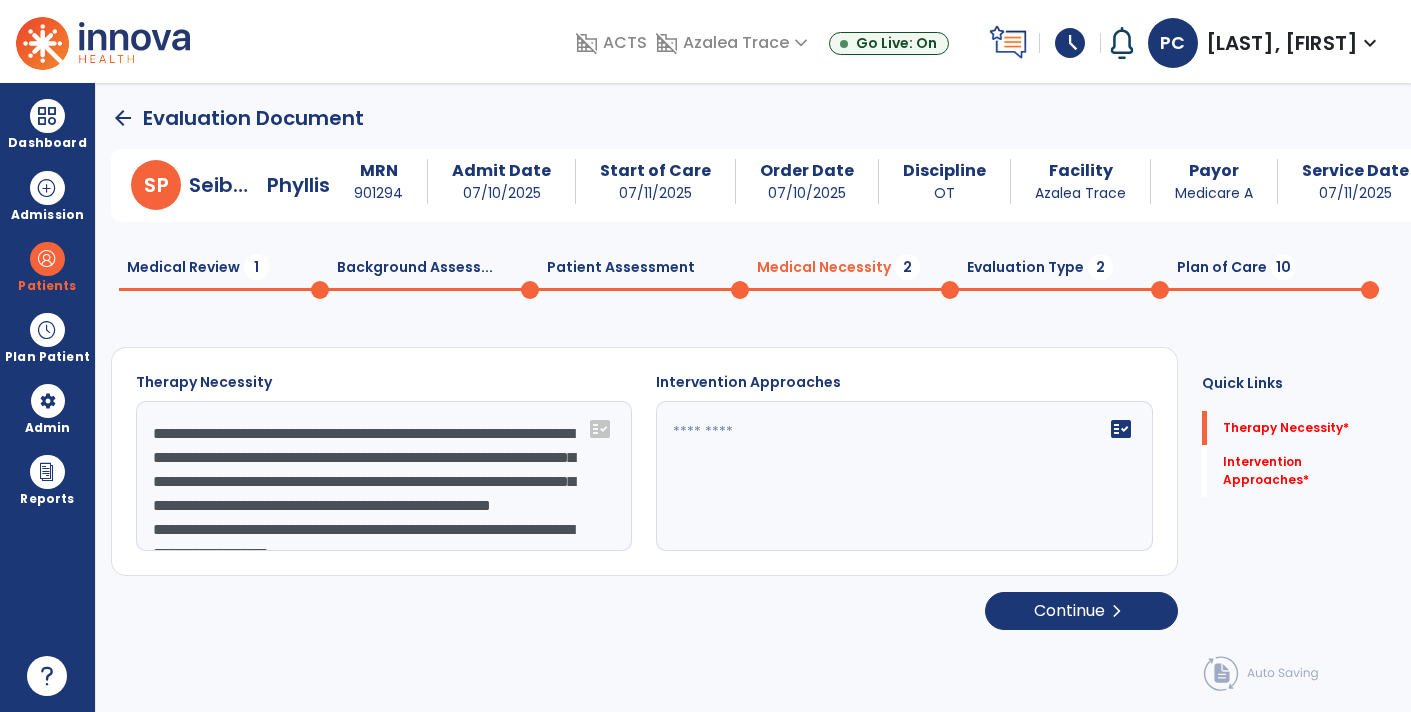 click on "Therapy Necessity   fact_check  Intervention Approaches   fact_check" 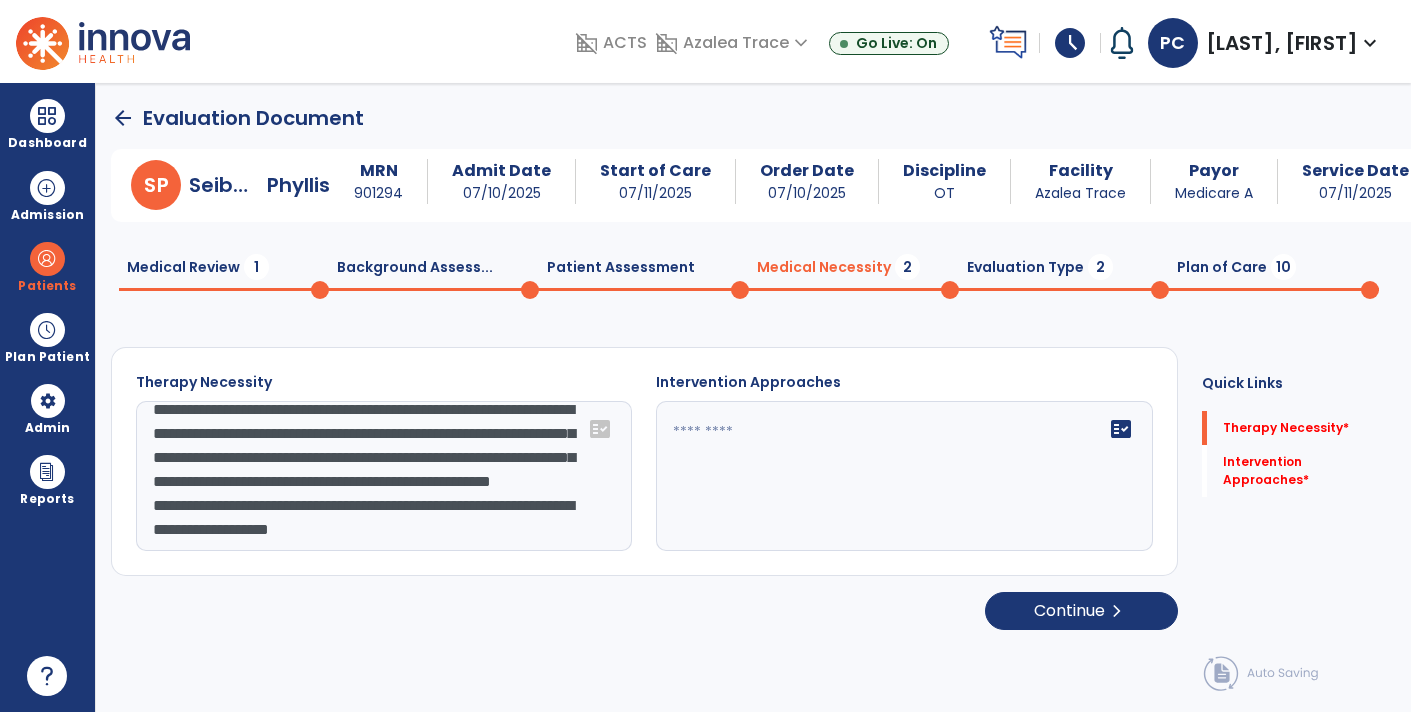 click on "**********" 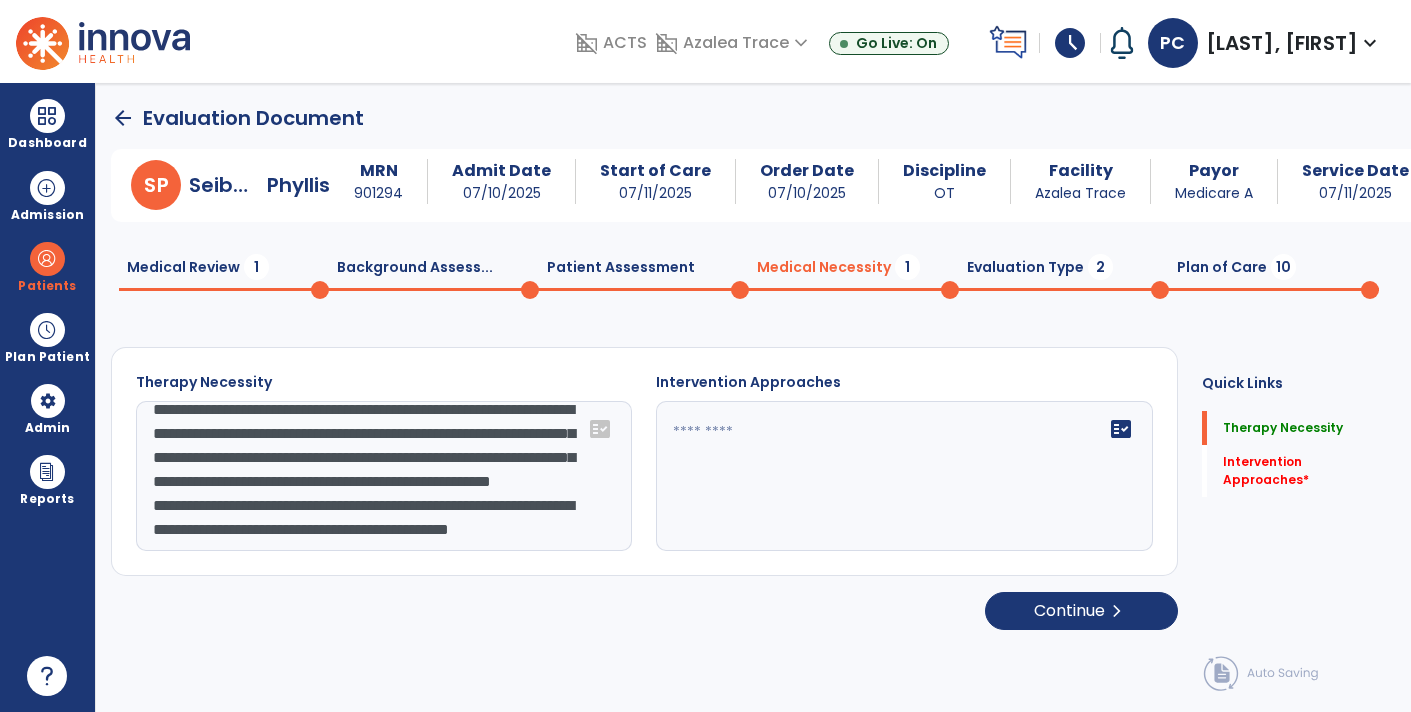 scroll, scrollTop: 87, scrollLeft: 0, axis: vertical 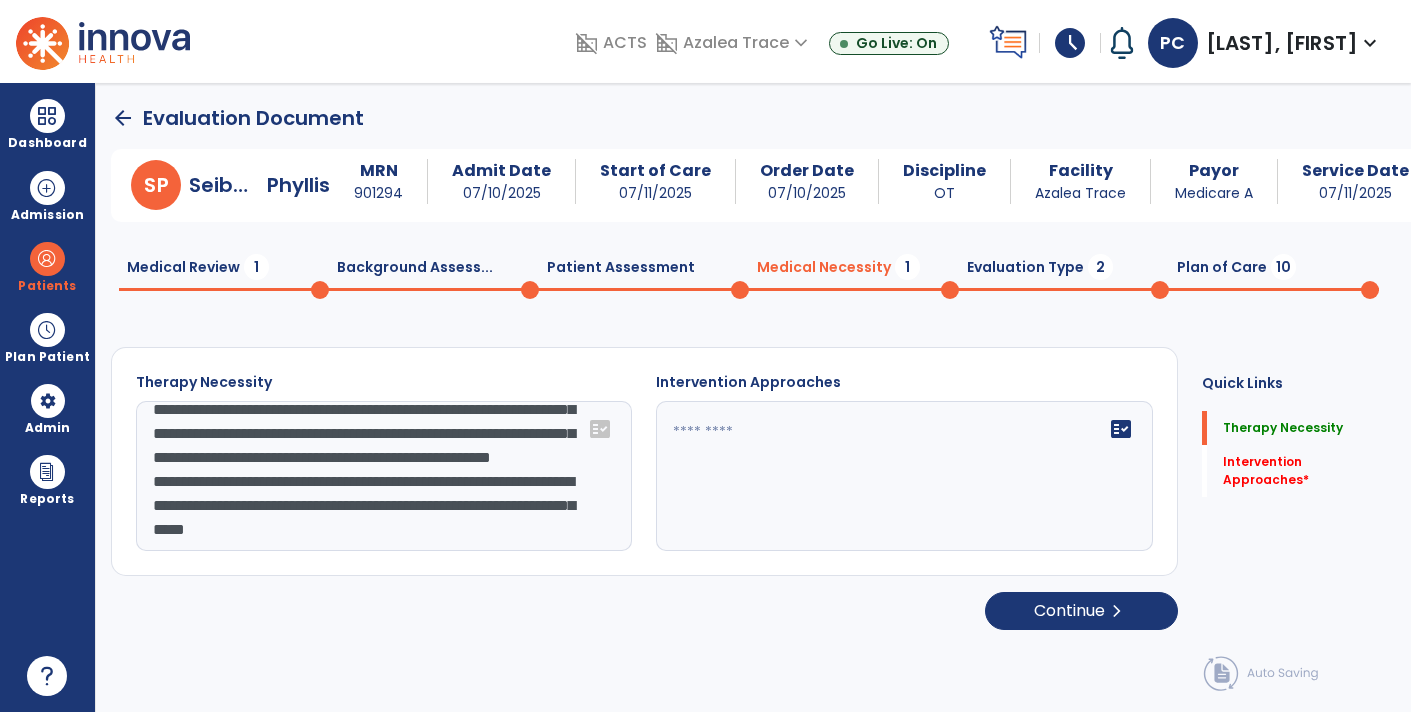 type on "**********" 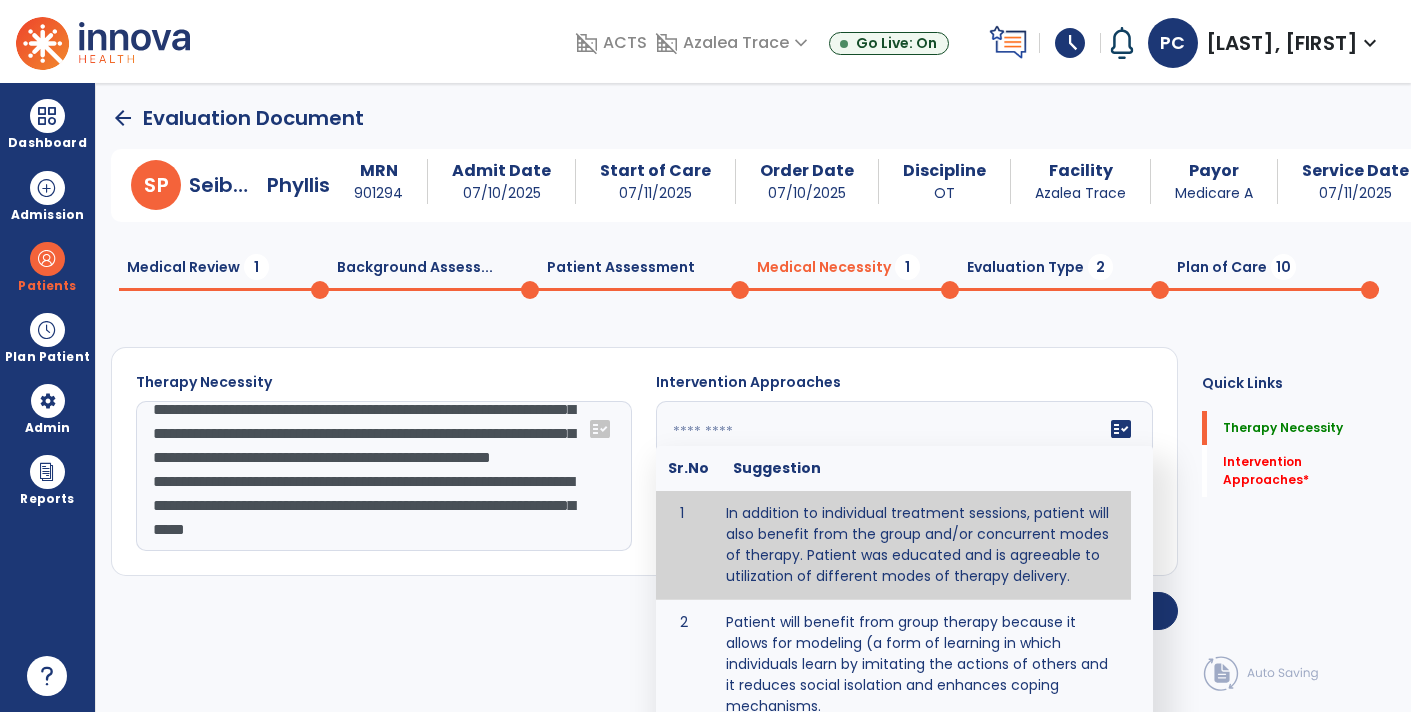 click on "fact_check" 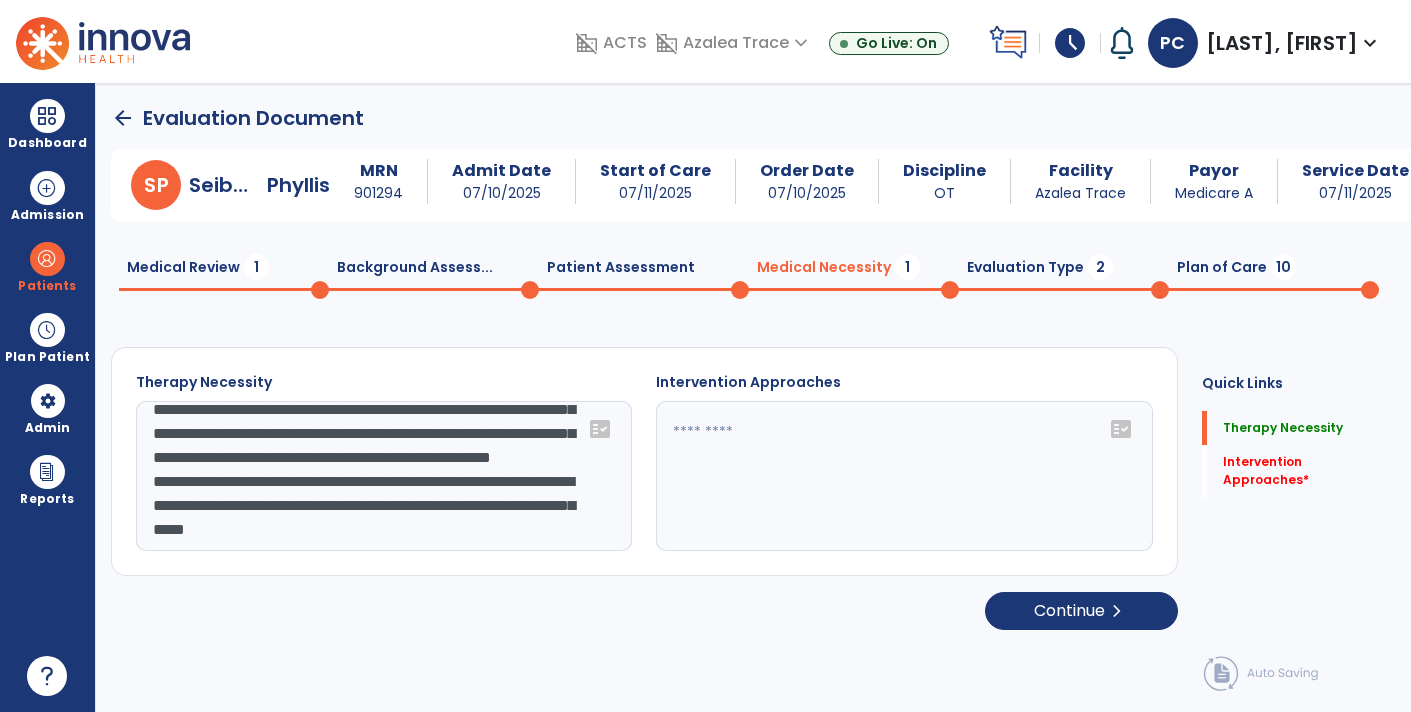 click 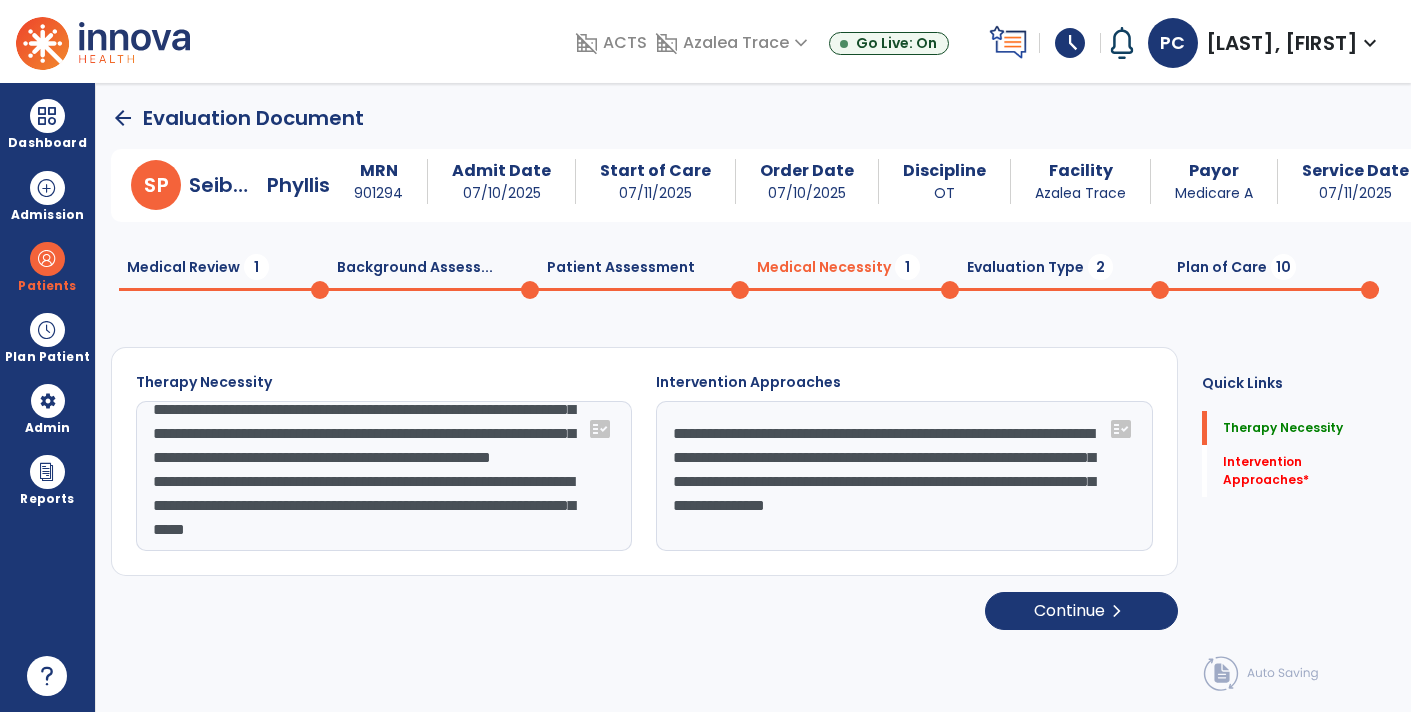 click on "**********" 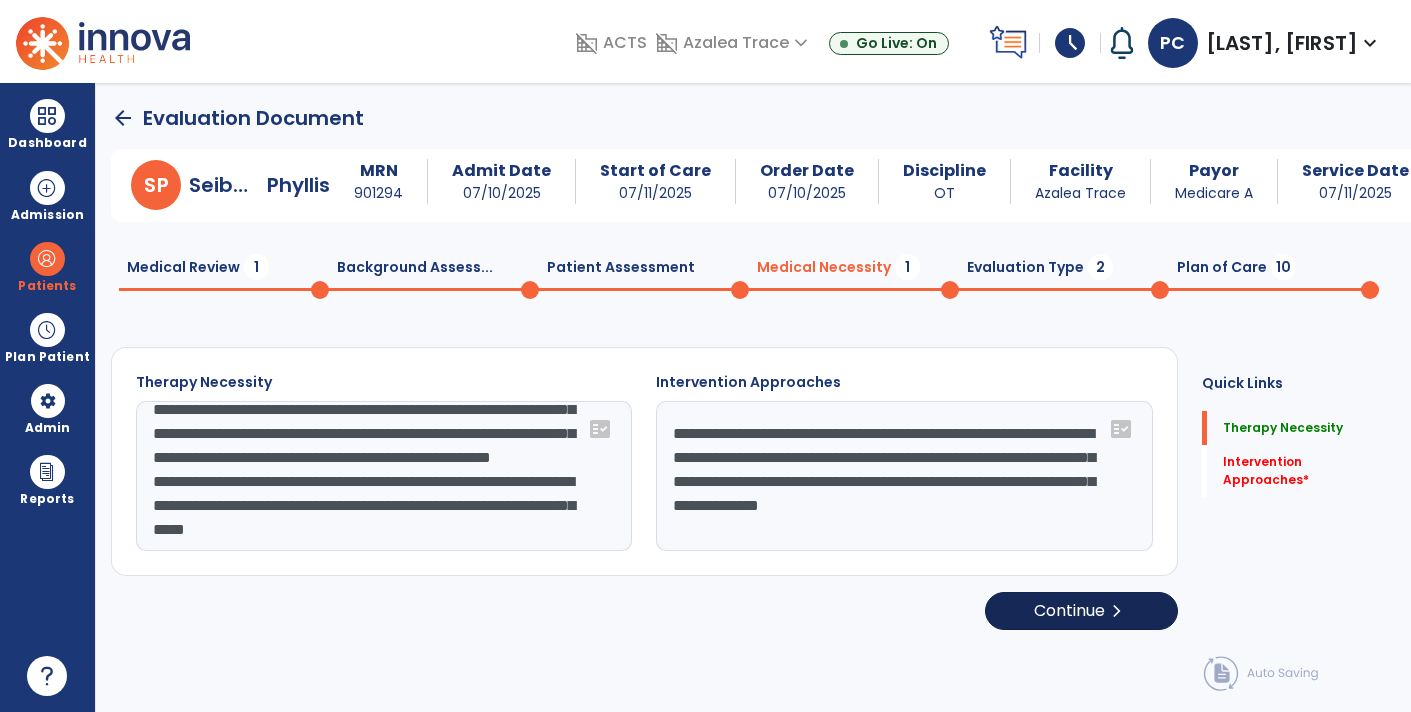 type on "**********" 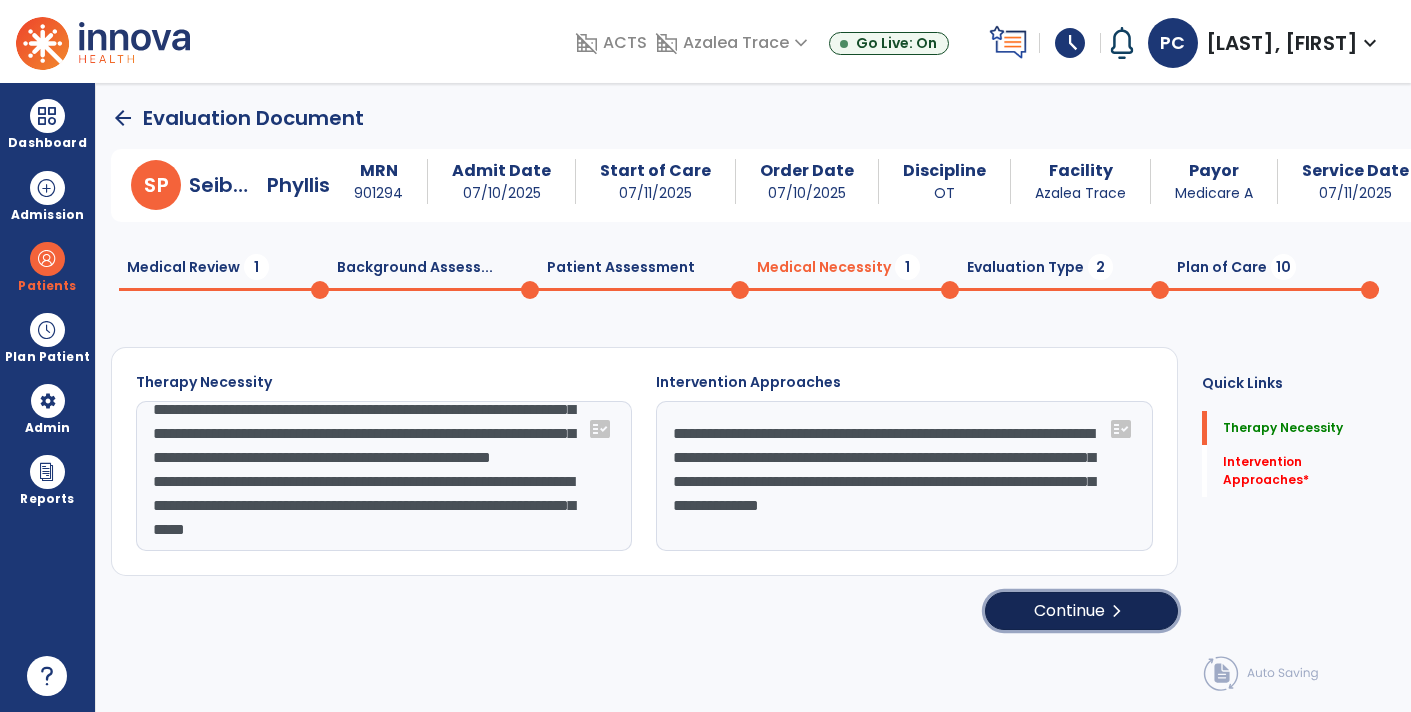 click on "chevron_right" 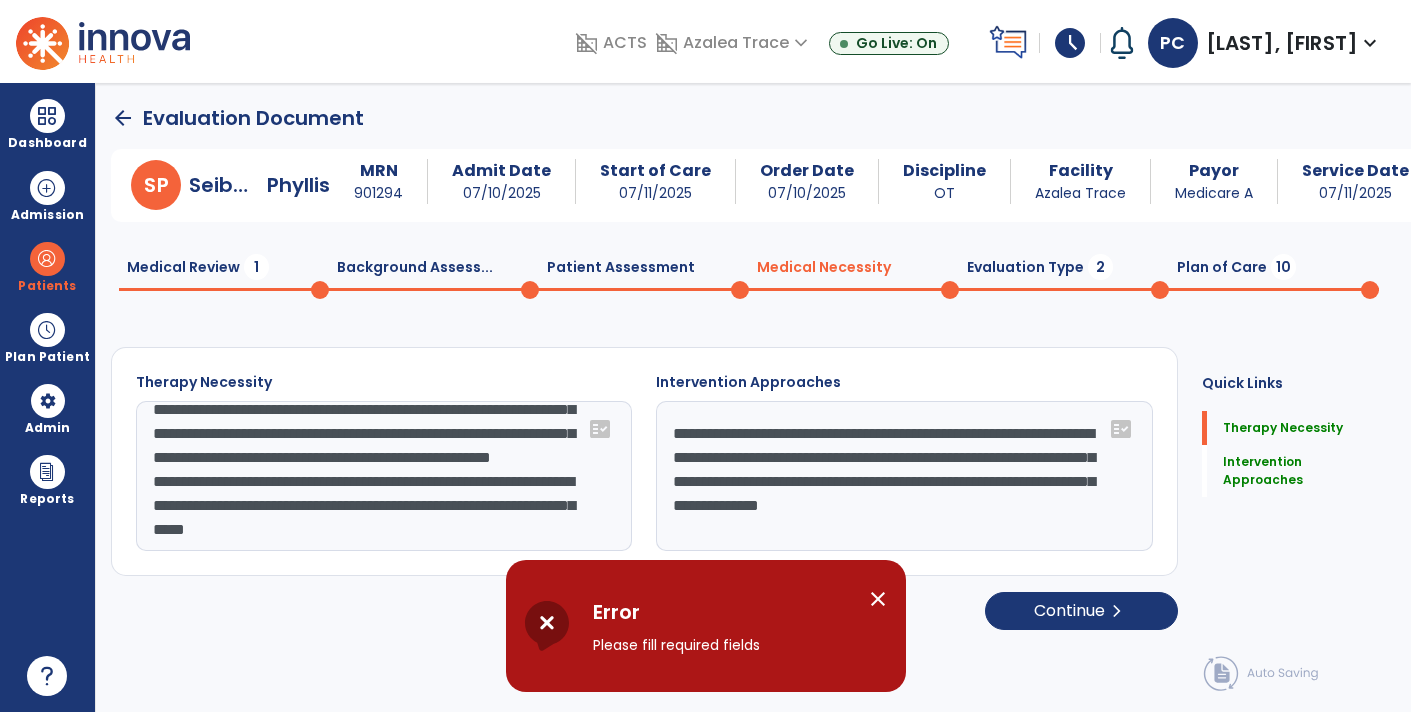 click on "**********" 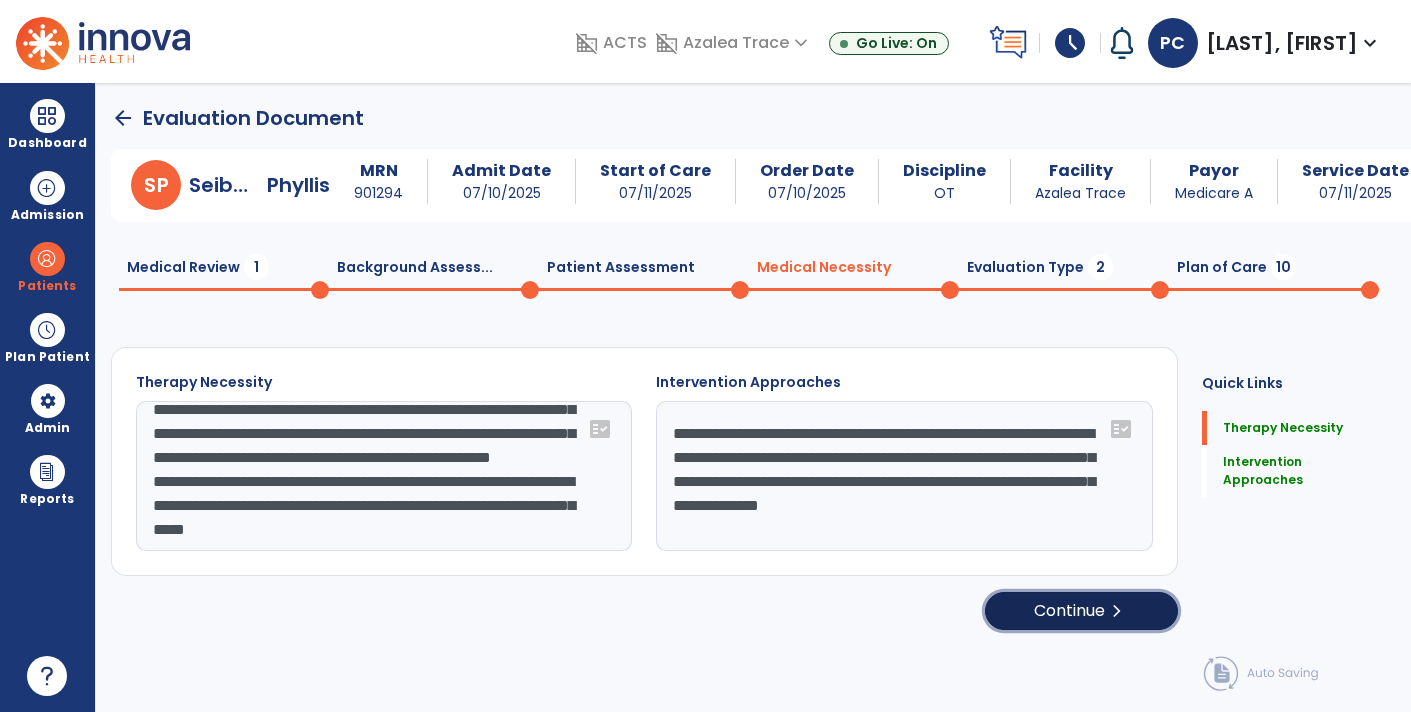 click on "Continue  chevron_right" 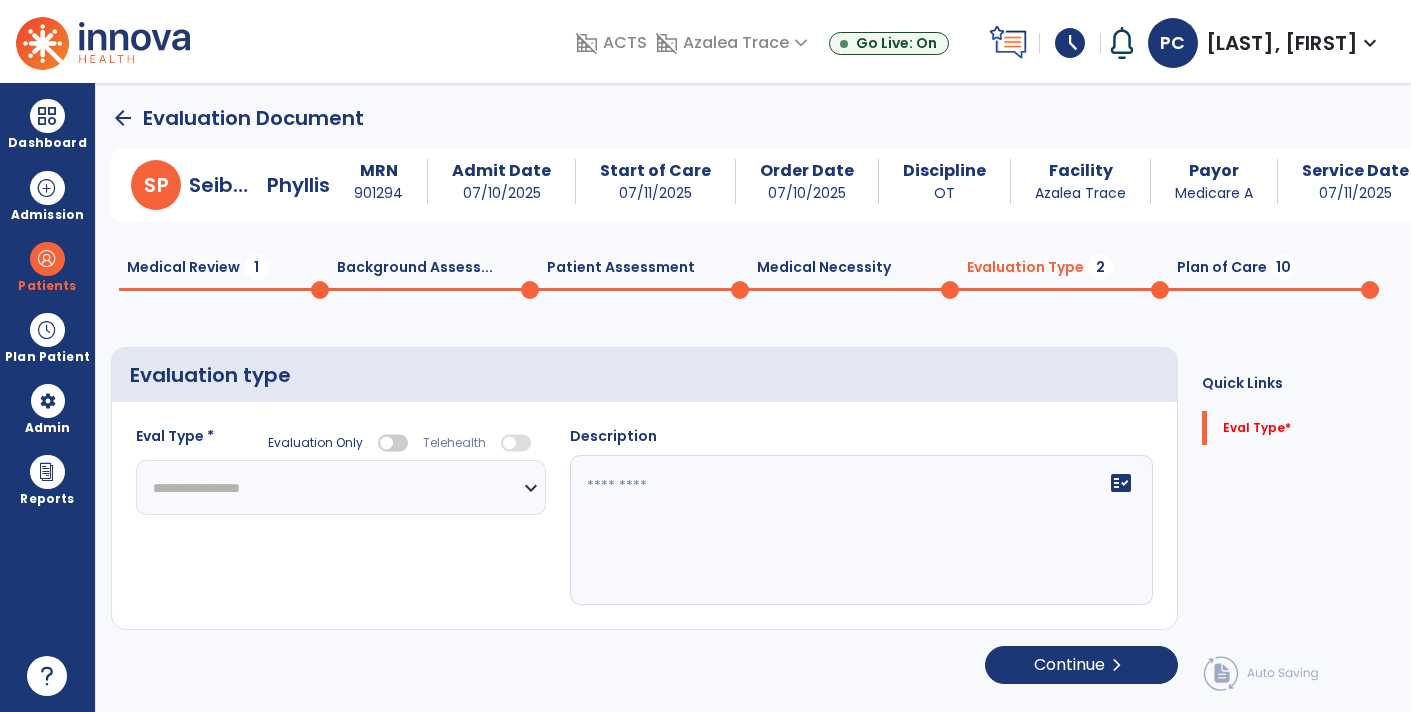 click on "**********" 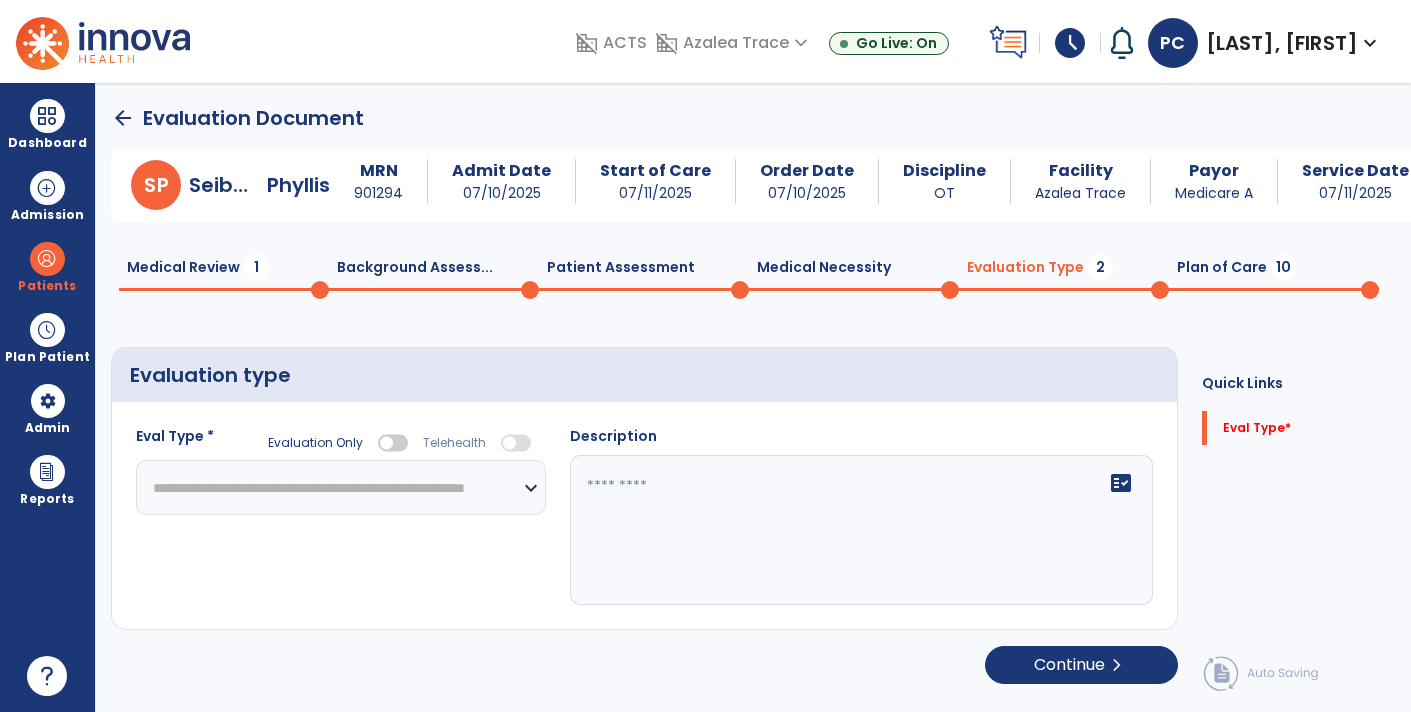click on "**********" 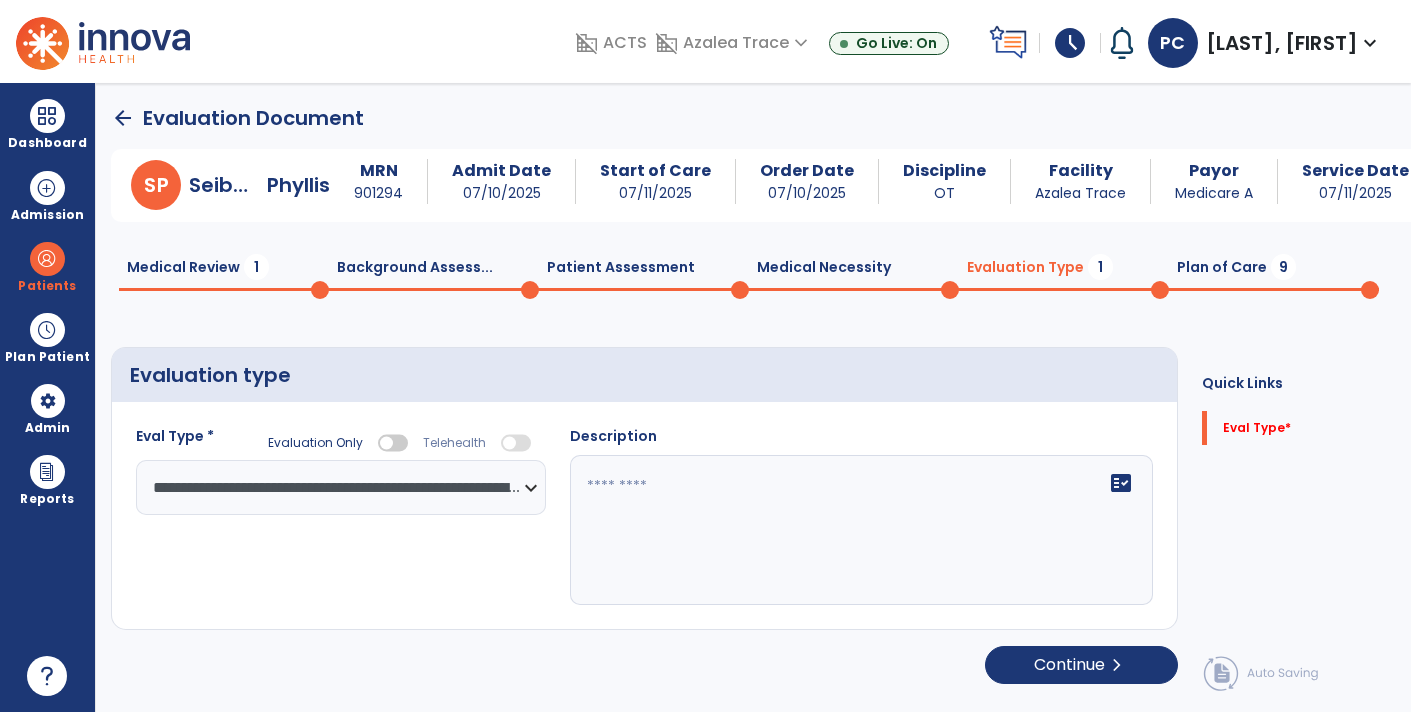click on "fact_check" 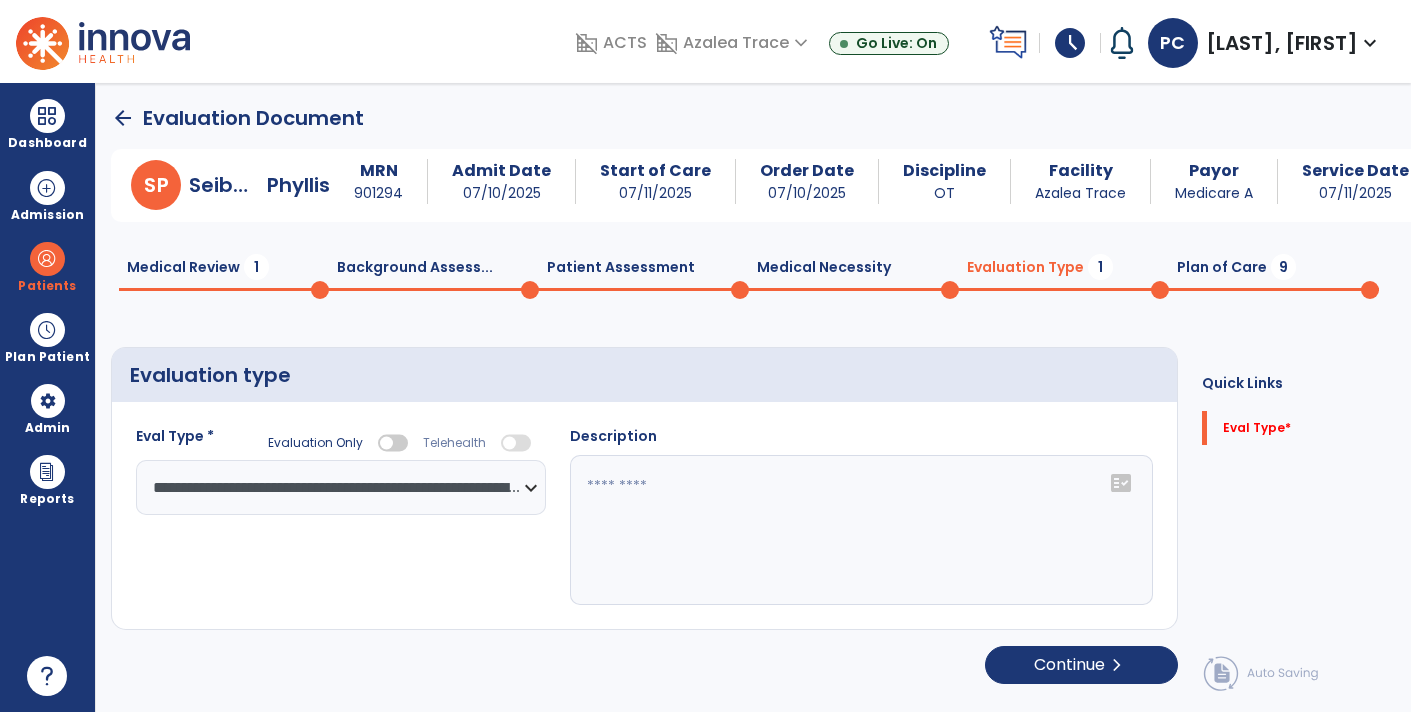 click 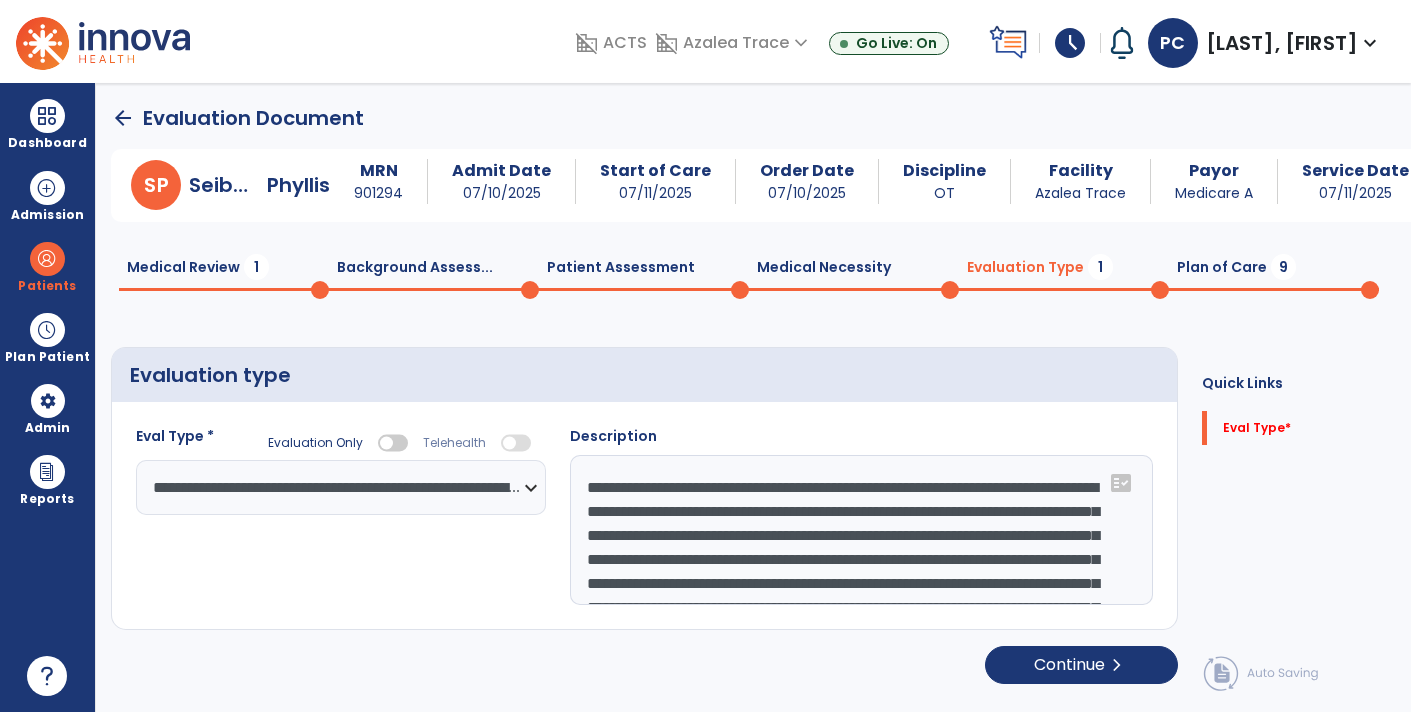 scroll, scrollTop: 111, scrollLeft: 0, axis: vertical 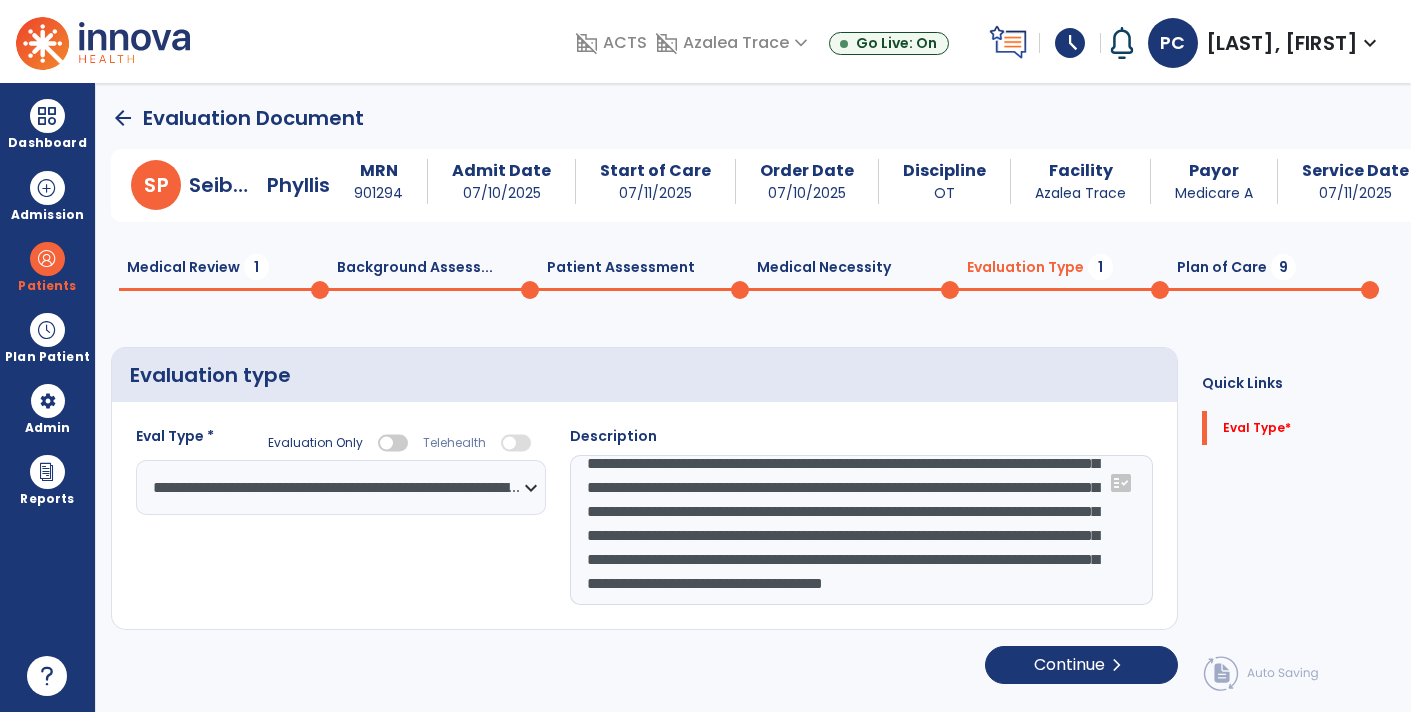 click on "**********" 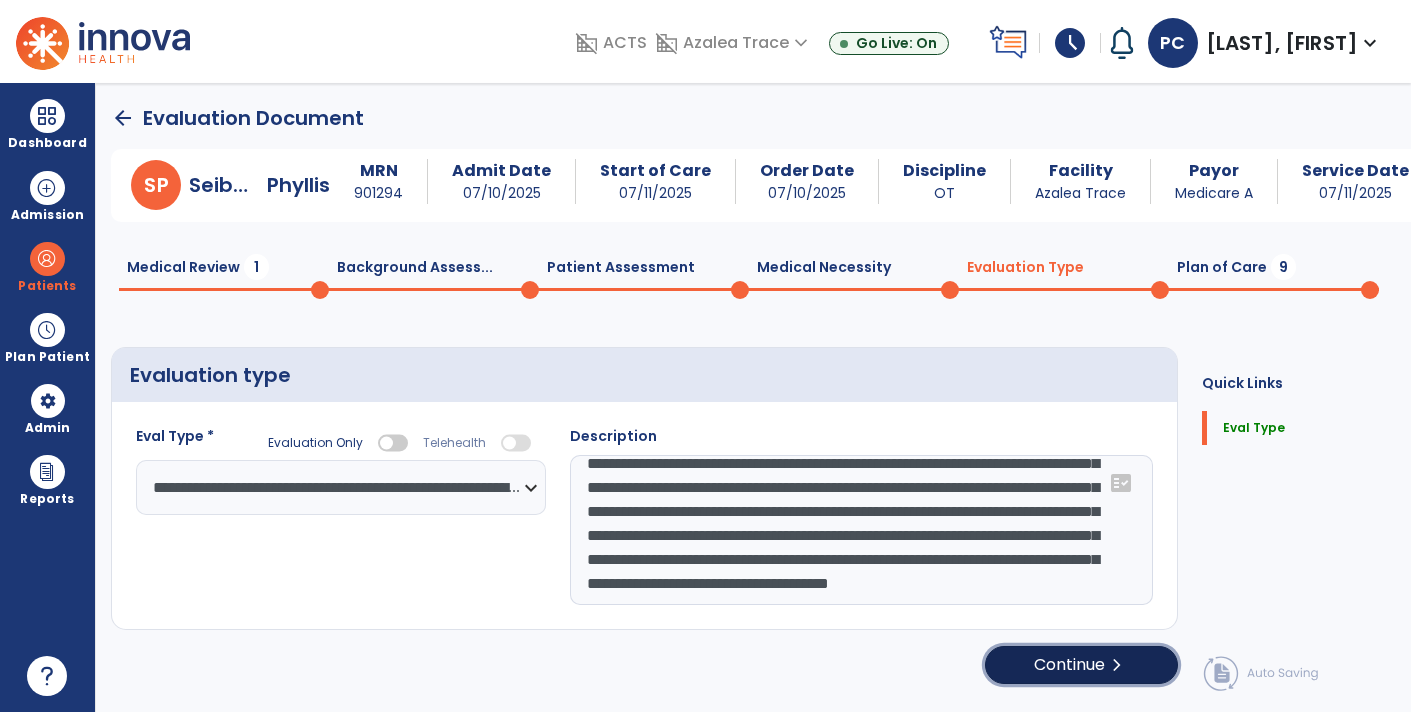 click on "Continue  chevron_right" 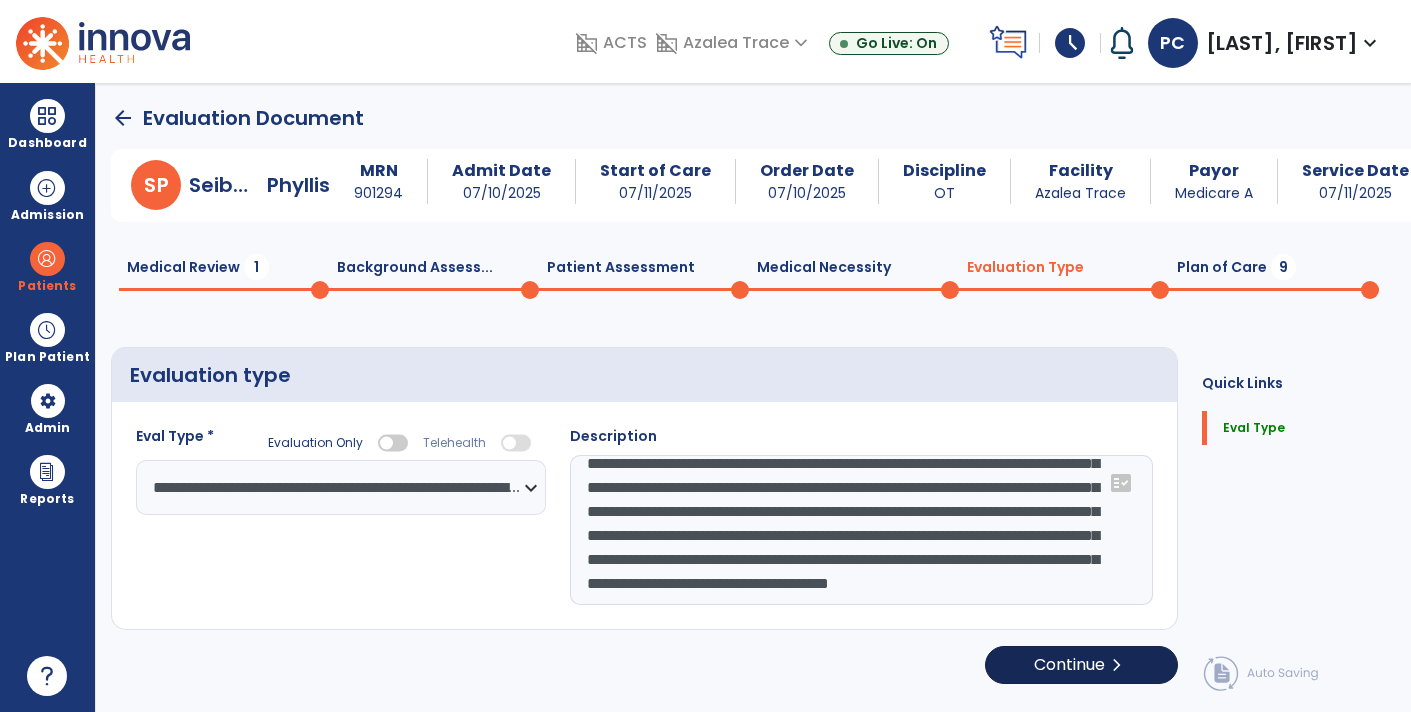 select on "*****" 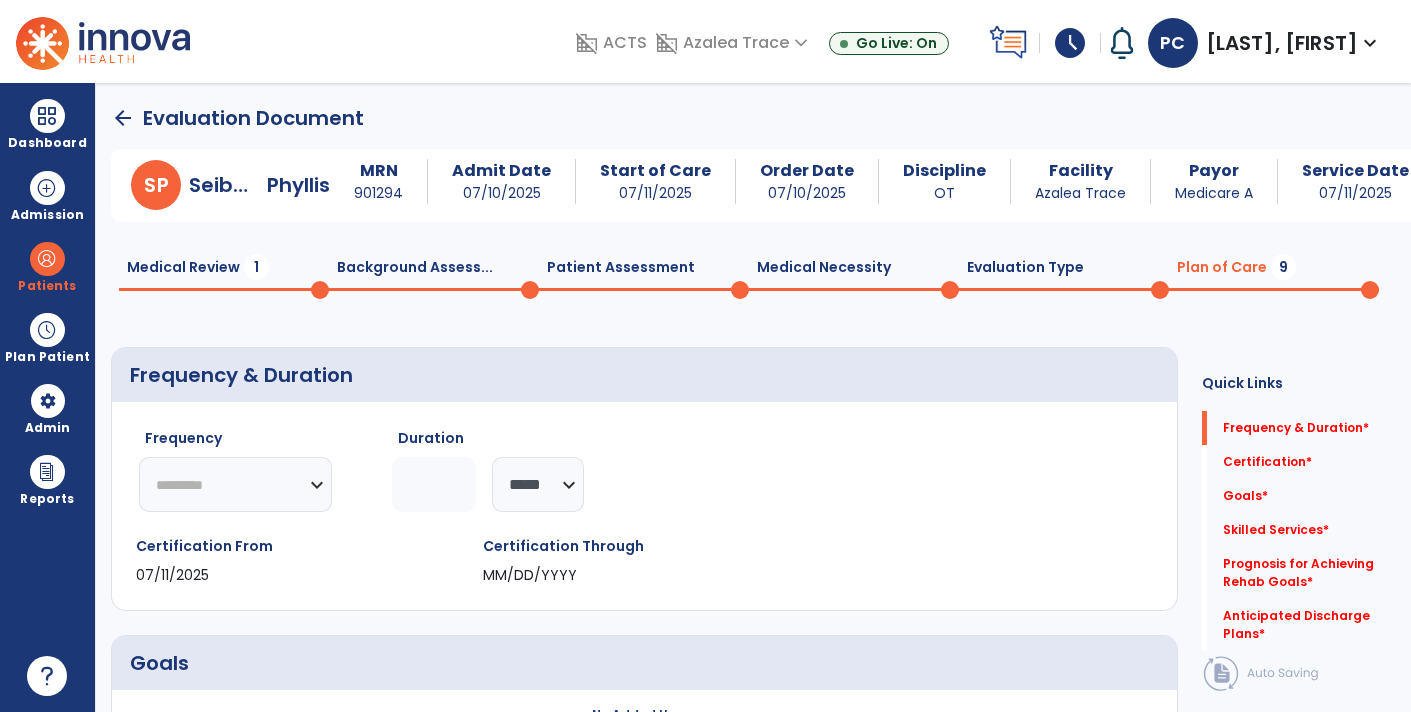 click on "********* ** ** ** ** ** ** **" 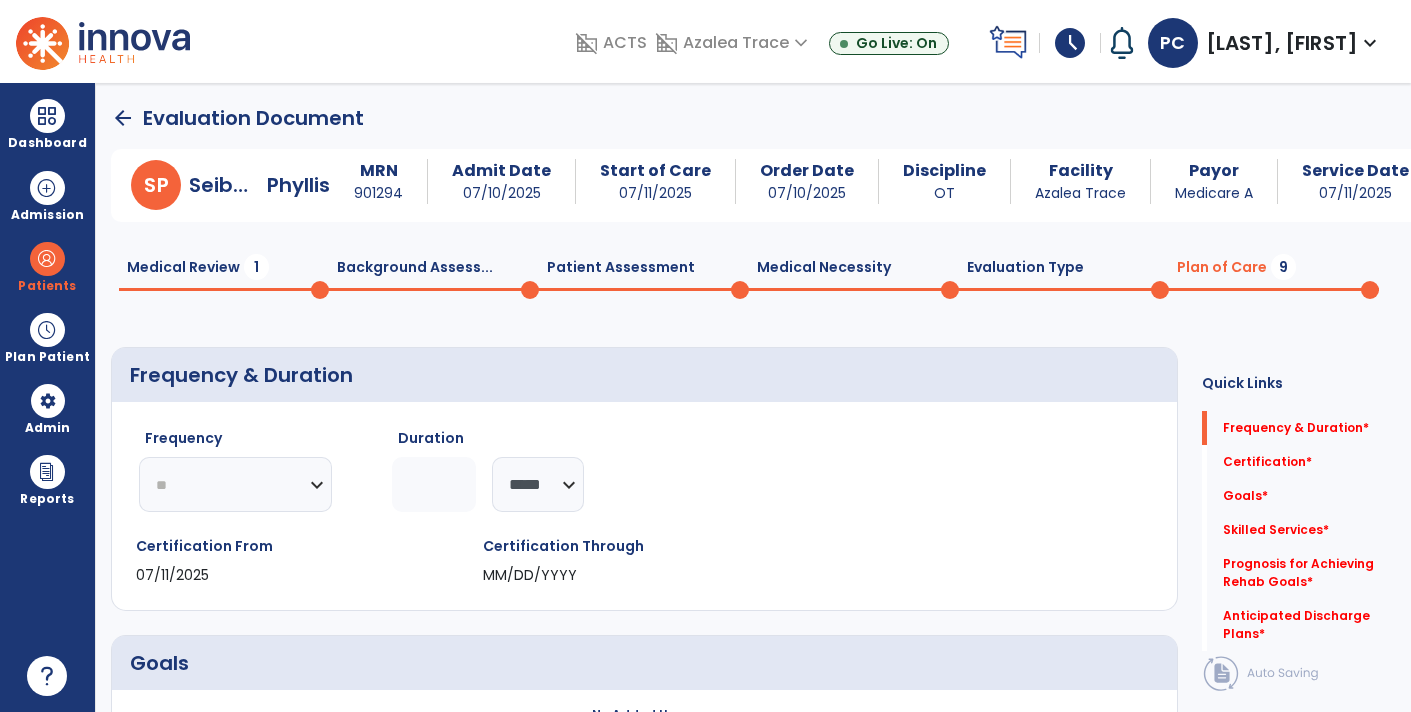 click on "********* ** ** ** ** ** ** **" 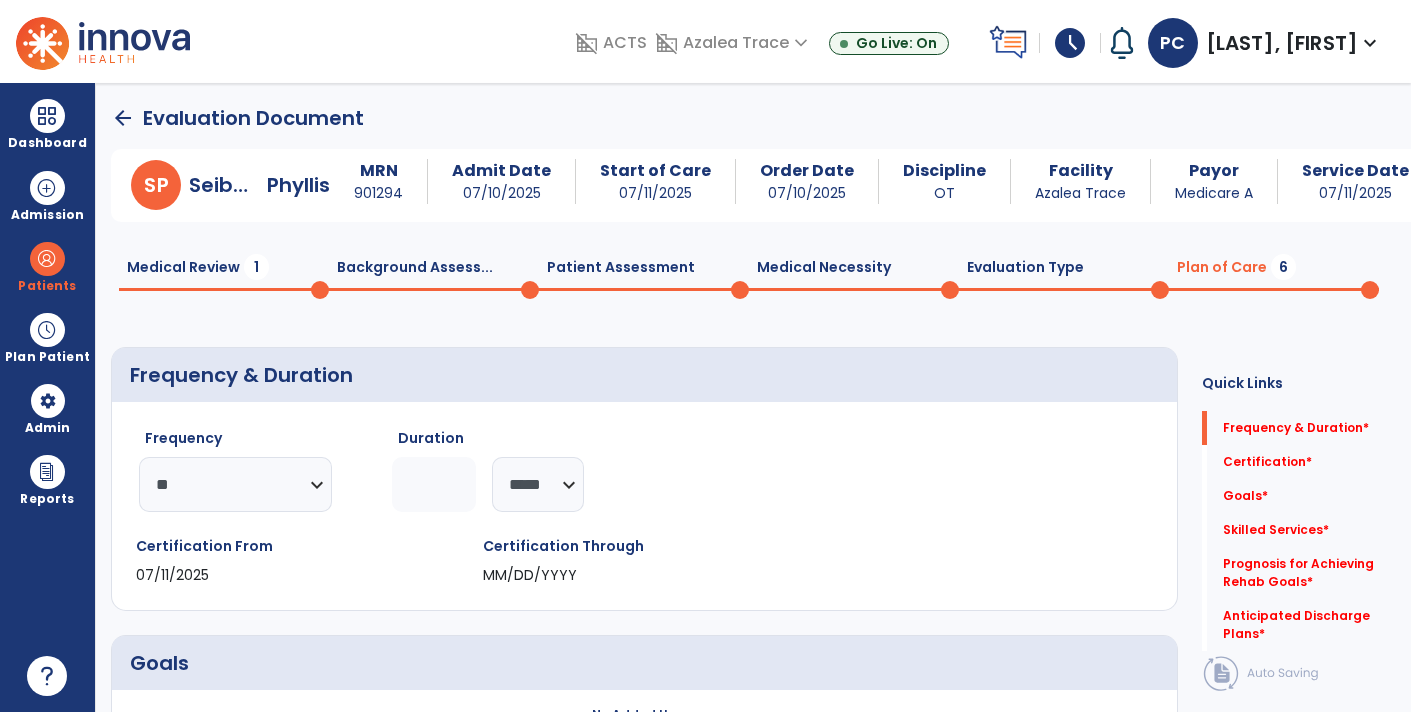 click 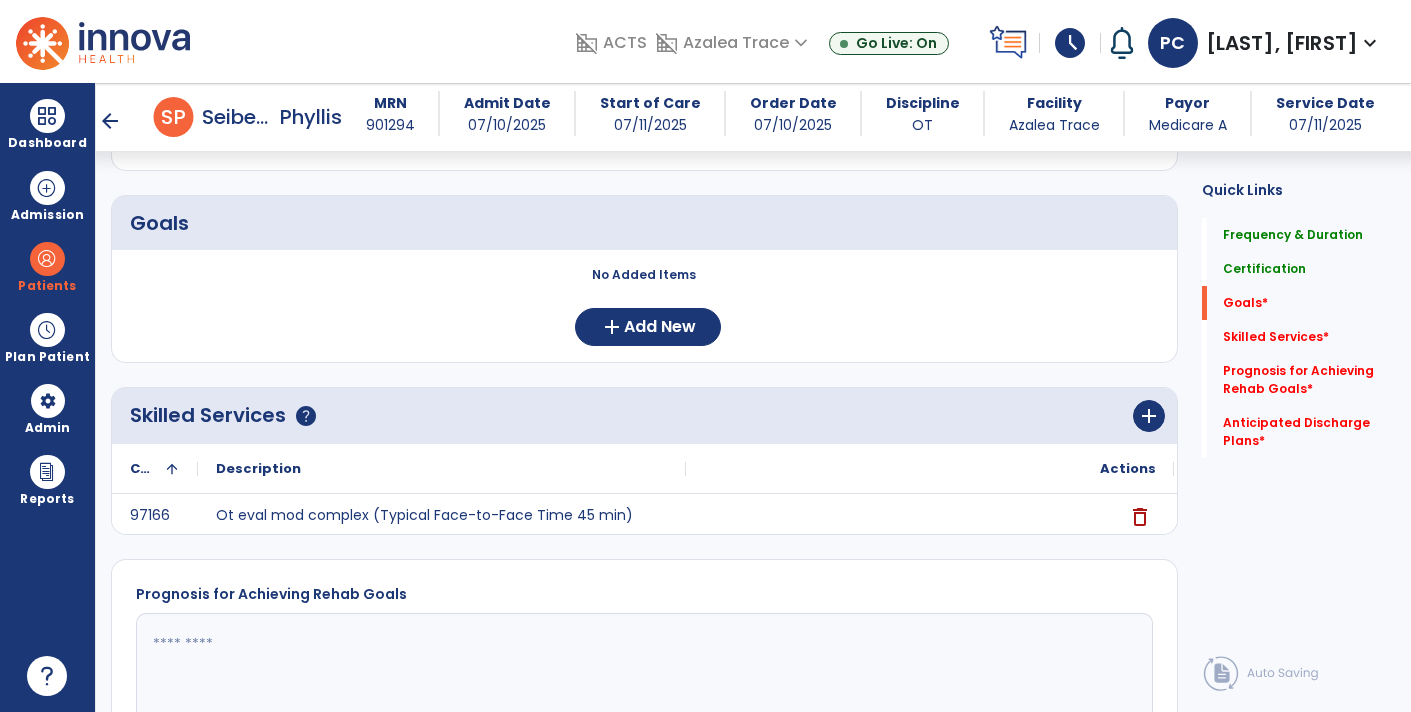 scroll, scrollTop: 463, scrollLeft: 0, axis: vertical 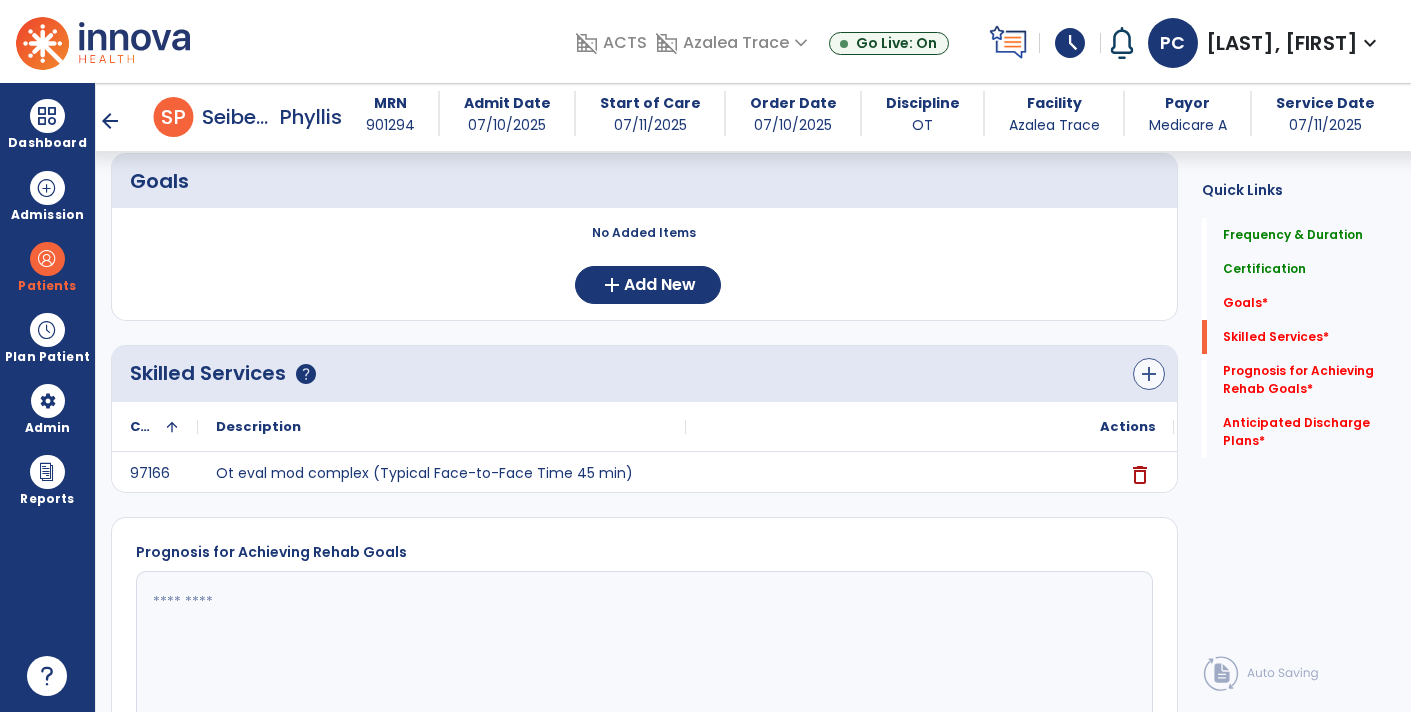 type on "*" 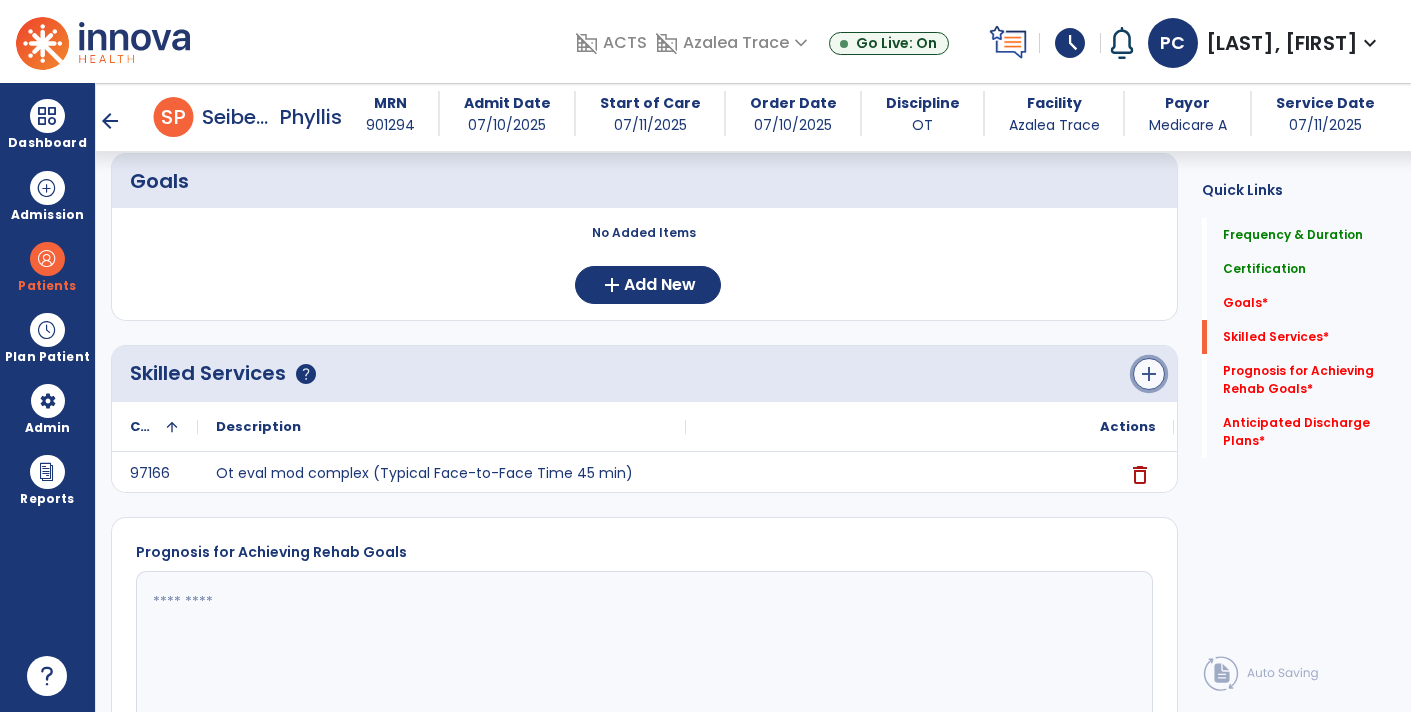 click on "add" 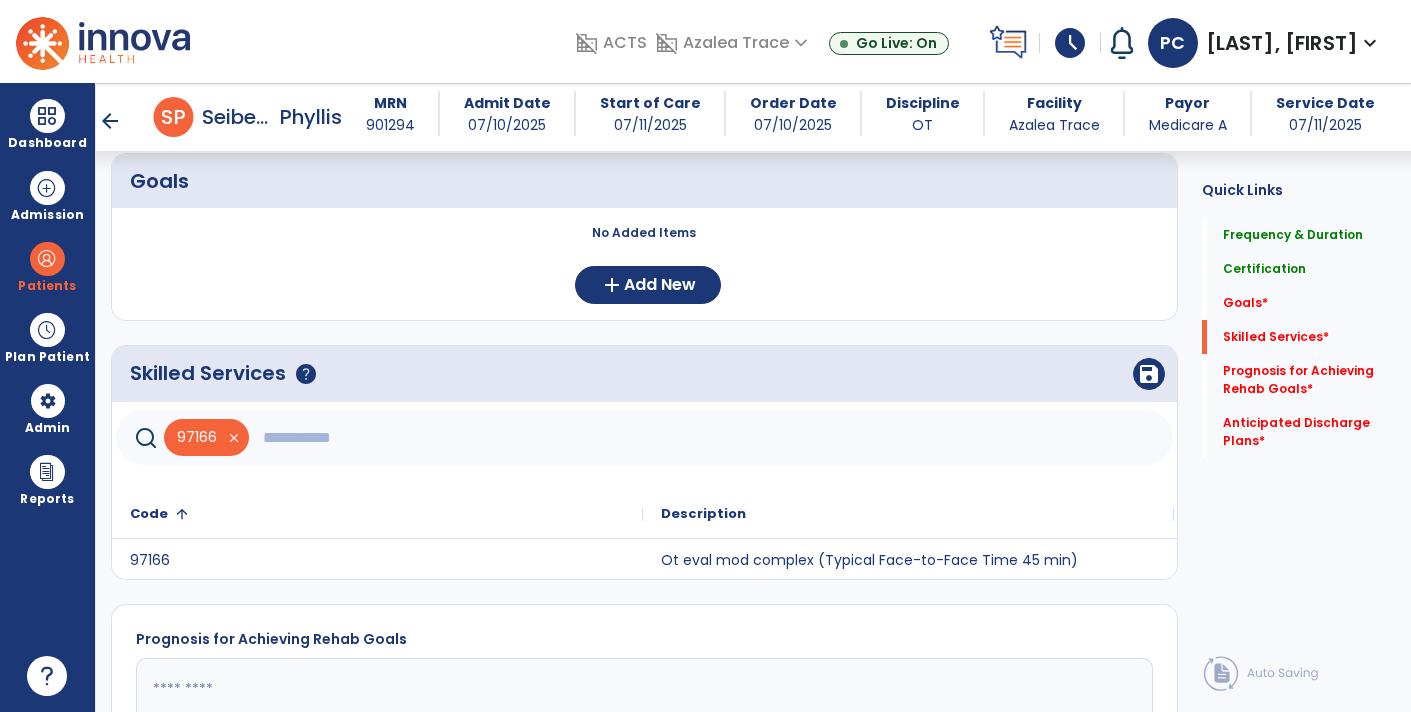 click 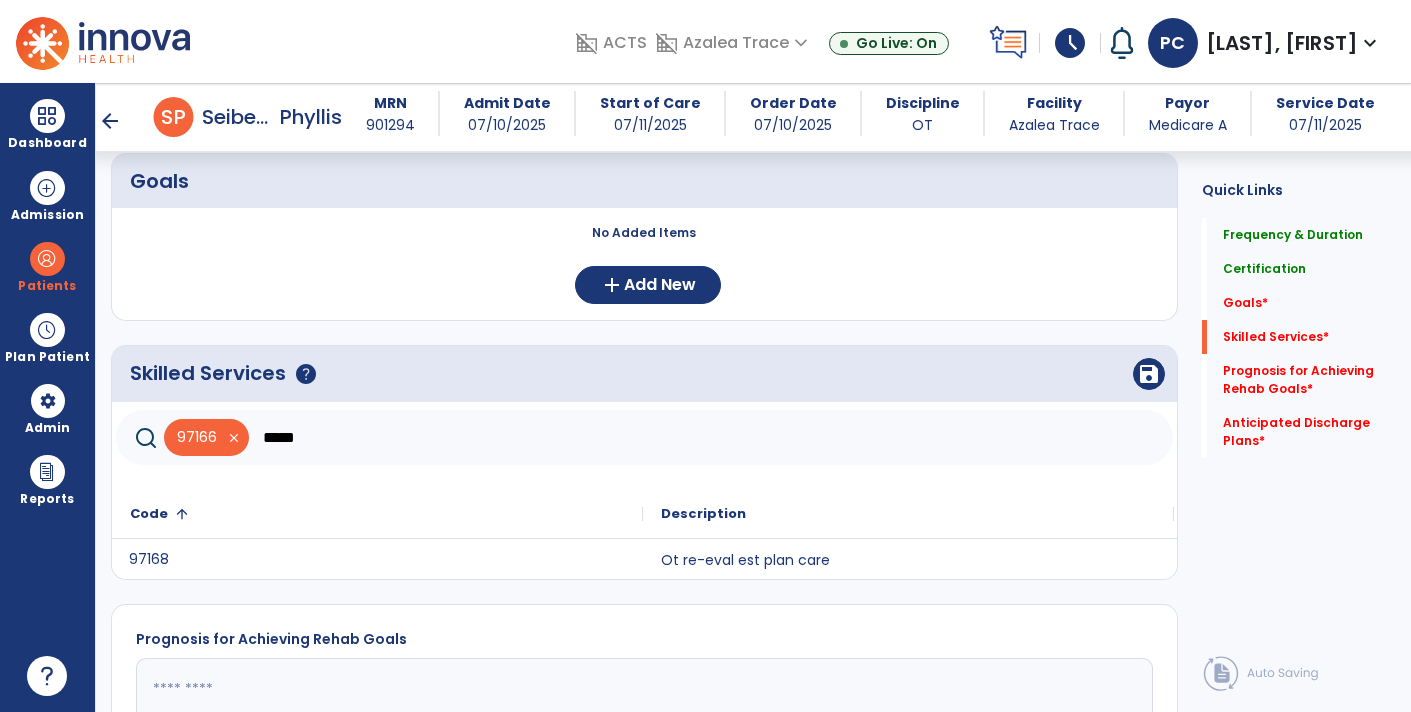 click on "97168" 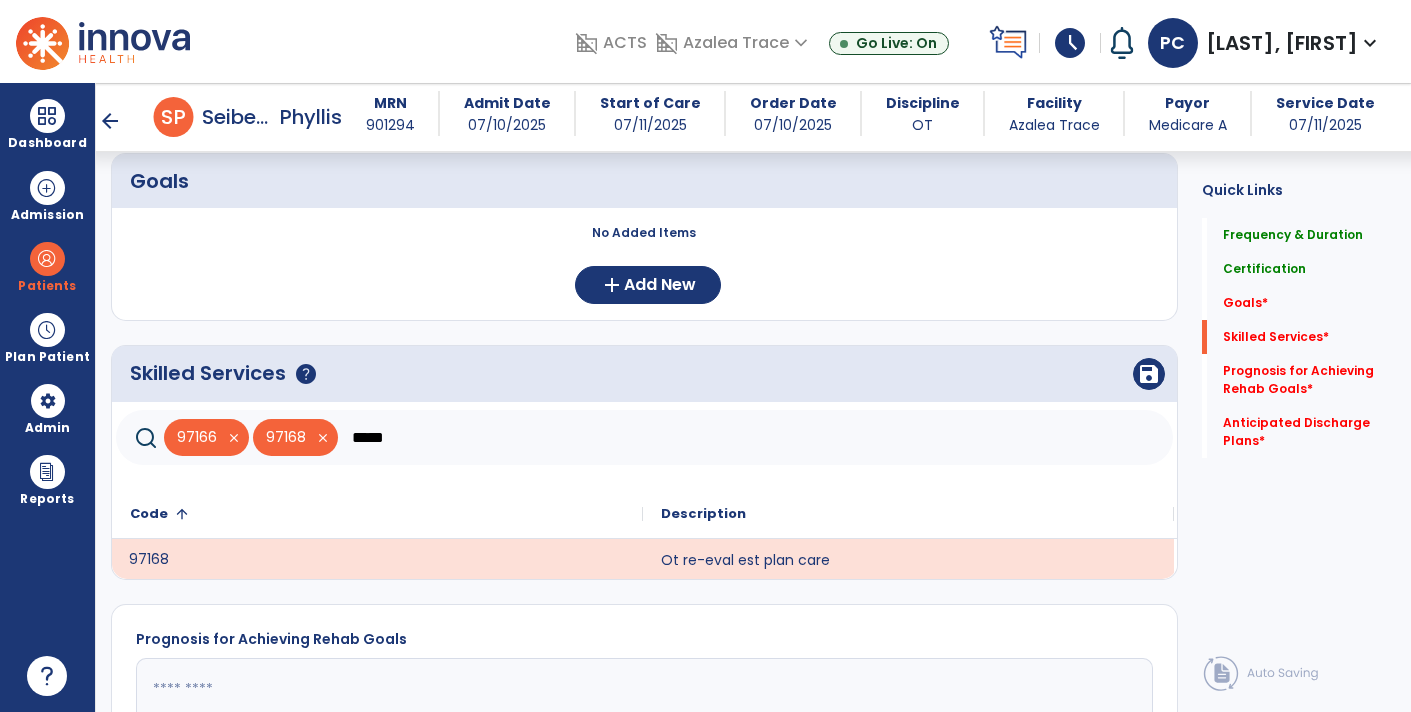 click on "*****" 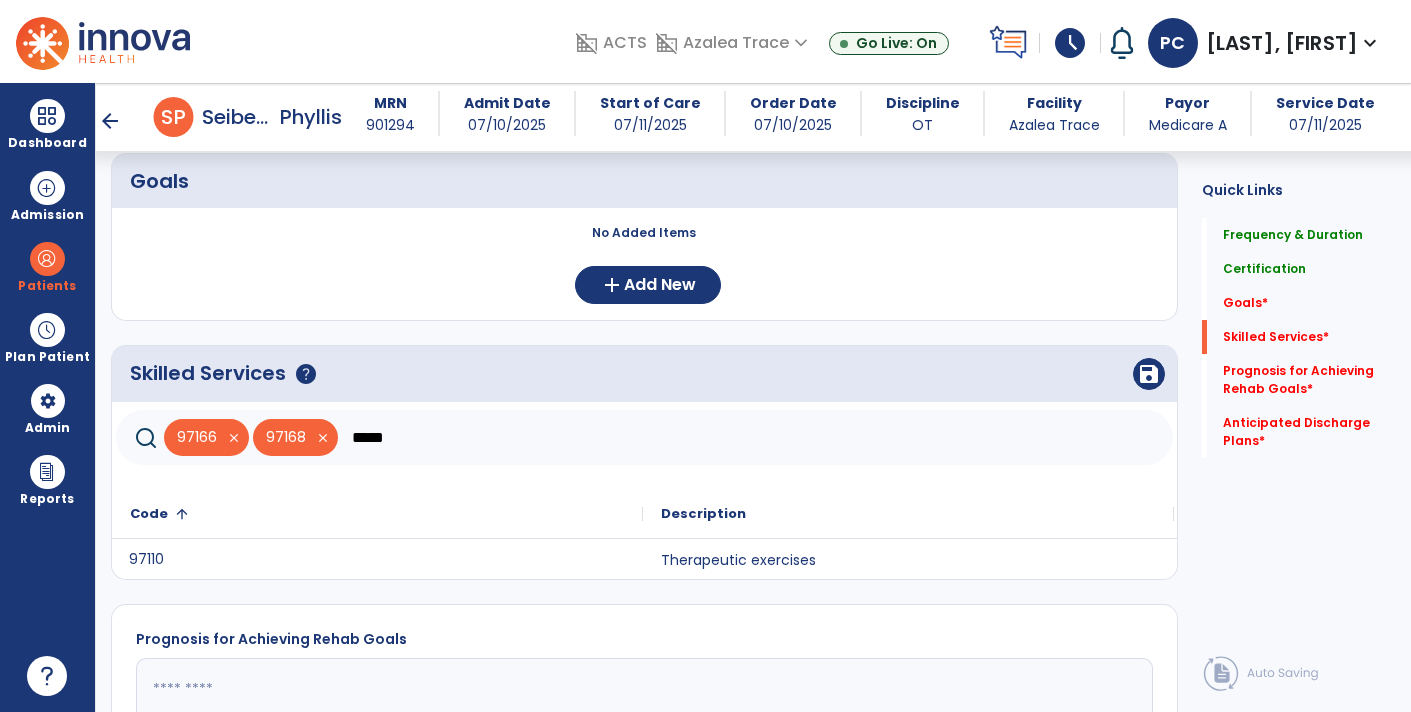 click on "97110" 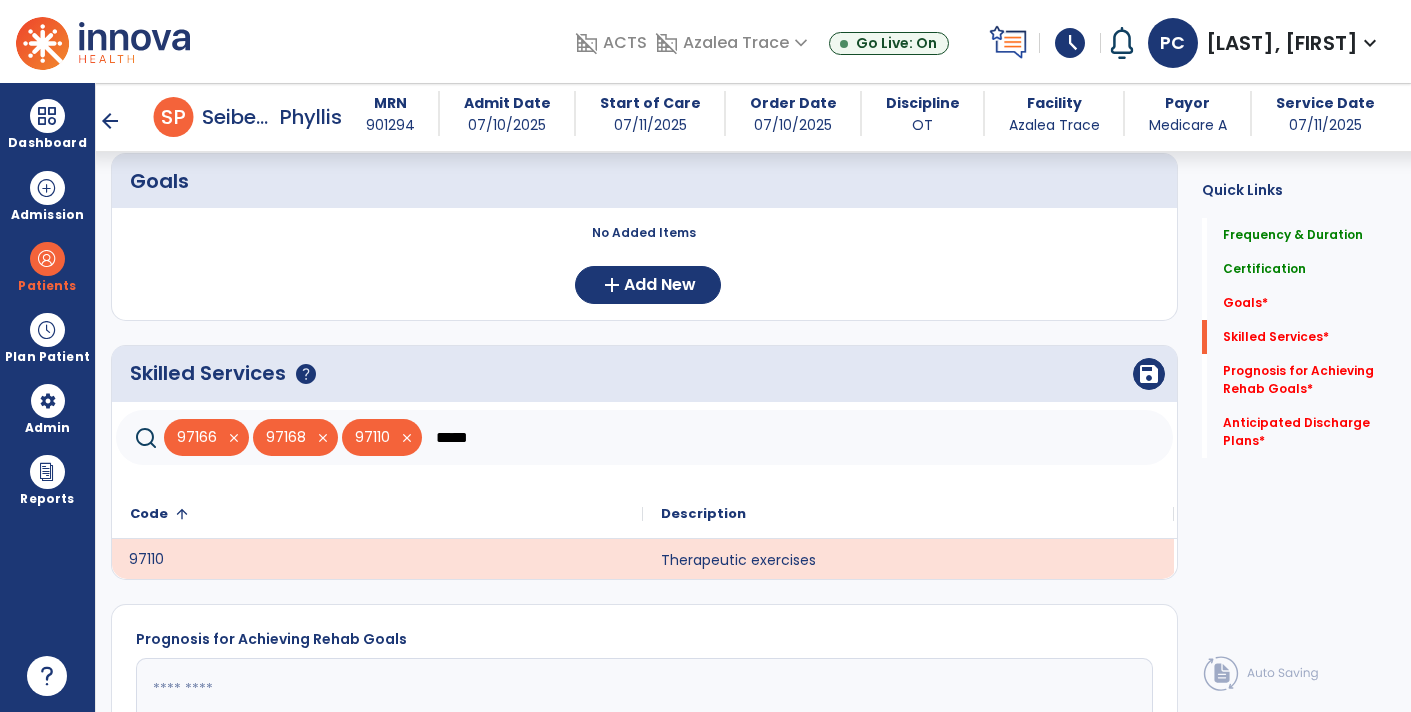 click on "*****" 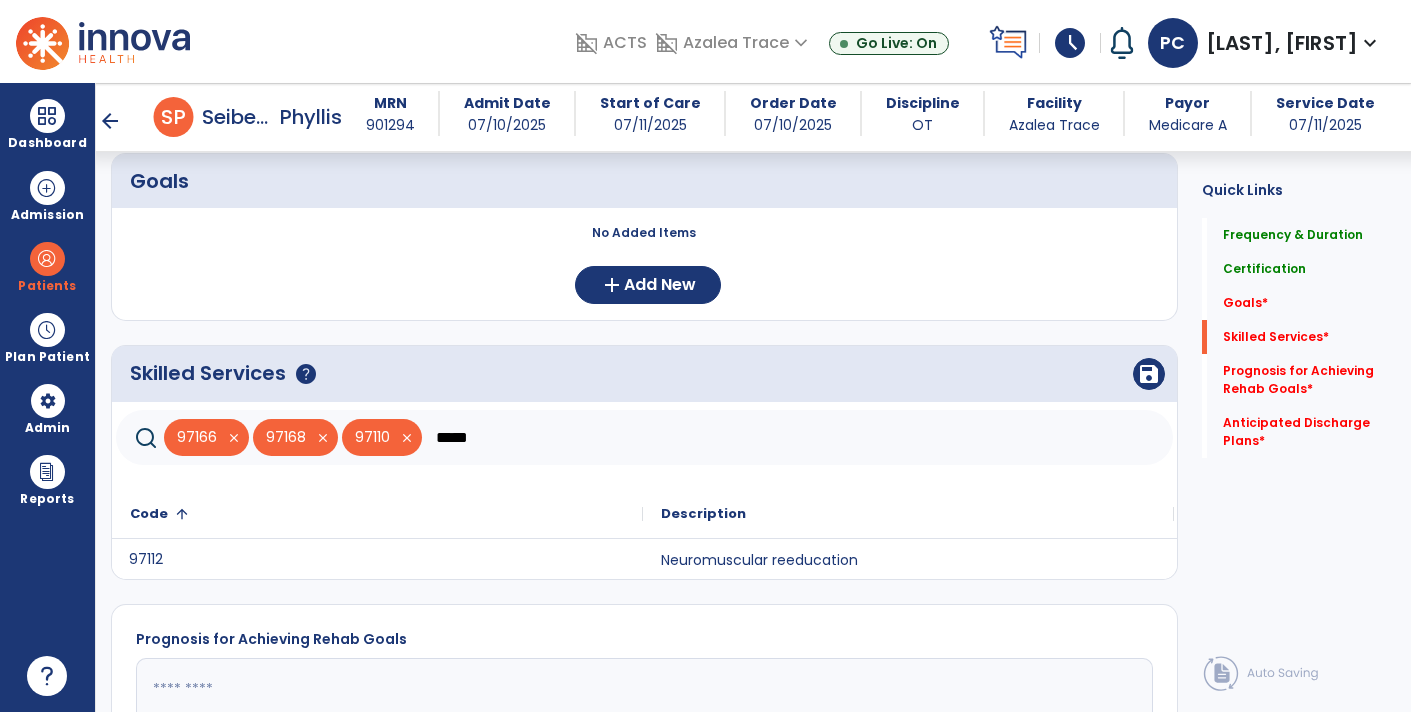 click on "97112" 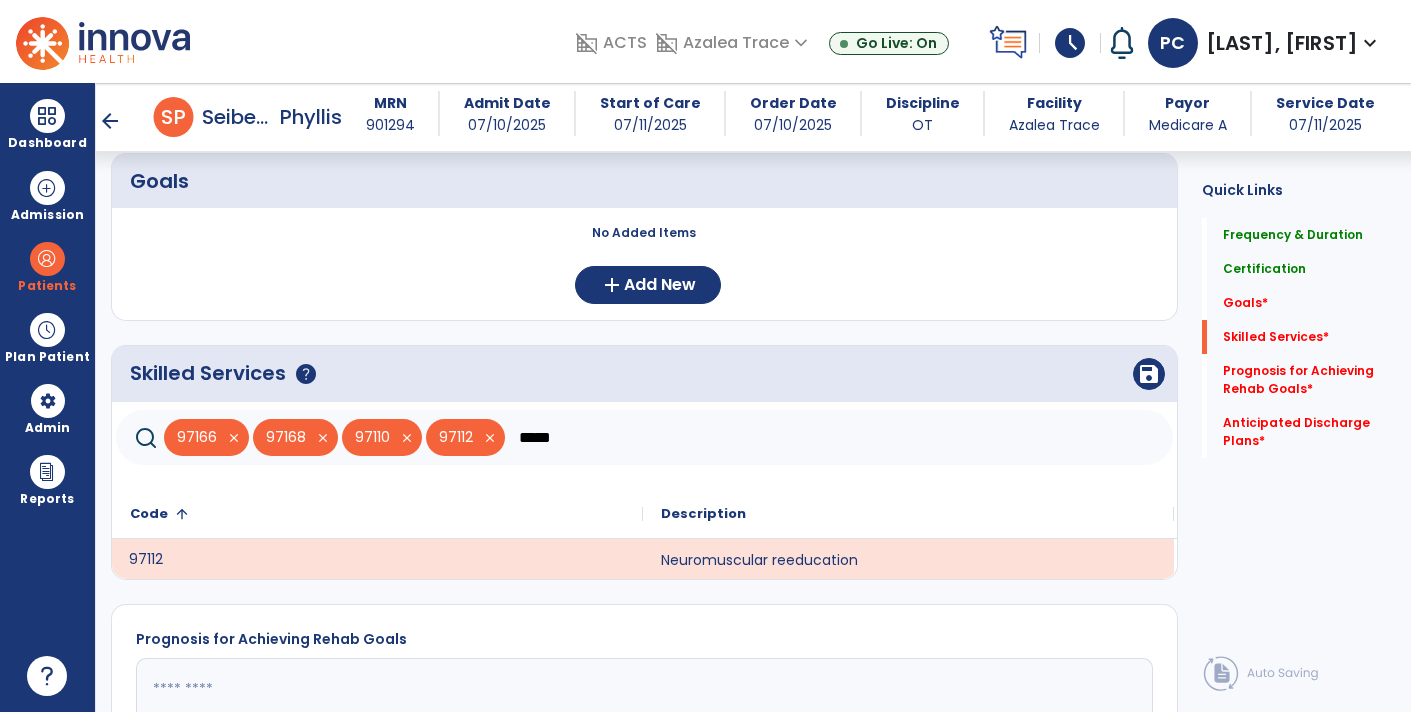 click on "*****" 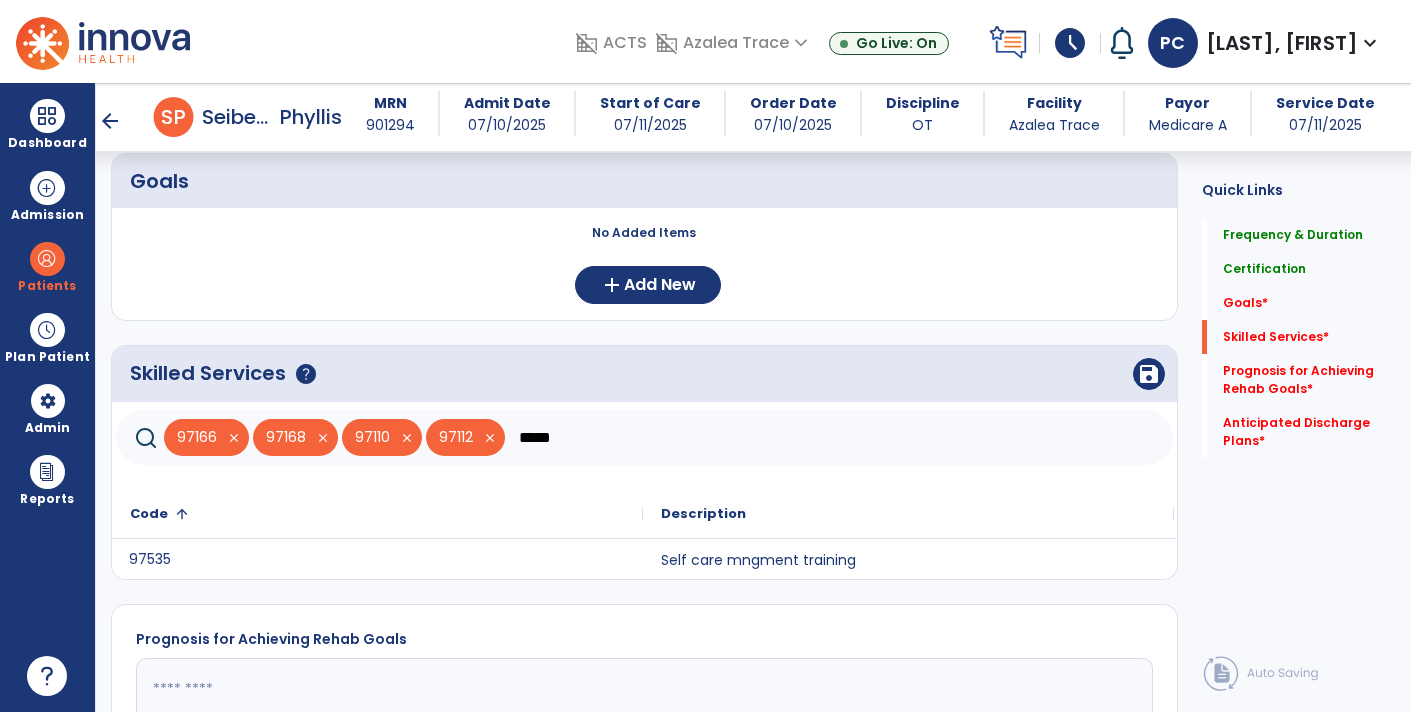 click on "97535" 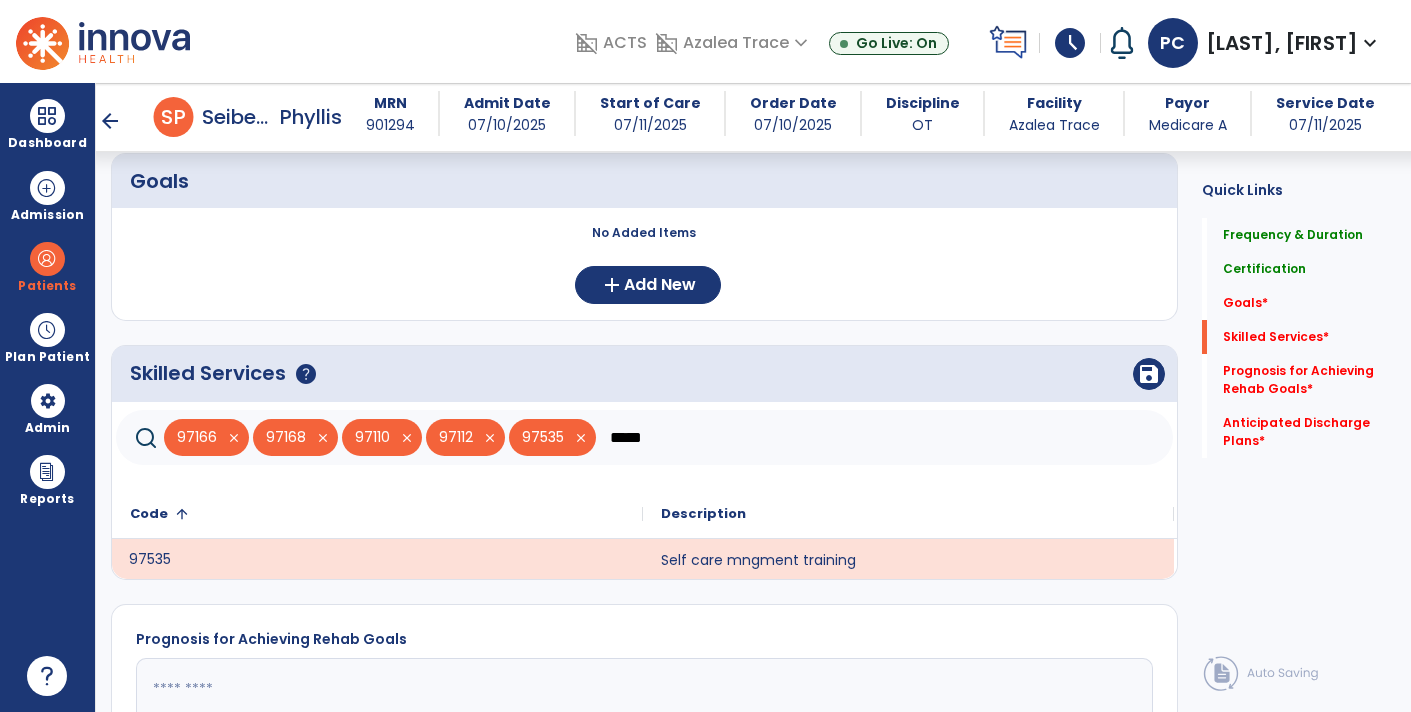 click on "*****" 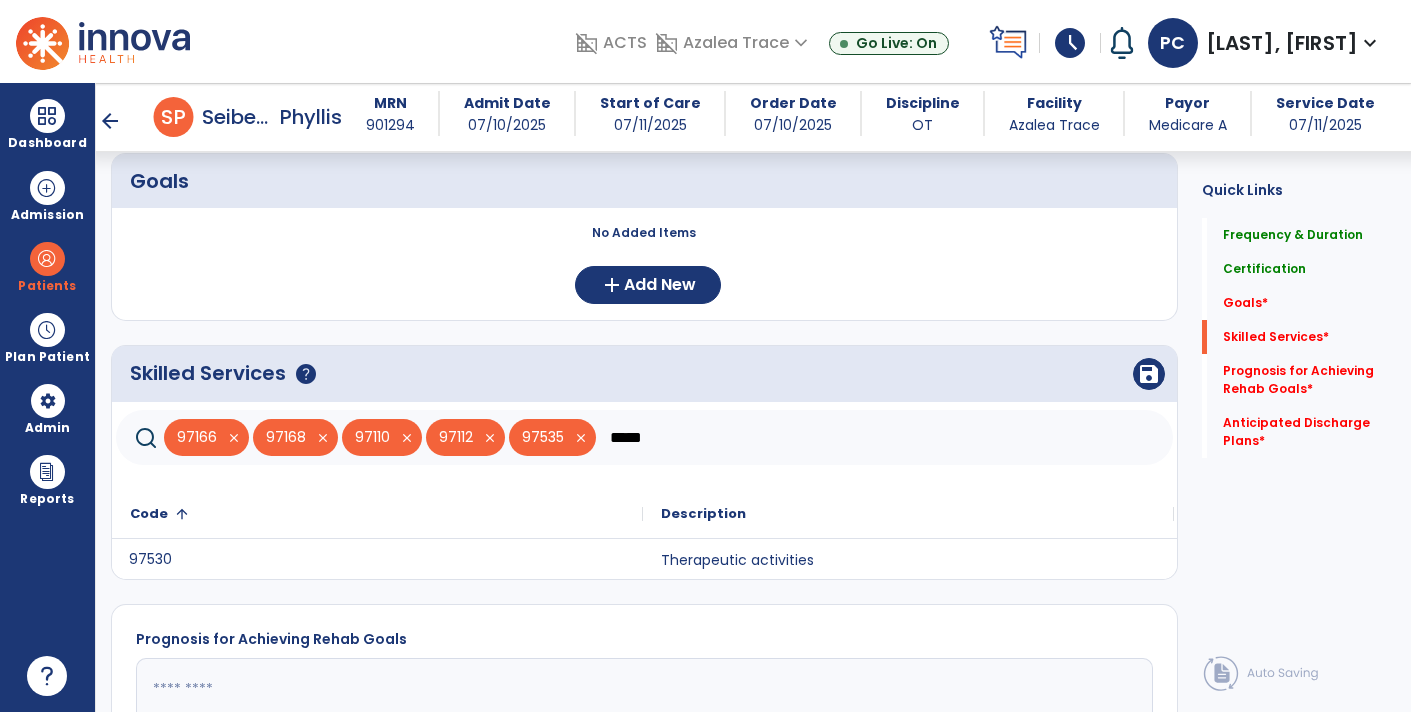 type on "*****" 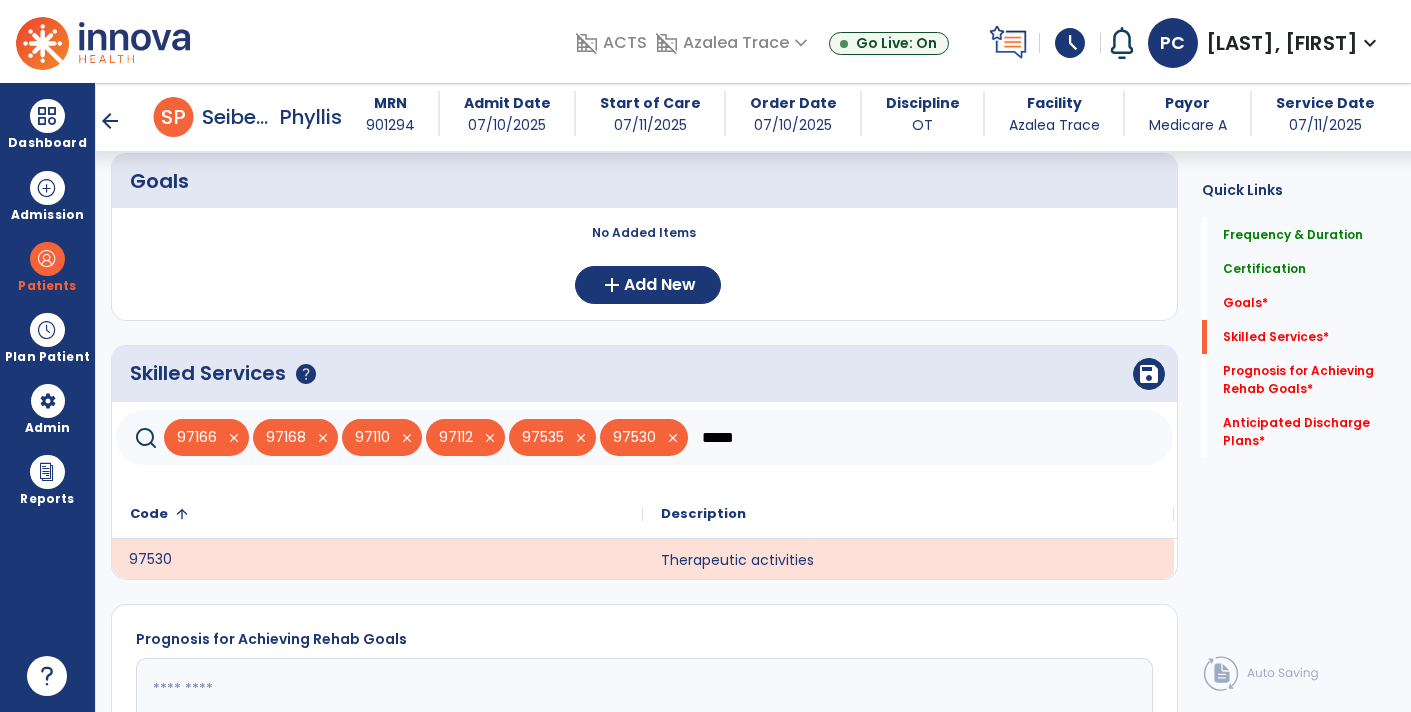 click on "*****" 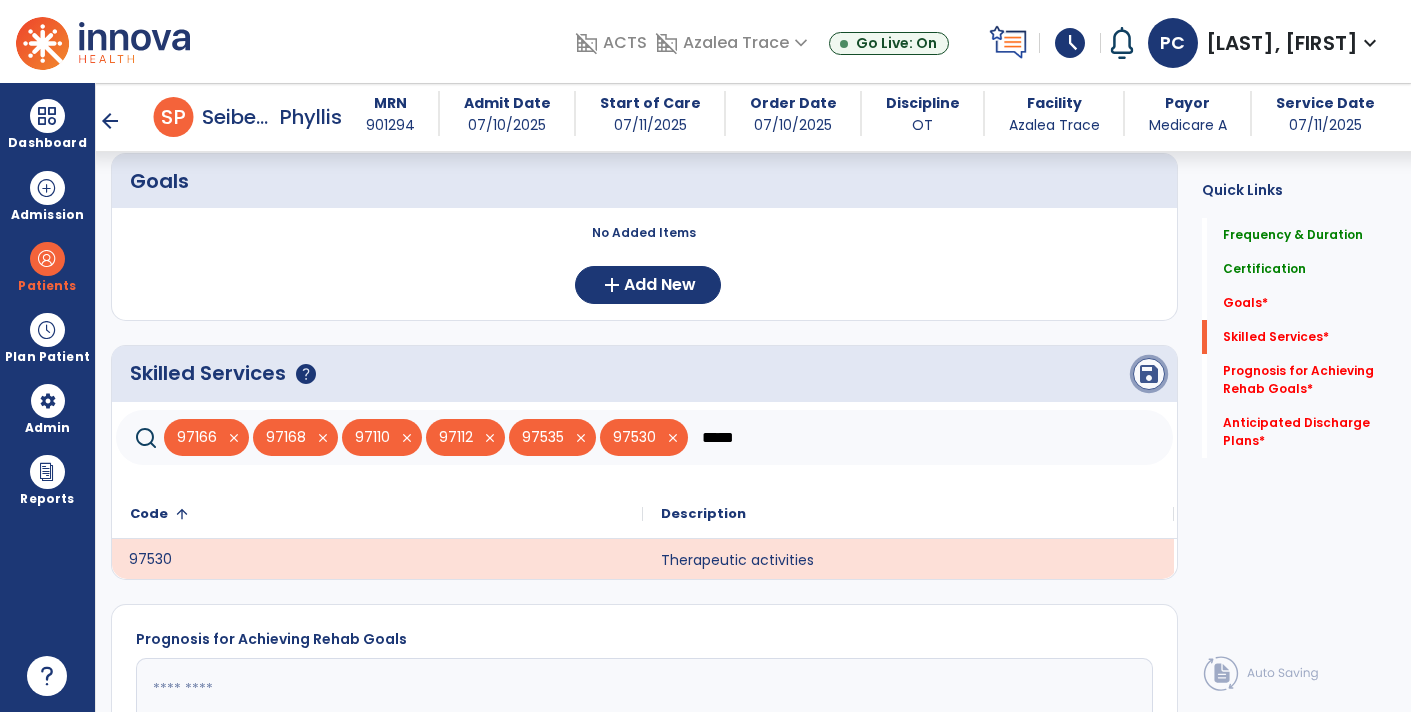 click on "save" 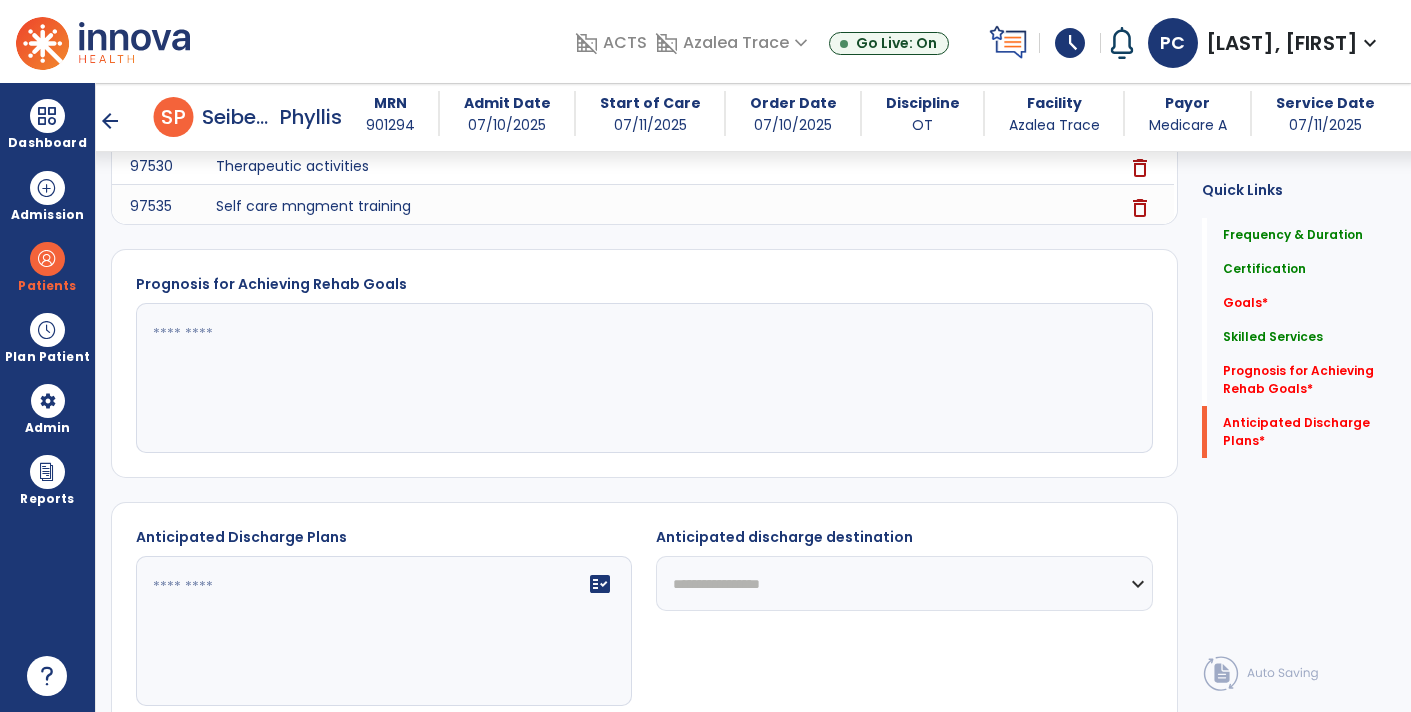 scroll, scrollTop: 945, scrollLeft: 0, axis: vertical 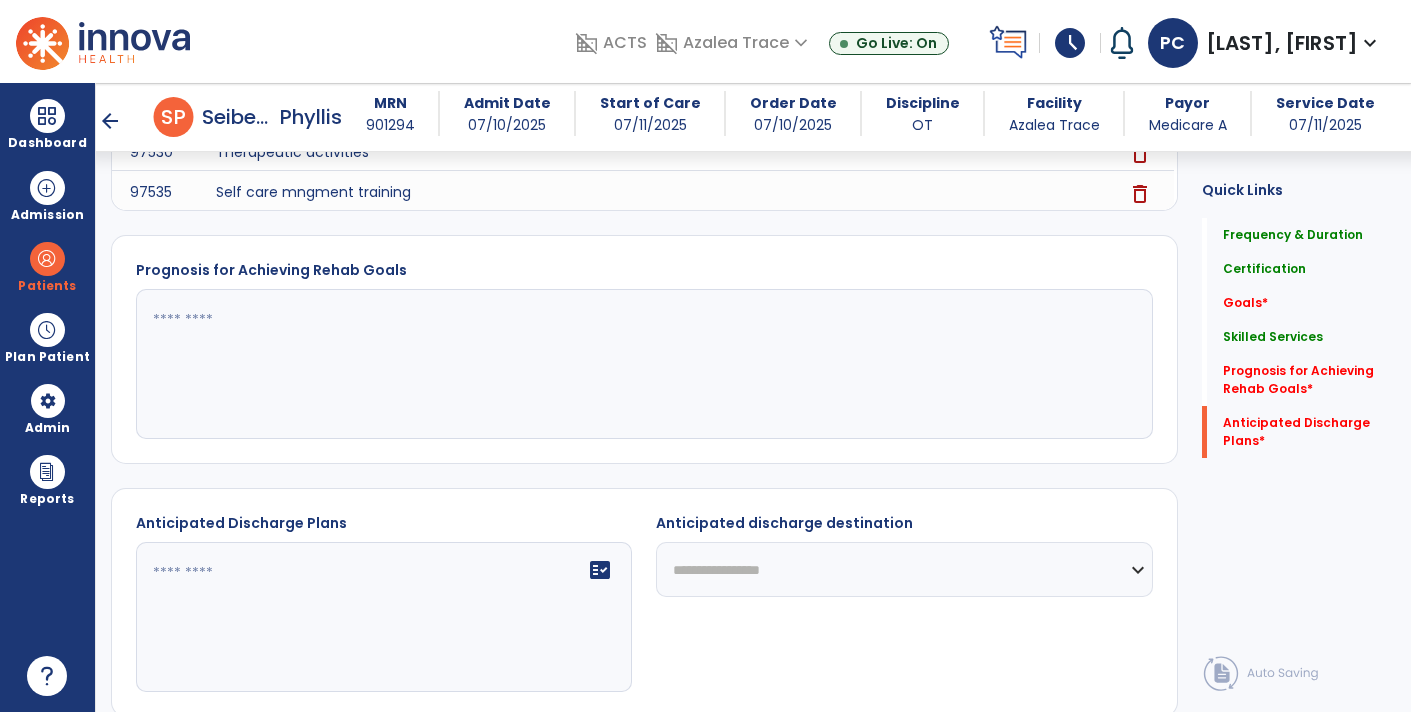 click 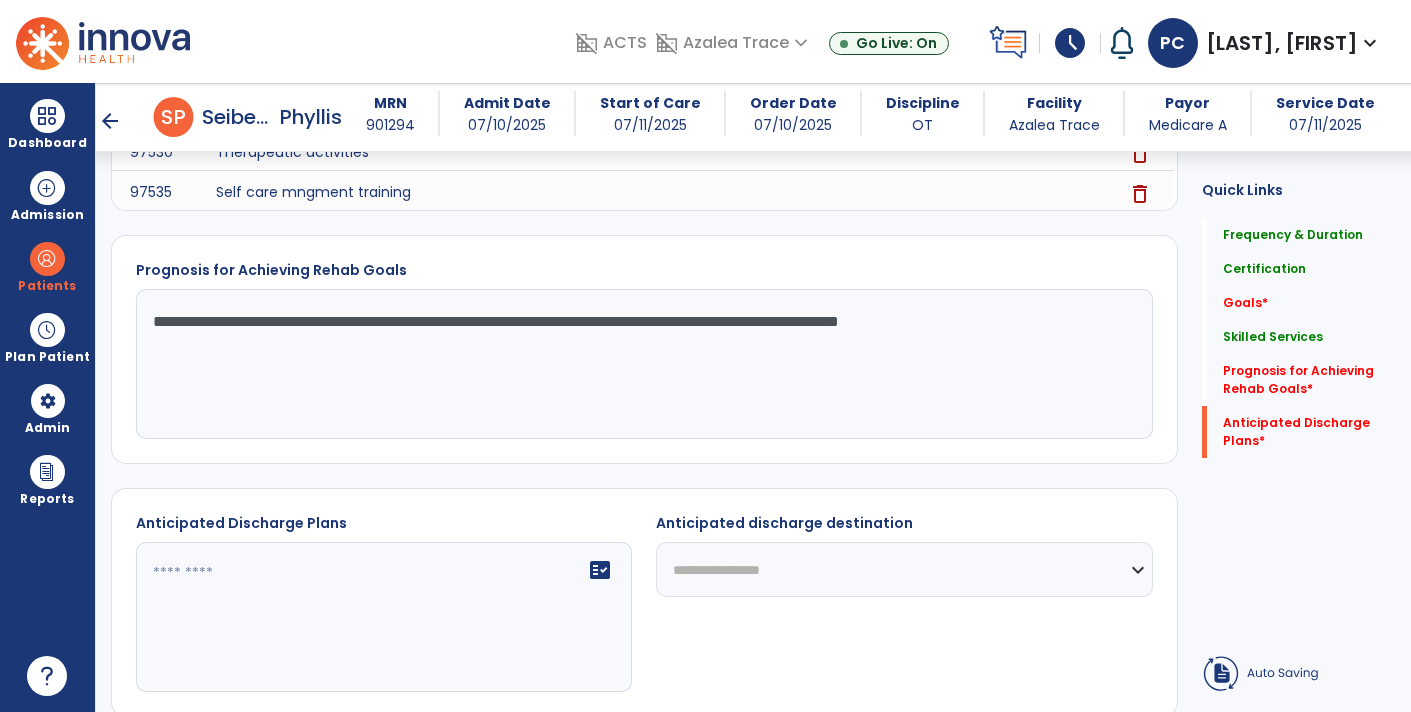 type on "**********" 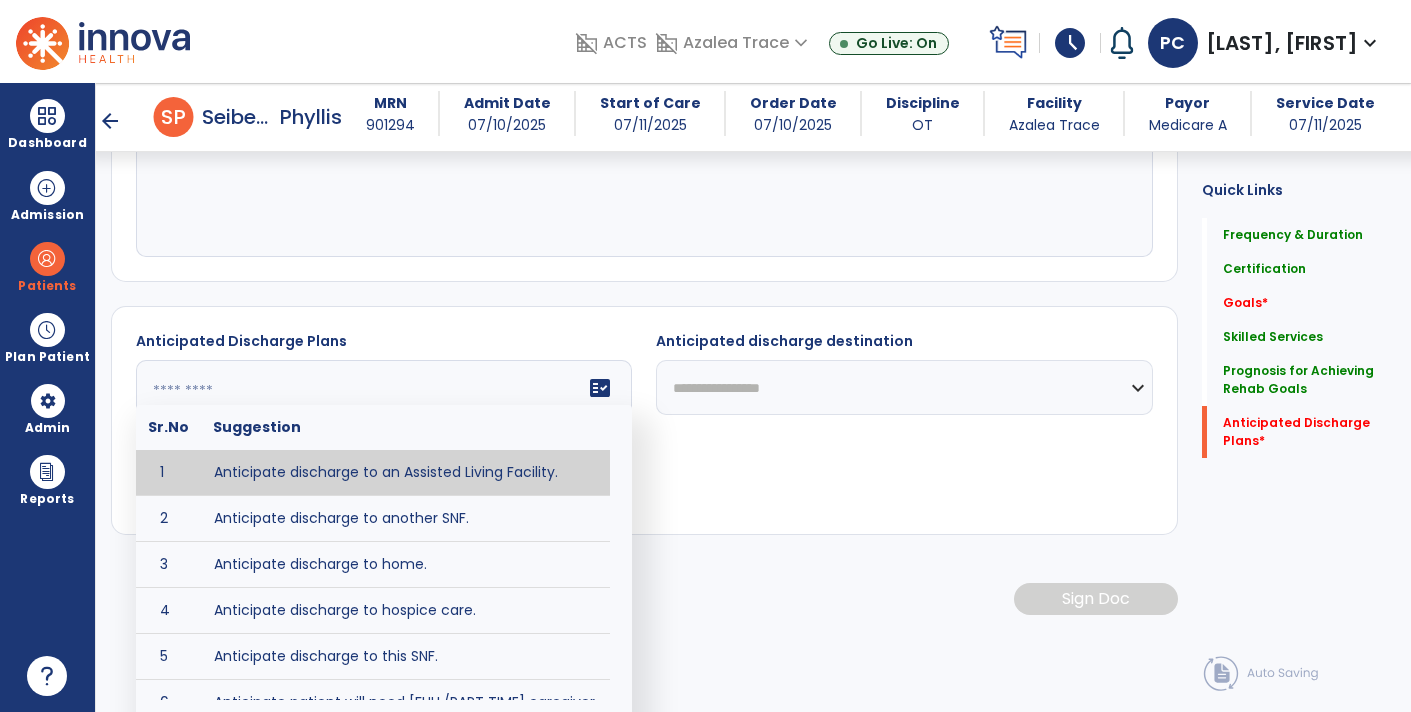 scroll, scrollTop: 1124, scrollLeft: 0, axis: vertical 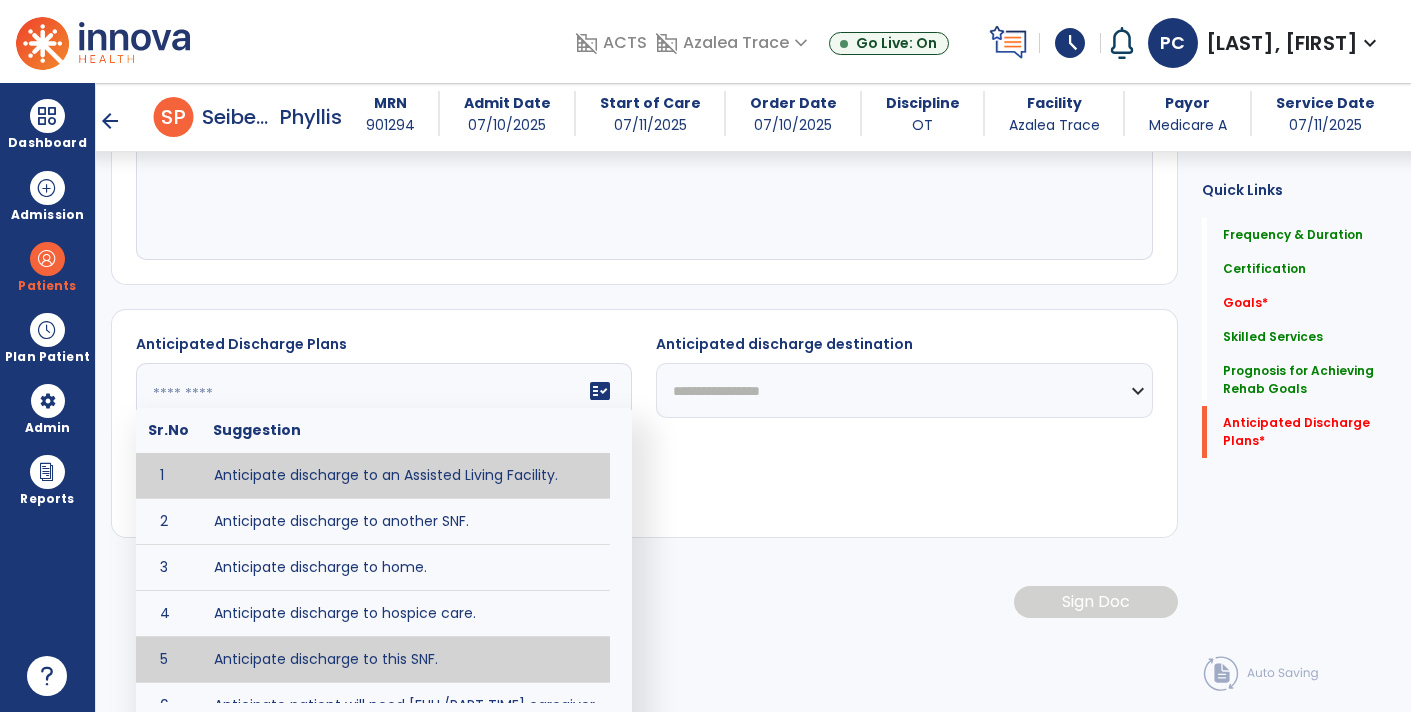 type on "**********" 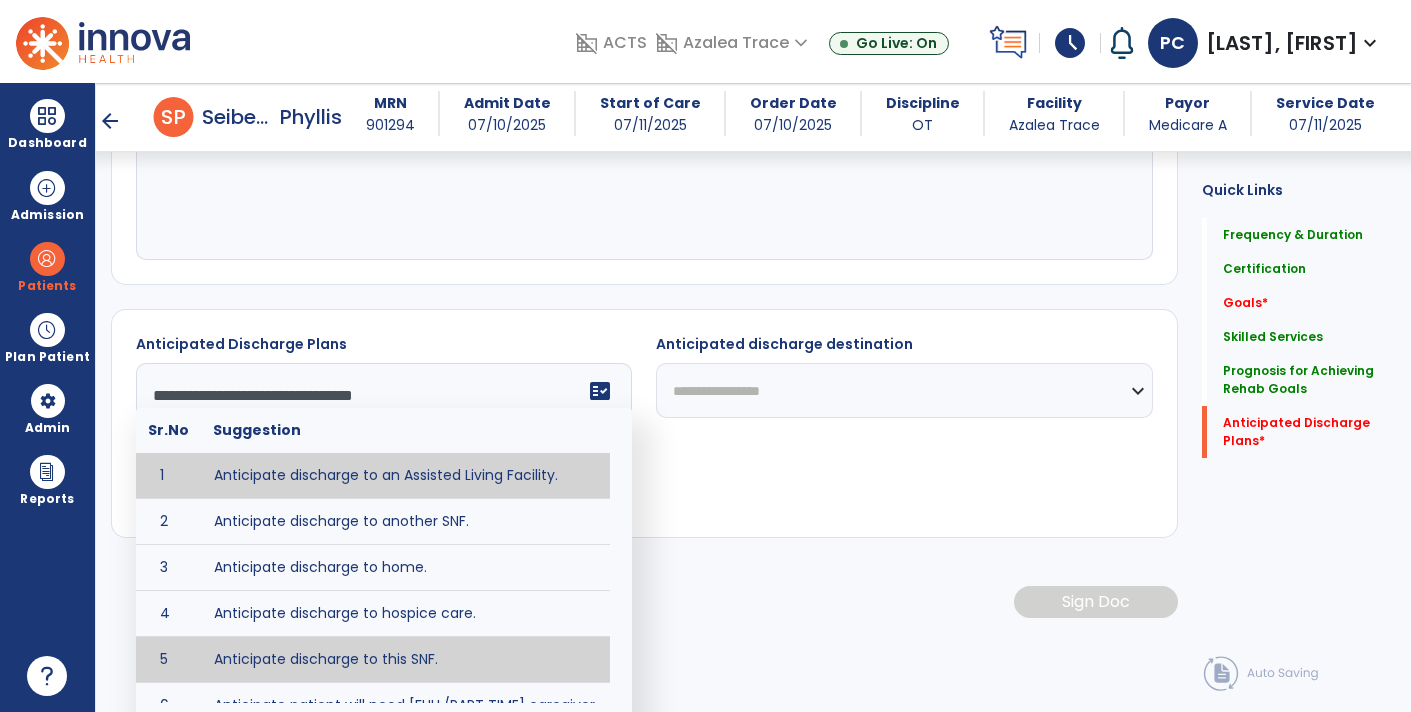 scroll, scrollTop: 1041, scrollLeft: 0, axis: vertical 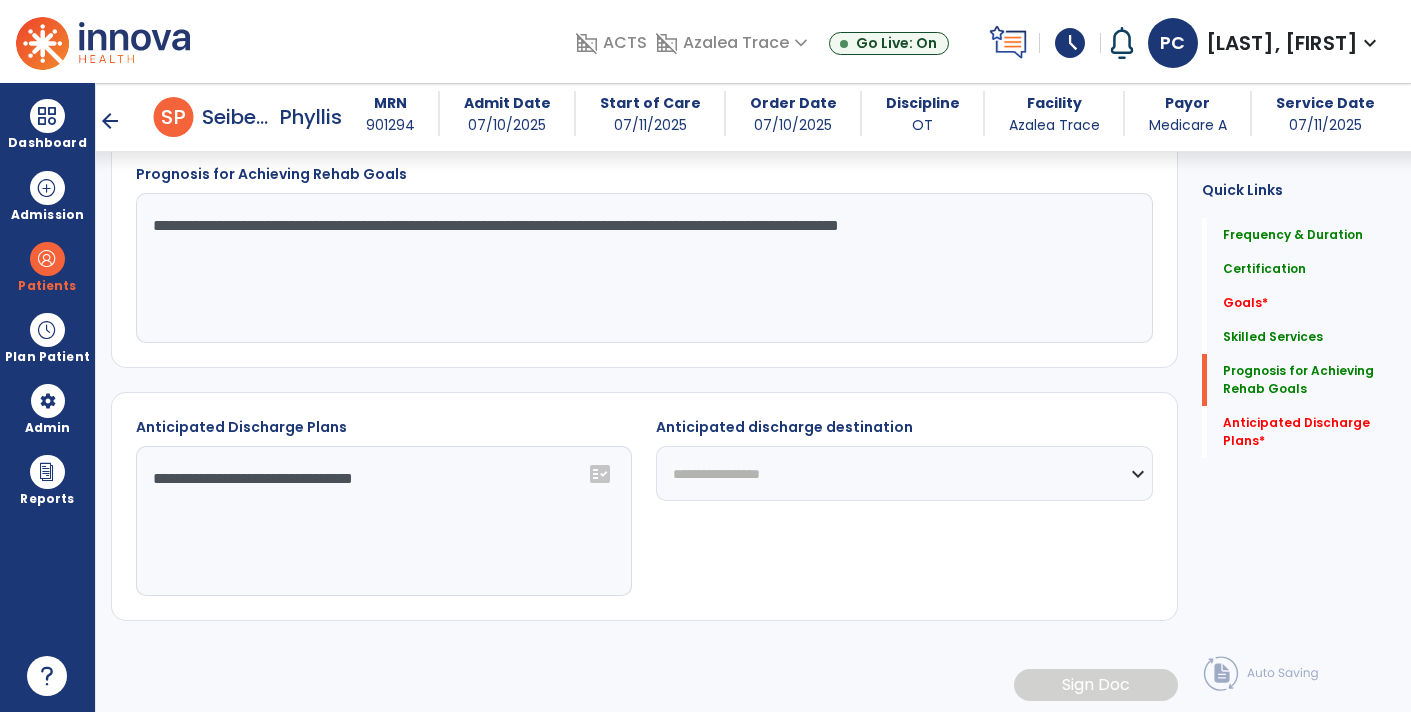 click on "**********" 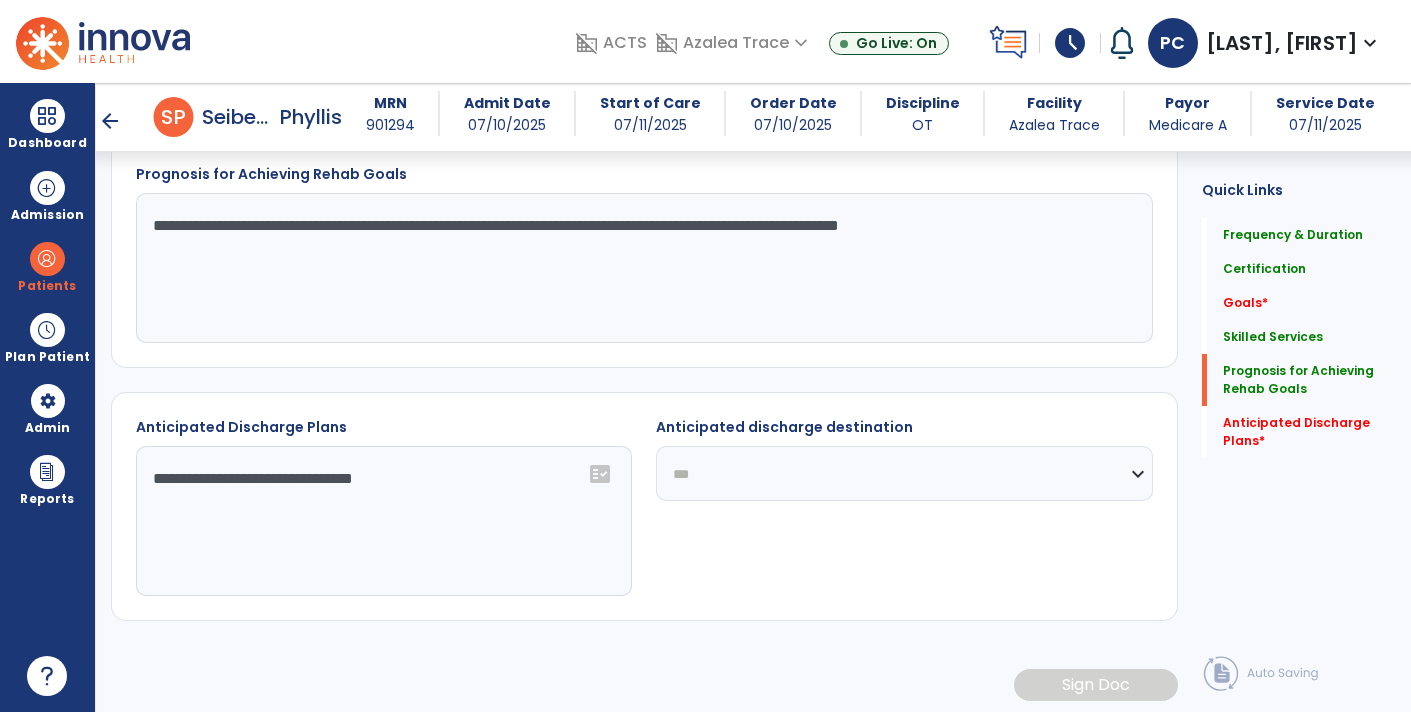 click on "**********" 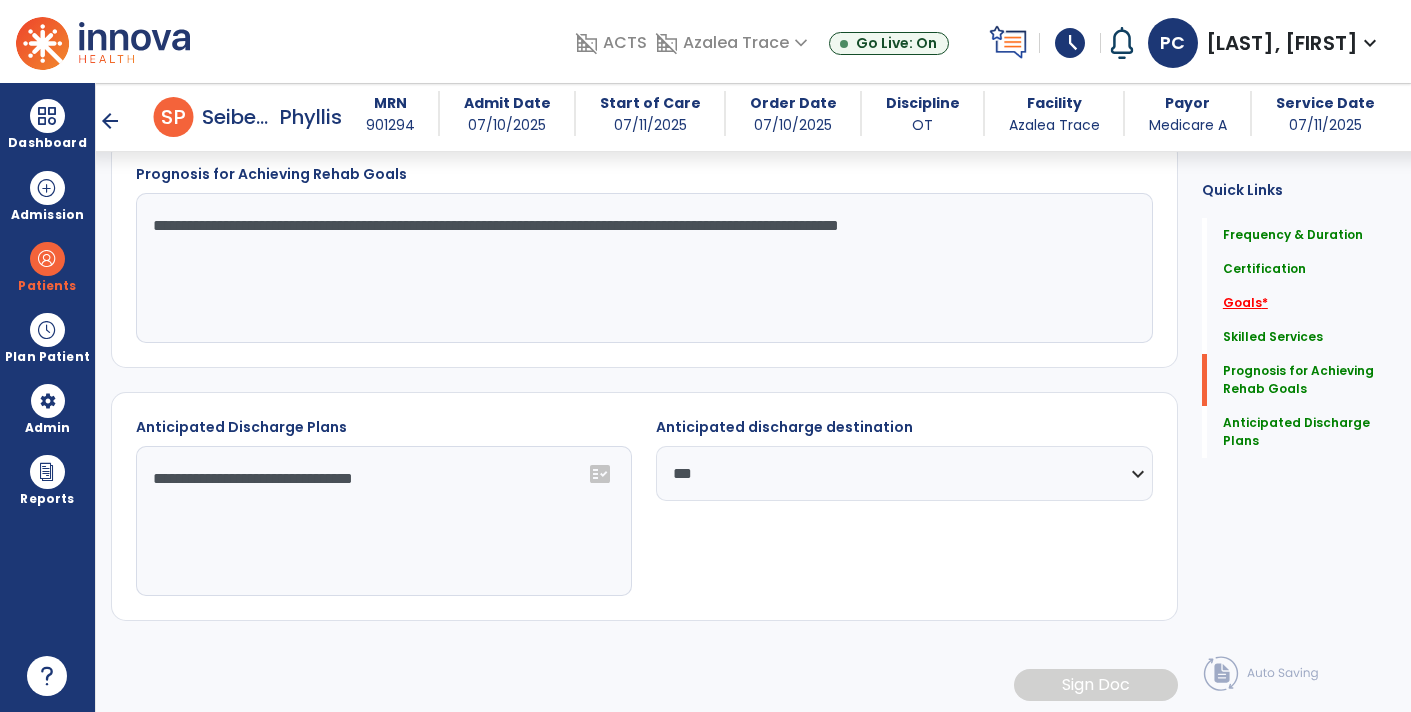 click on "Goals   *" 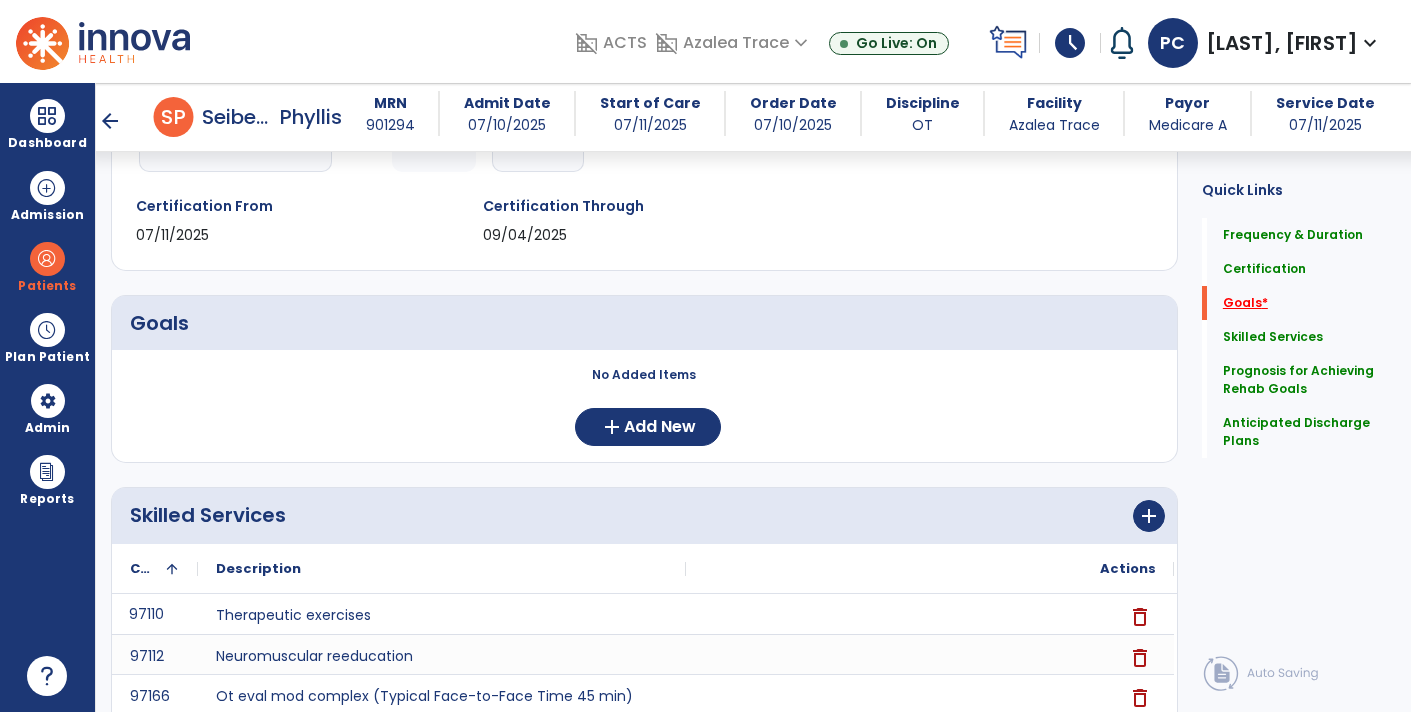 scroll, scrollTop: 301, scrollLeft: 0, axis: vertical 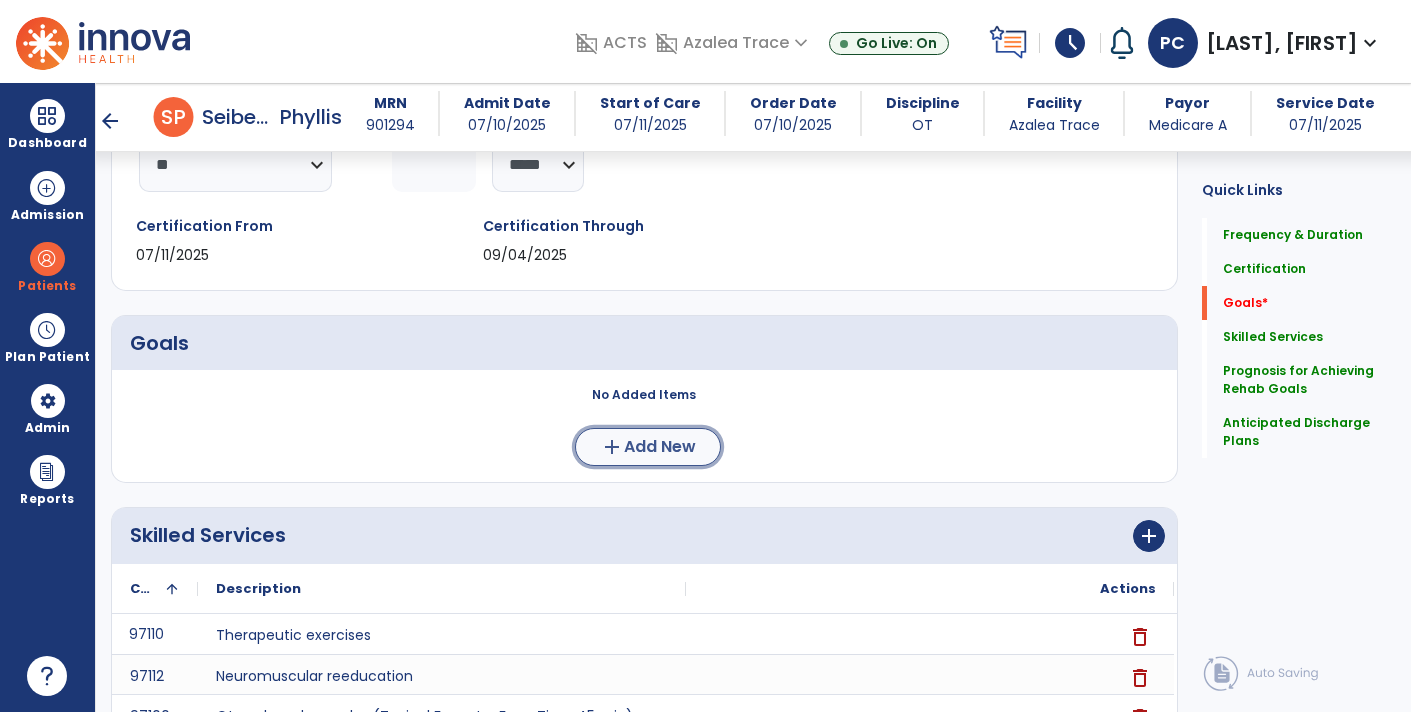 click on "Add New" at bounding box center (660, 447) 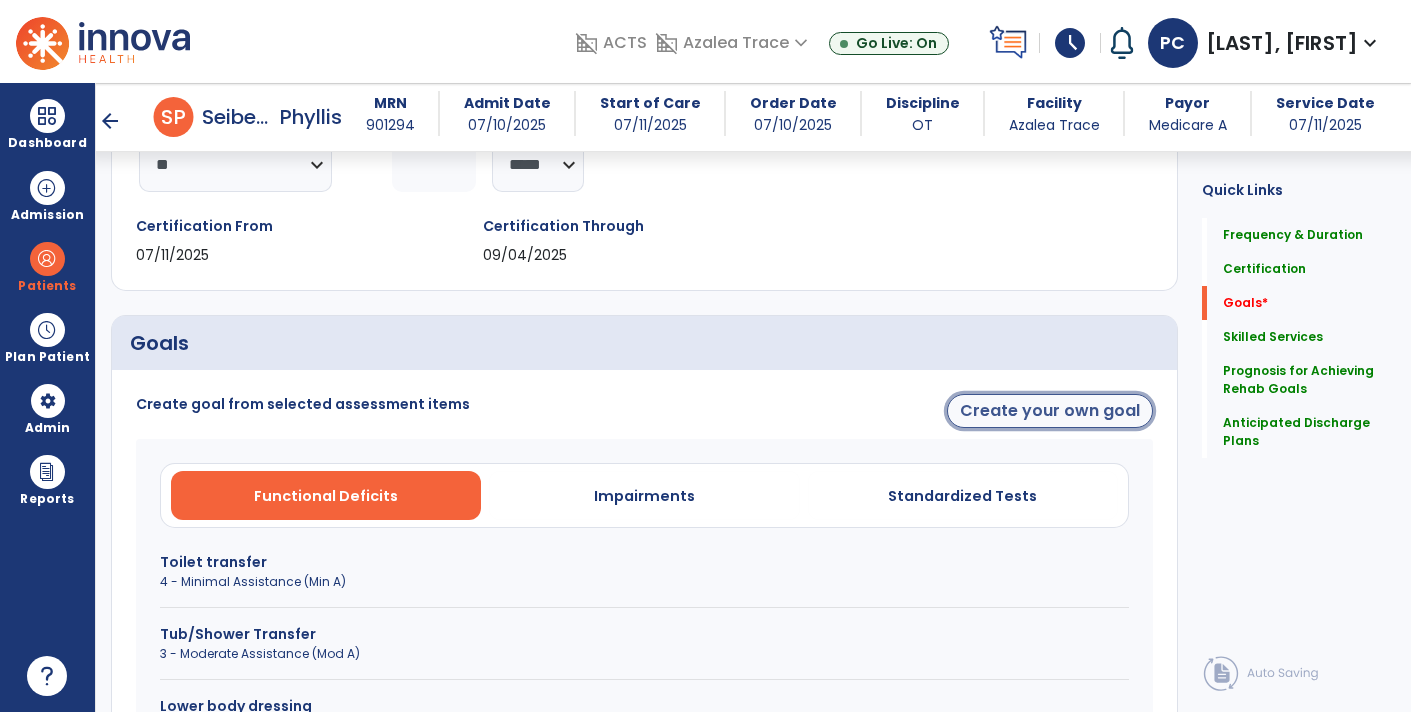 click on "Create your own goal" at bounding box center (1050, 411) 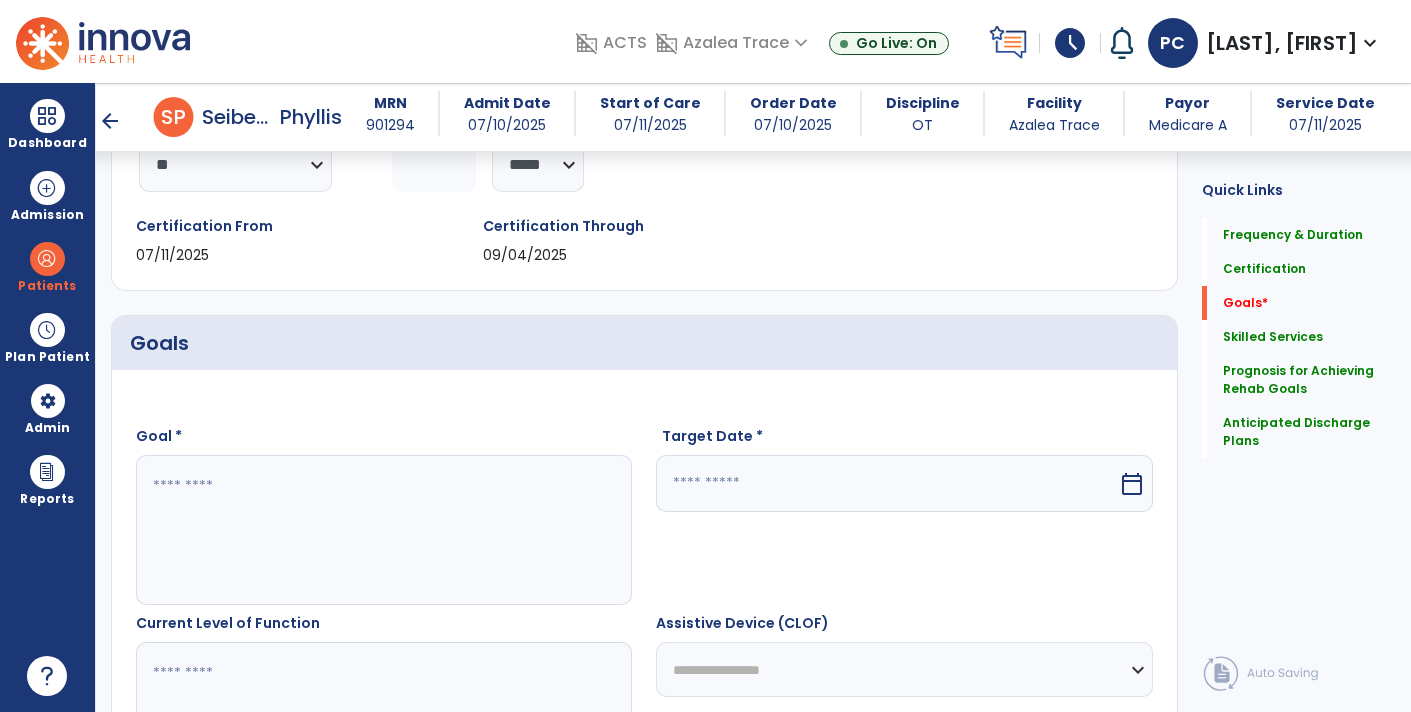 click at bounding box center (383, 530) 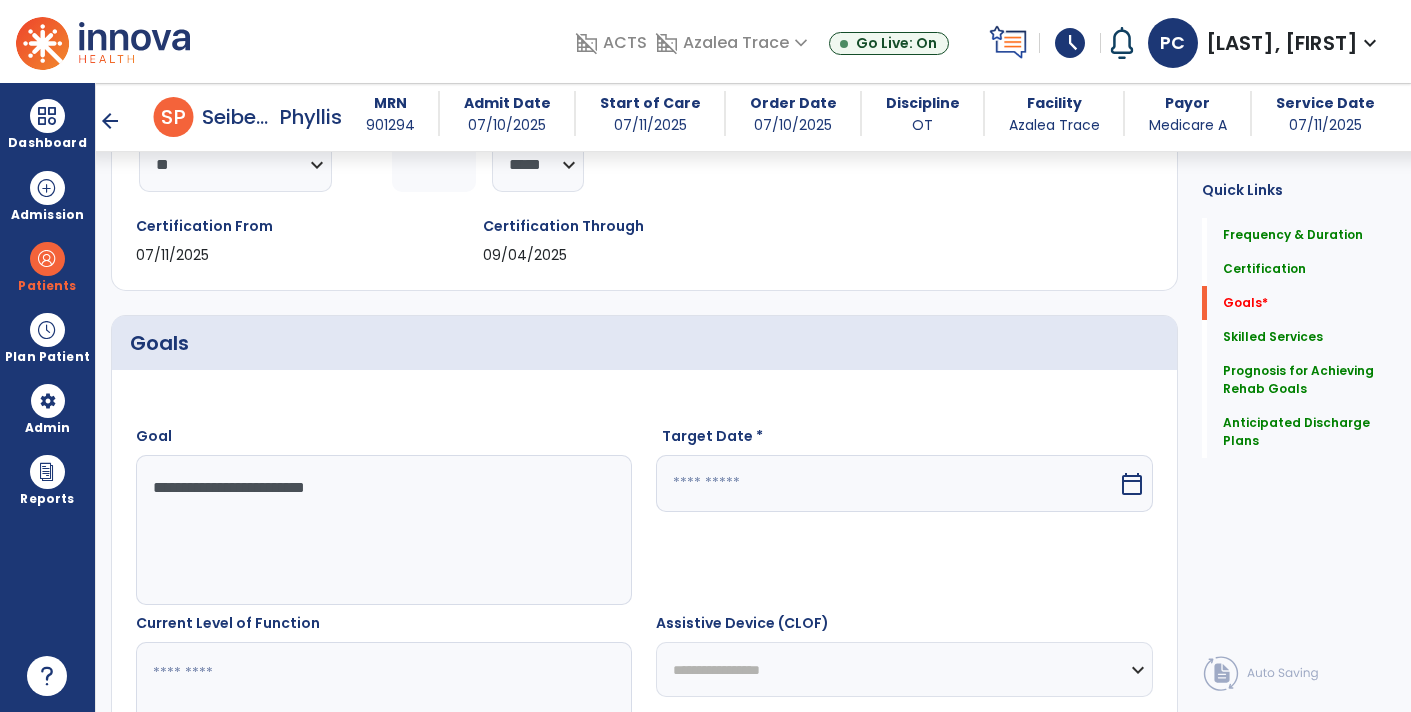 type on "**********" 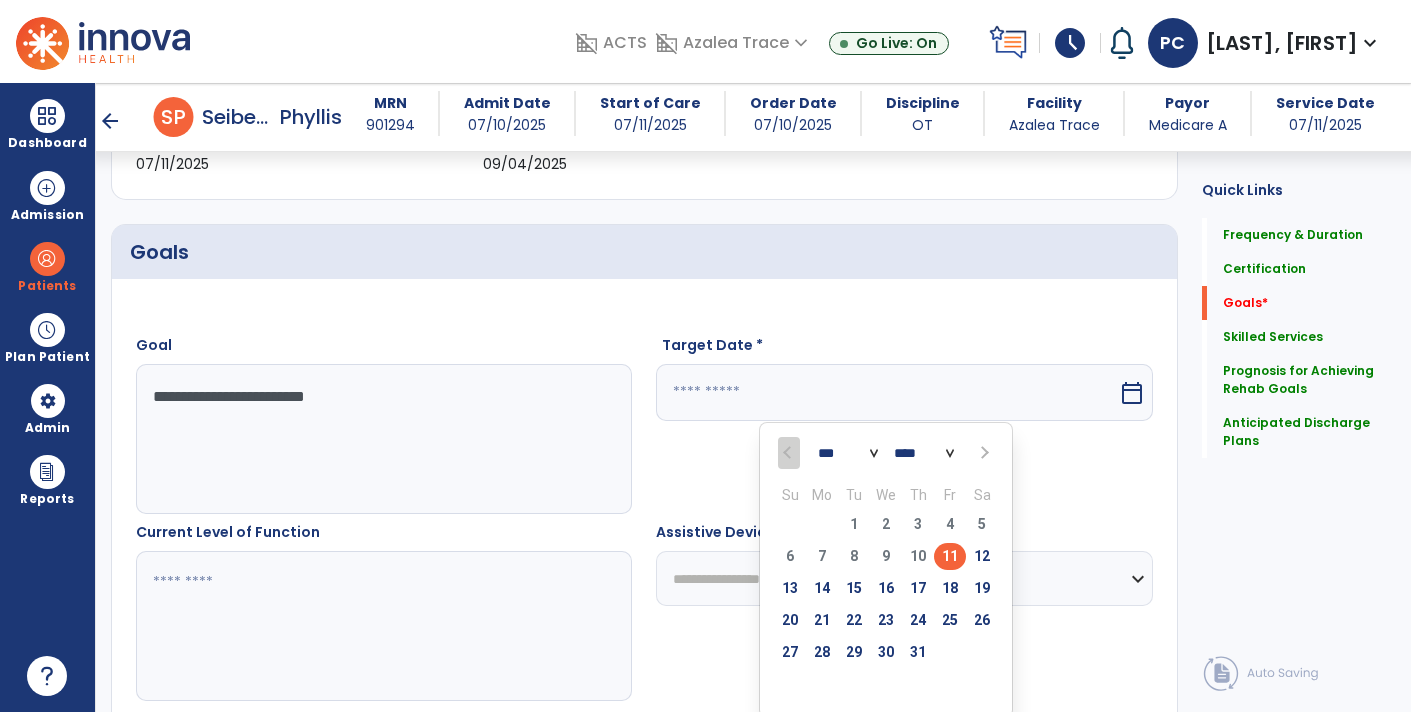 scroll, scrollTop: 432, scrollLeft: 0, axis: vertical 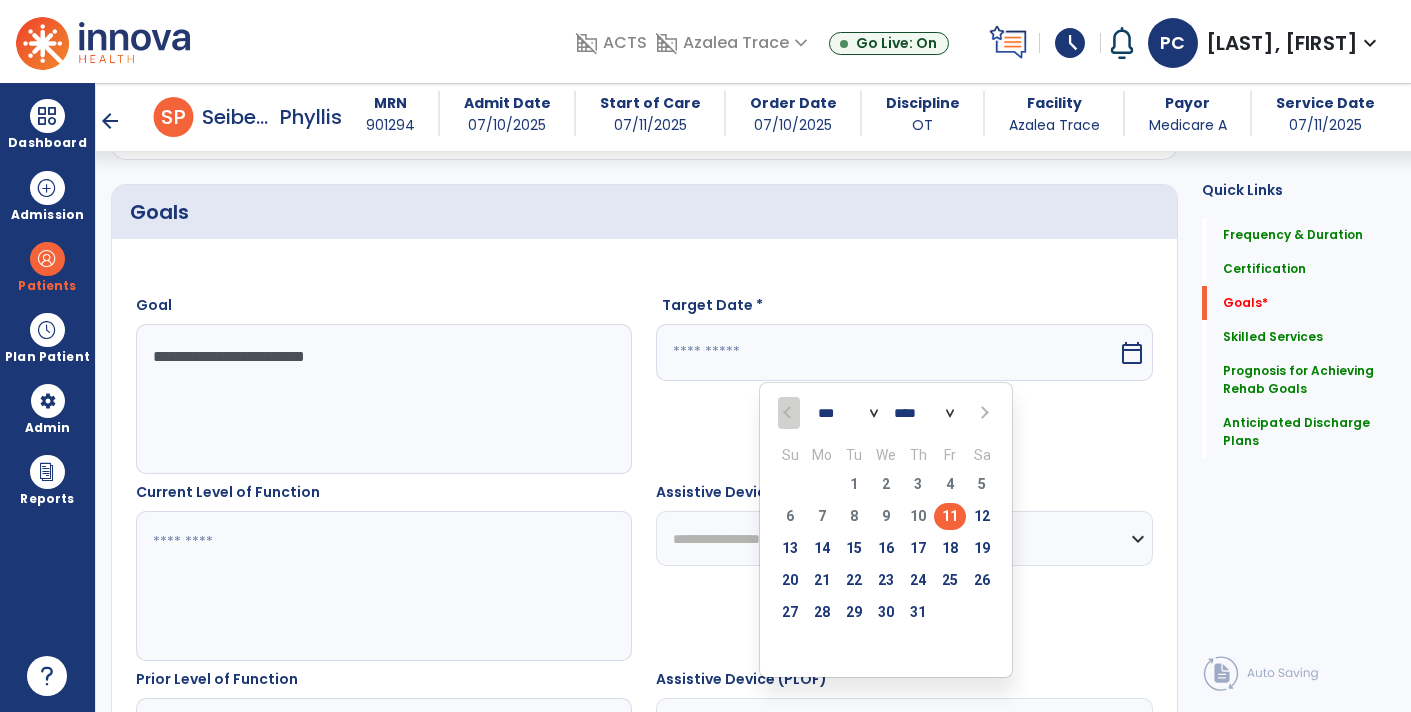 click on "*** *** ***" at bounding box center (848, 414) 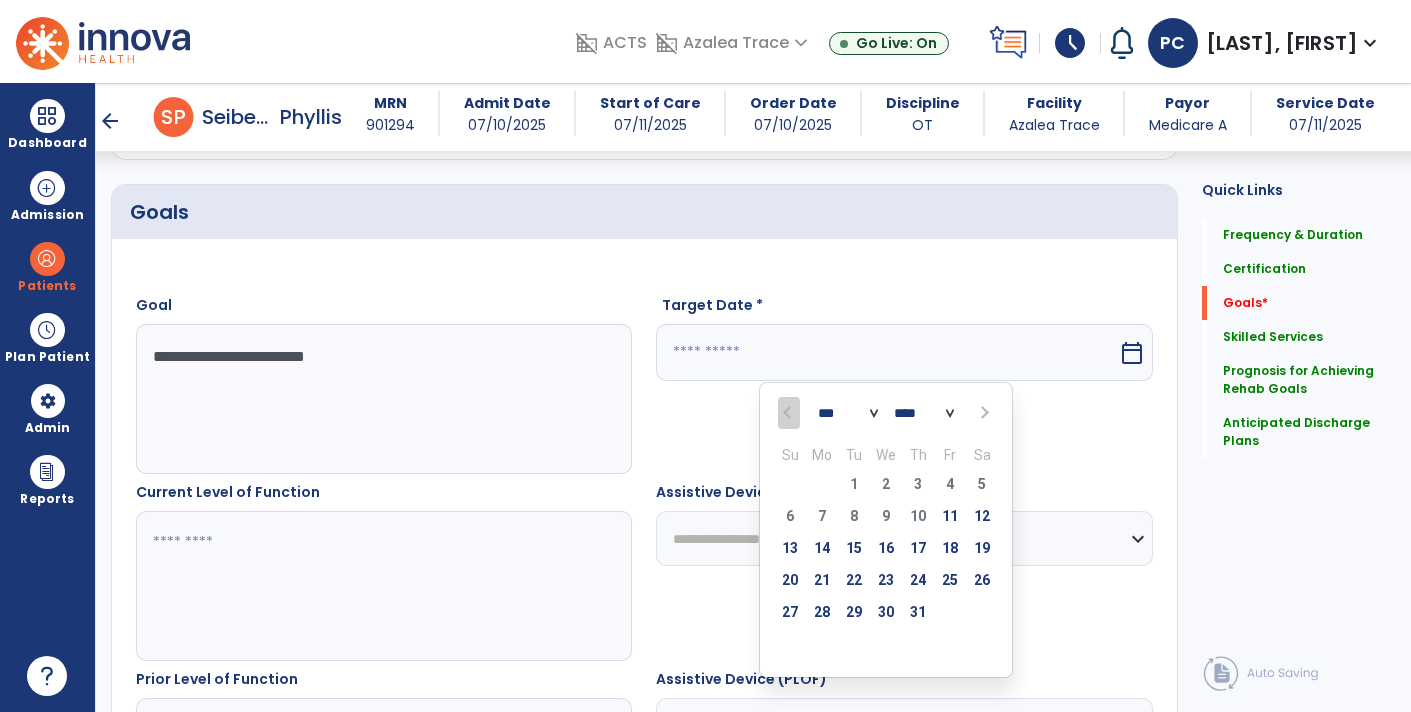 select on "*" 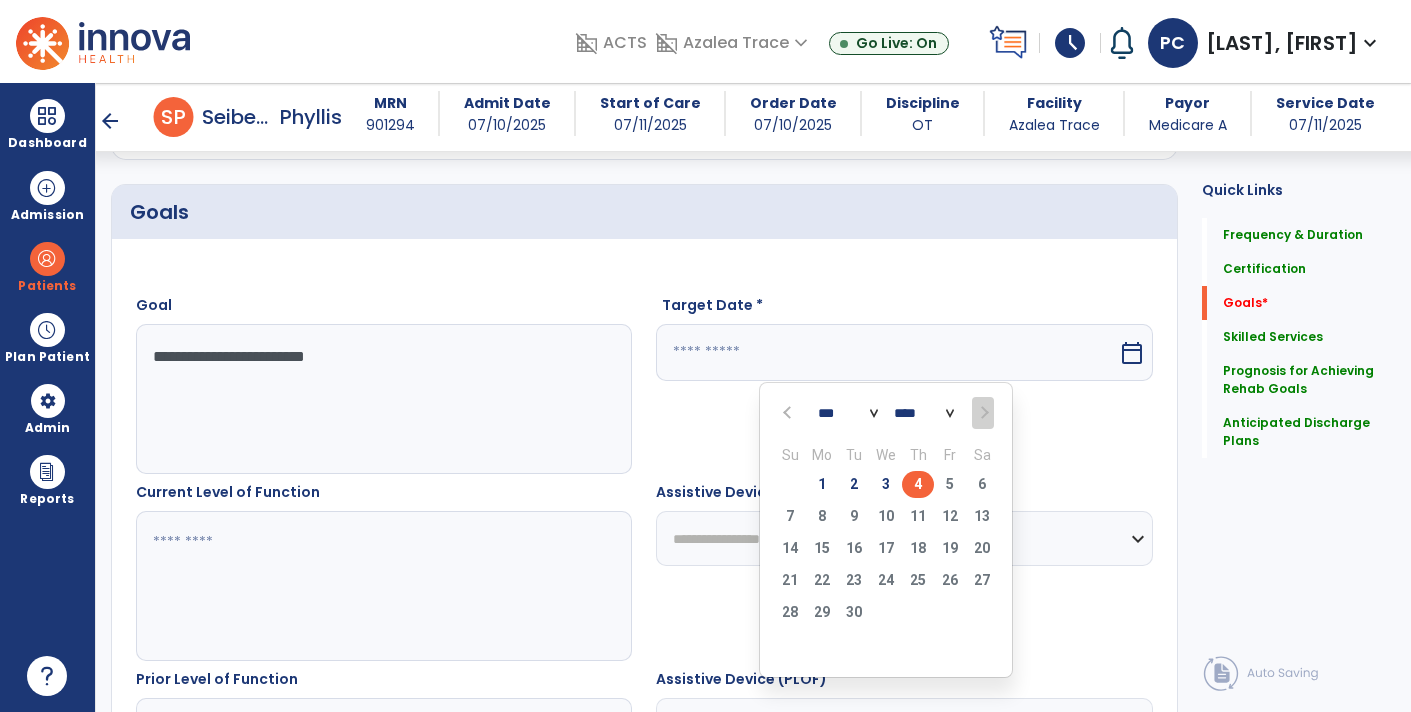 click on "4" at bounding box center [918, 484] 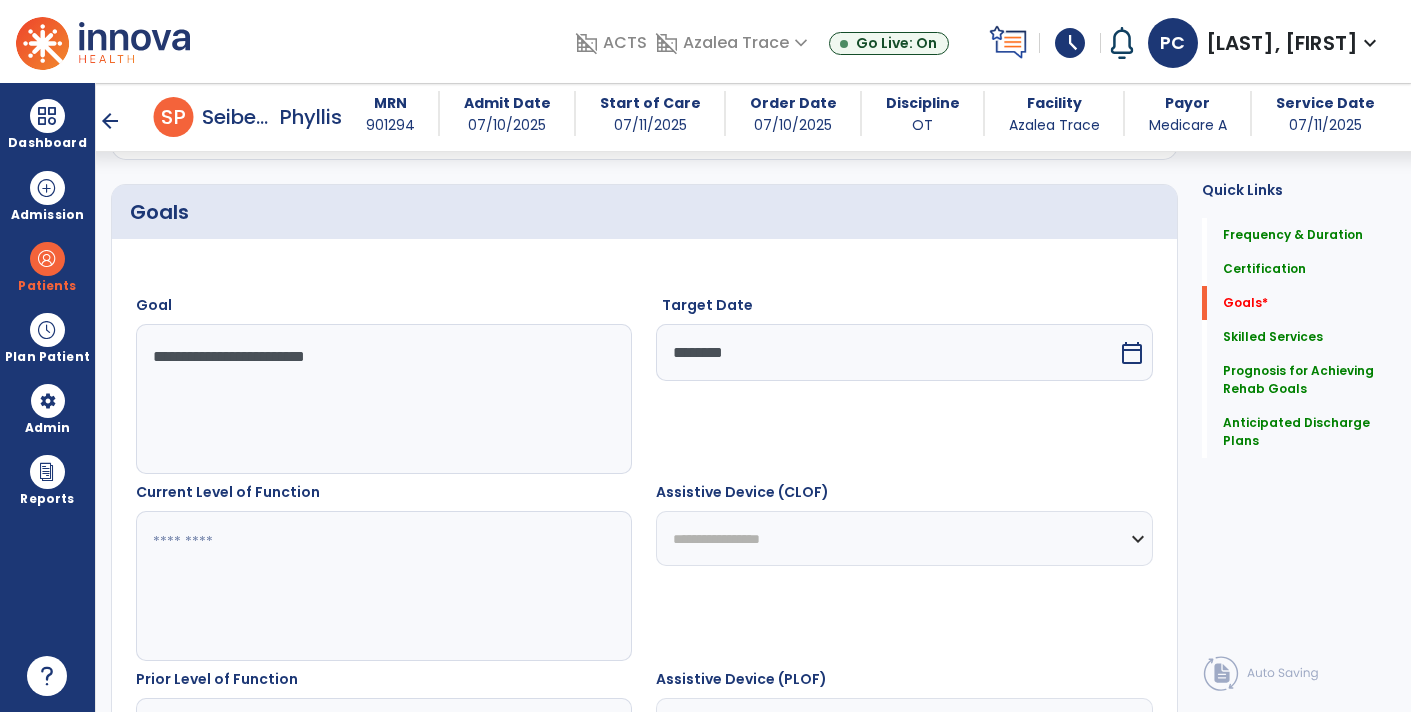 click at bounding box center [383, 586] 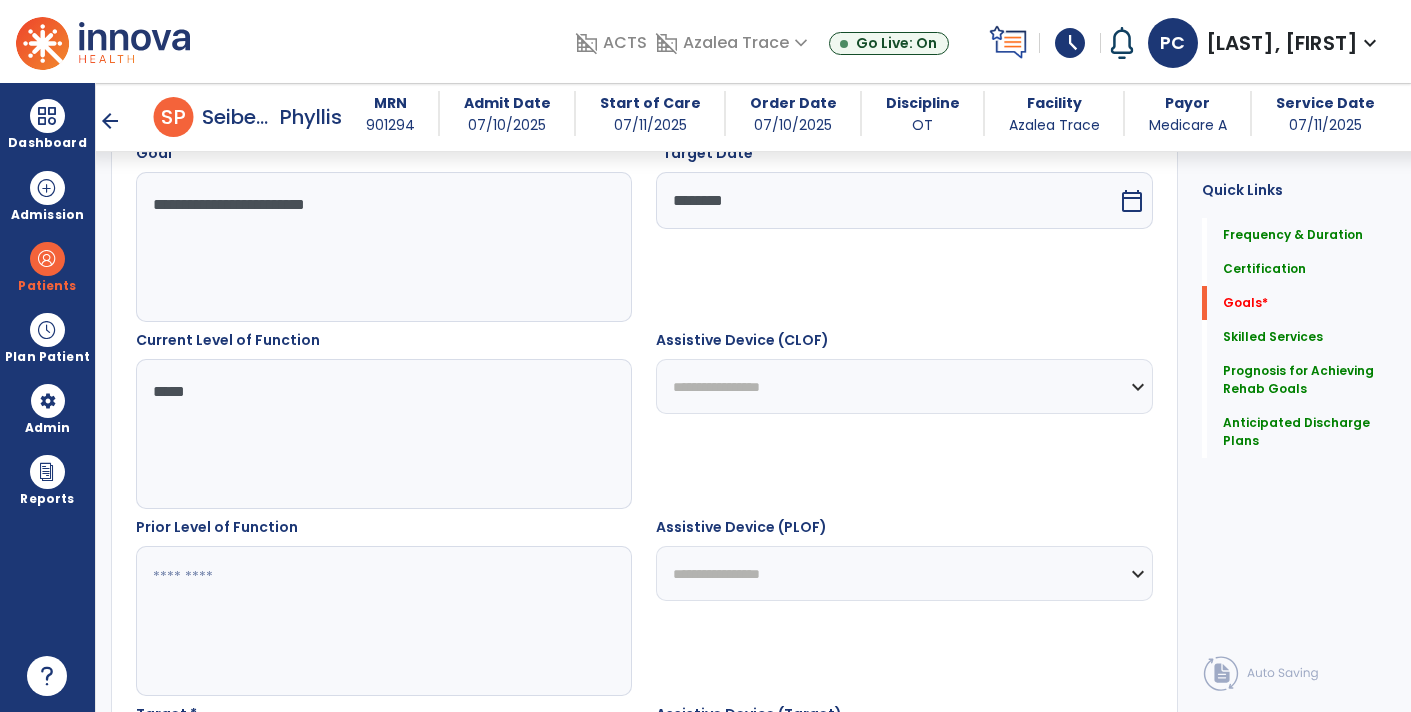 scroll, scrollTop: 587, scrollLeft: 0, axis: vertical 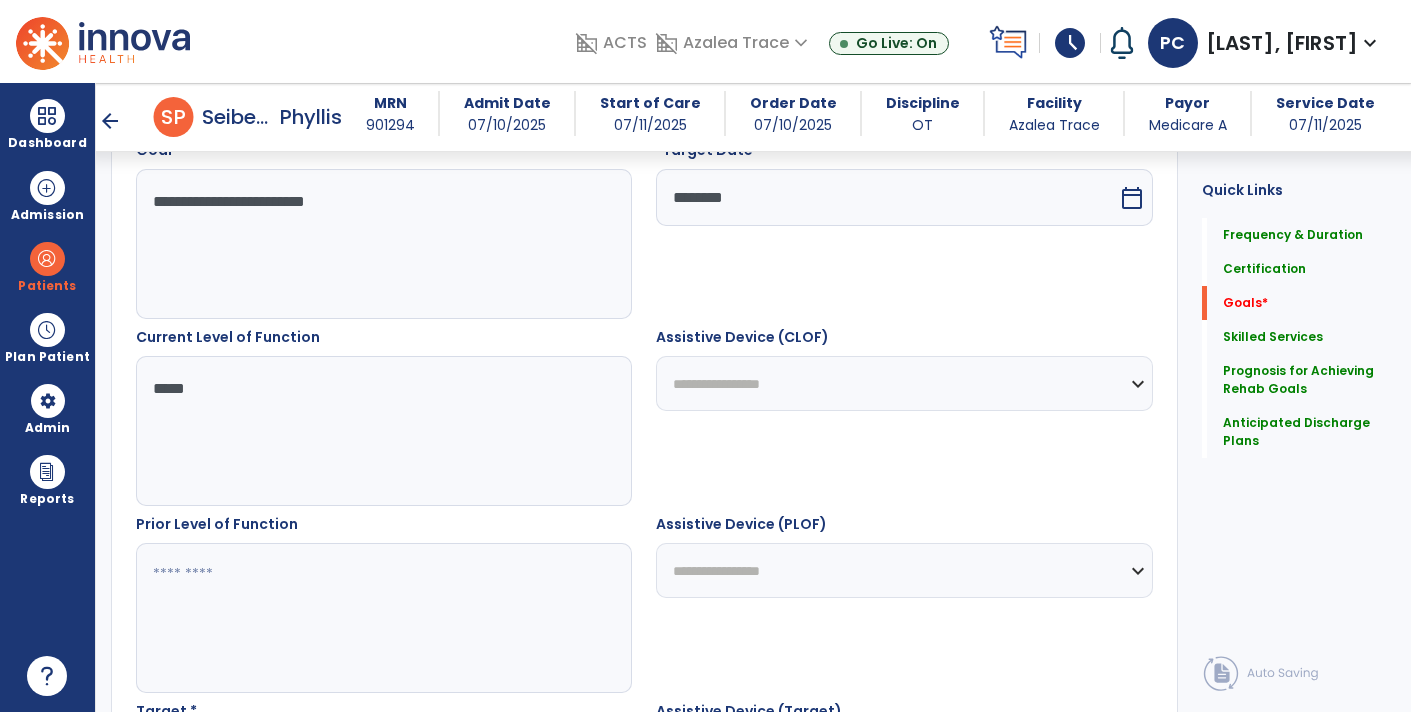 click at bounding box center (383, 618) 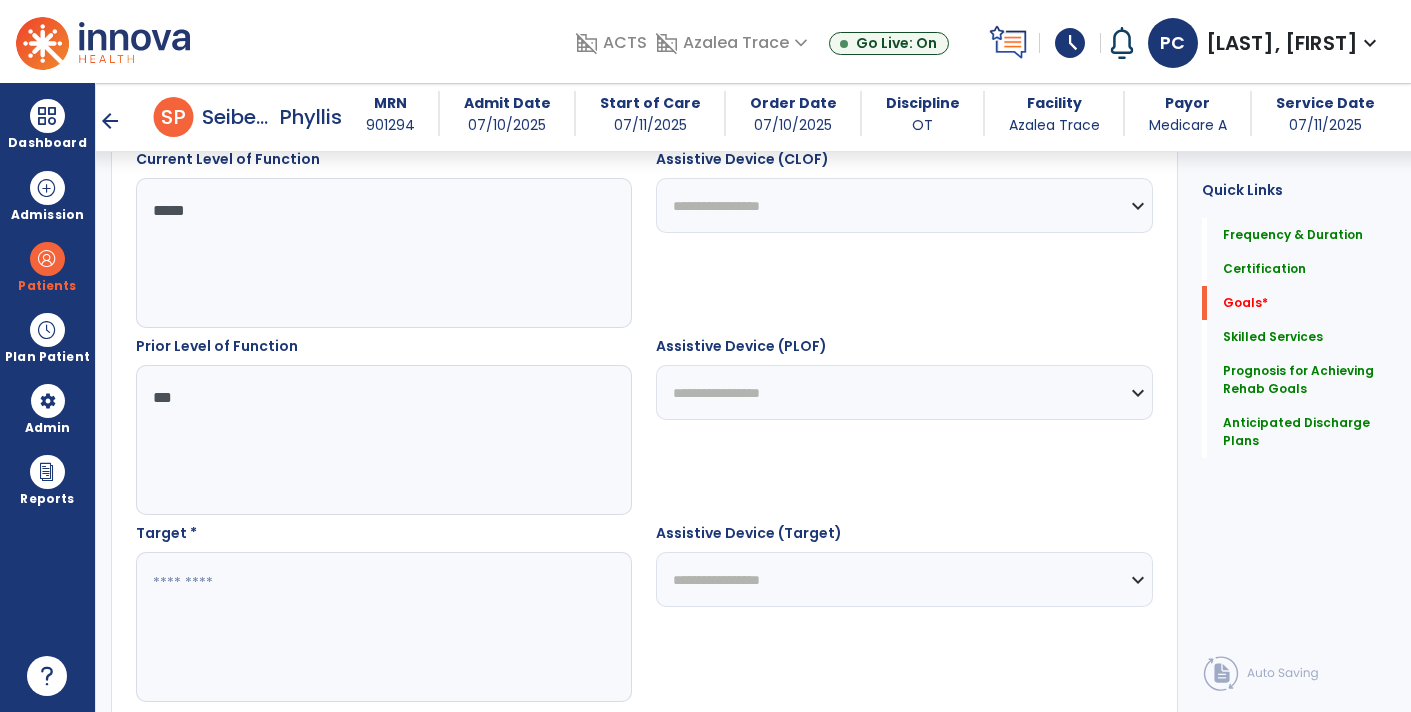 scroll, scrollTop: 773, scrollLeft: 0, axis: vertical 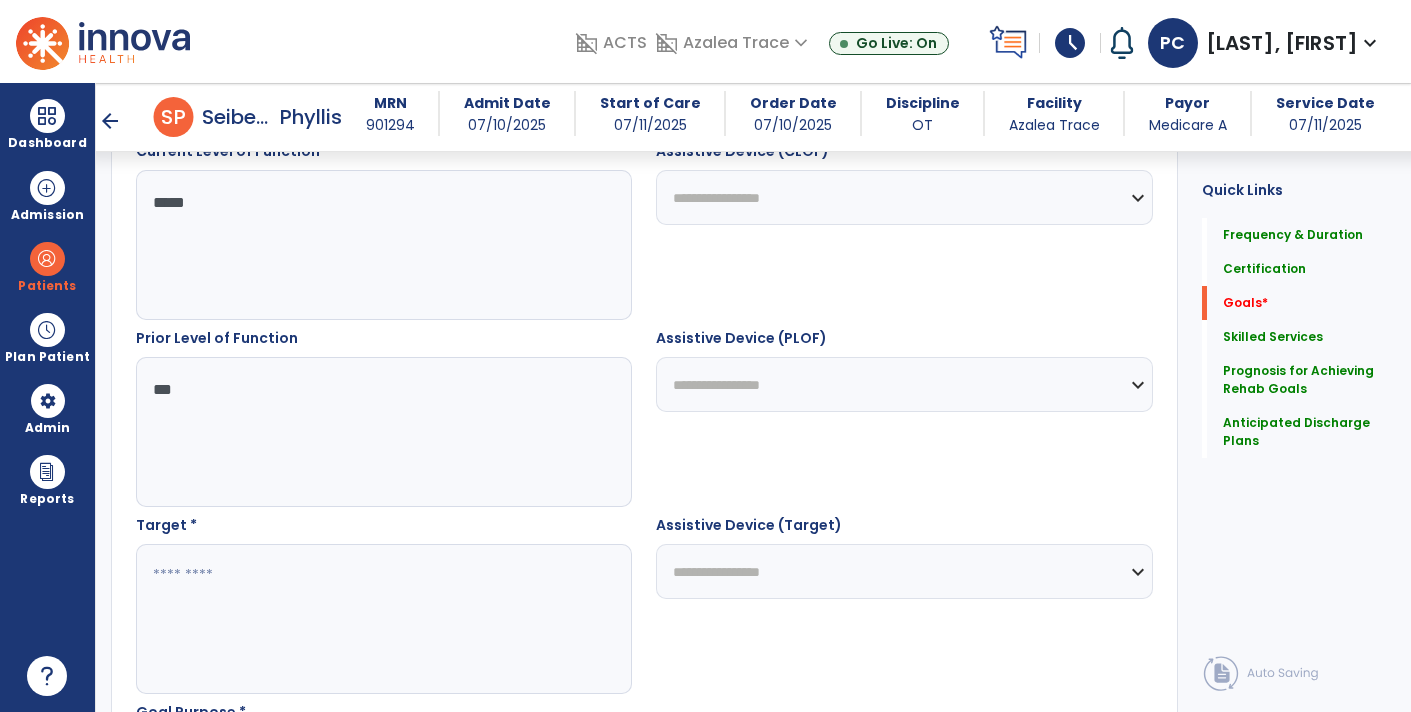 type on "***" 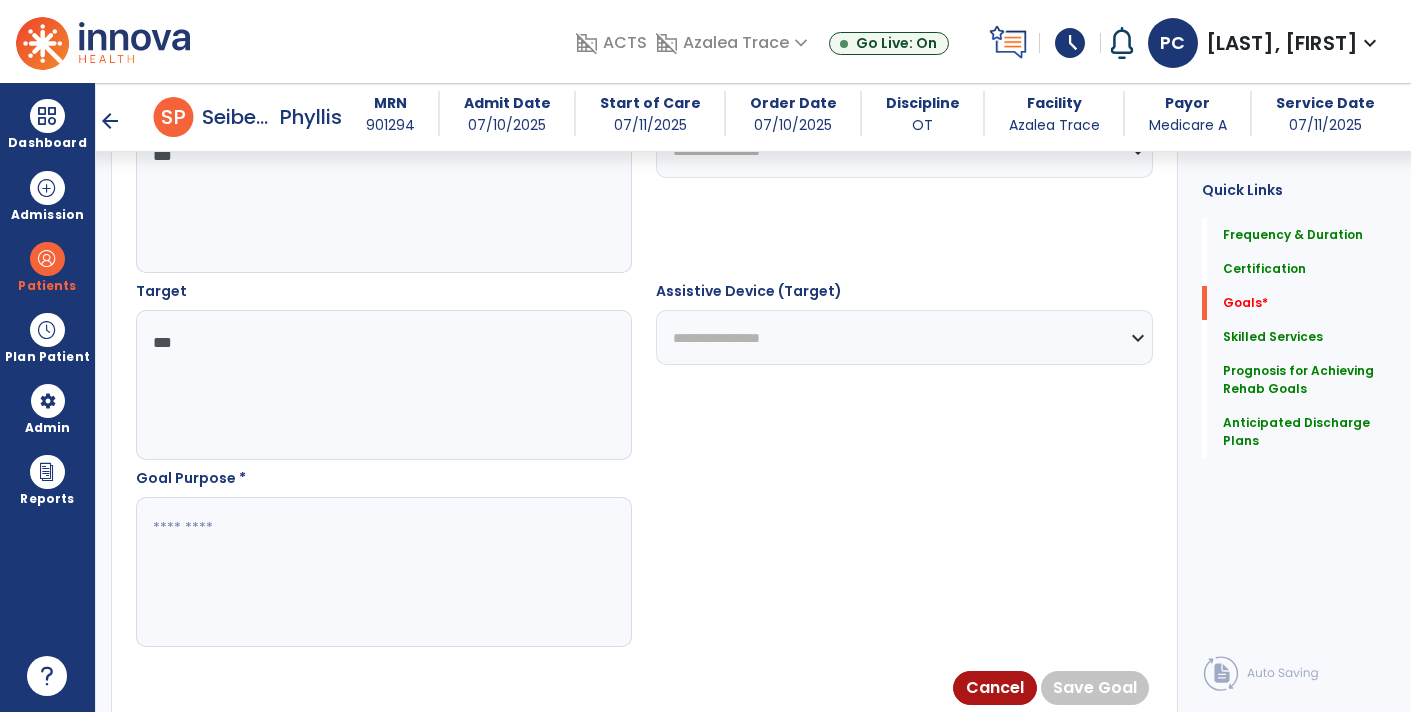 scroll, scrollTop: 1012, scrollLeft: 0, axis: vertical 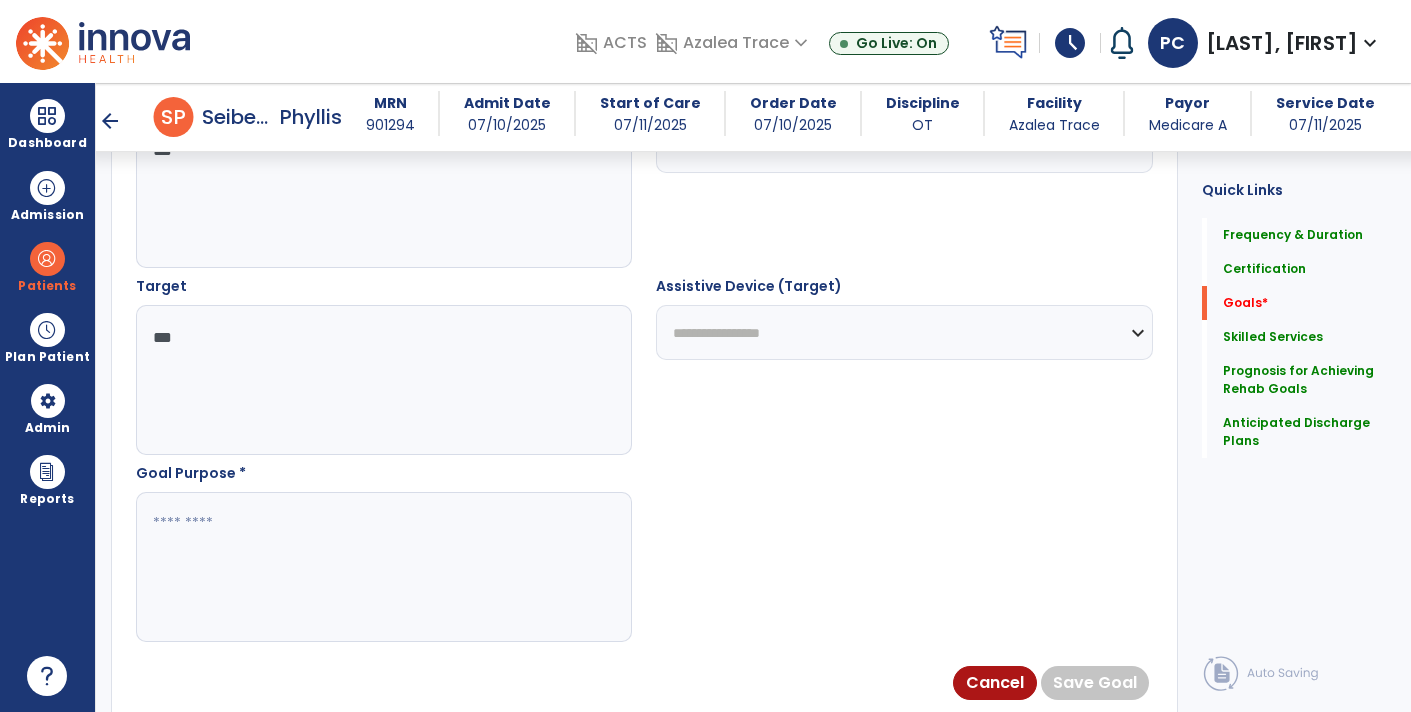 type on "***" 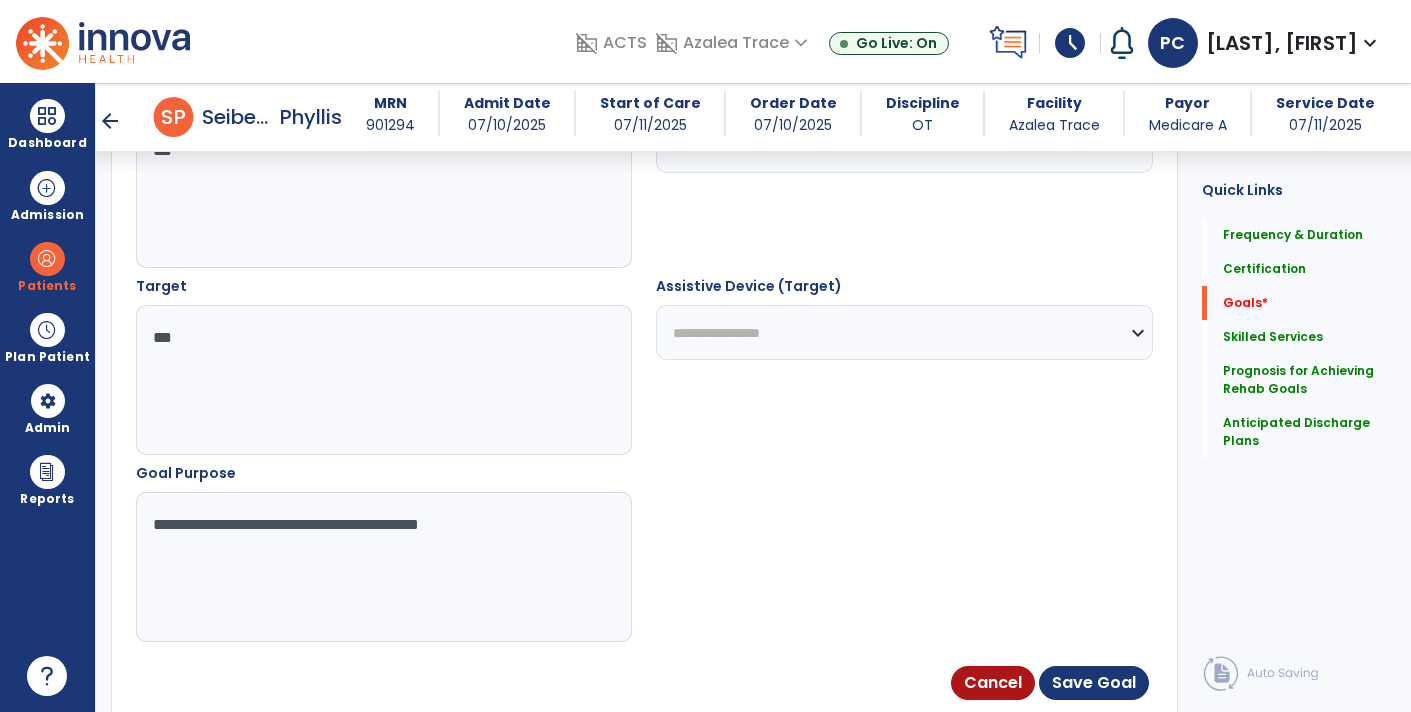 type on "**********" 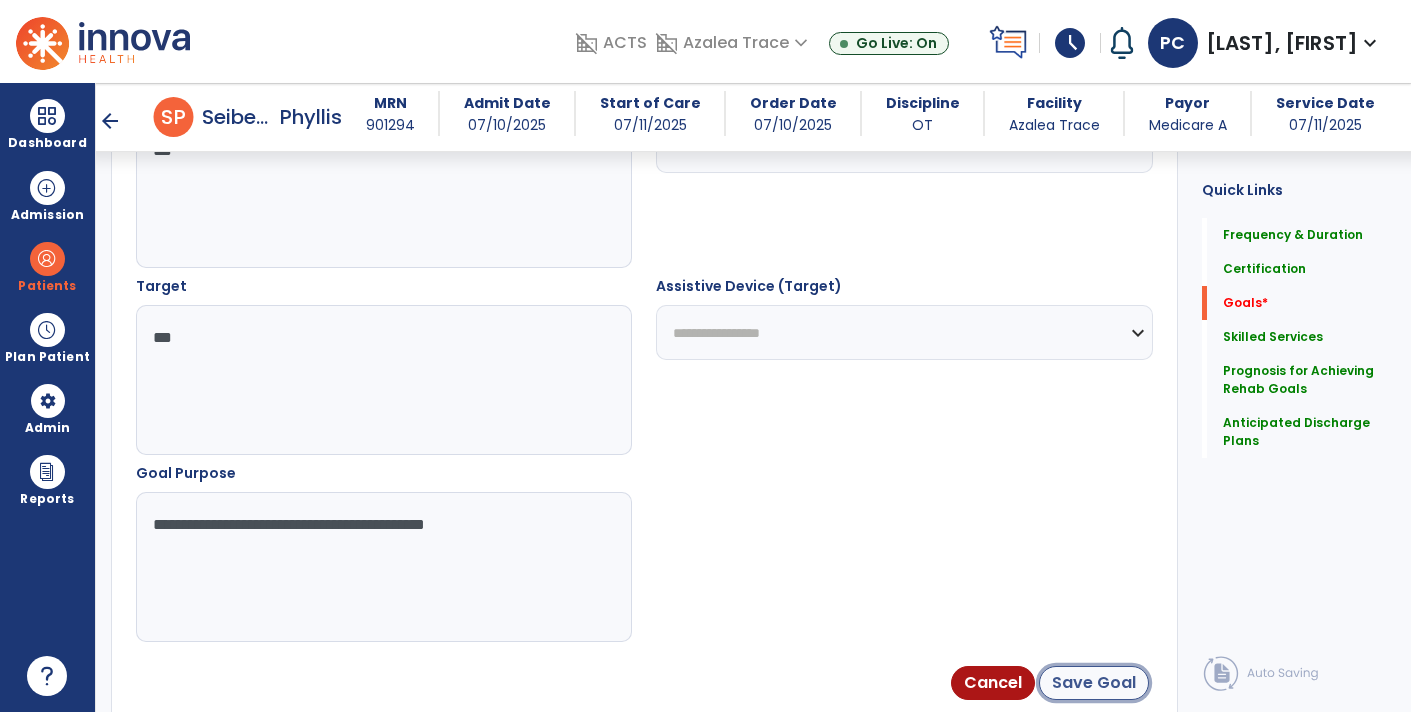 click on "Save Goal" at bounding box center [1094, 683] 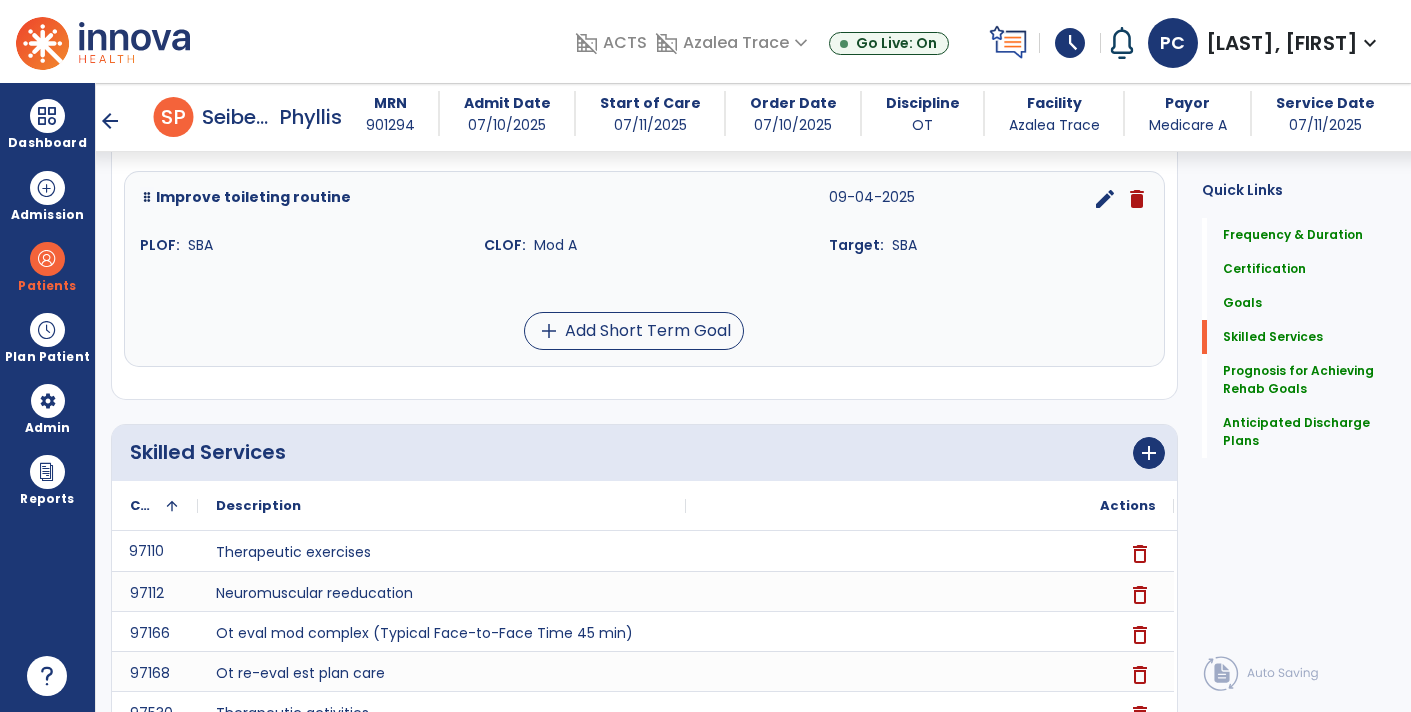 scroll, scrollTop: 515, scrollLeft: 0, axis: vertical 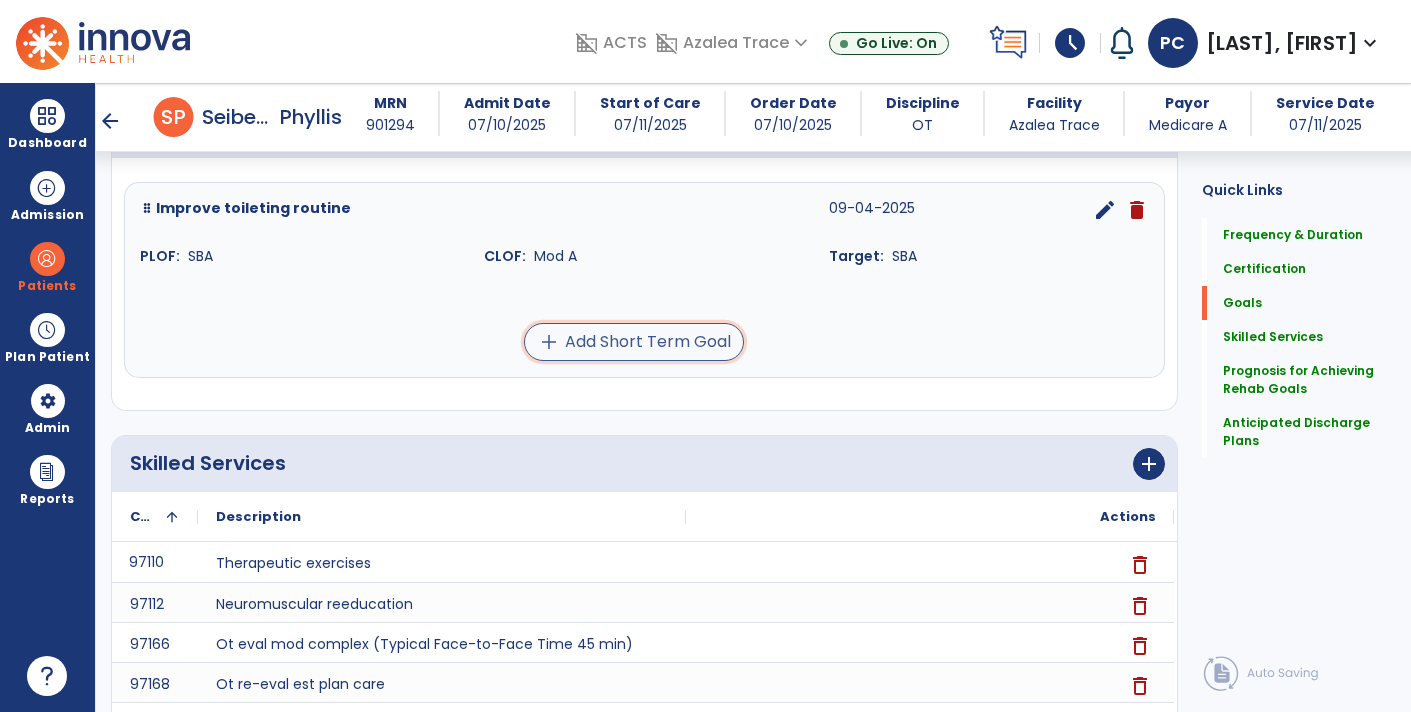 click on "add" at bounding box center (549, 342) 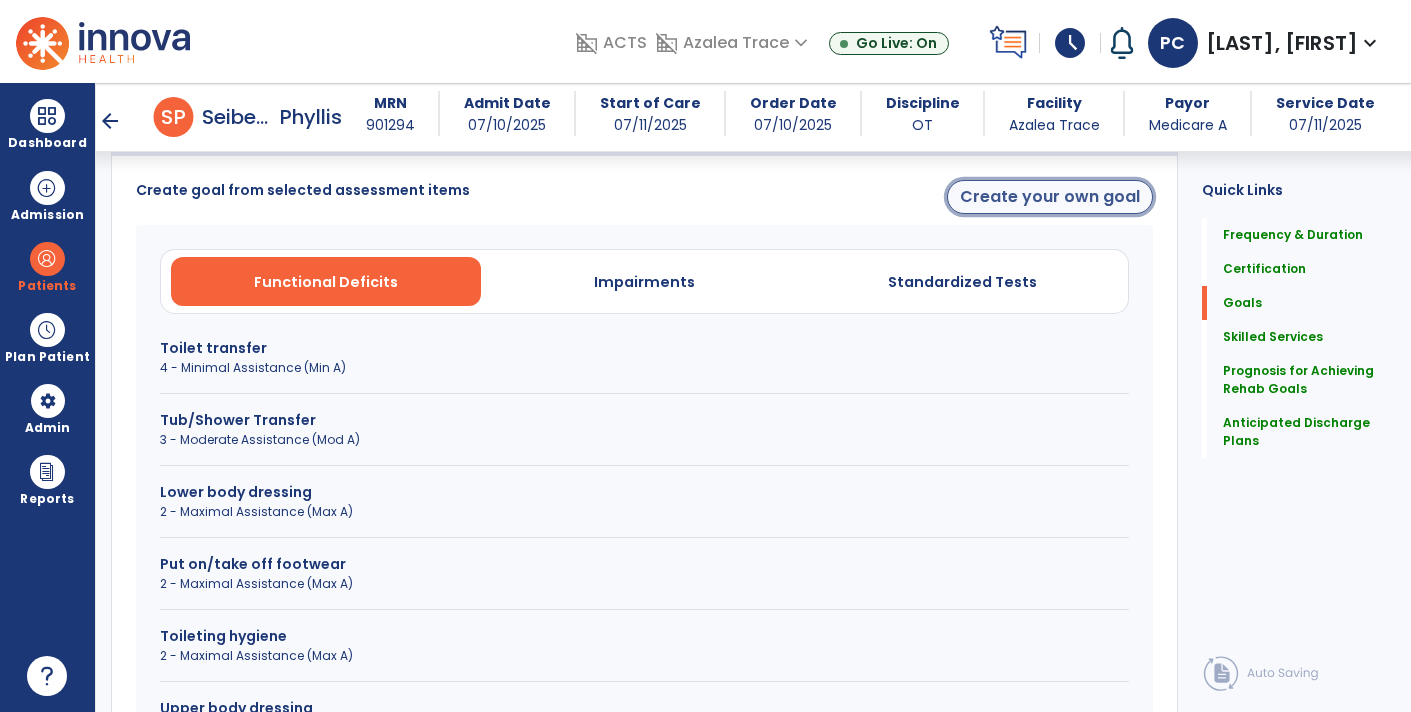 click on "Create your own goal" at bounding box center [1050, 197] 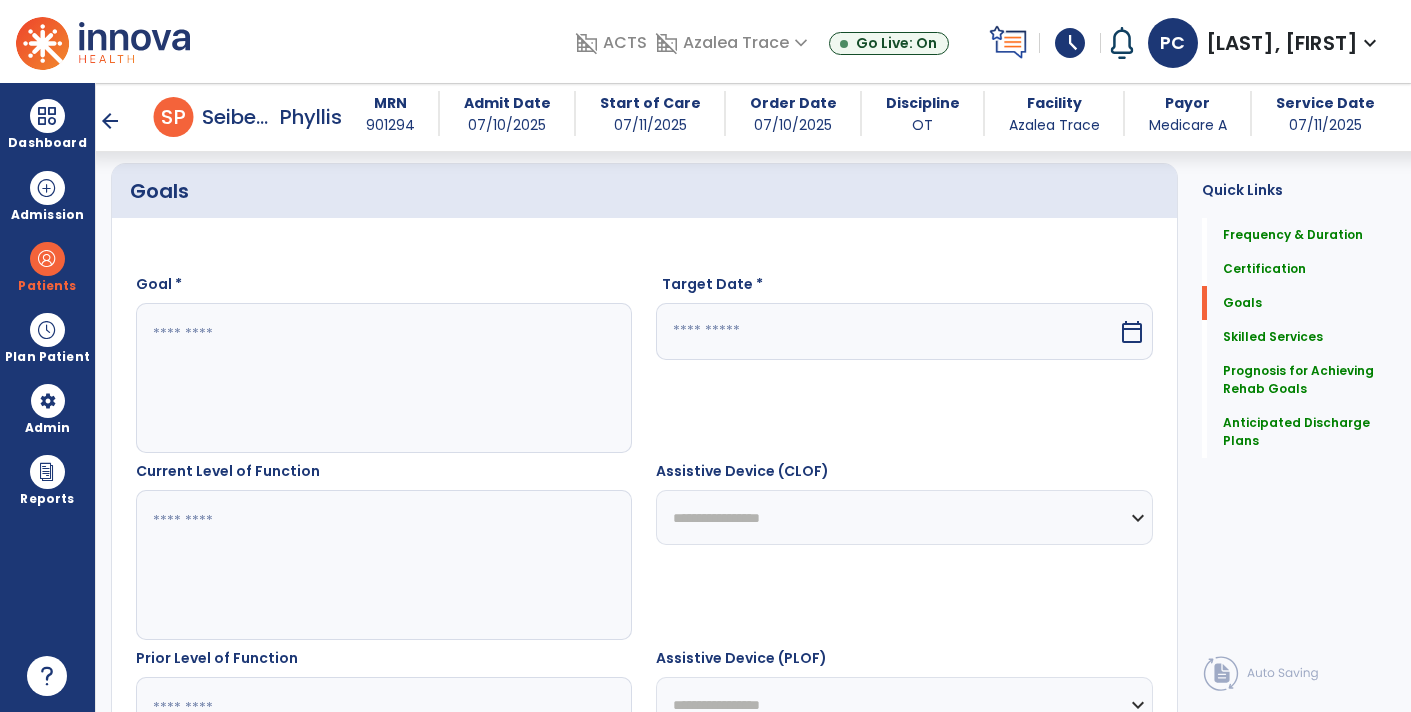 scroll, scrollTop: 423, scrollLeft: 0, axis: vertical 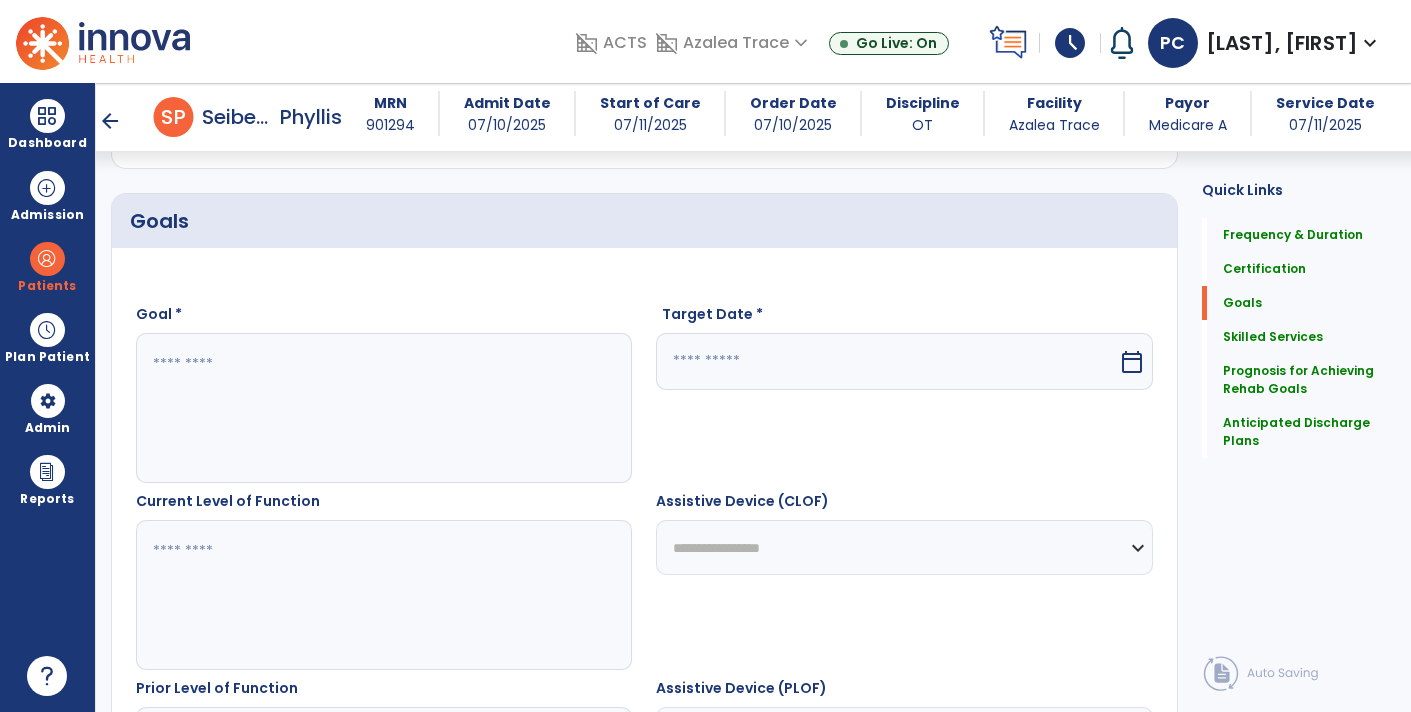click on "calendar_today" at bounding box center [1132, 362] 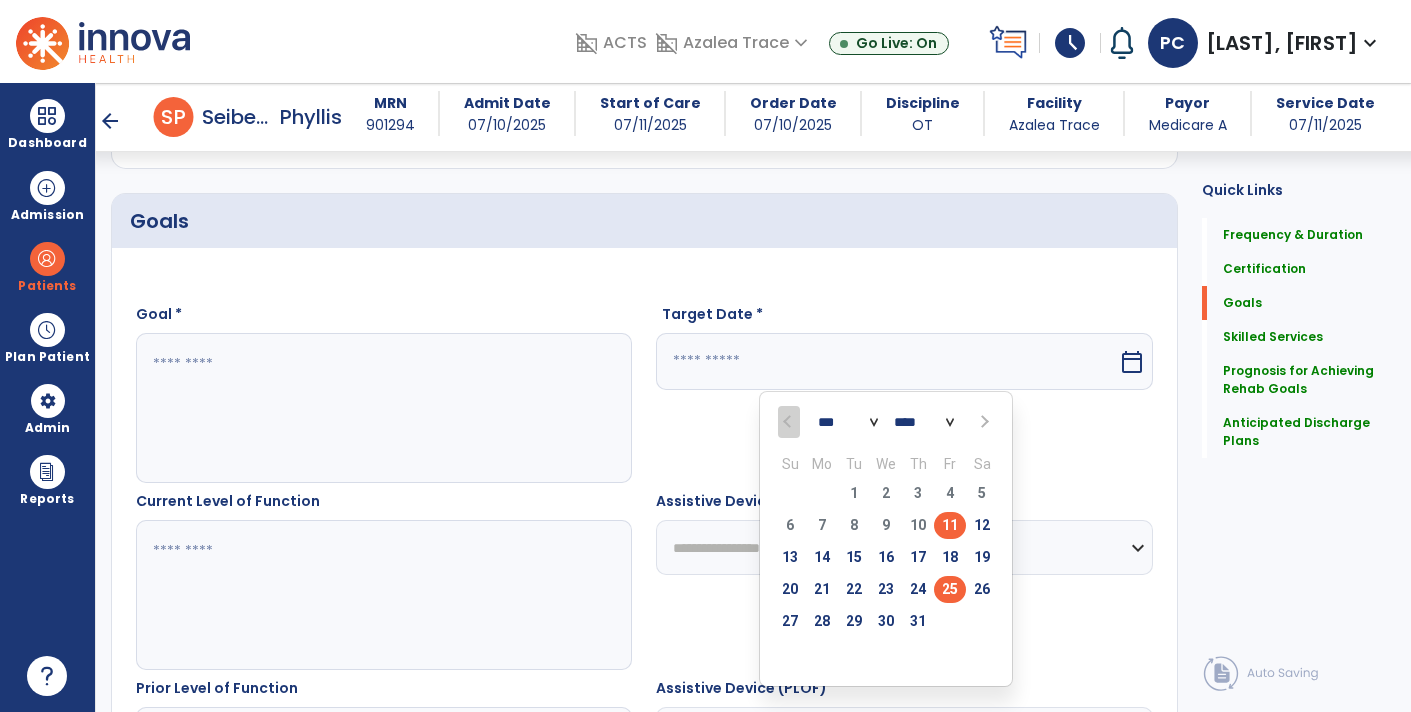 click on "25" at bounding box center [950, 589] 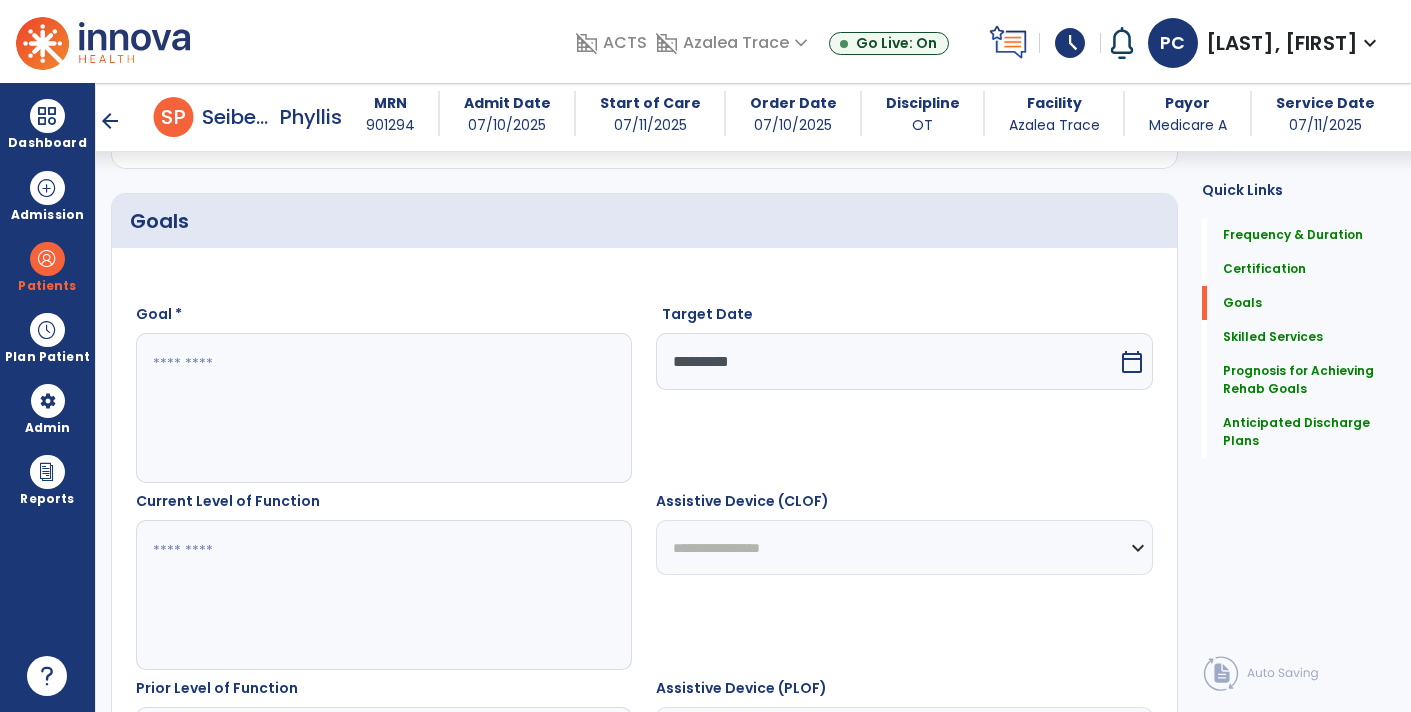 click at bounding box center [383, 408] 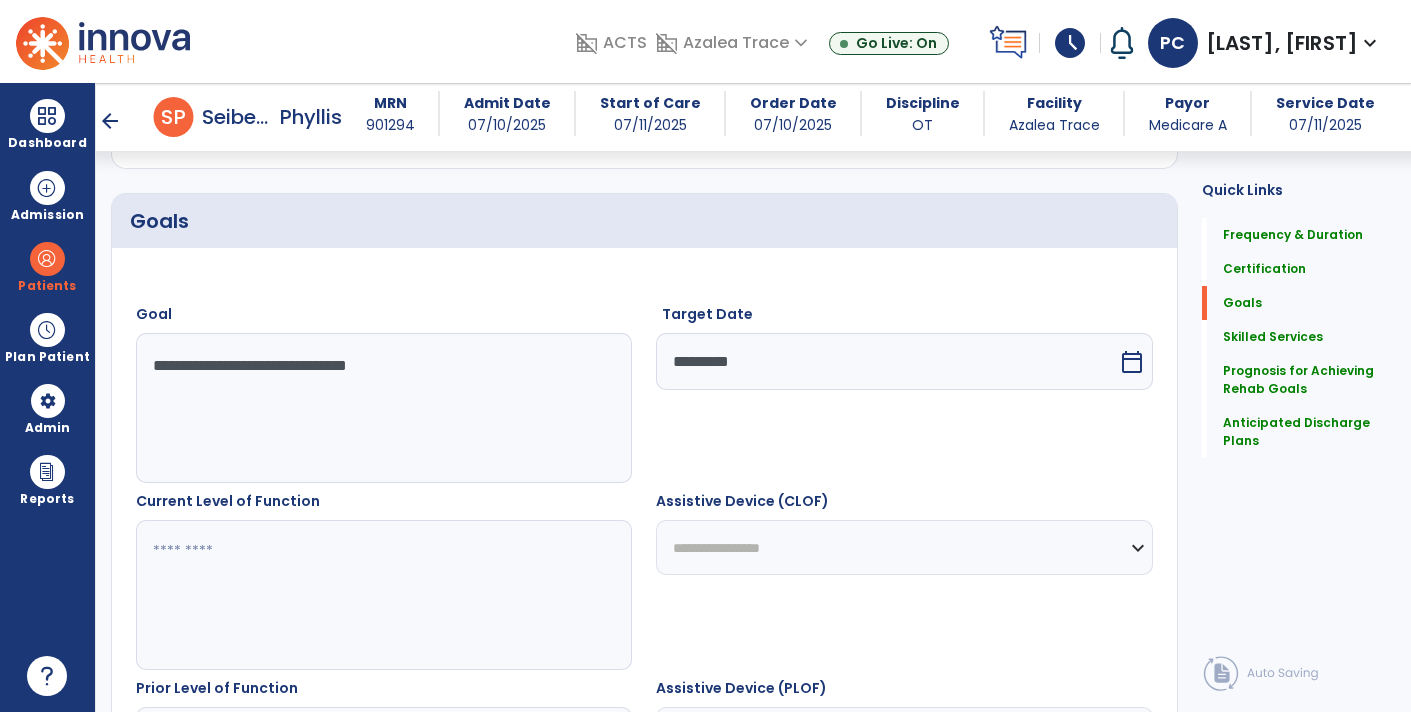 type on "**********" 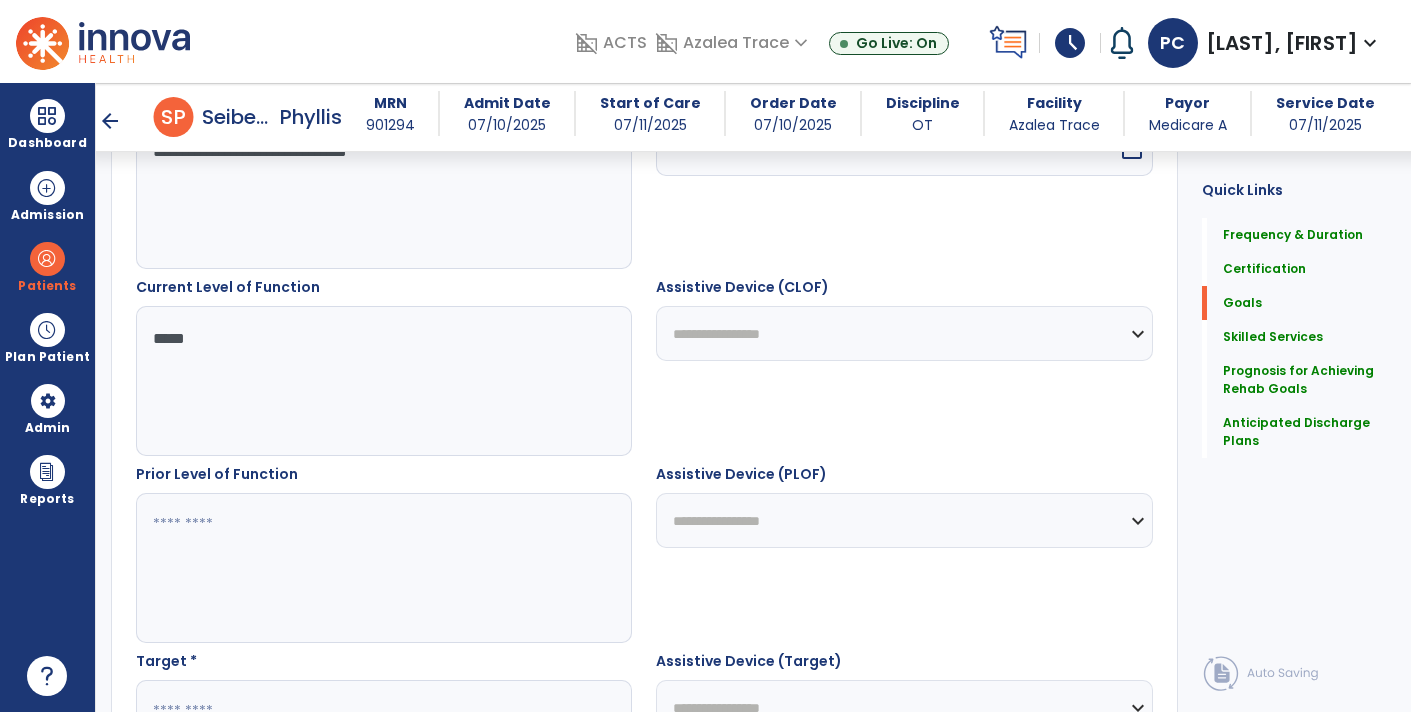 scroll, scrollTop: 651, scrollLeft: 0, axis: vertical 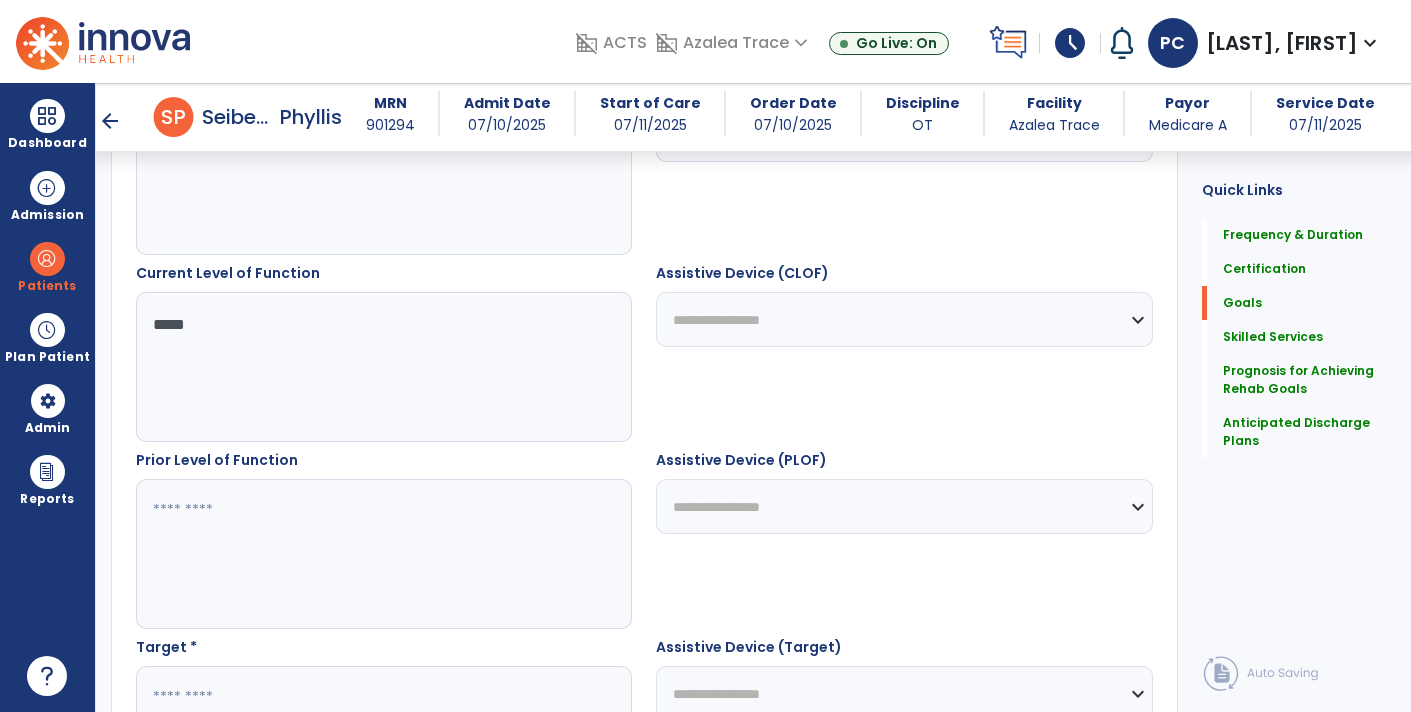 type on "*****" 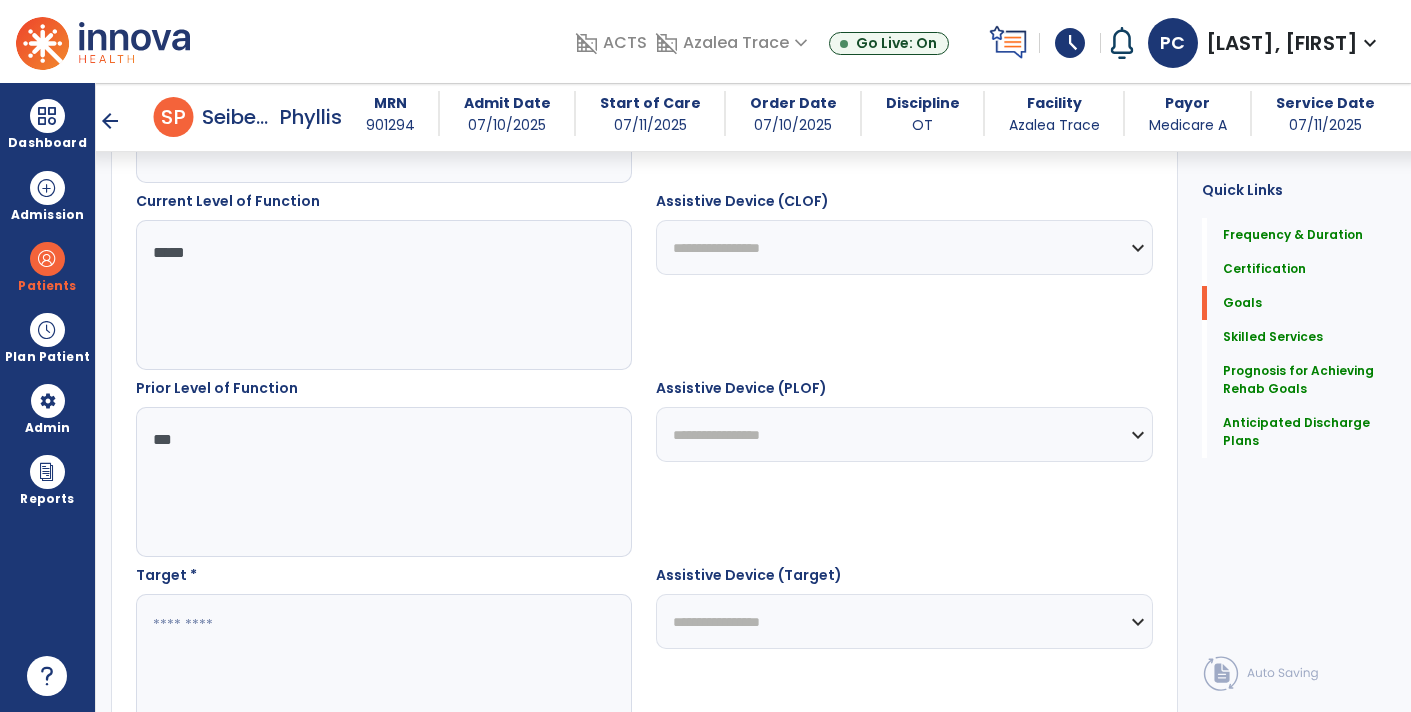 scroll, scrollTop: 804, scrollLeft: 0, axis: vertical 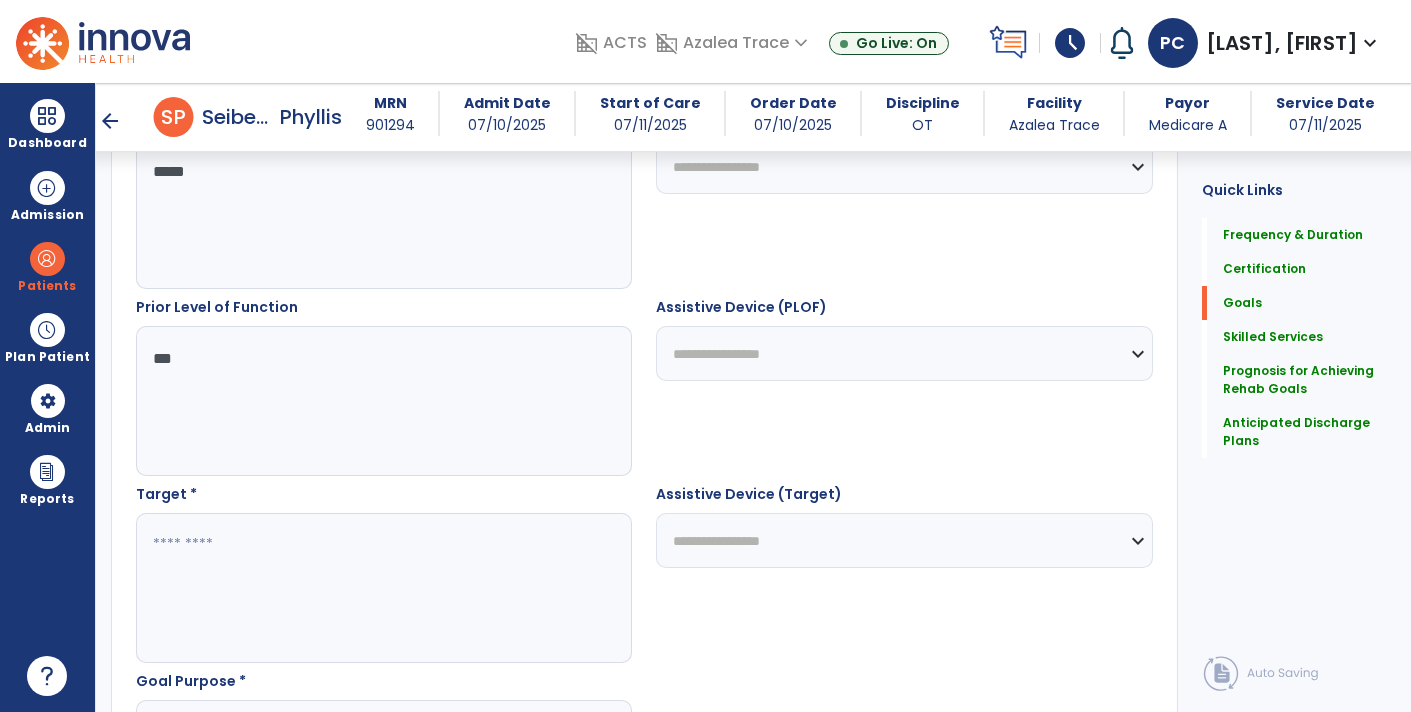 type on "***" 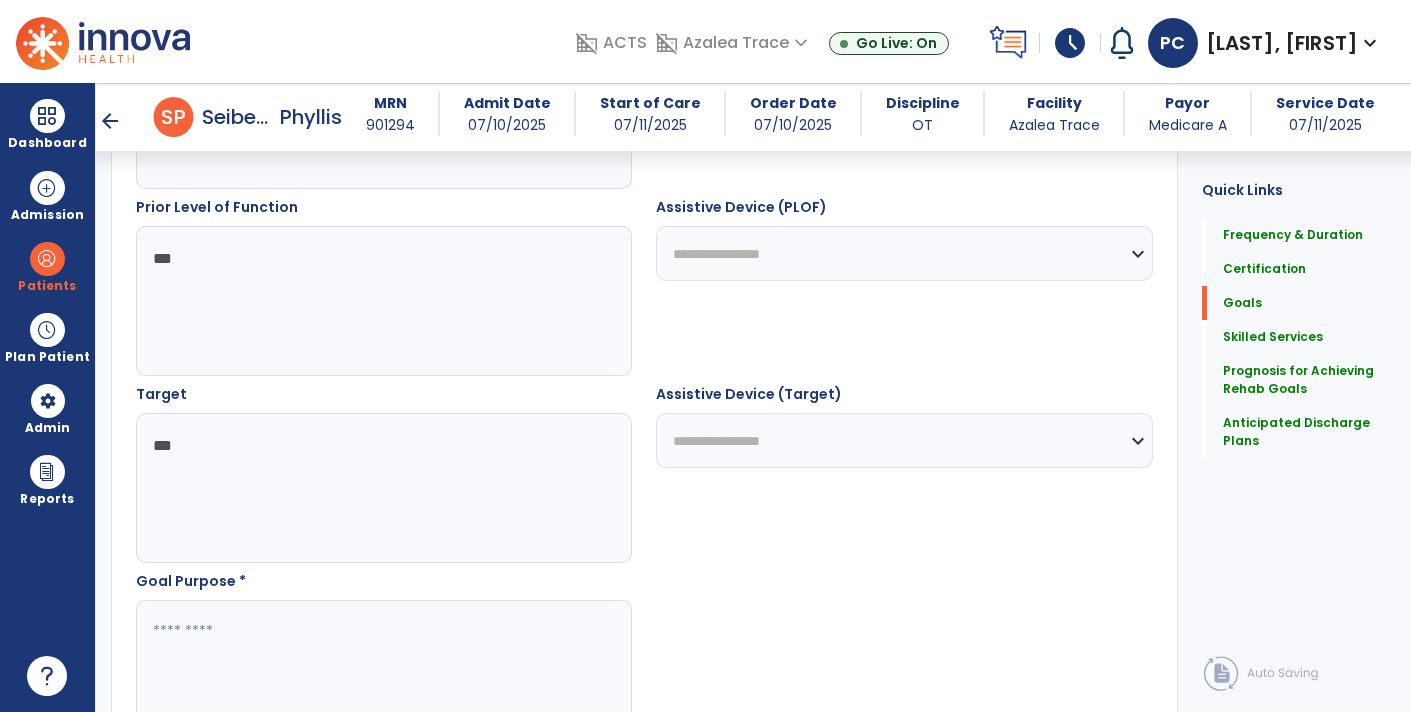 scroll, scrollTop: 984, scrollLeft: 0, axis: vertical 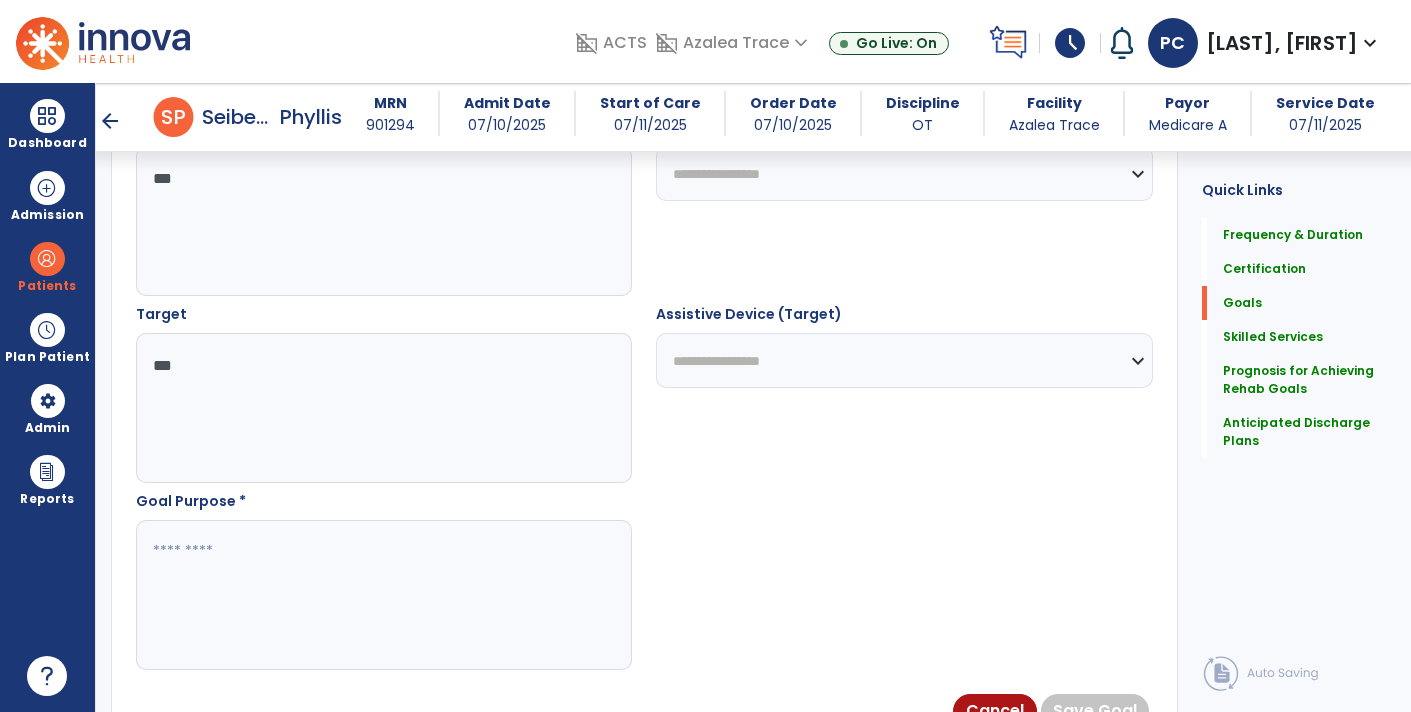 type on "***" 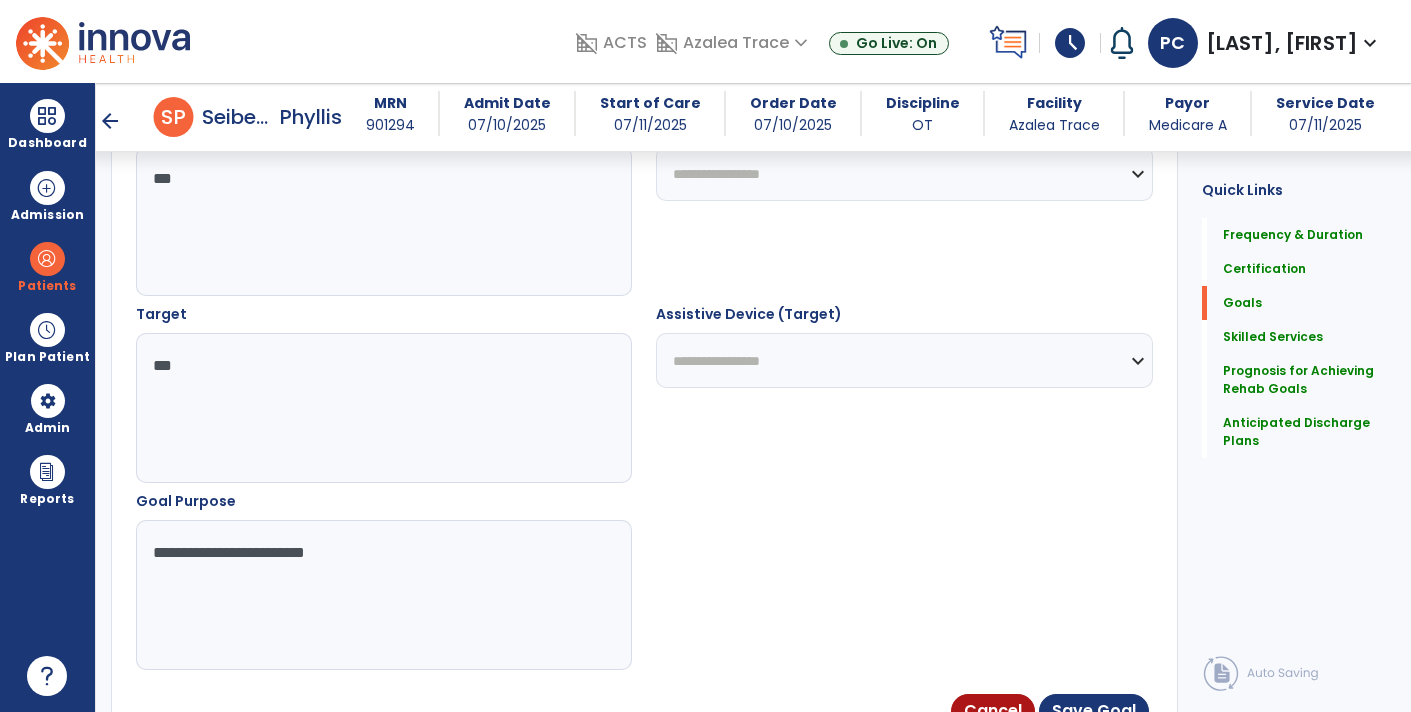 type on "**********" 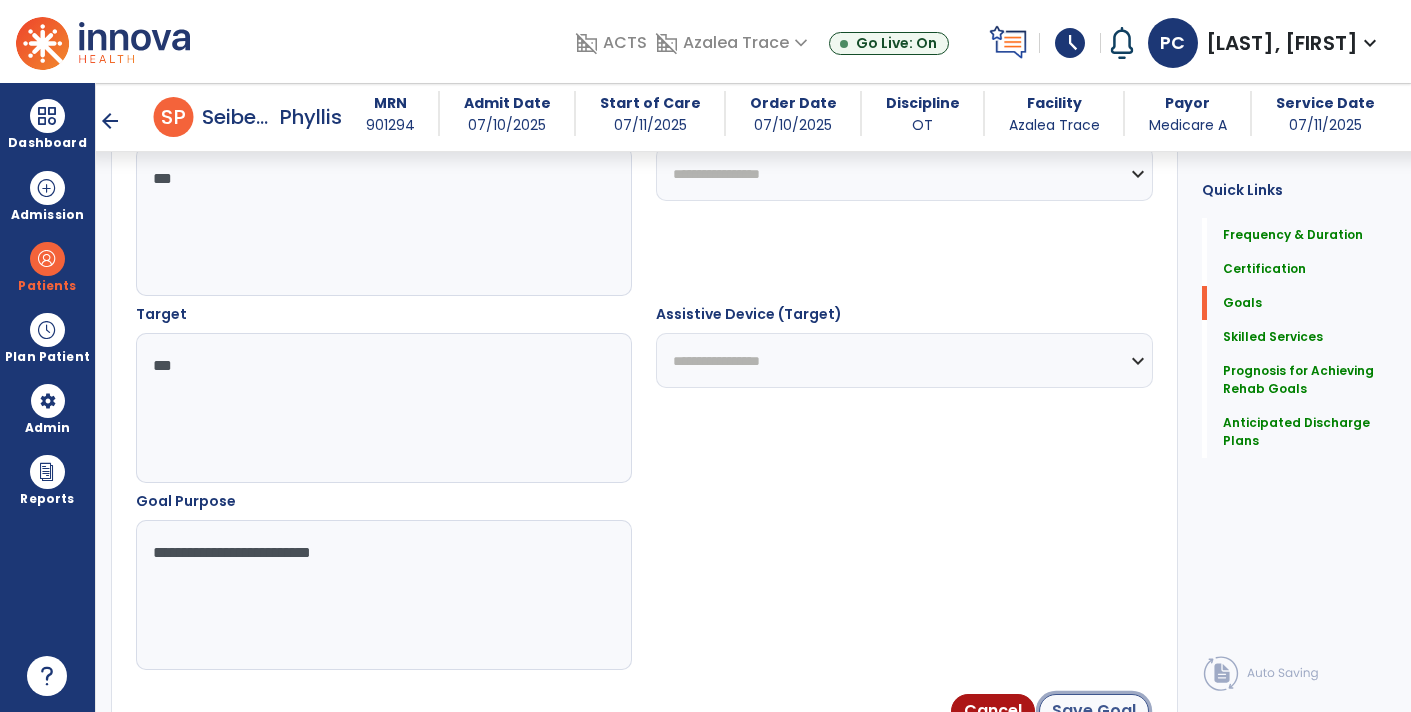 click on "Save Goal" at bounding box center [1094, 711] 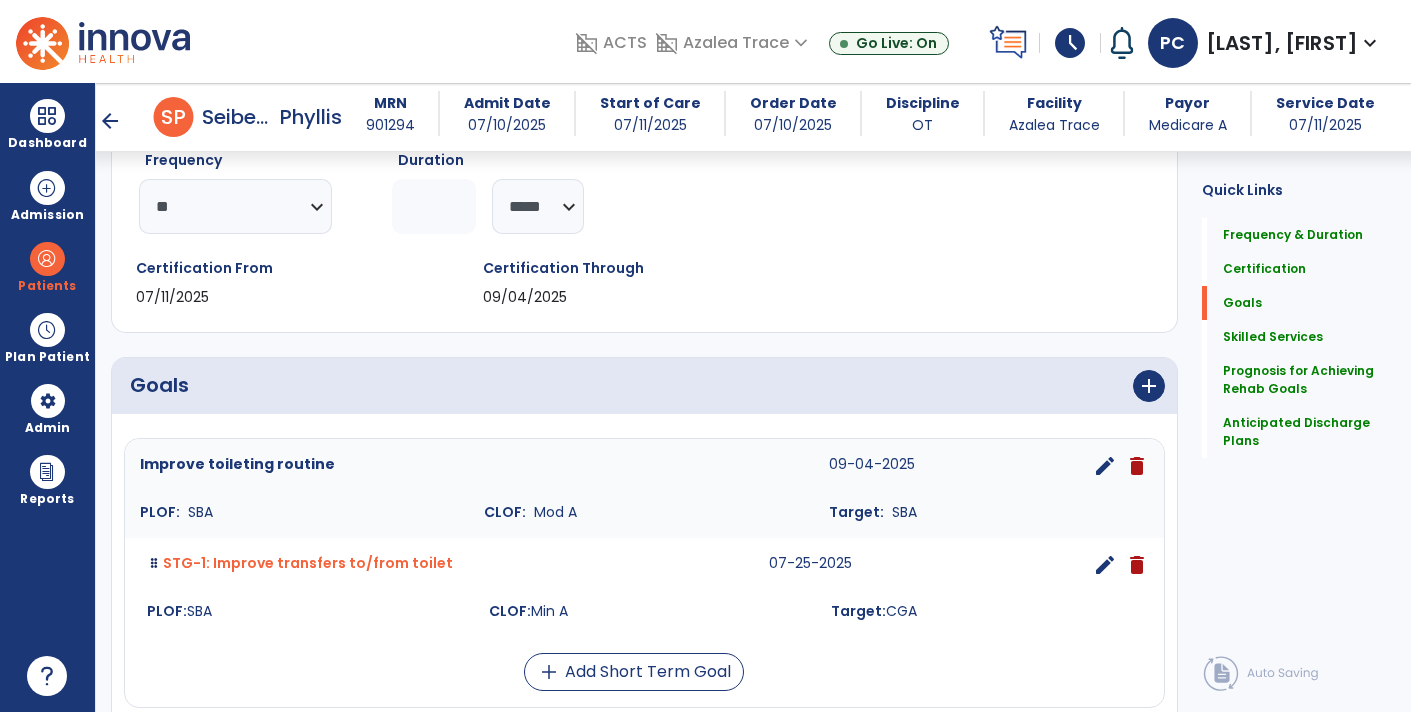 scroll, scrollTop: 258, scrollLeft: 0, axis: vertical 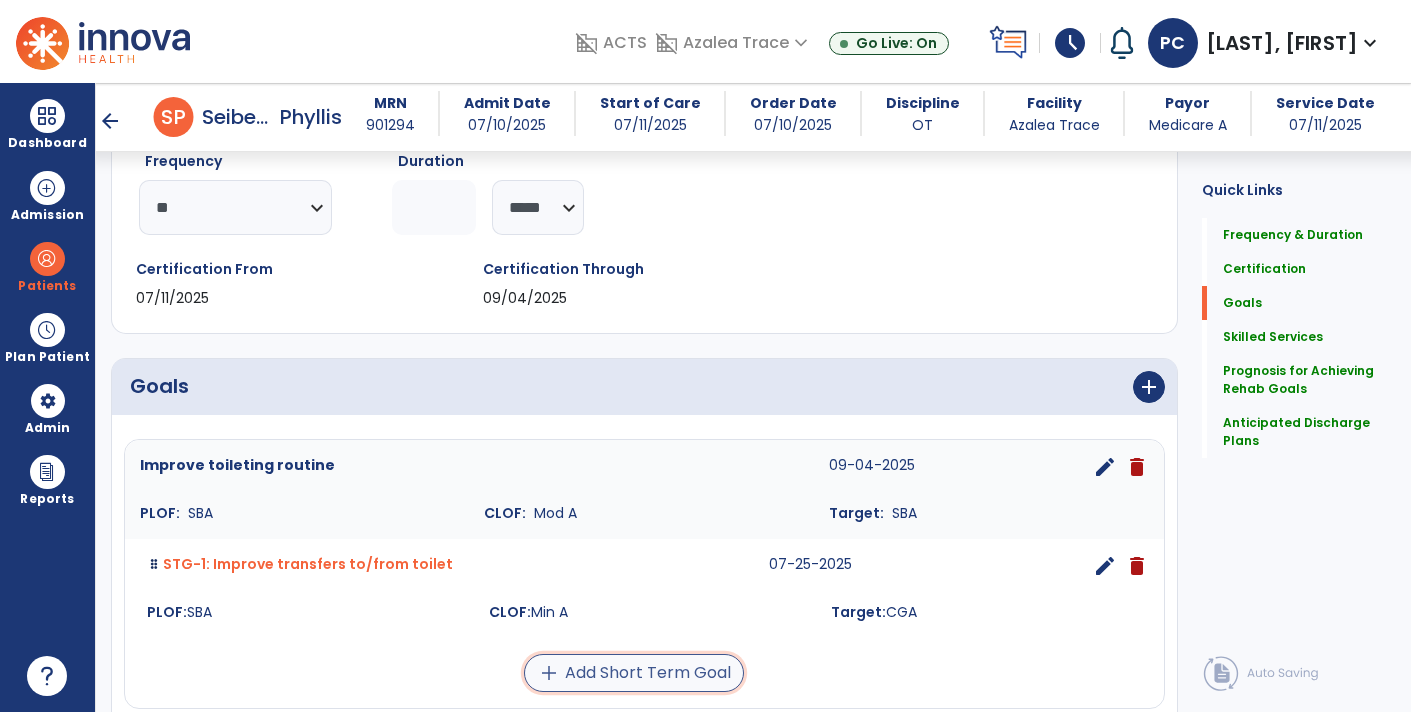 click on "add  Add Short Term Goal" at bounding box center [634, 673] 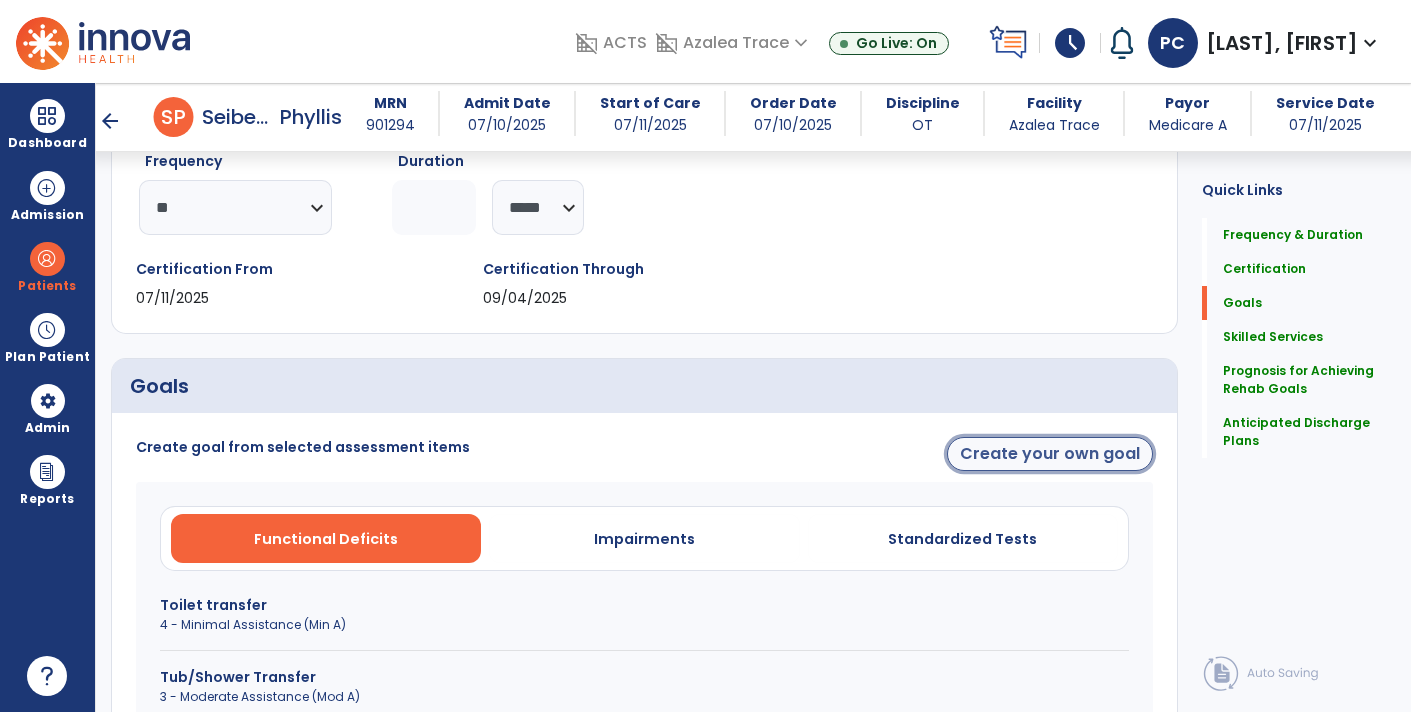 click on "Create your own goal" at bounding box center (1050, 454) 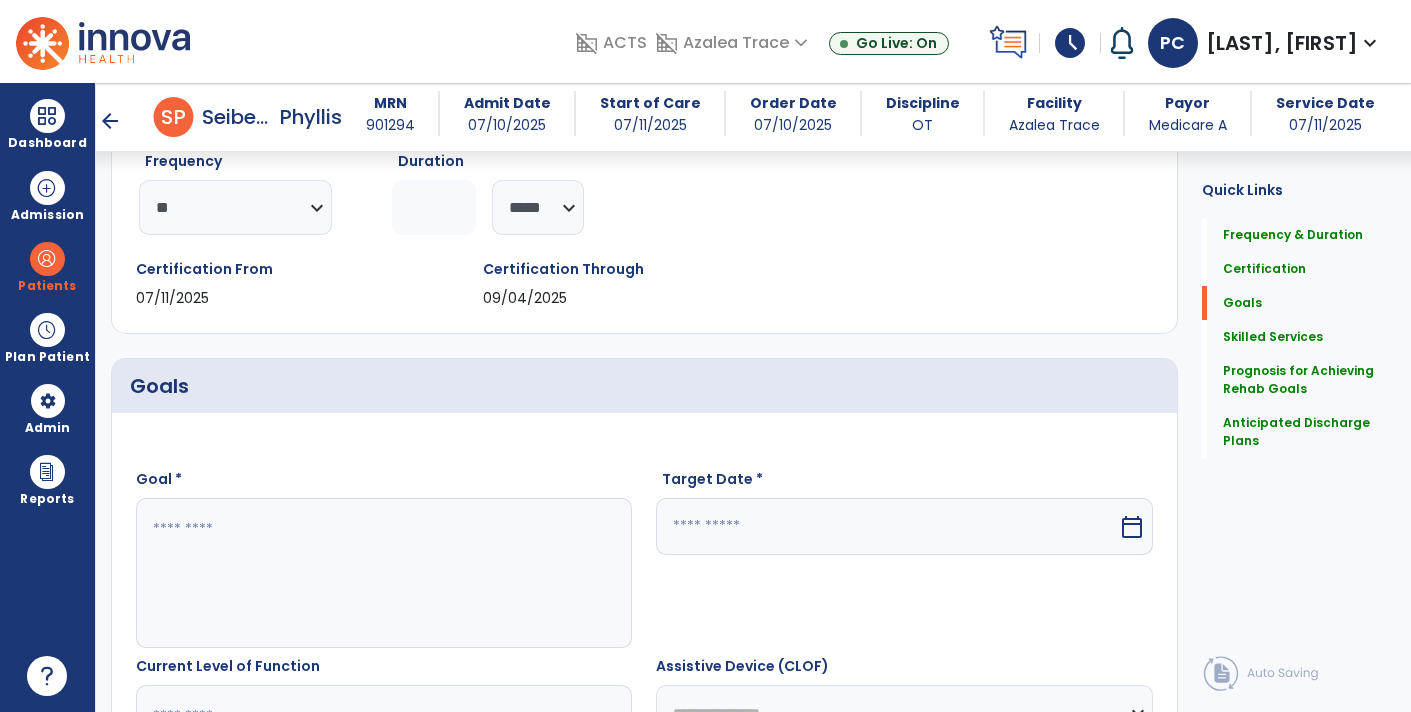 click at bounding box center [383, 573] 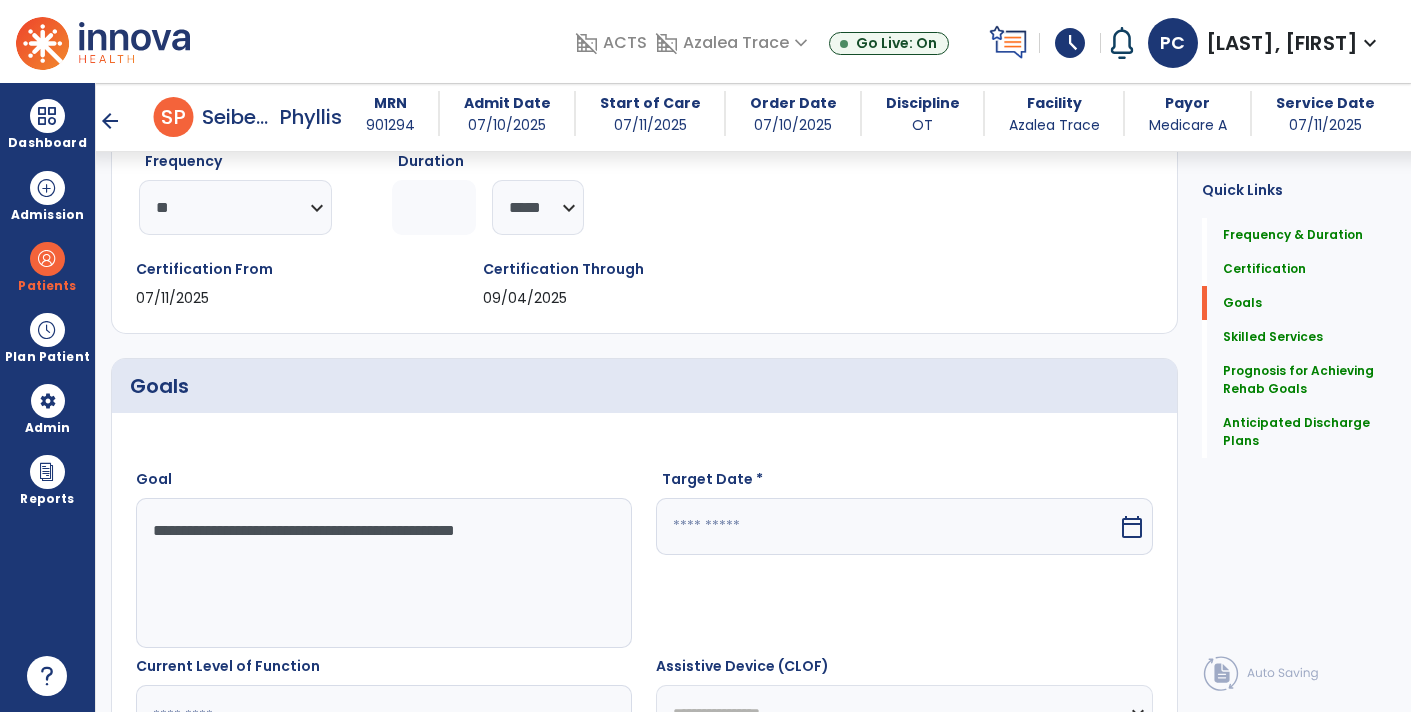 type on "**********" 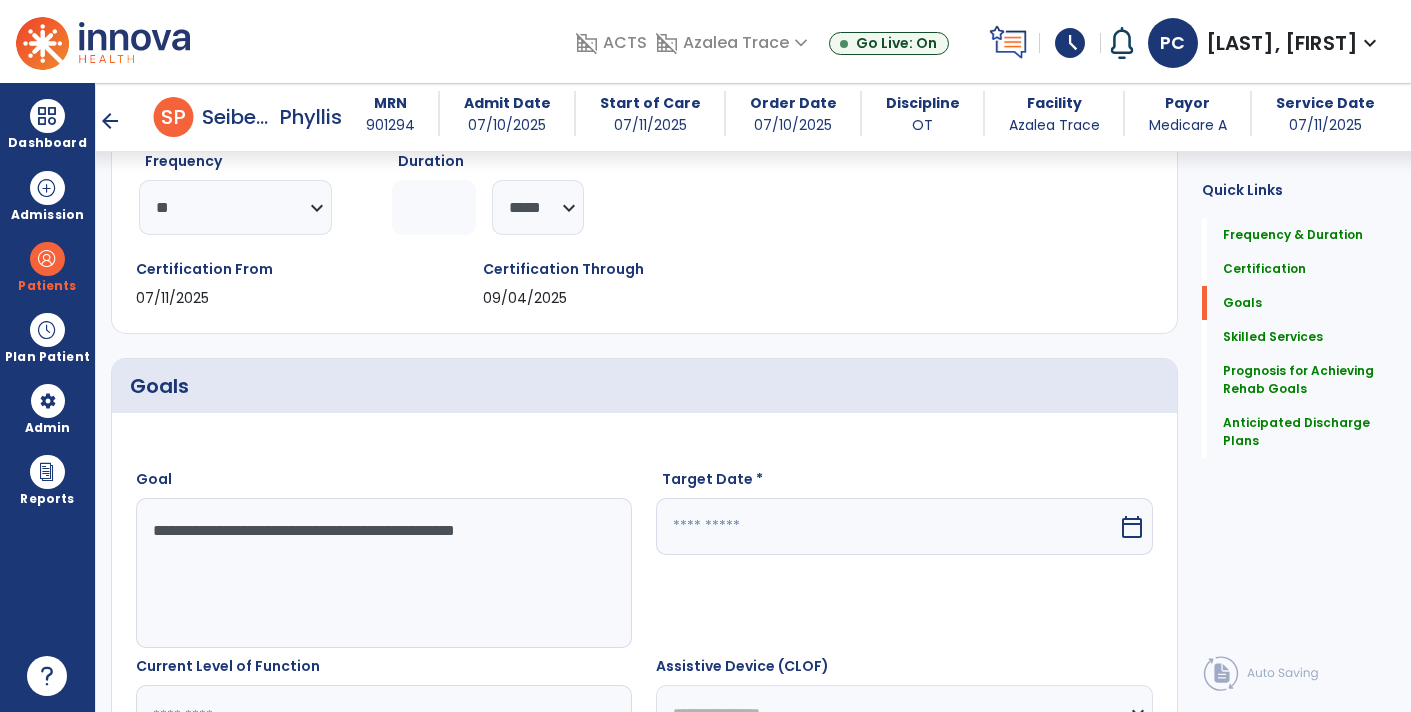 click on "calendar_today" at bounding box center [1132, 527] 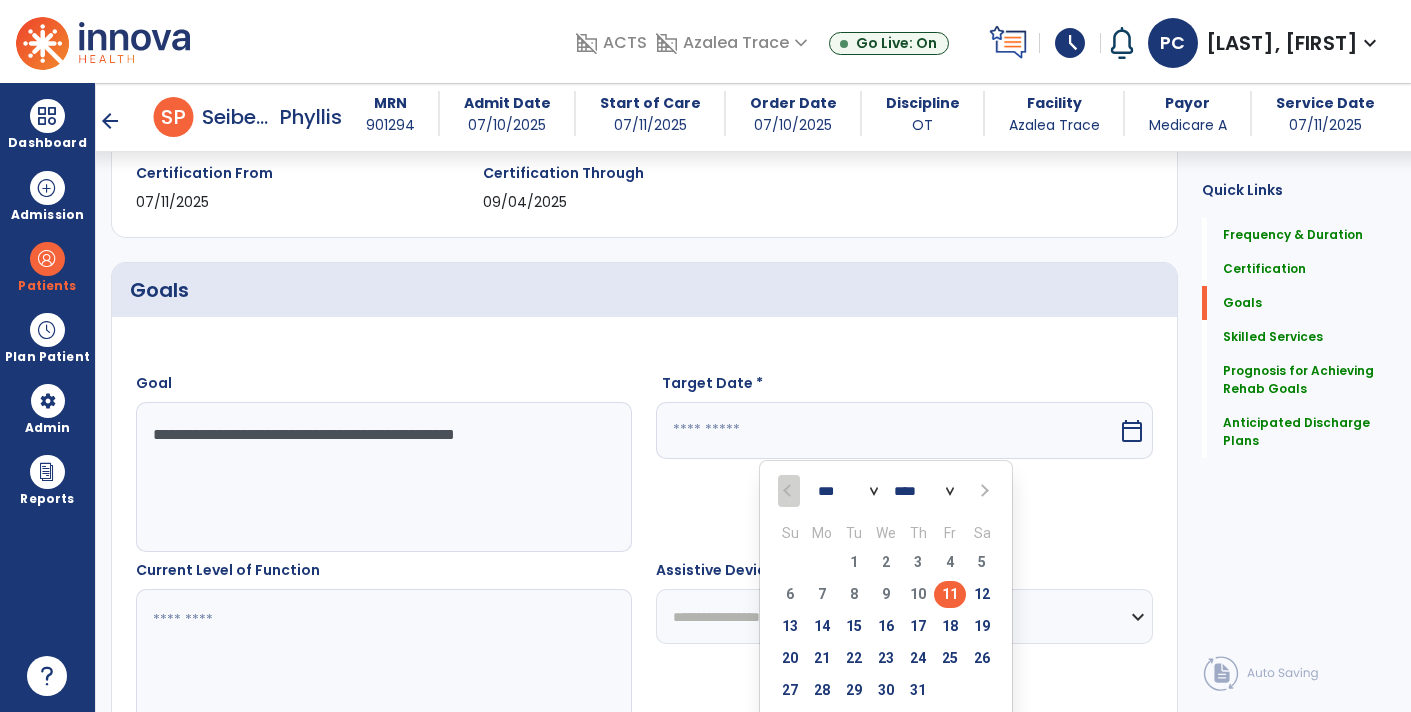scroll, scrollTop: 389, scrollLeft: 0, axis: vertical 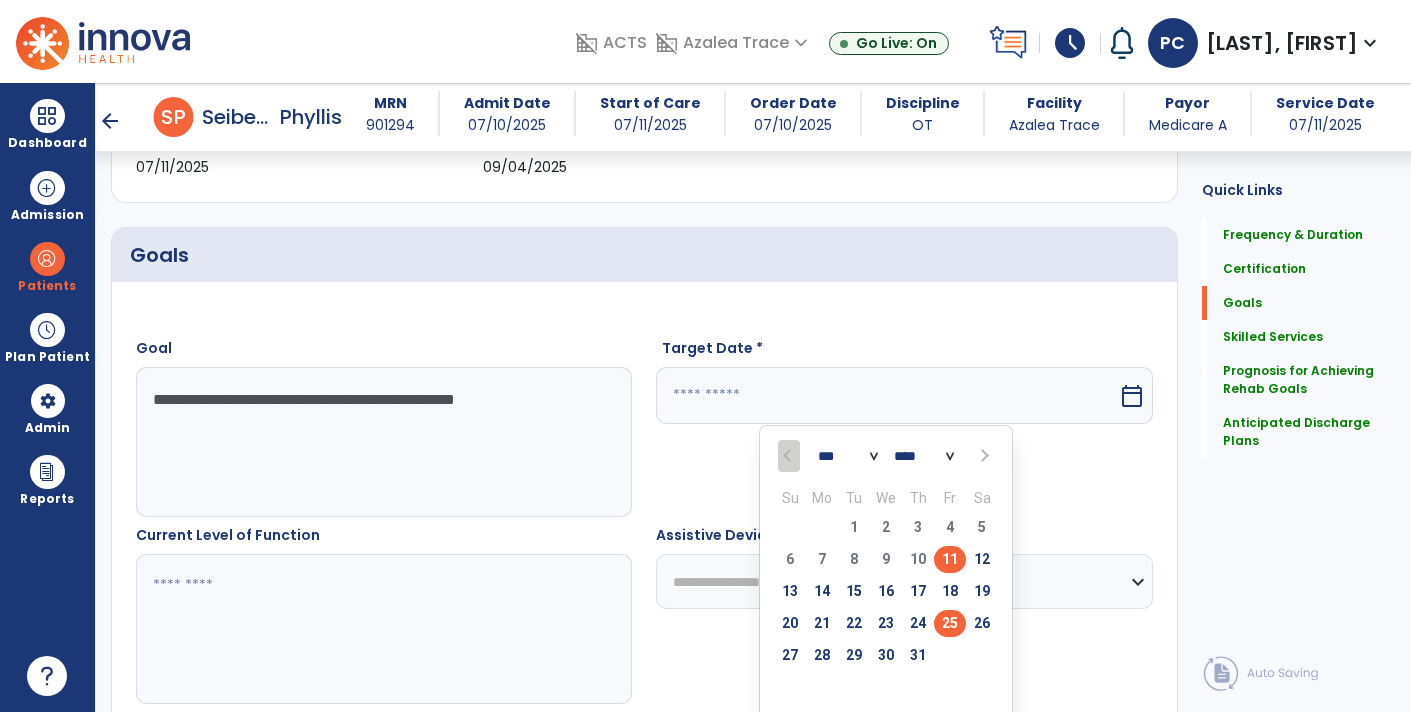 click on "25" at bounding box center [950, 623] 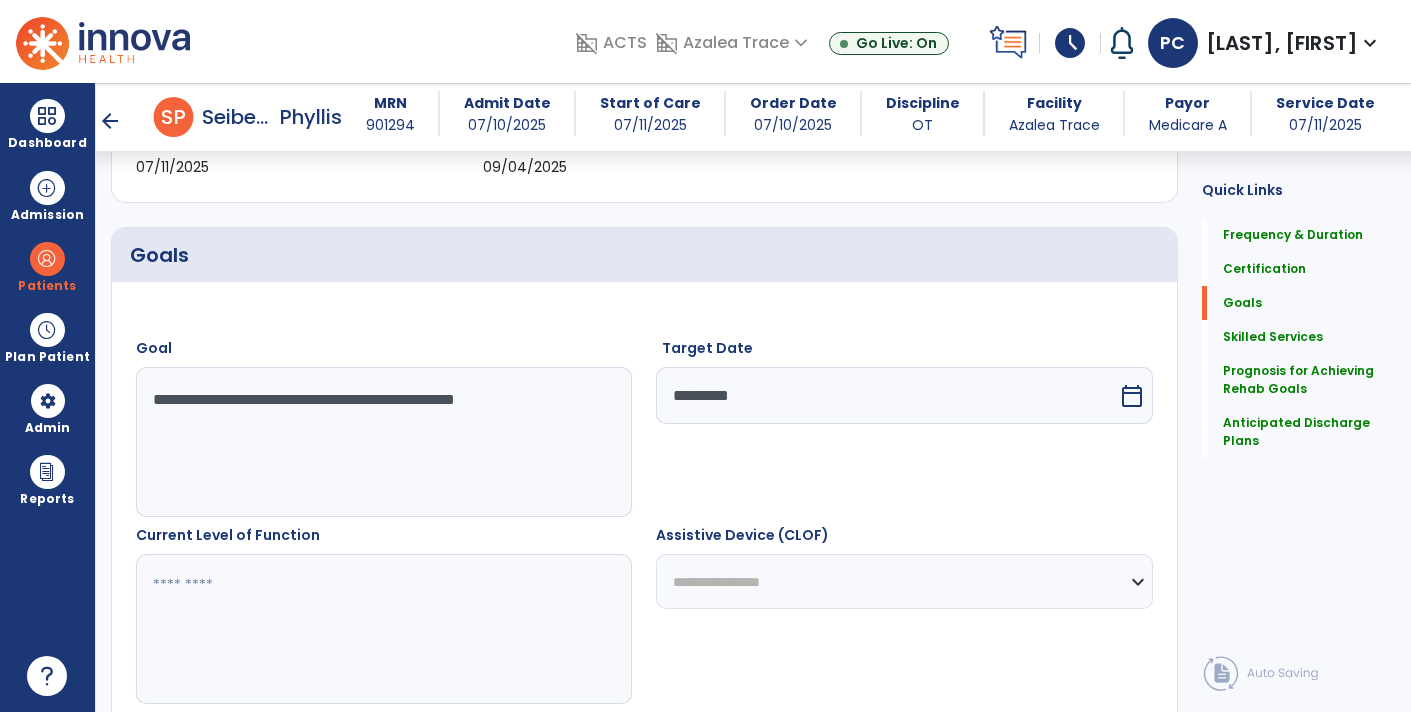 click at bounding box center (383, 629) 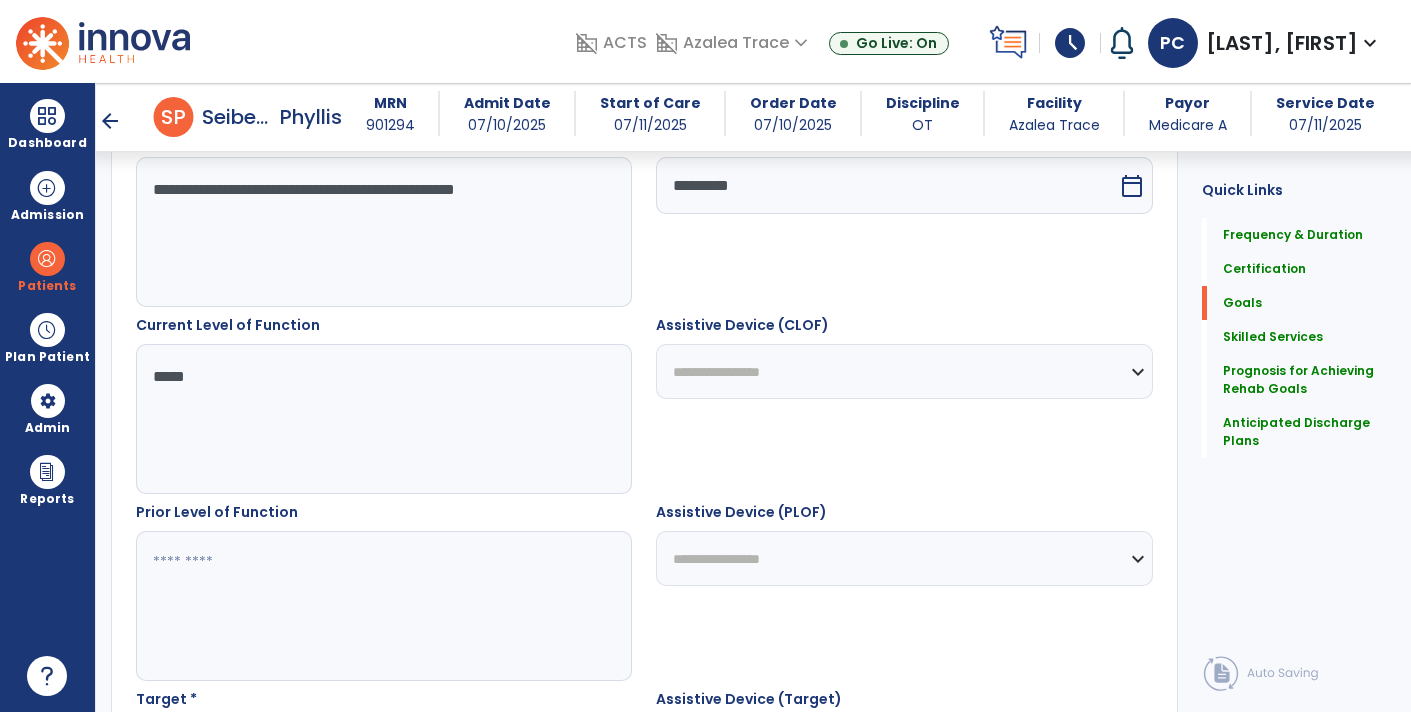 scroll, scrollTop: 615, scrollLeft: 0, axis: vertical 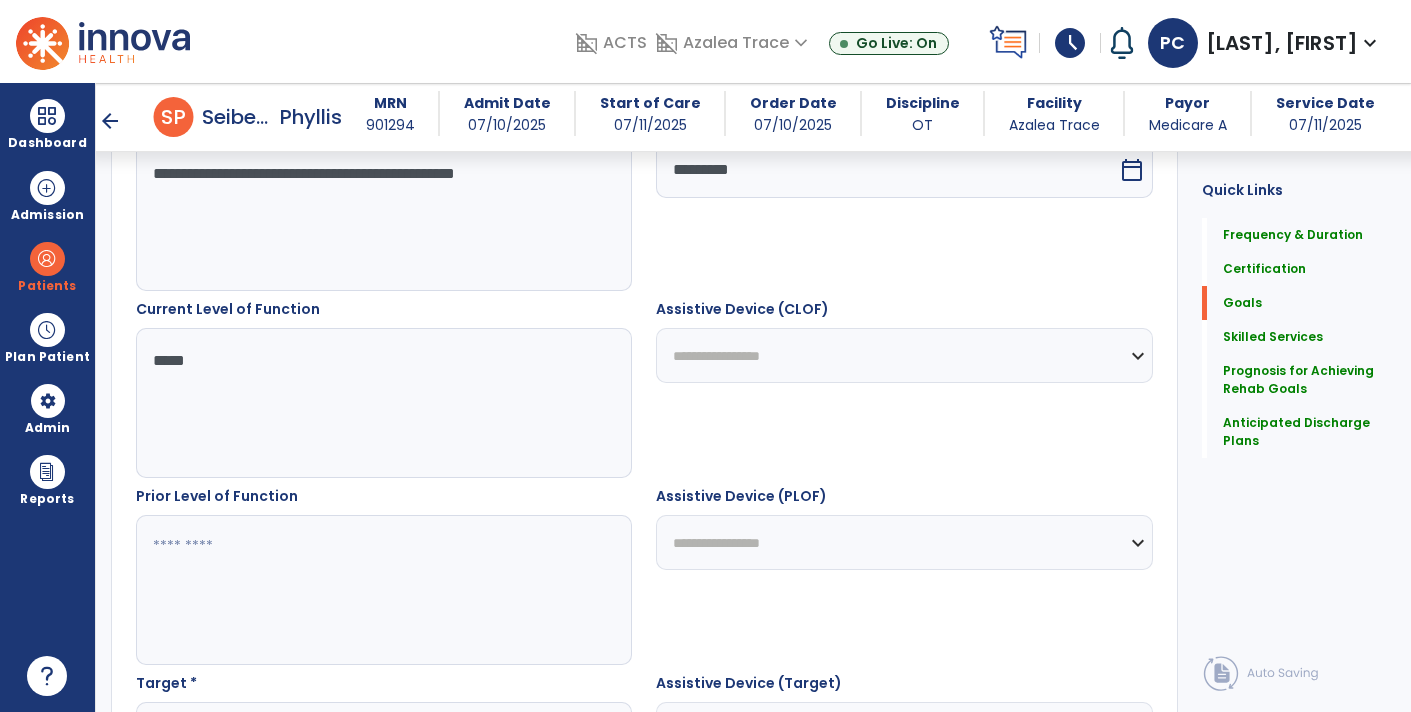 type on "*****" 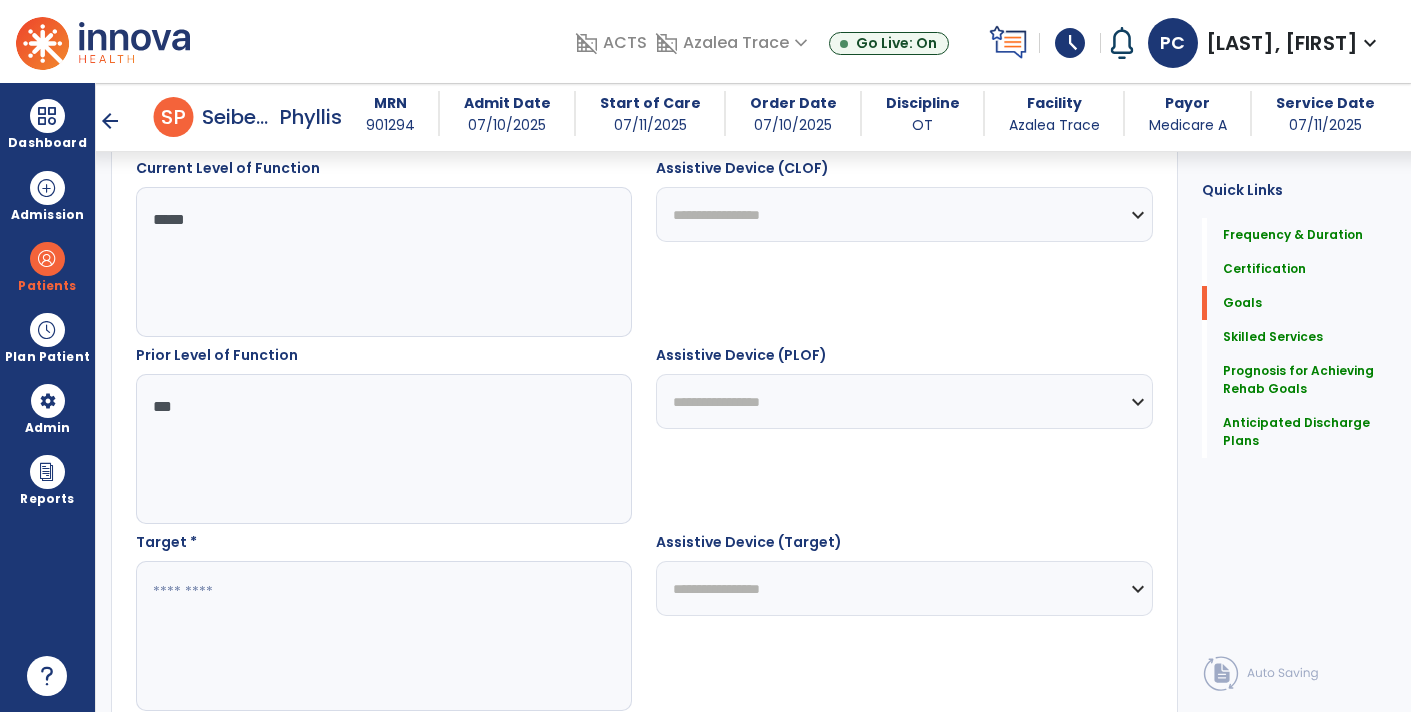 scroll, scrollTop: 757, scrollLeft: 0, axis: vertical 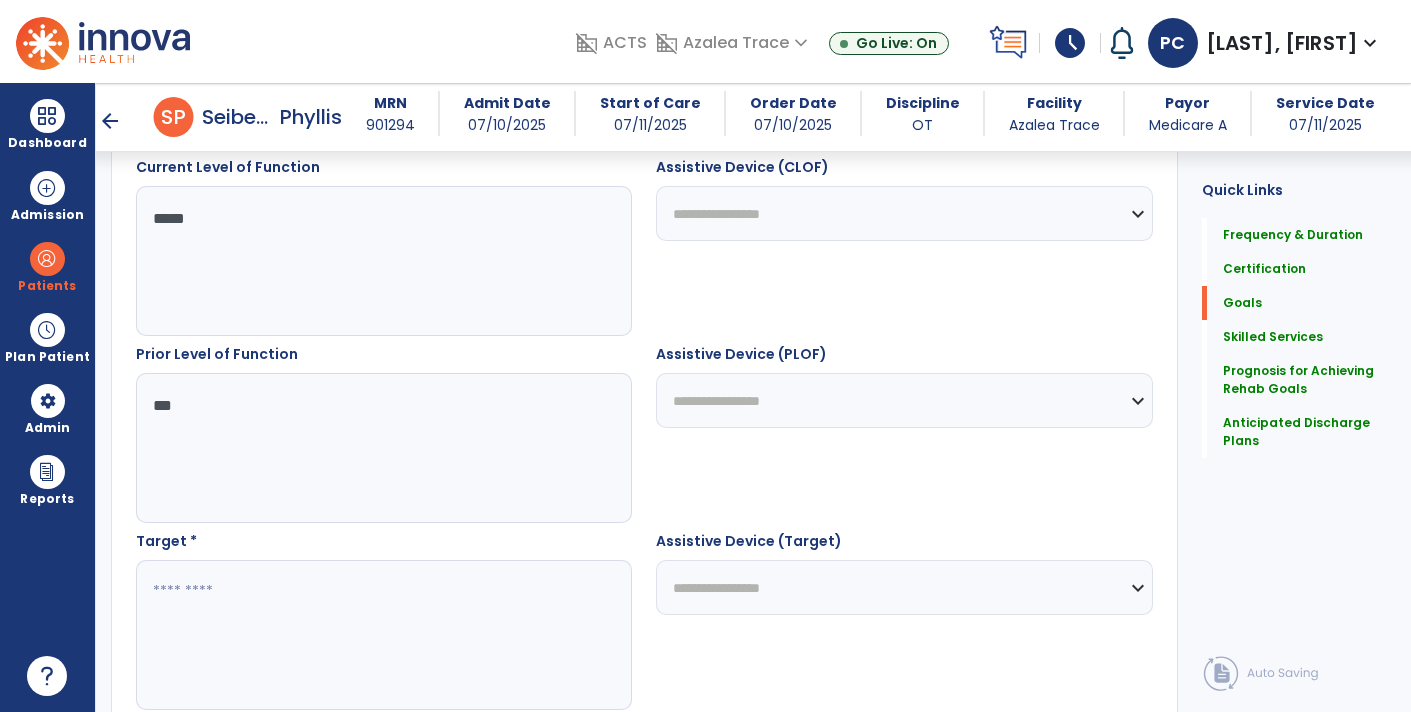 type on "***" 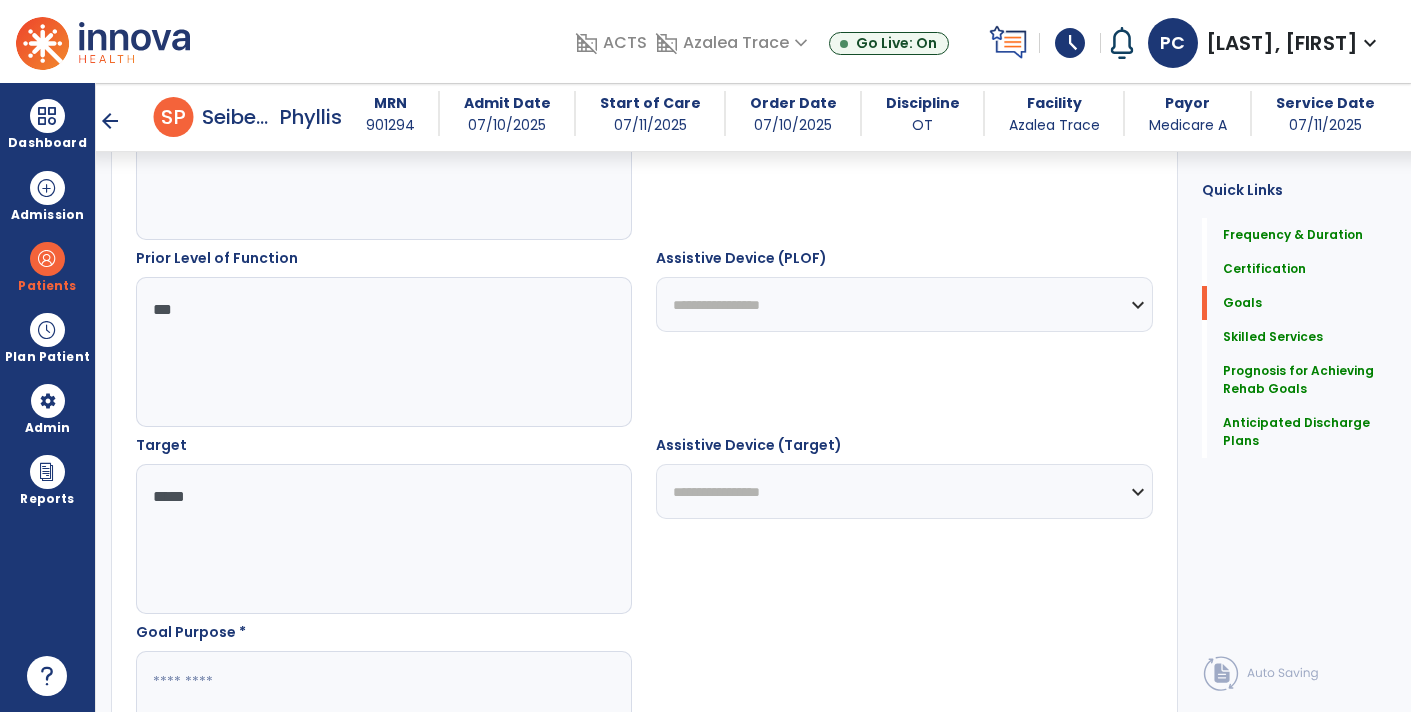scroll, scrollTop: 957, scrollLeft: 0, axis: vertical 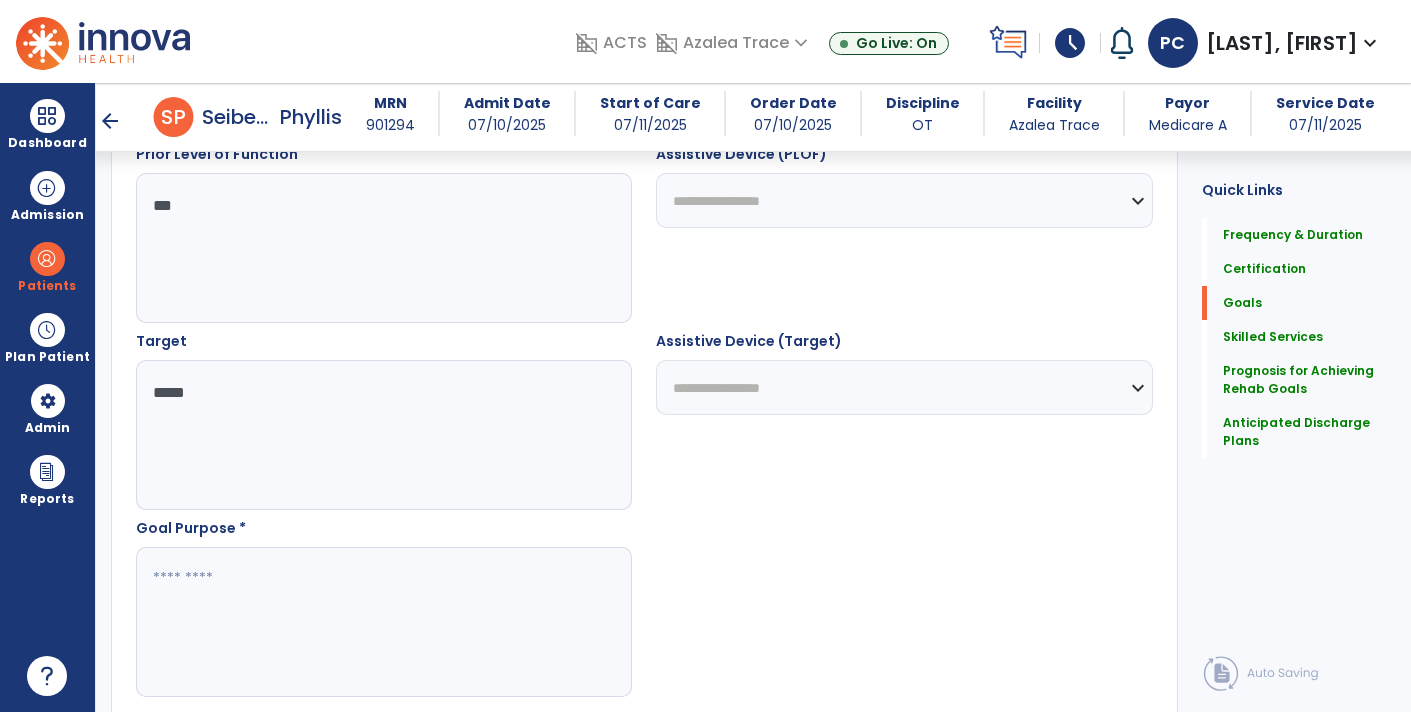 type on "*****" 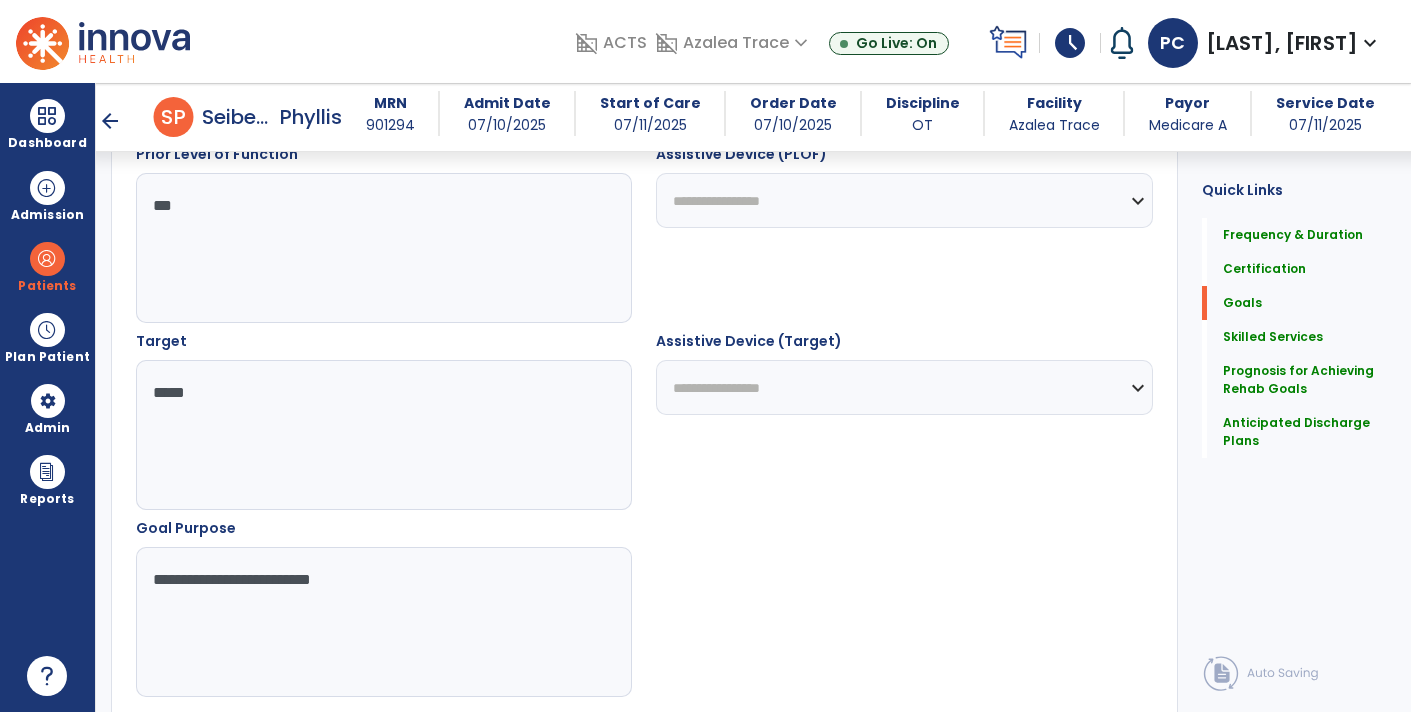 type on "**********" 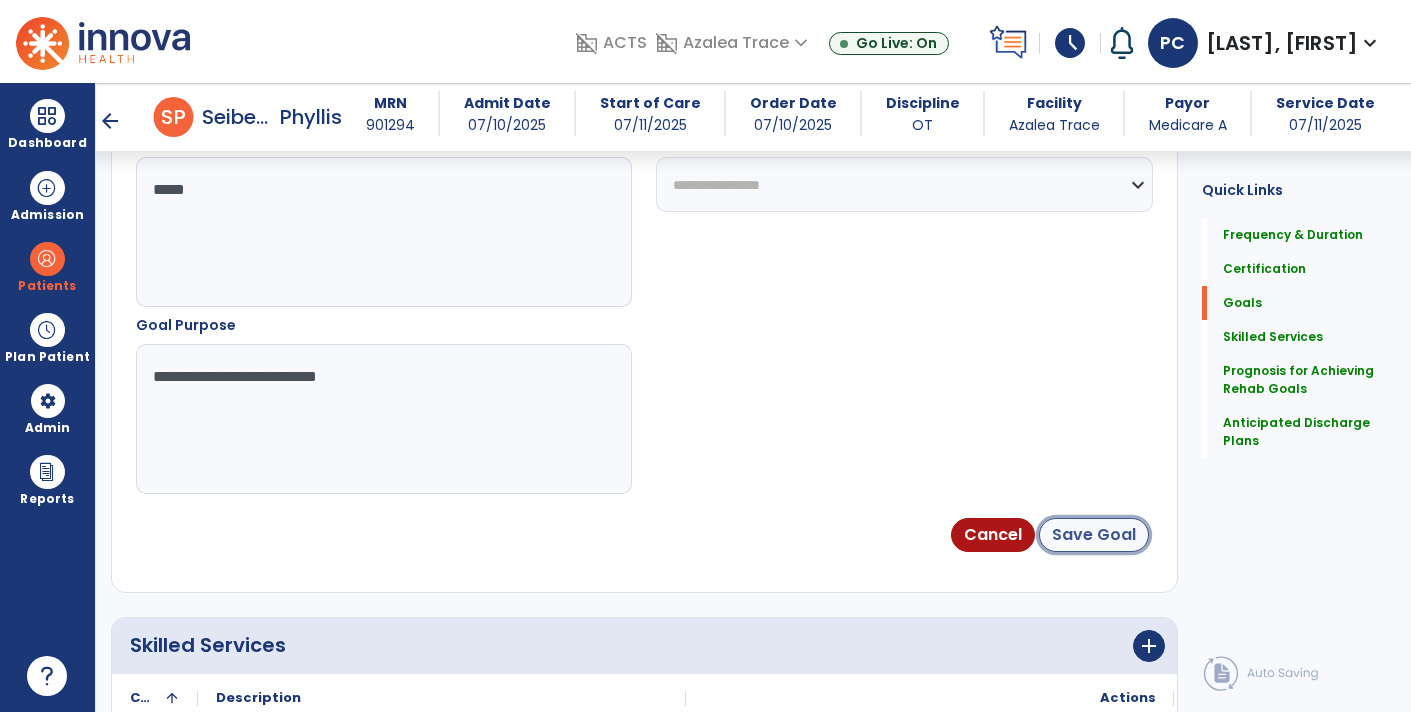 click on "Save Goal" at bounding box center (1094, 535) 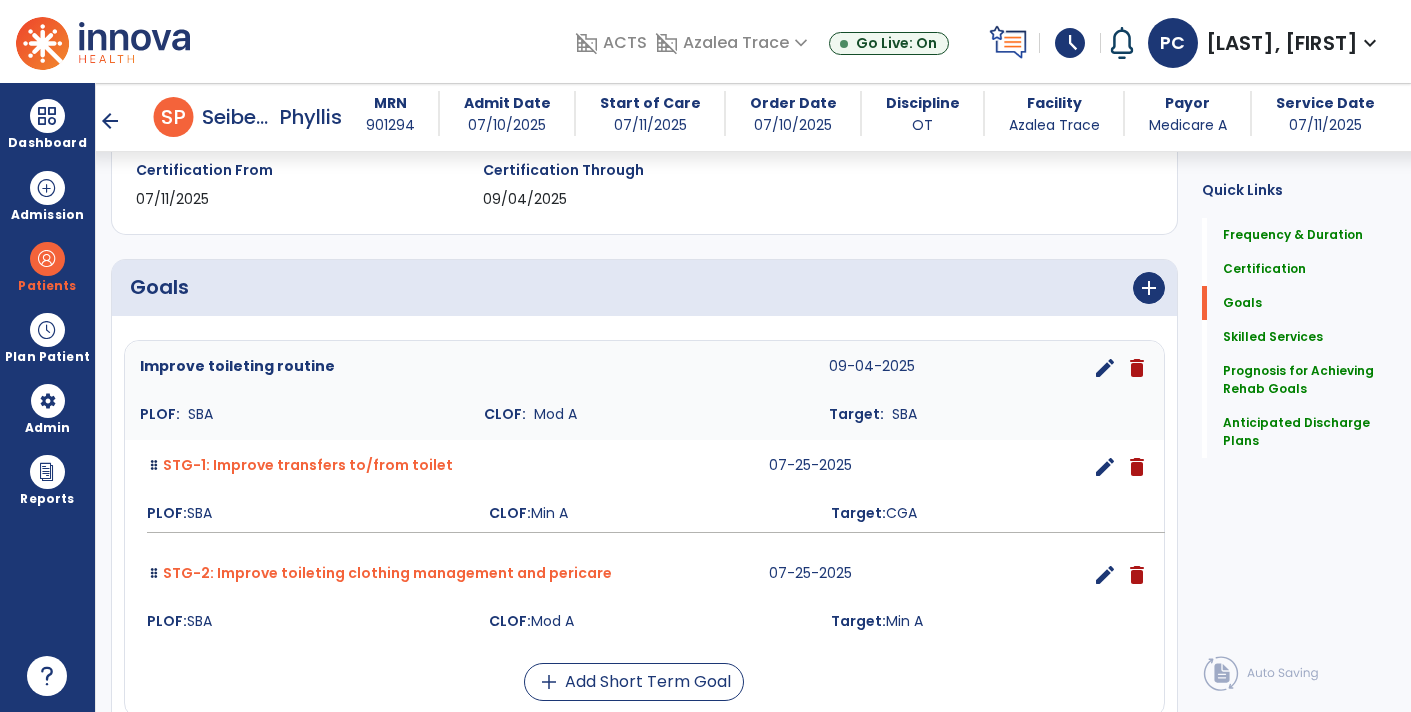 scroll, scrollTop: 358, scrollLeft: 0, axis: vertical 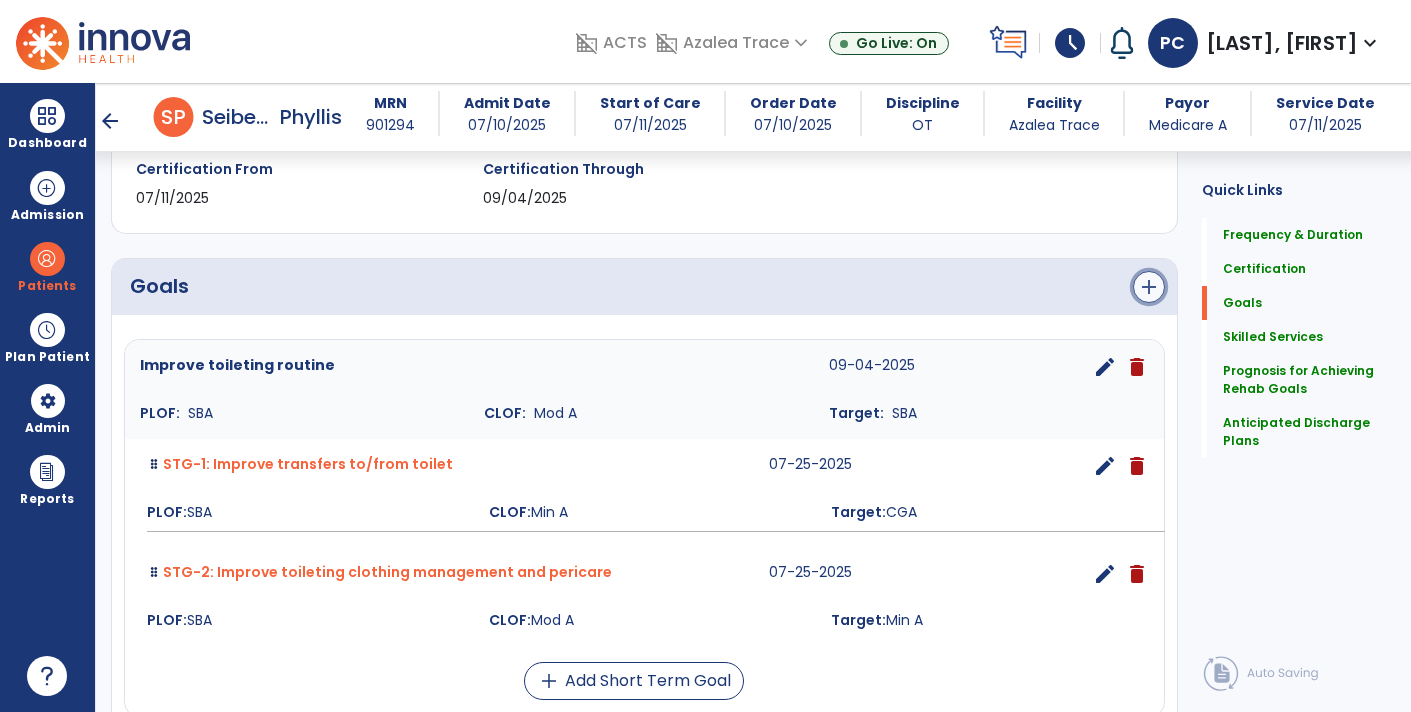 click on "add" at bounding box center [1149, 287] 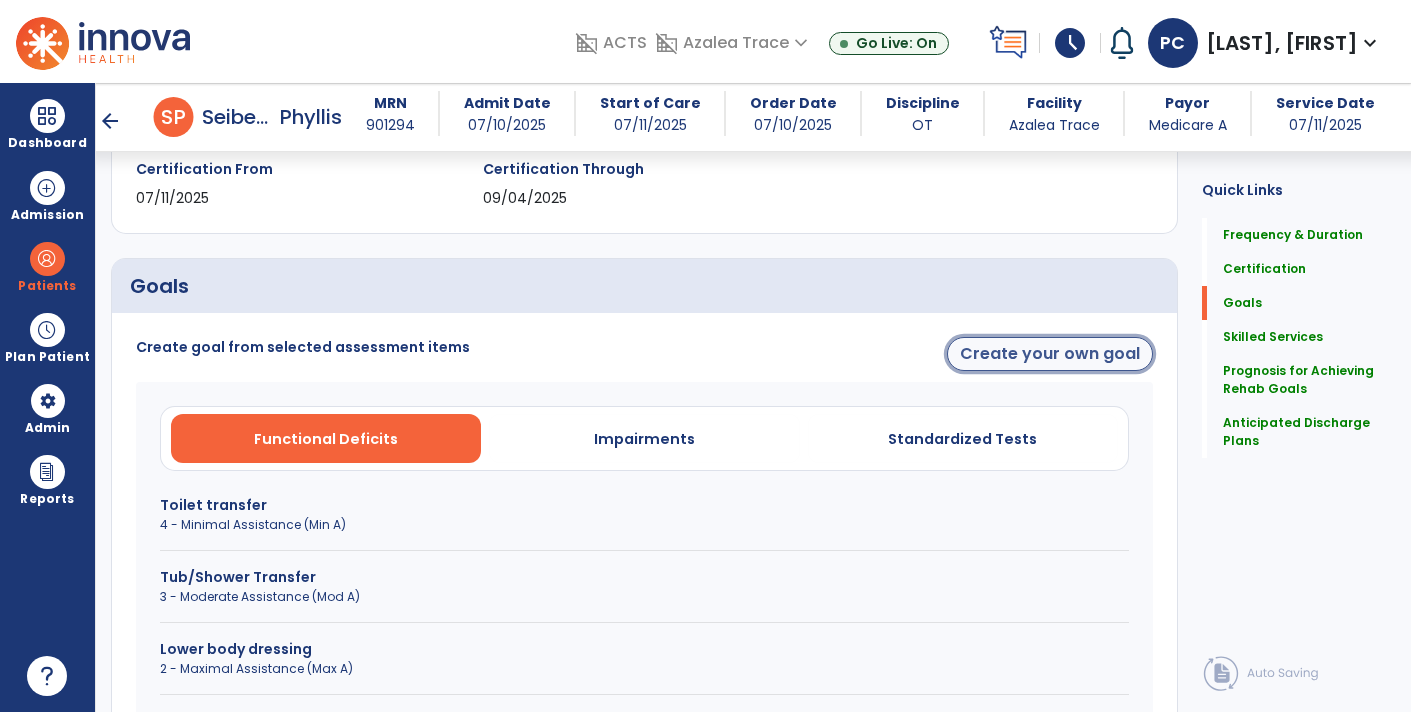 click on "Create your own goal" at bounding box center (1050, 354) 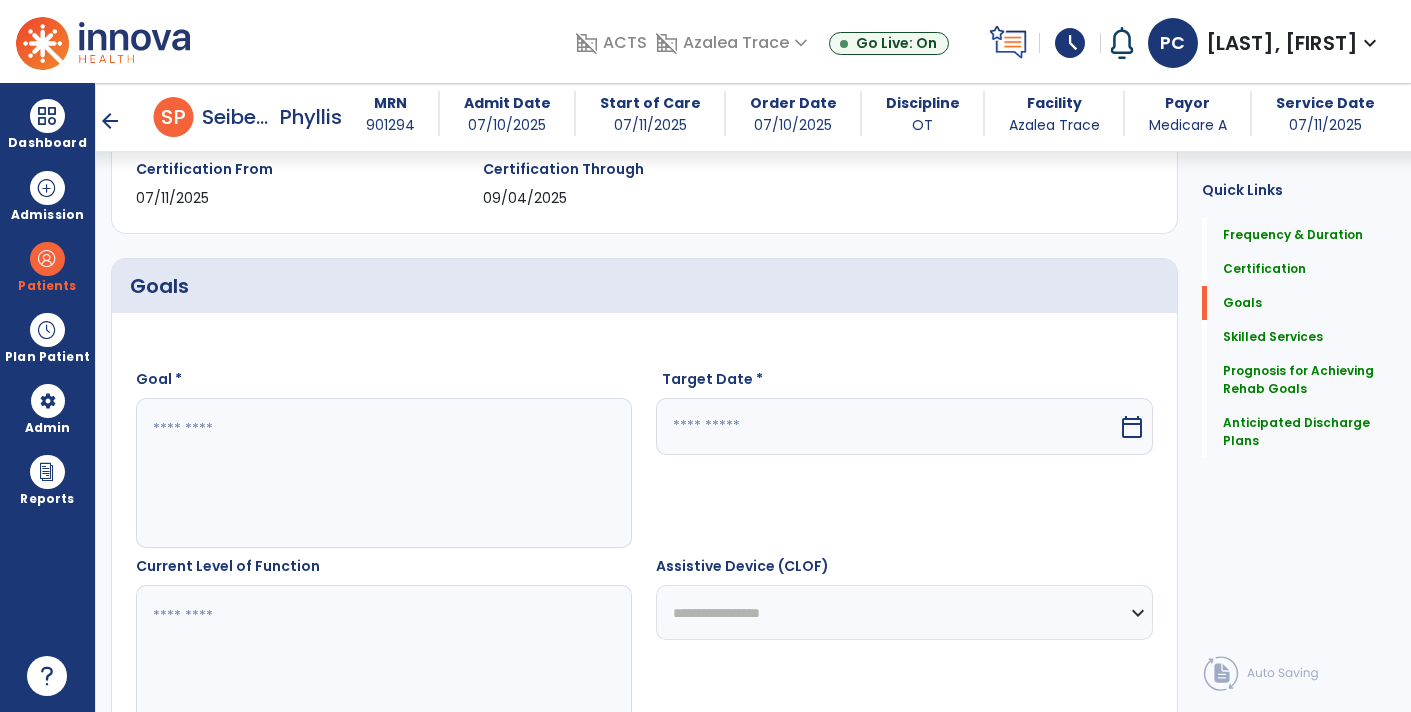 click at bounding box center [383, 473] 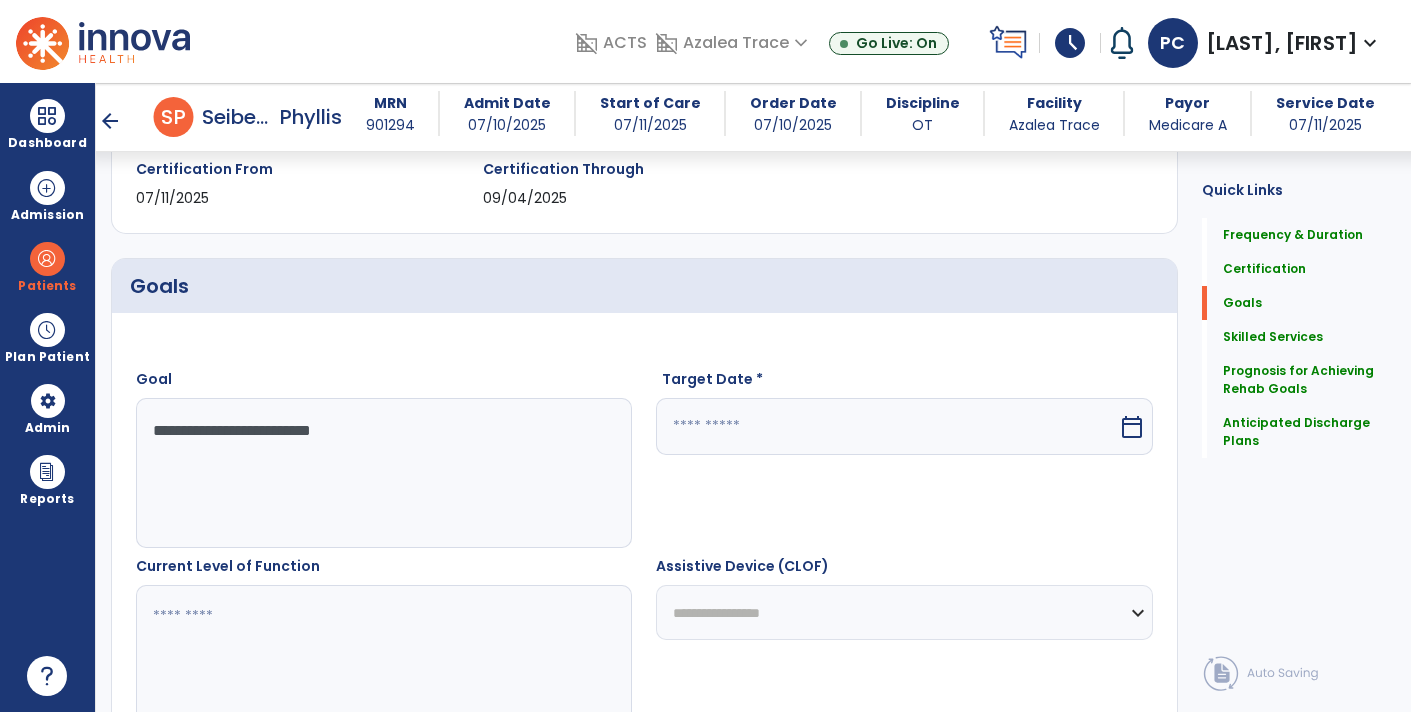 type on "**********" 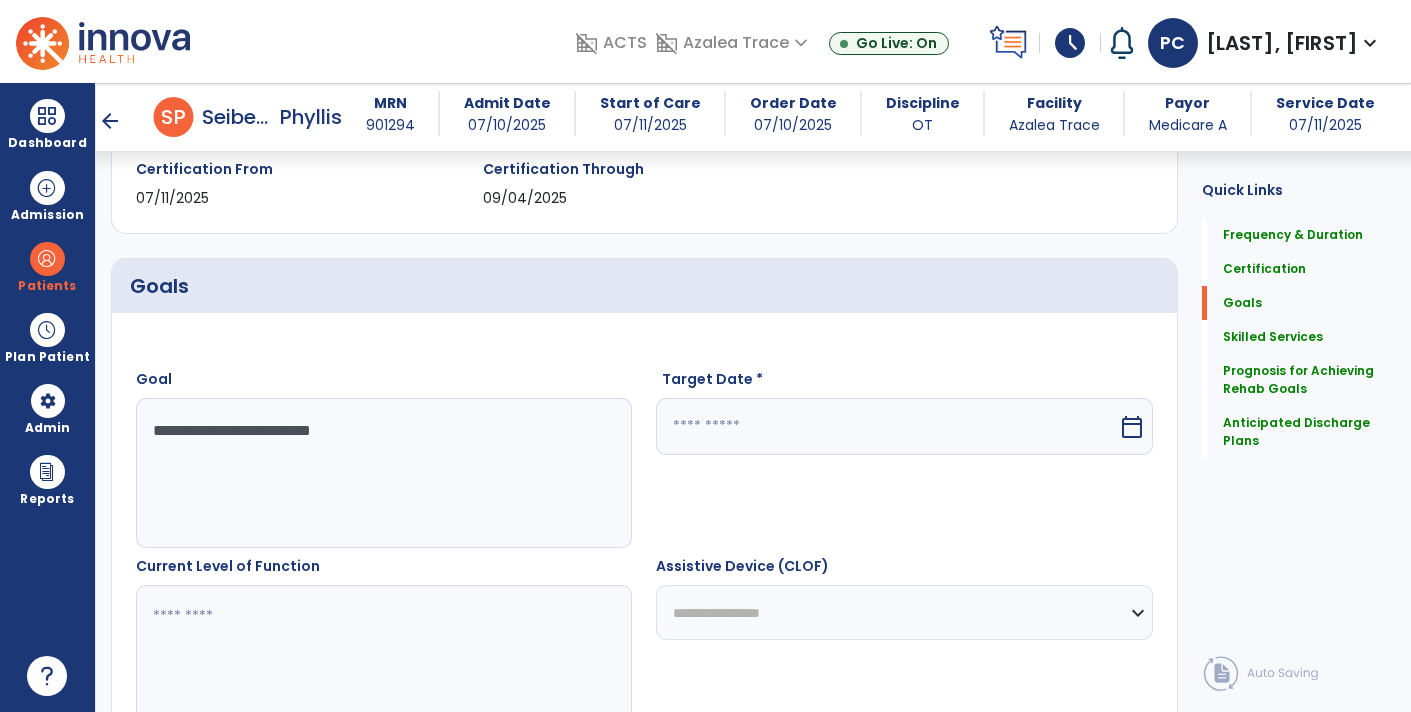 click on "calendar_today" at bounding box center (1132, 427) 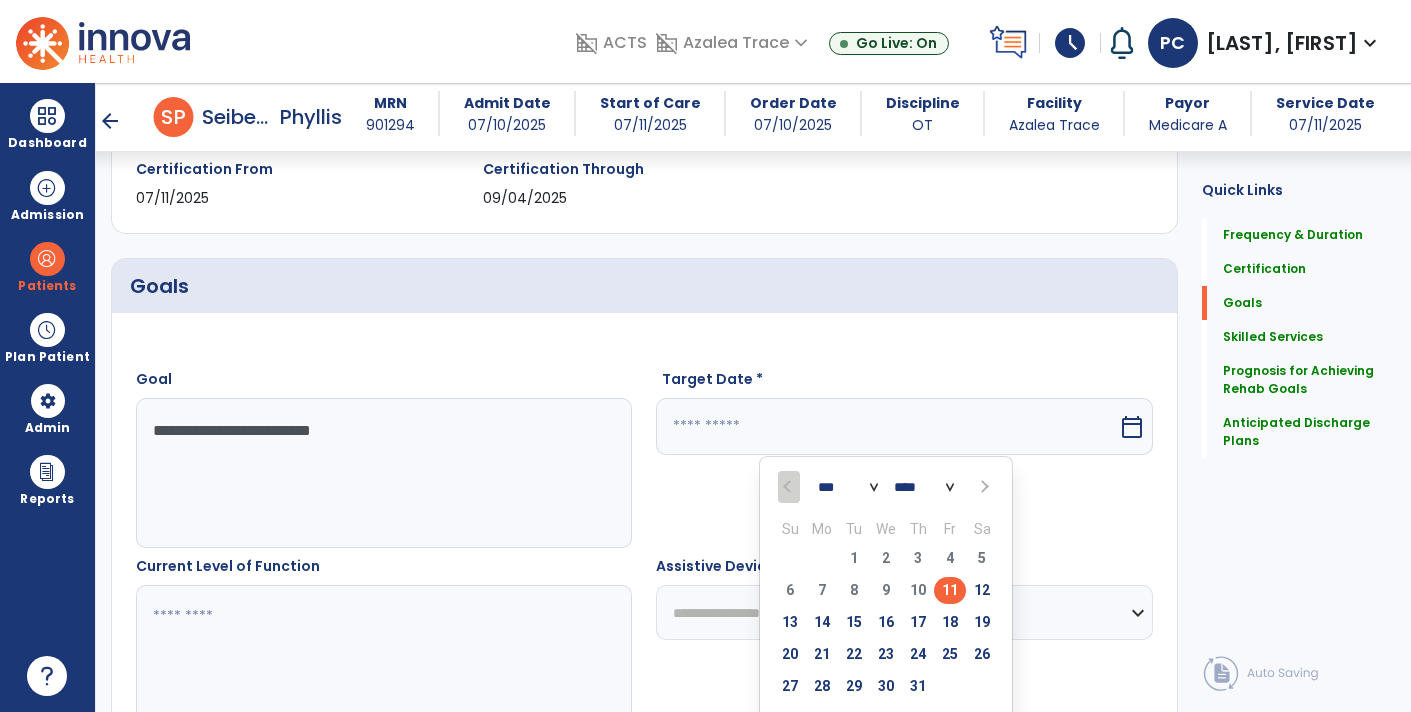 click on "*** *** ***" at bounding box center [848, 488] 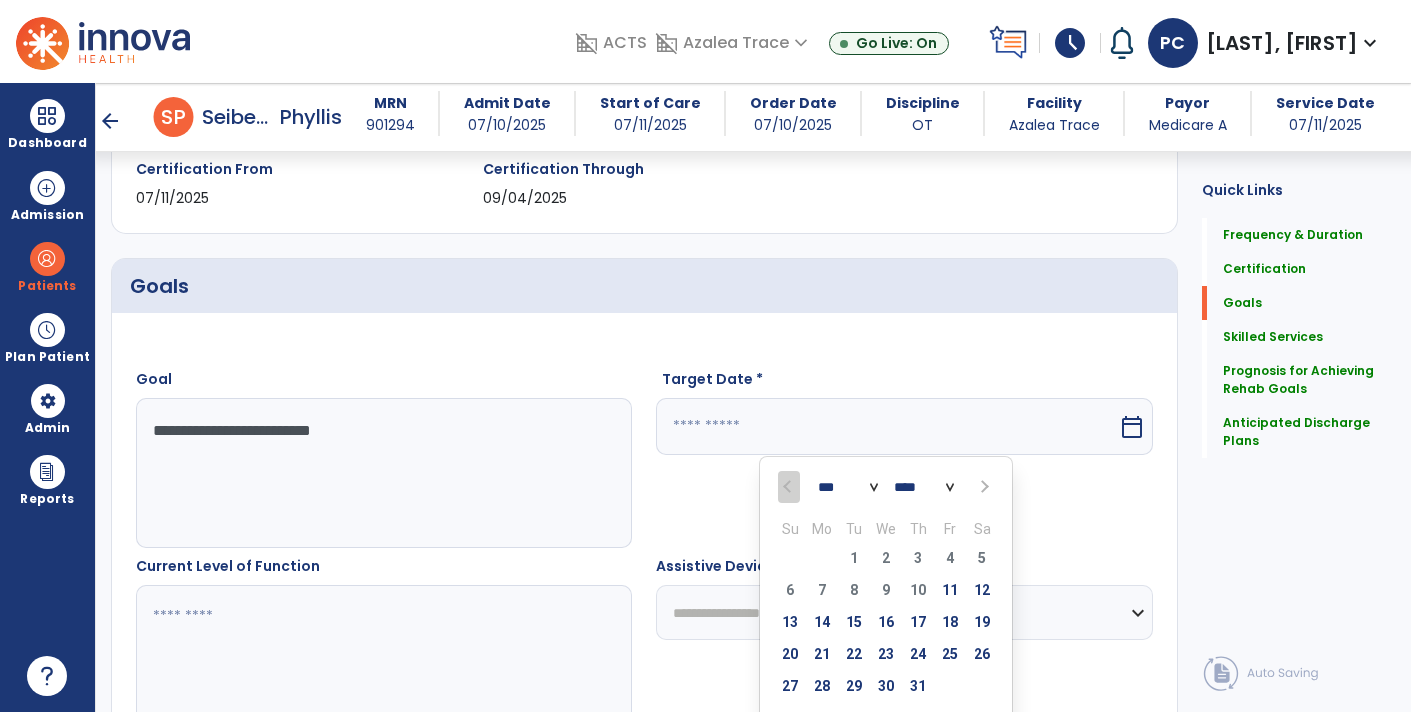 select on "*" 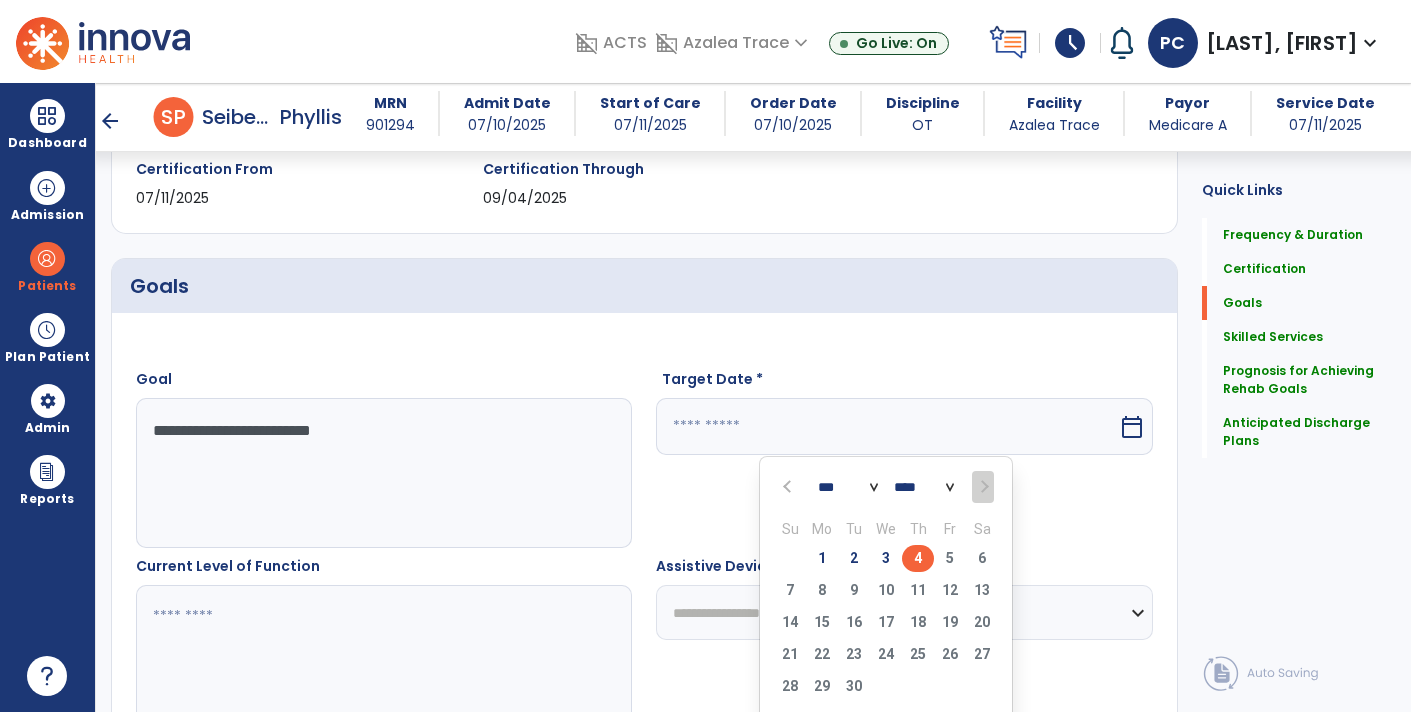 click on "4" at bounding box center (918, 558) 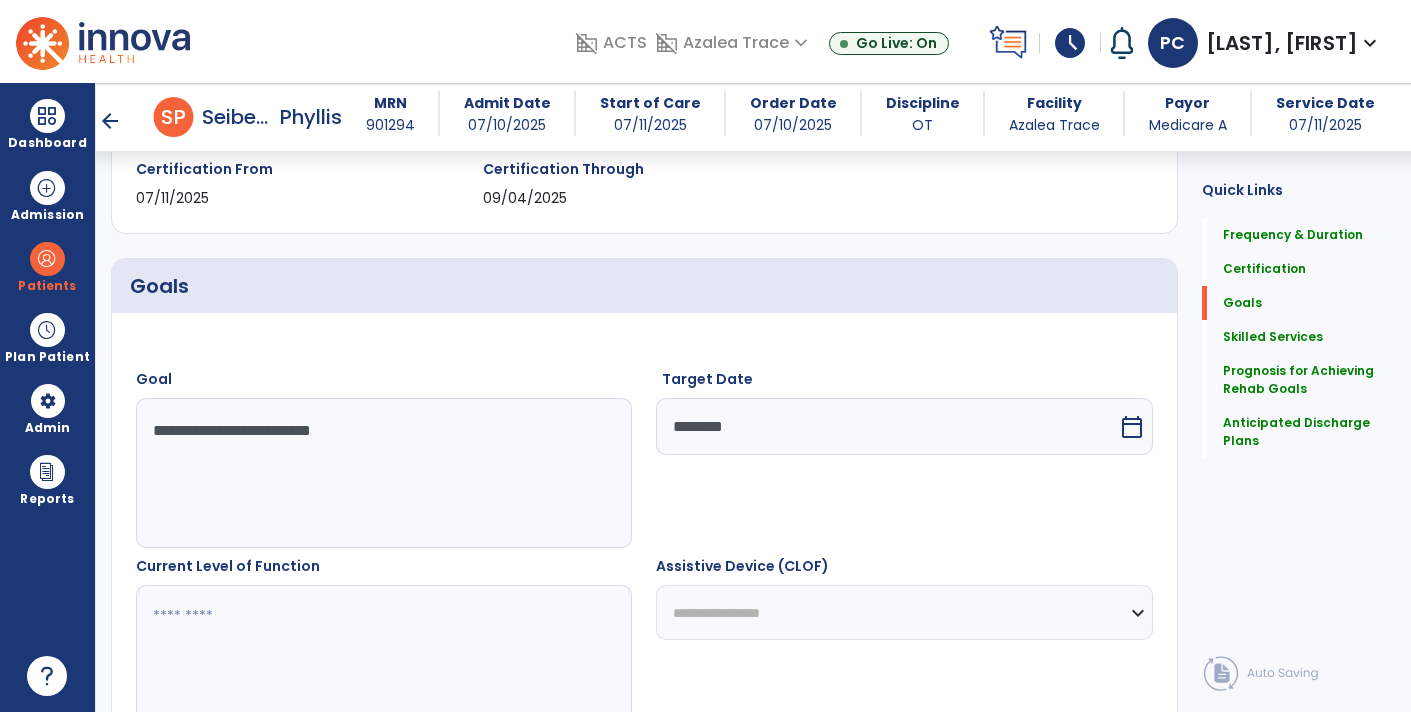 click at bounding box center [383, 660] 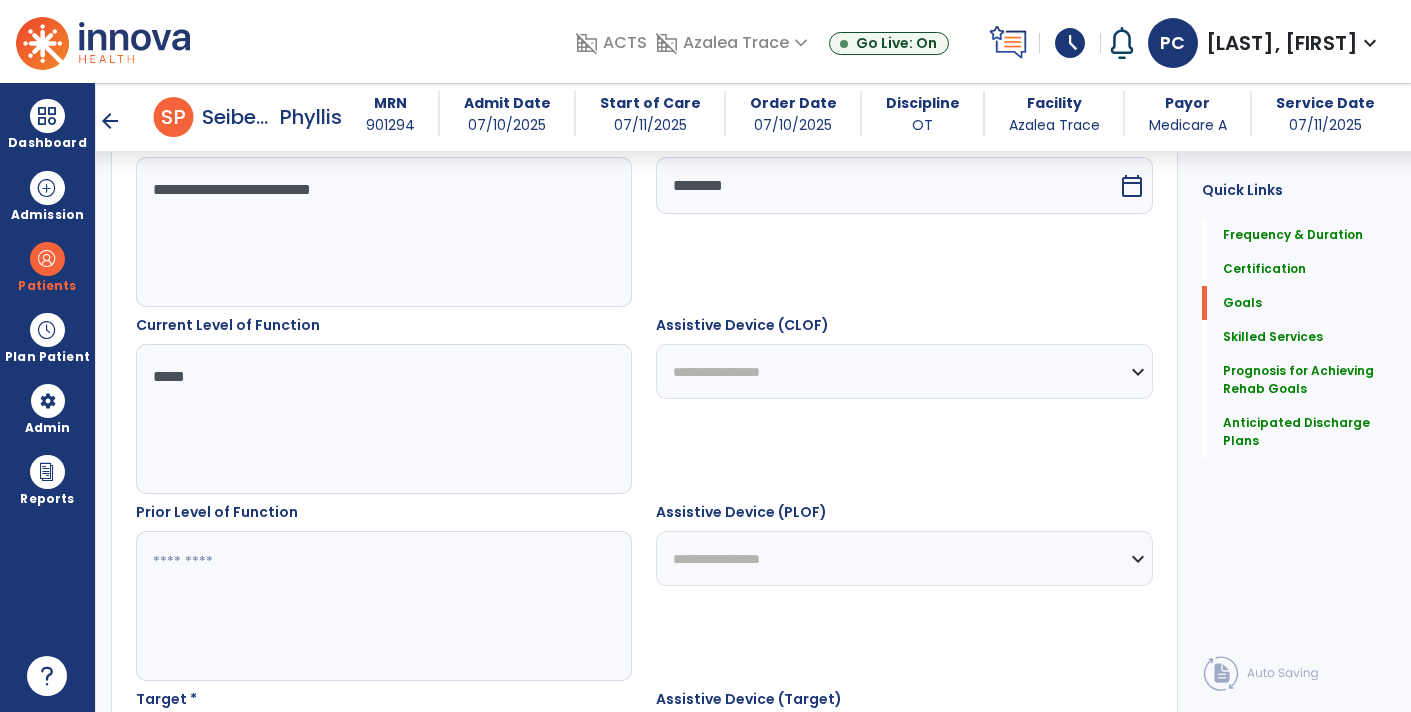 scroll, scrollTop: 607, scrollLeft: 0, axis: vertical 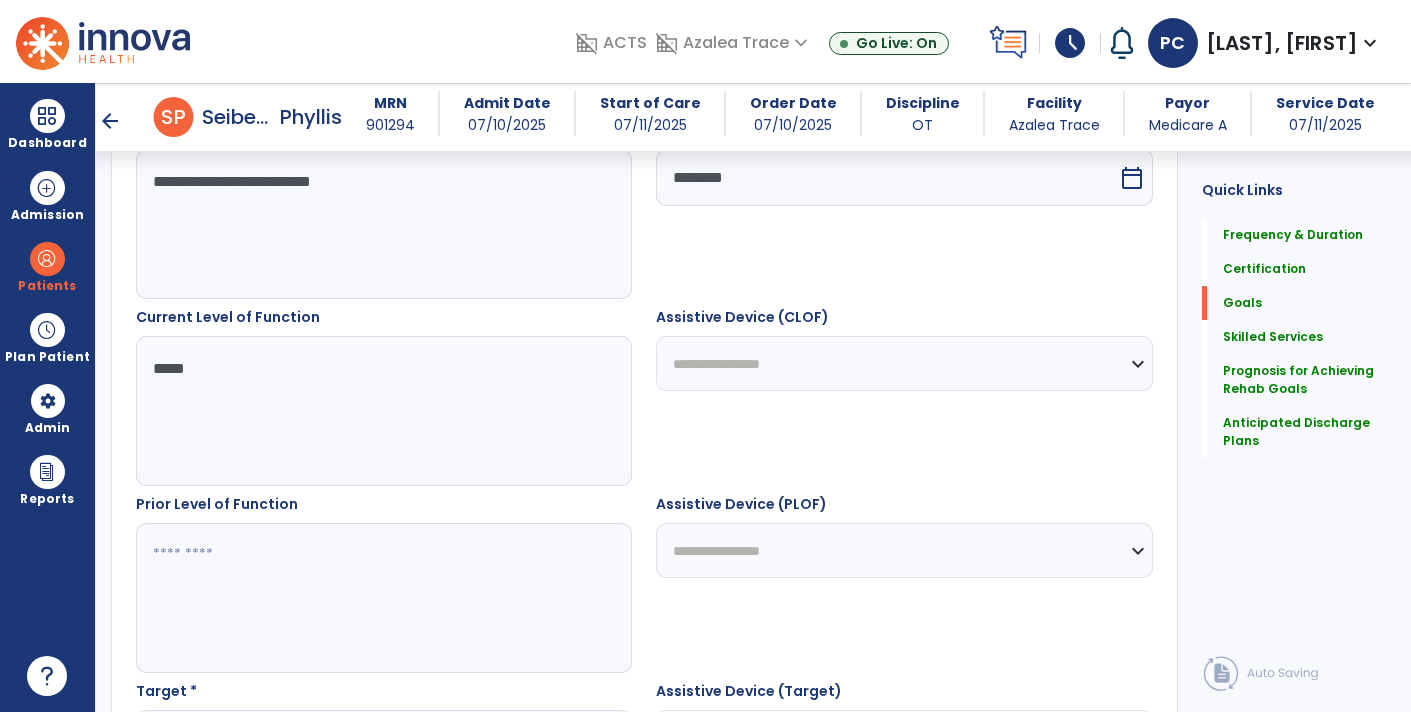 type on "*****" 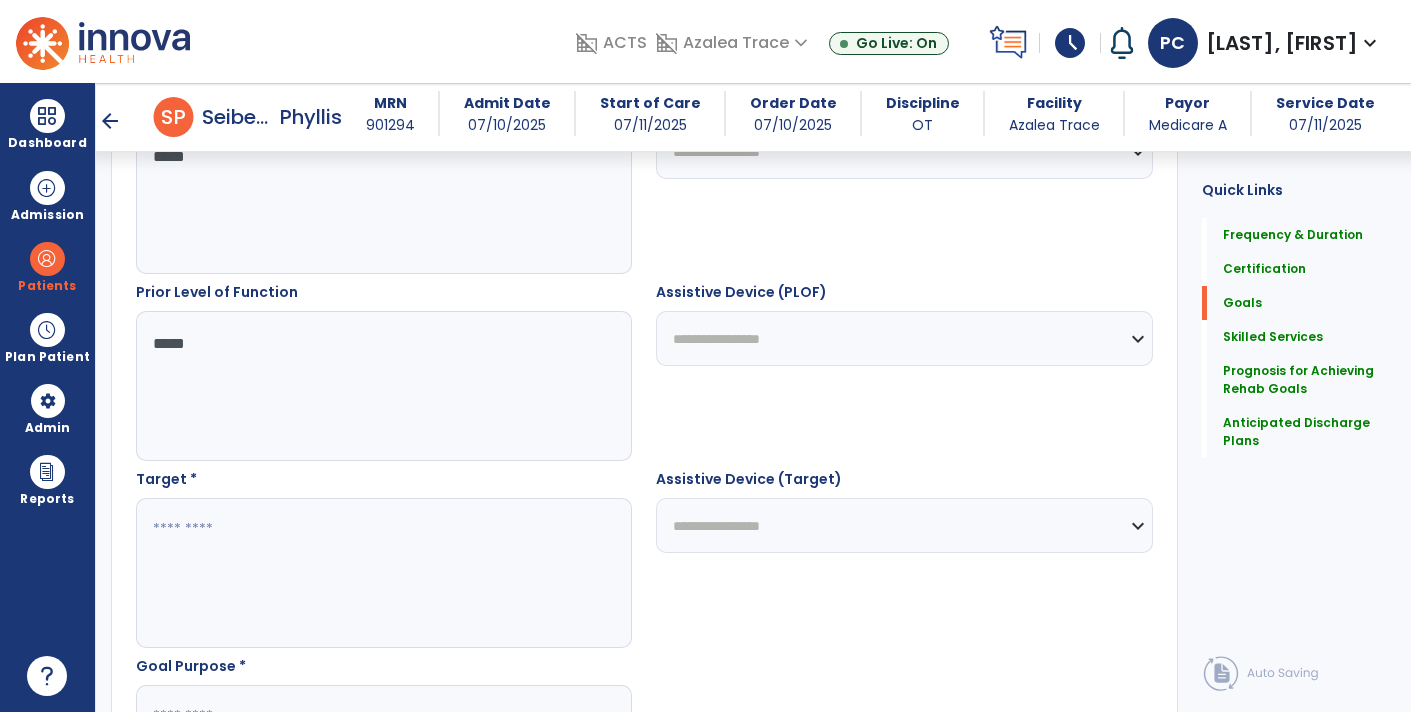 scroll, scrollTop: 822, scrollLeft: 0, axis: vertical 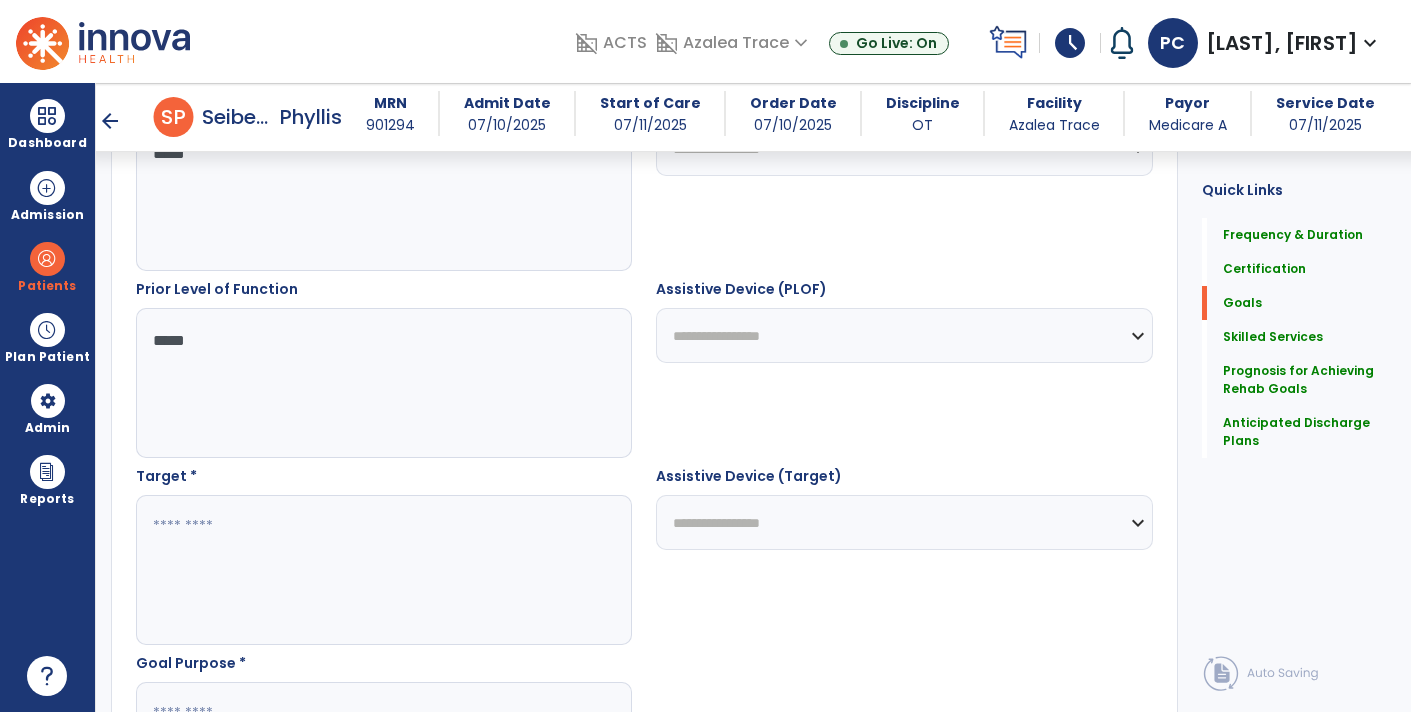 type on "*****" 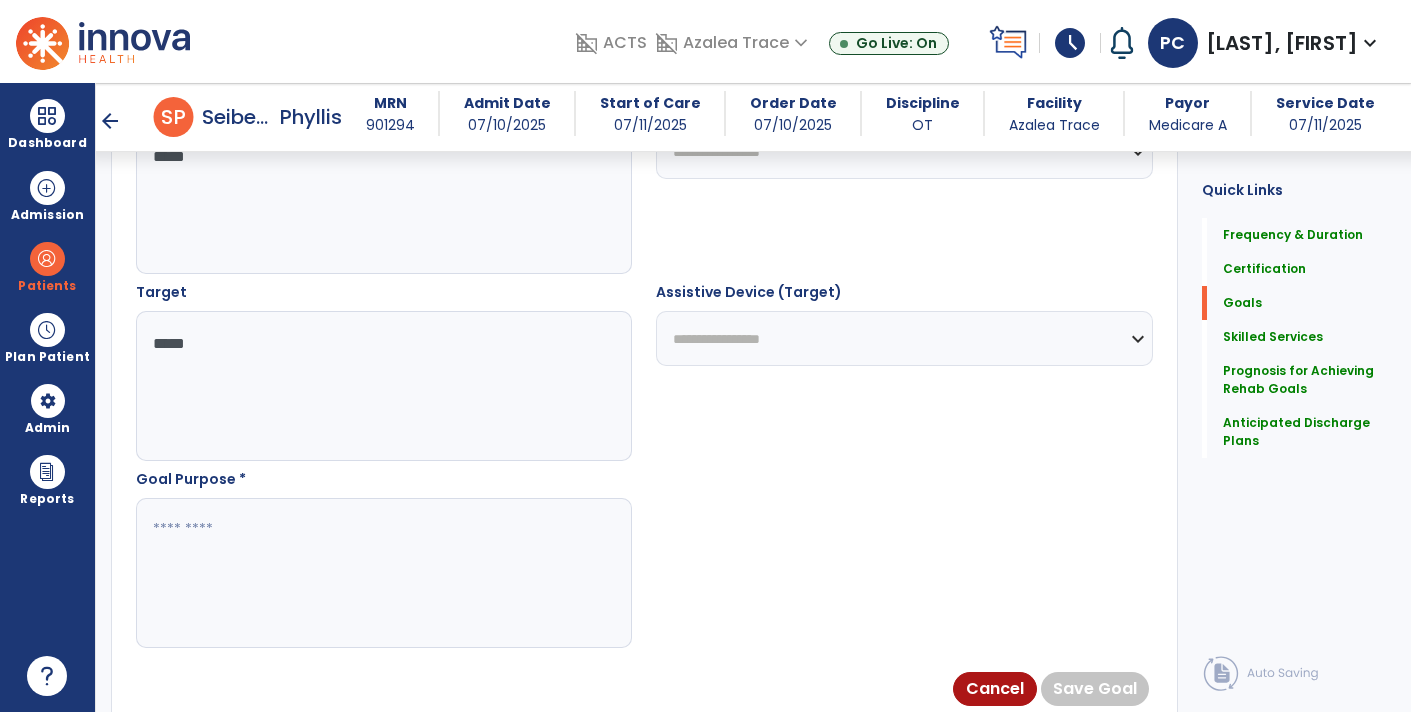 scroll, scrollTop: 1006, scrollLeft: 0, axis: vertical 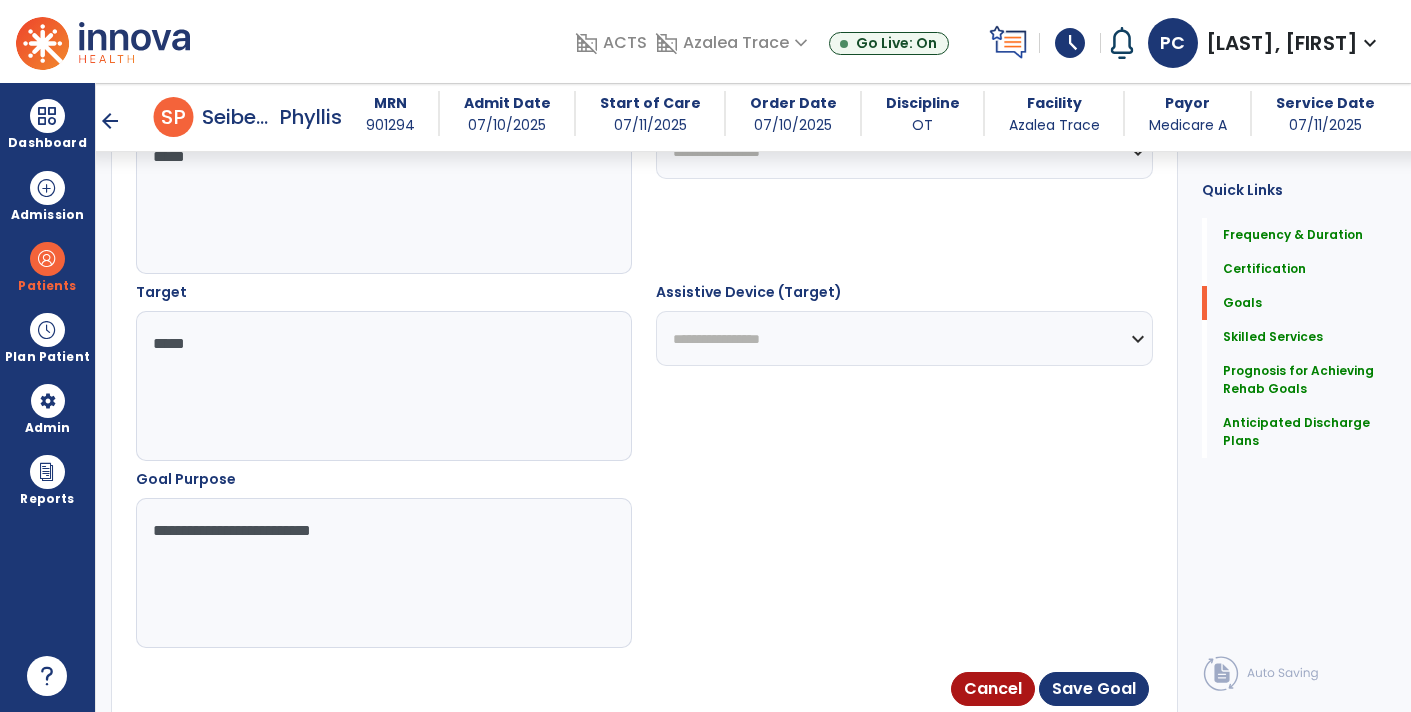 type on "**********" 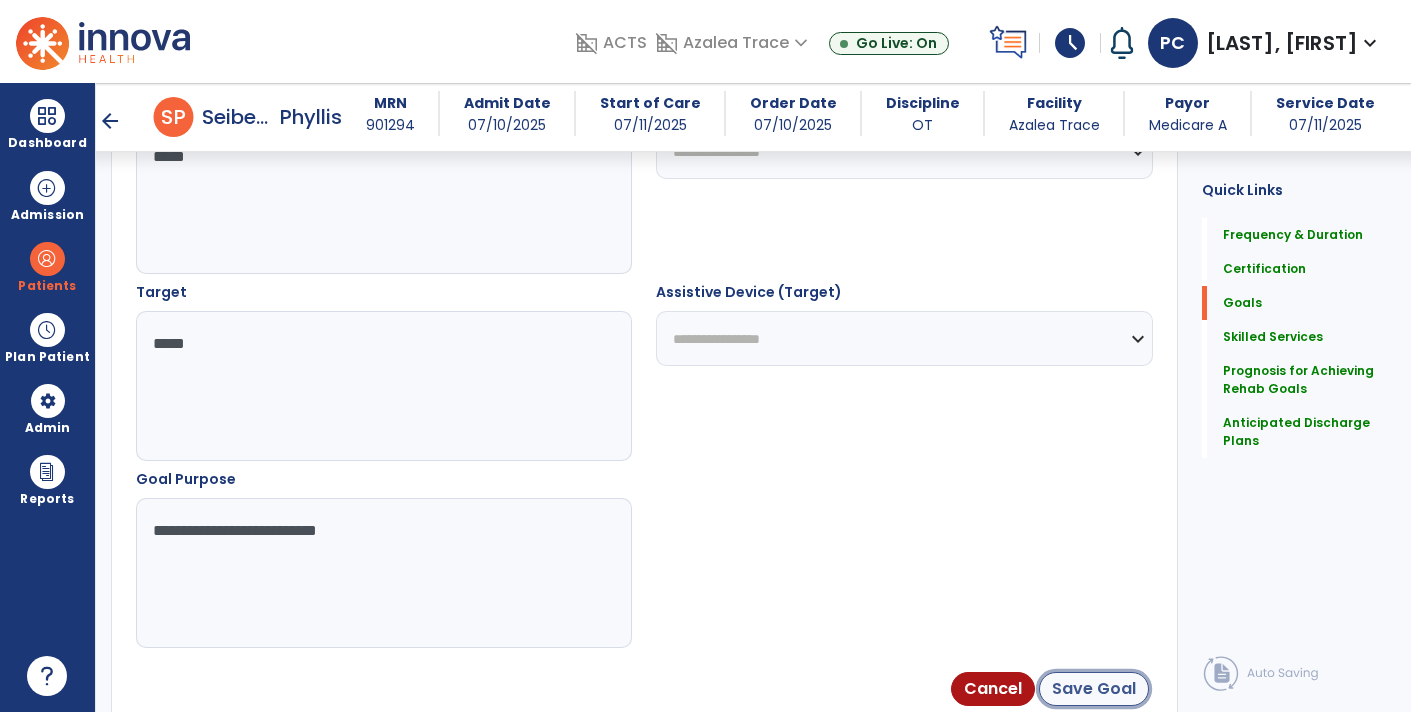 click on "Save Goal" at bounding box center [1094, 689] 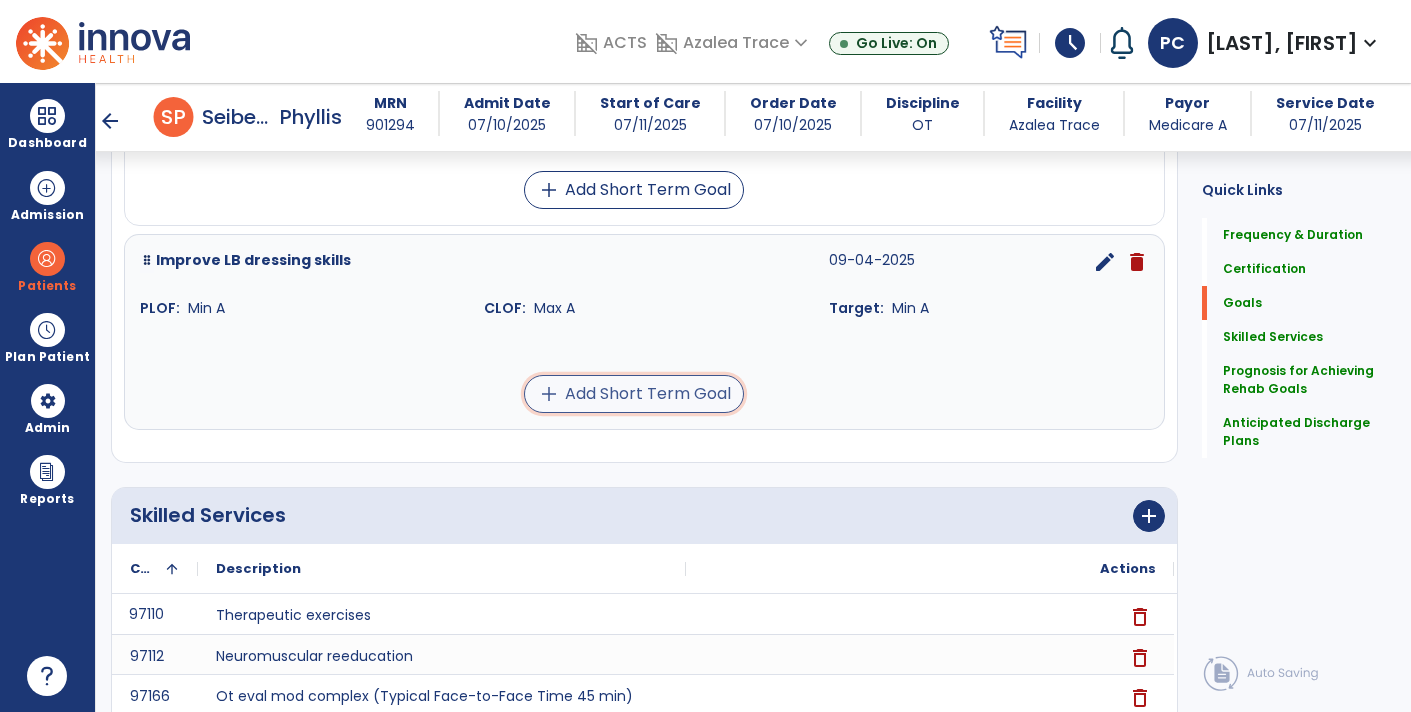 click on "add  Add Short Term Goal" at bounding box center (634, 394) 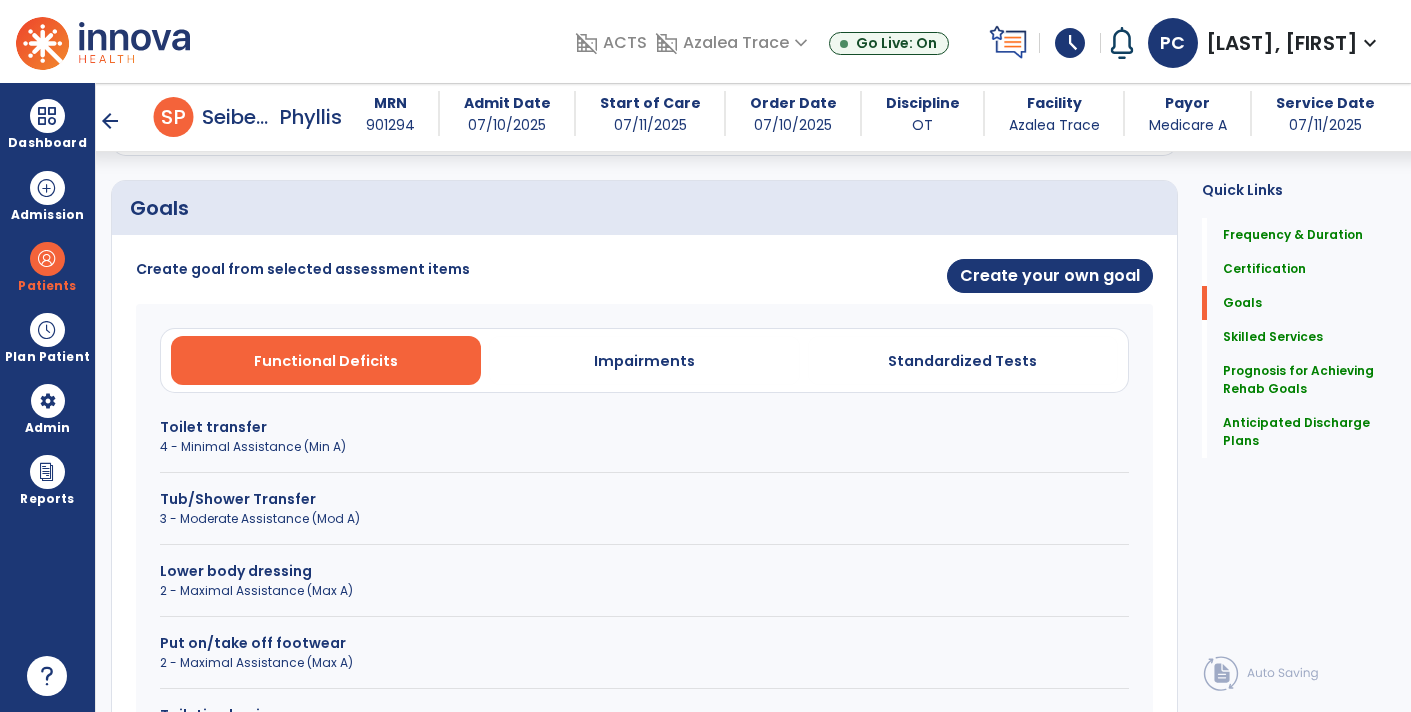 scroll, scrollTop: 432, scrollLeft: 0, axis: vertical 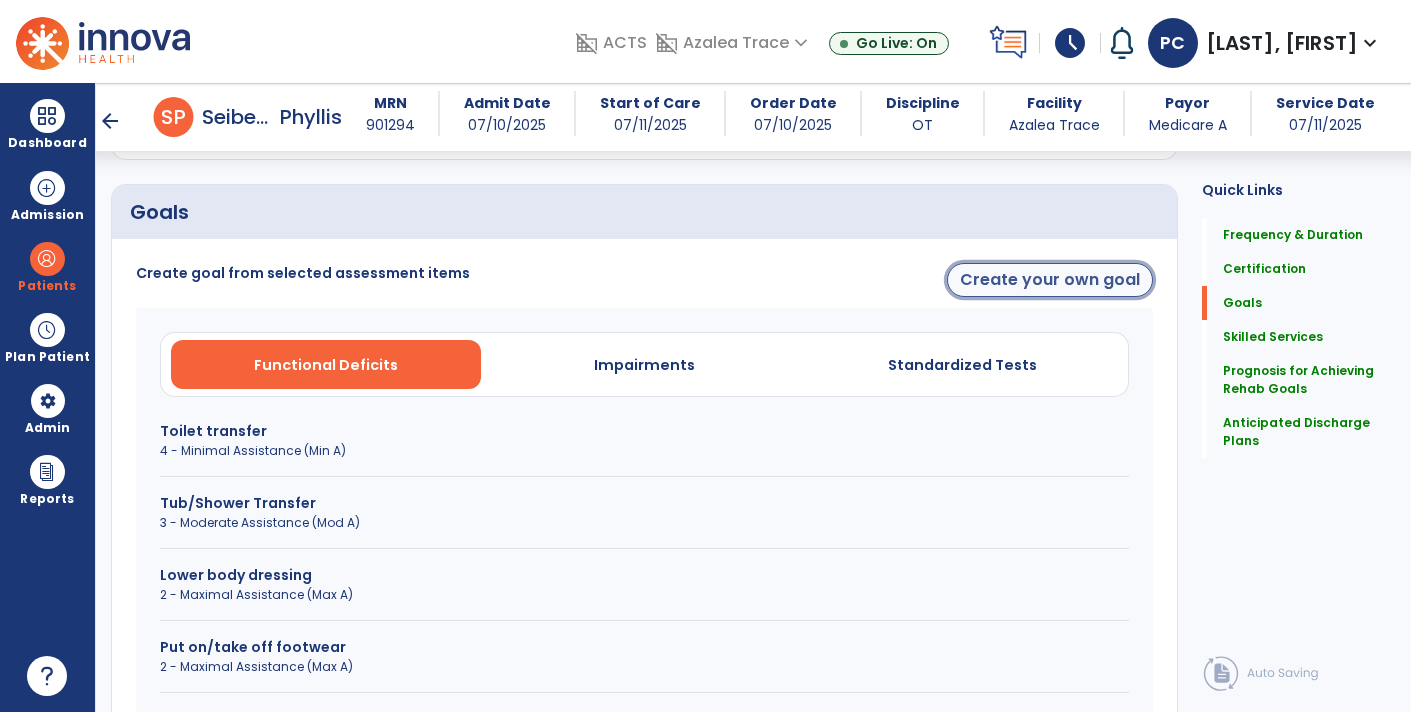 click on "Create your own goal" at bounding box center (1050, 280) 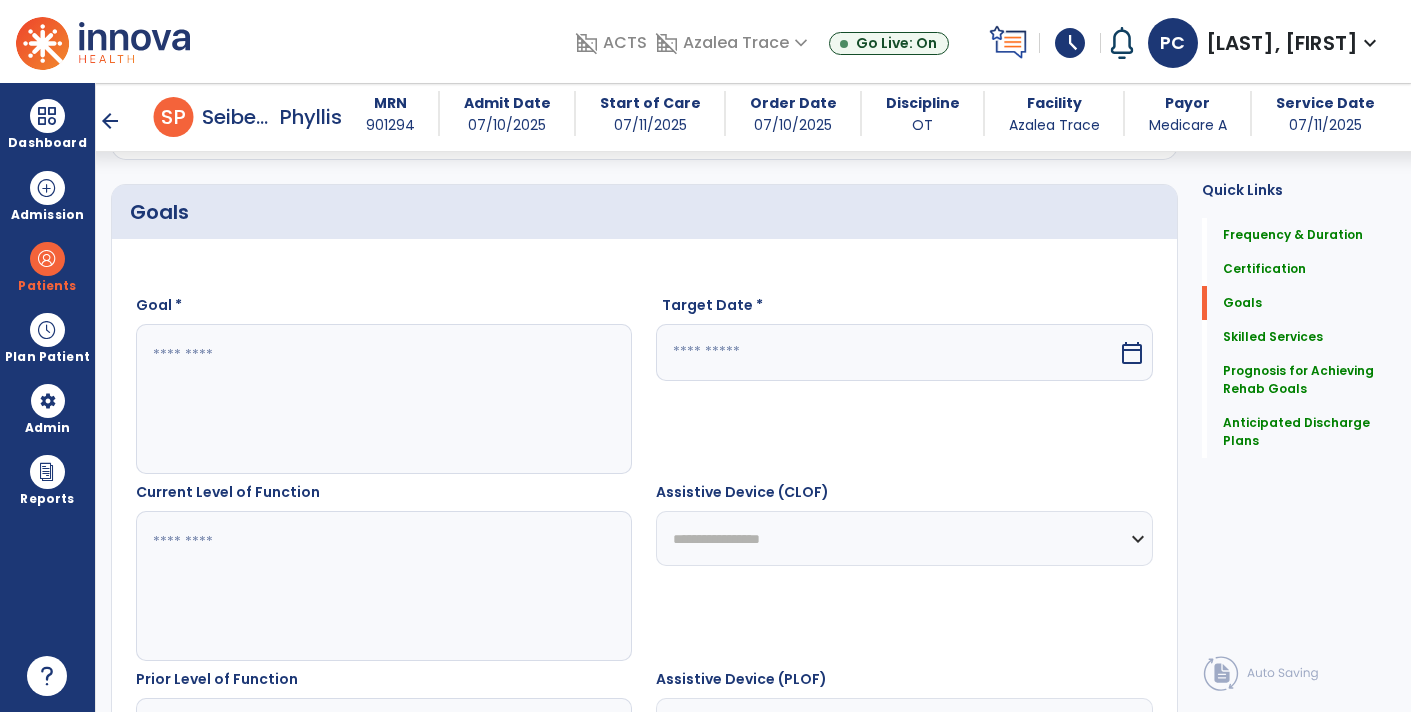 click at bounding box center [383, 399] 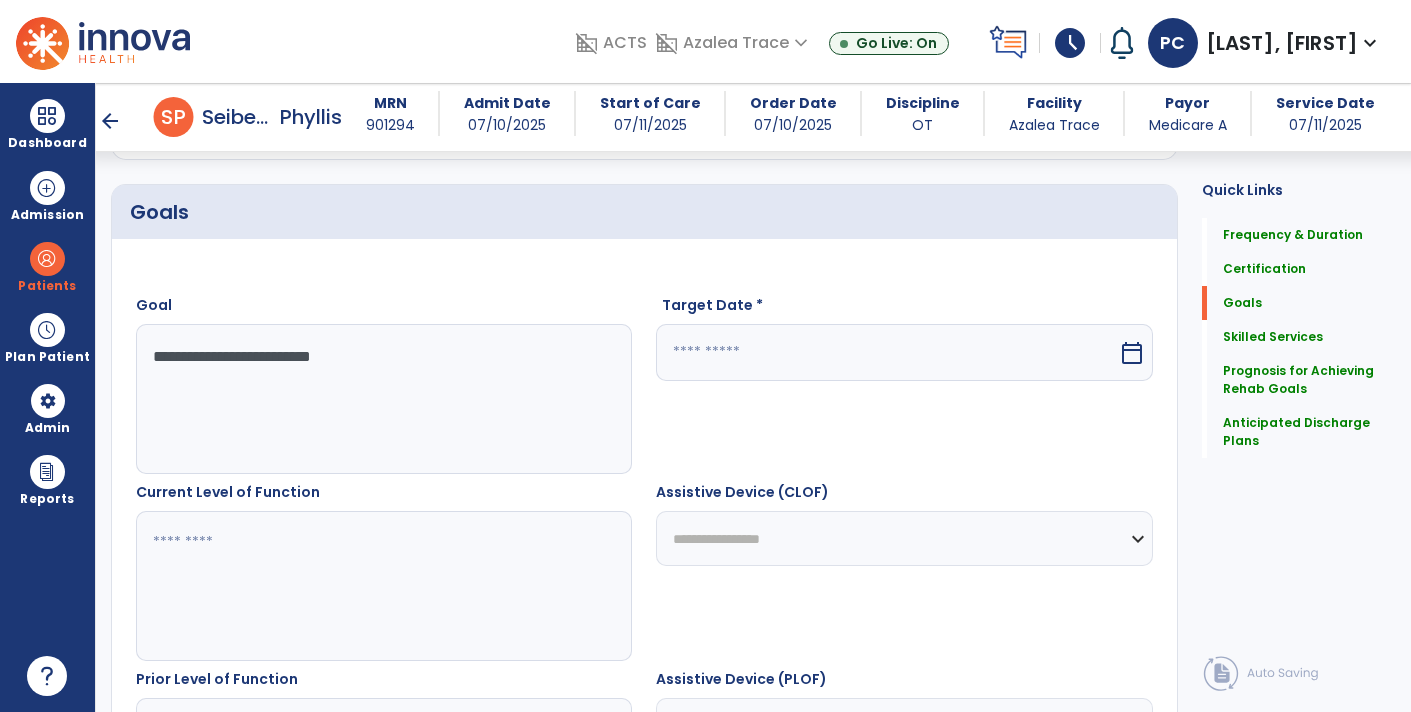 type on "**********" 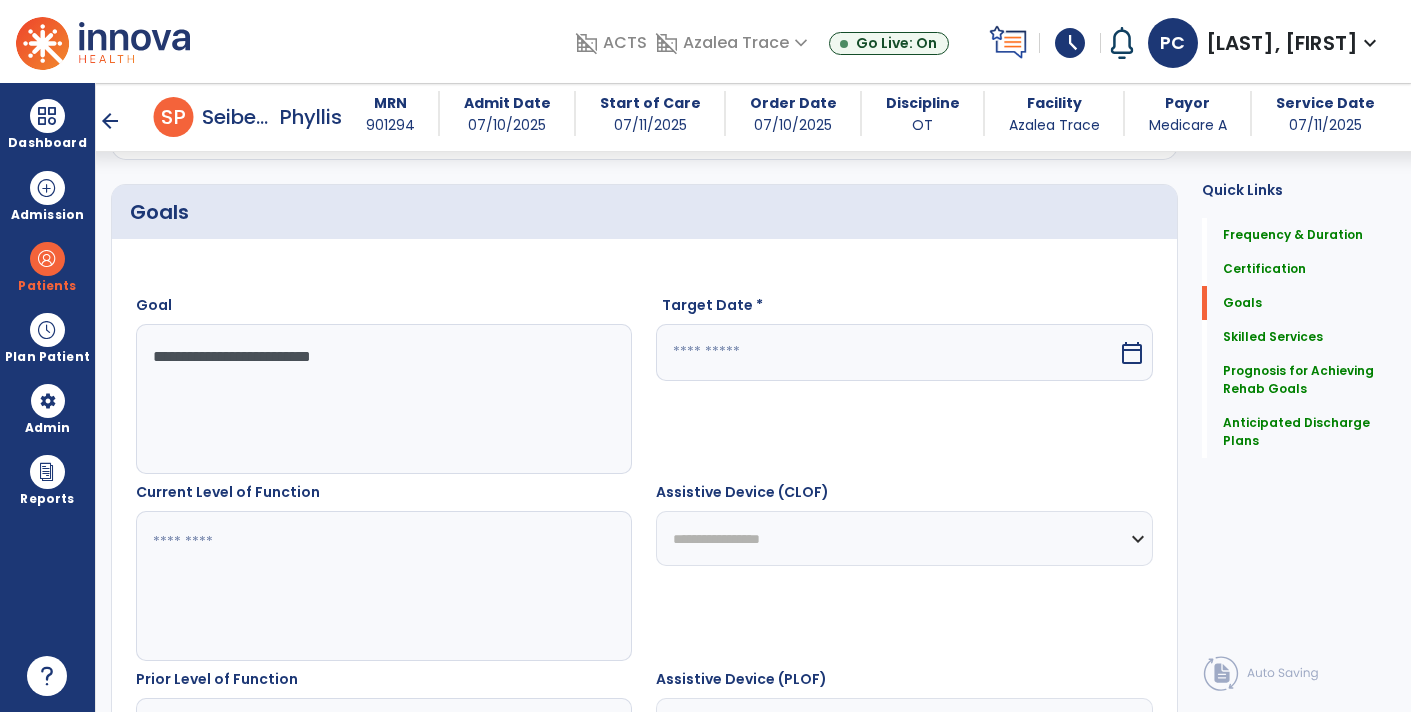 click on "calendar_today" at bounding box center [1134, 352] 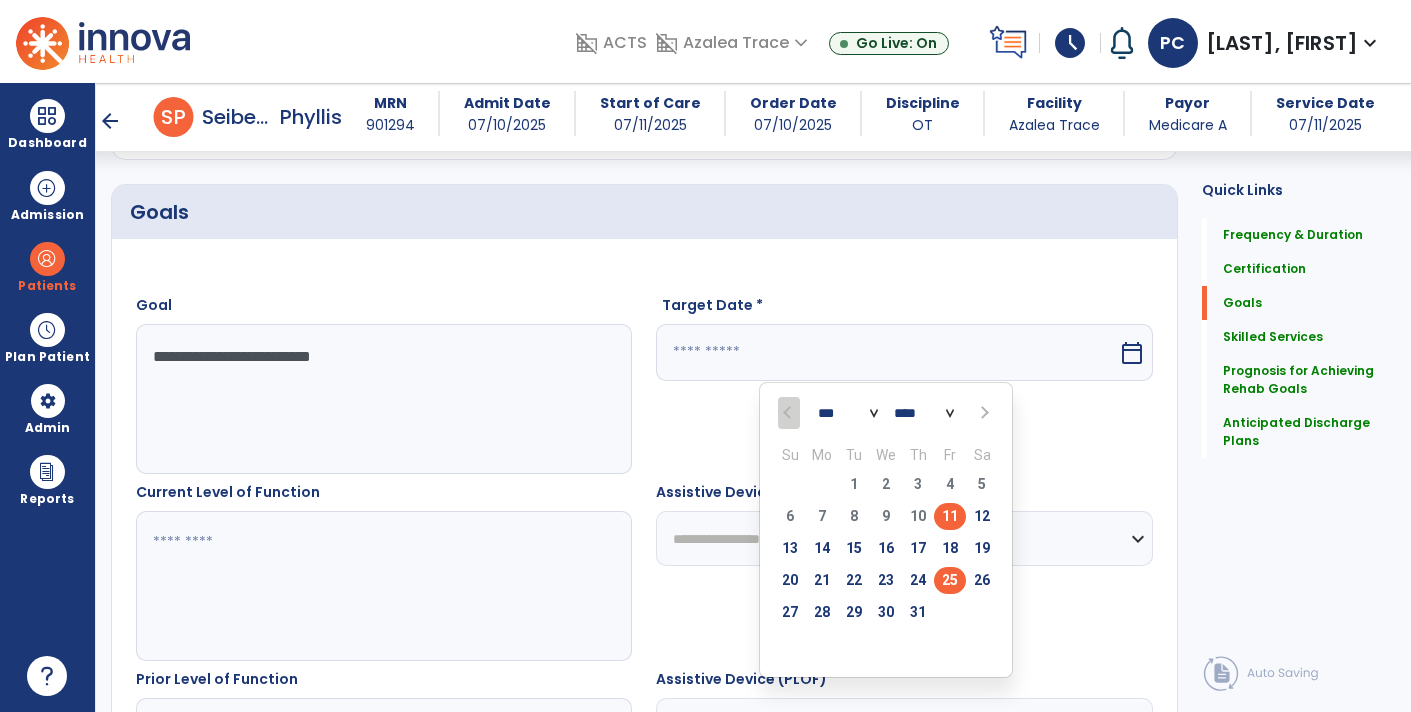 click on "25" at bounding box center (950, 580) 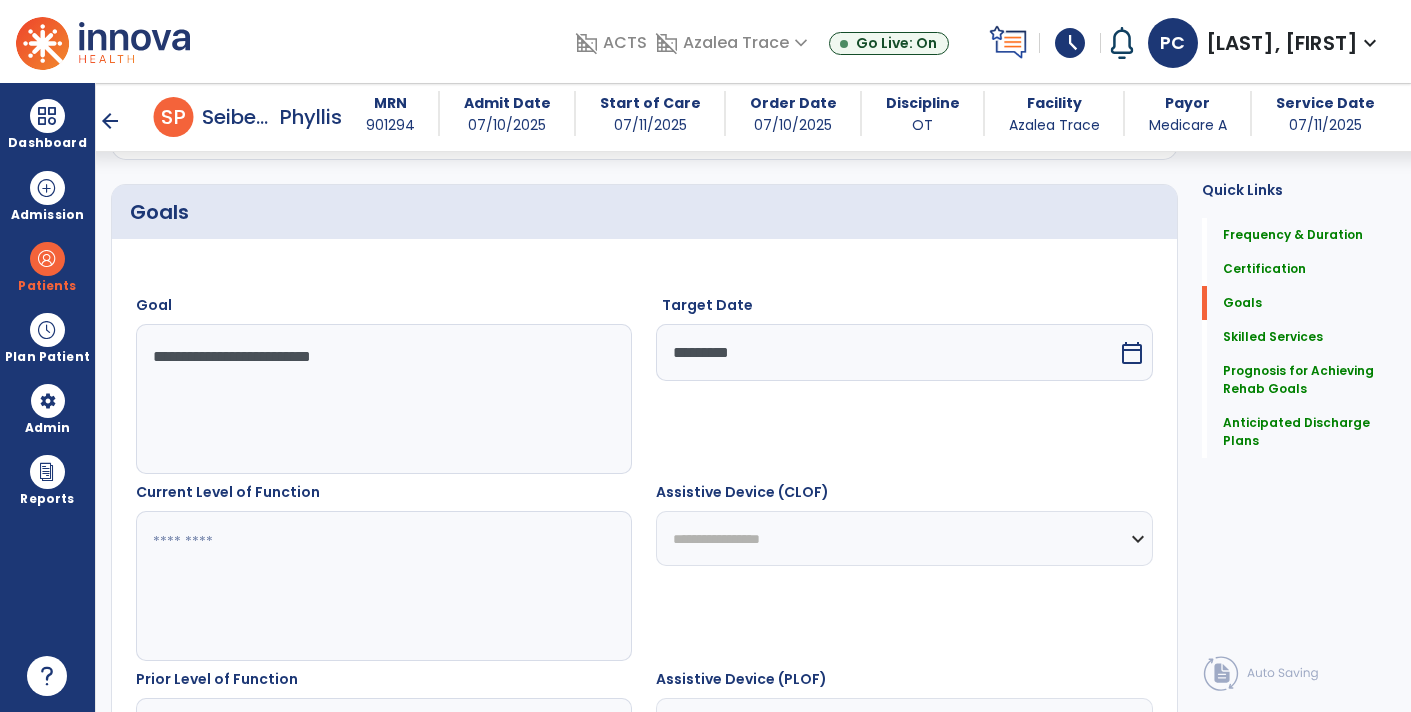 click at bounding box center (383, 586) 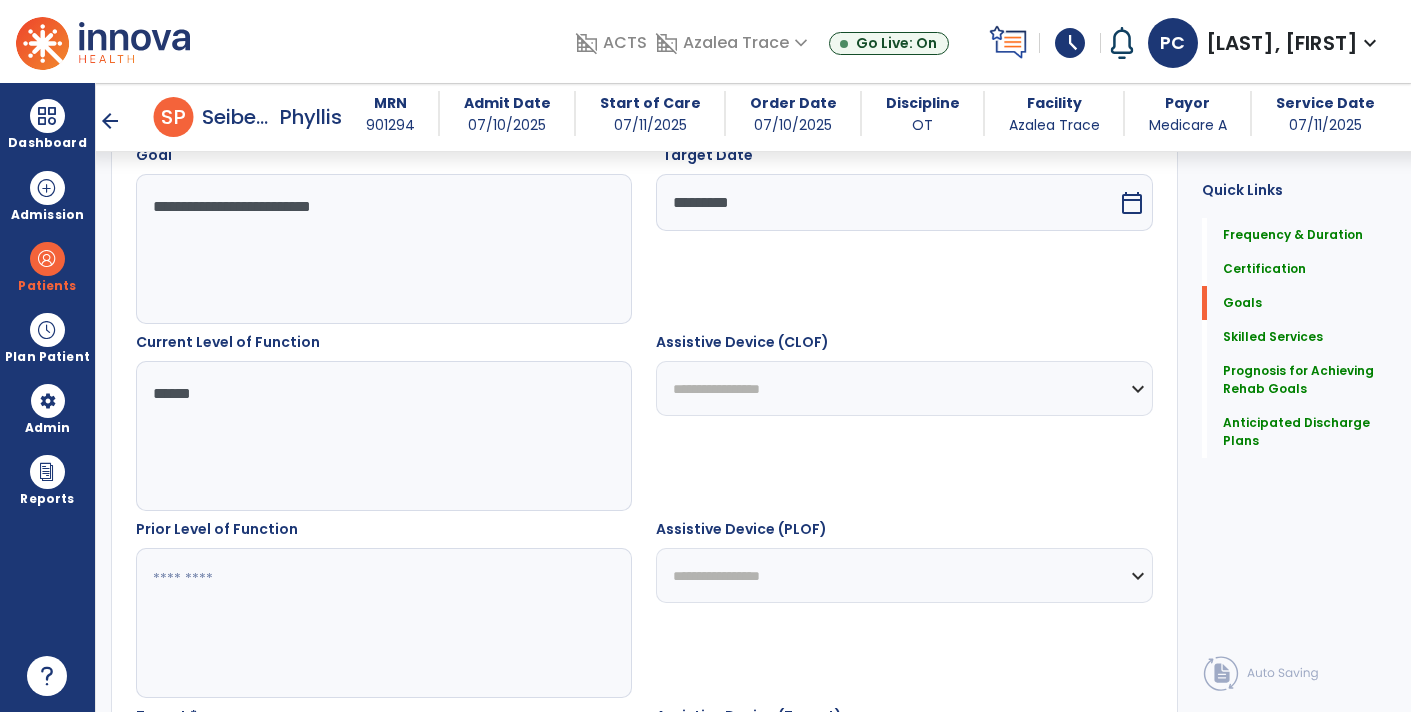 scroll, scrollTop: 585, scrollLeft: 0, axis: vertical 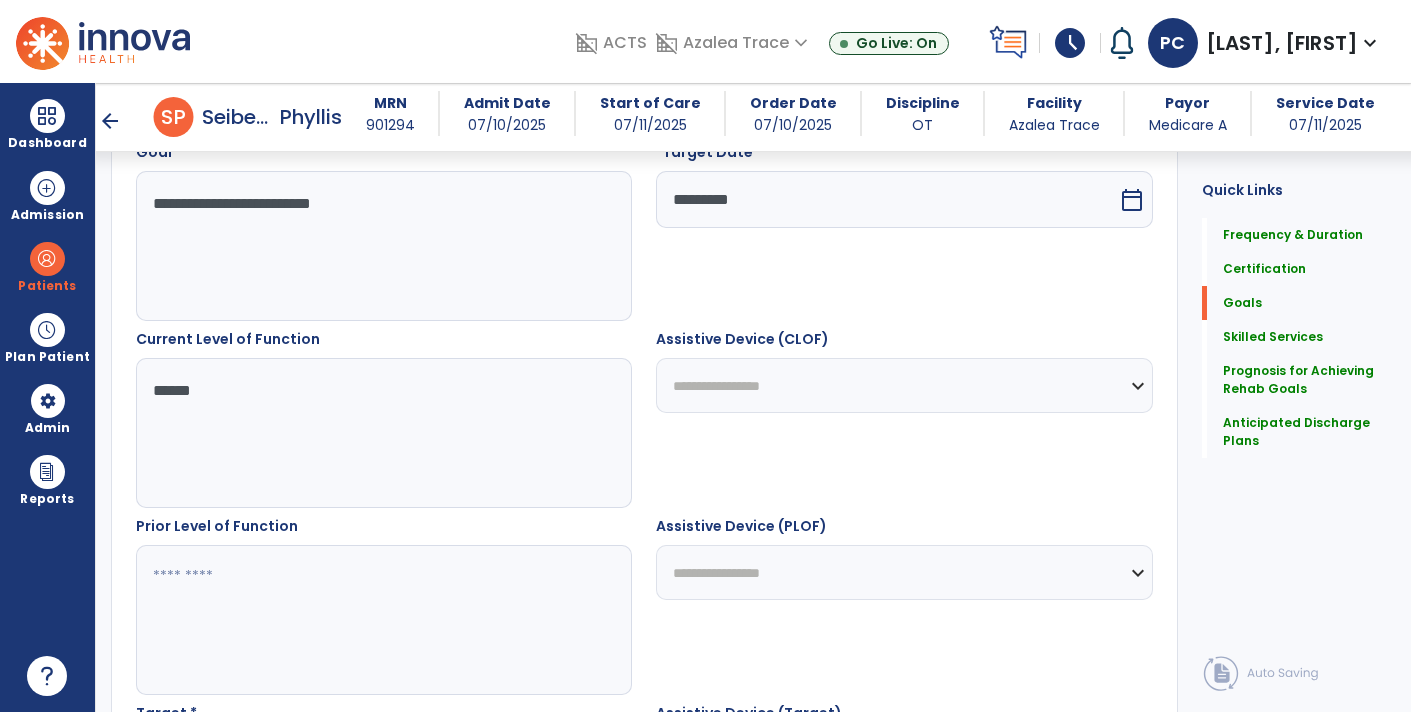 type on "*****" 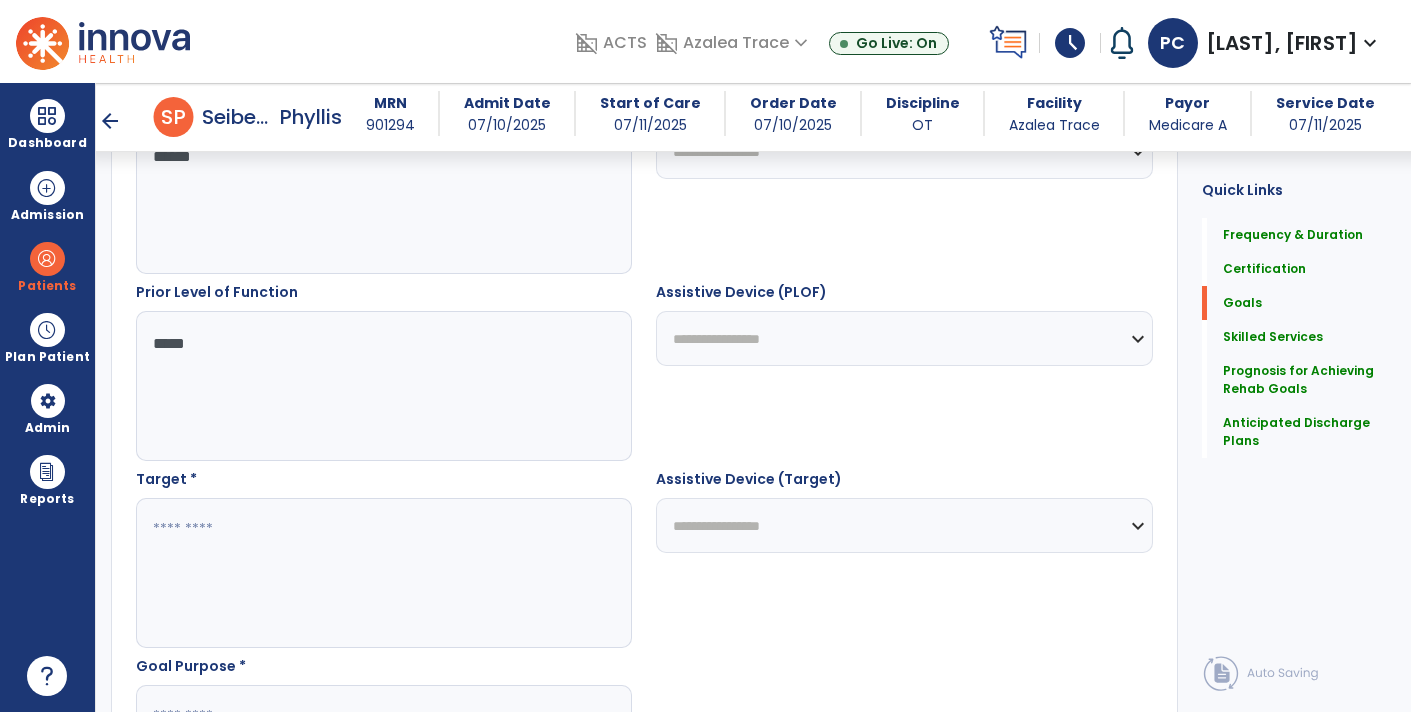 scroll, scrollTop: 824, scrollLeft: 0, axis: vertical 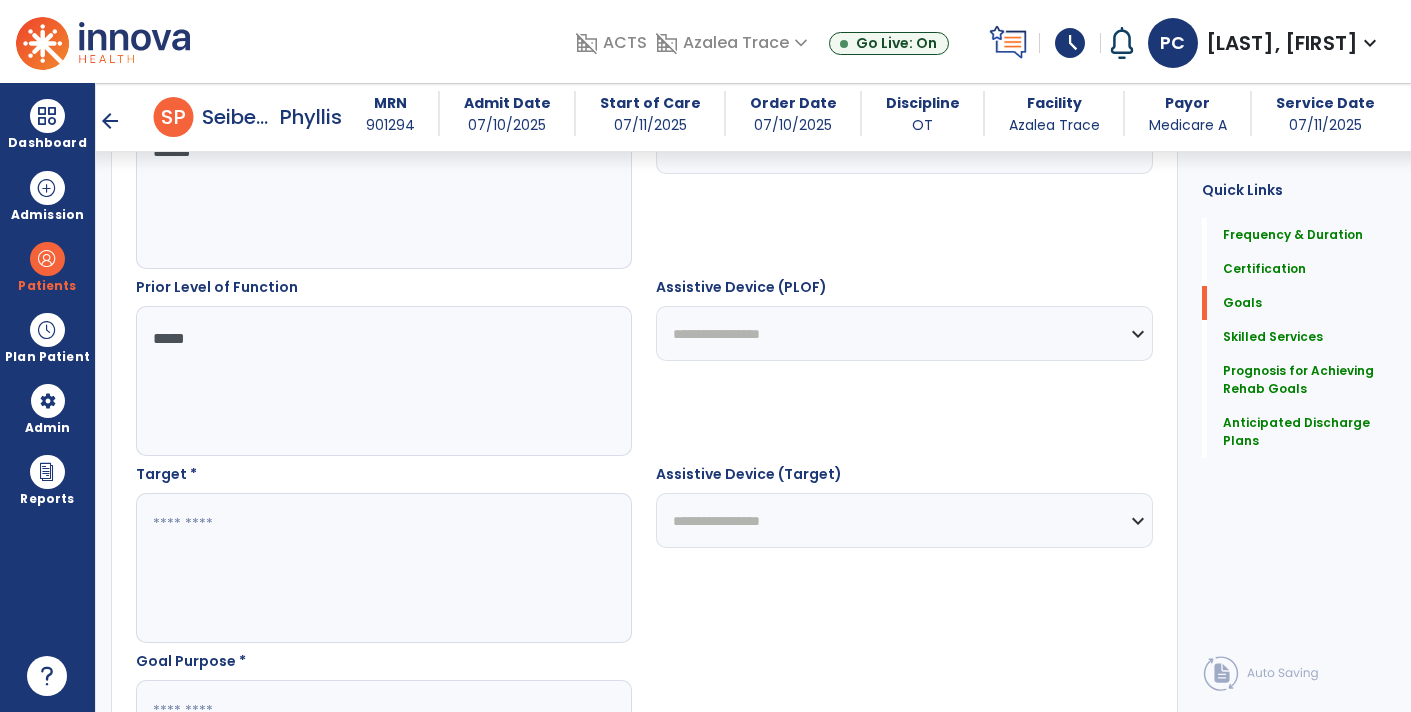 type on "*****" 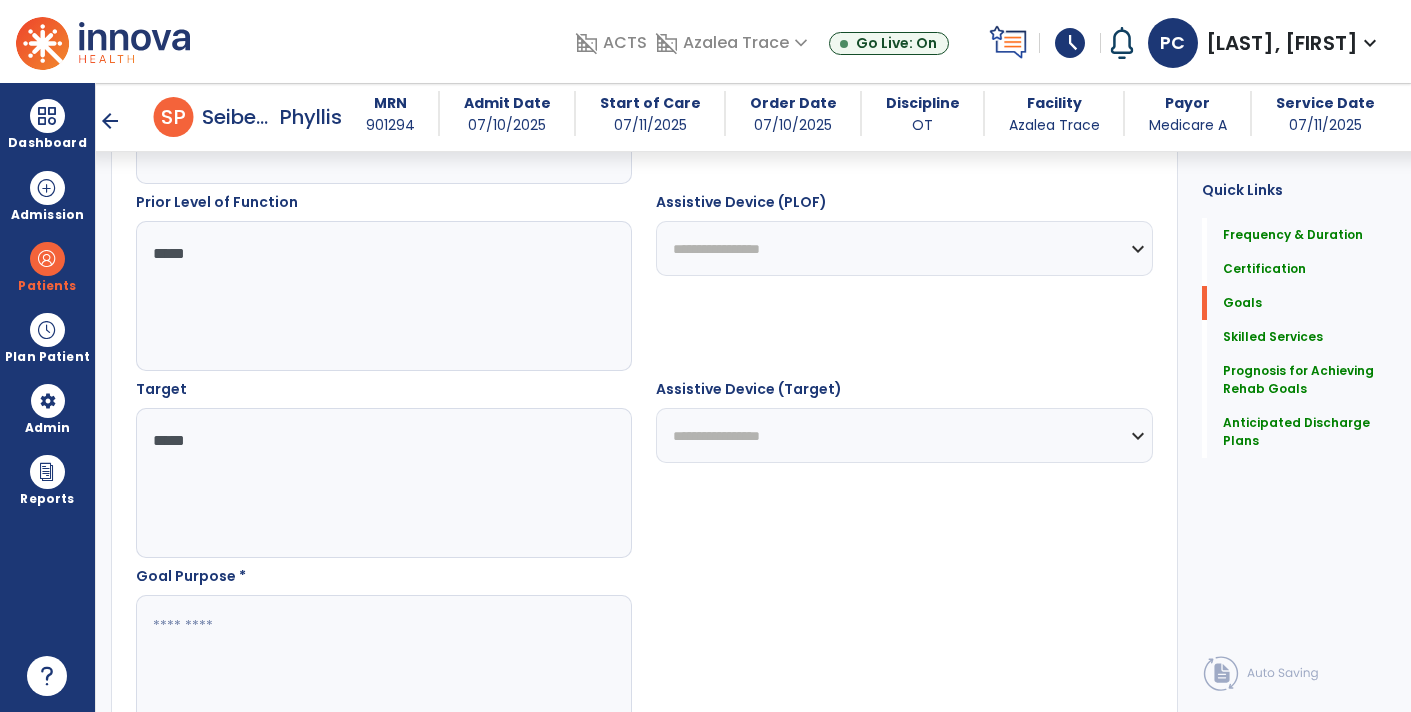 scroll, scrollTop: 963, scrollLeft: 0, axis: vertical 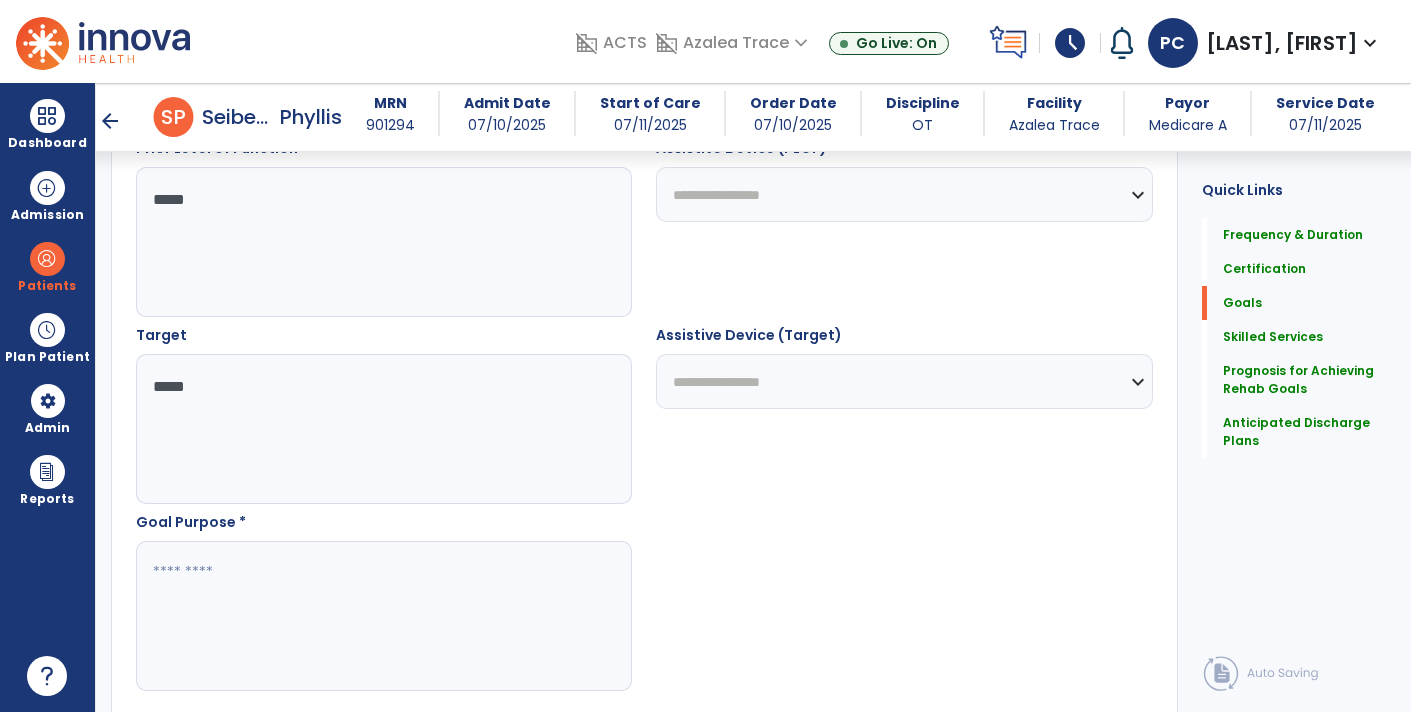 type on "*****" 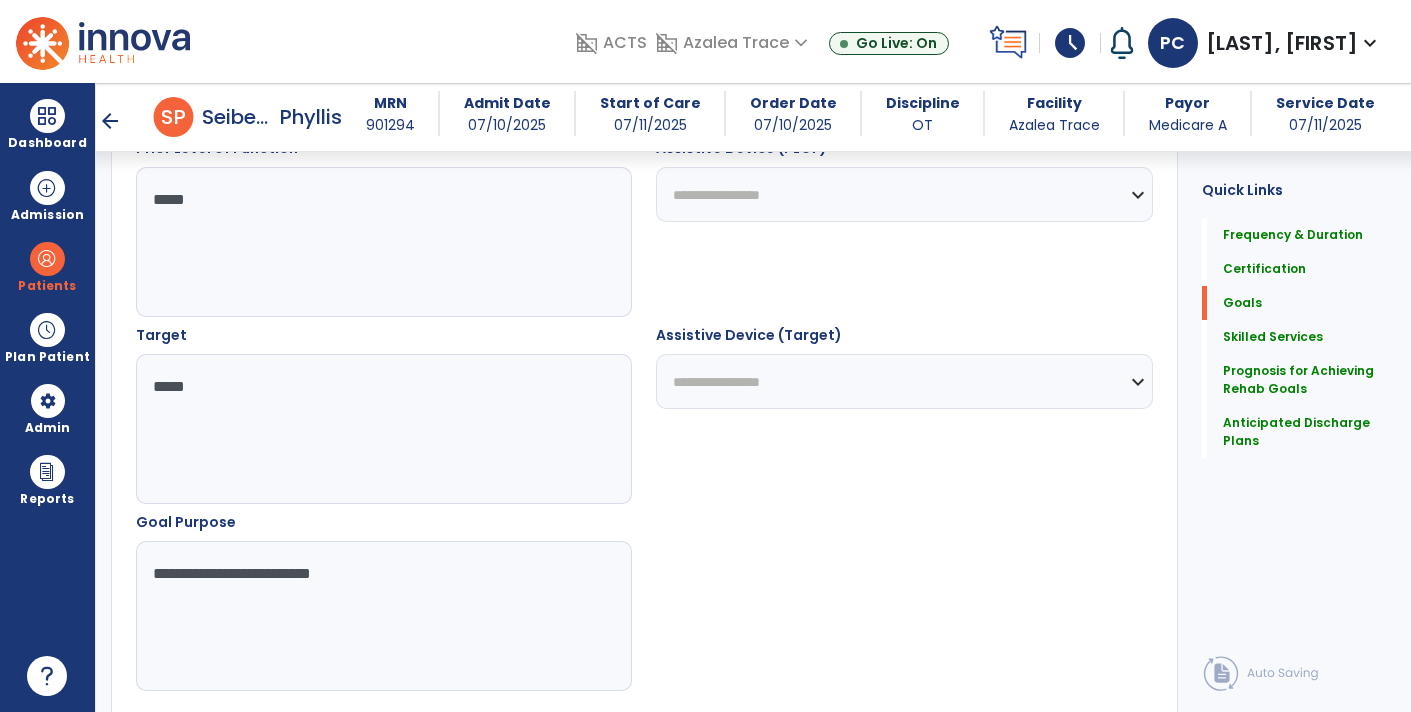 type on "**********" 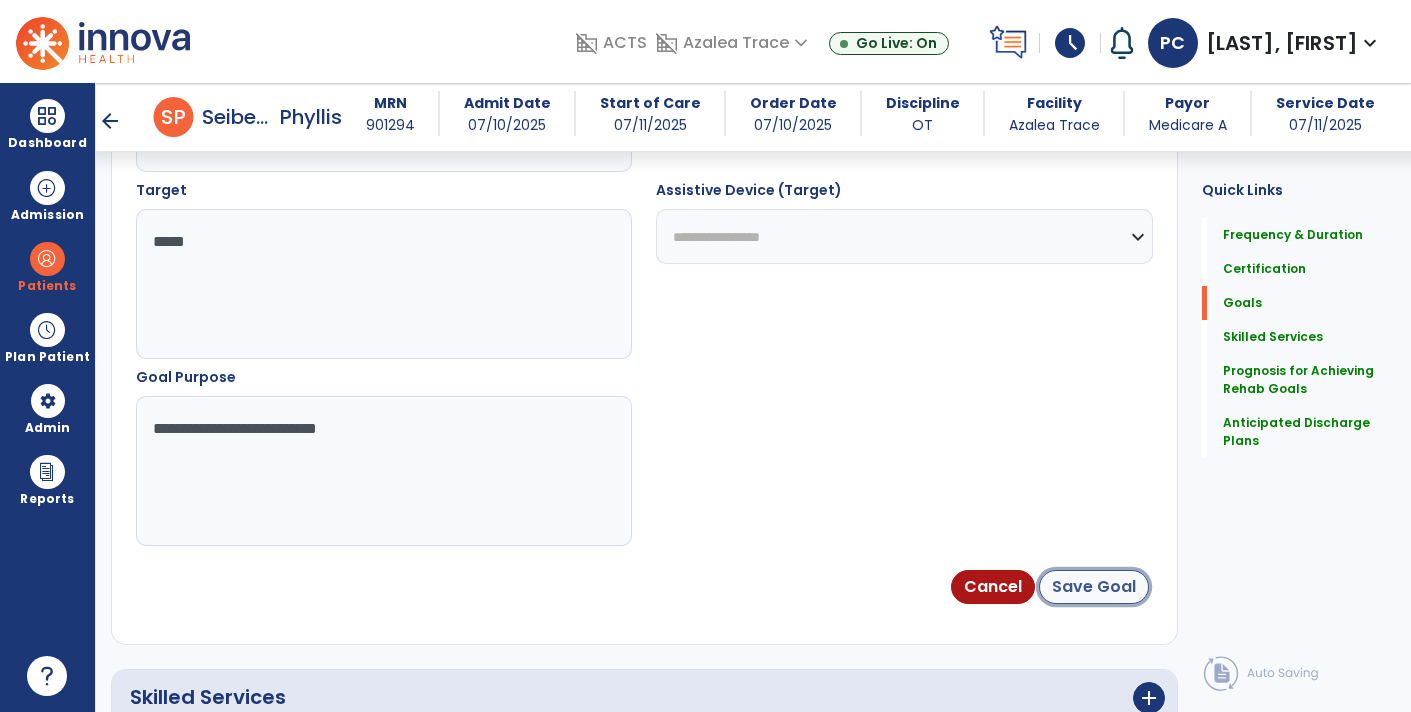 click on "Save Goal" at bounding box center (1094, 587) 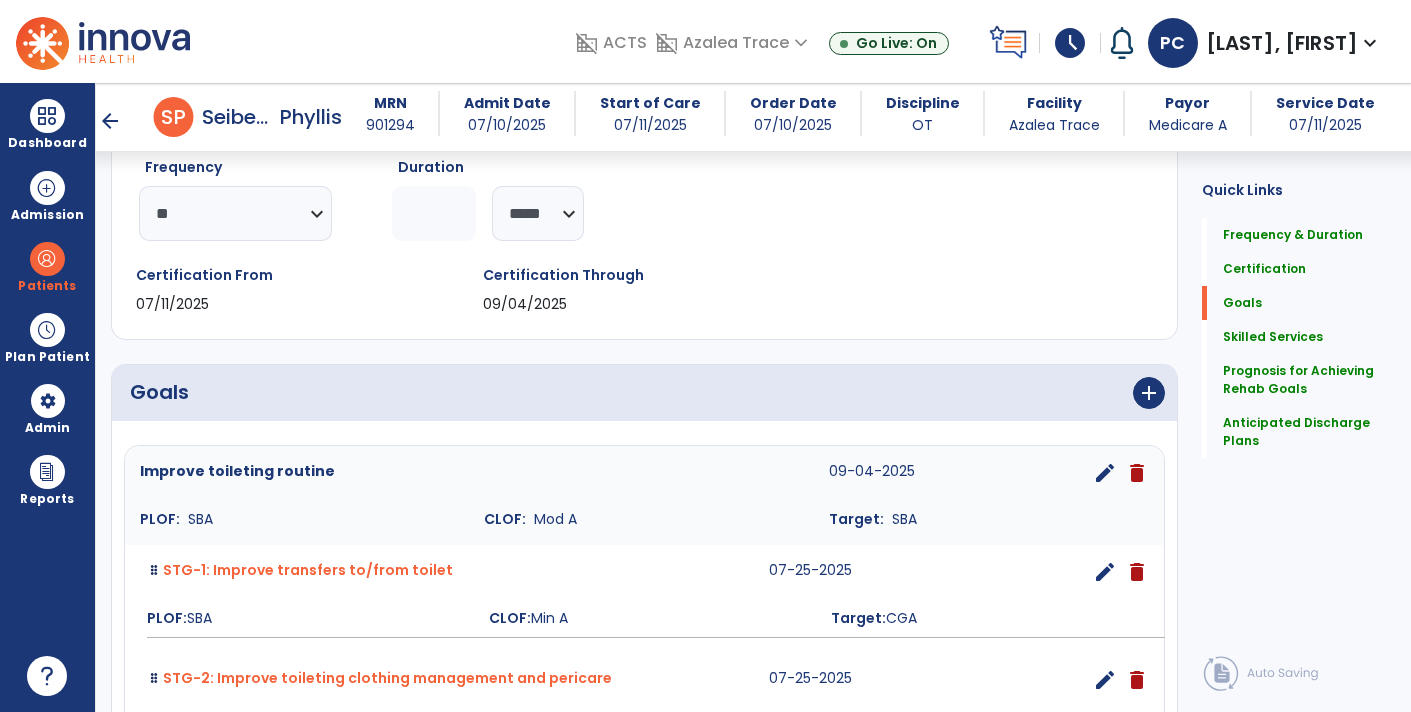 scroll, scrollTop: 246, scrollLeft: 0, axis: vertical 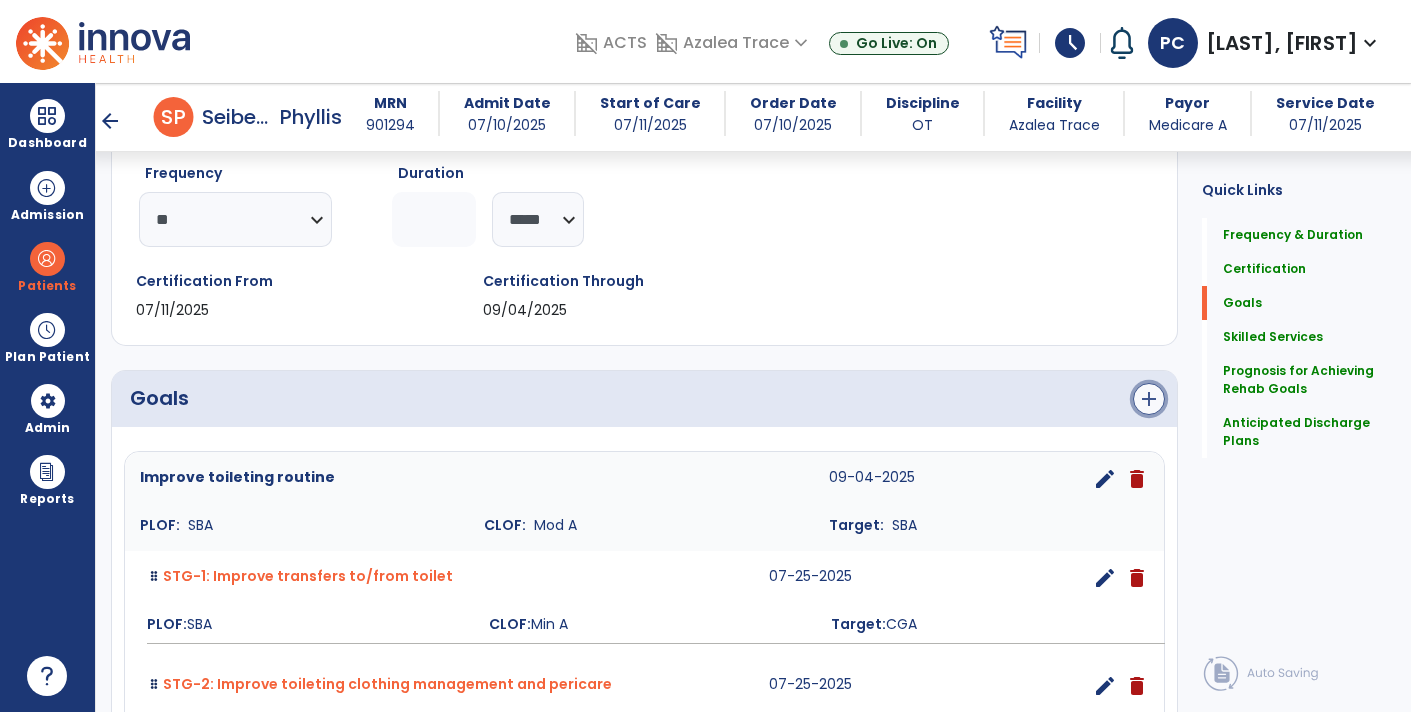 click on "add" at bounding box center [1149, 399] 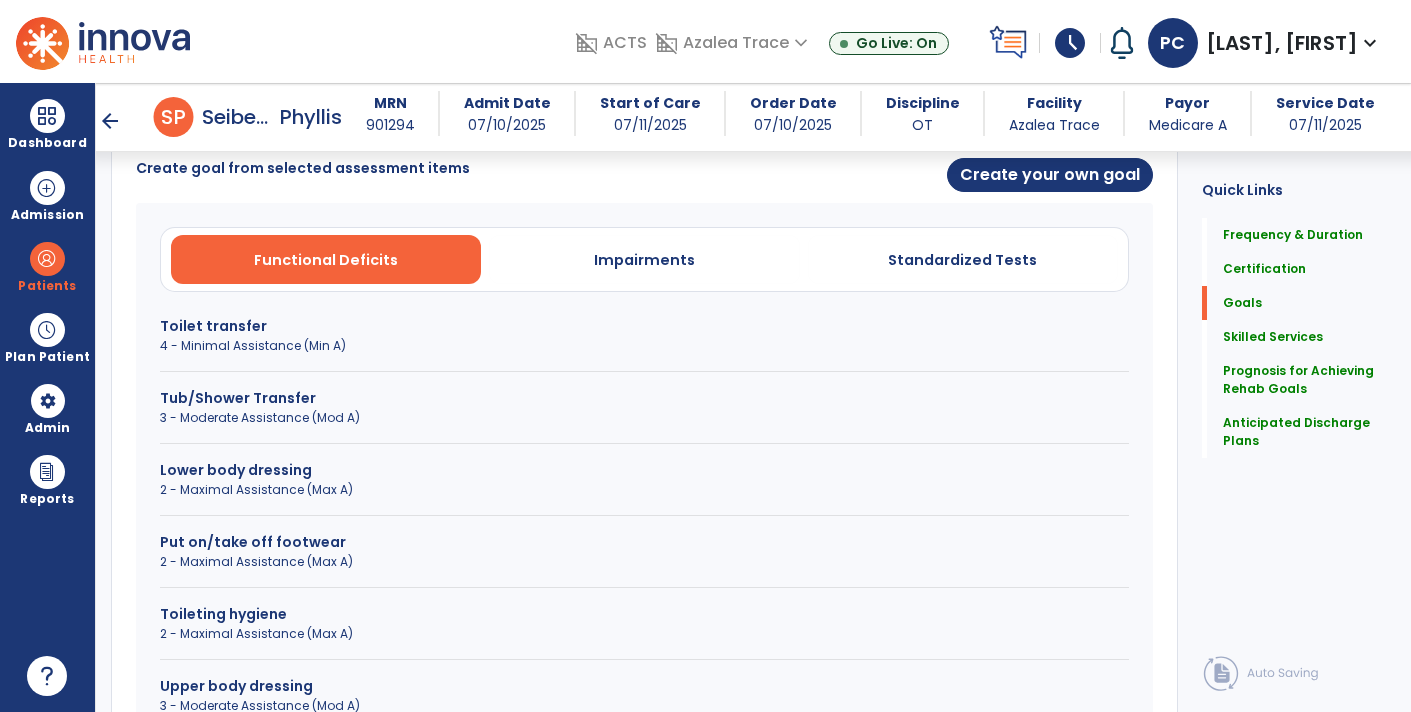 scroll, scrollTop: 532, scrollLeft: 0, axis: vertical 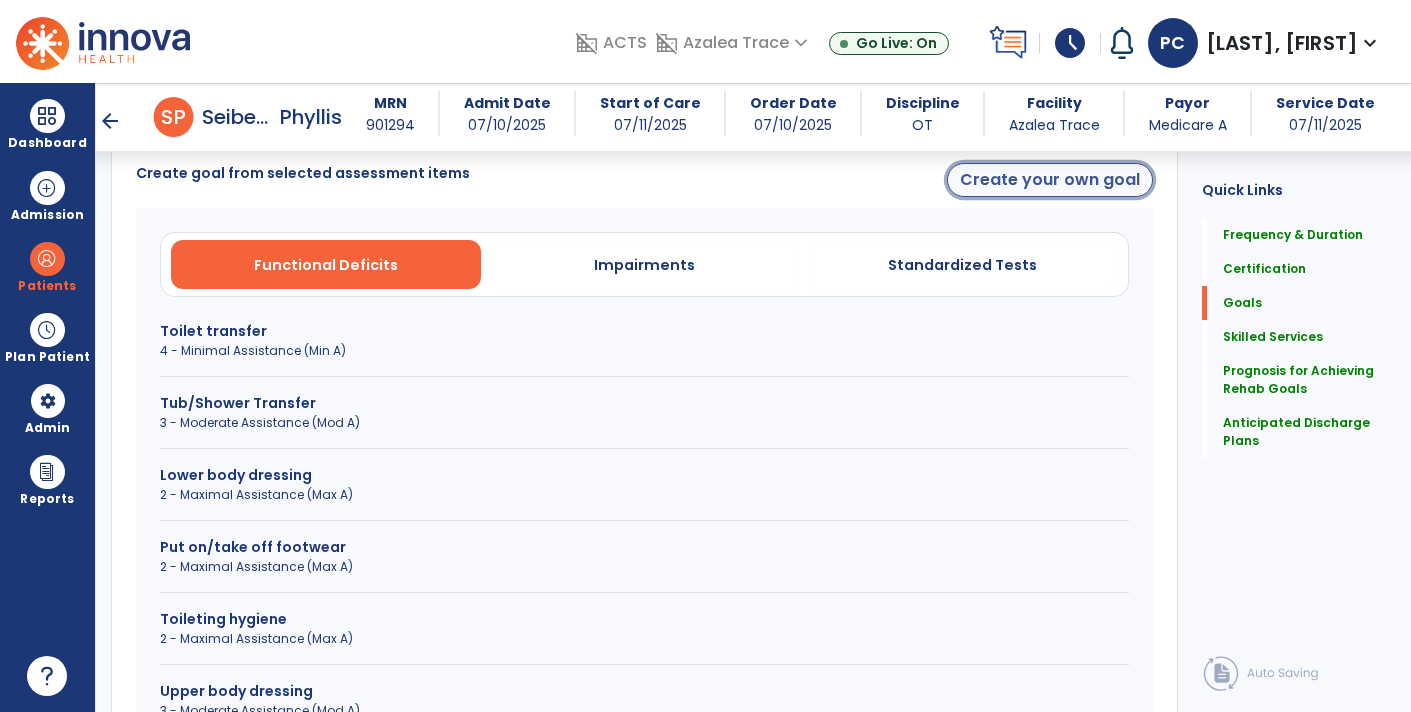 click on "Create your own goal" at bounding box center [1050, 180] 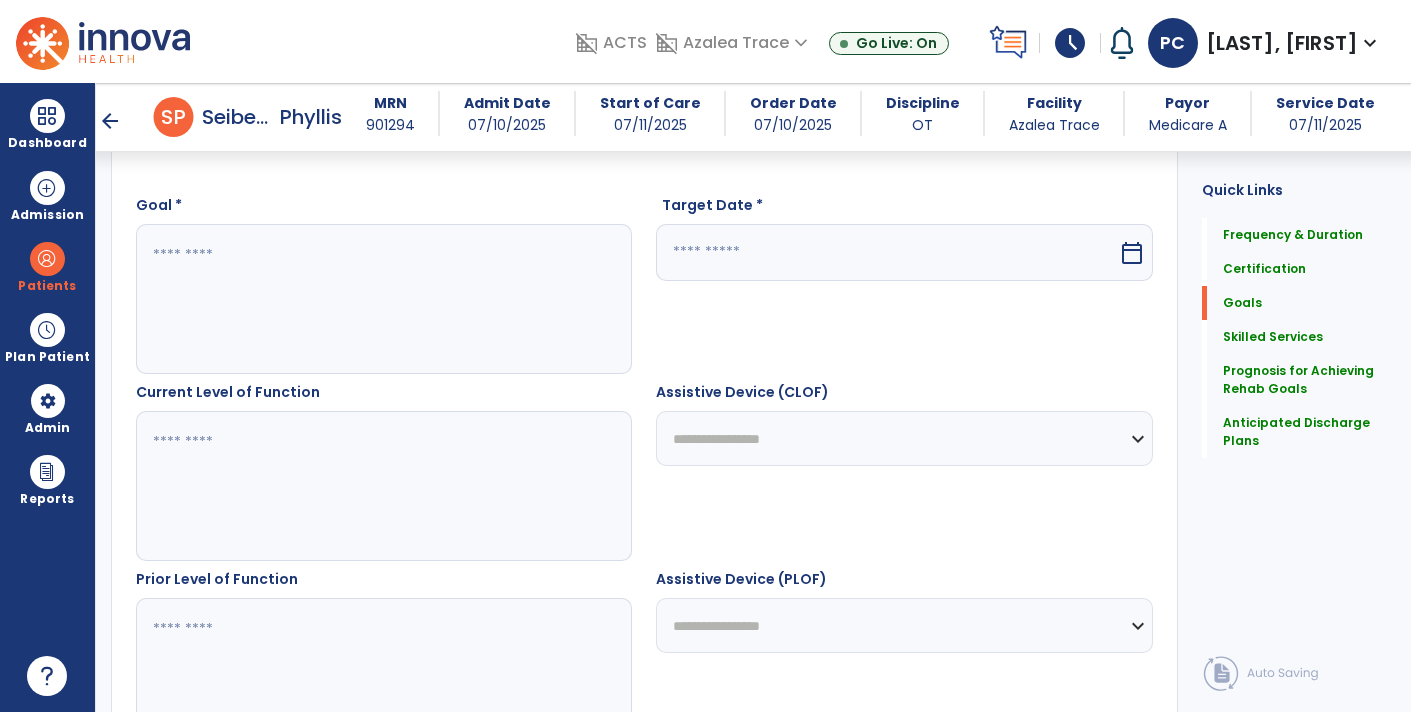 click at bounding box center (383, 299) 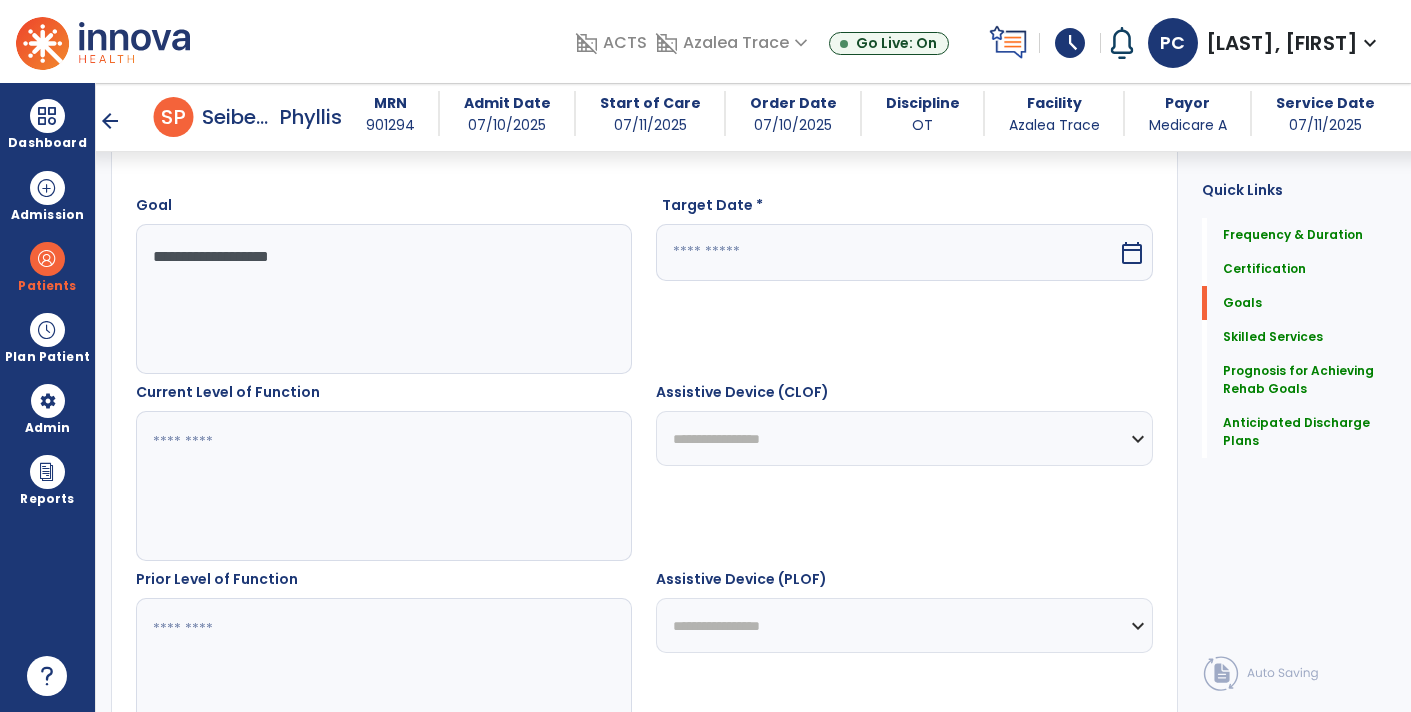 type on "**********" 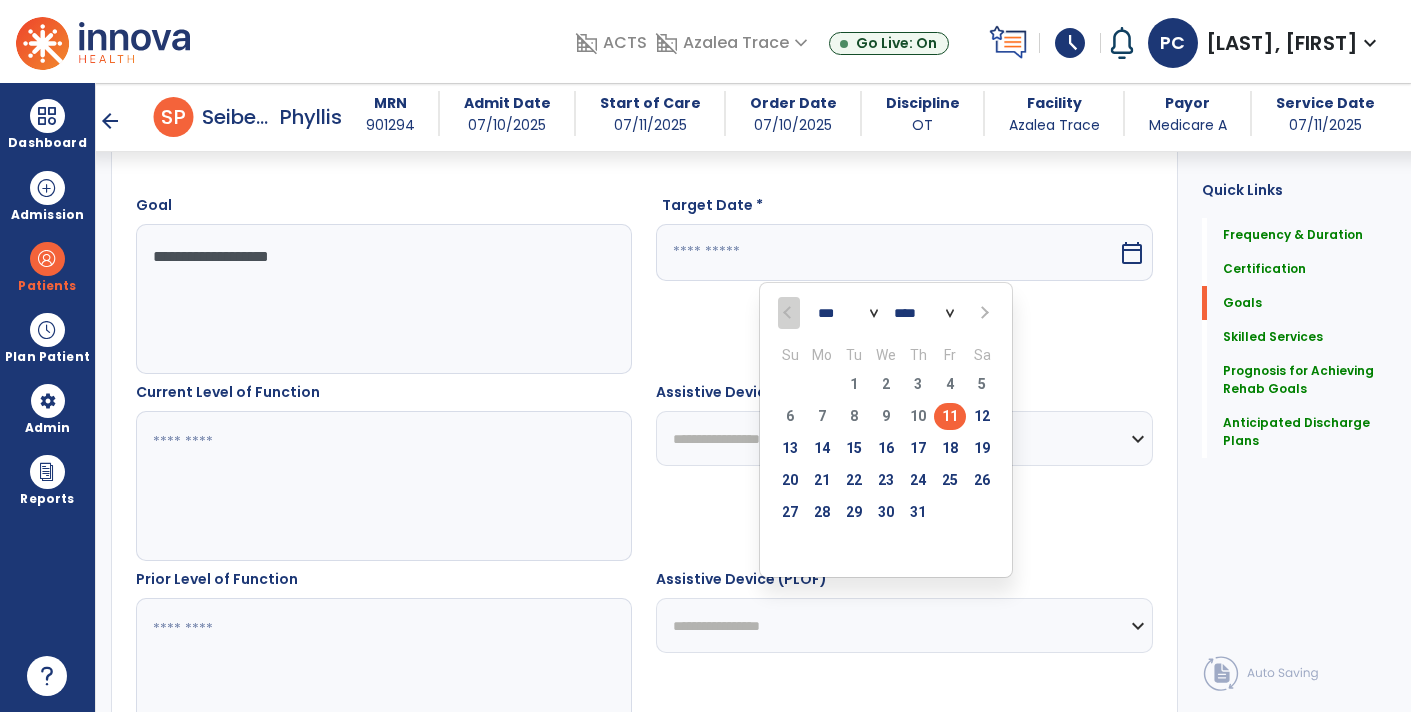 click on "*** *** ***" at bounding box center [848, 314] 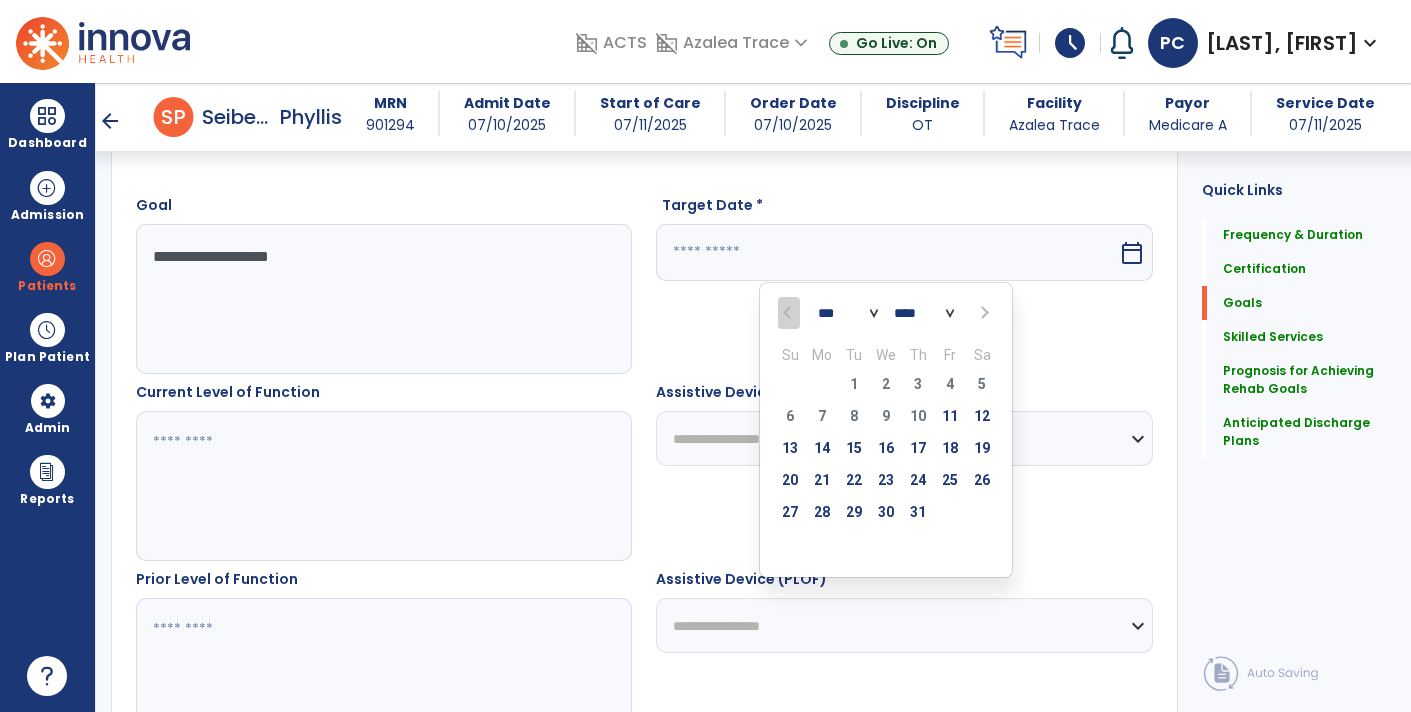 select on "*" 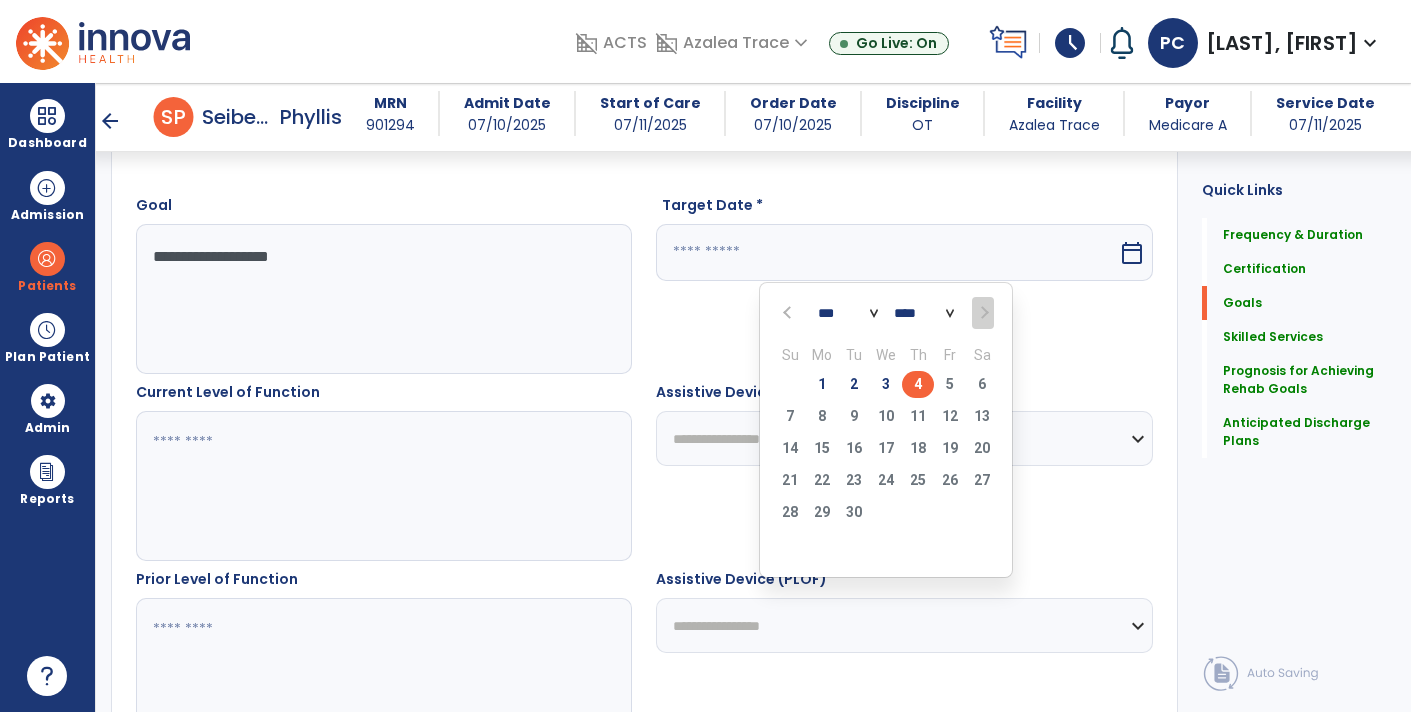 click on "4" at bounding box center [918, 384] 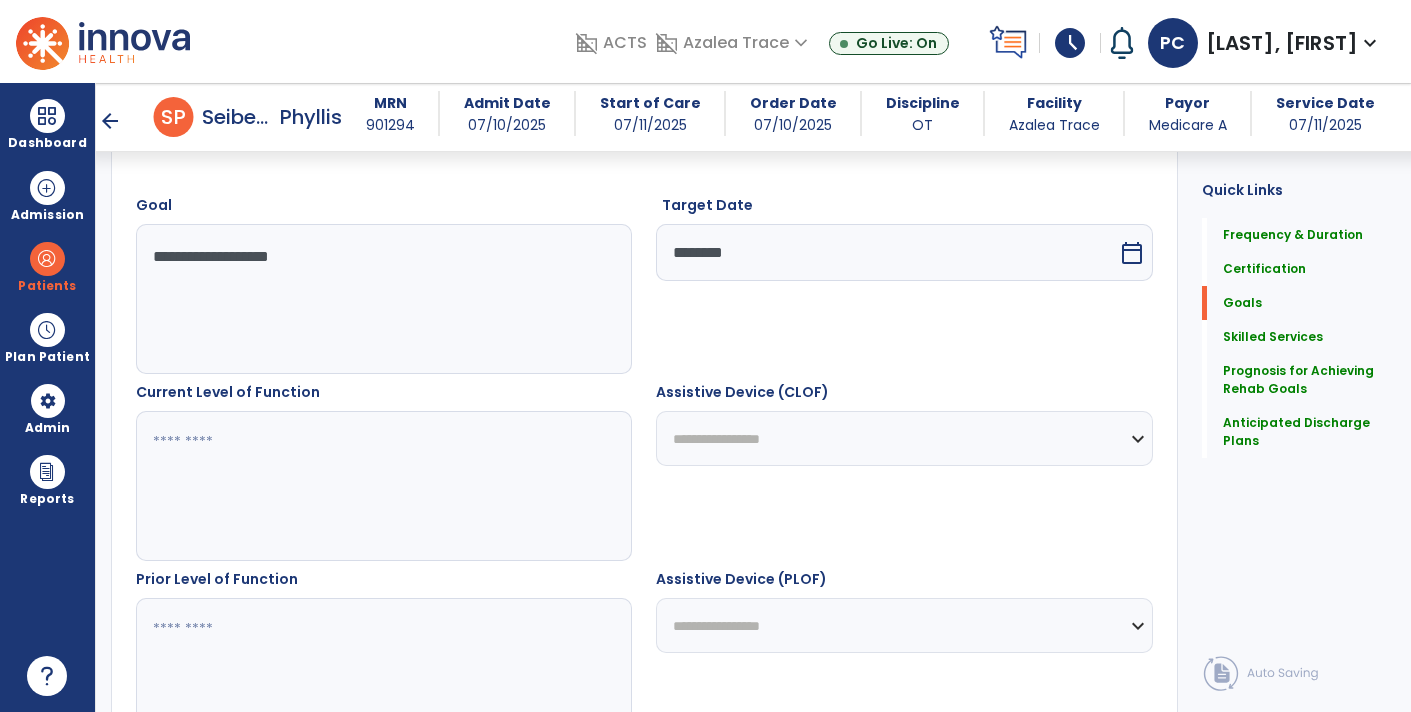click at bounding box center (383, 486) 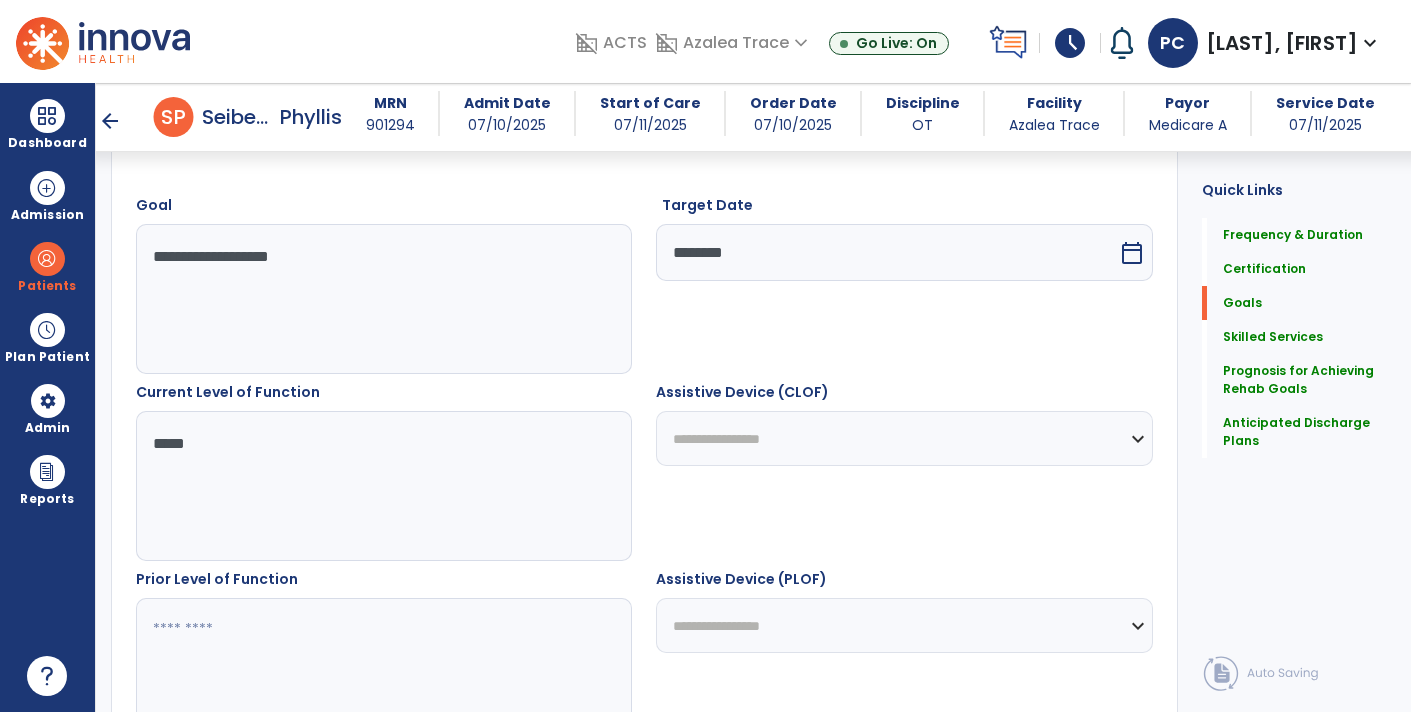 type on "*****" 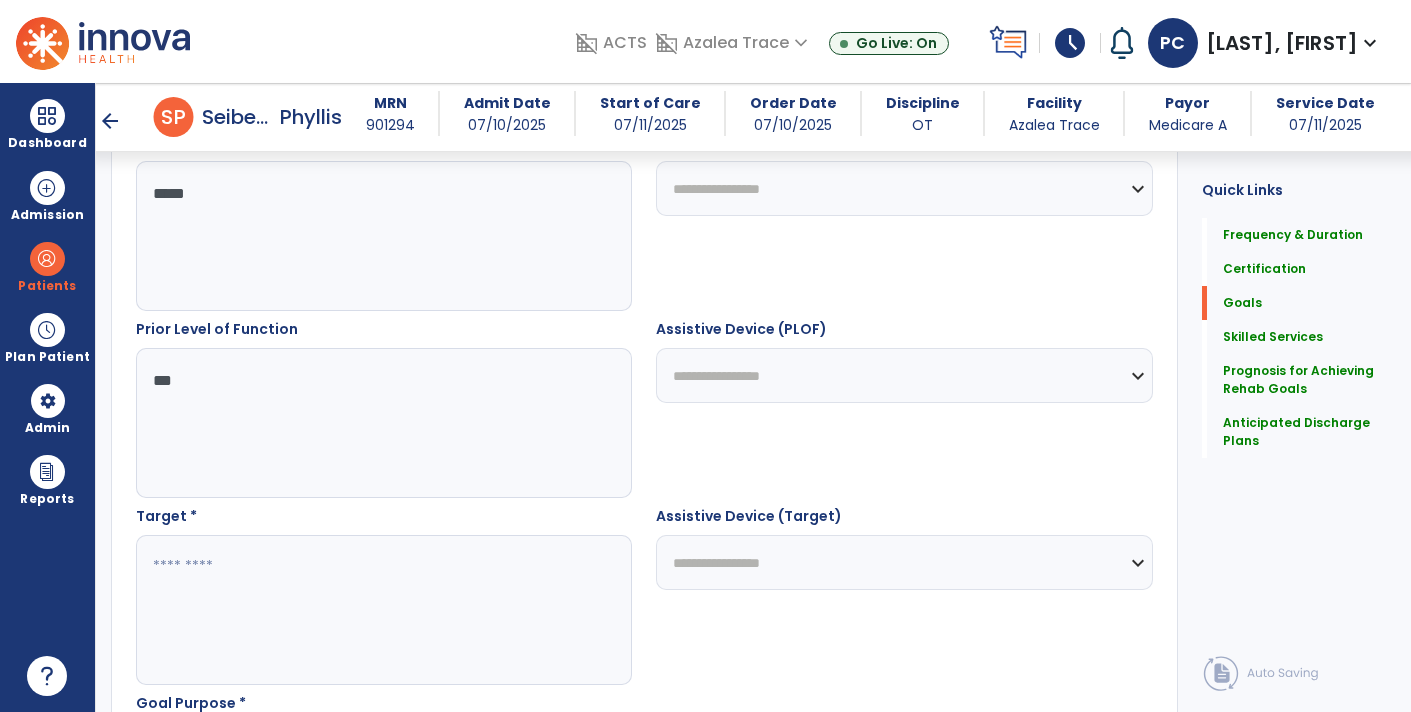 scroll, scrollTop: 791, scrollLeft: 0, axis: vertical 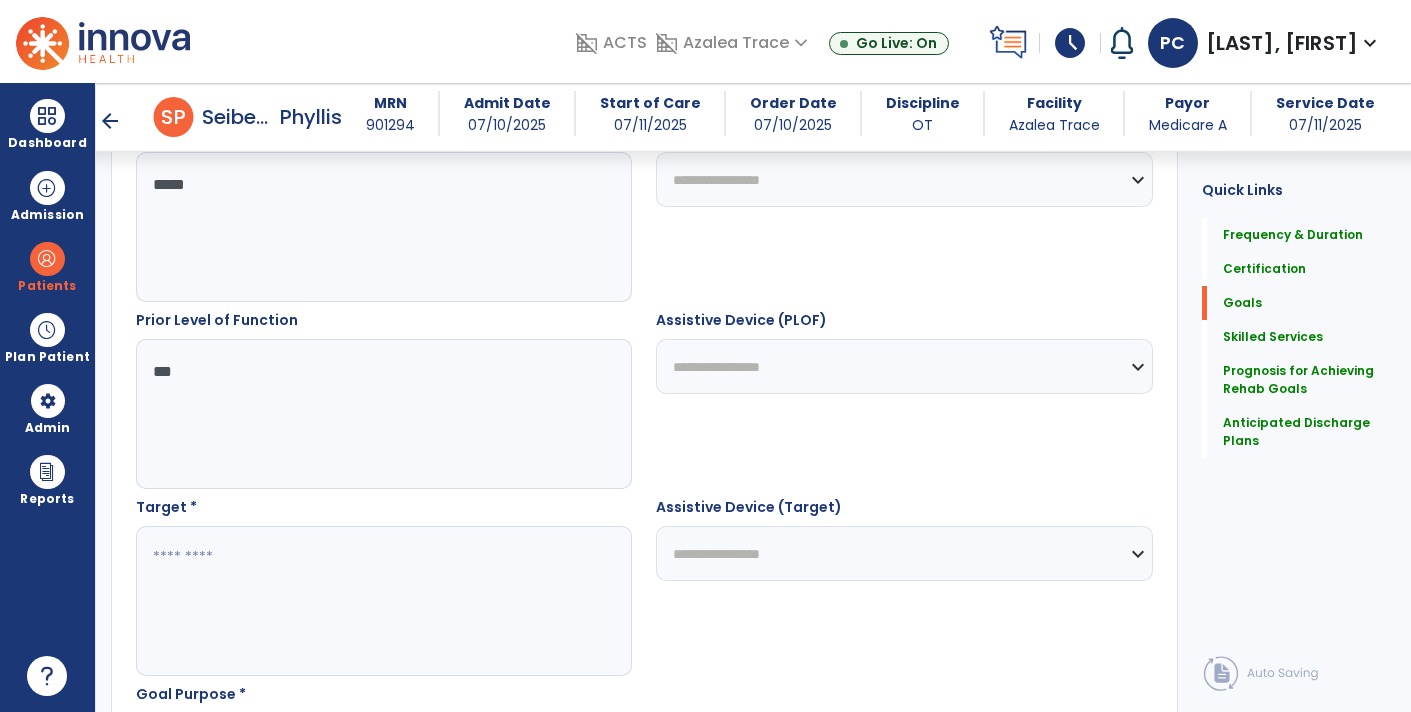 type on "***" 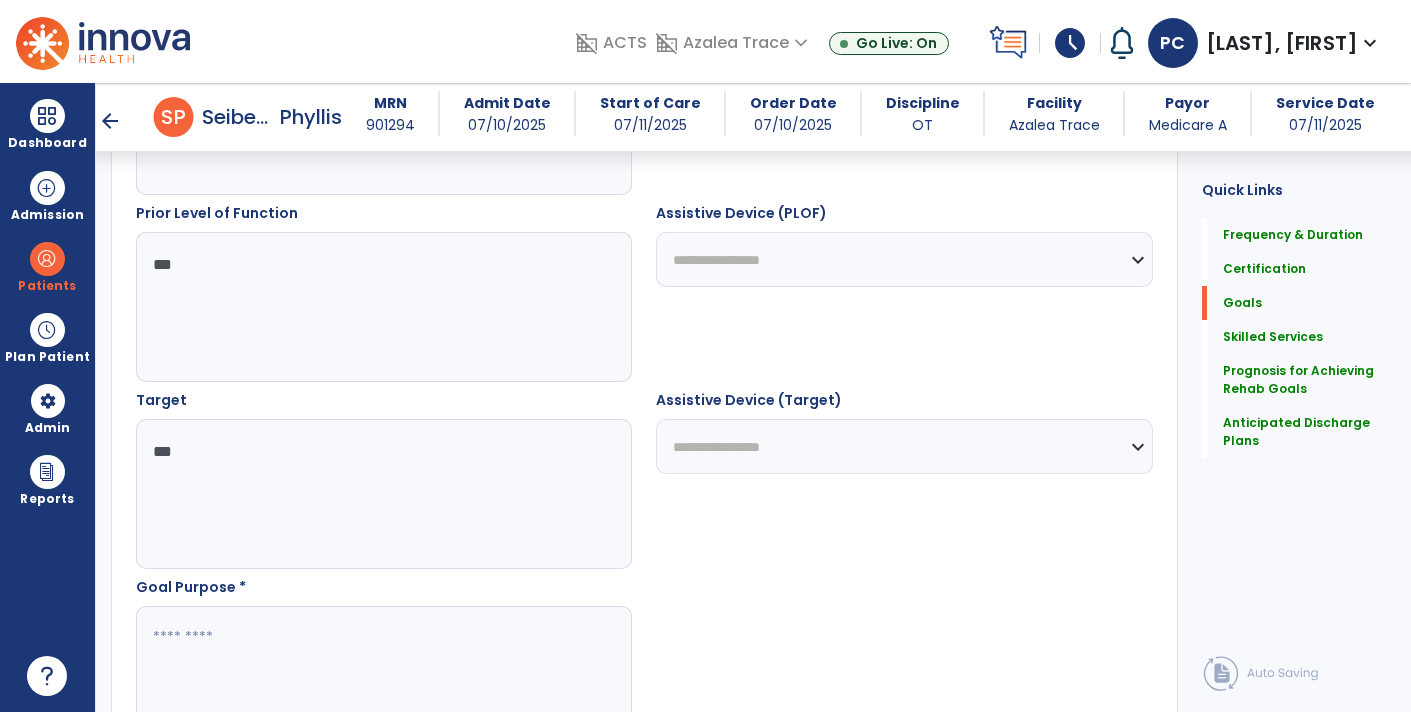 scroll, scrollTop: 913, scrollLeft: 0, axis: vertical 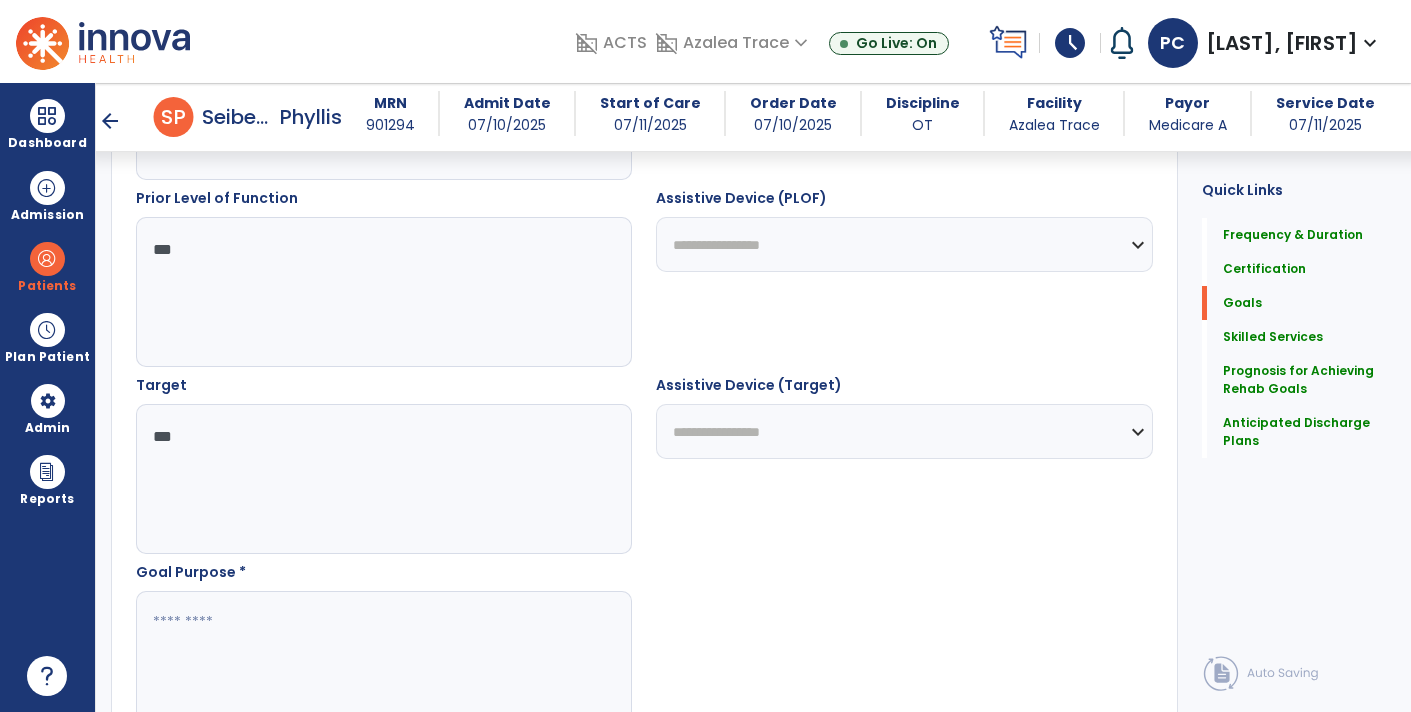 type on "***" 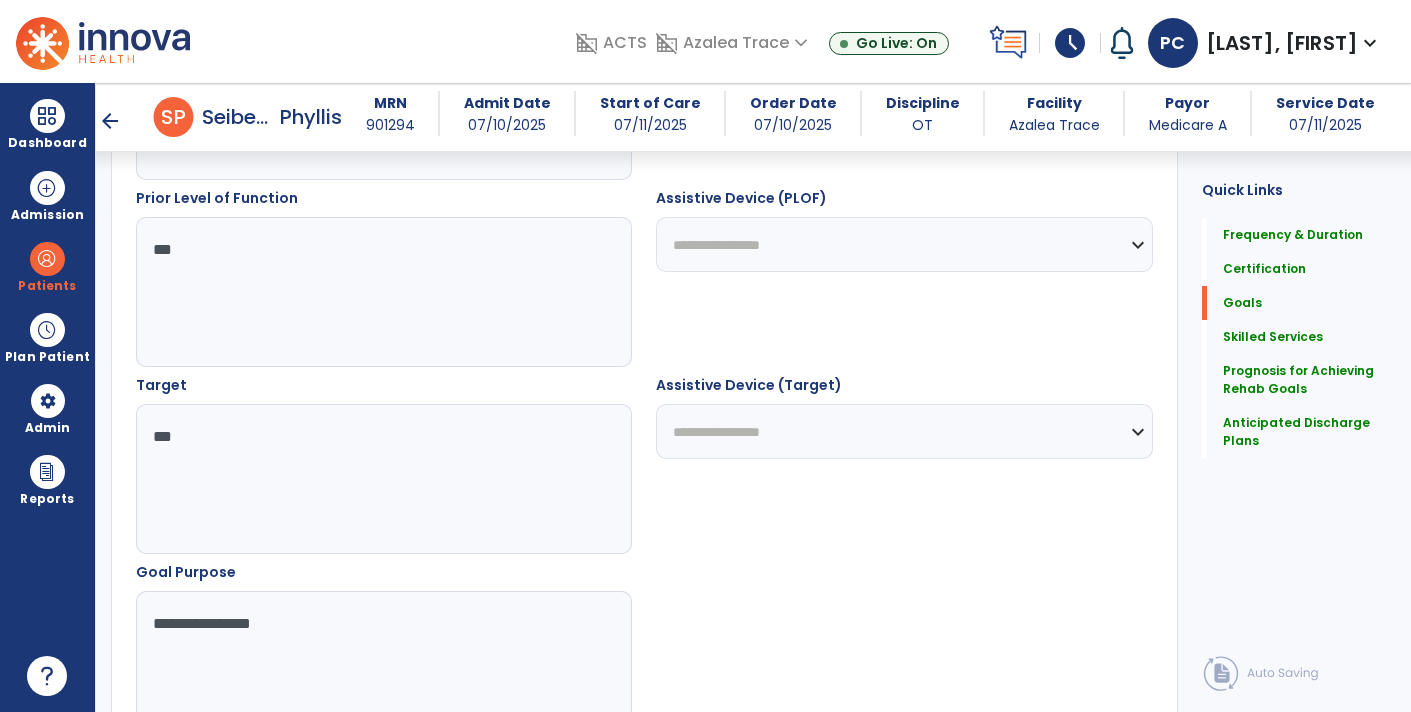 type on "**********" 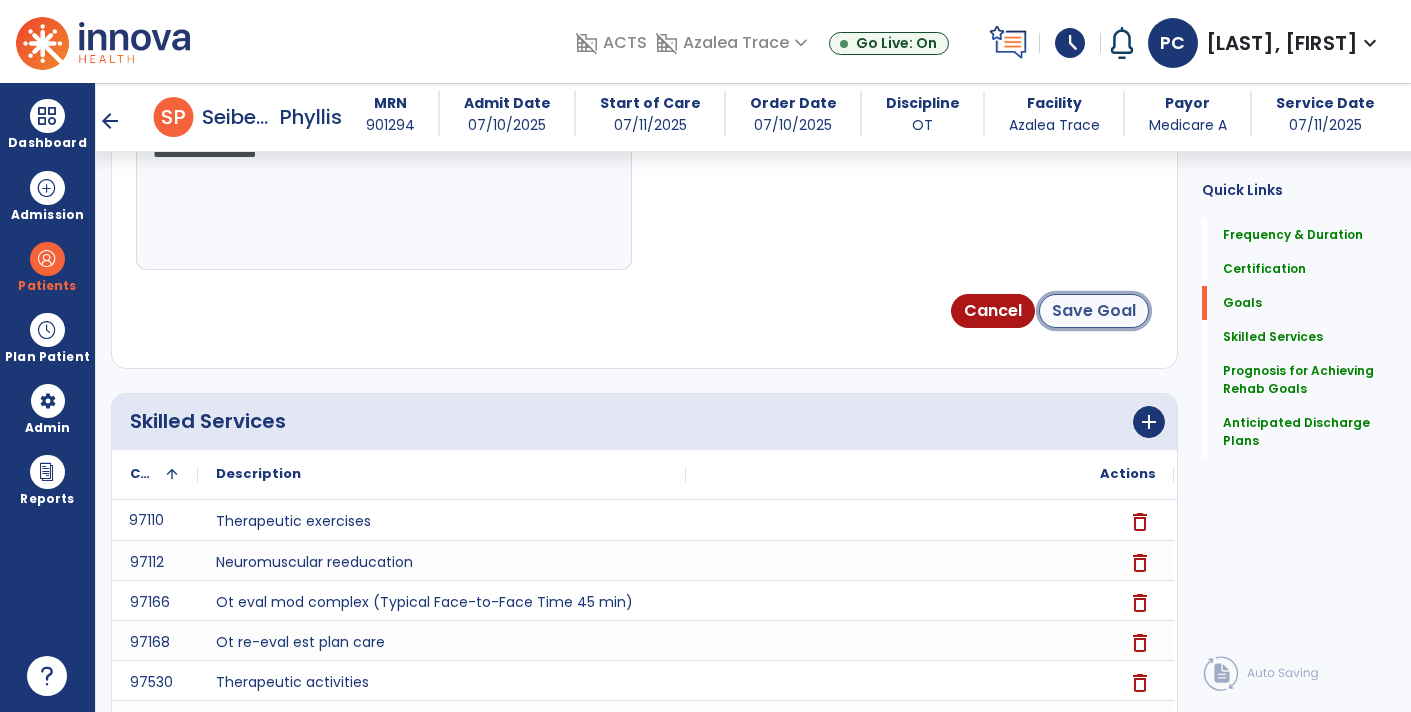 click on "Save Goal" at bounding box center (1094, 311) 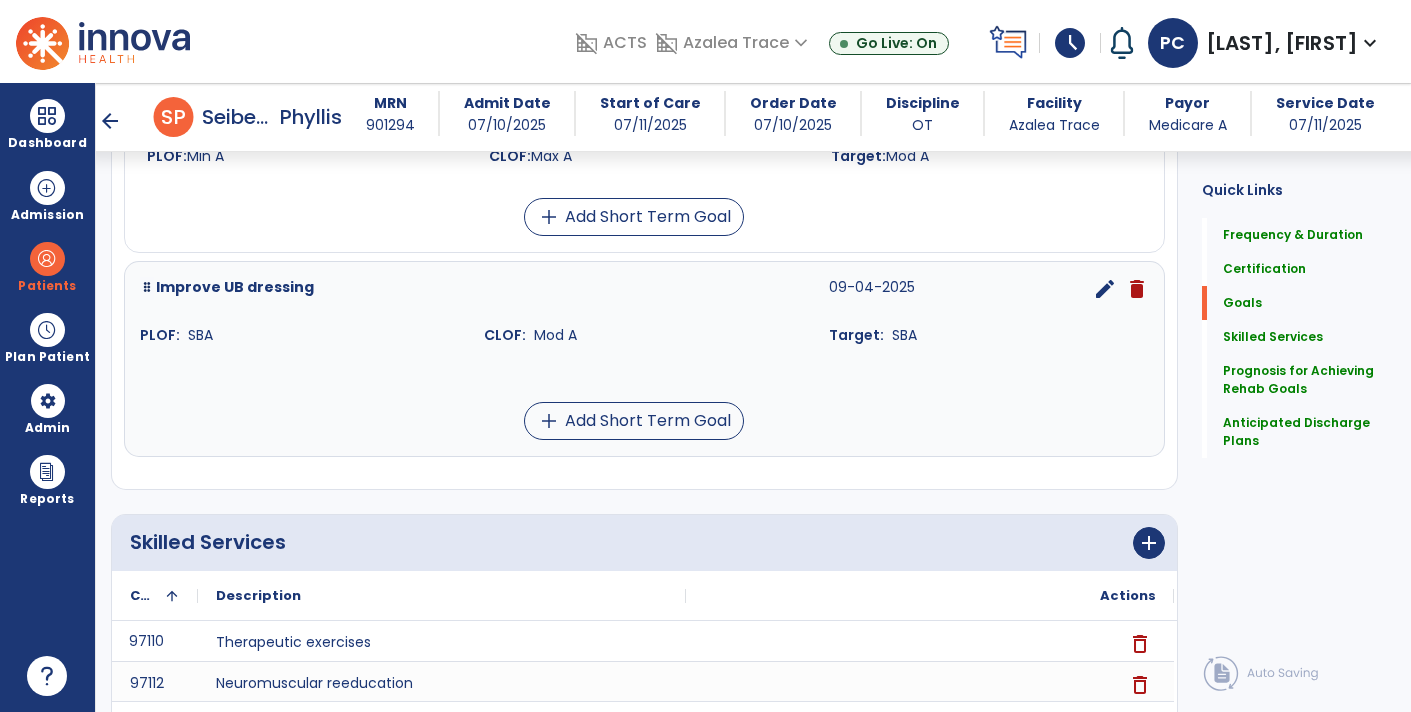scroll, scrollTop: 1131, scrollLeft: 0, axis: vertical 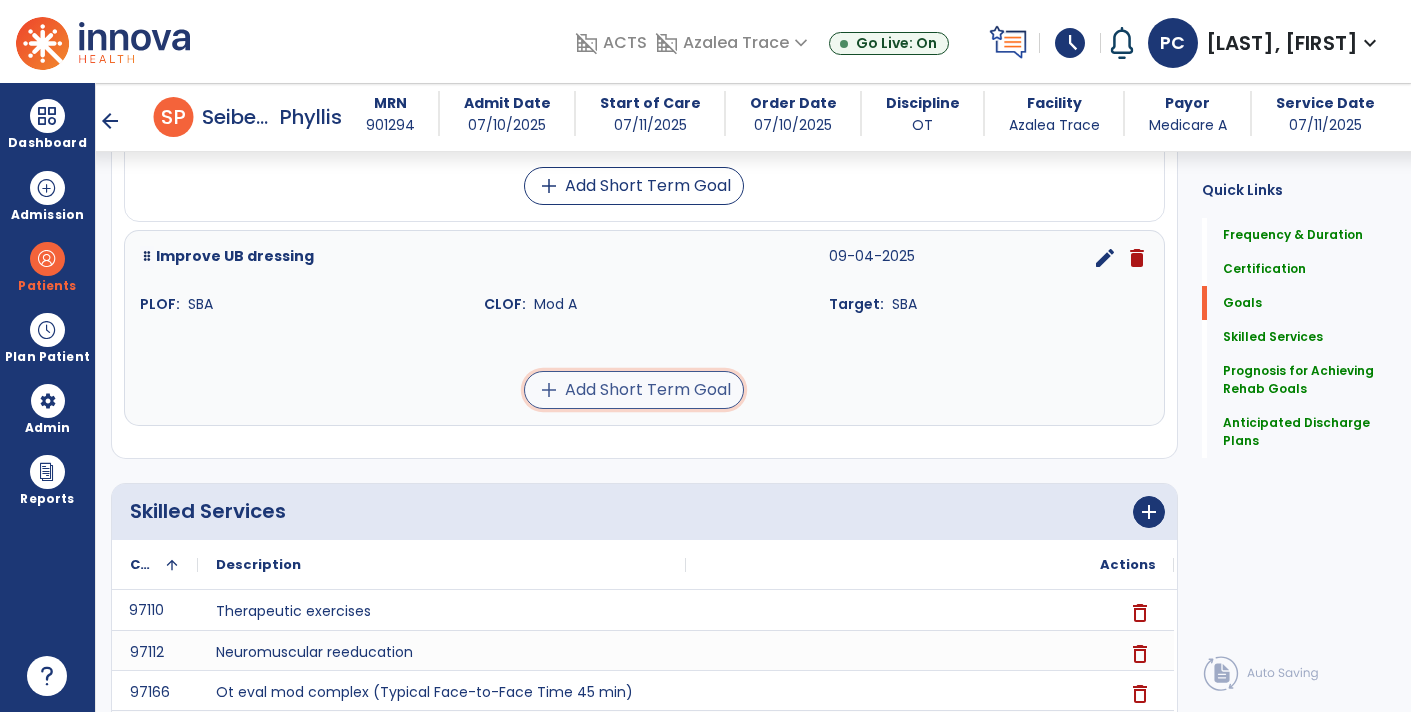 click on "add  Add Short Term Goal" at bounding box center (634, 390) 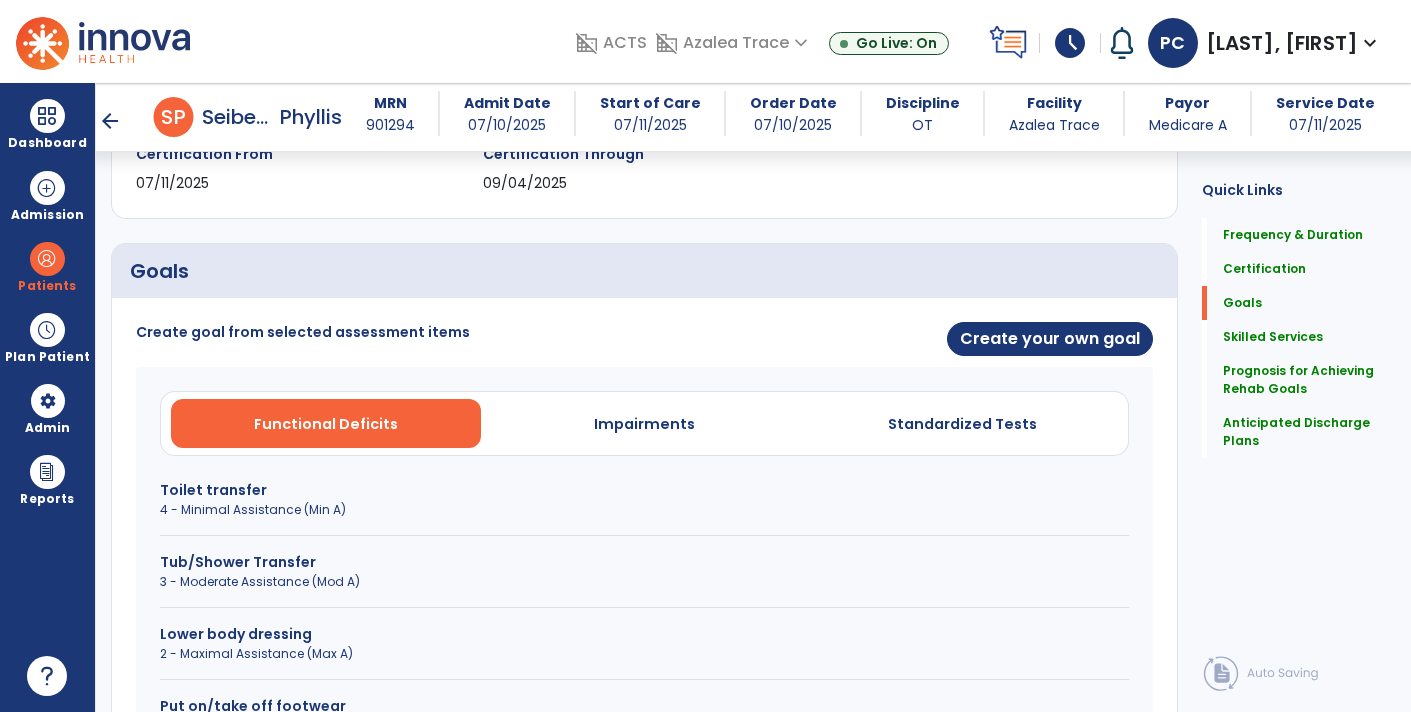 scroll, scrollTop: 372, scrollLeft: 0, axis: vertical 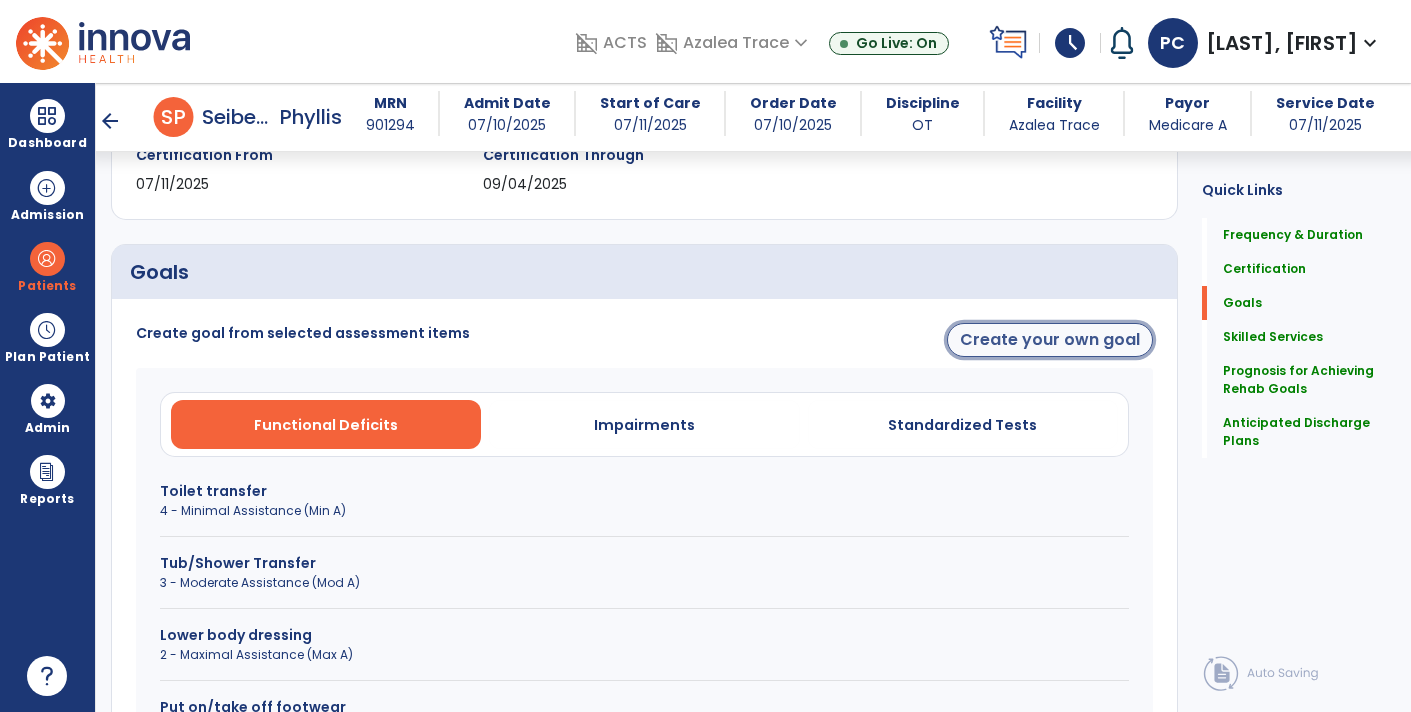 click on "Create your own goal" at bounding box center (1050, 340) 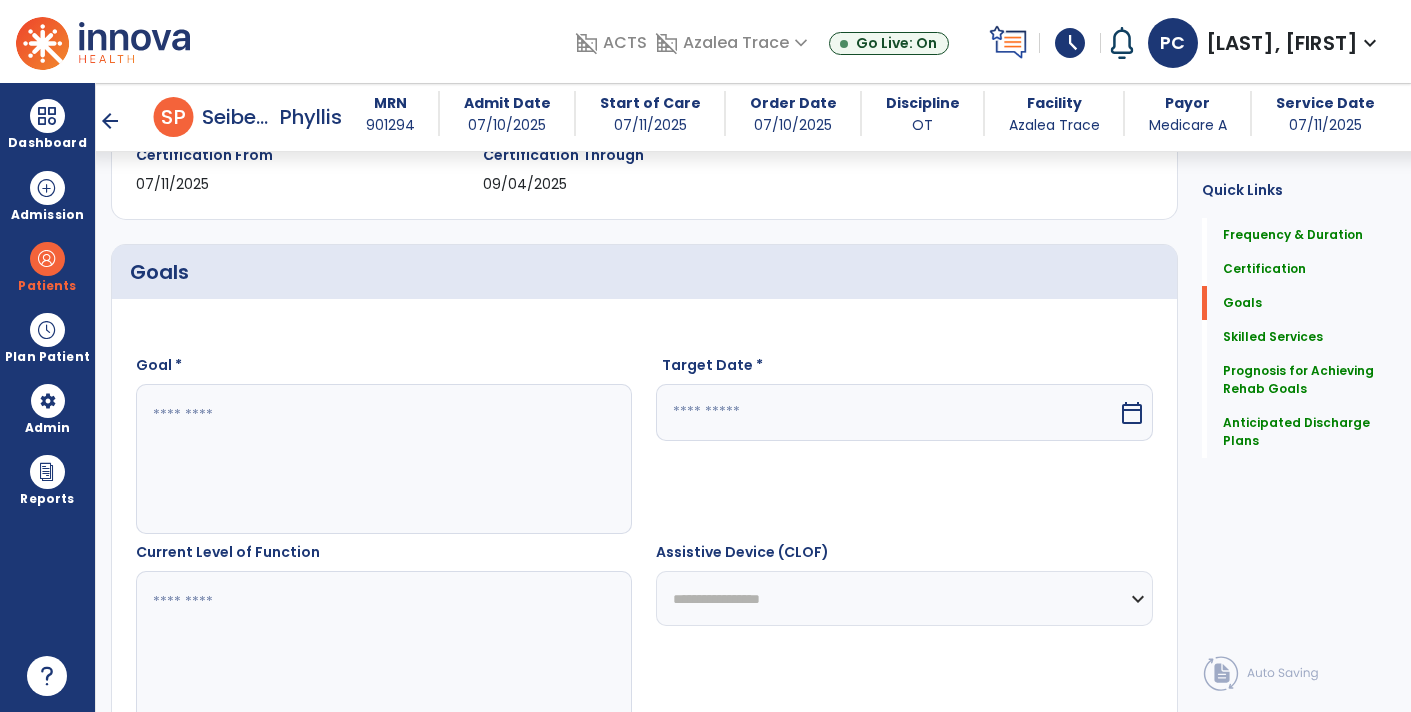 click at bounding box center (383, 459) 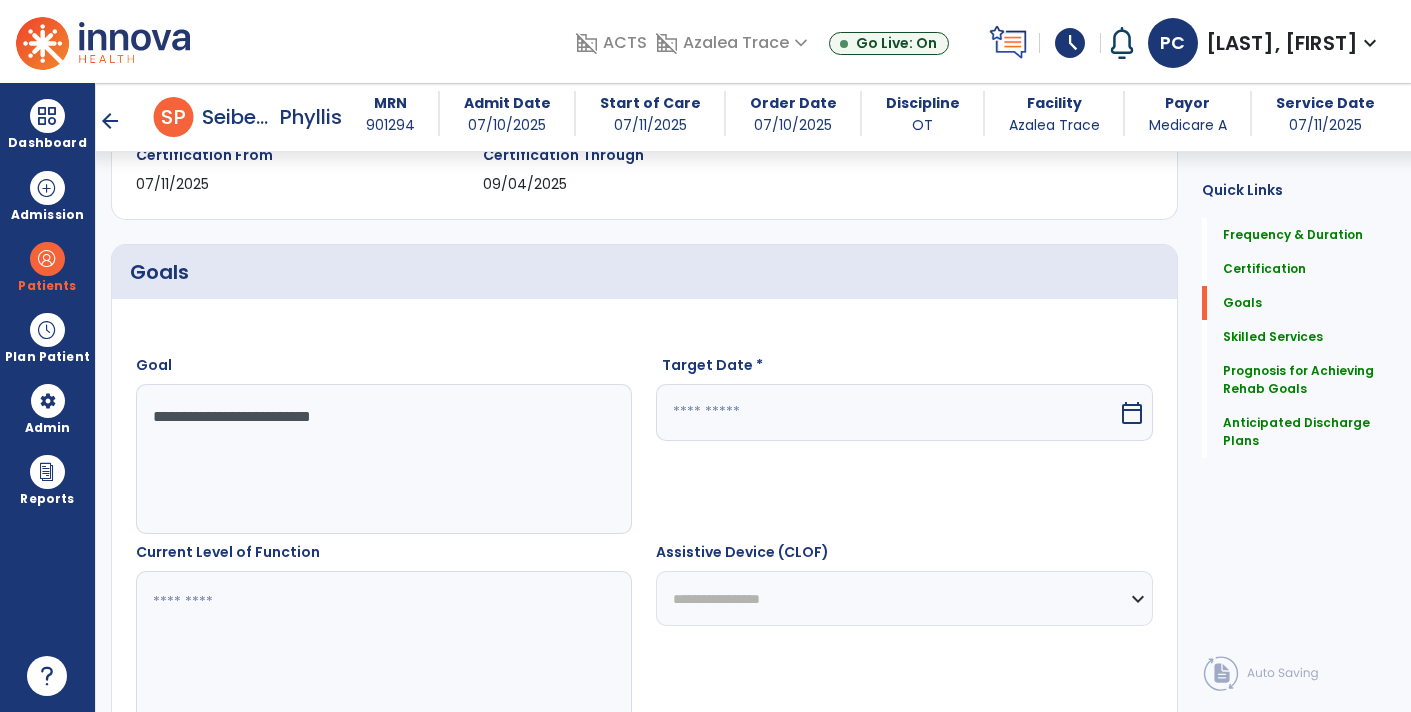 type on "**********" 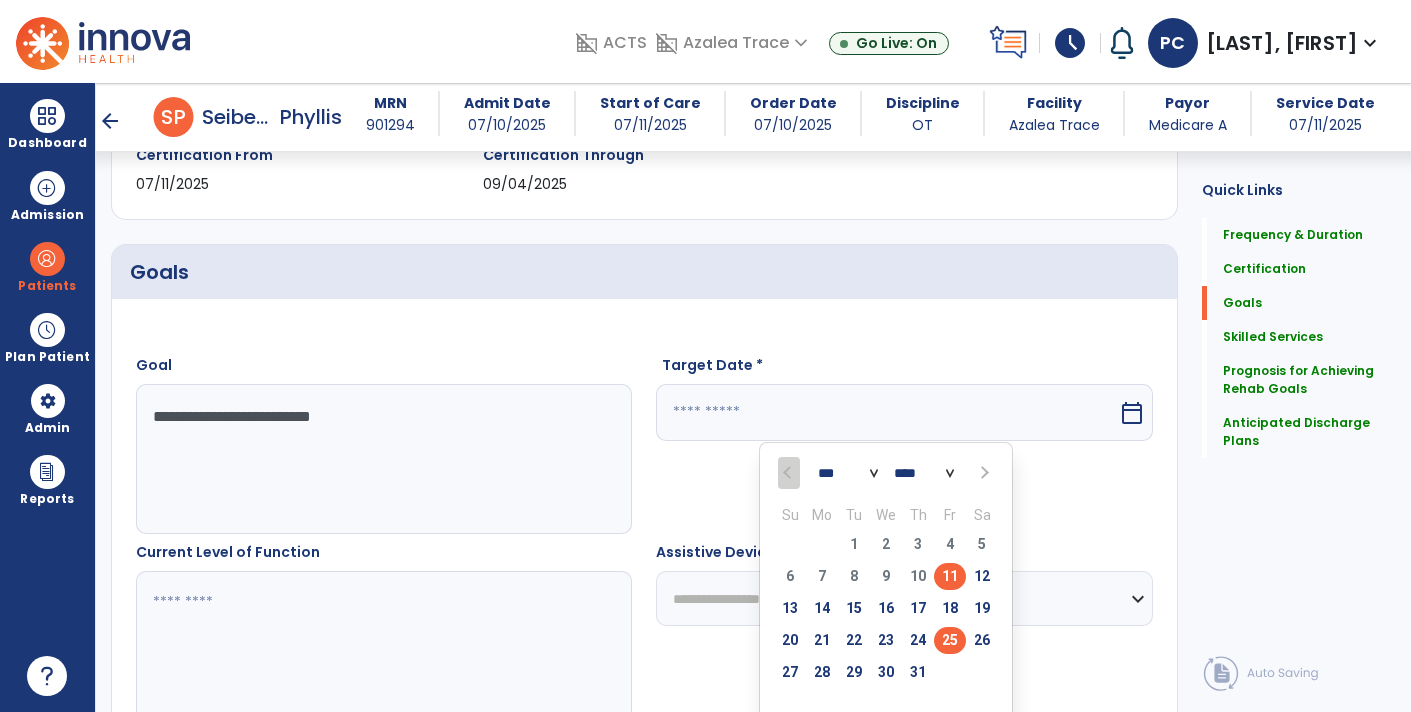 click on "25" at bounding box center (950, 640) 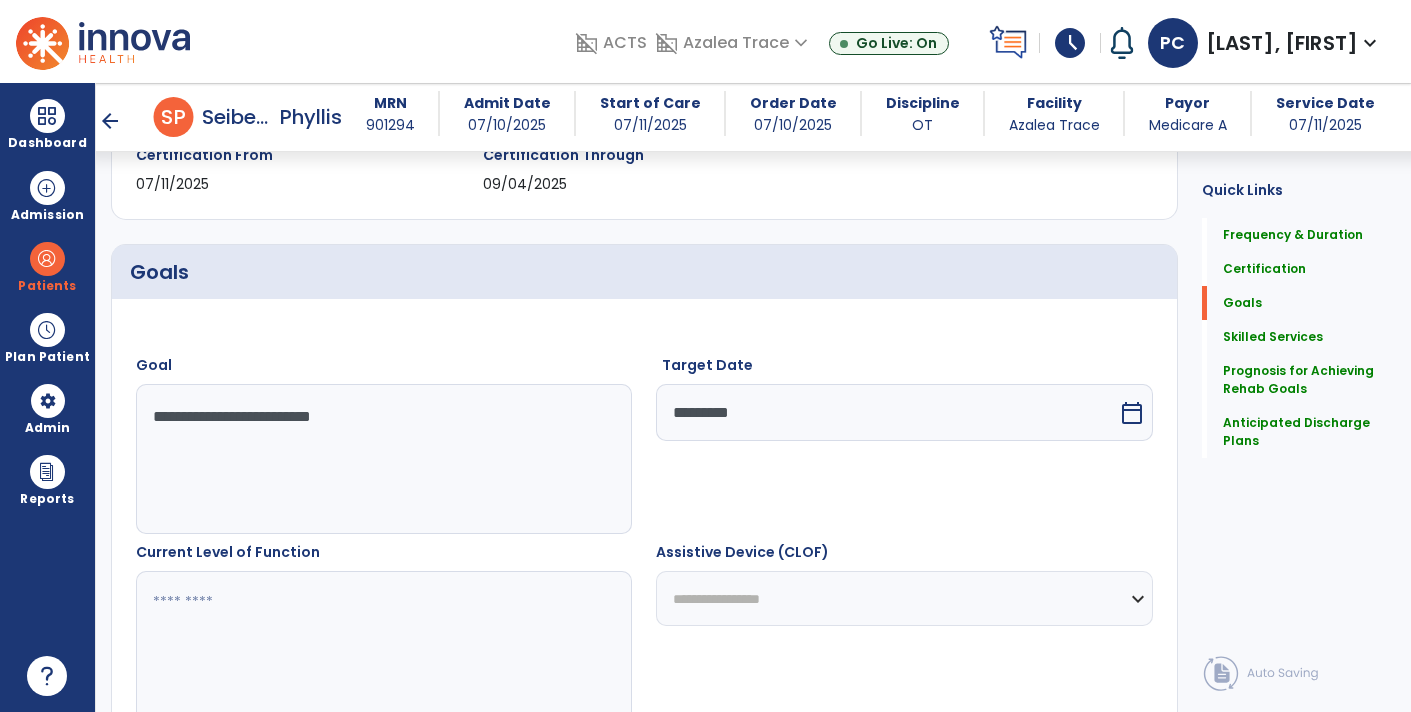 click at bounding box center [383, 646] 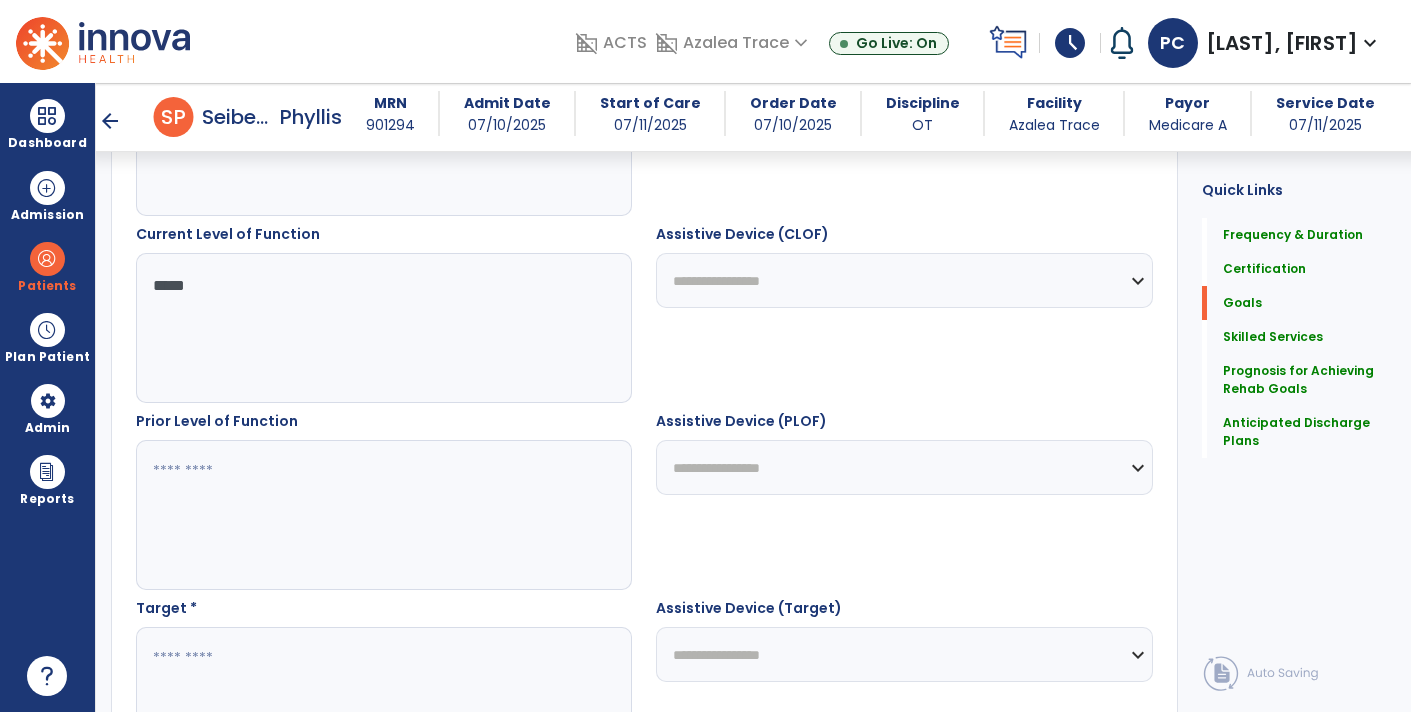 scroll, scrollTop: 701, scrollLeft: 0, axis: vertical 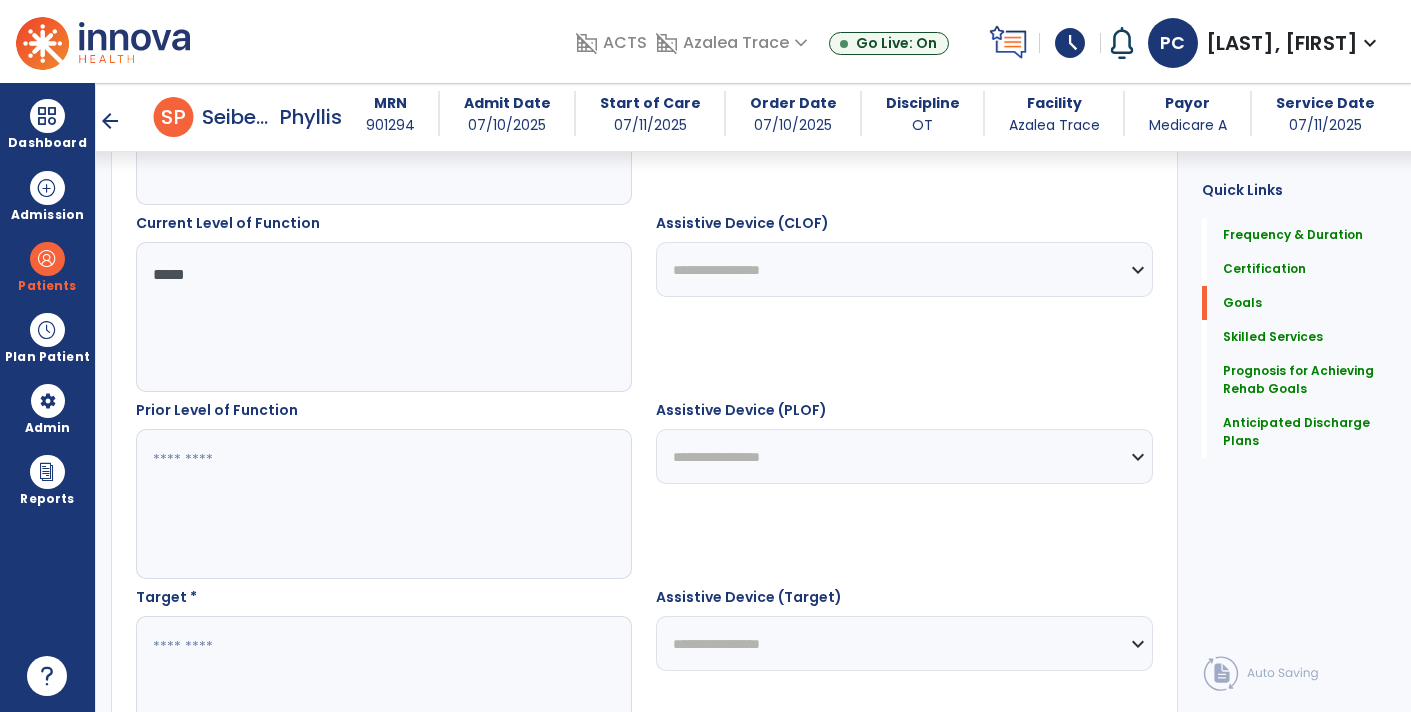type on "*****" 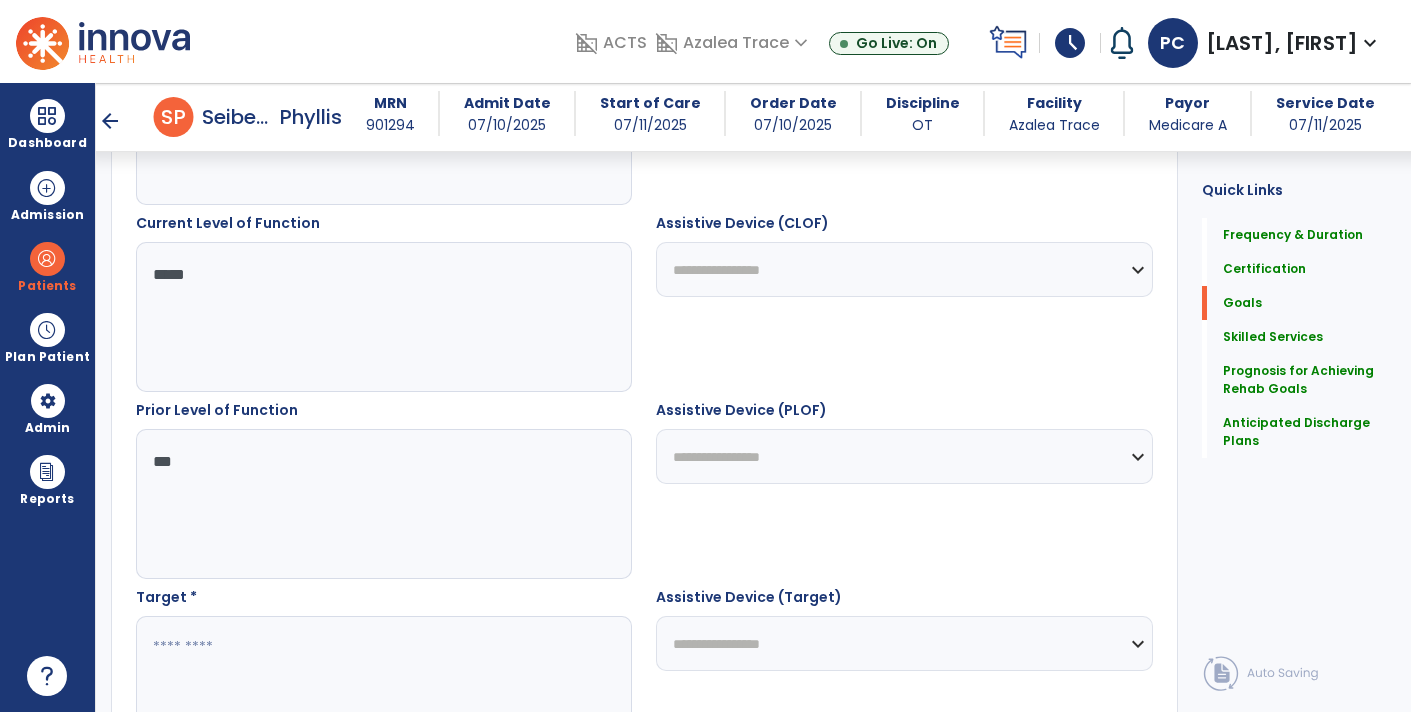 type on "***" 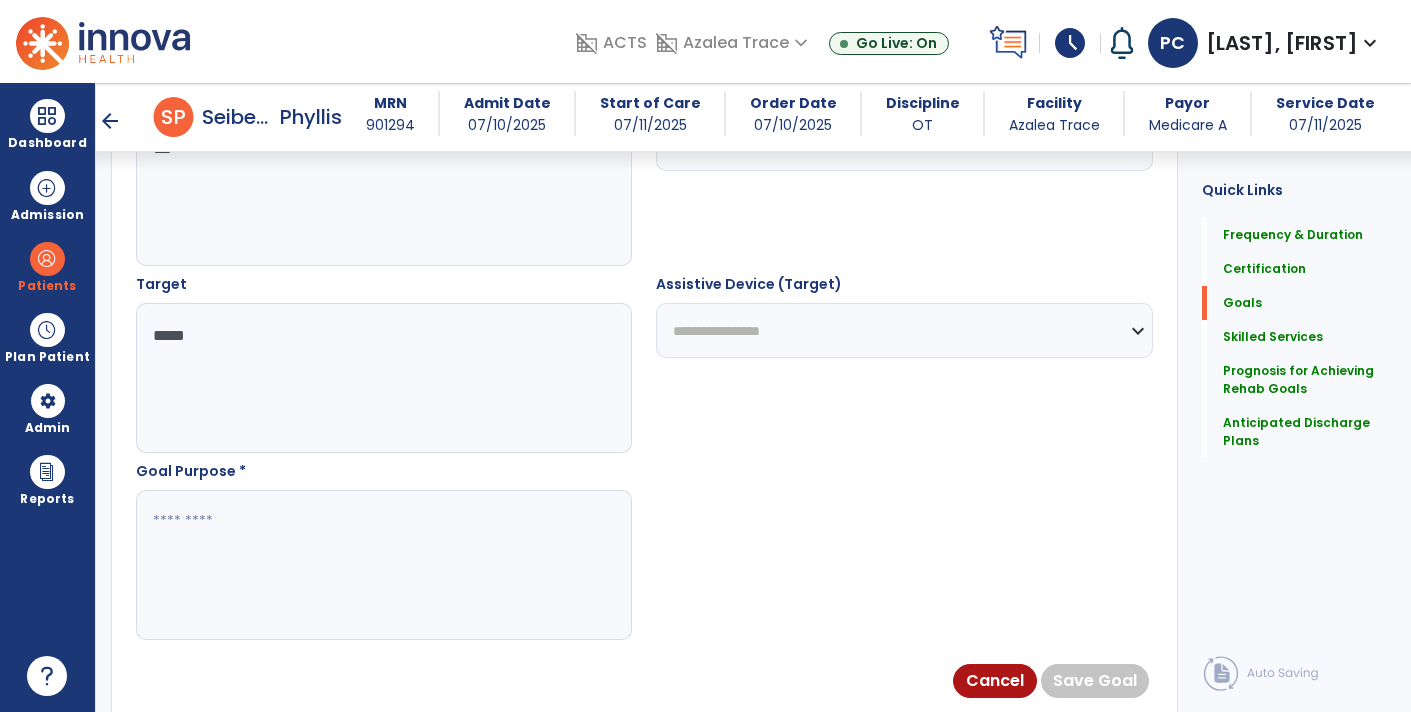 scroll, scrollTop: 1018, scrollLeft: 0, axis: vertical 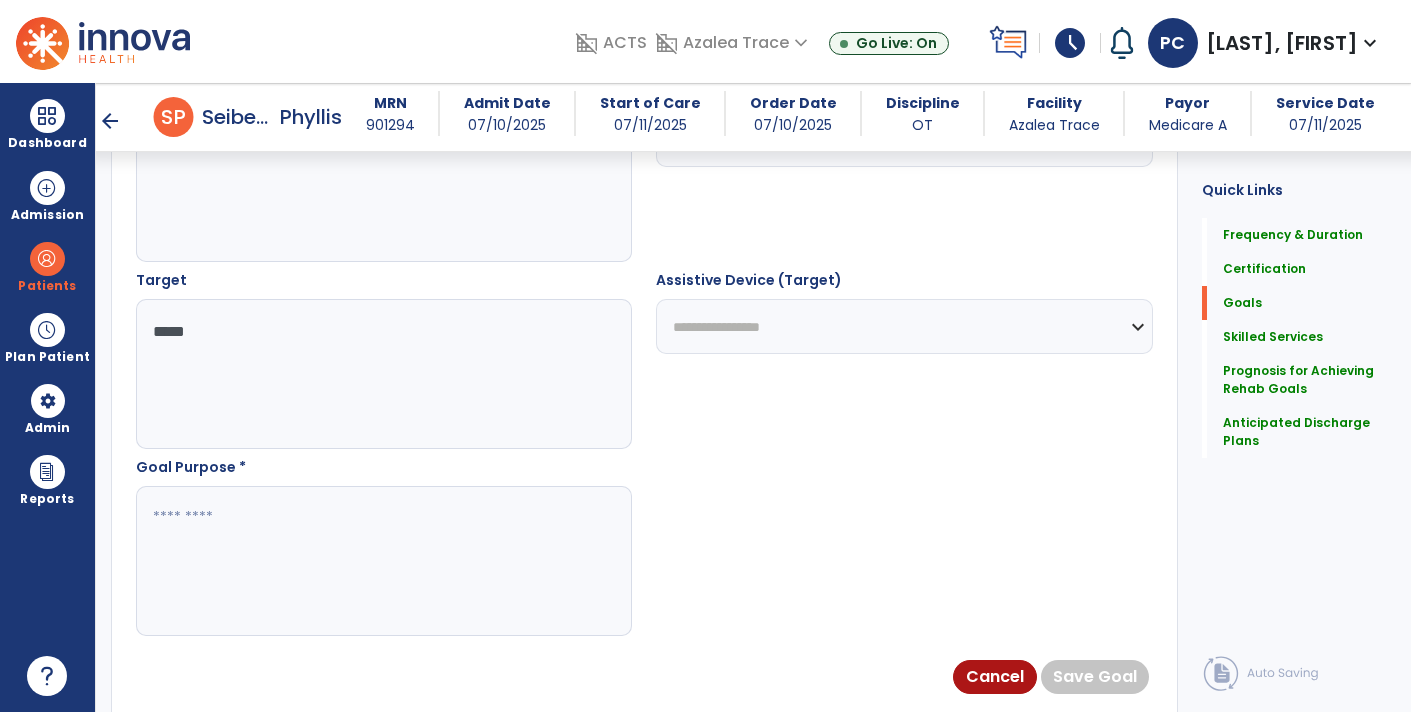 type on "*****" 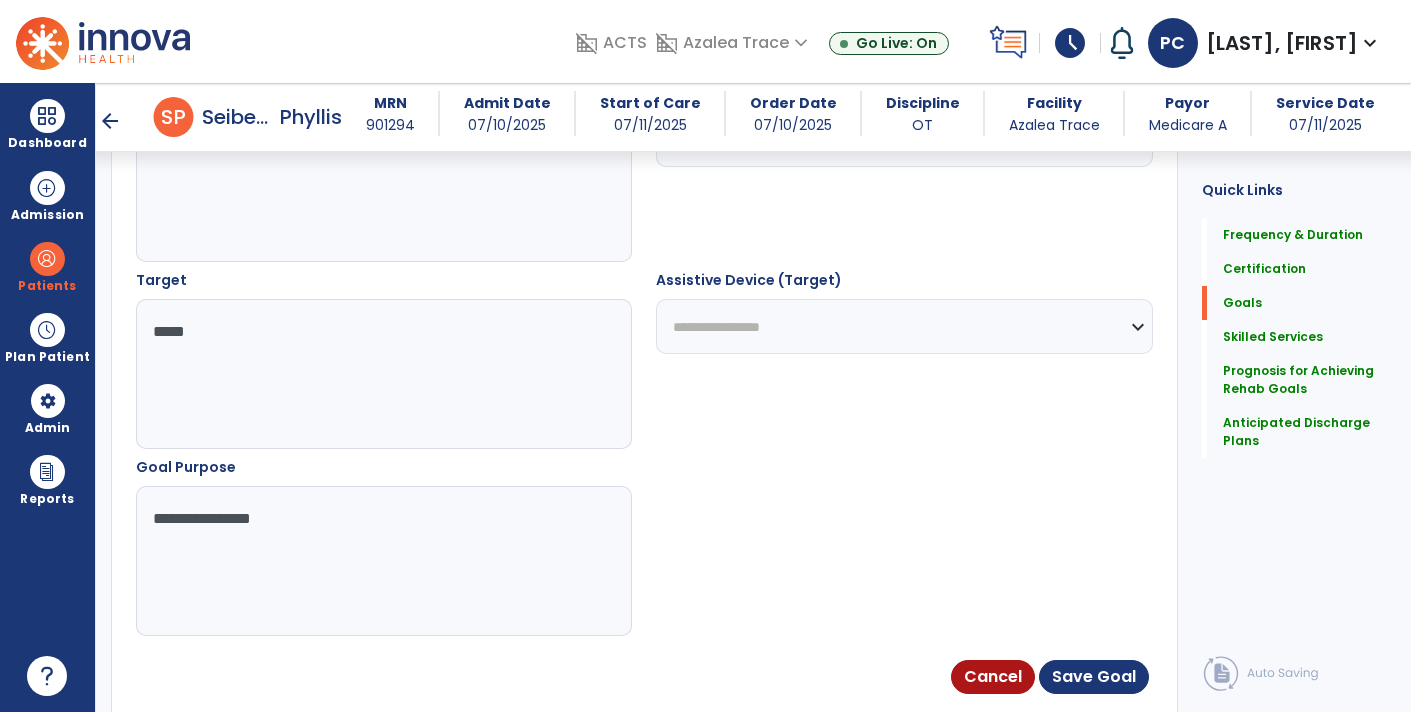 type on "**********" 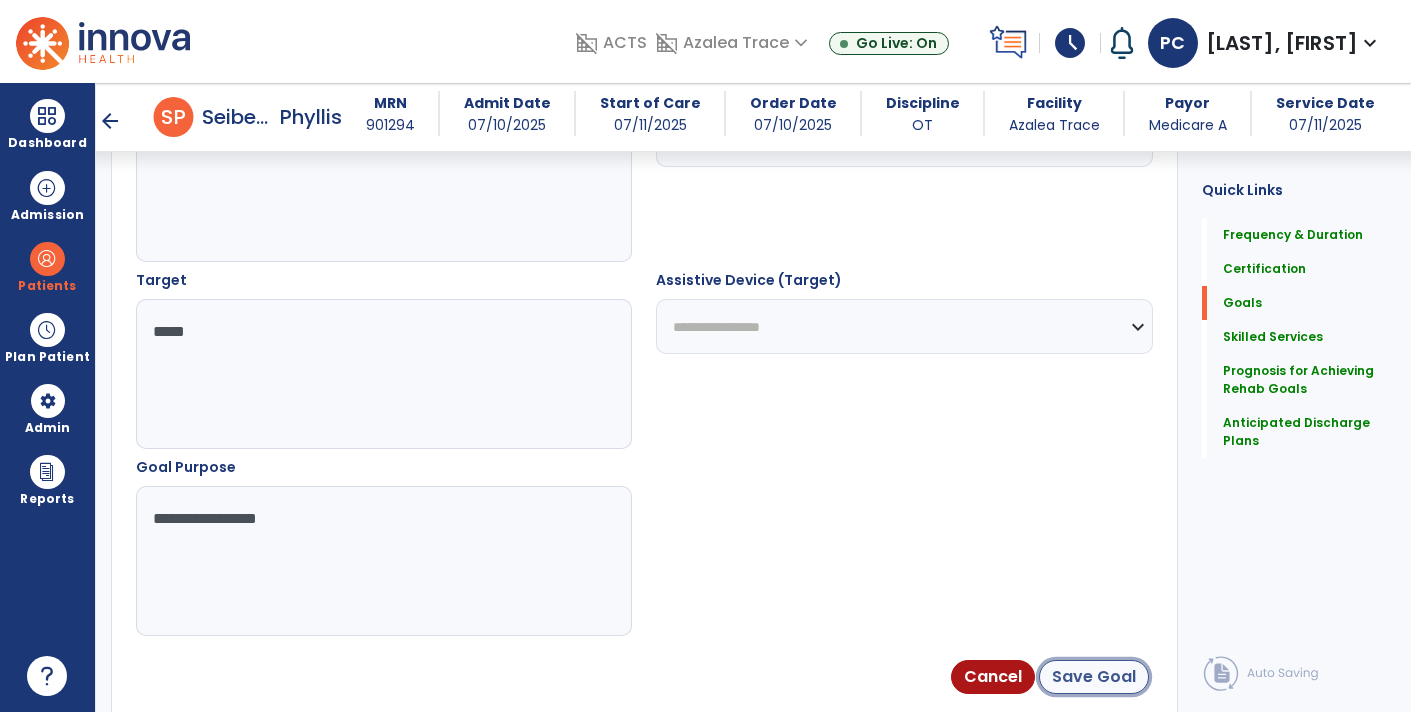 click on "Save Goal" at bounding box center (1094, 677) 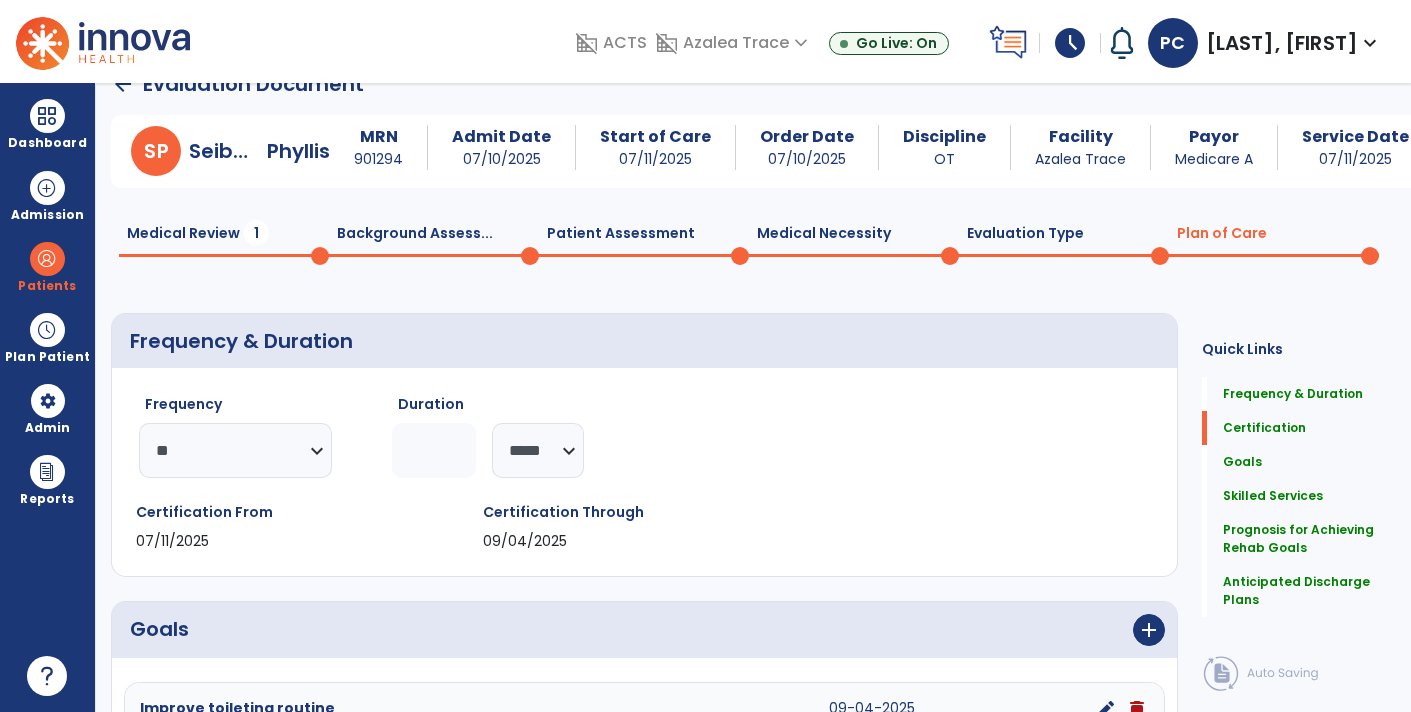 scroll, scrollTop: 33, scrollLeft: 0, axis: vertical 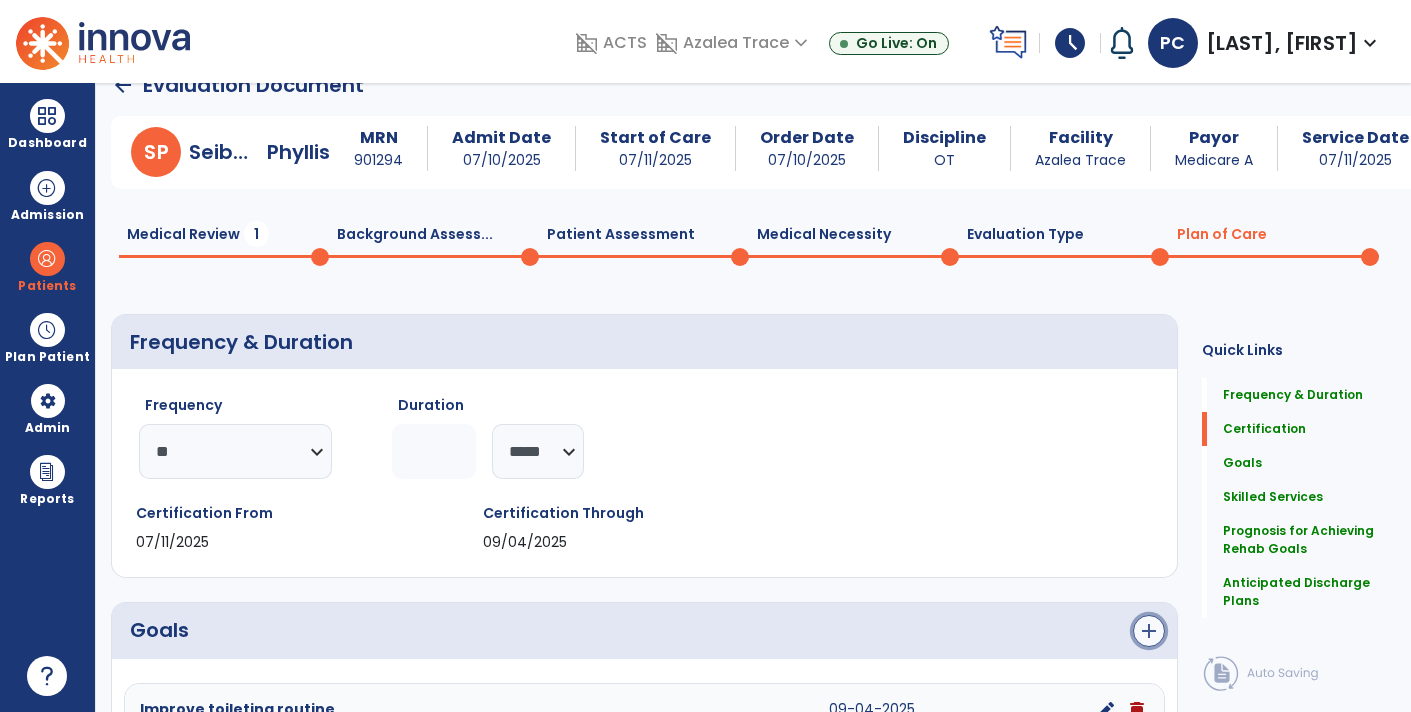 click on "add" at bounding box center (1149, 631) 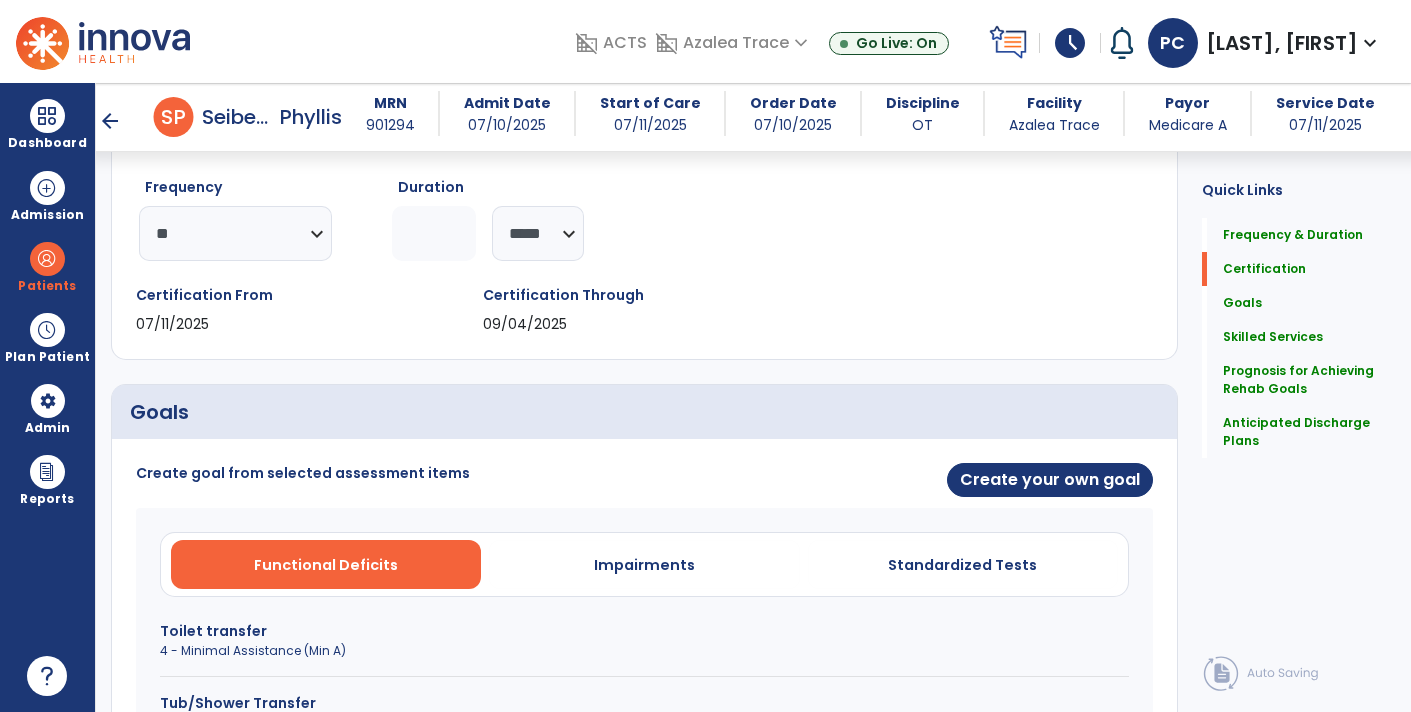 scroll, scrollTop: 237, scrollLeft: 0, axis: vertical 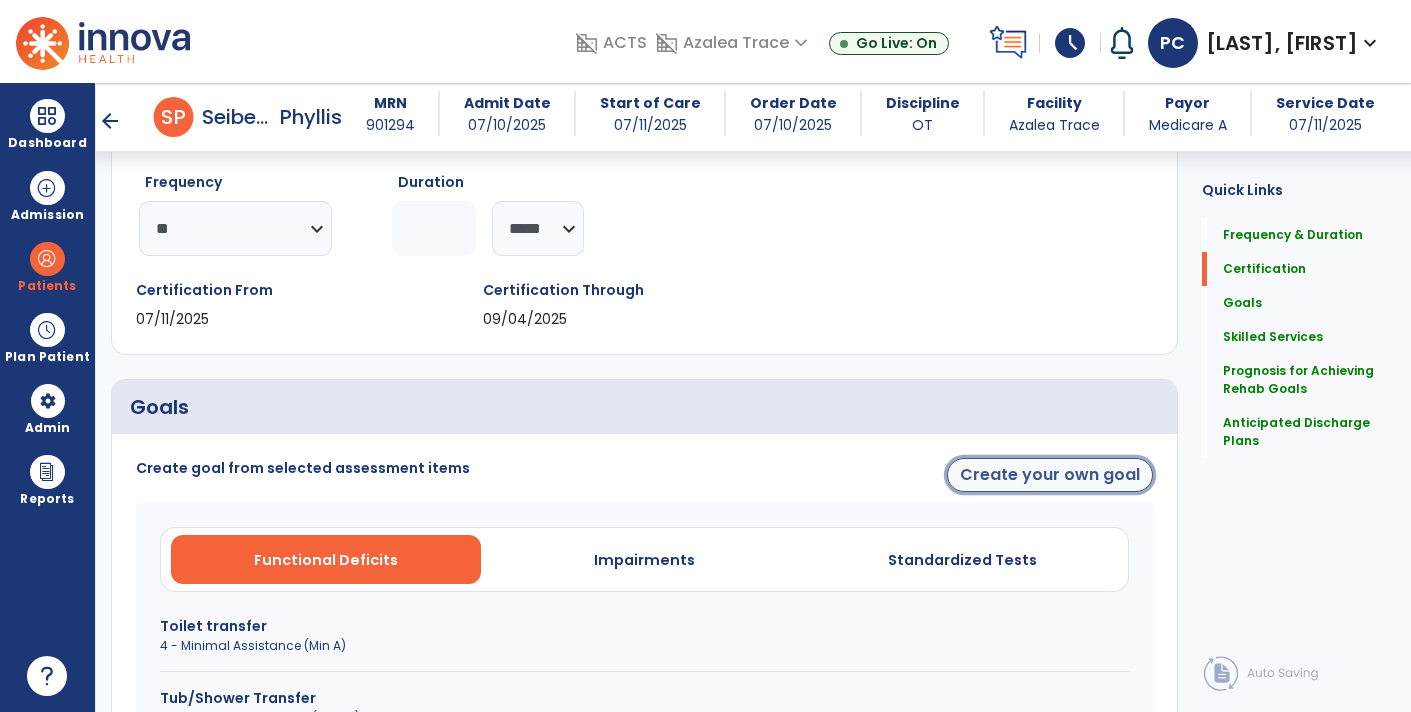 click on "Create your own goal" at bounding box center (1050, 475) 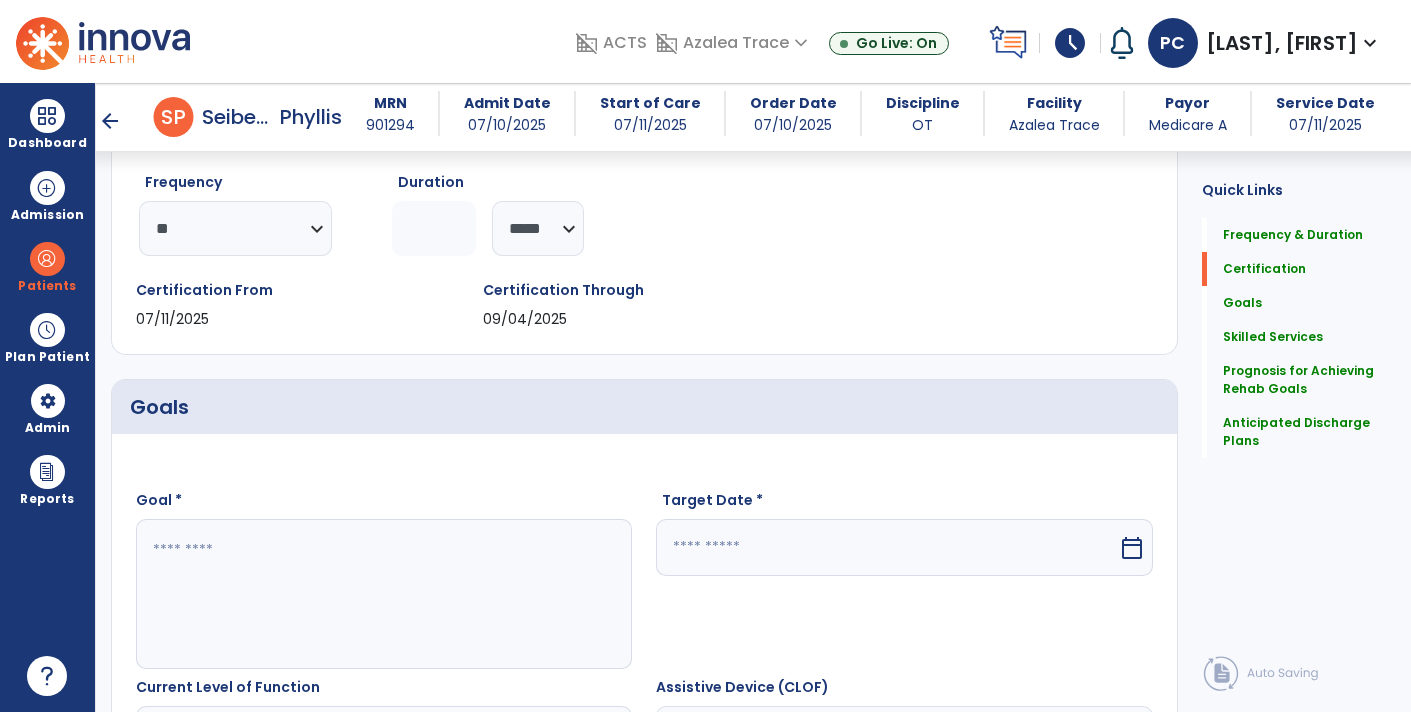 click at bounding box center (383, 594) 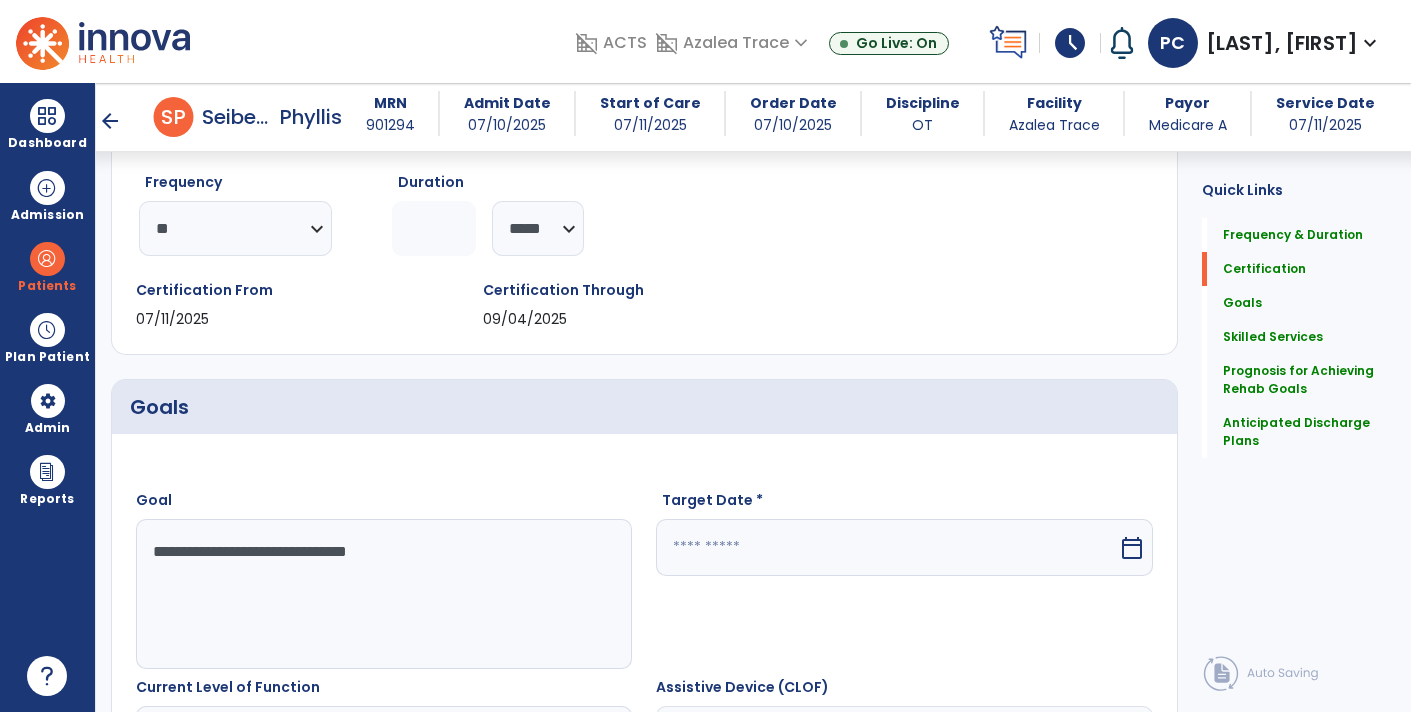 type on "**********" 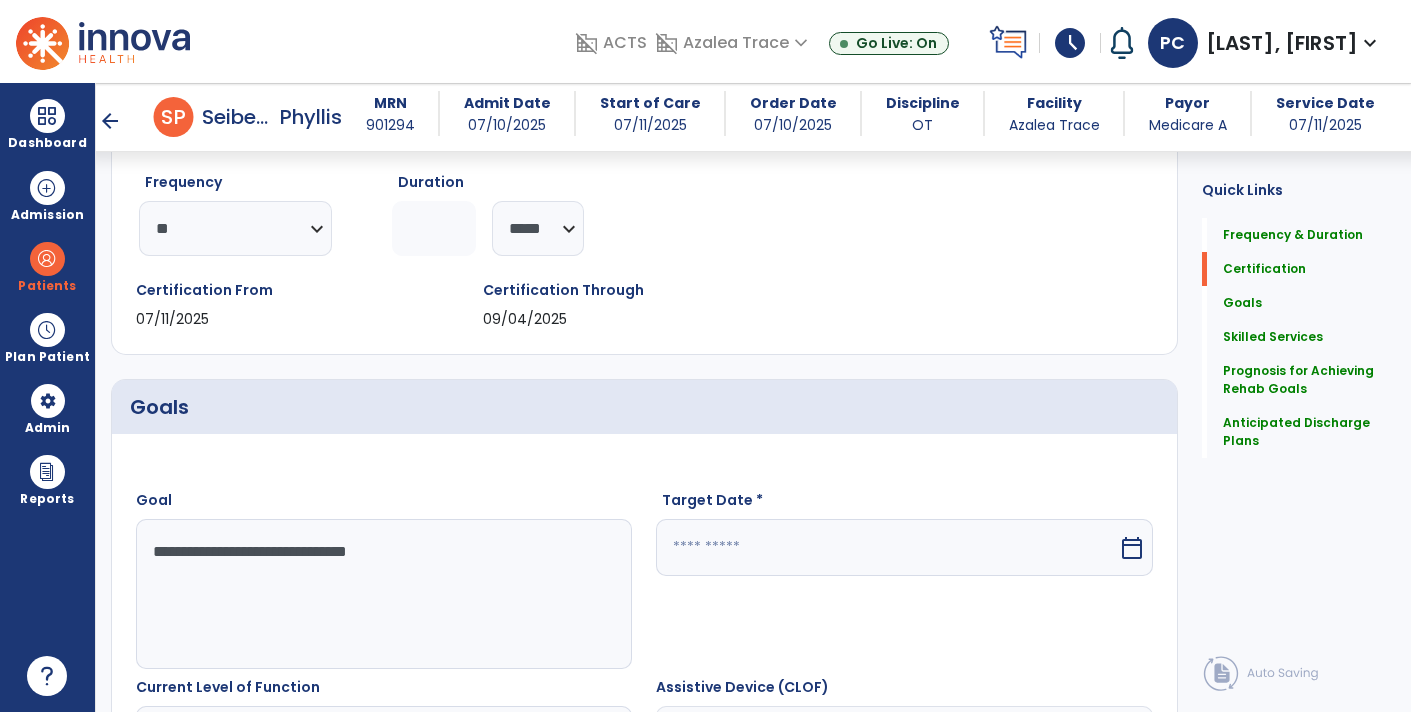 click on "calendar_today" at bounding box center (1132, 548) 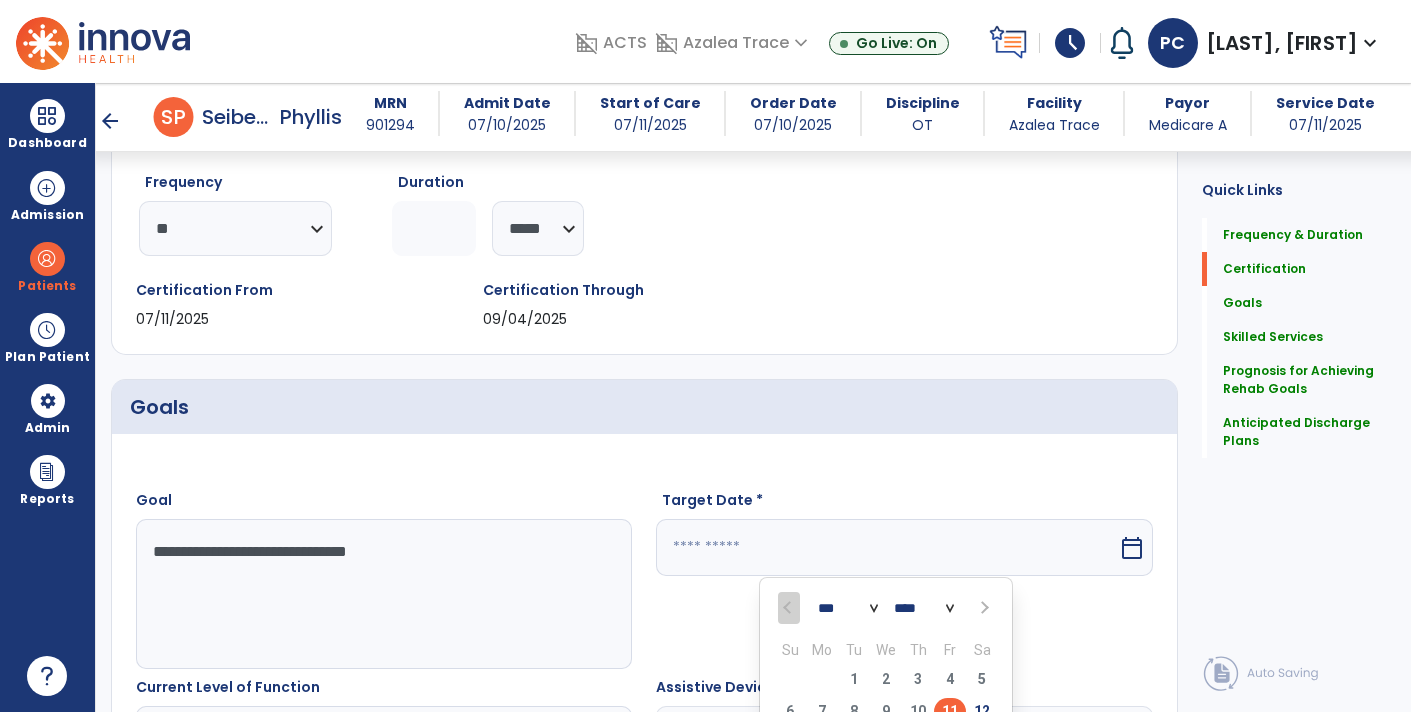 scroll, scrollTop: 253, scrollLeft: 0, axis: vertical 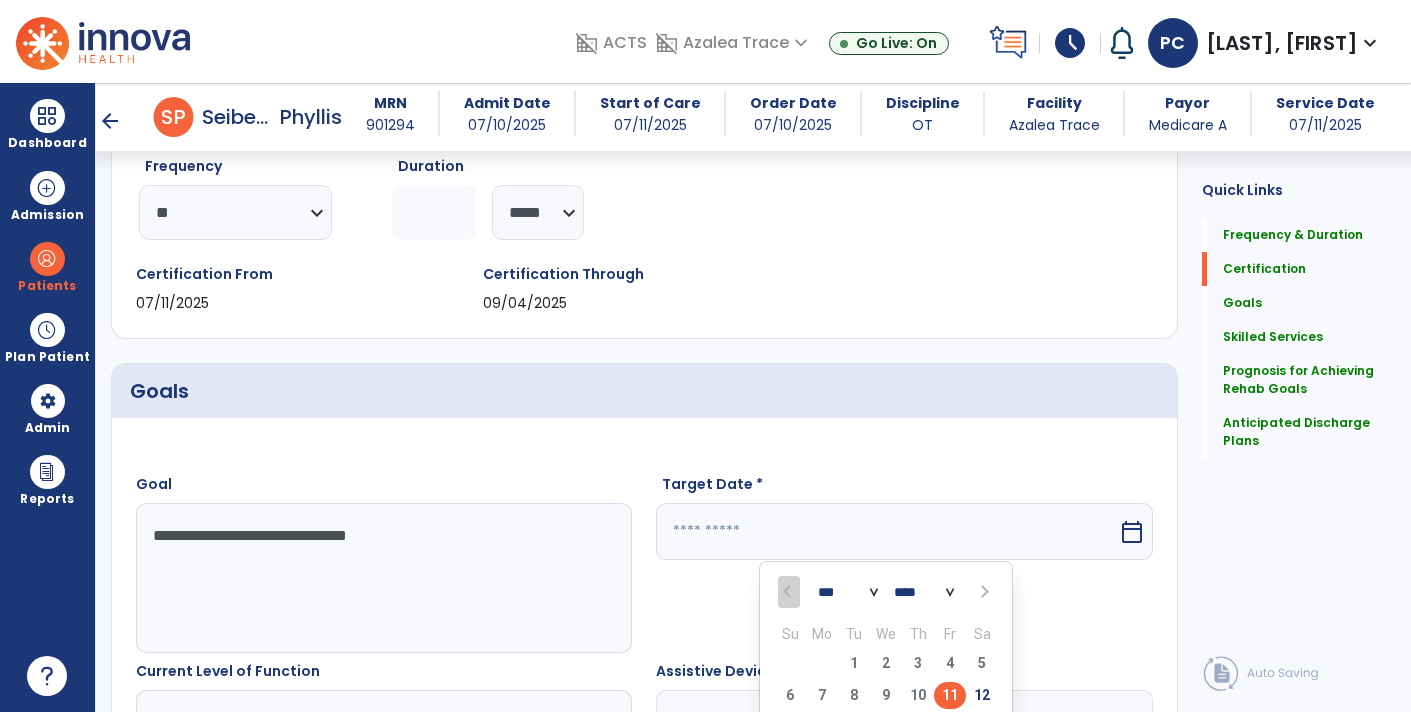 click on "*** *** ***" at bounding box center (848, 593) 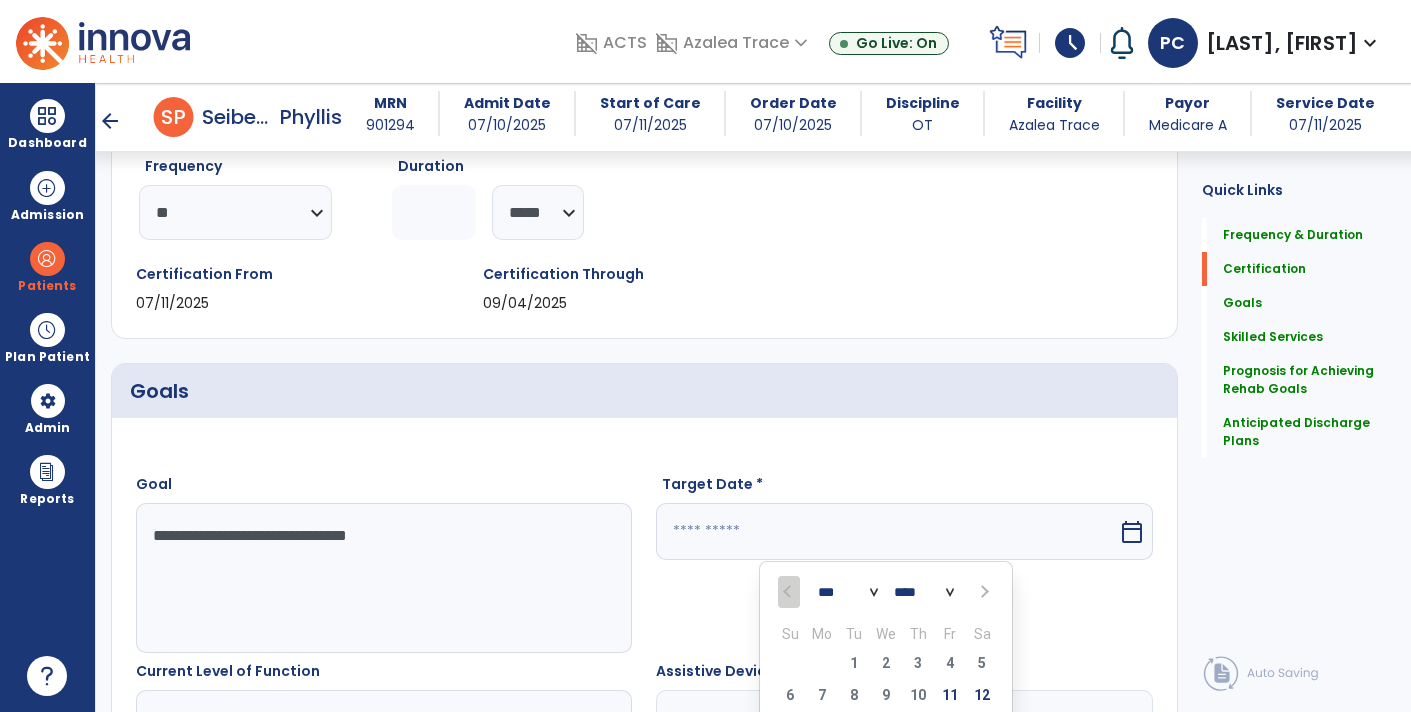 select on "*" 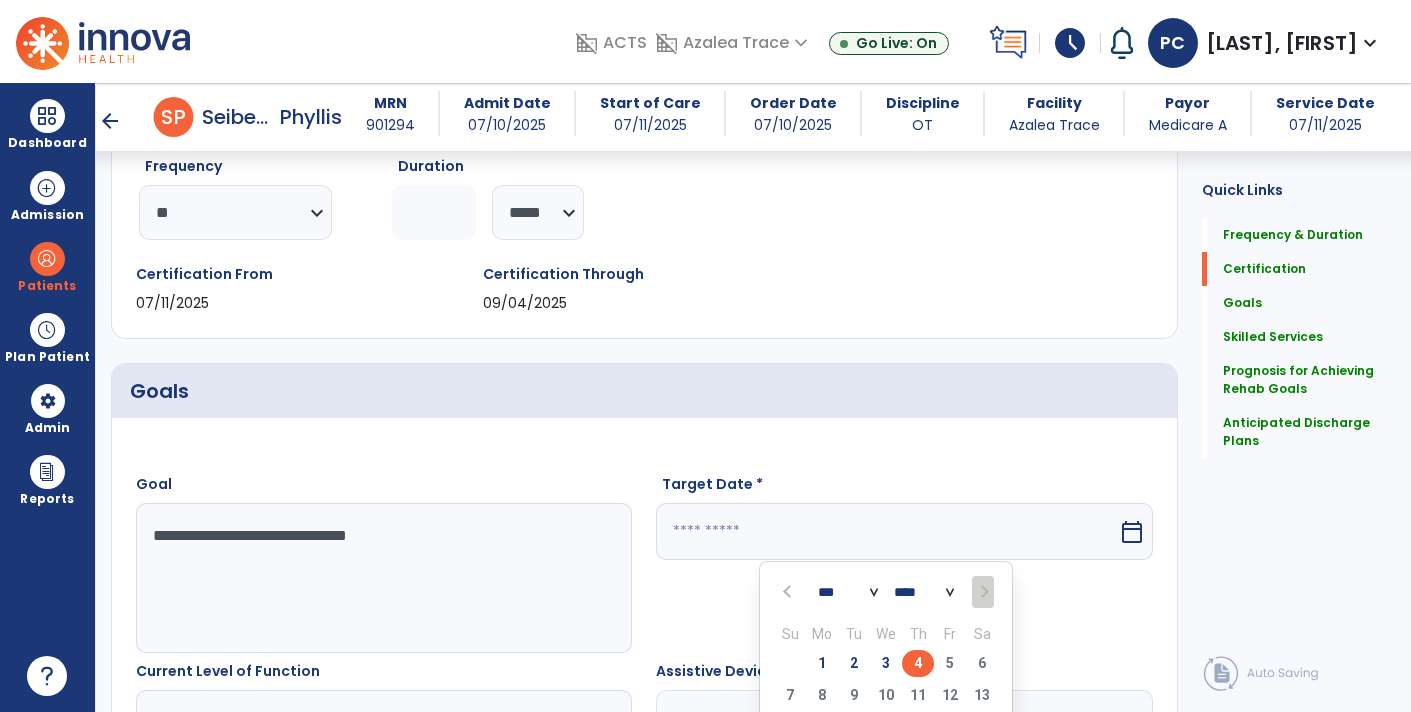 click on "4" at bounding box center [918, 663] 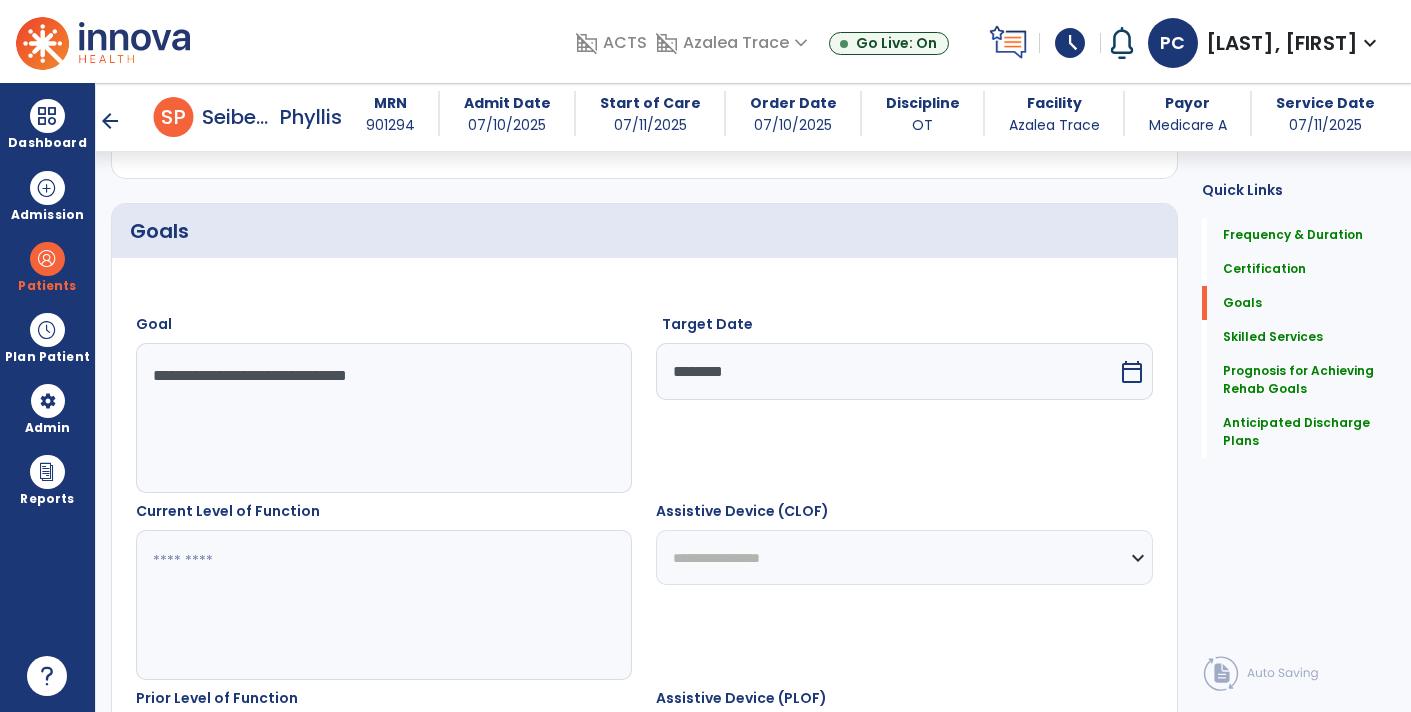 scroll, scrollTop: 559, scrollLeft: 0, axis: vertical 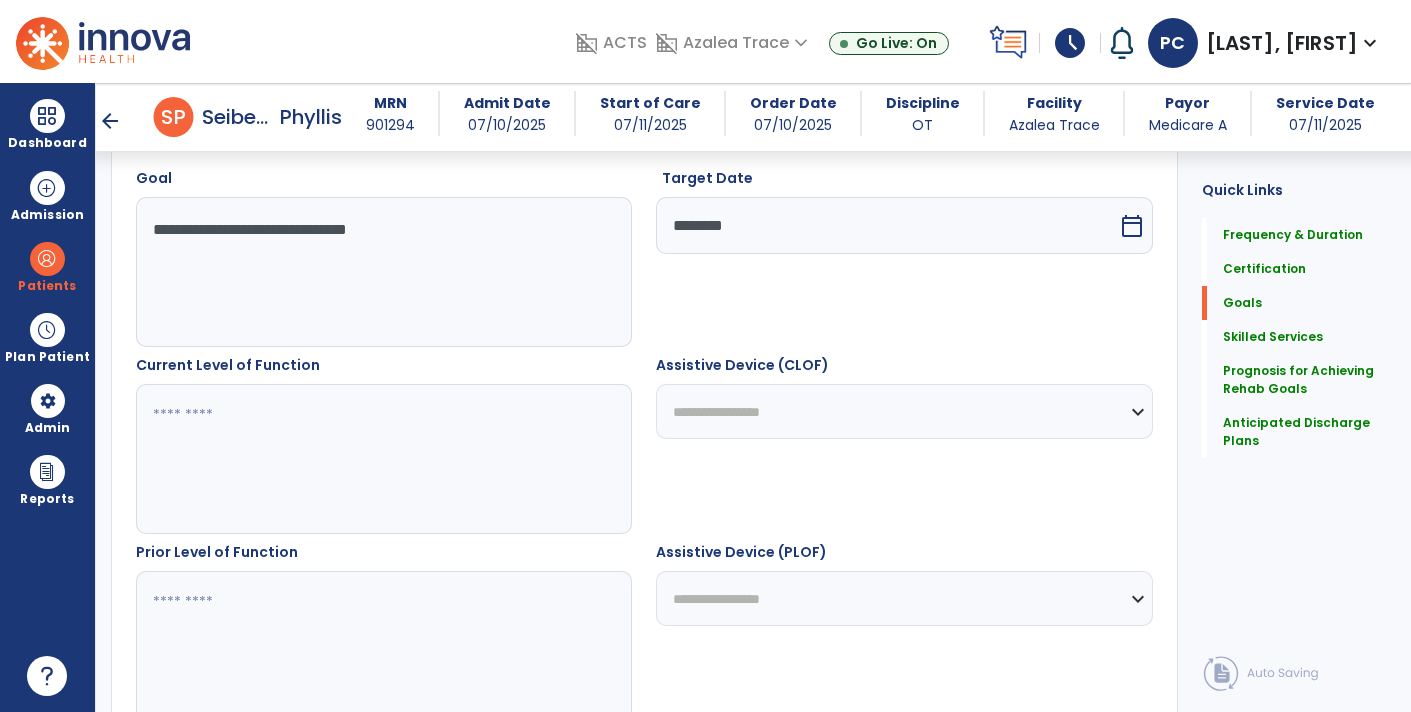 click at bounding box center [383, 459] 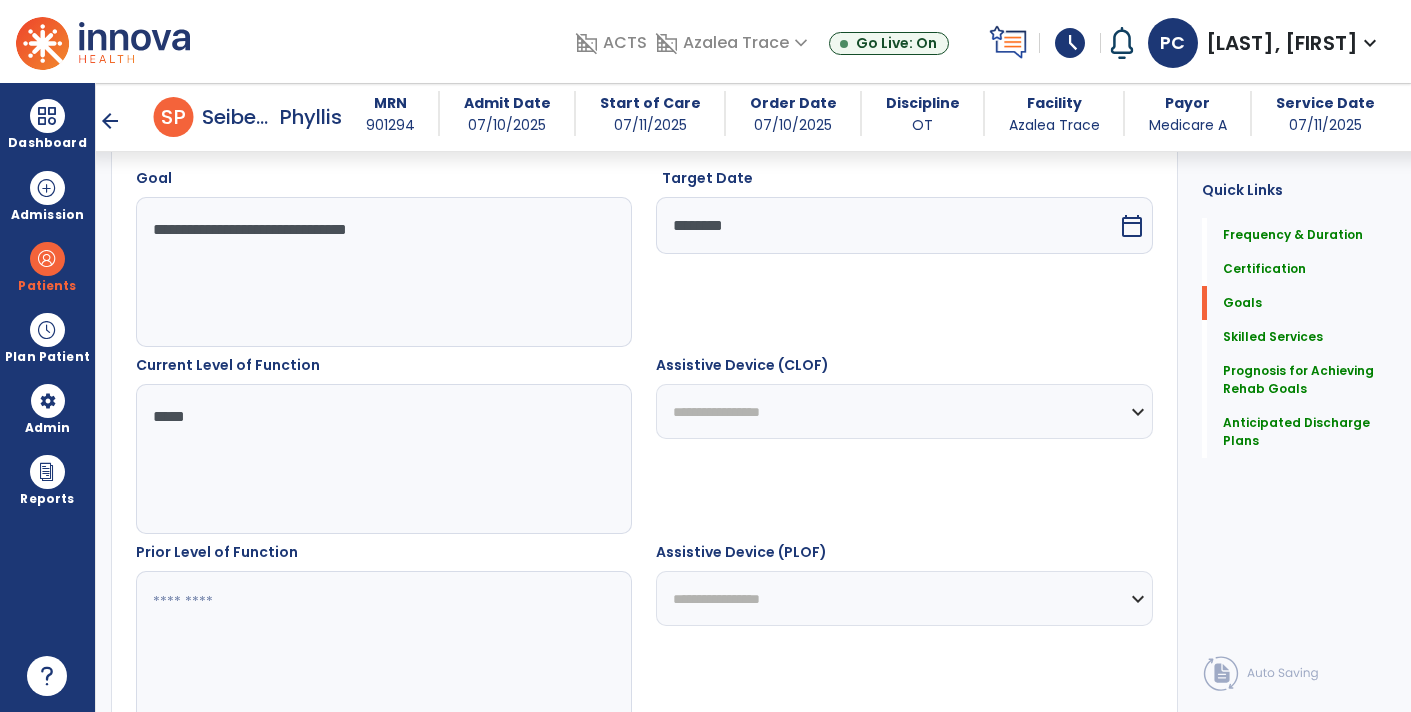 type on "*****" 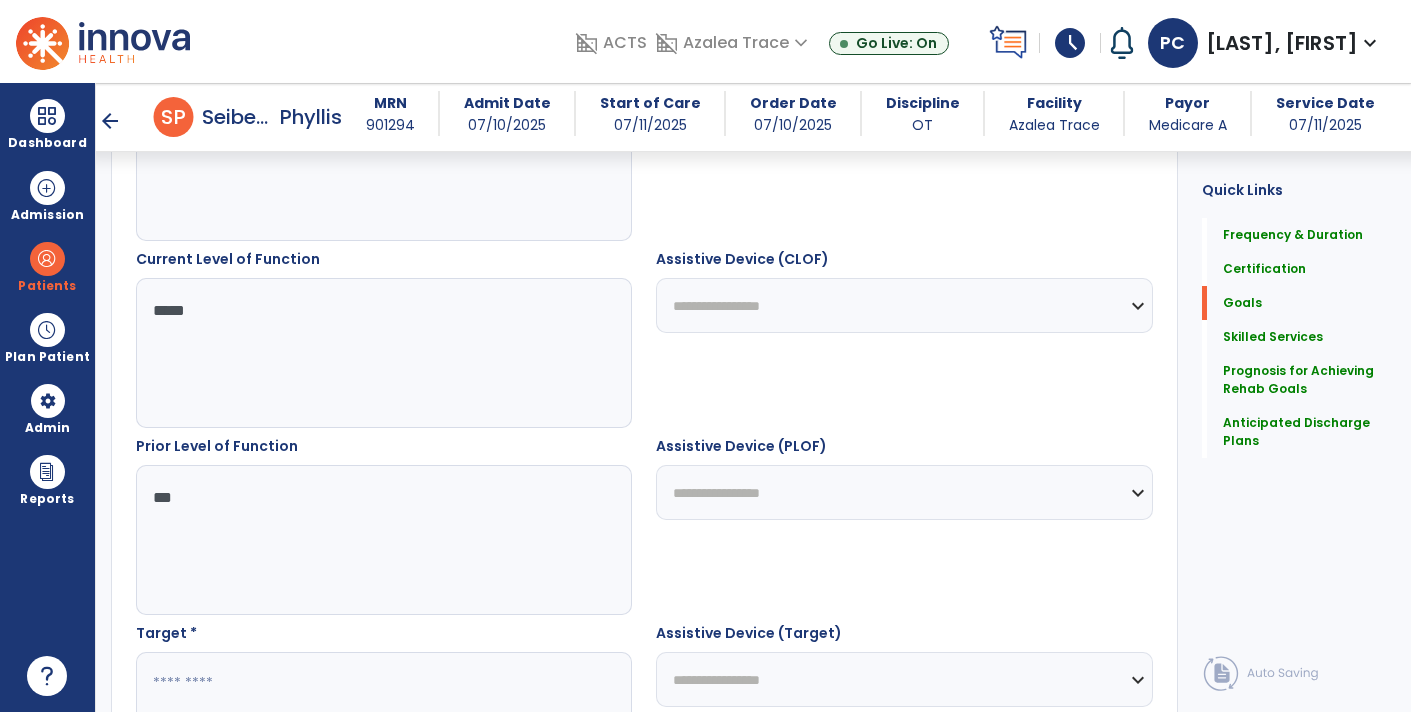 scroll, scrollTop: 803, scrollLeft: 0, axis: vertical 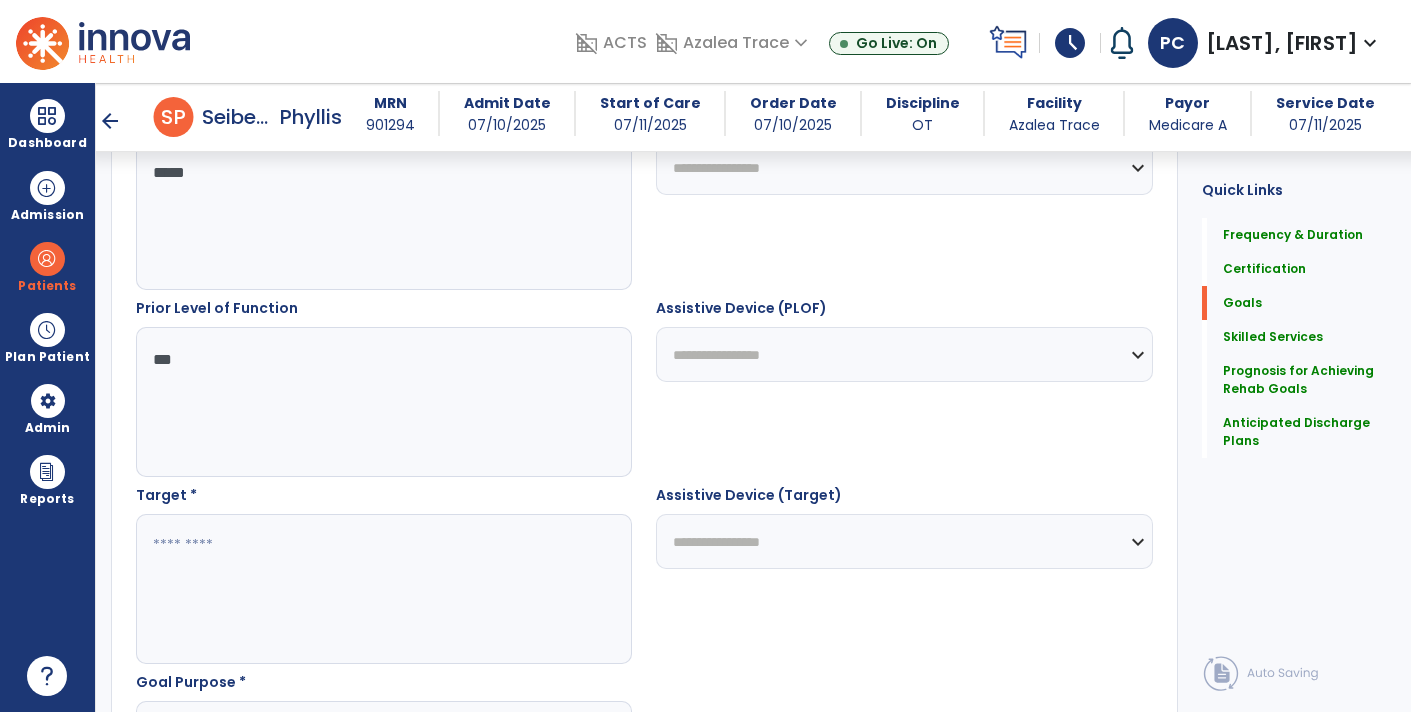 type on "***" 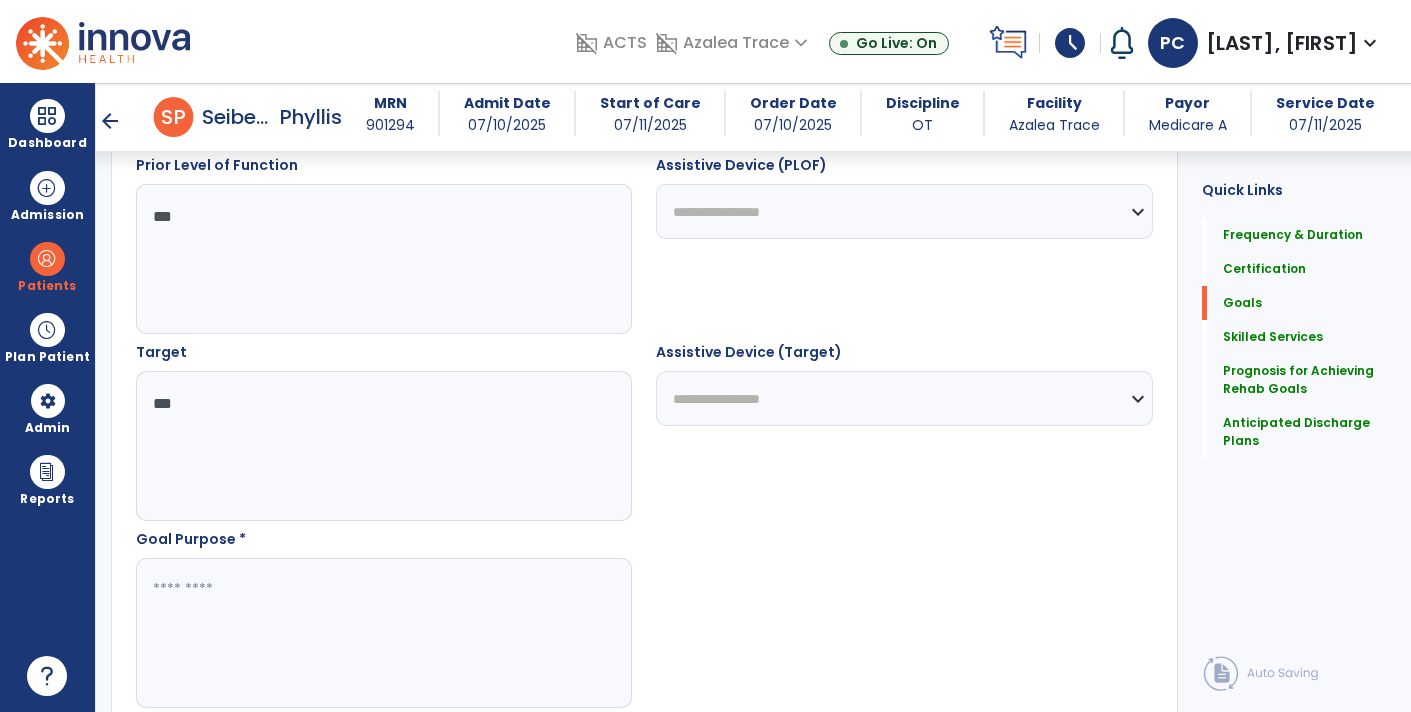 scroll, scrollTop: 945, scrollLeft: 0, axis: vertical 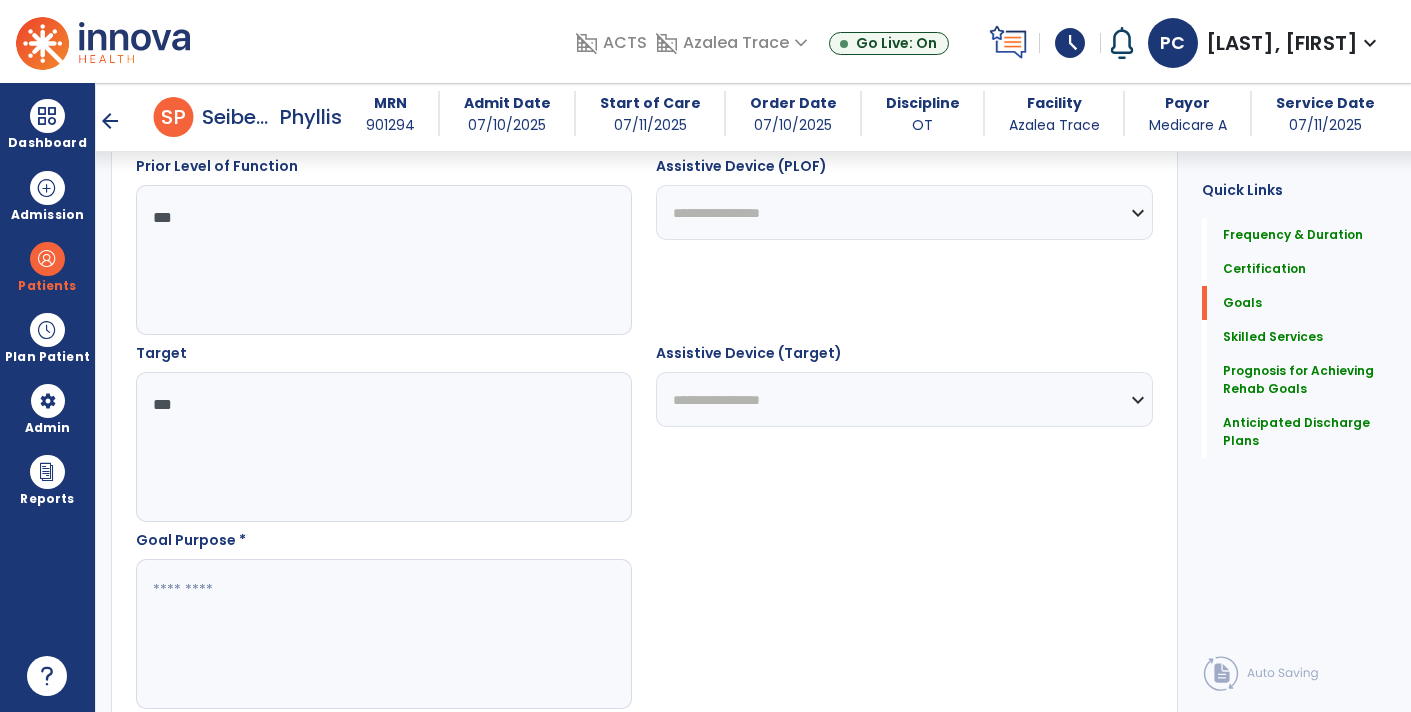 type on "***" 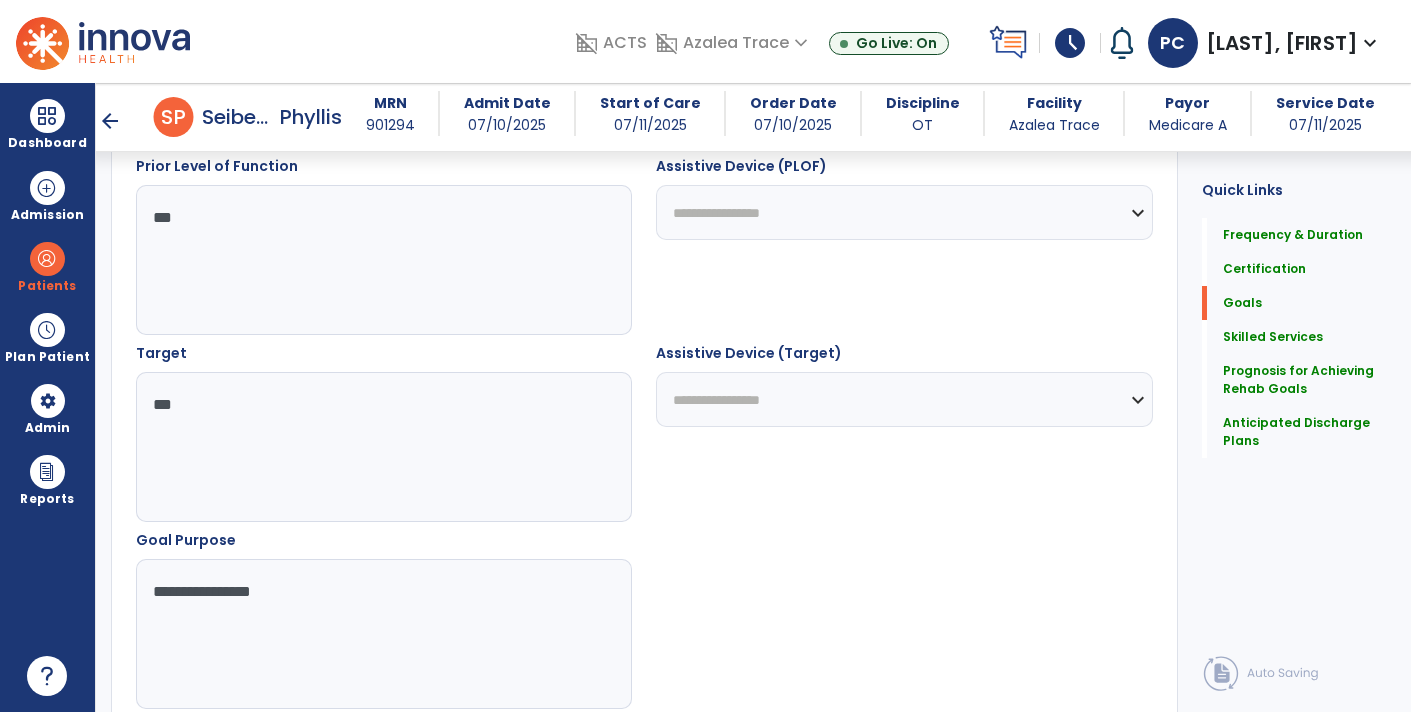 type on "**********" 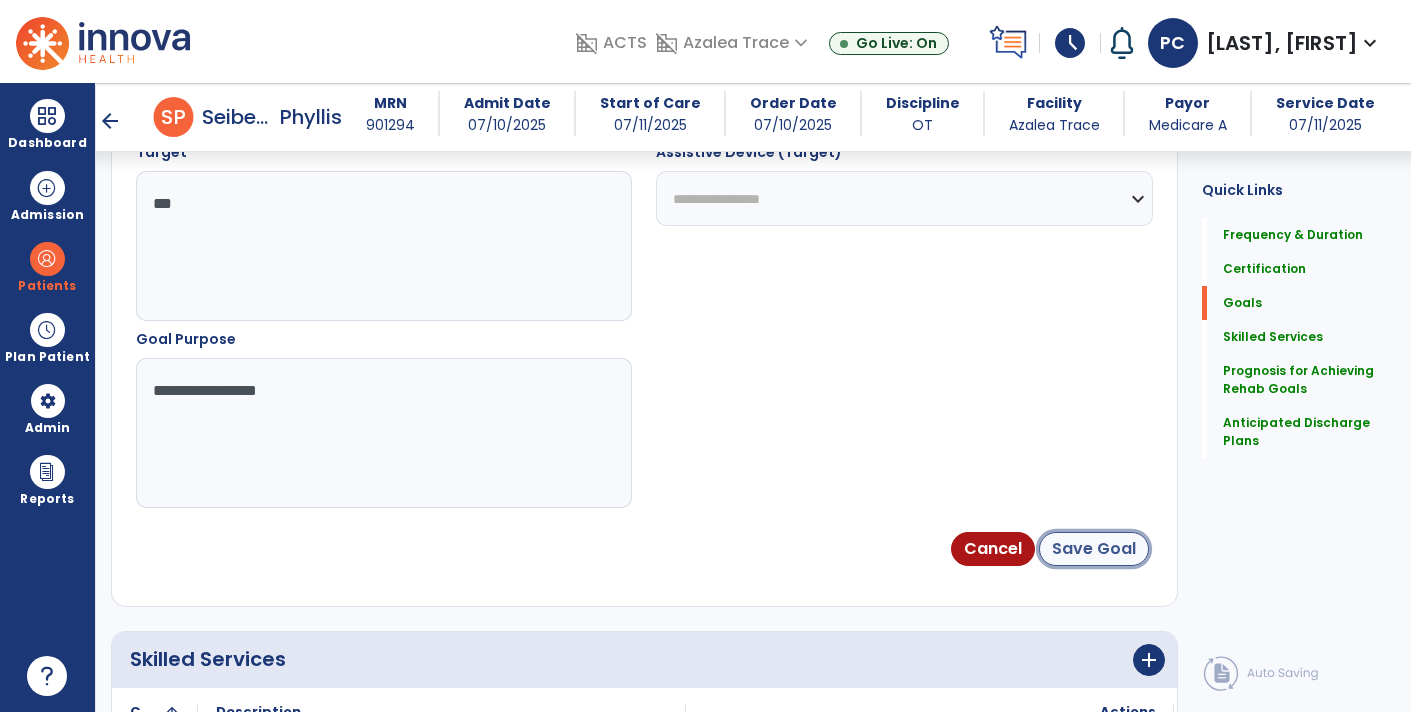 click on "Save Goal" at bounding box center (1094, 549) 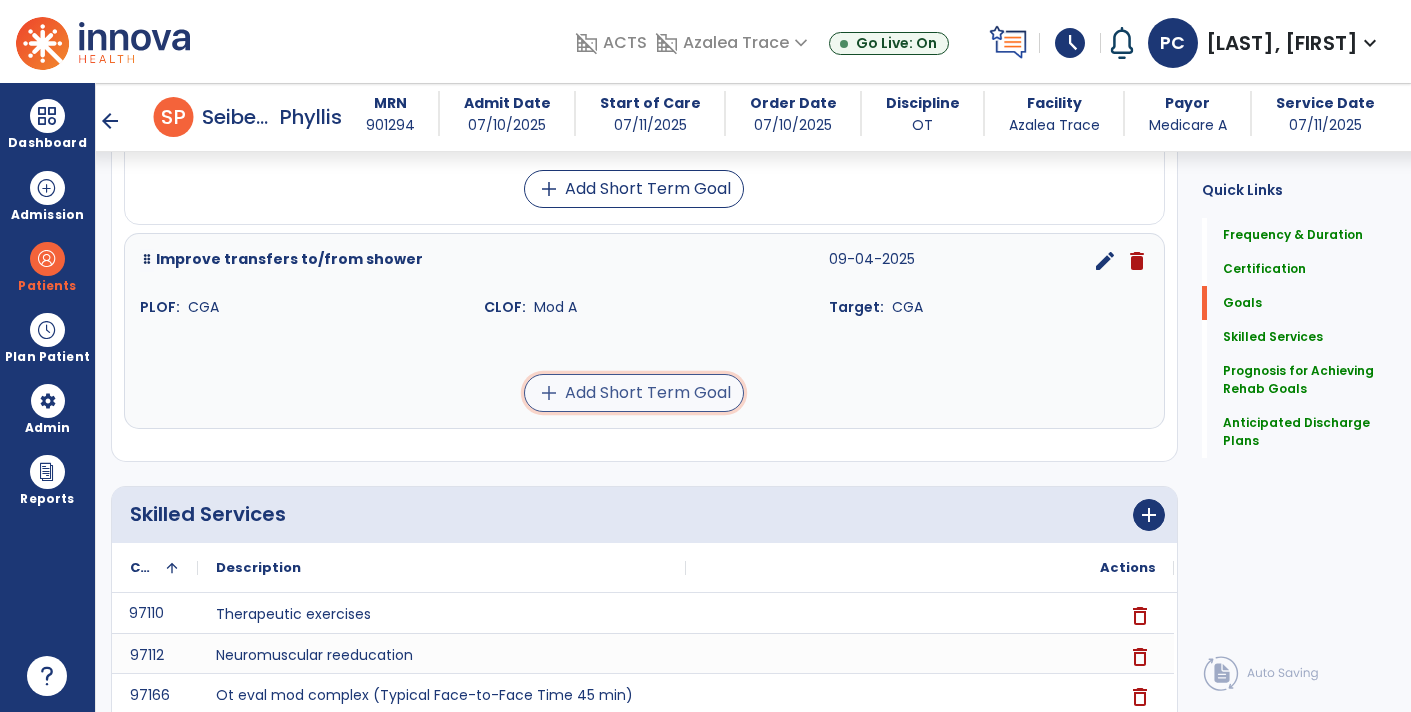 click on "add  Add Short Term Goal" at bounding box center (634, 393) 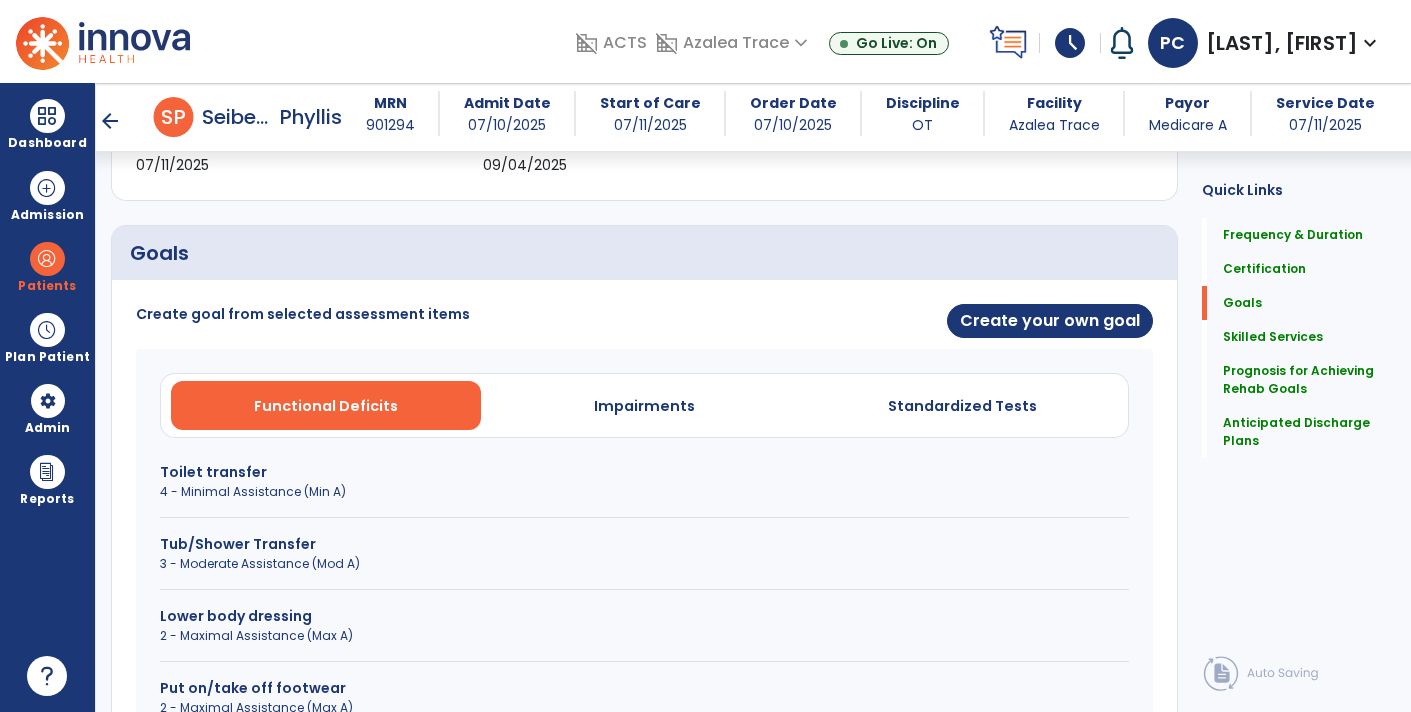 scroll, scrollTop: 388, scrollLeft: 0, axis: vertical 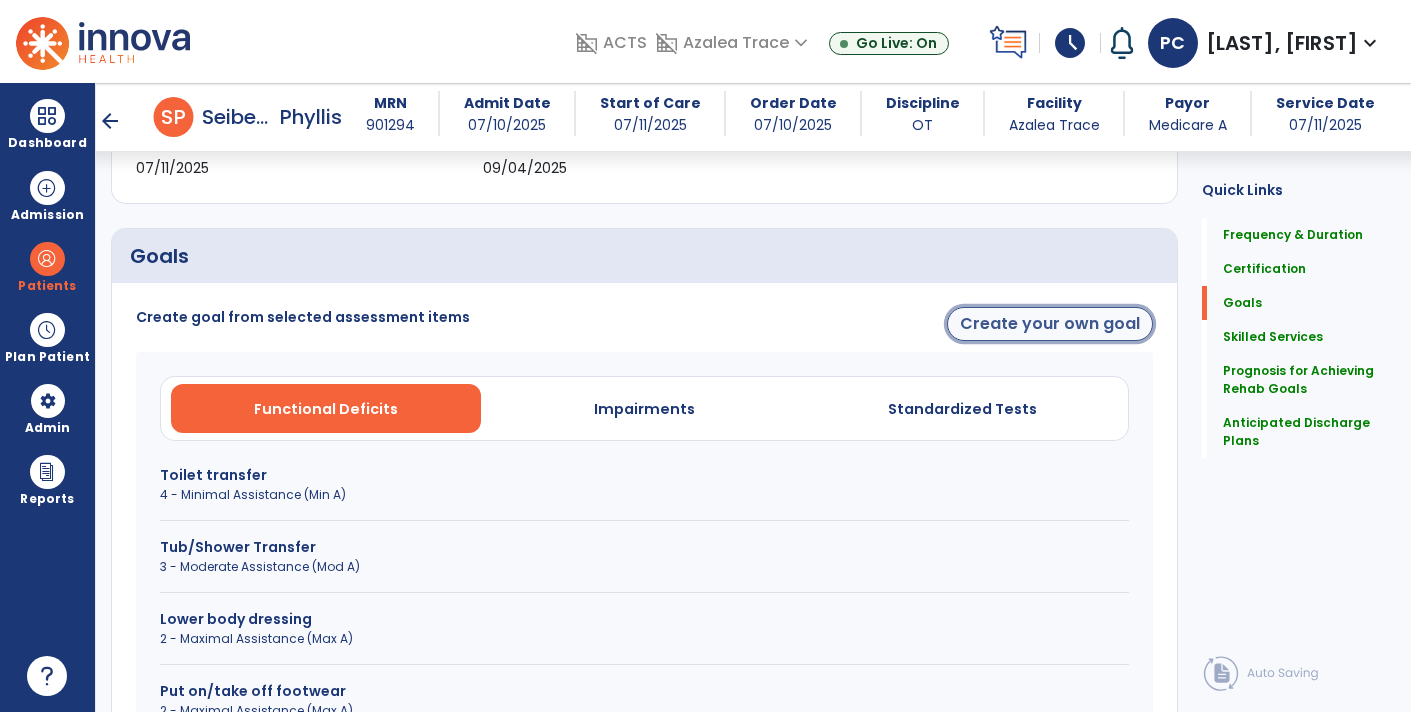 click on "Create your own goal" at bounding box center [1050, 324] 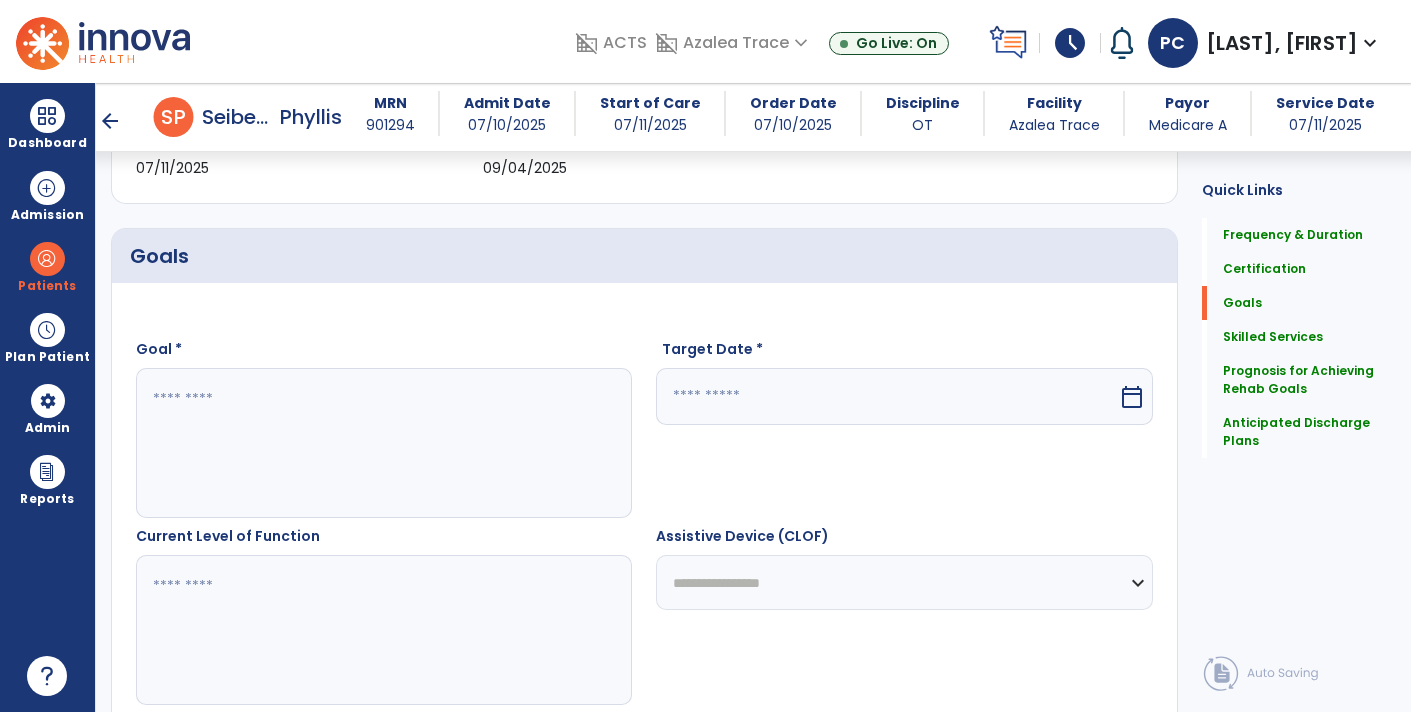 click at bounding box center [383, 443] 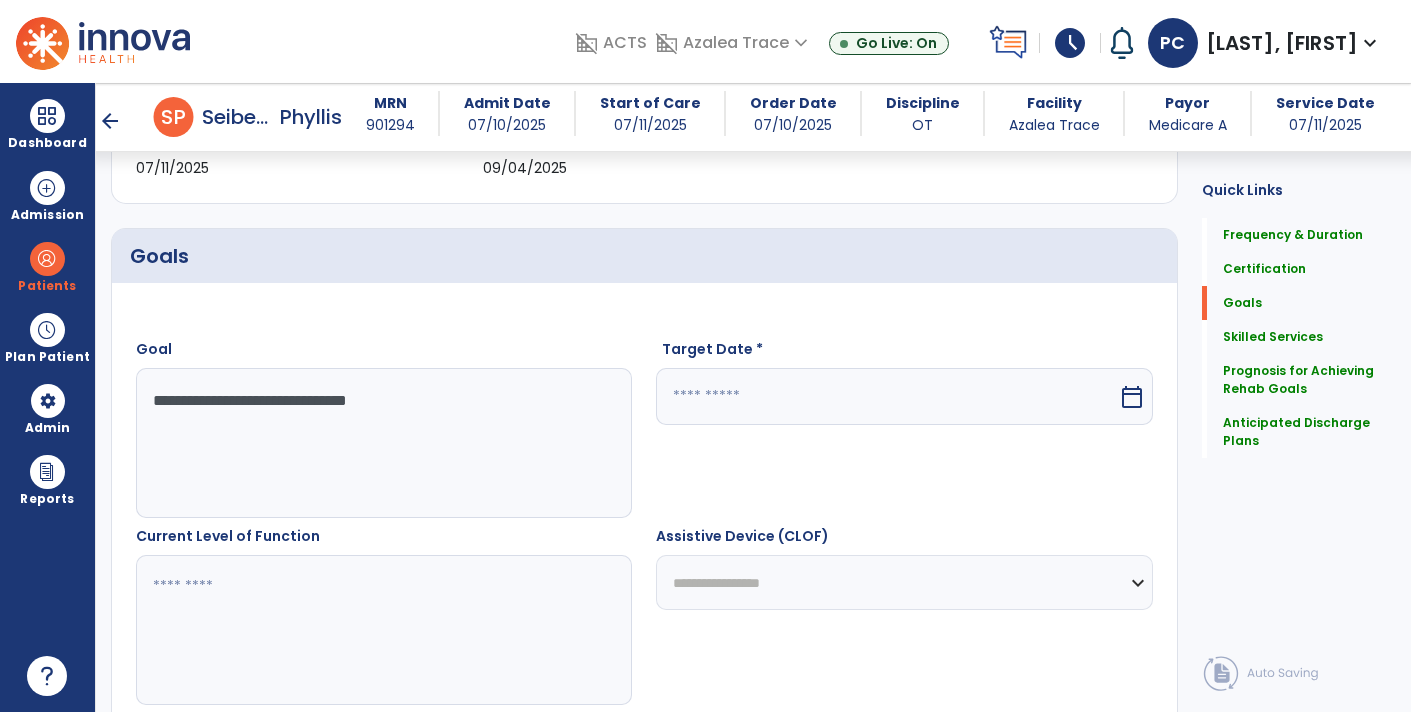 type on "**********" 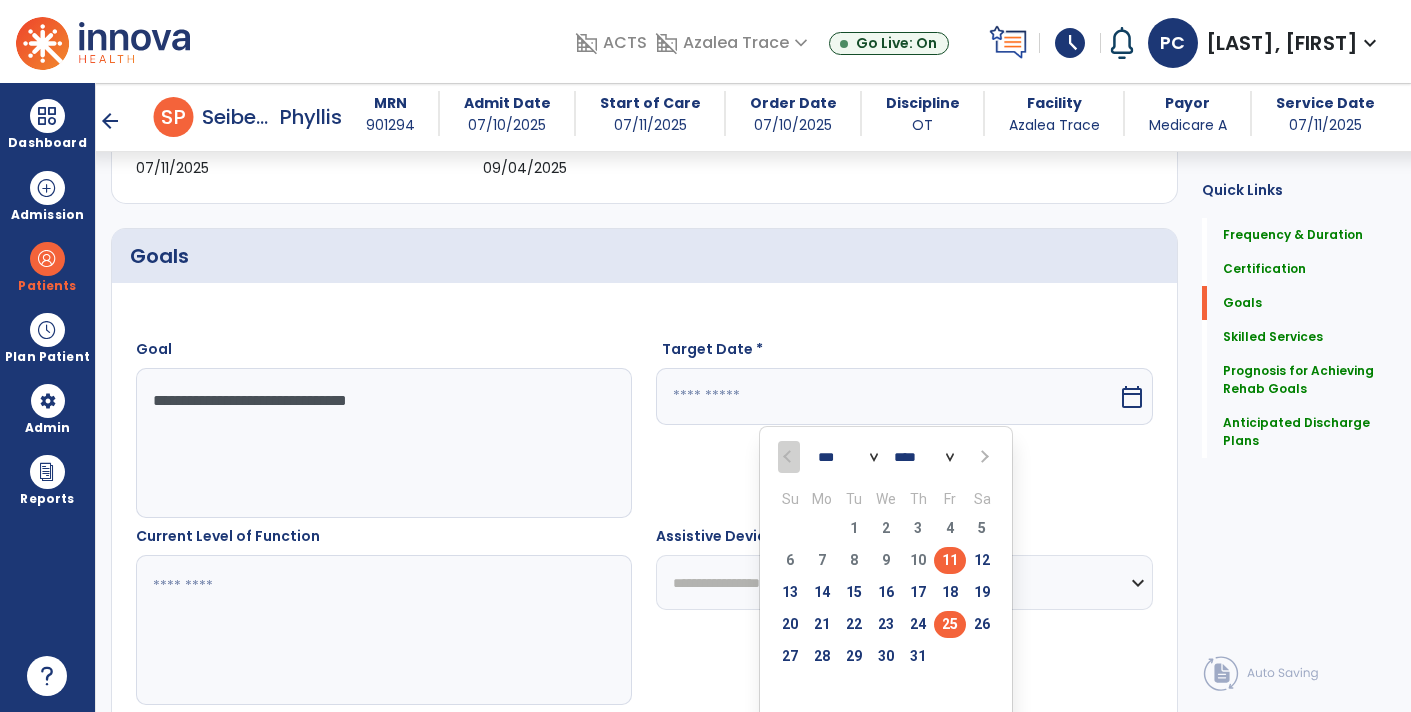 click on "25" at bounding box center (950, 624) 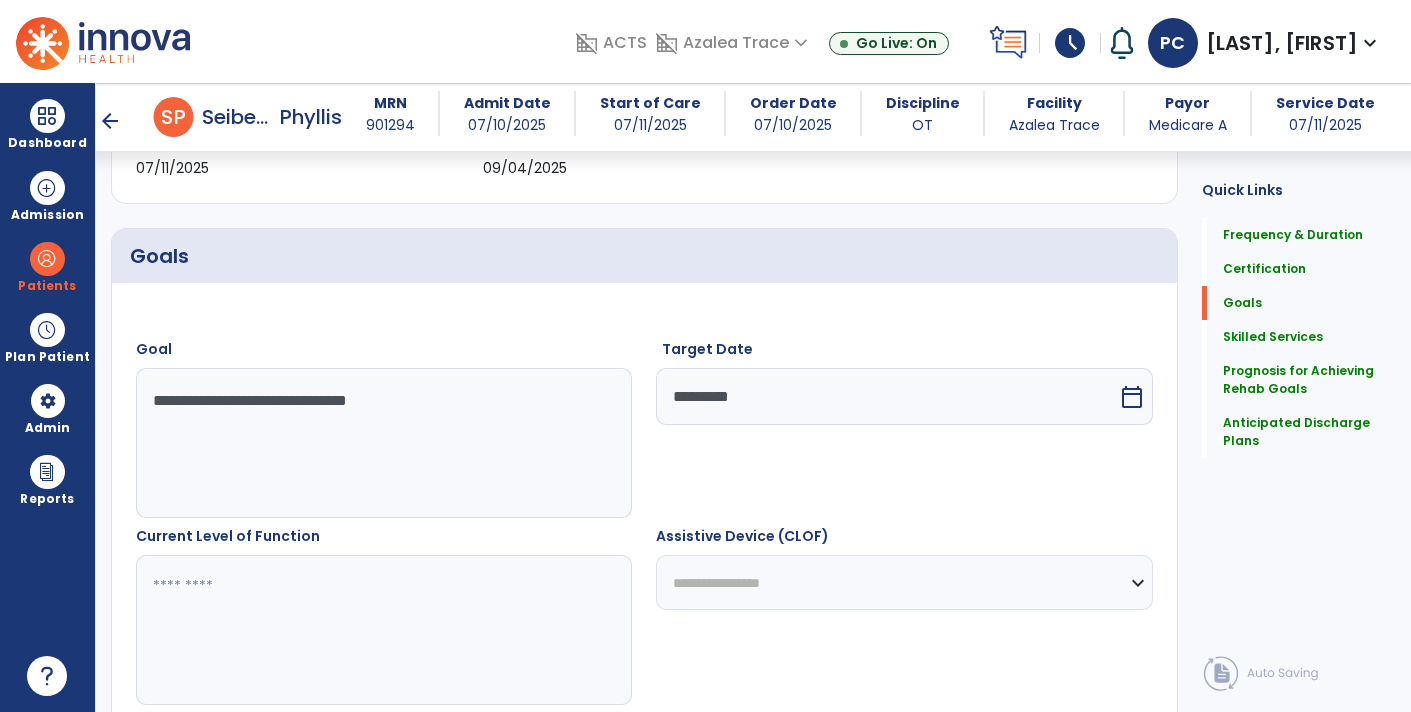 click at bounding box center [383, 630] 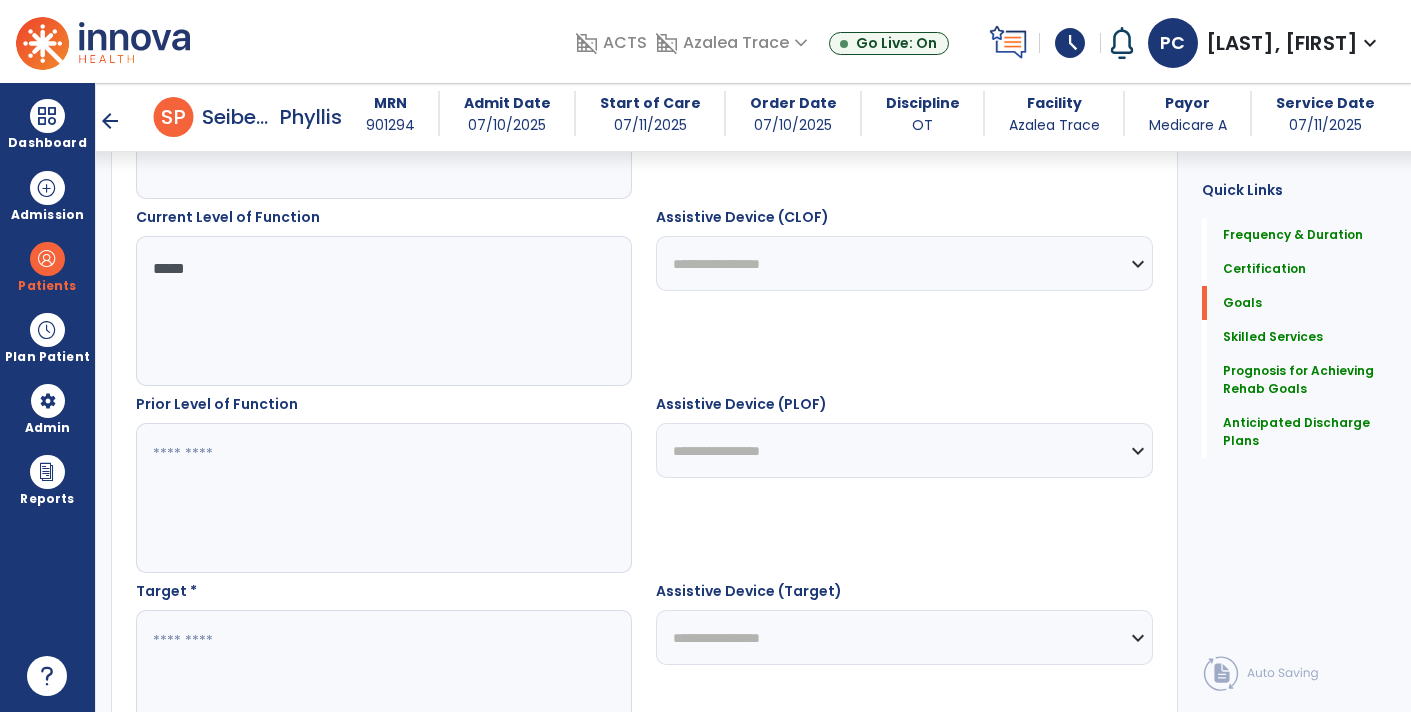 scroll, scrollTop: 706, scrollLeft: 0, axis: vertical 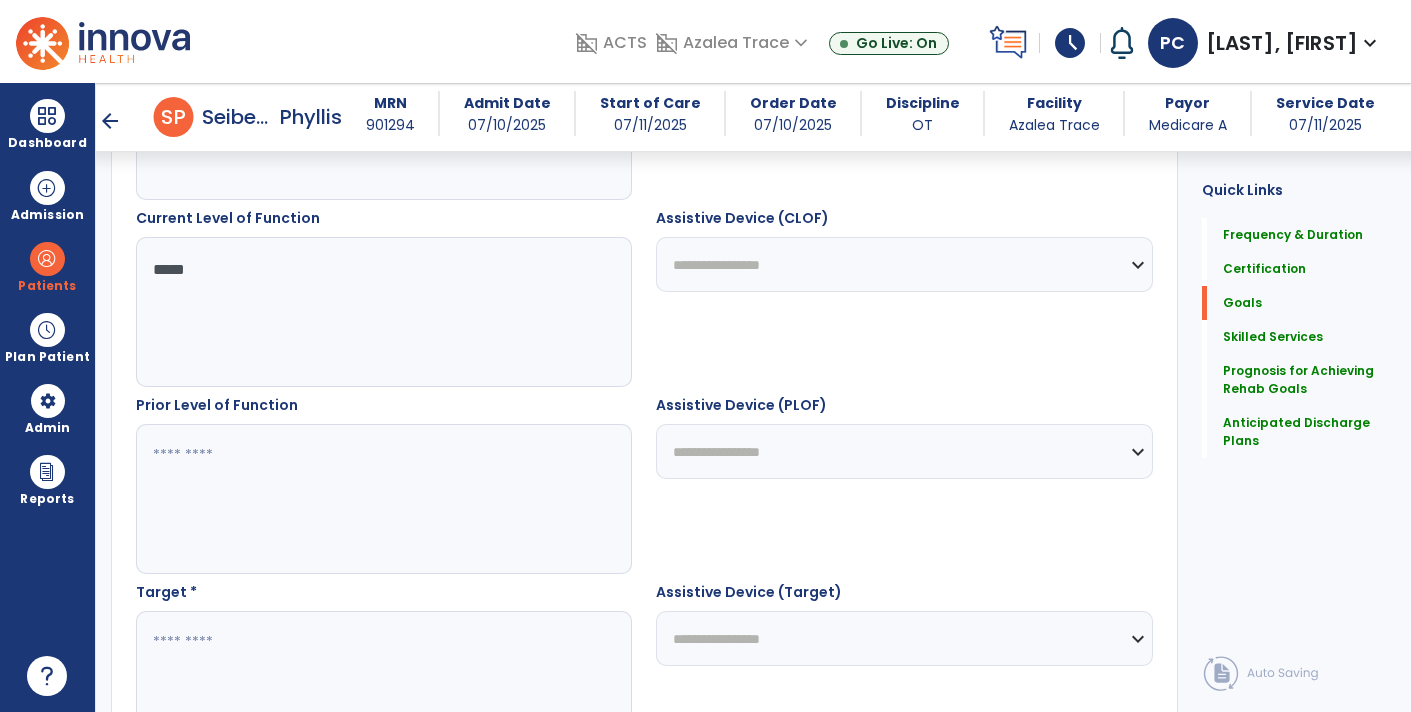 type on "*****" 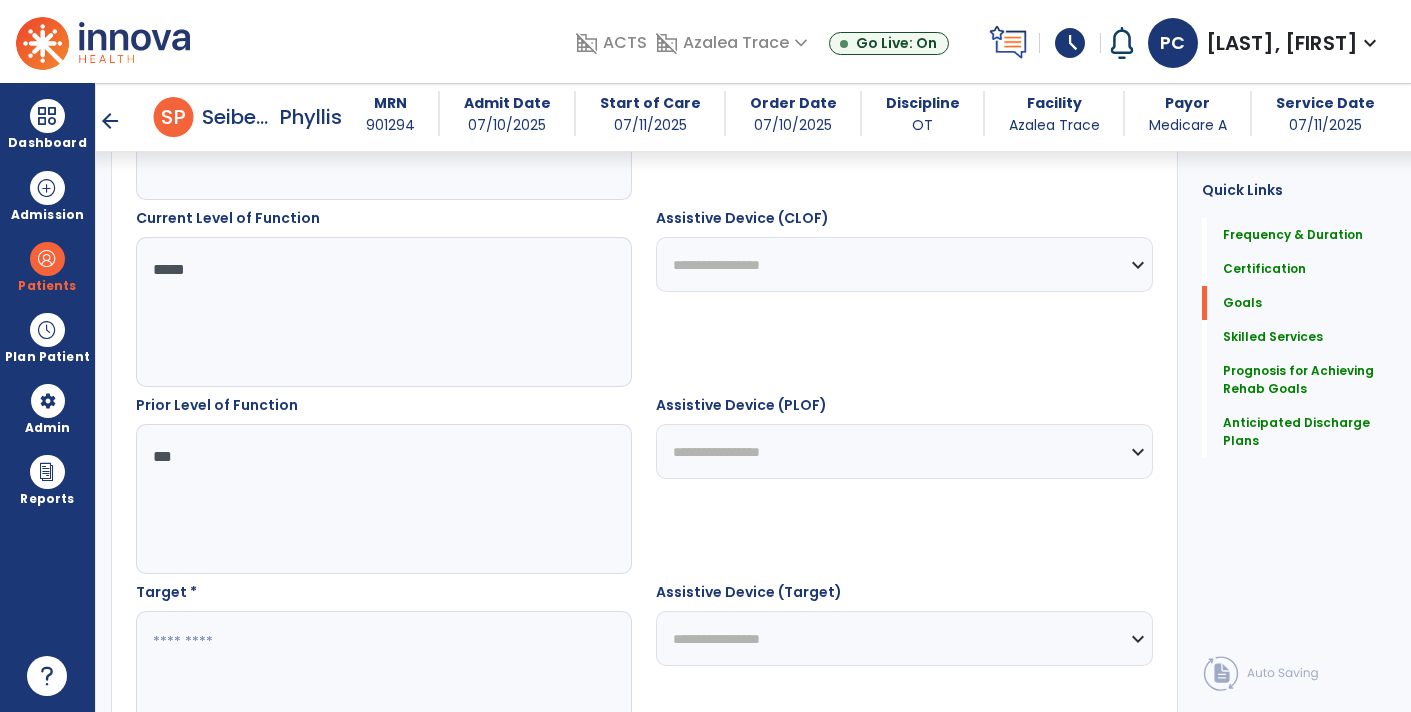 type on "***" 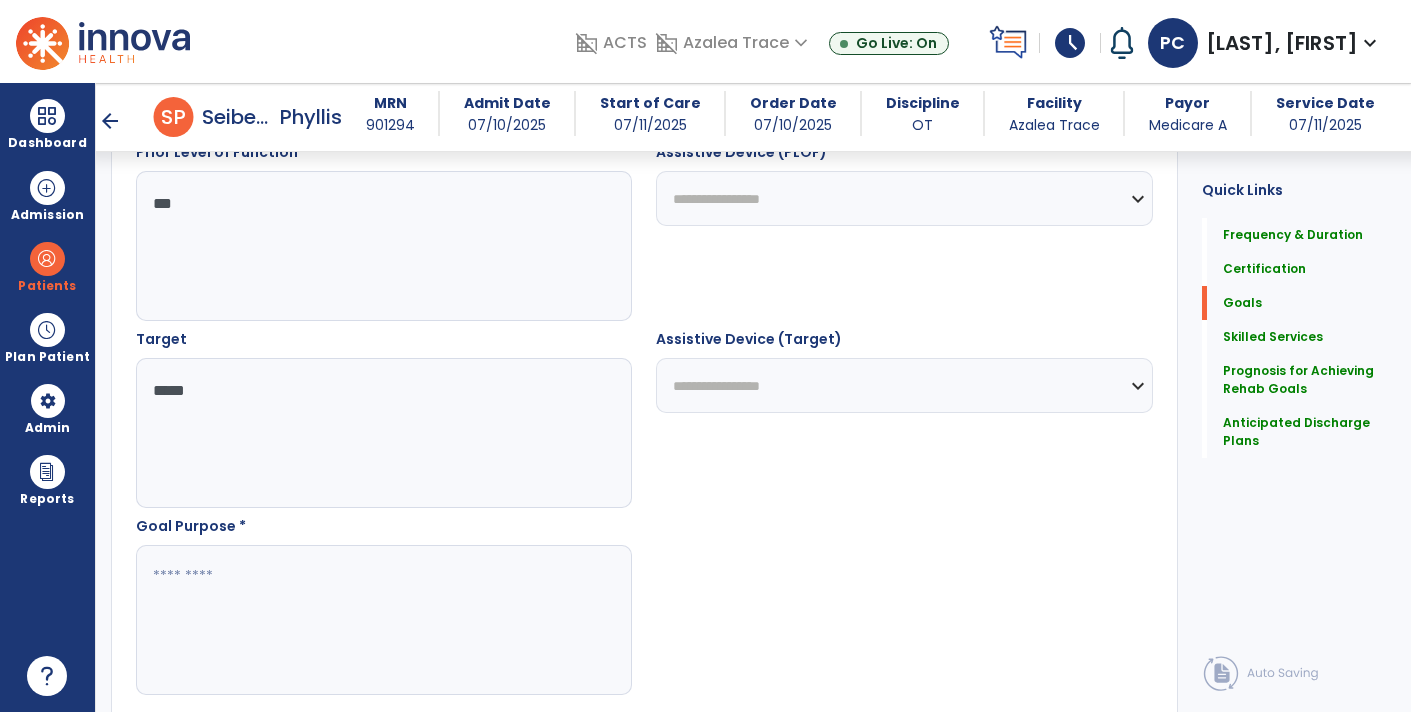 scroll, scrollTop: 958, scrollLeft: 0, axis: vertical 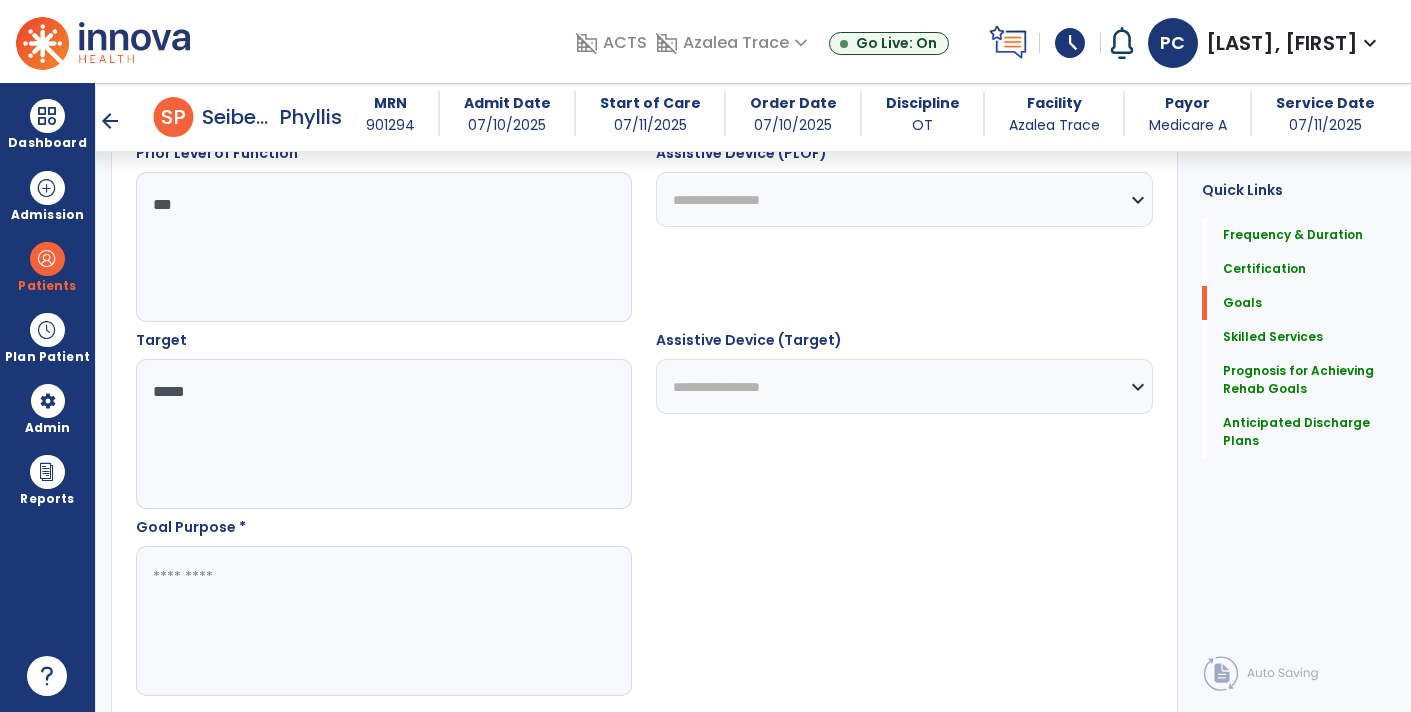 type on "*****" 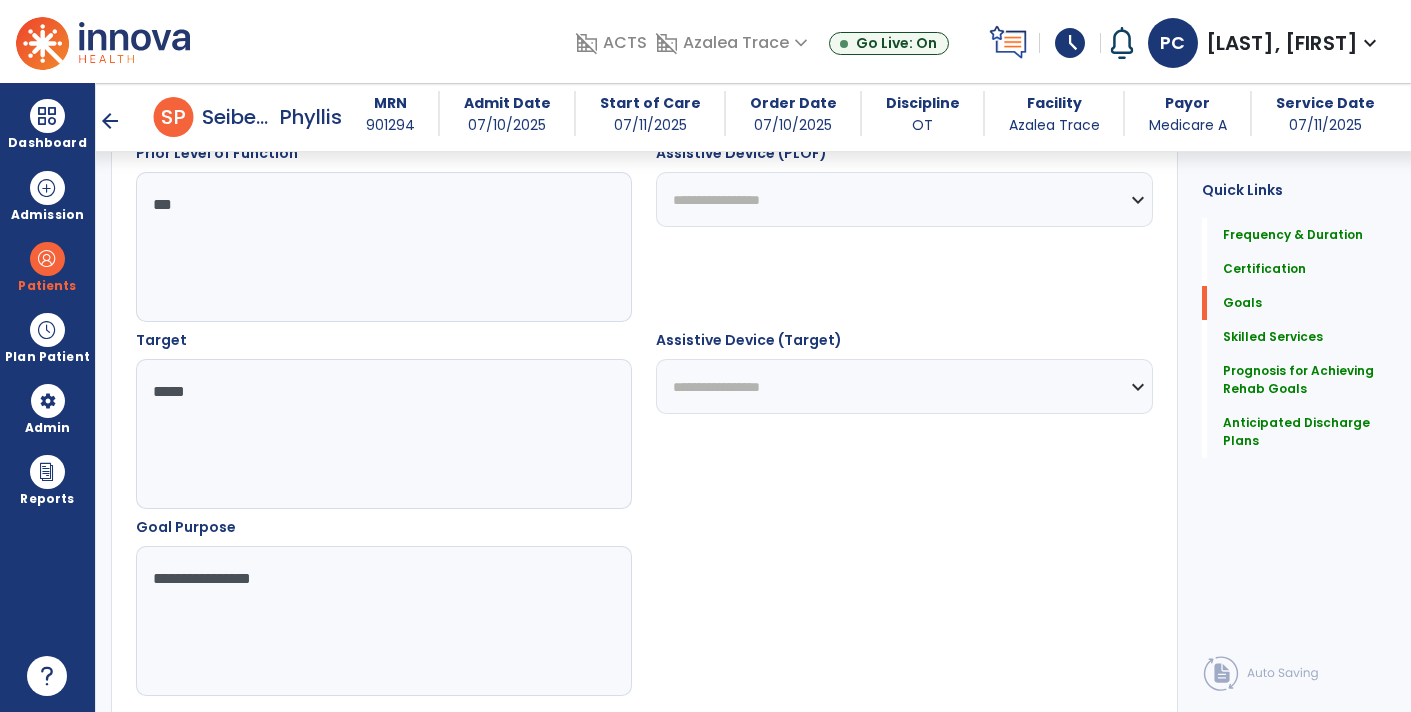 type on "**********" 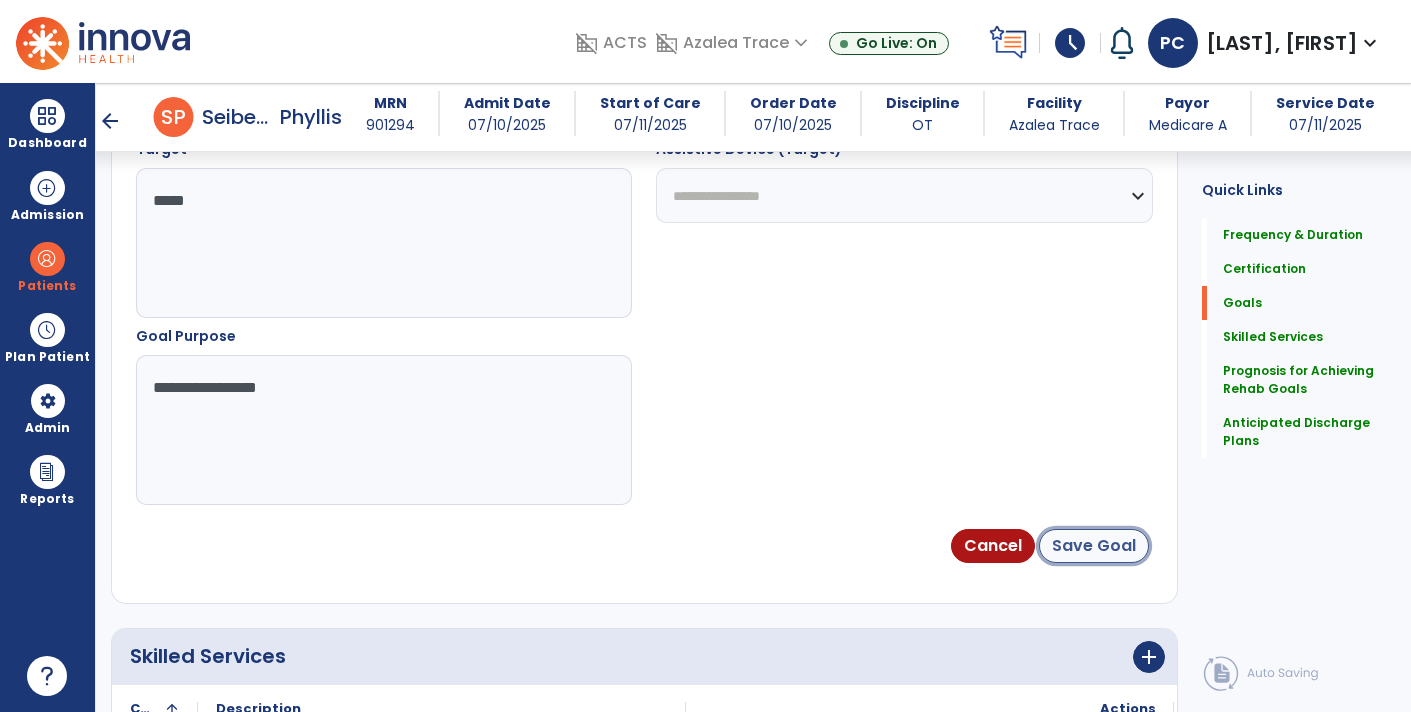 click on "Save Goal" at bounding box center [1094, 546] 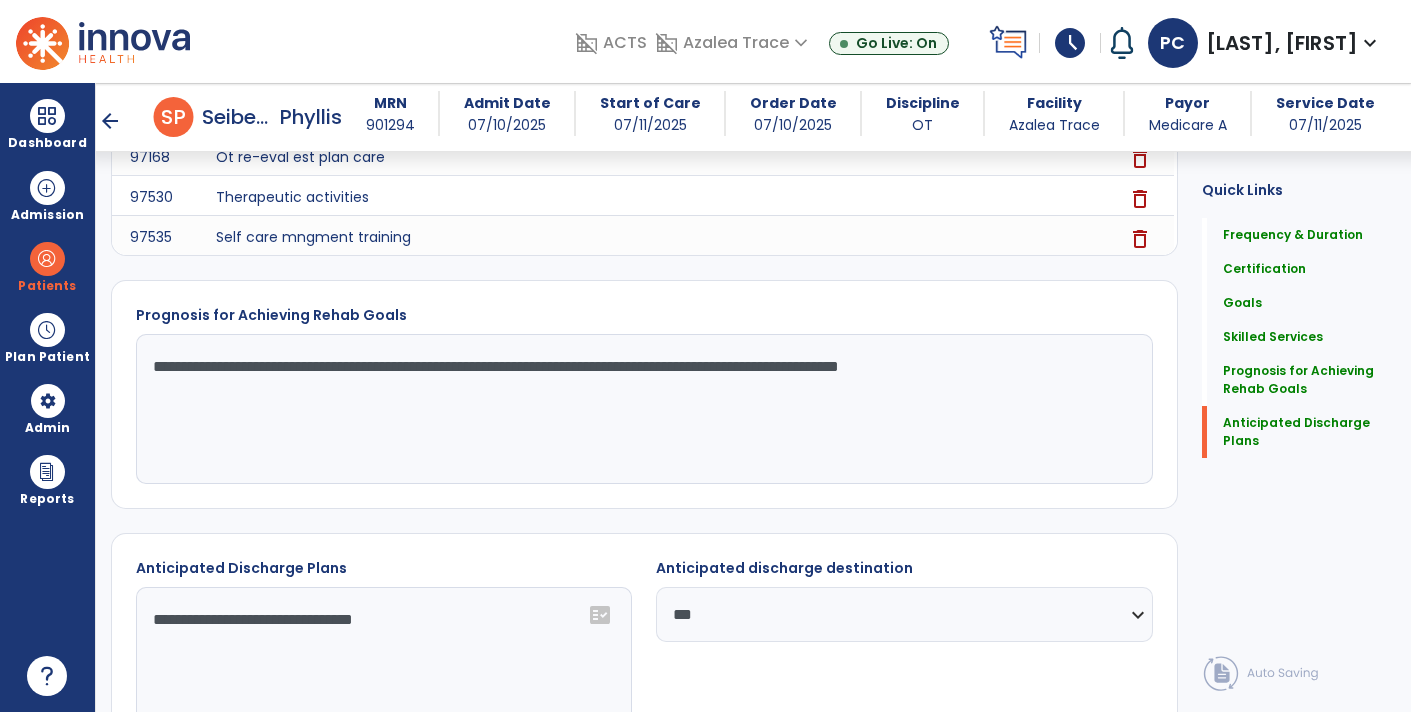 scroll, scrollTop: 2195, scrollLeft: 0, axis: vertical 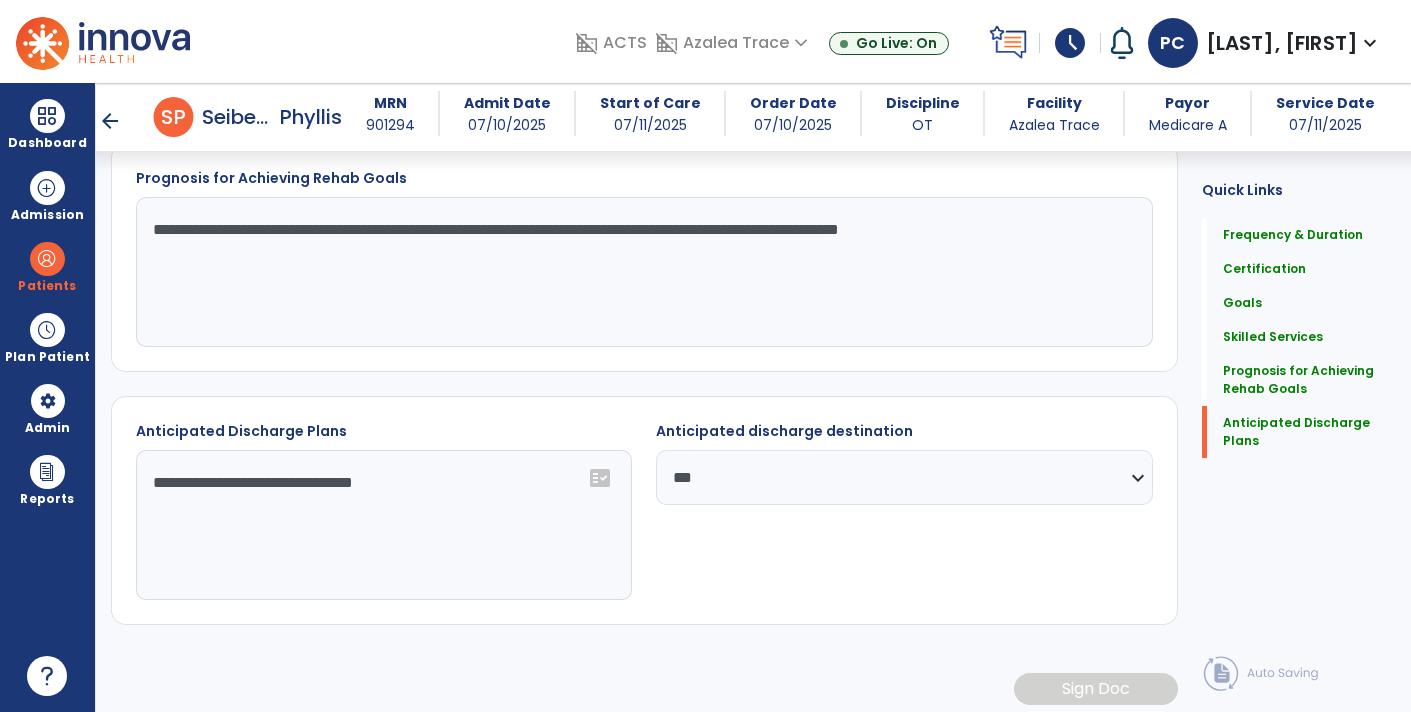 click on "**********" 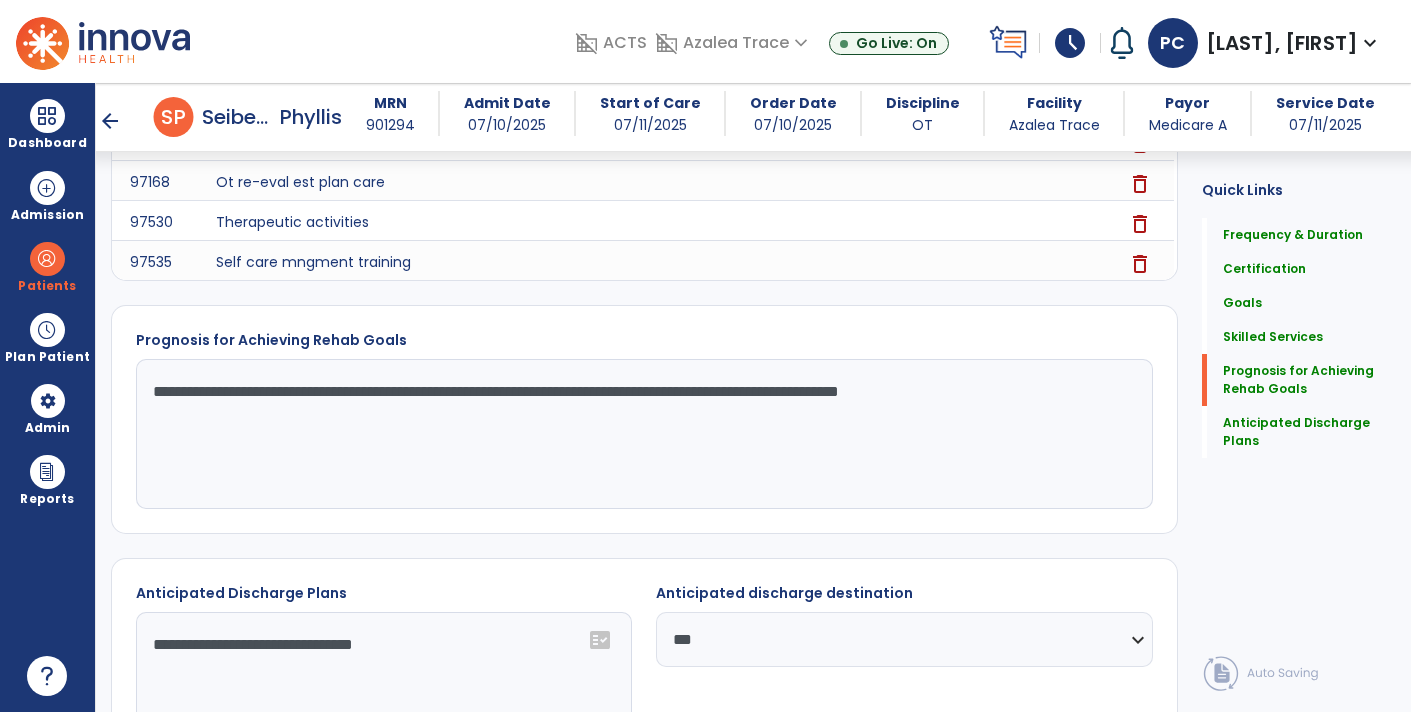 scroll, scrollTop: 2035, scrollLeft: 0, axis: vertical 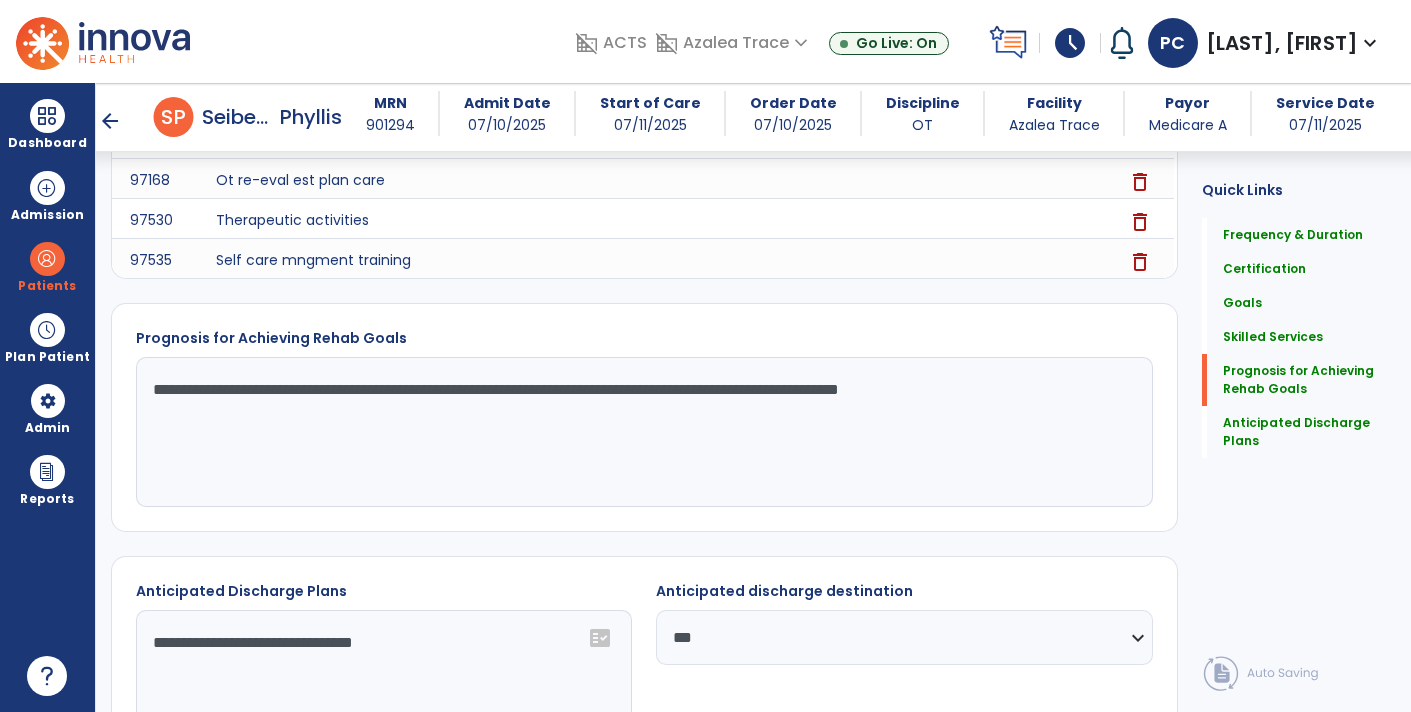 click on "**********" 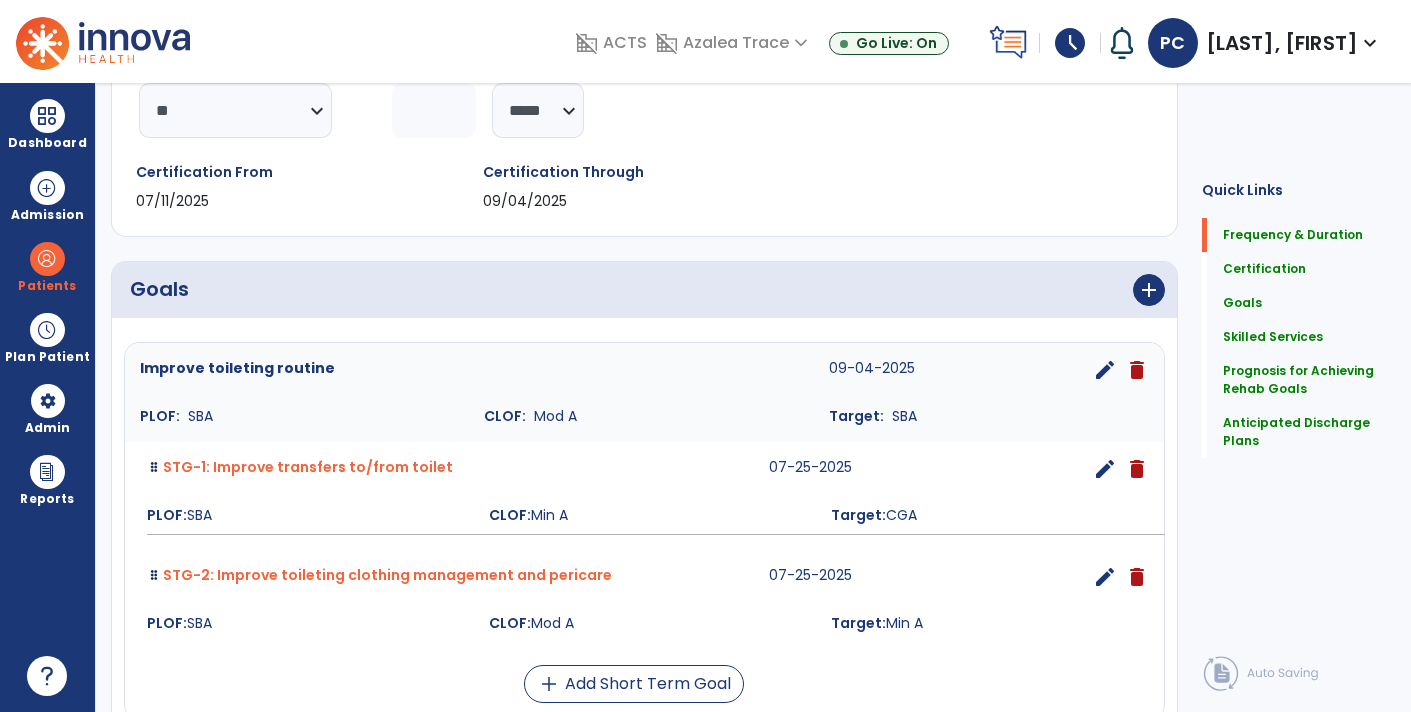 scroll, scrollTop: 0, scrollLeft: 0, axis: both 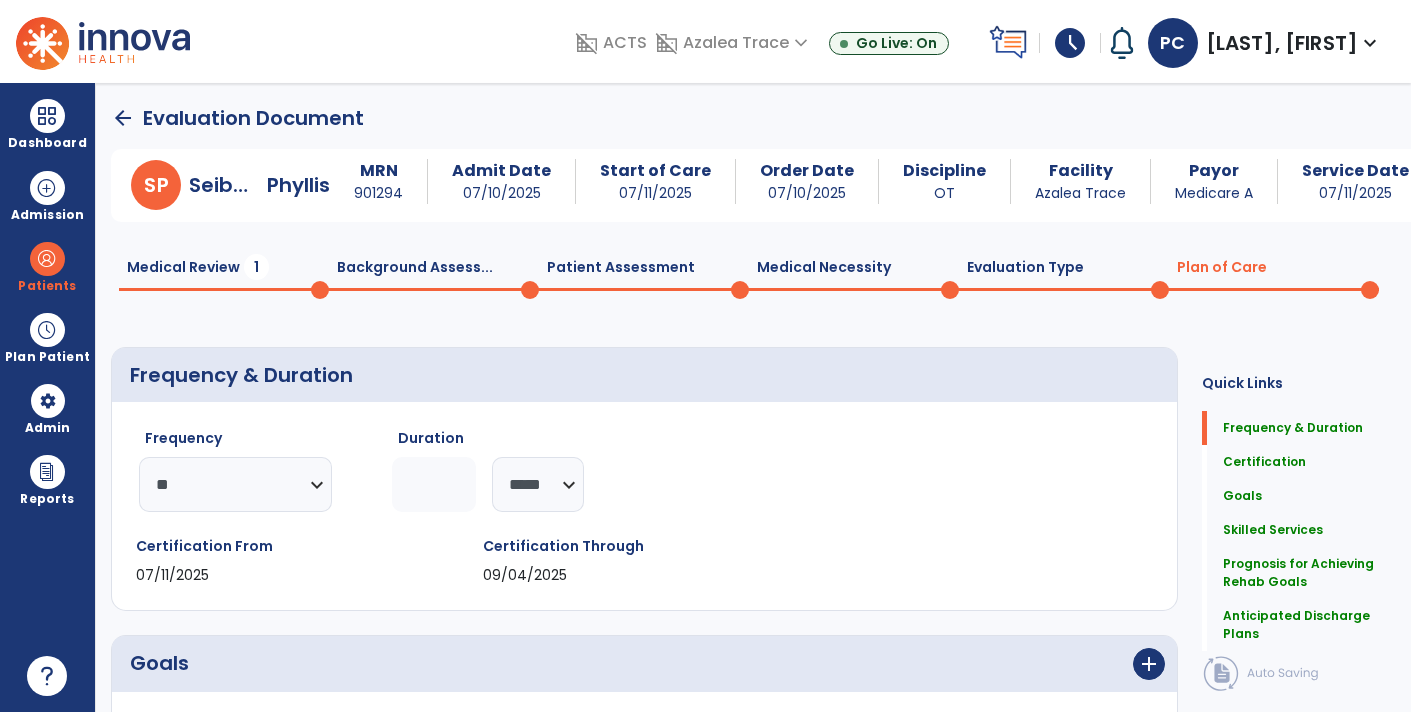 click on "Quick Links  Frequency & Duration   Frequency & Duration   Certification   Certification   Goals   Goals   Skilled Services   Skilled Services   Prognosis for Achieving Rehab Goals   Prognosis for Achieving Rehab Goals   Anticipated Discharge Plans   Anticipated Discharge Plans" 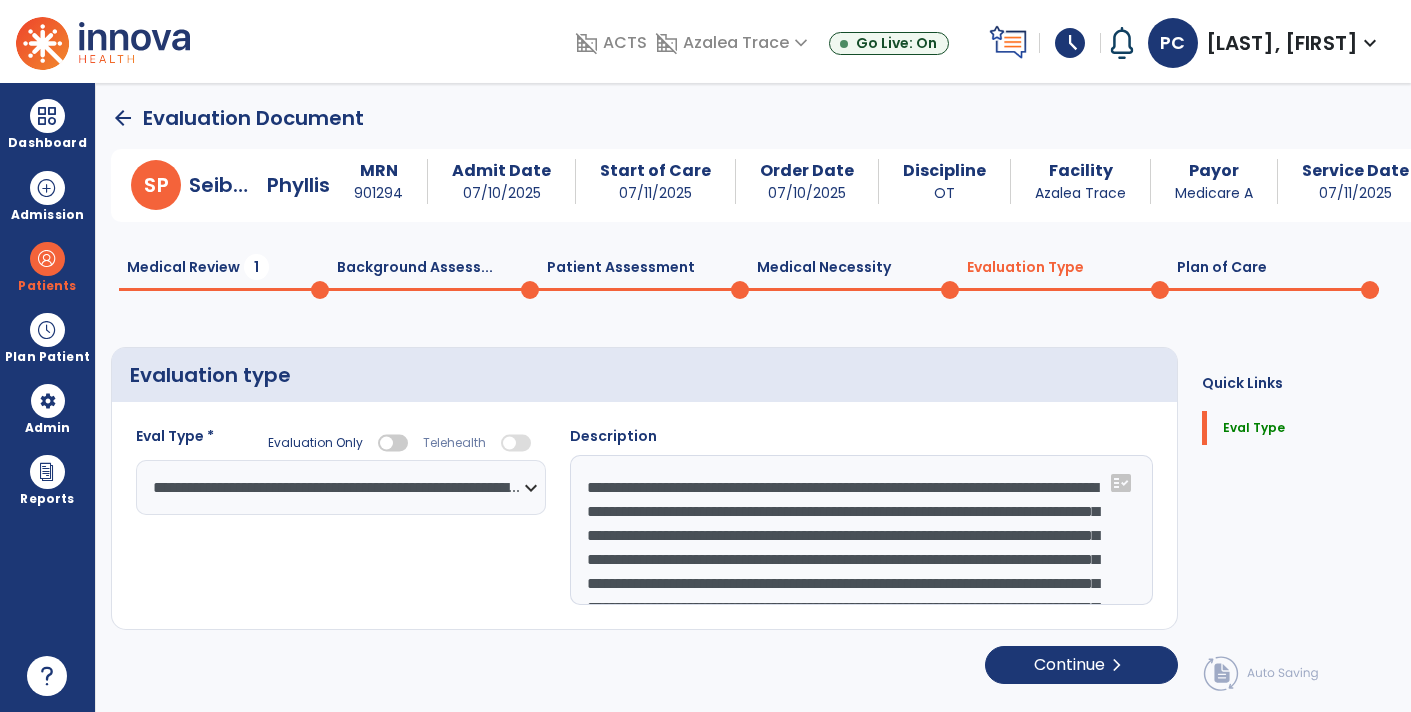 click 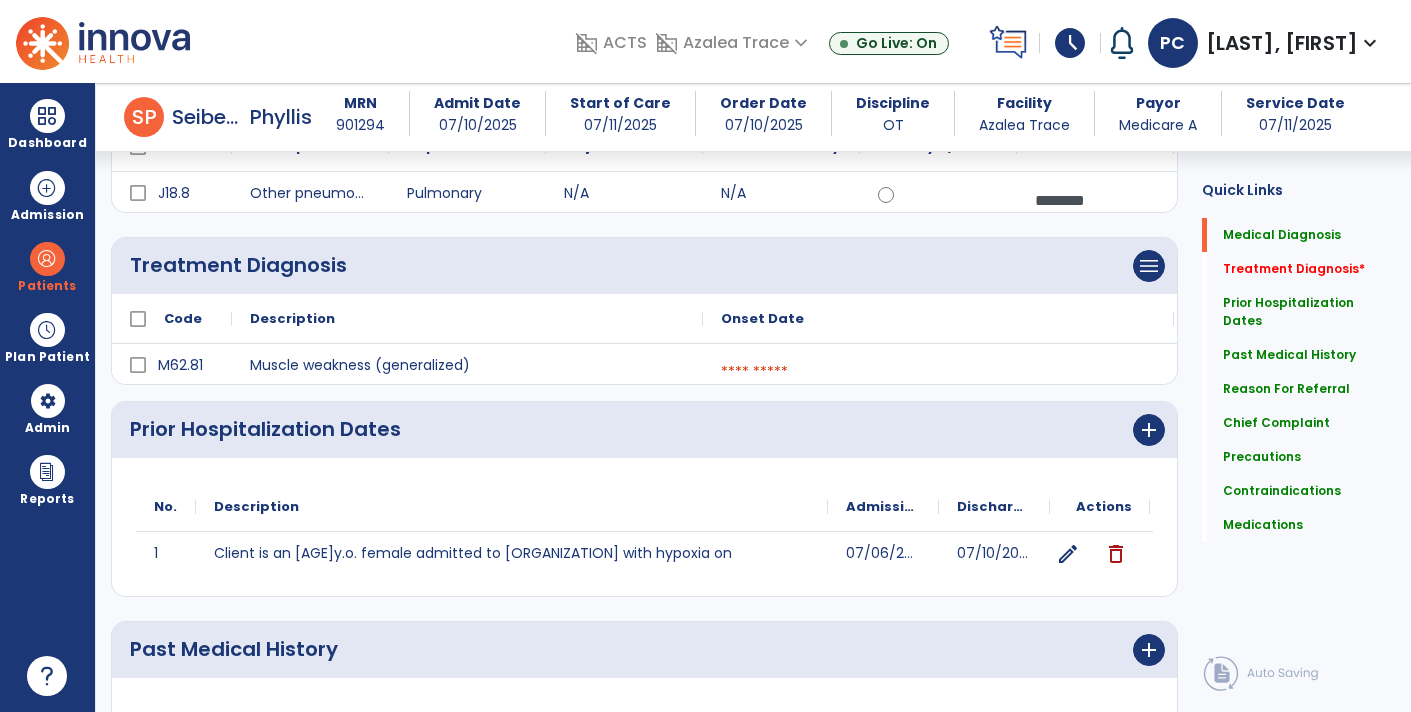 scroll, scrollTop: 291, scrollLeft: 0, axis: vertical 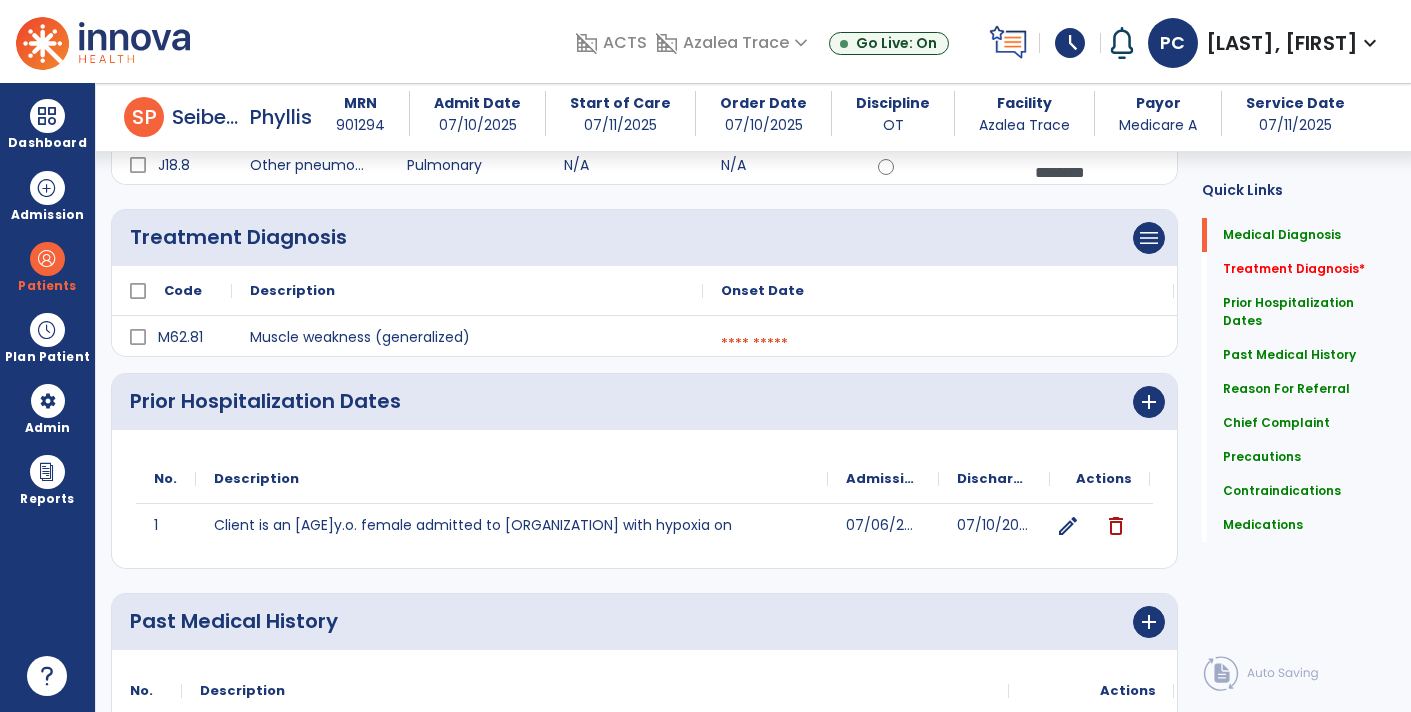 click at bounding box center [938, 344] 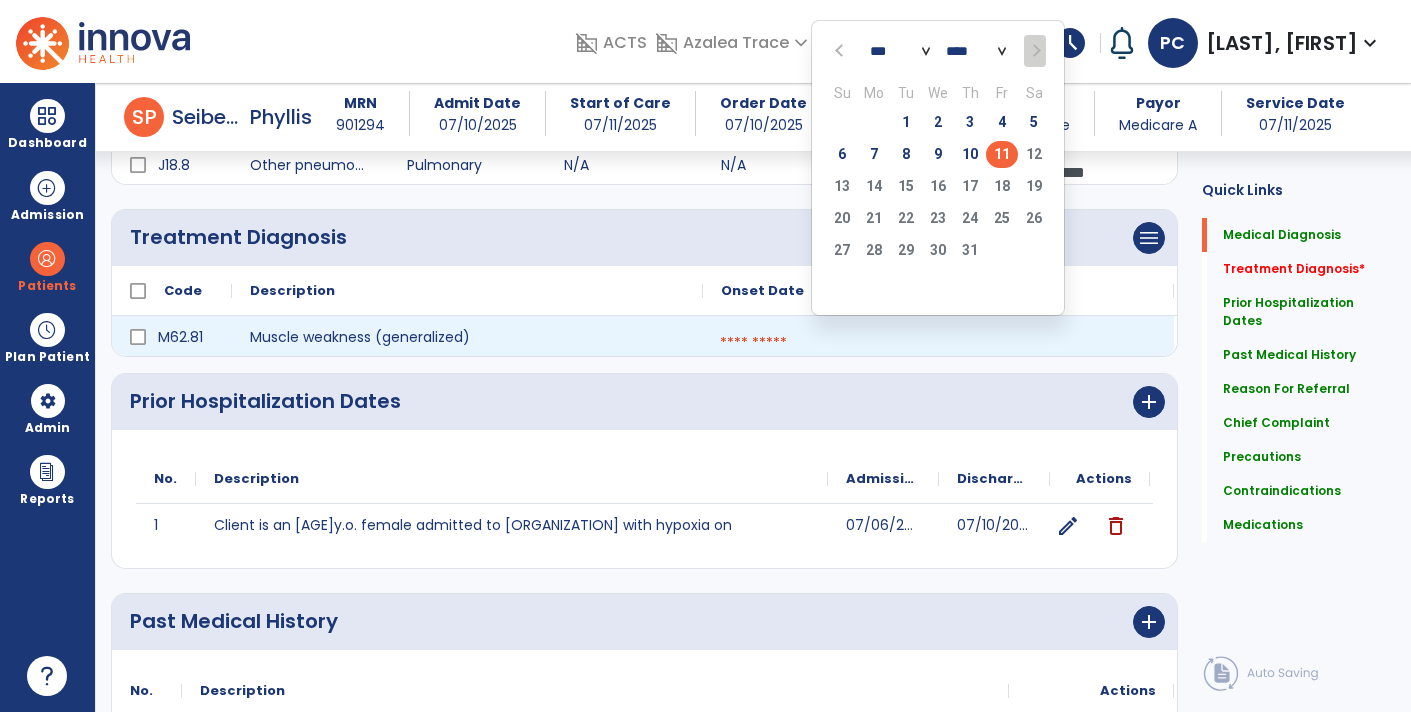 click on "11" 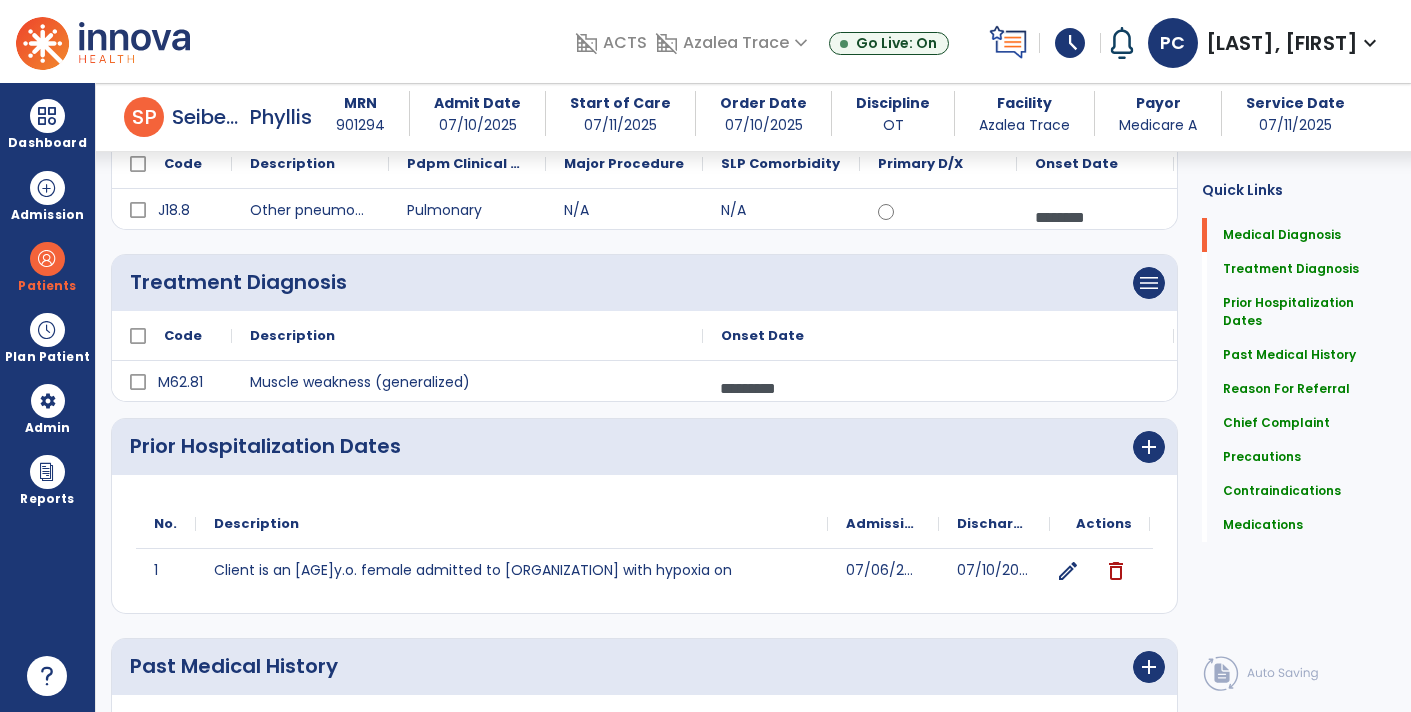 scroll, scrollTop: 0, scrollLeft: 0, axis: both 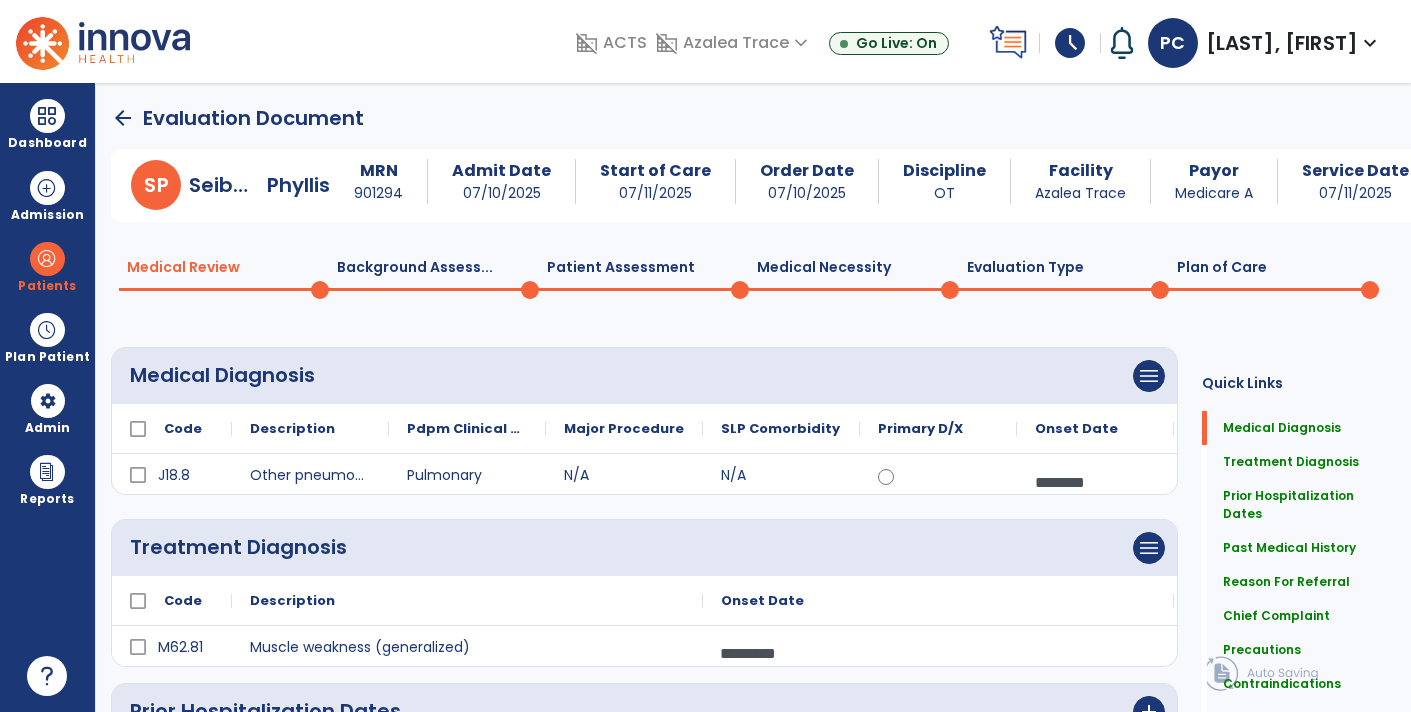 click 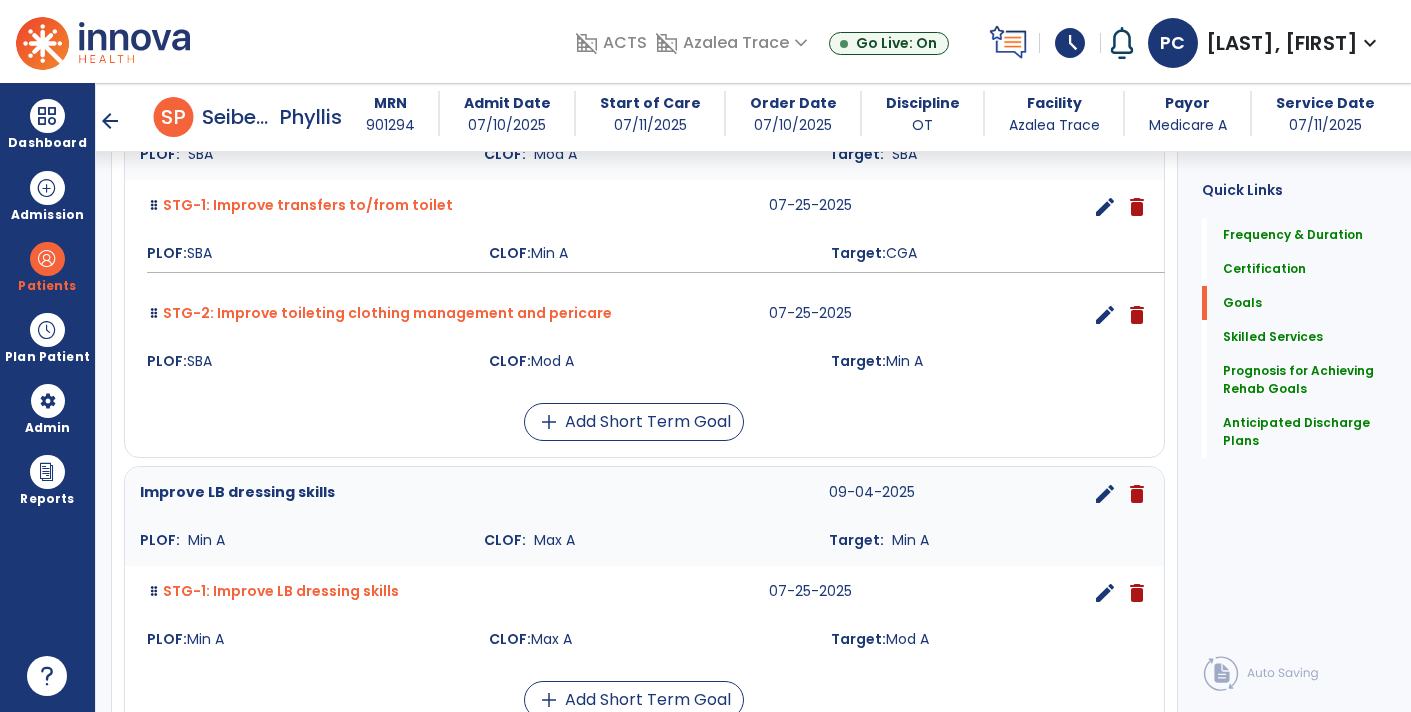 scroll, scrollTop: 598, scrollLeft: 0, axis: vertical 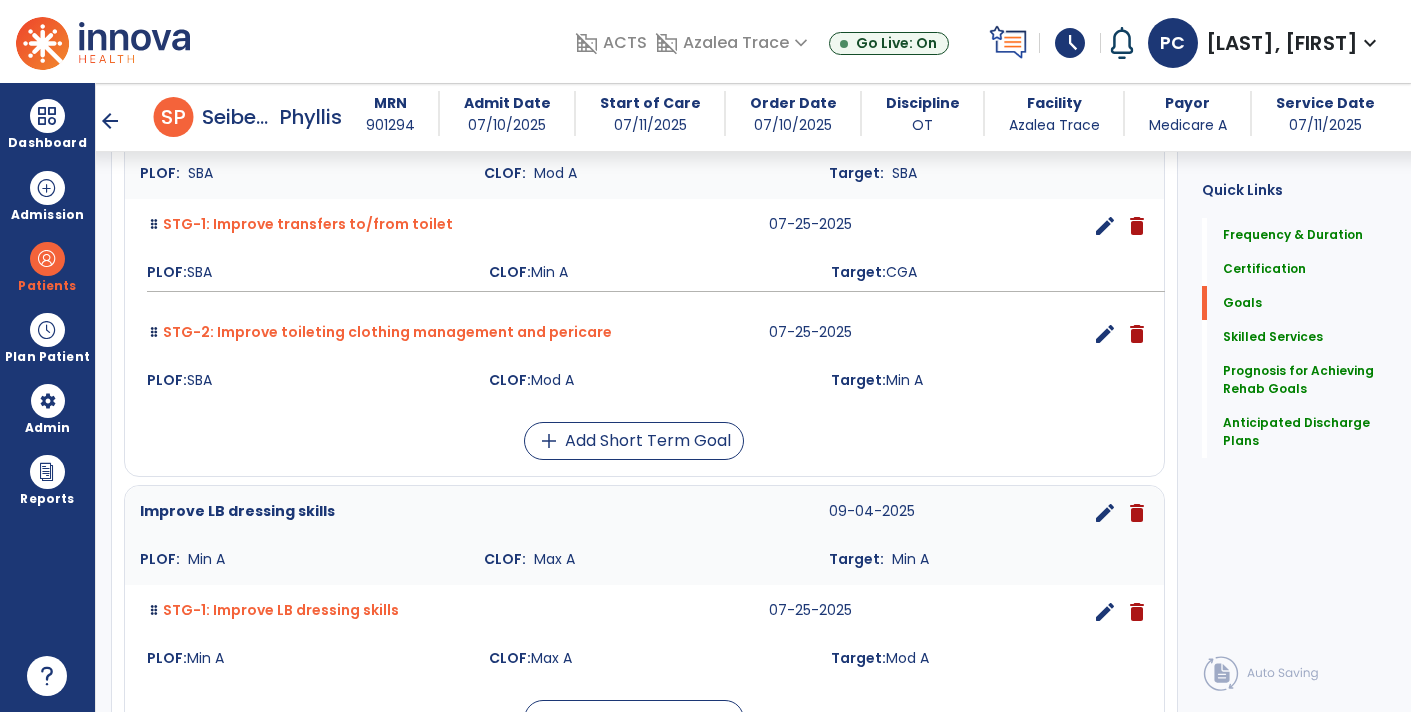 click on "arrow_back" at bounding box center (110, 121) 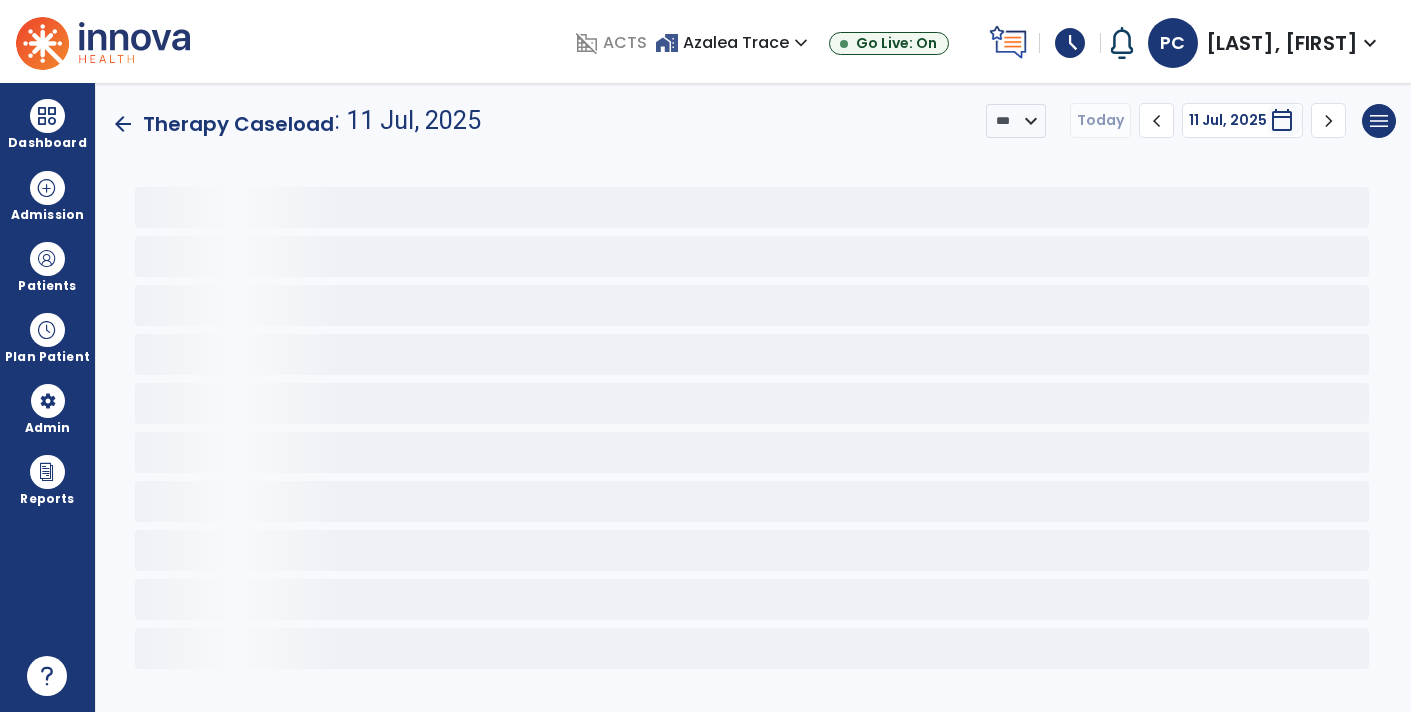 scroll, scrollTop: 0, scrollLeft: 0, axis: both 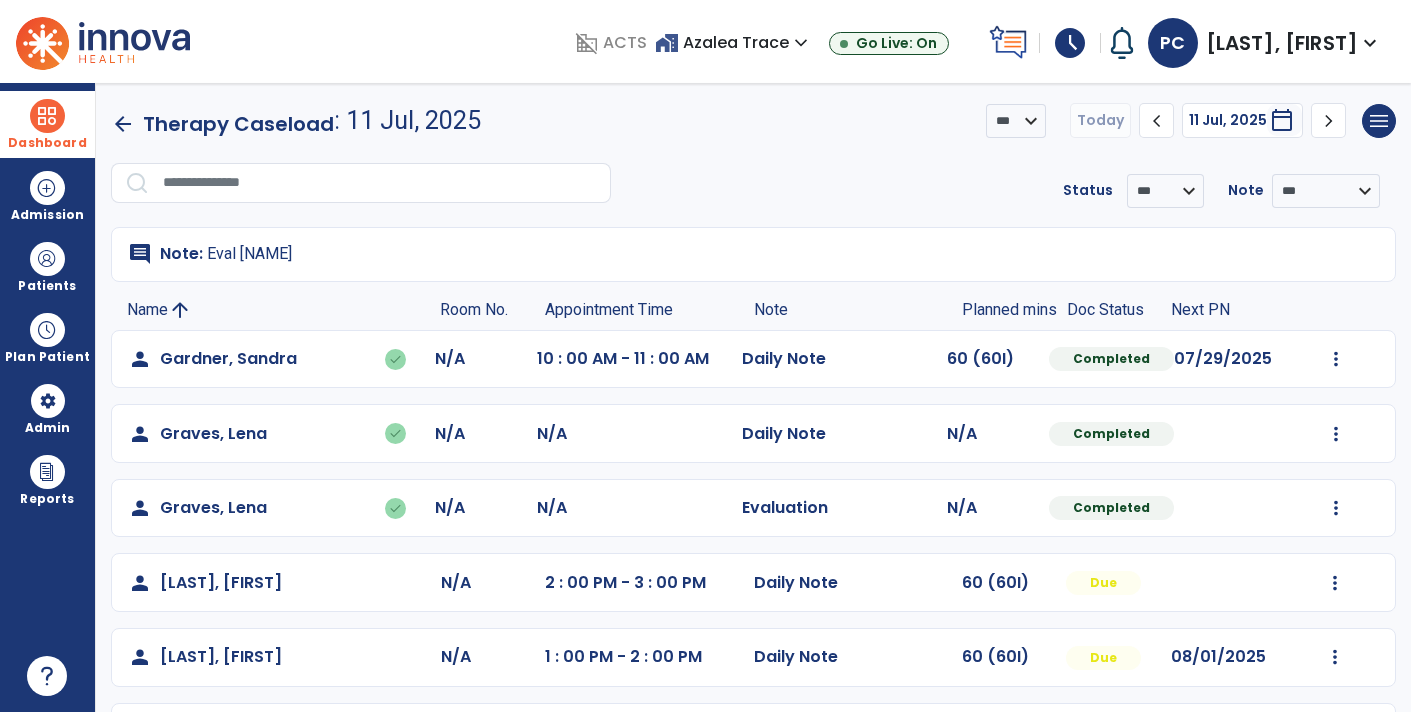 click at bounding box center [47, 116] 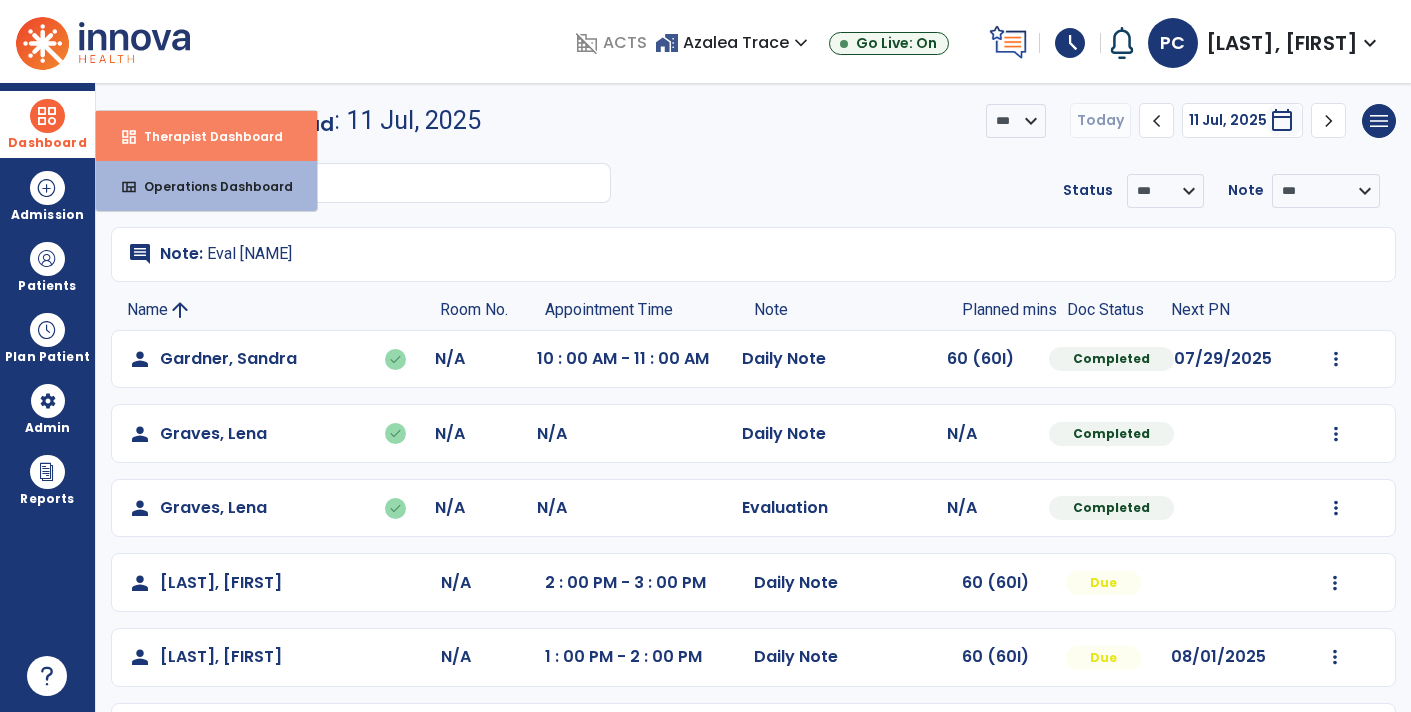 click on "Therapist Dashboard" at bounding box center [205, 136] 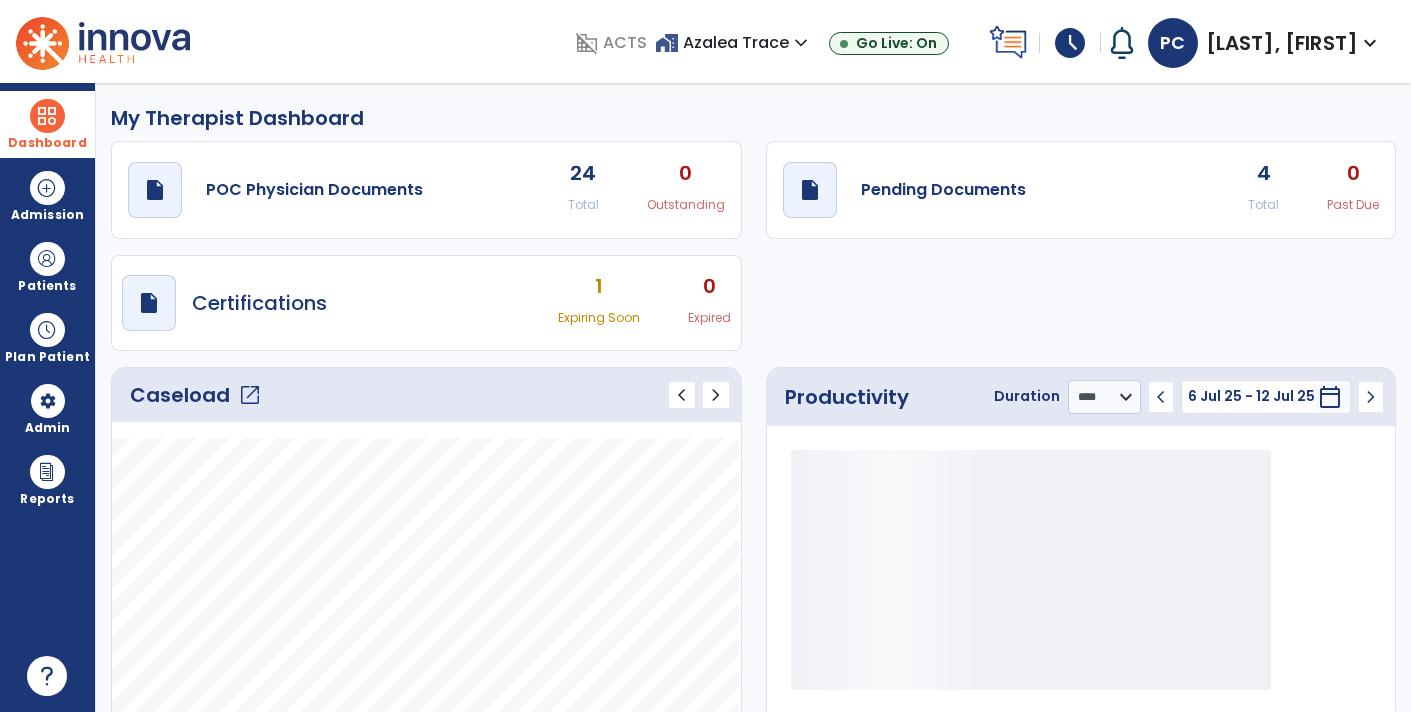 click on "draft   open_in_new  Pending Documents 4 Total 0 Past Due" 